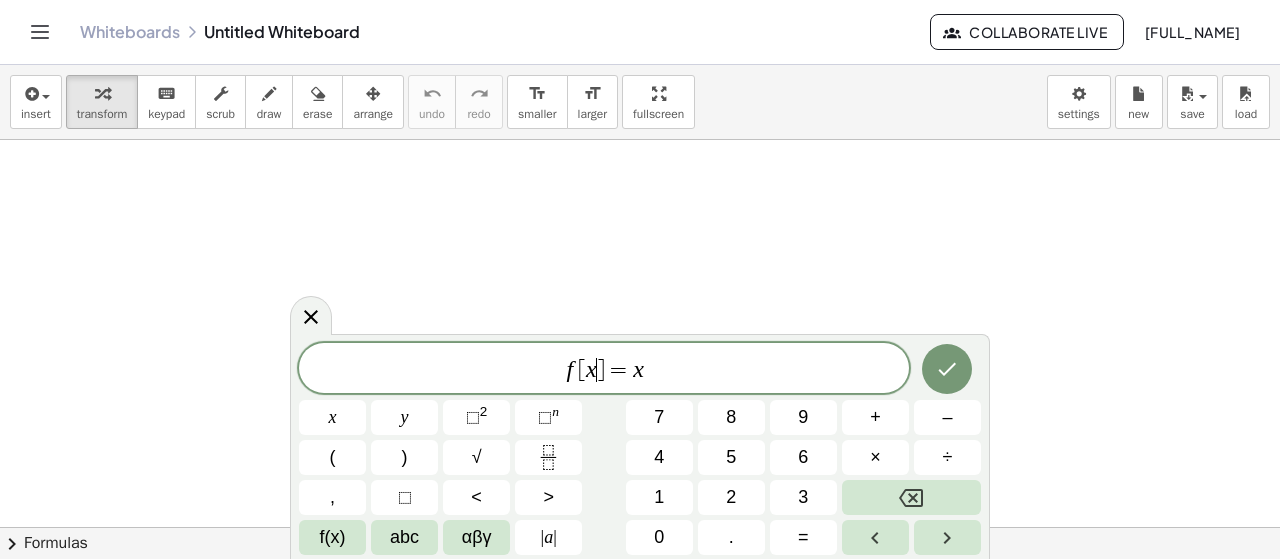 scroll, scrollTop: 0, scrollLeft: 0, axis: both 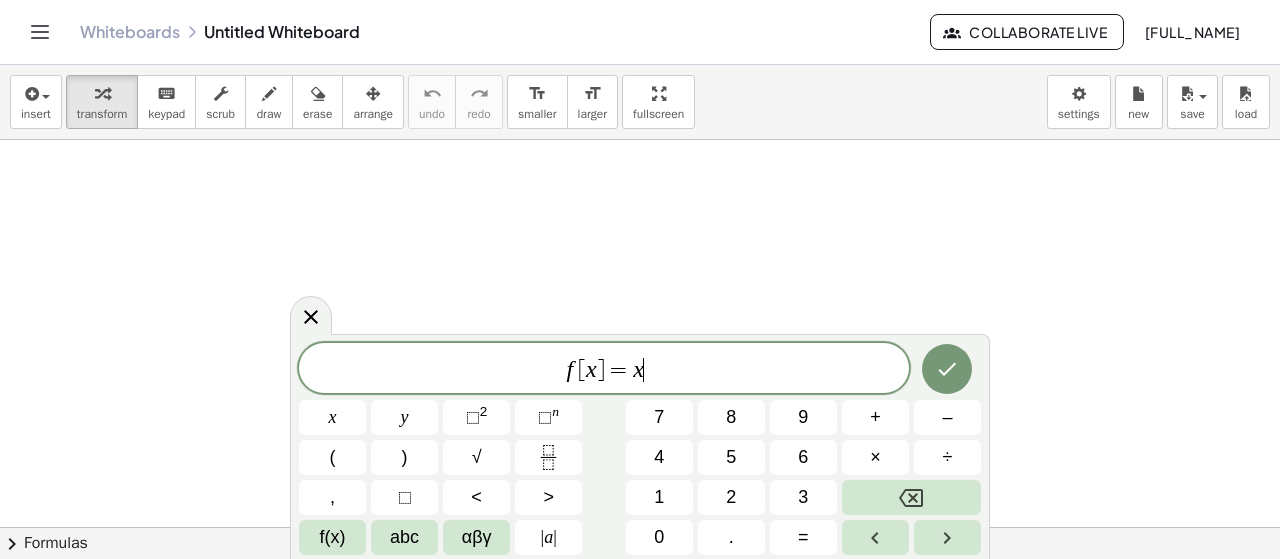click on "f [ x ] = x ​" at bounding box center (604, 370) 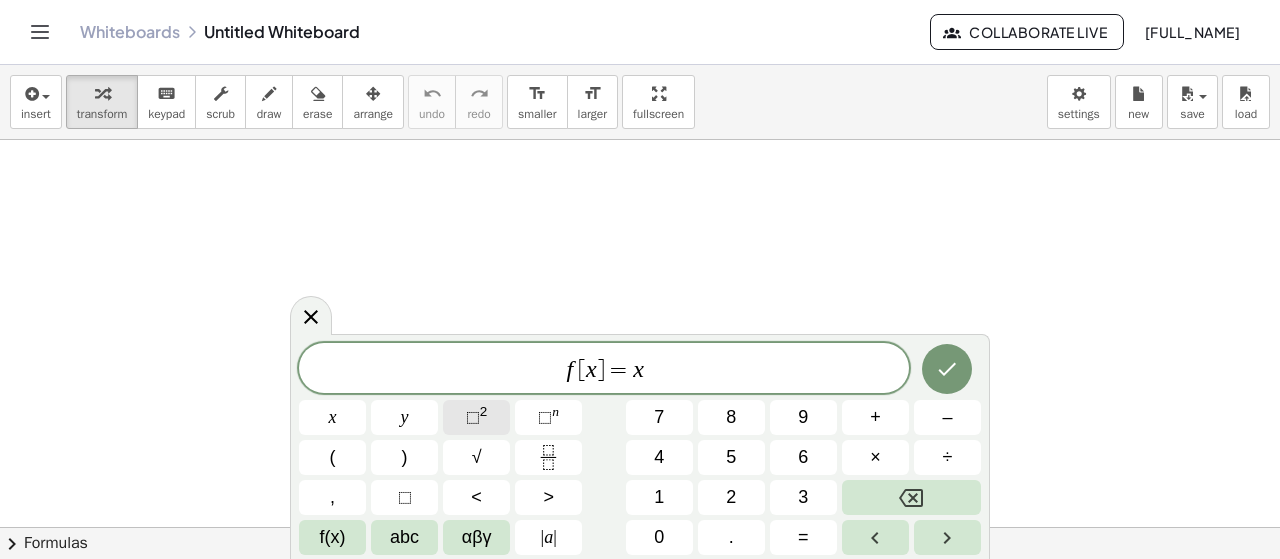 click on "⬚" at bounding box center [473, 417] 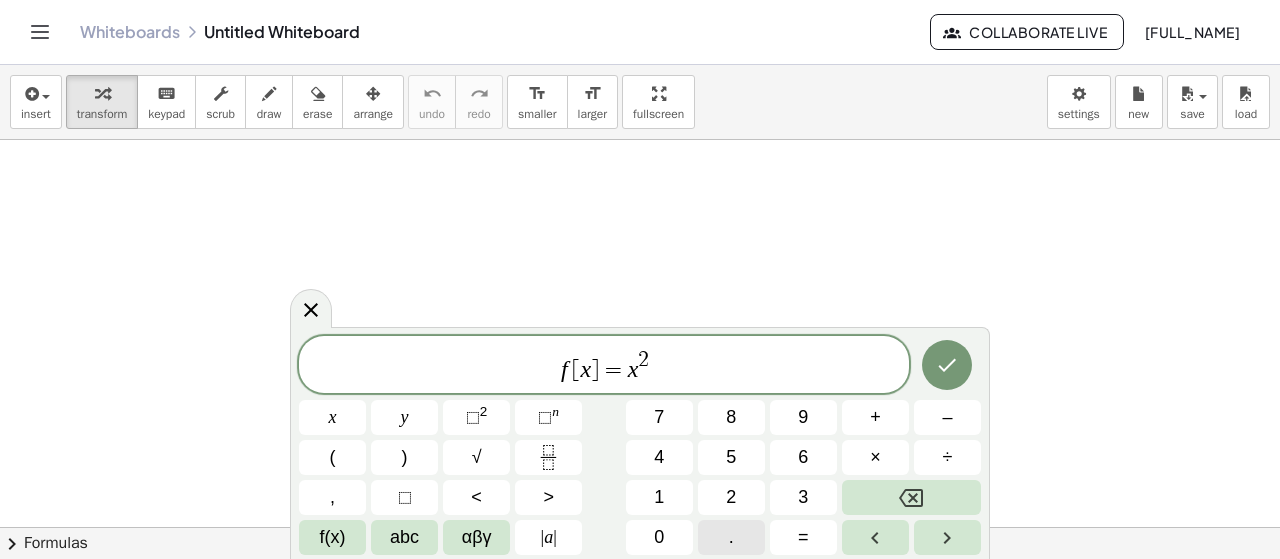 click on "." at bounding box center [731, 537] 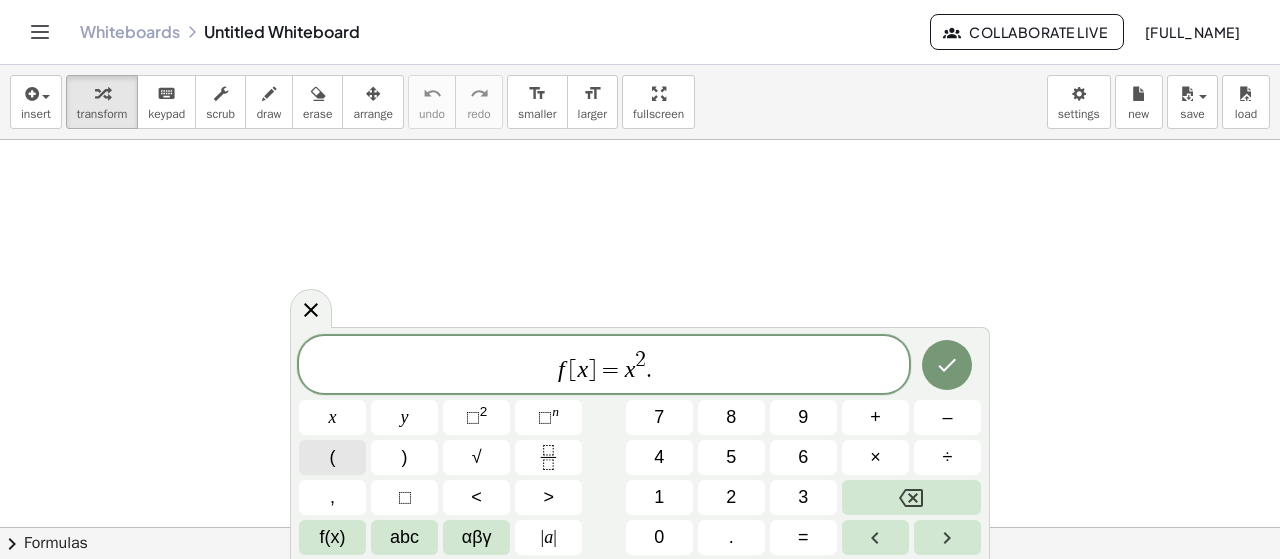 click on "(" at bounding box center (332, 457) 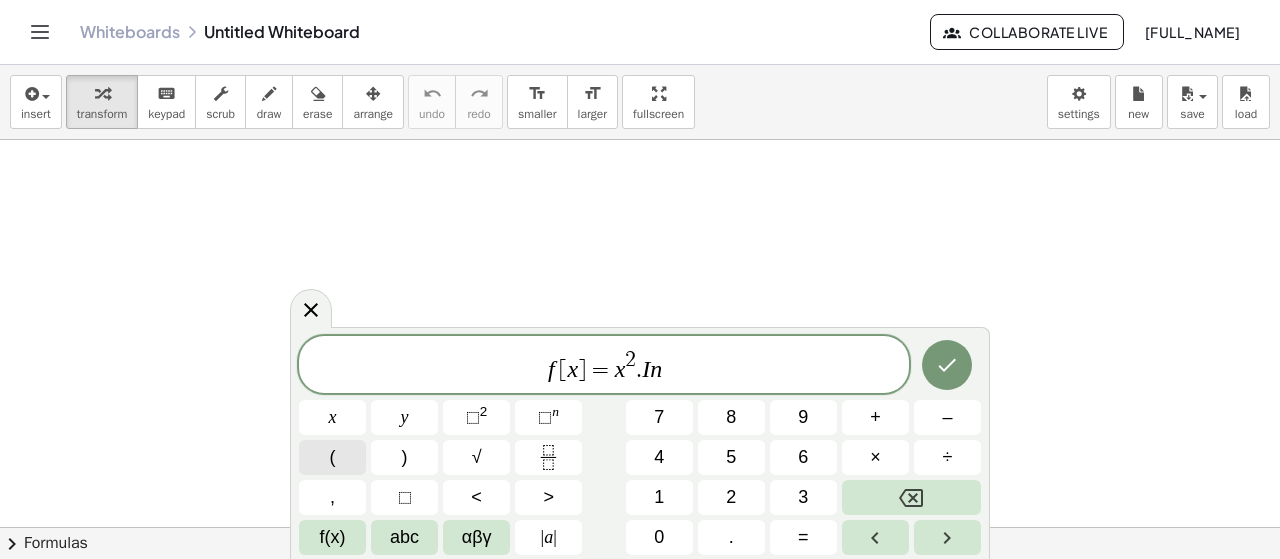 click on "(" at bounding box center [332, 457] 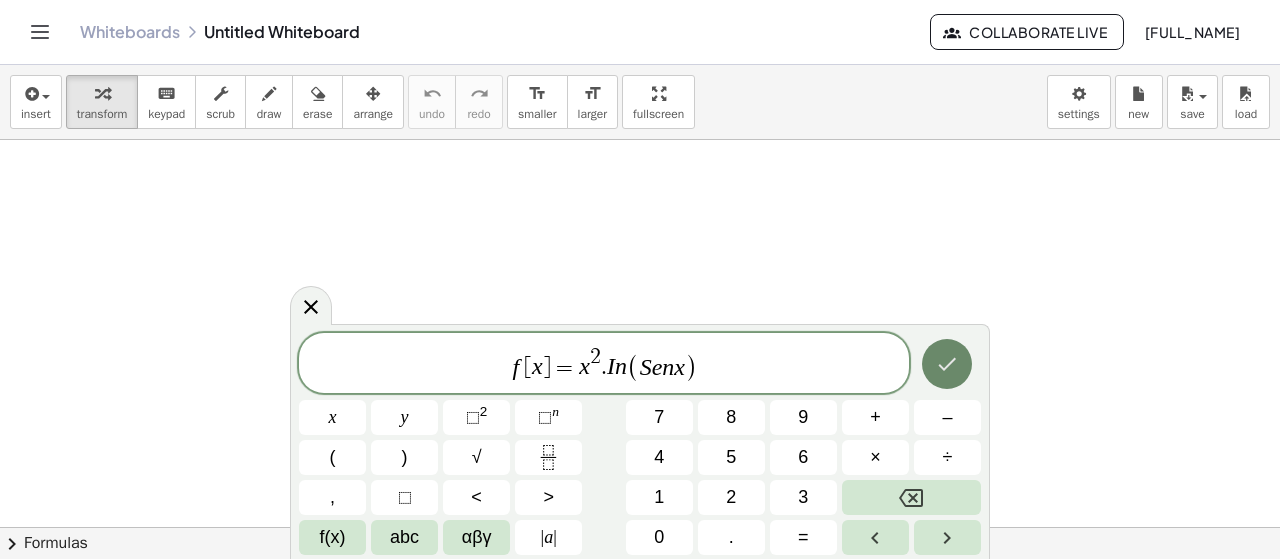 click at bounding box center [947, 364] 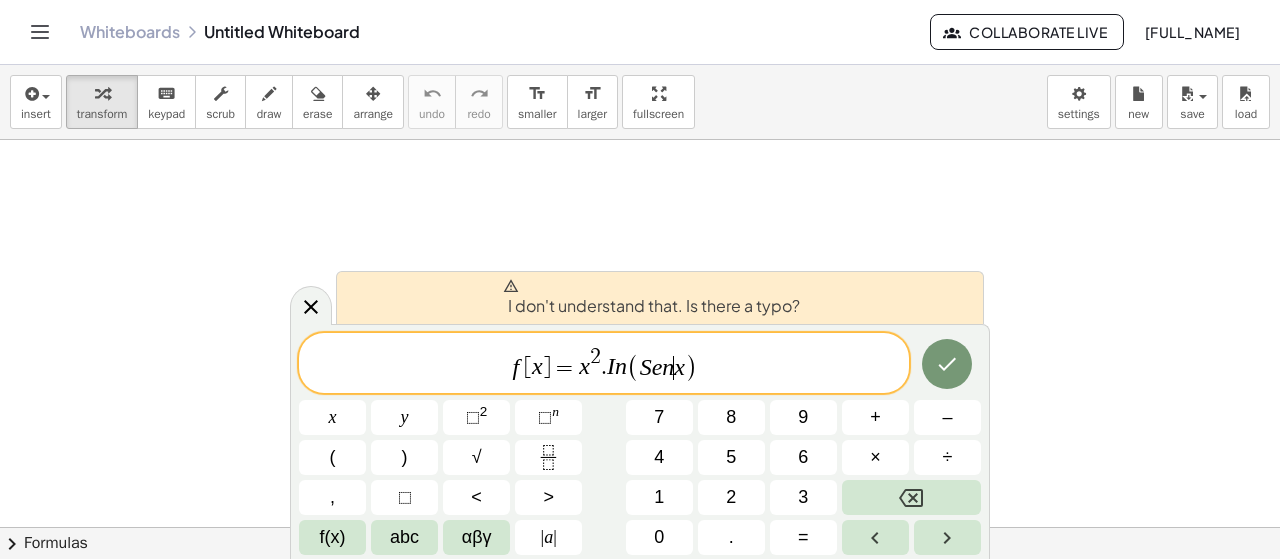 click on "x" at bounding box center [679, 367] 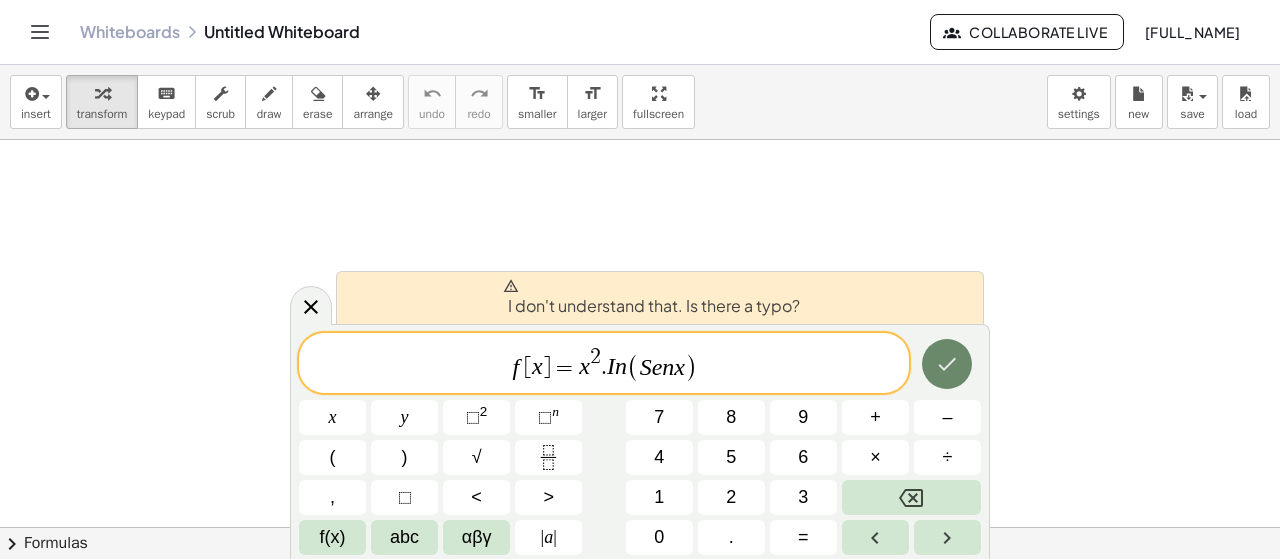 click 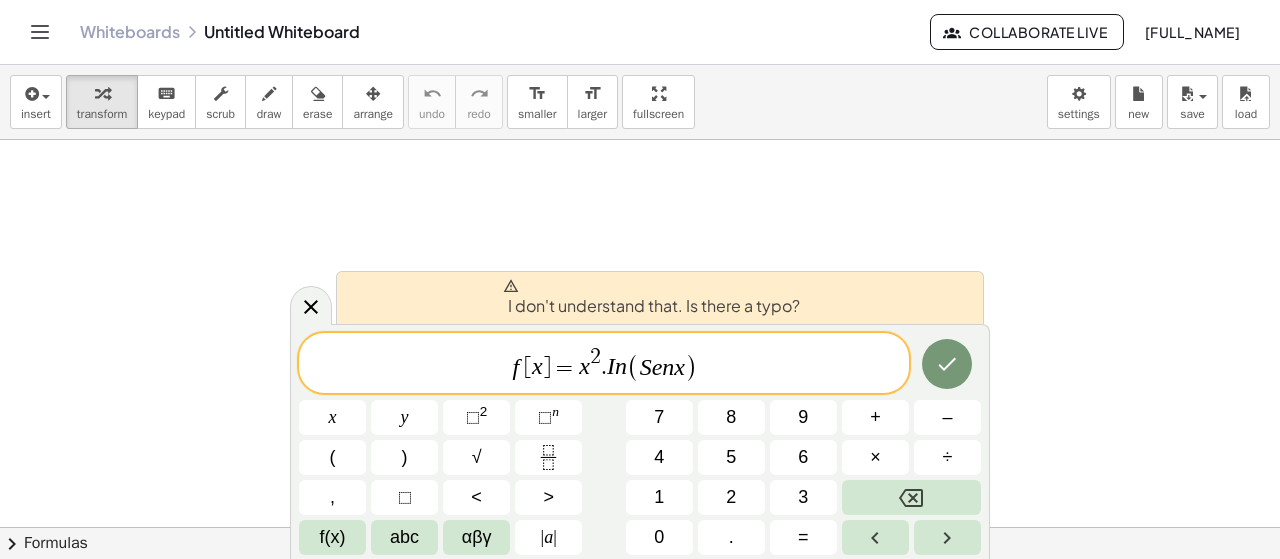 click on "n" at bounding box center (668, 367) 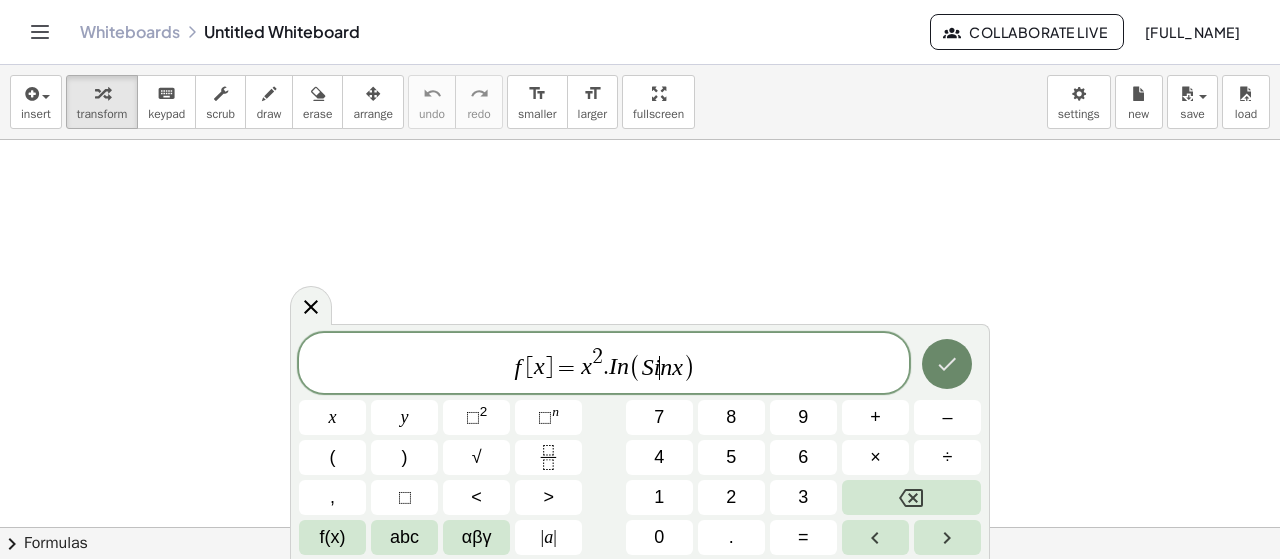 click at bounding box center (947, 364) 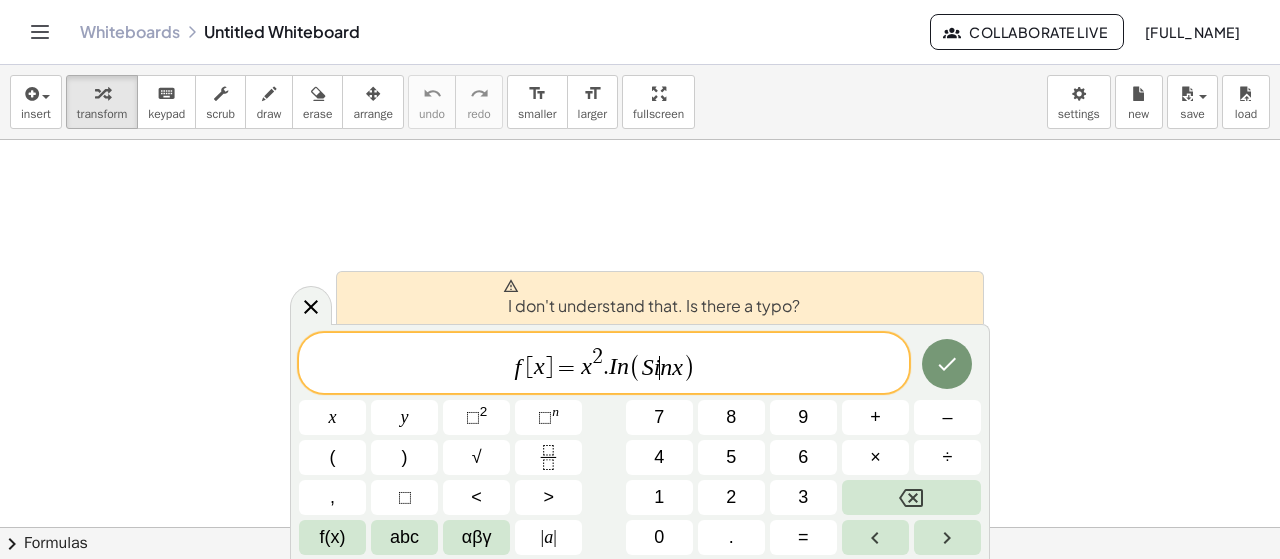 click on "I don't understand that. Is there a typo?" at bounding box center (651, 298) 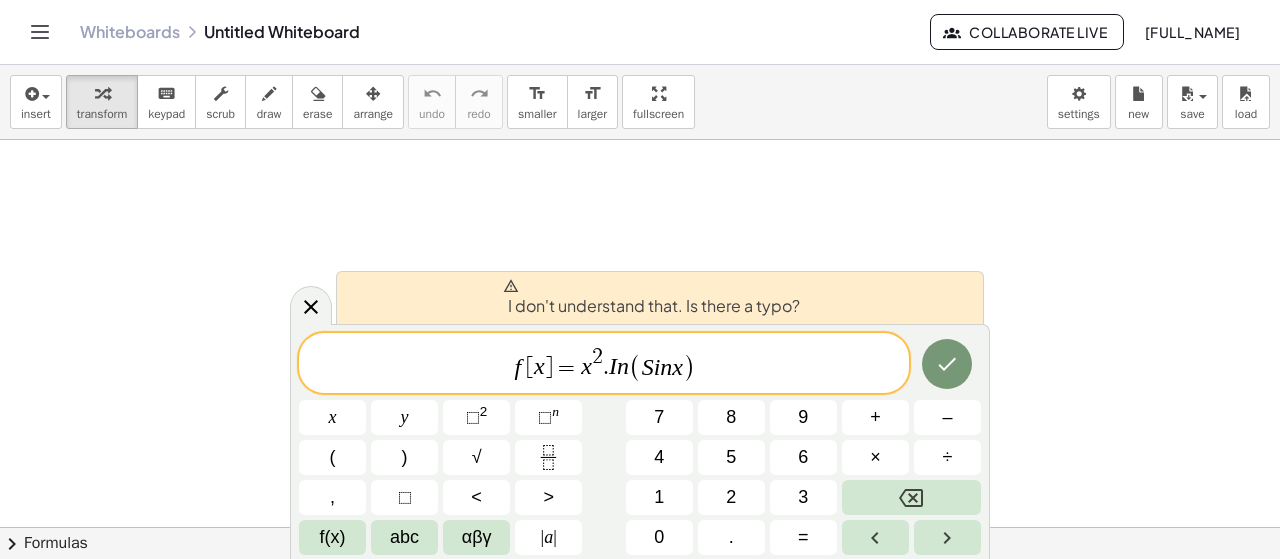 click 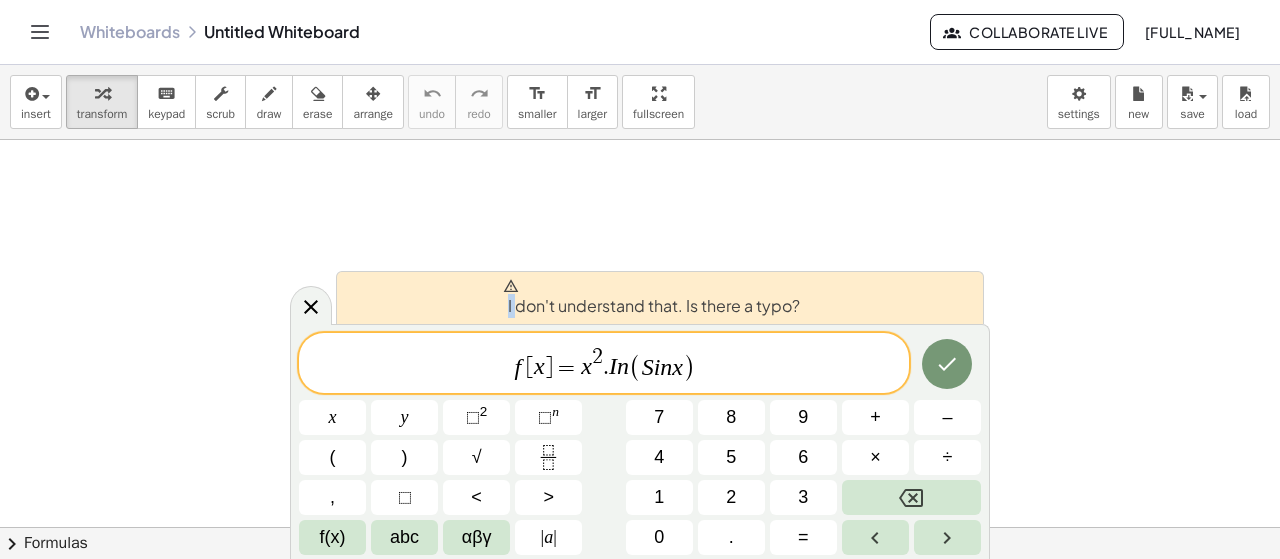 click 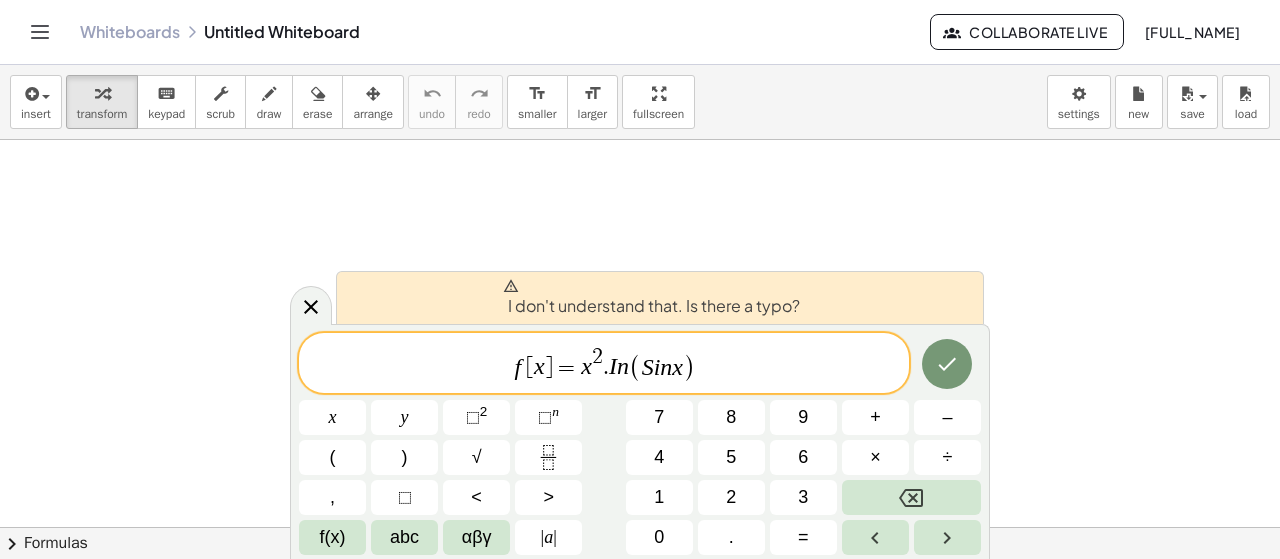 click on "f [ x ] = x 2 . I n ( S i n x )" 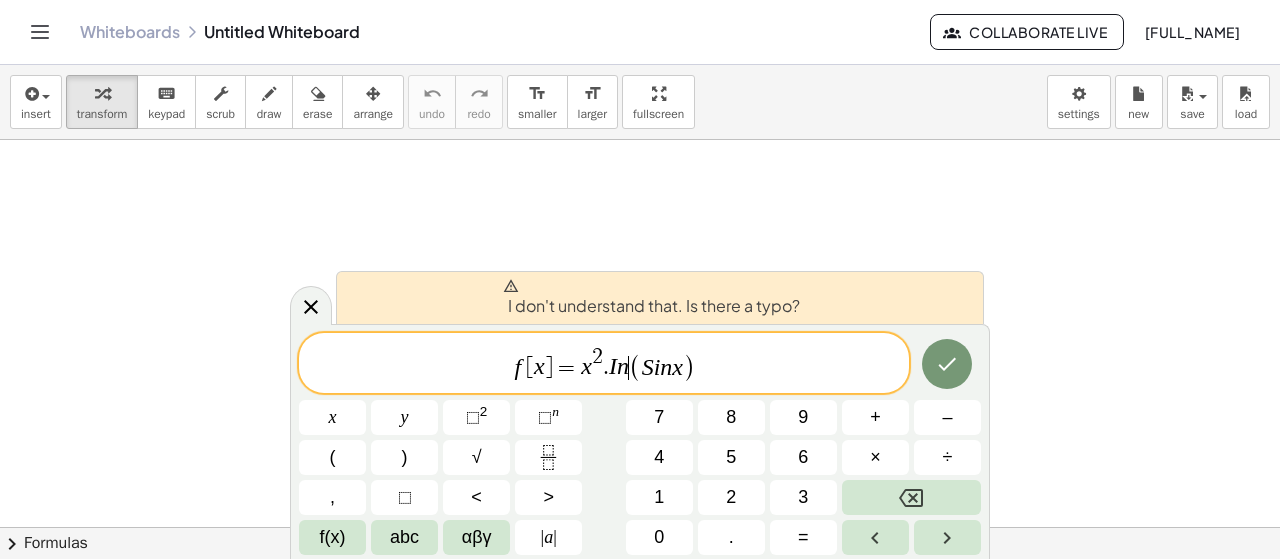 click on "n" at bounding box center [623, 367] 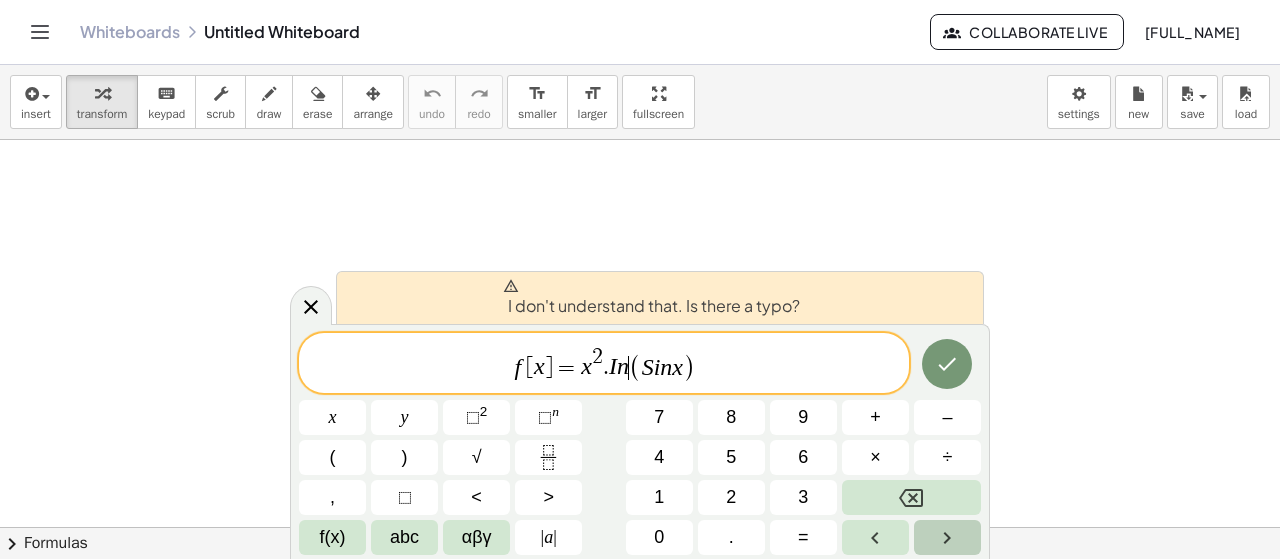 click at bounding box center [947, 537] 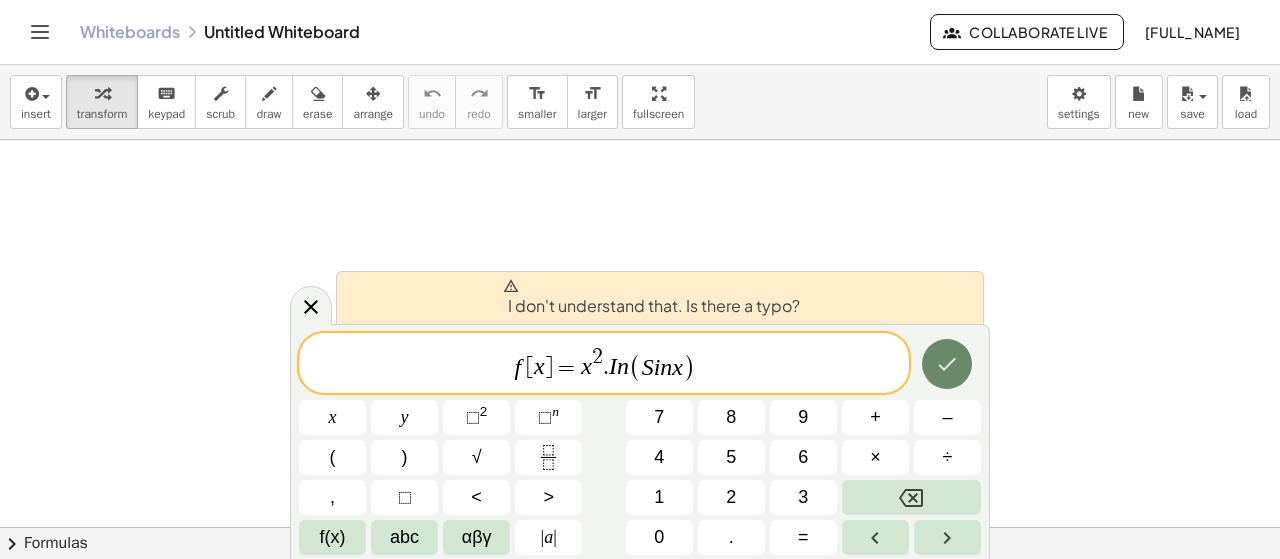 click 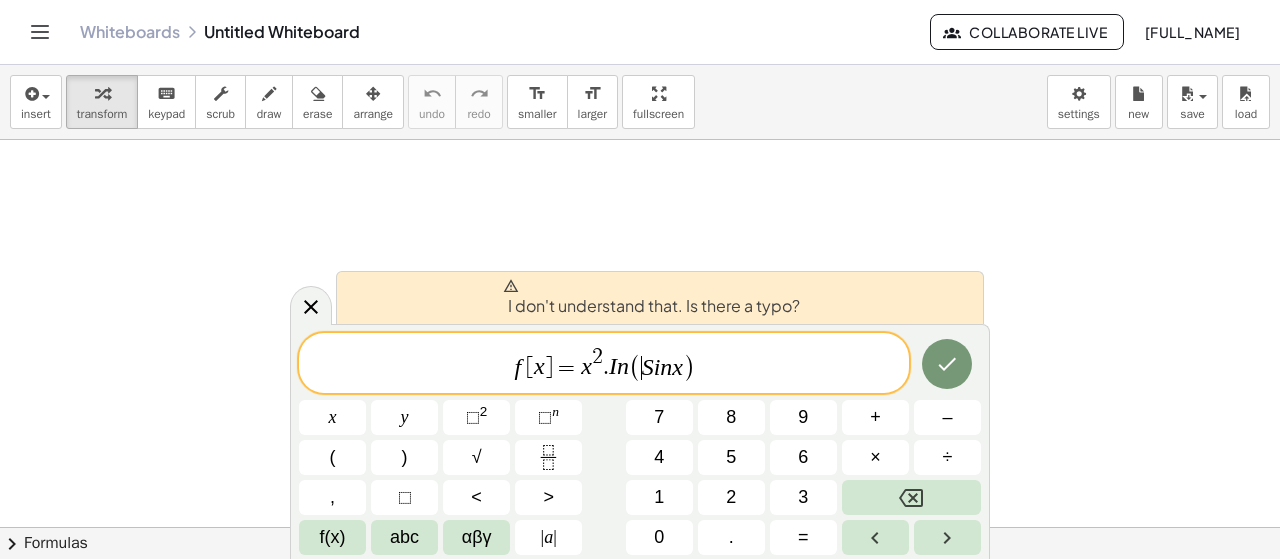 click on "f [ x ] = x 2 . I n ( ​ S i n x )" at bounding box center [604, 364] 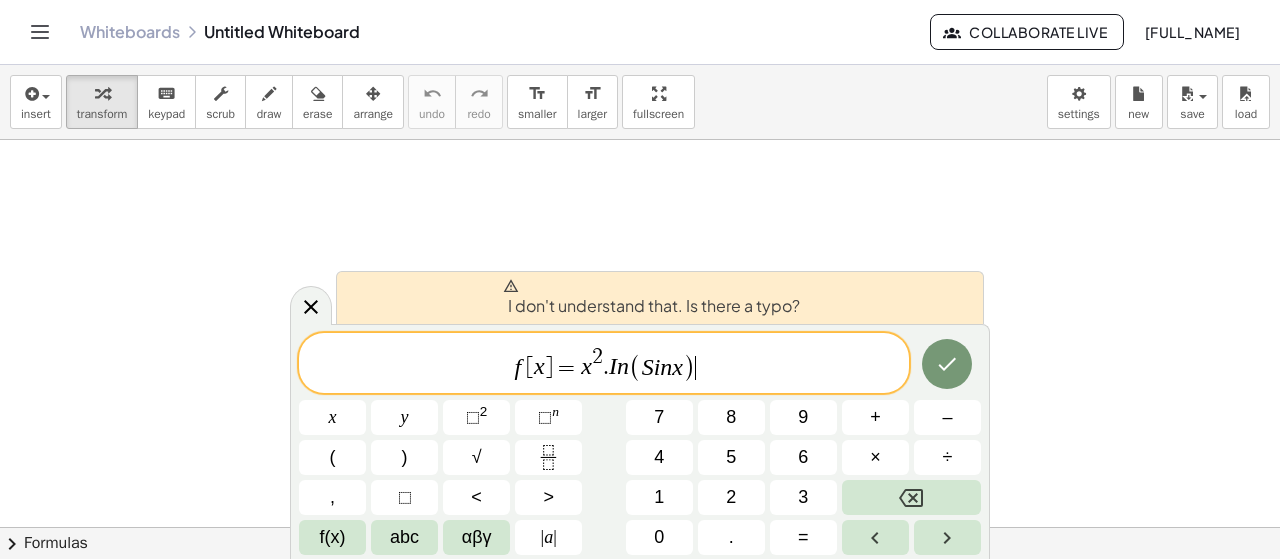 click at bounding box center (651, 286) 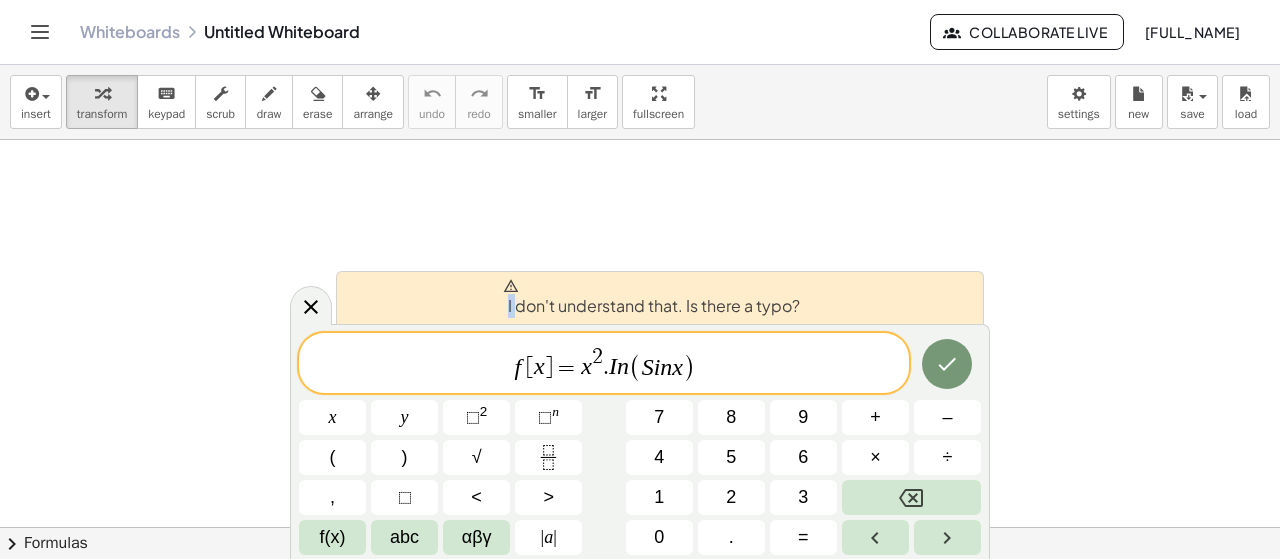 click at bounding box center [651, 286] 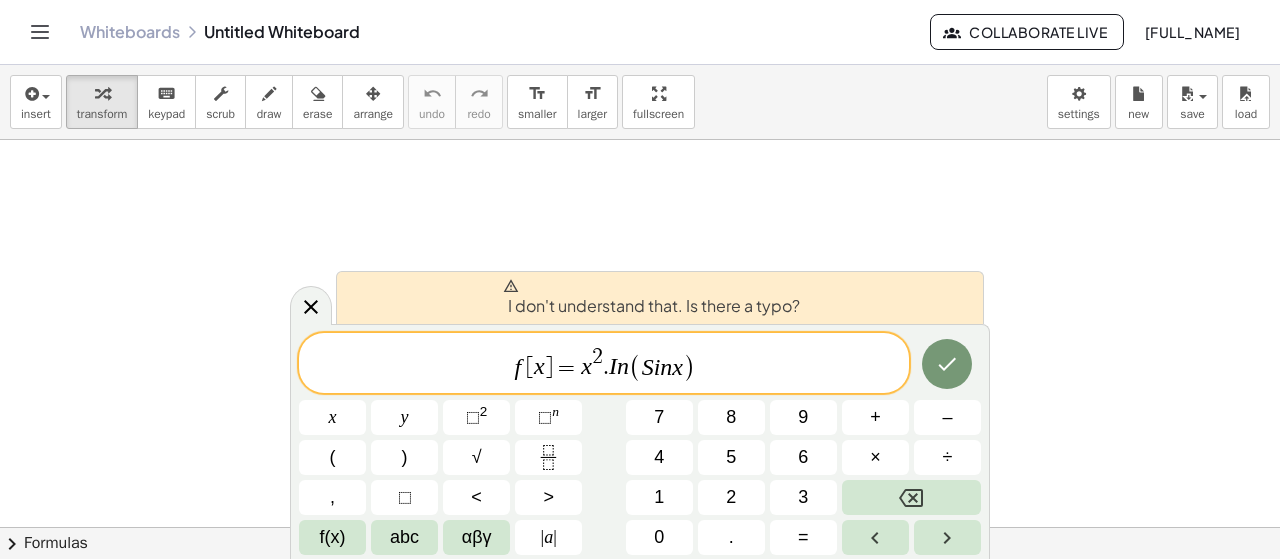 click on "I don't understand that. Is there a typo?" at bounding box center [651, 298] 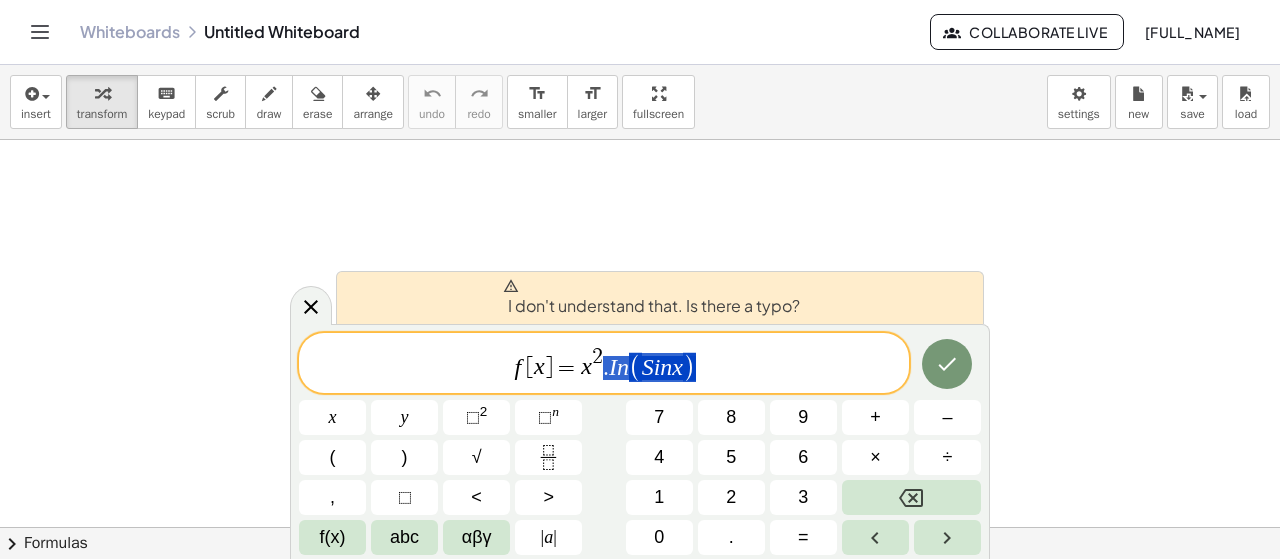 drag, startPoint x: 712, startPoint y: 371, endPoint x: 604, endPoint y: 367, distance: 108.07405 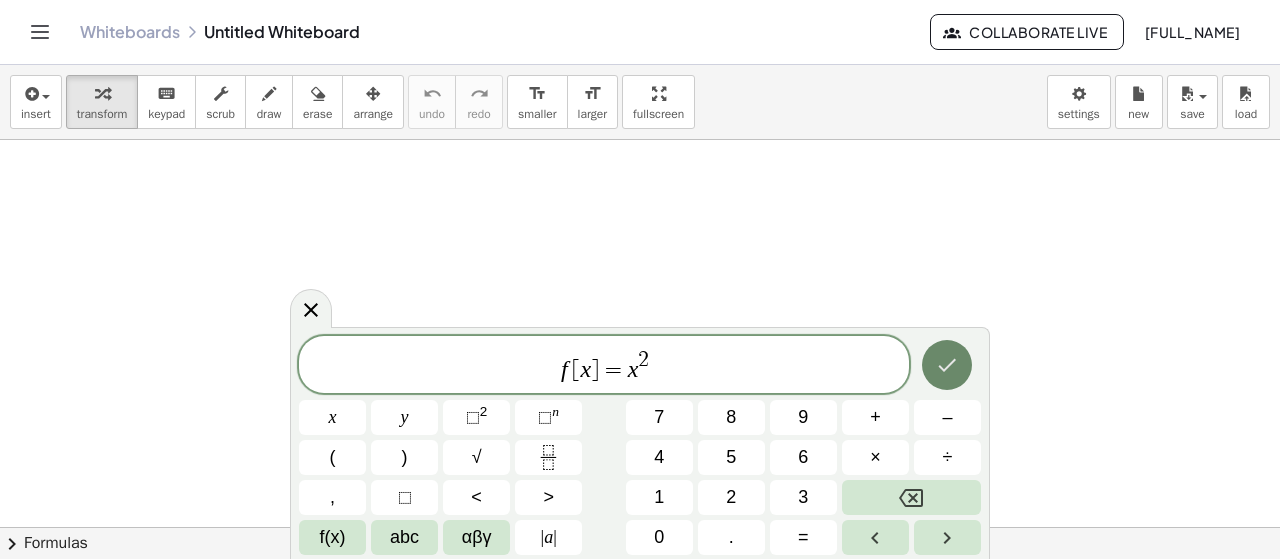 click 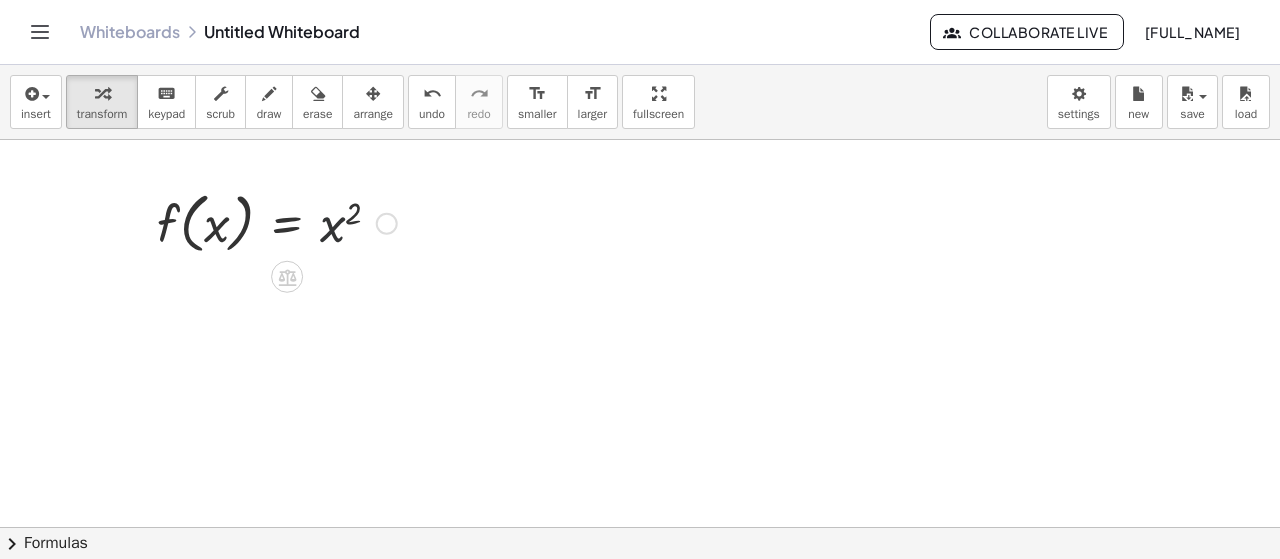 click at bounding box center [277, 222] 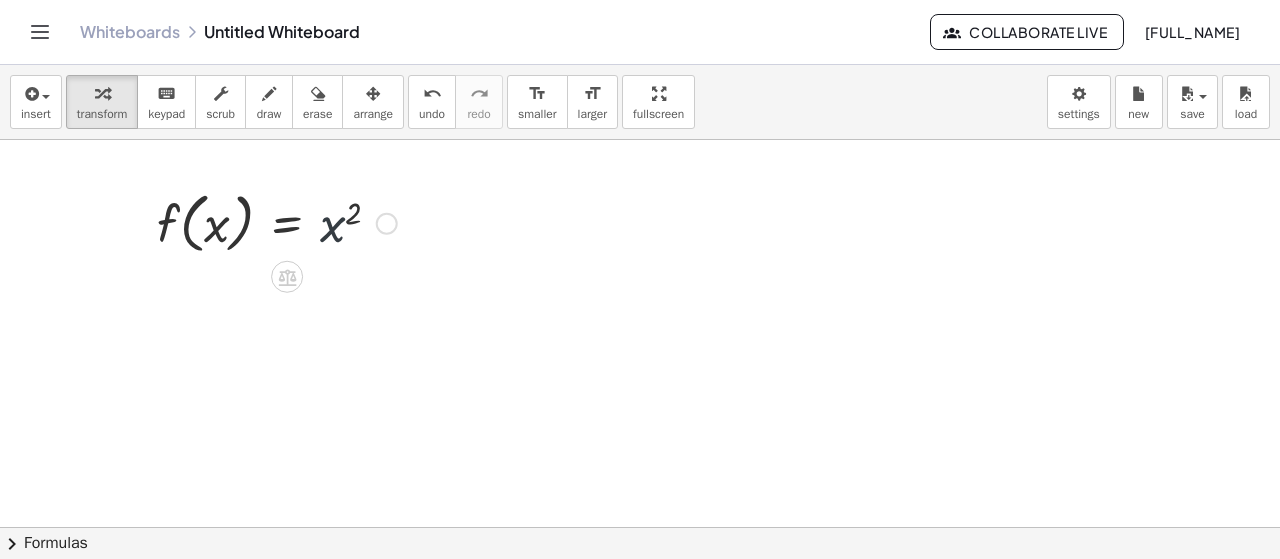 click at bounding box center [277, 222] 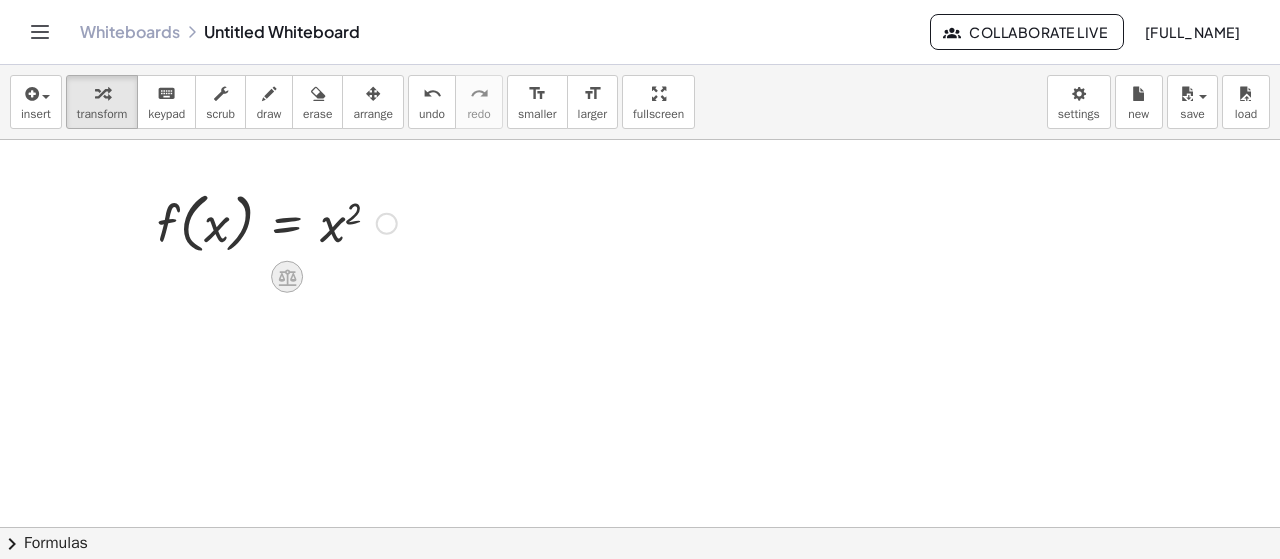 click 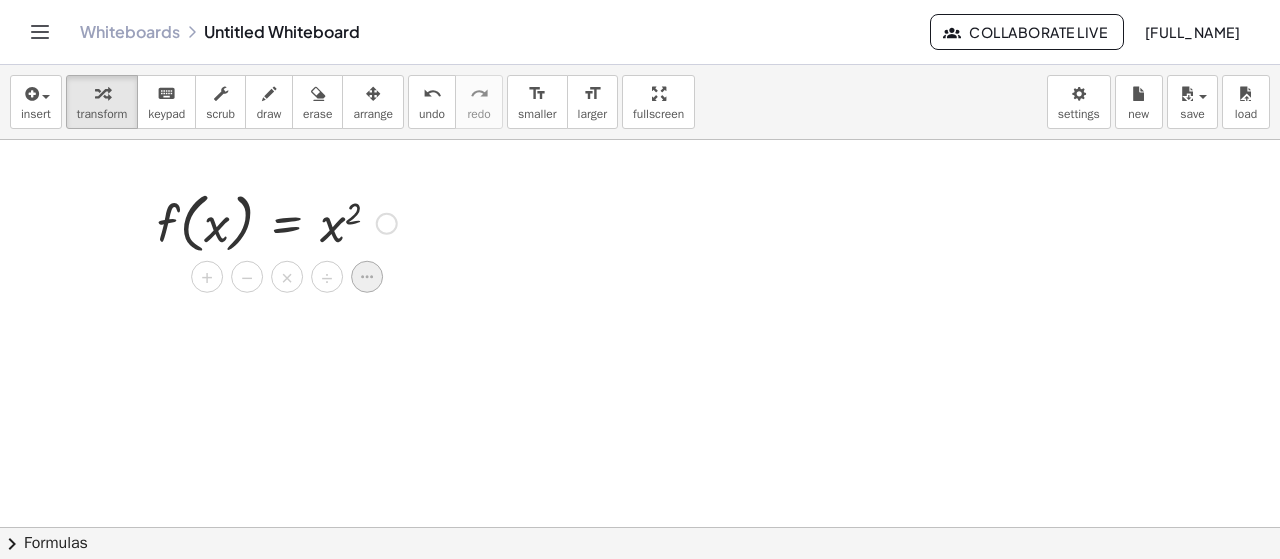 click 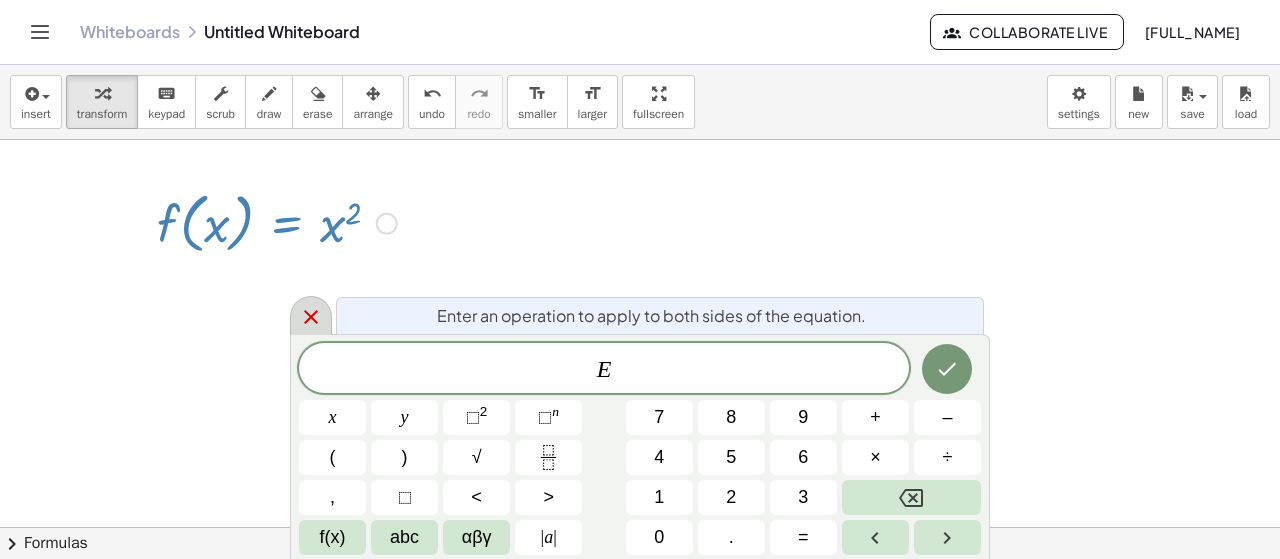 click 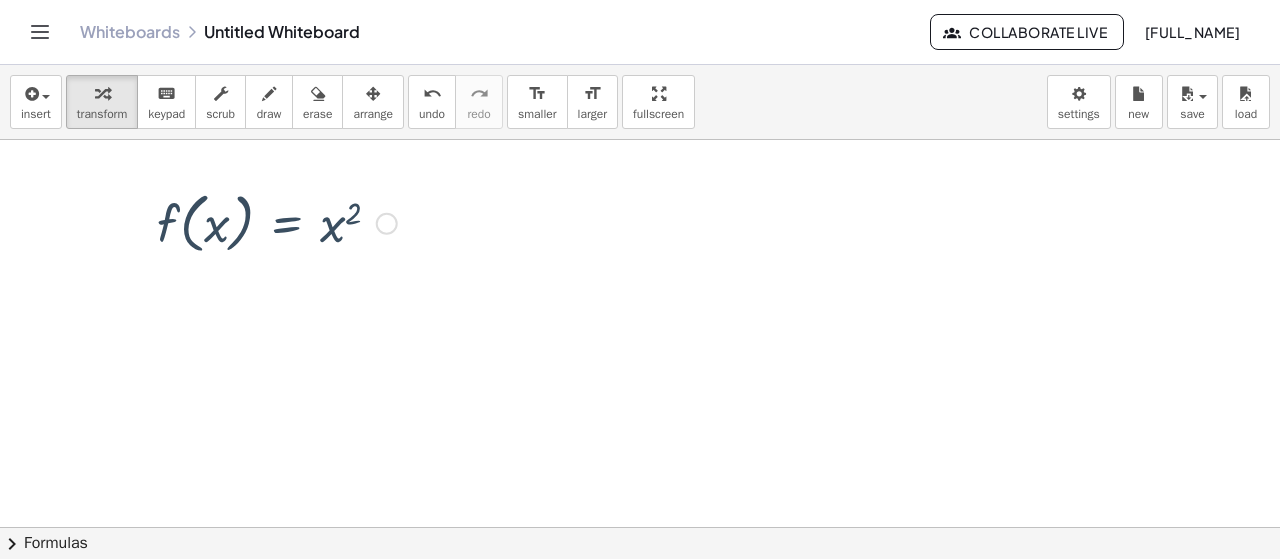 click at bounding box center (277, 222) 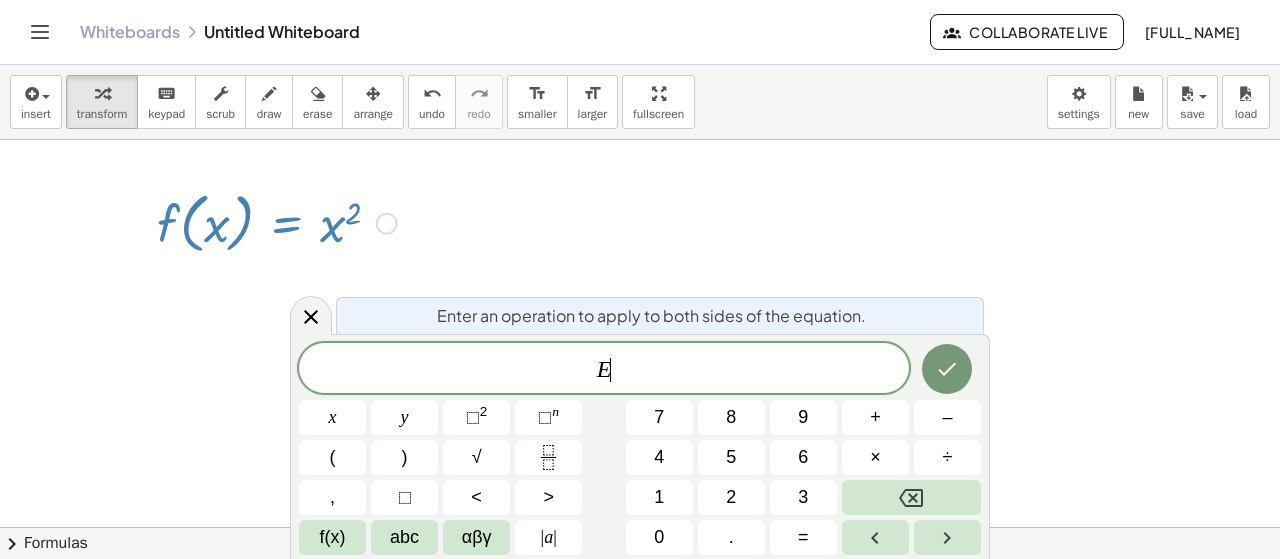 click at bounding box center (277, 222) 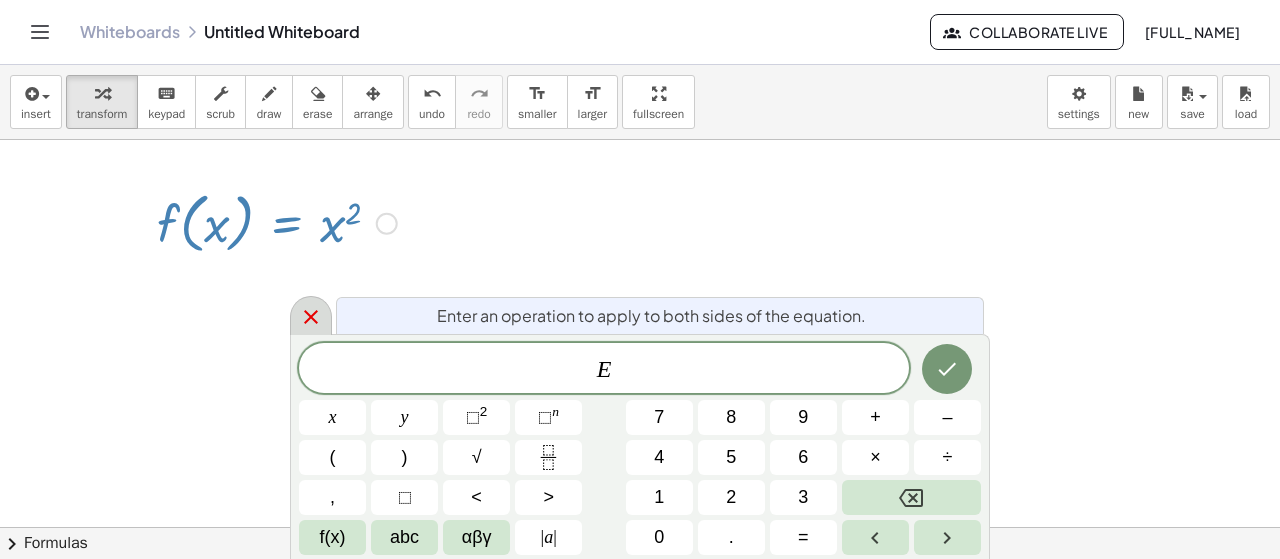 click 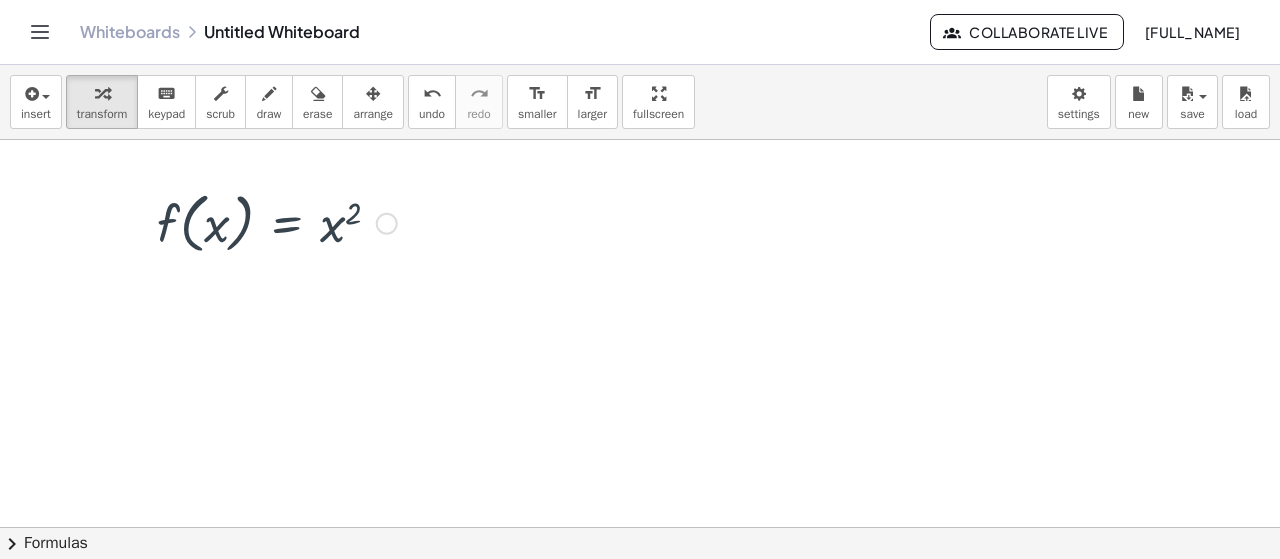 click at bounding box center (277, 222) 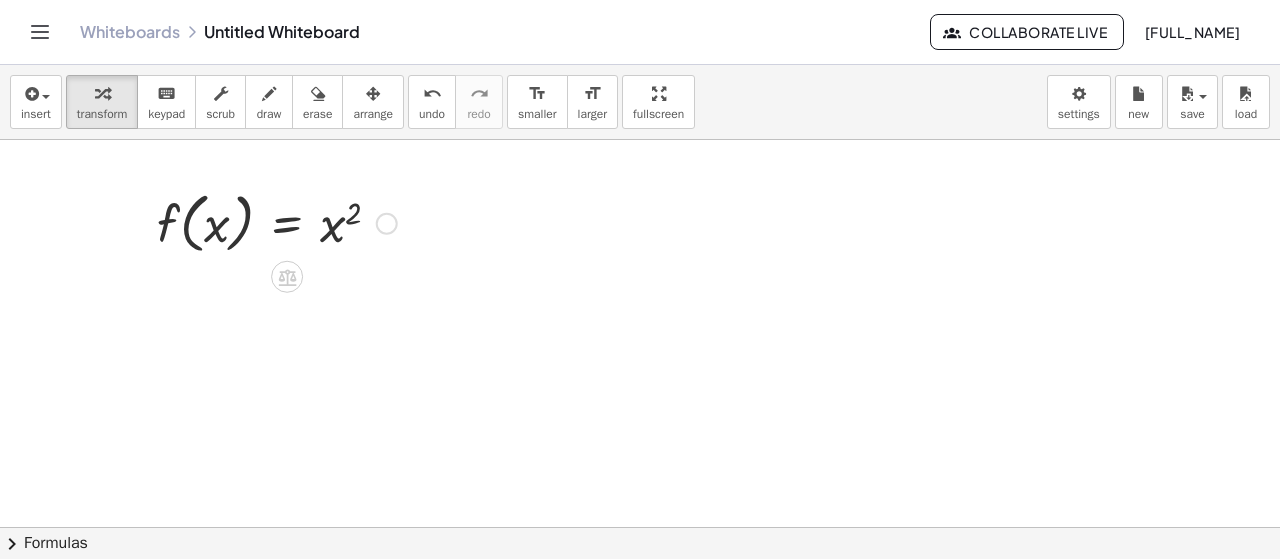 click at bounding box center (387, 223) 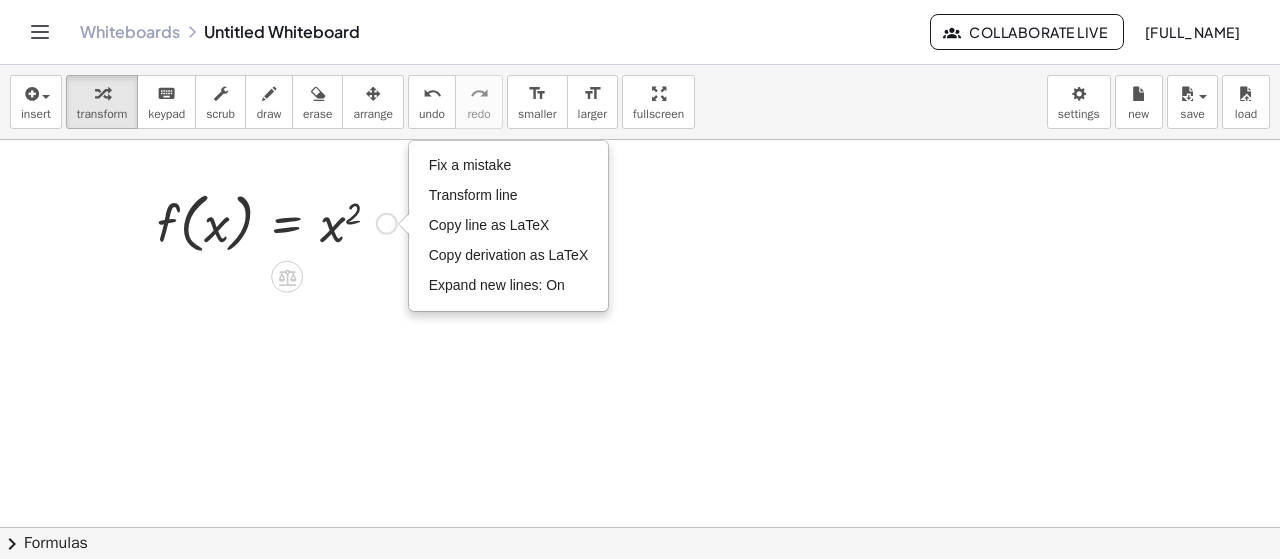 click at bounding box center [277, 222] 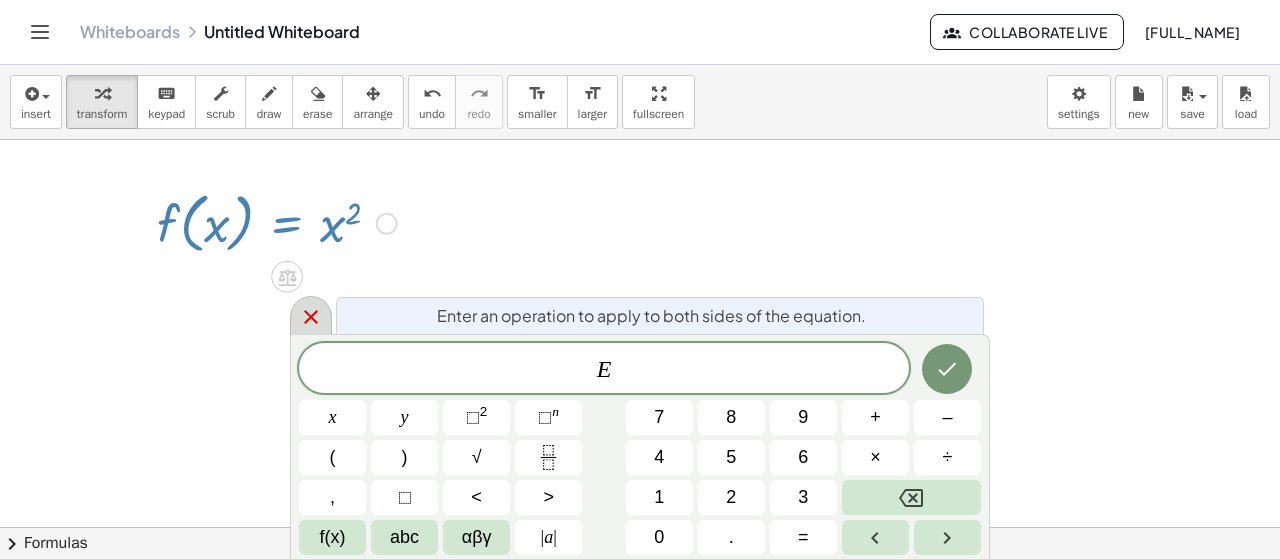 click 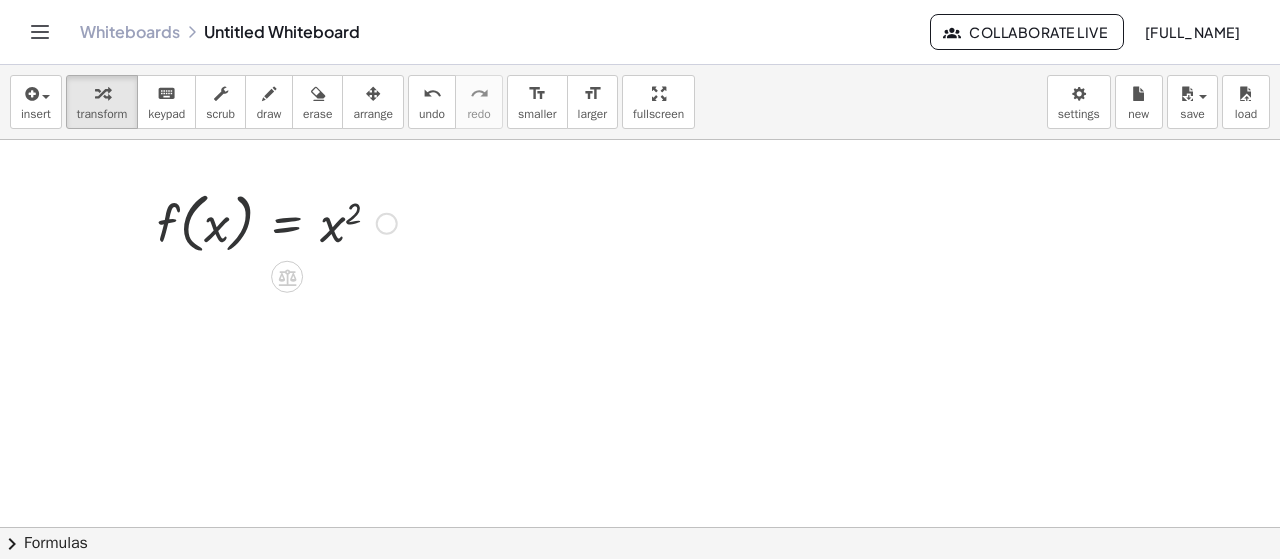 click on "Fix a mistake Transform line Copy line as LaTeX Copy derivation as LaTeX Expand new lines: On" at bounding box center [387, 223] 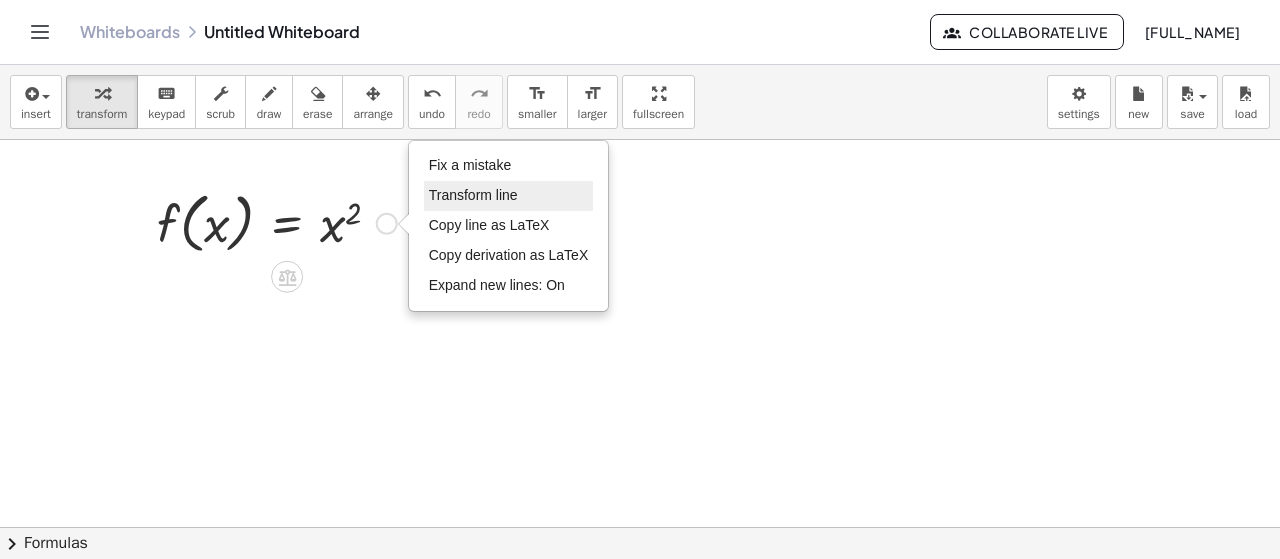 click on "Transform line" at bounding box center (473, 195) 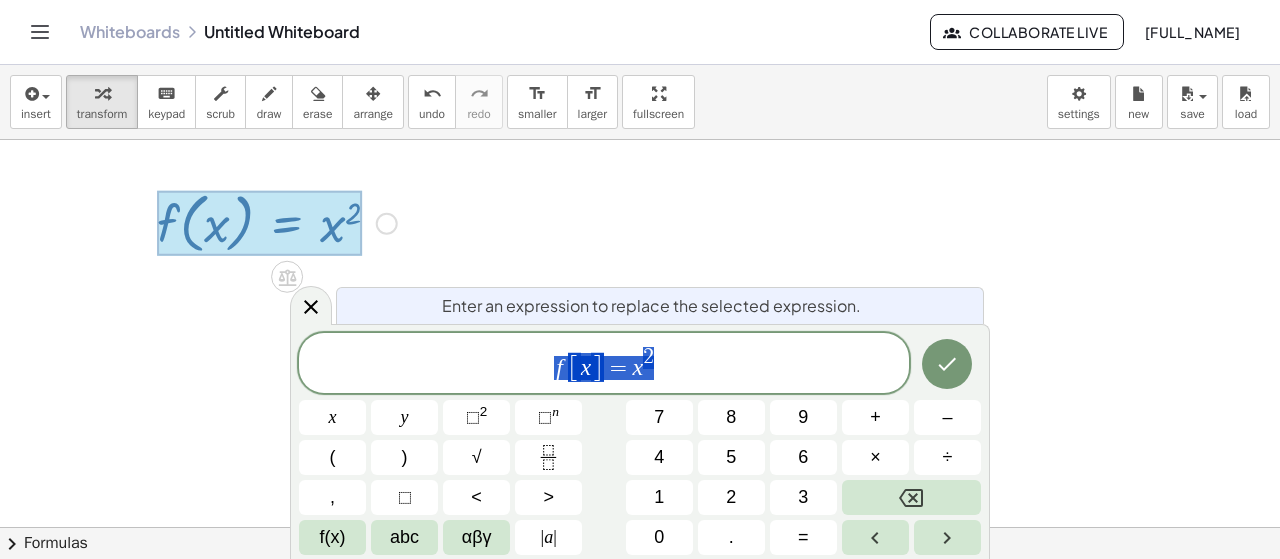 click on "f [ x ] = x 2" at bounding box center (604, 364) 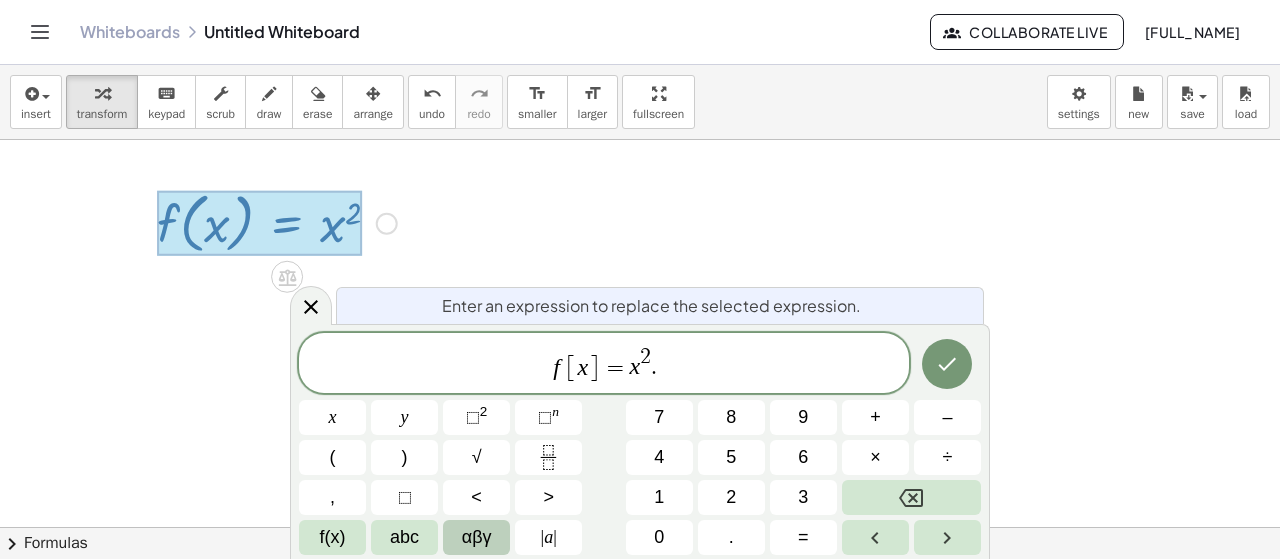 click on "αβγ" at bounding box center (477, 537) 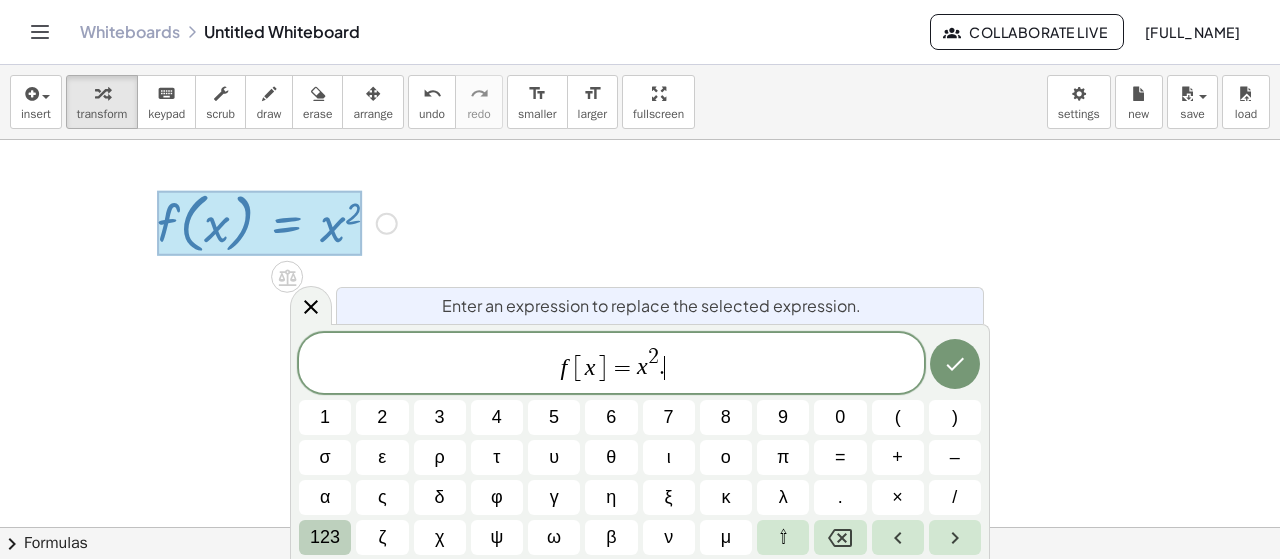 click on "123" at bounding box center [325, 537] 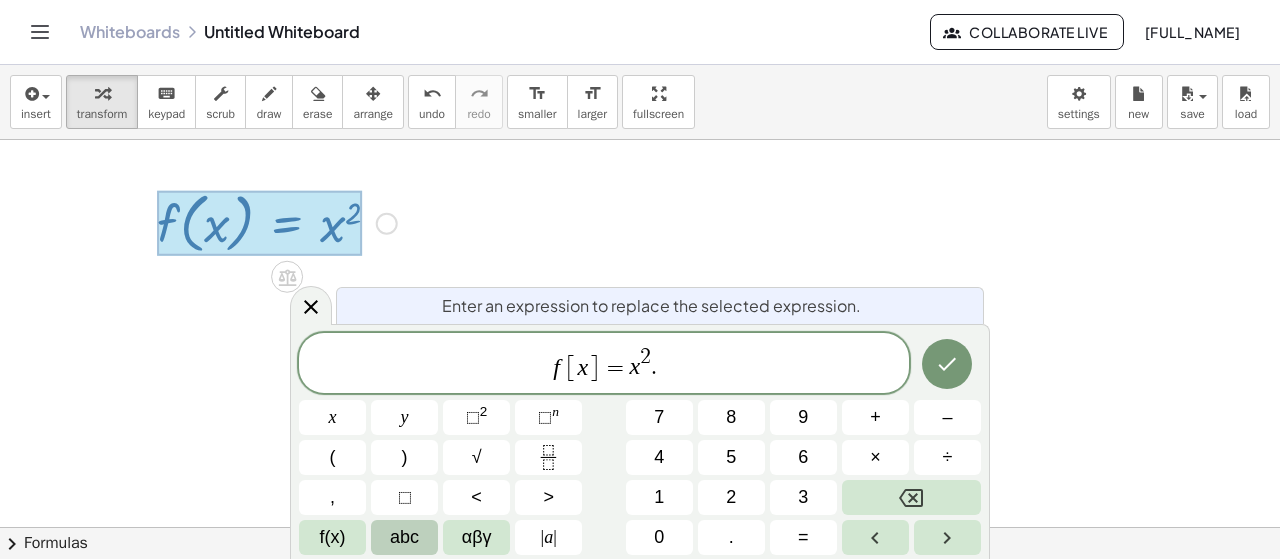 click on "abc" at bounding box center [404, 537] 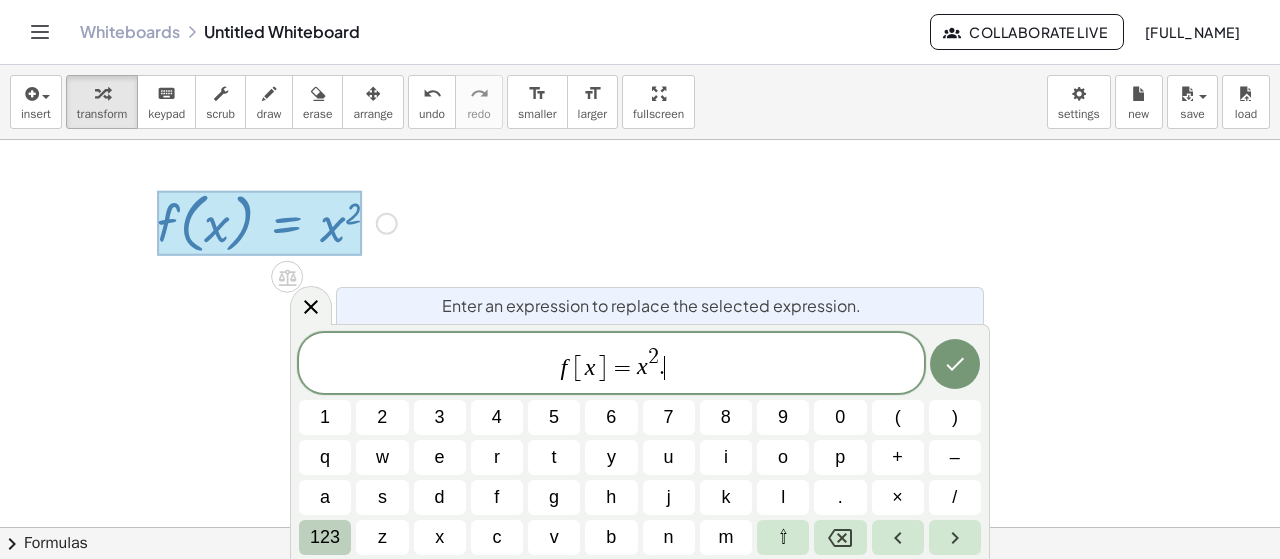 click on "123" at bounding box center [325, 537] 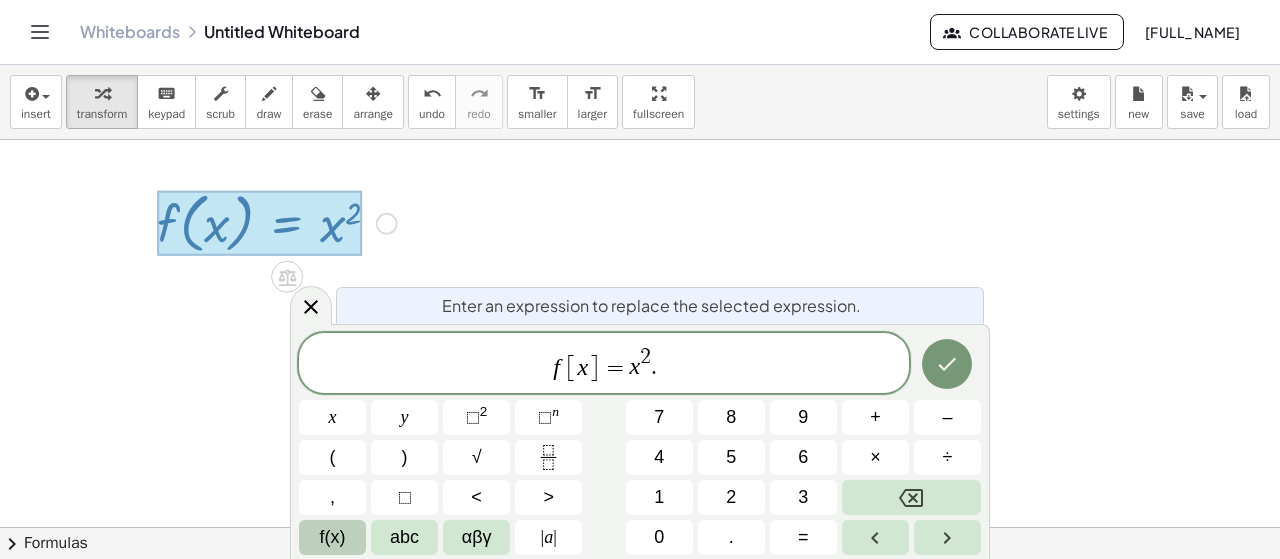 click on "f(x)" at bounding box center (333, 537) 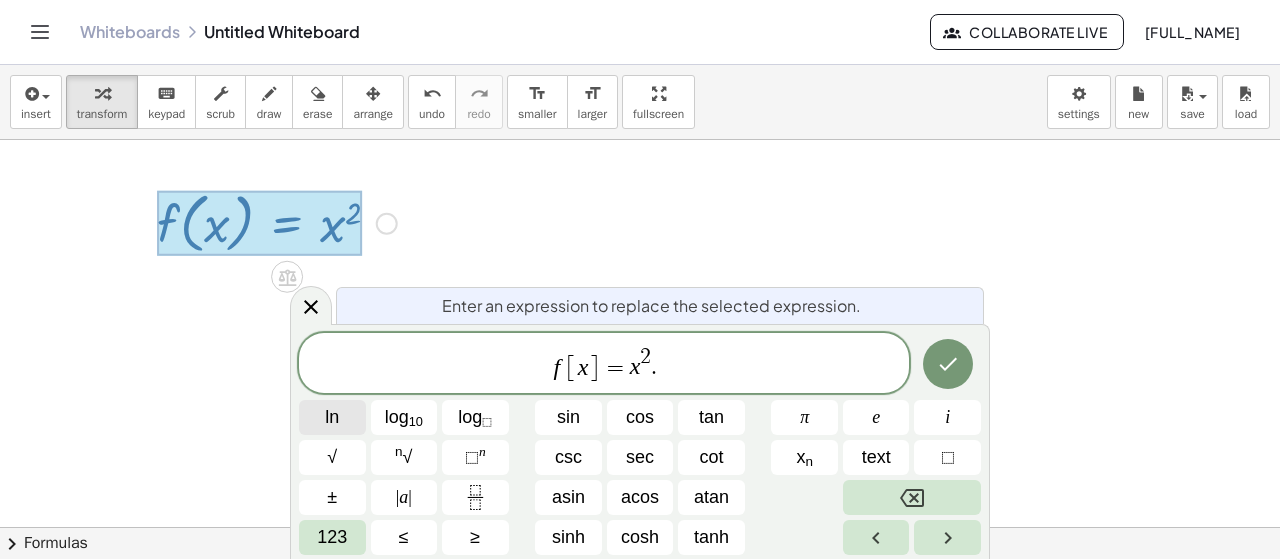 click on "ln" at bounding box center (332, 417) 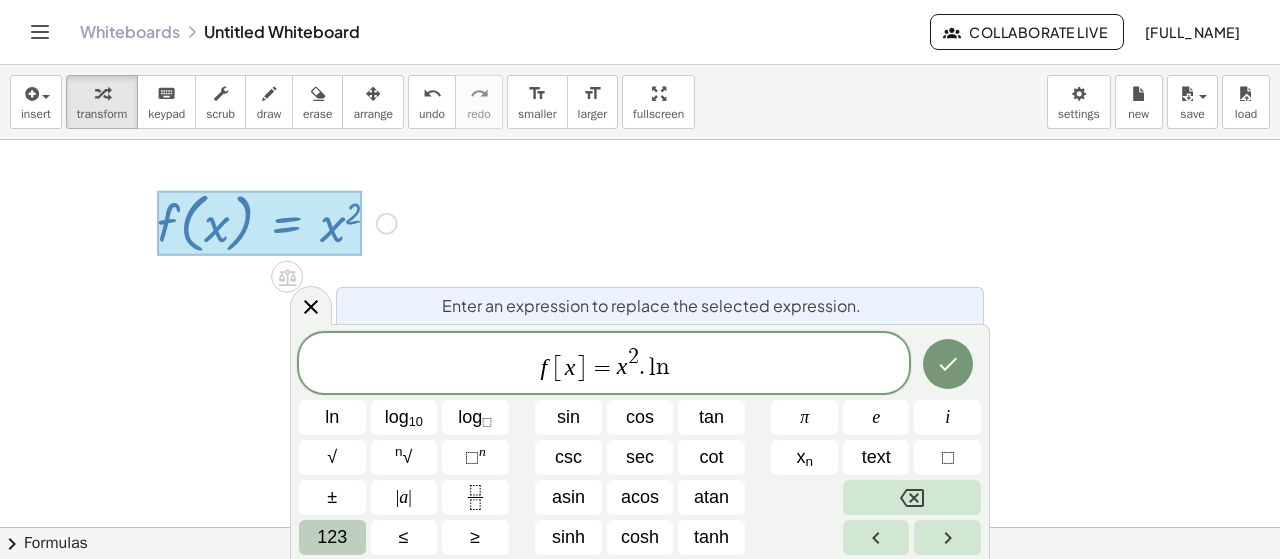 click on "123" at bounding box center (332, 537) 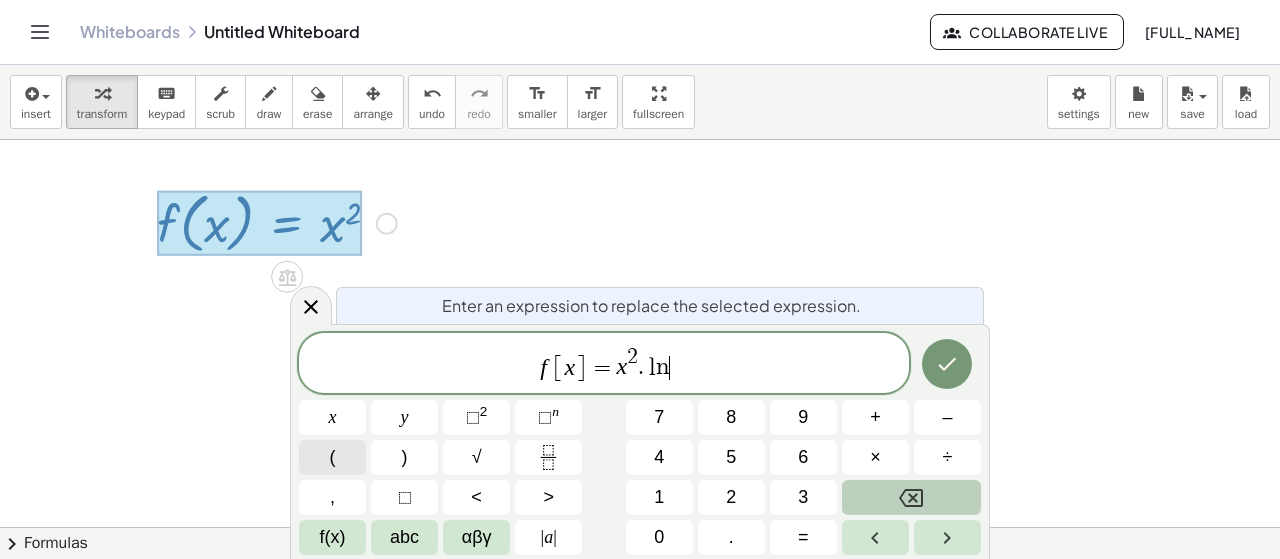 click on "(" at bounding box center (332, 457) 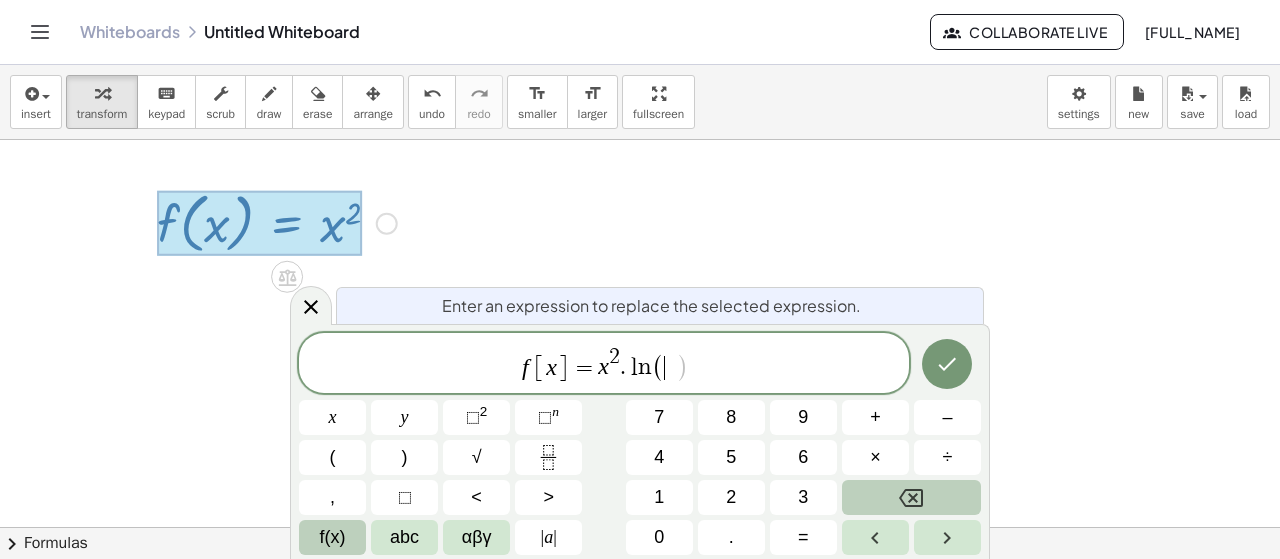 click on "f(x)" at bounding box center (333, 537) 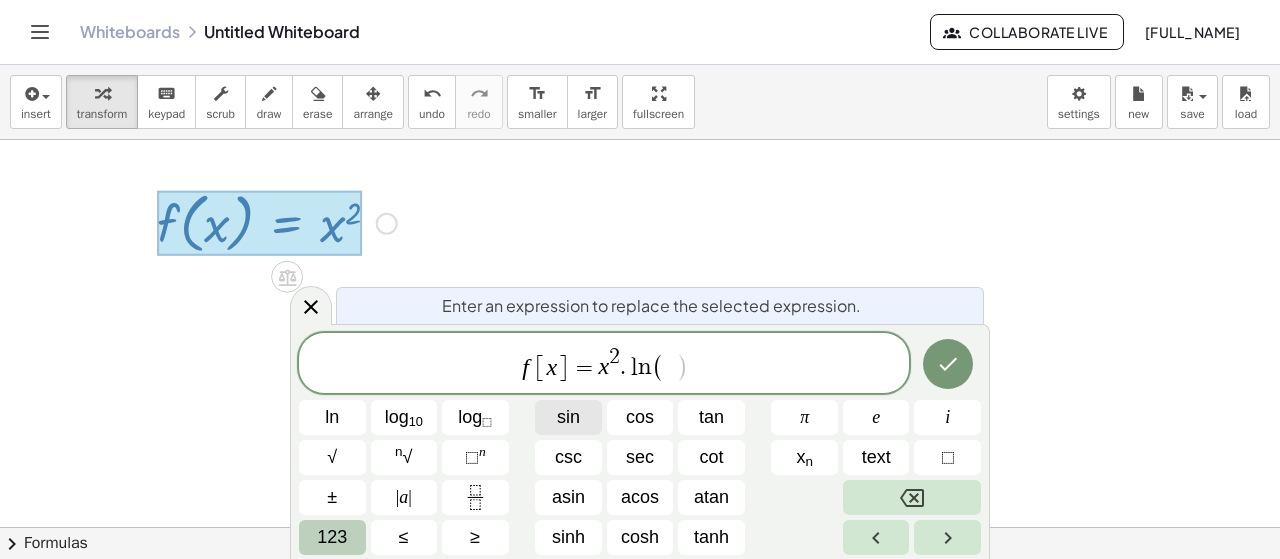 click on "sin" at bounding box center (568, 417) 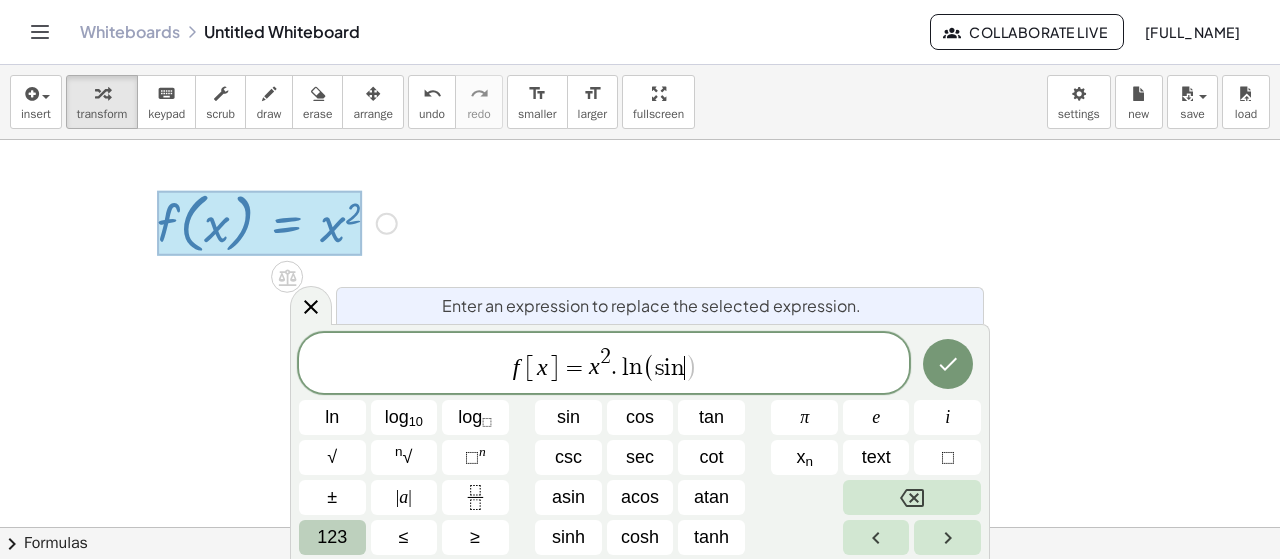 click on "123" at bounding box center [332, 537] 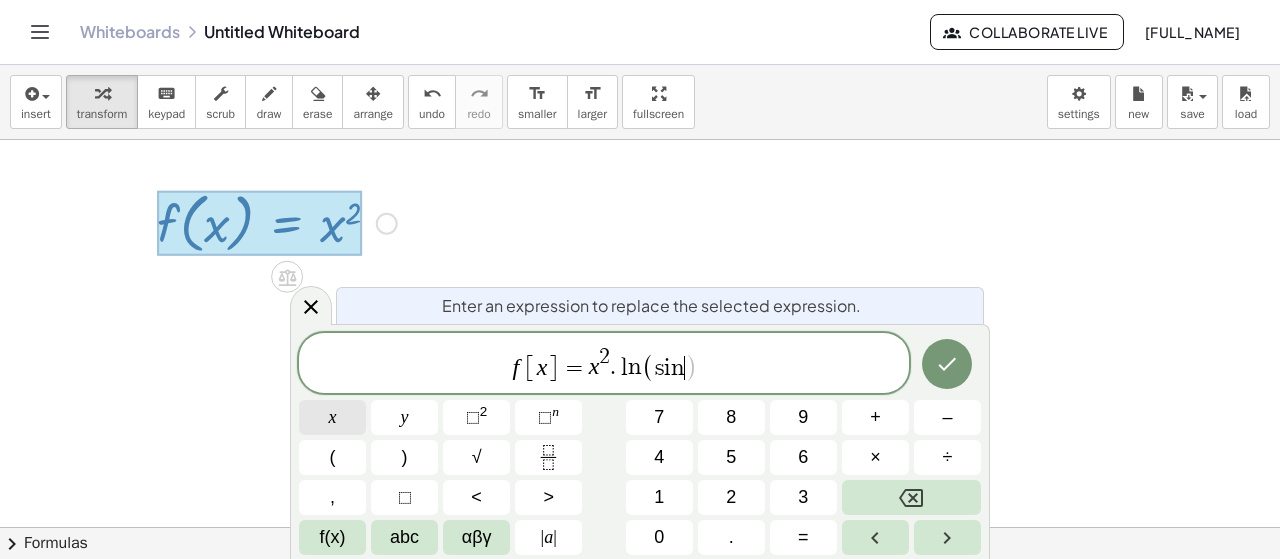 click on "x" at bounding box center [332, 417] 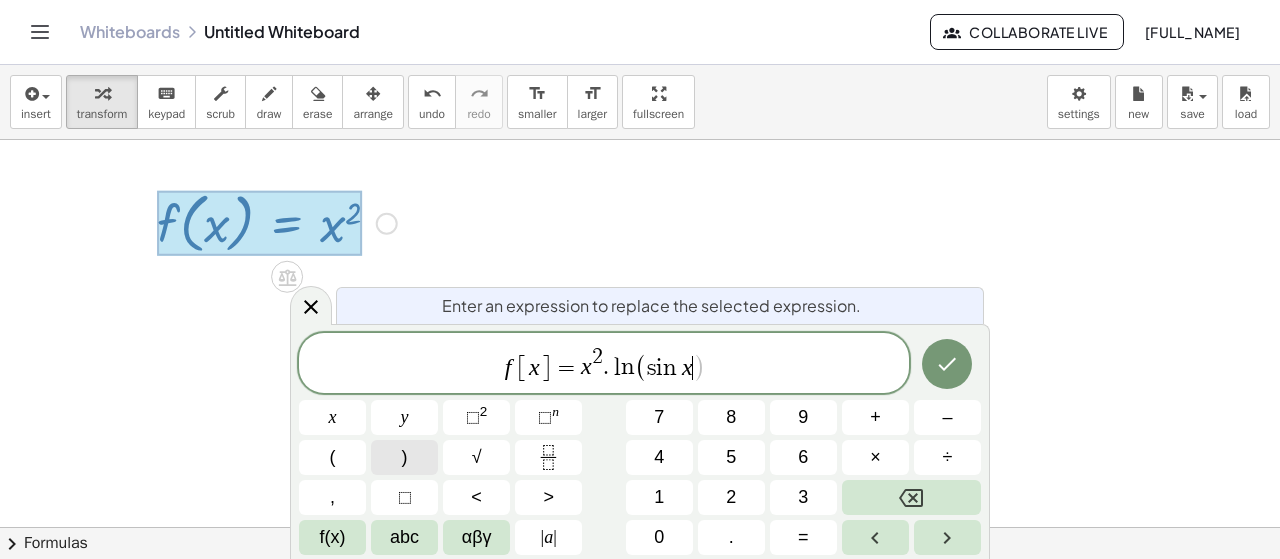 click on ")" at bounding box center (404, 457) 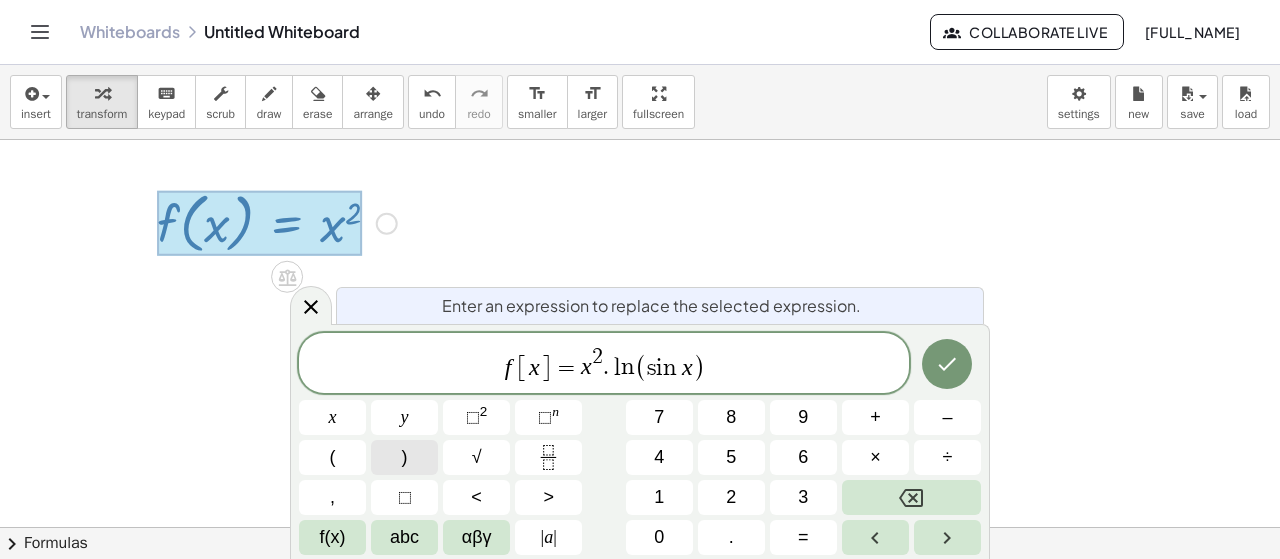 click 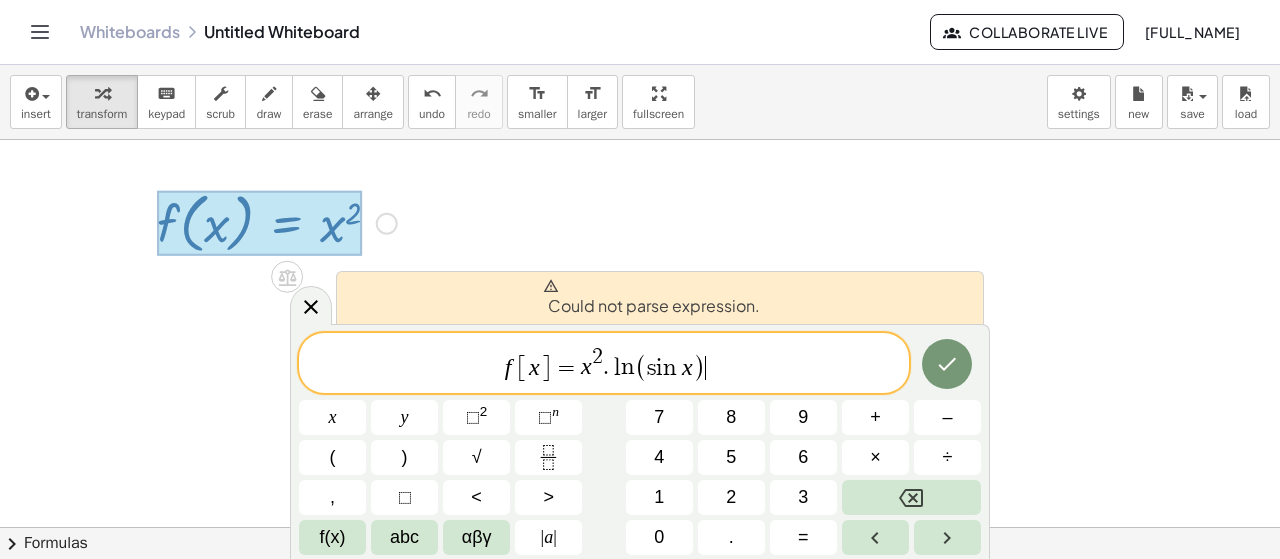 click on "f [ x ] = x 2 . l n ( s i n x ) ​" at bounding box center [604, 364] 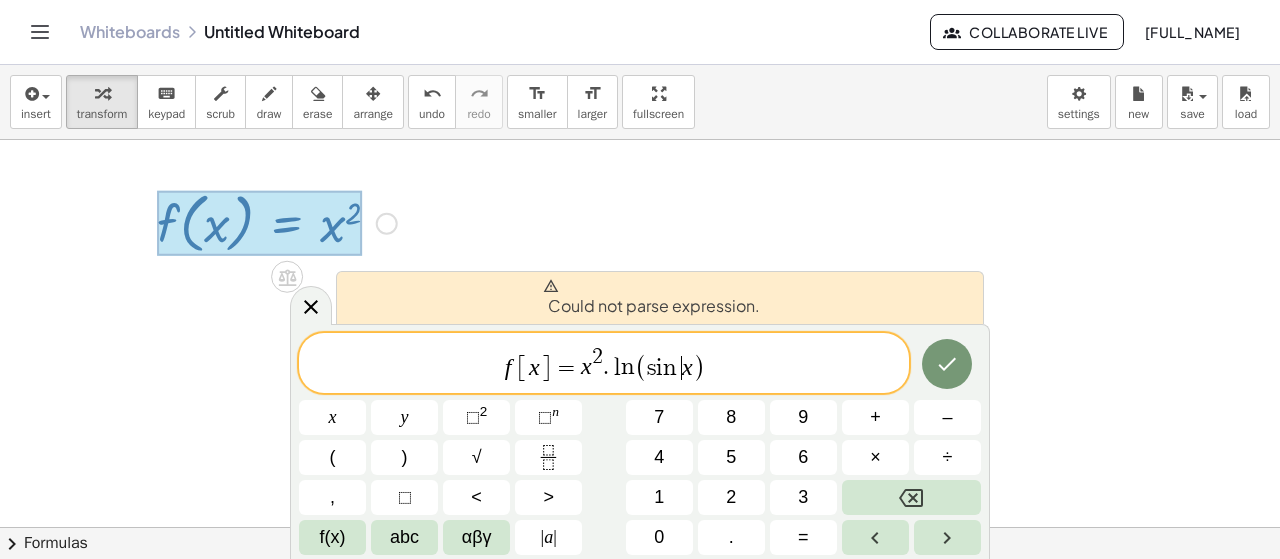 click on "x" at bounding box center [687, 367] 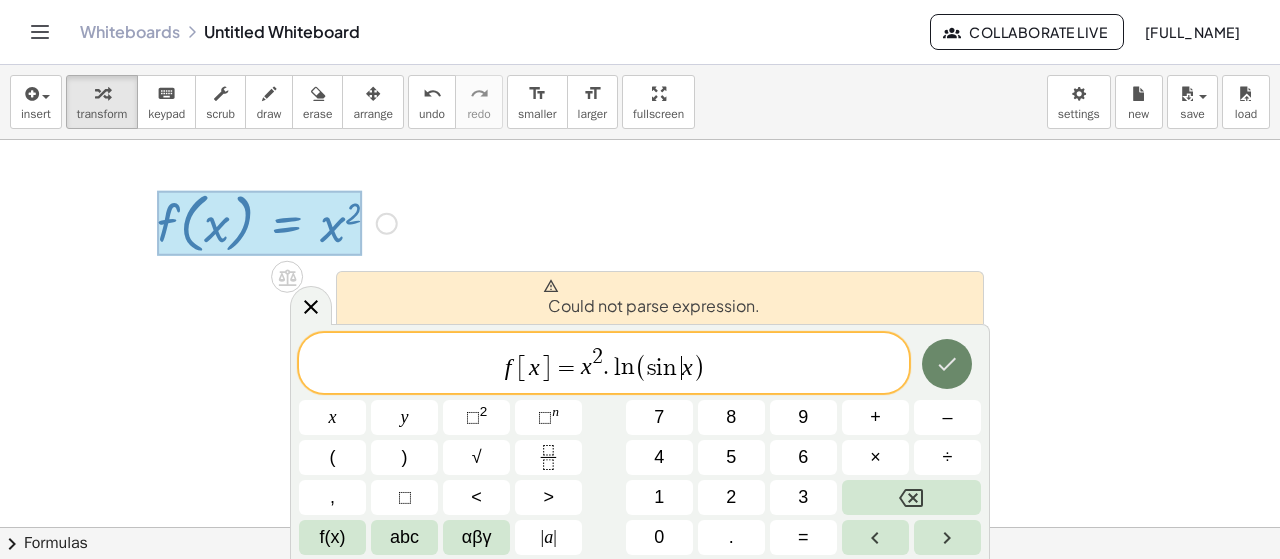 click 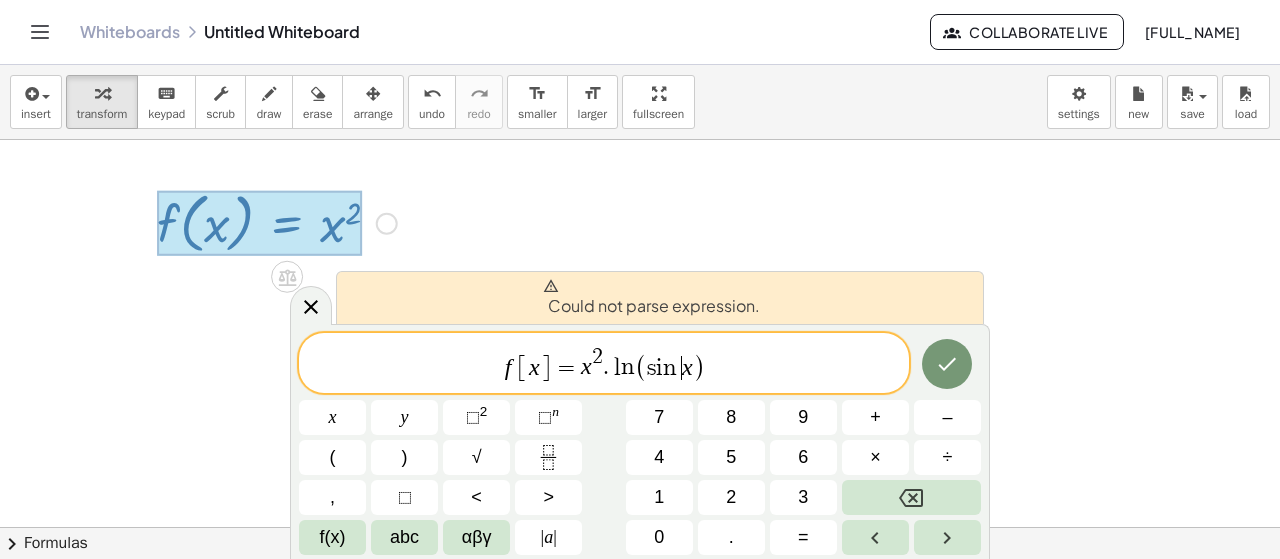 click 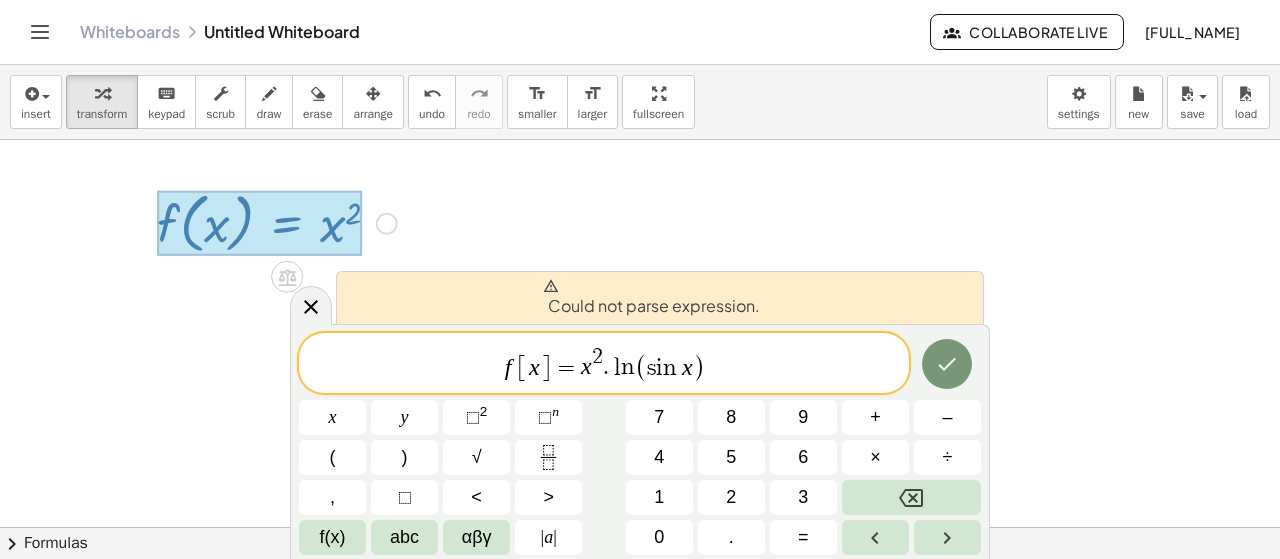 click on "Could not parse expression." at bounding box center (651, 298) 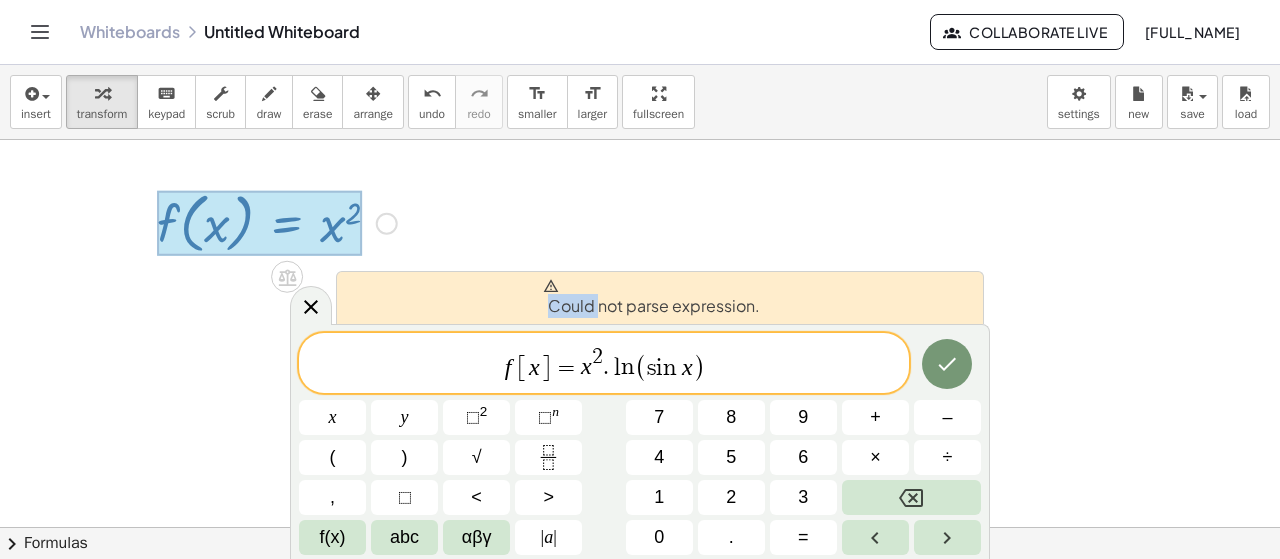 click on "Could not parse expression." at bounding box center (651, 298) 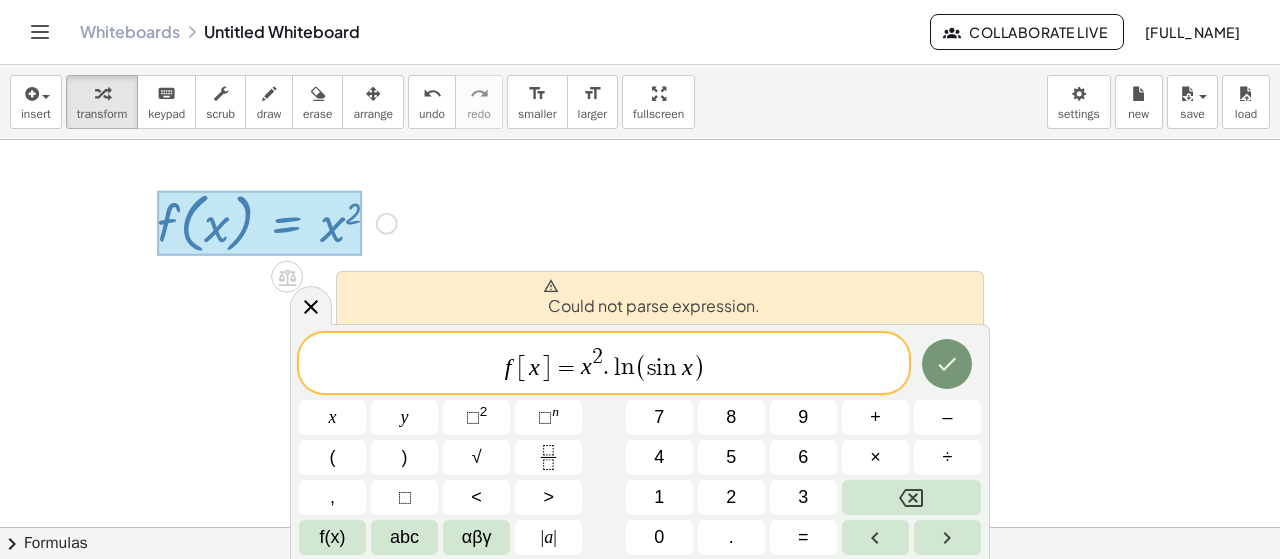 click on "f [ x ] = x 2 . l n ( s i n x )" at bounding box center [604, 364] 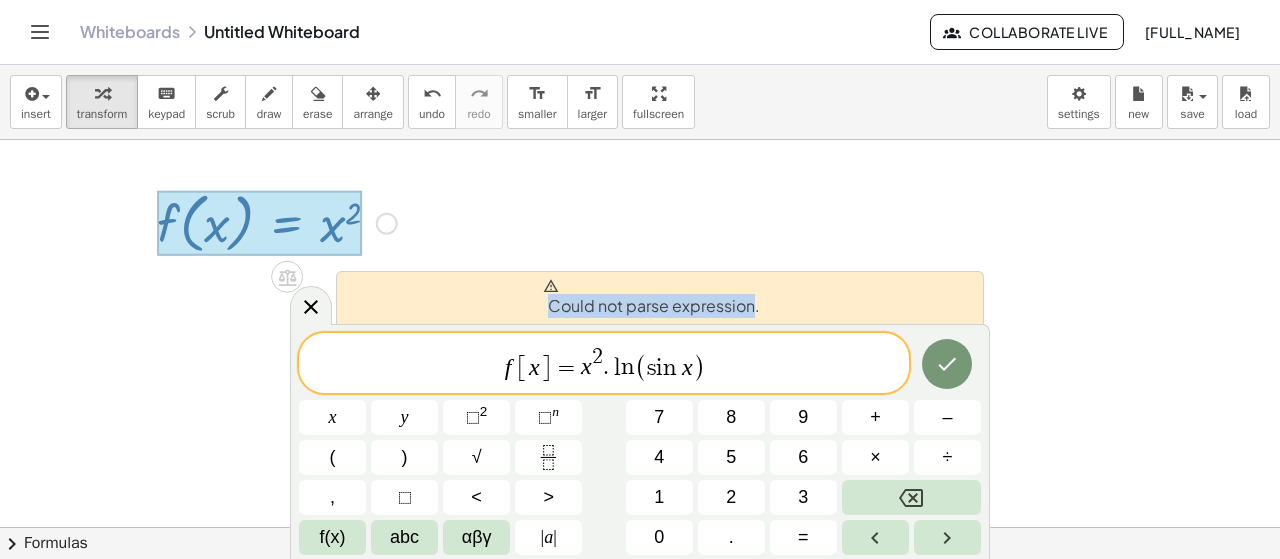 drag, startPoint x: 756, startPoint y: 305, endPoint x: 496, endPoint y: 313, distance: 260.12305 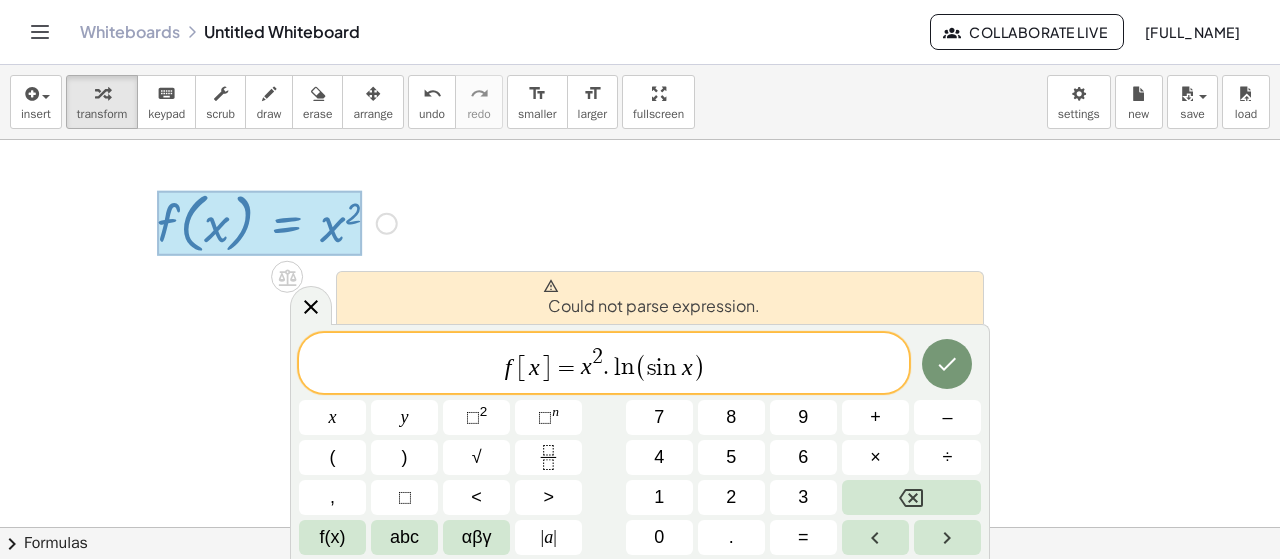 click on "2" at bounding box center (597, 357) 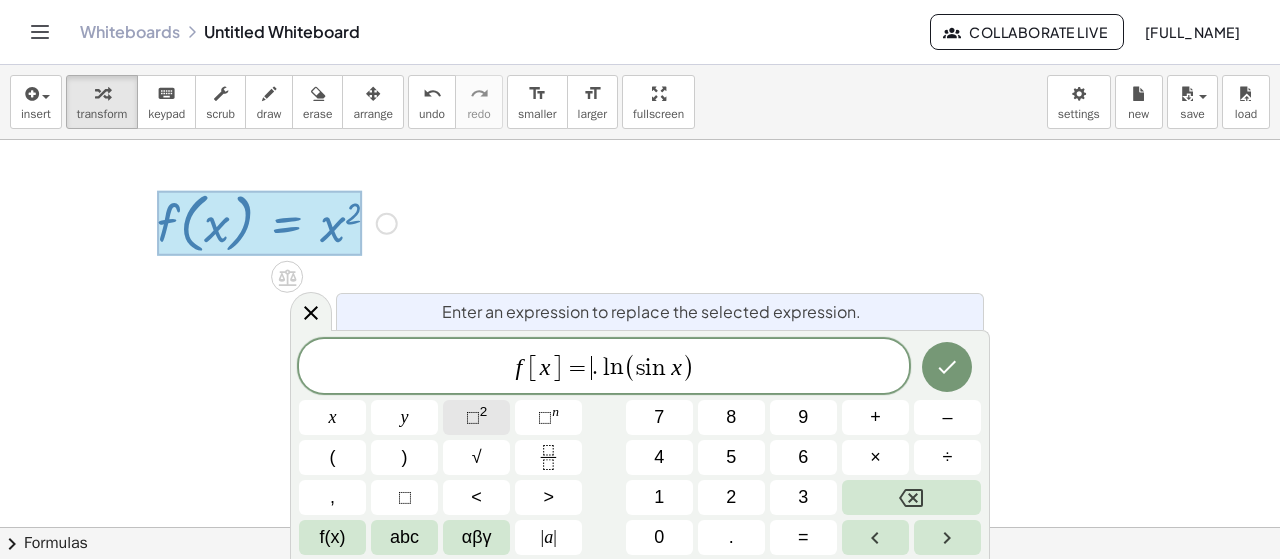 click on "⬚ 2" 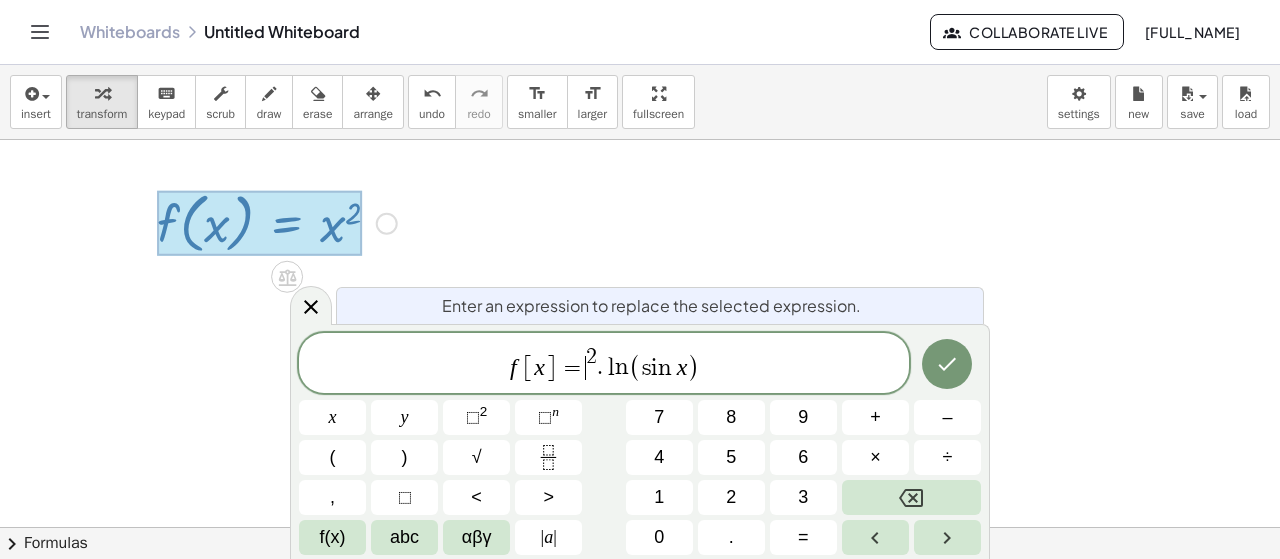 click on "=" at bounding box center [572, 368] 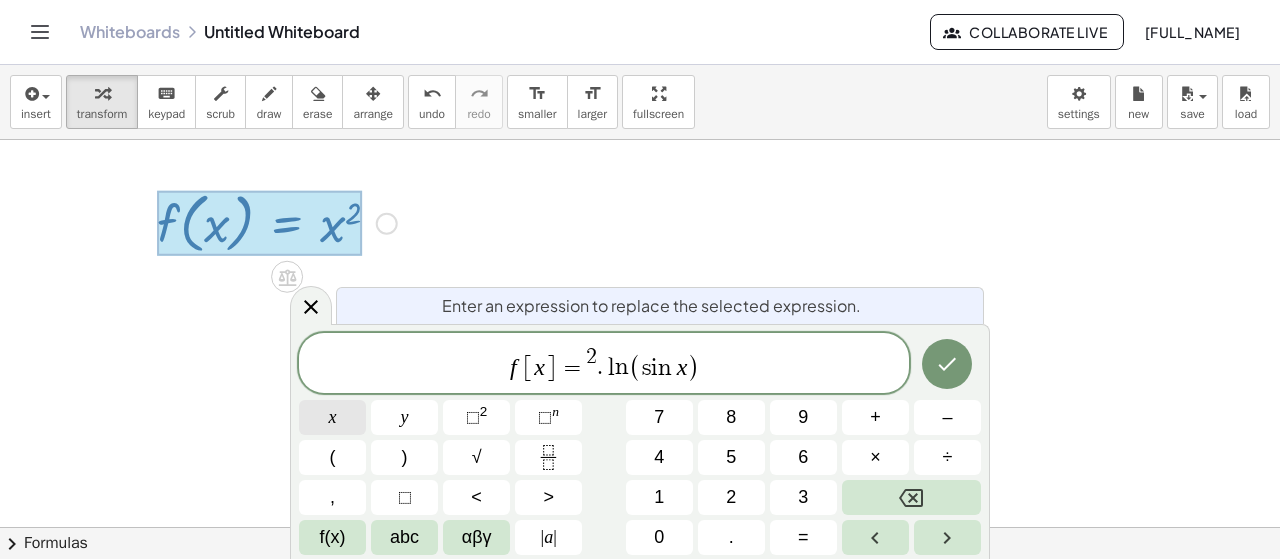 click on "x" at bounding box center [332, 417] 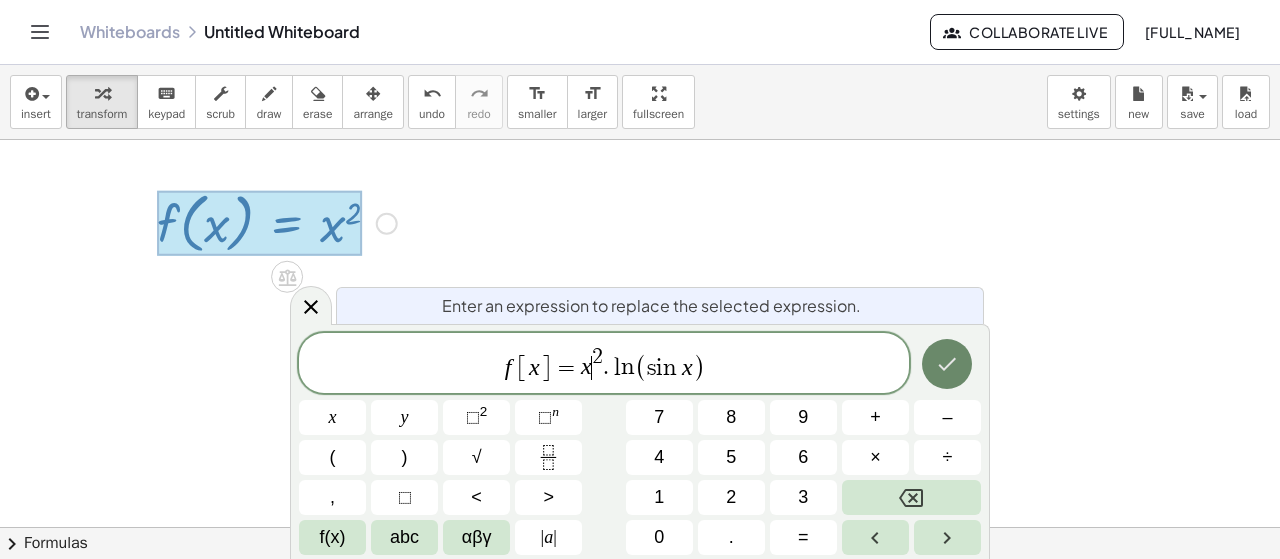 click at bounding box center [947, 364] 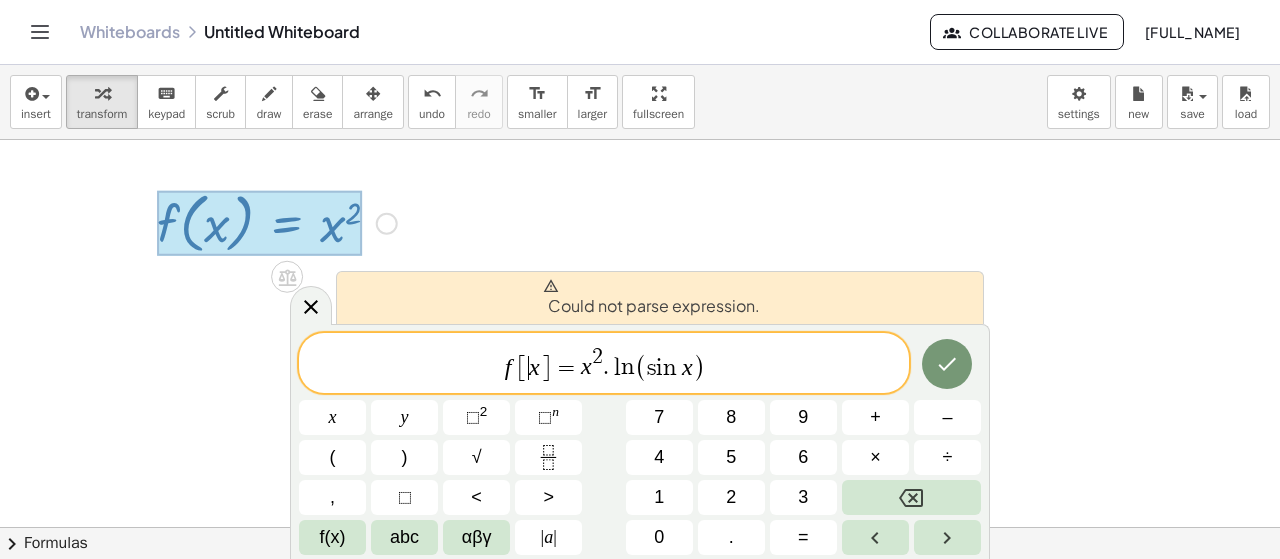 click on "[" at bounding box center (522, 367) 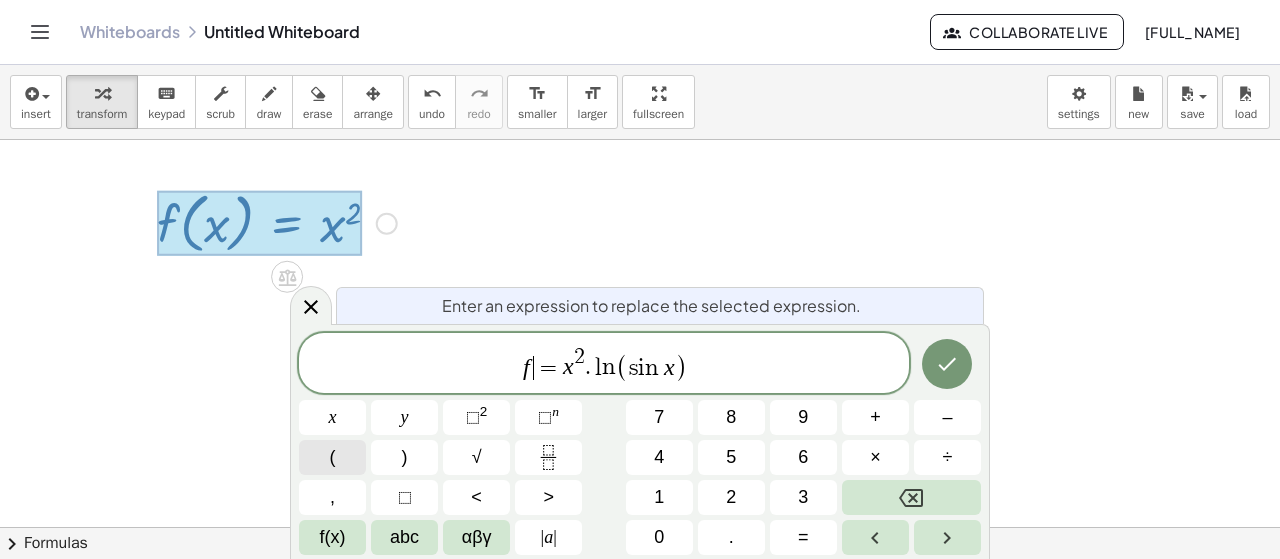 click on "(" at bounding box center [332, 457] 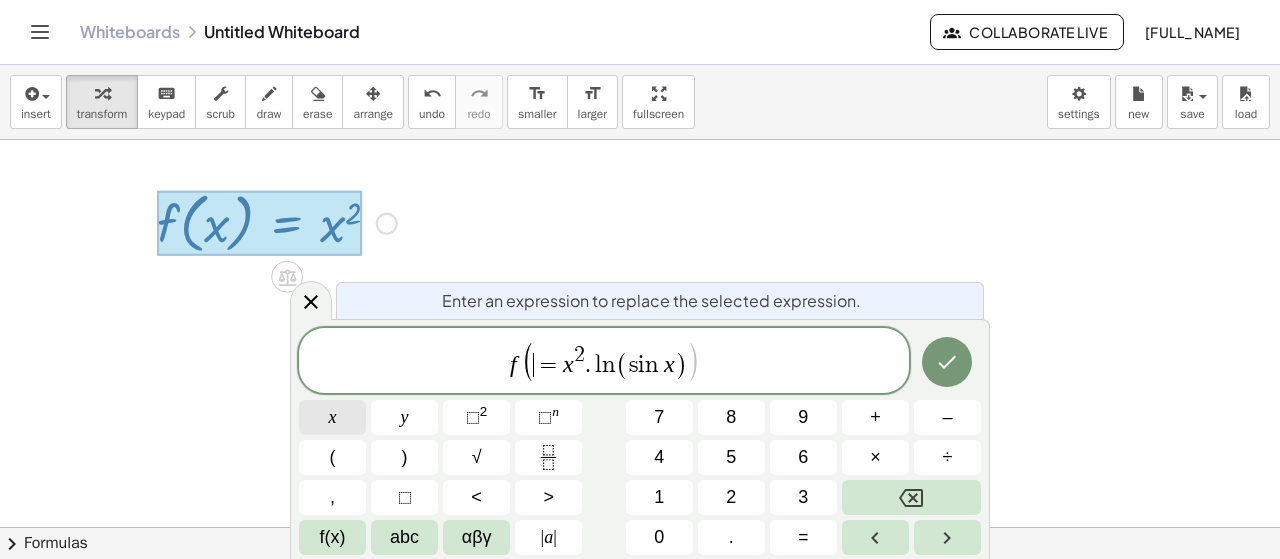 click on "x" at bounding box center [332, 417] 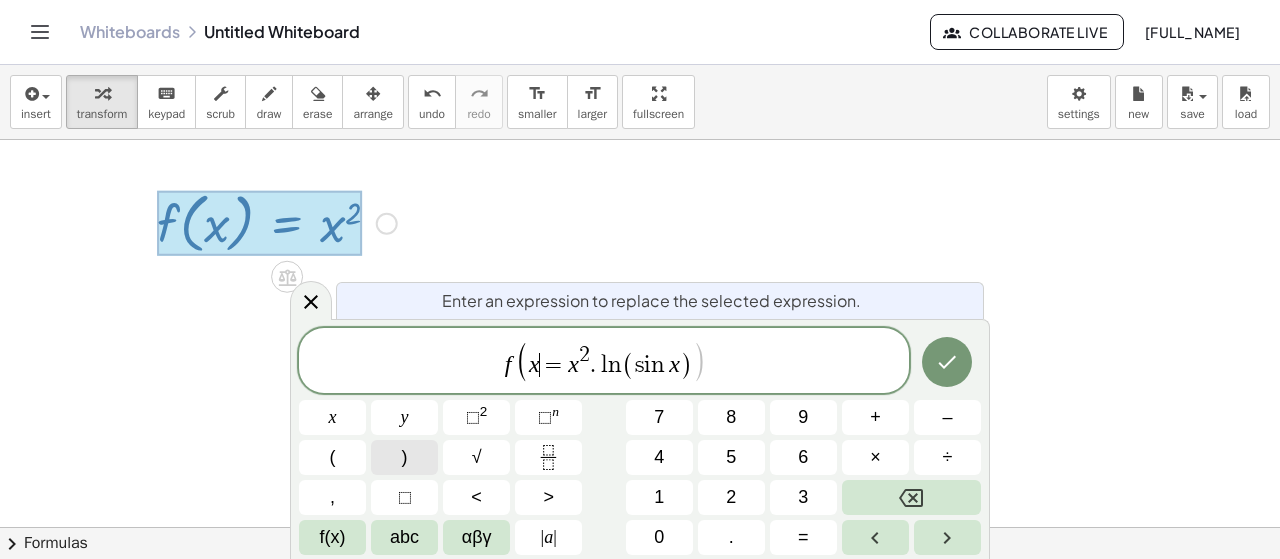click on ")" at bounding box center (405, 457) 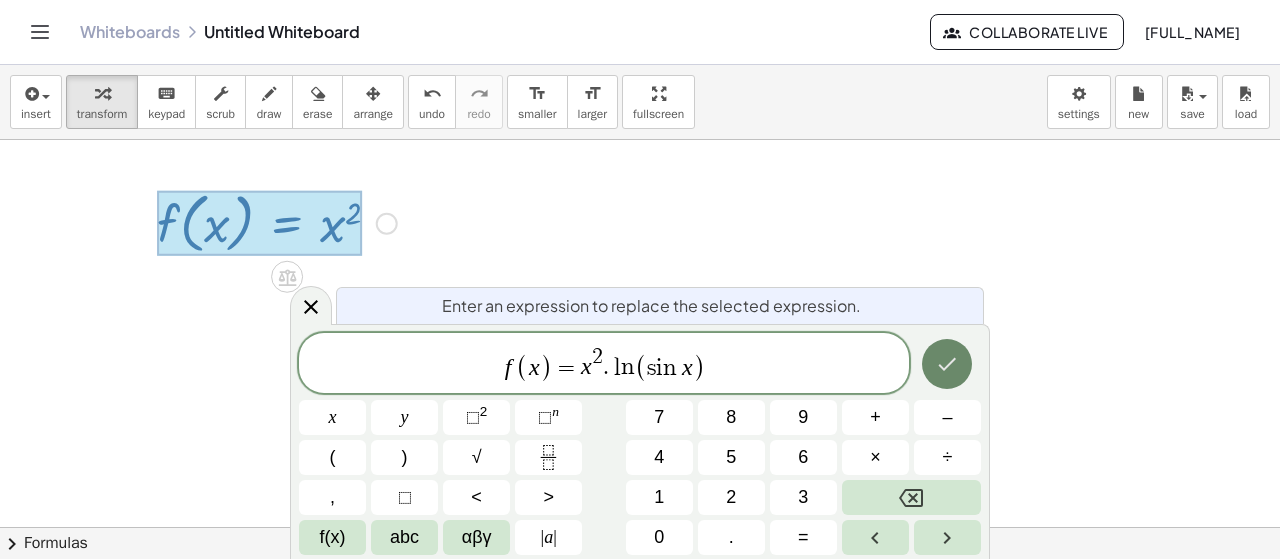 click 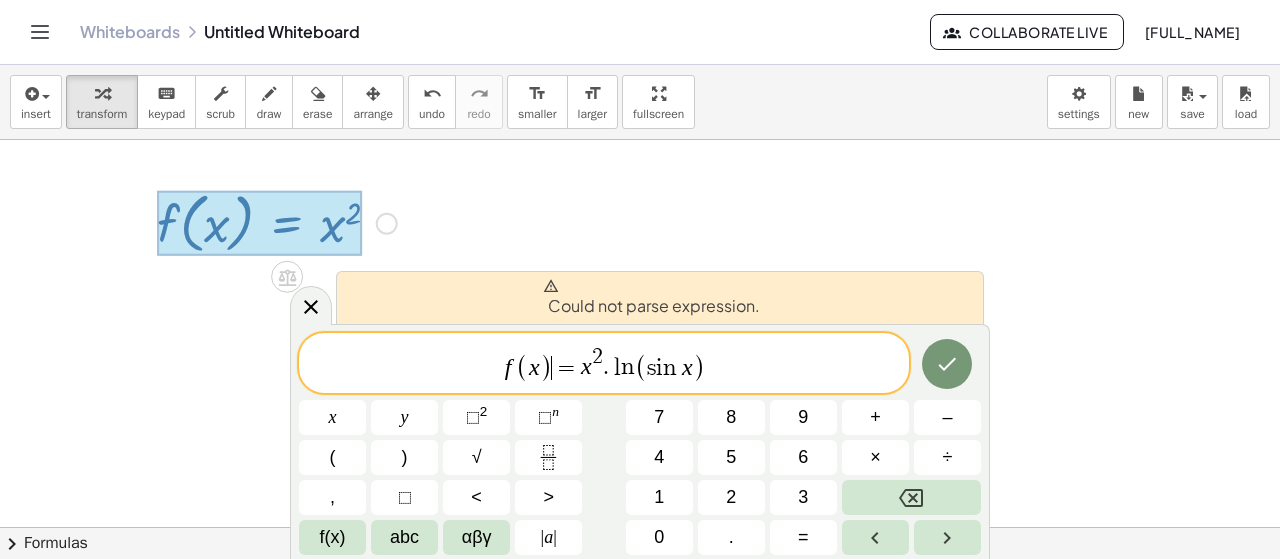 click at bounding box center (640, 593) 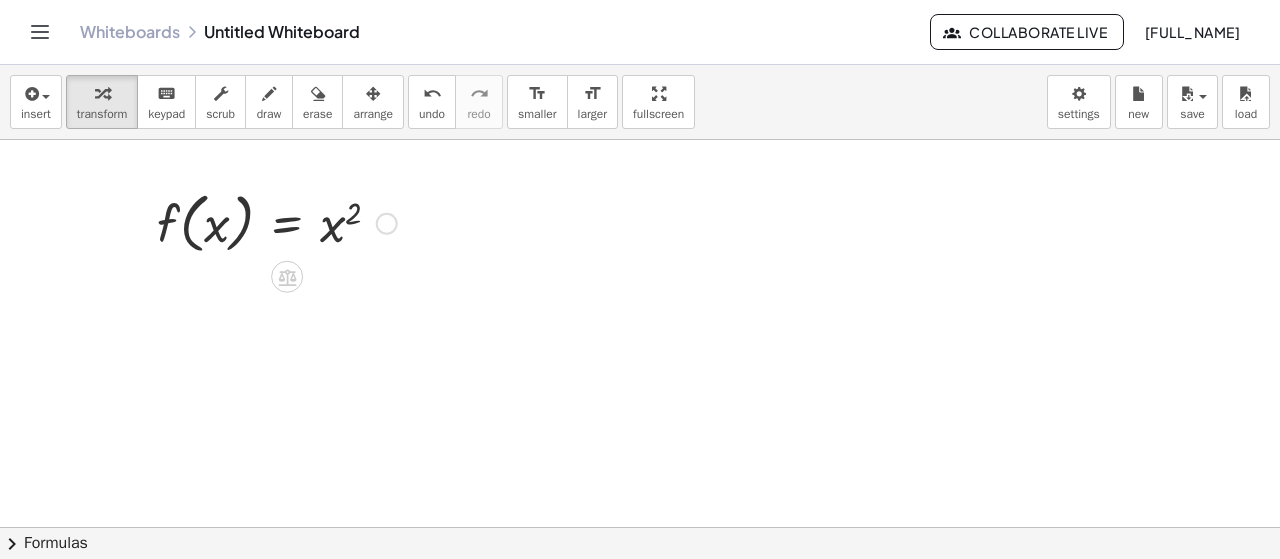 click at bounding box center [277, 222] 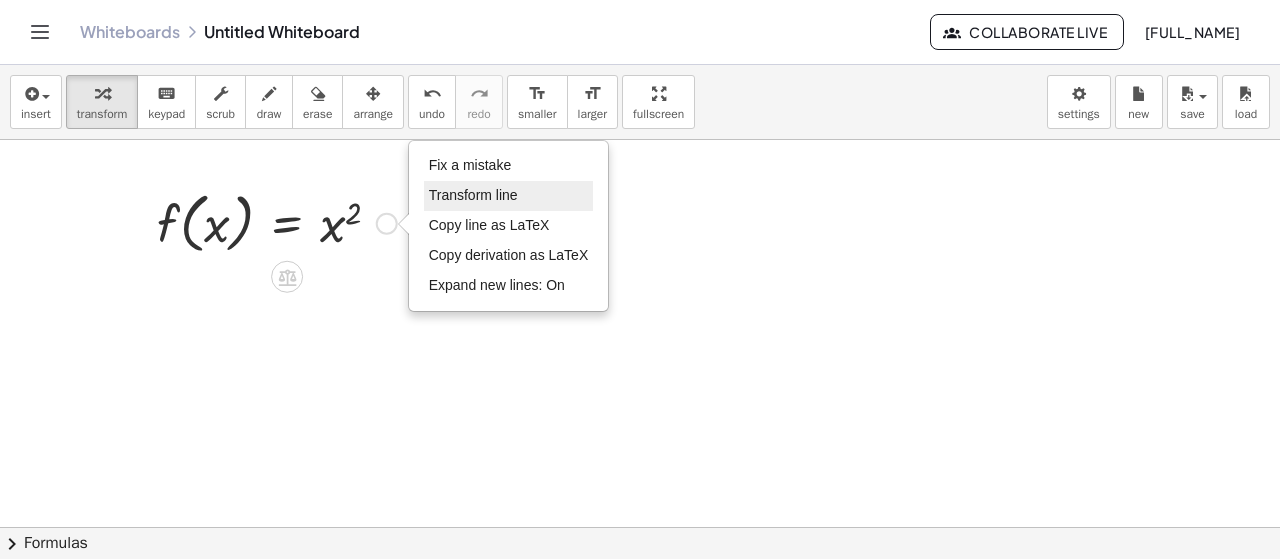 click on "Transform line" at bounding box center [509, 196] 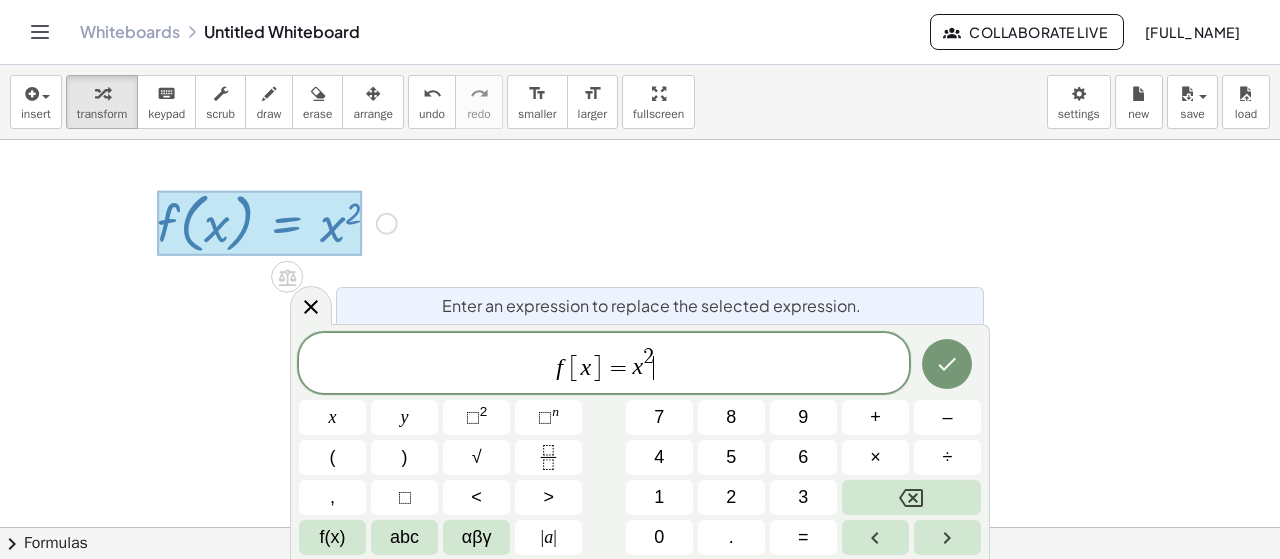 click on "f [ x ] = x 2 ​" at bounding box center [604, 364] 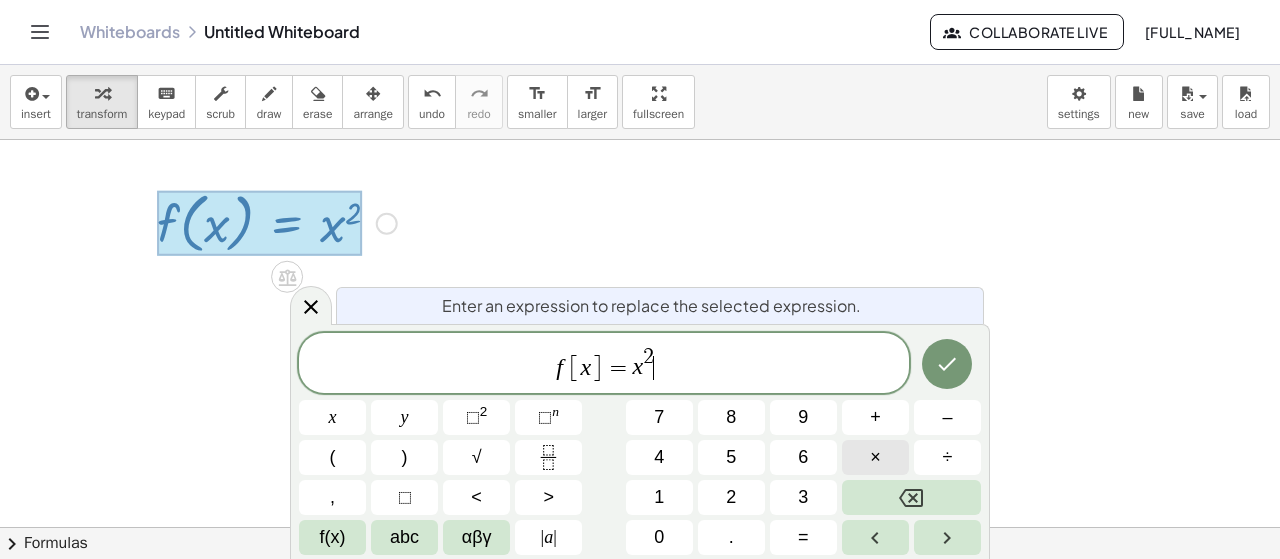 click on "×" at bounding box center (875, 457) 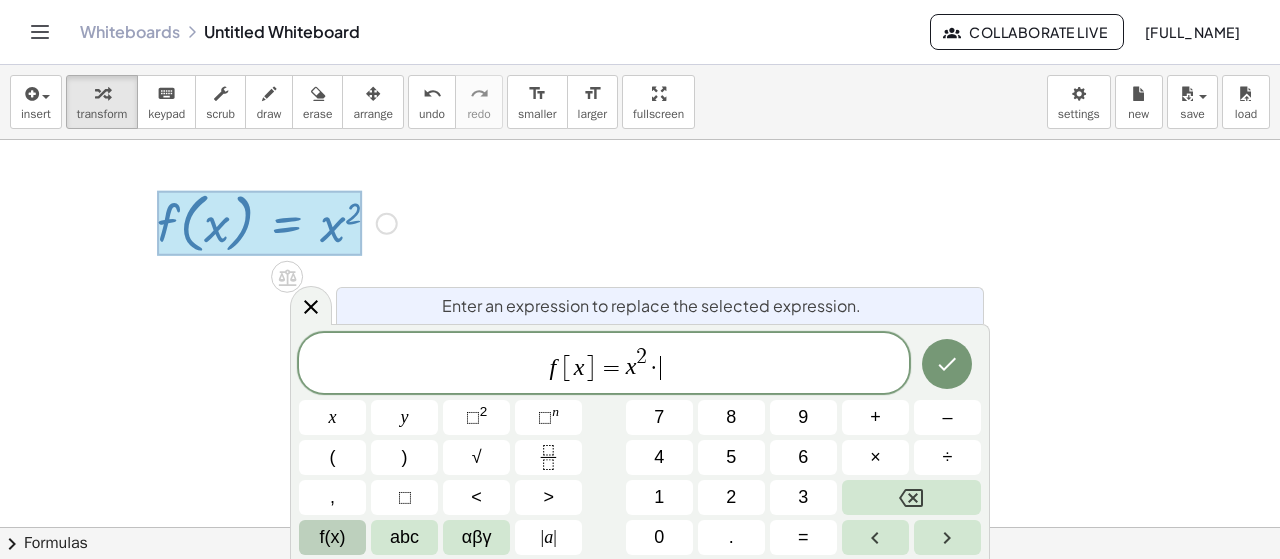 click on "f(x)" at bounding box center [333, 537] 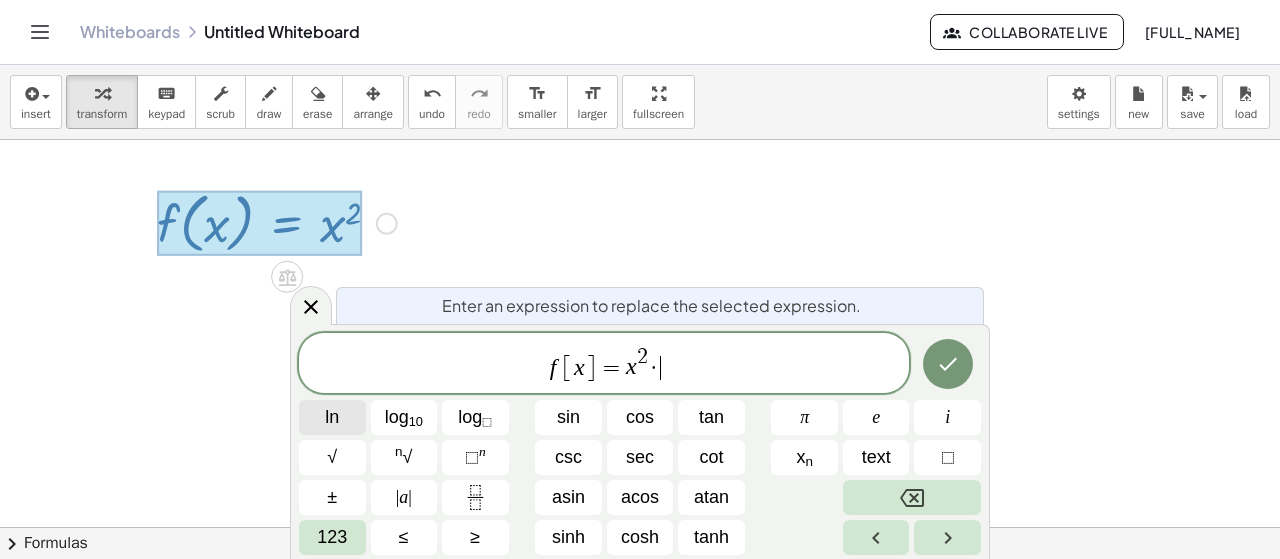 click on "ln" at bounding box center [332, 417] 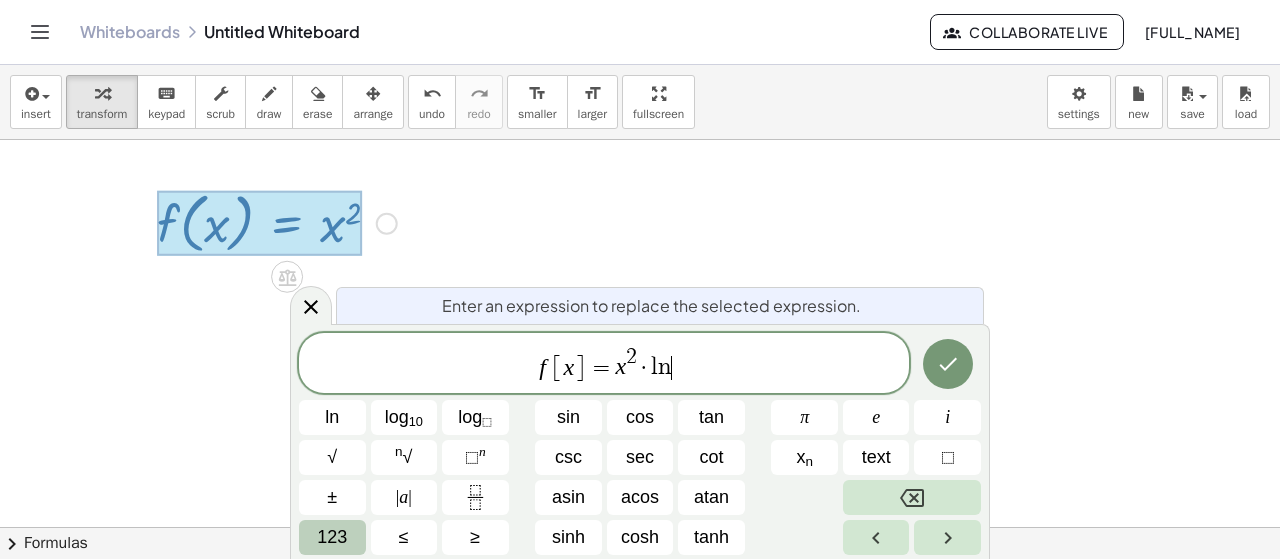 click on "123" at bounding box center [332, 537] 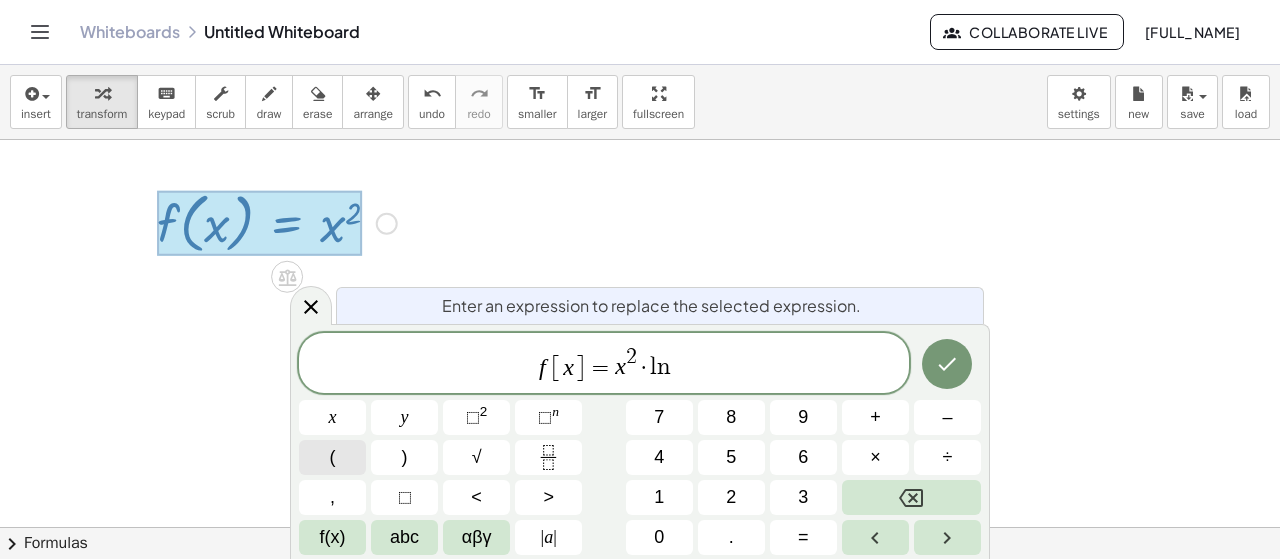 click on "(" at bounding box center (332, 457) 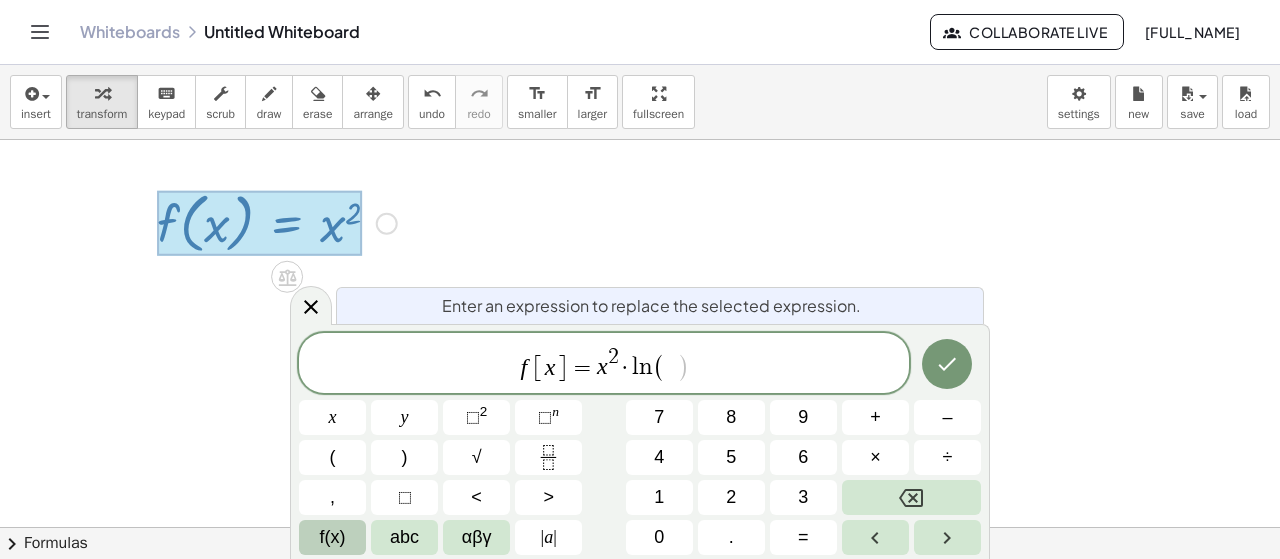 click on "f(x)" at bounding box center (333, 537) 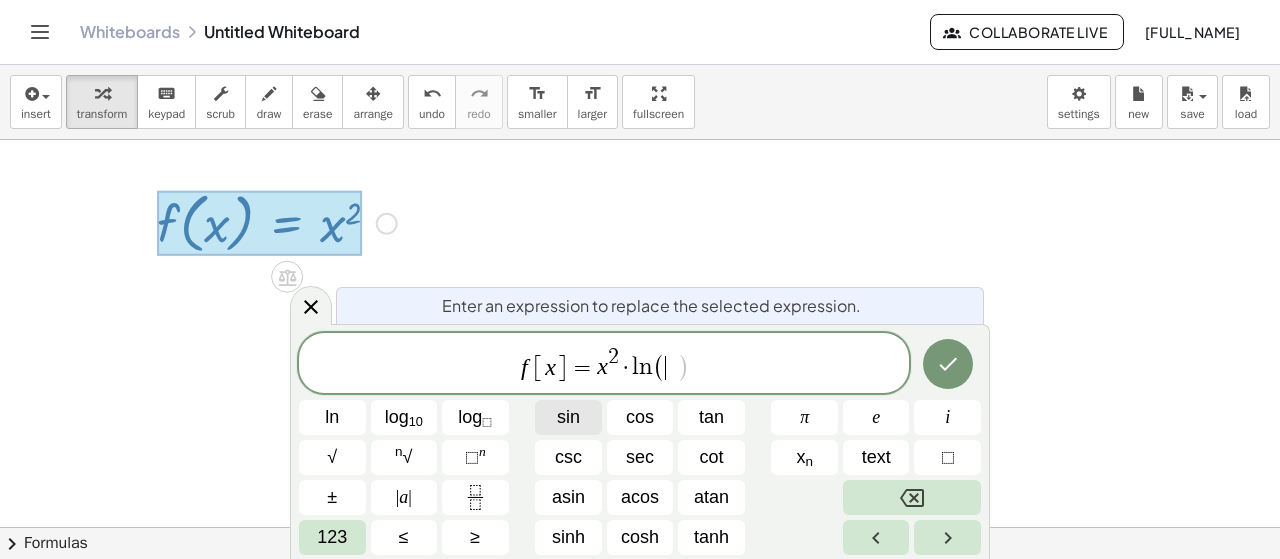 click on "sin" at bounding box center (568, 417) 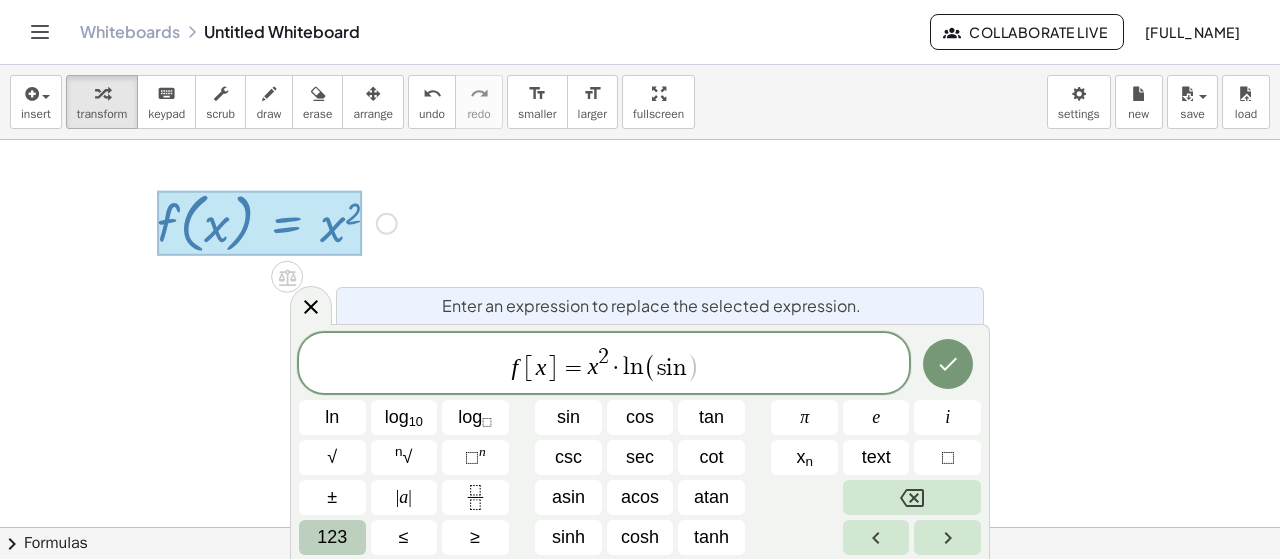 click on "123" at bounding box center [332, 537] 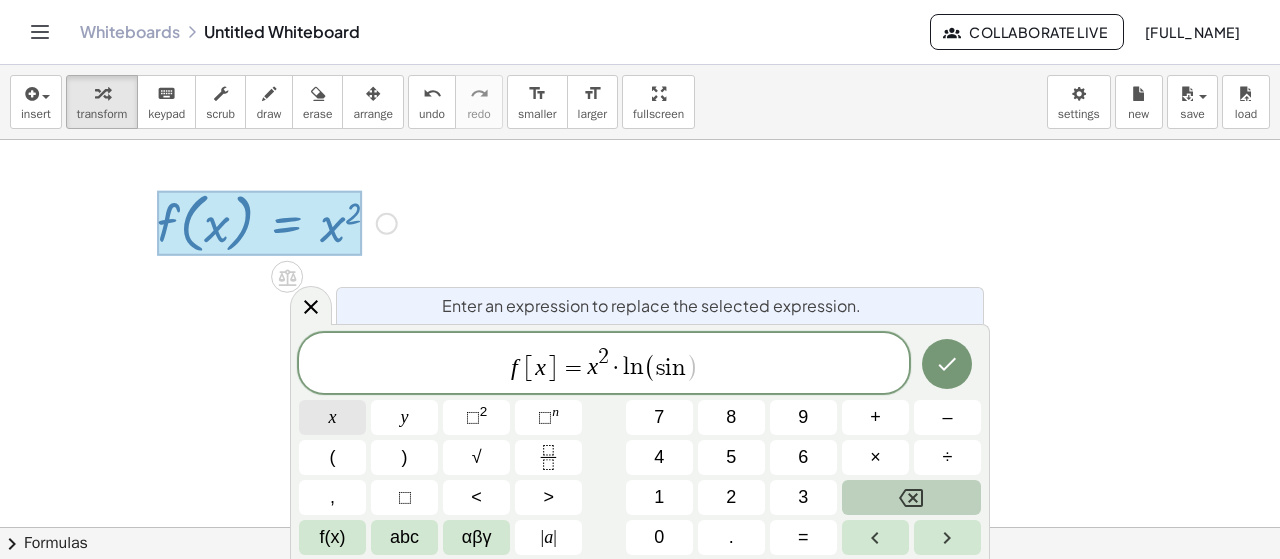 click on "x" at bounding box center [333, 417] 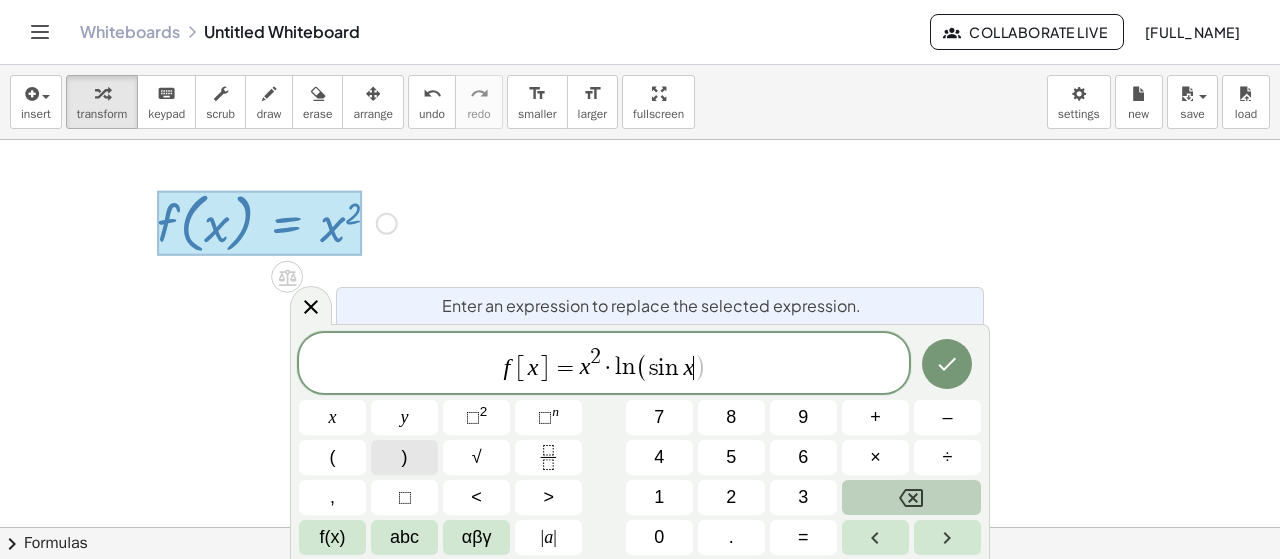 click on ")" at bounding box center (404, 457) 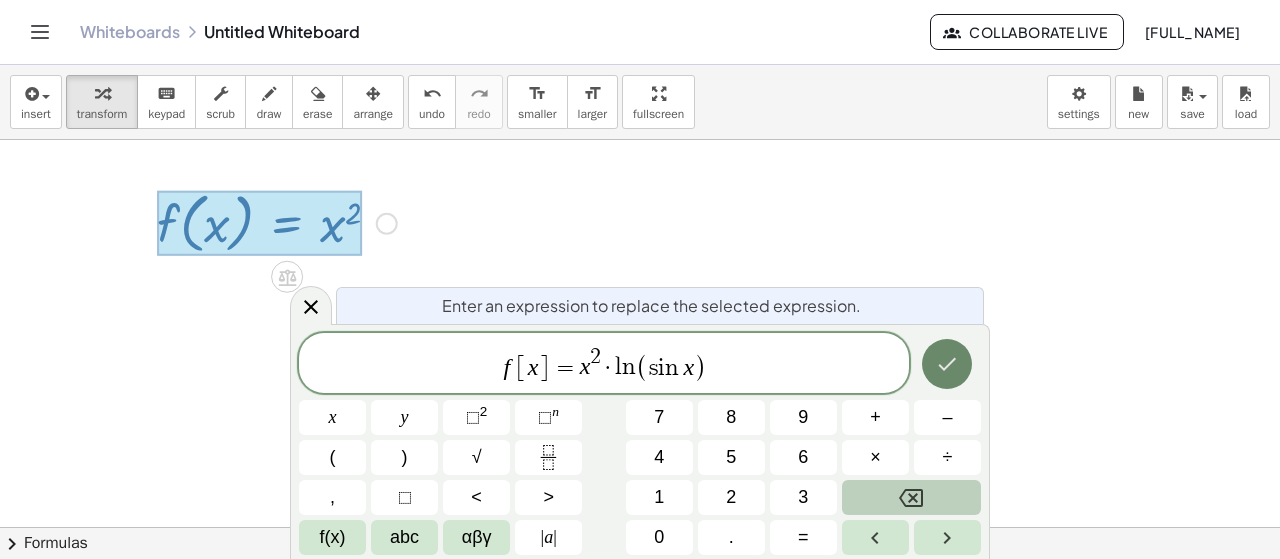click at bounding box center [947, 364] 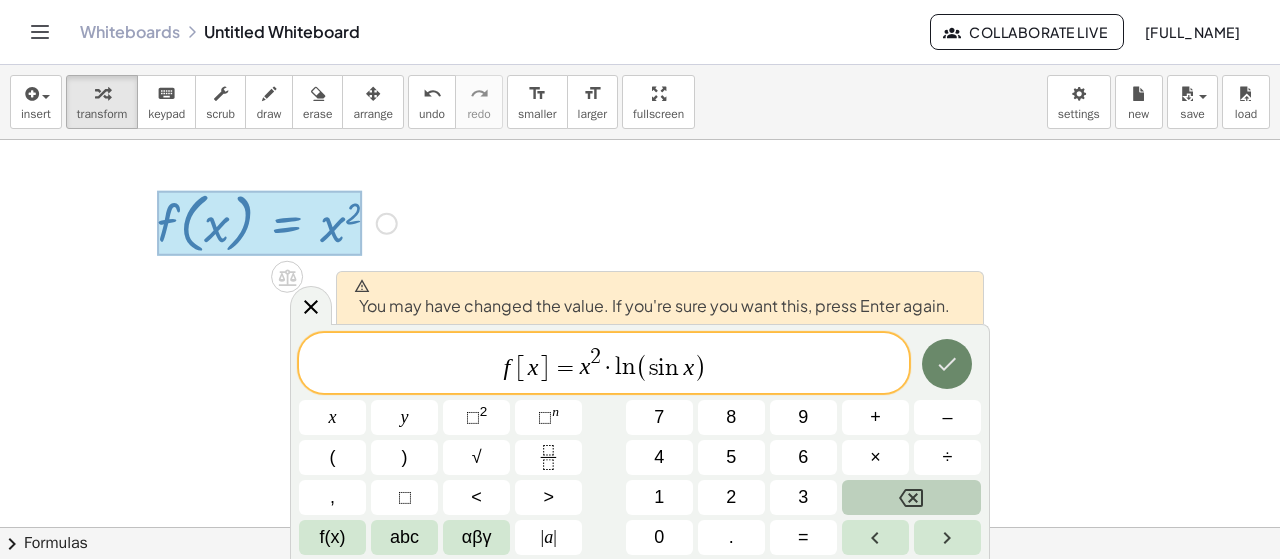 click at bounding box center [947, 364] 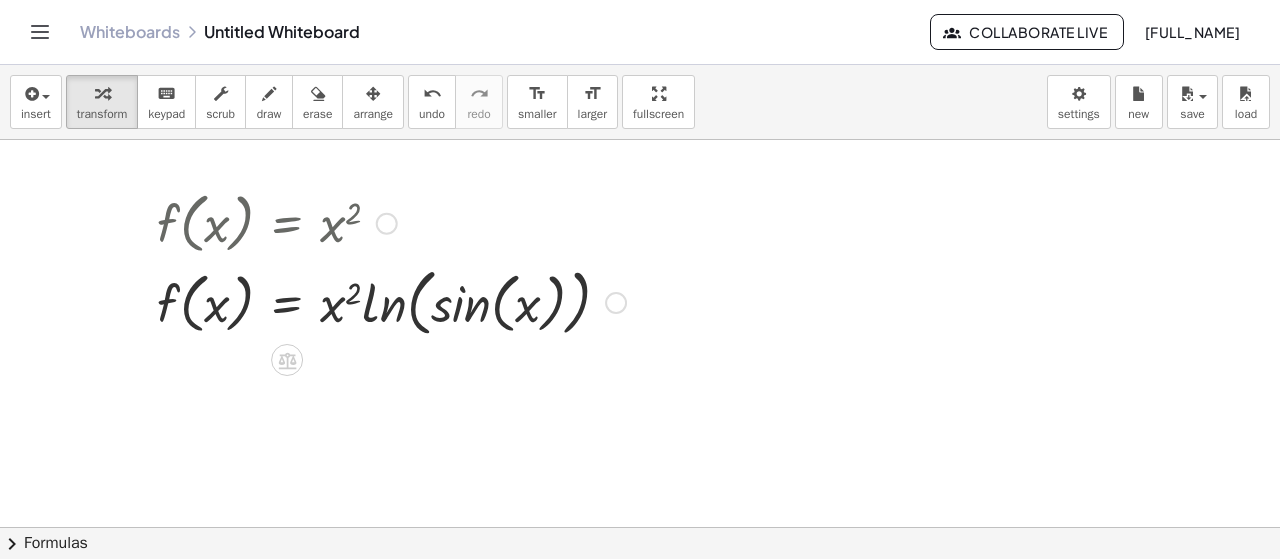 click at bounding box center (391, 222) 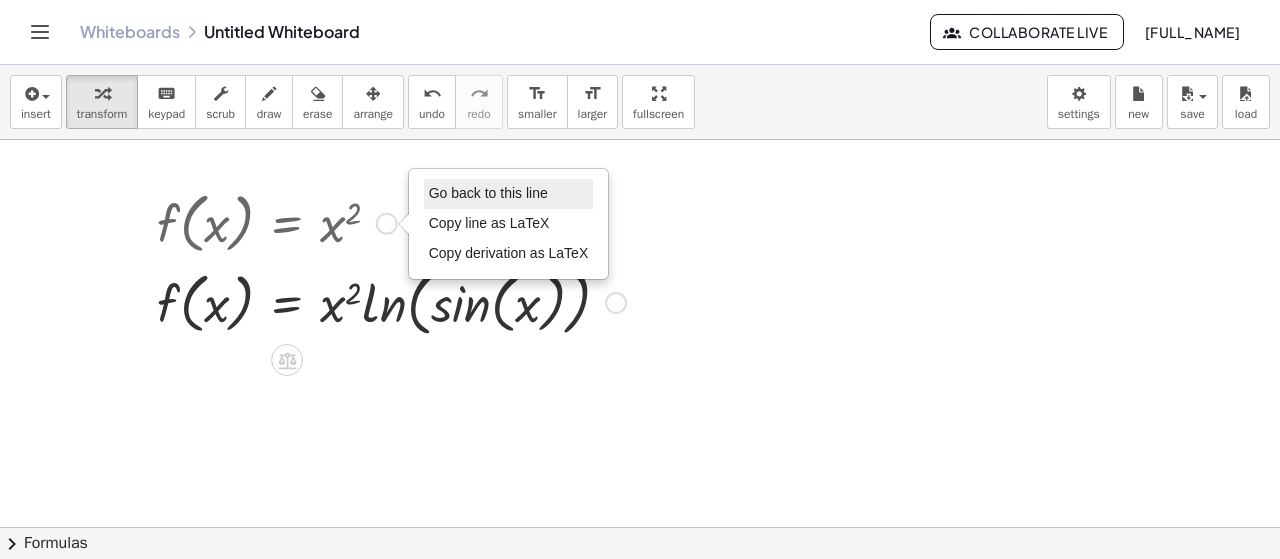 click on "Go back to this line" at bounding box center (509, 194) 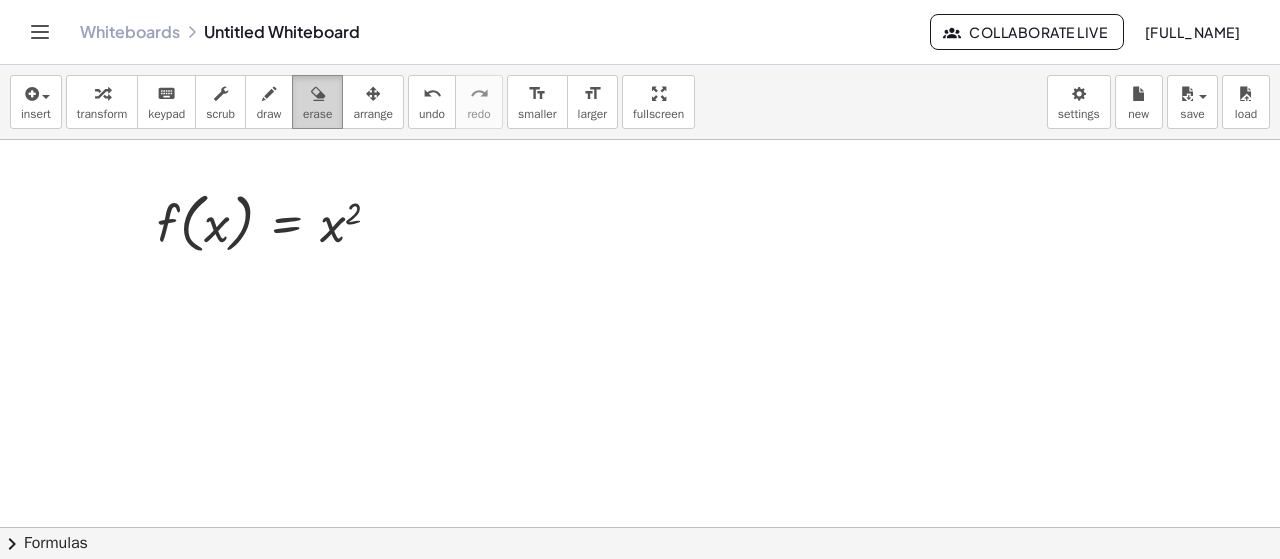 click at bounding box center [318, 94] 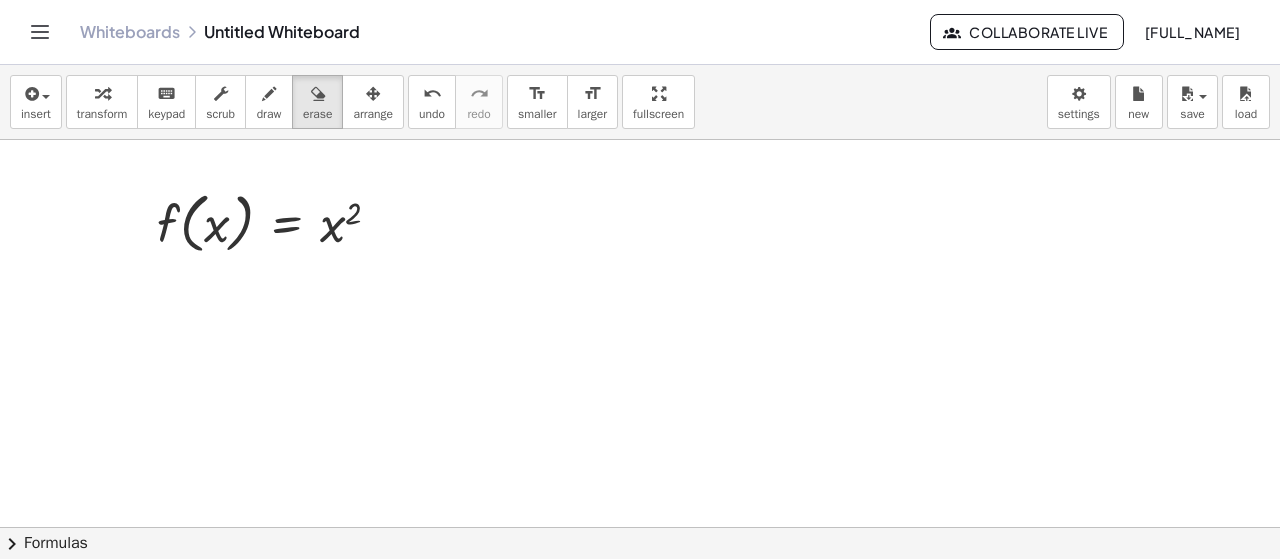click at bounding box center (640, 593) 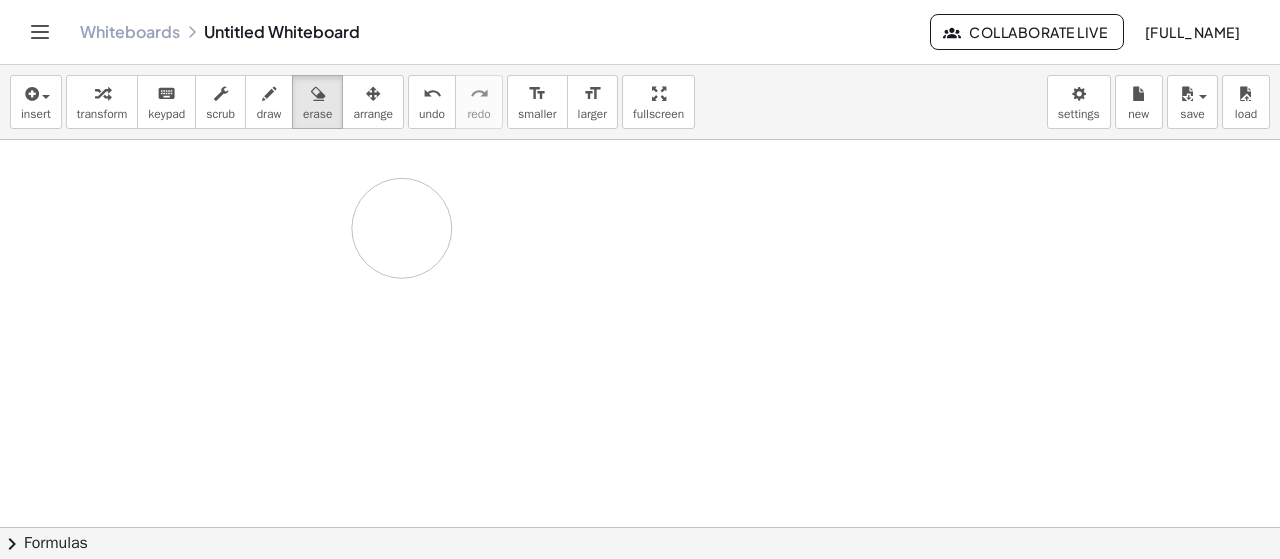 drag, startPoint x: 191, startPoint y: 223, endPoint x: 450, endPoint y: 229, distance: 259.0695 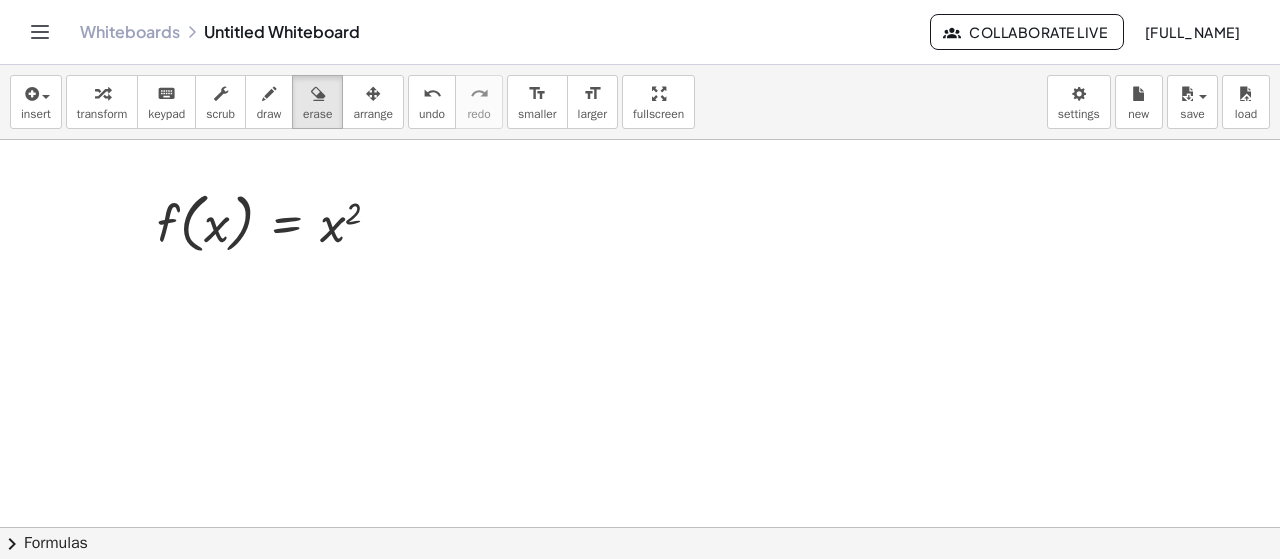 drag, startPoint x: 313, startPoint y: 117, endPoint x: 194, endPoint y: 241, distance: 171.86331 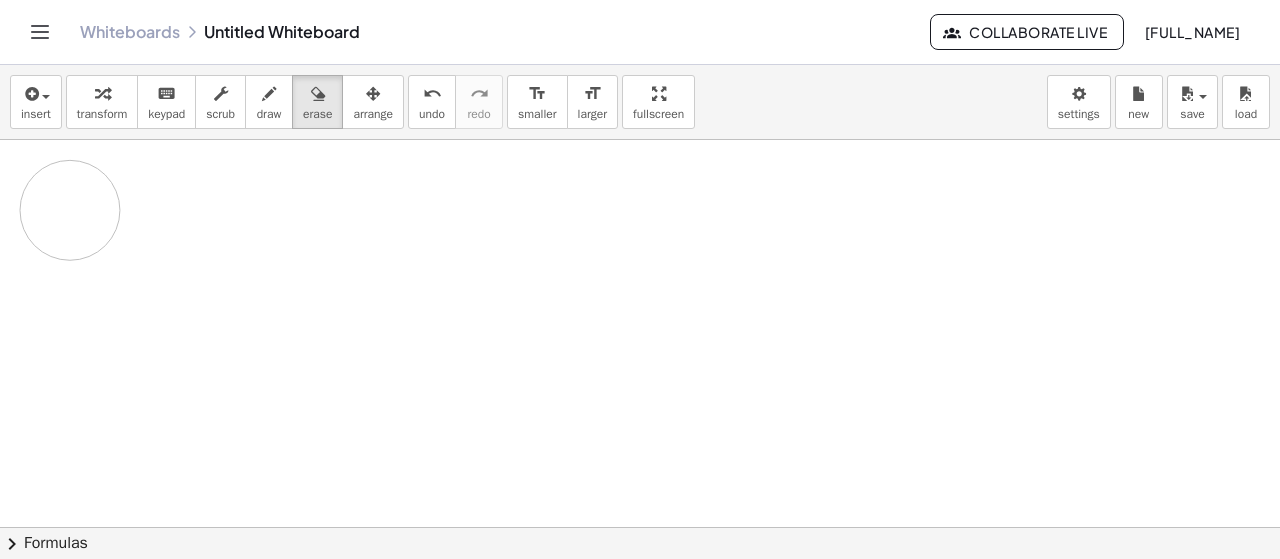 drag, startPoint x: 151, startPoint y: 227, endPoint x: 585, endPoint y: 263, distance: 435.49054 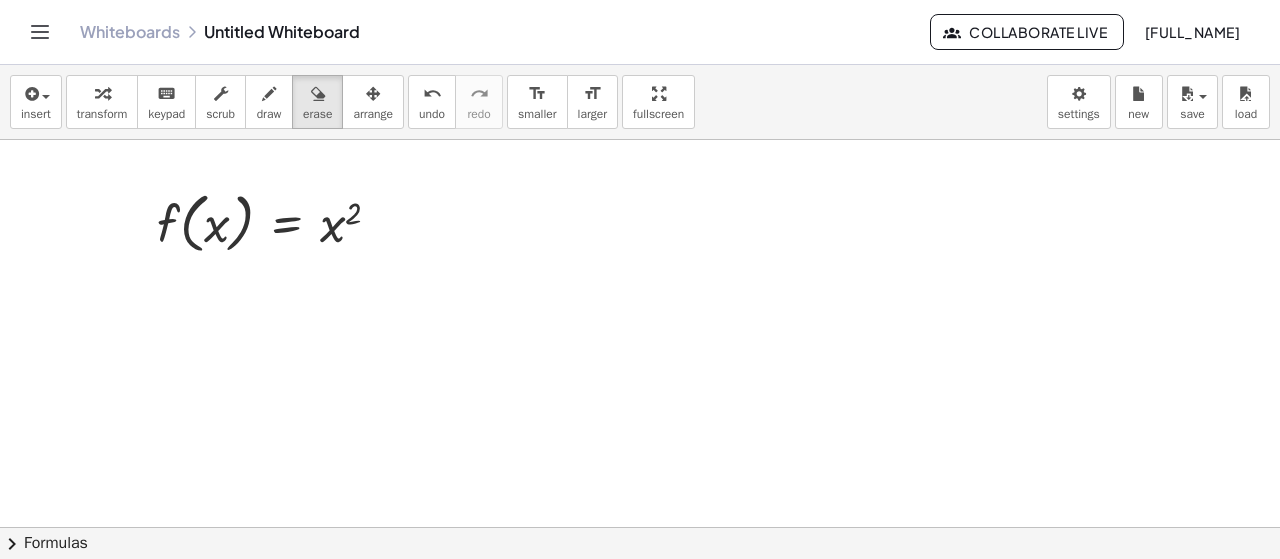 click at bounding box center [640, 593] 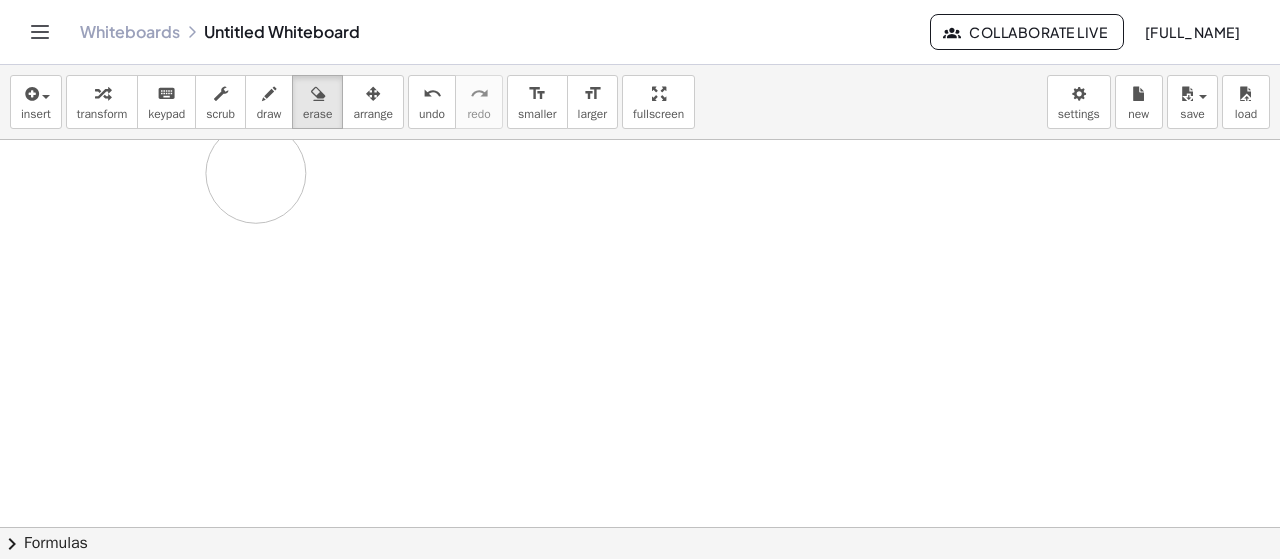 drag, startPoint x: 312, startPoint y: 215, endPoint x: 422, endPoint y: 143, distance: 131.46863 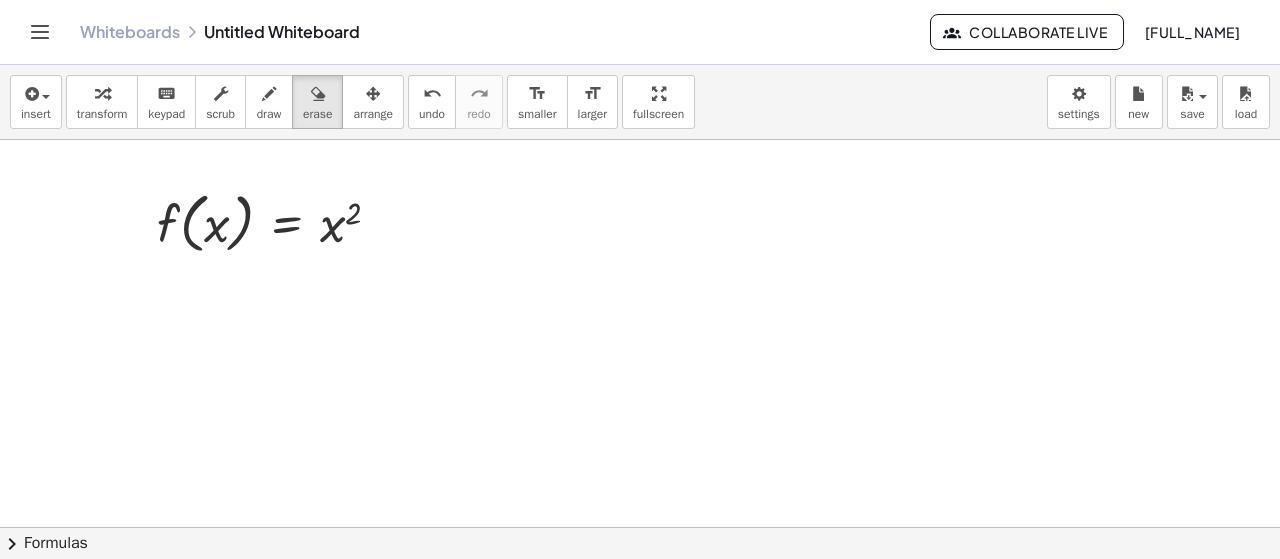 drag, startPoint x: 373, startPoint y: 213, endPoint x: 267, endPoint y: 264, distance: 117.630775 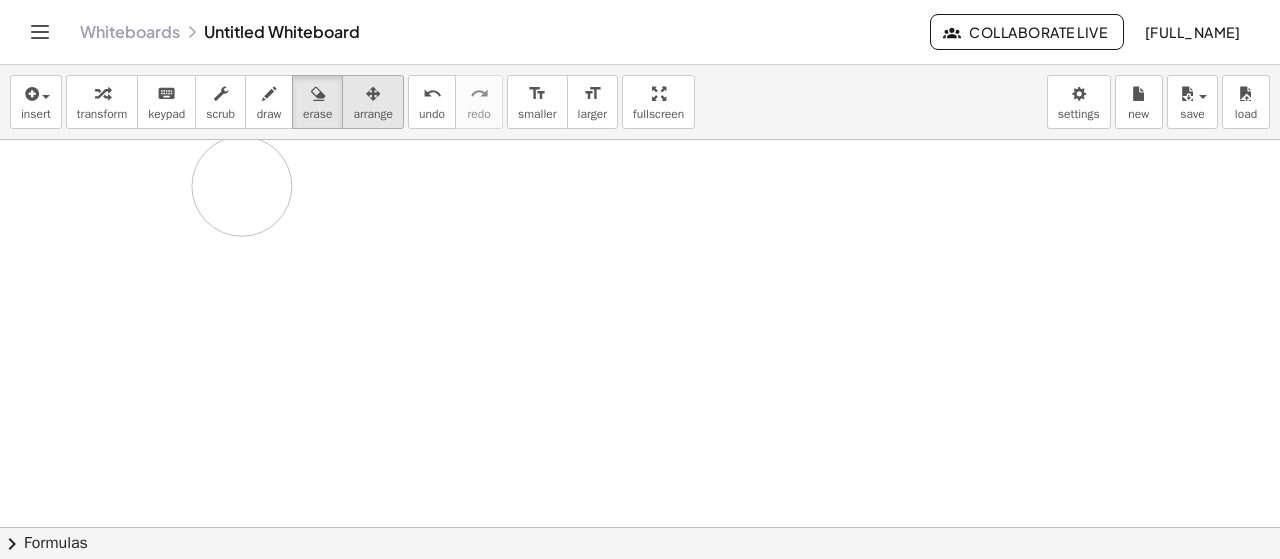 drag, startPoint x: 273, startPoint y: 250, endPoint x: 401, endPoint y: 117, distance: 184.58873 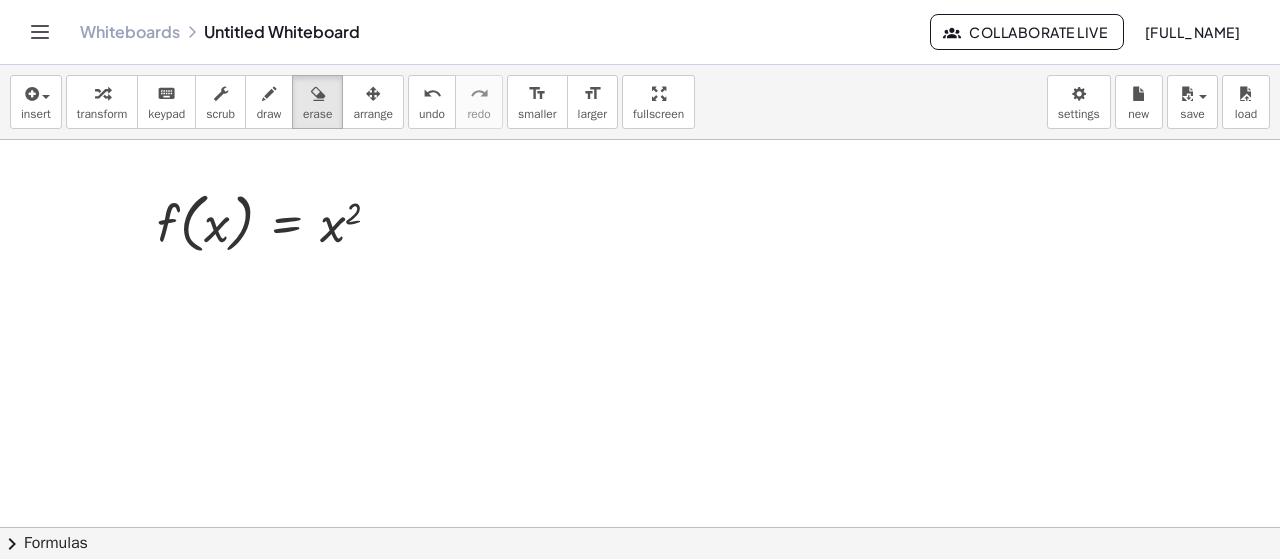 click at bounding box center (640, 64) 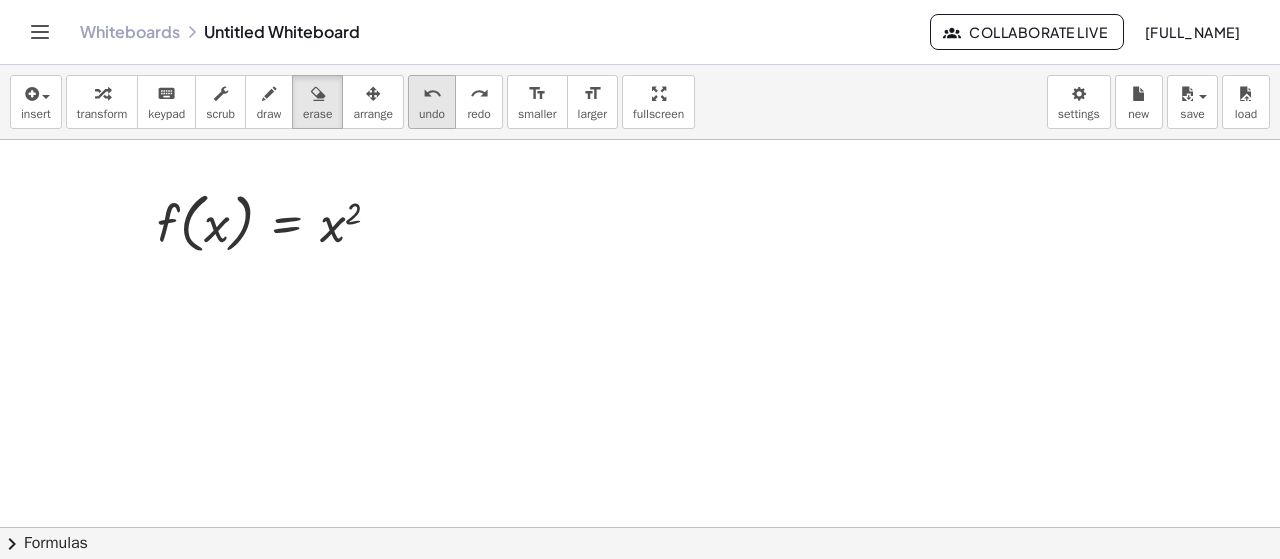 click on "undo" at bounding box center (432, 94) 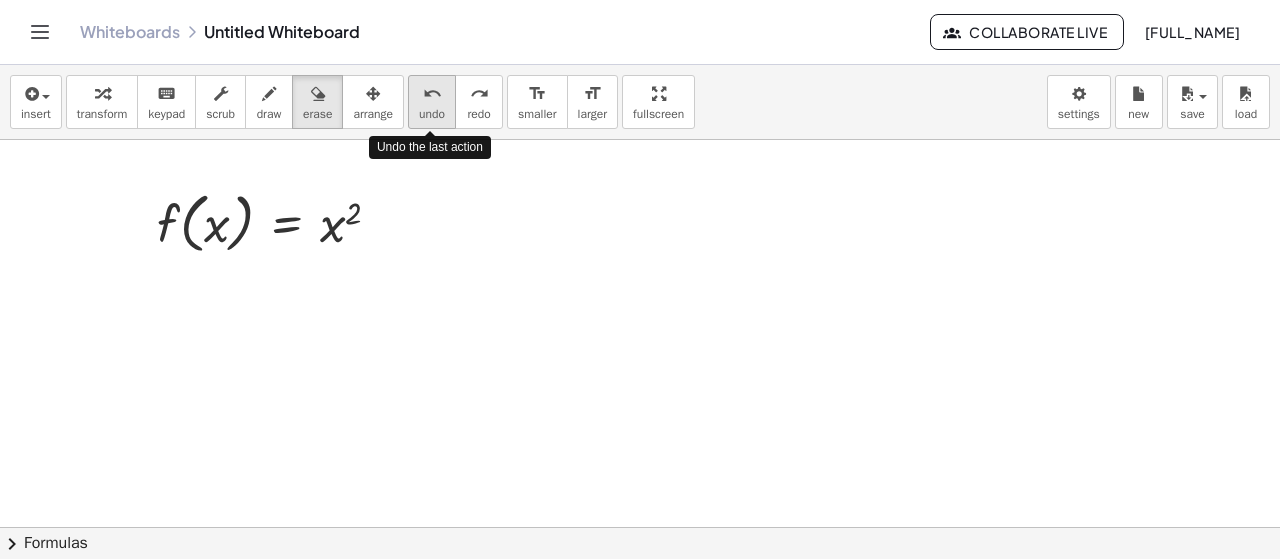 click on "undo" at bounding box center (432, 94) 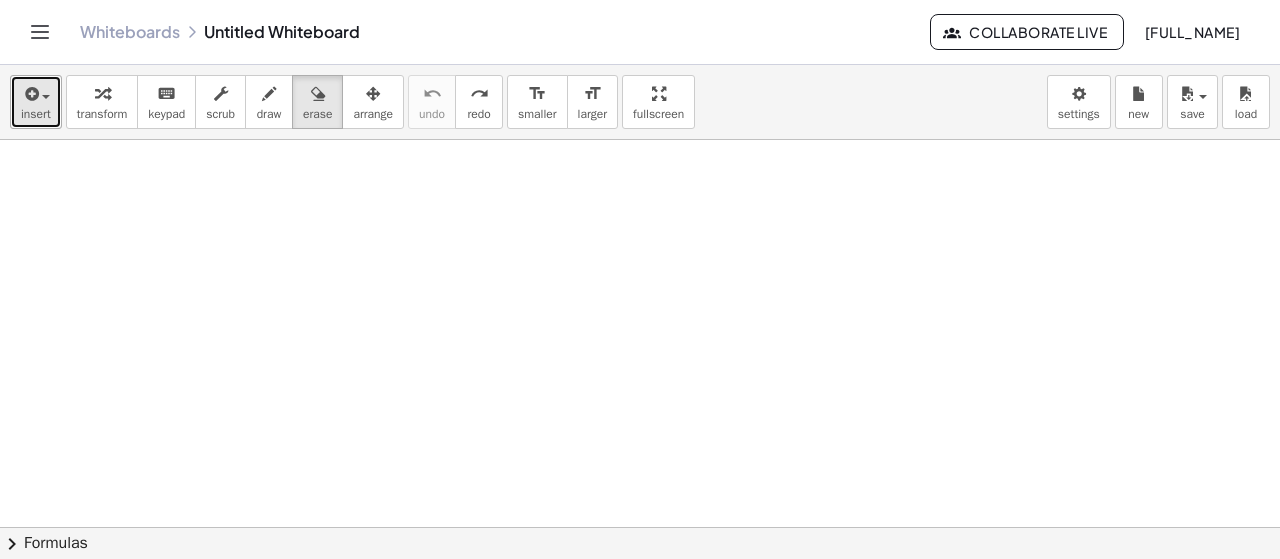 click on "insert" at bounding box center (36, 102) 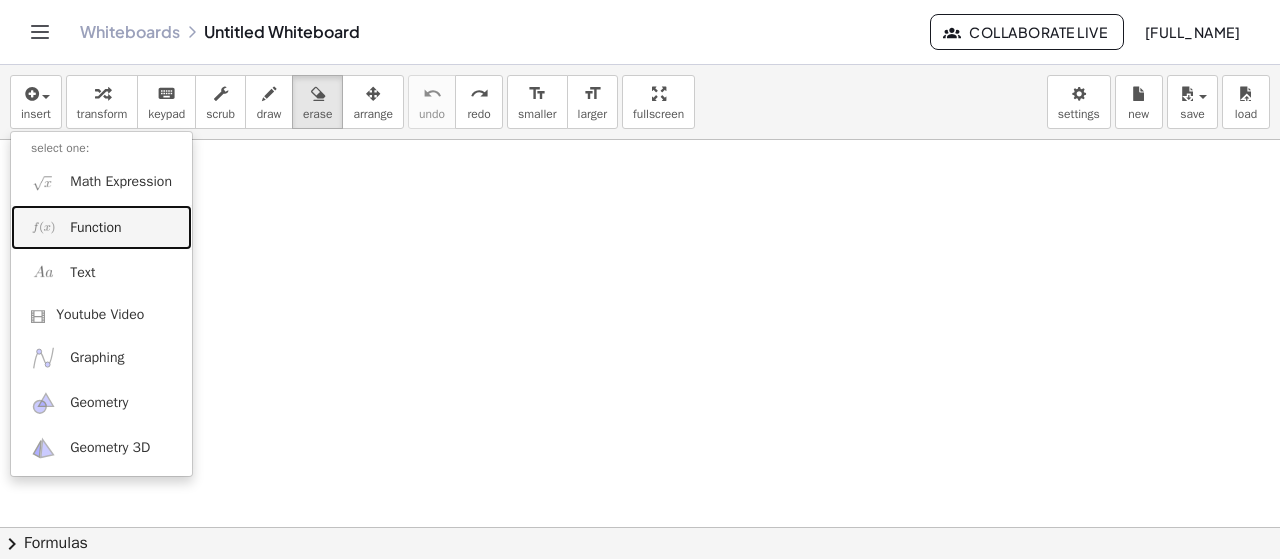 click on "Function" at bounding box center [101, 227] 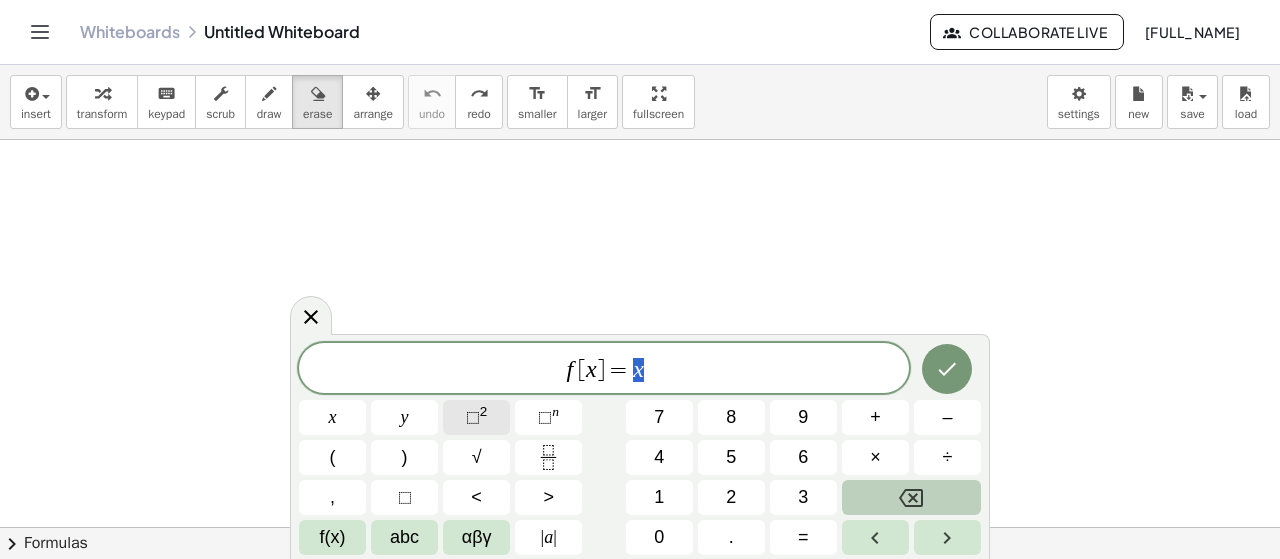 click on "⬚" at bounding box center (473, 417) 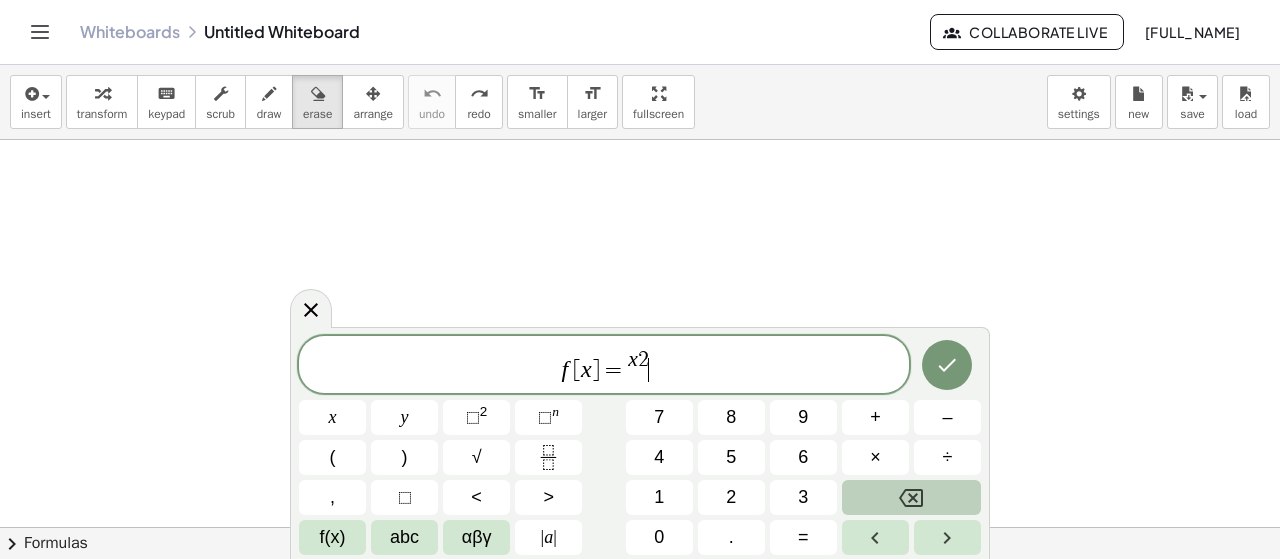 click 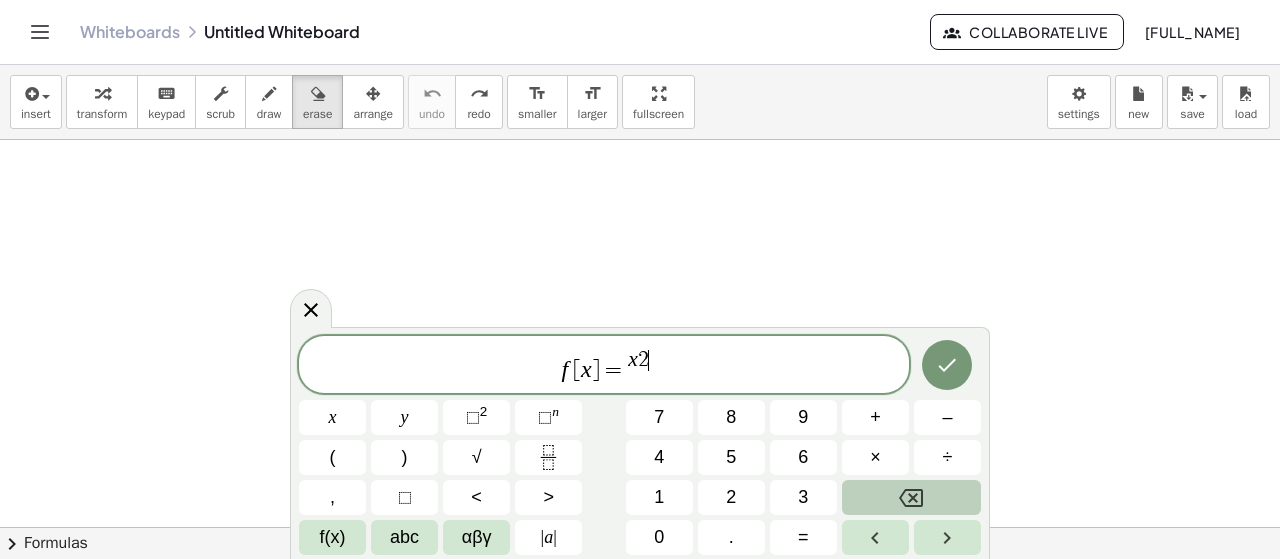 click 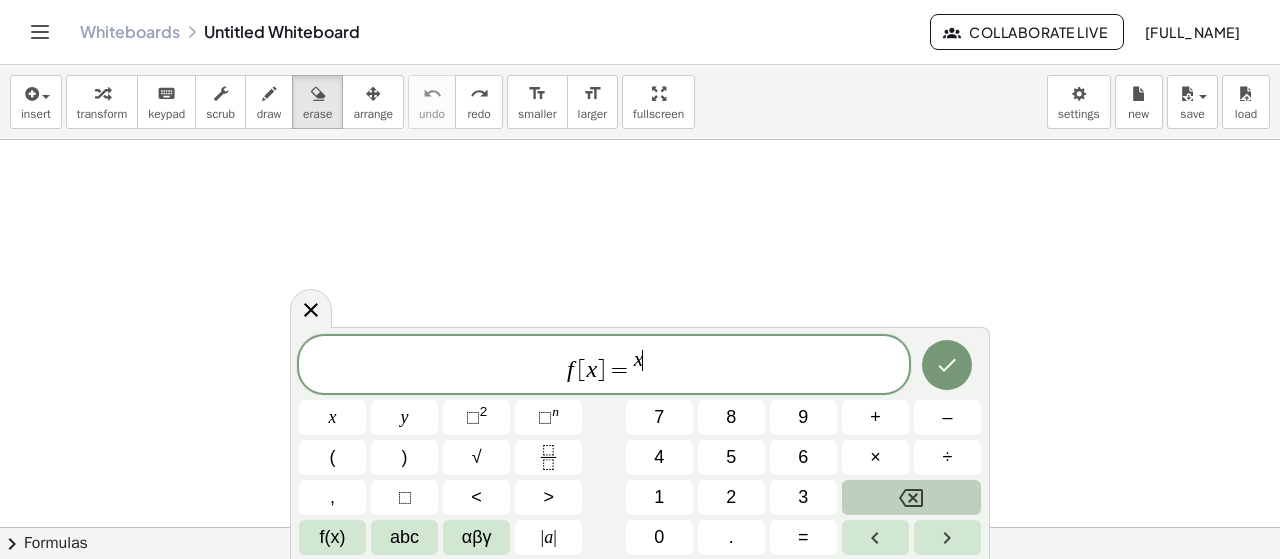 click 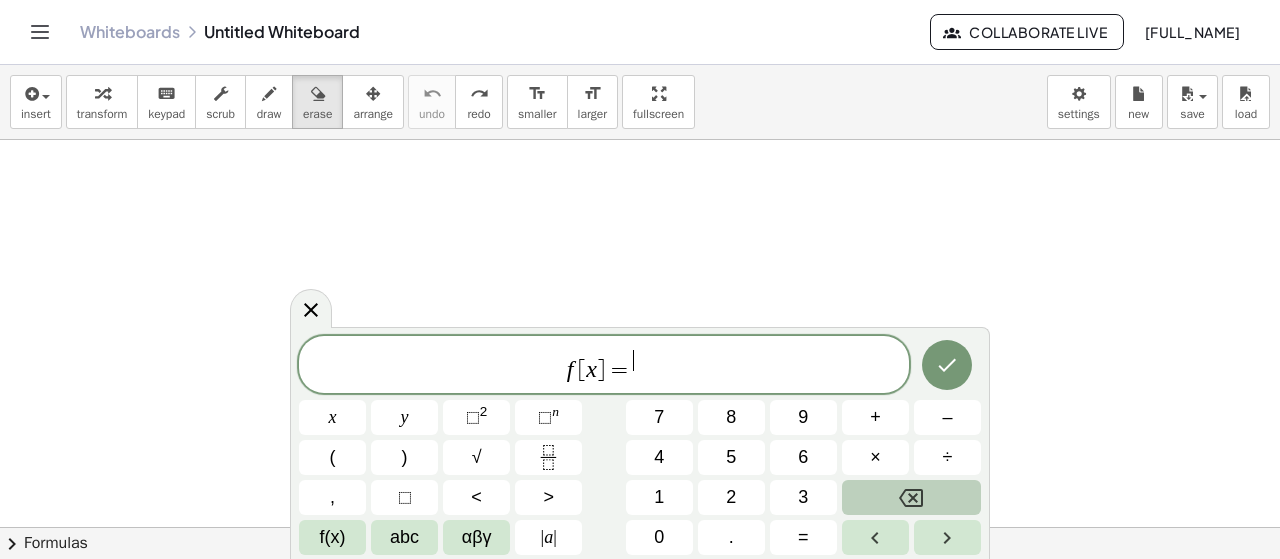 click 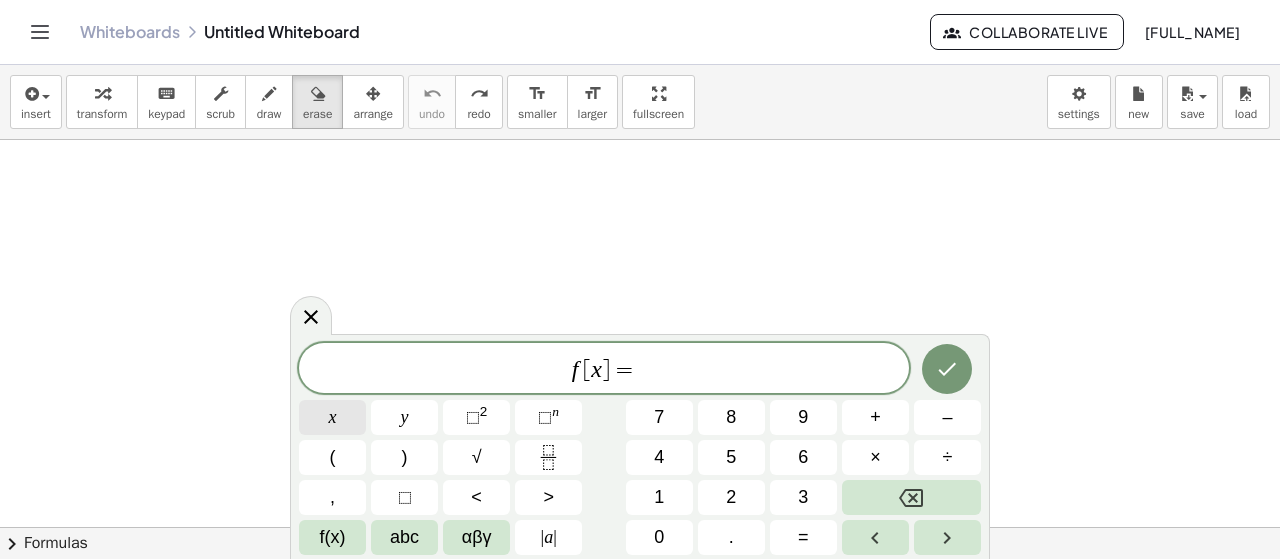 click on "x" at bounding box center [333, 417] 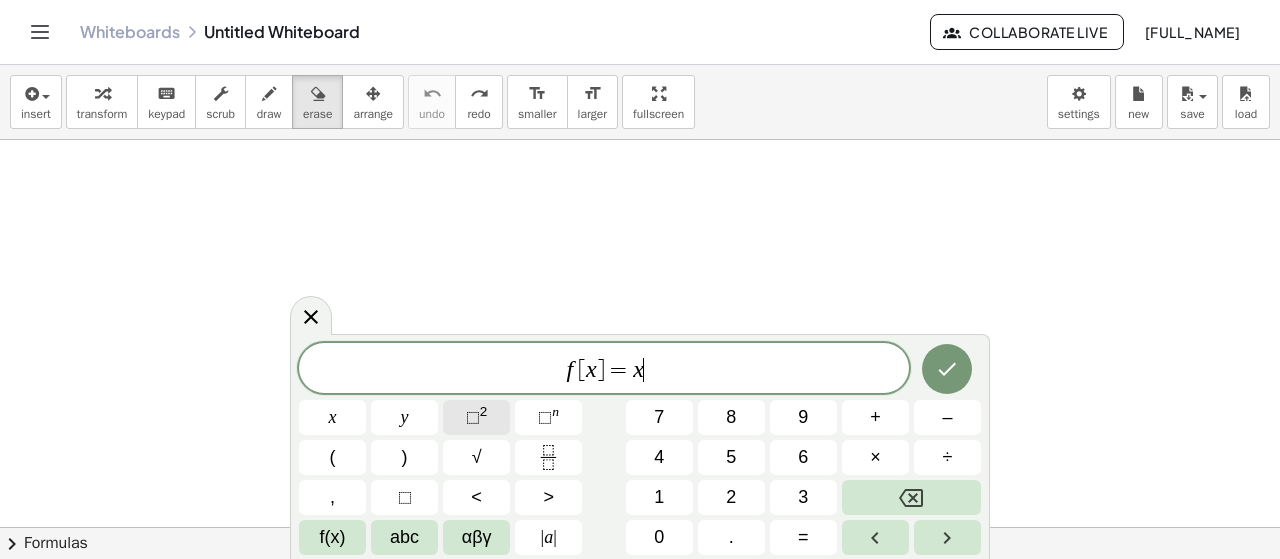 click on "⬚" at bounding box center [473, 417] 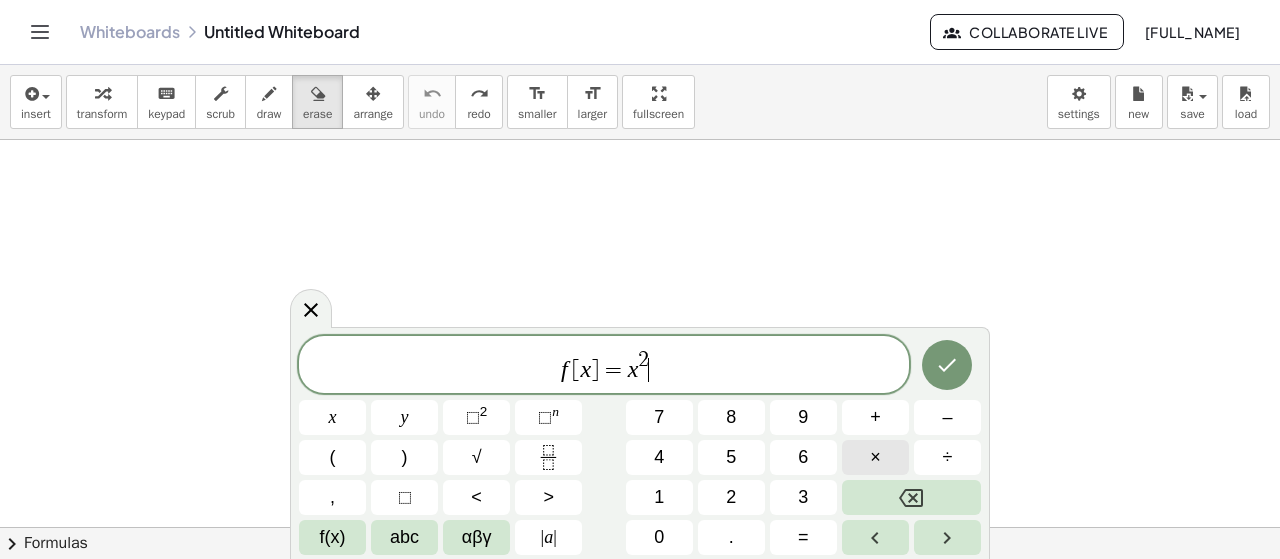 click on "×" at bounding box center [875, 457] 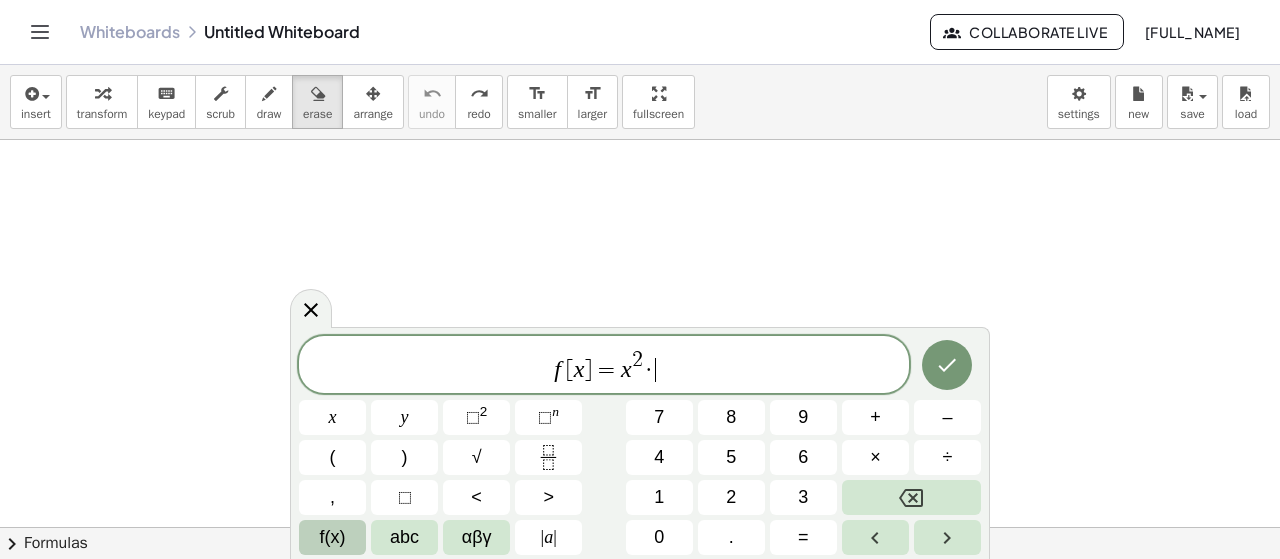click on "f(x)" at bounding box center (333, 537) 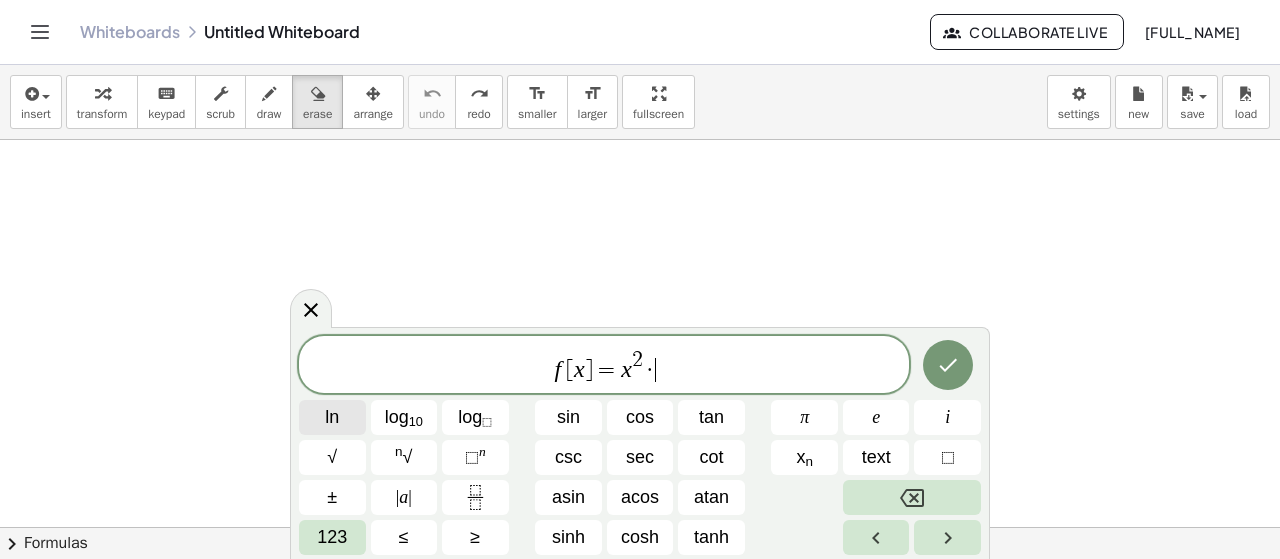 click on "ln" at bounding box center [332, 417] 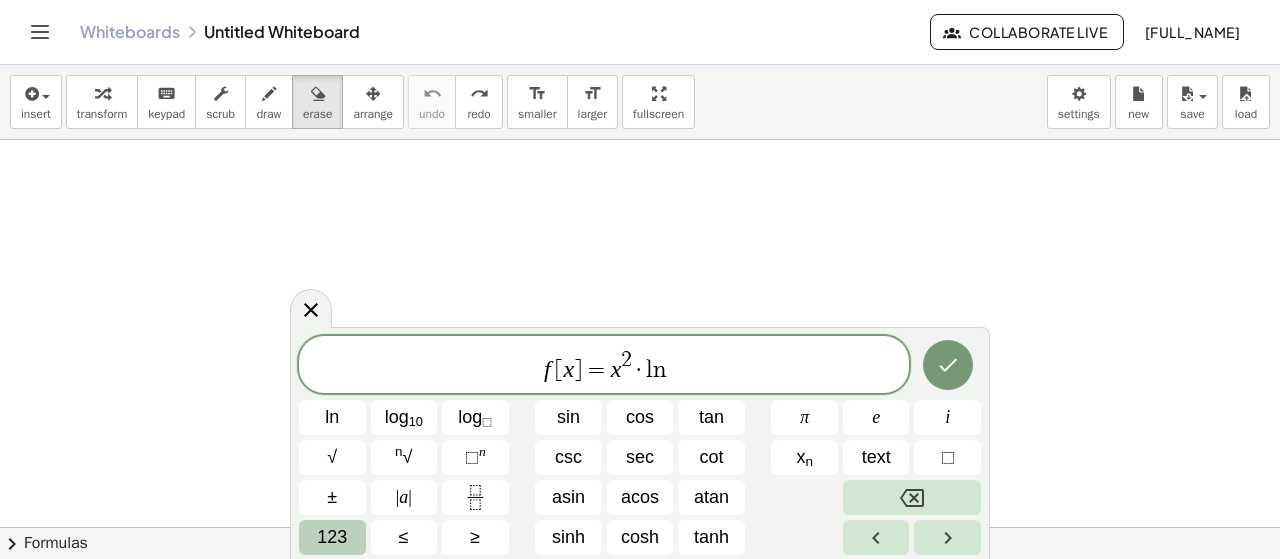 click on "123" at bounding box center [332, 537] 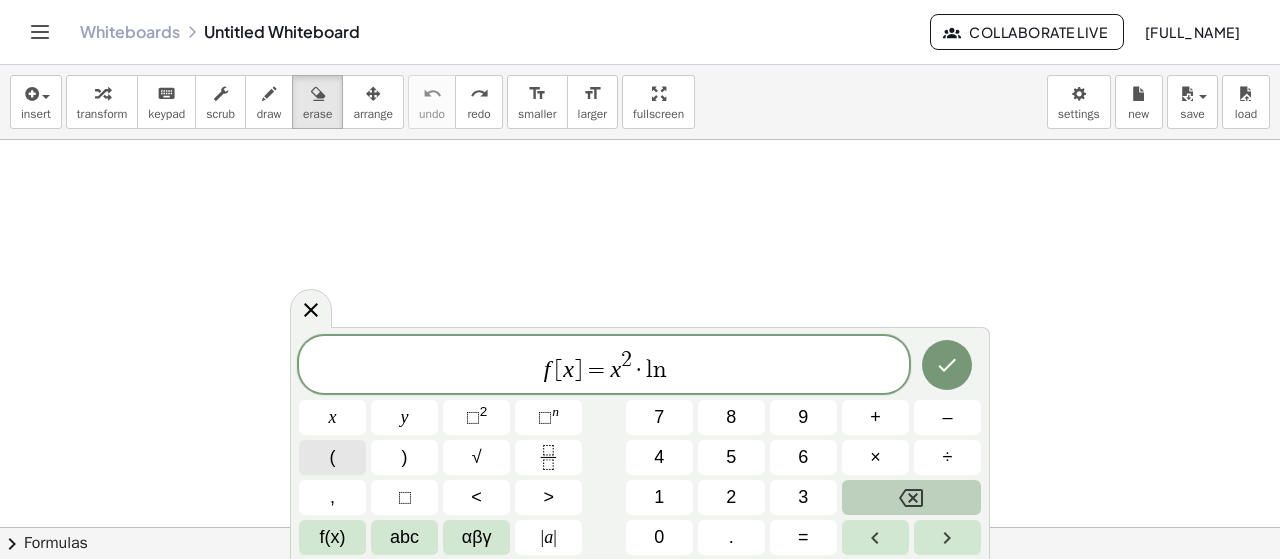 click on "(" at bounding box center [333, 457] 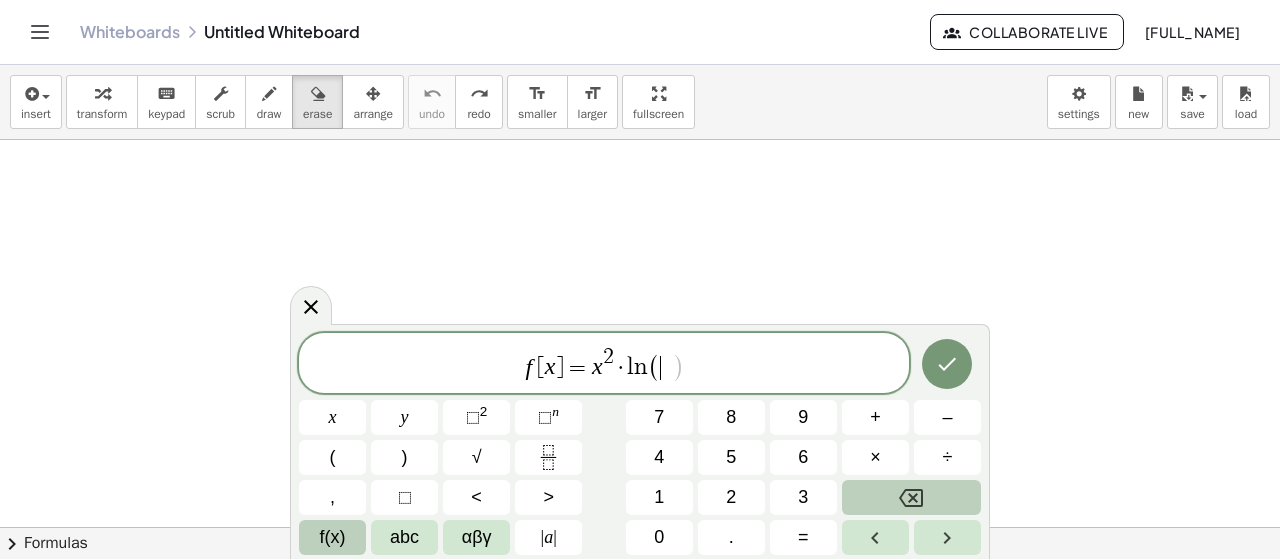 click on "f(x)" at bounding box center (333, 537) 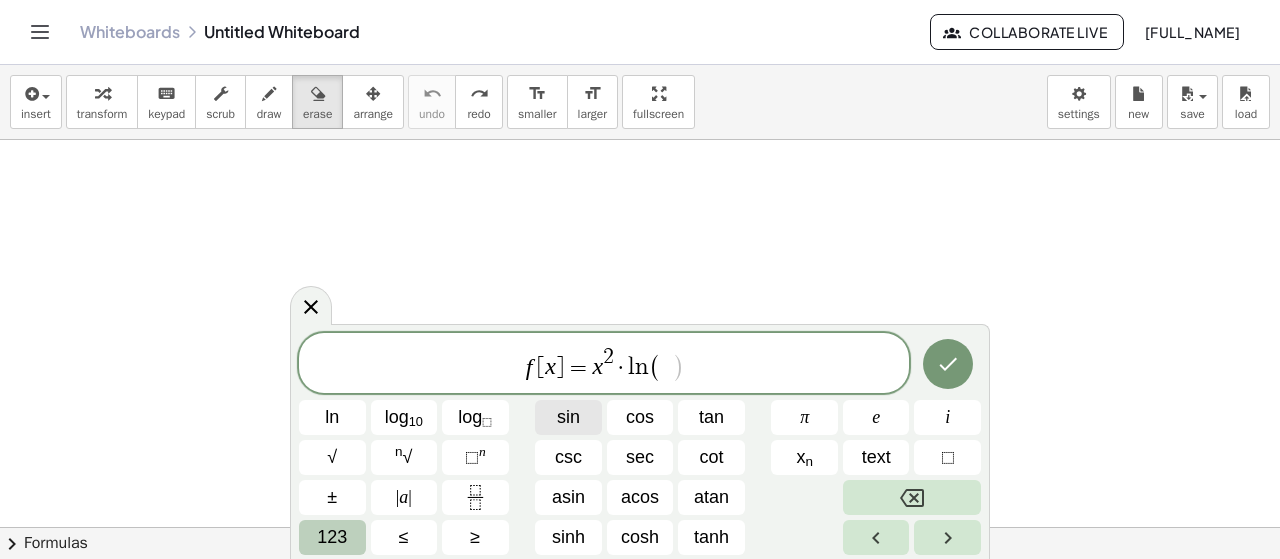 click on "sin" at bounding box center (568, 417) 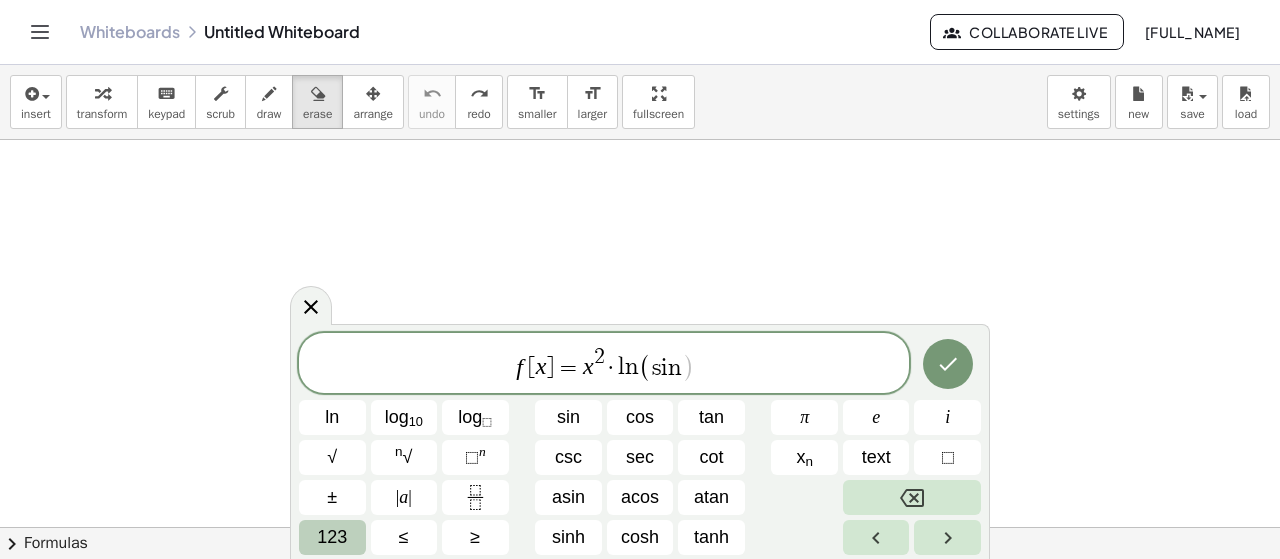 click on "123" at bounding box center [332, 537] 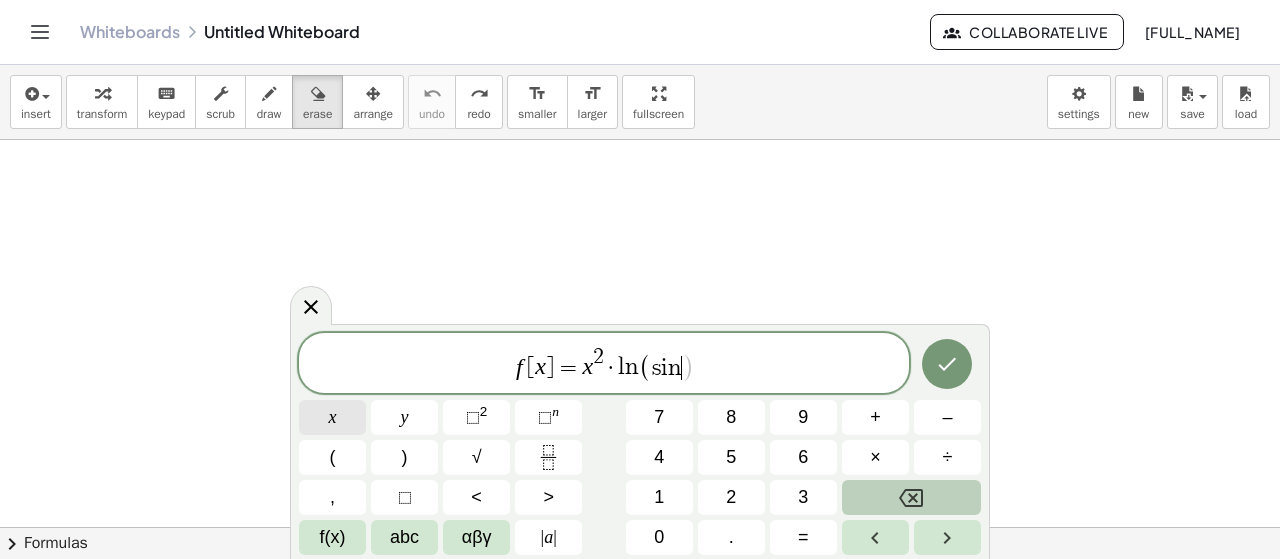 click on "x" at bounding box center (333, 417) 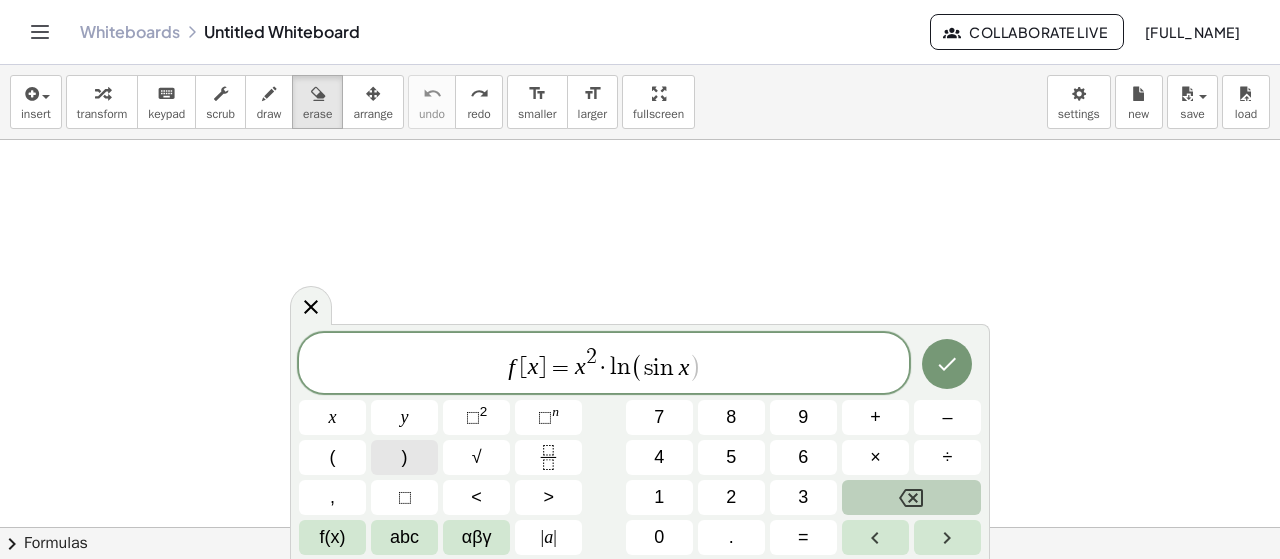 click on ")" at bounding box center [404, 457] 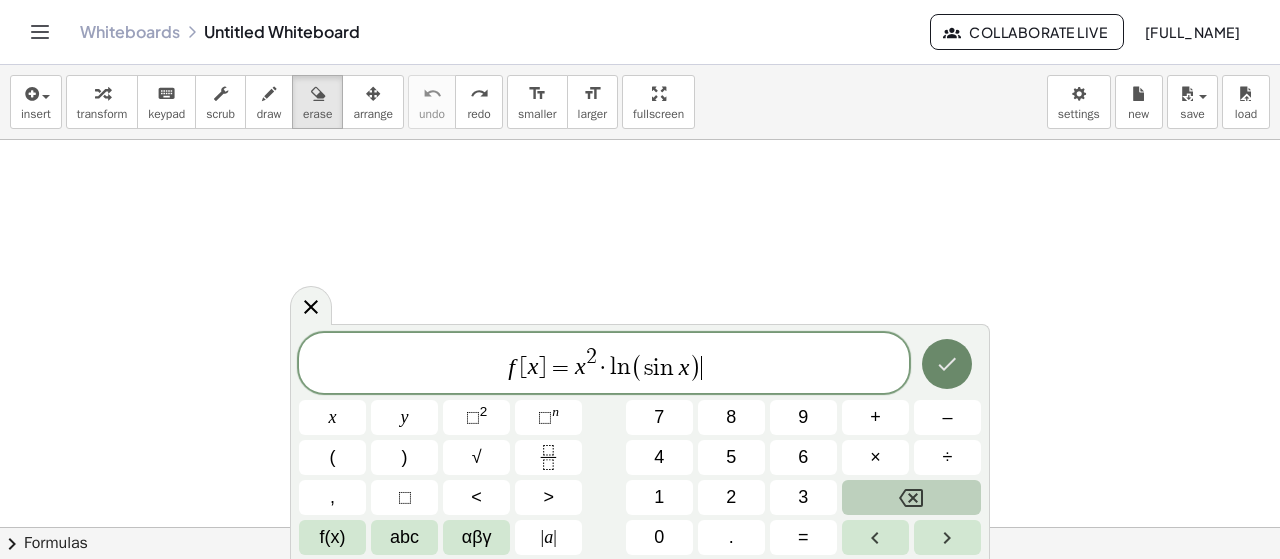 click 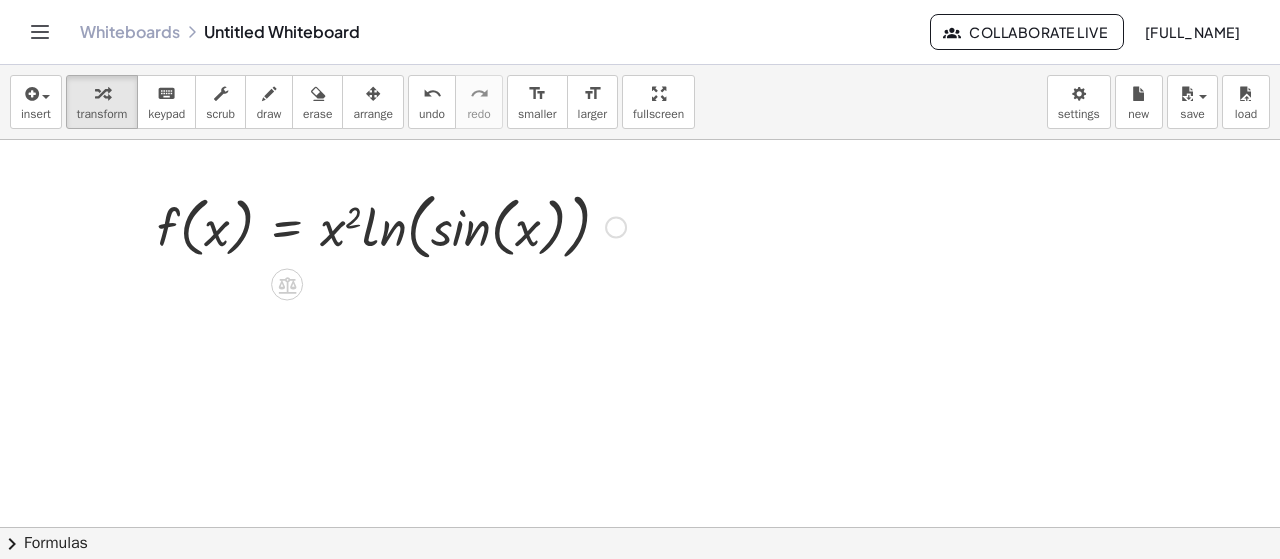 click at bounding box center [391, 225] 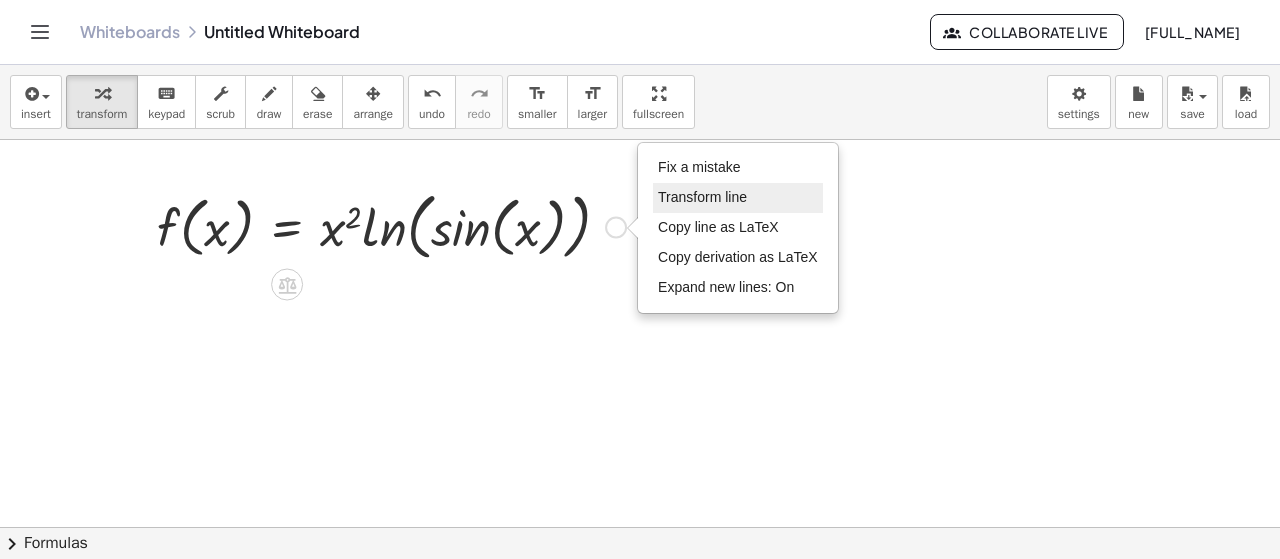 click on "Transform line" at bounding box center [702, 197] 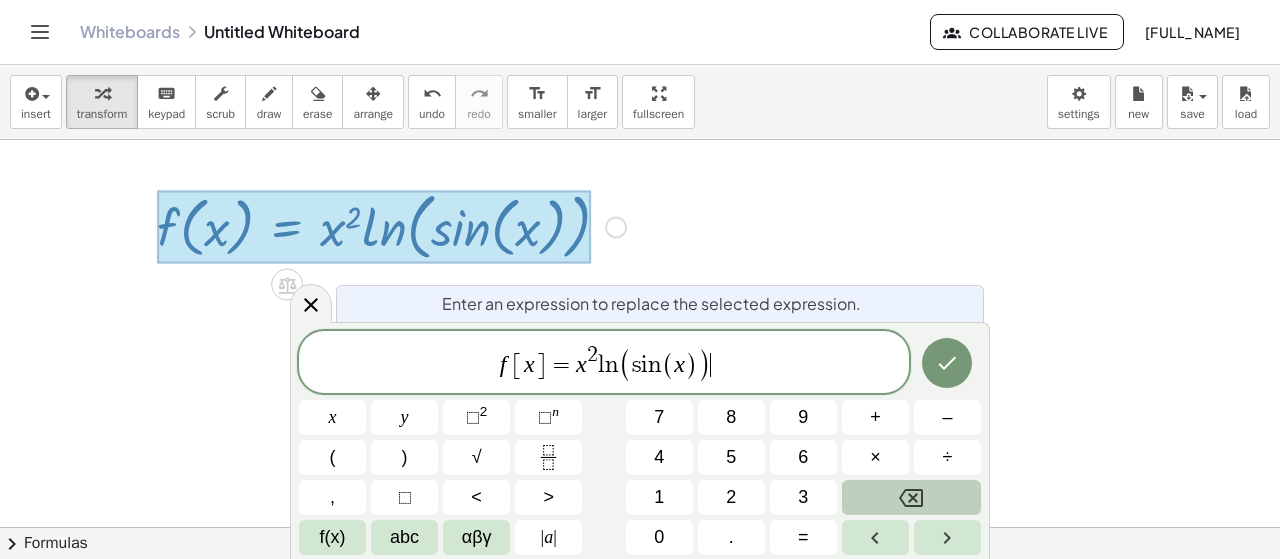 click on "f [ x ] = x 2 l n ( s i n ( x ) ) ​" at bounding box center [604, 363] 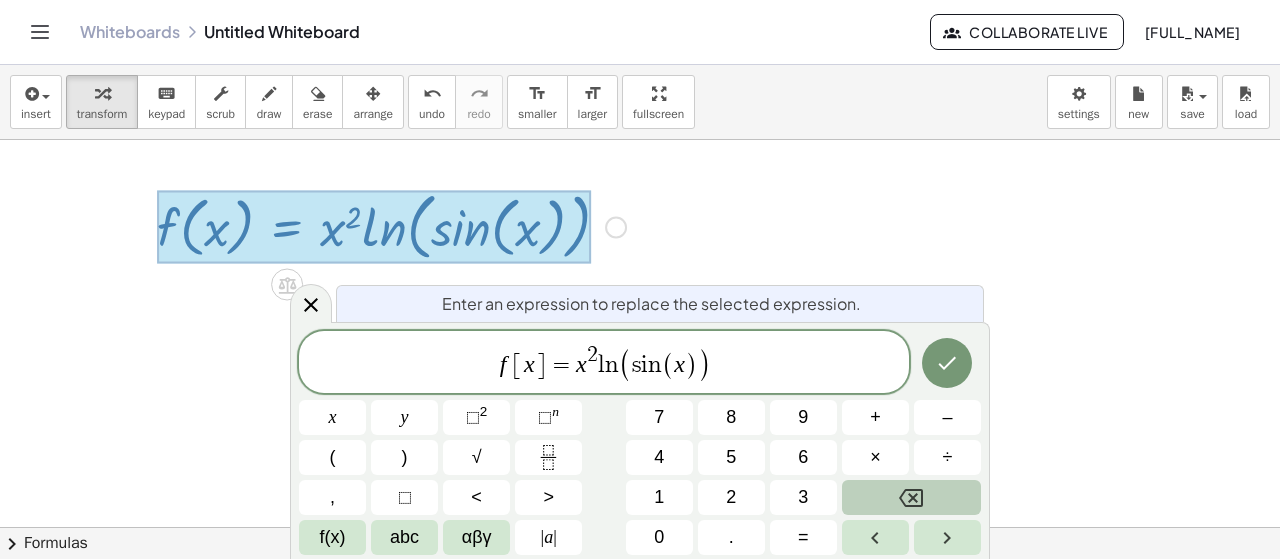 click at bounding box center [640, 593] 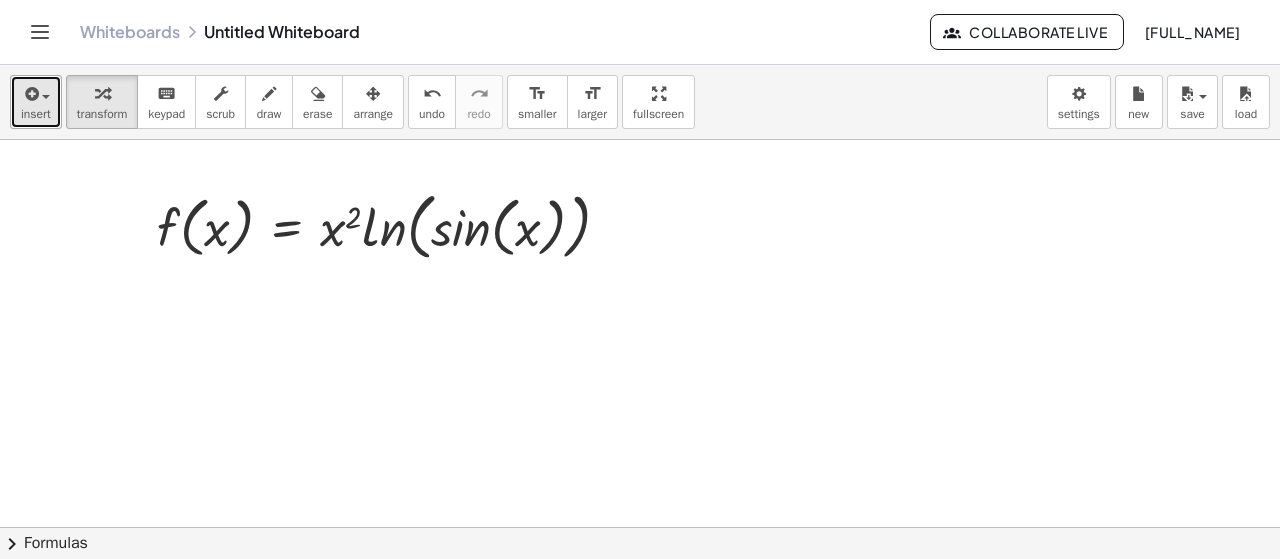 click at bounding box center [36, 93] 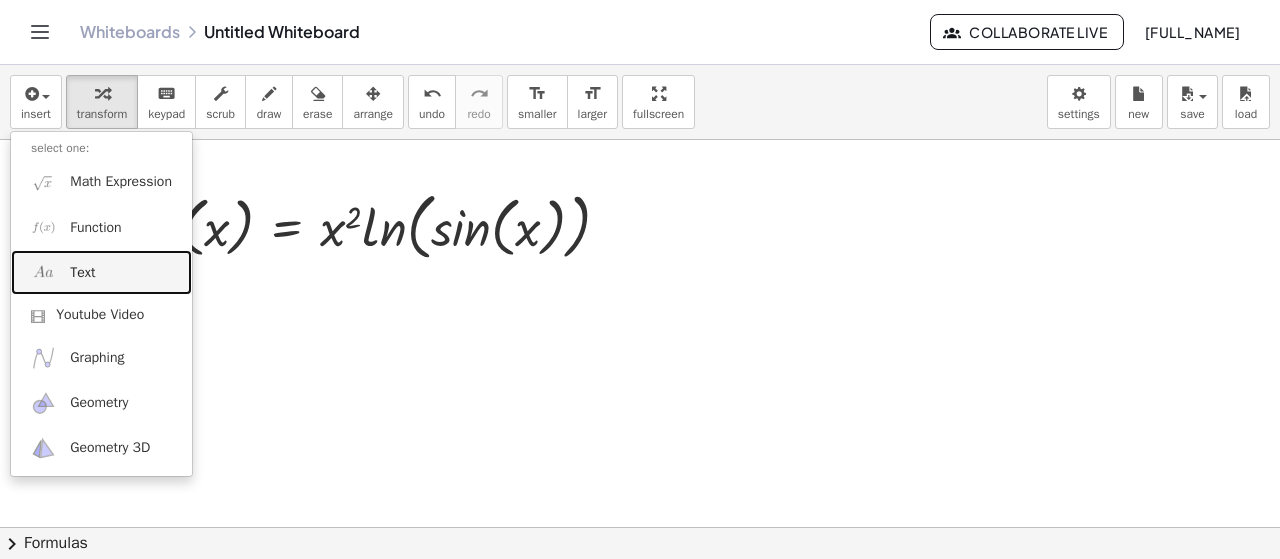 click on "Text" at bounding box center [82, 273] 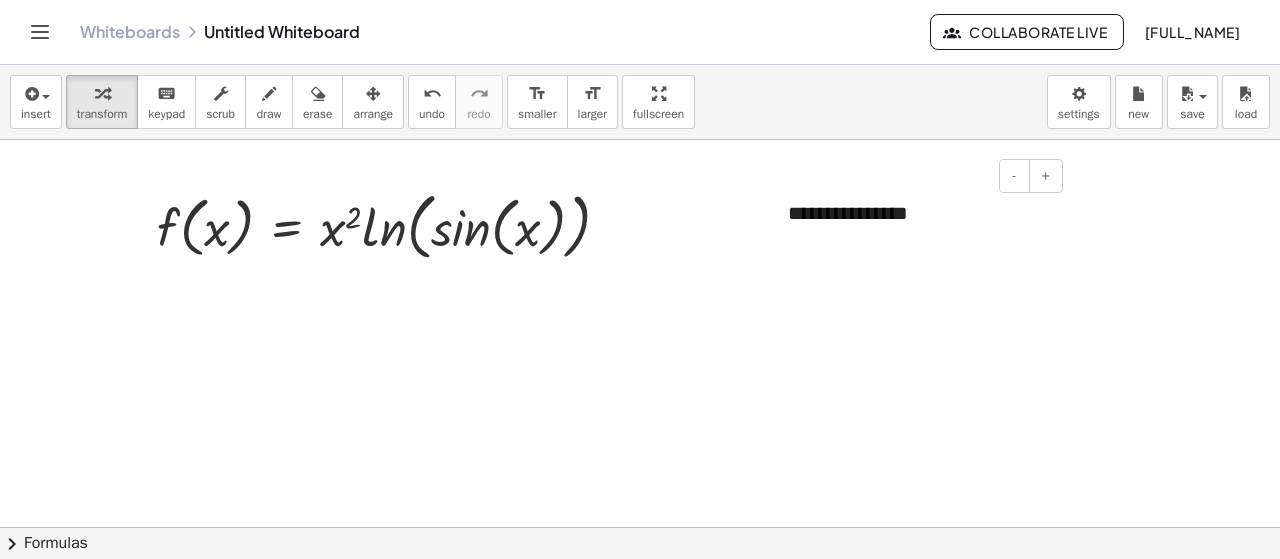 drag, startPoint x: 898, startPoint y: 176, endPoint x: 882, endPoint y: 239, distance: 65 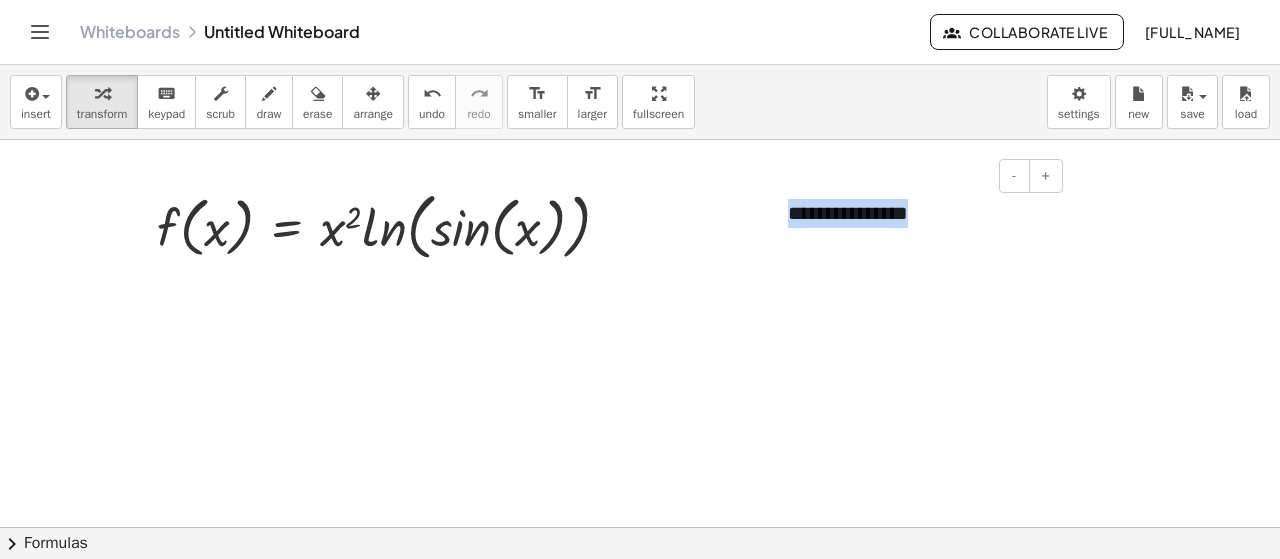 drag, startPoint x: 903, startPoint y: 214, endPoint x: 772, endPoint y: 212, distance: 131.01526 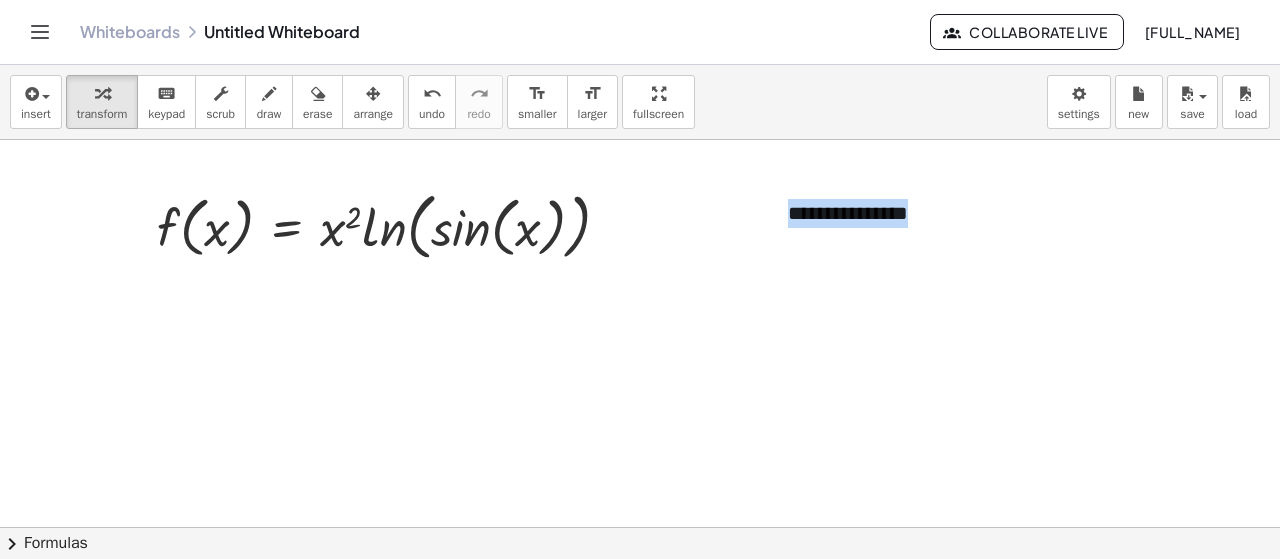 click at bounding box center (640, 593) 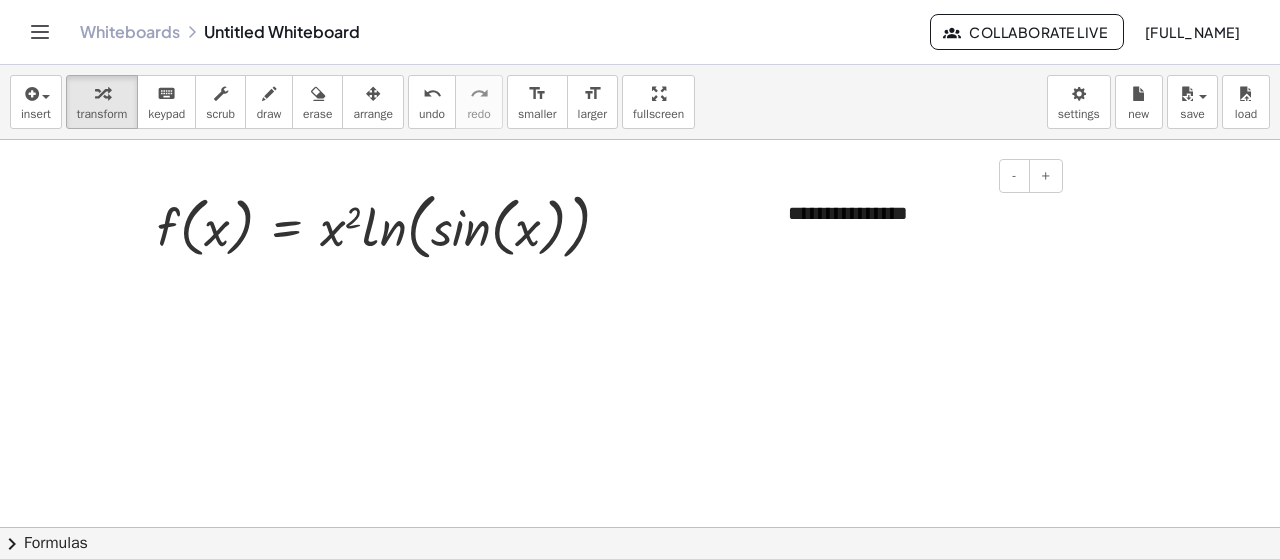 click on "**********" at bounding box center (918, 213) 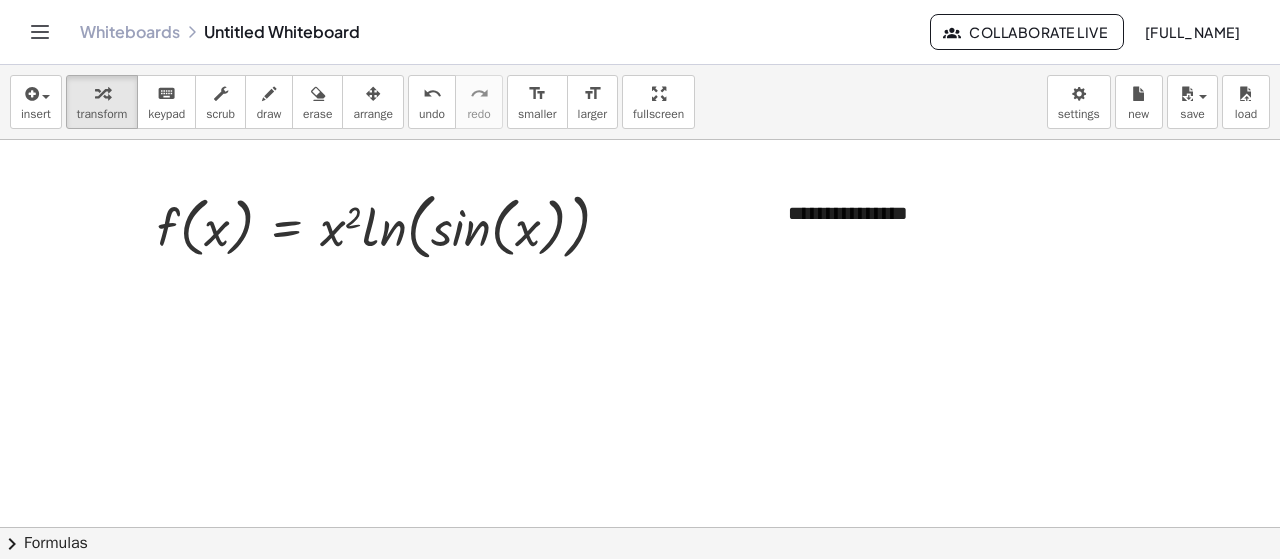 click at bounding box center [640, 593] 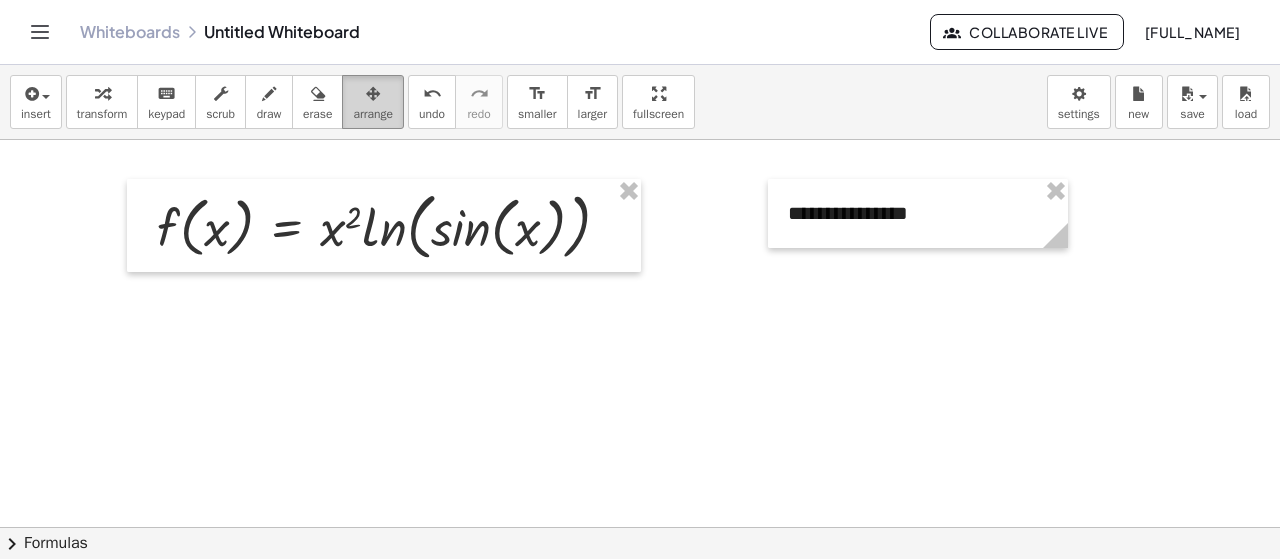 click at bounding box center (373, 94) 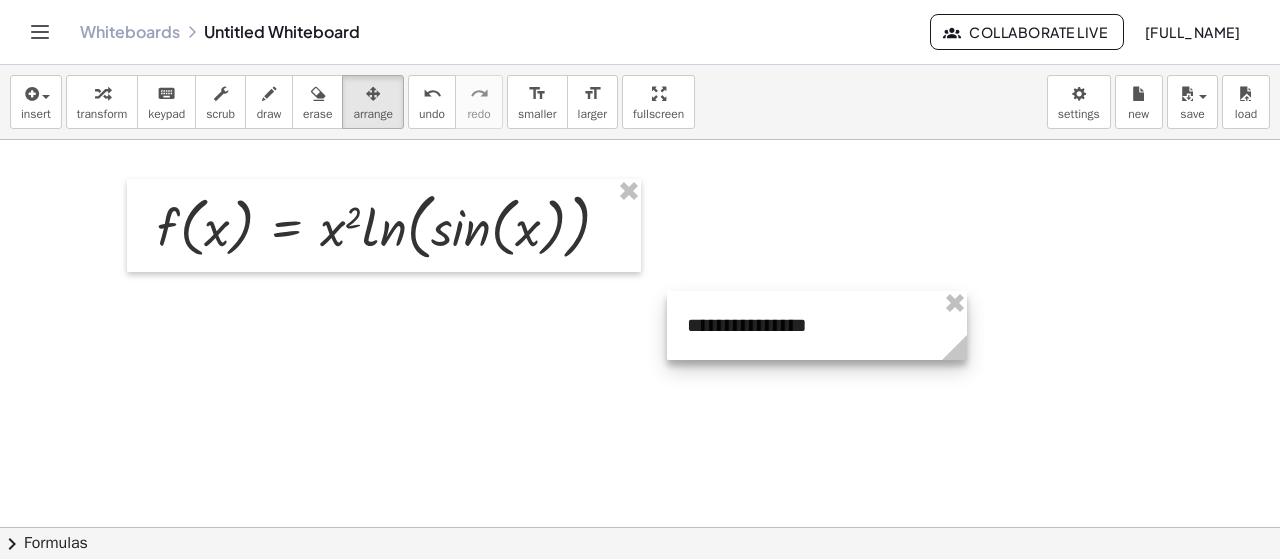 drag, startPoint x: 858, startPoint y: 218, endPoint x: 757, endPoint y: 330, distance: 150.81445 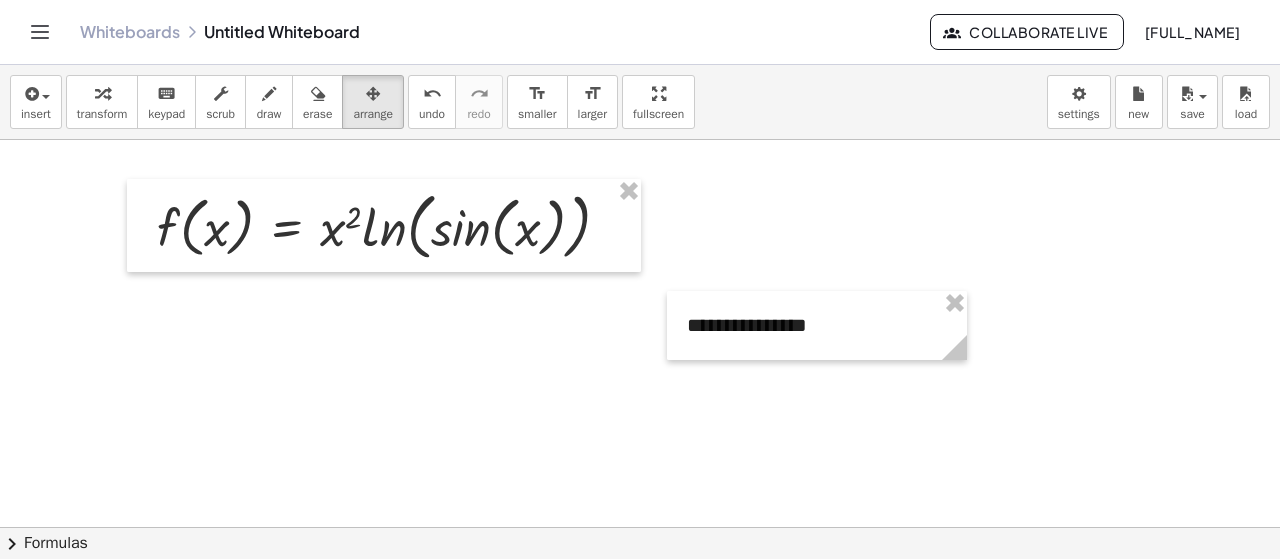 click at bounding box center [640, 593] 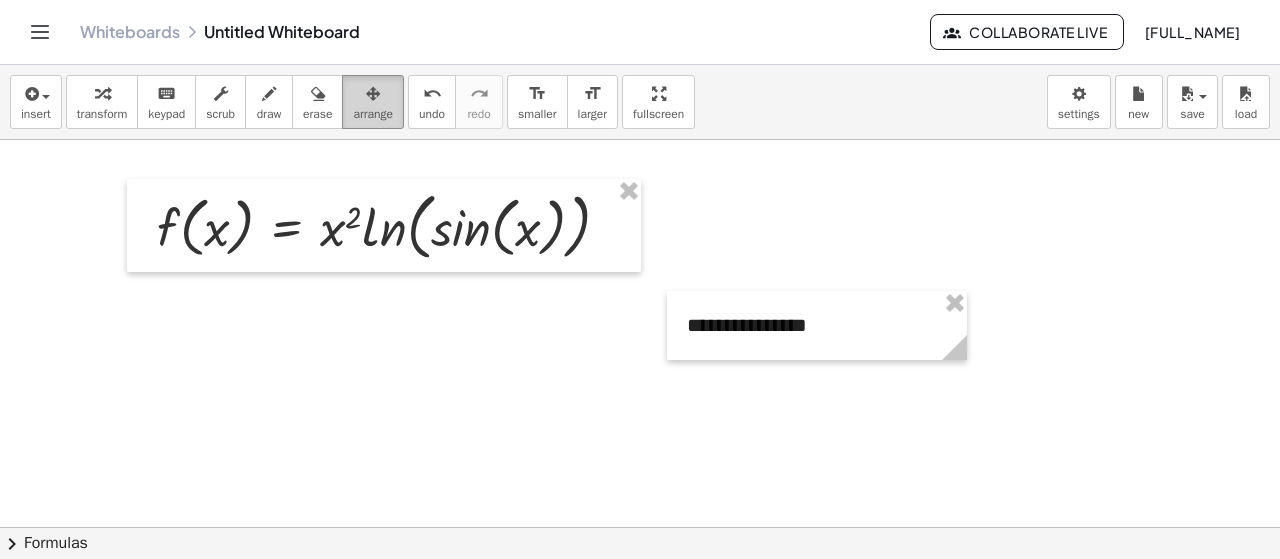 click at bounding box center [373, 93] 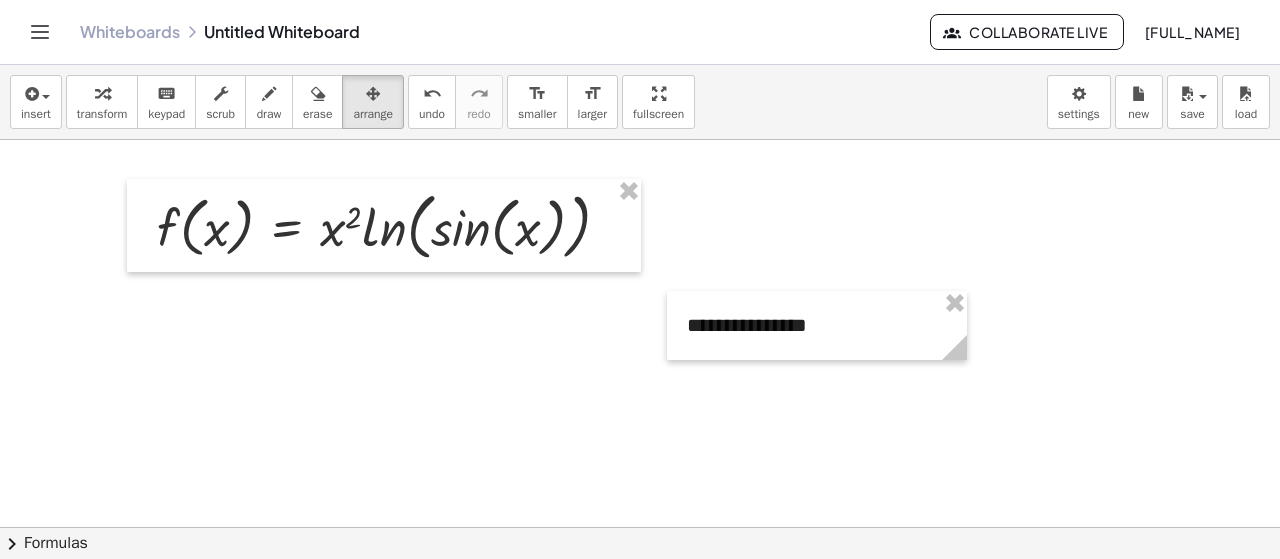 click at bounding box center (640, 593) 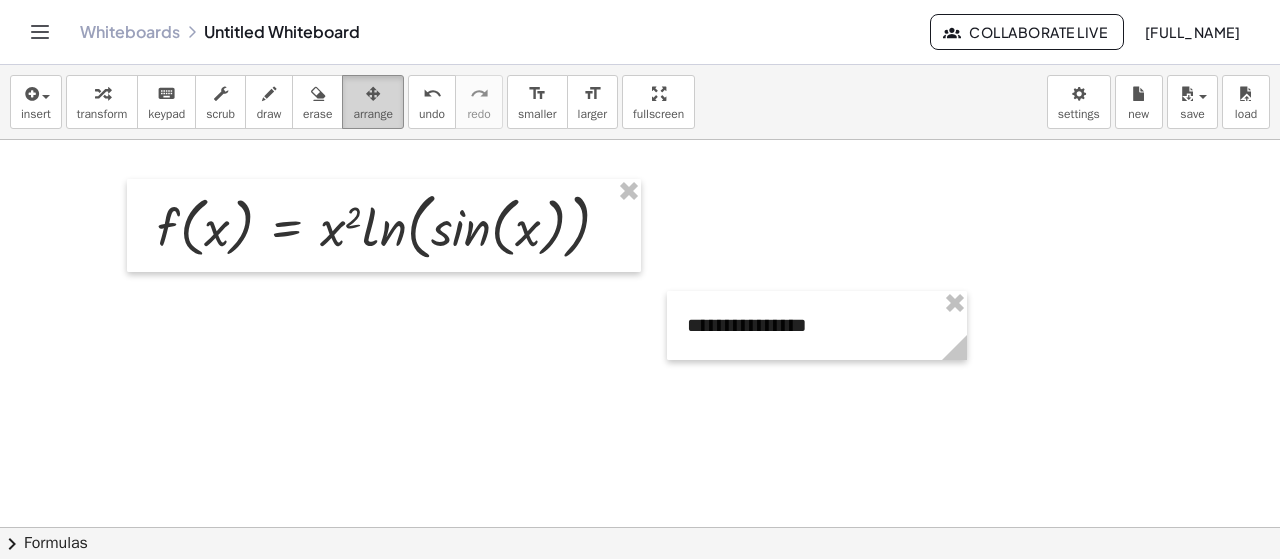 click at bounding box center [373, 94] 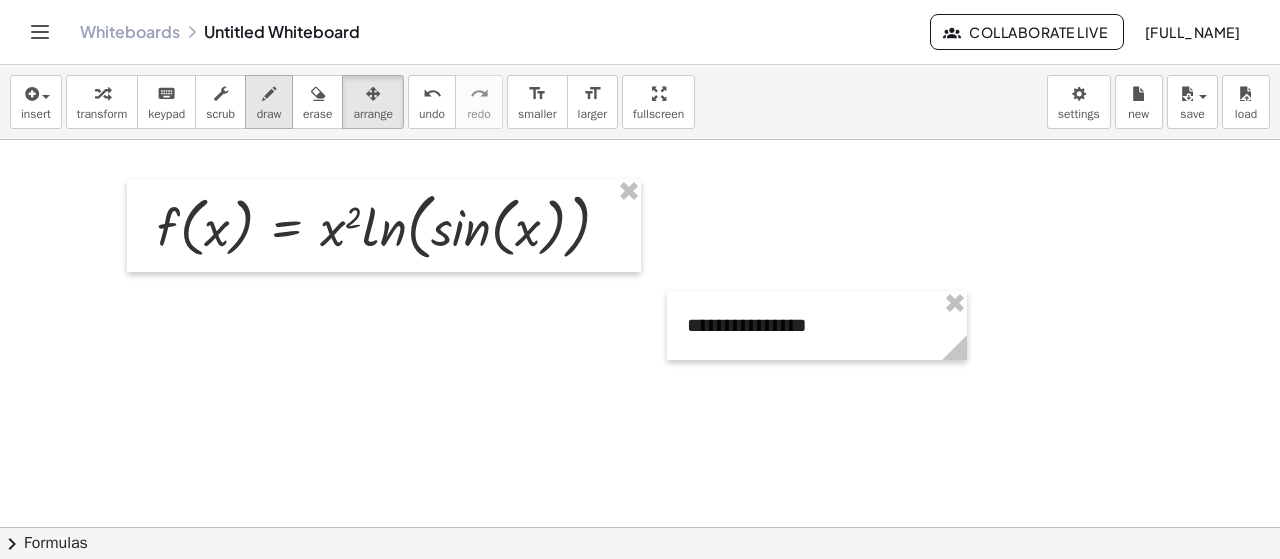 click on "draw" at bounding box center [269, 102] 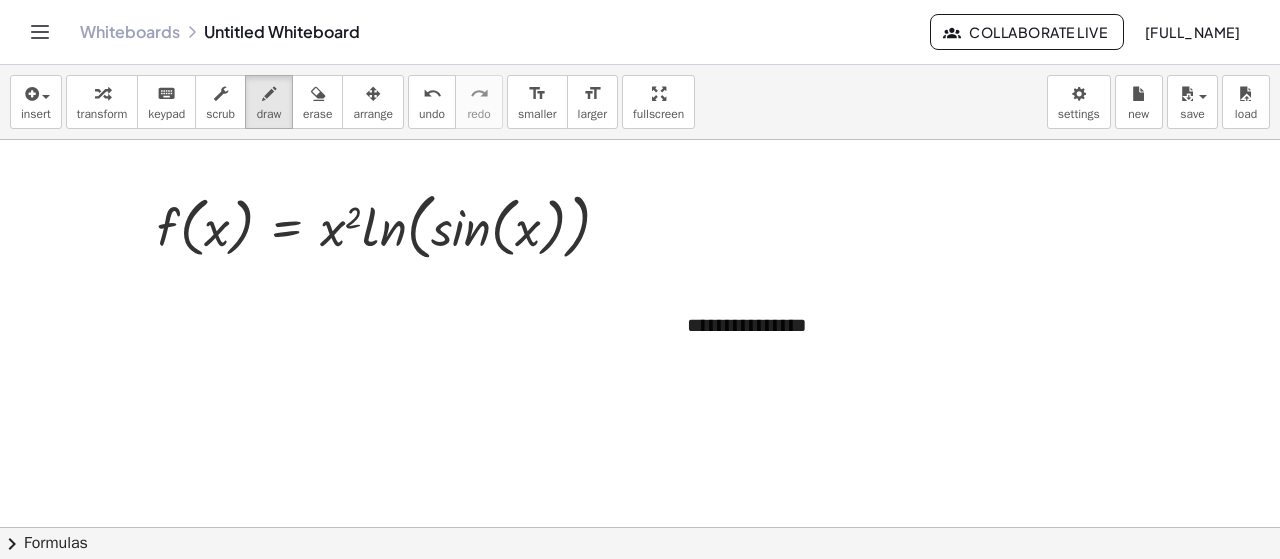 click at bounding box center (640, 593) 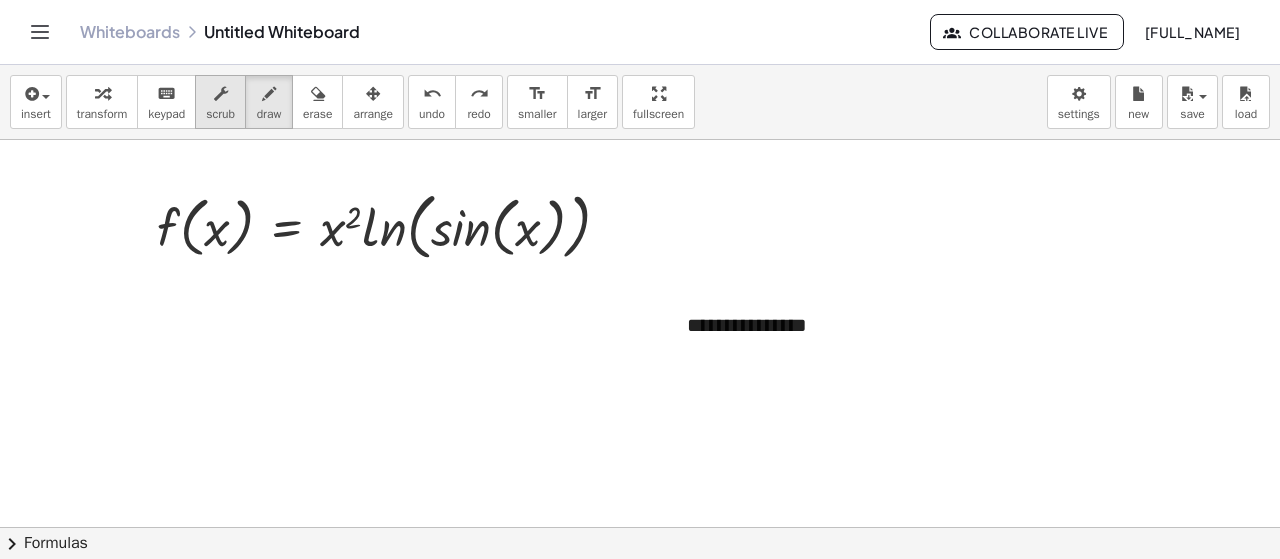 click at bounding box center [220, 93] 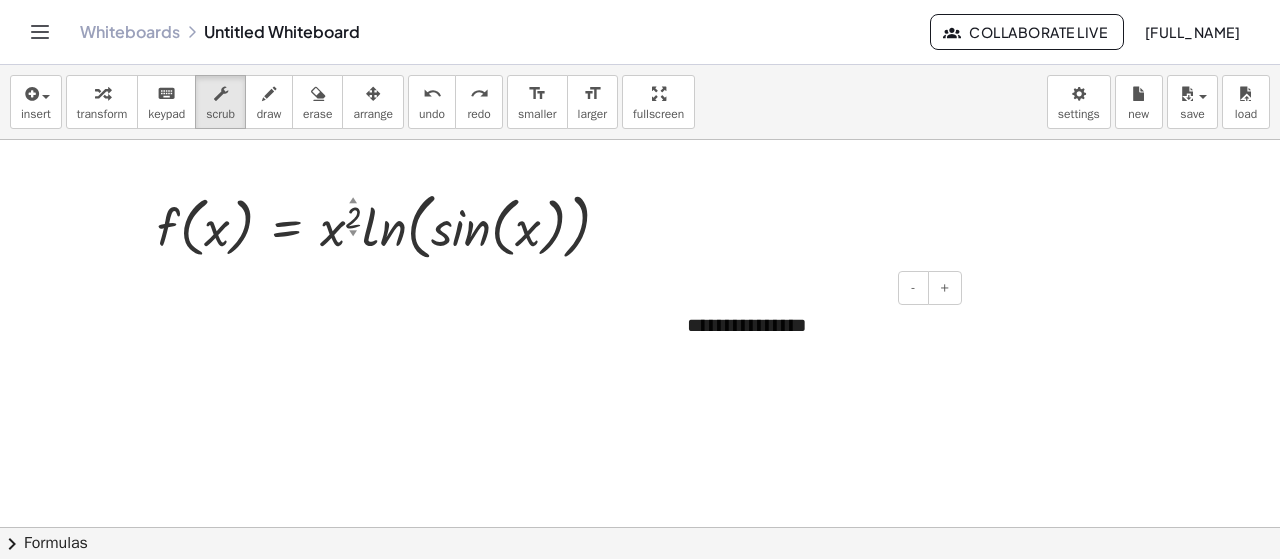 click on "**********" at bounding box center [817, 325] 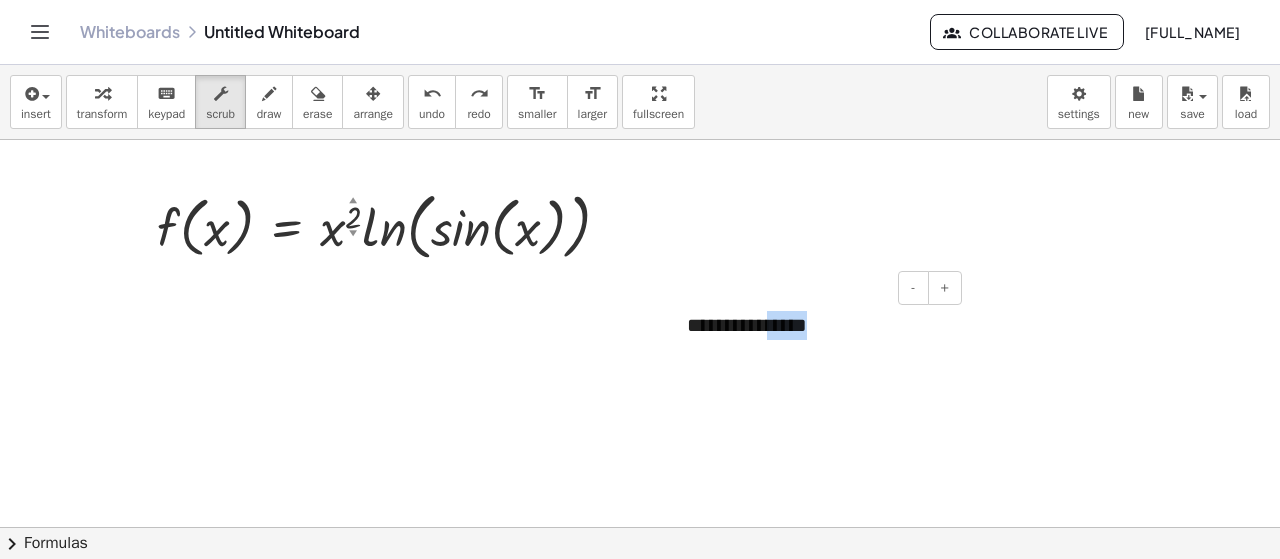 drag, startPoint x: 807, startPoint y: 327, endPoint x: 760, endPoint y: 323, distance: 47.169907 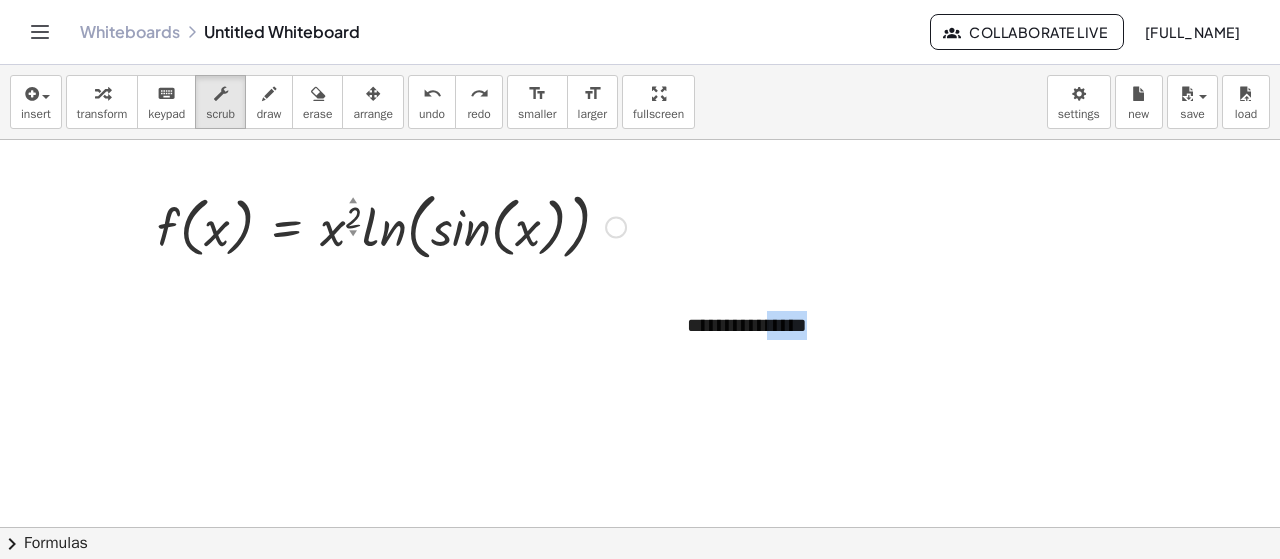 click at bounding box center [391, 225] 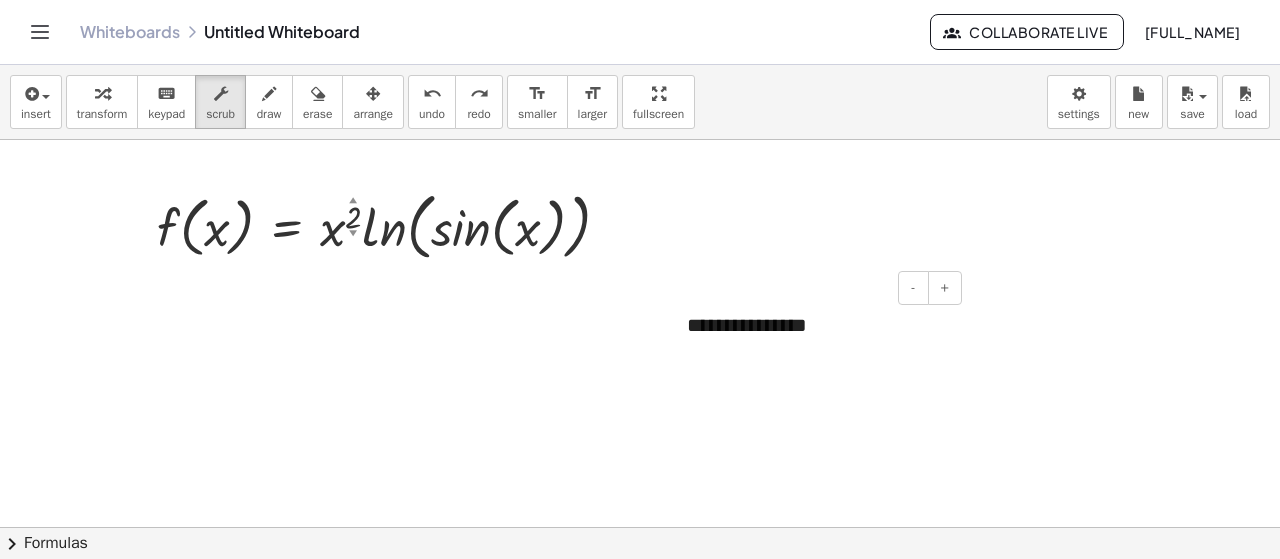 click on "**********" at bounding box center (817, 325) 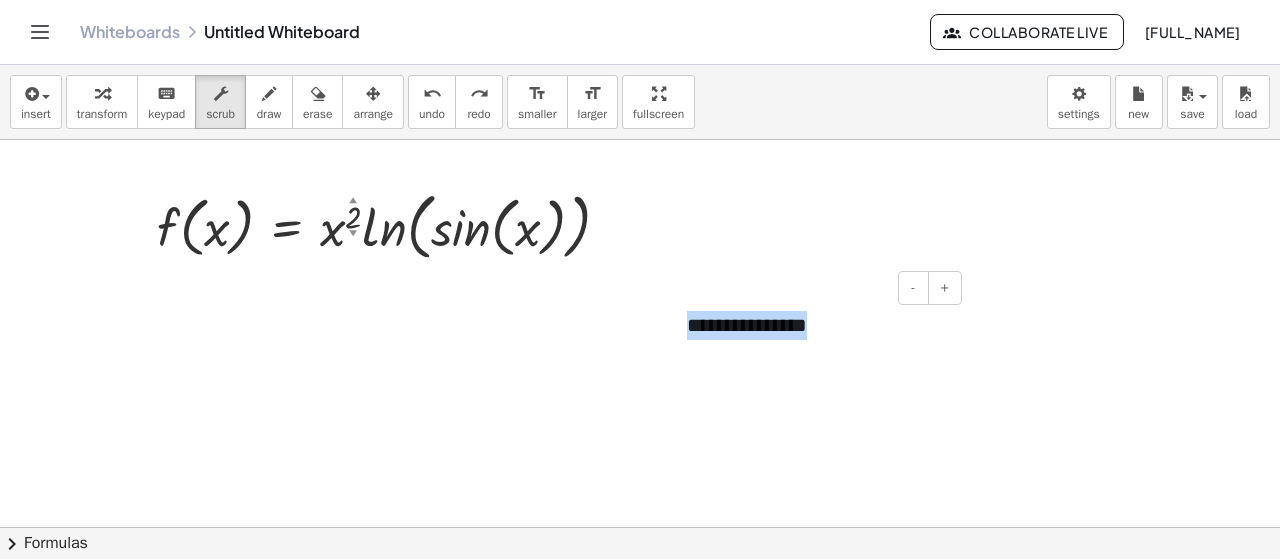 drag, startPoint x: 768, startPoint y: 328, endPoint x: 686, endPoint y: 319, distance: 82.492424 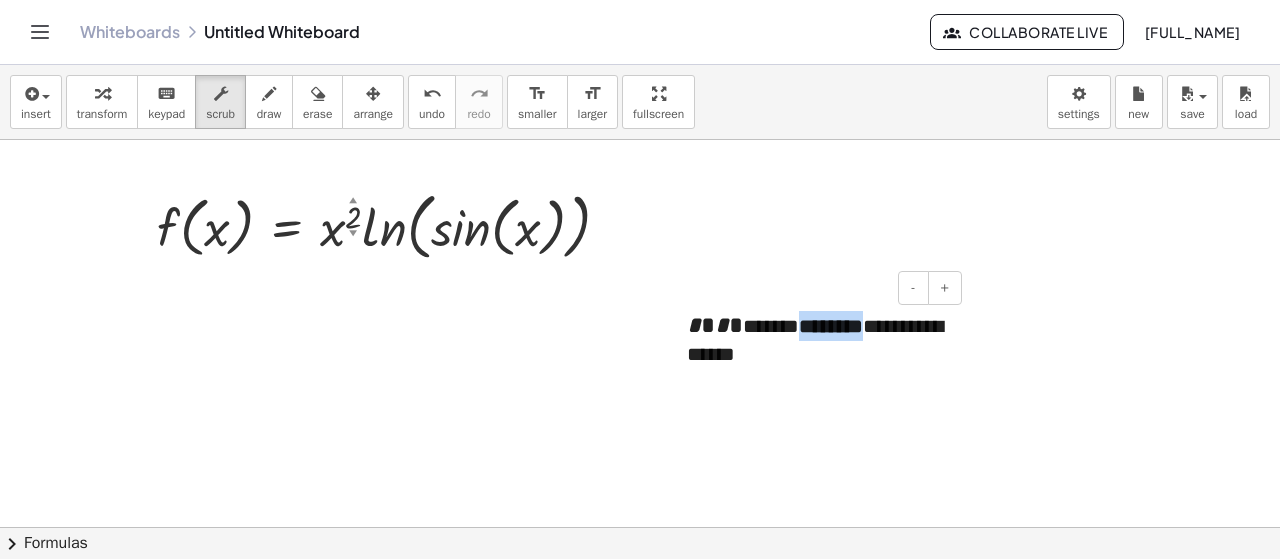 drag, startPoint x: 878, startPoint y: 327, endPoint x: 792, endPoint y: 334, distance: 86.28442 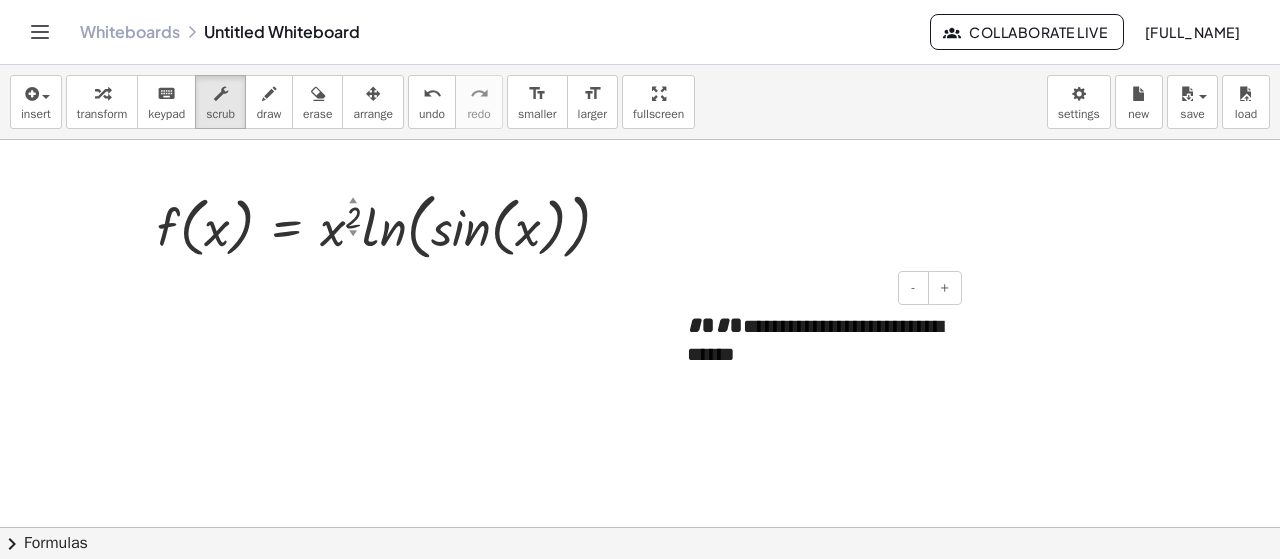 click on "**********" at bounding box center (817, 341) 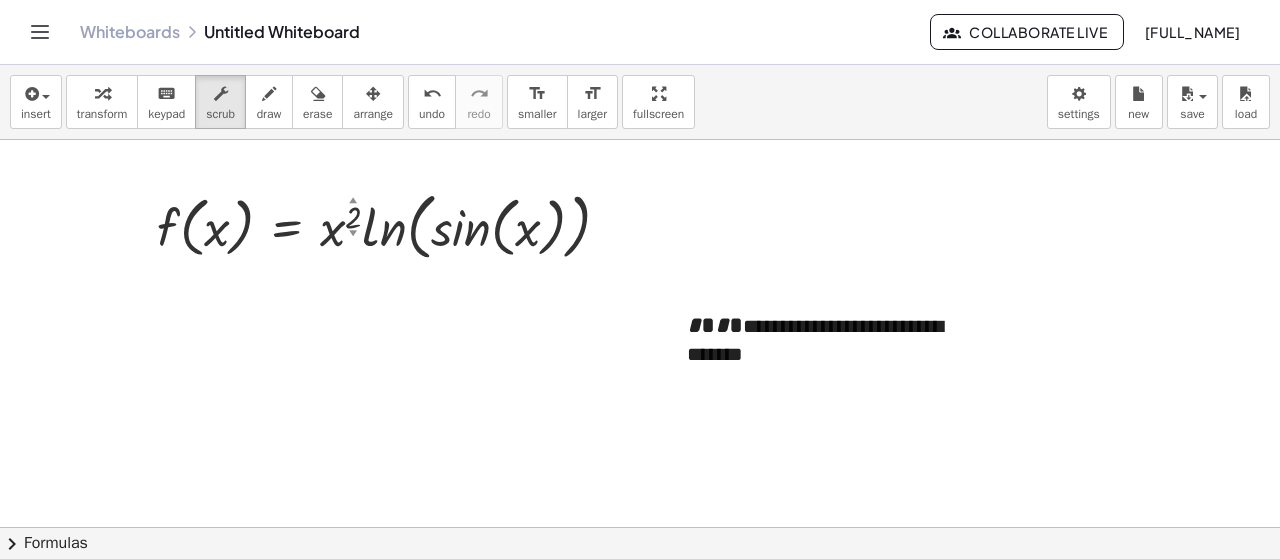 click at bounding box center (640, 593) 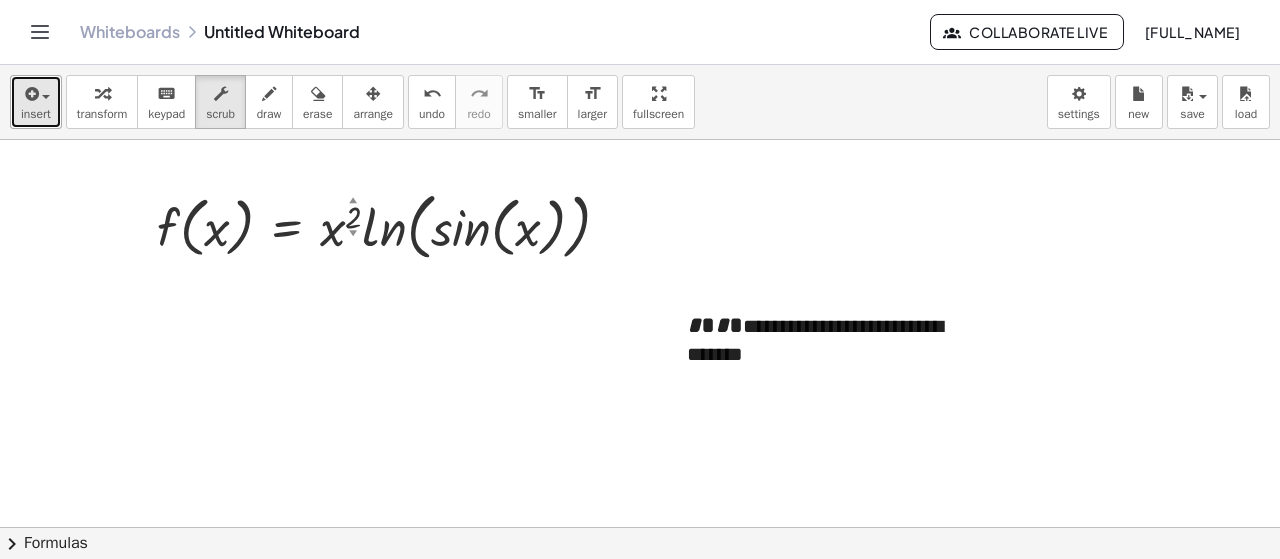 click on "insert" at bounding box center (36, 114) 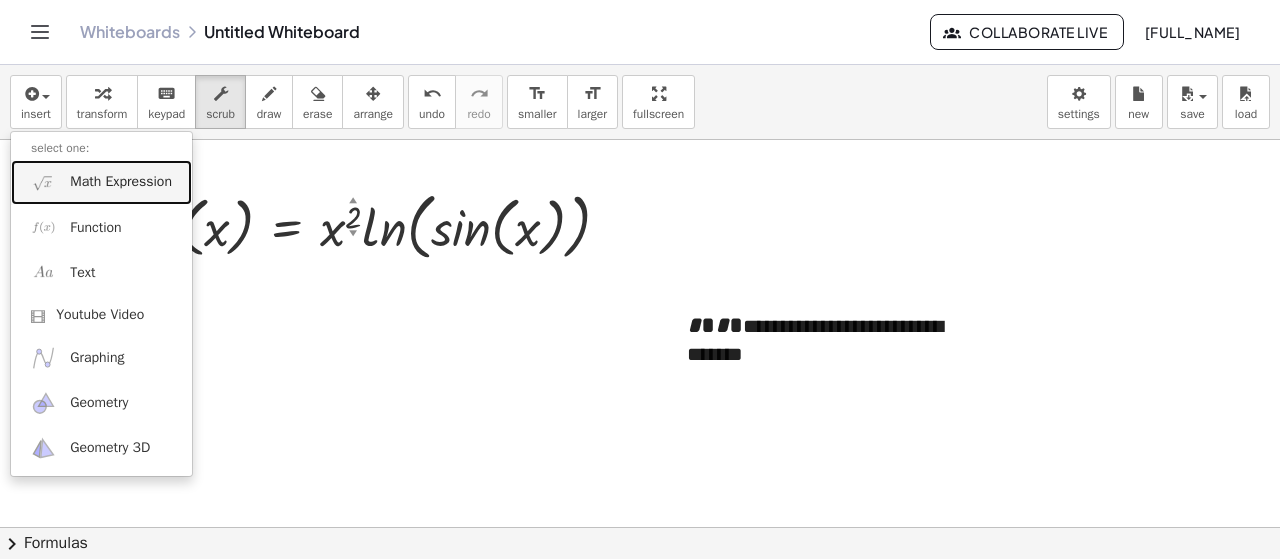 click on "Math Expression" at bounding box center (121, 182) 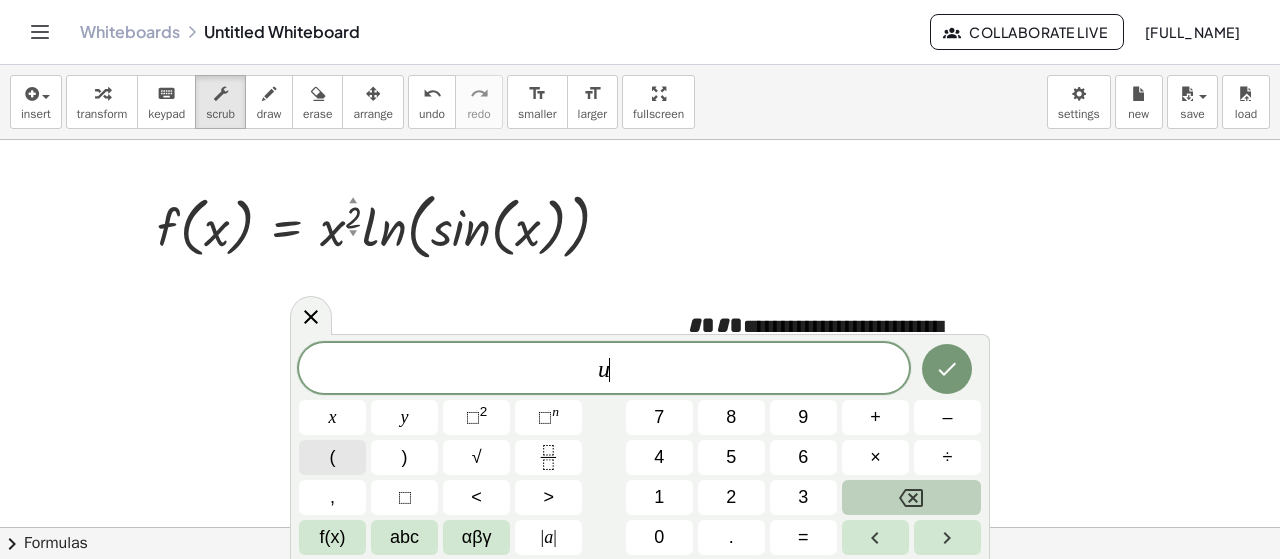 click on "(" at bounding box center (332, 457) 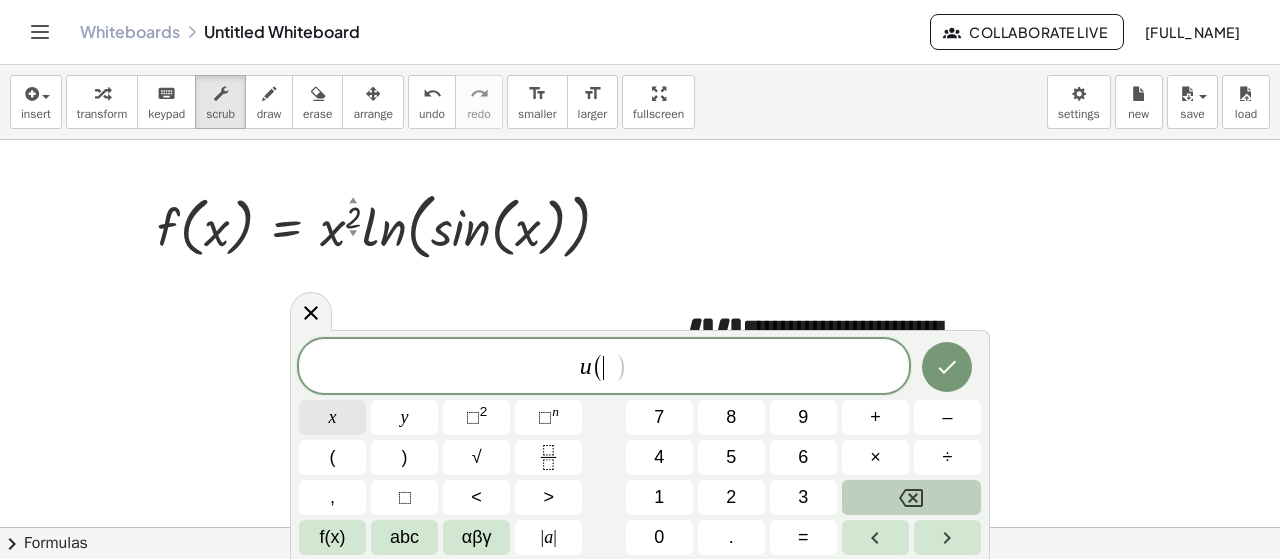 click on "x" at bounding box center (332, 417) 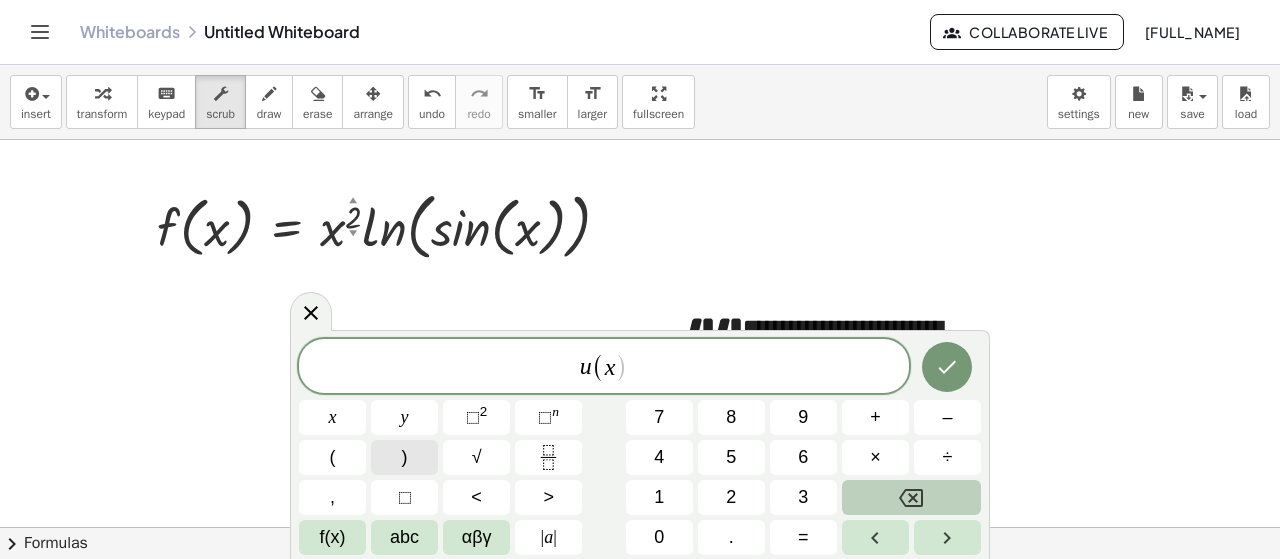 click on ")" at bounding box center [404, 457] 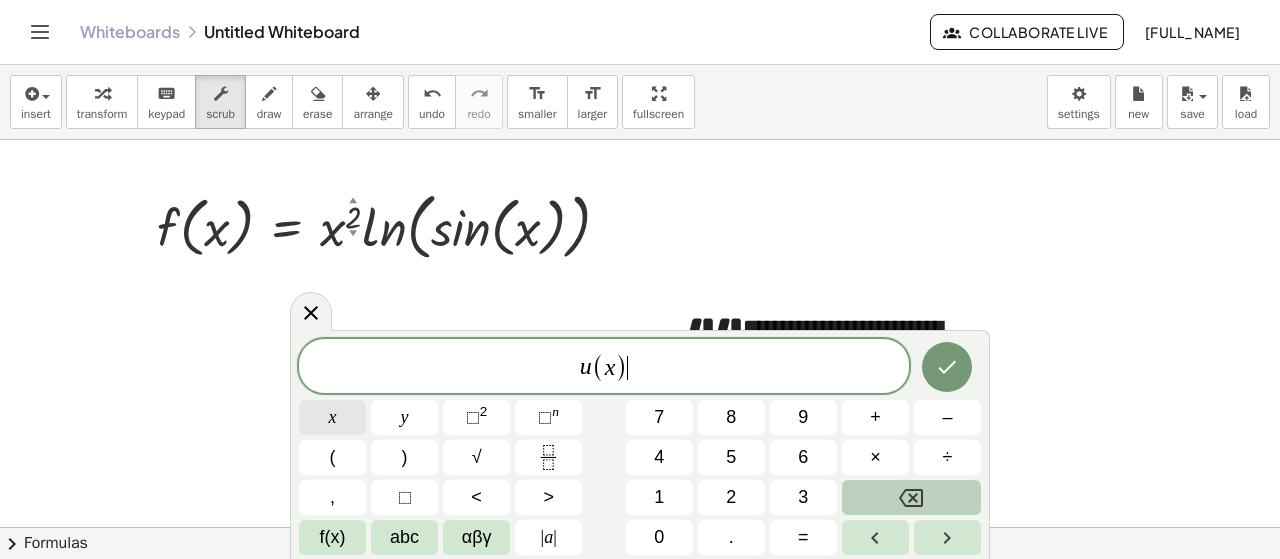 click on "x" at bounding box center (332, 417) 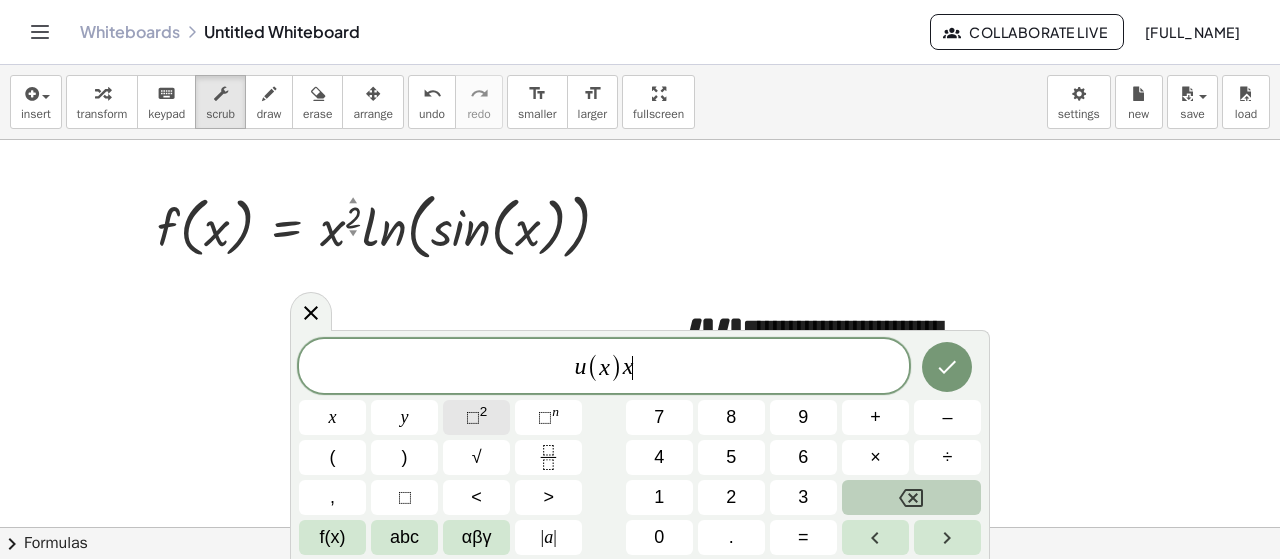click on "⬚" at bounding box center [473, 417] 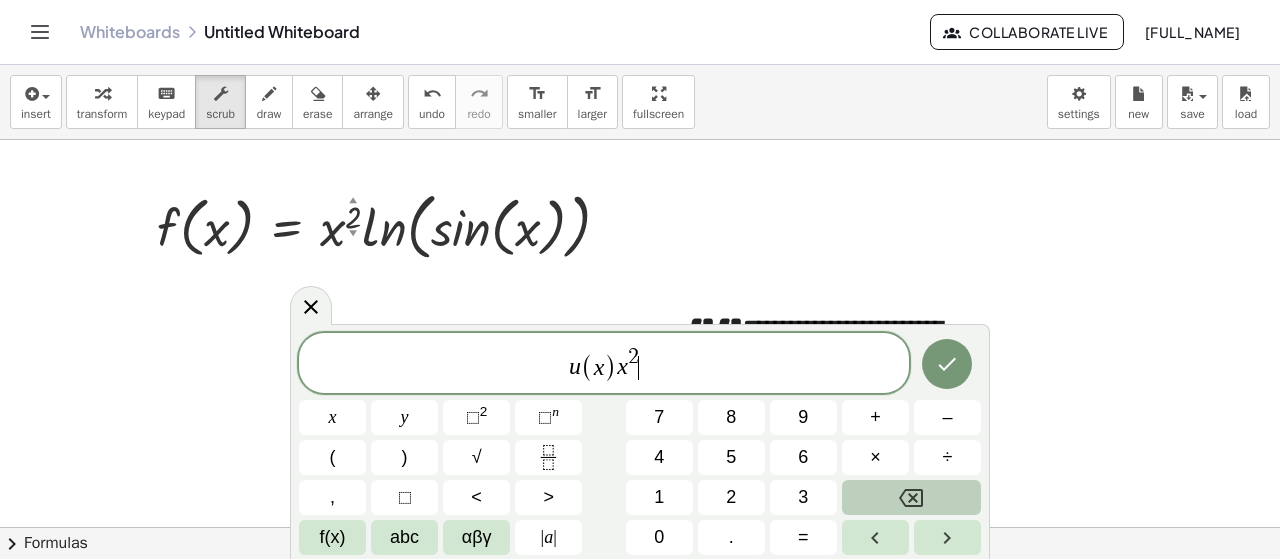 click on ")" at bounding box center (610, 367) 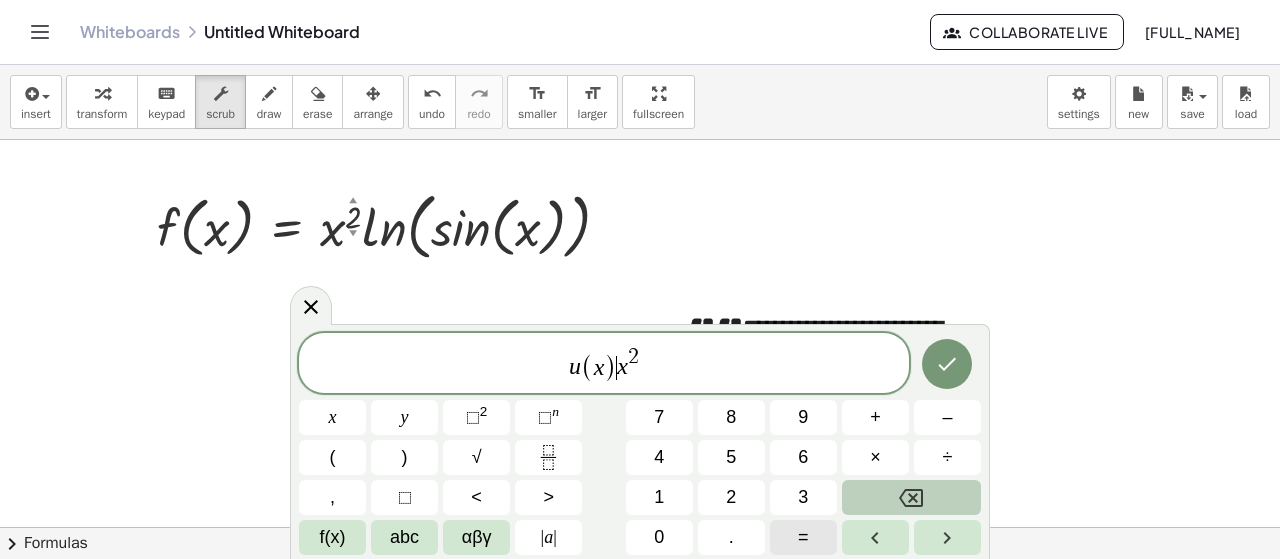 click on "=" at bounding box center [803, 537] 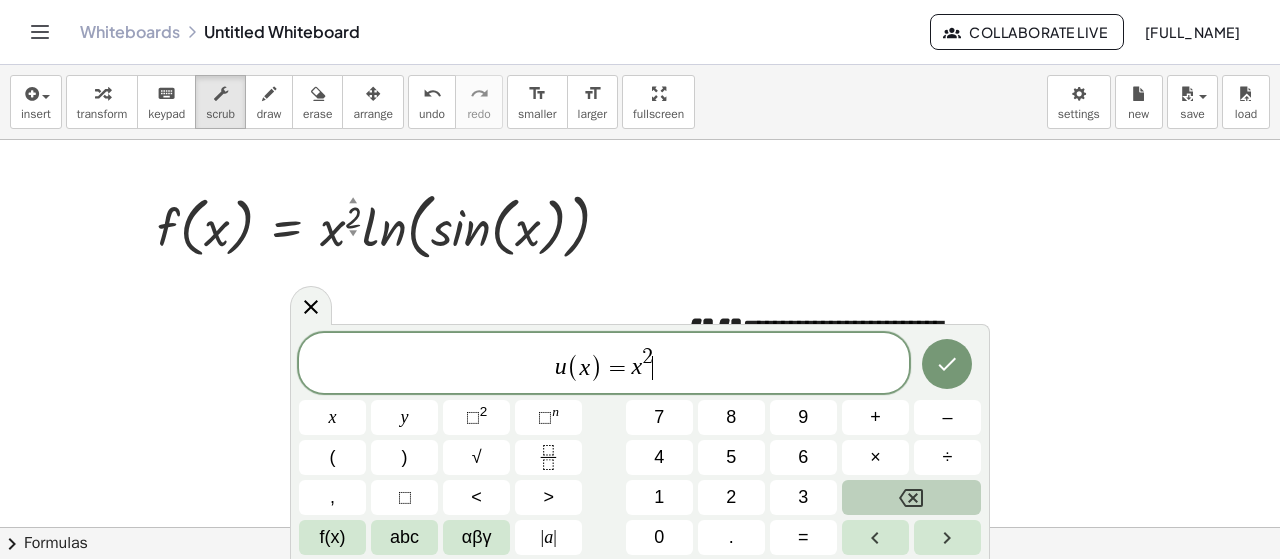 click on "u ( x ) = x 2 ​" at bounding box center (604, 364) 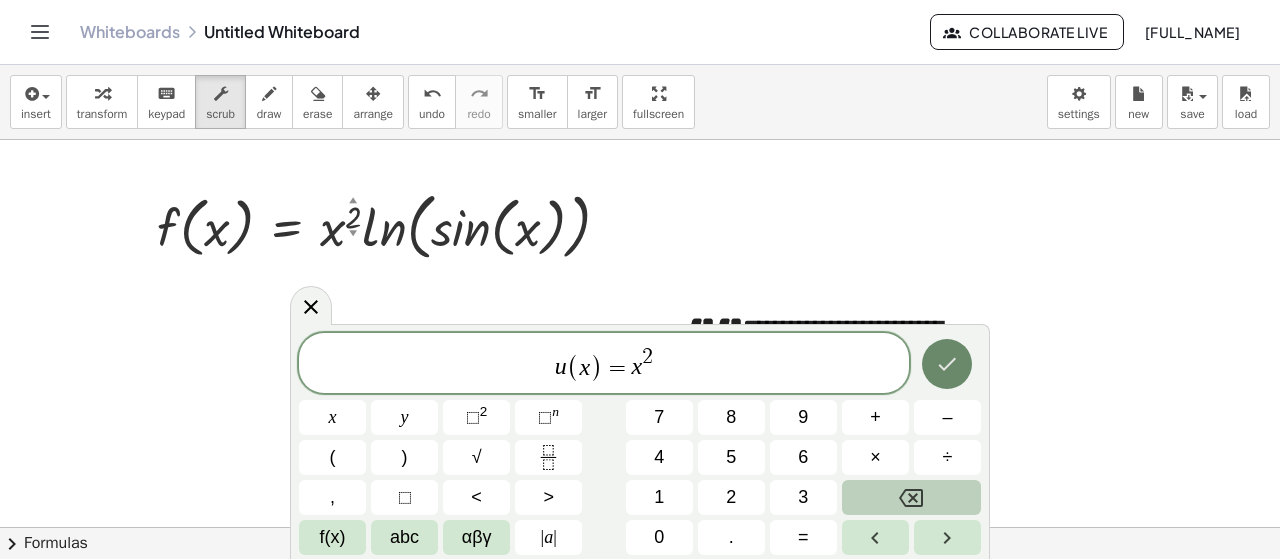 click 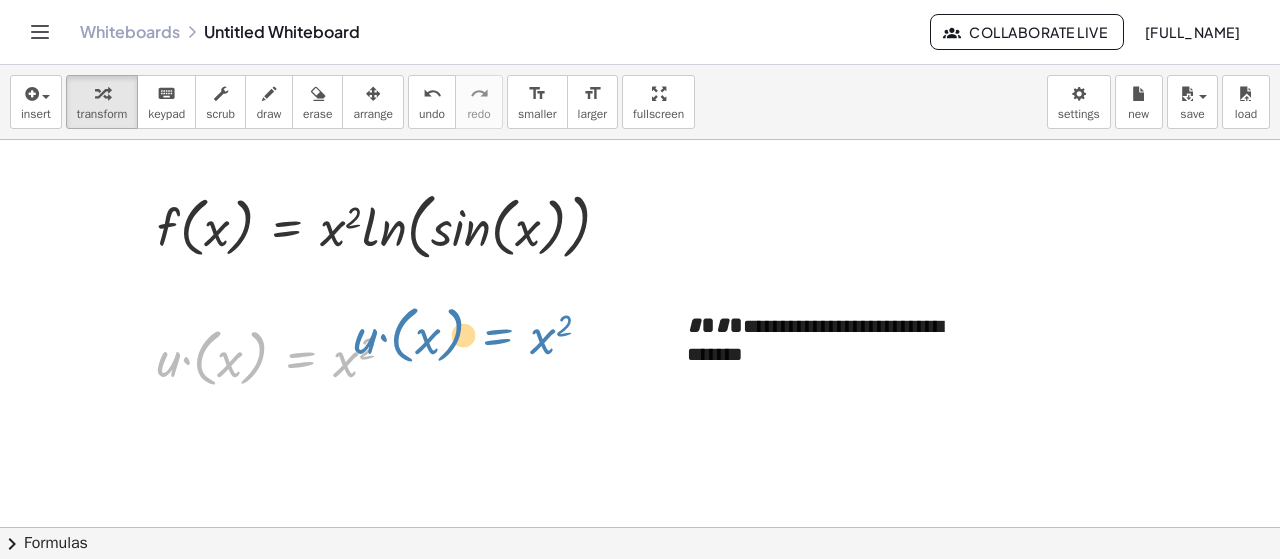 drag, startPoint x: 303, startPoint y: 351, endPoint x: 500, endPoint y: 328, distance: 198.33809 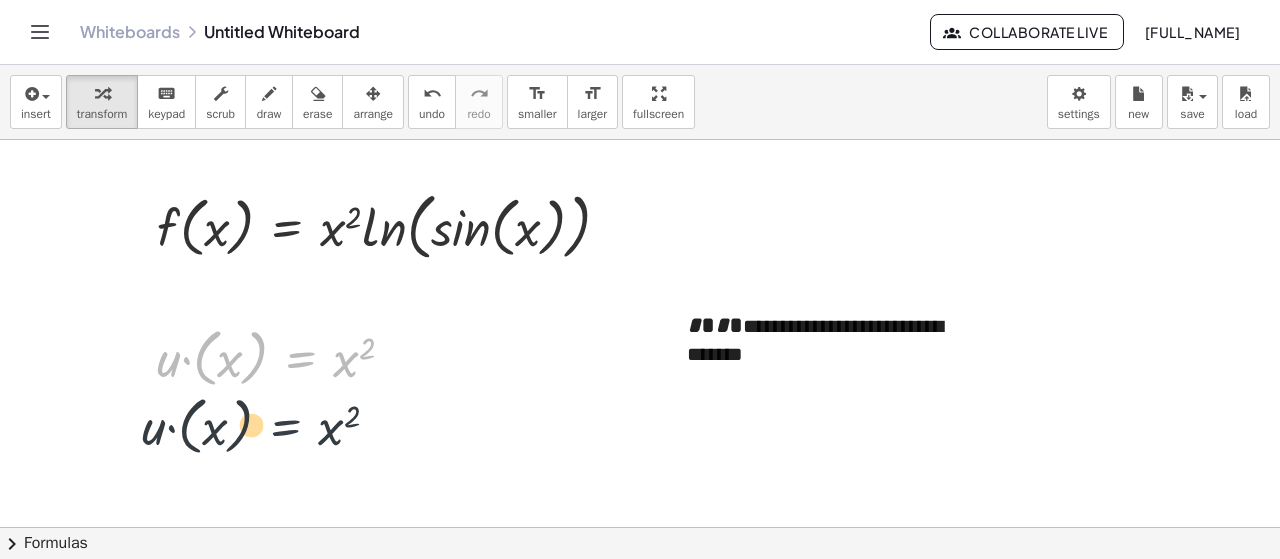 drag, startPoint x: 293, startPoint y: 346, endPoint x: 277, endPoint y: 420, distance: 75.70998 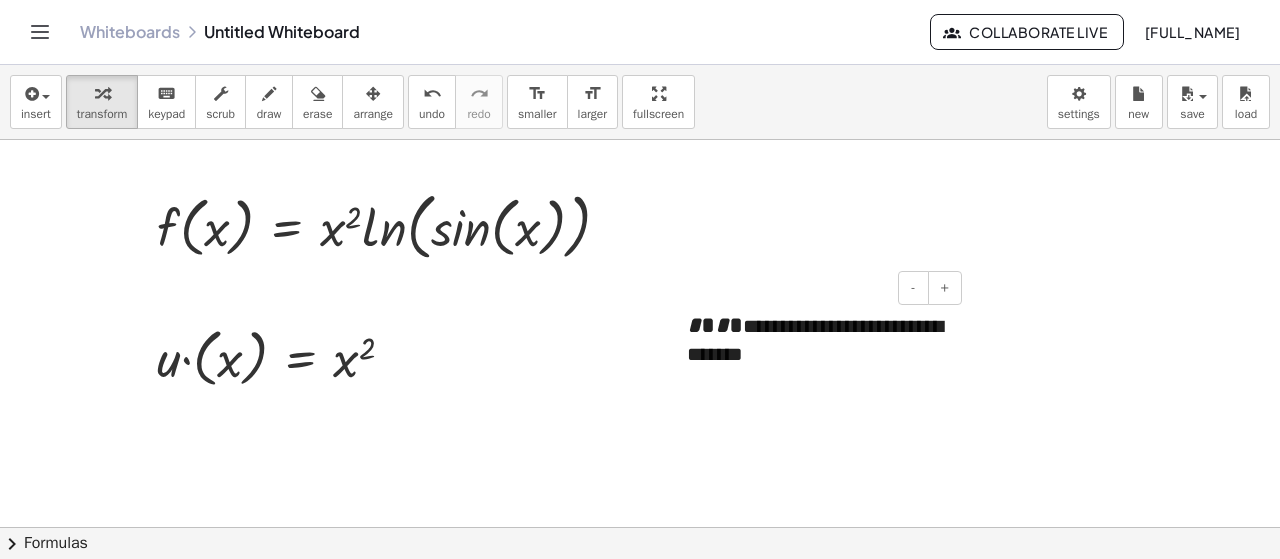 click on "**********" at bounding box center [817, 341] 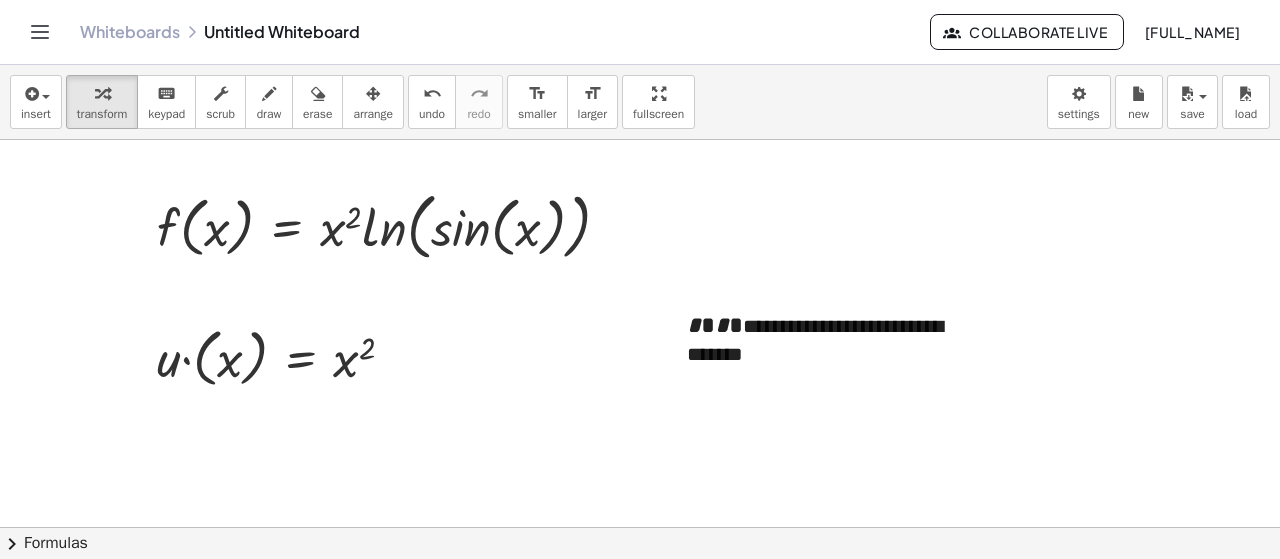 click at bounding box center [640, 593] 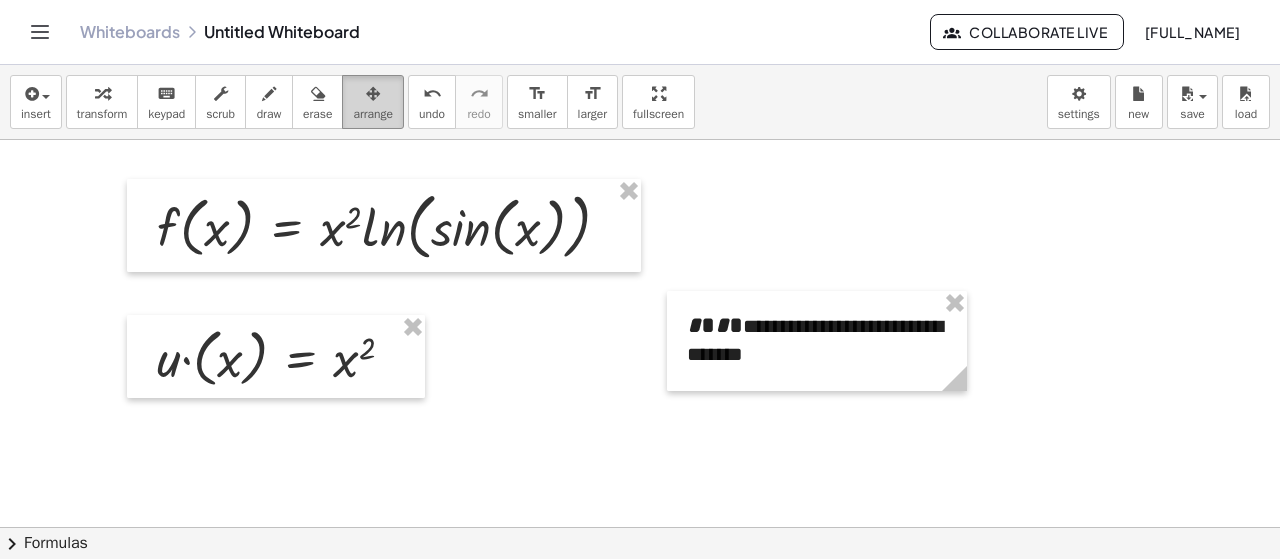 click on "arrange" at bounding box center (373, 114) 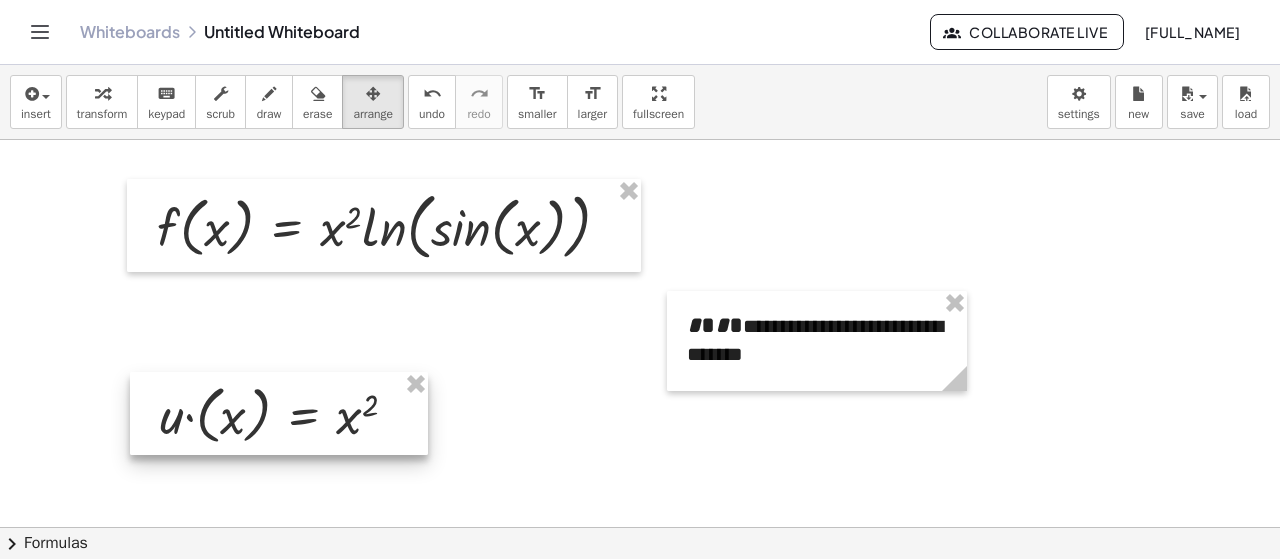 drag, startPoint x: 273, startPoint y: 335, endPoint x: 277, endPoint y: 395, distance: 60.133186 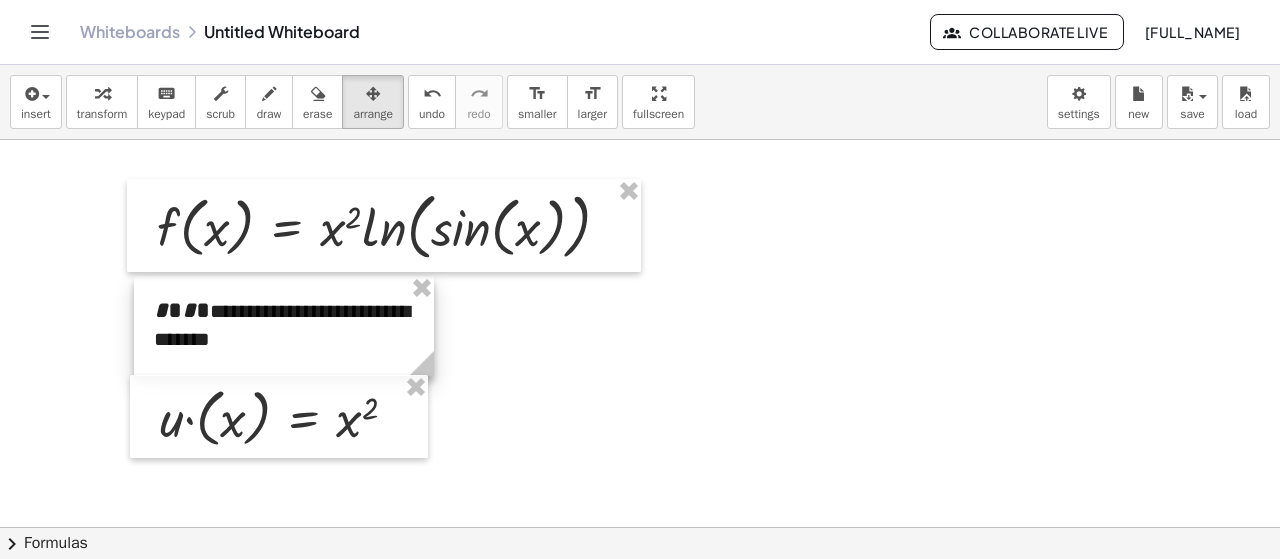 drag, startPoint x: 757, startPoint y: 353, endPoint x: 224, endPoint y: 338, distance: 533.211 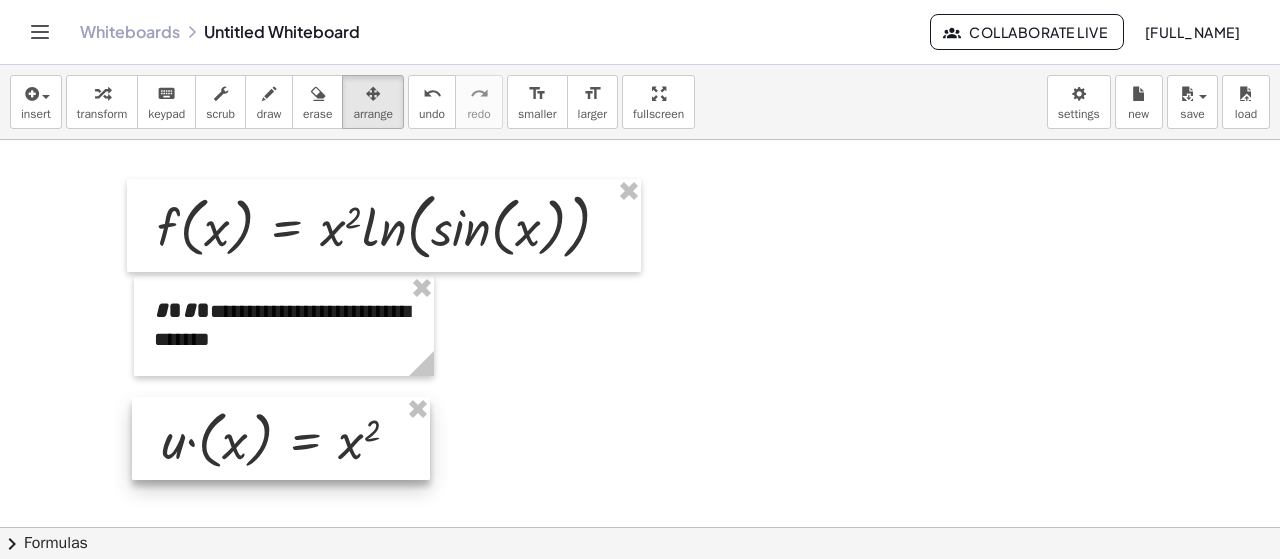 drag, startPoint x: 292, startPoint y: 411, endPoint x: 294, endPoint y: 433, distance: 22.090721 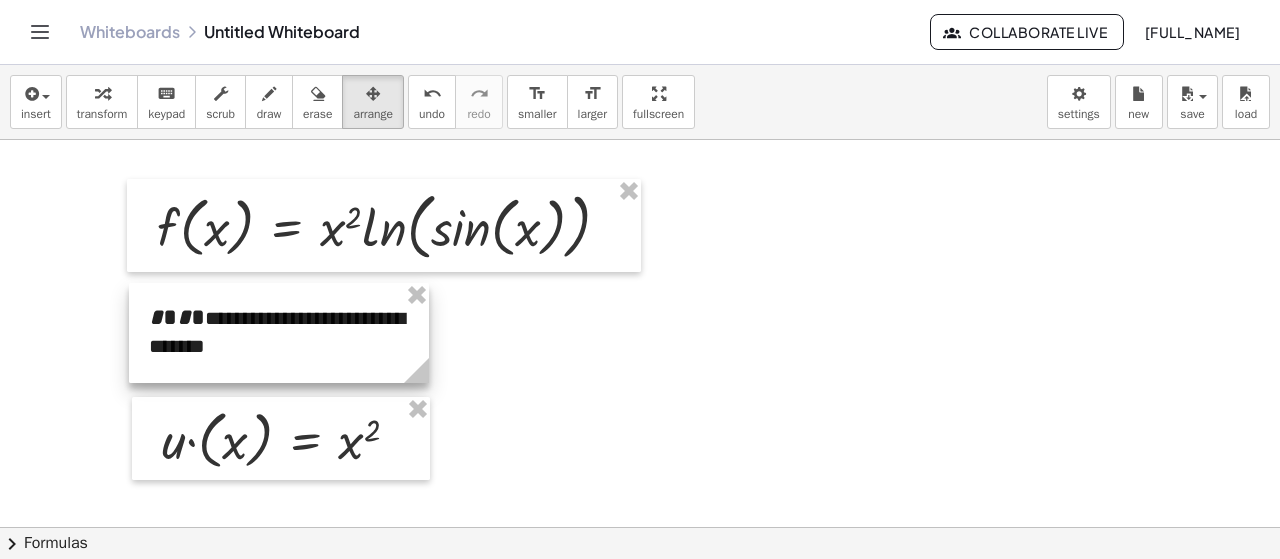 click at bounding box center [279, 333] 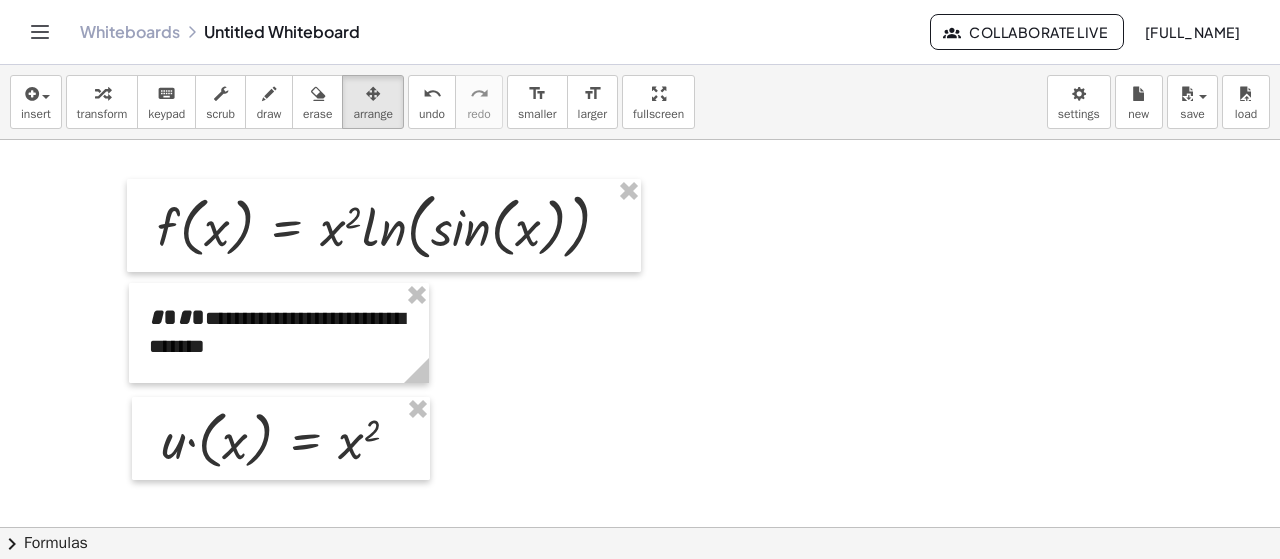 click at bounding box center [640, 593] 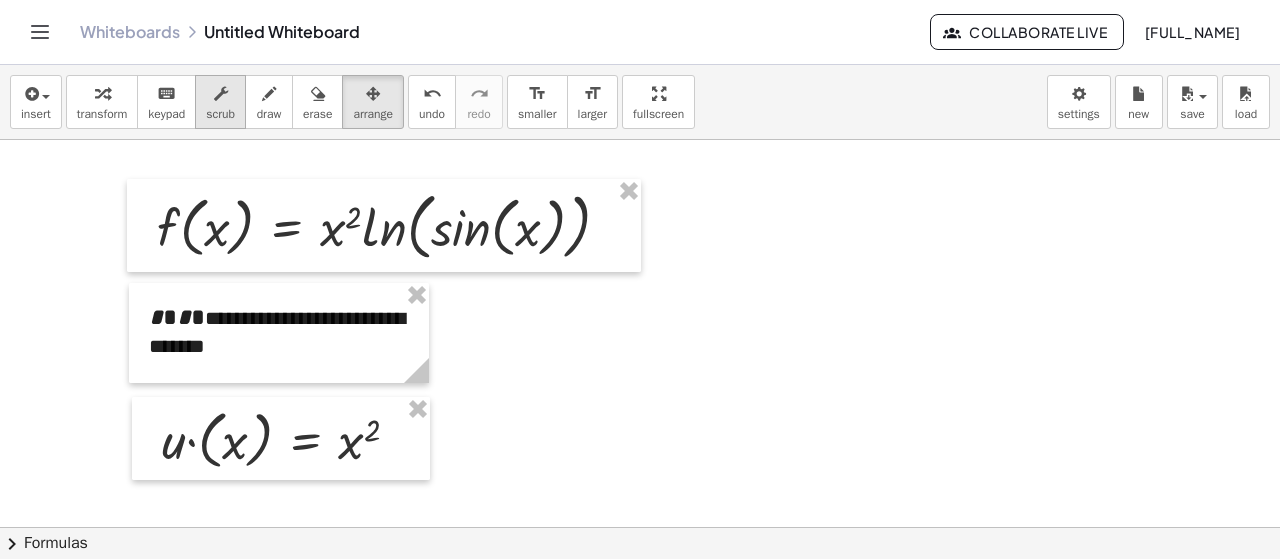 click at bounding box center [221, 94] 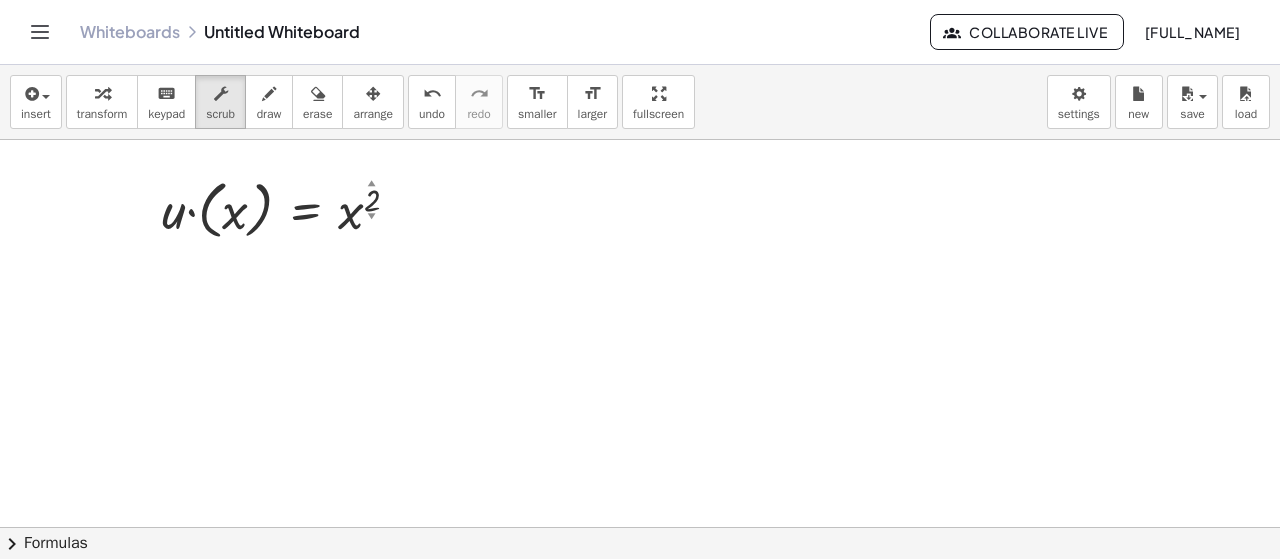 scroll, scrollTop: 200, scrollLeft: 0, axis: vertical 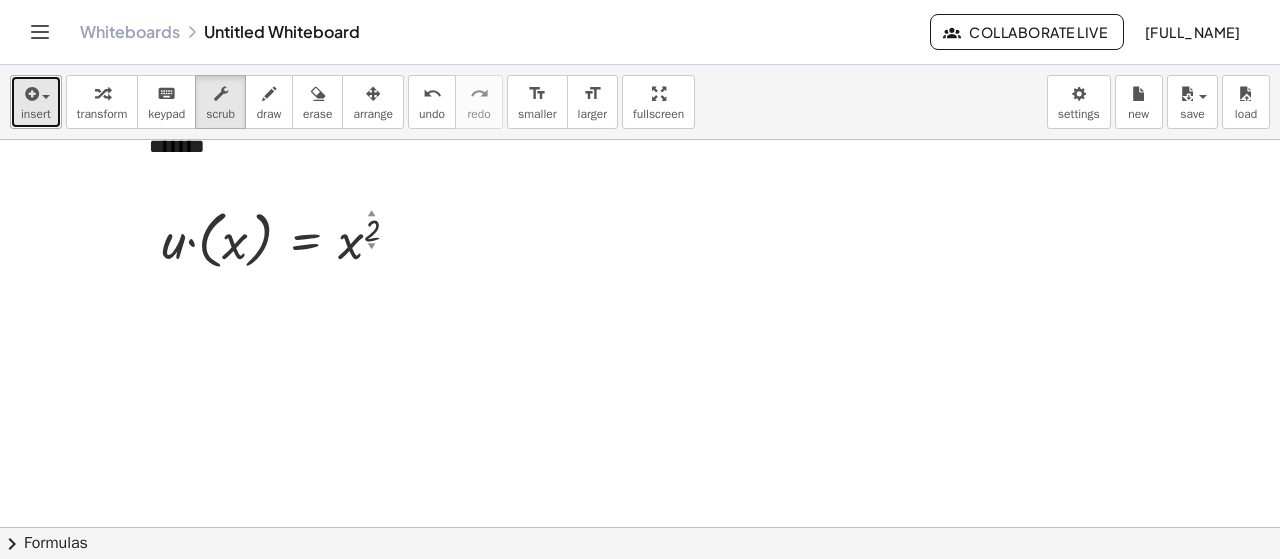 click at bounding box center [36, 93] 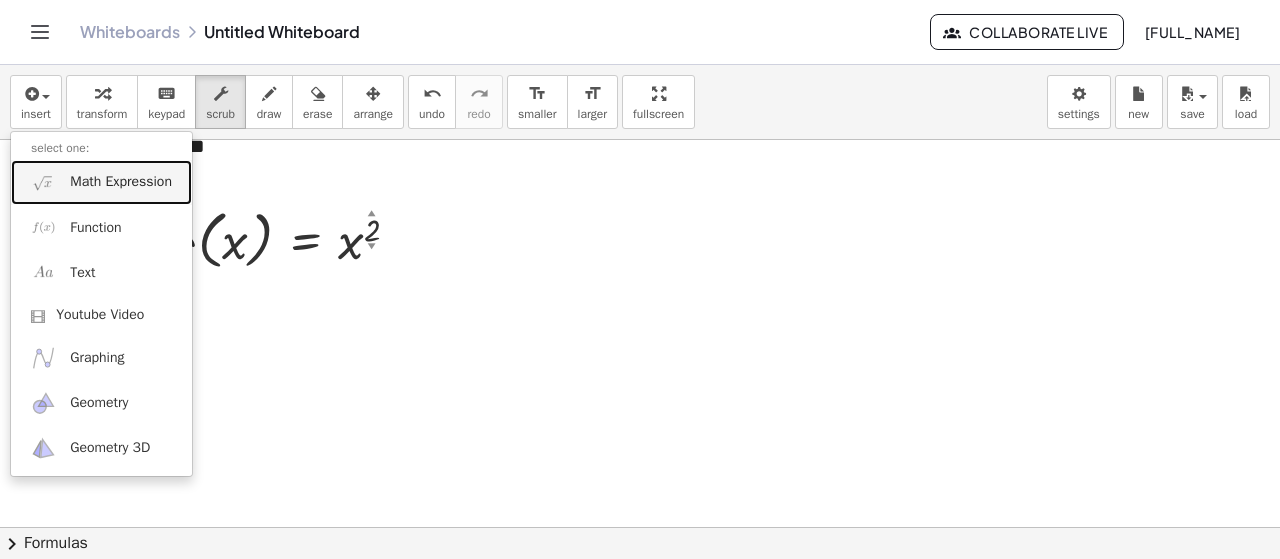 click on "Math Expression" at bounding box center (121, 182) 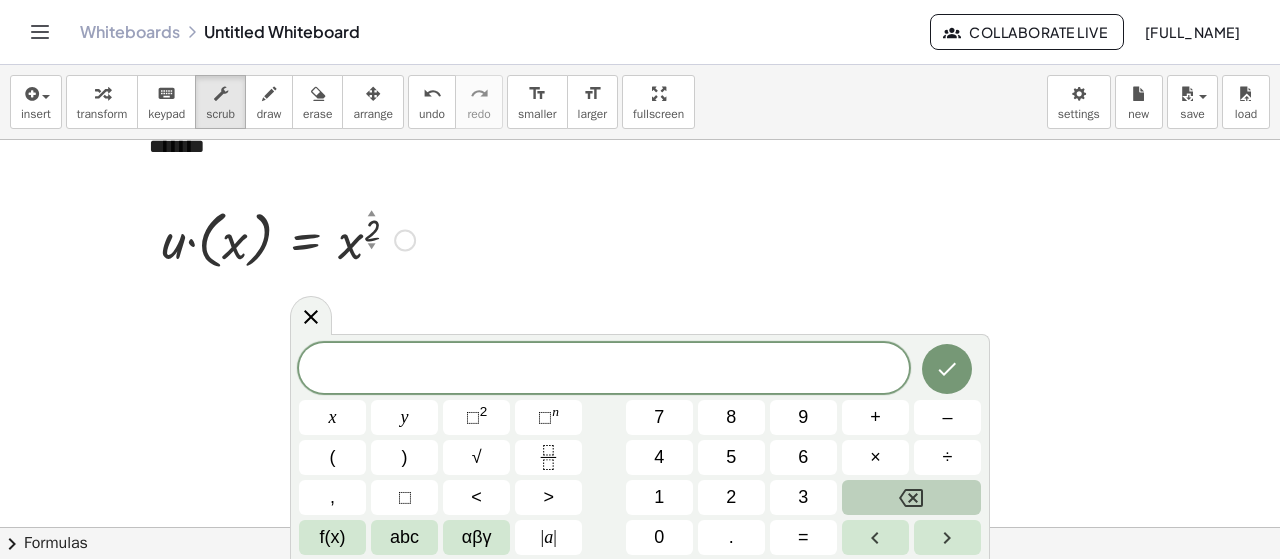 click at bounding box center [288, 238] 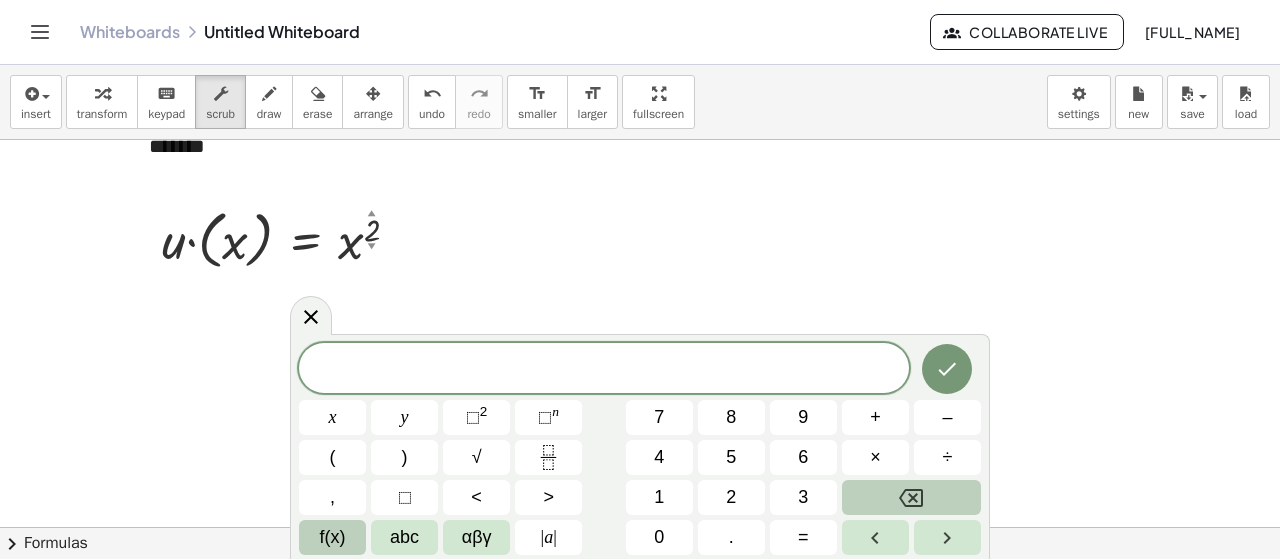click on "f(x)" at bounding box center (333, 537) 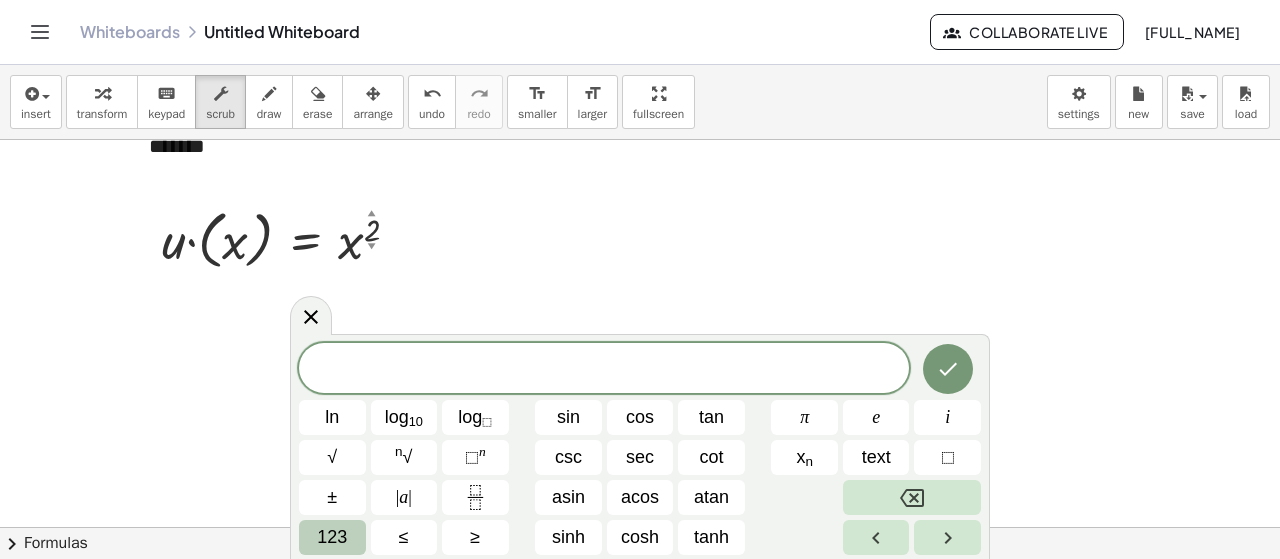 click on "123" at bounding box center (332, 537) 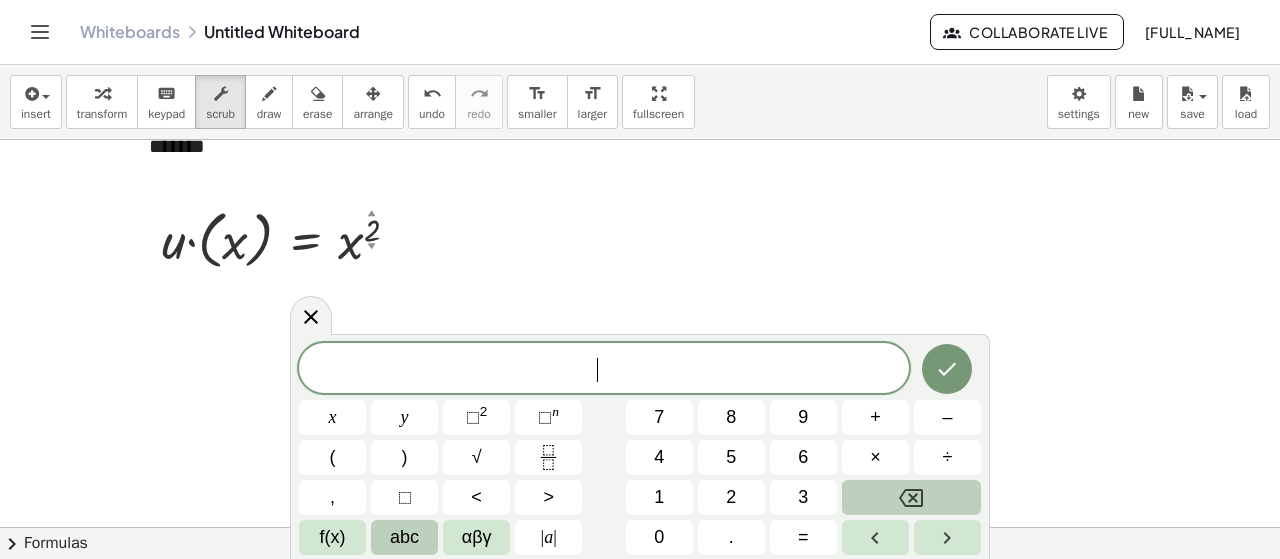 click on "abc" at bounding box center (404, 537) 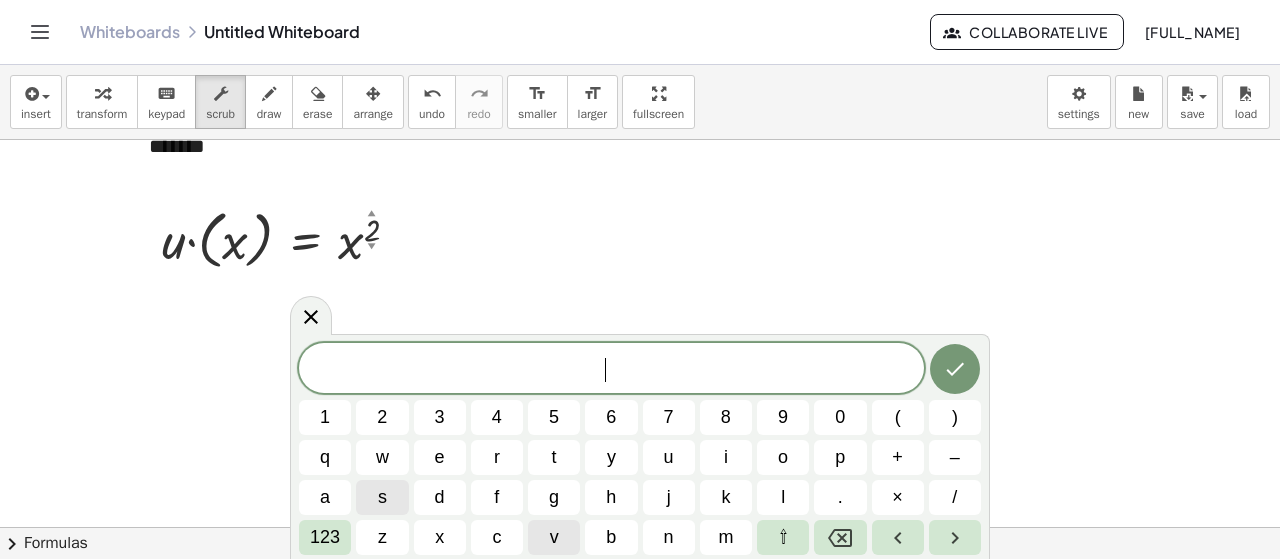 click on "v" at bounding box center (554, 537) 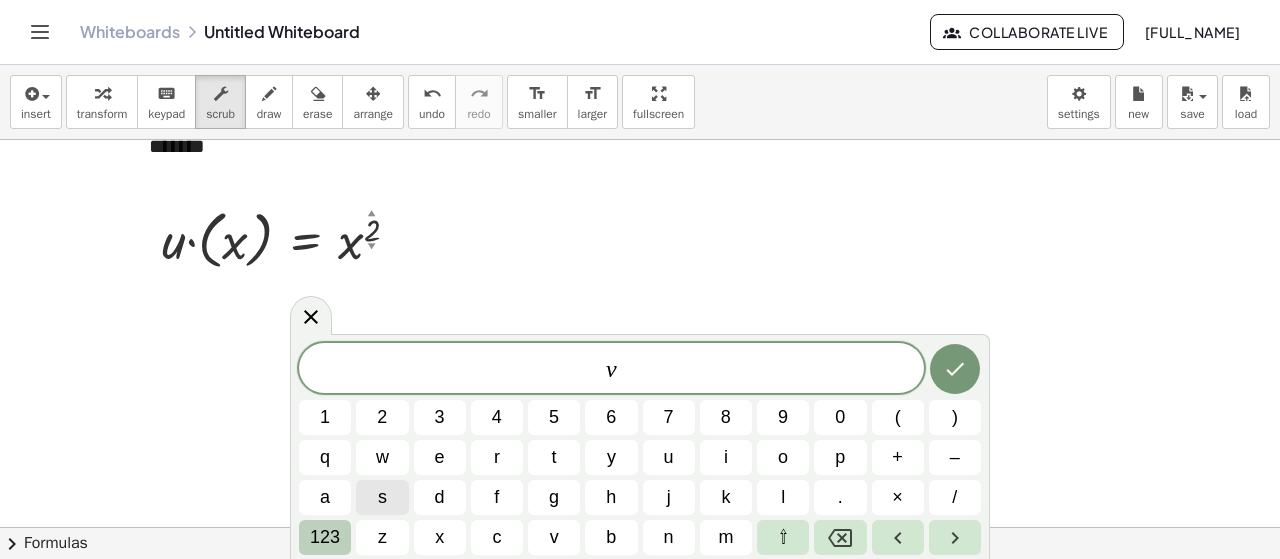 click on "123" at bounding box center [325, 537] 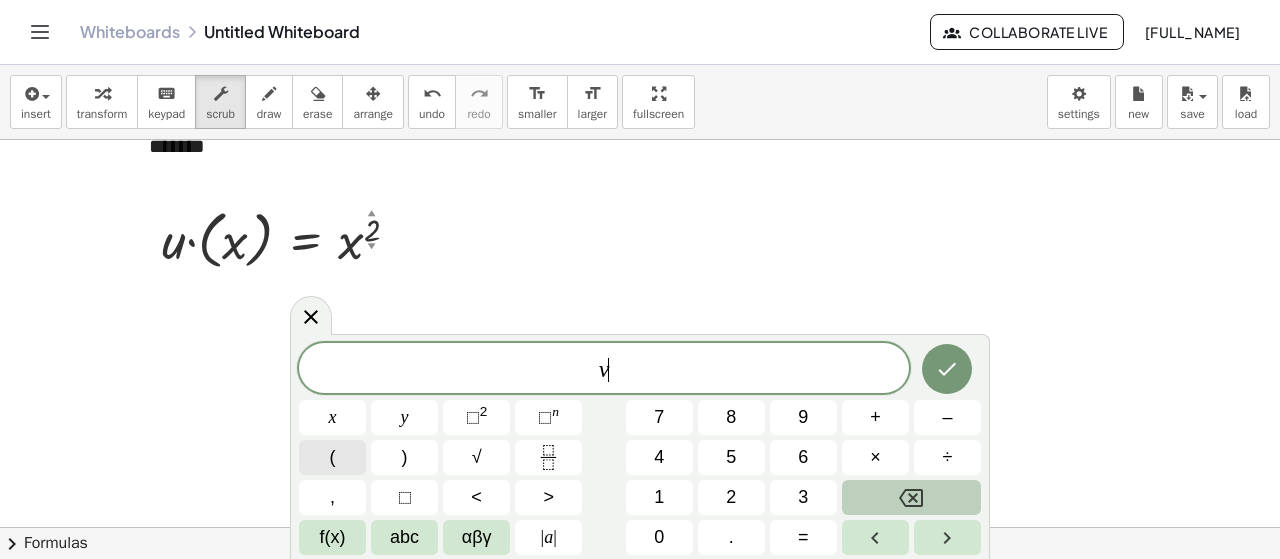click on "(" at bounding box center [332, 457] 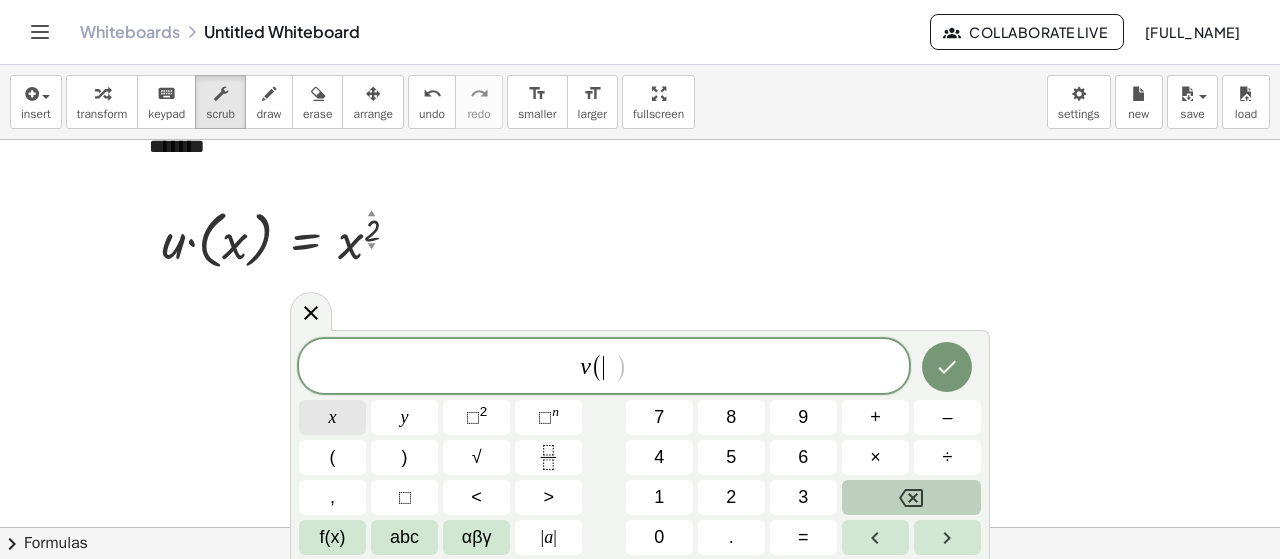 click on "x" at bounding box center [332, 417] 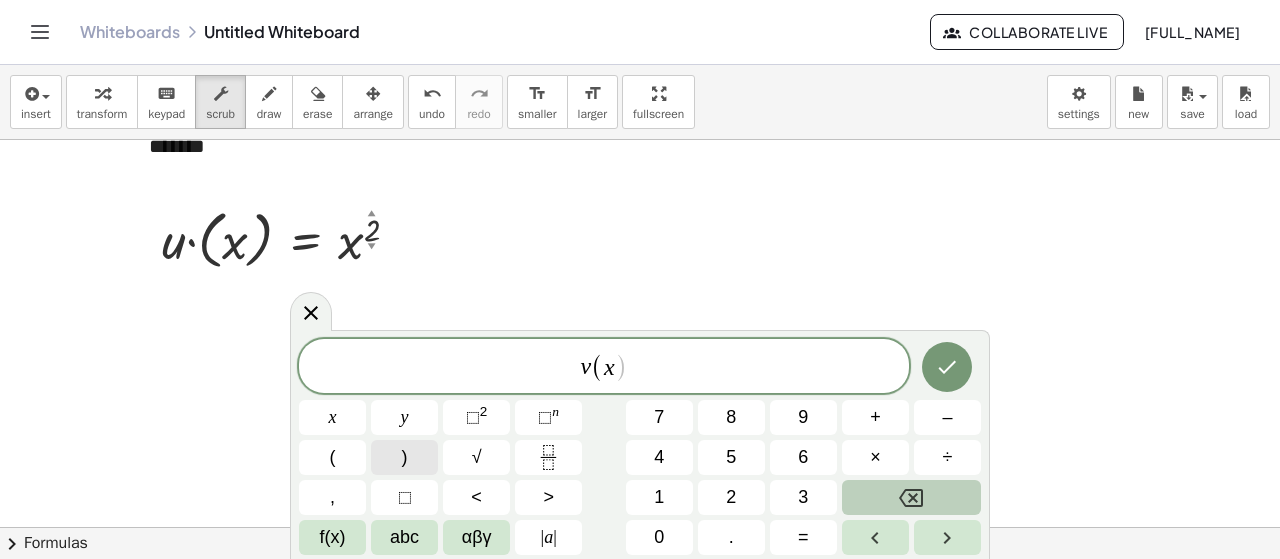 click on ")" at bounding box center (404, 457) 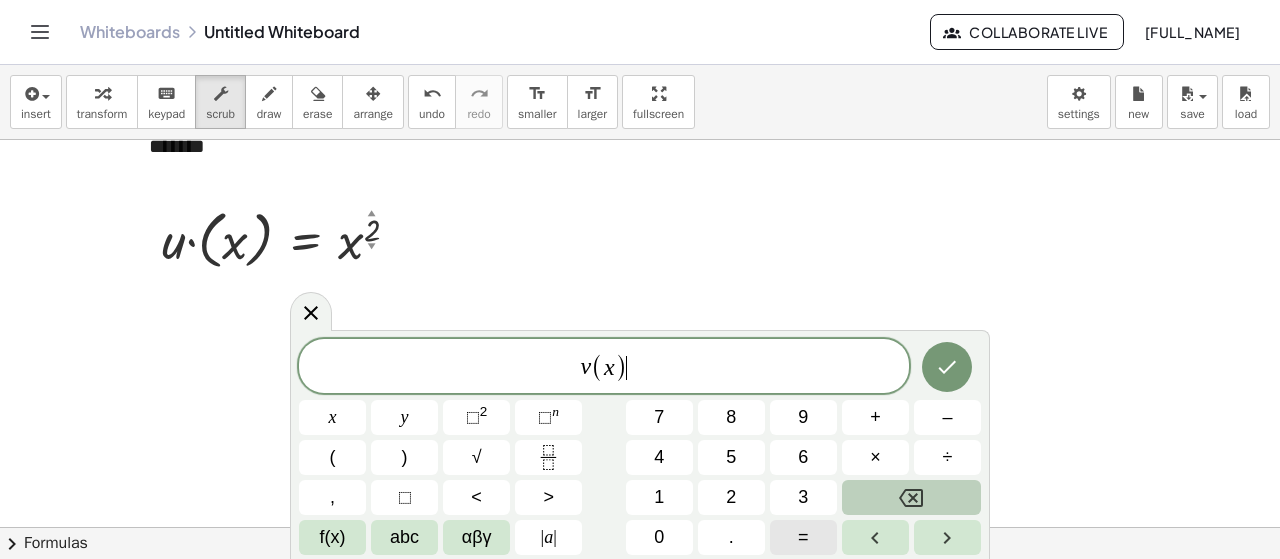 click on "=" at bounding box center (803, 537) 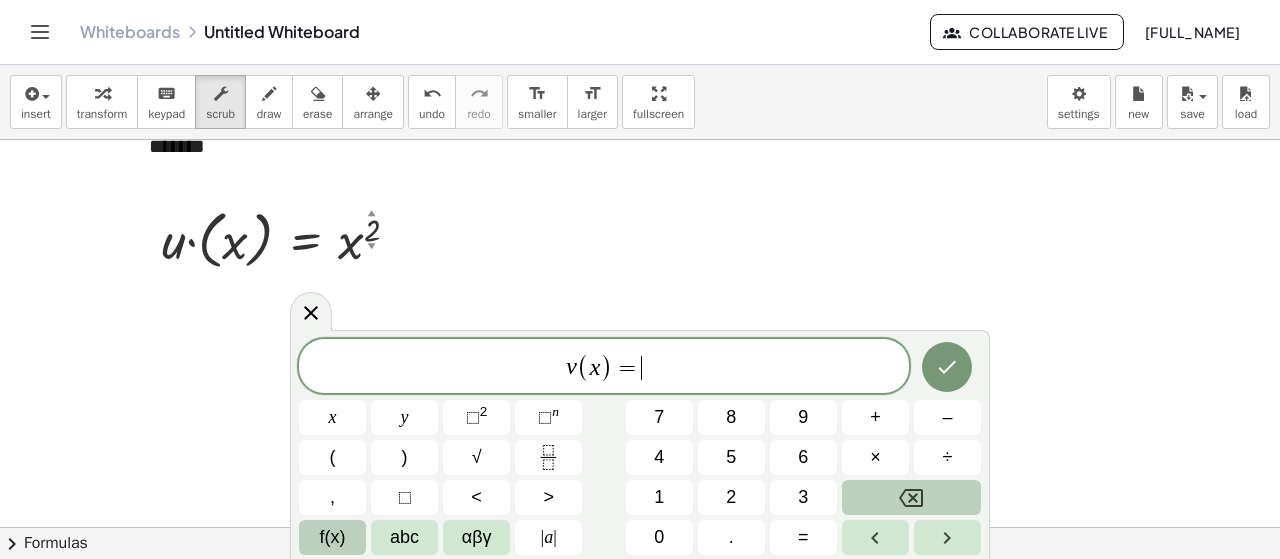 click on "f(x)" at bounding box center [333, 537] 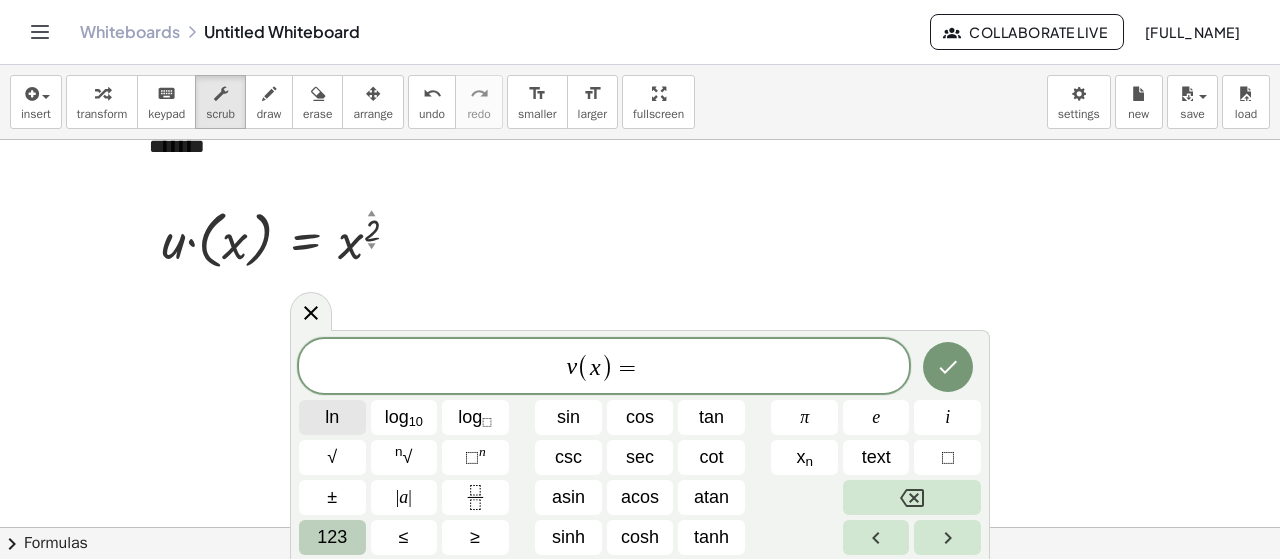 click on "ln" at bounding box center (332, 417) 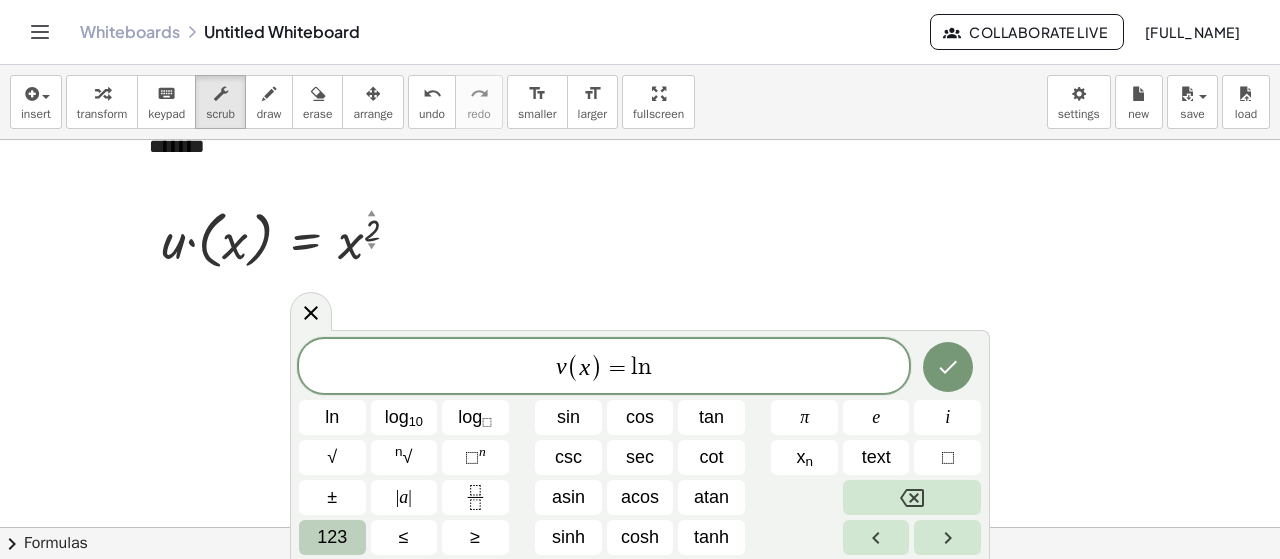 click on "123" at bounding box center (332, 537) 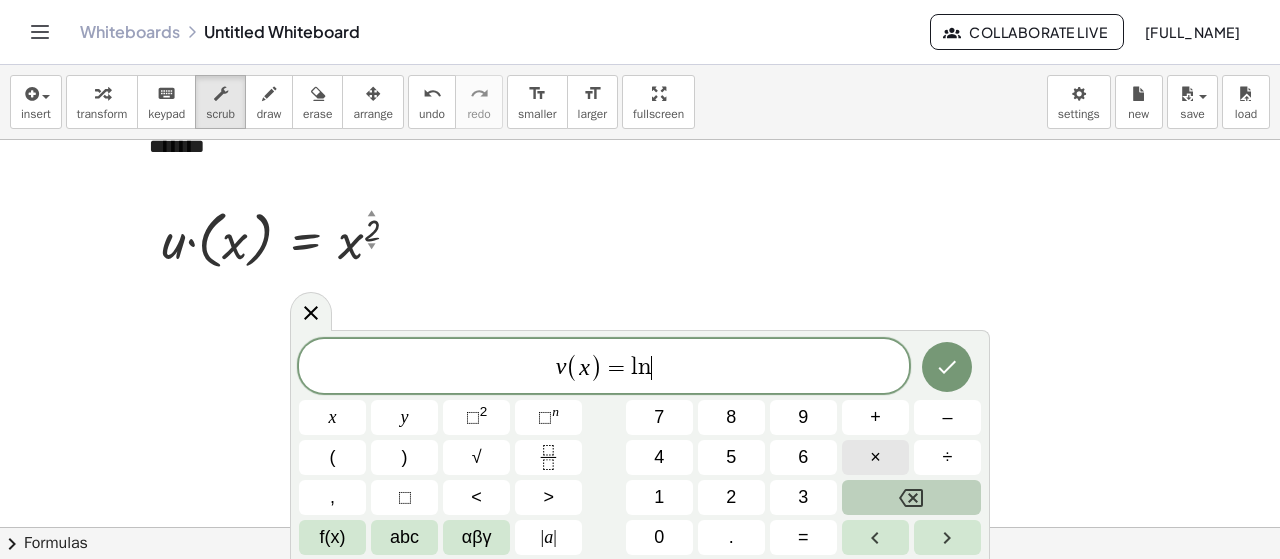click on "×" at bounding box center (875, 457) 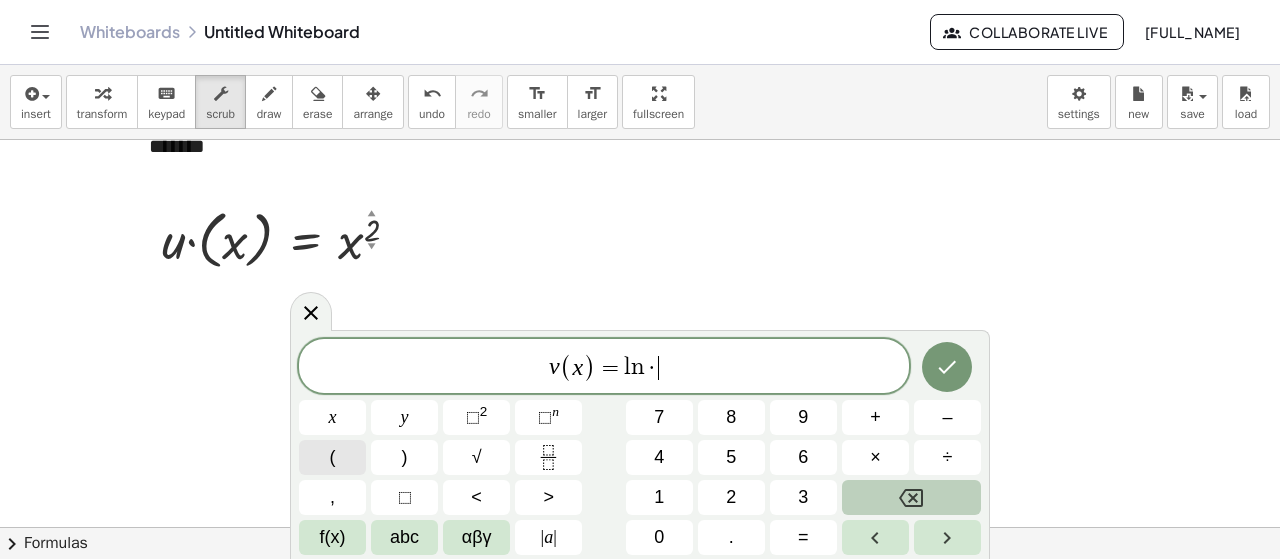 click on "(" at bounding box center [332, 457] 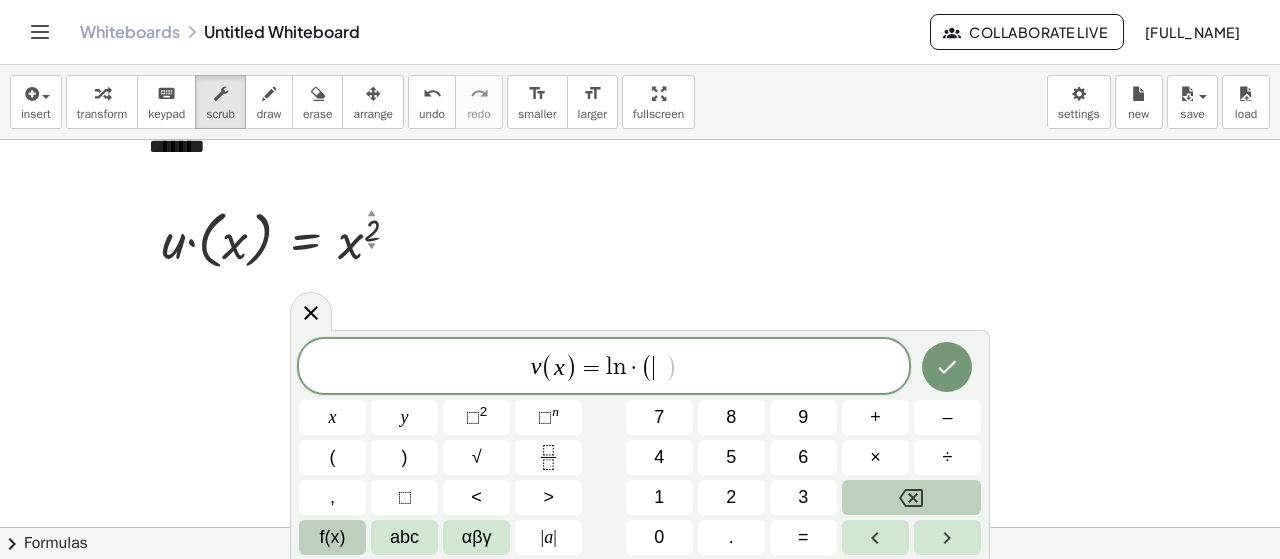 click on "f(x)" at bounding box center [333, 537] 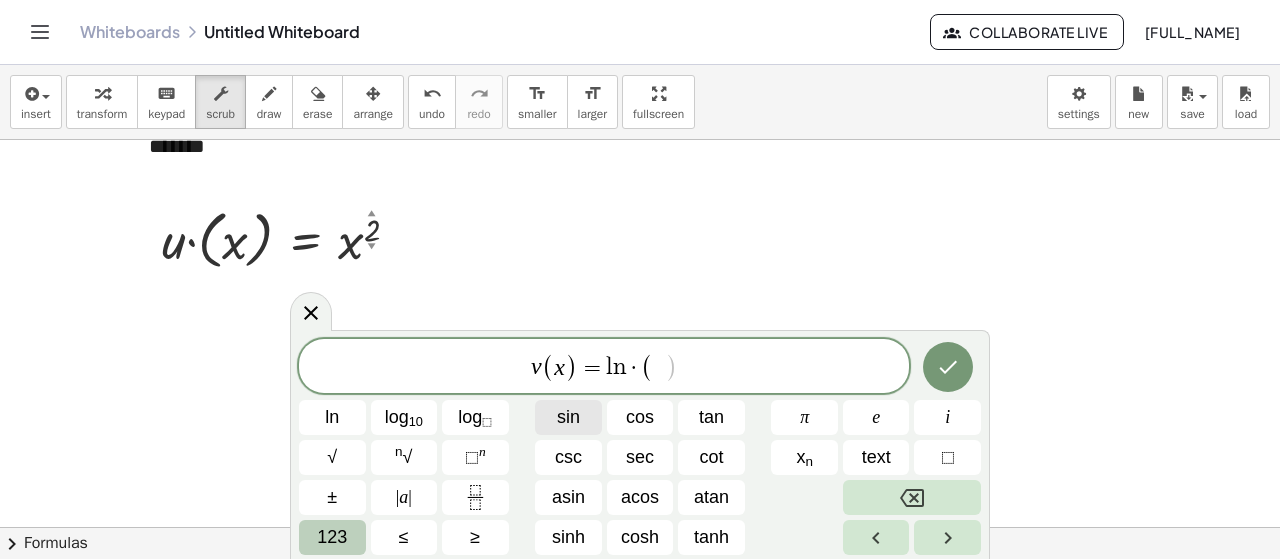 click on "sin" at bounding box center (568, 417) 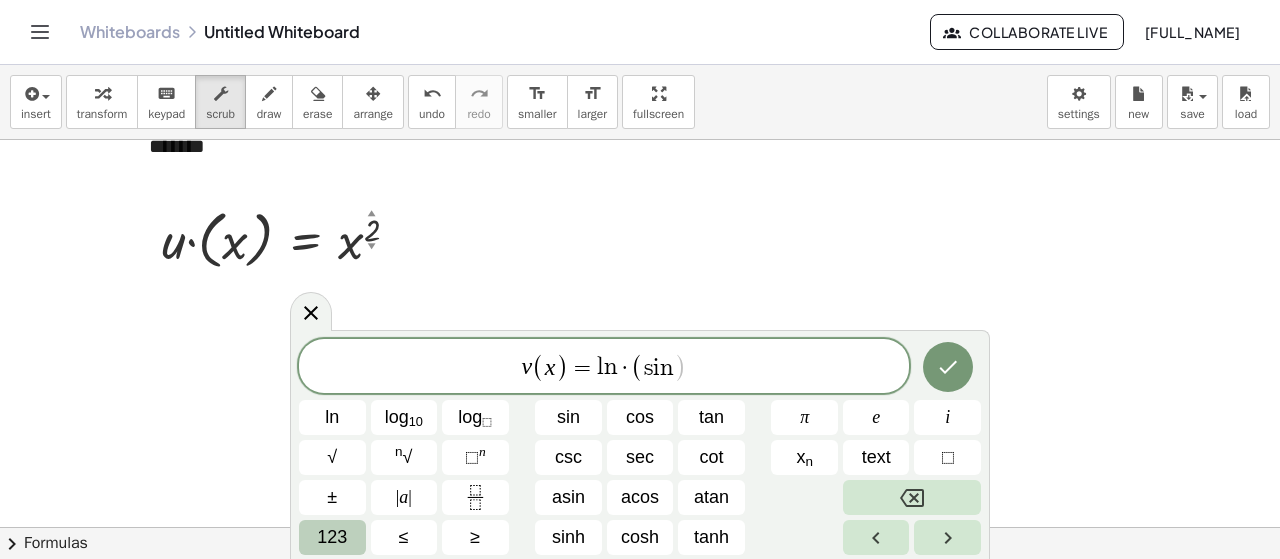 click on "123" at bounding box center (332, 537) 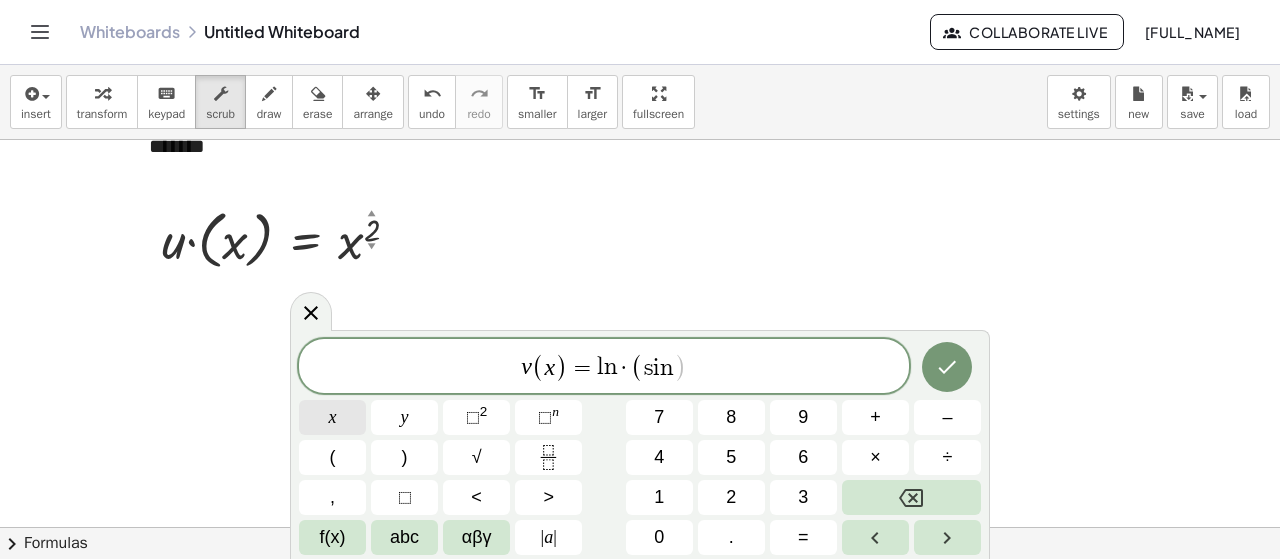 click on "x" at bounding box center [333, 417] 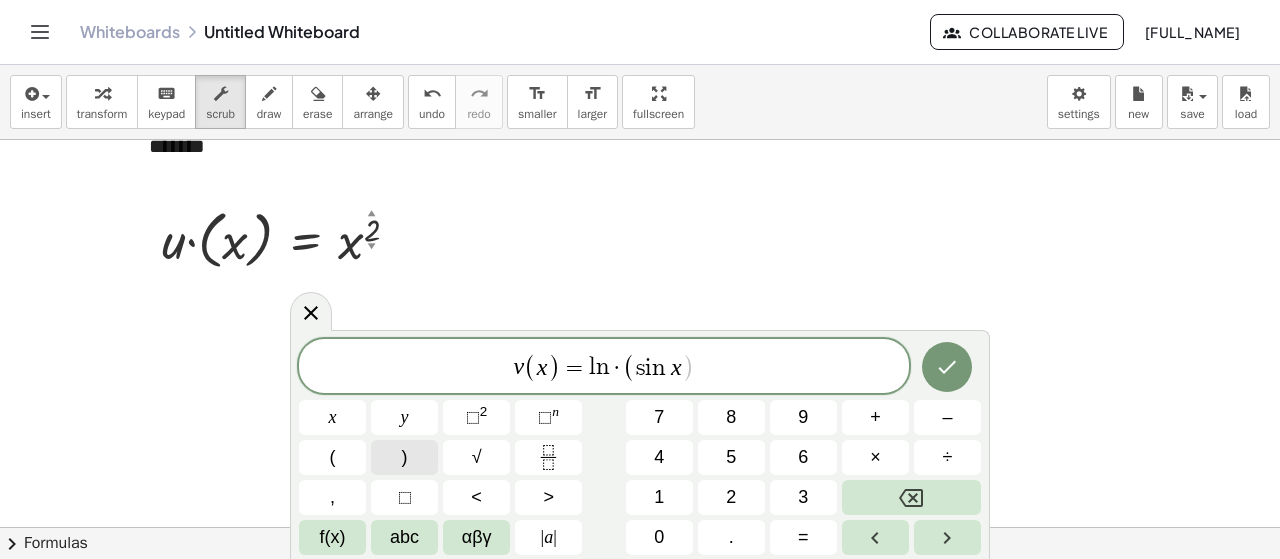 click on ")" at bounding box center [404, 457] 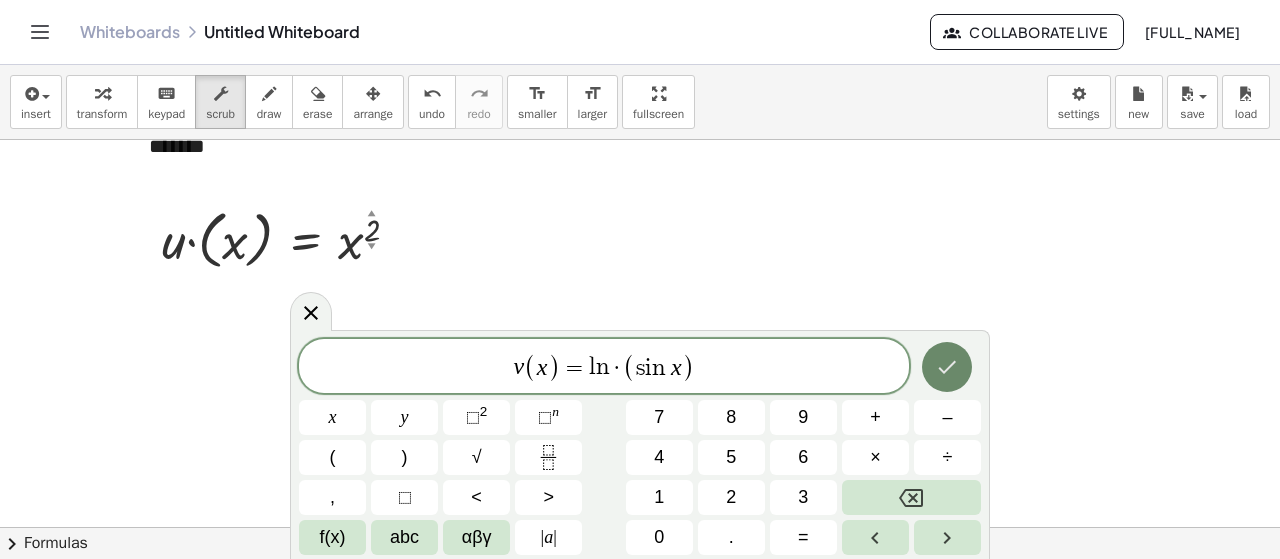click 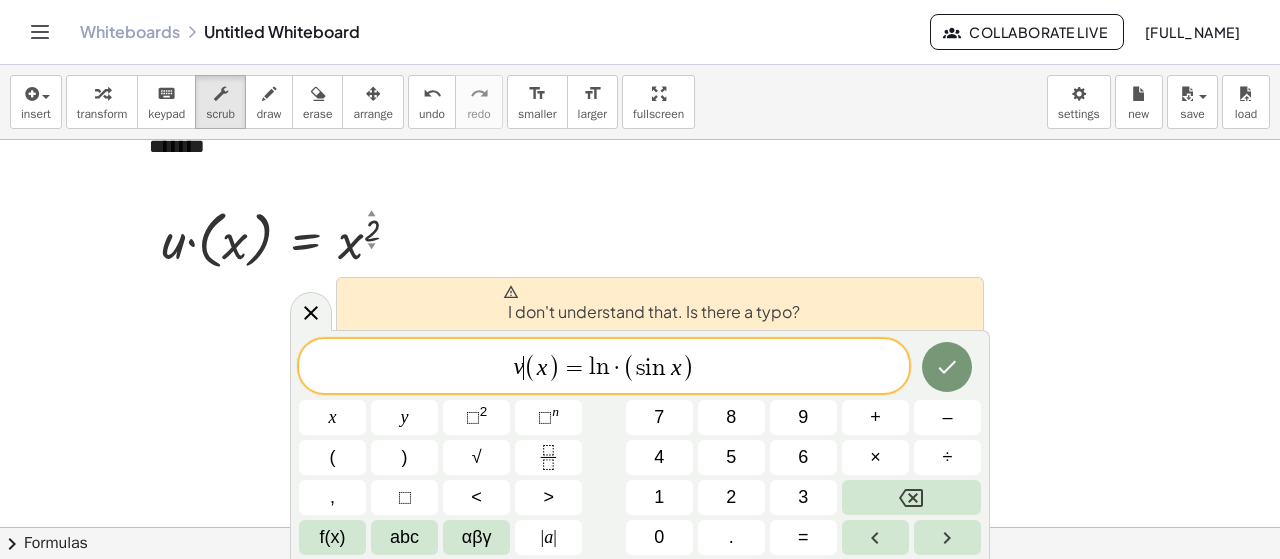 click on "(" at bounding box center (530, 367) 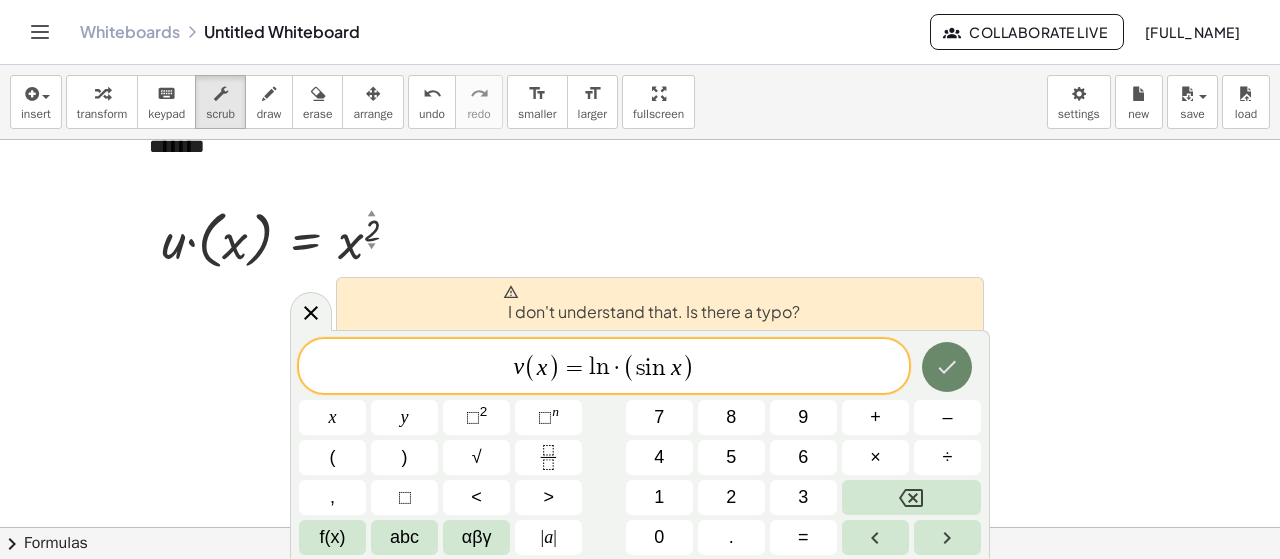 click 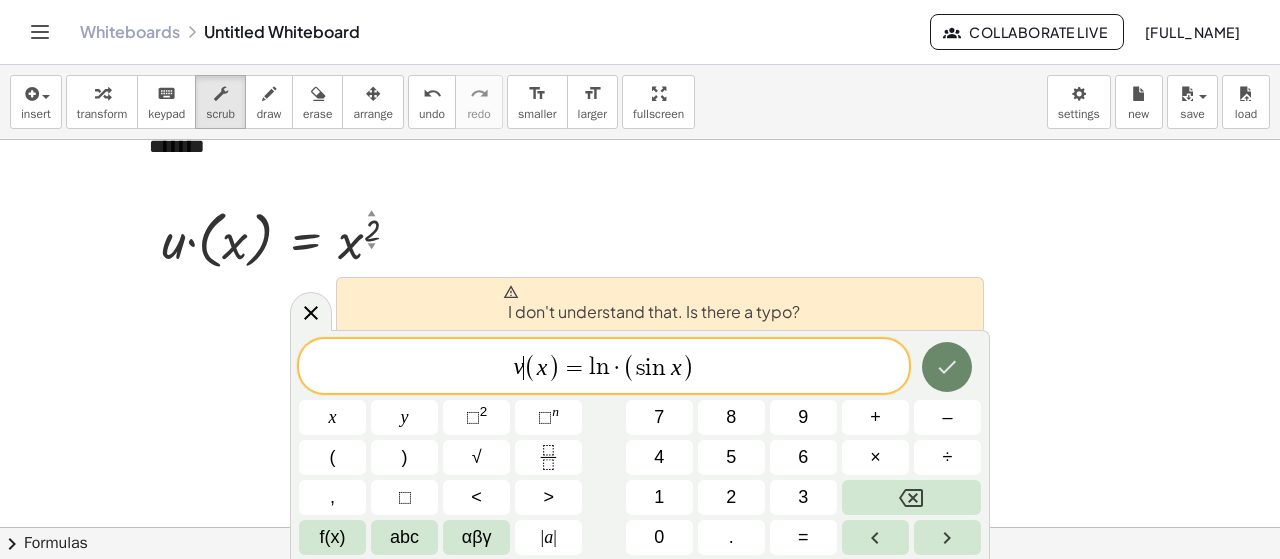 click 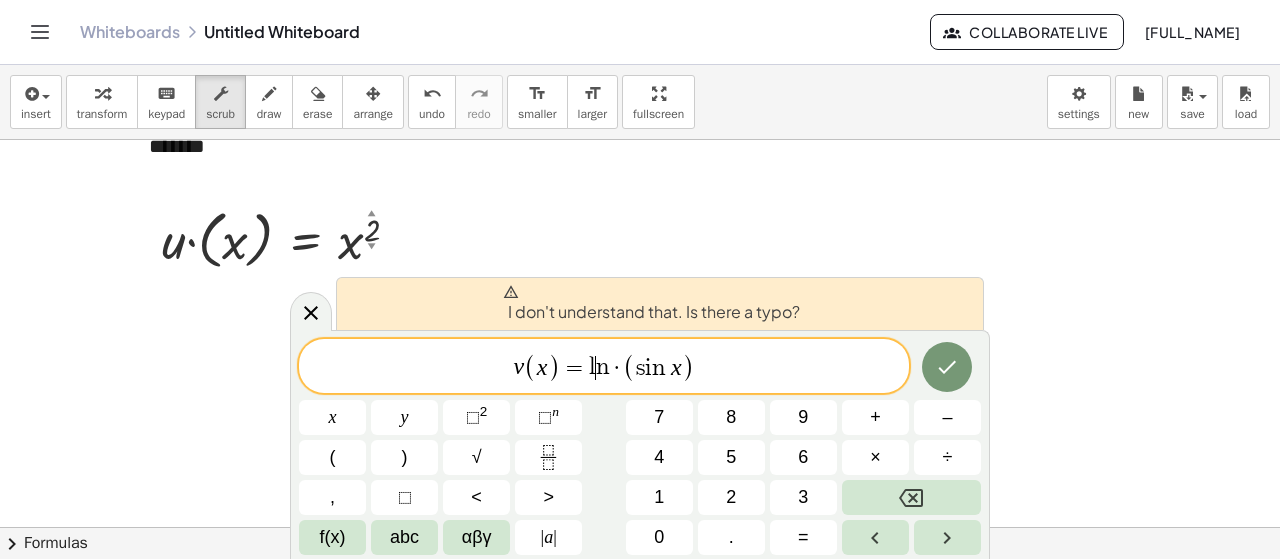 click on "n" at bounding box center (603, 368) 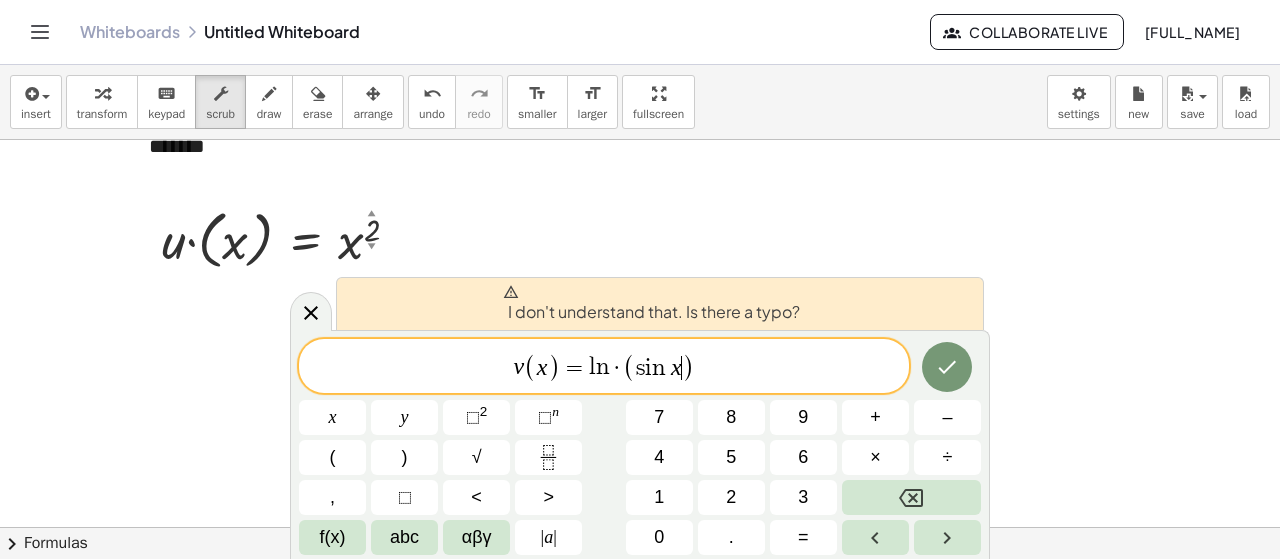 click on ")" at bounding box center (688, 367) 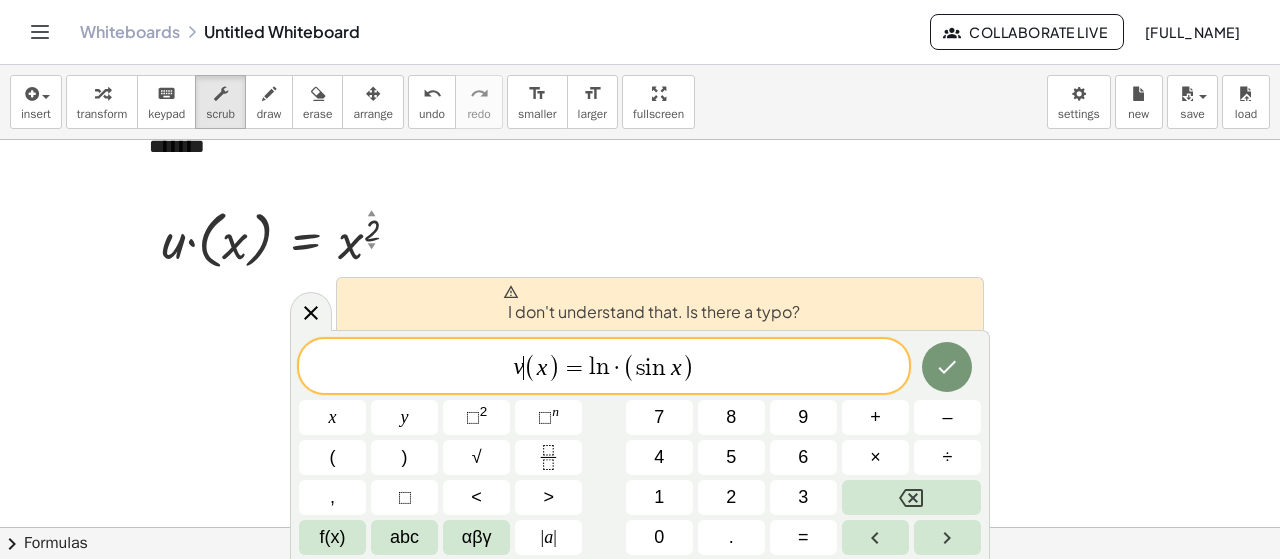 click on "(" at bounding box center [530, 367] 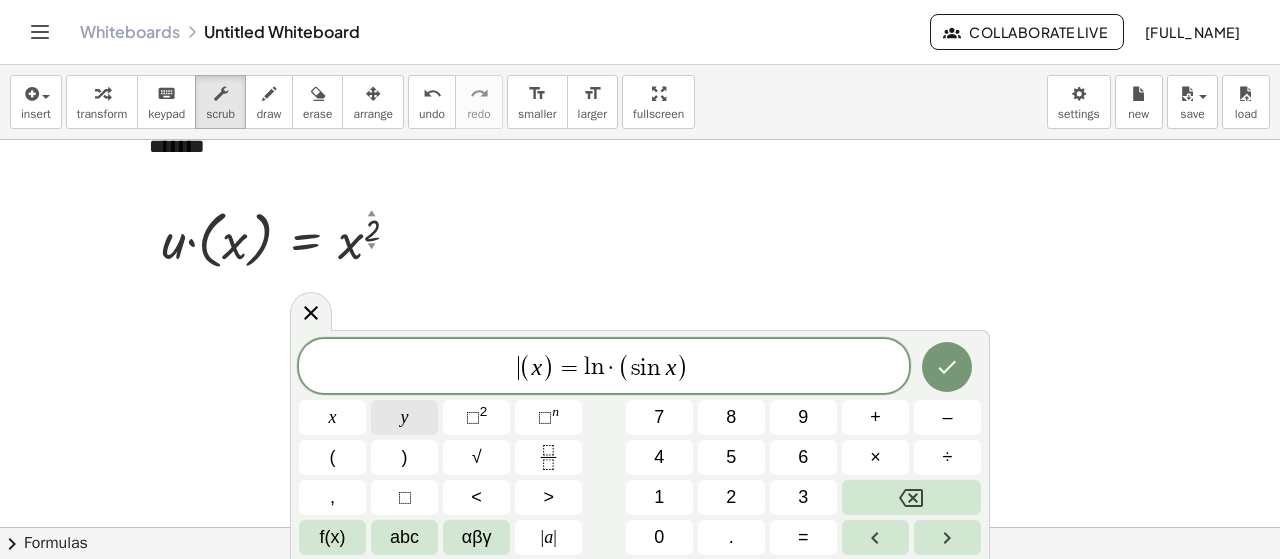 click on "y" at bounding box center (405, 417) 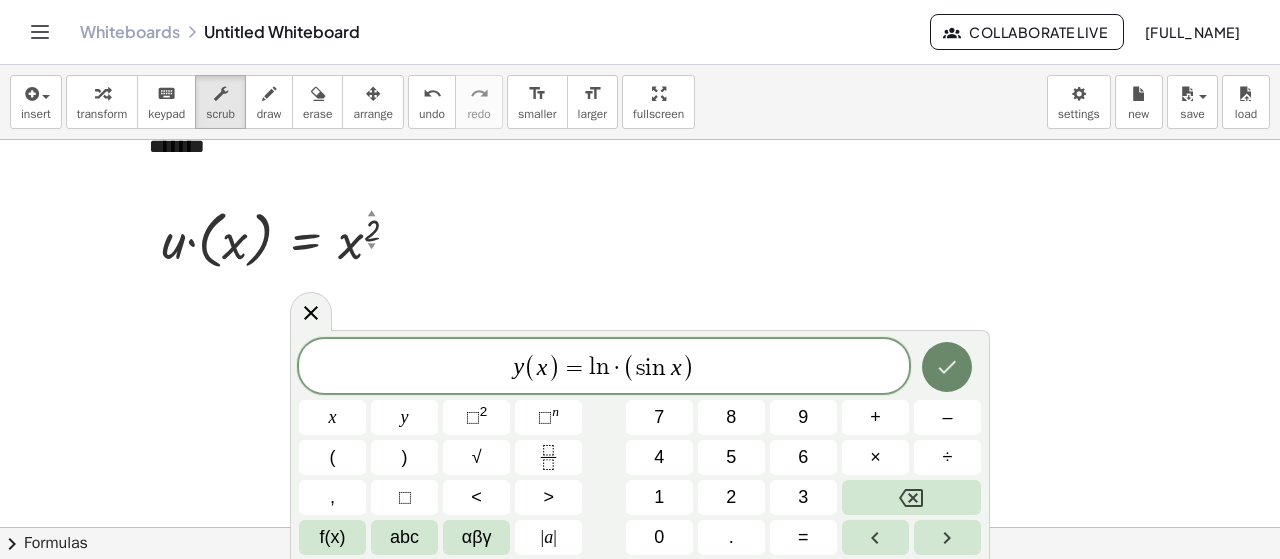 click at bounding box center (947, 367) 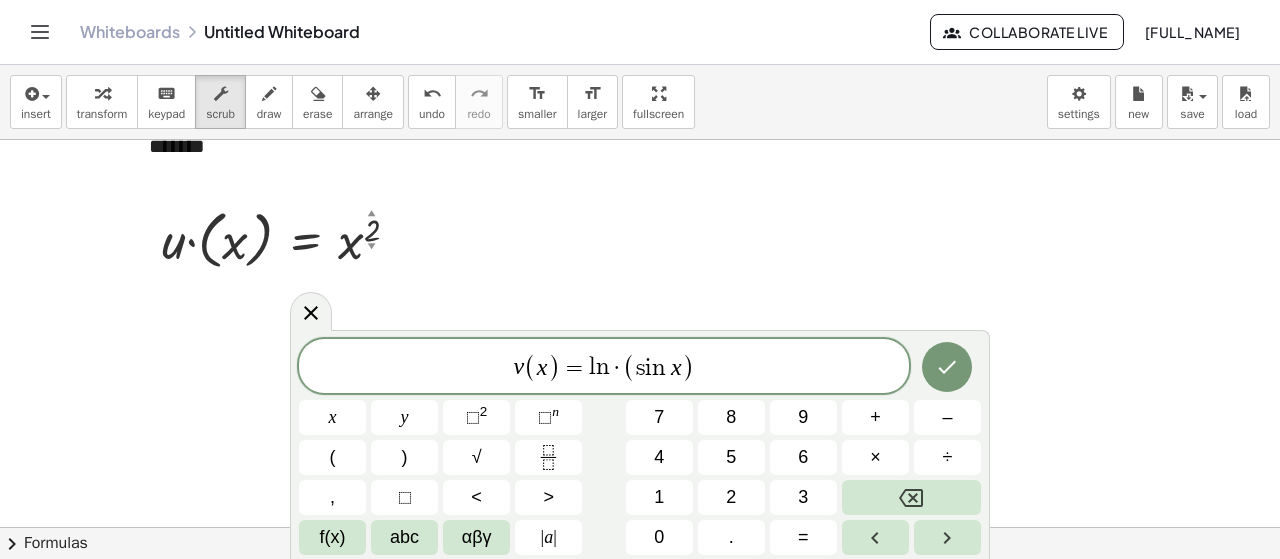 click at bounding box center (640, 393) 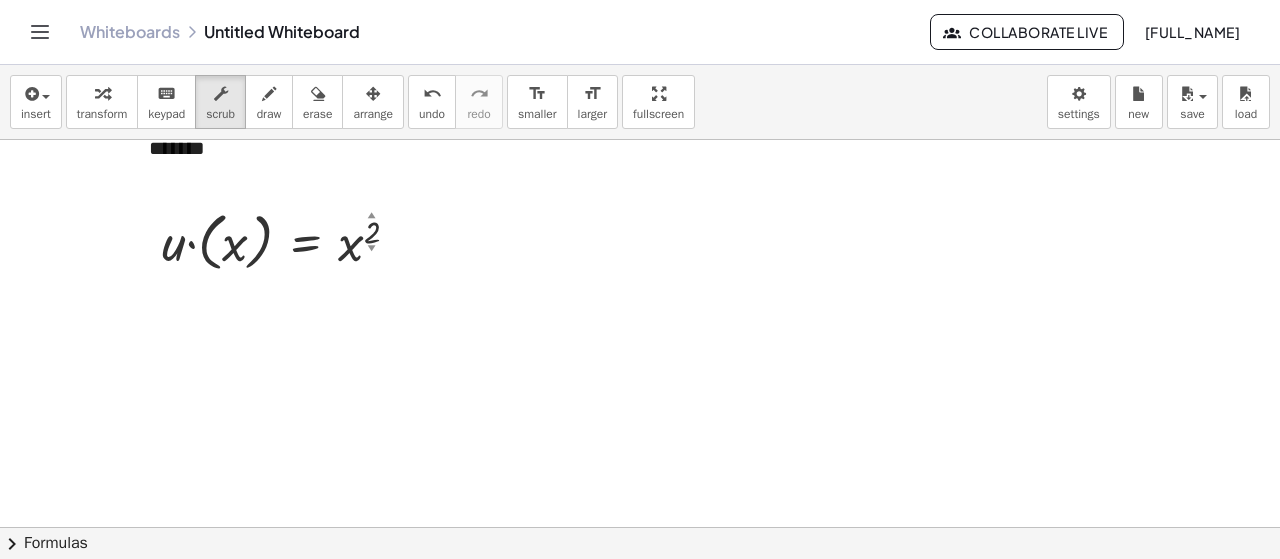 scroll, scrollTop: 200, scrollLeft: 0, axis: vertical 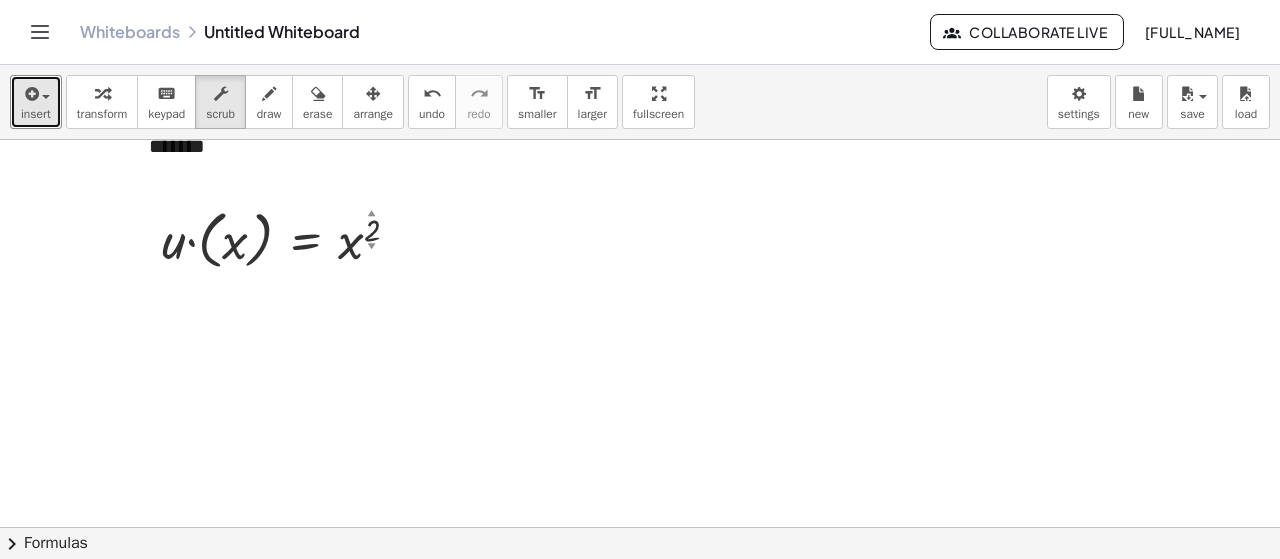 click on "insert" at bounding box center [36, 102] 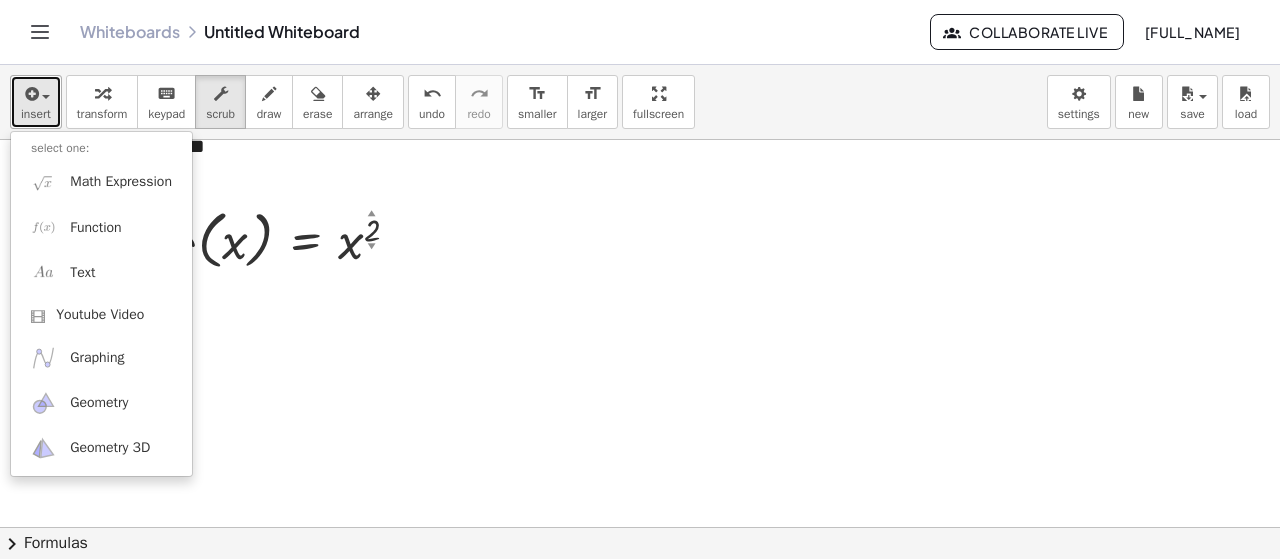 click at bounding box center (41, 96) 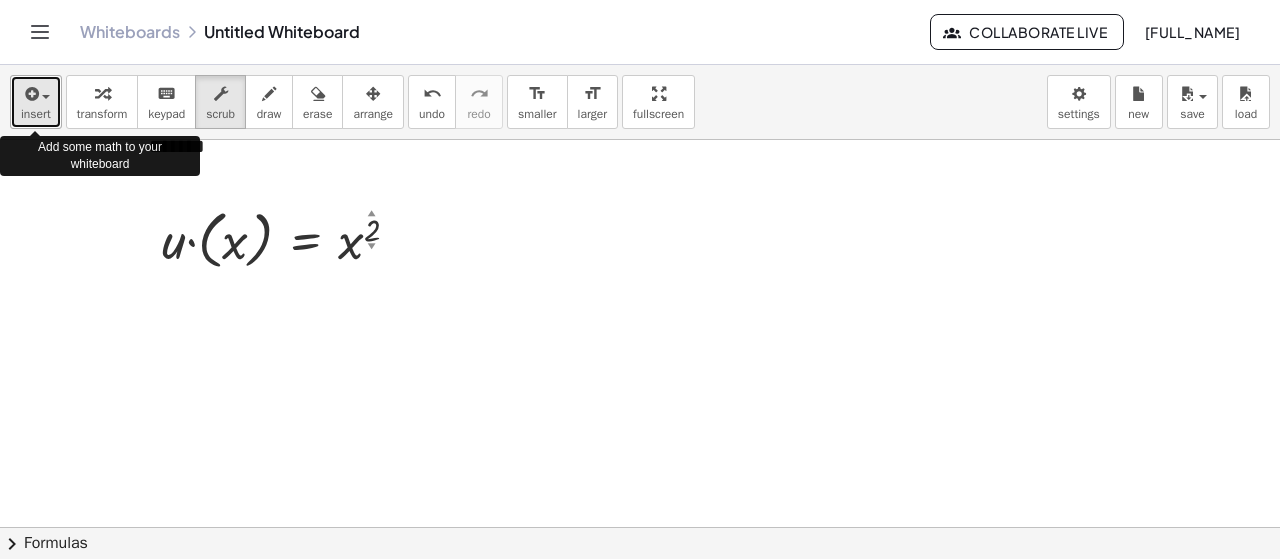 click at bounding box center [41, 96] 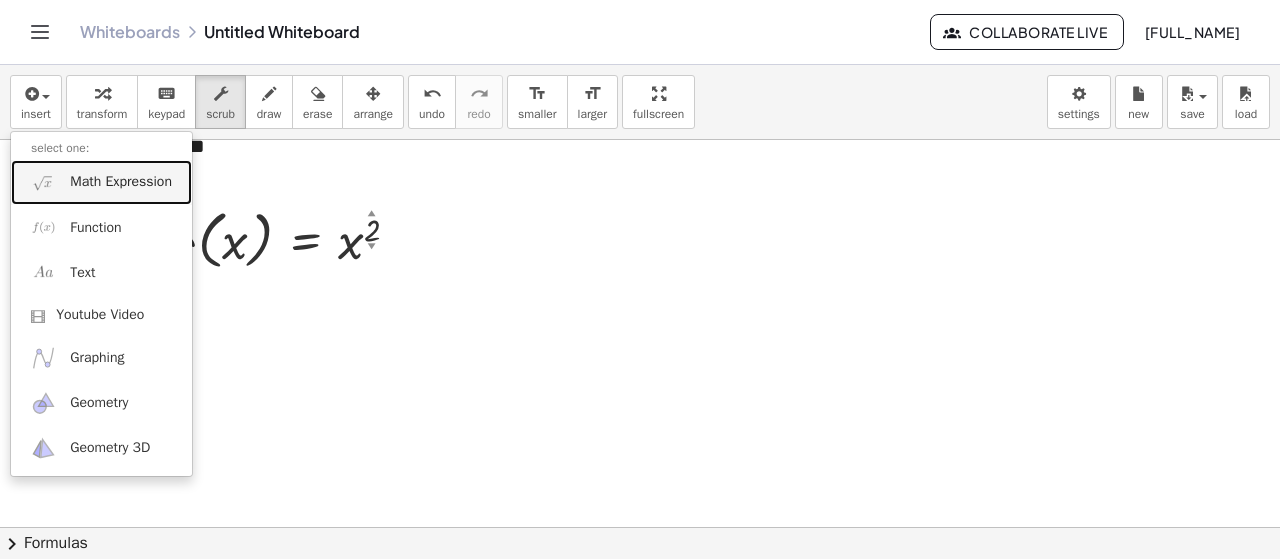 click on "Math Expression" at bounding box center (101, 182) 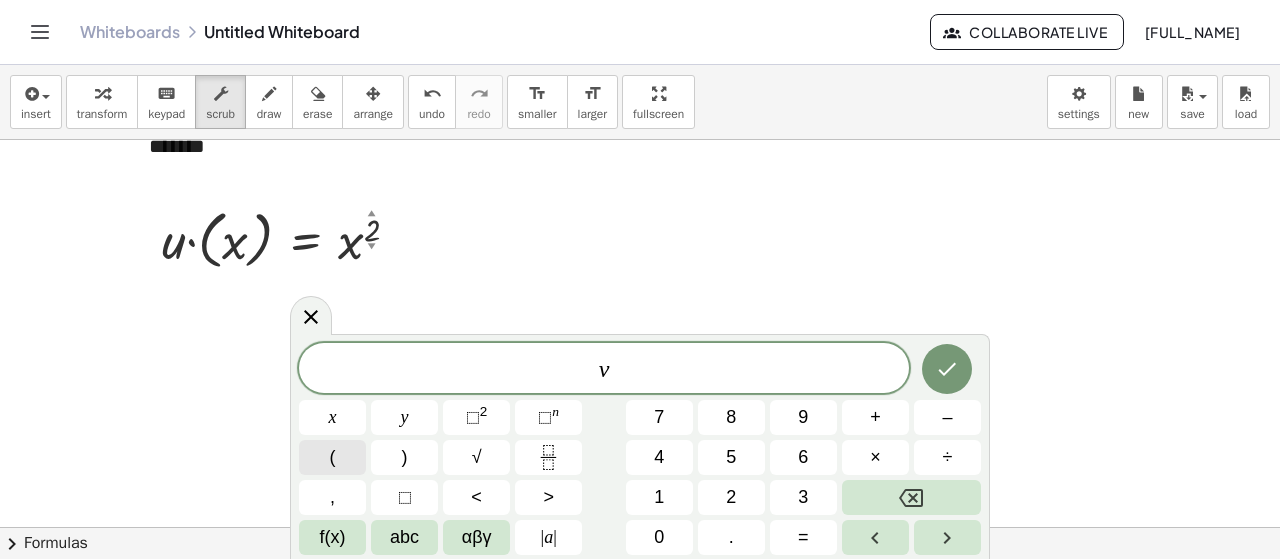 click on "(" at bounding box center (332, 457) 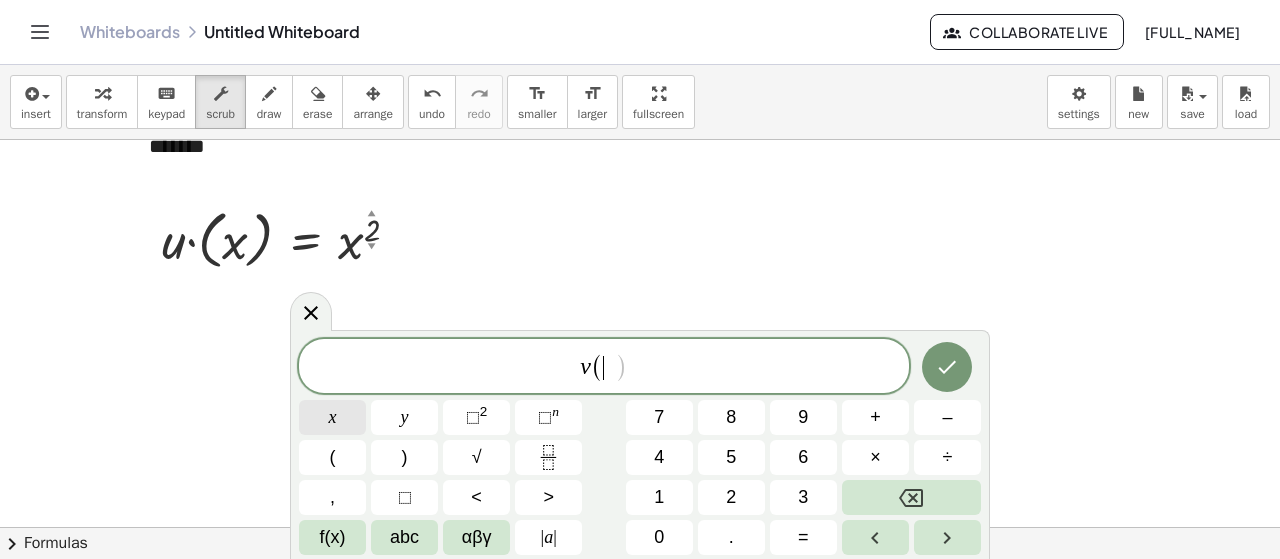 click on "x" at bounding box center [333, 417] 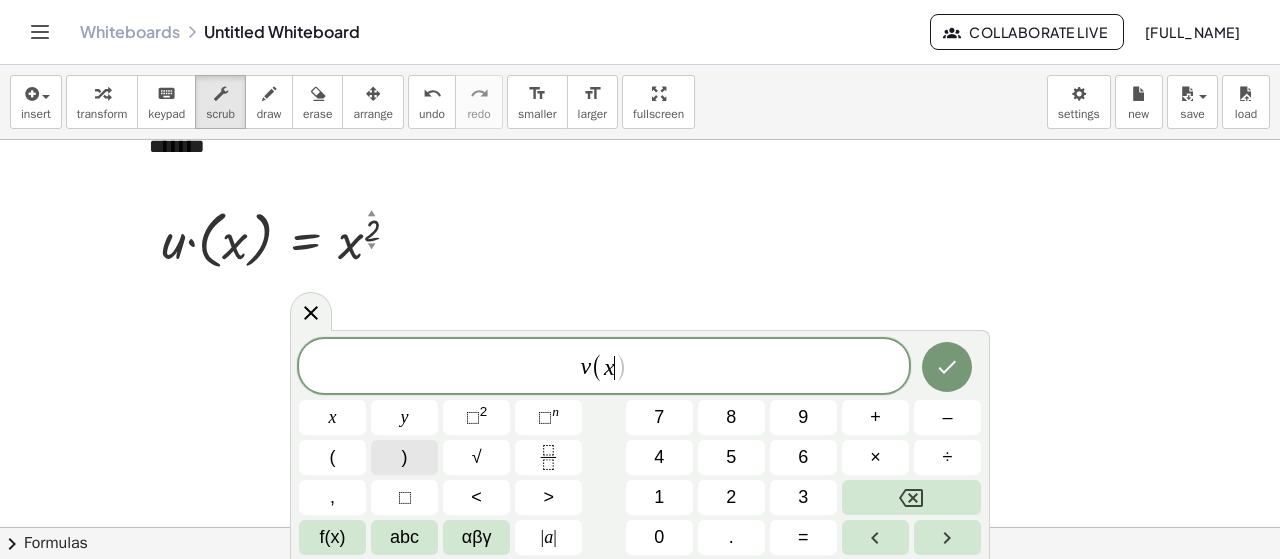 click on ")" at bounding box center (404, 457) 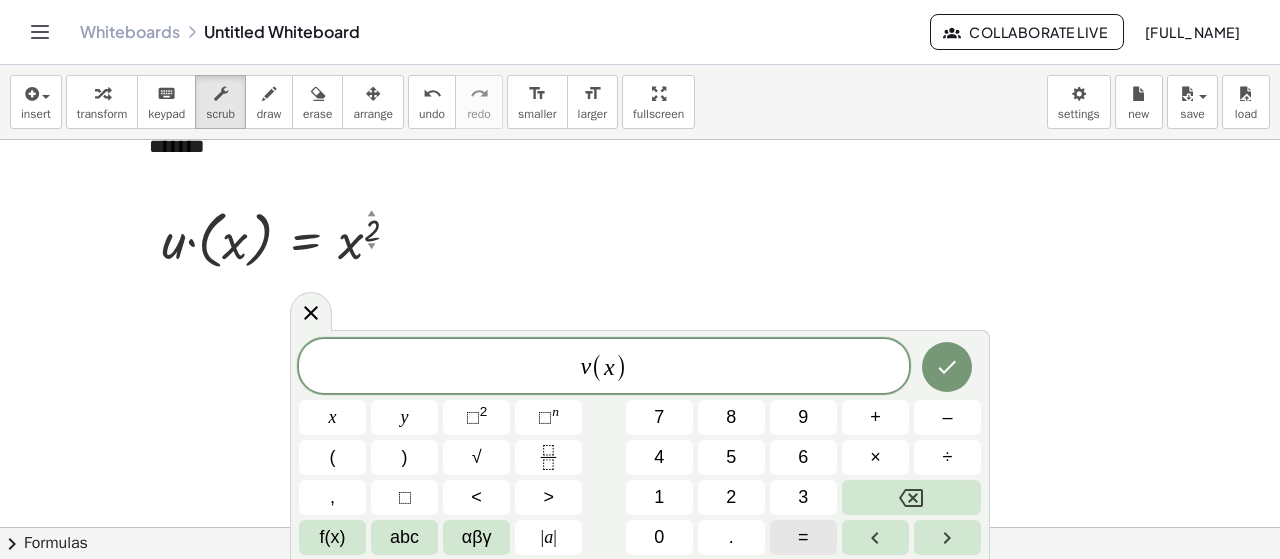 click on "=" at bounding box center (803, 537) 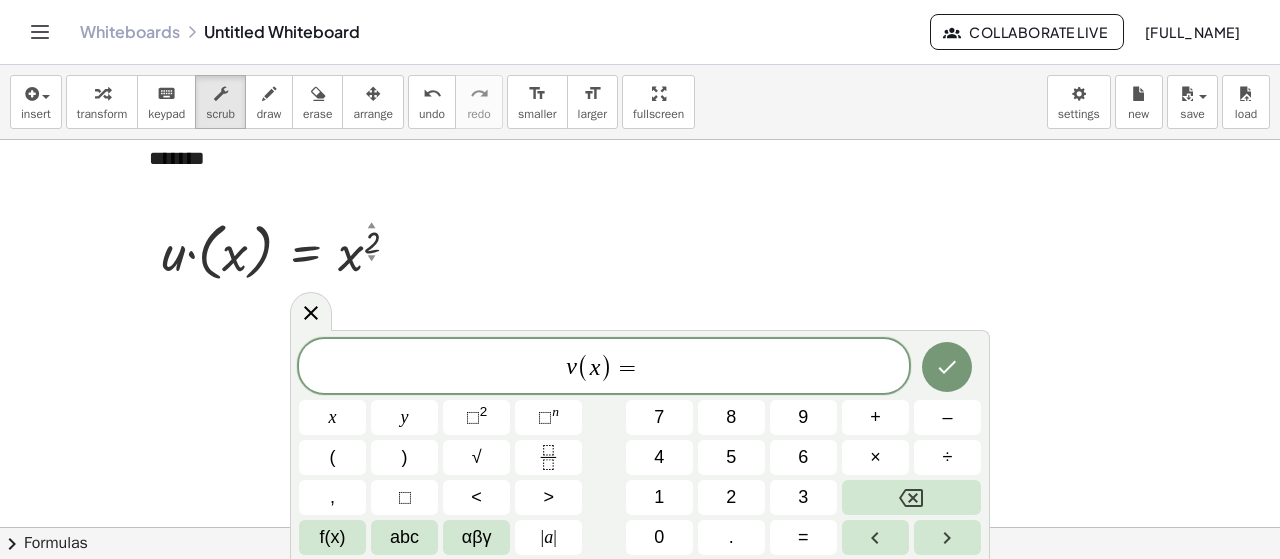 scroll, scrollTop: 300, scrollLeft: 0, axis: vertical 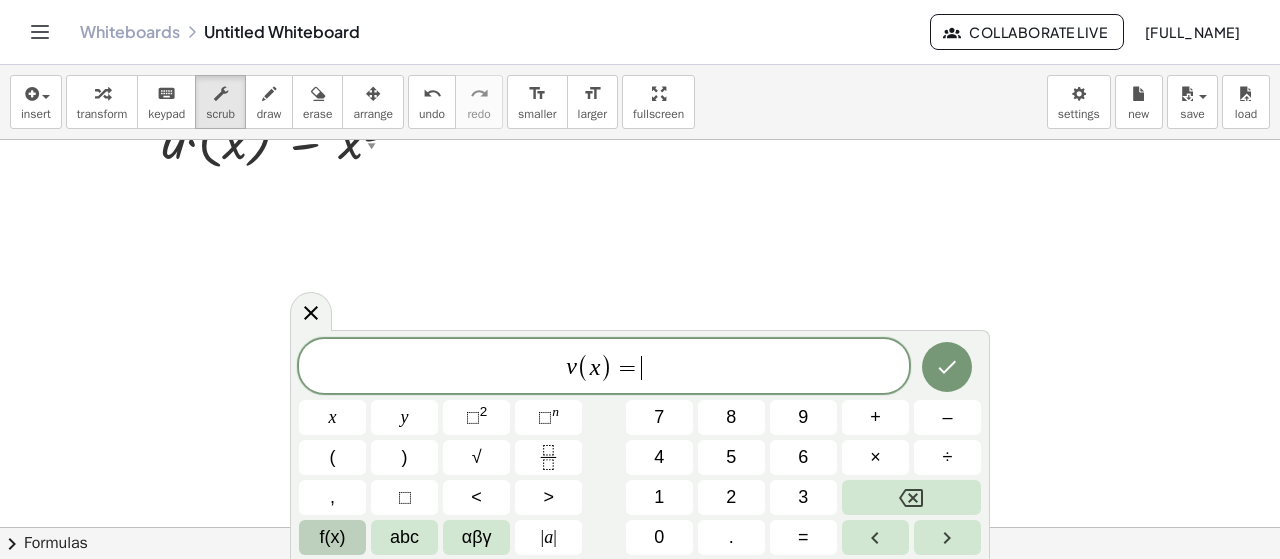 click on "f(x)" at bounding box center [332, 537] 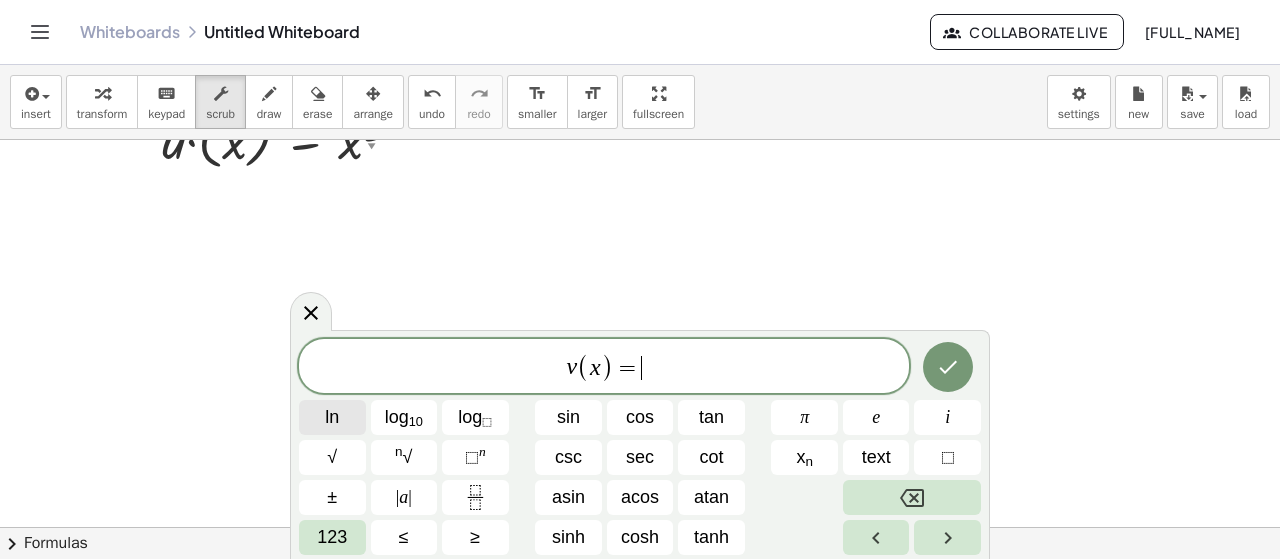 click on "ln" at bounding box center (332, 417) 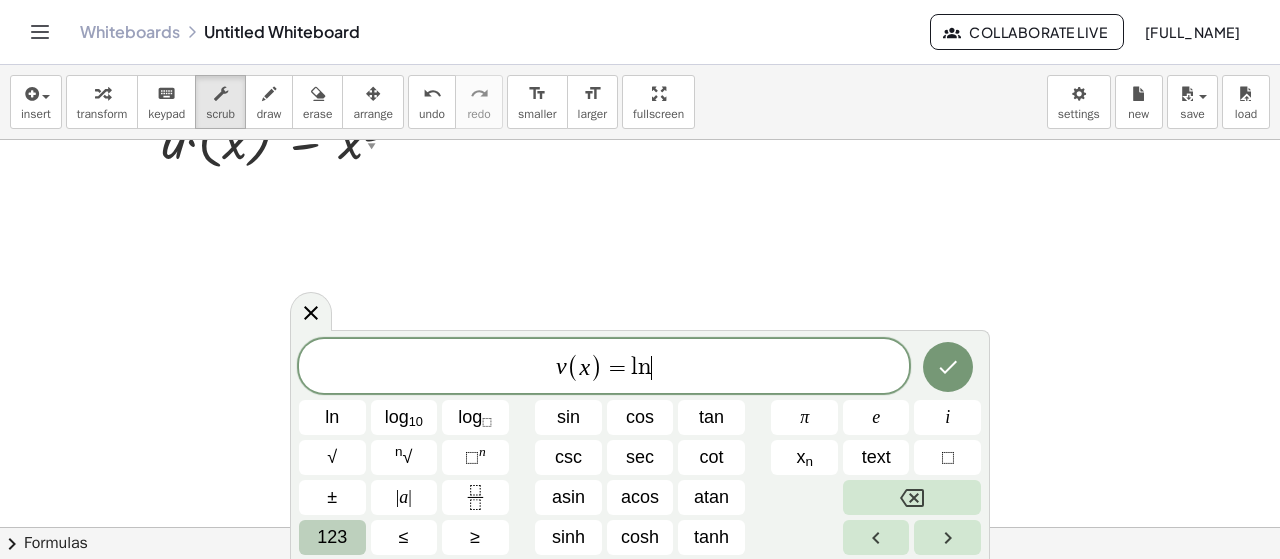 click on "123" at bounding box center (332, 537) 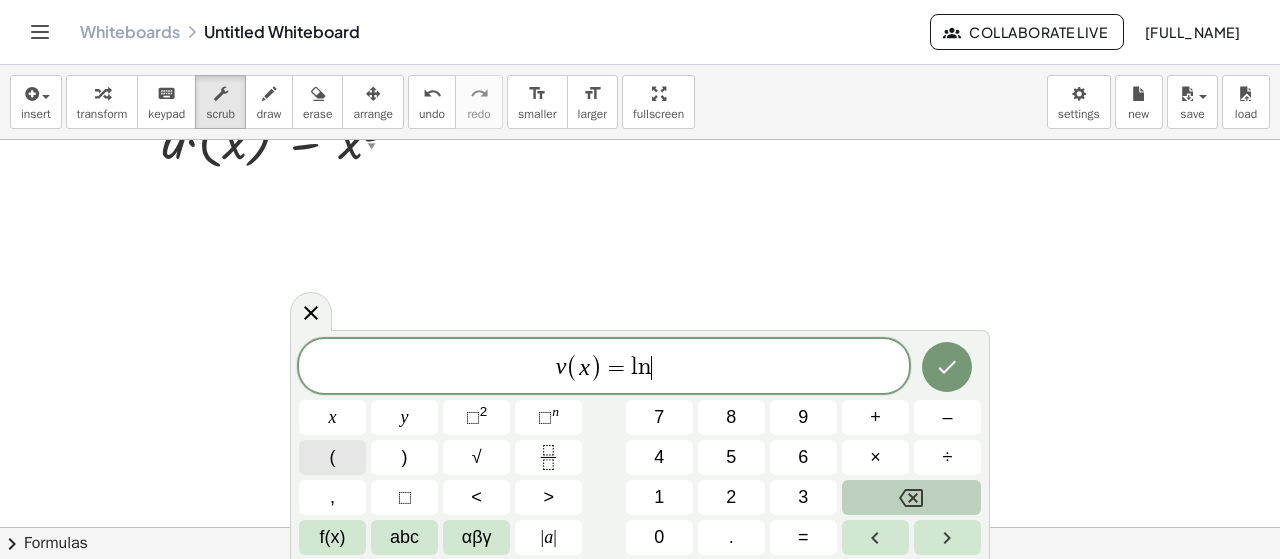 click on "(" at bounding box center [332, 457] 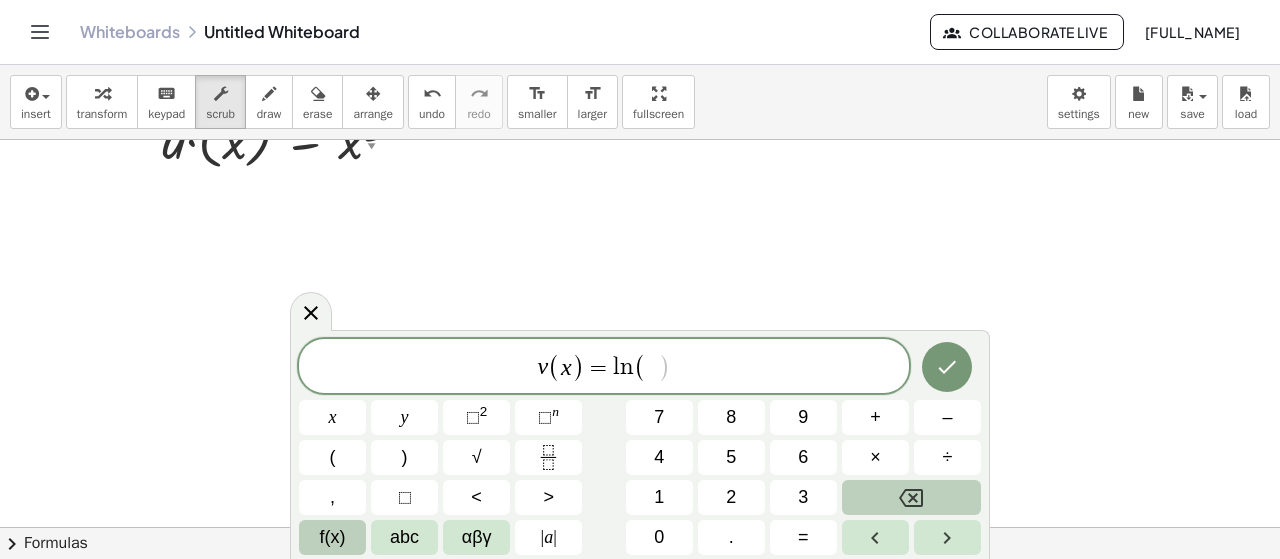 click on "f(x)" at bounding box center (332, 537) 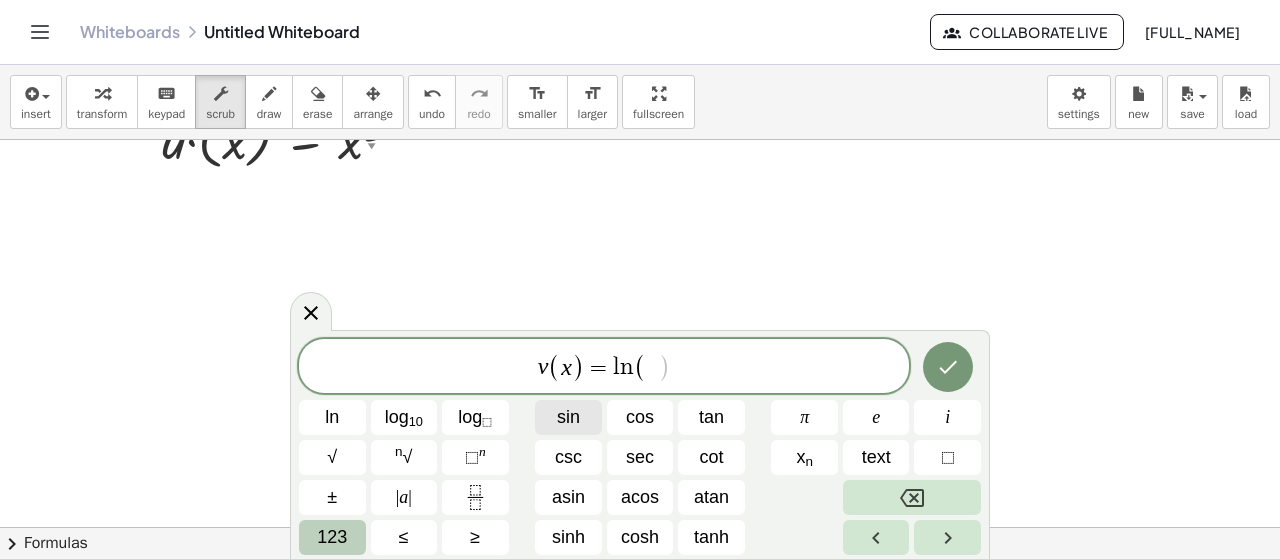 click on "sin" at bounding box center (568, 417) 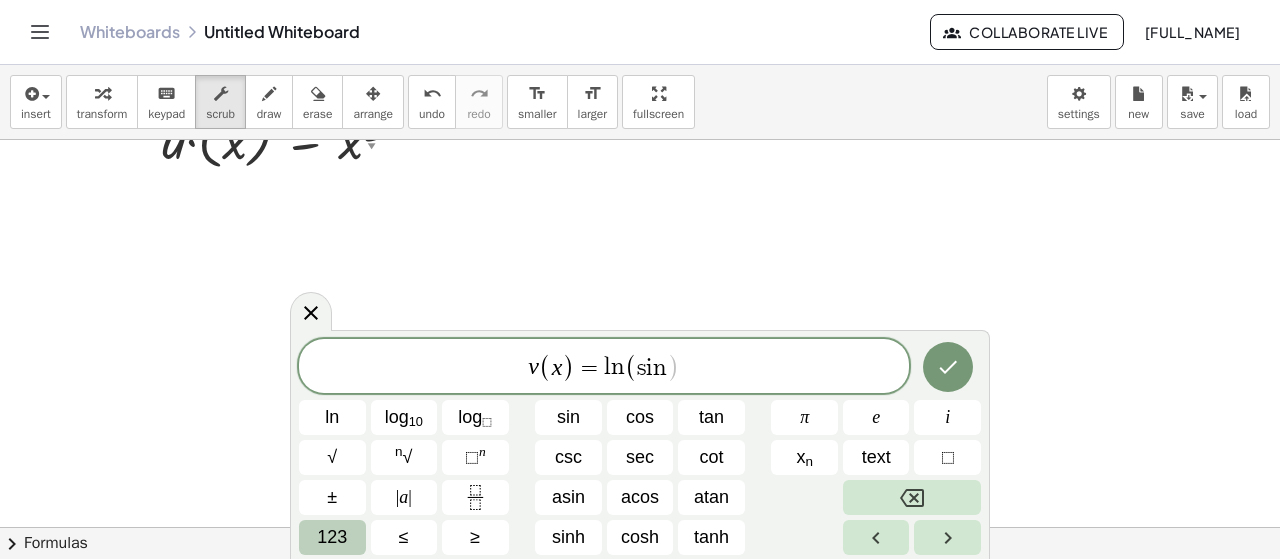 click on "123" at bounding box center [332, 537] 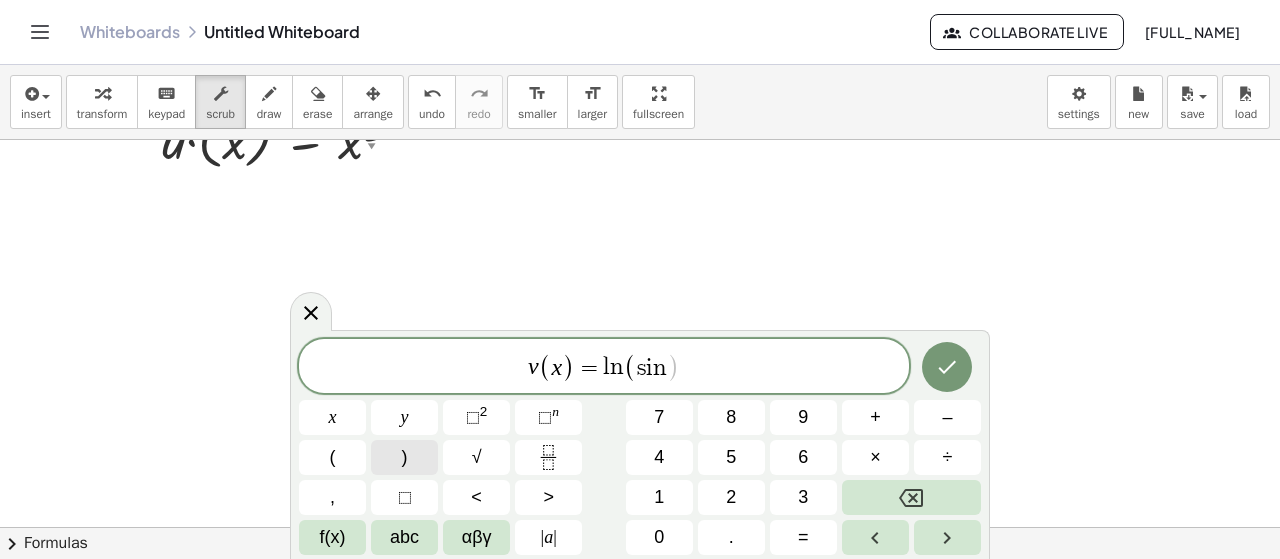 click on ")" at bounding box center (405, 457) 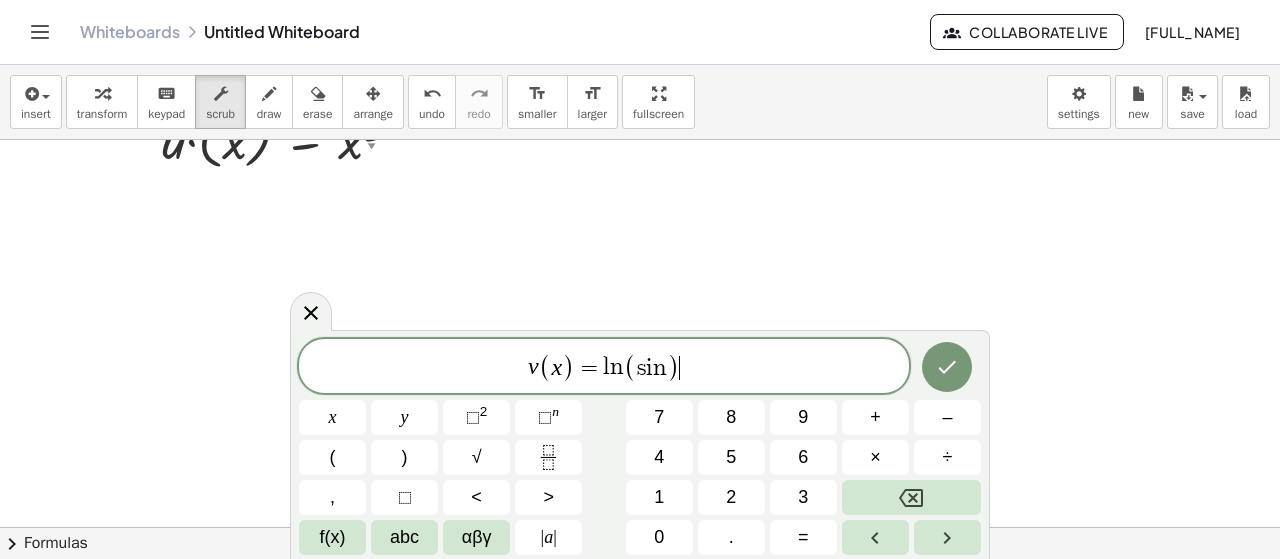 click on "n" at bounding box center (660, 368) 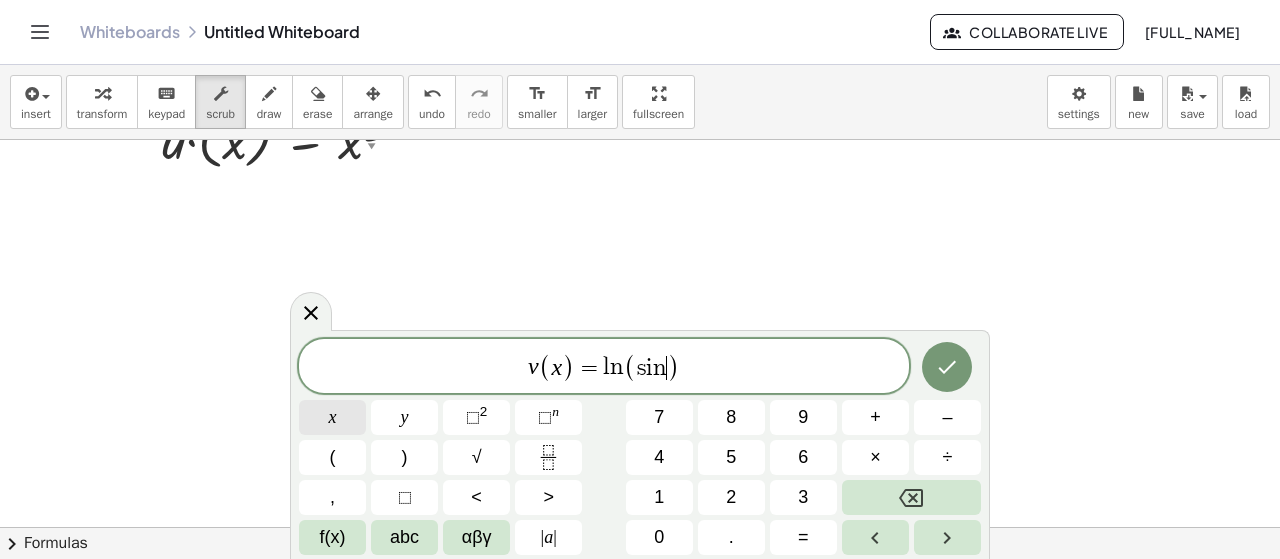 click on "x" at bounding box center (332, 417) 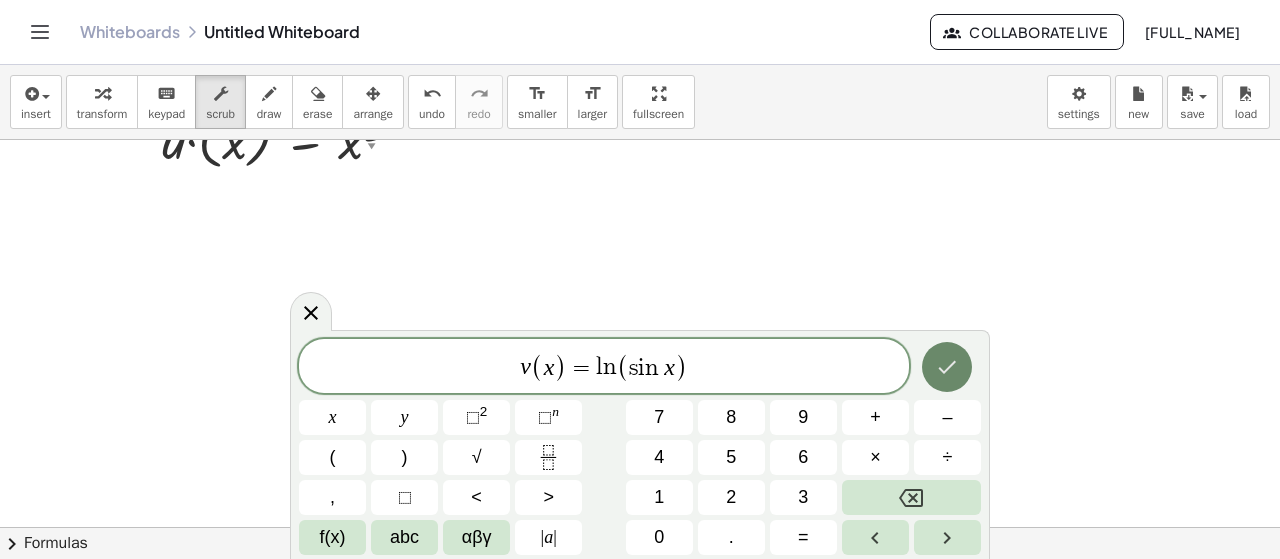 click 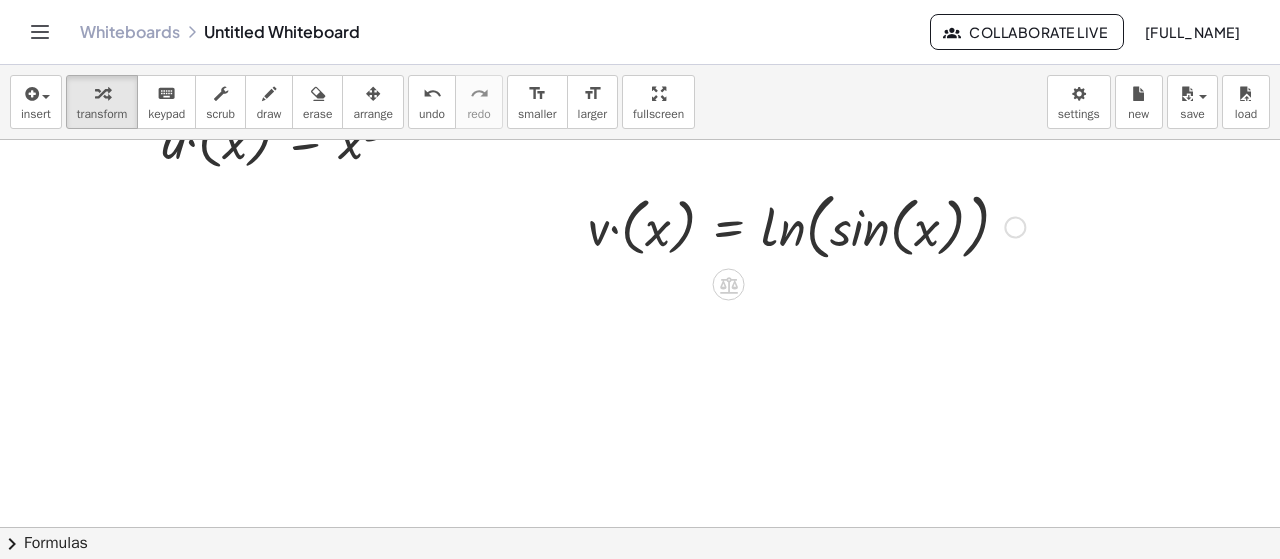 scroll, scrollTop: 200, scrollLeft: 0, axis: vertical 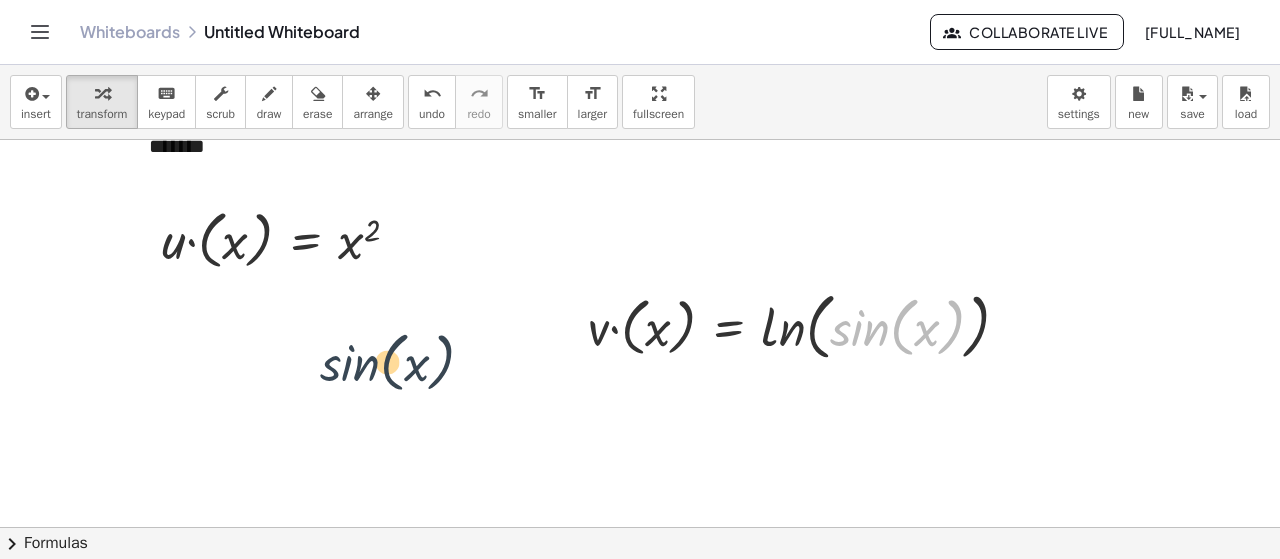 drag, startPoint x: 836, startPoint y: 329, endPoint x: 317, endPoint y: 365, distance: 520.2471 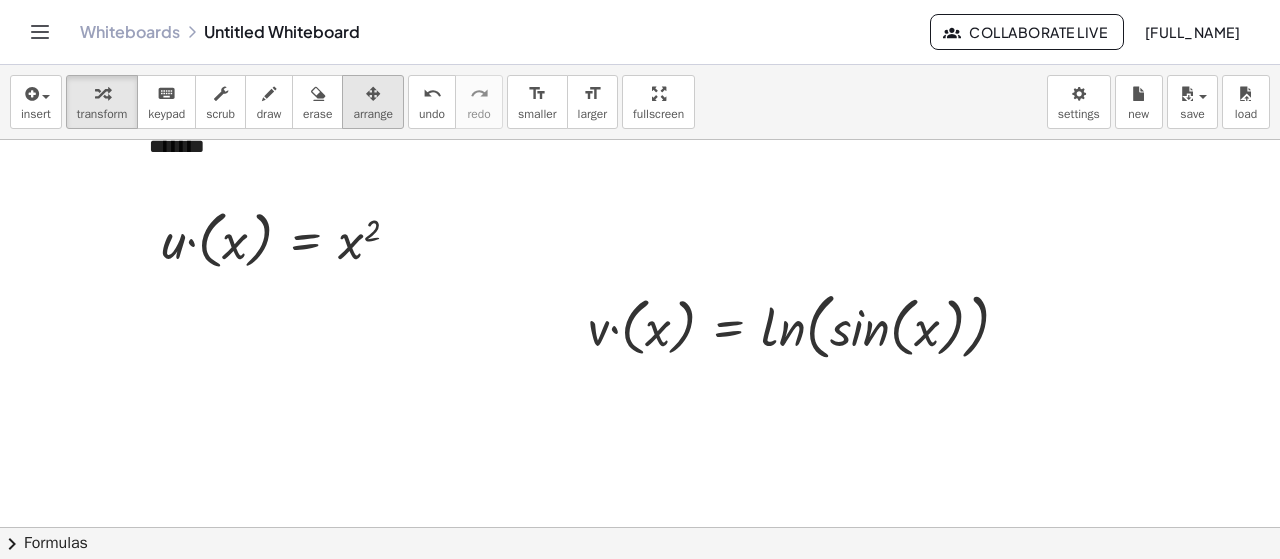 click at bounding box center (373, 94) 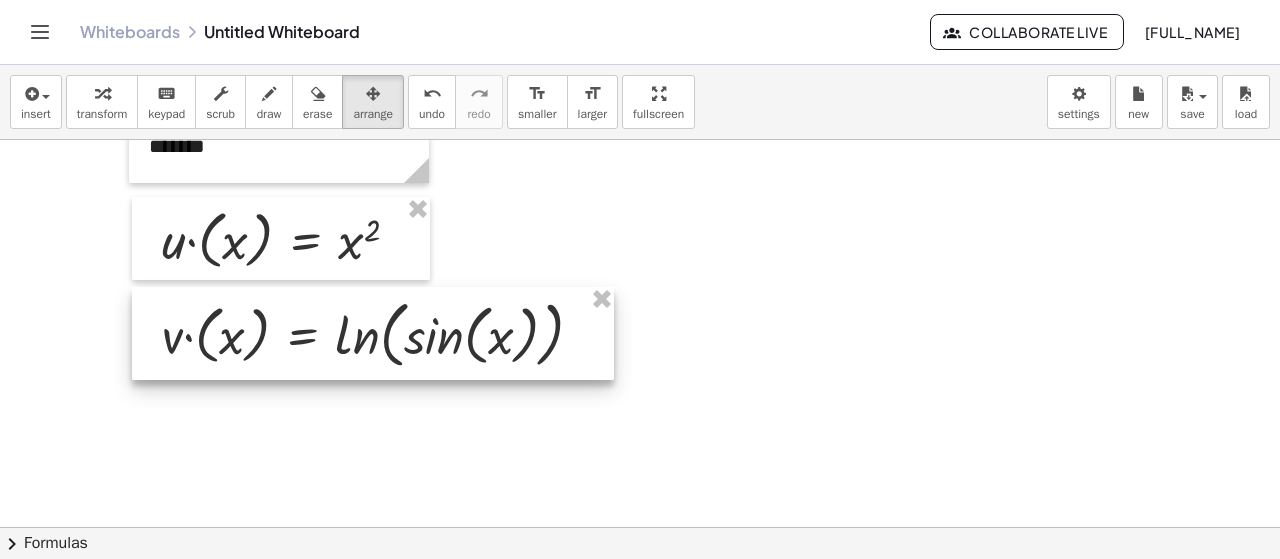 drag, startPoint x: 702, startPoint y: 327, endPoint x: 276, endPoint y: 335, distance: 426.0751 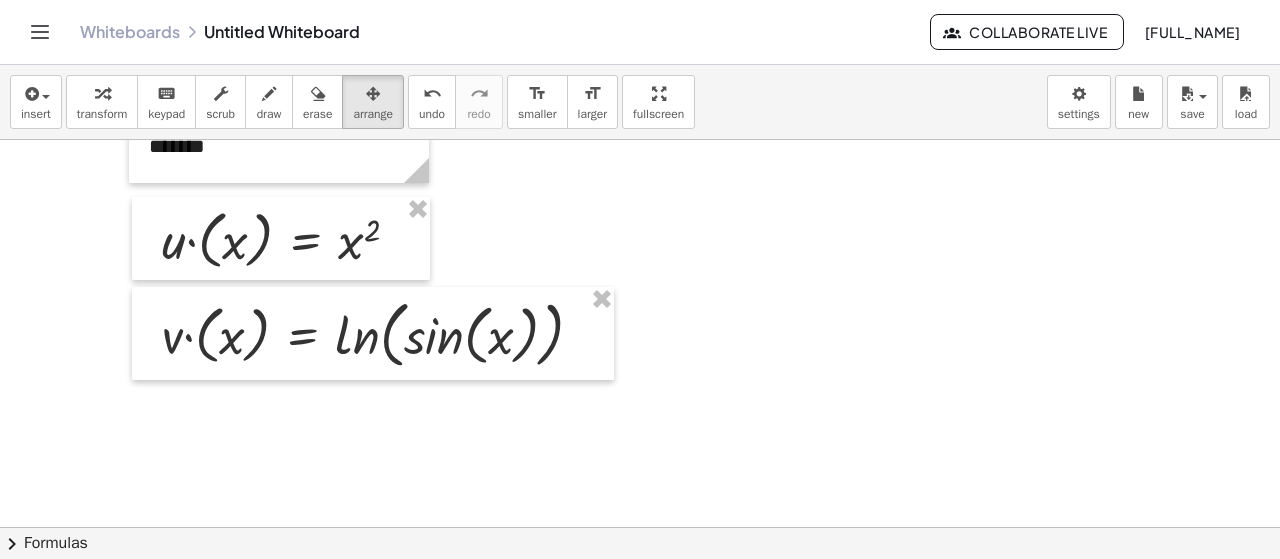 click at bounding box center [640, 393] 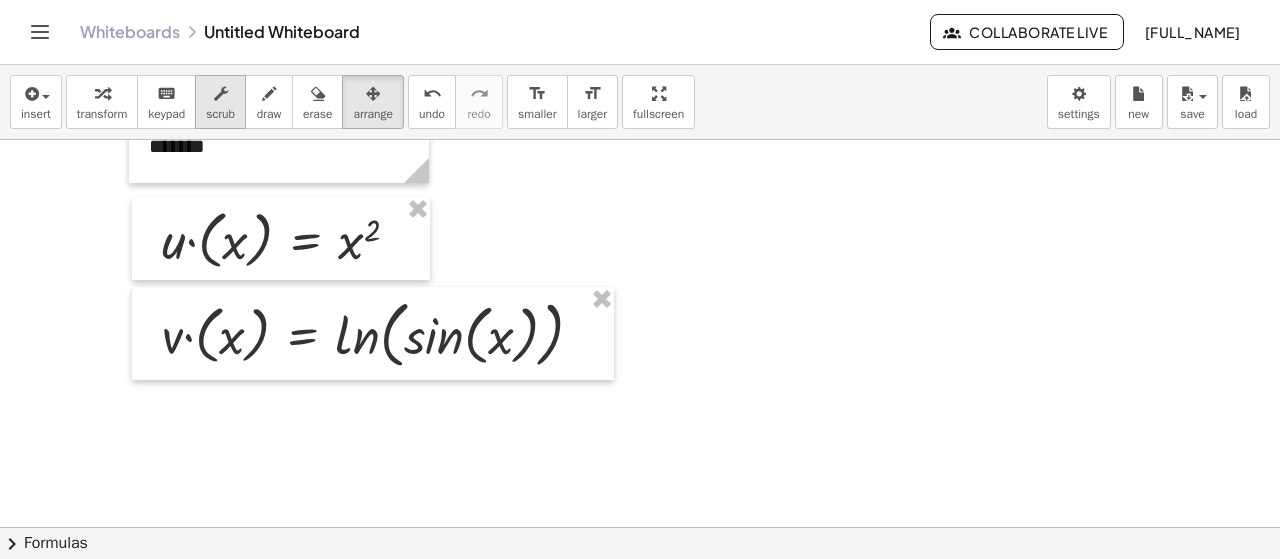 click on "scrub" at bounding box center (220, 114) 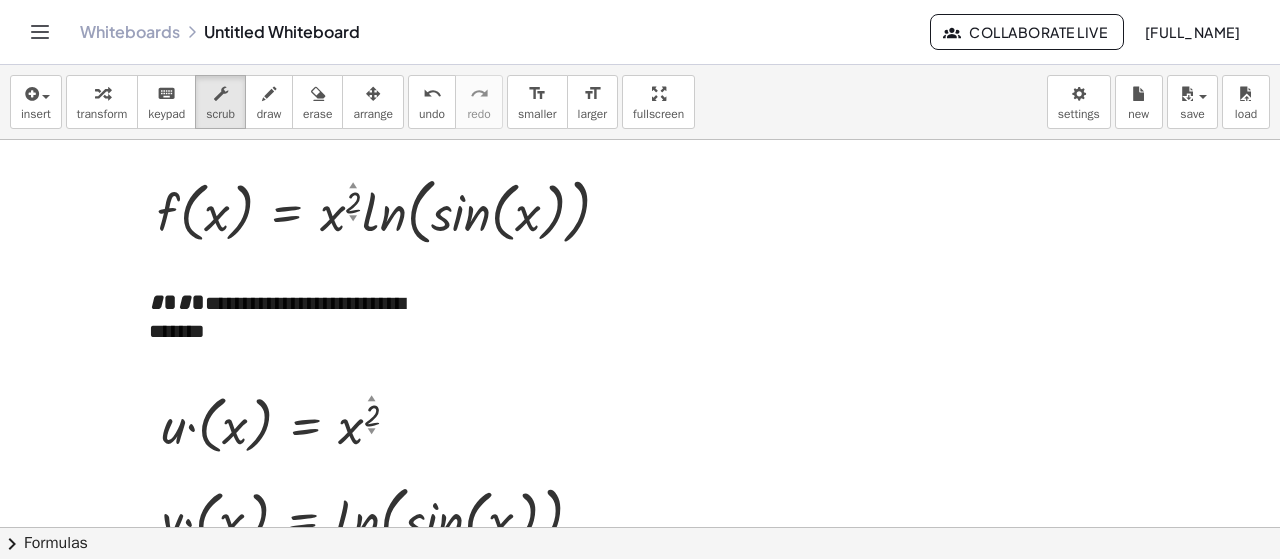 scroll, scrollTop: 0, scrollLeft: 0, axis: both 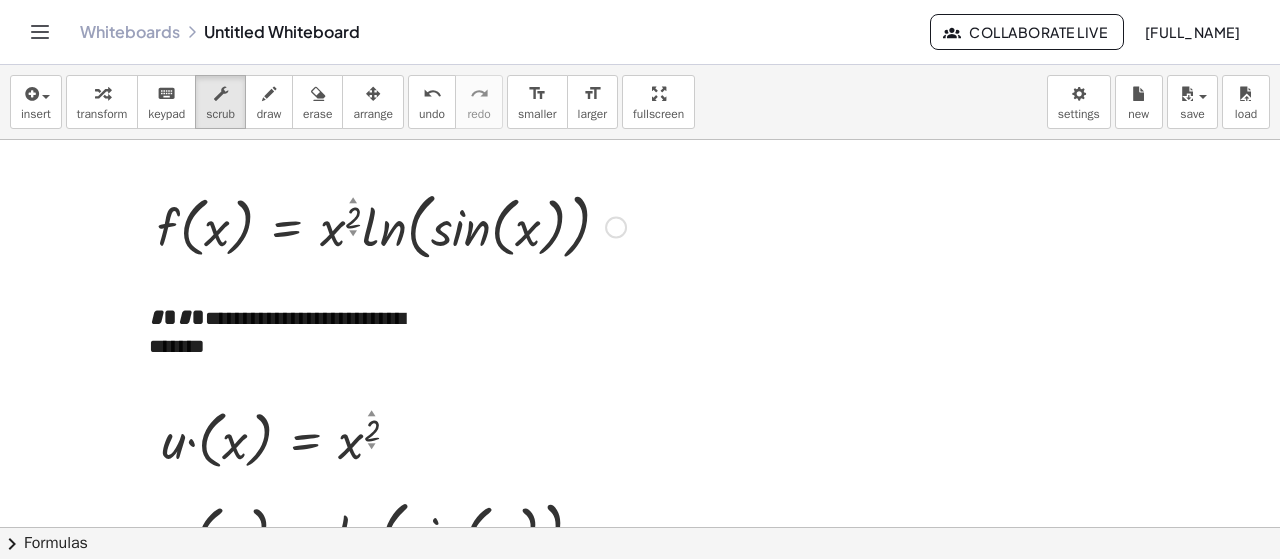 click at bounding box center [391, 225] 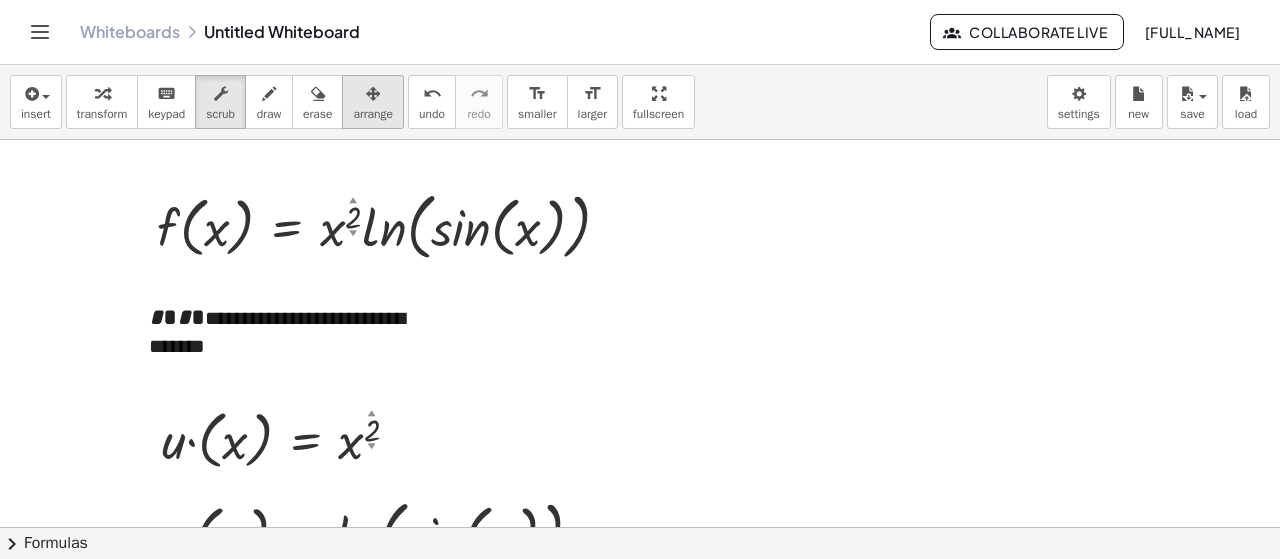 click at bounding box center (373, 94) 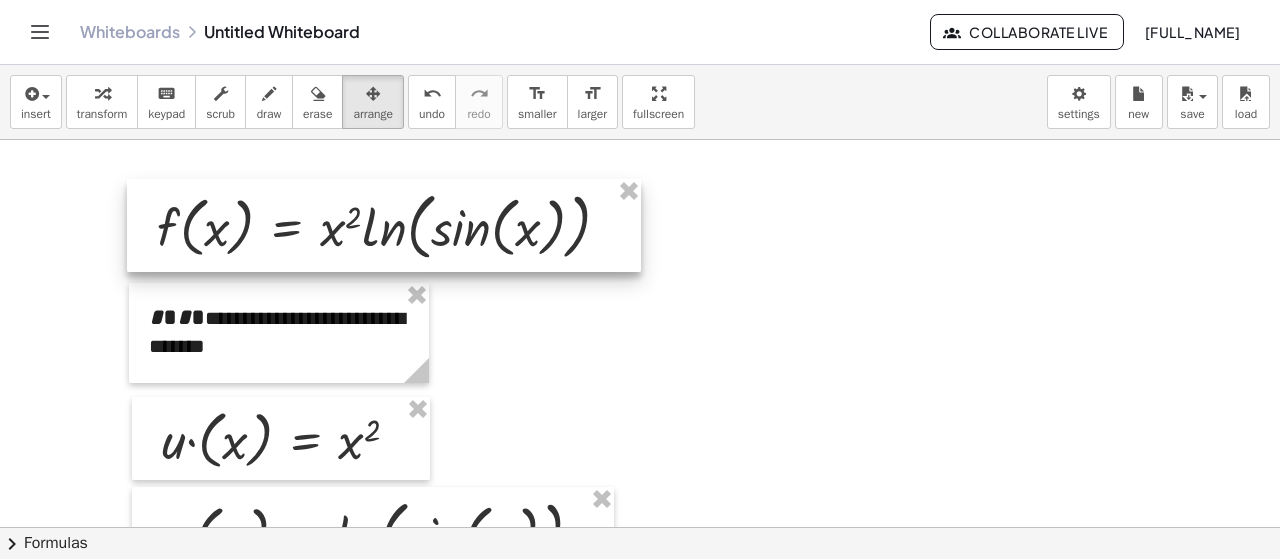 click at bounding box center [384, 225] 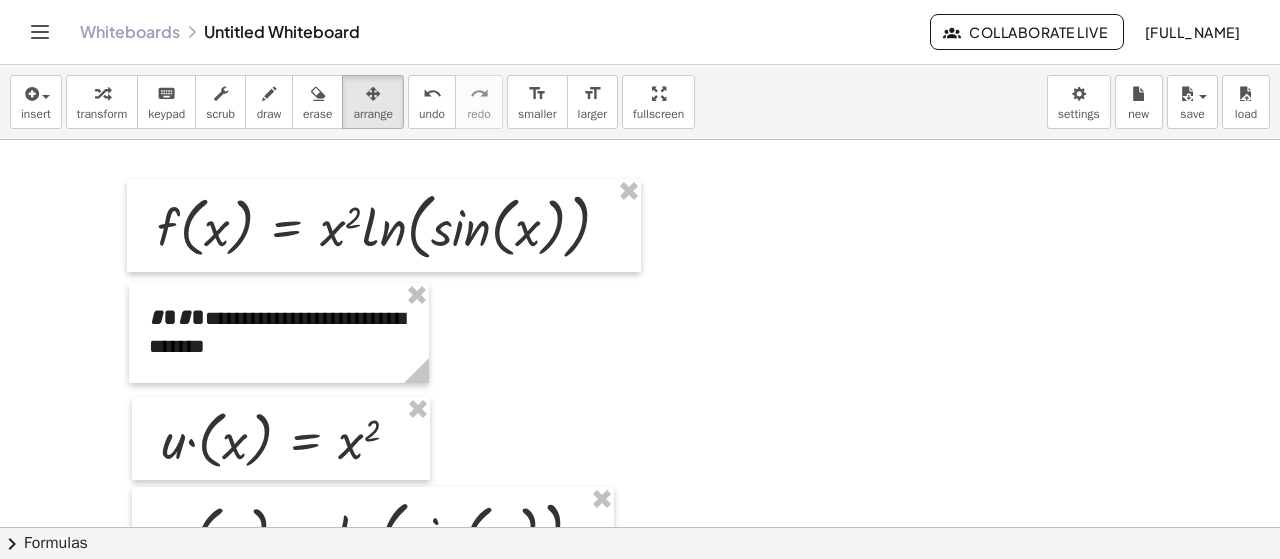 drag, startPoint x: 638, startPoint y: 115, endPoint x: 638, endPoint y: 236, distance: 121 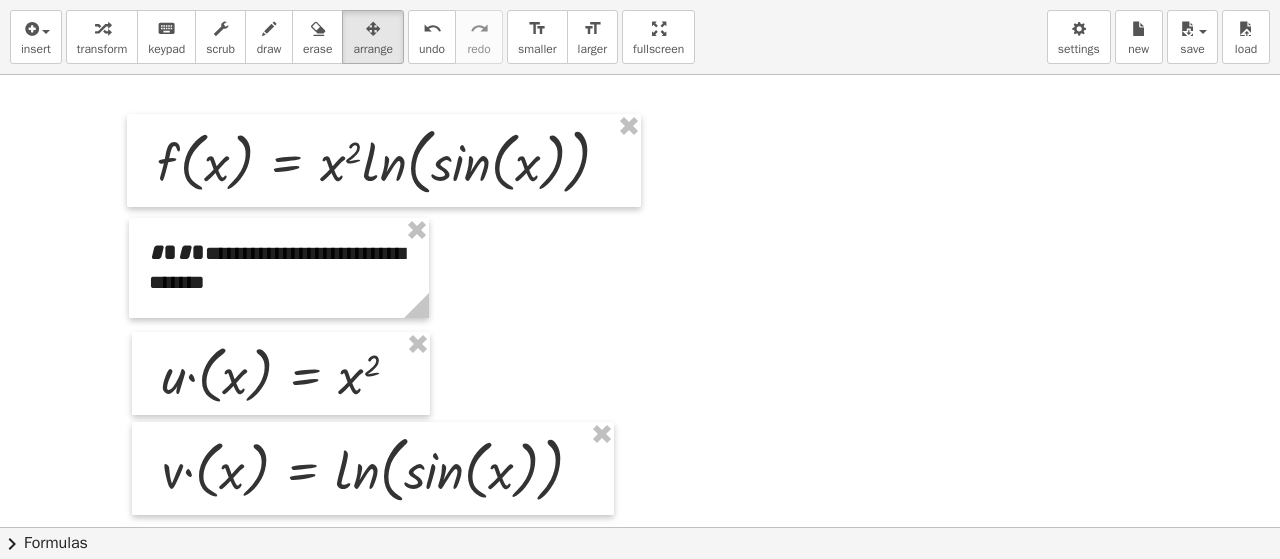 click on "**********" at bounding box center (640, 279) 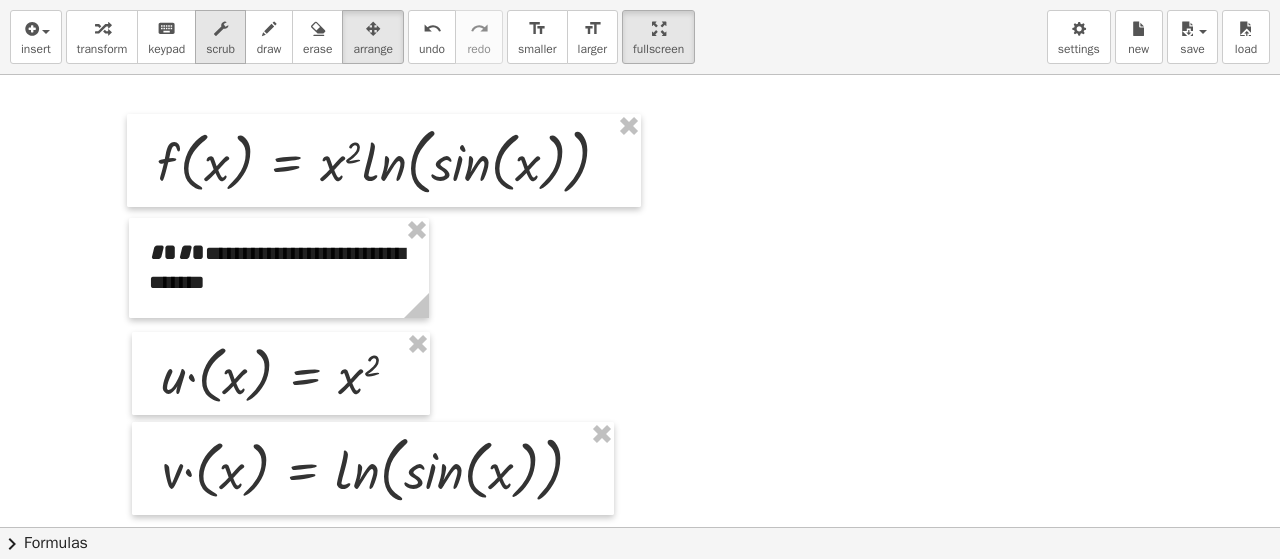 click at bounding box center [220, 28] 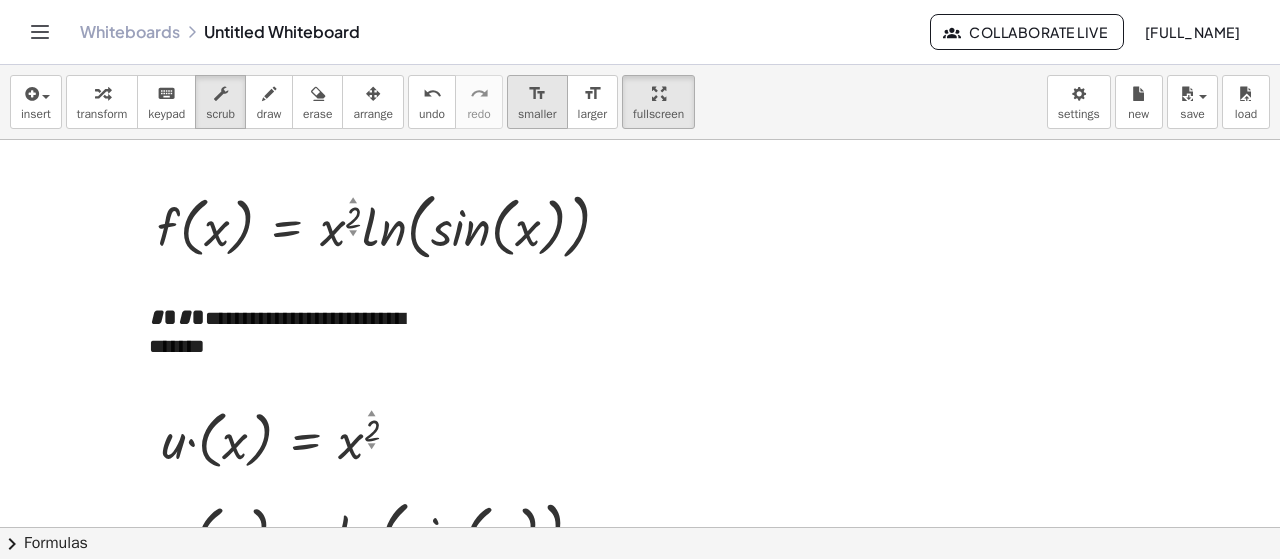 click on "format_size smaller" at bounding box center [537, 102] 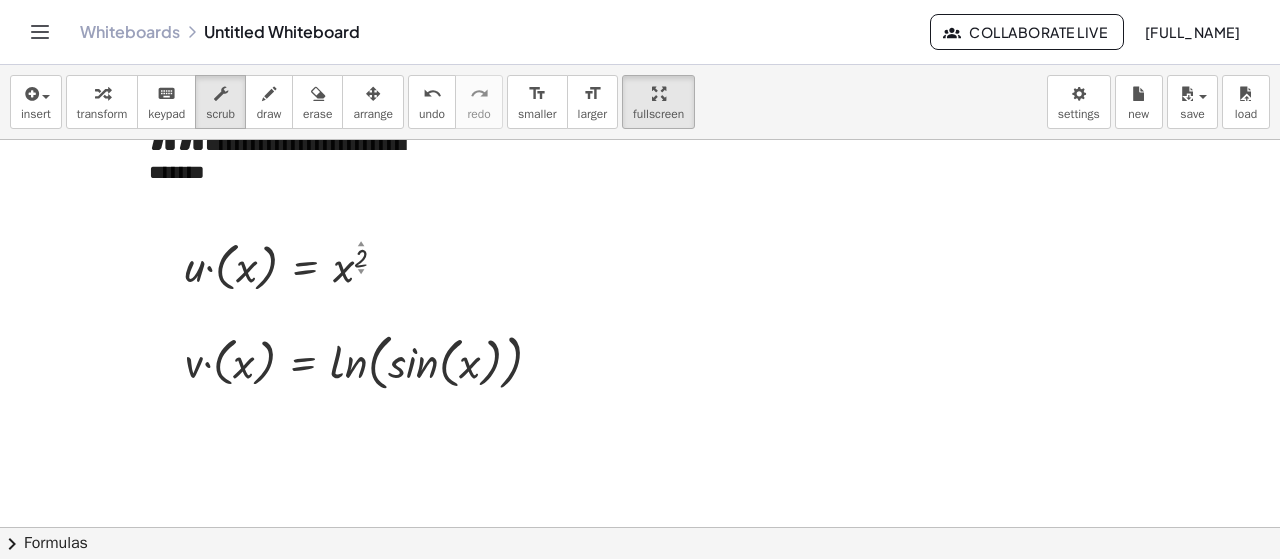 scroll, scrollTop: 100, scrollLeft: 0, axis: vertical 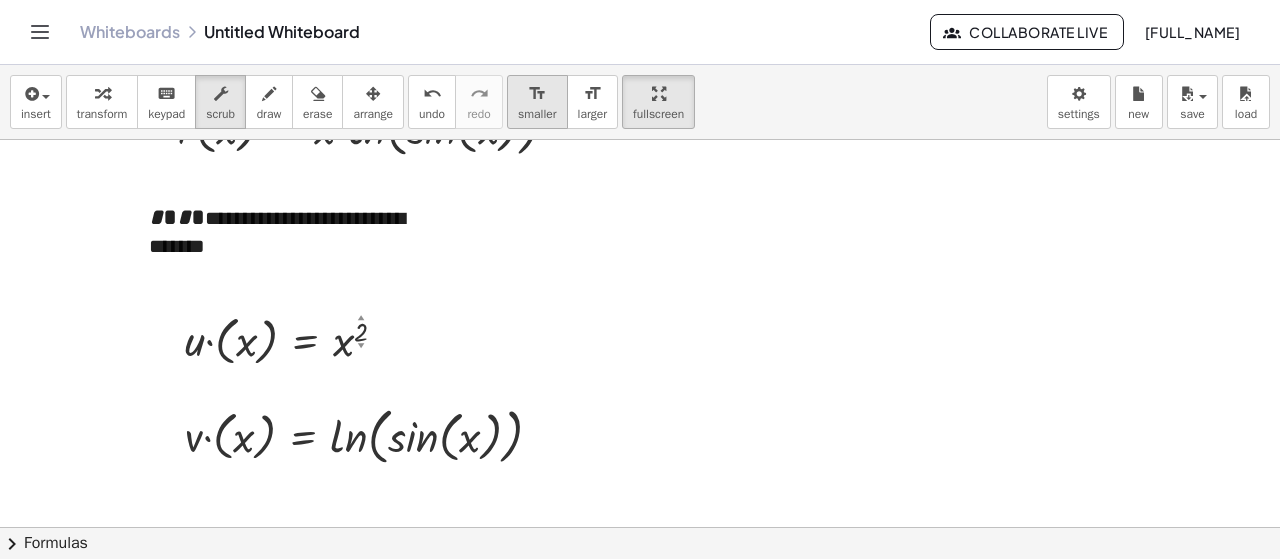 click on "smaller" at bounding box center (537, 114) 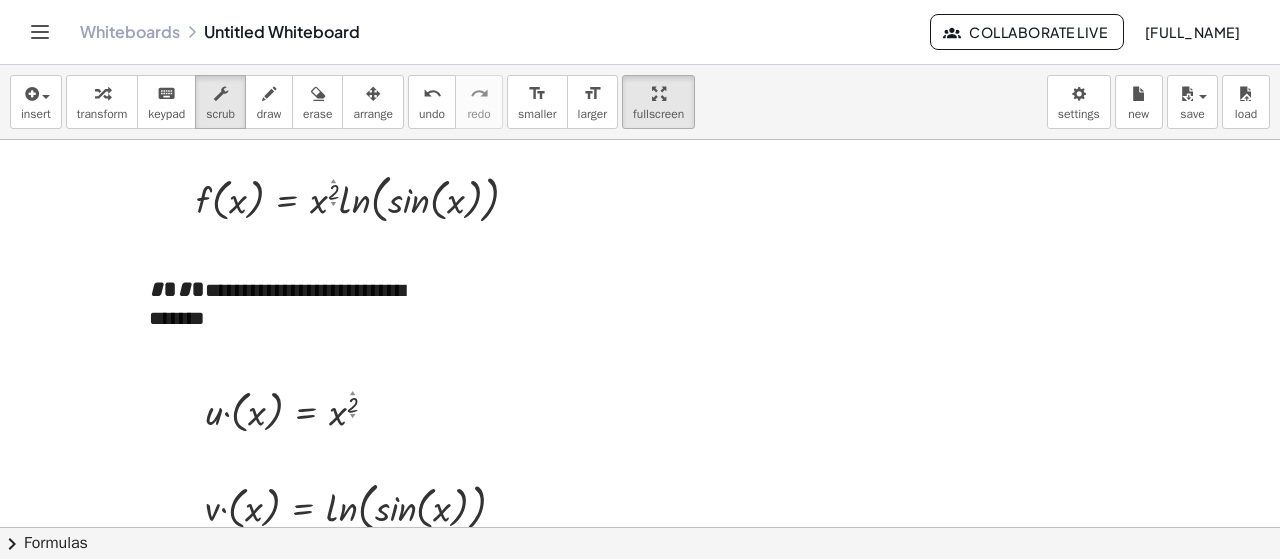 scroll, scrollTop: 0, scrollLeft: 0, axis: both 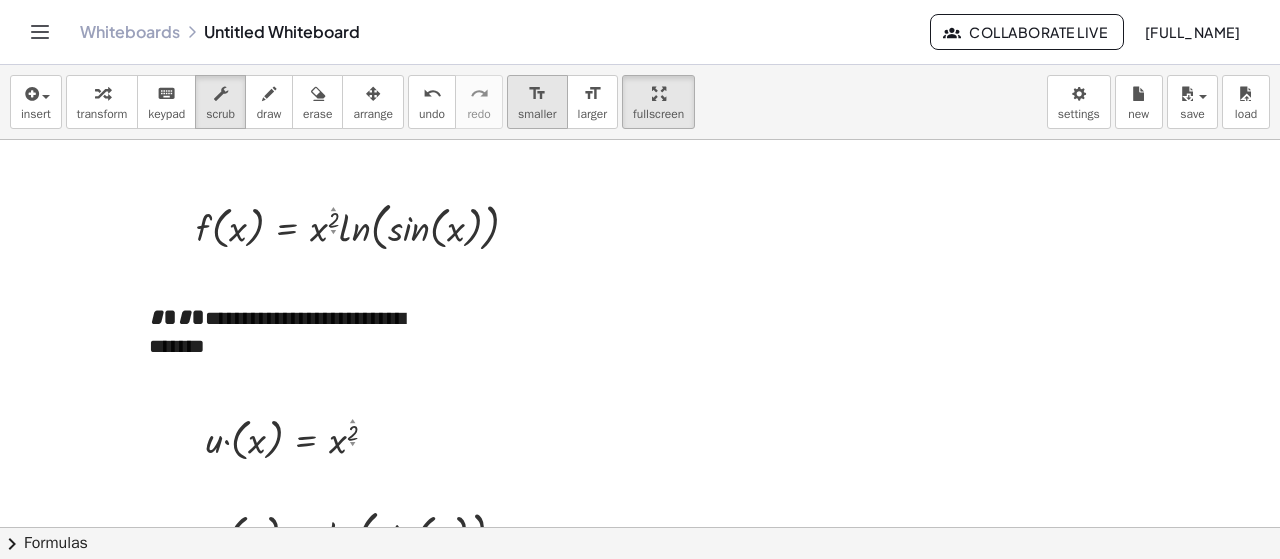 click on "smaller" at bounding box center (537, 114) 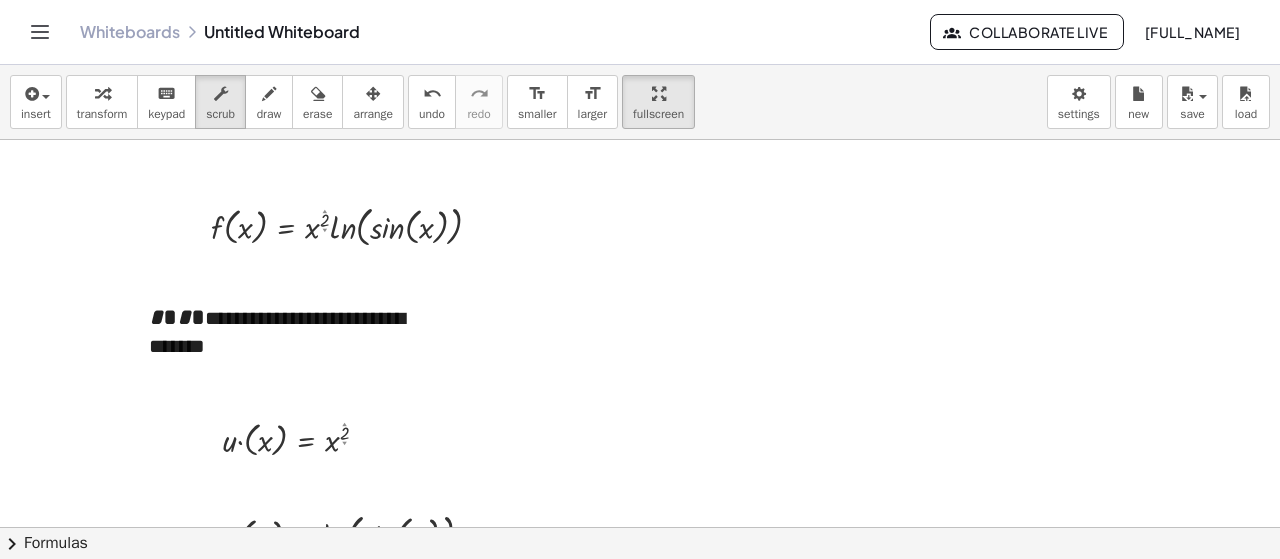 click at bounding box center (640, 593) 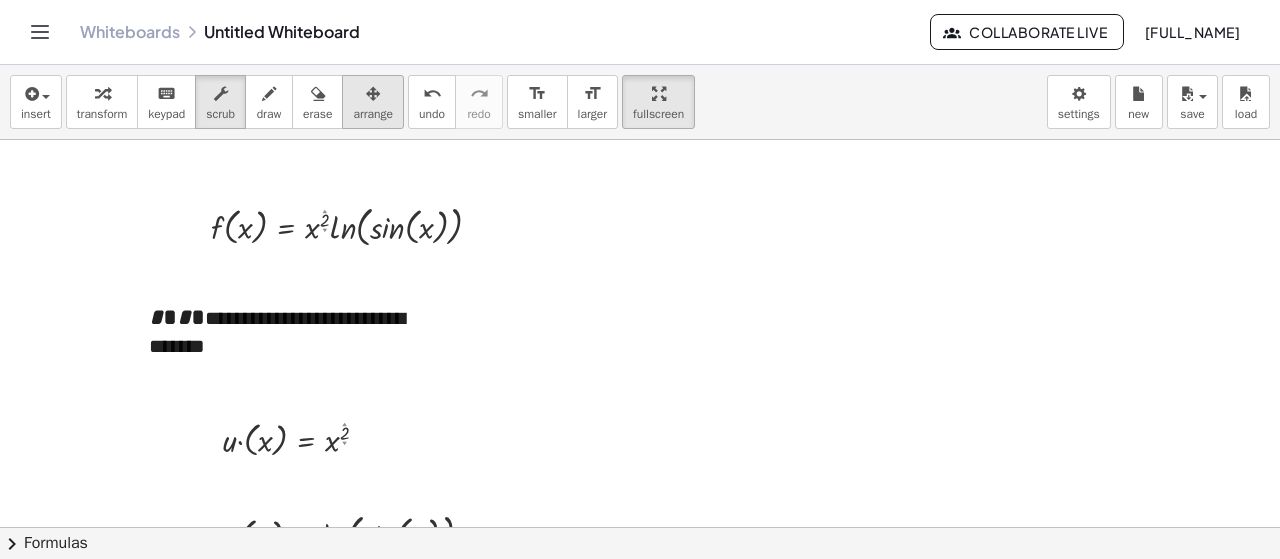 click on "arrange" at bounding box center (373, 114) 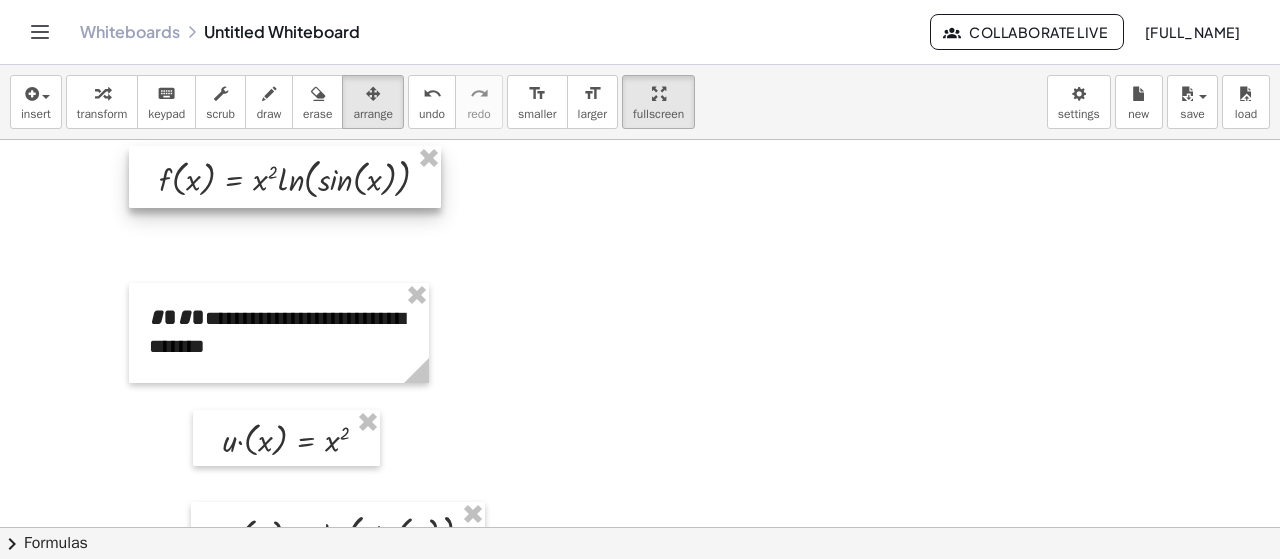 drag, startPoint x: 317, startPoint y: 230, endPoint x: 266, endPoint y: 183, distance: 69.354164 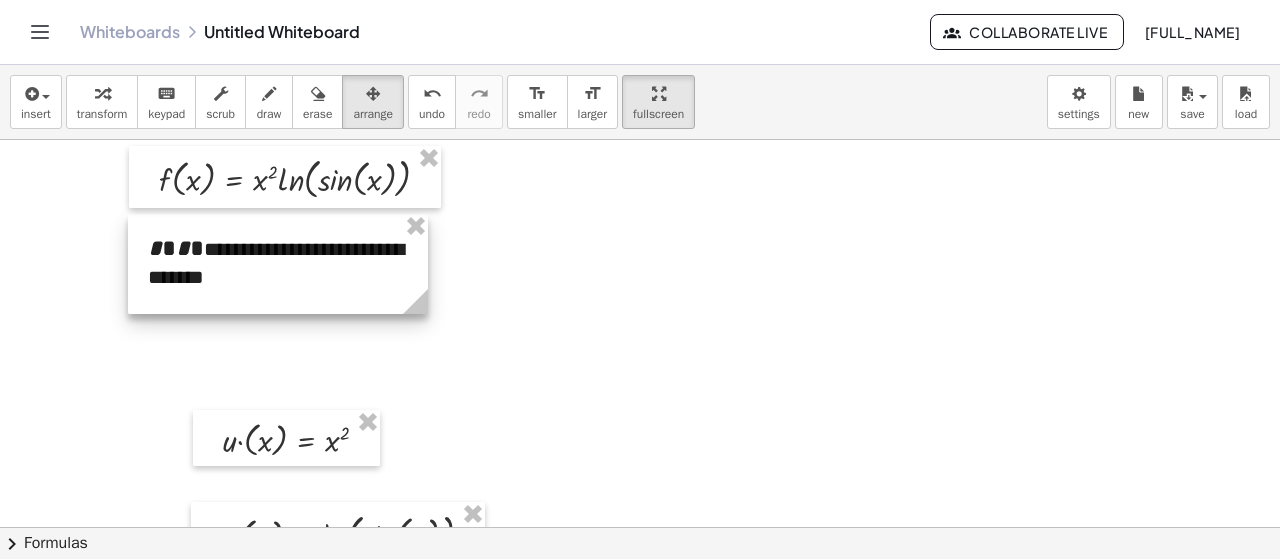drag, startPoint x: 274, startPoint y: 308, endPoint x: 273, endPoint y: 239, distance: 69.00725 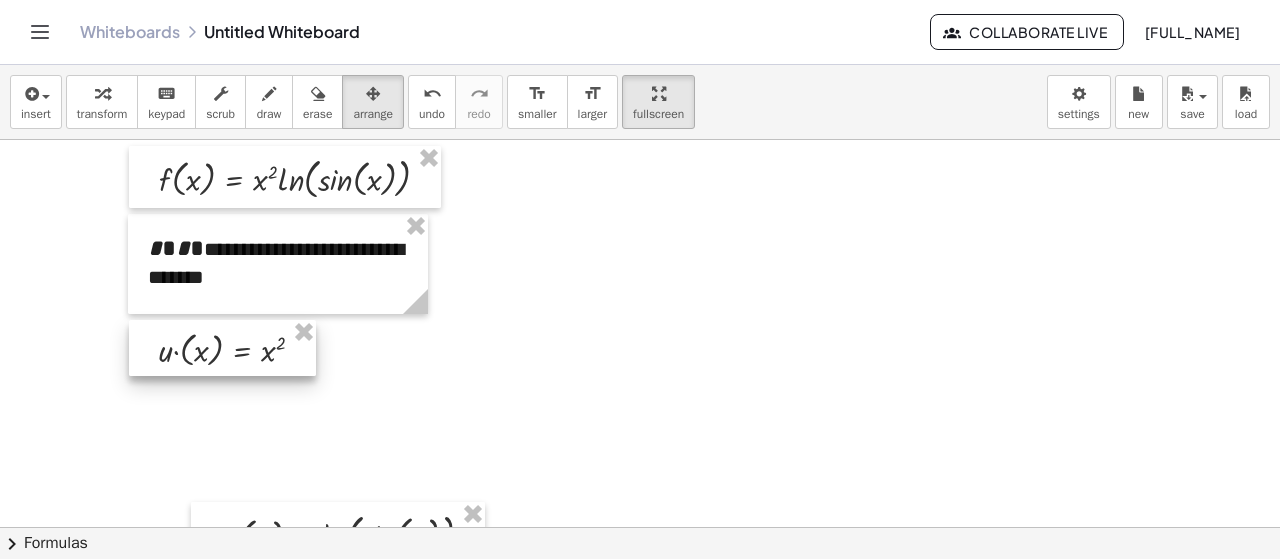 drag, startPoint x: 277, startPoint y: 421, endPoint x: 213, endPoint y: 331, distance: 110.4355 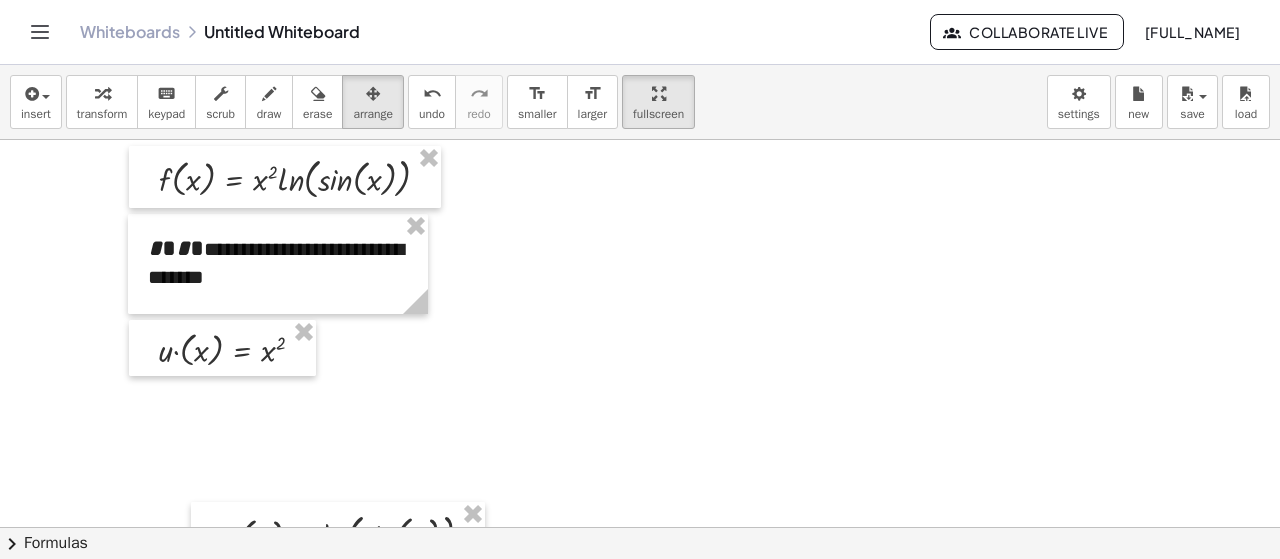 scroll, scrollTop: 100, scrollLeft: 0, axis: vertical 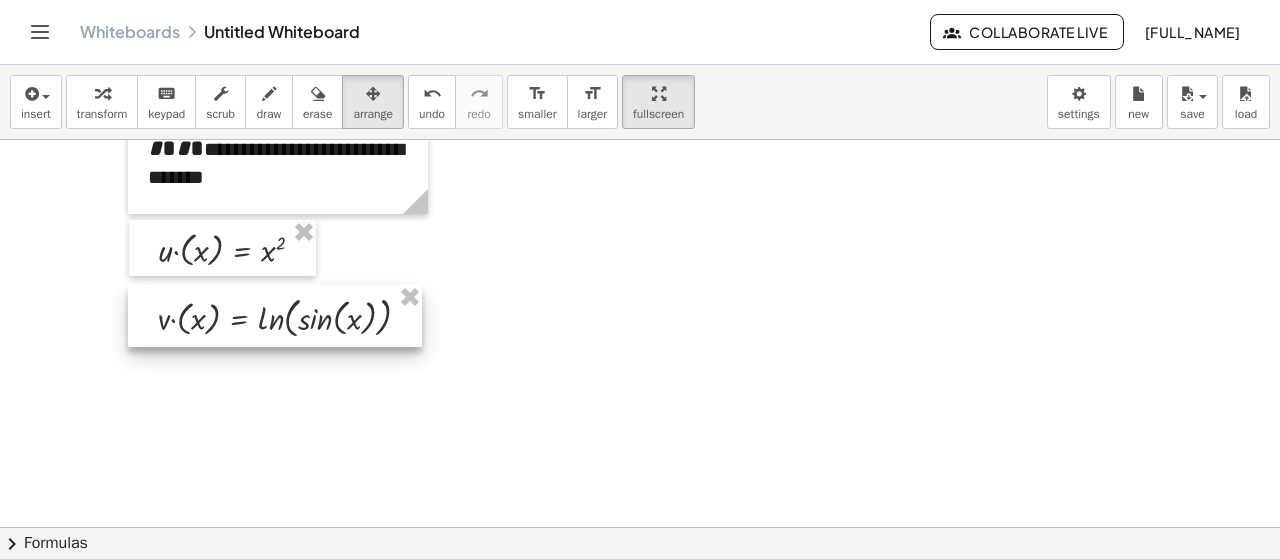 drag, startPoint x: 352, startPoint y: 422, endPoint x: 289, endPoint y: 305, distance: 132.8834 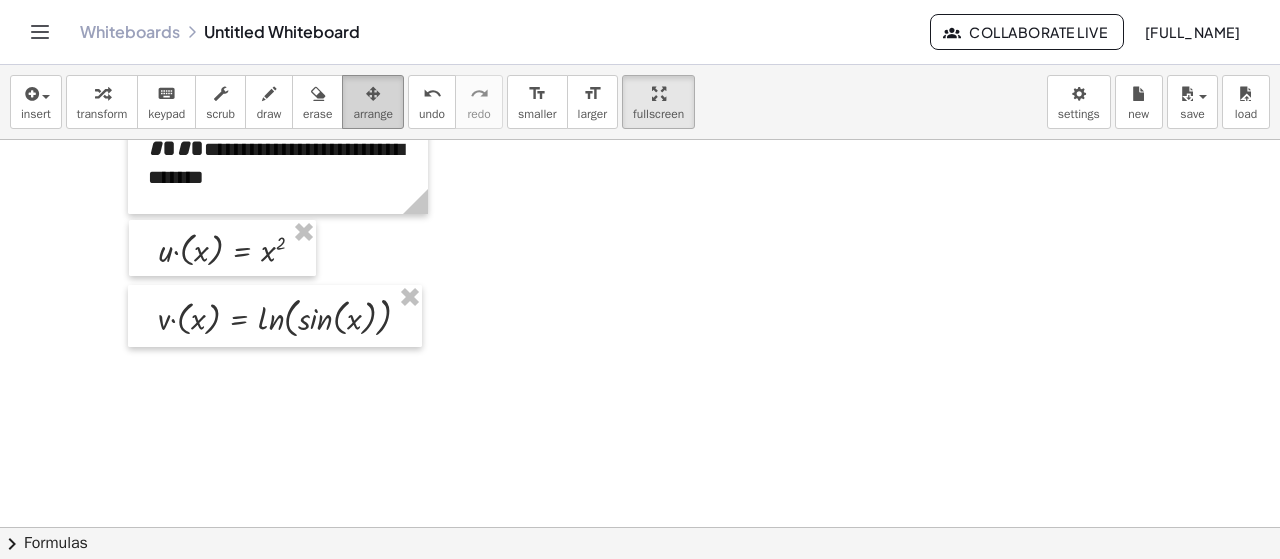 click on "arrange" at bounding box center (373, 102) 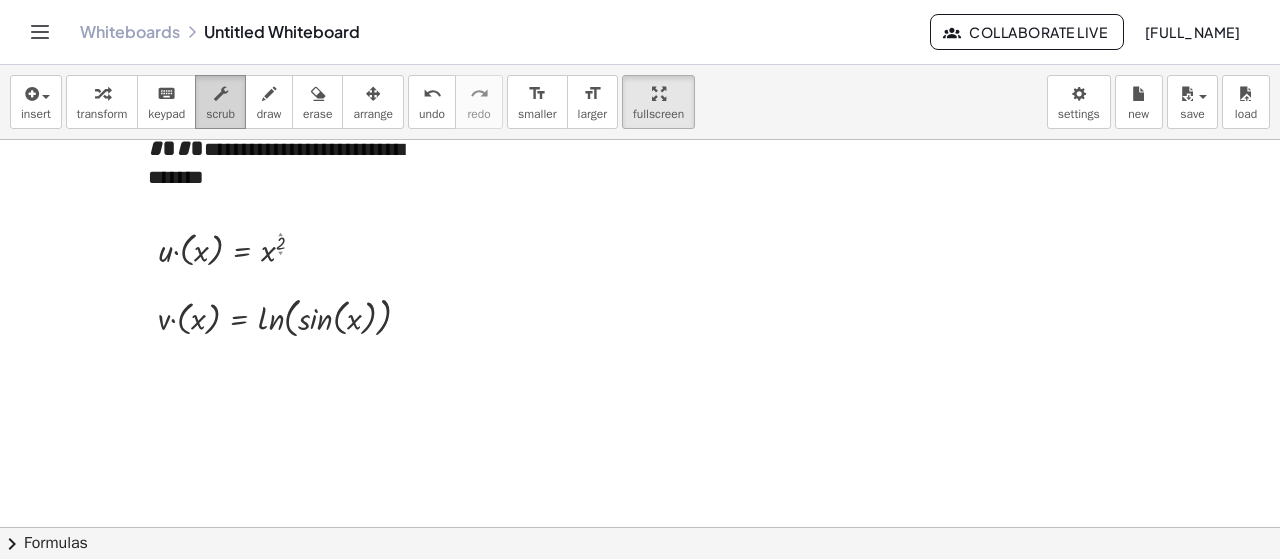 click at bounding box center [221, 94] 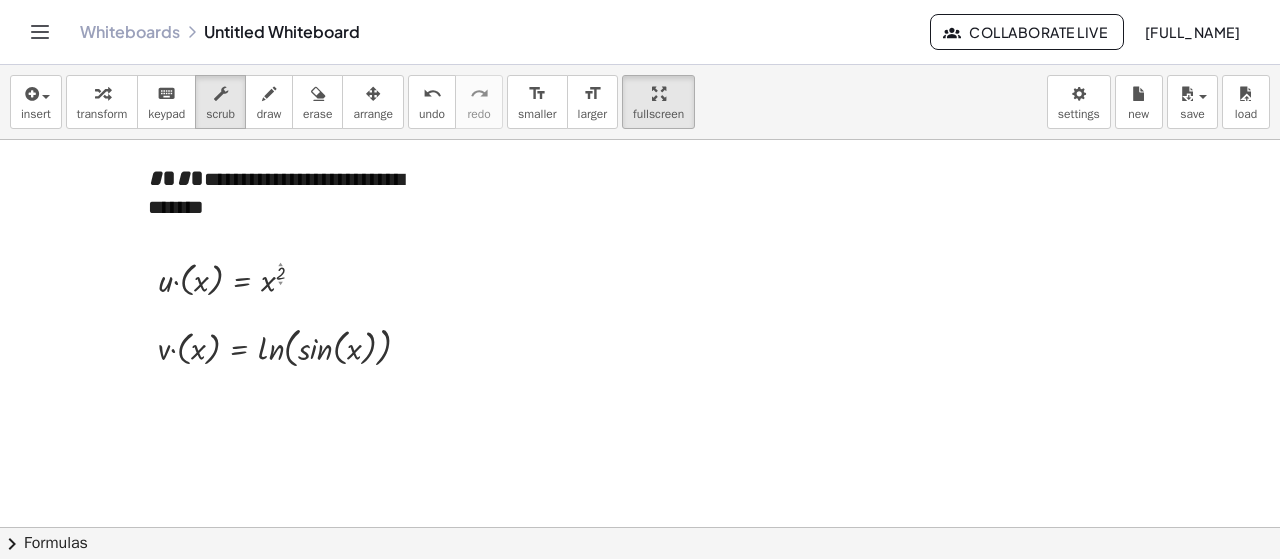 scroll, scrollTop: 100, scrollLeft: 0, axis: vertical 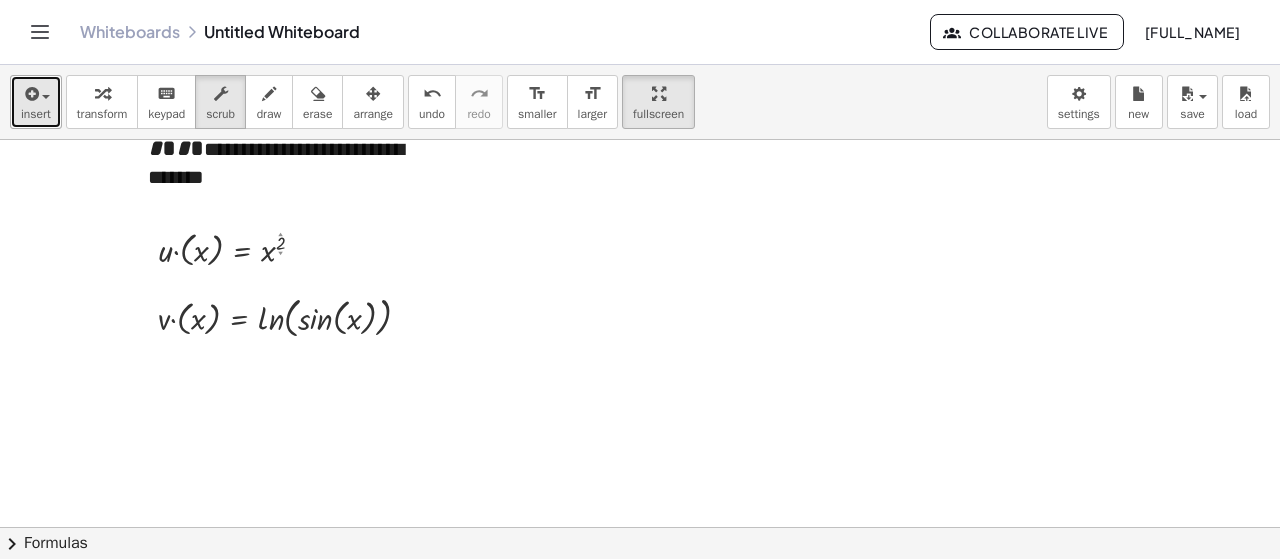 click at bounding box center [36, 93] 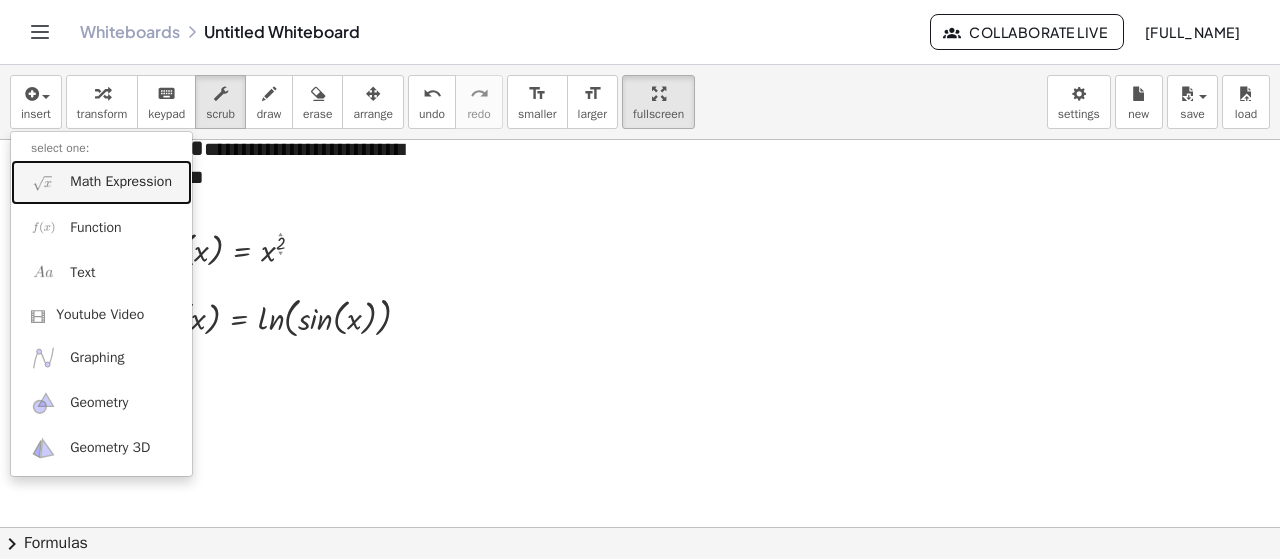 click on "Math Expression" at bounding box center (121, 182) 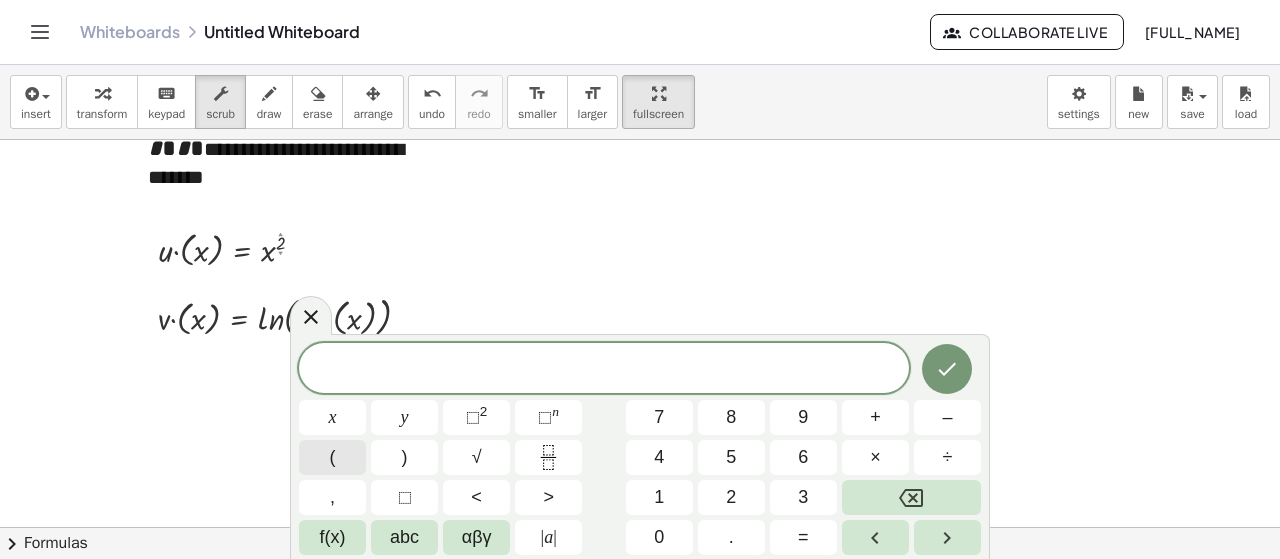click on "(" at bounding box center (332, 457) 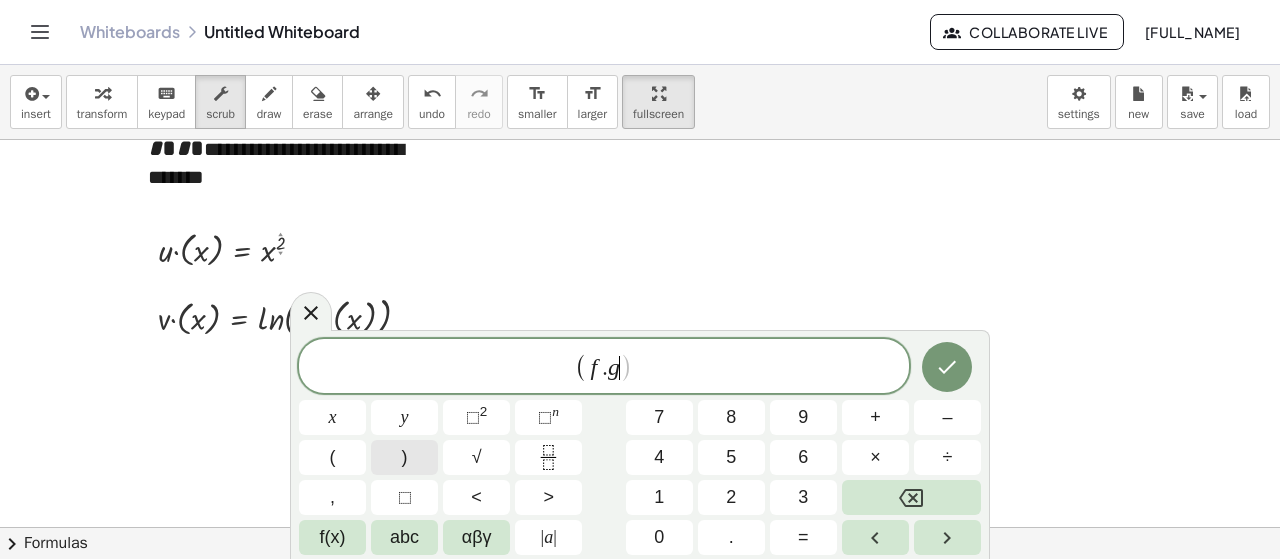 click on ")" at bounding box center [404, 457] 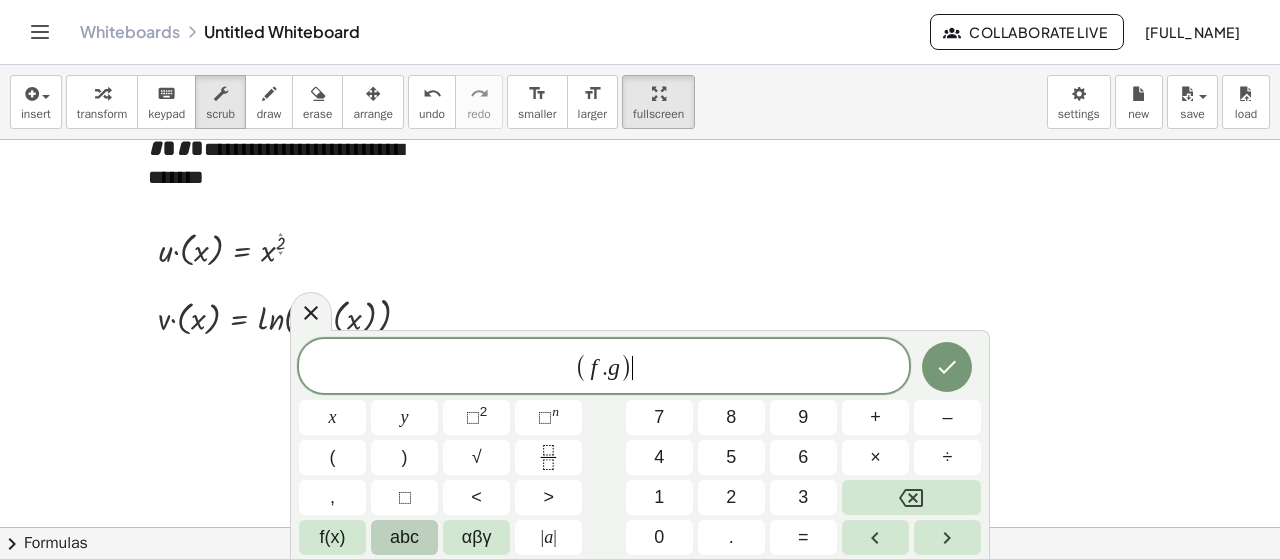 click on "abc" at bounding box center (404, 537) 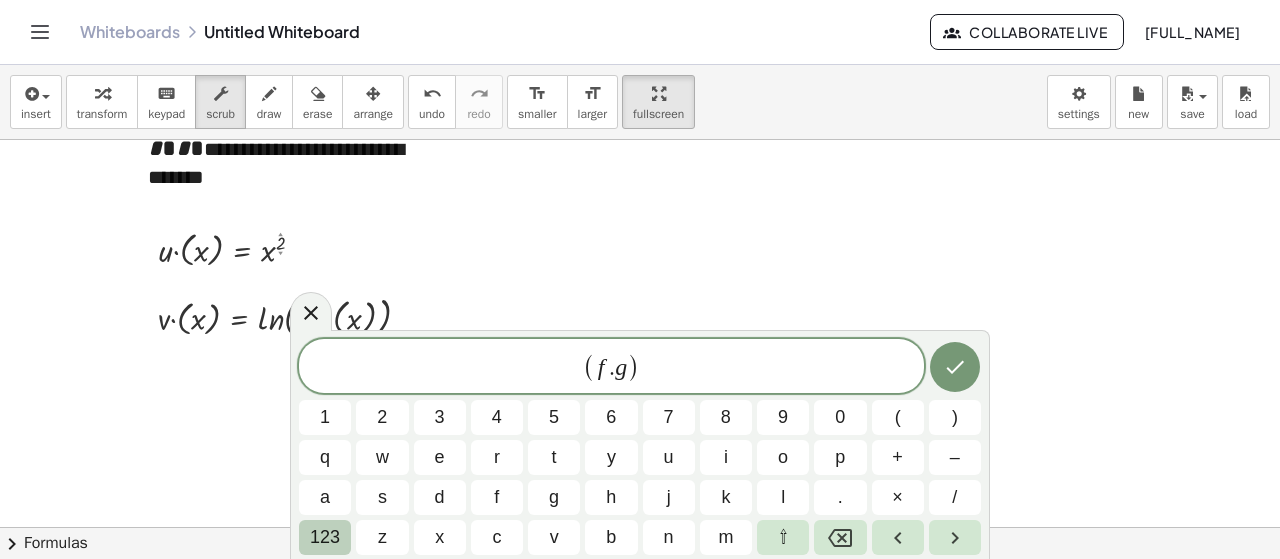 click on "123" at bounding box center (325, 537) 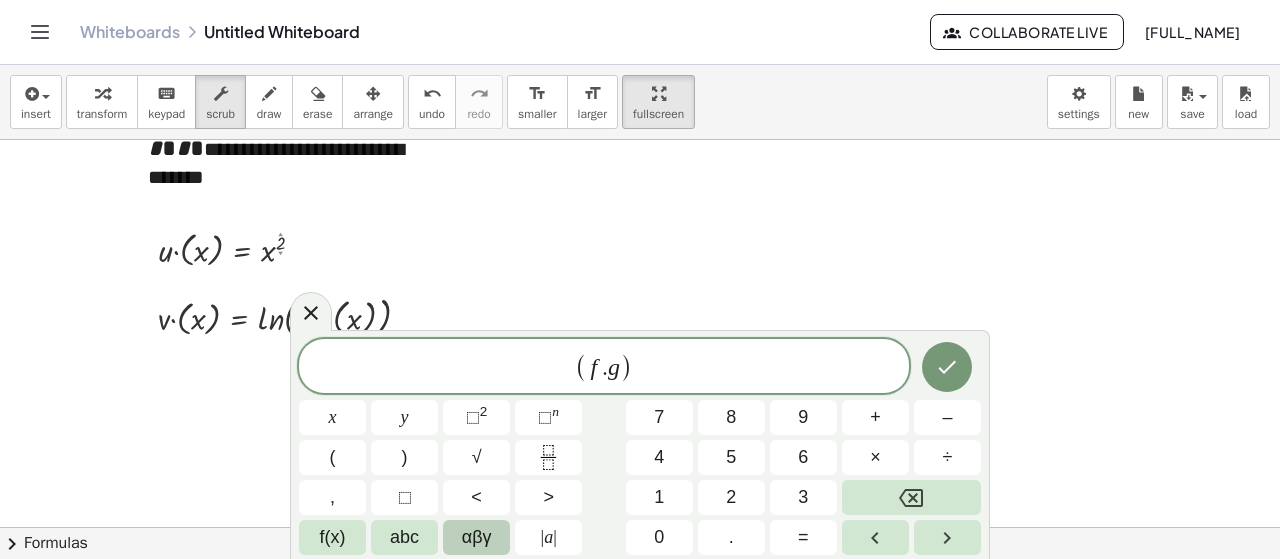 click on "αβγ" at bounding box center (477, 537) 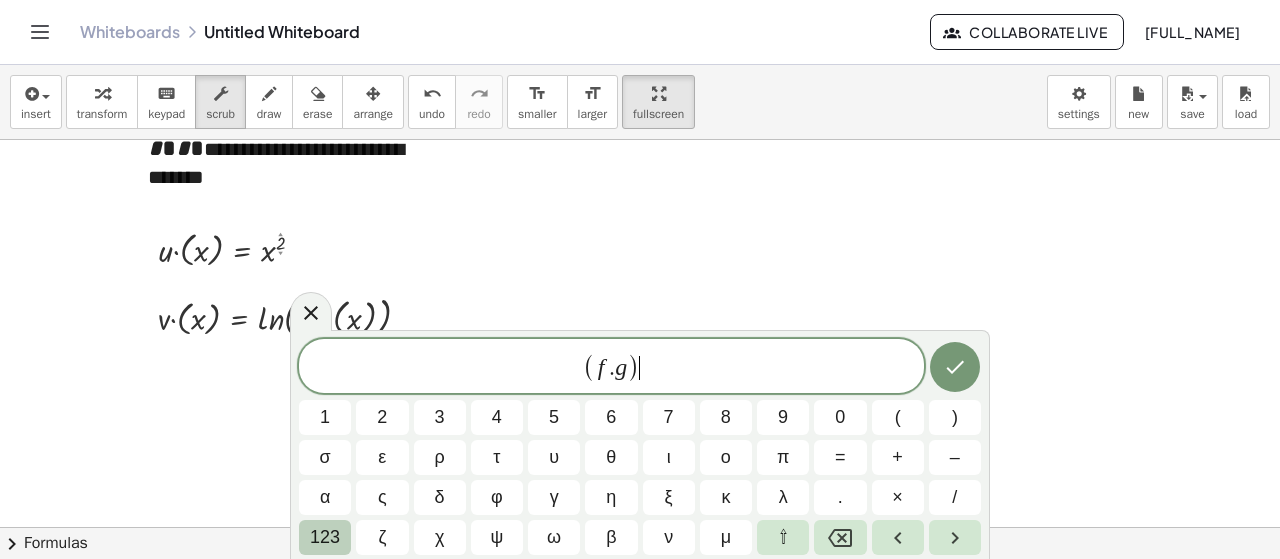 click on "123" at bounding box center (325, 537) 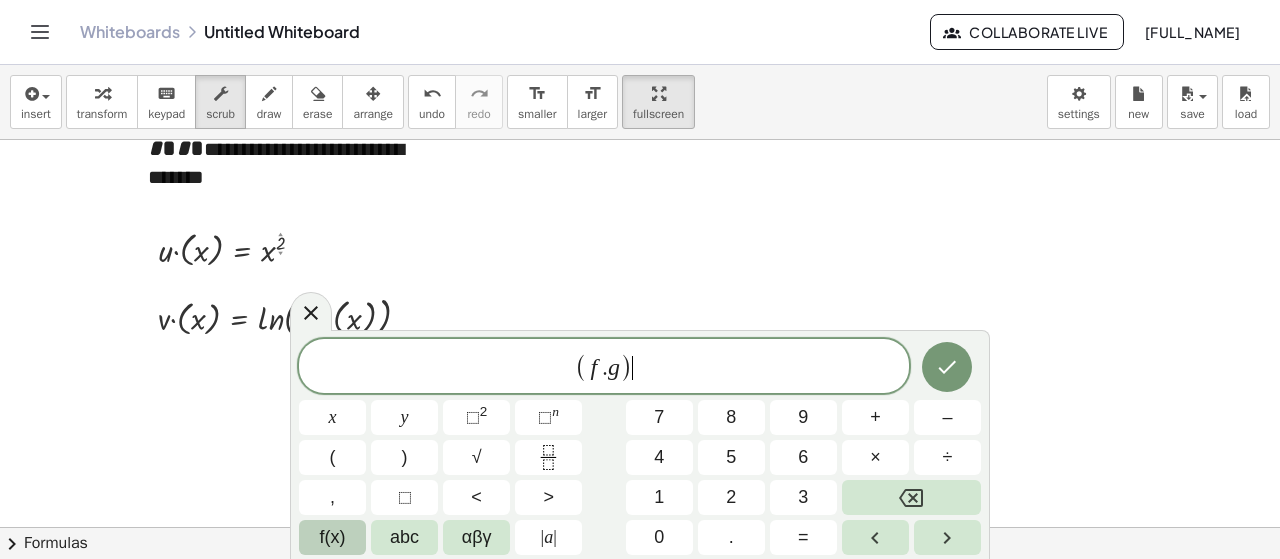click on "f(x)" at bounding box center (333, 537) 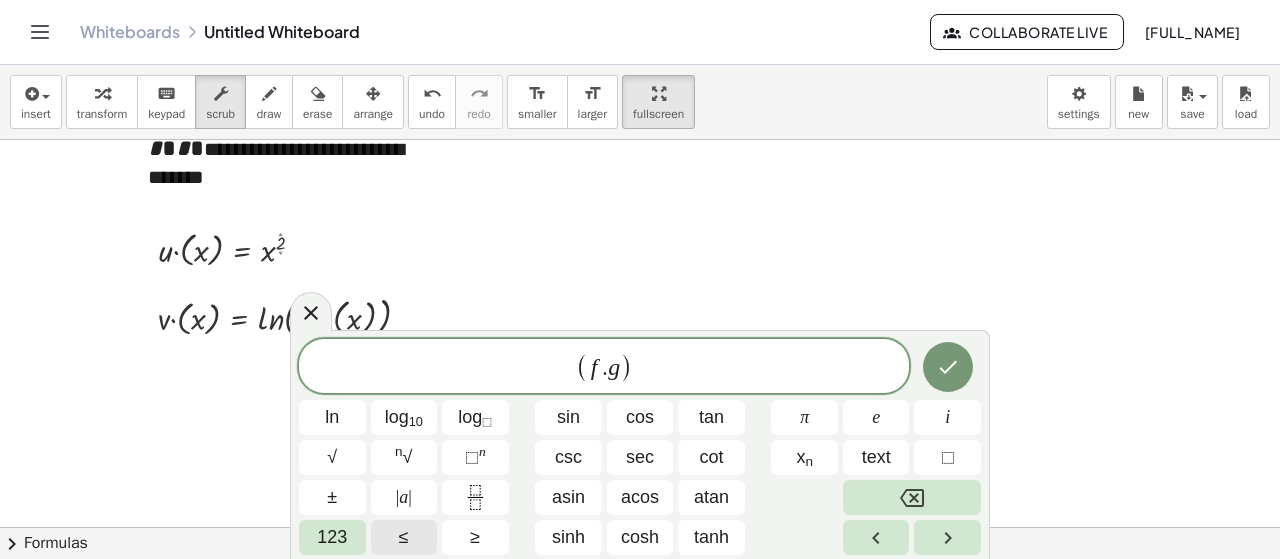 click on "123" at bounding box center [332, 537] 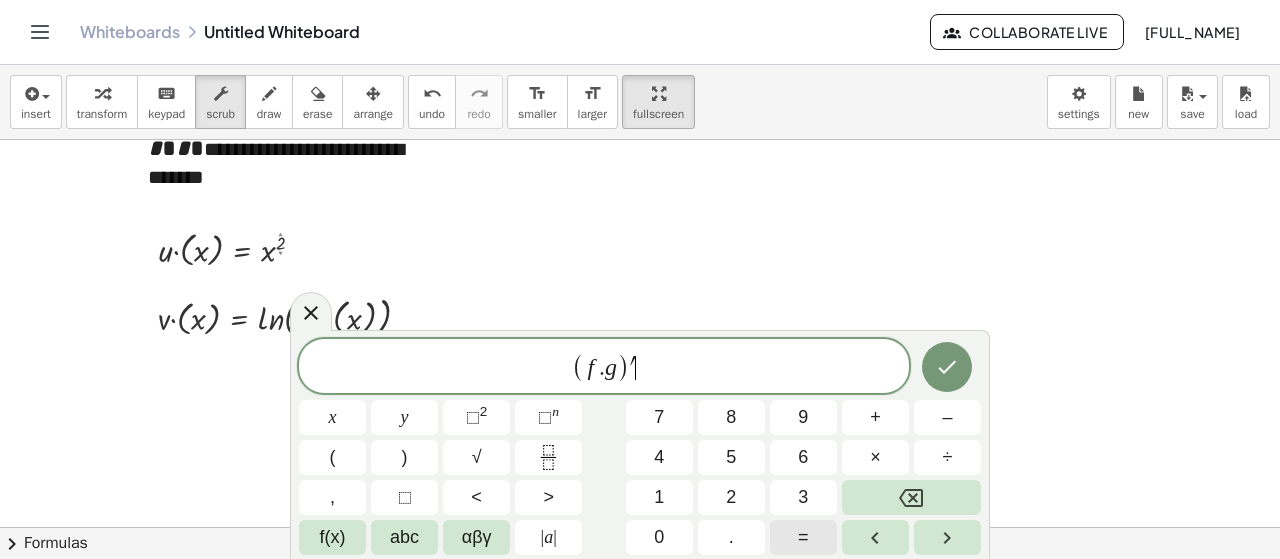 click on "=" at bounding box center (803, 537) 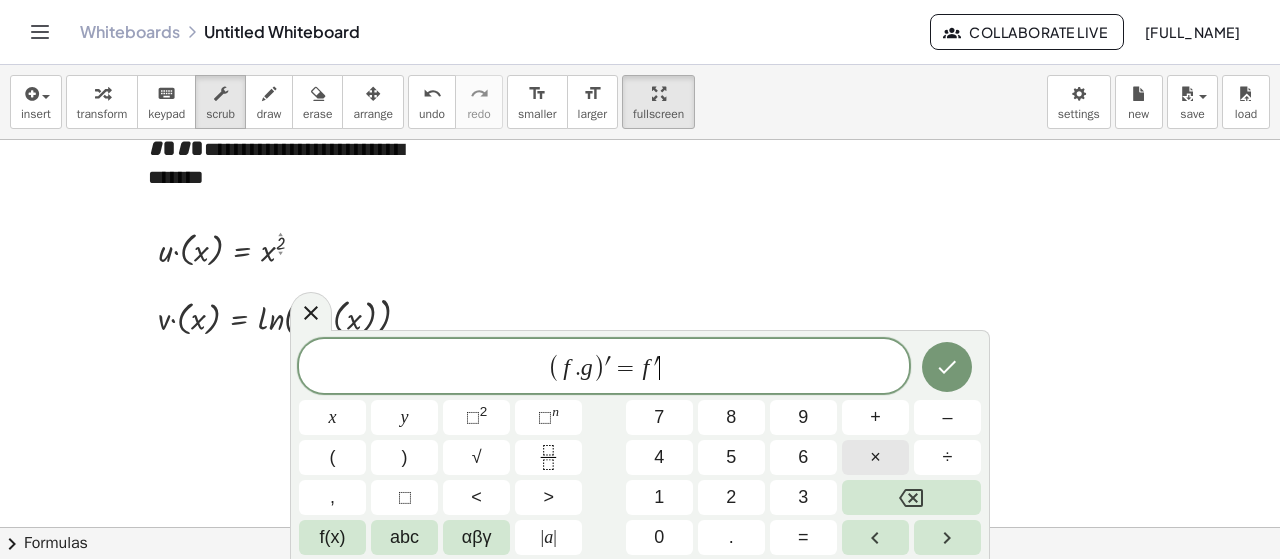 click on "×" at bounding box center (875, 457) 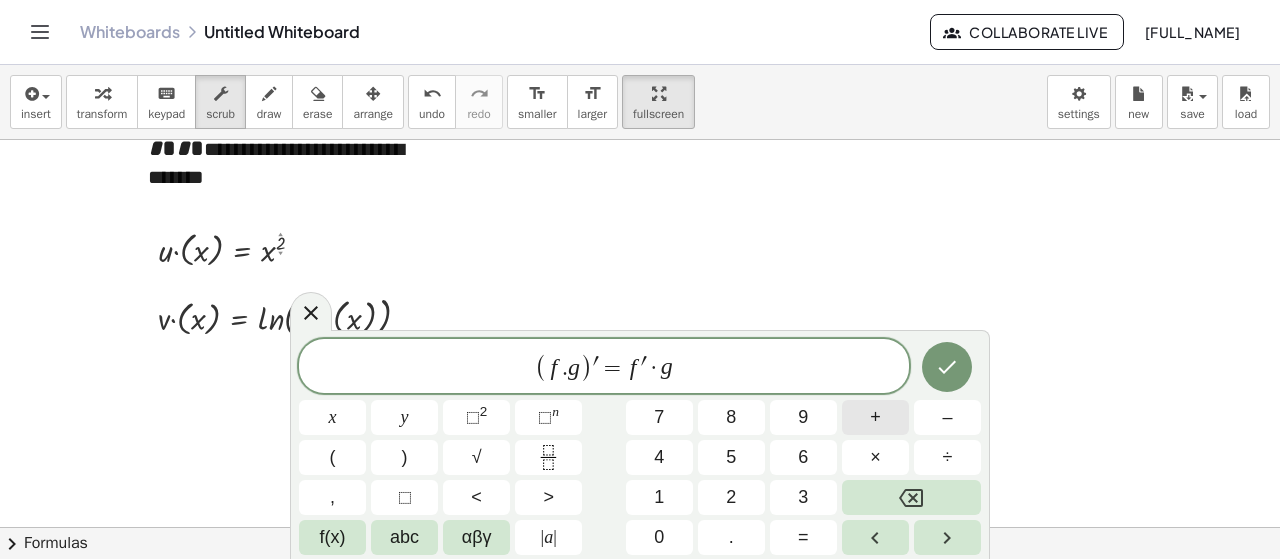 click on "+" at bounding box center (875, 417) 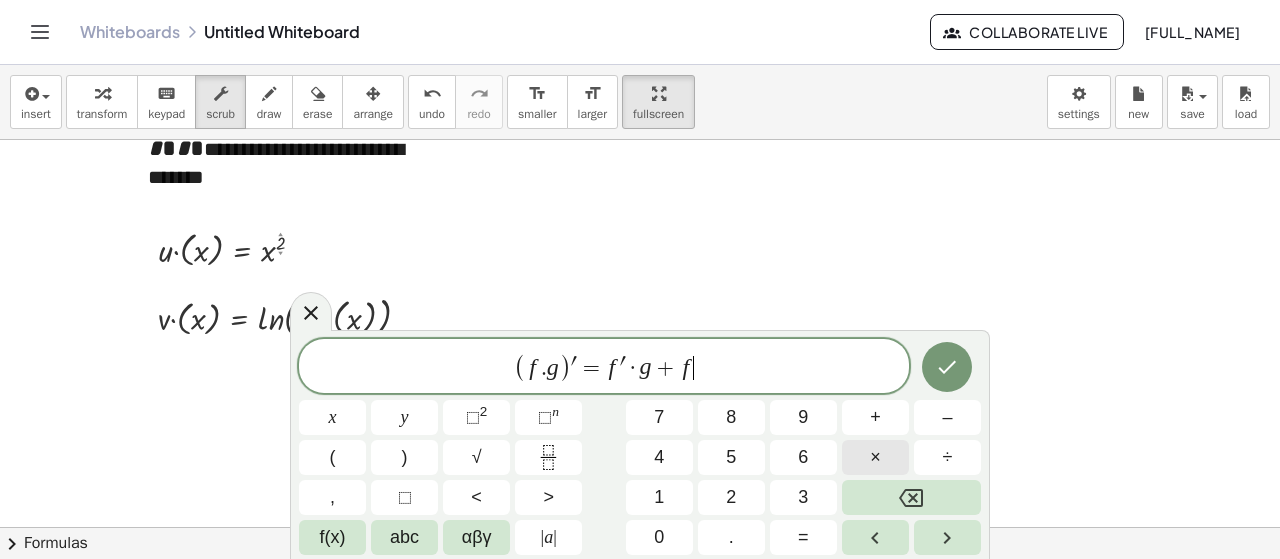 click on "×" at bounding box center (875, 457) 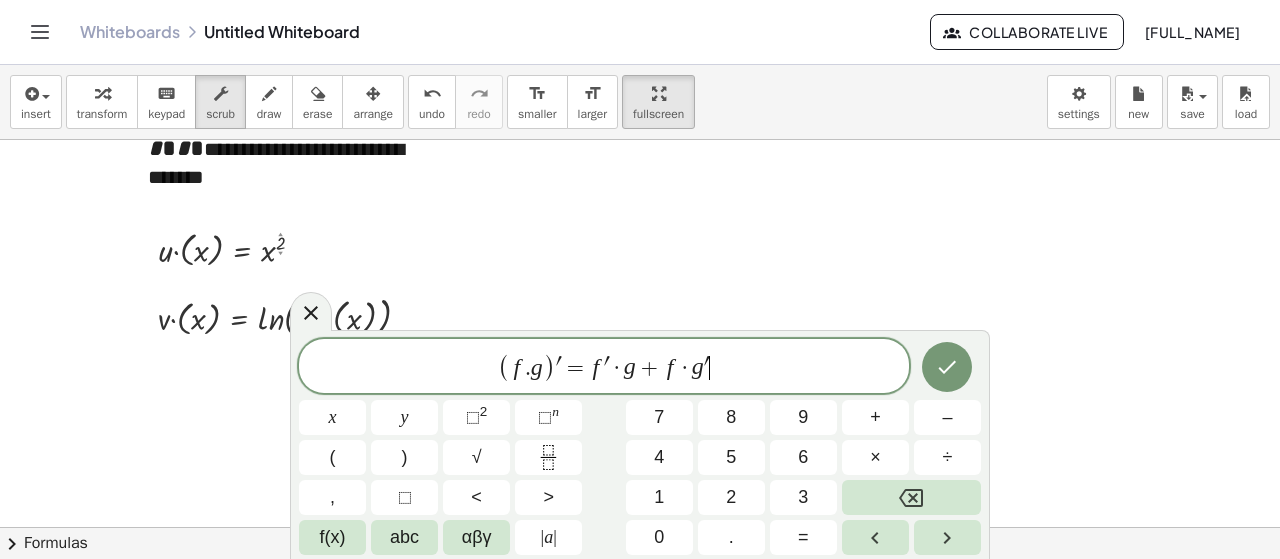 click on "f . g" at bounding box center [527, 368] 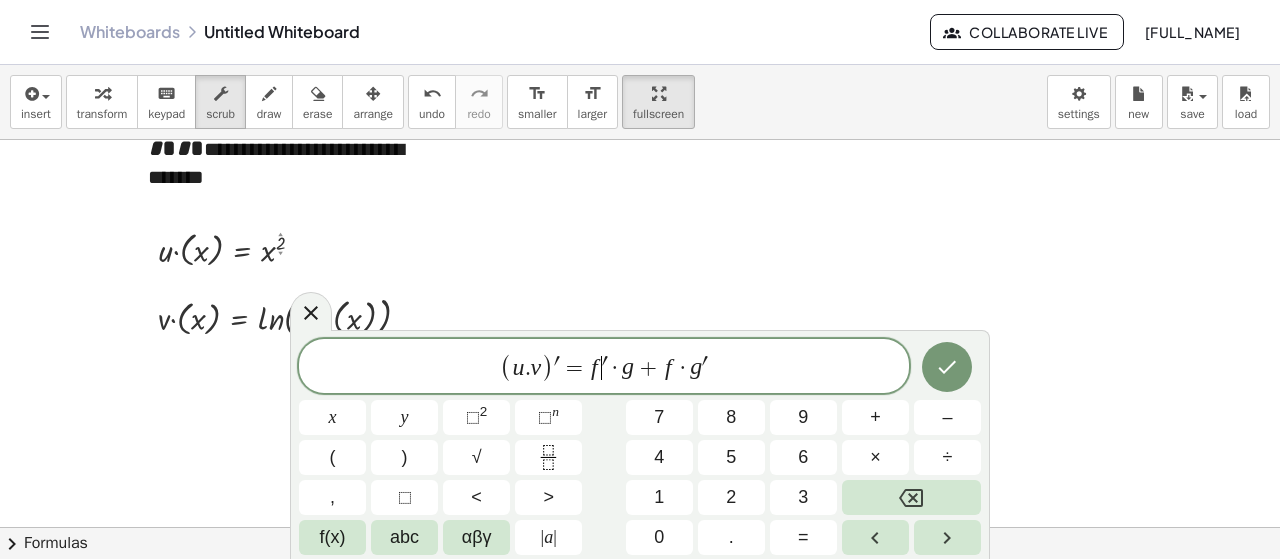 click on "( u . v ) ′ = f ​ ′ · g + f · g ′" at bounding box center [604, 367] 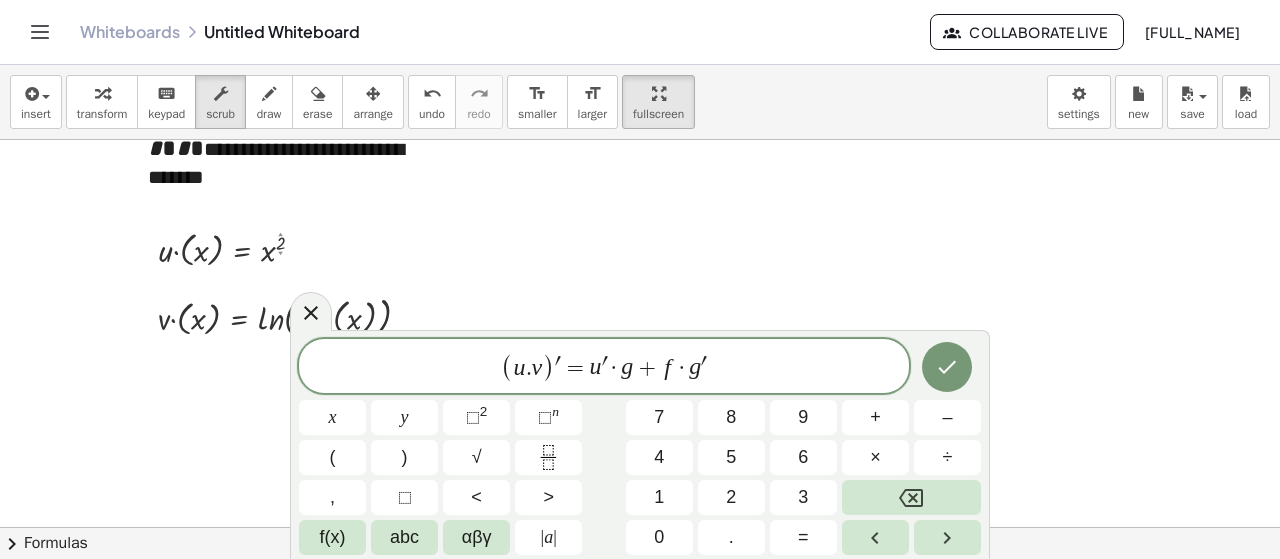 click on "g" at bounding box center (627, 367) 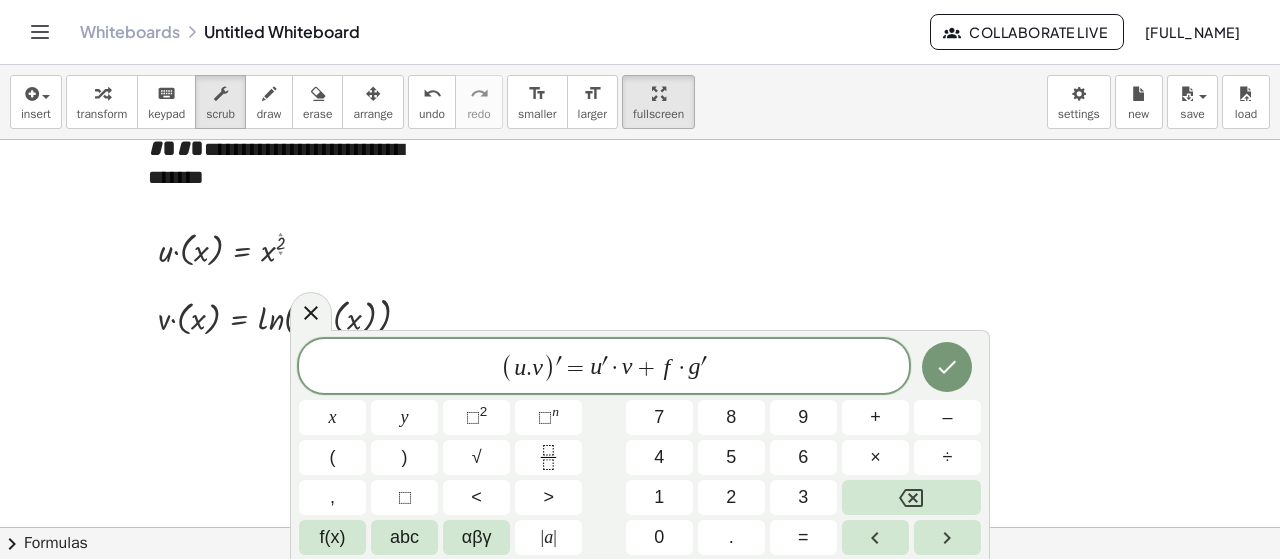 click on "( u . v ) ′ = u ′ · v ​ + f · g ′" at bounding box center [604, 367] 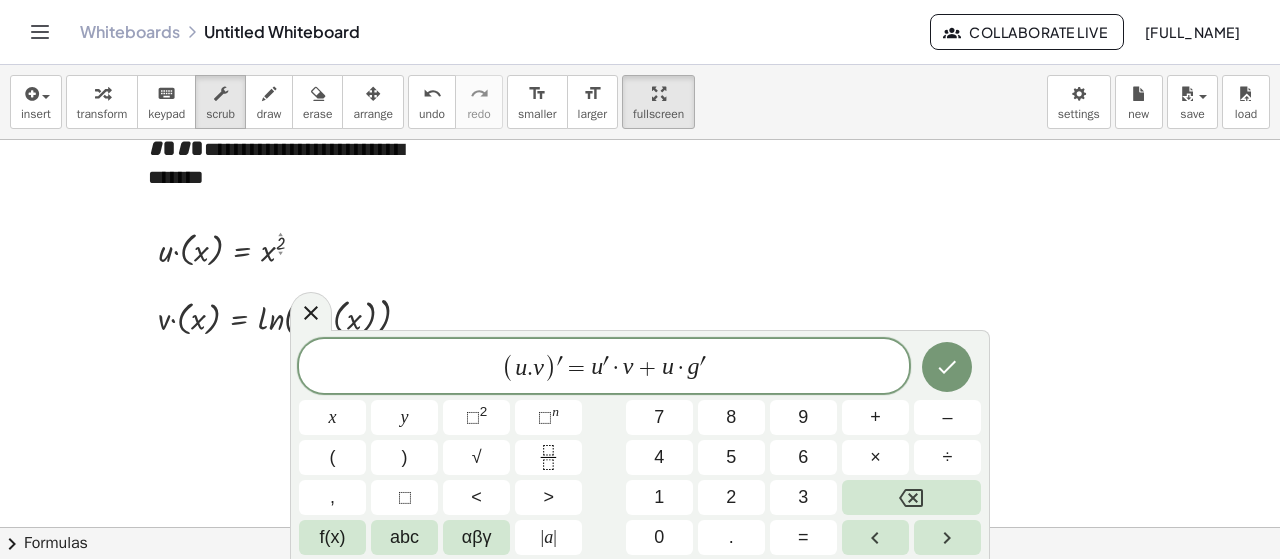 click on "′" at bounding box center (703, 368) 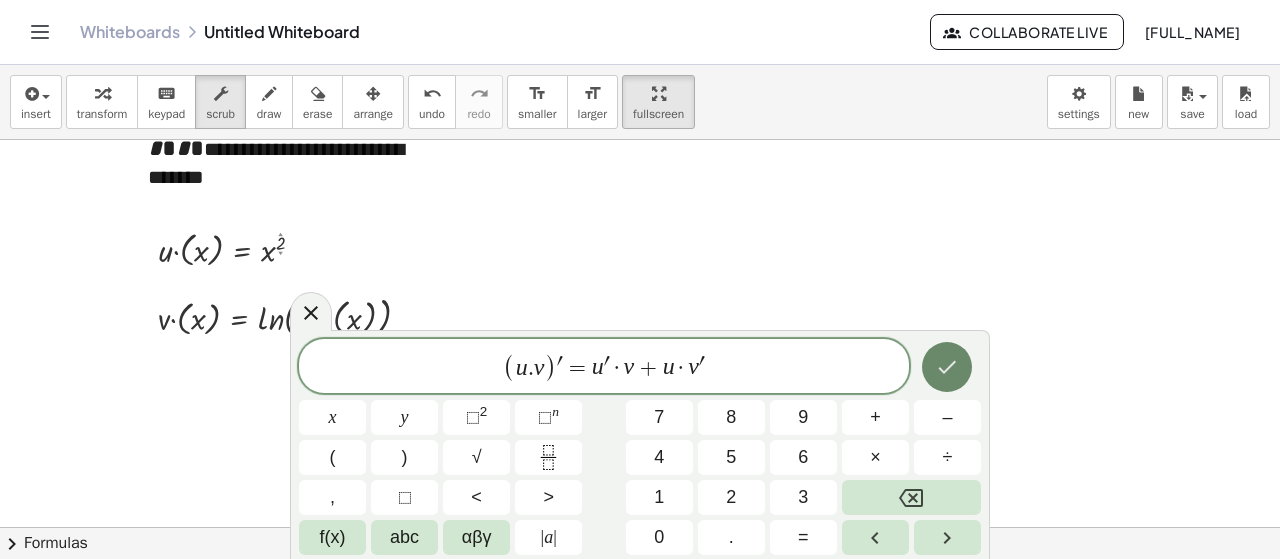 click 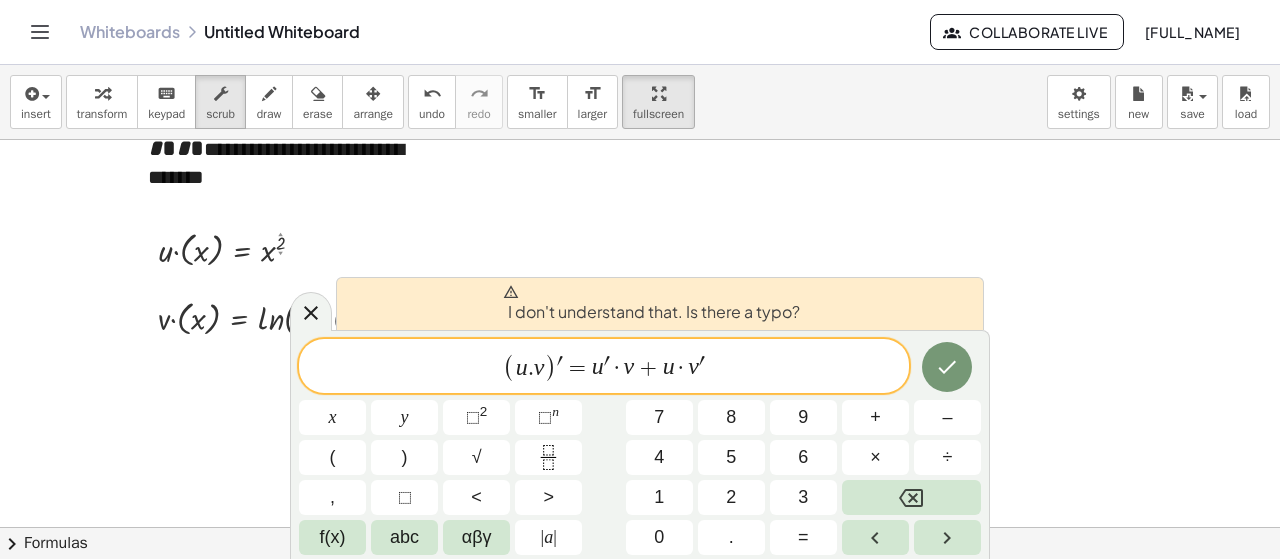 click on "( u . v ) ′ = u ′ · v + u · v ​ ′" at bounding box center [604, 367] 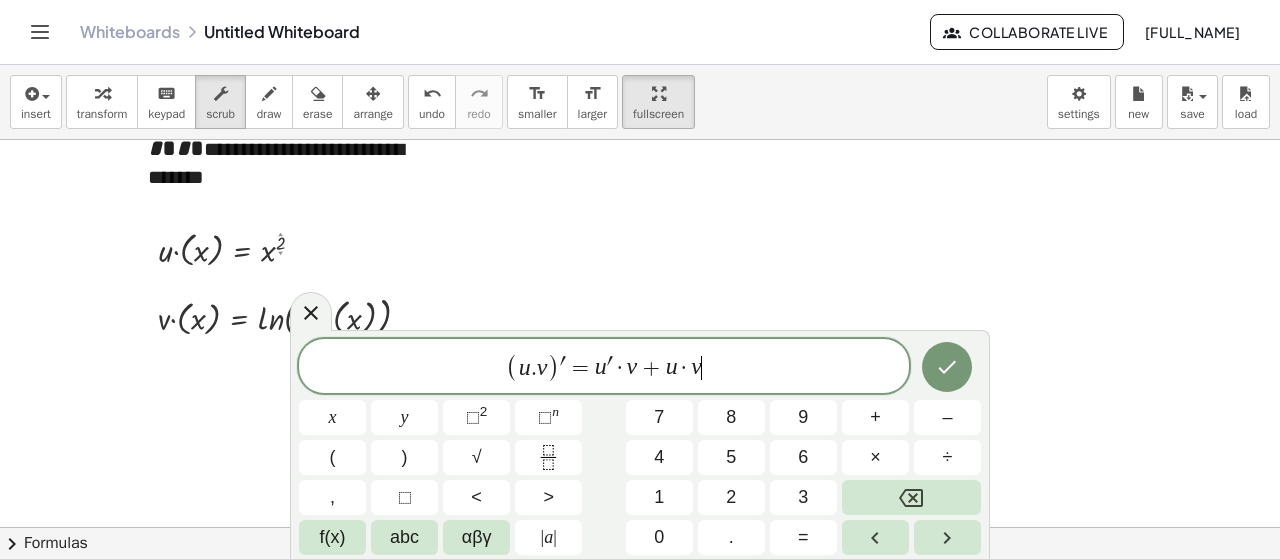 click on "( u . v ) ′ = u ′ · v + u · v ​" at bounding box center [604, 367] 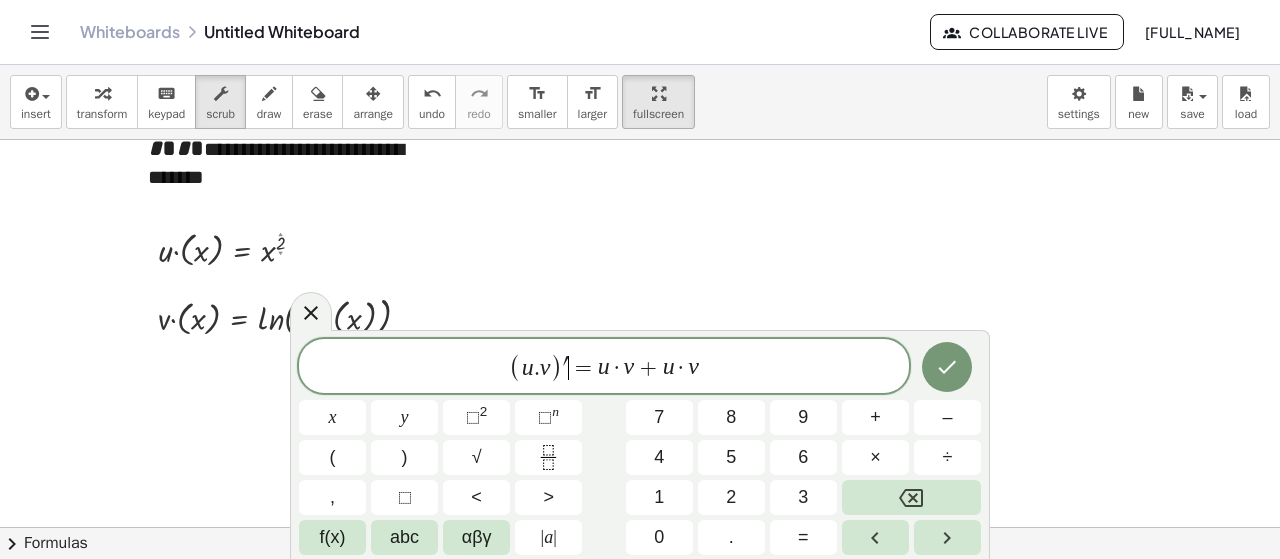 click on "=" at bounding box center [583, 368] 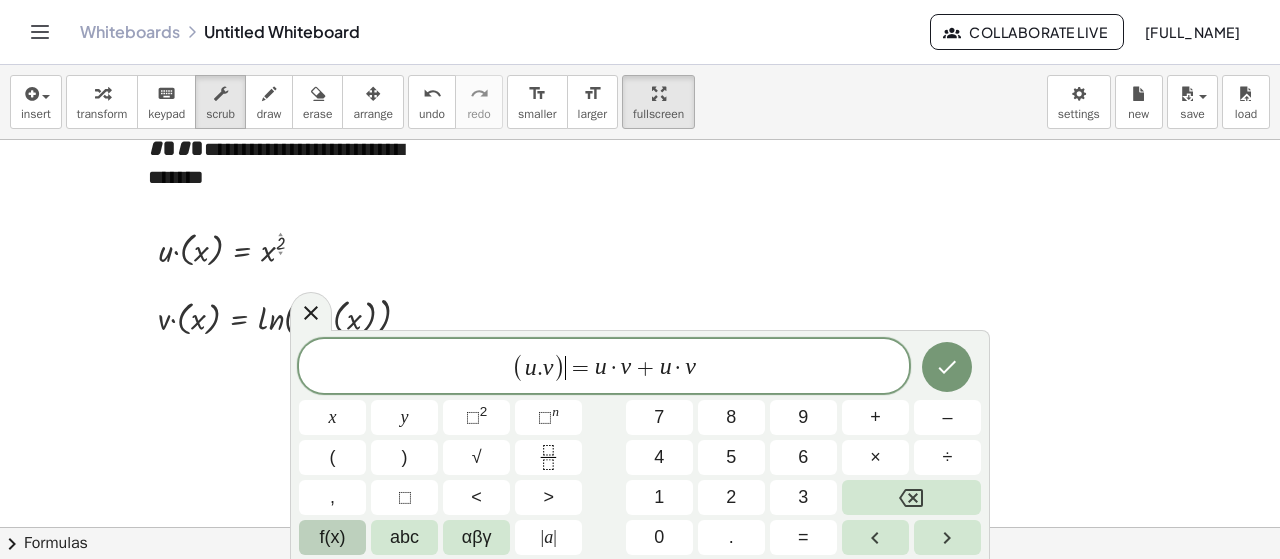 click on "f(x)" at bounding box center [332, 537] 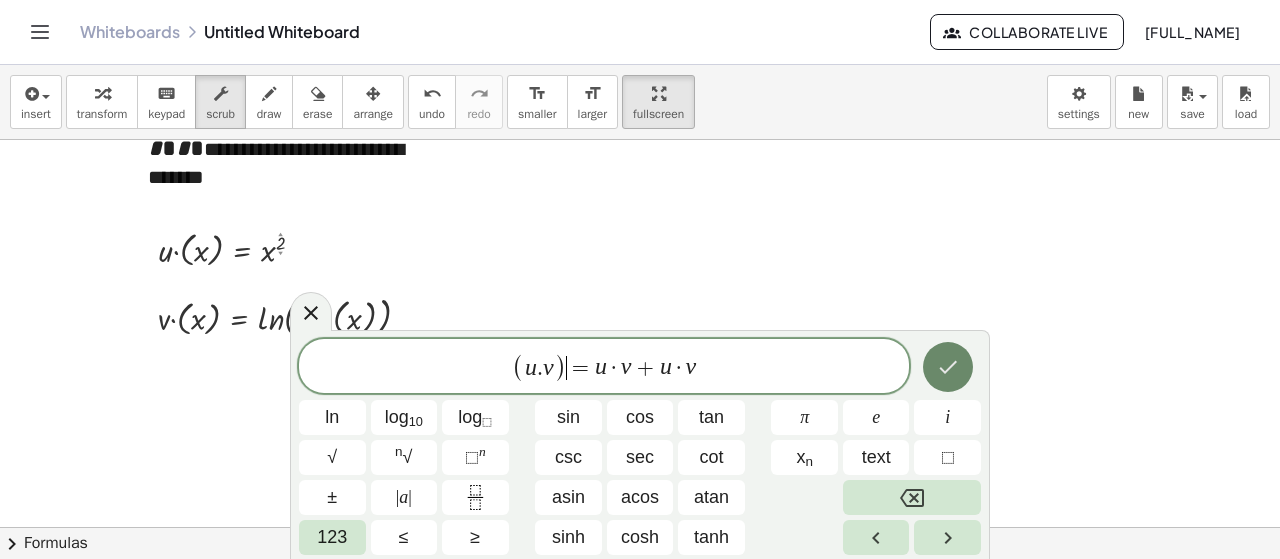 click 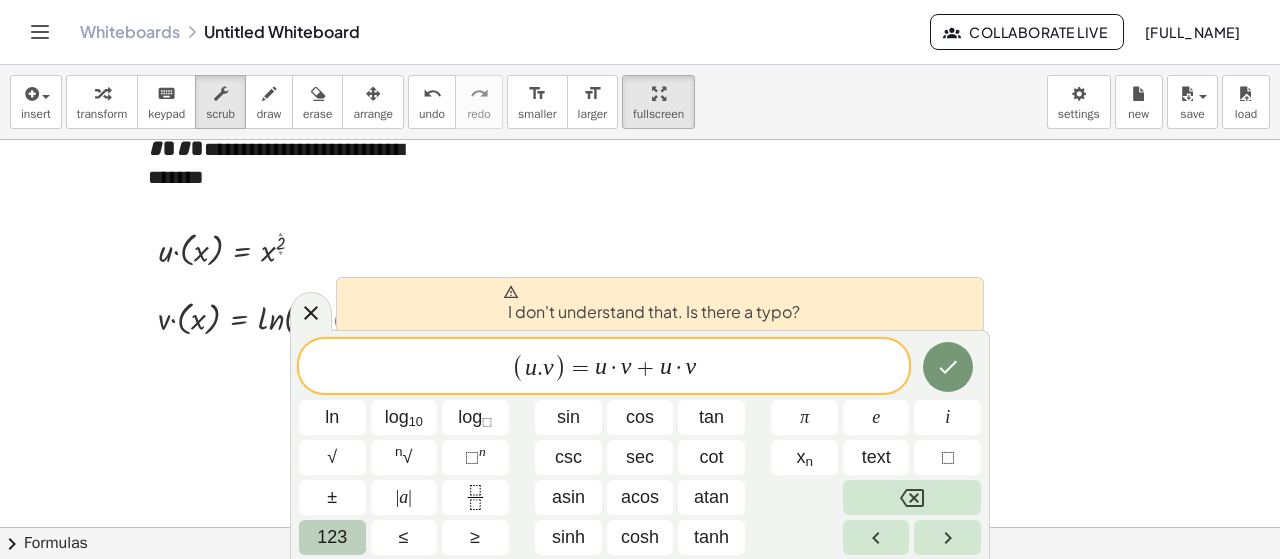 click on "123" at bounding box center (332, 537) 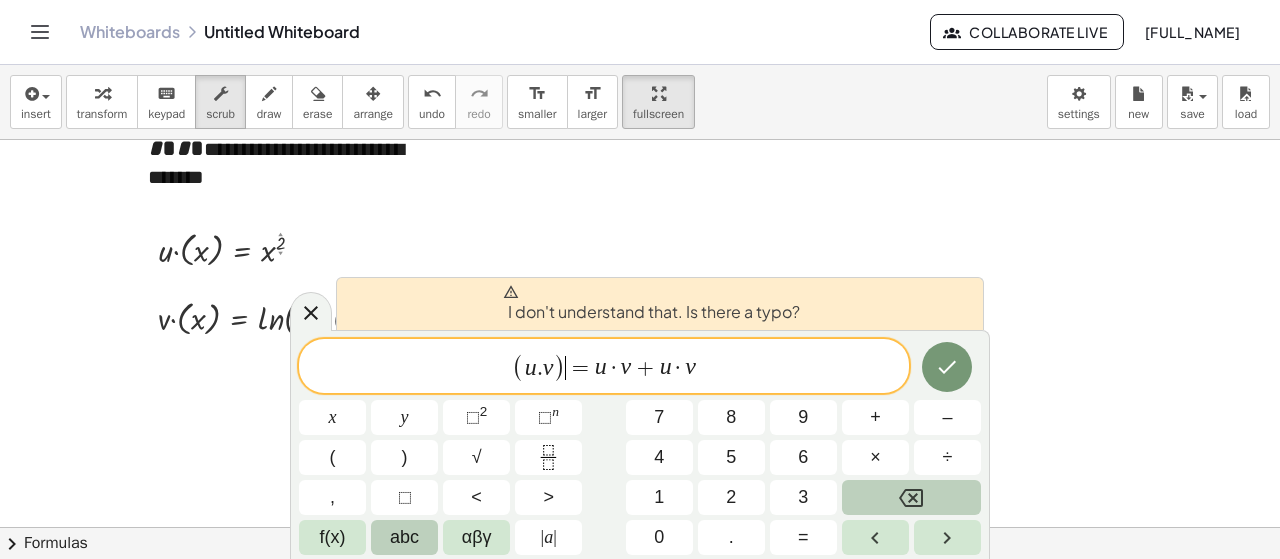 click on "abc" at bounding box center (404, 537) 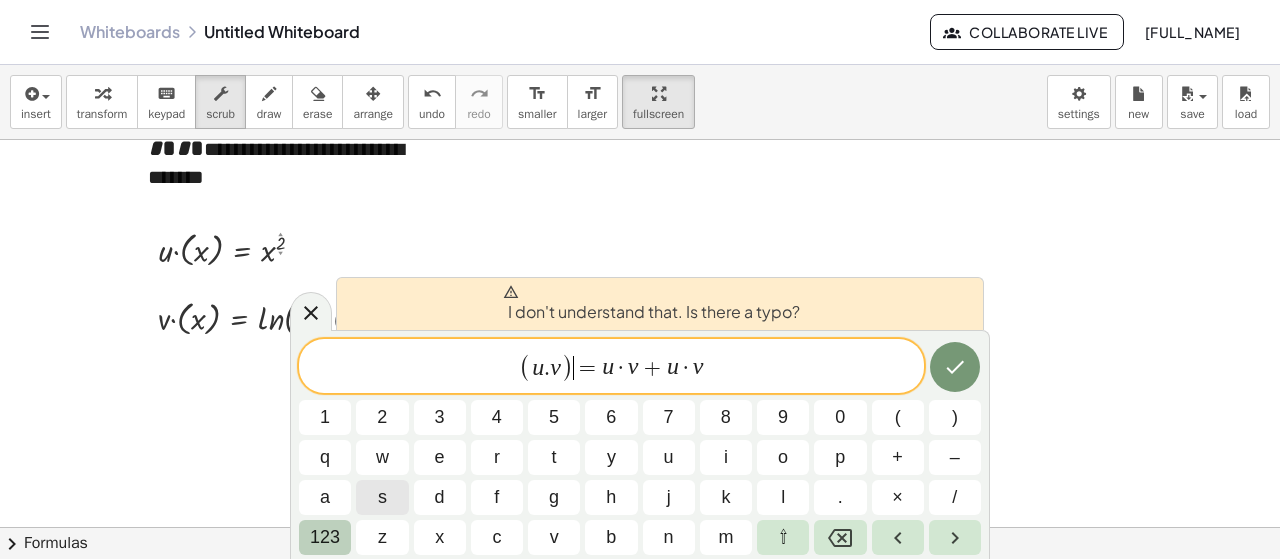 click on "123" at bounding box center [325, 537] 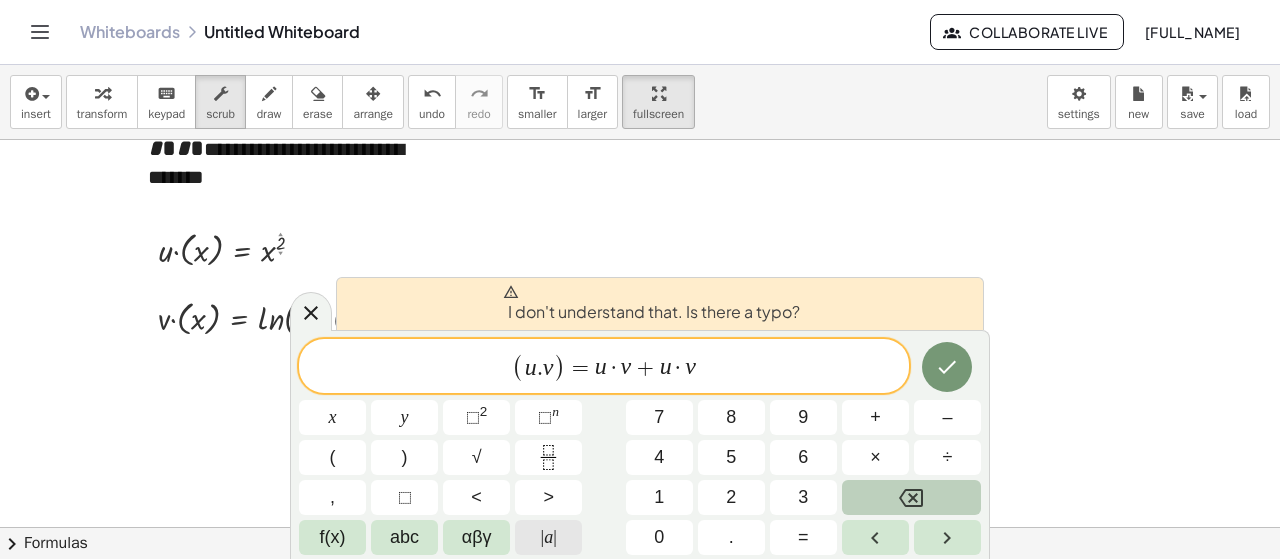 click on "| a |" at bounding box center (548, 537) 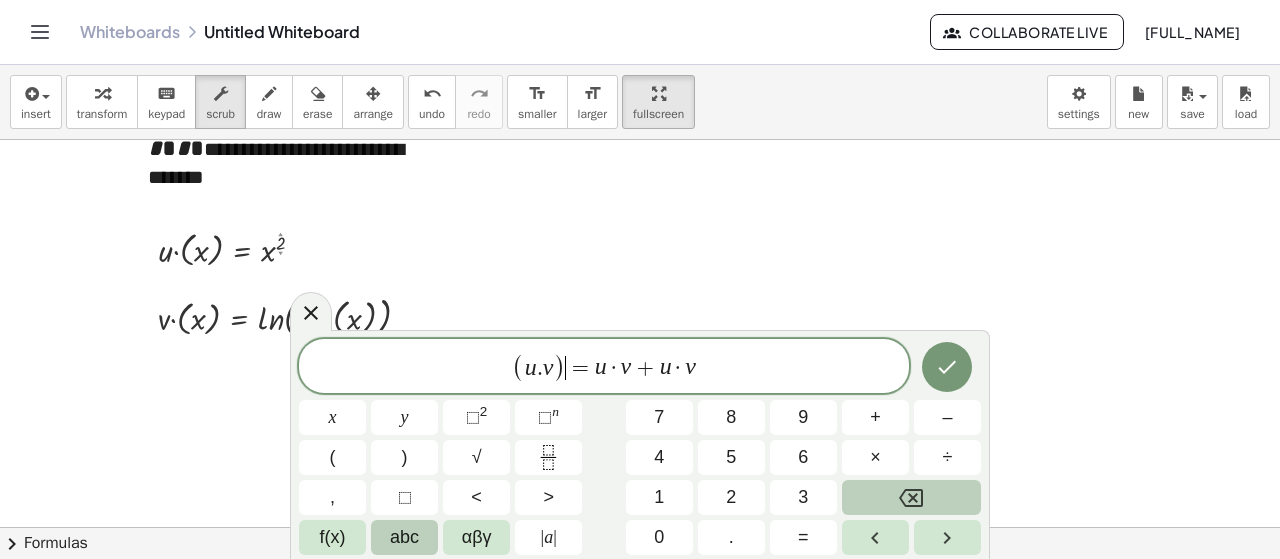 click on "abc" at bounding box center (404, 537) 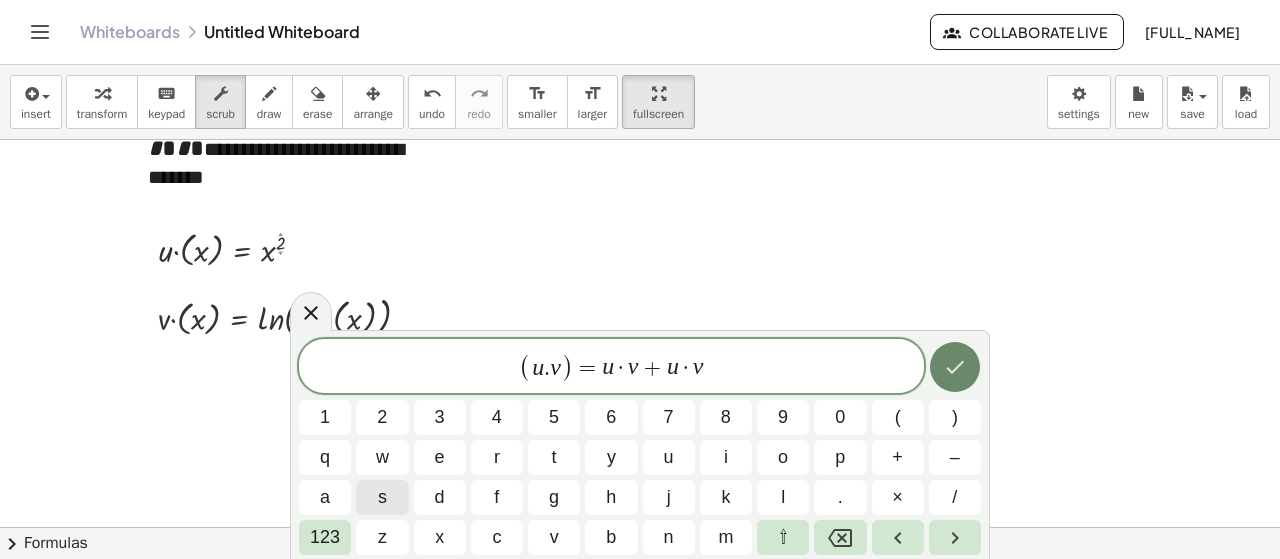click at bounding box center (955, 367) 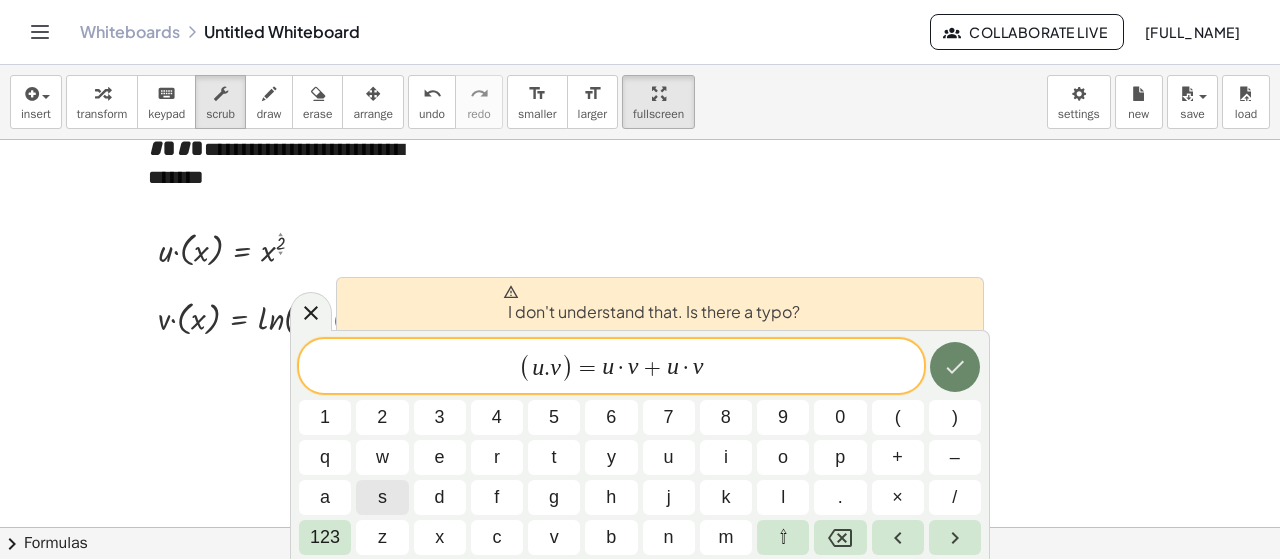 click at bounding box center [955, 367] 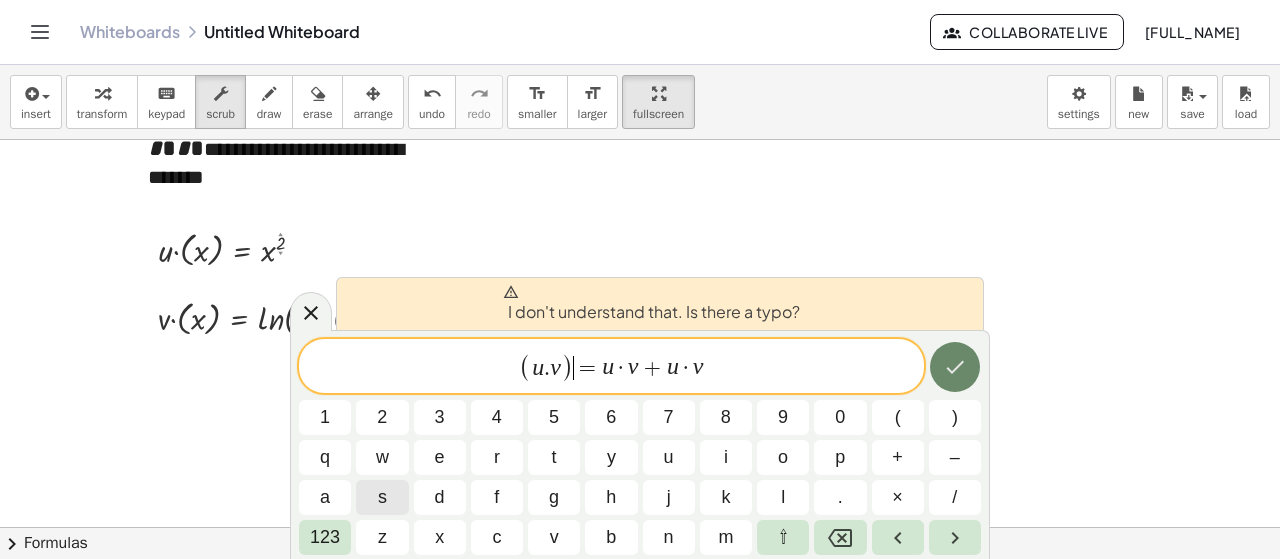 click at bounding box center [955, 367] 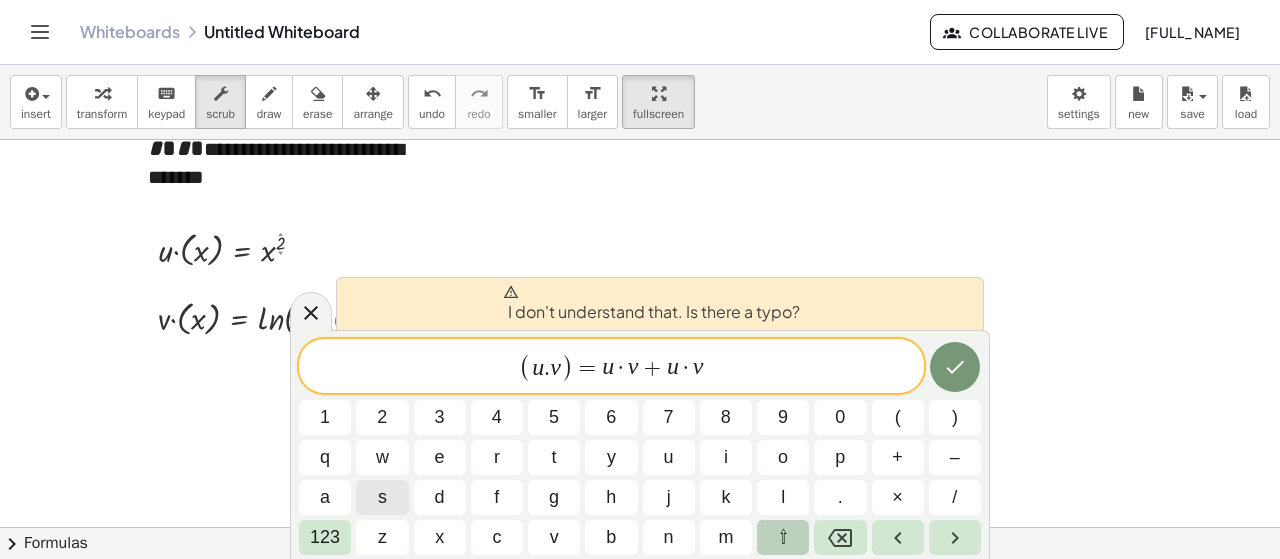 click on "⇧" at bounding box center [783, 537] 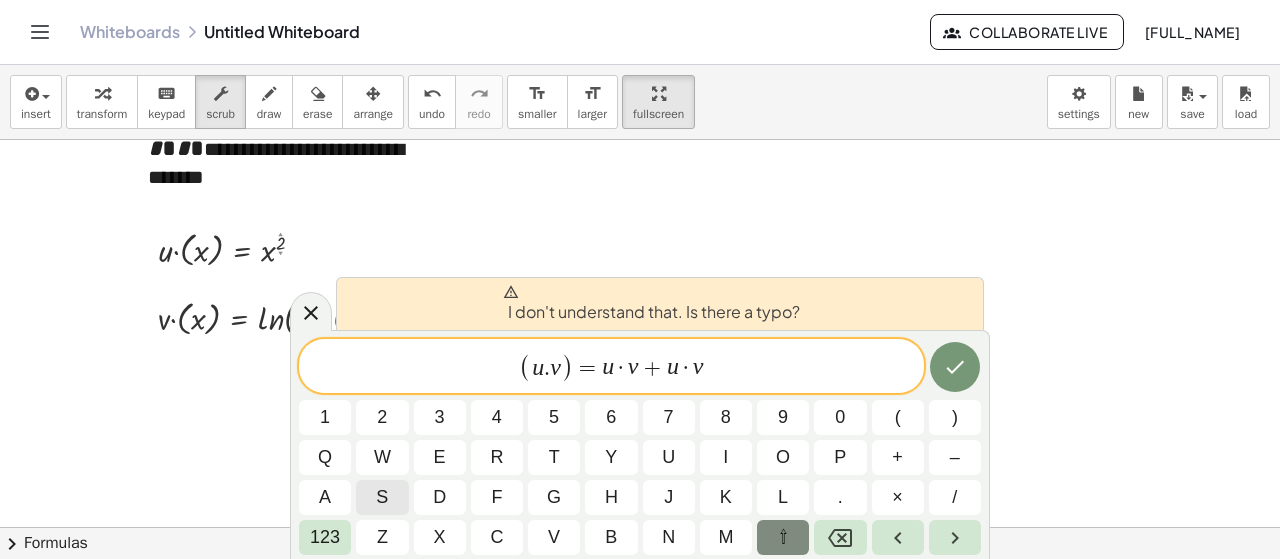 click on "⇧" at bounding box center [783, 537] 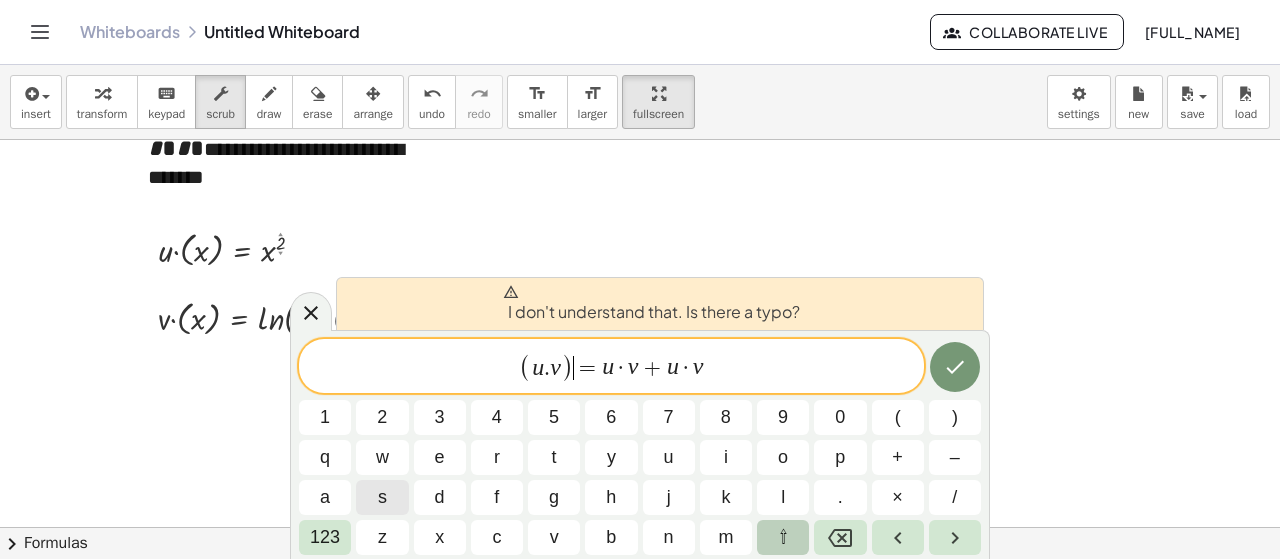 click on "⇧" at bounding box center (783, 537) 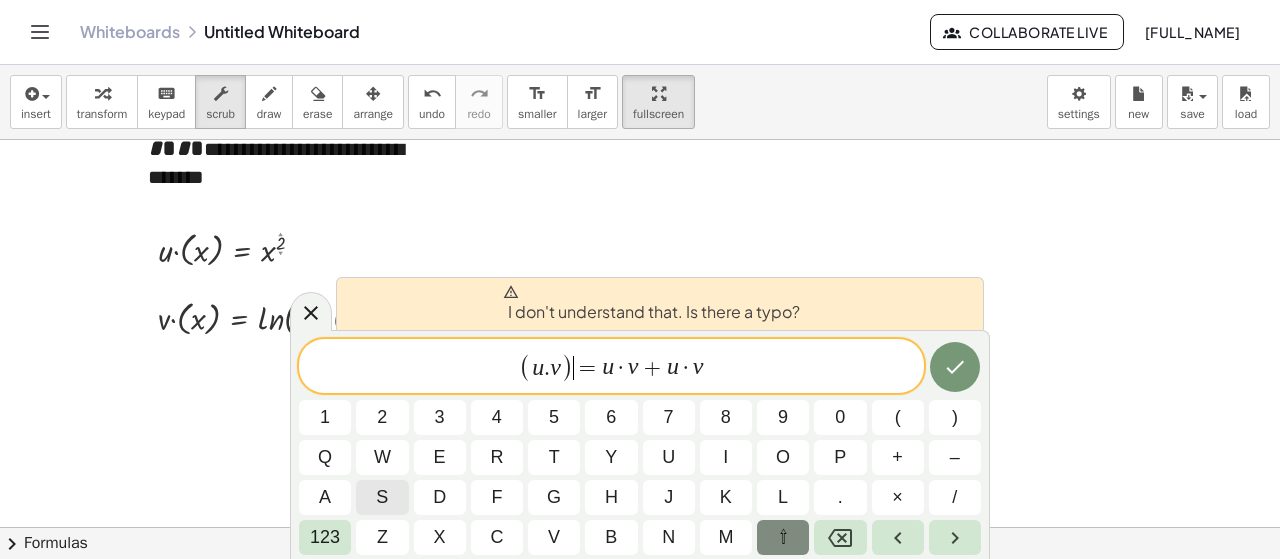 click on "⇧" at bounding box center [783, 537] 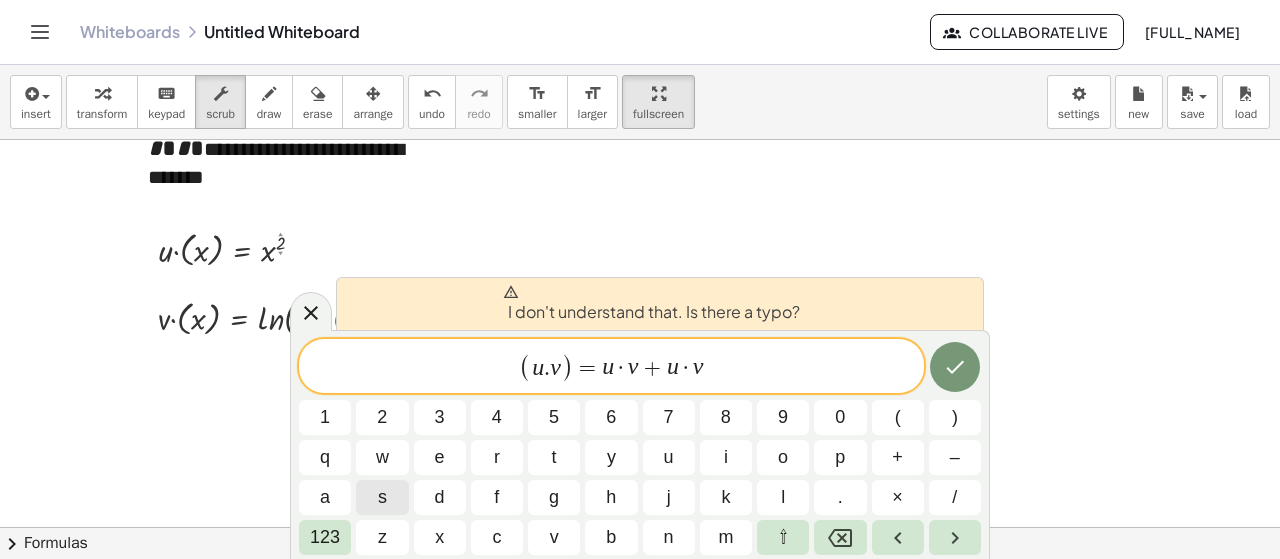 click on "I don't understand that. Is there a typo? ( u . v ) = u · v + u · v 1 2 3 4 5 6 7 8 9 0 ( ) q w e r t y u i o p + – a s d f g h j k l . × / 123 z x c v b n m ⇧" at bounding box center [640, 444] 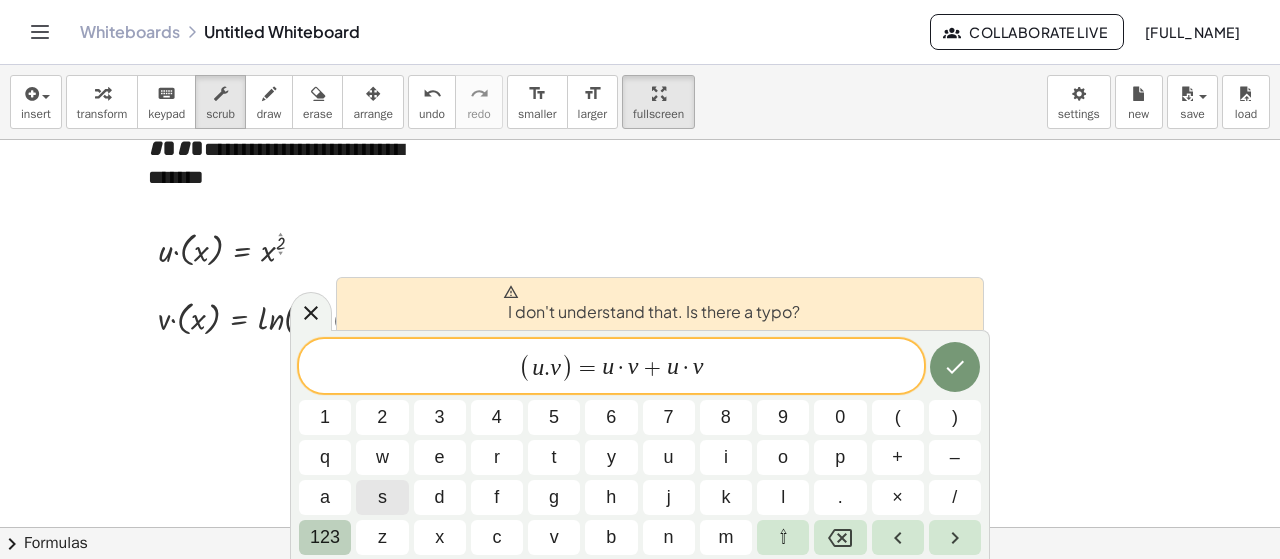 click on "123" at bounding box center [325, 537] 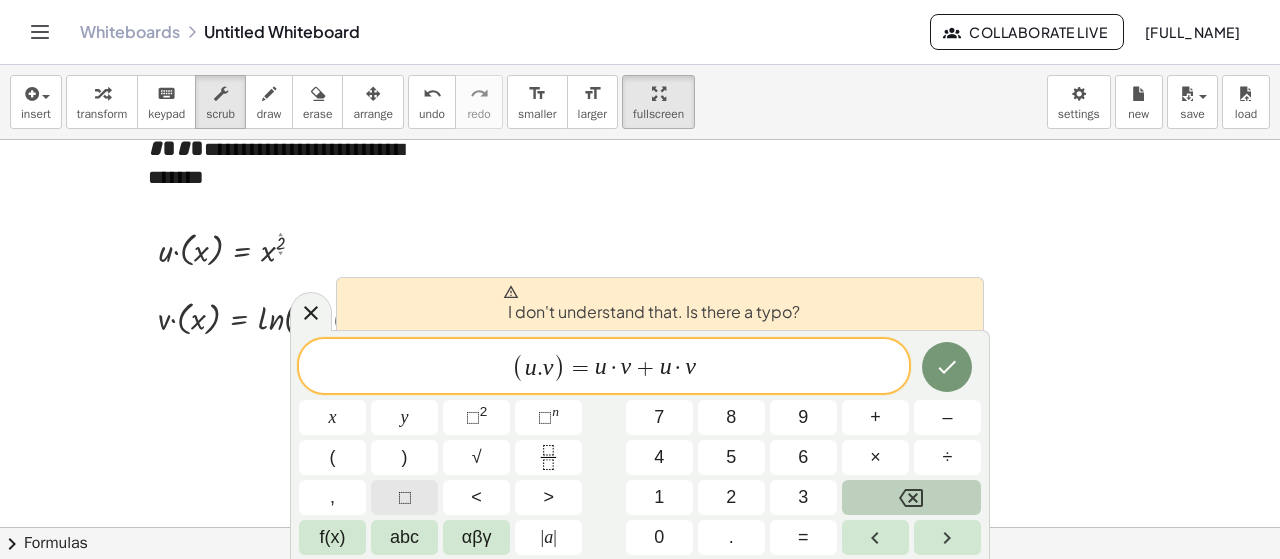 click on "⬚" at bounding box center (404, 497) 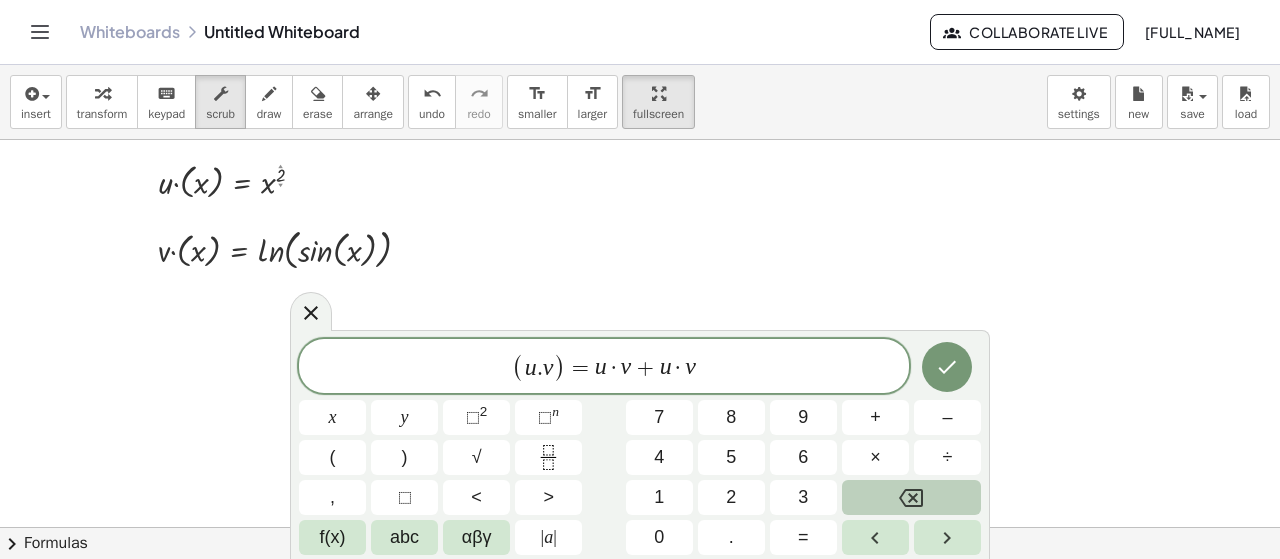 scroll, scrollTop: 200, scrollLeft: 0, axis: vertical 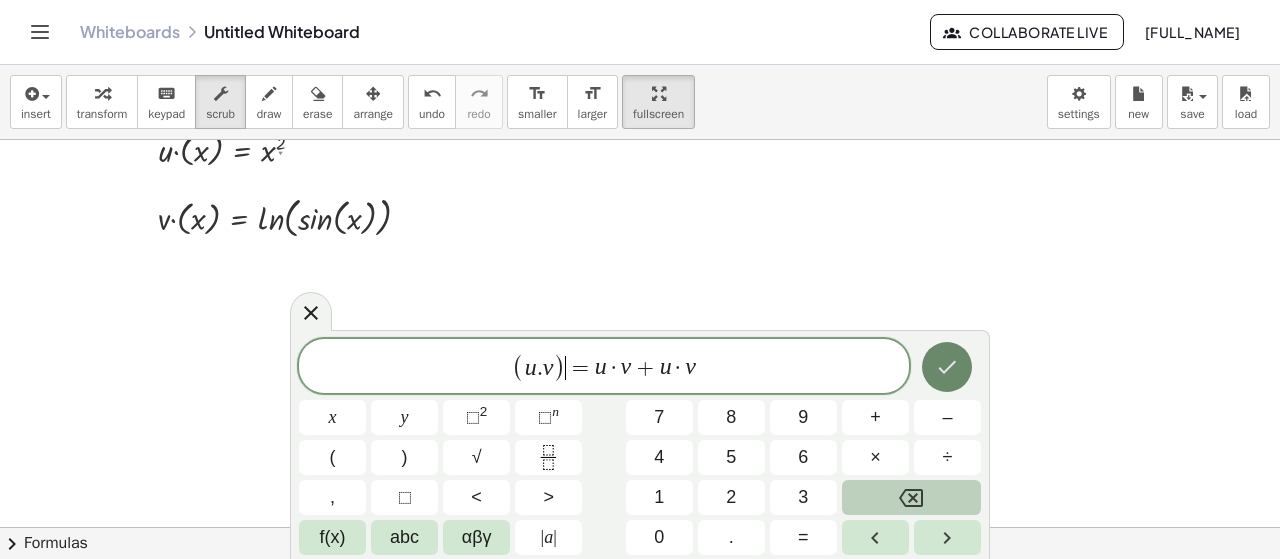 click 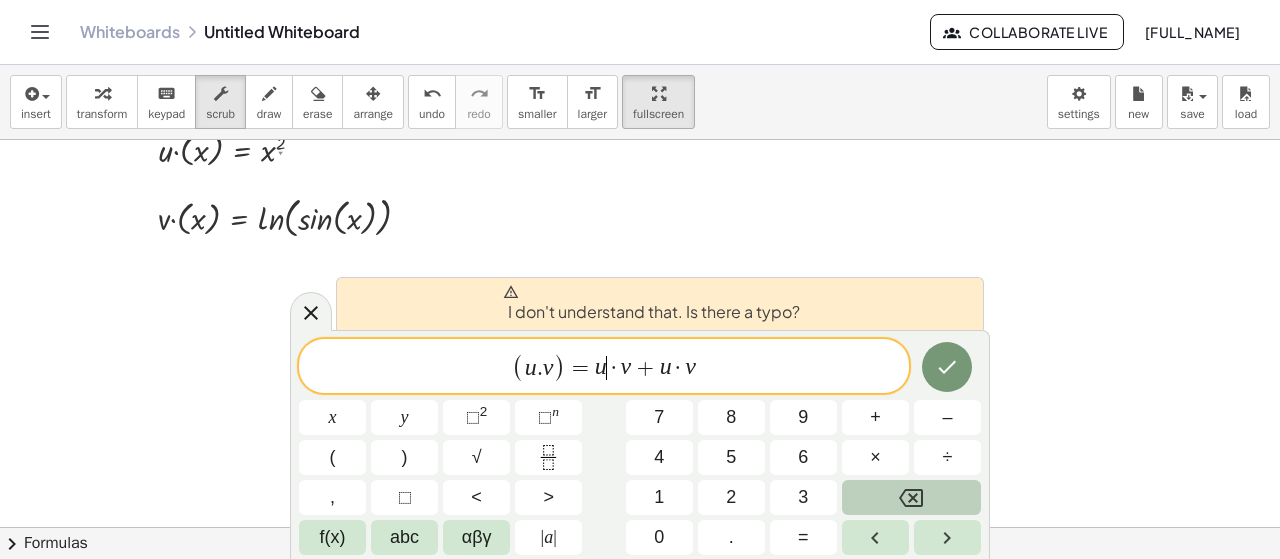 click on "·" at bounding box center [614, 368] 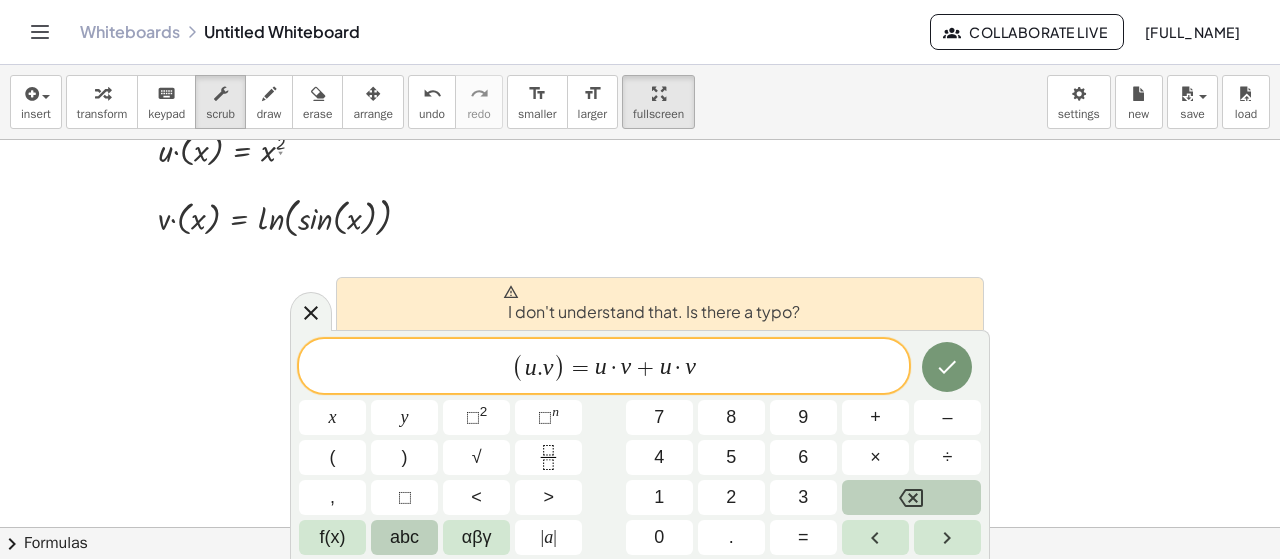 click on "abc" at bounding box center [404, 537] 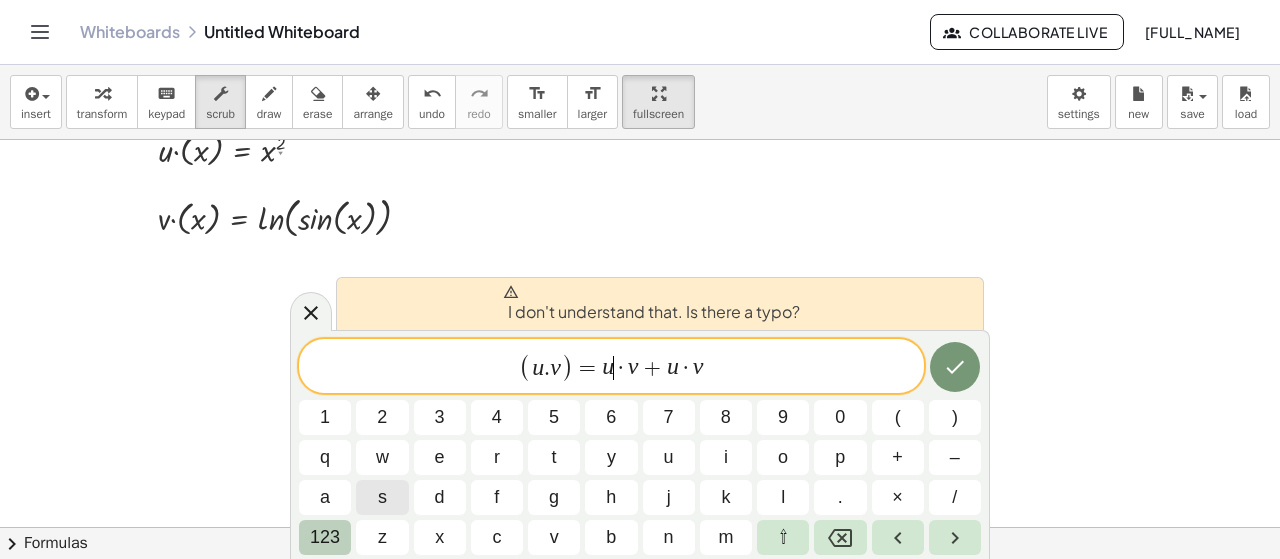 click on "123" at bounding box center (325, 537) 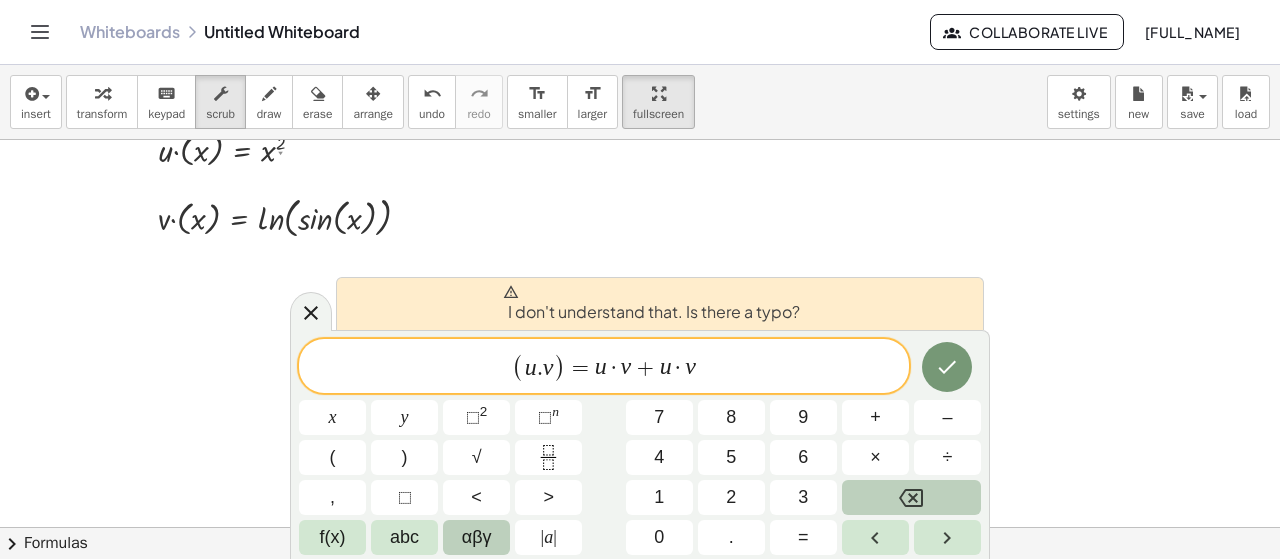 click on "αβγ" at bounding box center [477, 537] 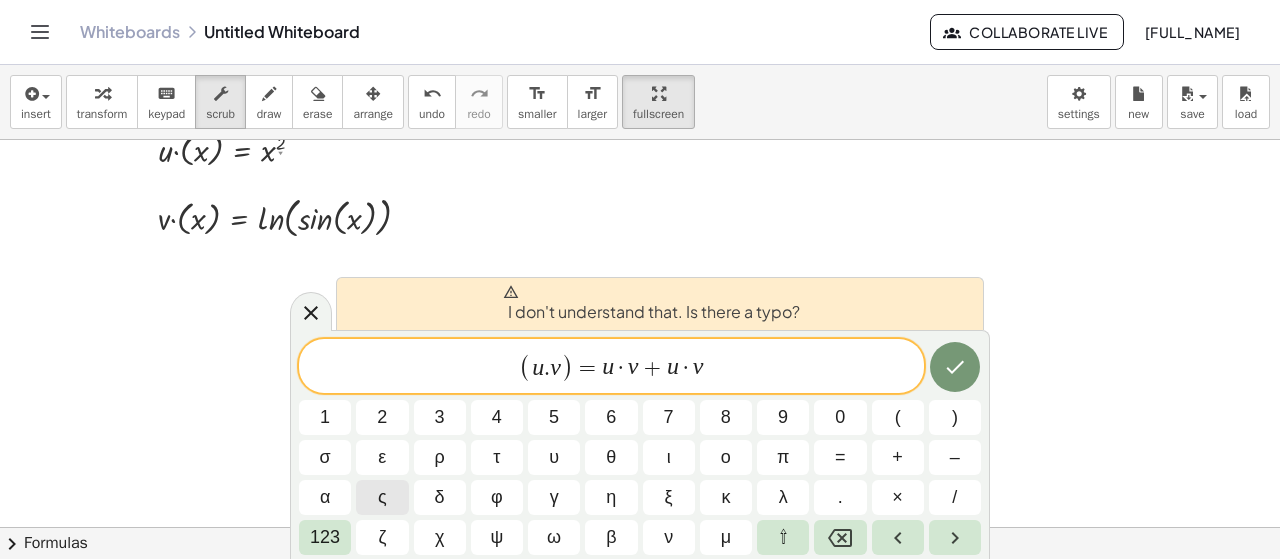 click at bounding box center [640, 393] 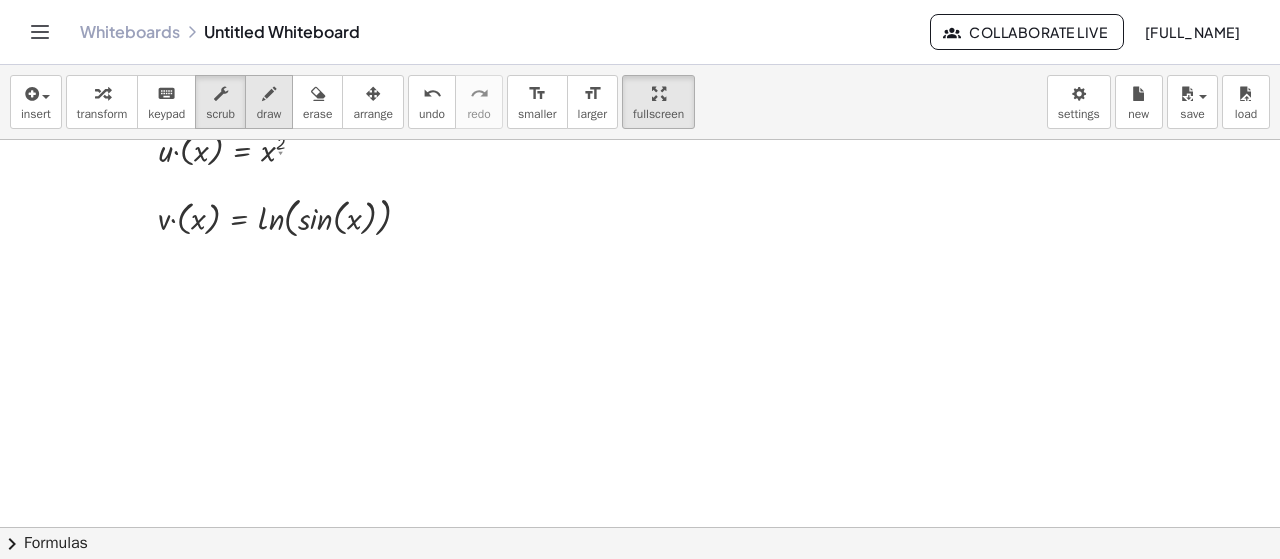 click on "draw" at bounding box center (269, 102) 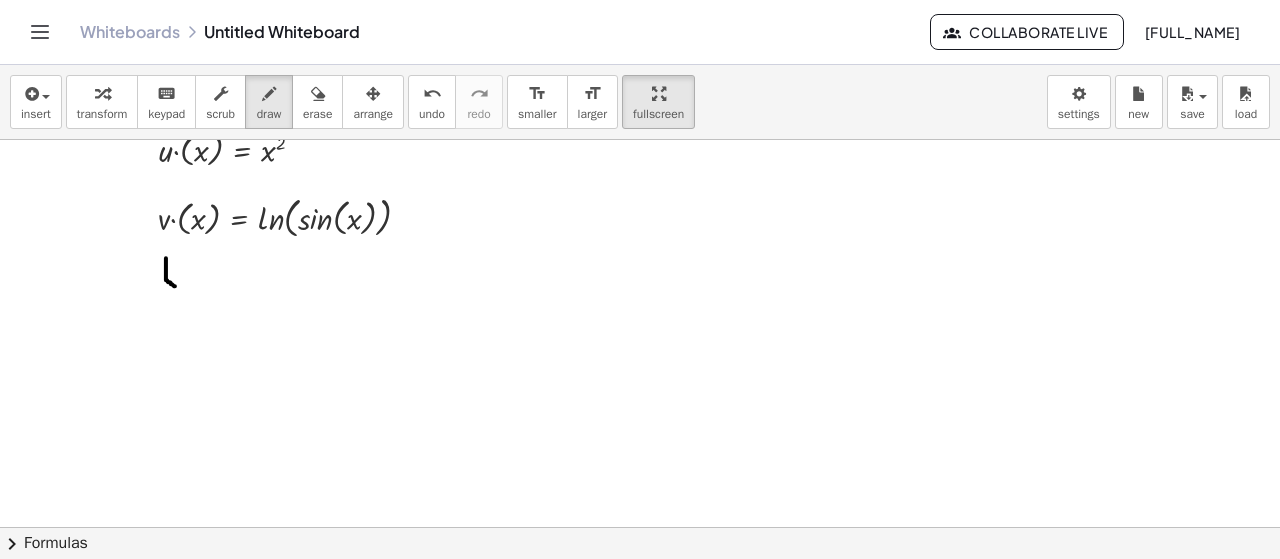 drag, startPoint x: 166, startPoint y: 257, endPoint x: 179, endPoint y: 287, distance: 32.695564 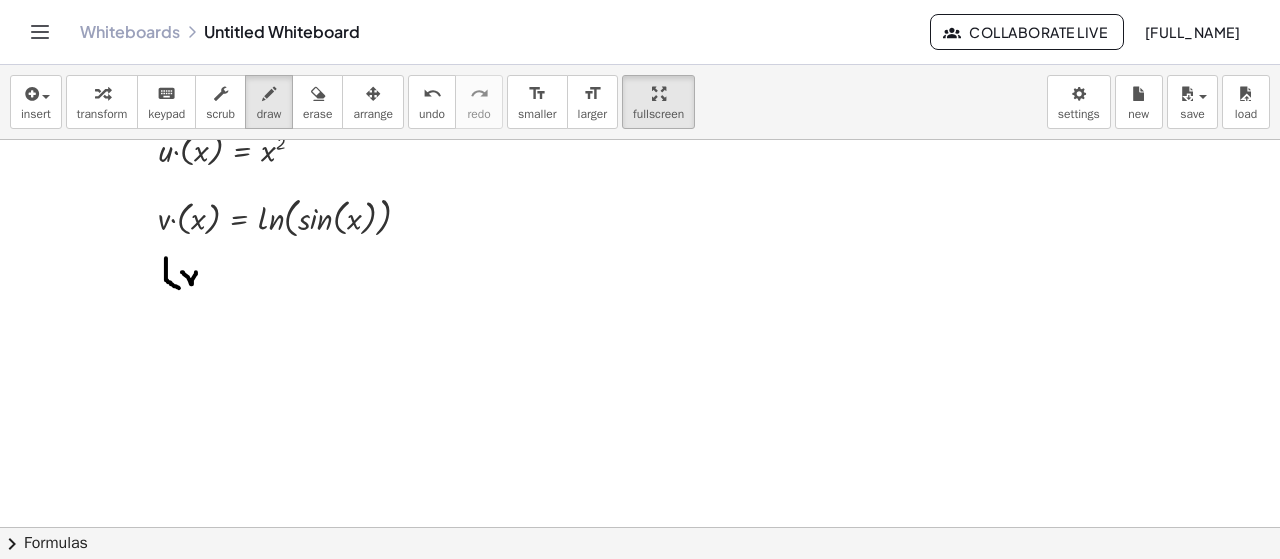 drag, startPoint x: 182, startPoint y: 271, endPoint x: 196, endPoint y: 271, distance: 14 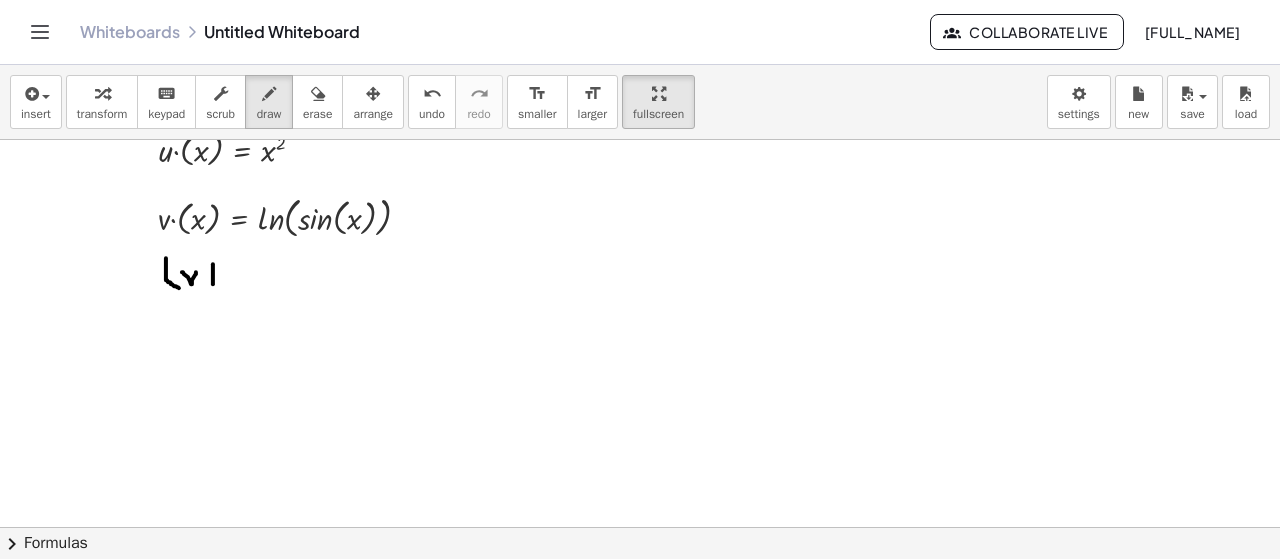 drag, startPoint x: 213, startPoint y: 263, endPoint x: 213, endPoint y: 286, distance: 23 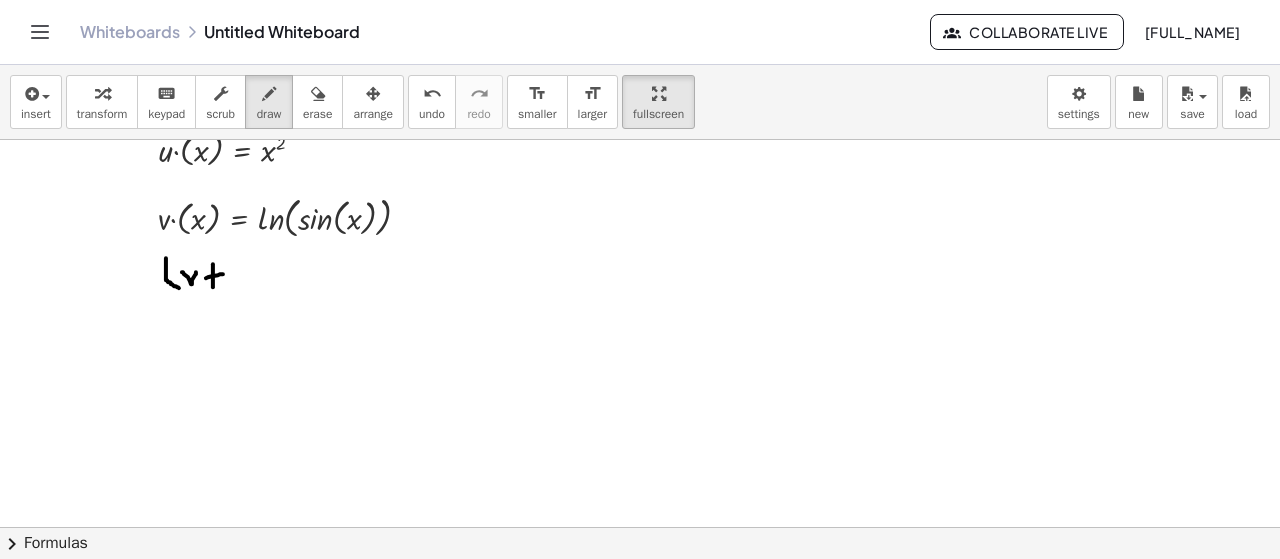 drag, startPoint x: 206, startPoint y: 277, endPoint x: 223, endPoint y: 273, distance: 17.464249 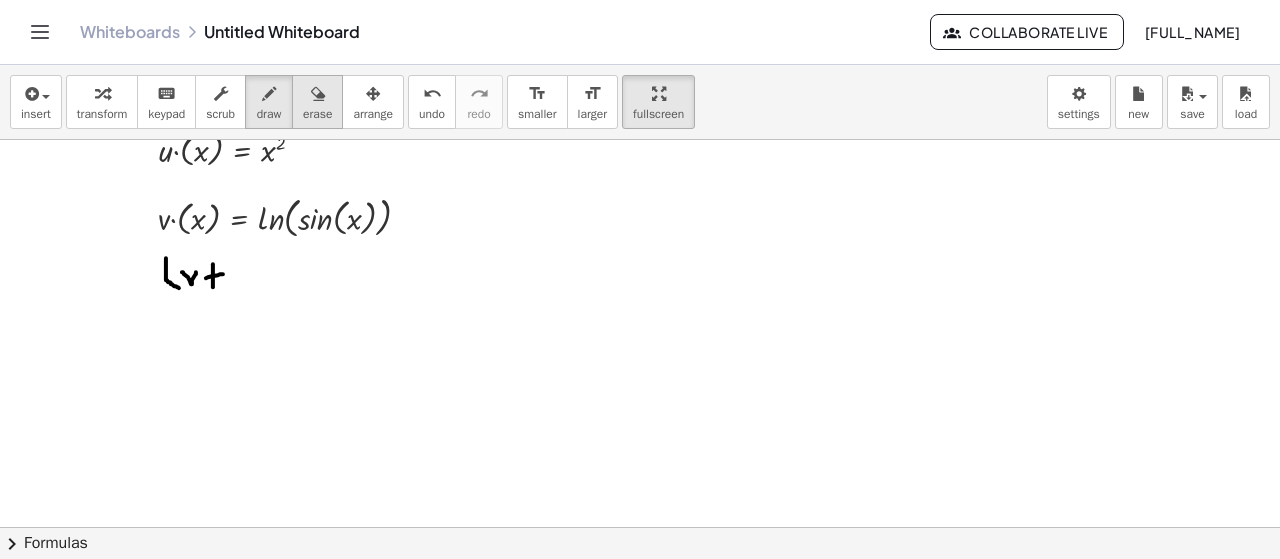 click on "erase" at bounding box center (317, 114) 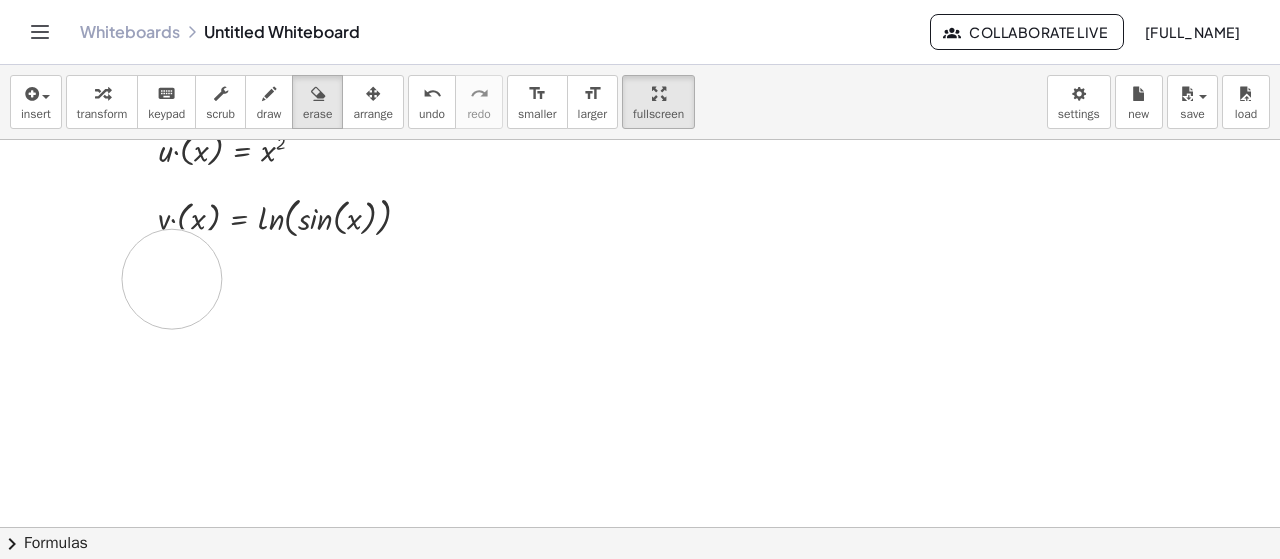 drag, startPoint x: 246, startPoint y: 283, endPoint x: 172, endPoint y: 278, distance: 74.168724 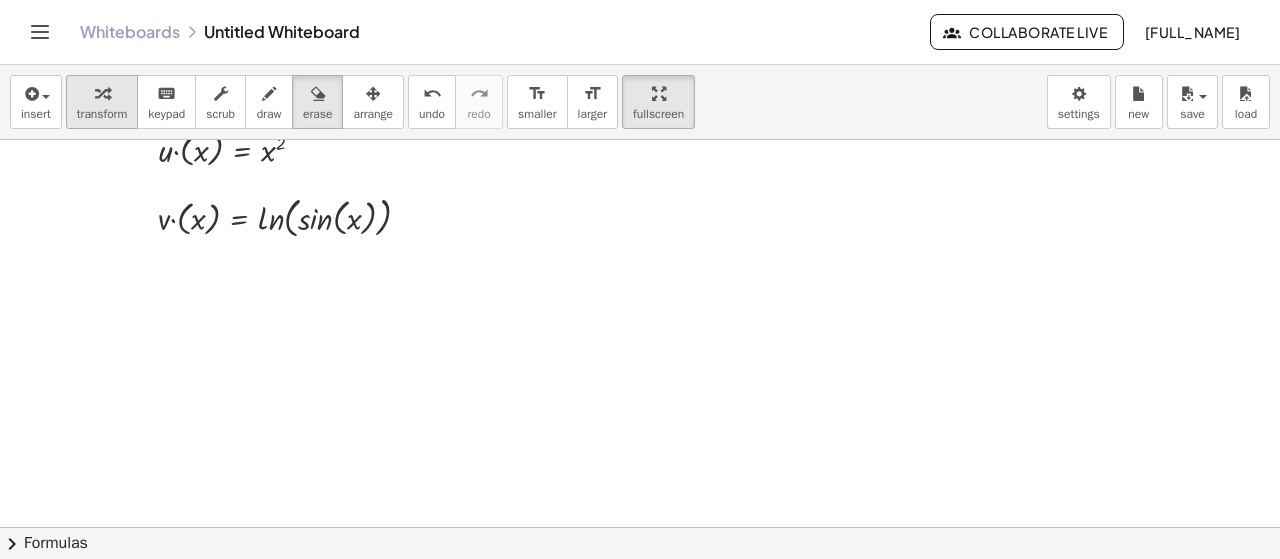 click at bounding box center [102, 93] 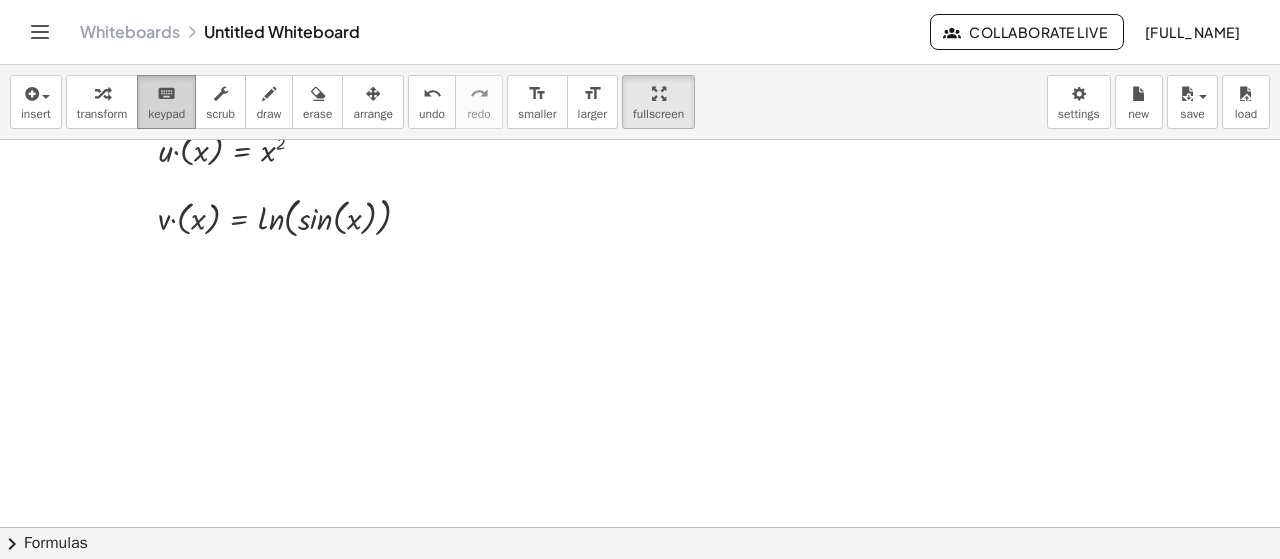 click on "keyboard" at bounding box center [166, 94] 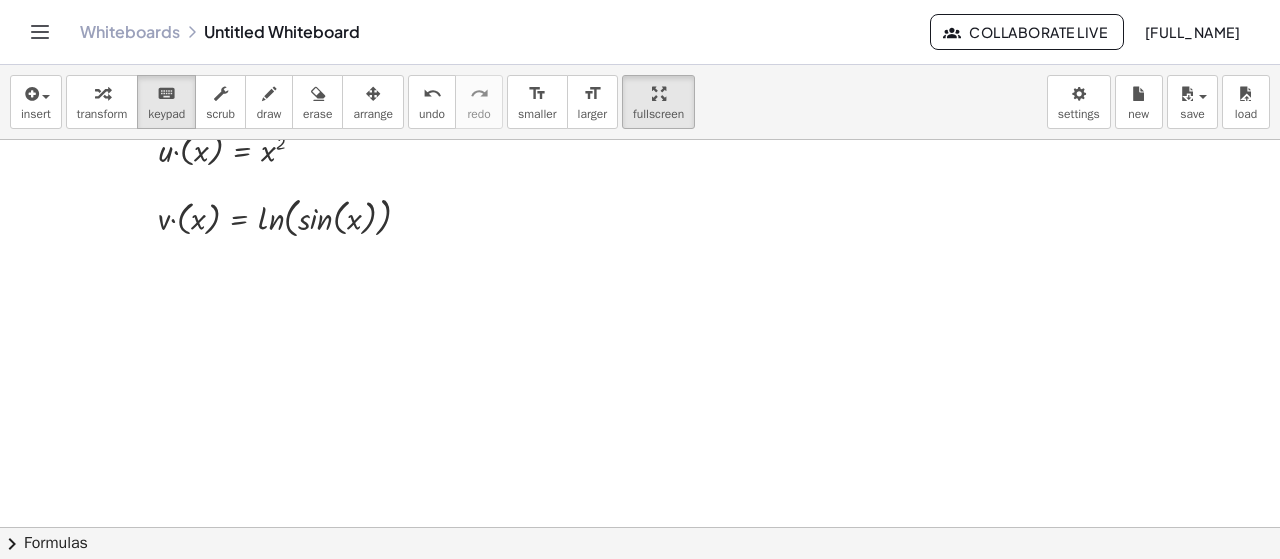 click at bounding box center (640, 393) 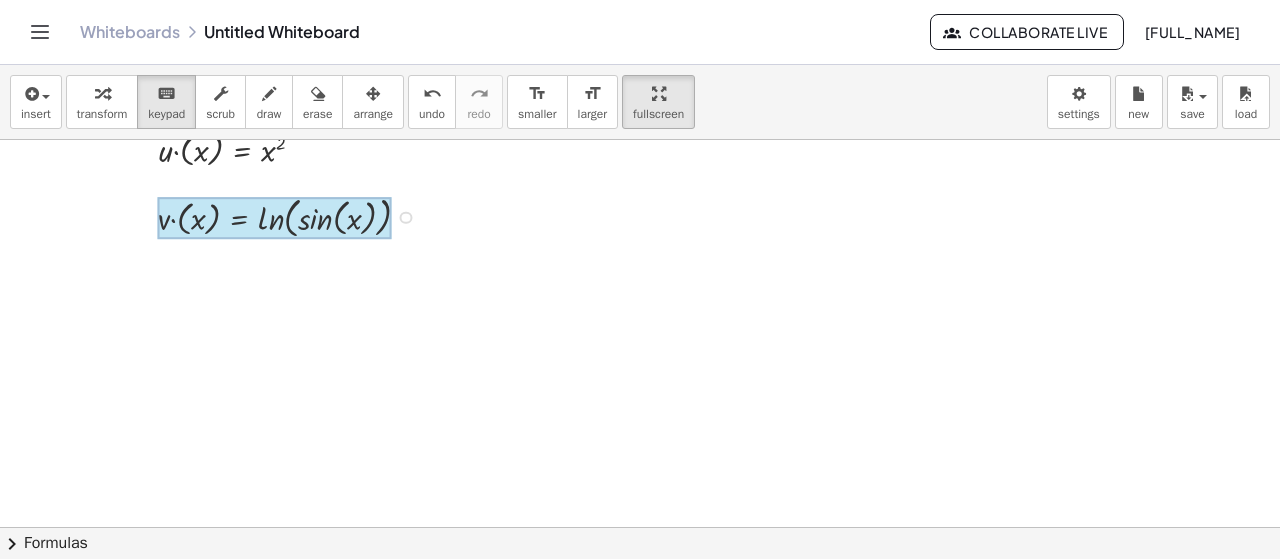 click at bounding box center (274, 218) 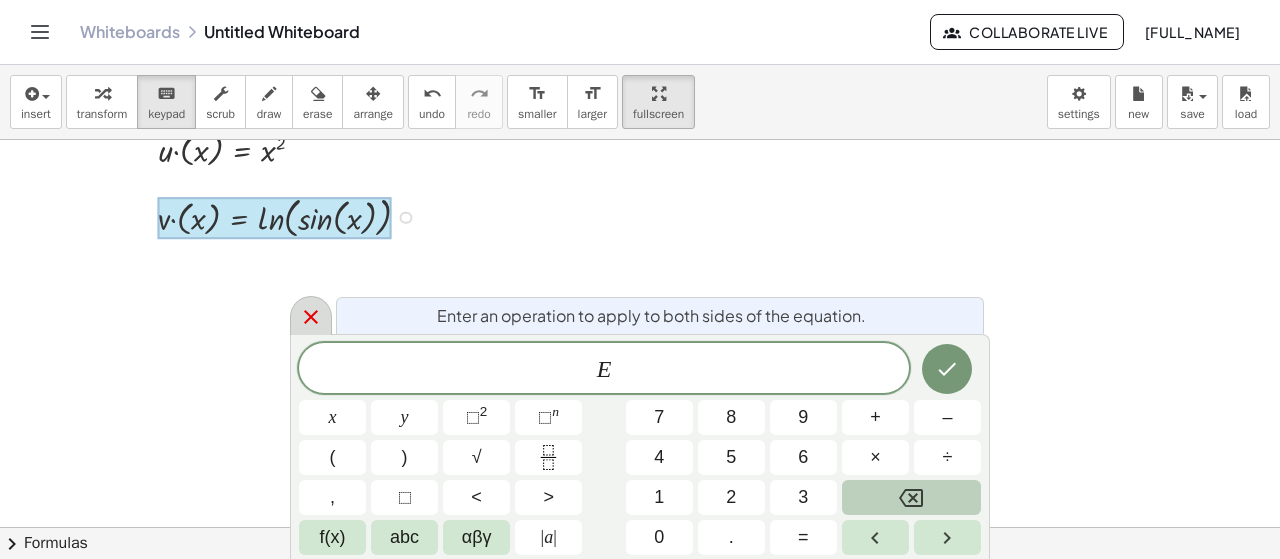 click at bounding box center (311, 315) 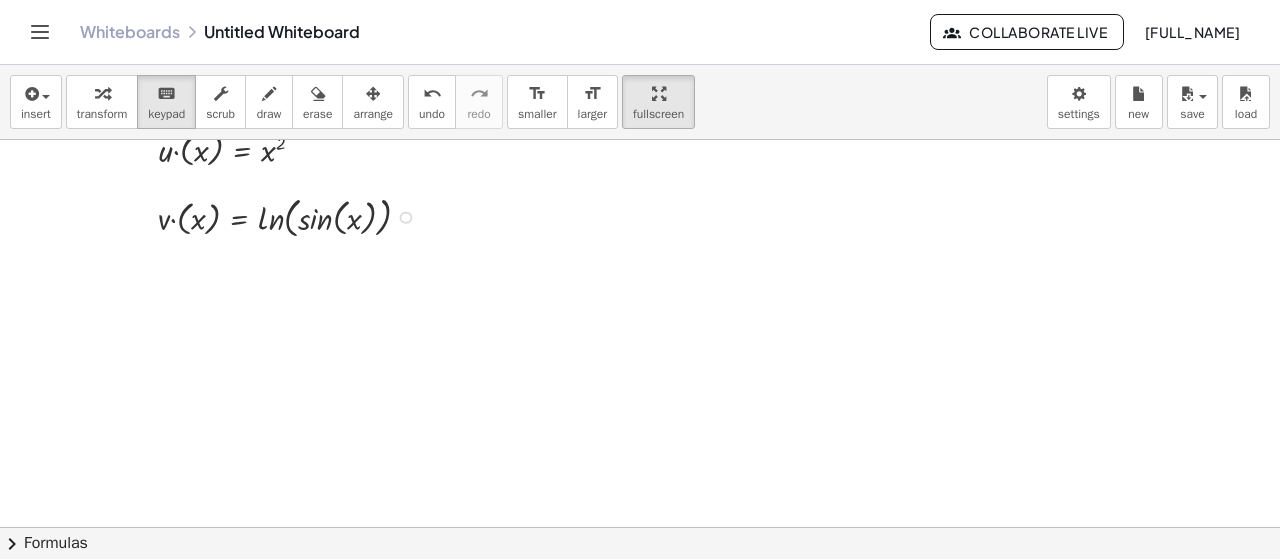 scroll, scrollTop: 100, scrollLeft: 0, axis: vertical 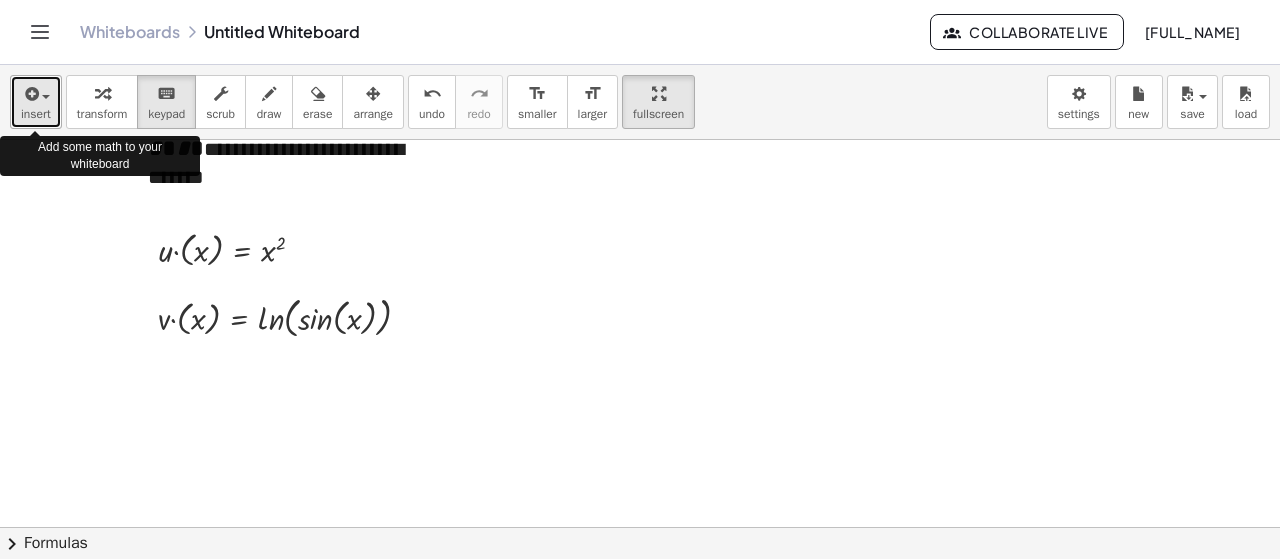 click at bounding box center (30, 94) 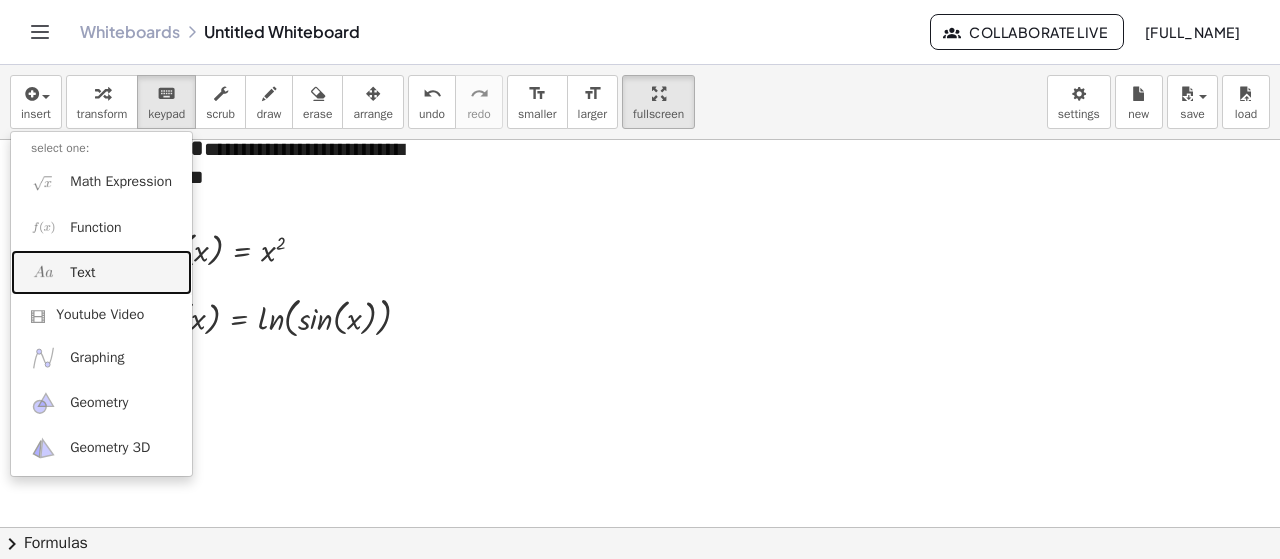 click on "Text" at bounding box center [101, 272] 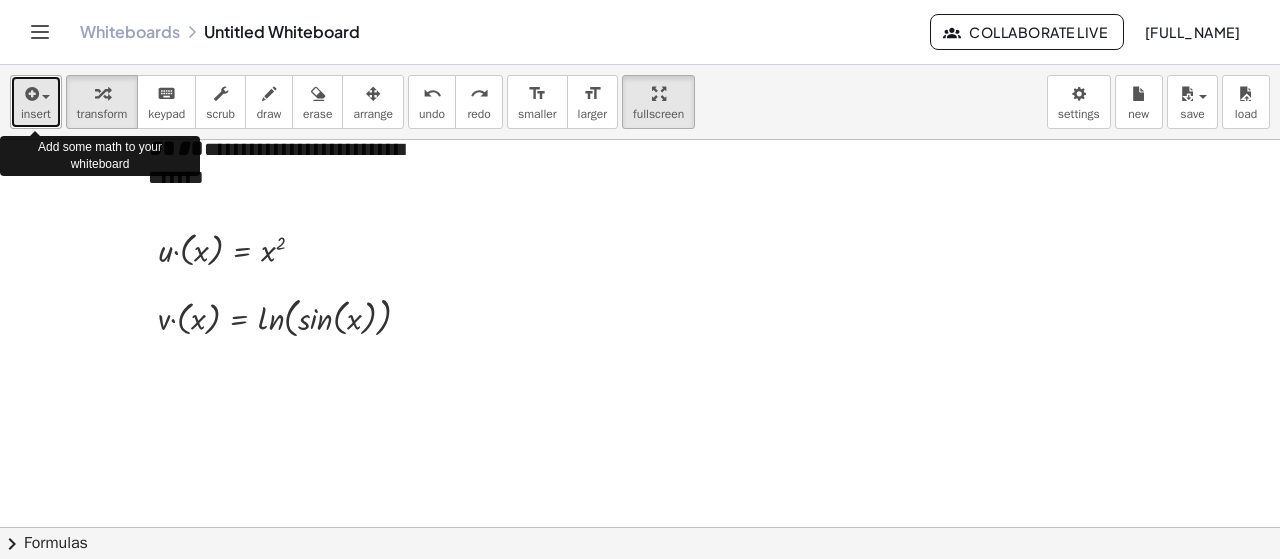 click on "insert" at bounding box center [36, 102] 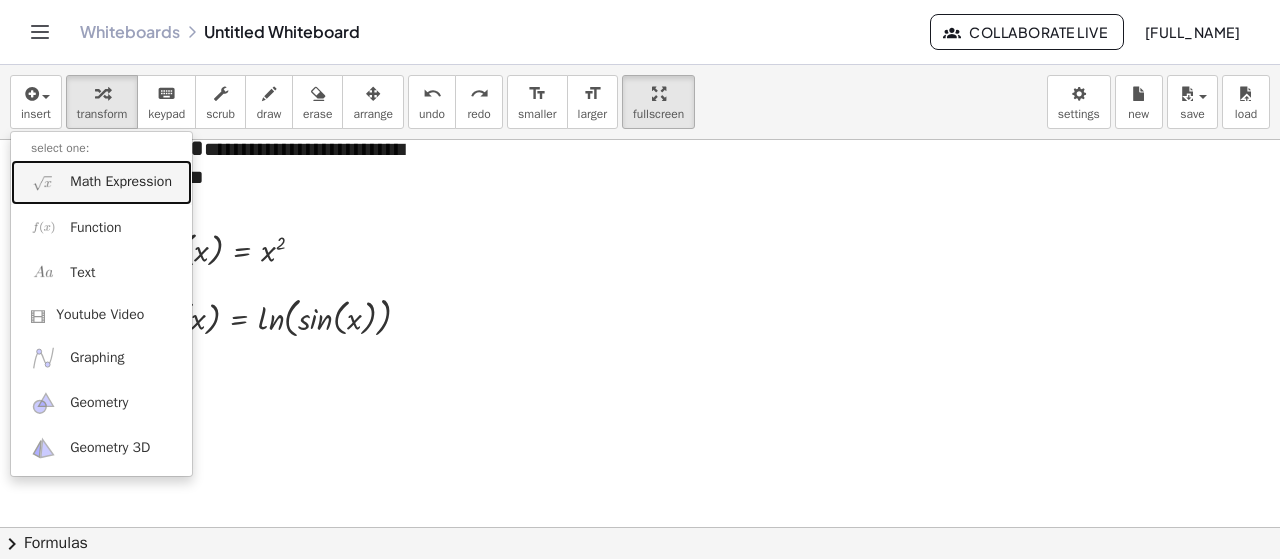 click on "Math Expression" at bounding box center [121, 182] 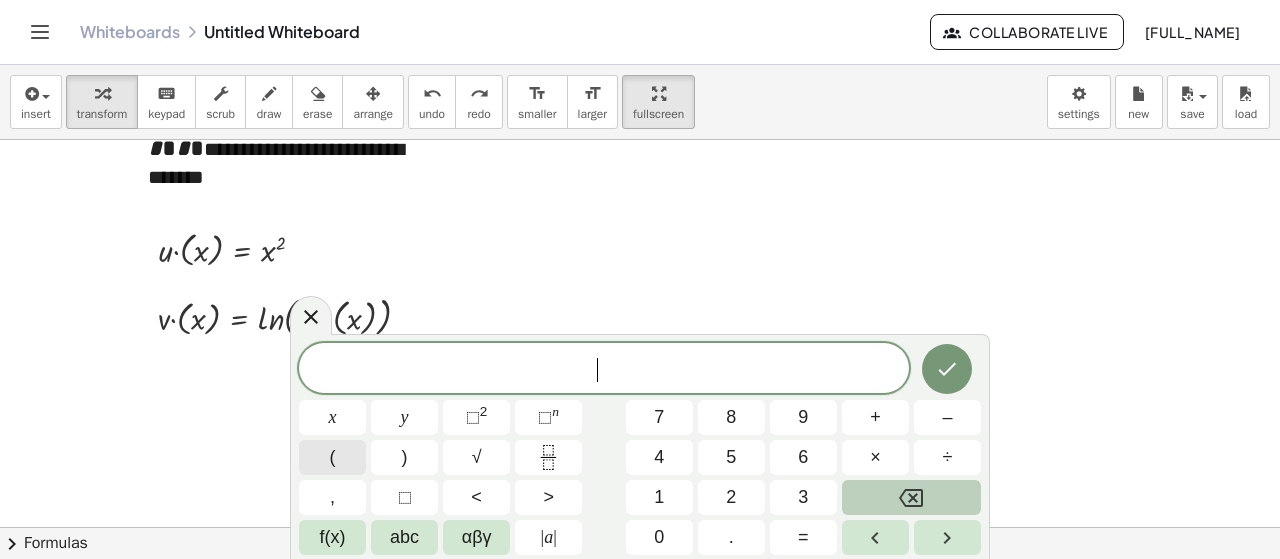 click on "(" at bounding box center (332, 457) 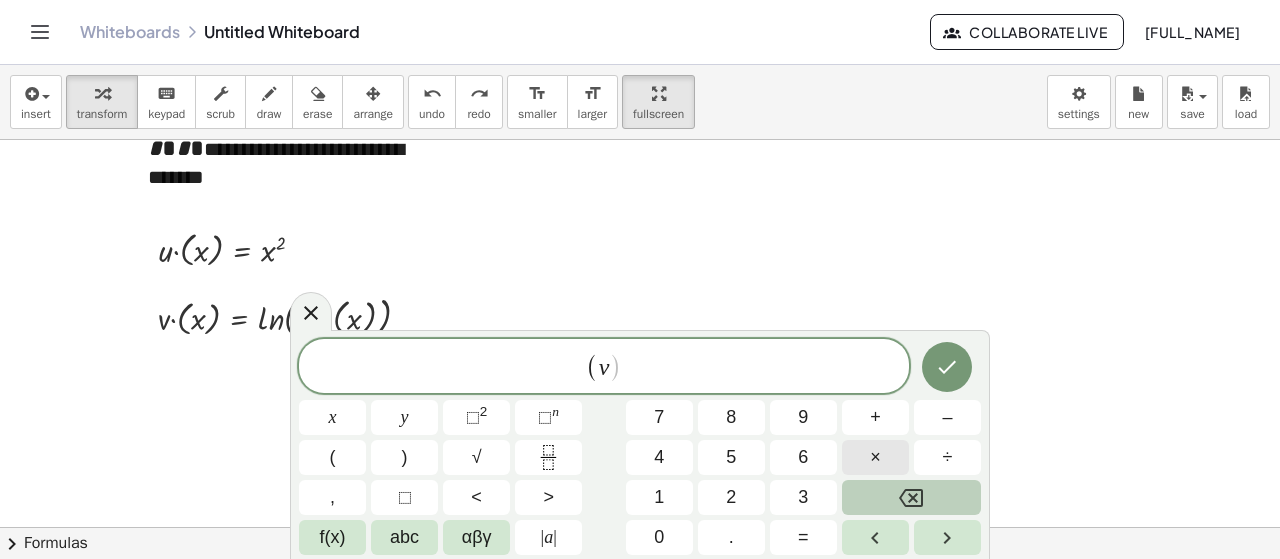 click on "×" at bounding box center [875, 457] 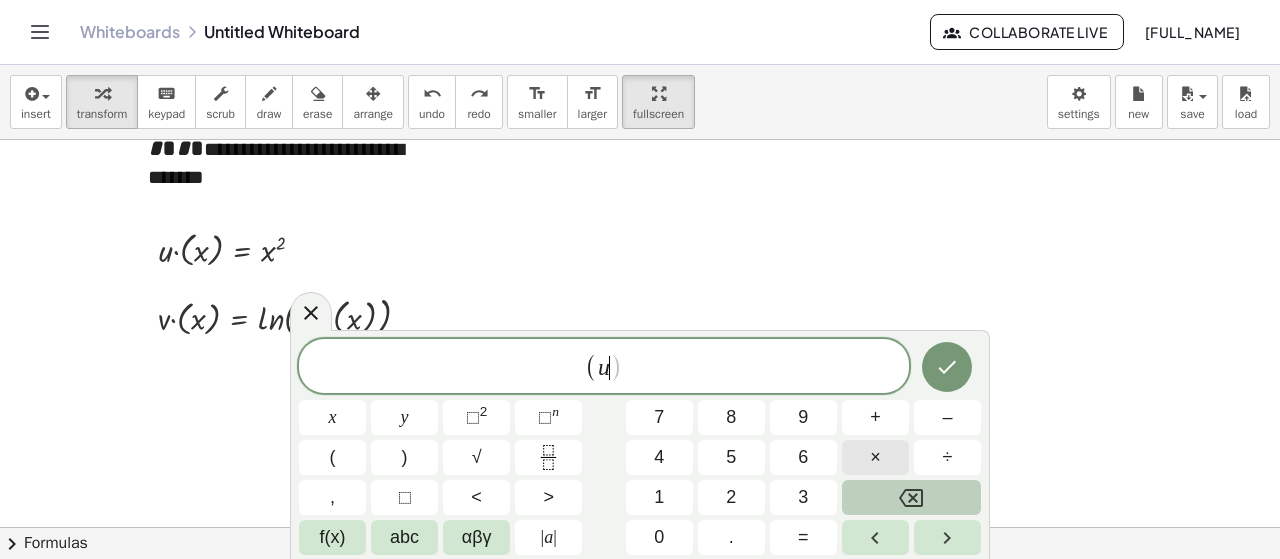 click on "×" at bounding box center (875, 457) 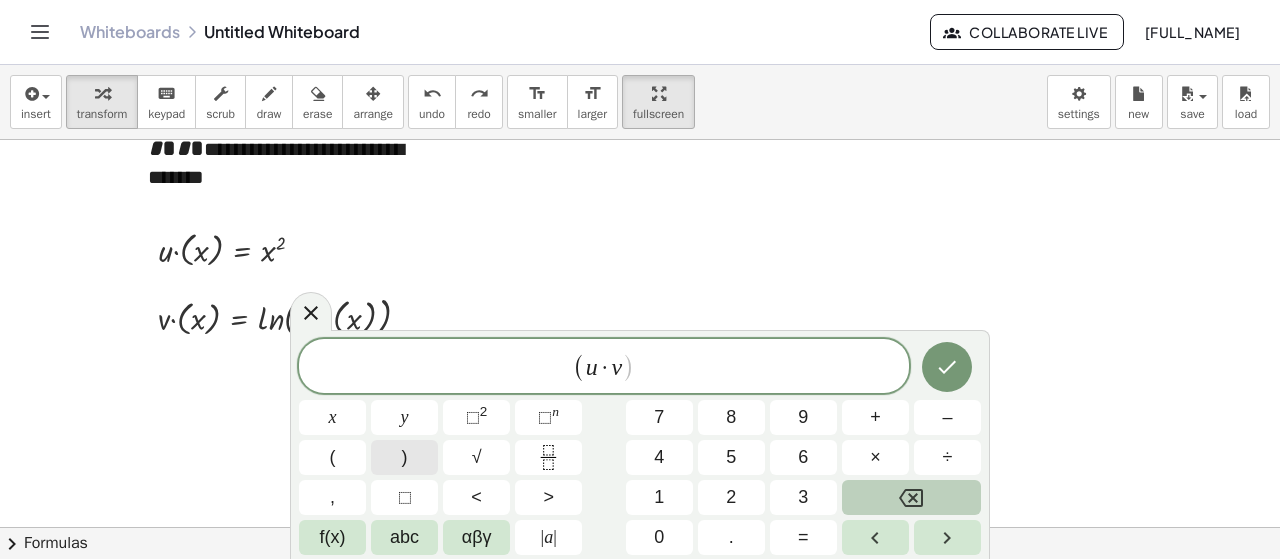 click on ")" at bounding box center [404, 457] 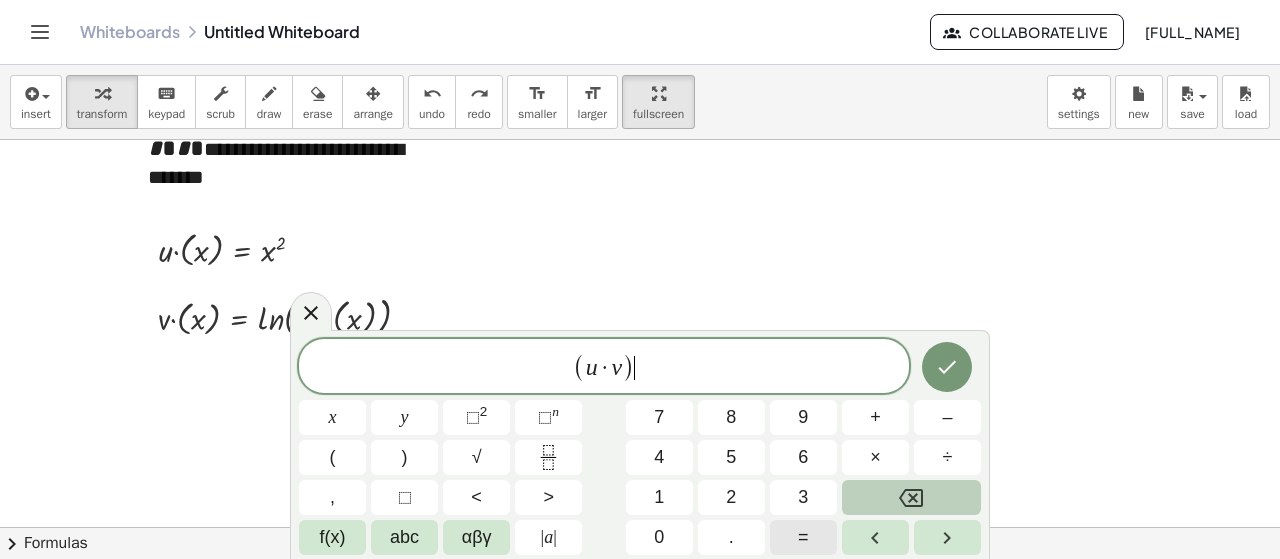 click on "=" at bounding box center (803, 537) 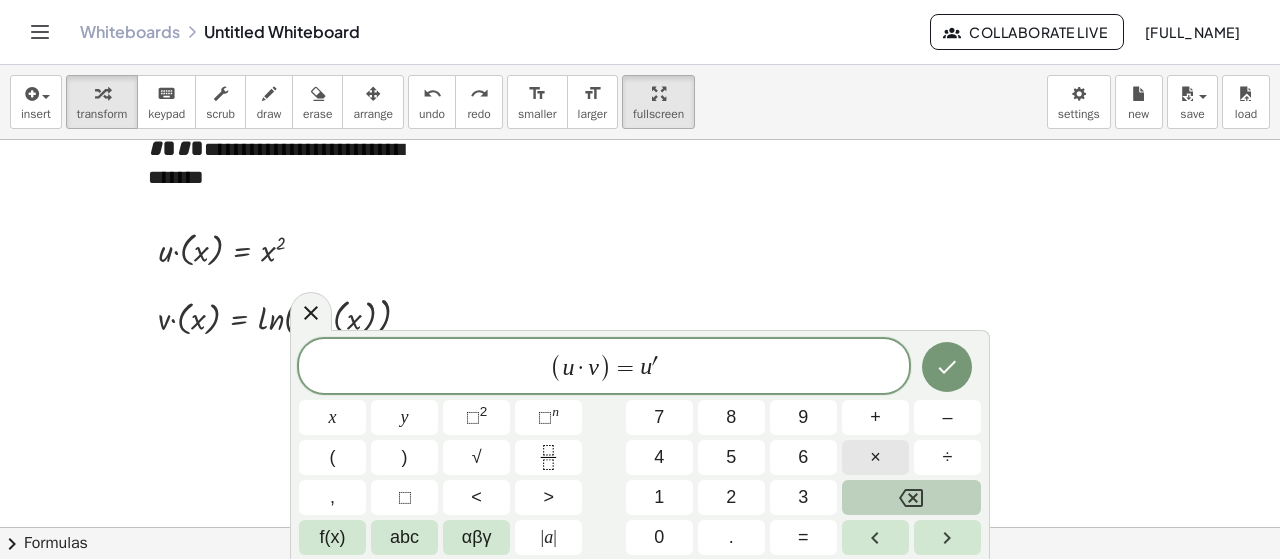 click on "×" at bounding box center [875, 457] 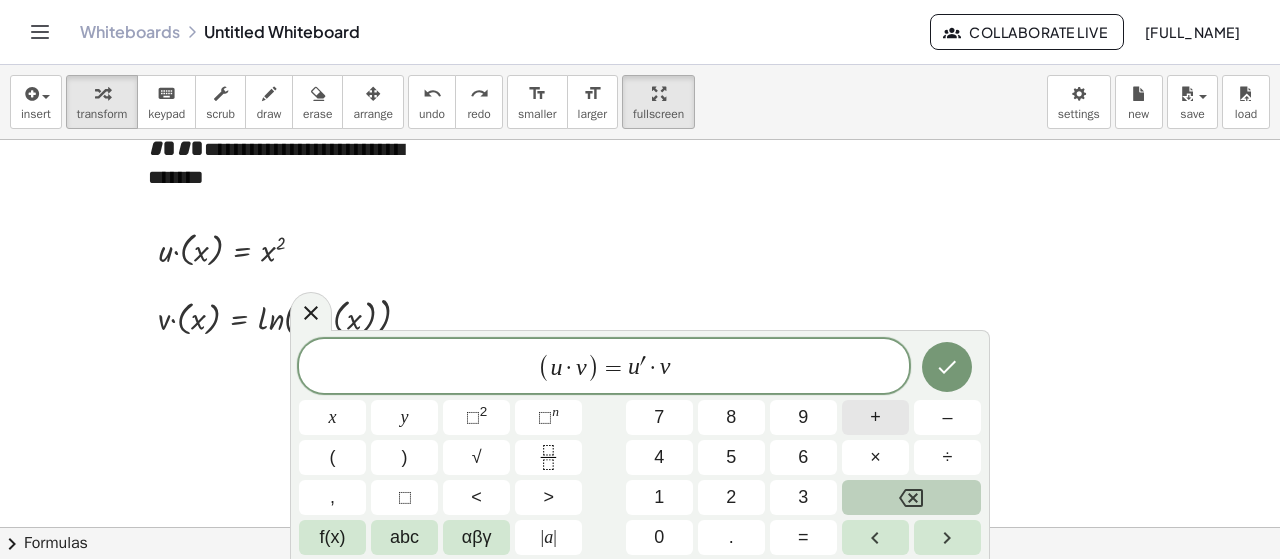 click on "+" at bounding box center (875, 417) 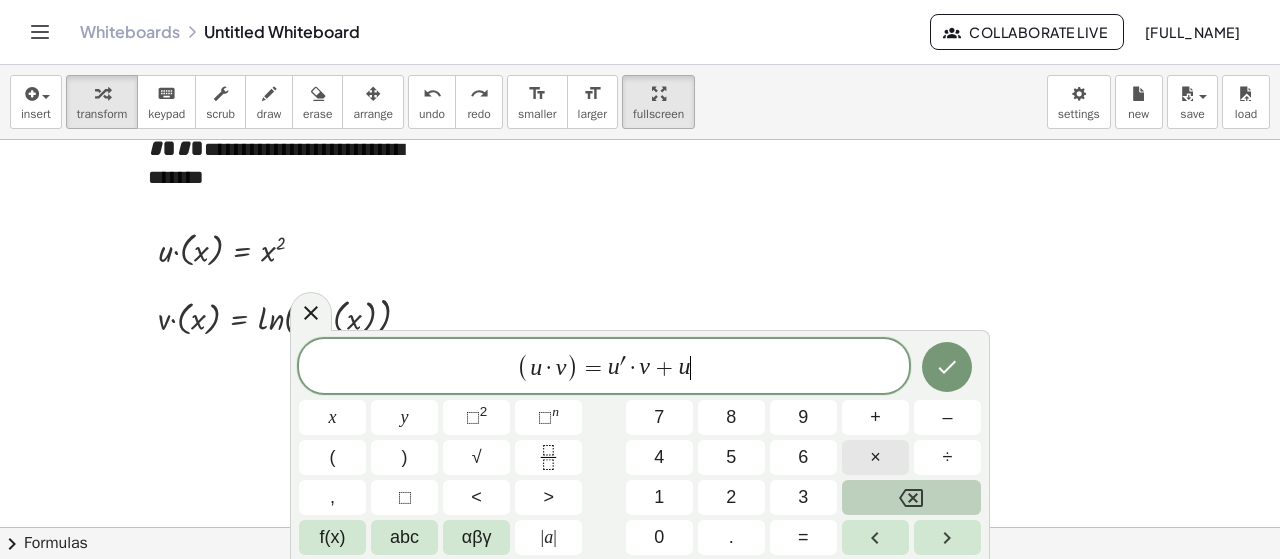 click on "×" at bounding box center [875, 457] 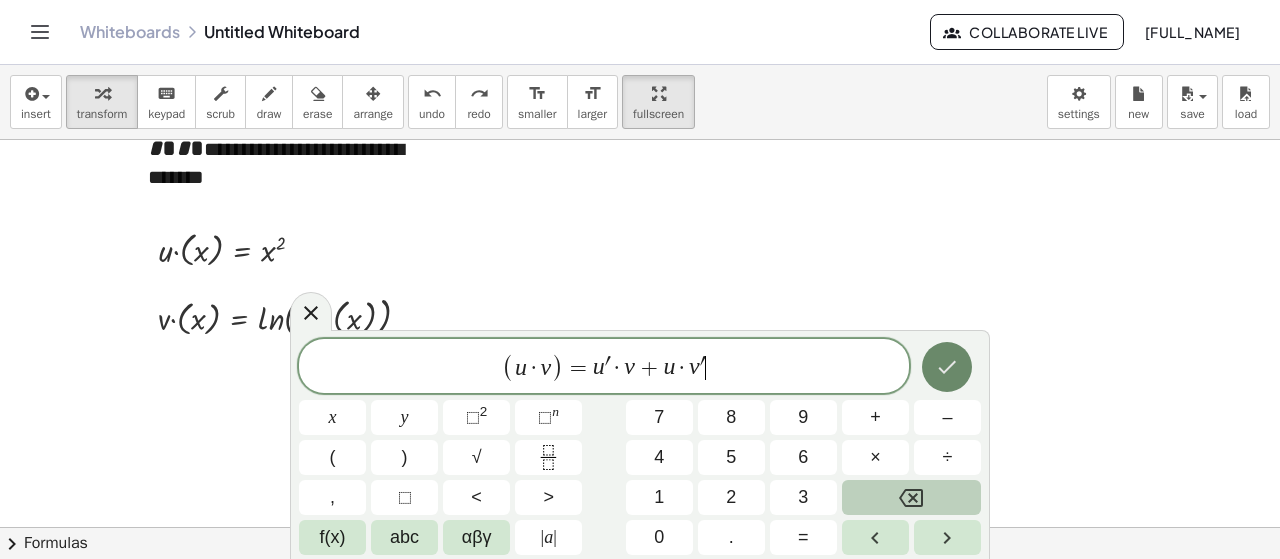 click at bounding box center (947, 367) 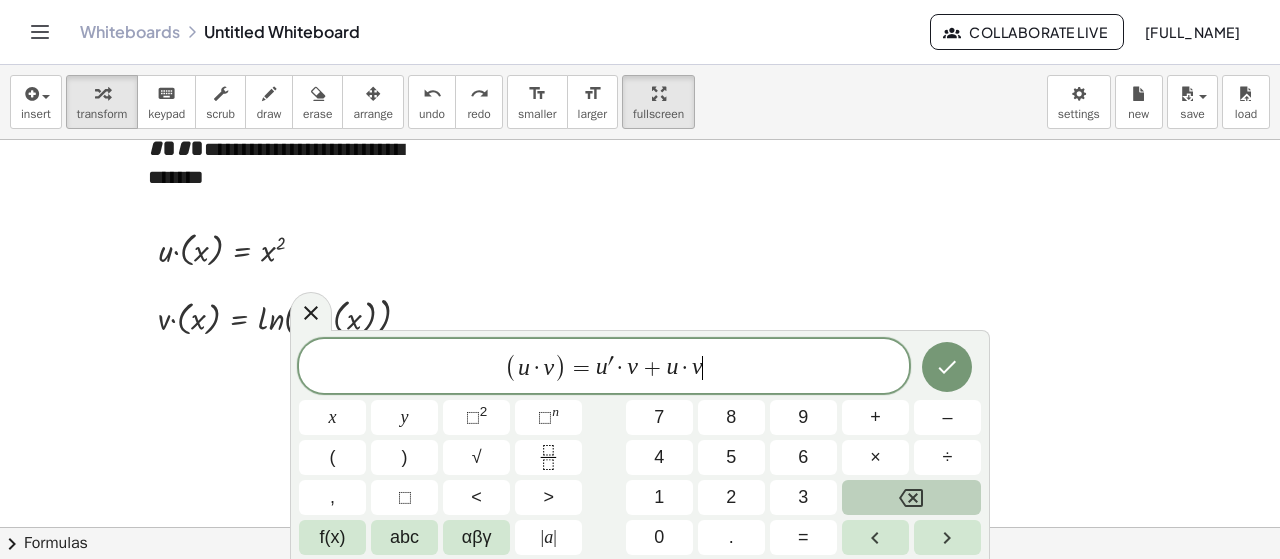 click on "·" at bounding box center (621, 368) 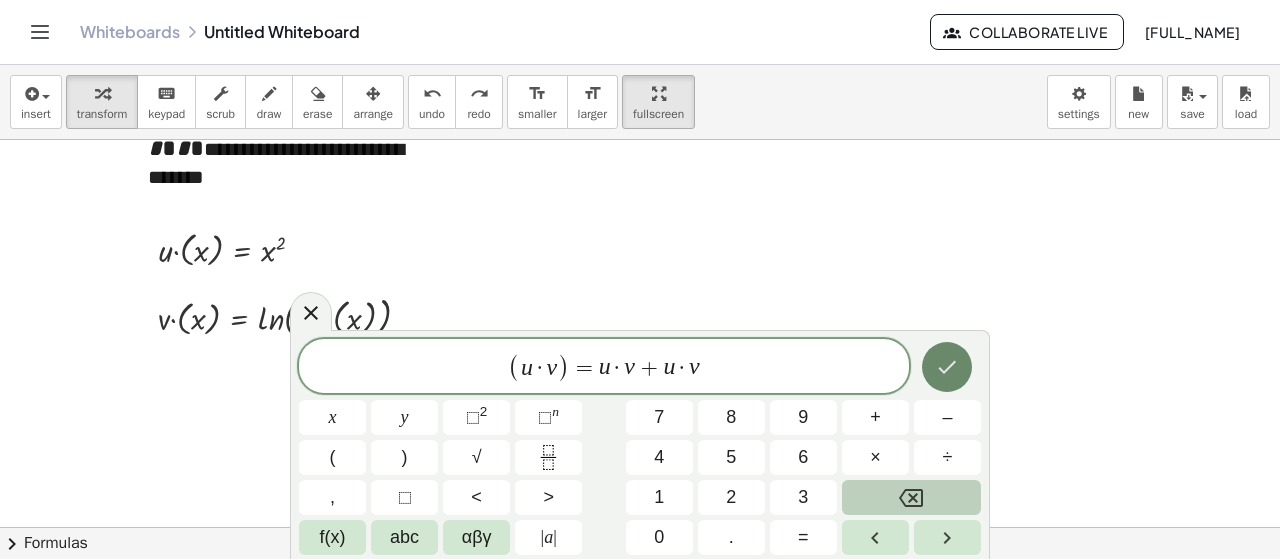 click at bounding box center (947, 367) 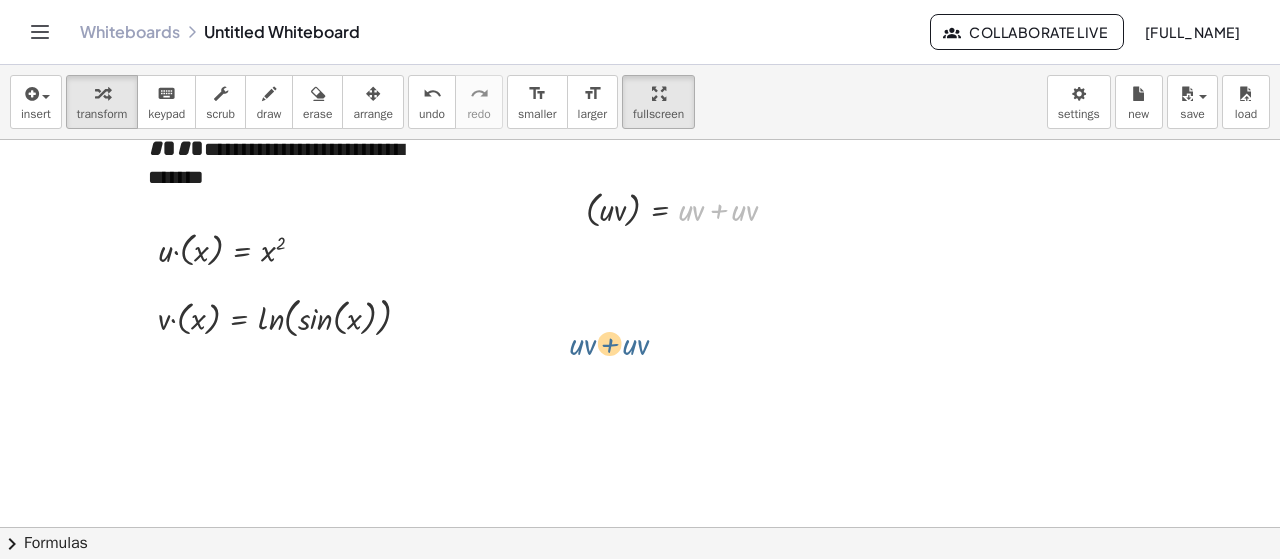 drag, startPoint x: 724, startPoint y: 204, endPoint x: 620, endPoint y: 337, distance: 168.83424 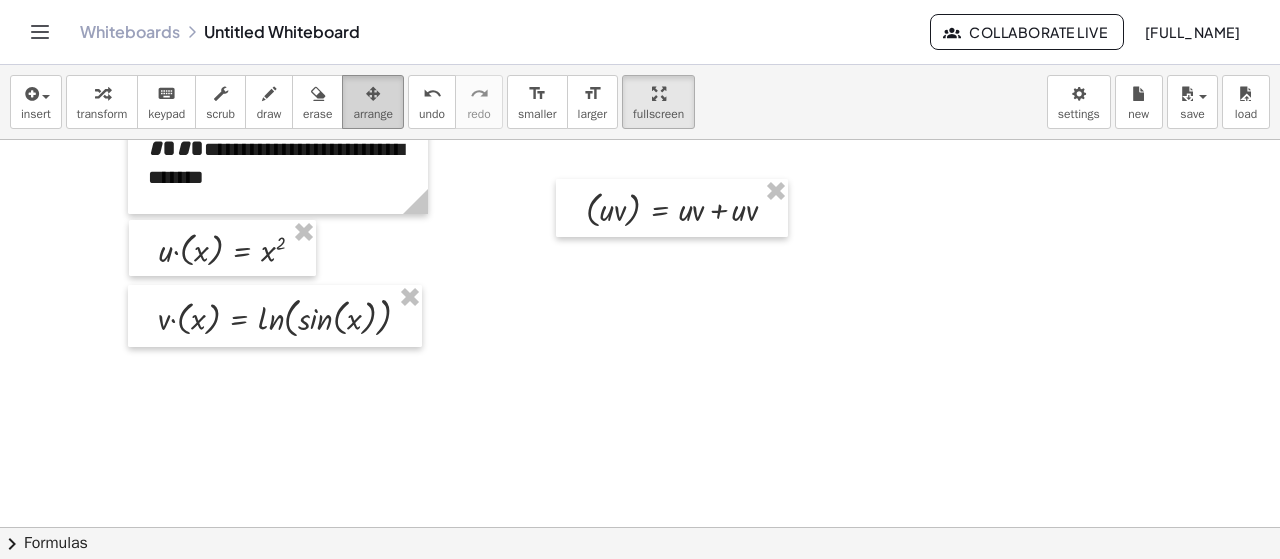 click on "arrange" at bounding box center (373, 114) 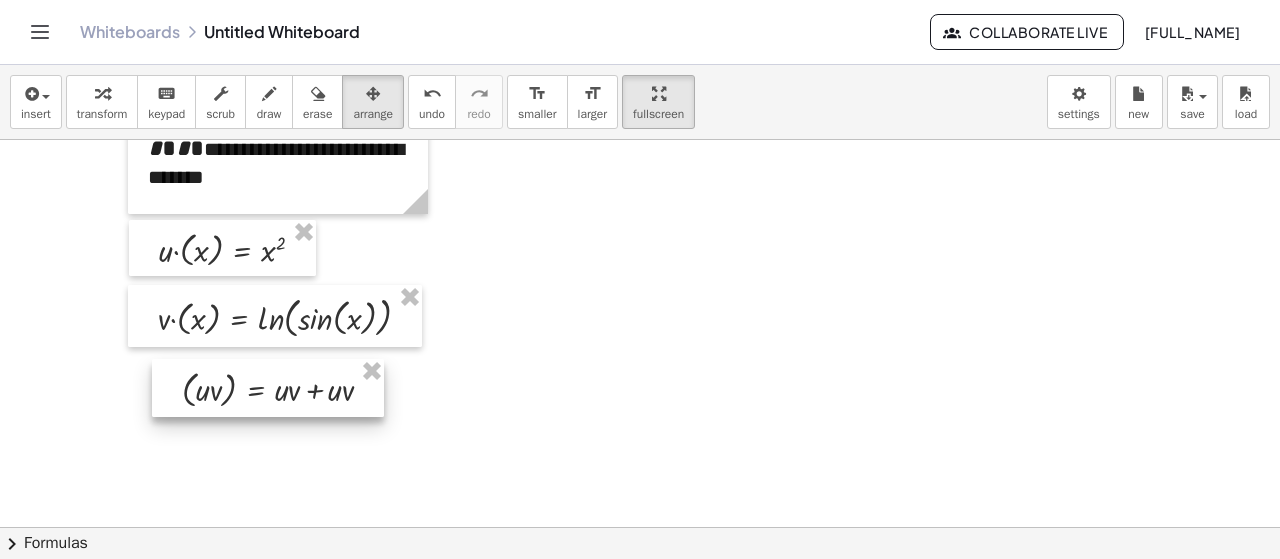 drag, startPoint x: 657, startPoint y: 202, endPoint x: 253, endPoint y: 382, distance: 442.28497 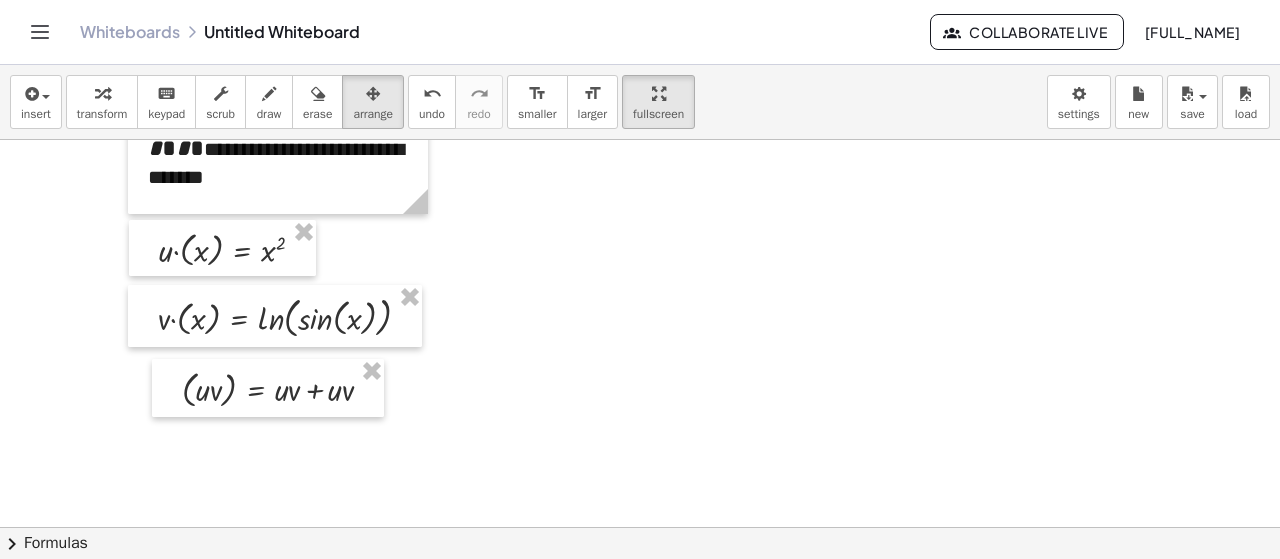 click at bounding box center [640, 493] 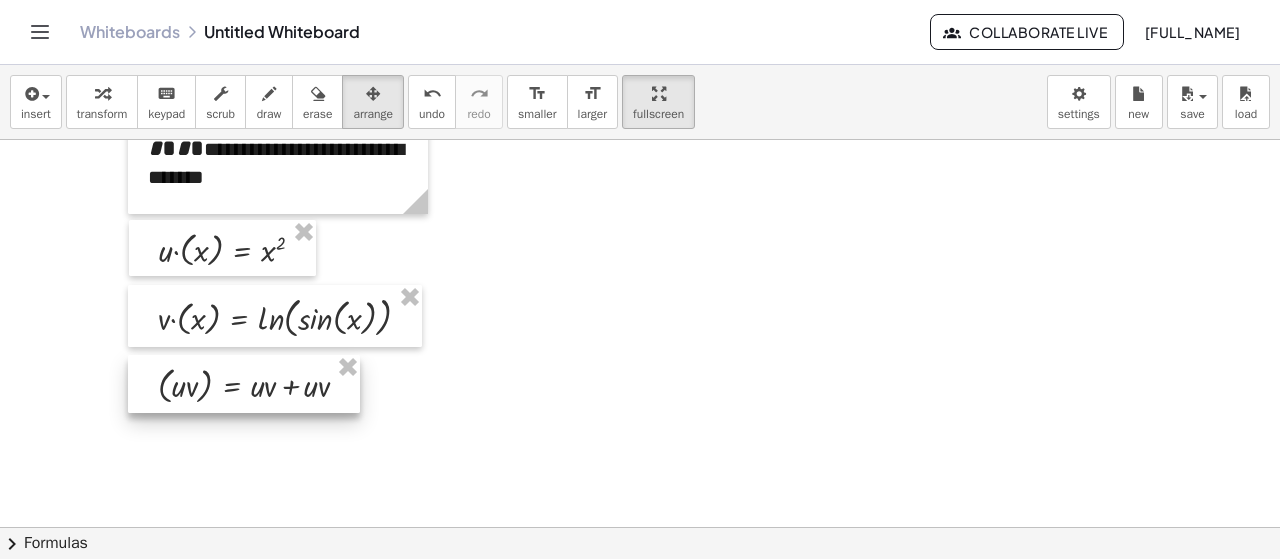drag, startPoint x: 263, startPoint y: 392, endPoint x: 247, endPoint y: 388, distance: 16.492422 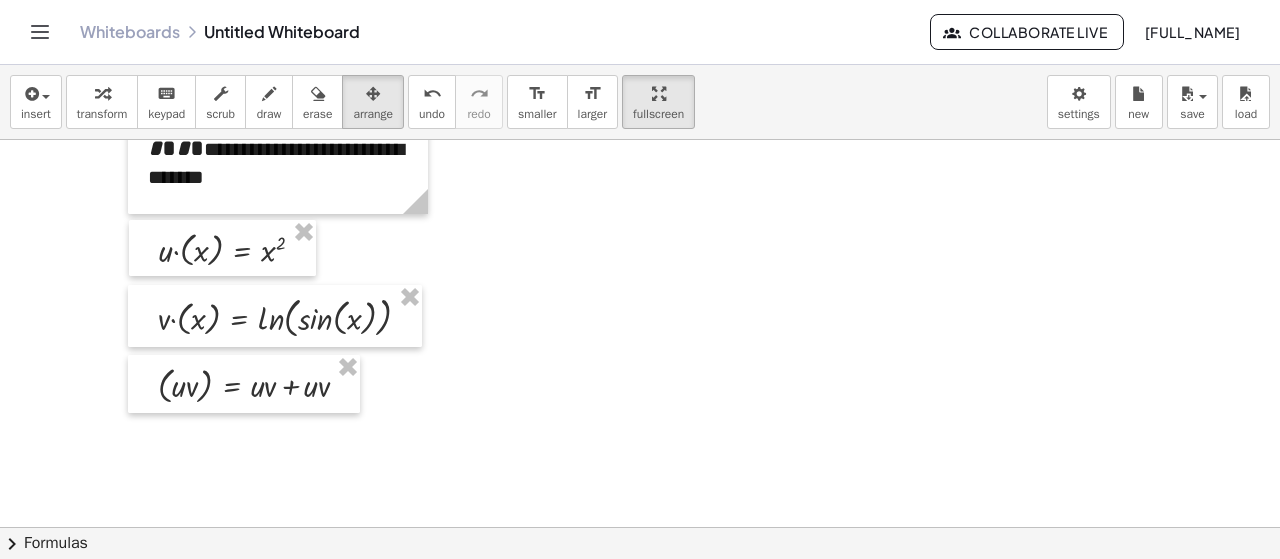 drag, startPoint x: 424, startPoint y: 383, endPoint x: 422, endPoint y: 365, distance: 18.110771 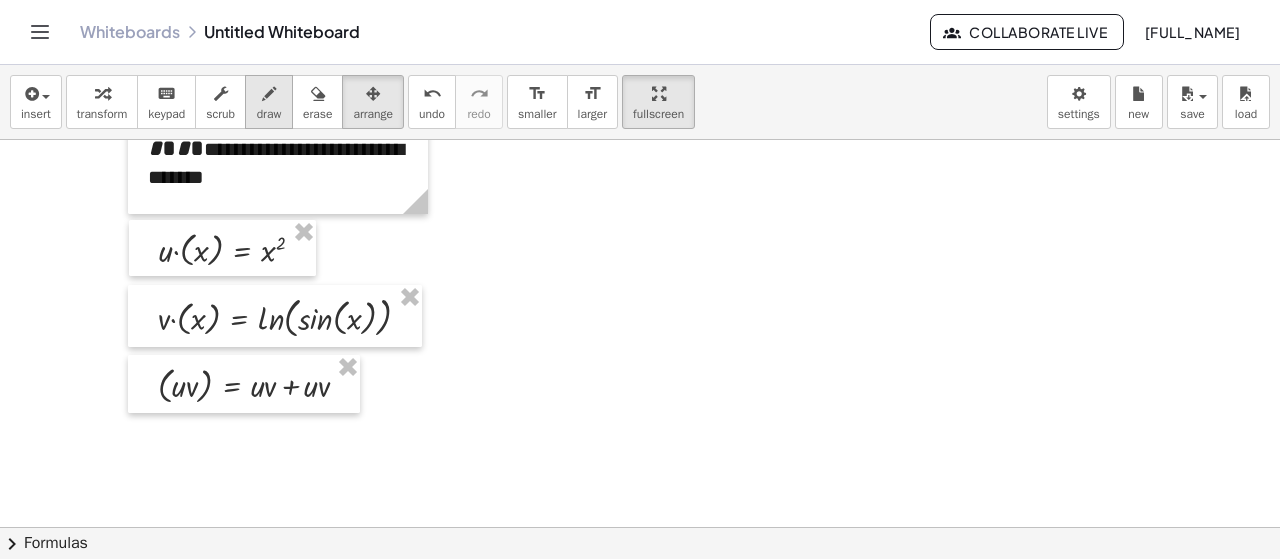 click on "draw" at bounding box center [269, 102] 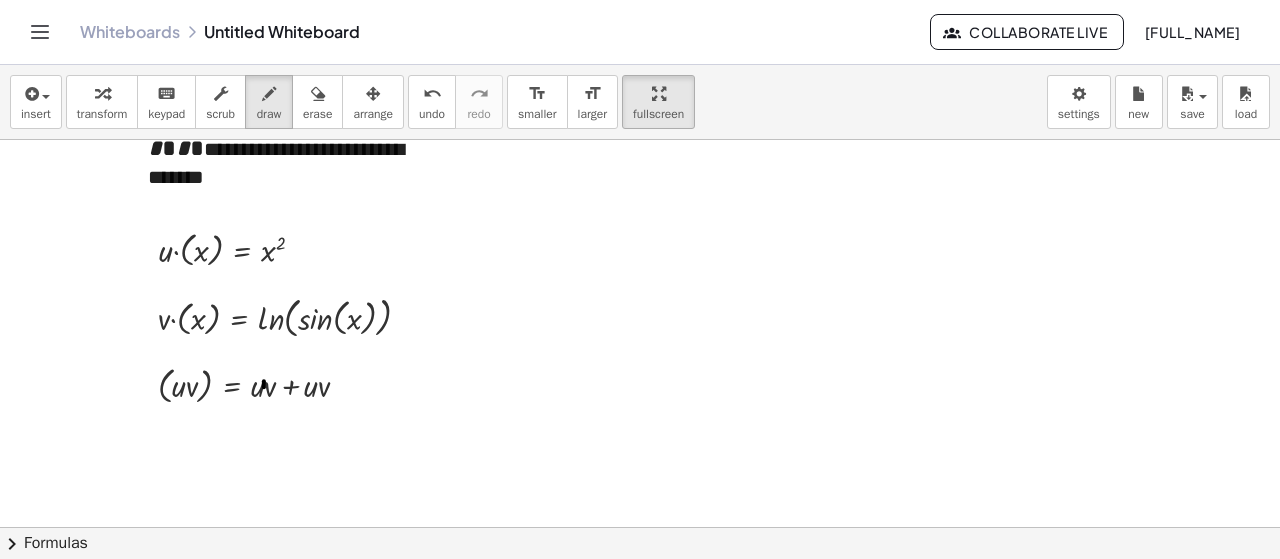 click at bounding box center [640, 493] 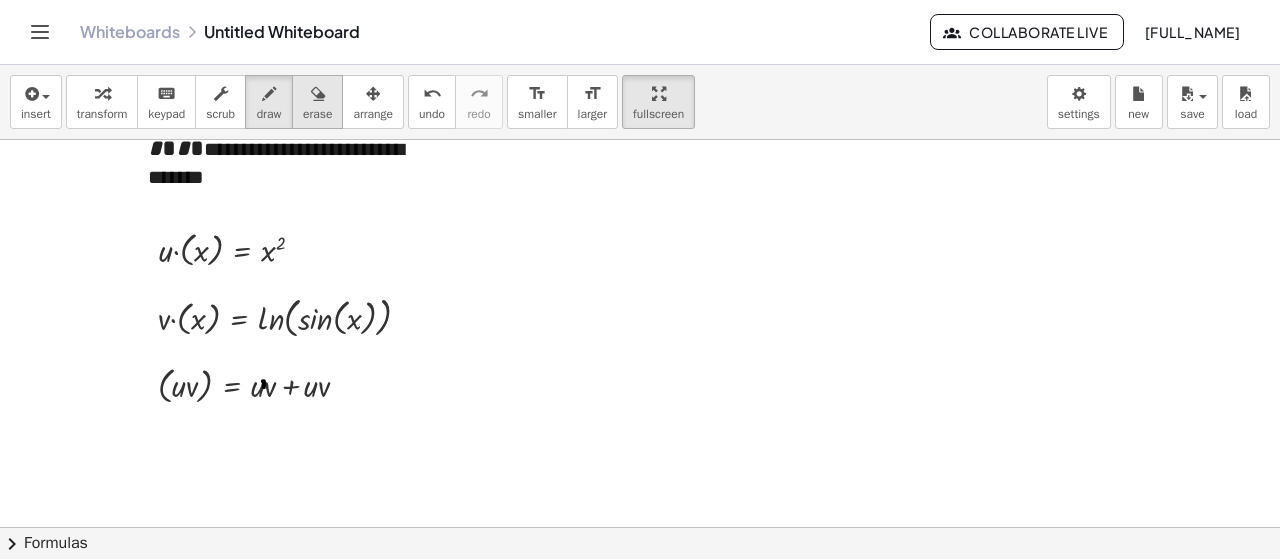 click on "erase" at bounding box center [317, 102] 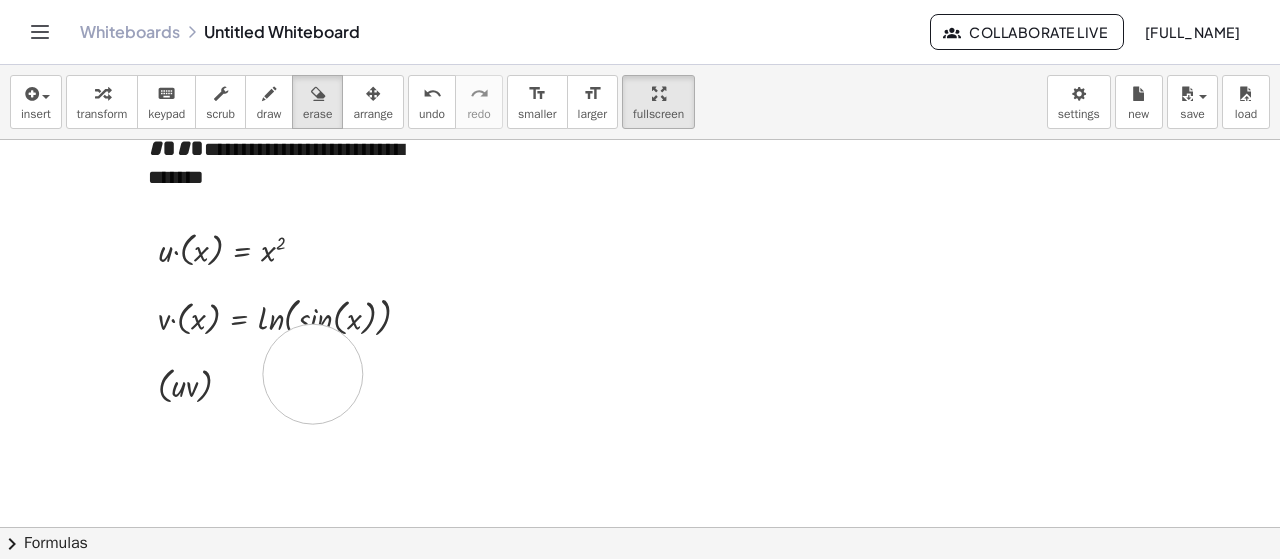 click at bounding box center (640, 493) 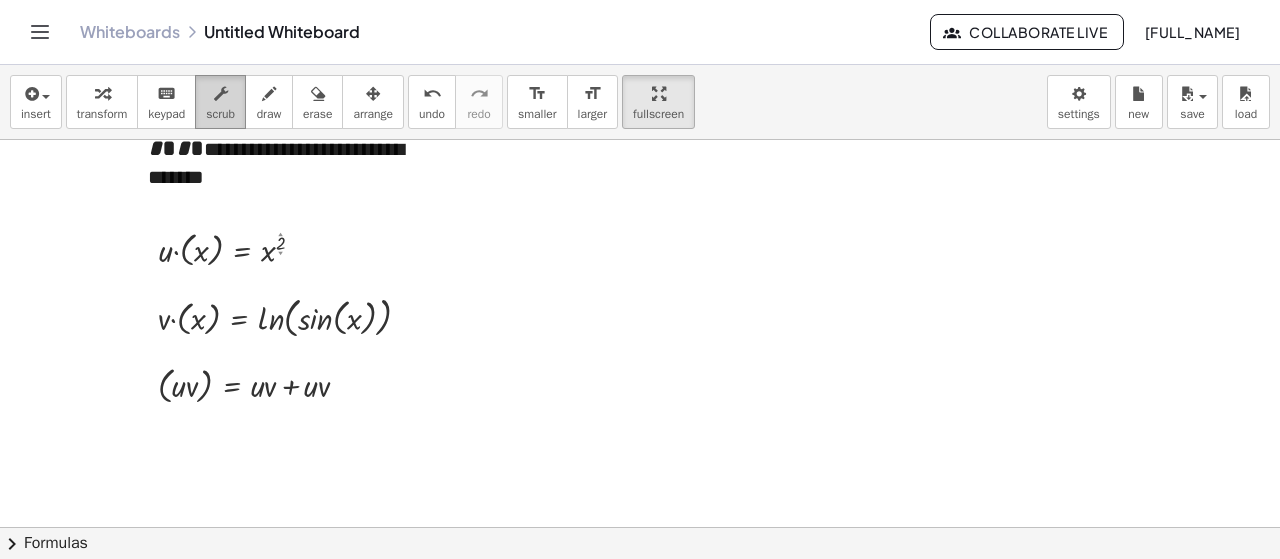 click at bounding box center (221, 94) 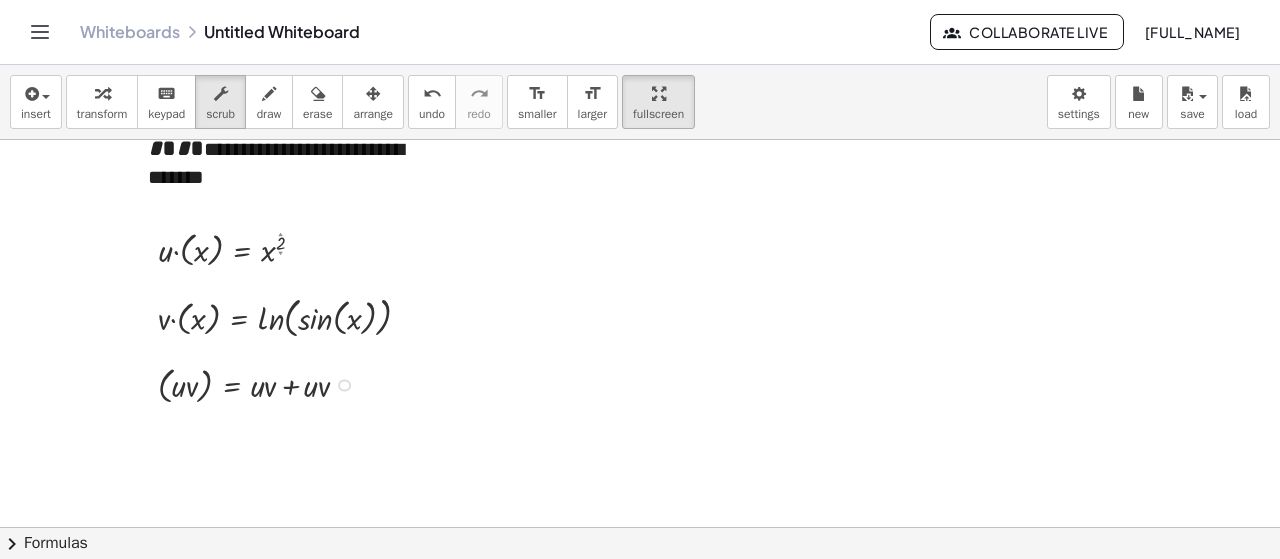 click at bounding box center [261, 384] 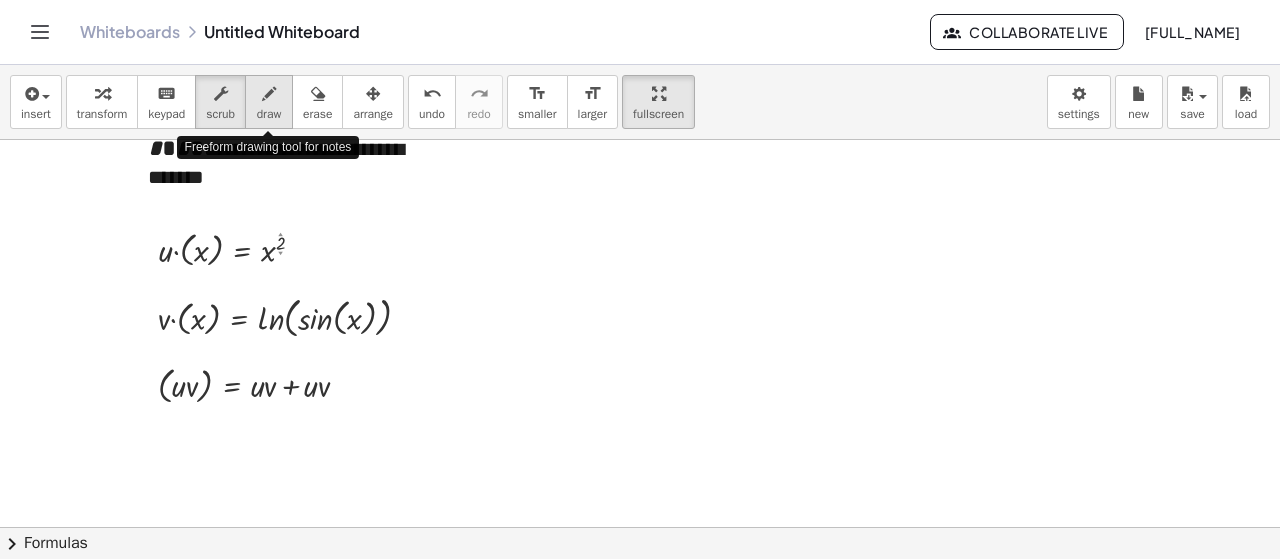 click at bounding box center (269, 94) 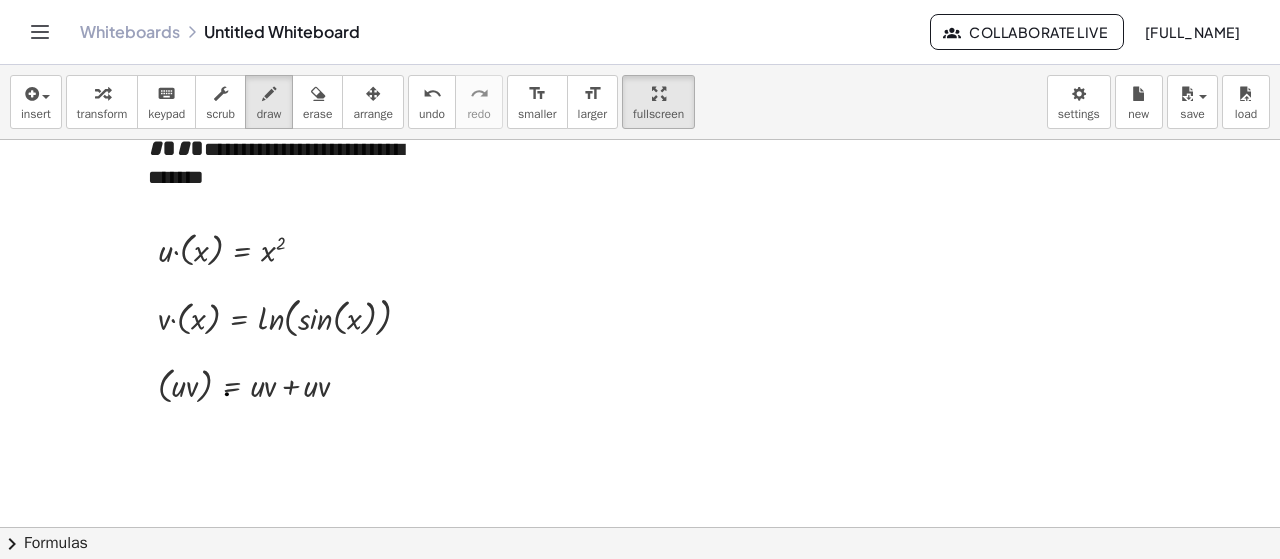 click at bounding box center [640, 493] 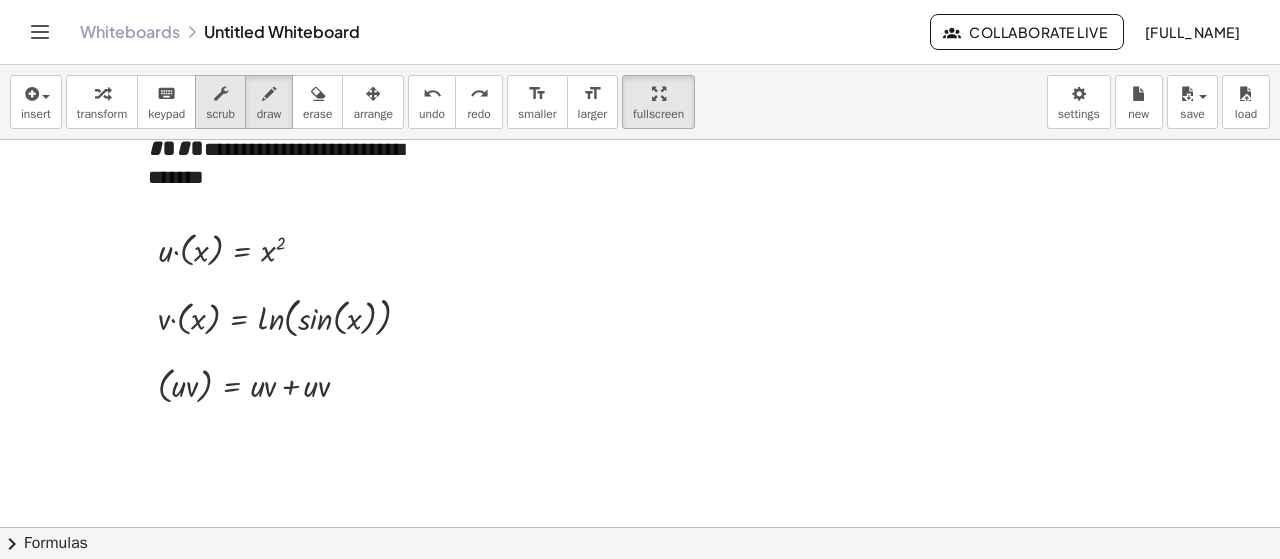 click at bounding box center [220, 93] 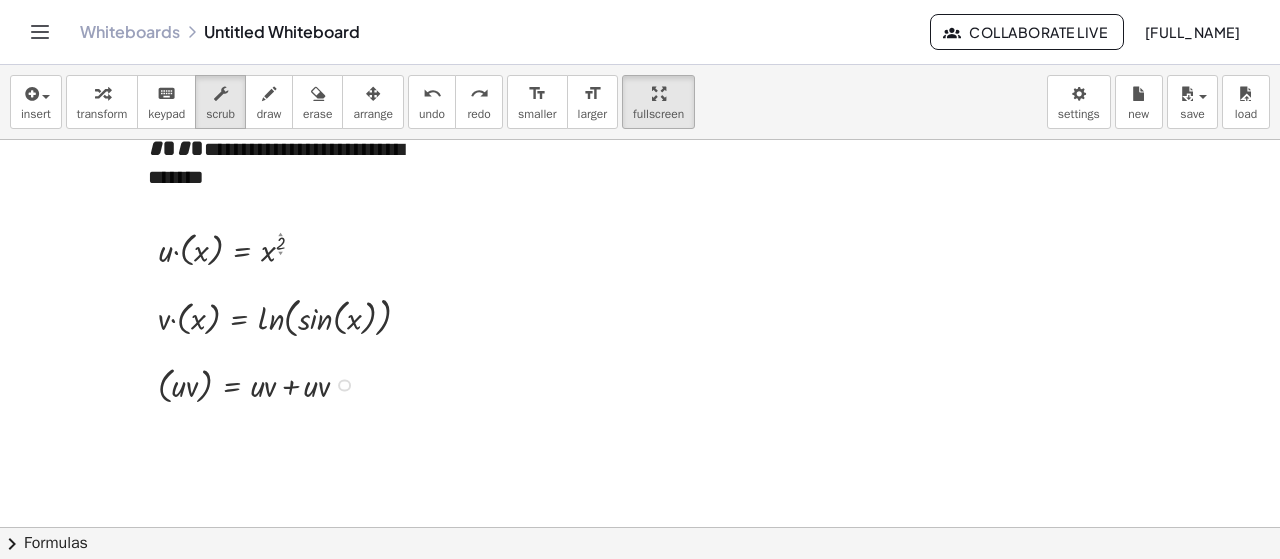click at bounding box center [261, 384] 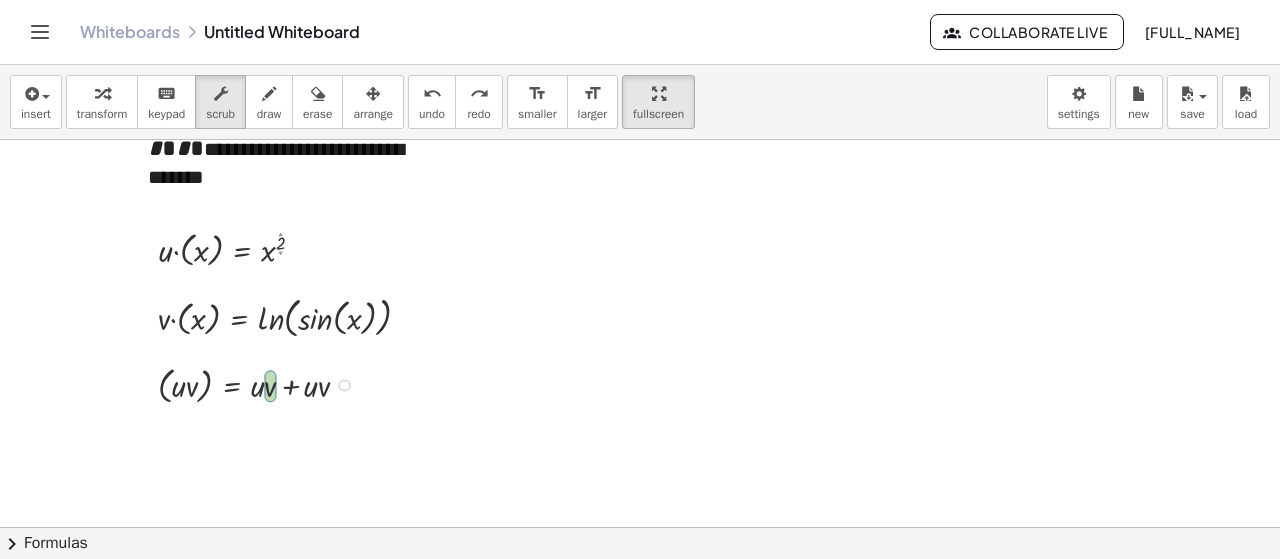 click at bounding box center [344, 385] 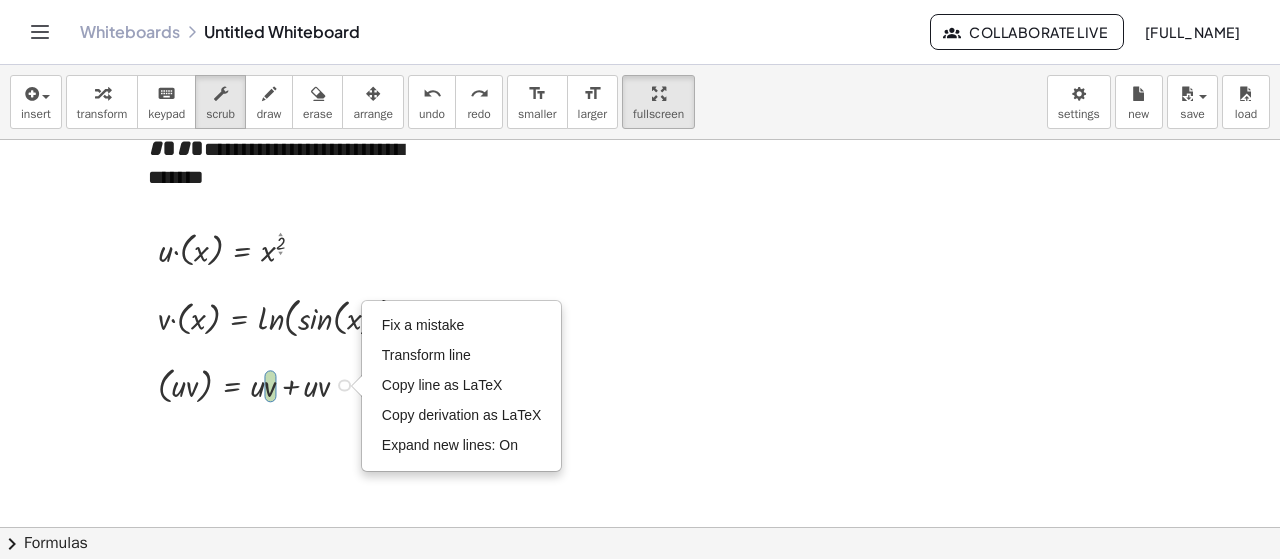 click at bounding box center [261, 384] 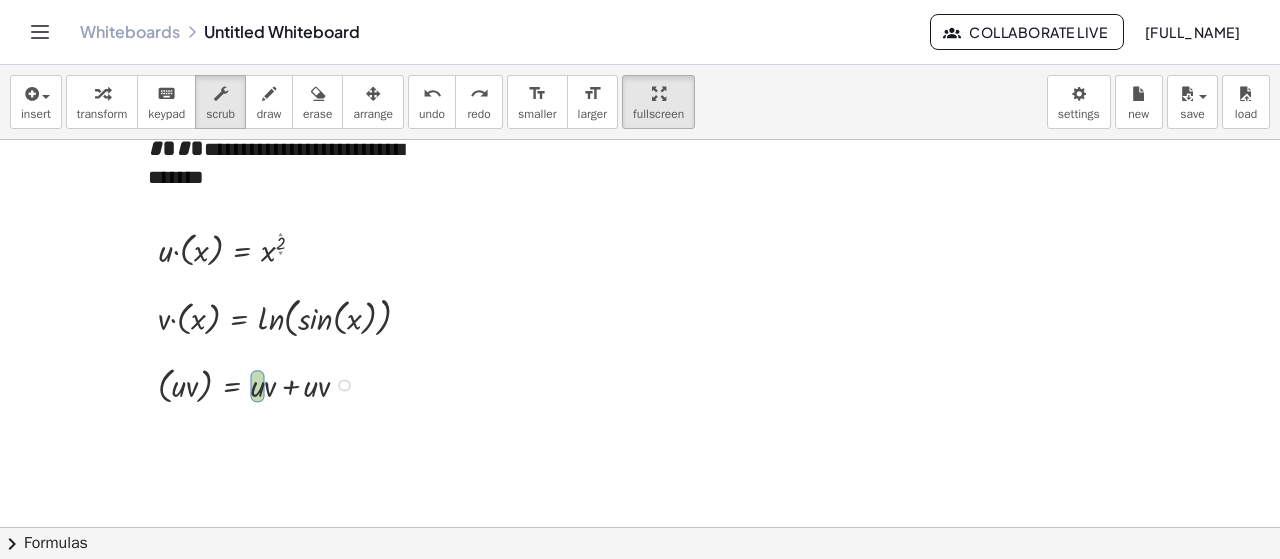 click at bounding box center [261, 384] 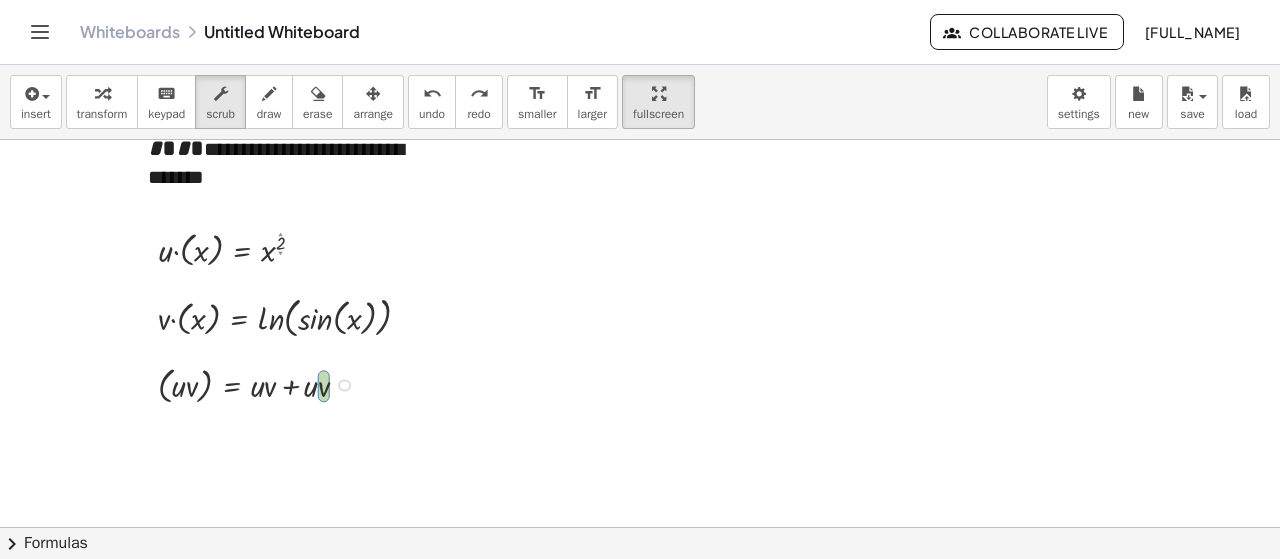 click at bounding box center (261, 384) 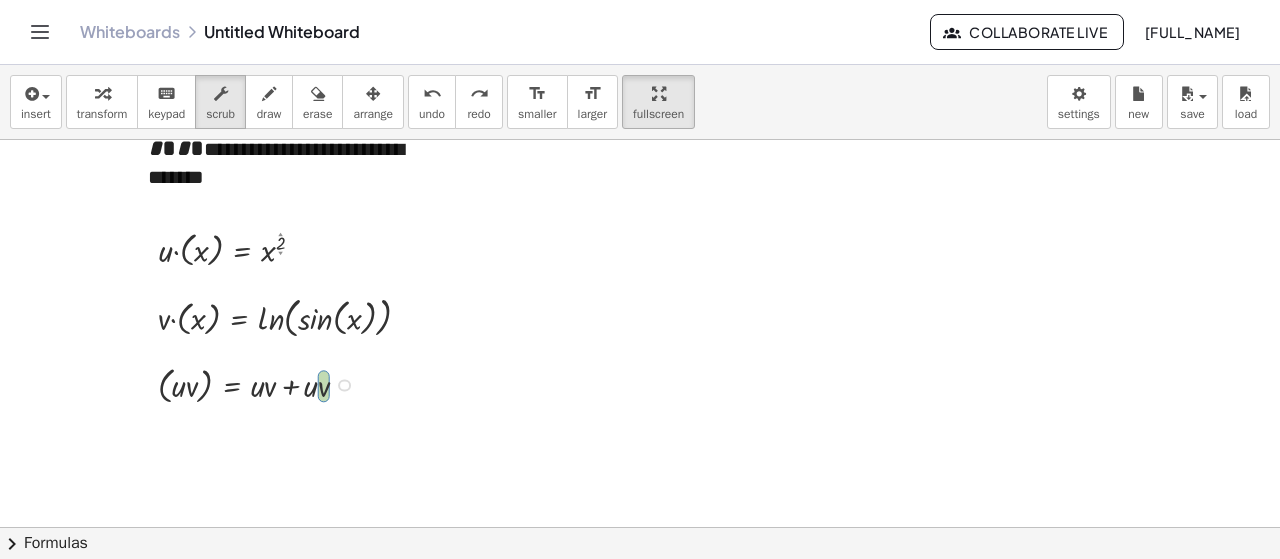 click on "Fix a mistake Transform line Copy line as LaTeX Copy derivation as LaTeX Expand new lines: On" at bounding box center (344, 385) 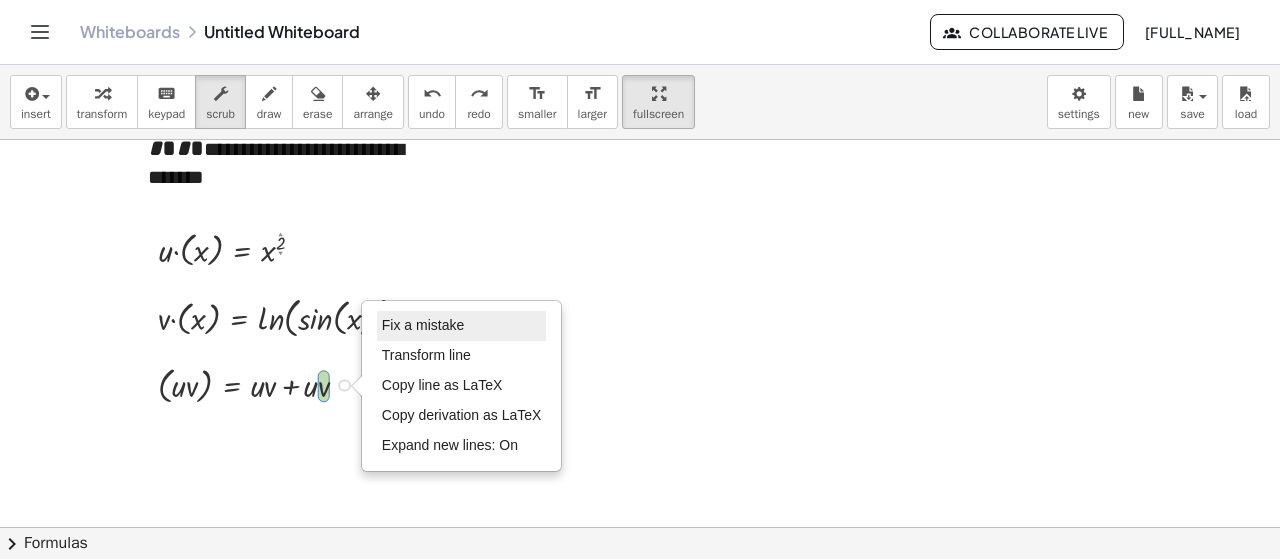 click on "Fix a mistake" at bounding box center (423, 325) 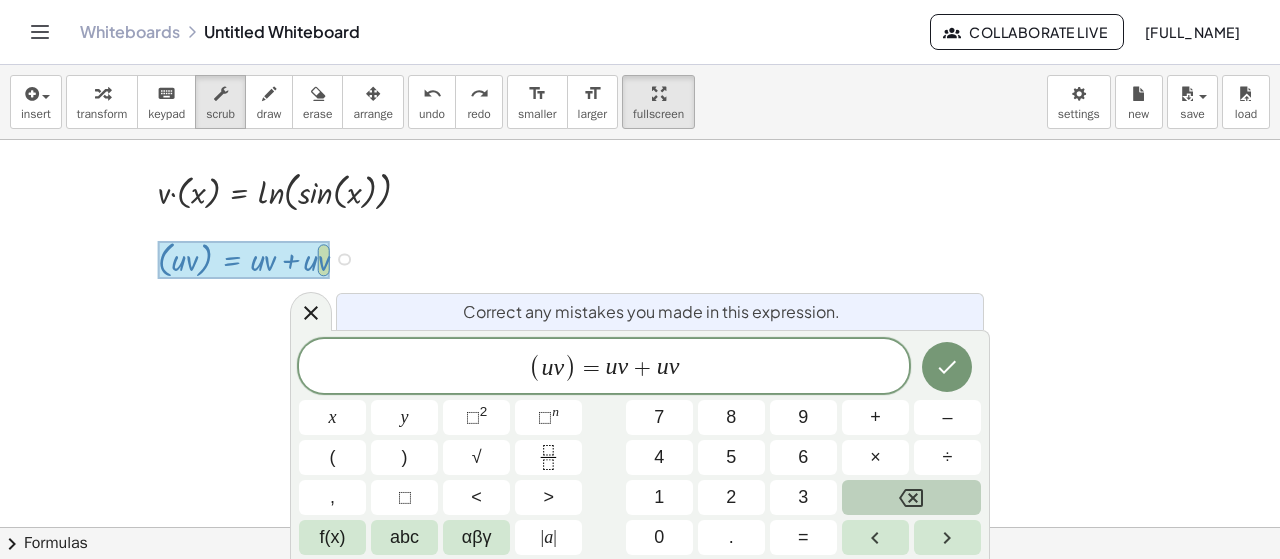 scroll, scrollTop: 227, scrollLeft: 0, axis: vertical 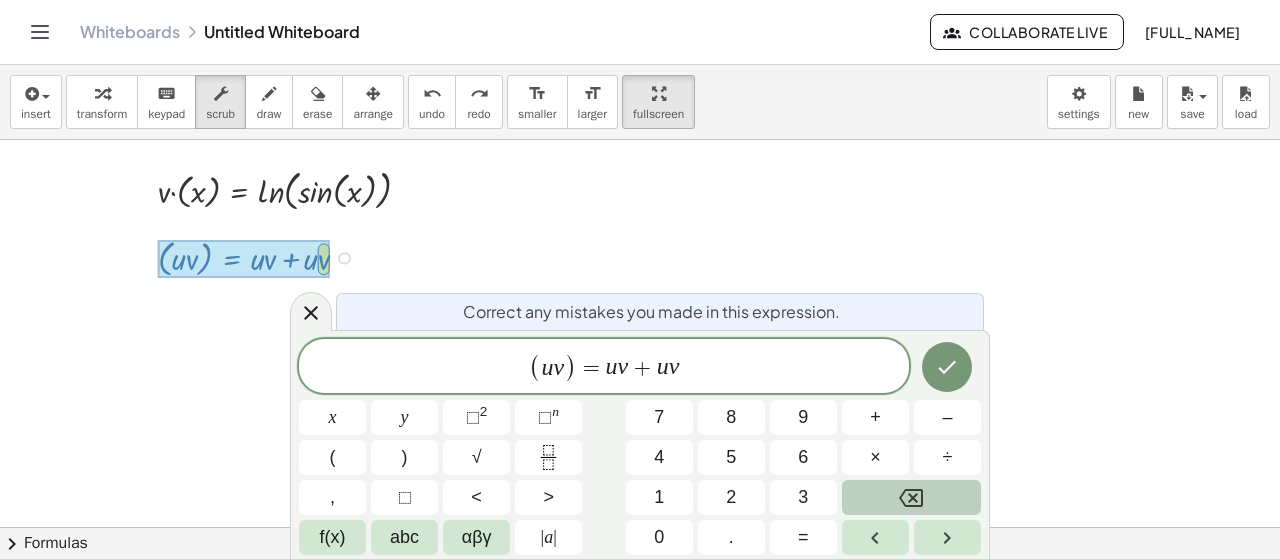 click on "v" at bounding box center (622, 367) 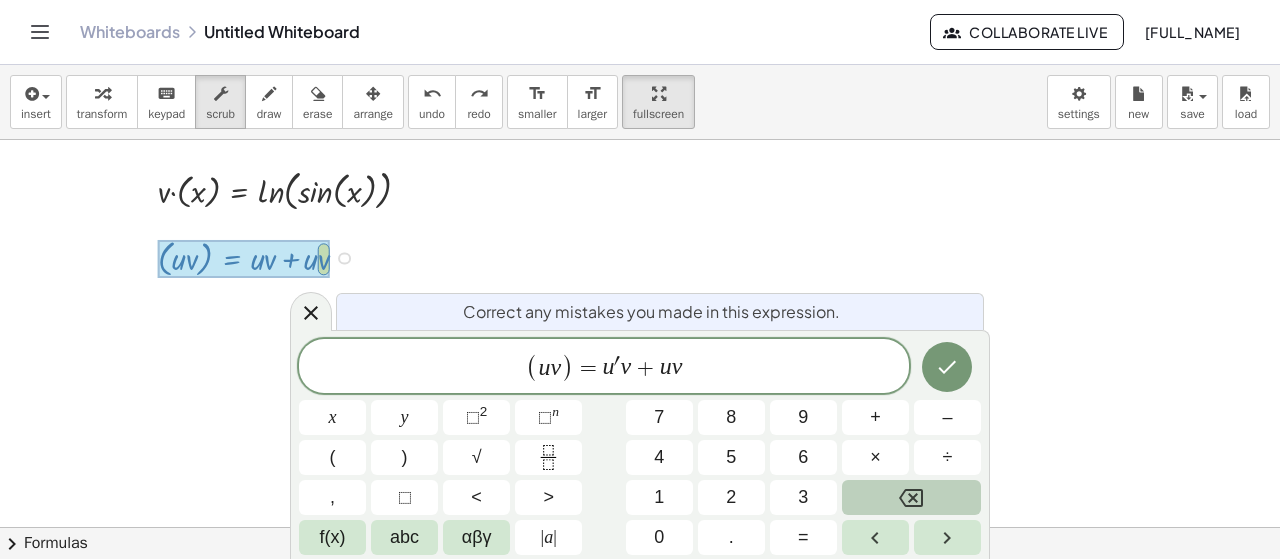 click on "( u v ) = u ′ ​ v + u v" at bounding box center [604, 367] 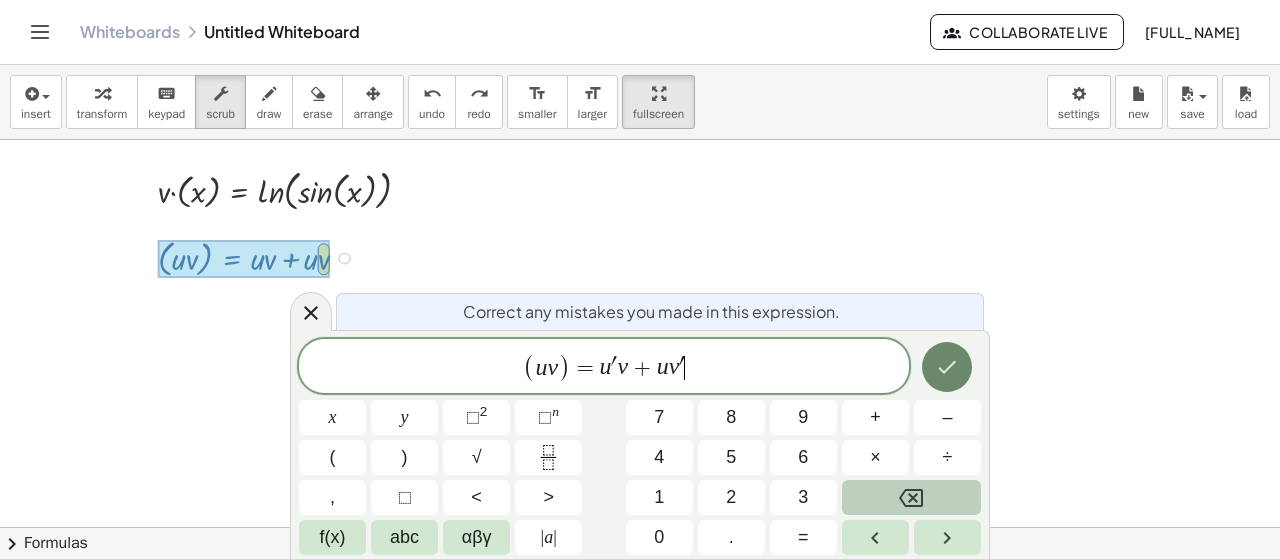 click at bounding box center [947, 367] 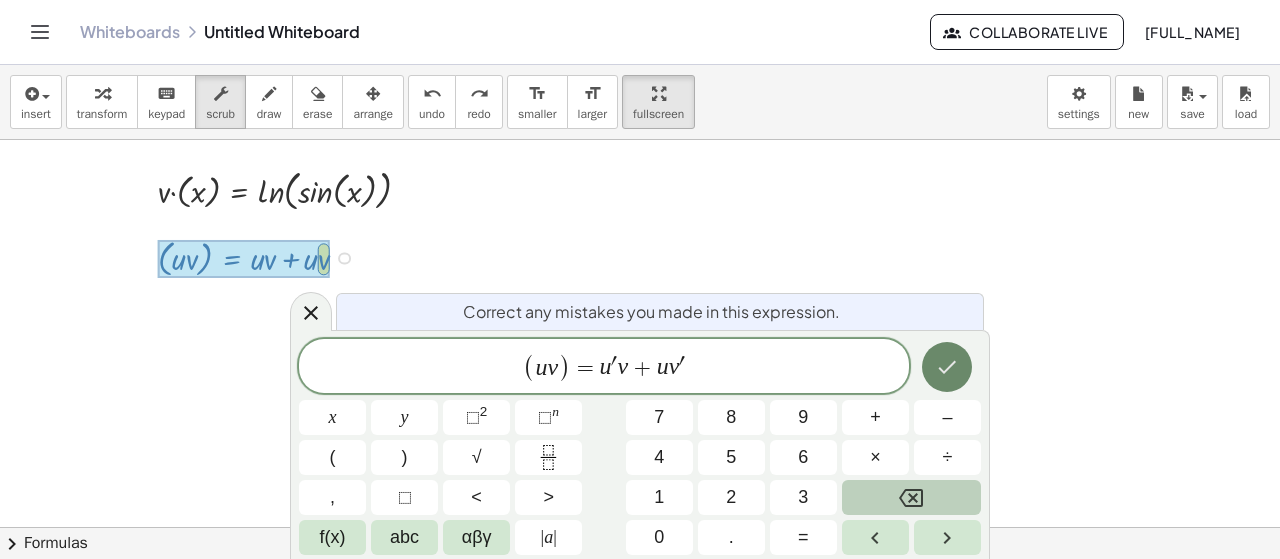click 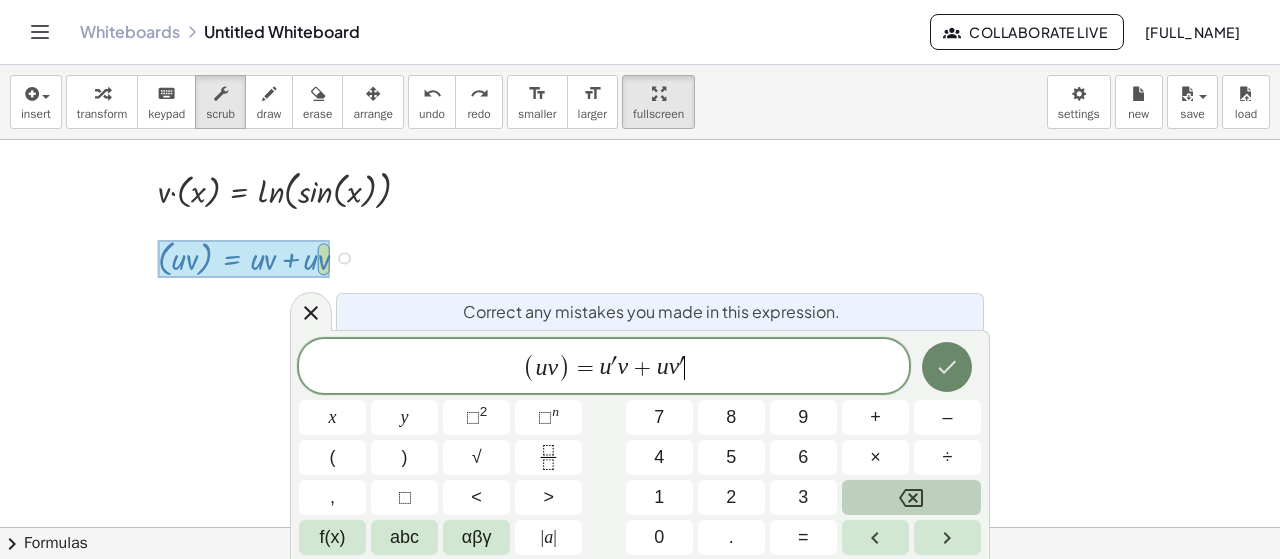 click 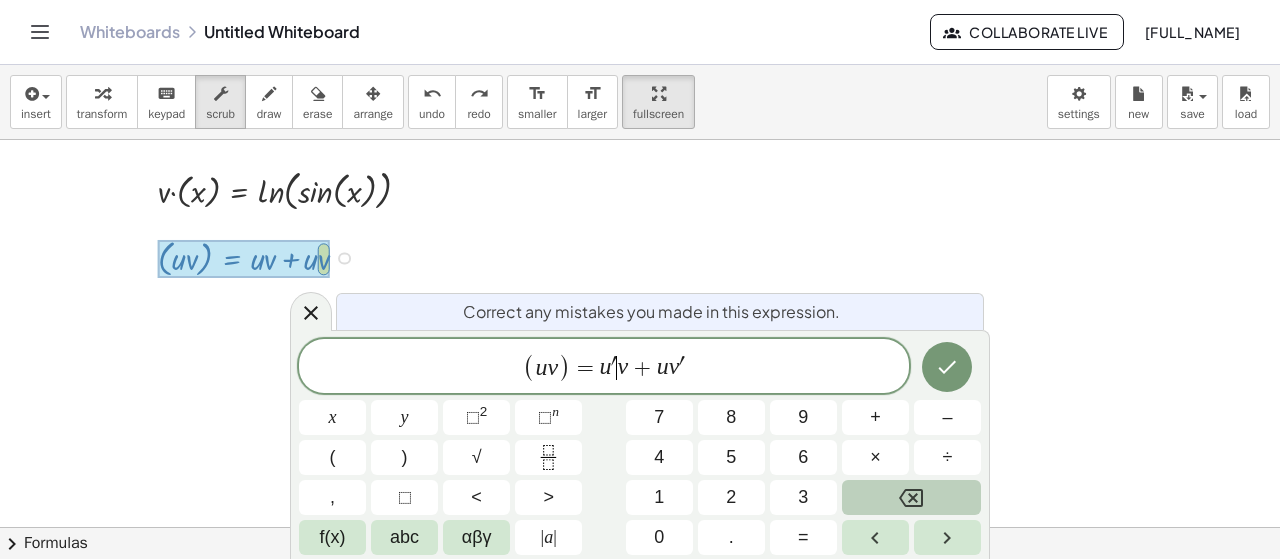click on "( u v ) = u ′ ​ v + u v ′" at bounding box center [604, 367] 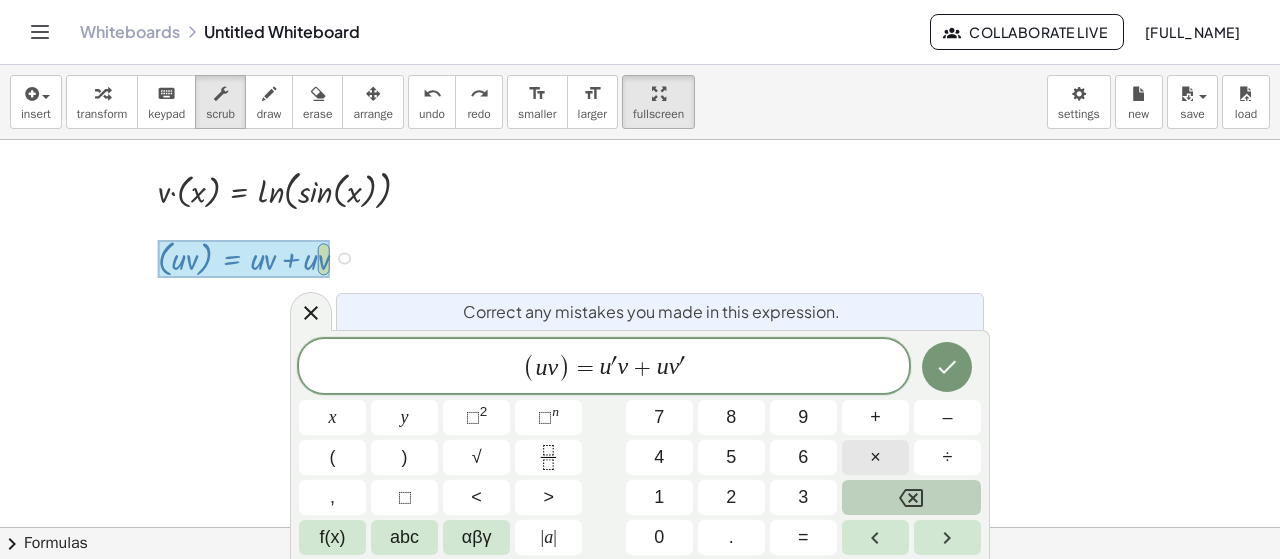 click on "×" at bounding box center [875, 457] 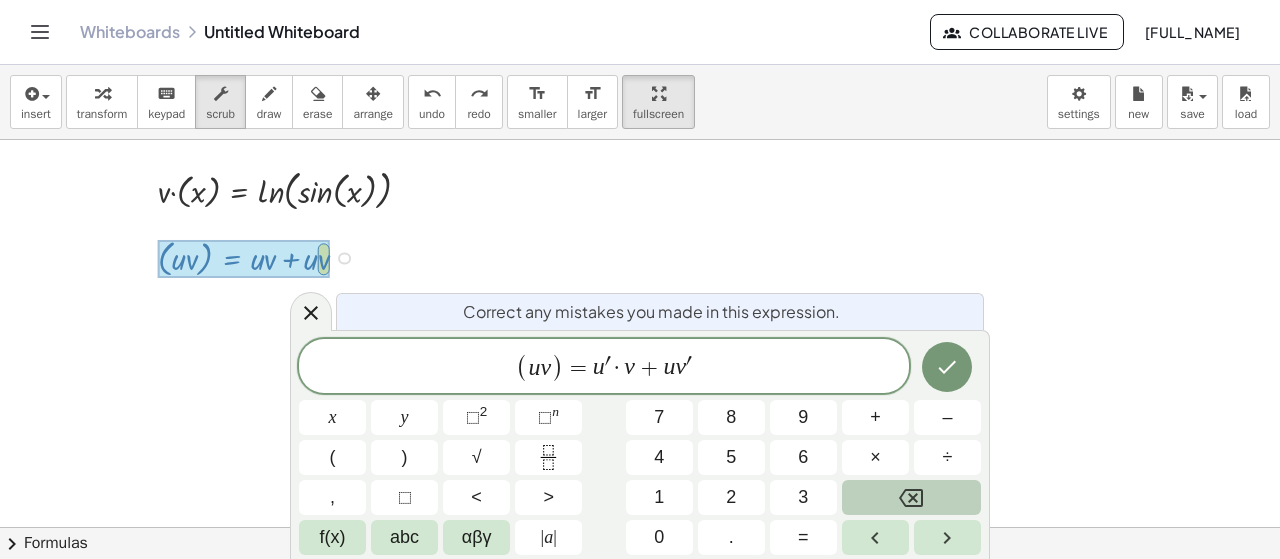 click on "u" at bounding box center (669, 367) 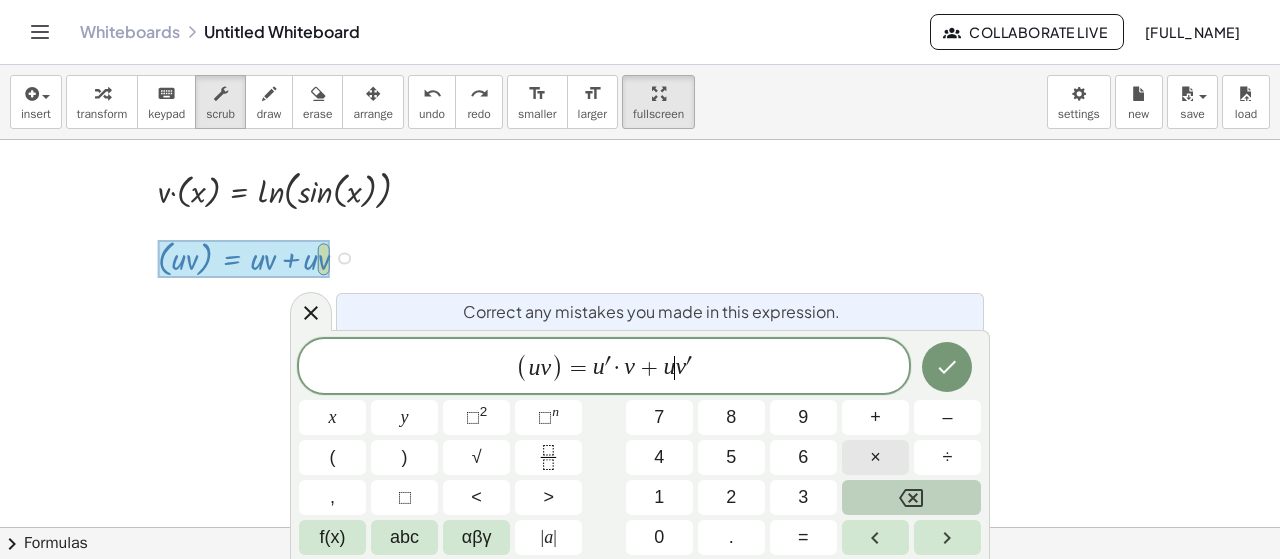 click on "×" at bounding box center [875, 457] 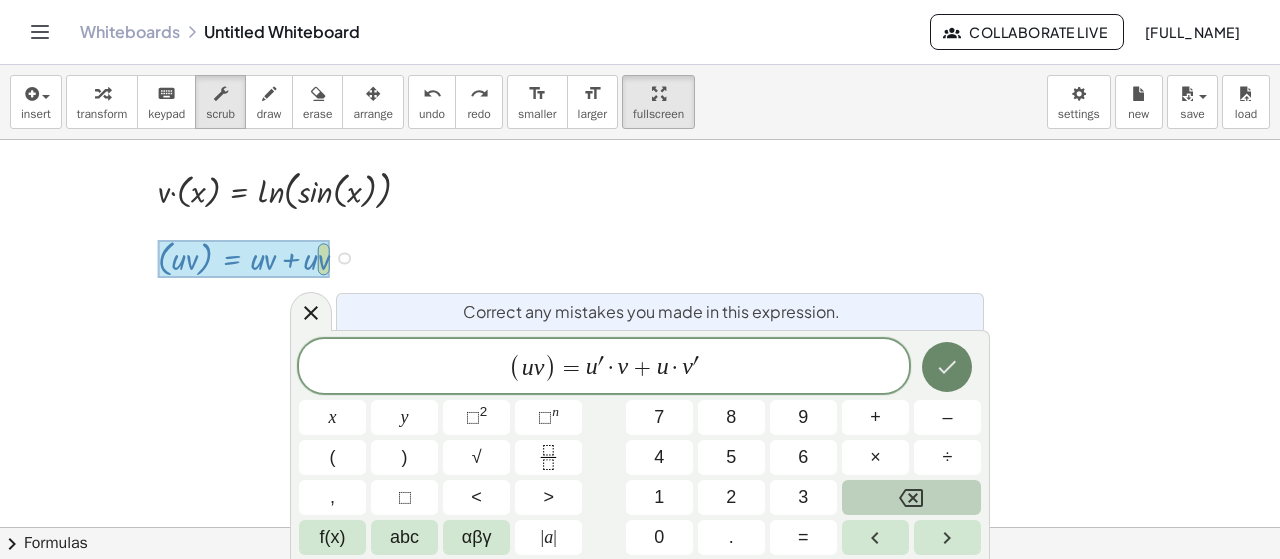 click at bounding box center [947, 367] 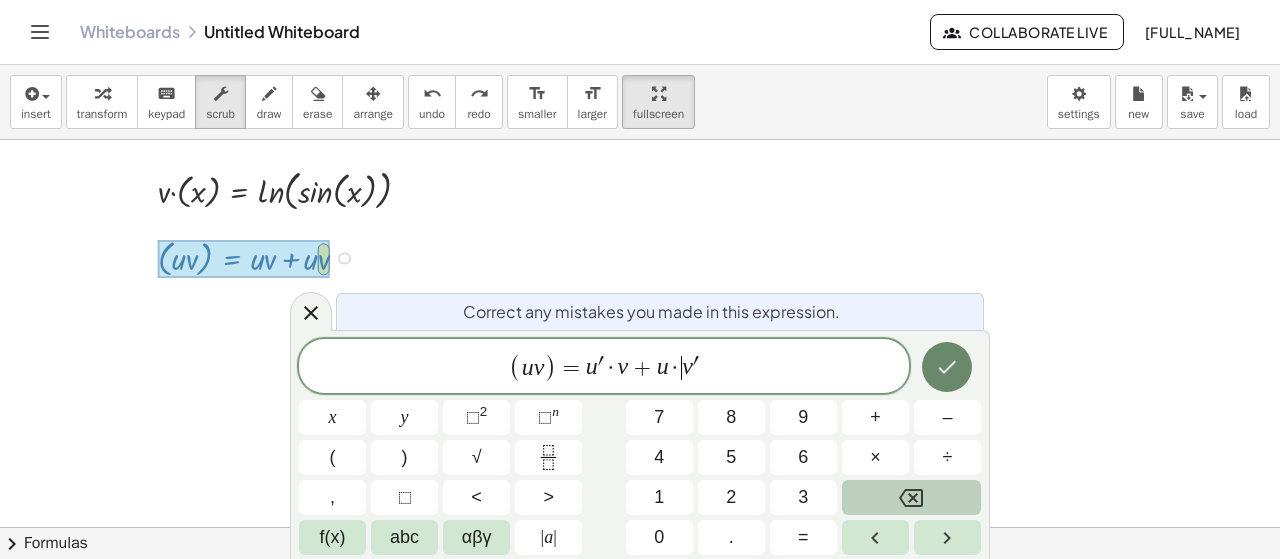 click at bounding box center [947, 367] 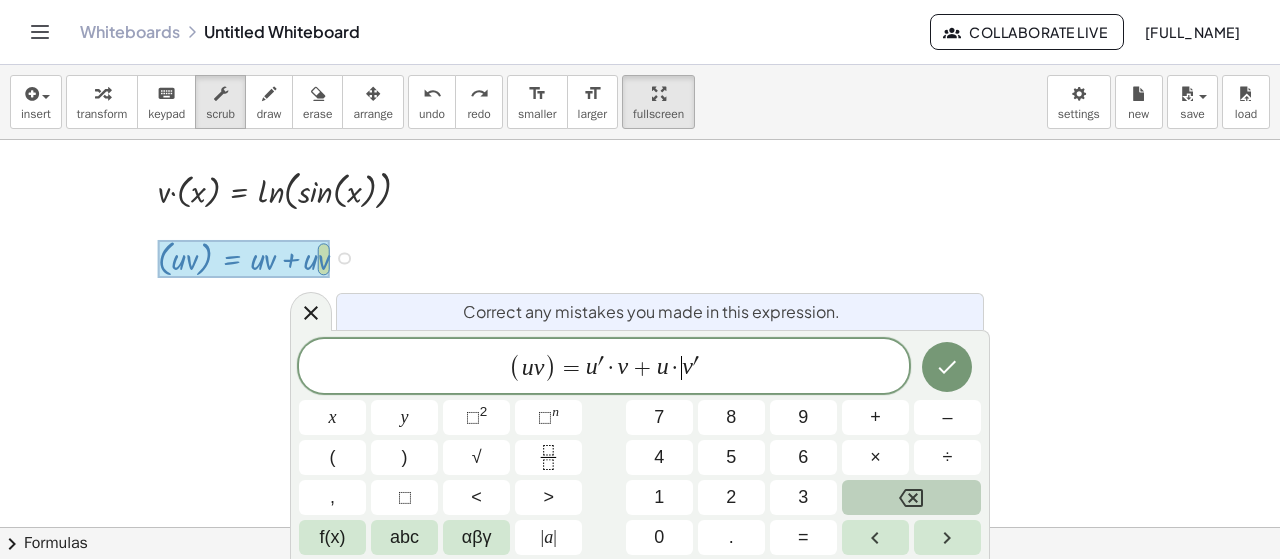 click at bounding box center [640, 366] 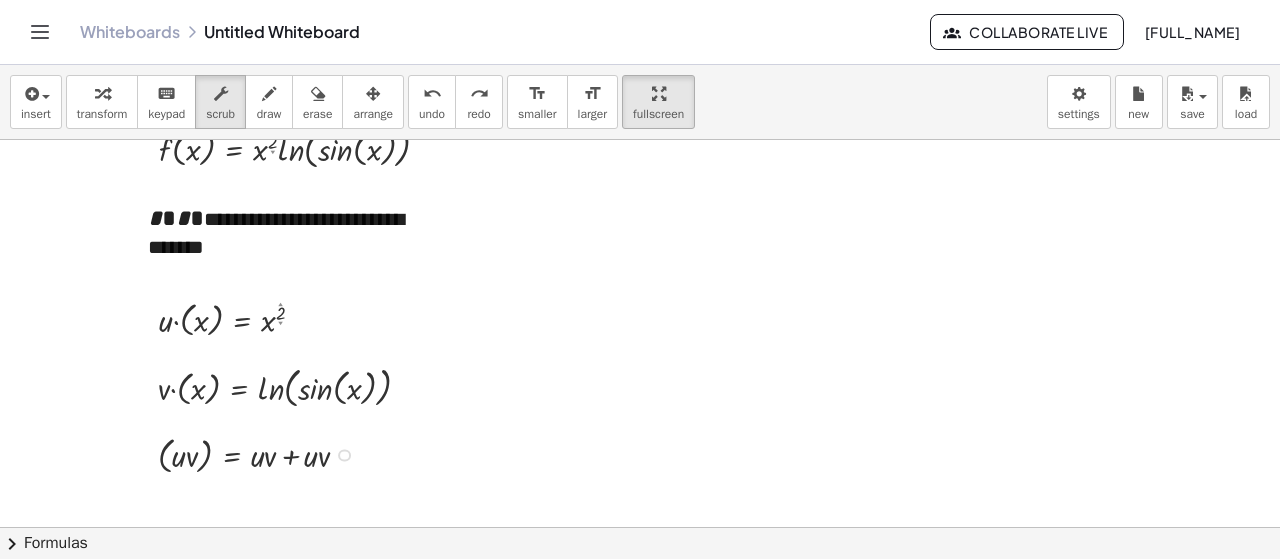 scroll, scrollTop: 0, scrollLeft: 0, axis: both 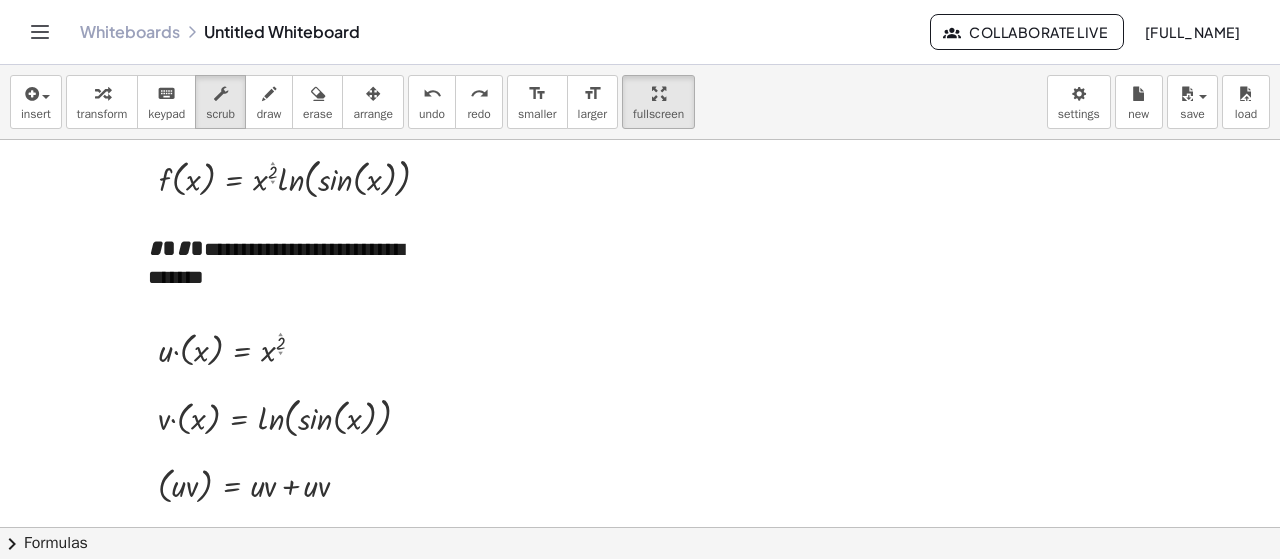 drag, startPoint x: 398, startPoint y: 495, endPoint x: 115, endPoint y: 226, distance: 390.44846 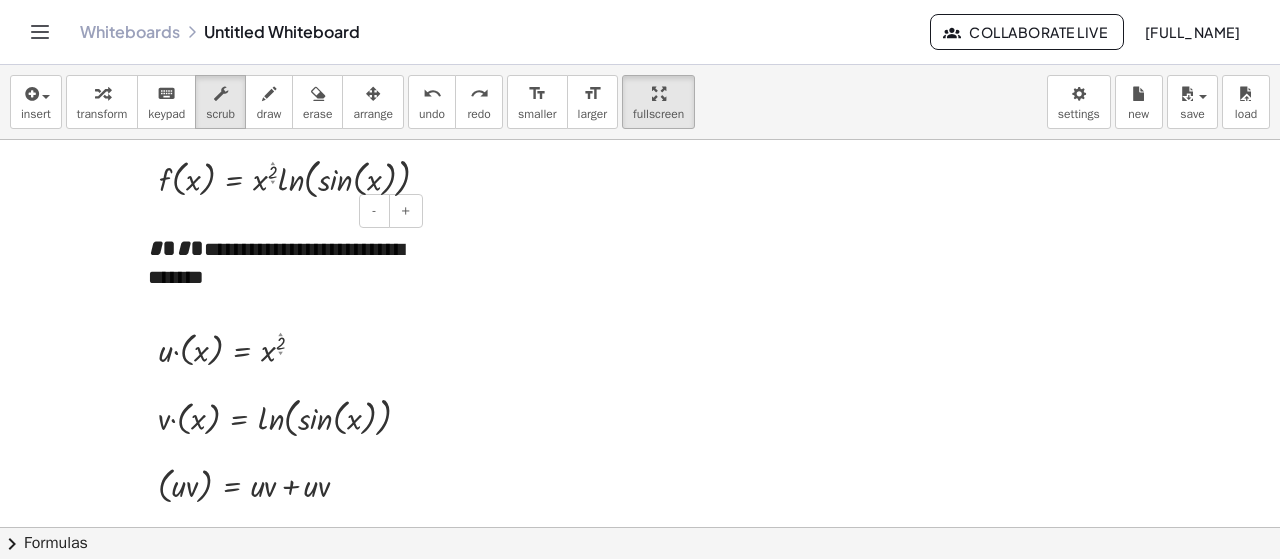 click at bounding box center [138, 264] 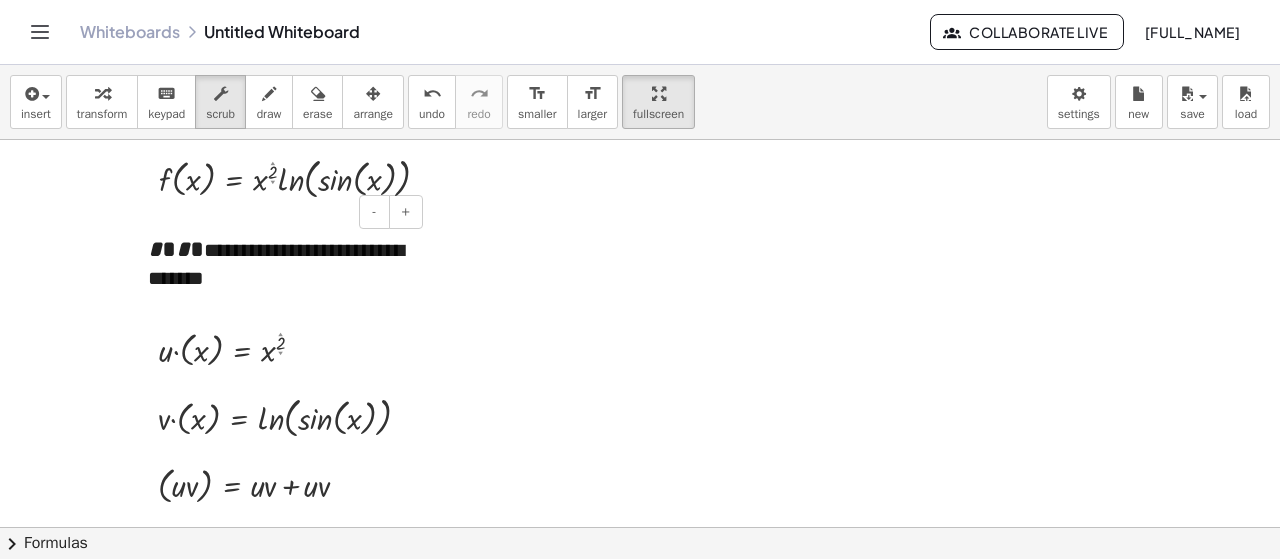 click on "*" at bounding box center (169, 249) 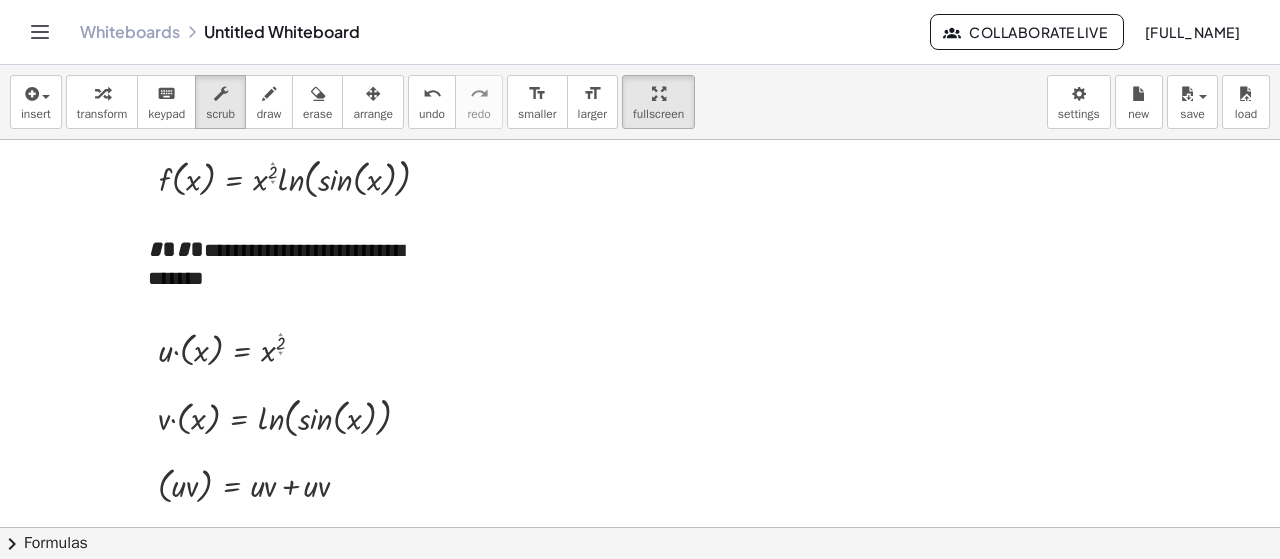 scroll, scrollTop: 300, scrollLeft: 0, axis: vertical 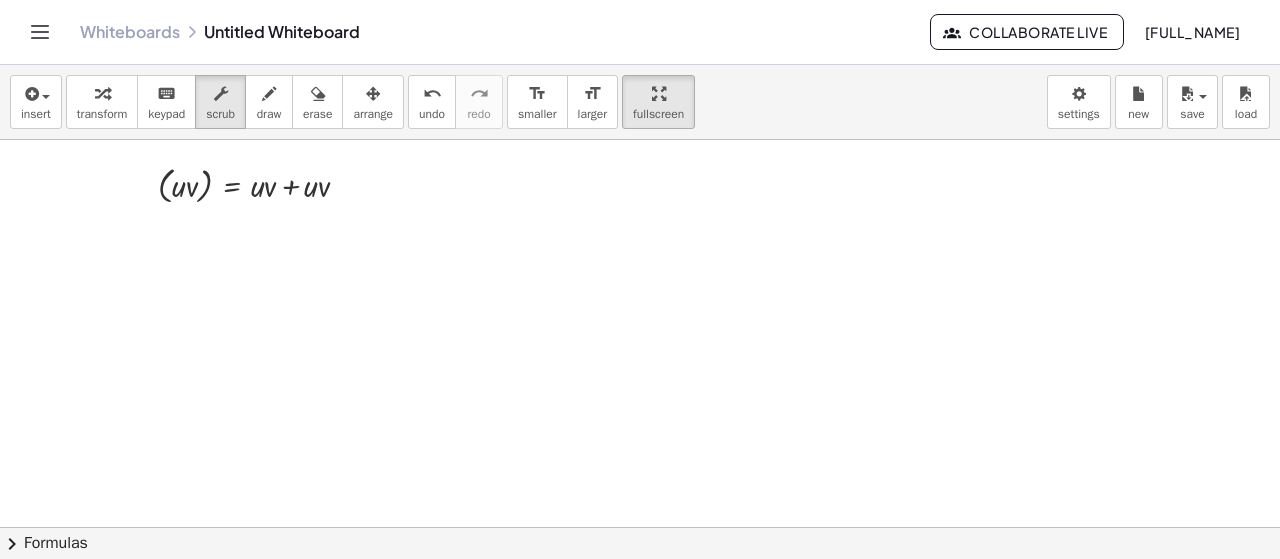 click at bounding box center (640, 293) 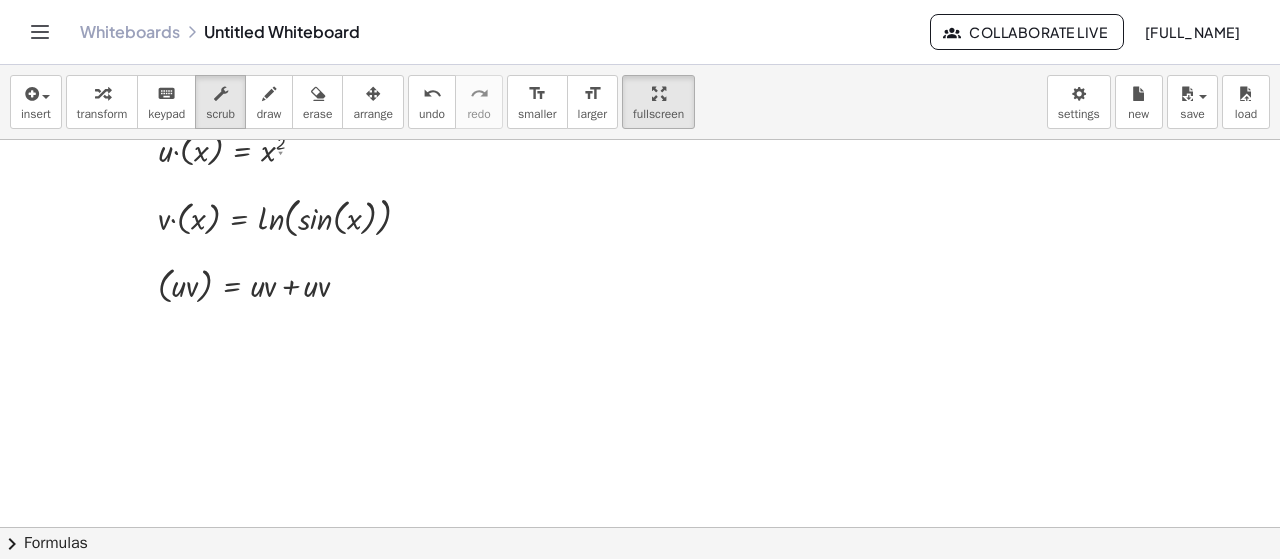 click at bounding box center [640, 393] 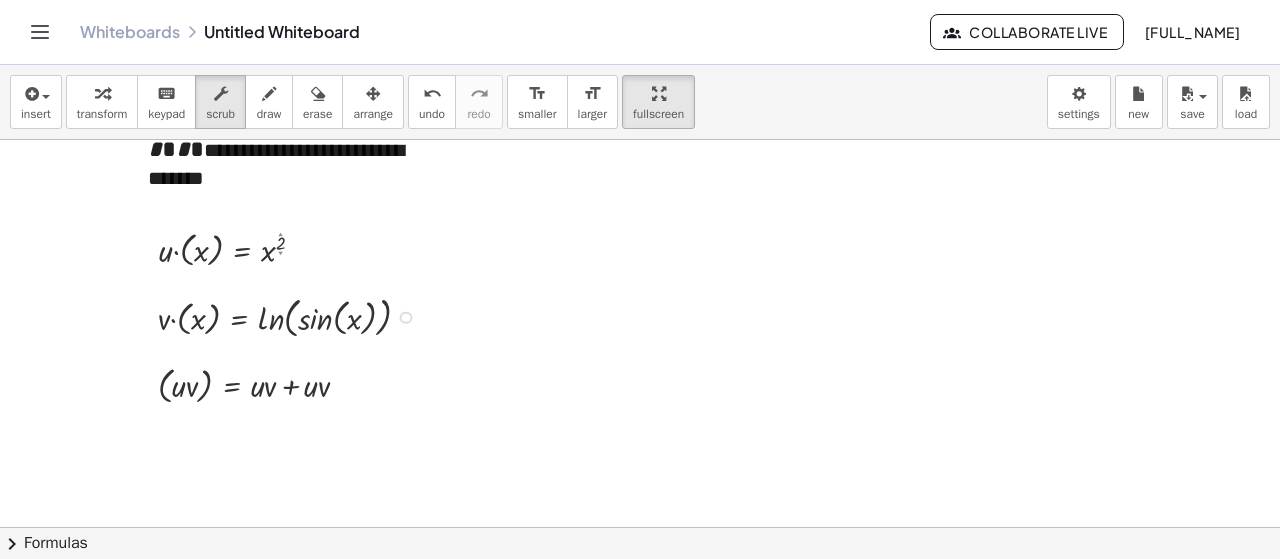 scroll, scrollTop: 200, scrollLeft: 0, axis: vertical 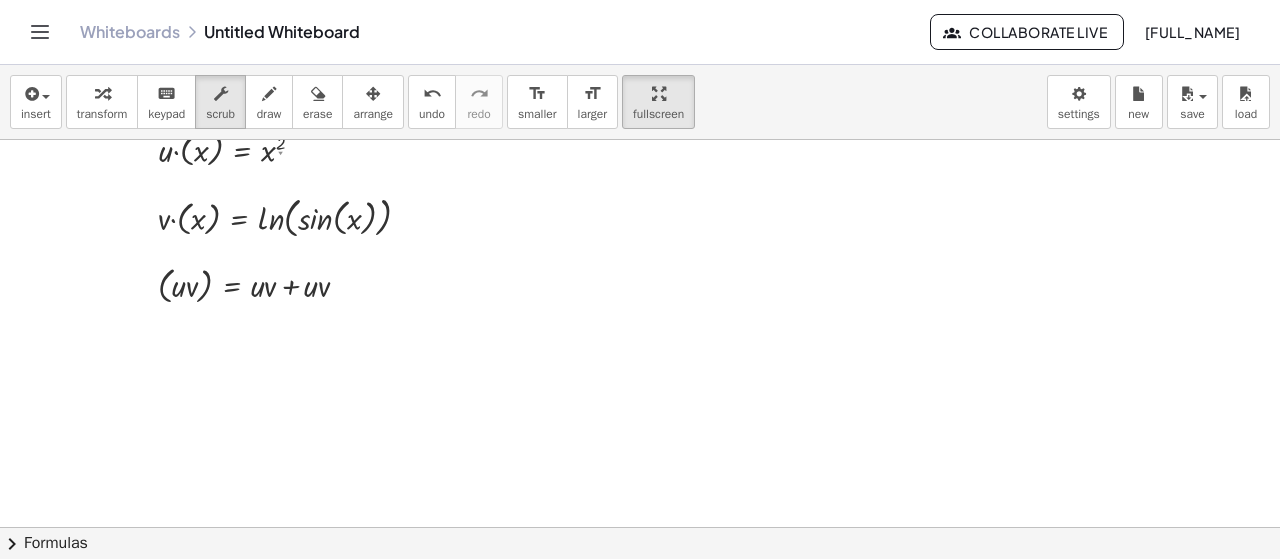 click at bounding box center [640, 393] 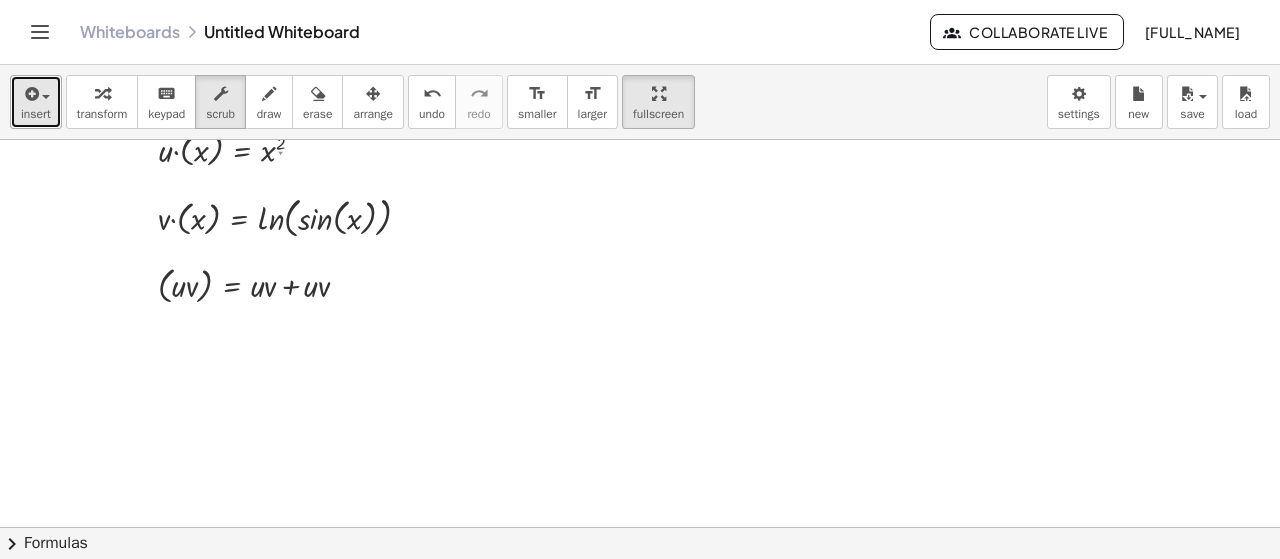 click at bounding box center (30, 94) 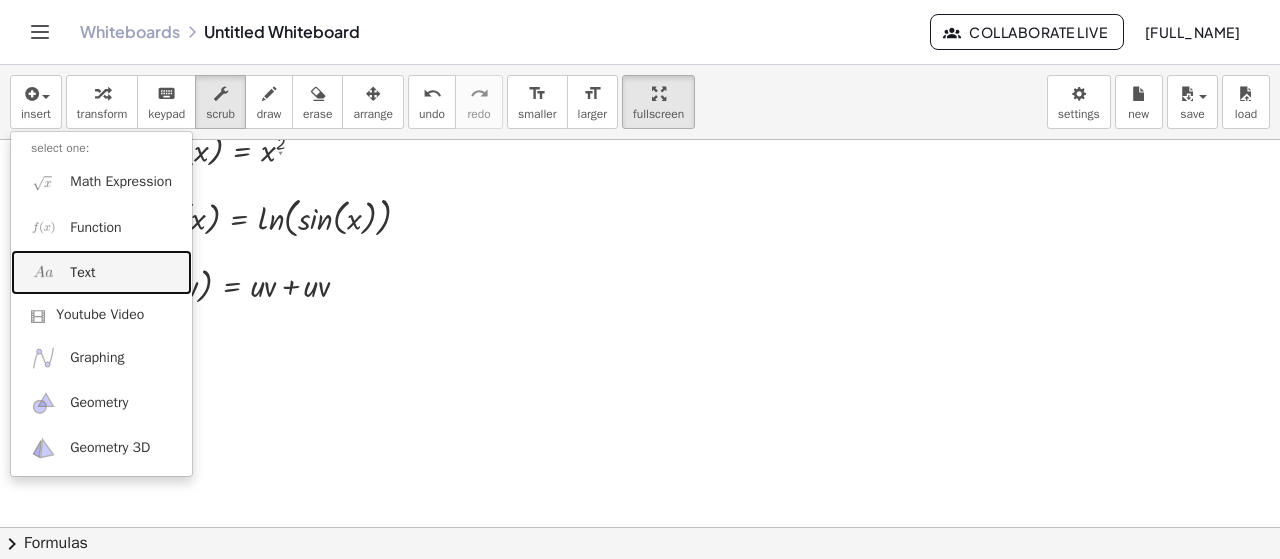 click on "Text" at bounding box center (101, 272) 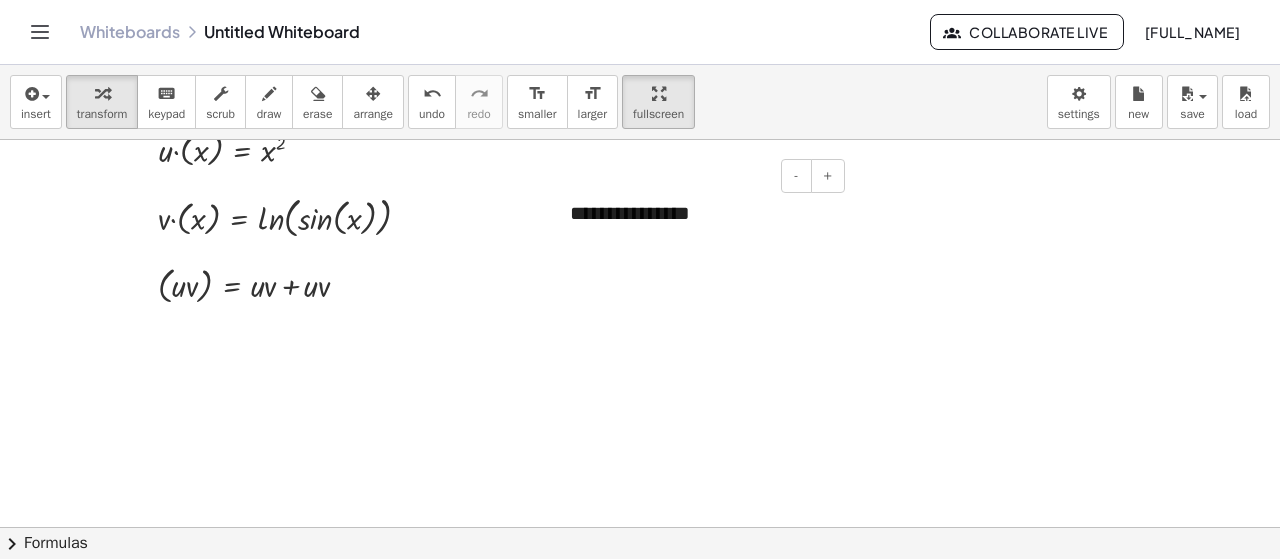 type 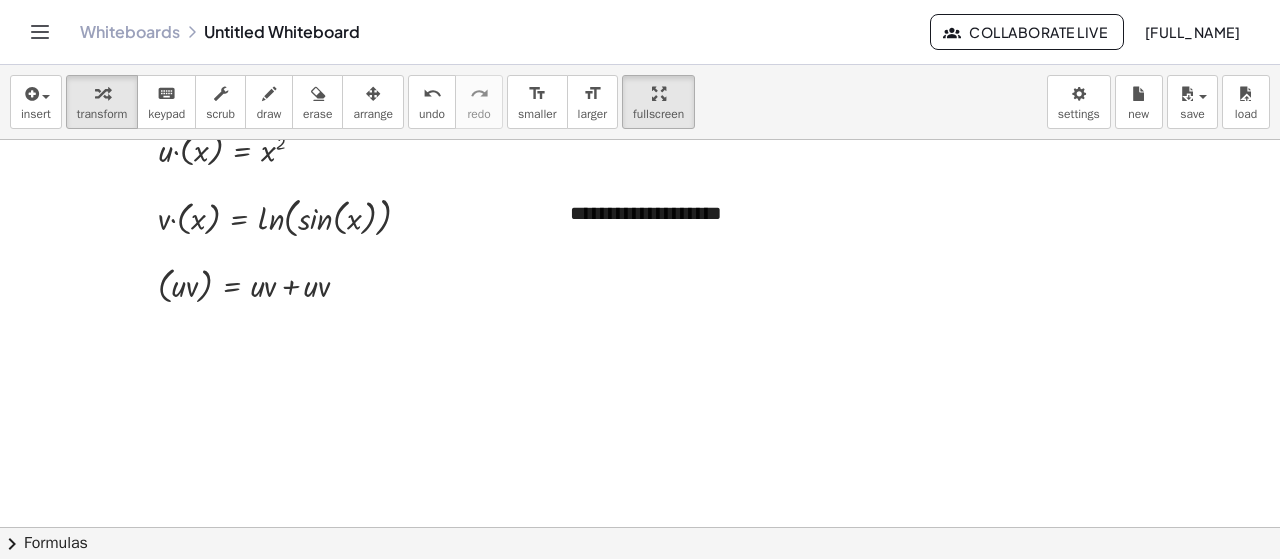 click at bounding box center [640, 393] 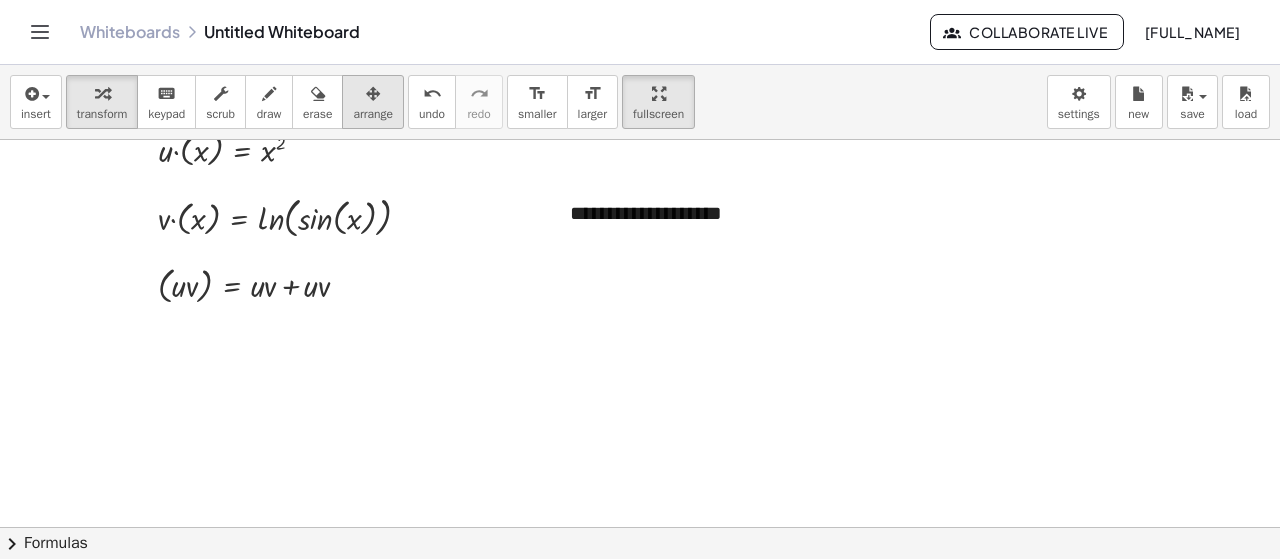 click on "arrange" at bounding box center (373, 114) 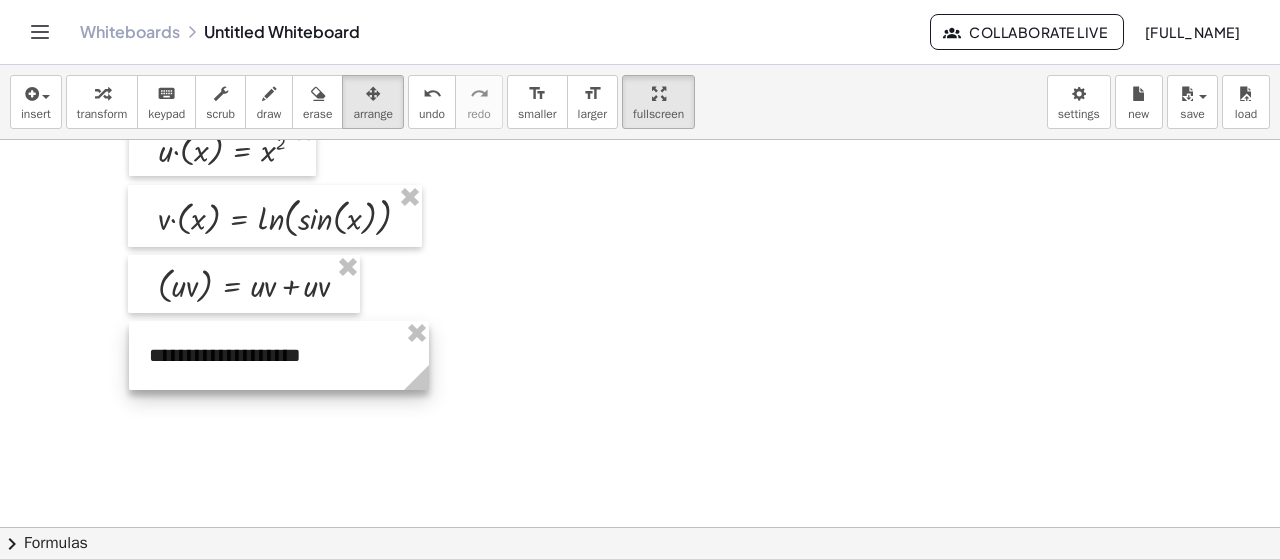 drag, startPoint x: 645, startPoint y: 205, endPoint x: 224, endPoint y: 347, distance: 444.30283 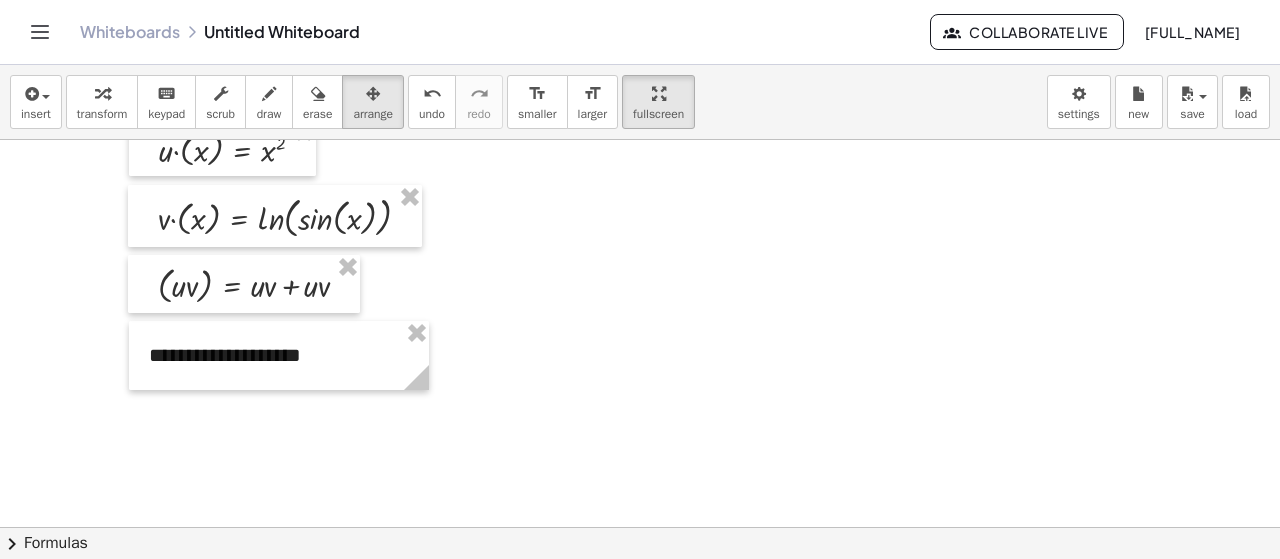 click at bounding box center [640, 393] 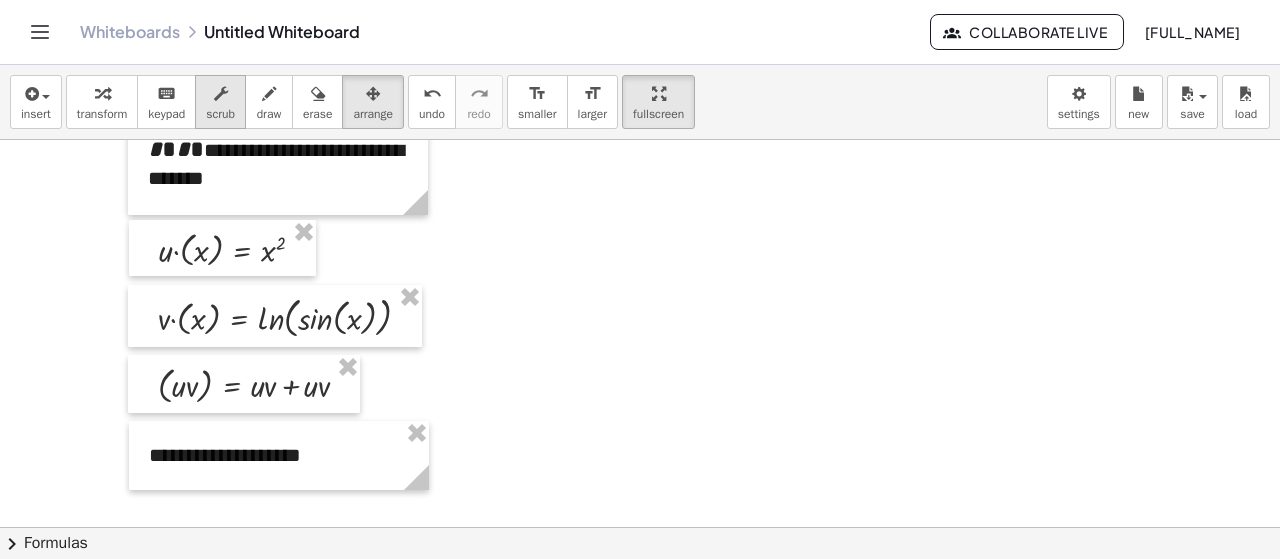 click on "scrub" at bounding box center [220, 102] 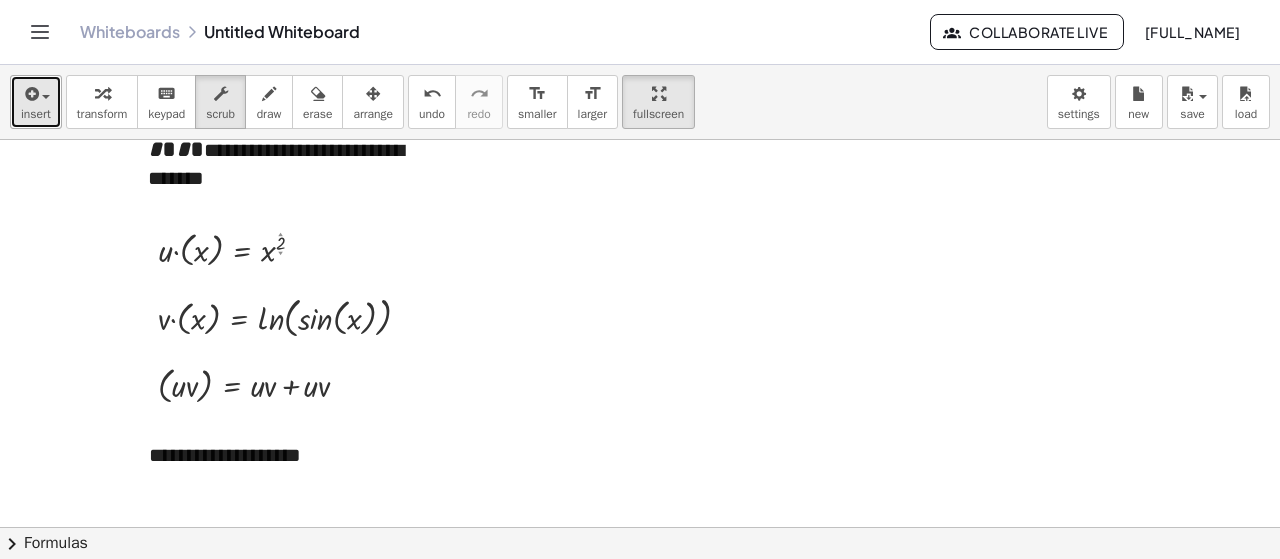 click on "insert" at bounding box center [36, 102] 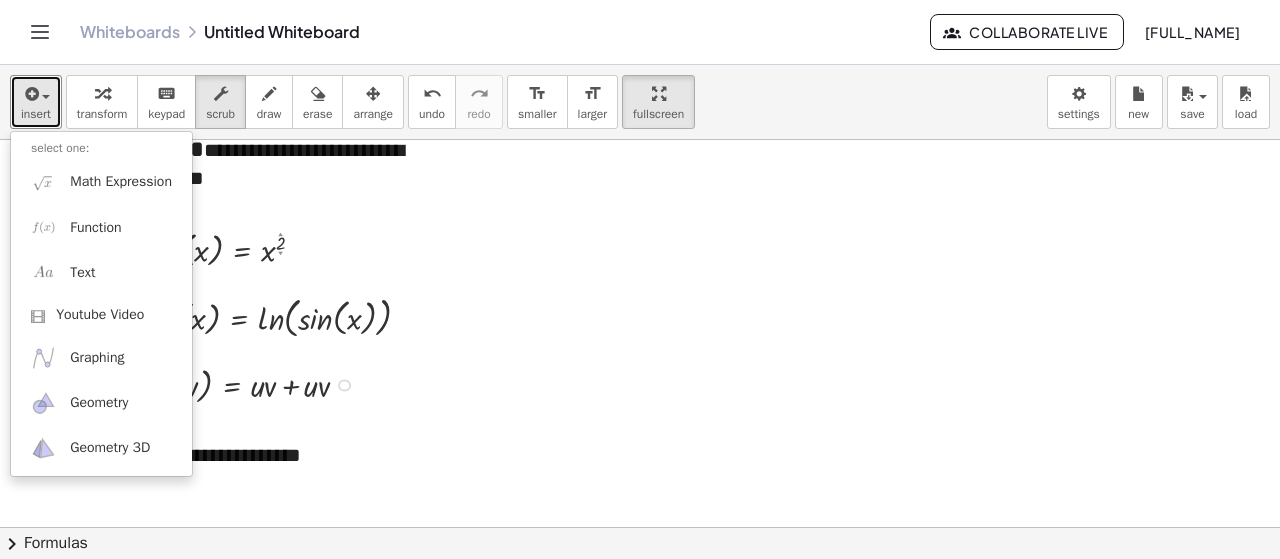 click at bounding box center (261, 384) 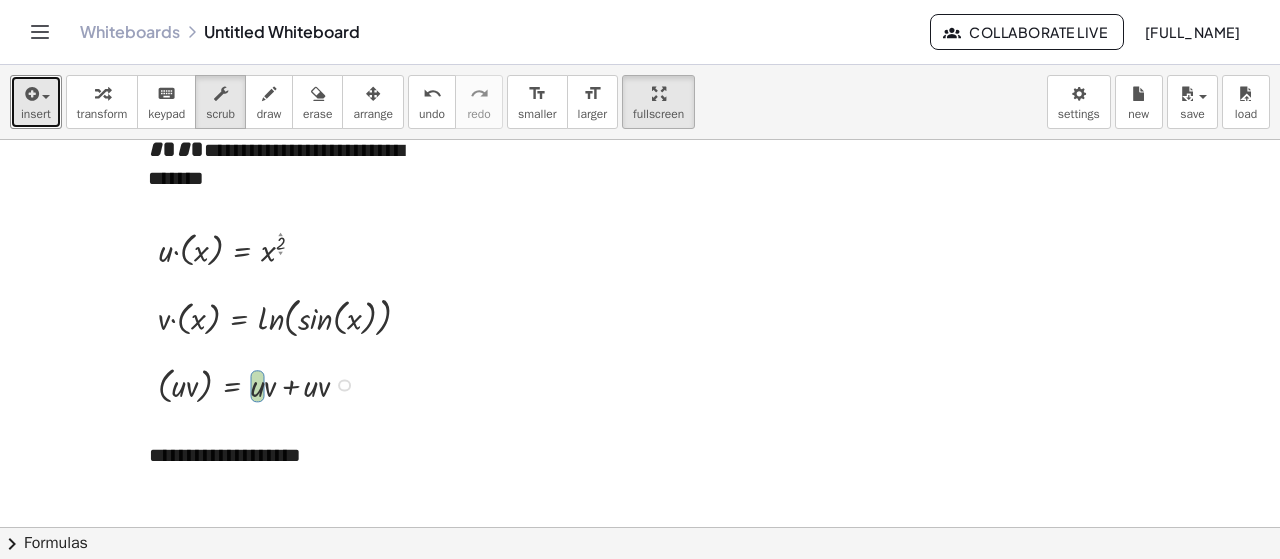 click at bounding box center [261, 384] 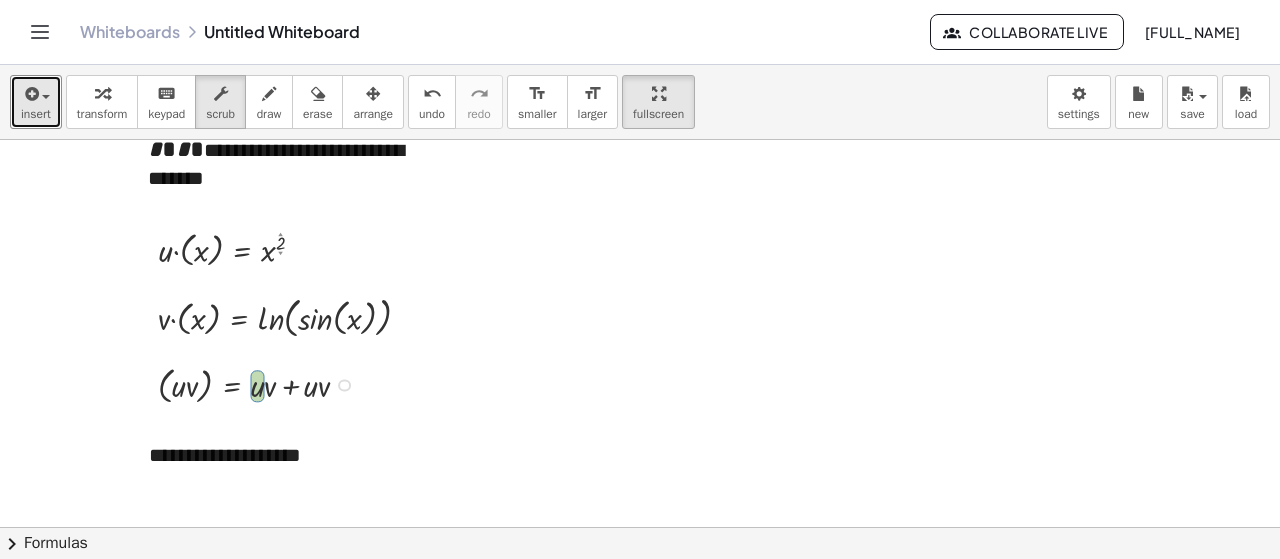 click at bounding box center [261, 384] 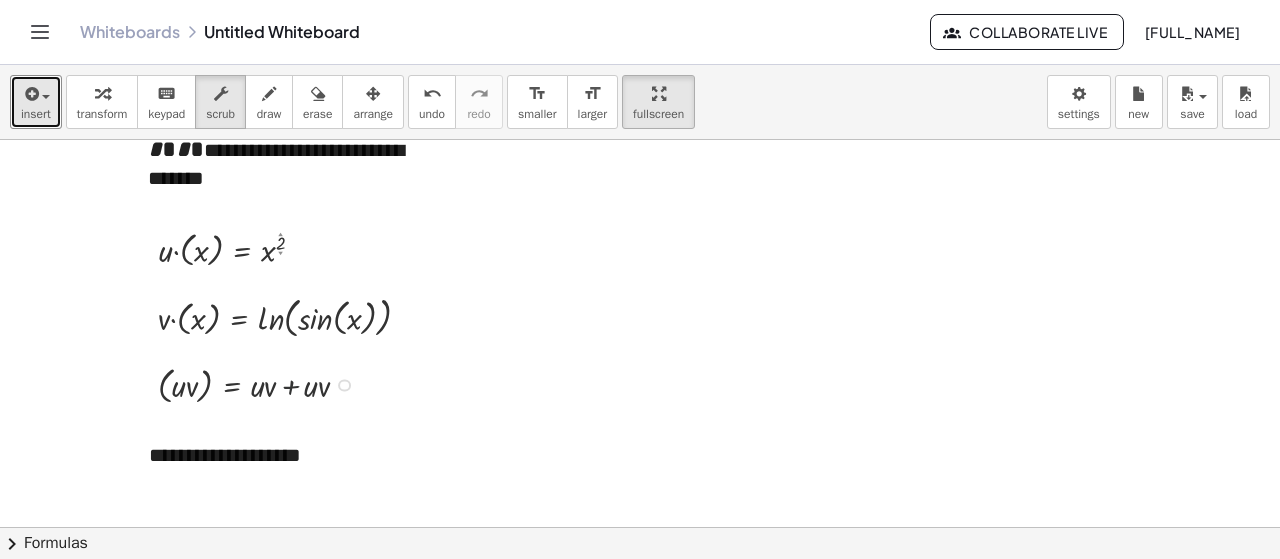 click at bounding box center (261, 384) 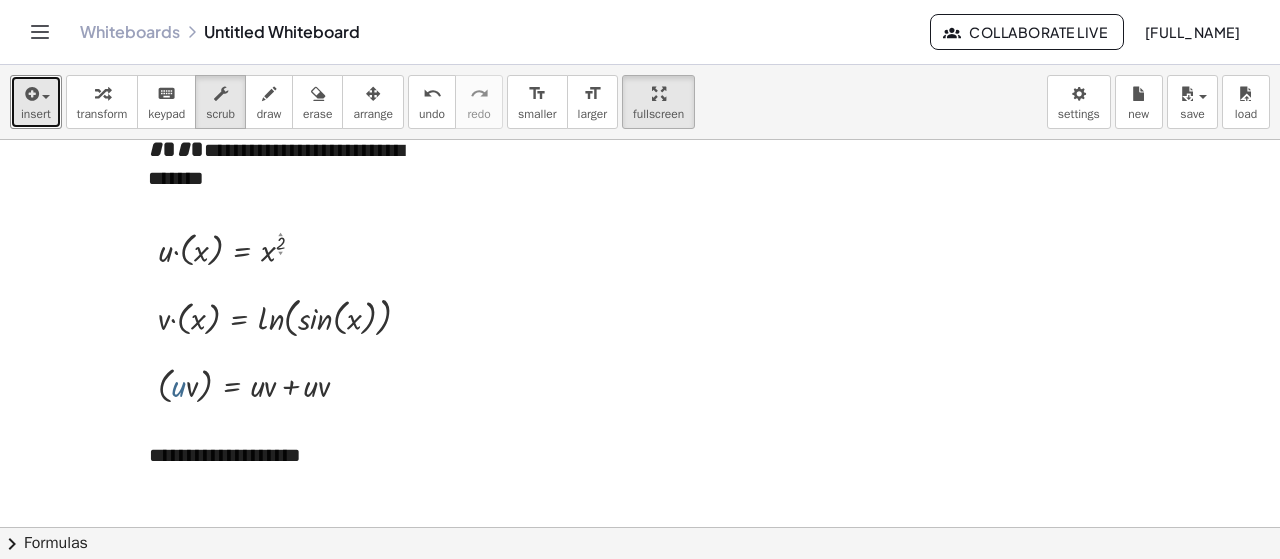 drag, startPoint x: 180, startPoint y: 386, endPoint x: 246, endPoint y: 385, distance: 66.007576 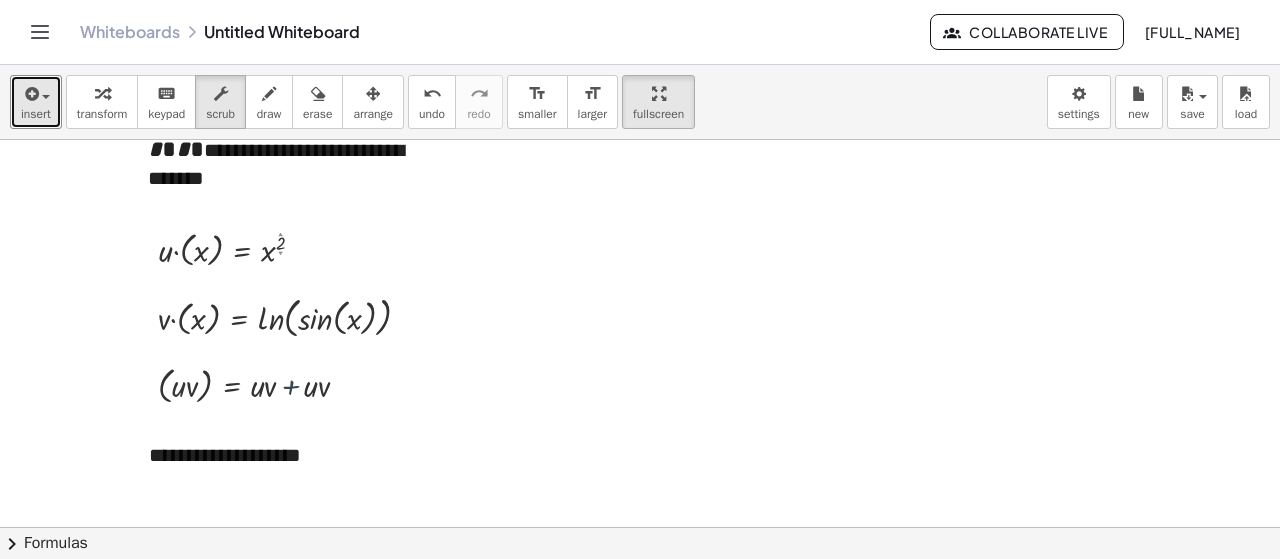 drag, startPoint x: 277, startPoint y: 388, endPoint x: 238, endPoint y: 386, distance: 39.051247 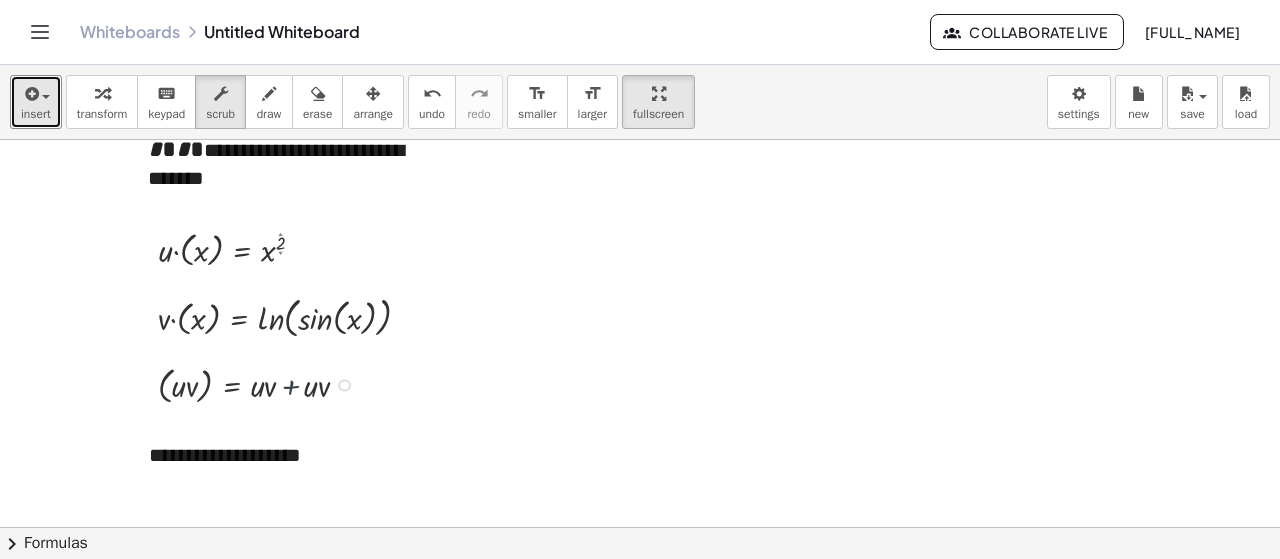 click at bounding box center [261, 384] 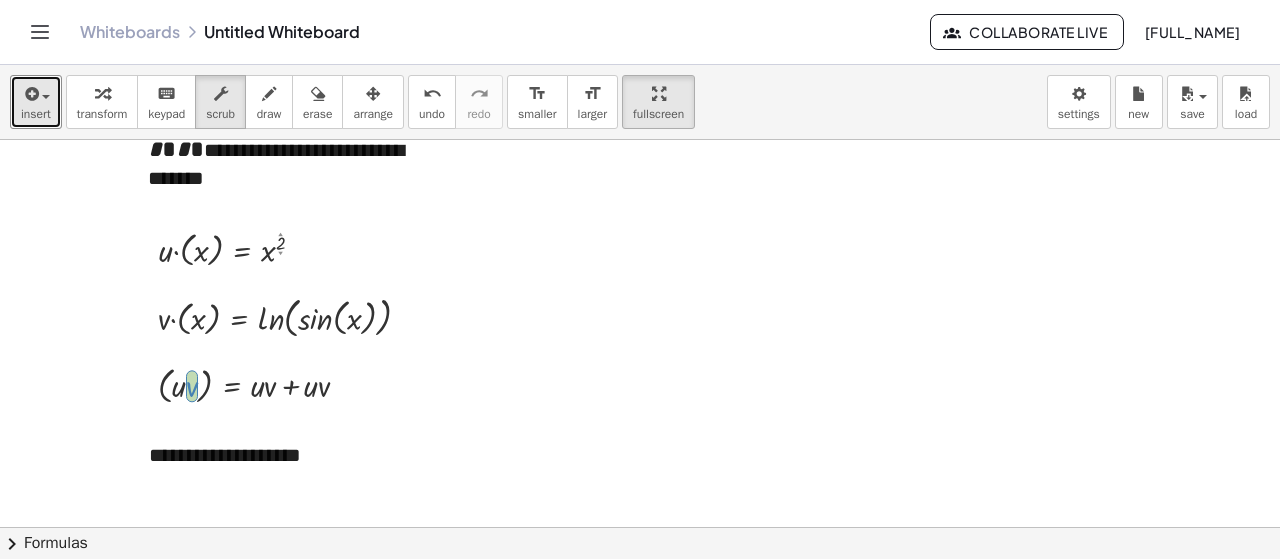 drag, startPoint x: 194, startPoint y: 385, endPoint x: 162, endPoint y: 383, distance: 32.06244 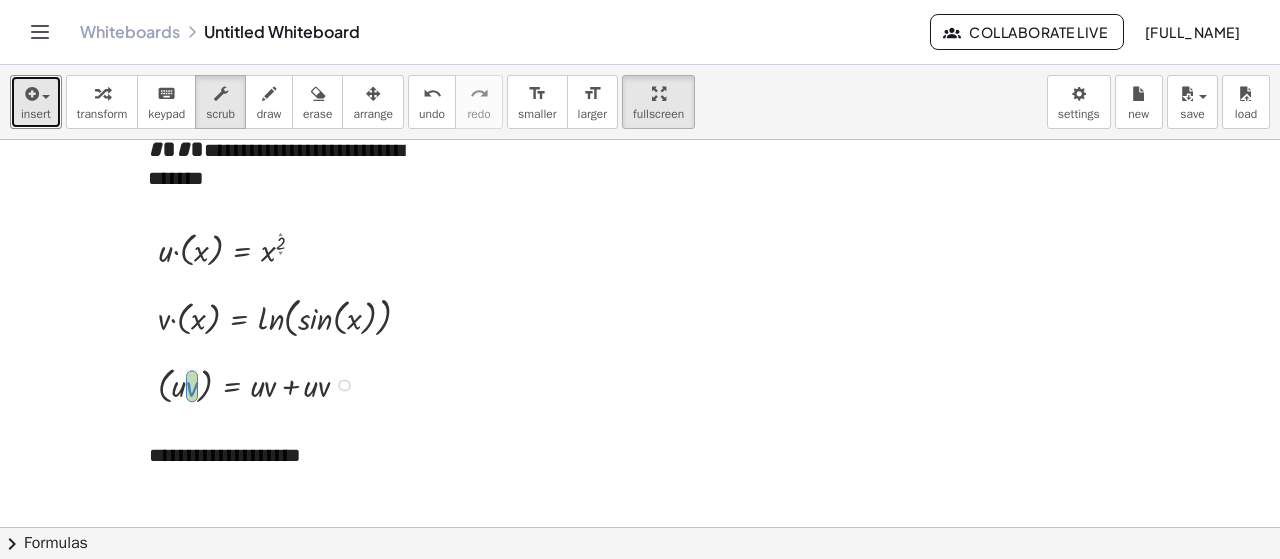 click at bounding box center (261, 384) 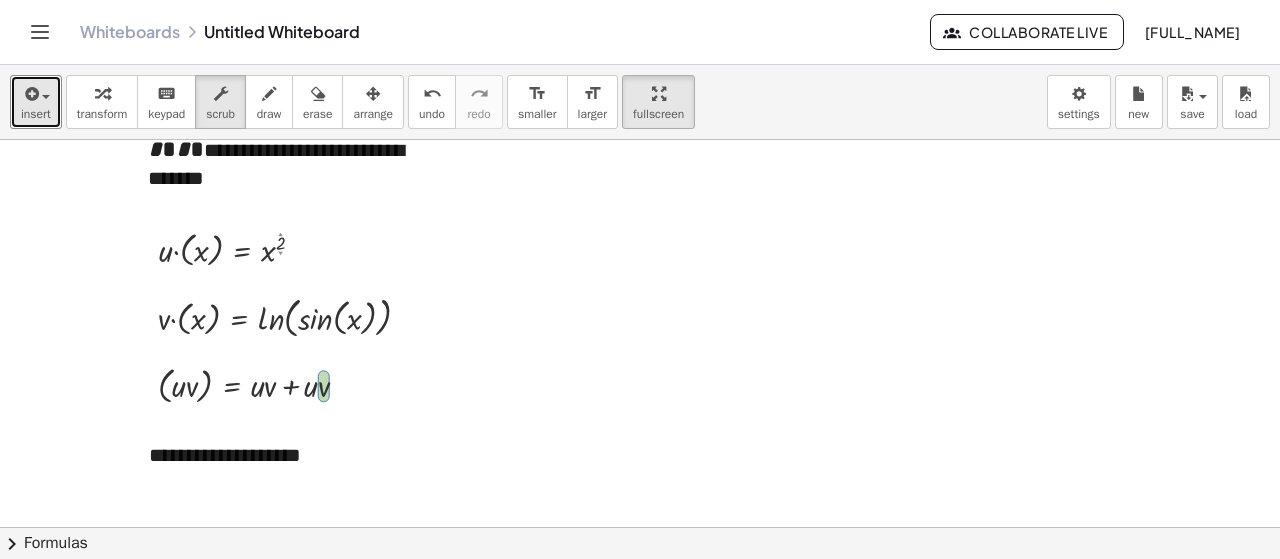 click at bounding box center (640, 493) 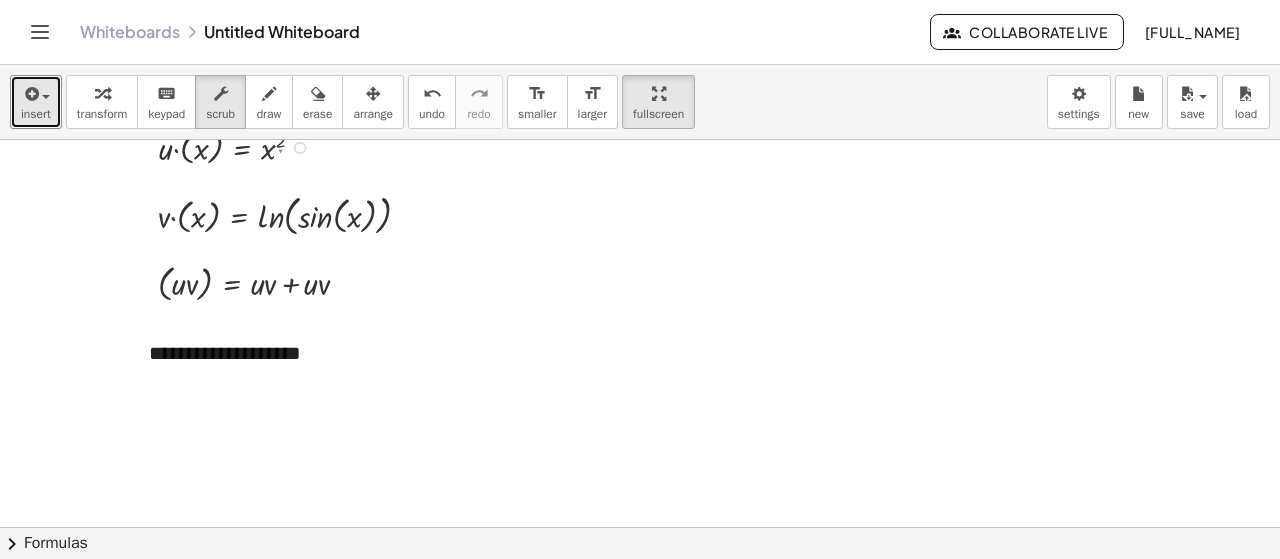 scroll, scrollTop: 300, scrollLeft: 0, axis: vertical 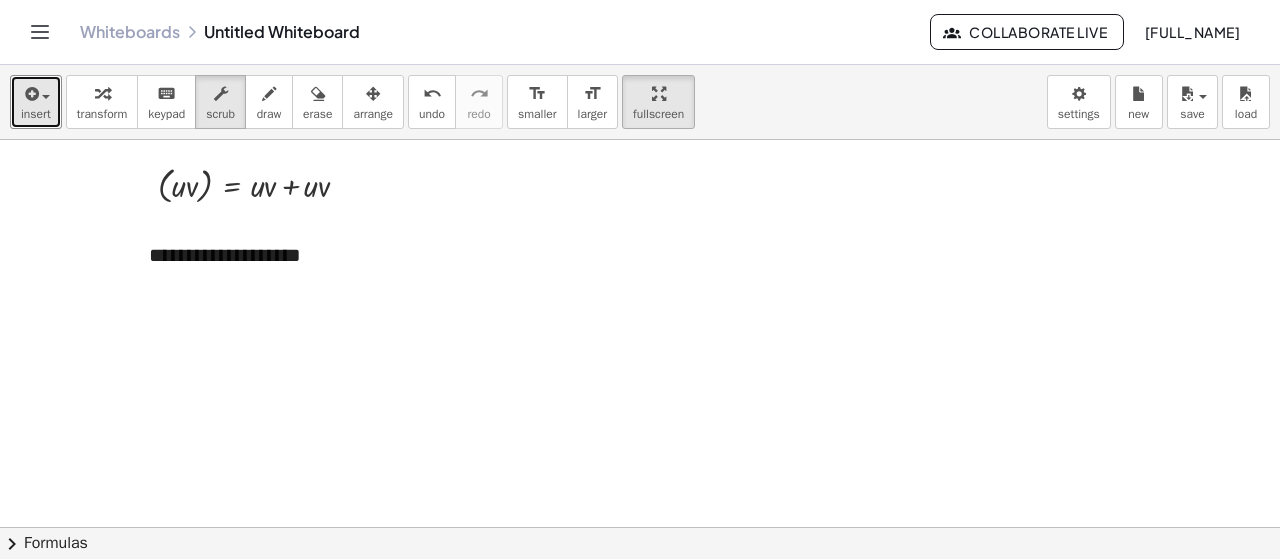 click at bounding box center (640, 293) 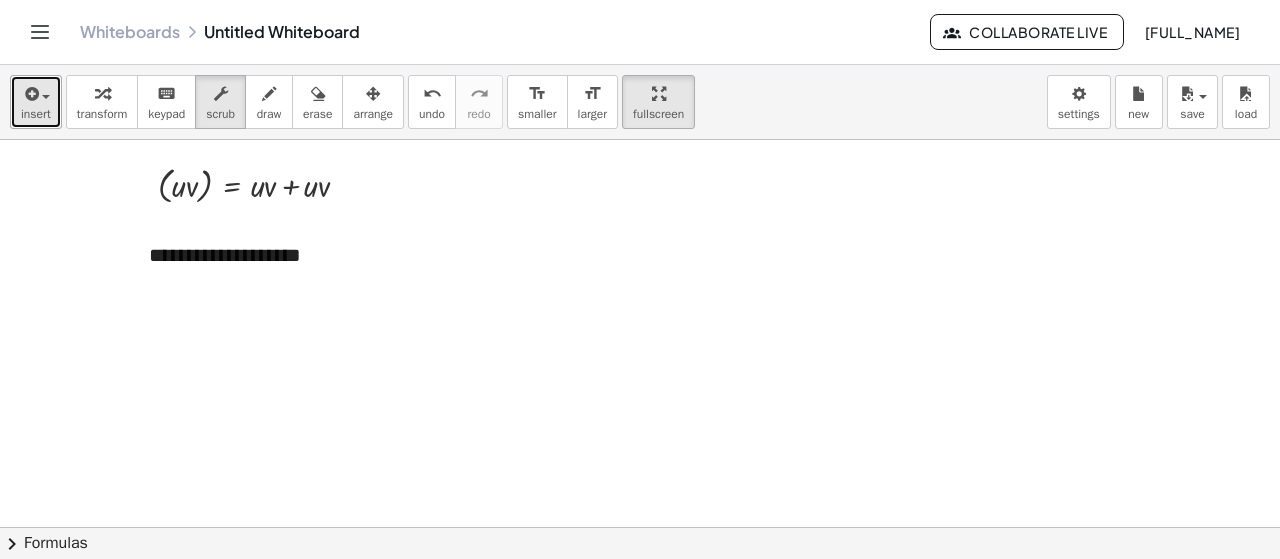 click at bounding box center (30, 94) 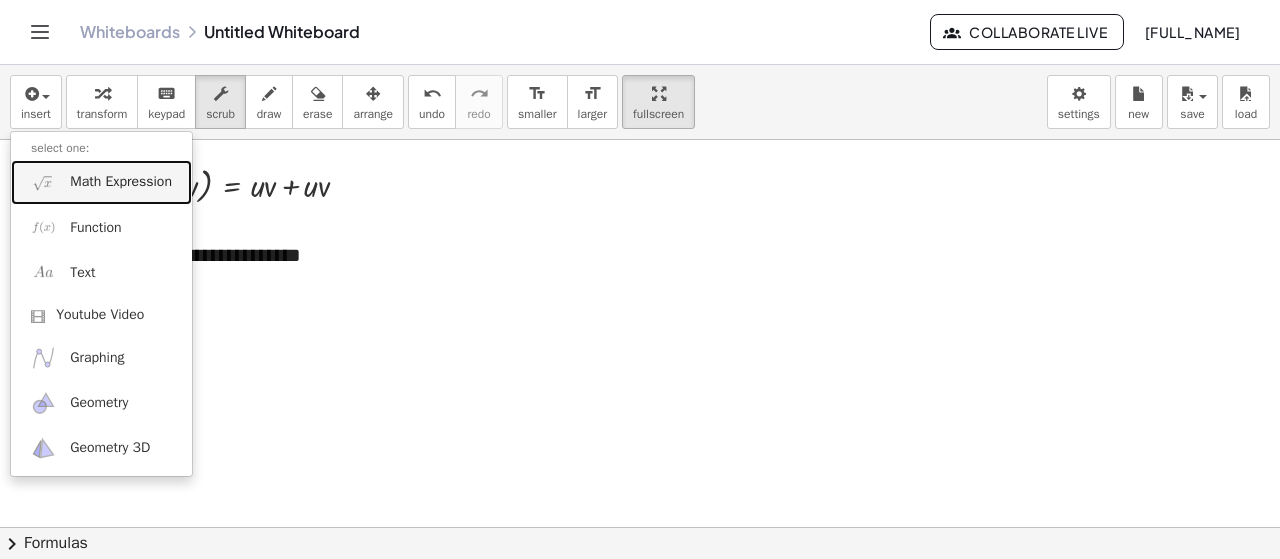 click on "Math Expression" at bounding box center (121, 182) 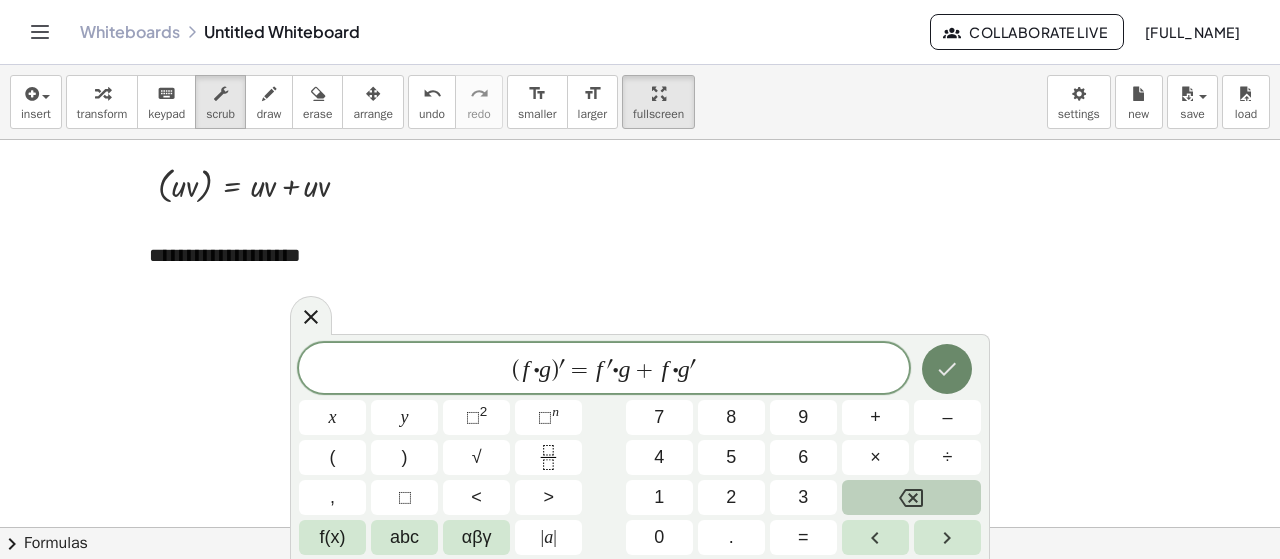 click at bounding box center (947, 369) 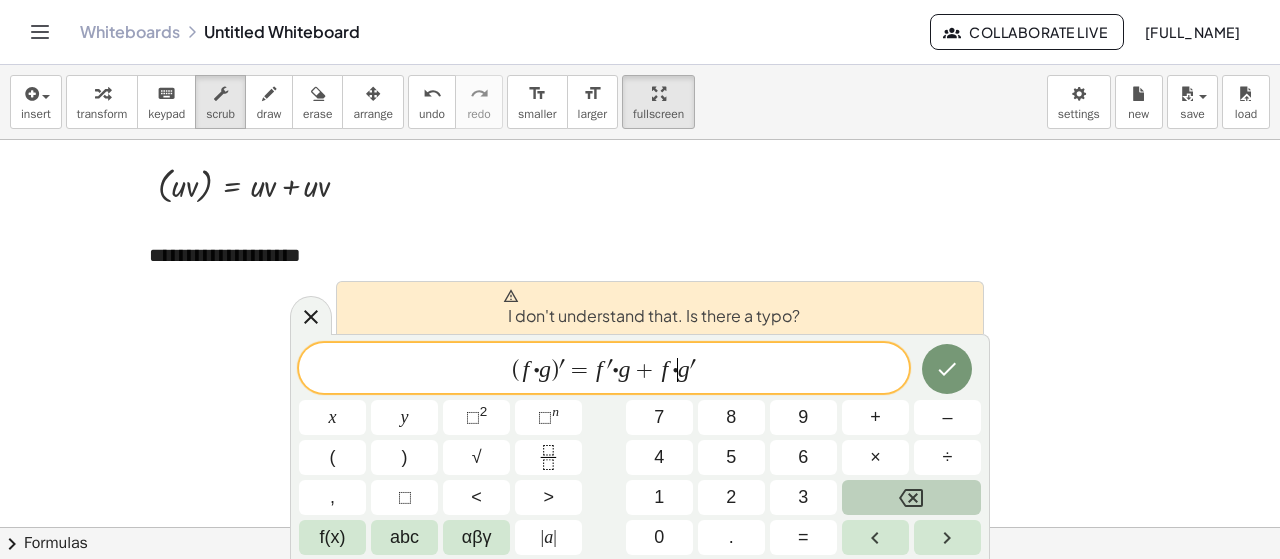 click on "g" at bounding box center [684, 369] 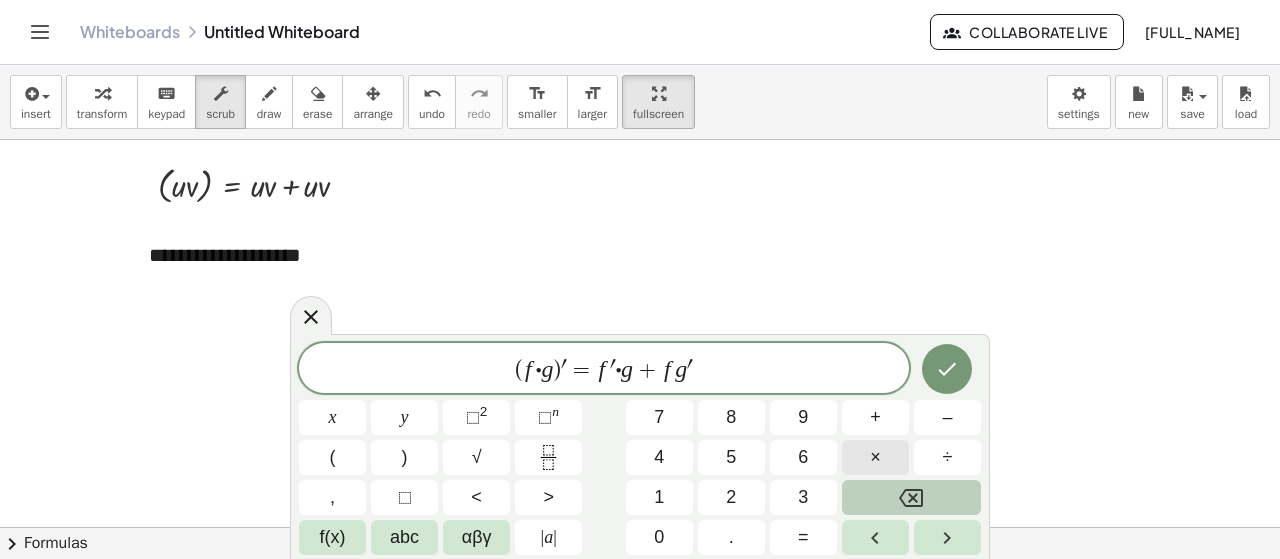 click on "×" at bounding box center [875, 457] 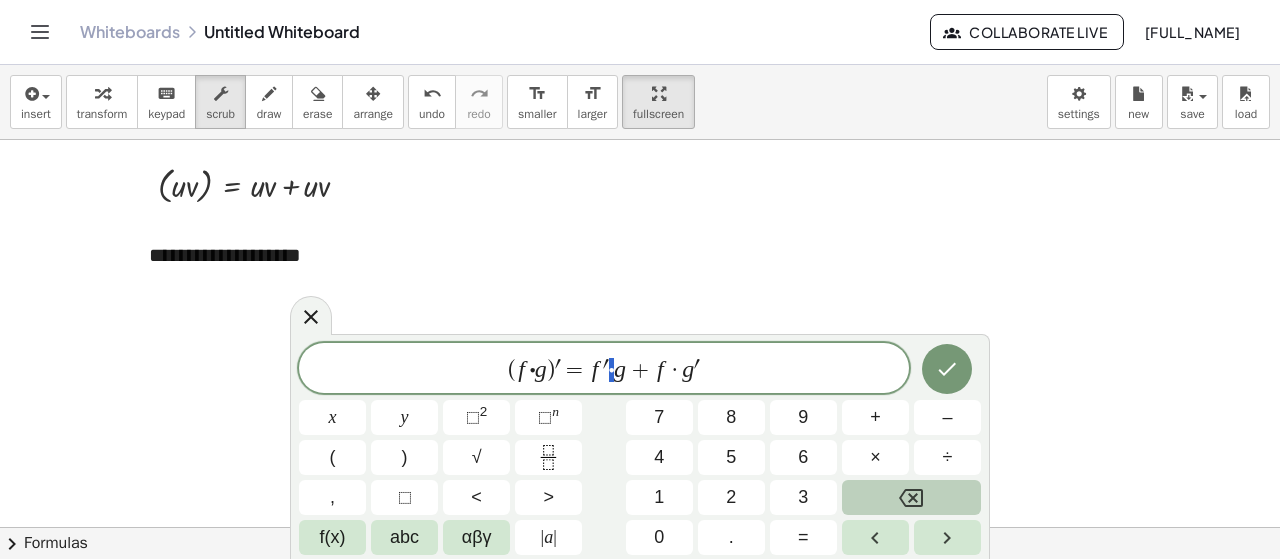 click on "( f ⋅ g ) ′ = f ′ ⋅ g + f · g ′" at bounding box center (604, 370) 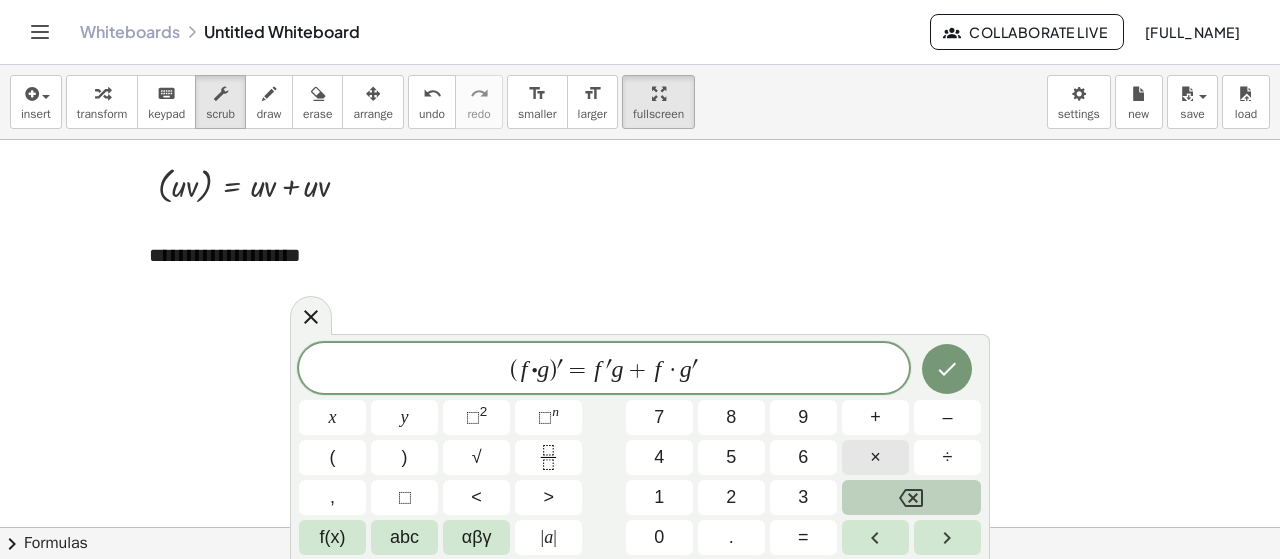 click on "×" at bounding box center [875, 457] 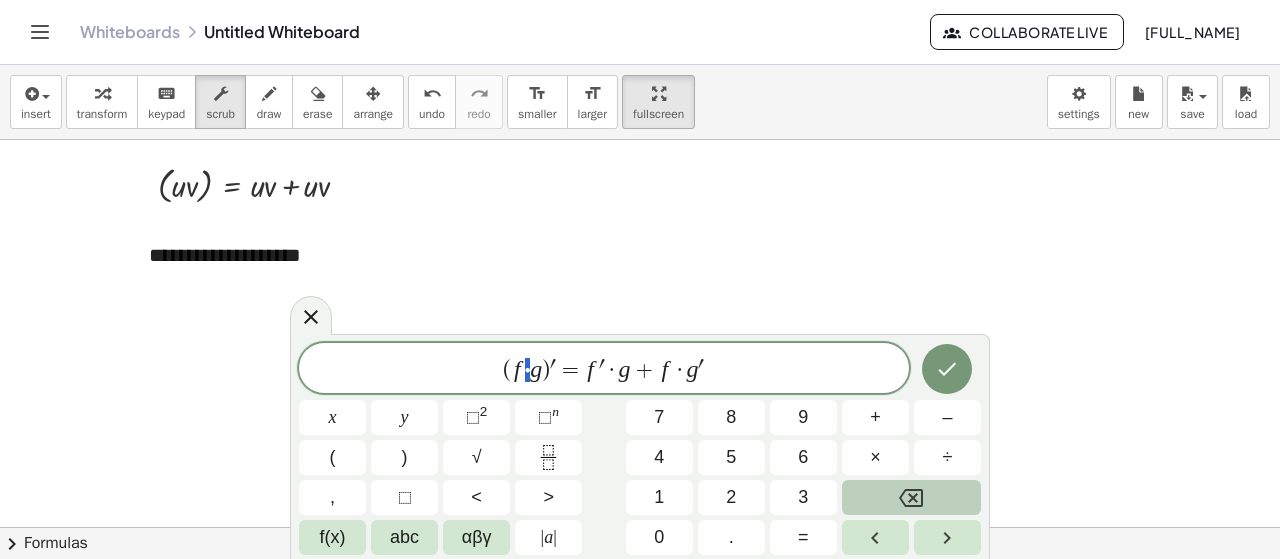 click on "( f ⋅ g ) ′ = f ′ · g + f · g ′" at bounding box center (604, 370) 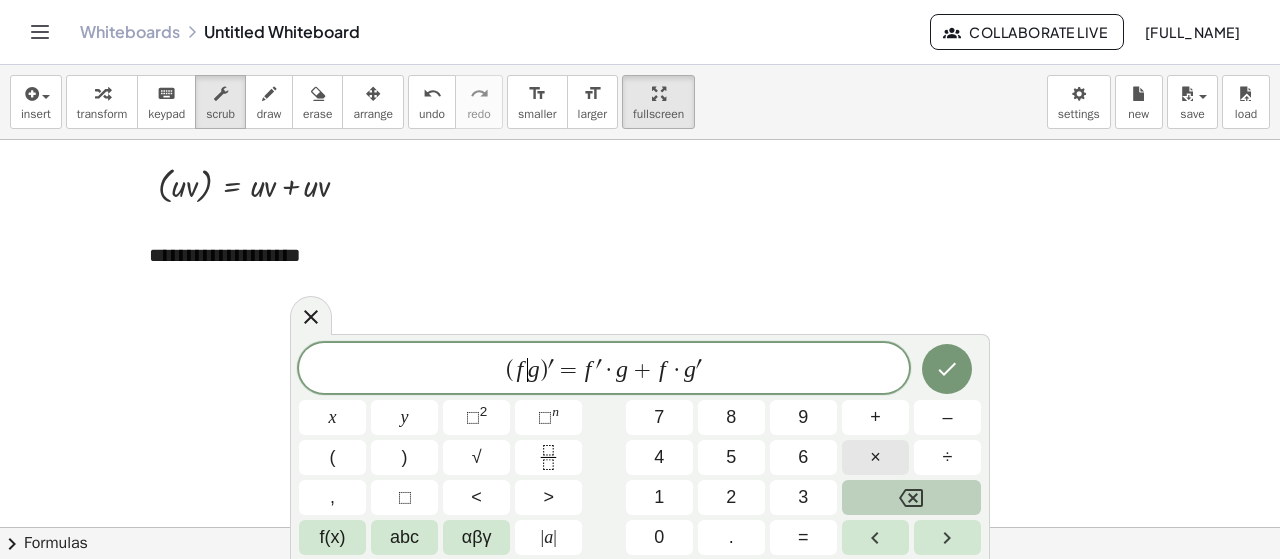 click on "×" at bounding box center [875, 457] 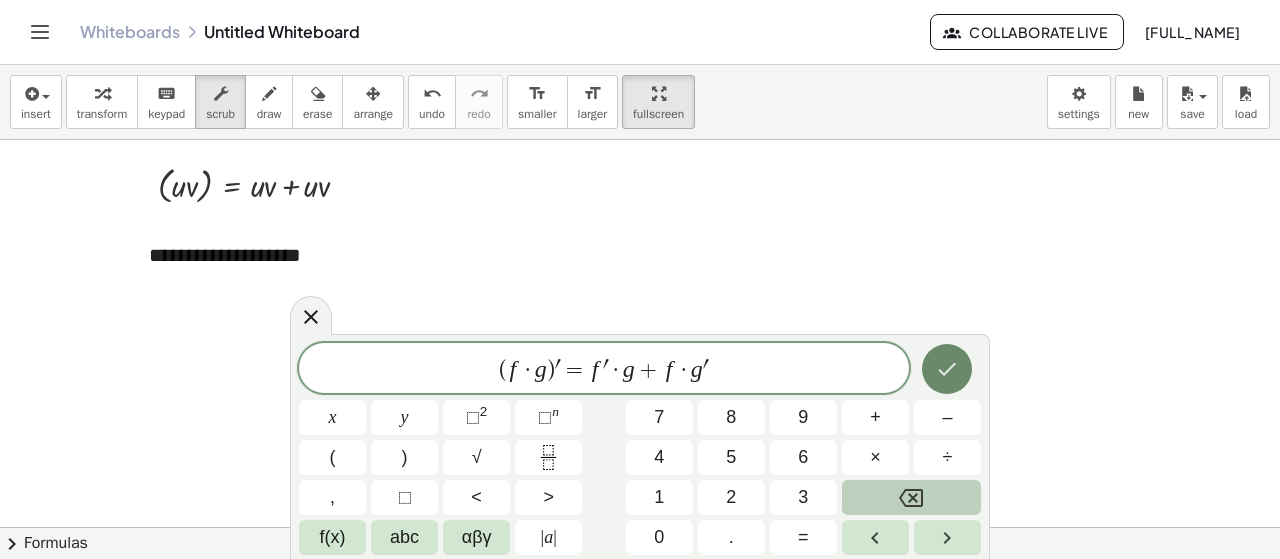 click at bounding box center (947, 369) 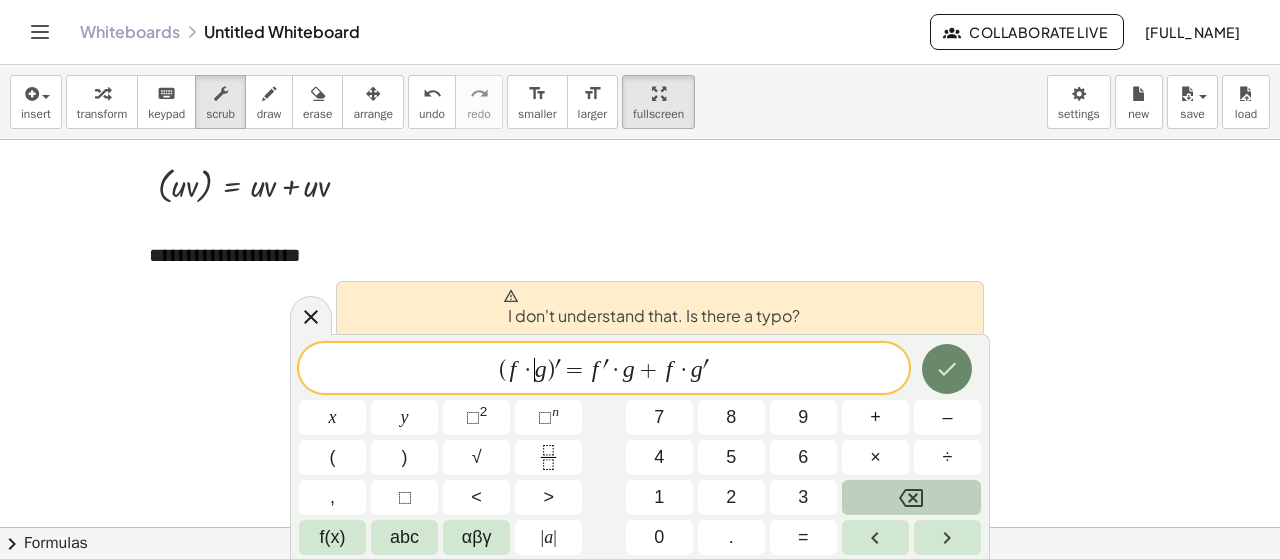 click at bounding box center [947, 369] 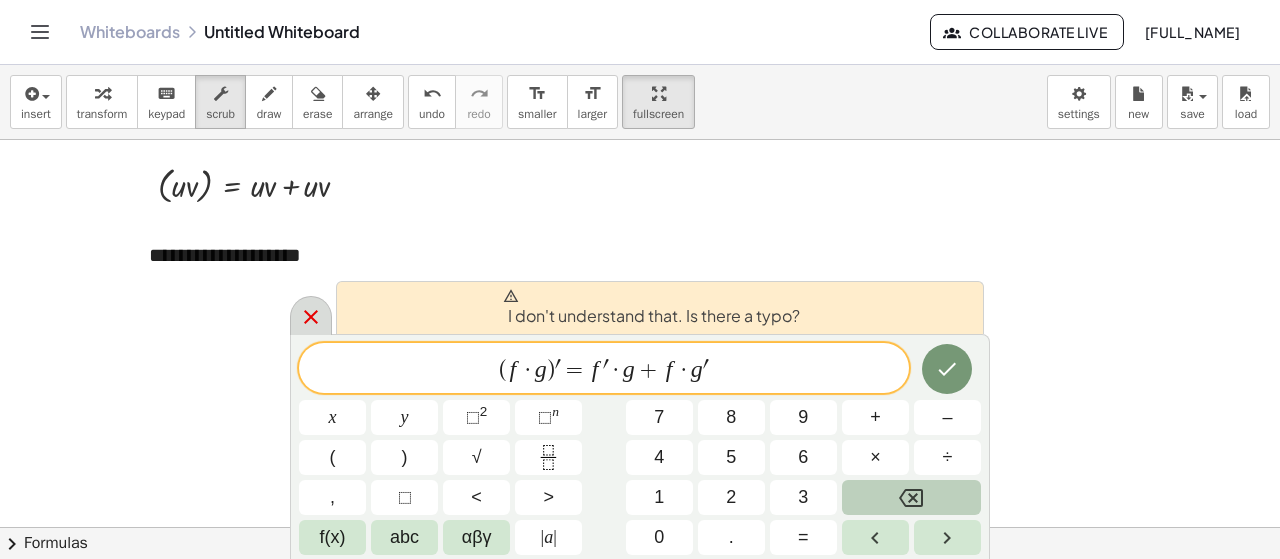 click 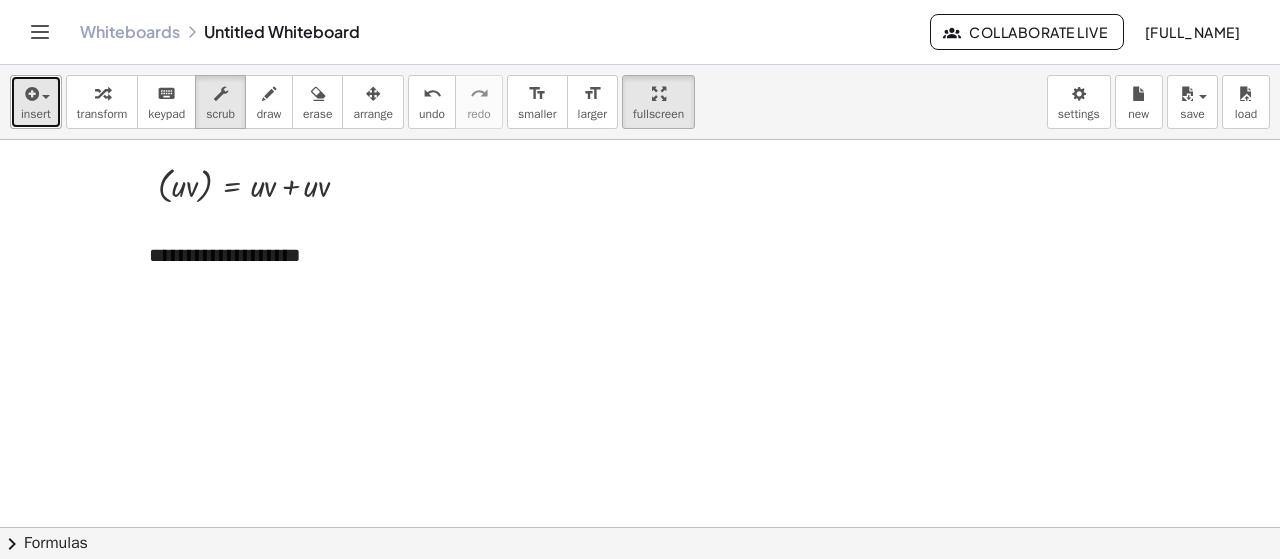 click on "insert" at bounding box center (36, 114) 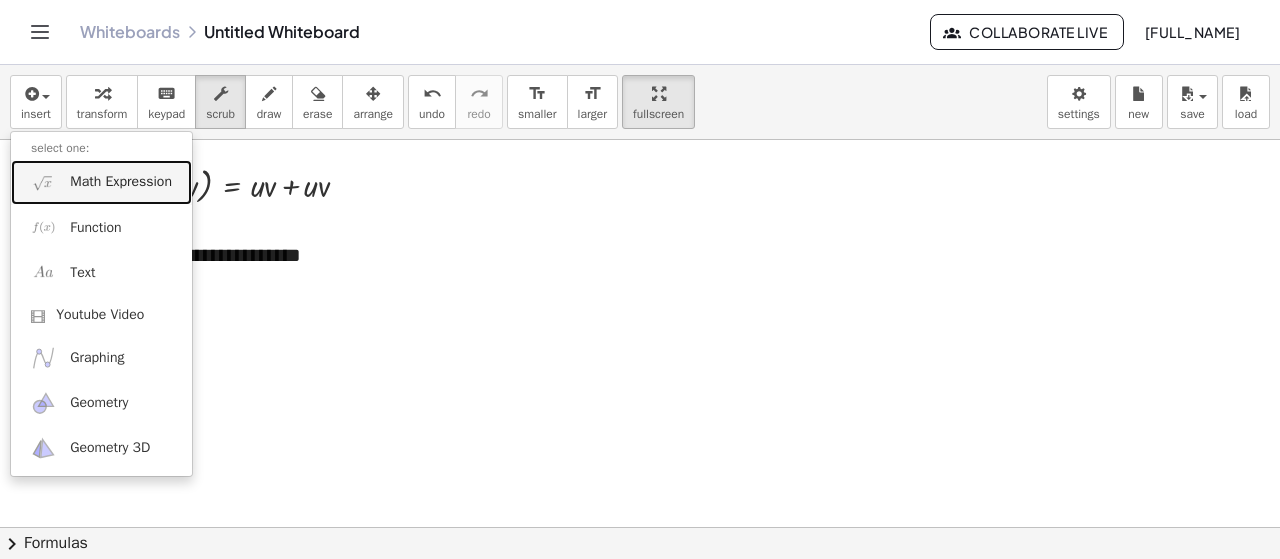 click on "Math Expression" at bounding box center (101, 182) 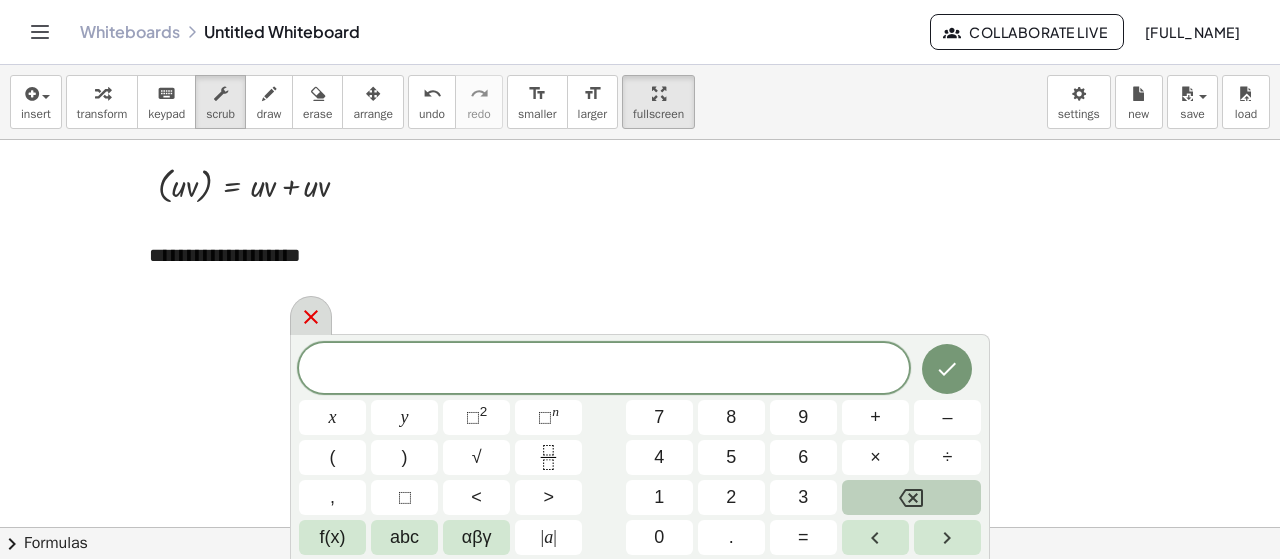 click 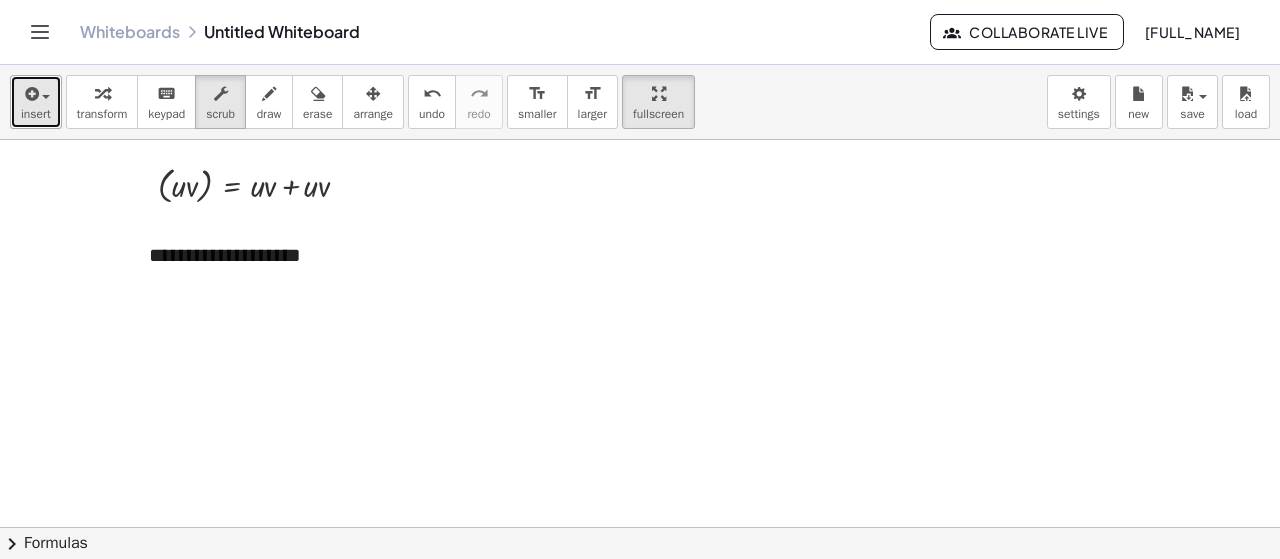 click on "insert" at bounding box center [36, 102] 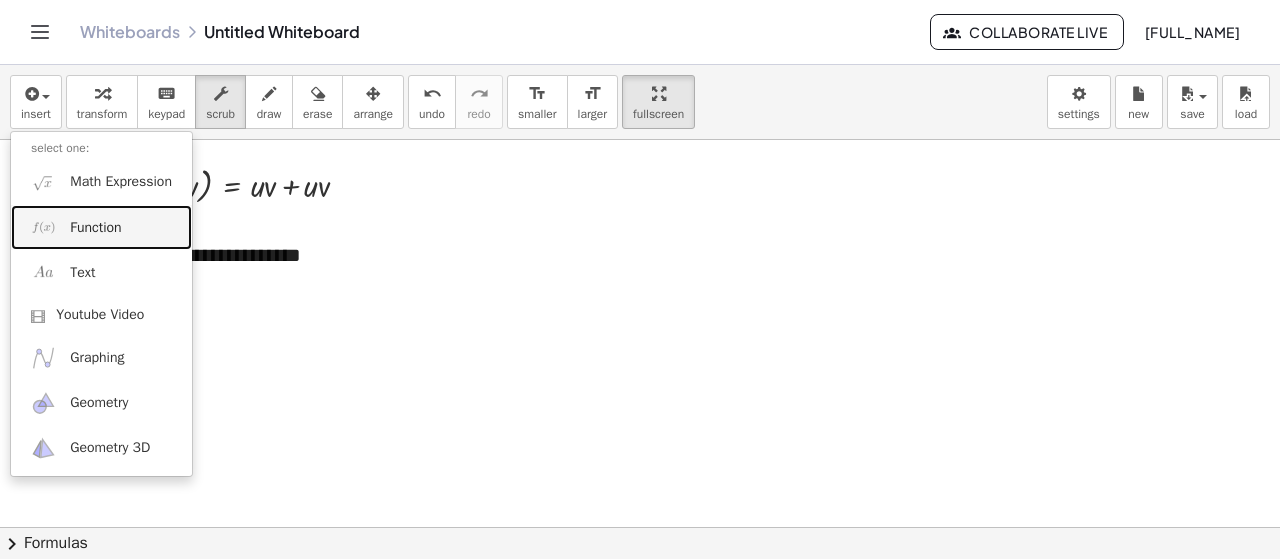 click on "Function" at bounding box center [101, 227] 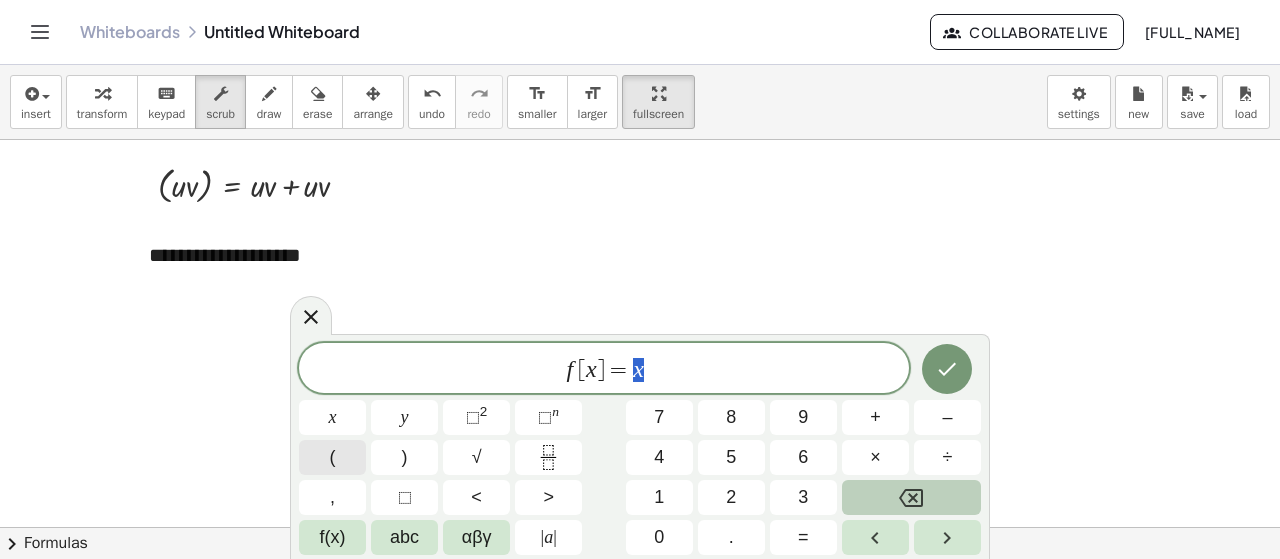 click on "(" at bounding box center (332, 457) 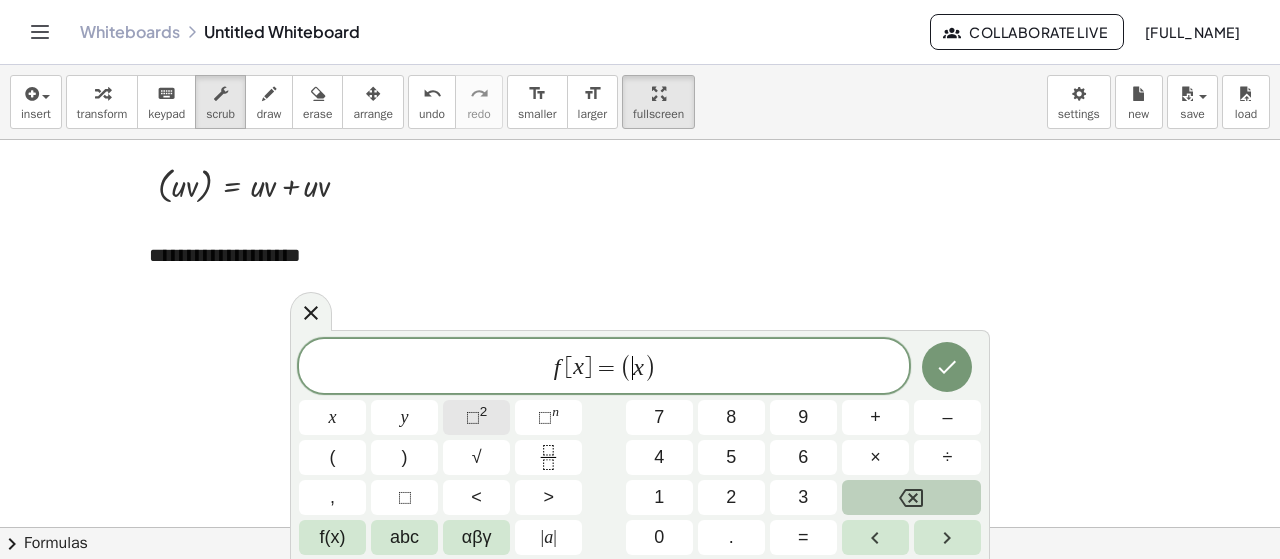 click on "⬚" at bounding box center (473, 417) 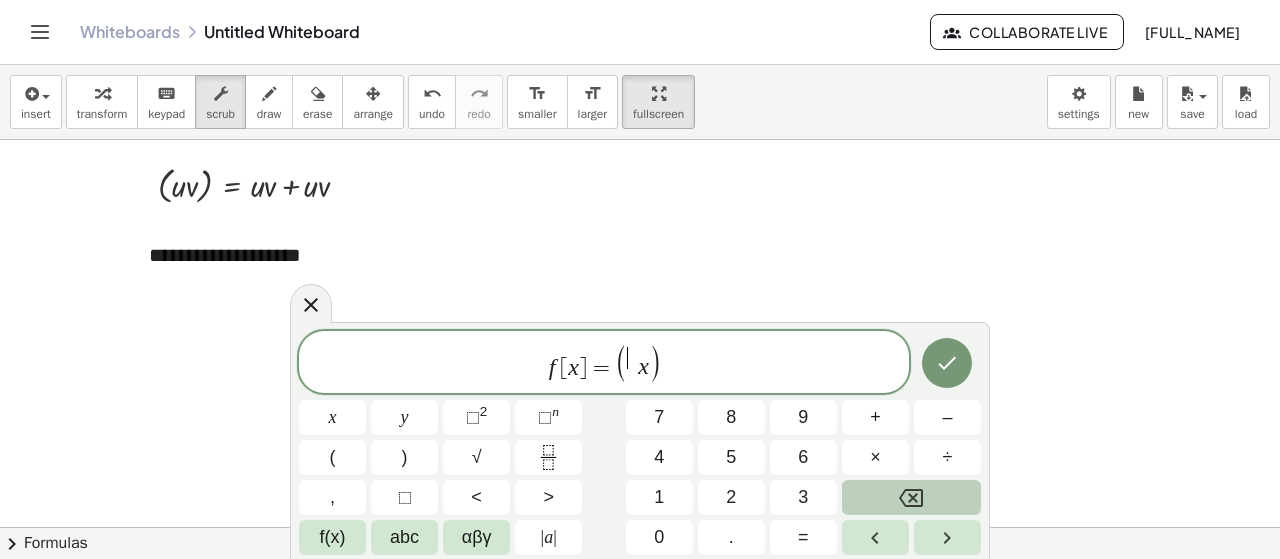 click on ")" at bounding box center (655, 364) 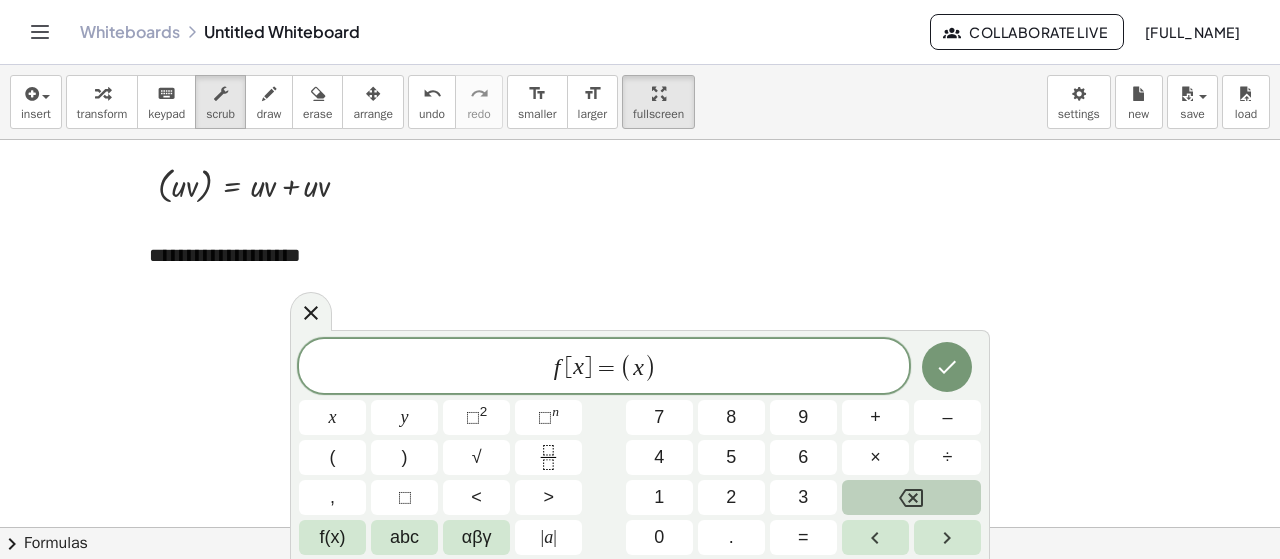 click on ")" at bounding box center (650, 367) 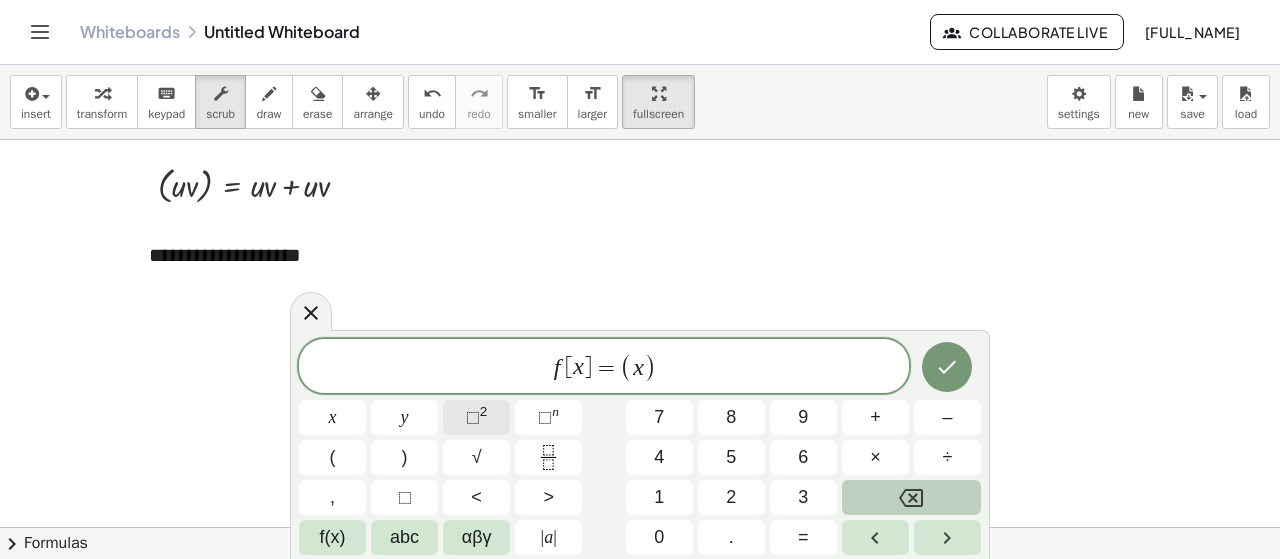 click on "⬚ 2" at bounding box center (476, 417) 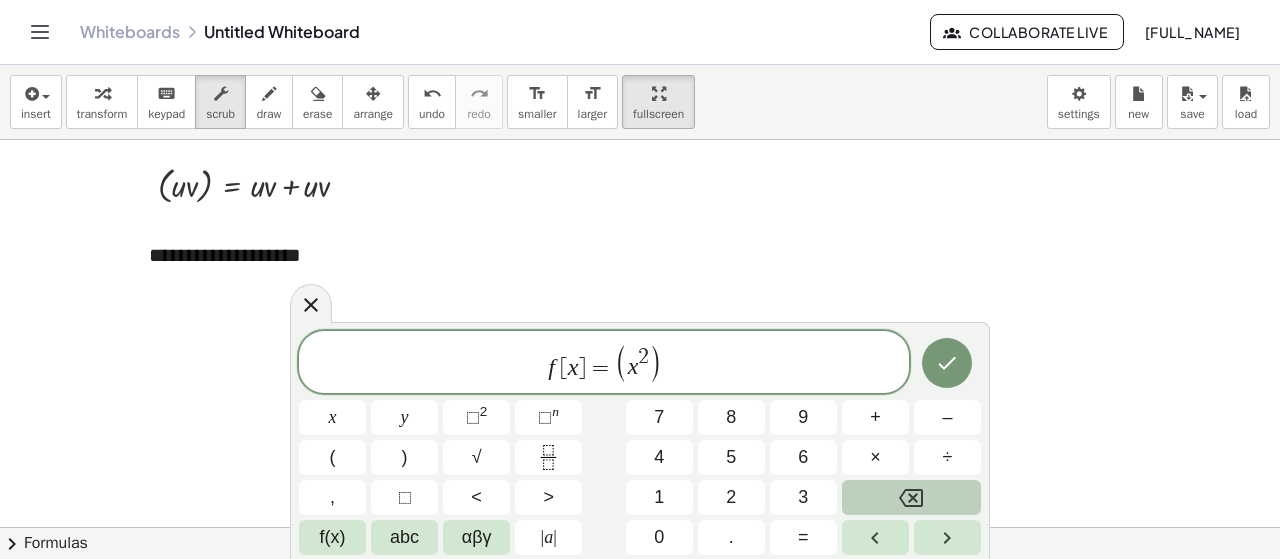 click on "f [ x ] = ( x 2 ​ )" at bounding box center [604, 363] 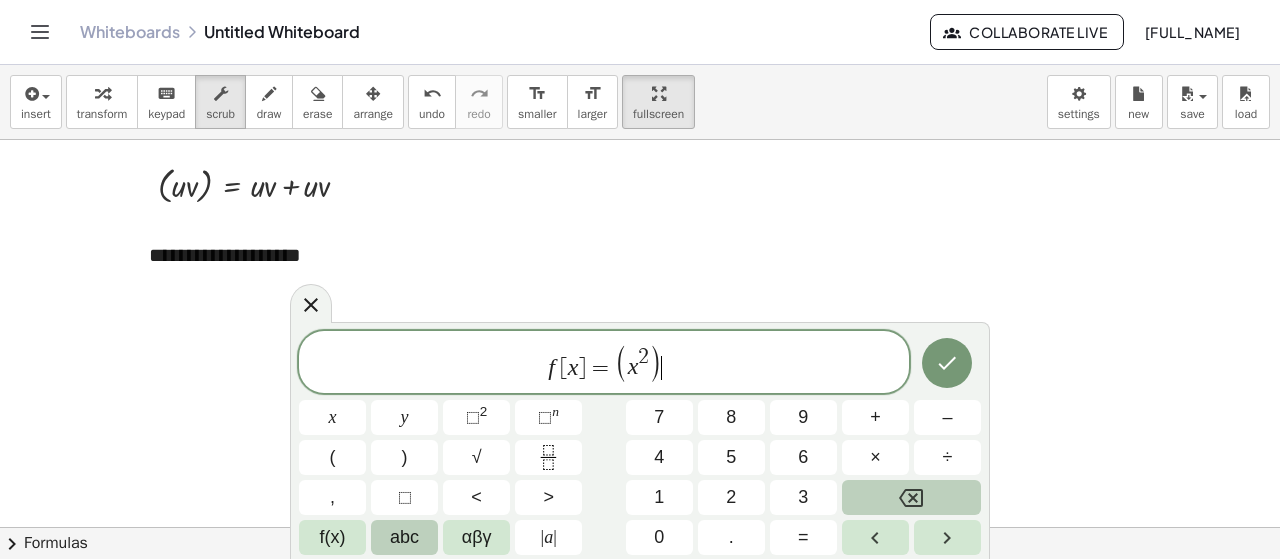 click on "abc" at bounding box center (404, 537) 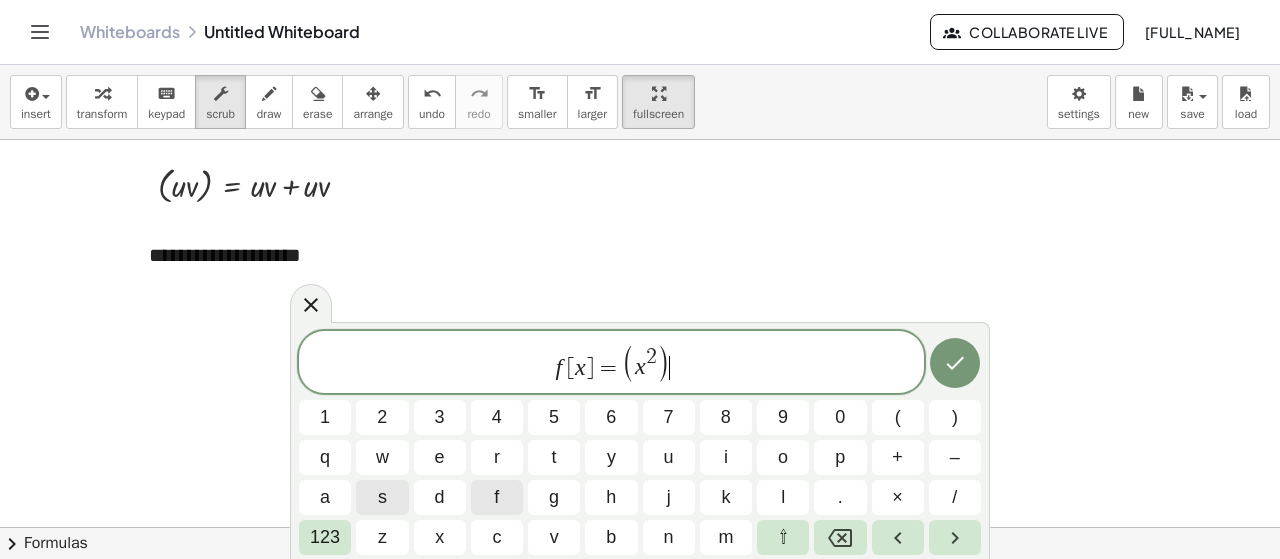 click on "x" at bounding box center [440, 537] 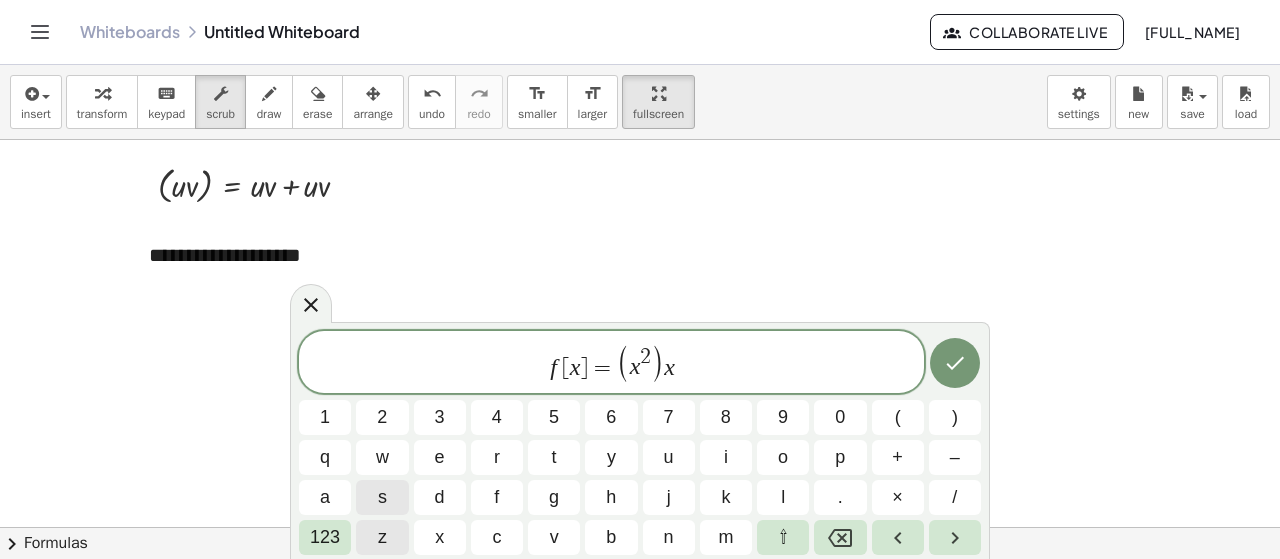 click on "z" at bounding box center (382, 537) 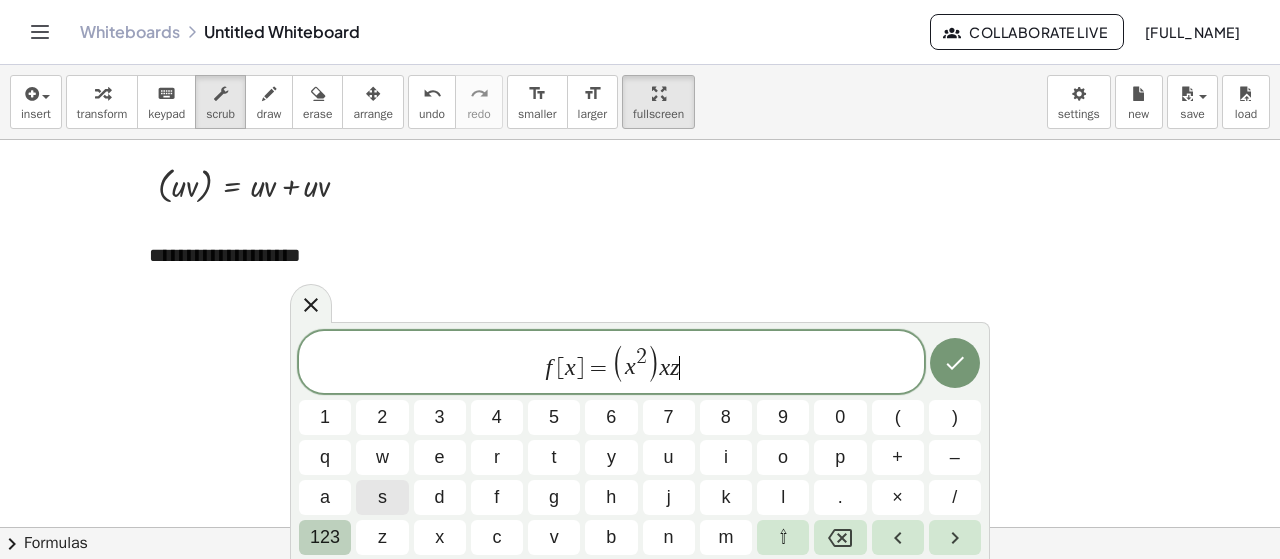click on "123" at bounding box center (325, 537) 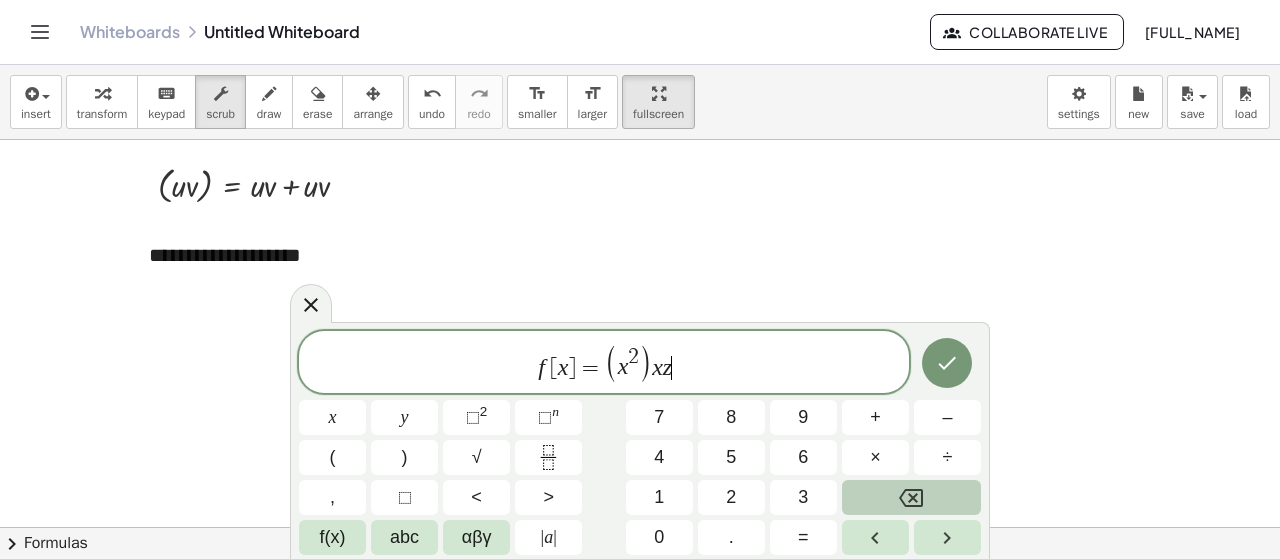 click at bounding box center [911, 497] 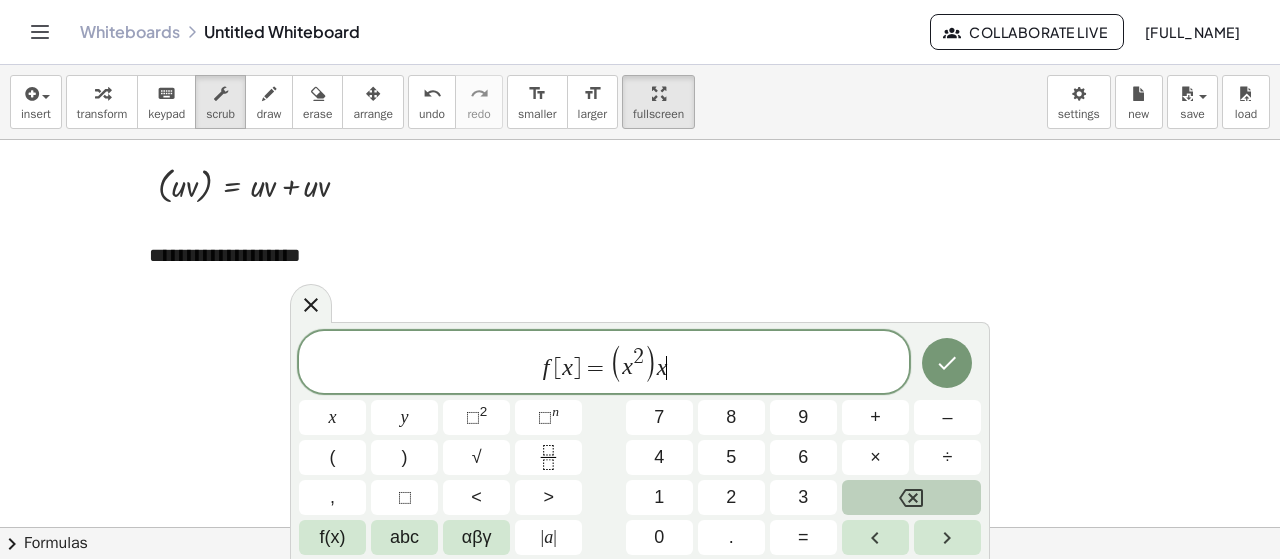 click at bounding box center [911, 497] 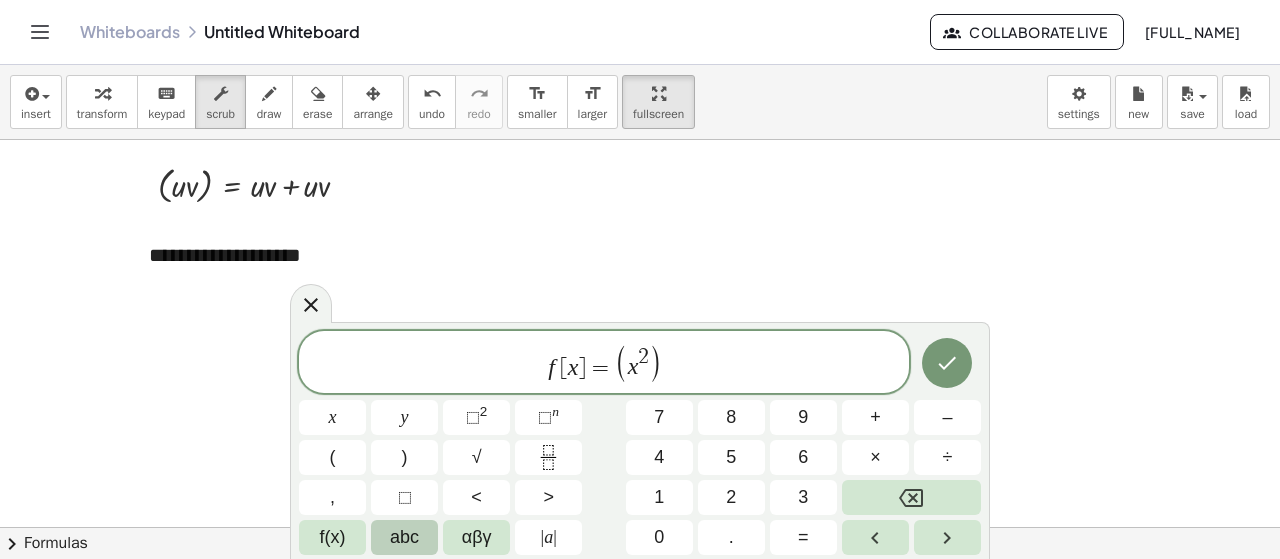 click on "abc" at bounding box center [404, 537] 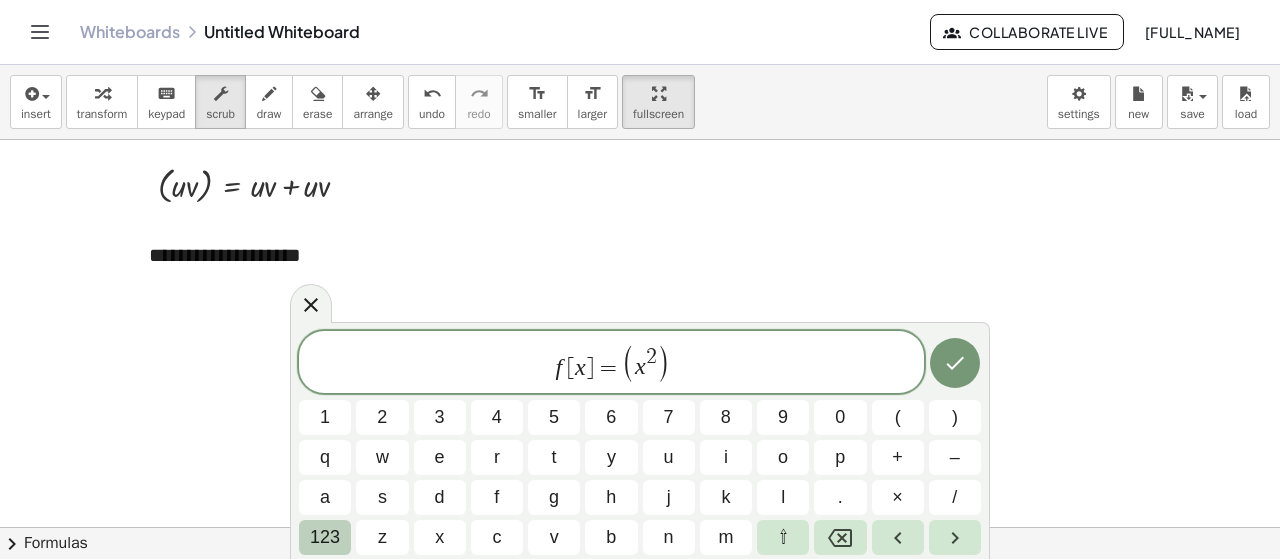click on "123" at bounding box center (325, 537) 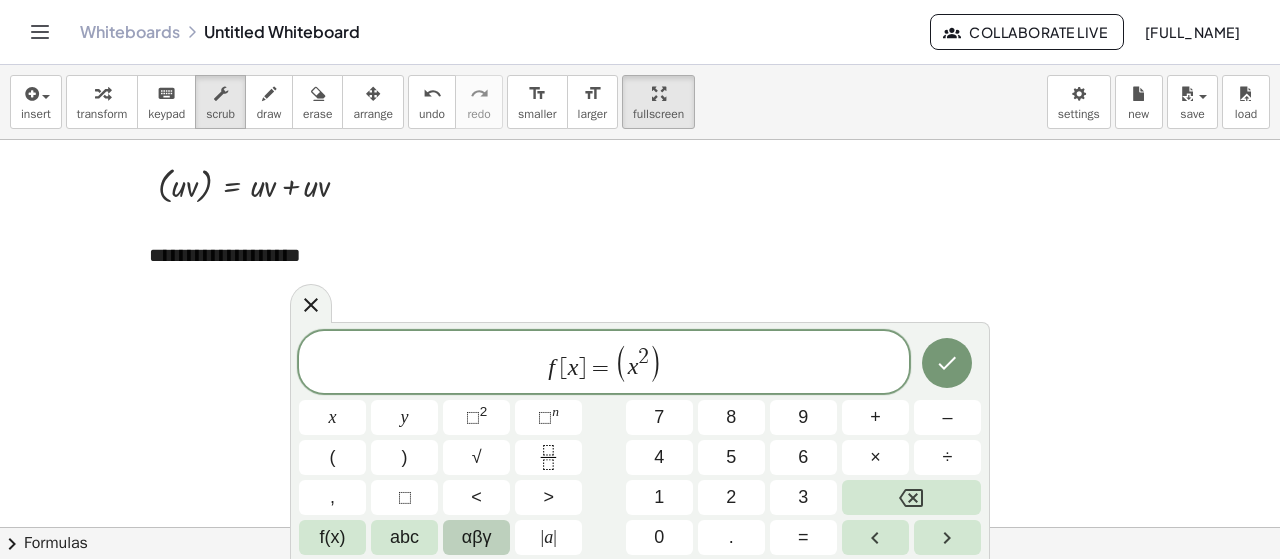 click on "αβγ" at bounding box center [476, 537] 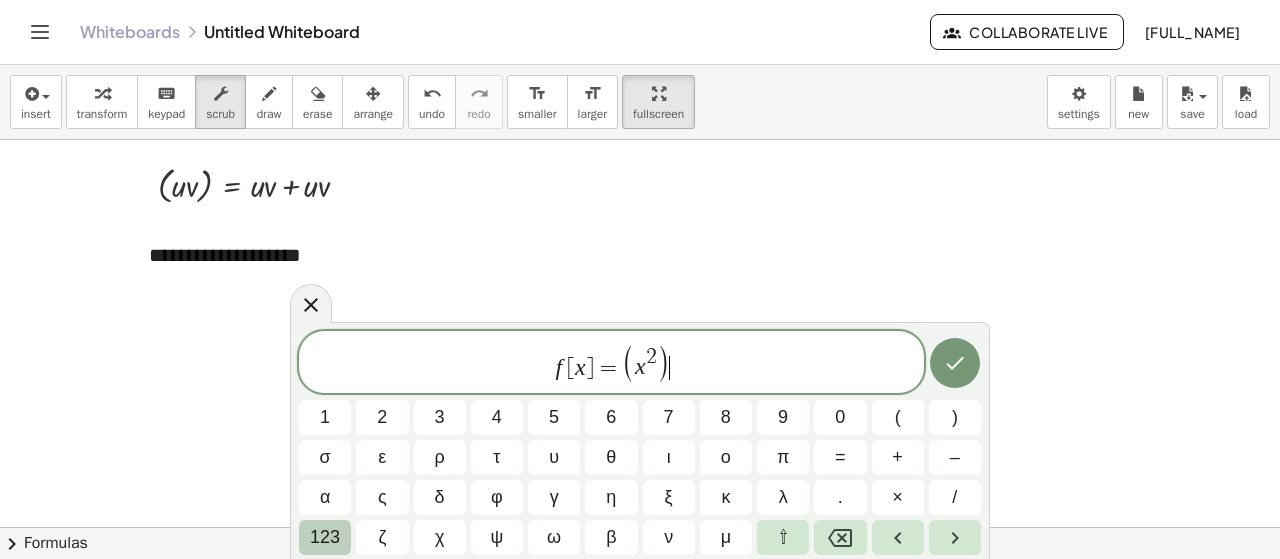 click on "123" at bounding box center [325, 537] 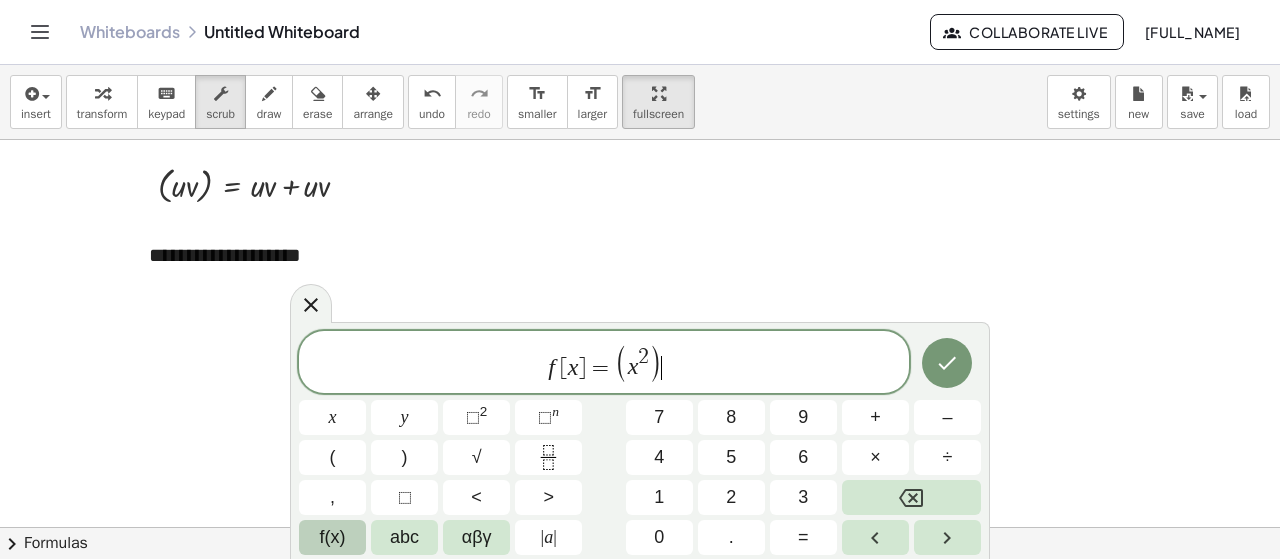 click on "f(x)" at bounding box center [332, 537] 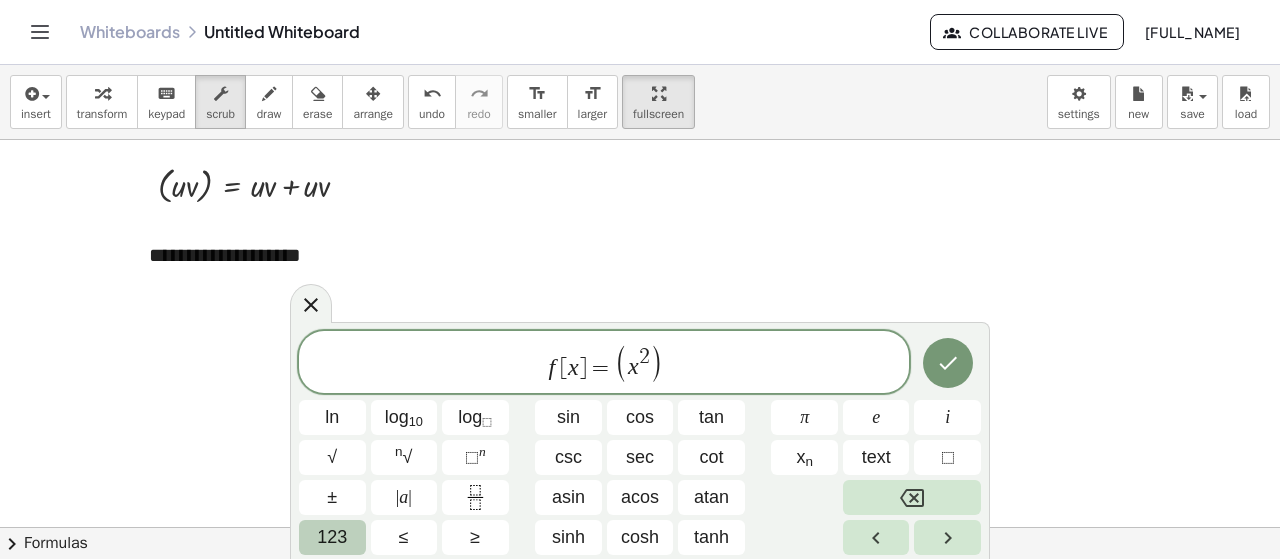 click on "123" at bounding box center (332, 537) 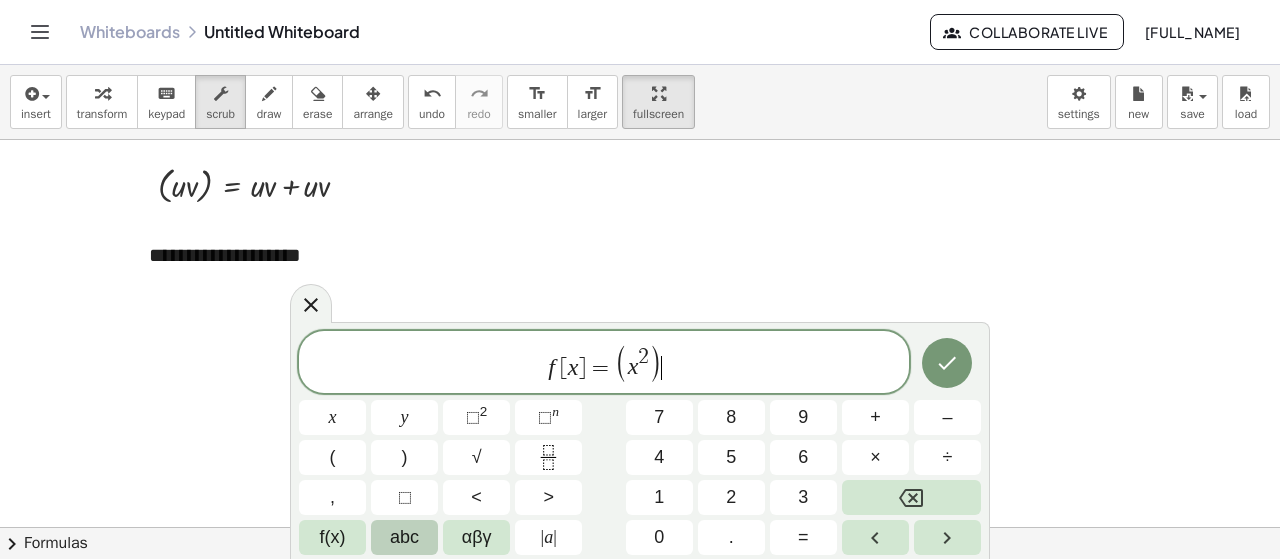 click on "abc" at bounding box center [404, 537] 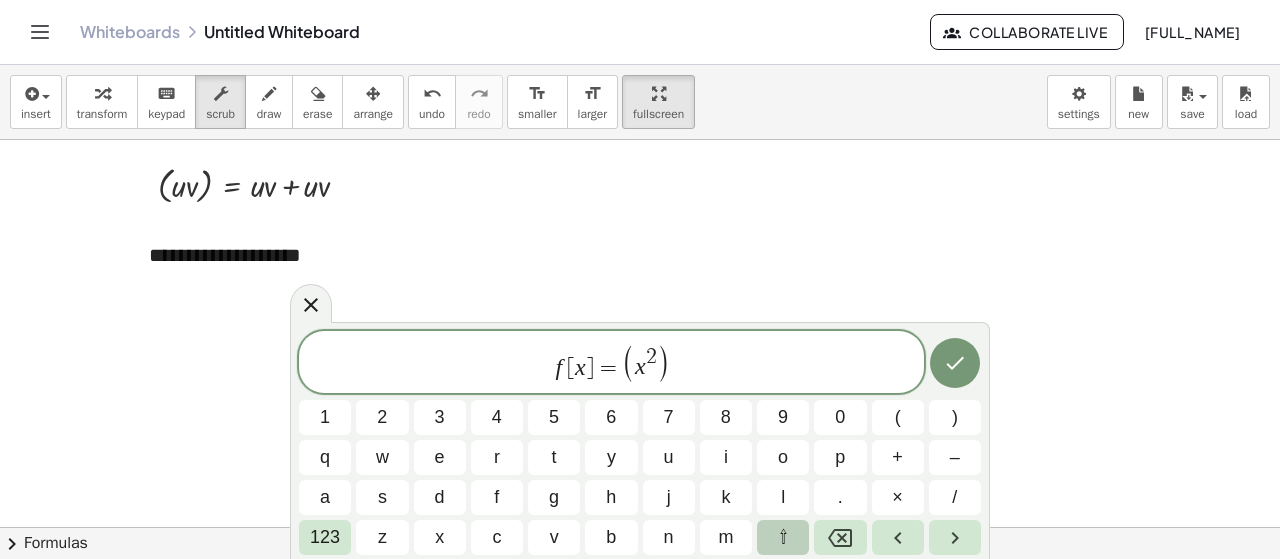 click on "⇧" at bounding box center (783, 537) 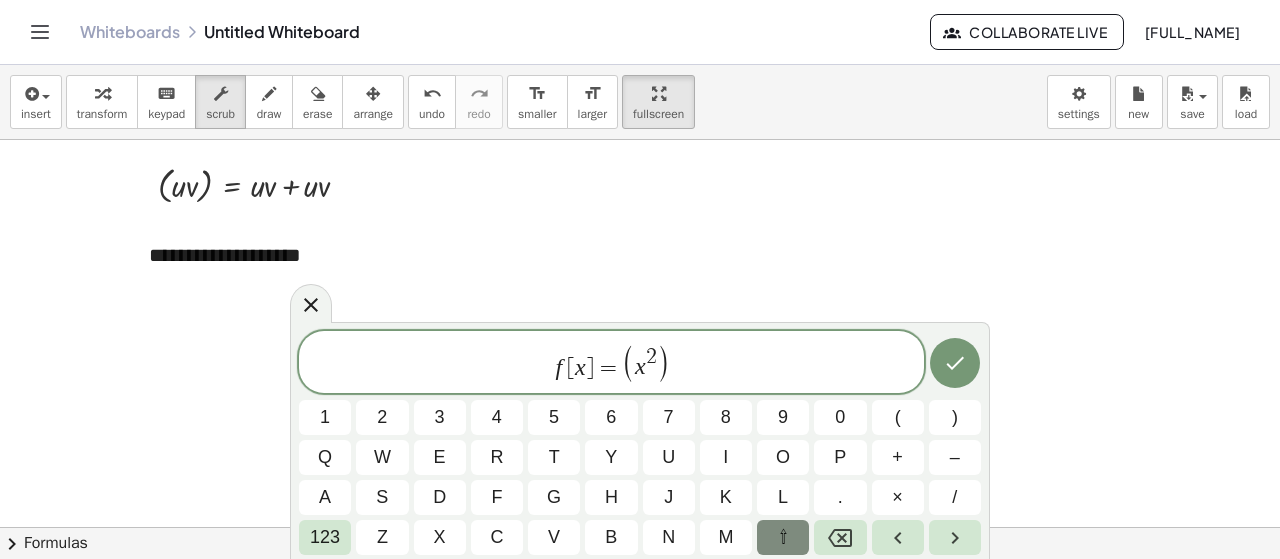 click on "⇧" at bounding box center (783, 537) 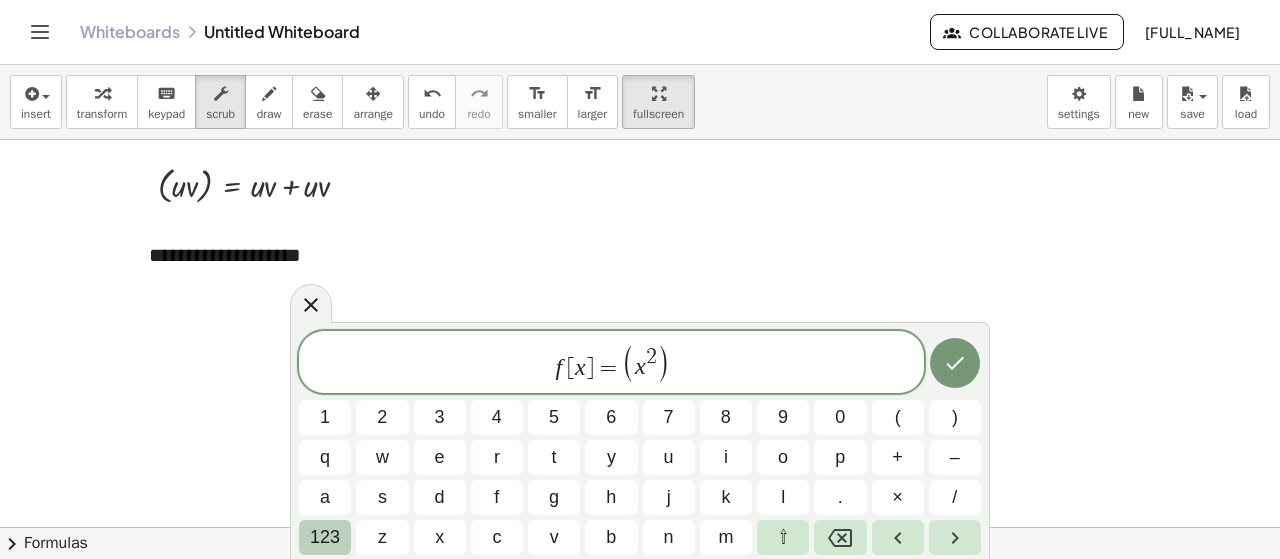 click on "123" at bounding box center (325, 537) 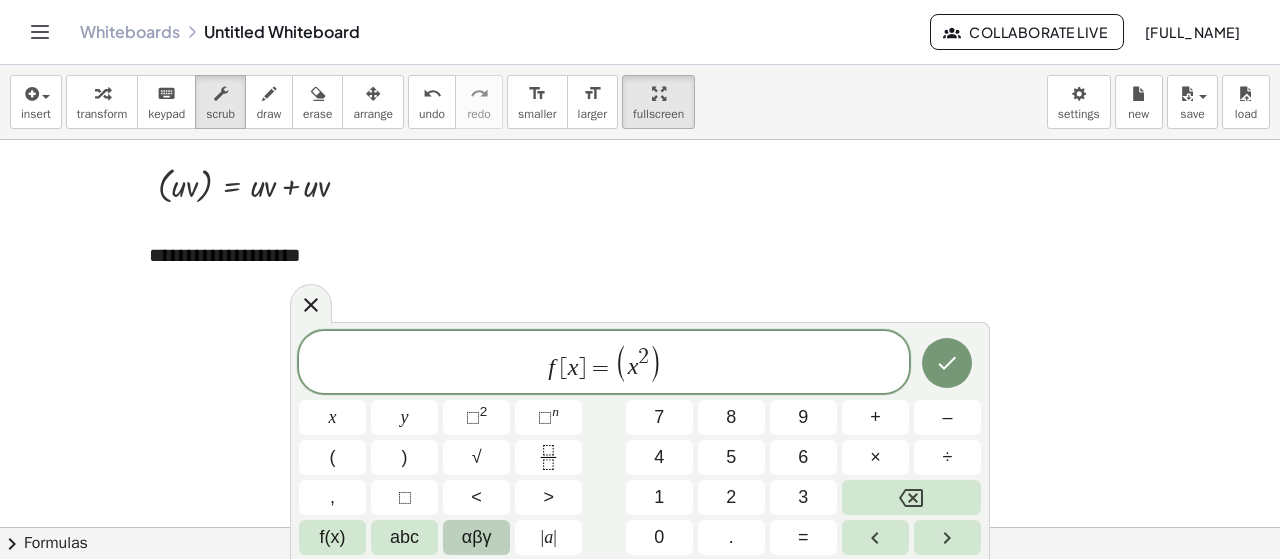 click on "αβγ" at bounding box center (477, 537) 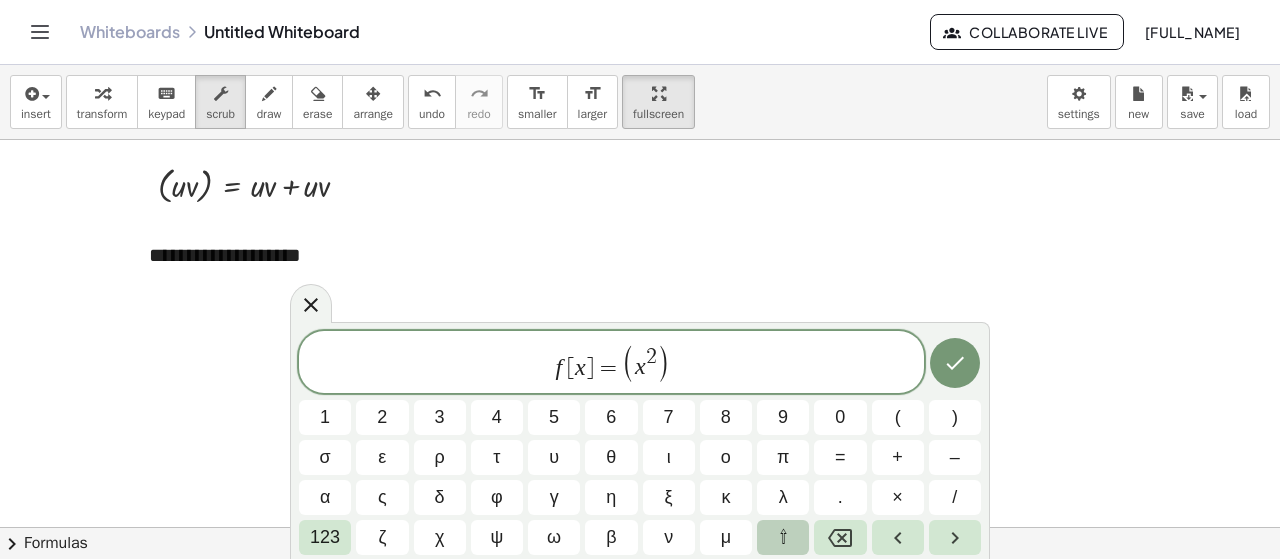 click on "⇧" at bounding box center (783, 537) 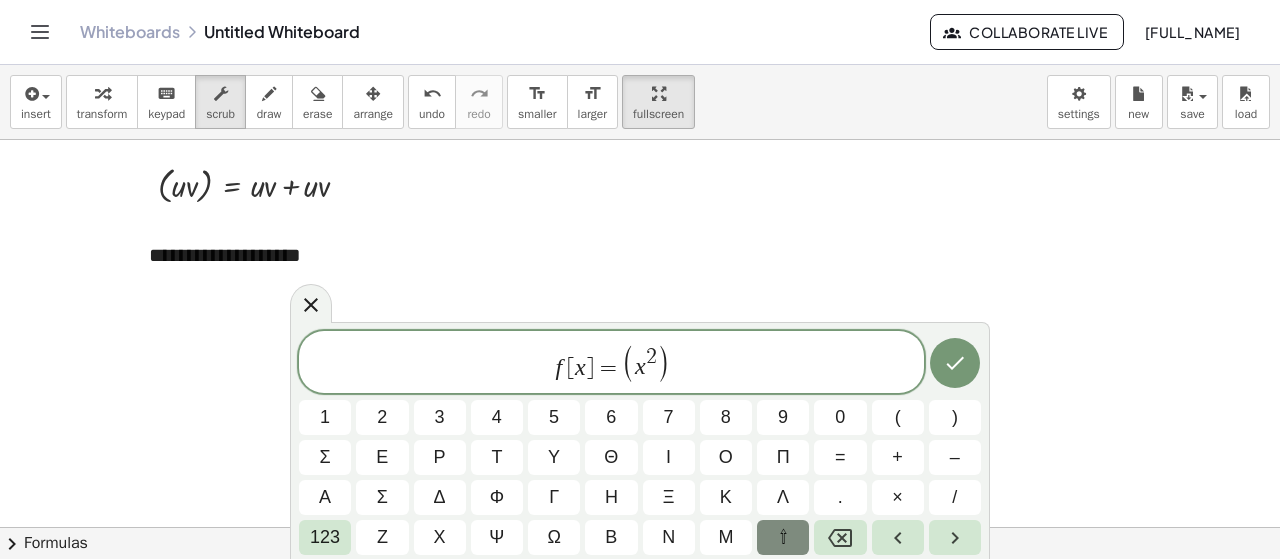 click on "⇧" at bounding box center (783, 537) 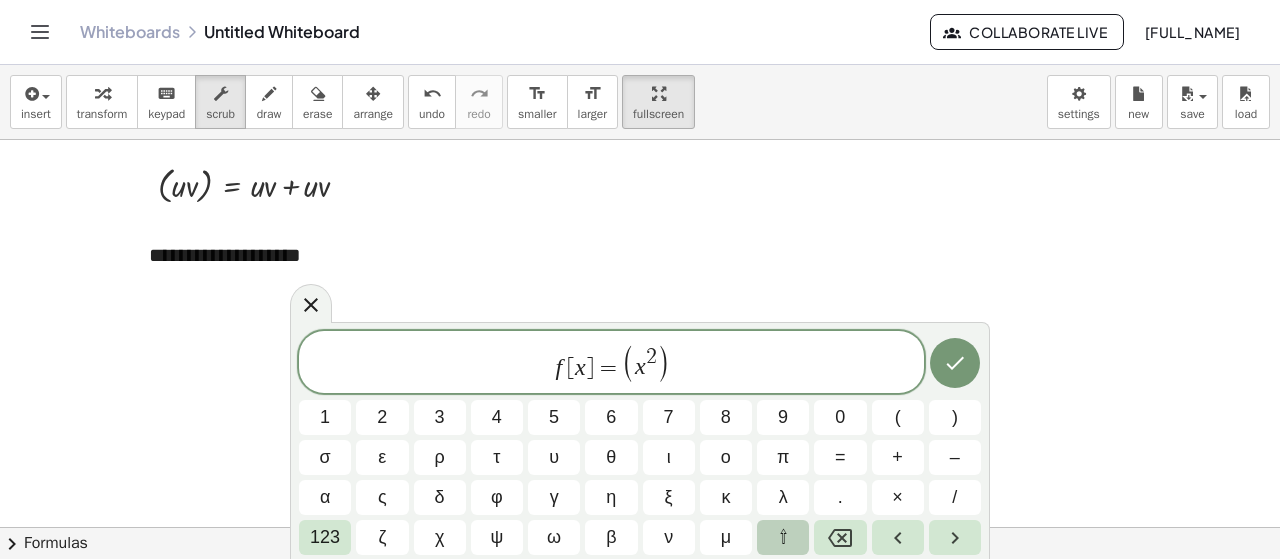 click on "⇧" at bounding box center [783, 537] 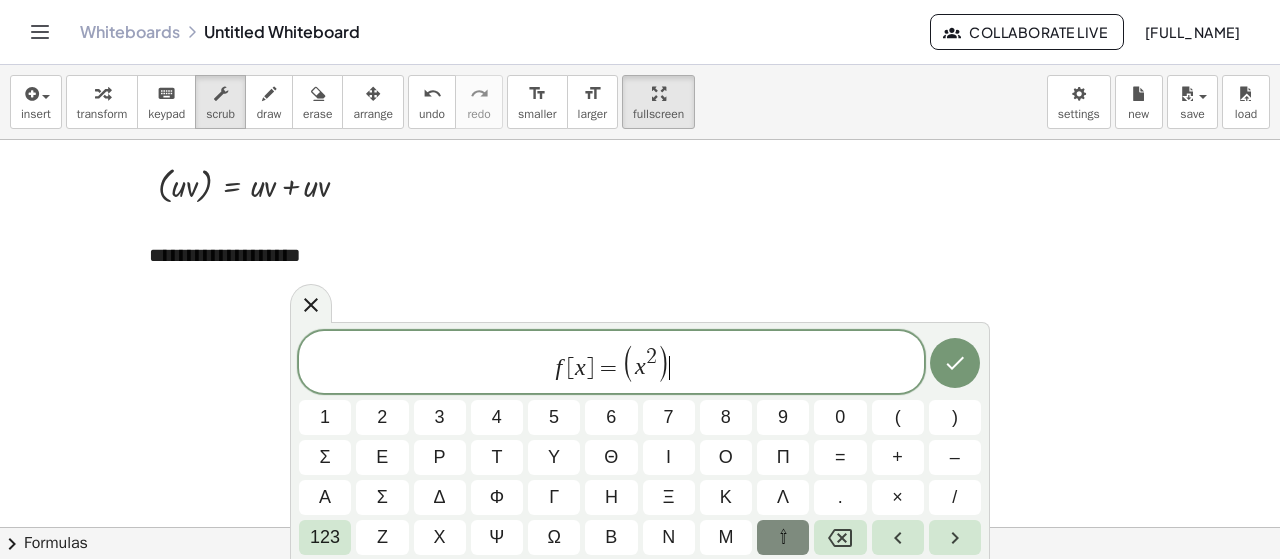 click on "⇧" at bounding box center (783, 537) 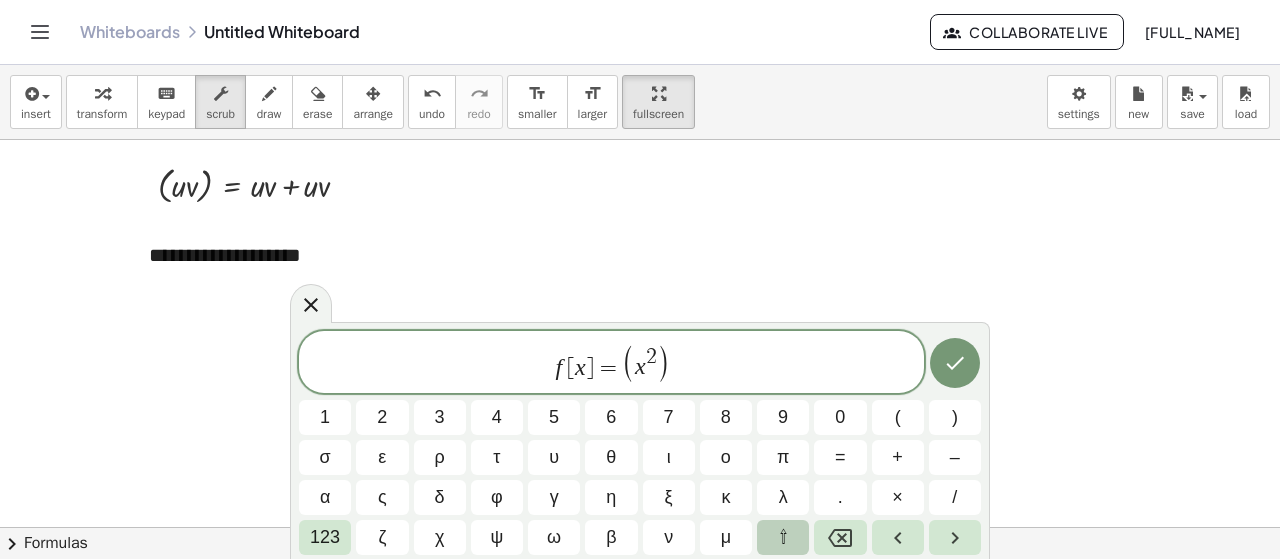 click on "⇧" at bounding box center (783, 537) 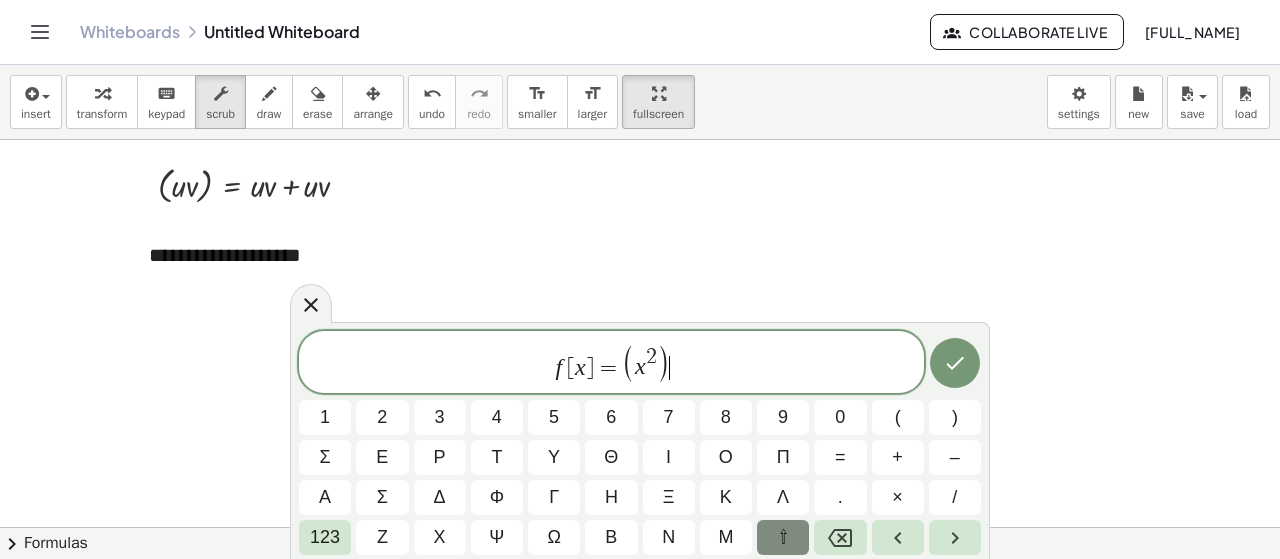 click on "⇧" at bounding box center [783, 537] 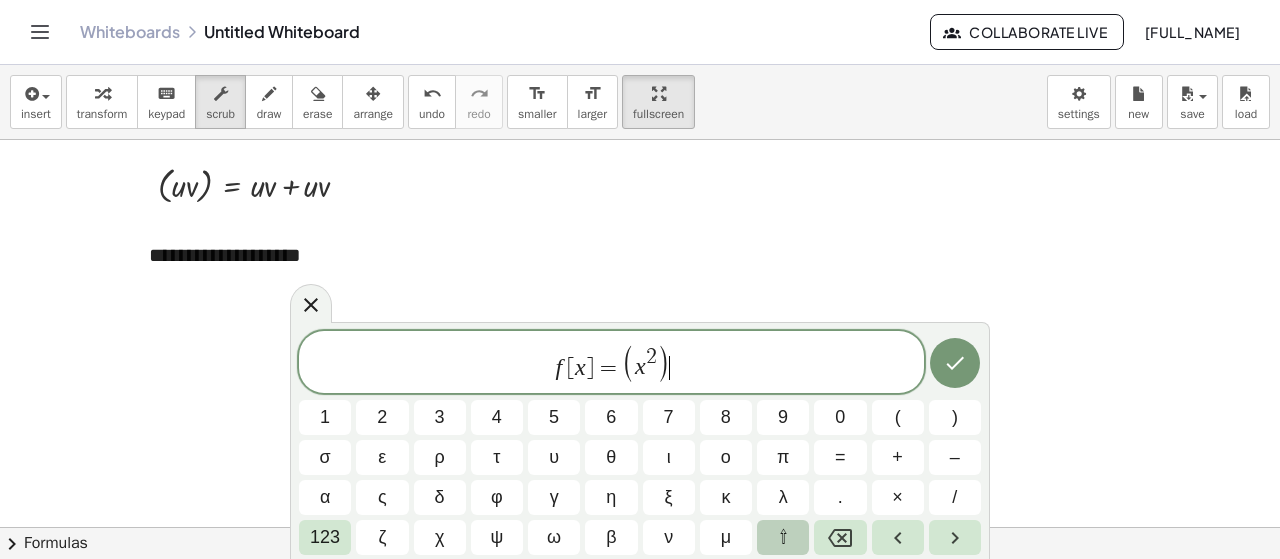 click on "⇧" at bounding box center [783, 537] 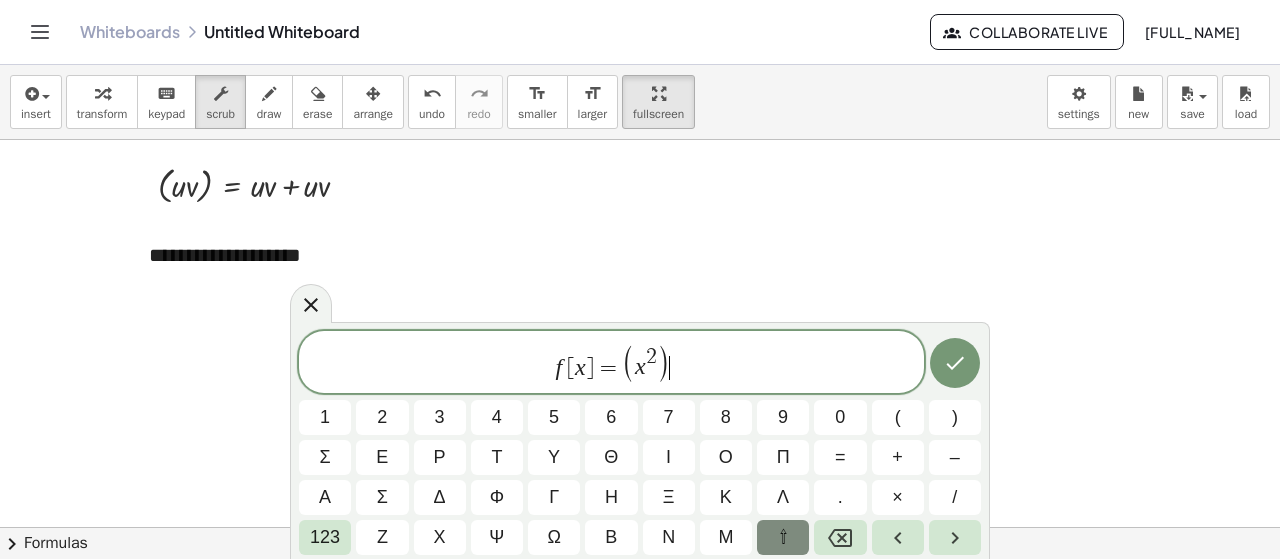 click on "⇧" at bounding box center (783, 537) 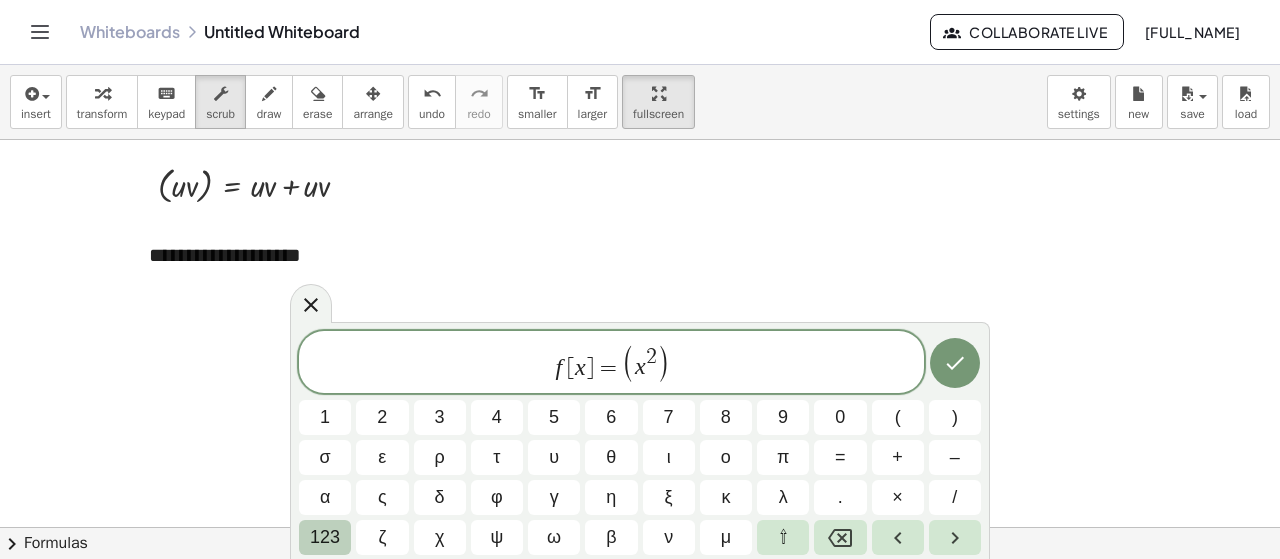 click on "123" at bounding box center (325, 537) 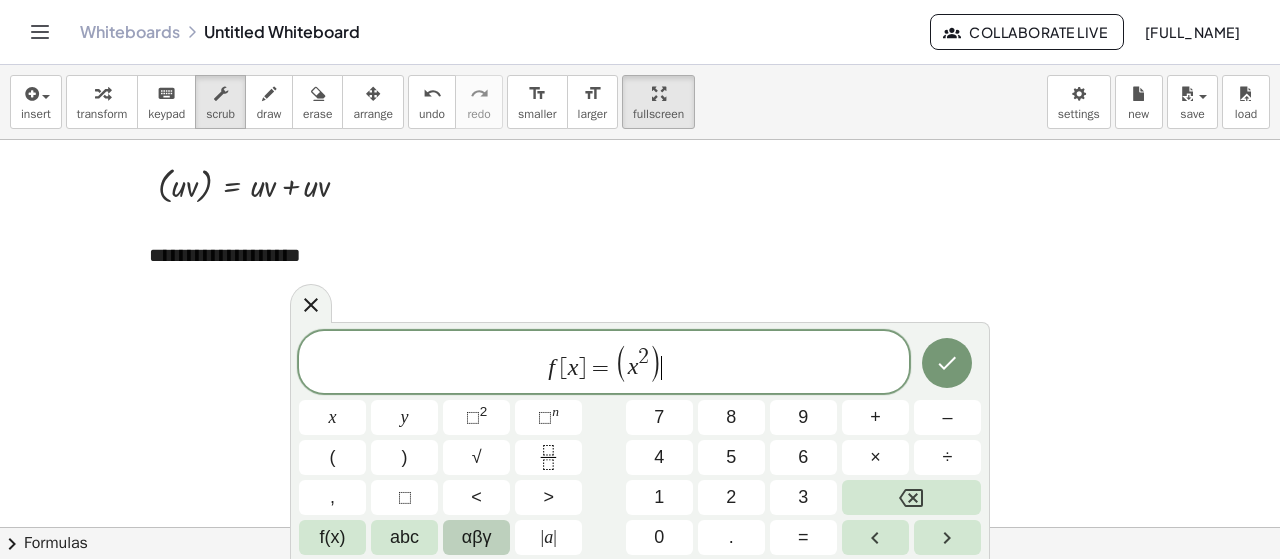 click on "αβγ" at bounding box center (476, 537) 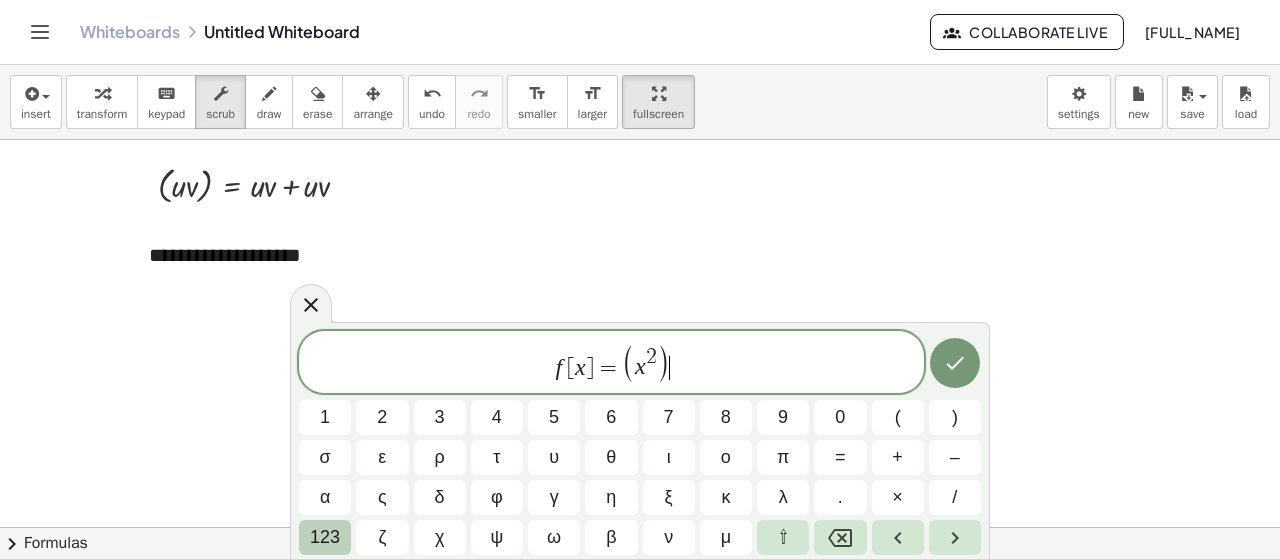 click on "123" at bounding box center [325, 537] 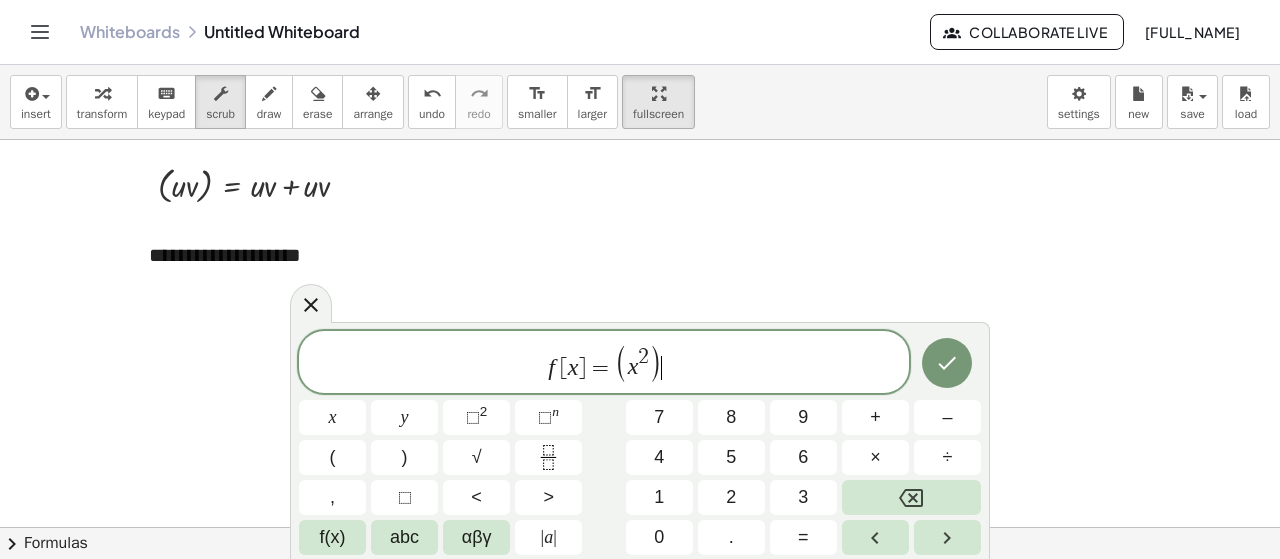 click on "f(x)" at bounding box center [333, 537] 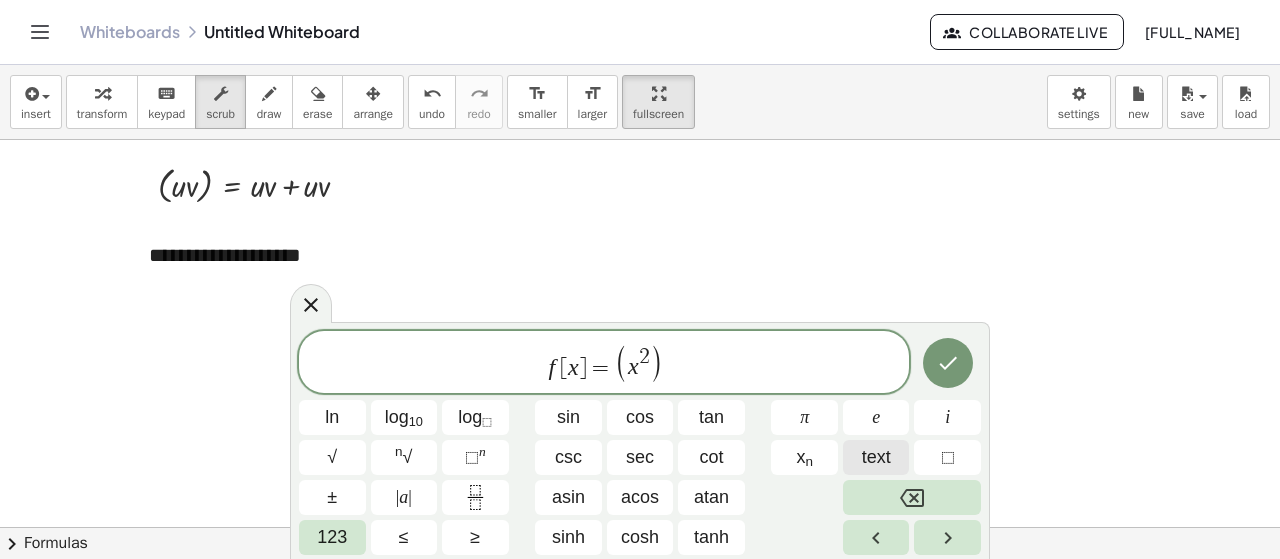 click on "text" at bounding box center (876, 457) 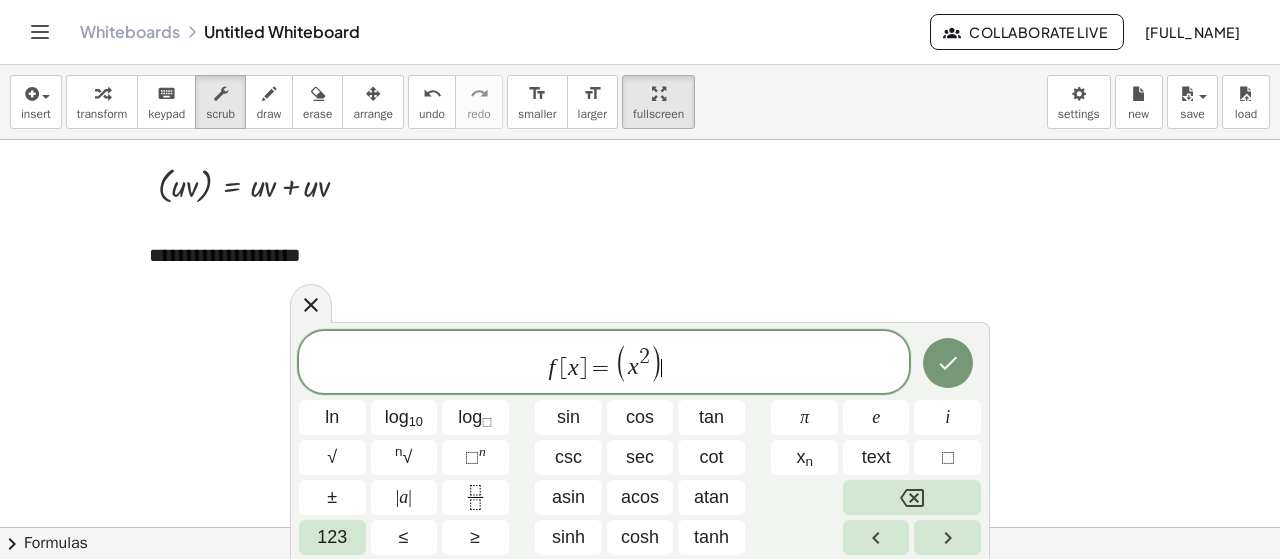 click on "f [ x ] = ( x 2 ) ​" at bounding box center (604, 363) 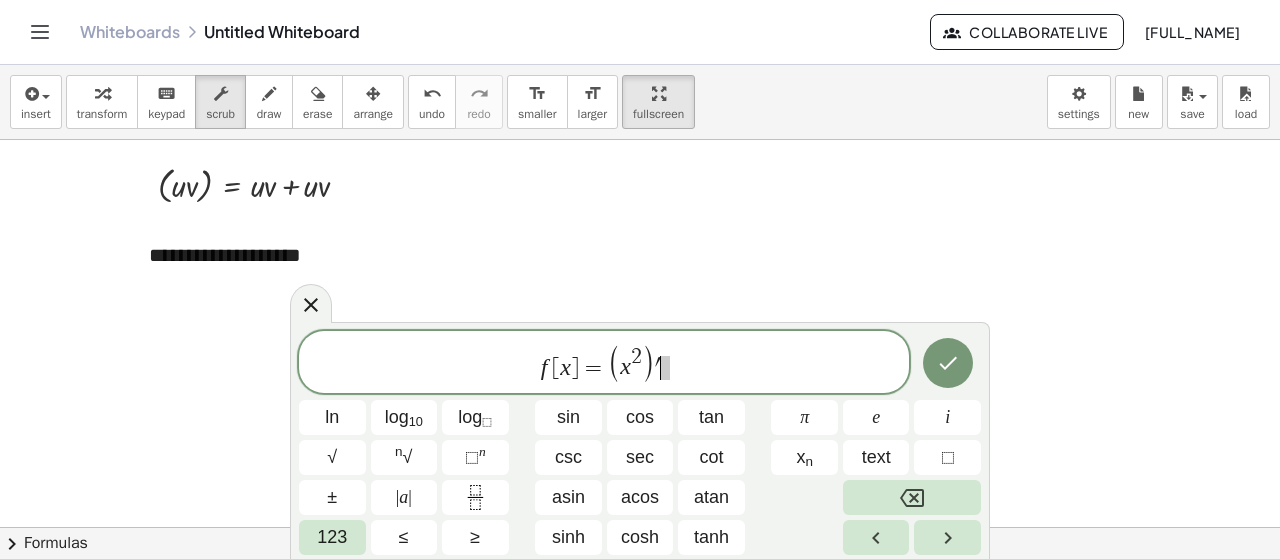 click on "f [ x ] = ( x 2 ) ′ ​ ln log 10 log ⬚ sin cos tan π e i √ n √ ⬚ n csc sec cot x n text ⬚ ± | a | asin acos atan 123 ≤ ≥ sinh cosh tanh" at bounding box center [640, 443] 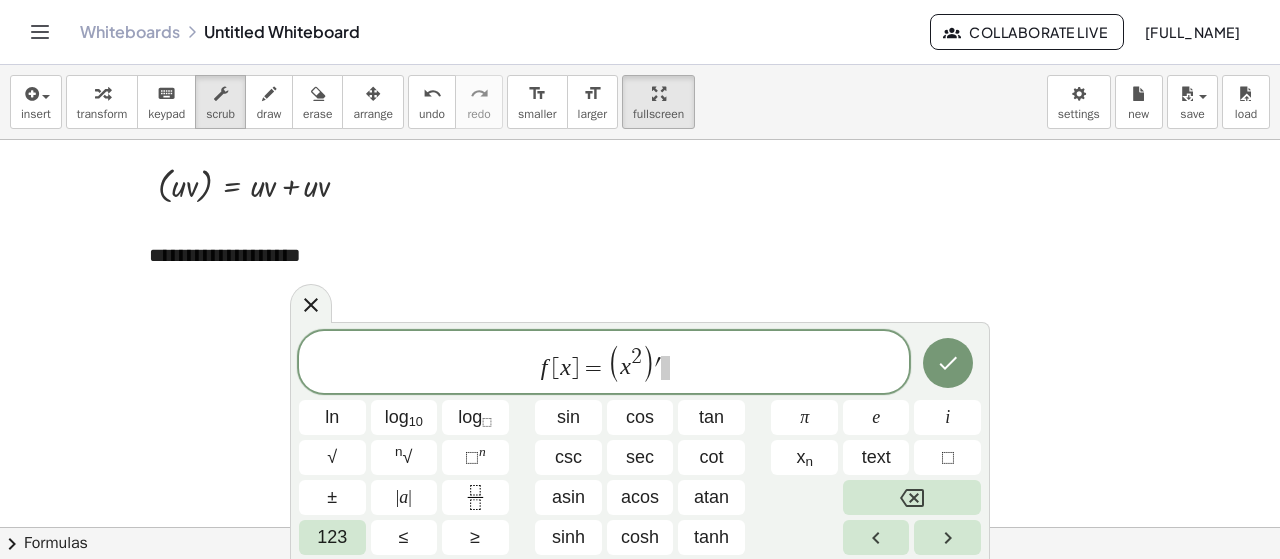 click on "f [ x ] = ( x 2 ) ′ ln log 10 log ⬚ sin cos tan π e i √ n √ ⬚ n csc sec cot x n text ⬚ ± | a | asin acos atan 123 ≤ ≥ sinh cosh tanh" at bounding box center [640, 443] 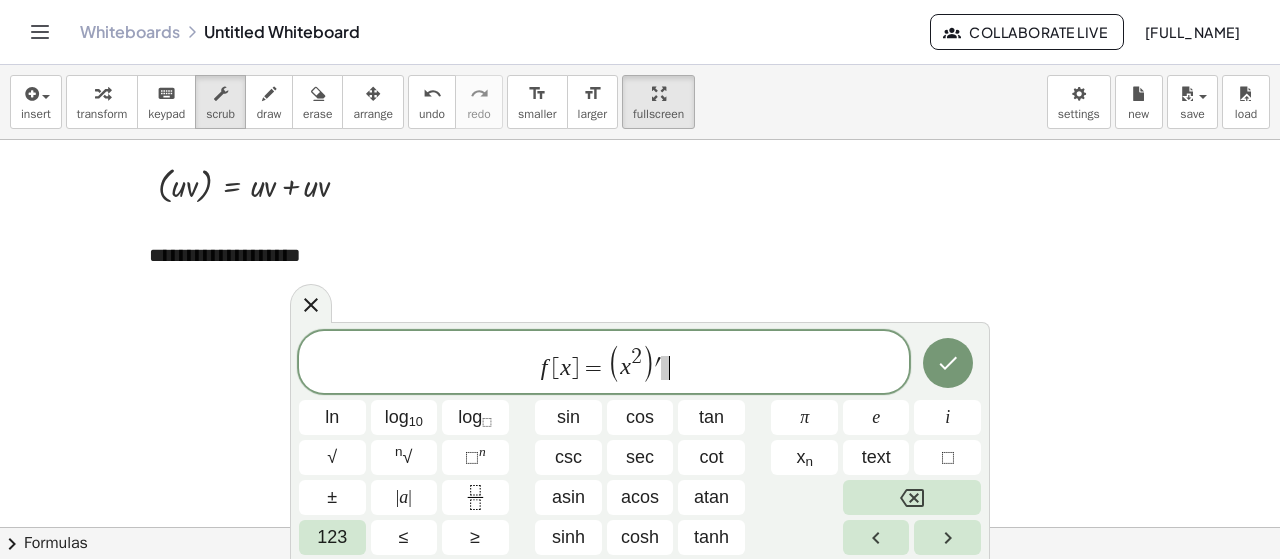 click on "f [ x ] = ( x 2 ) ′ ​" 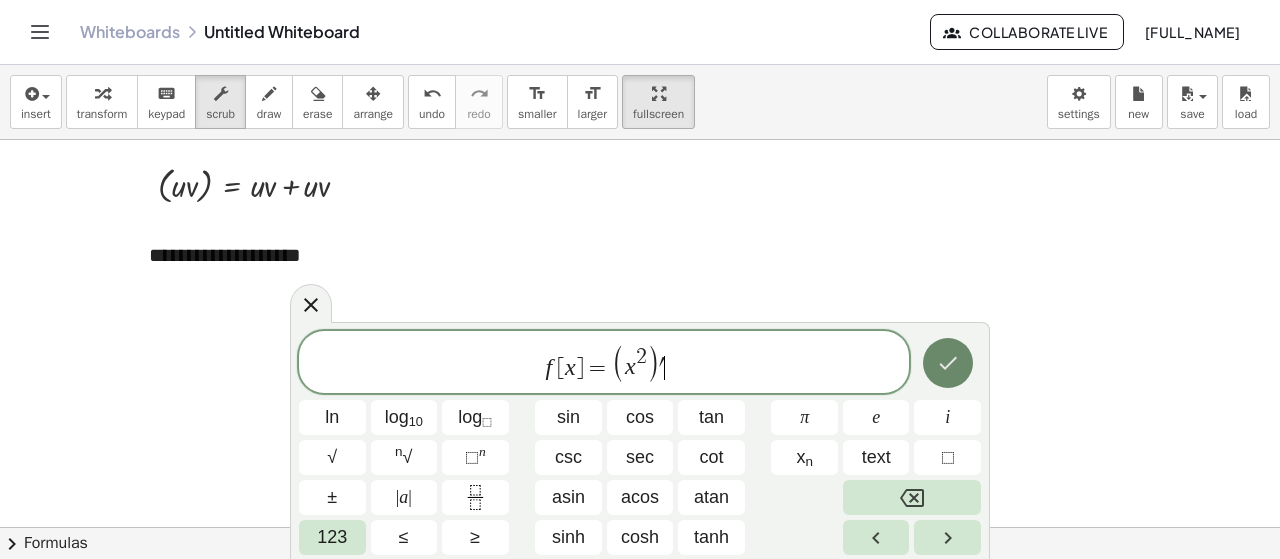 click 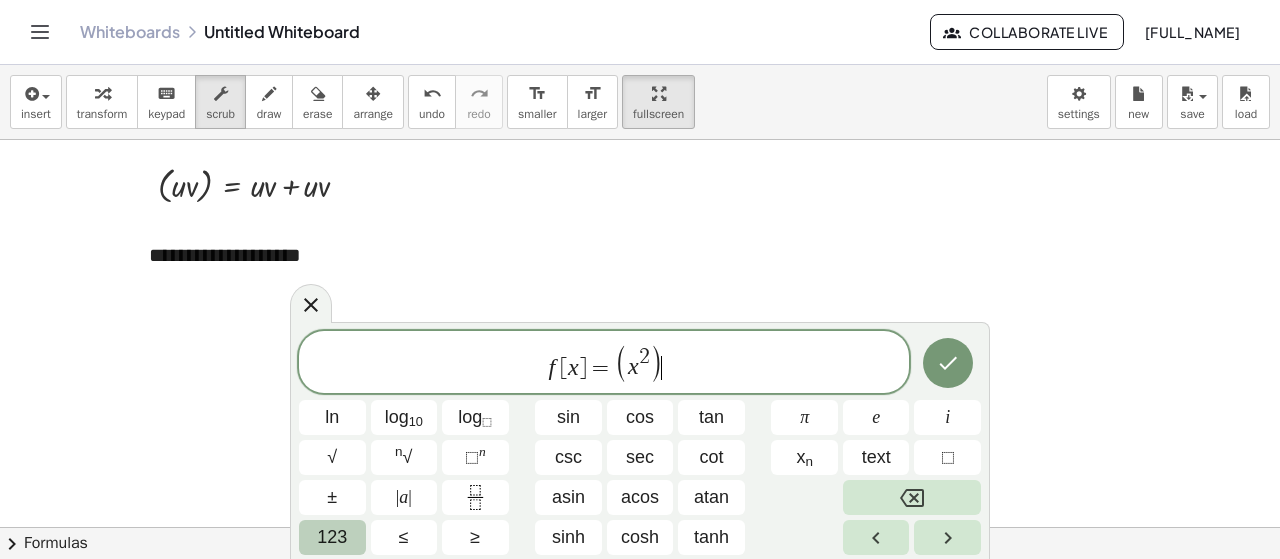 click on "123" at bounding box center [332, 537] 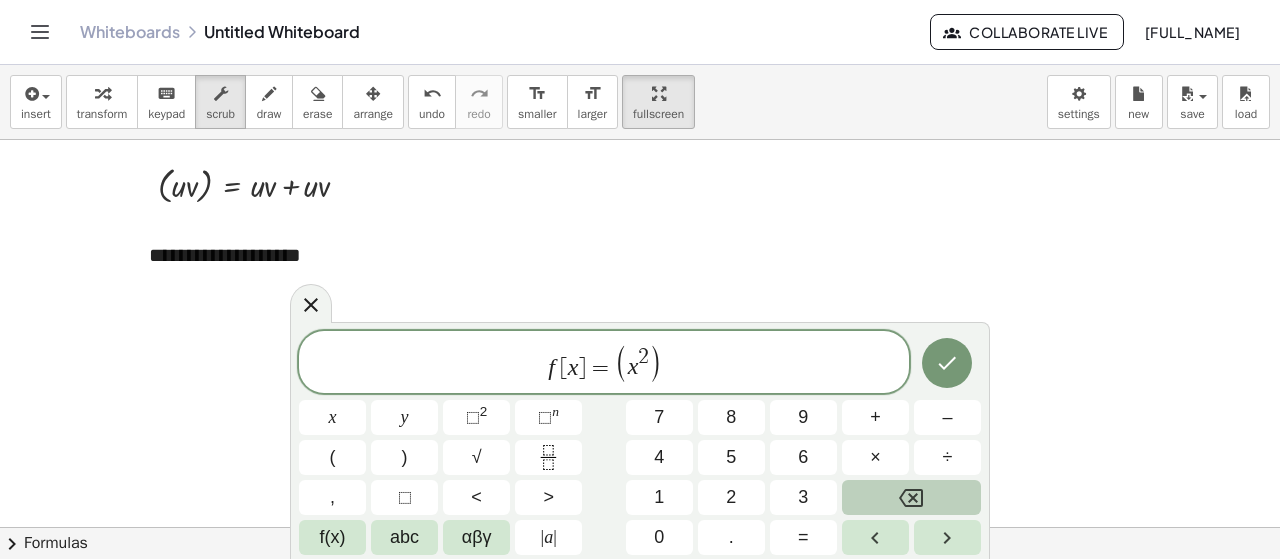 click on ")" at bounding box center (656, 364) 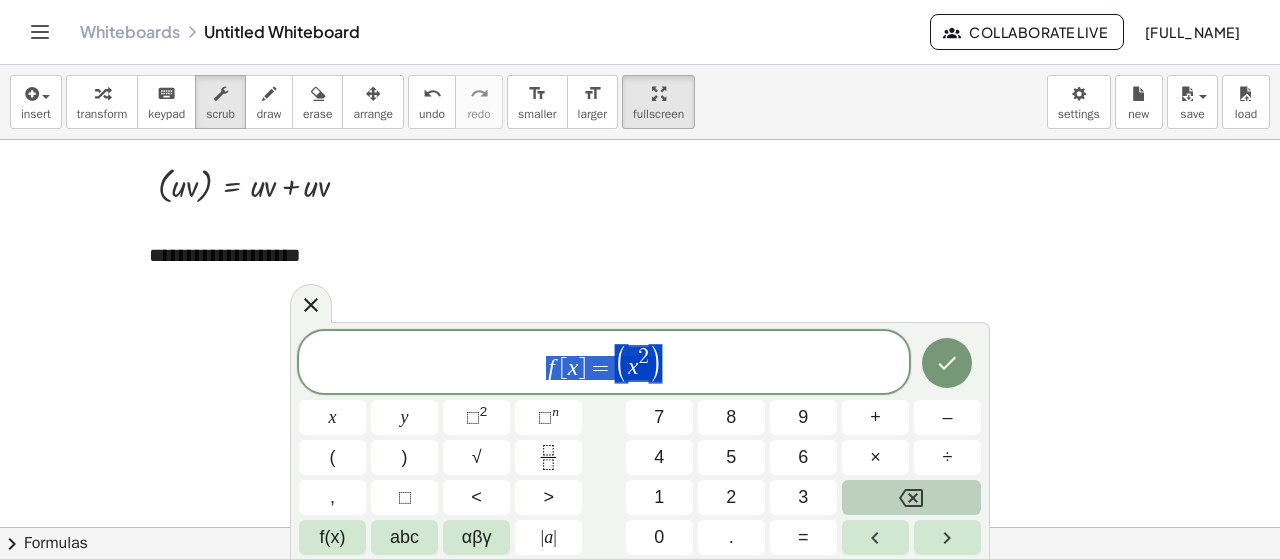 drag, startPoint x: 684, startPoint y: 358, endPoint x: 495, endPoint y: 359, distance: 189.00264 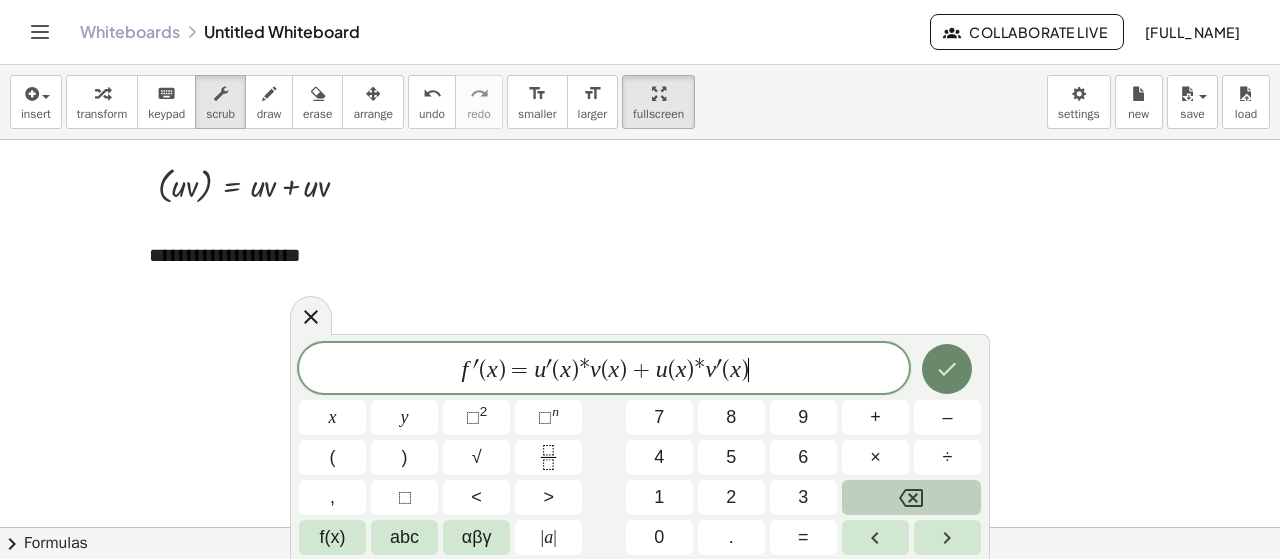 click 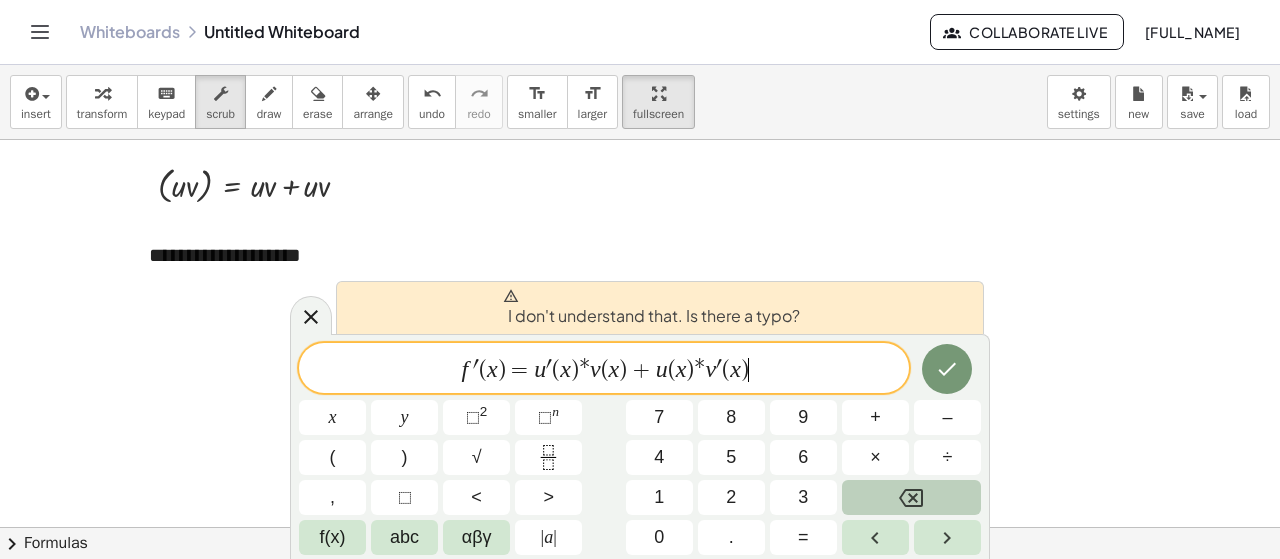 click on "v" at bounding box center [710, 369] 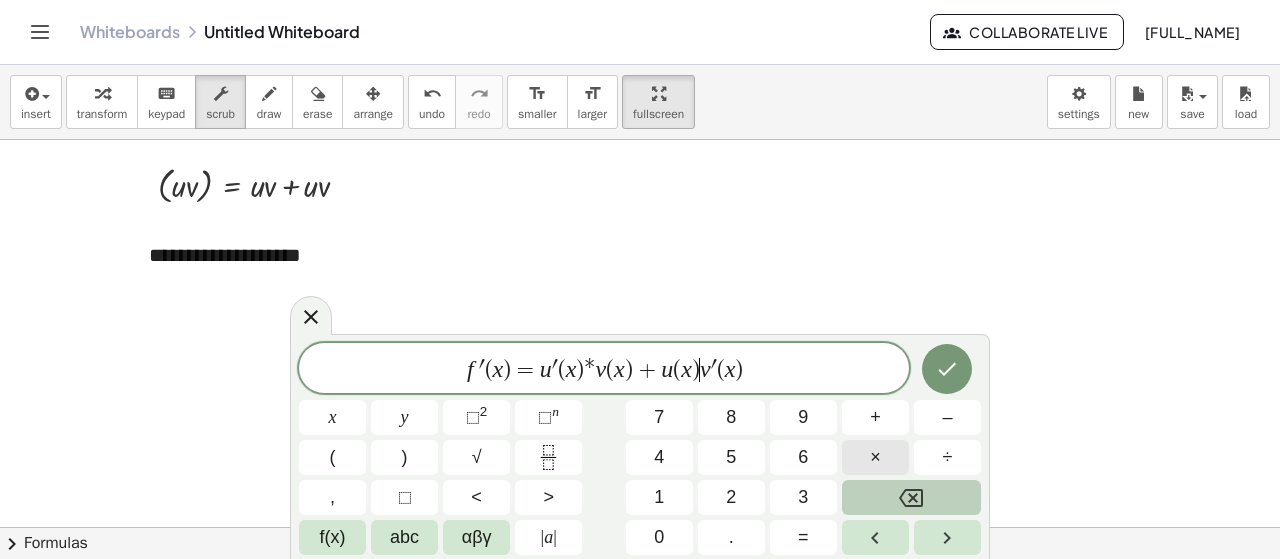 click on "×" at bounding box center (875, 457) 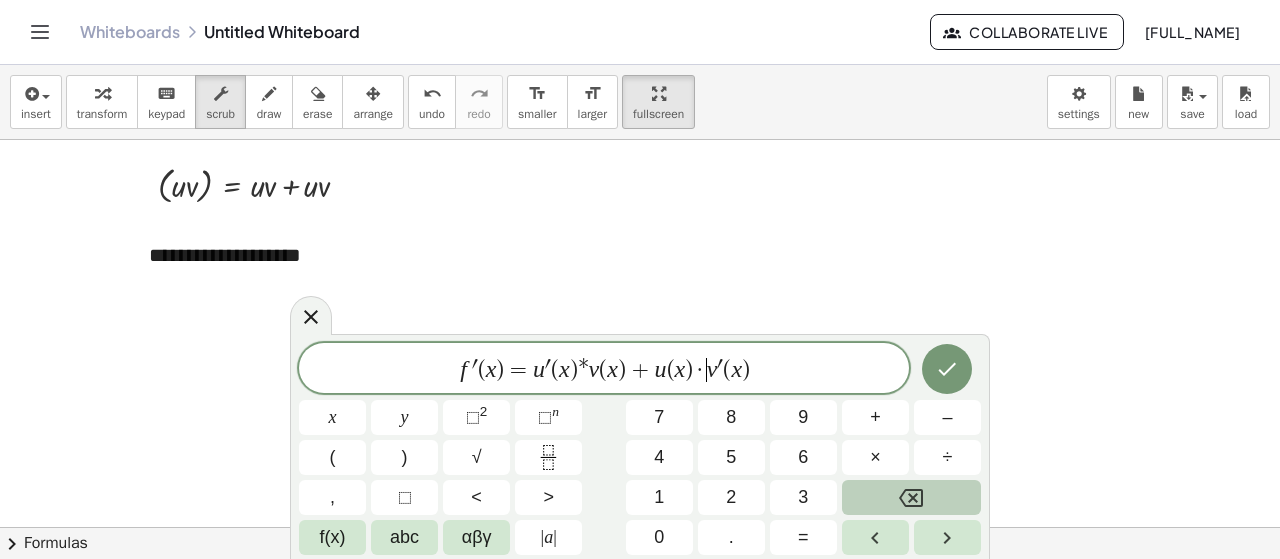 click on "*" at bounding box center [583, 370] 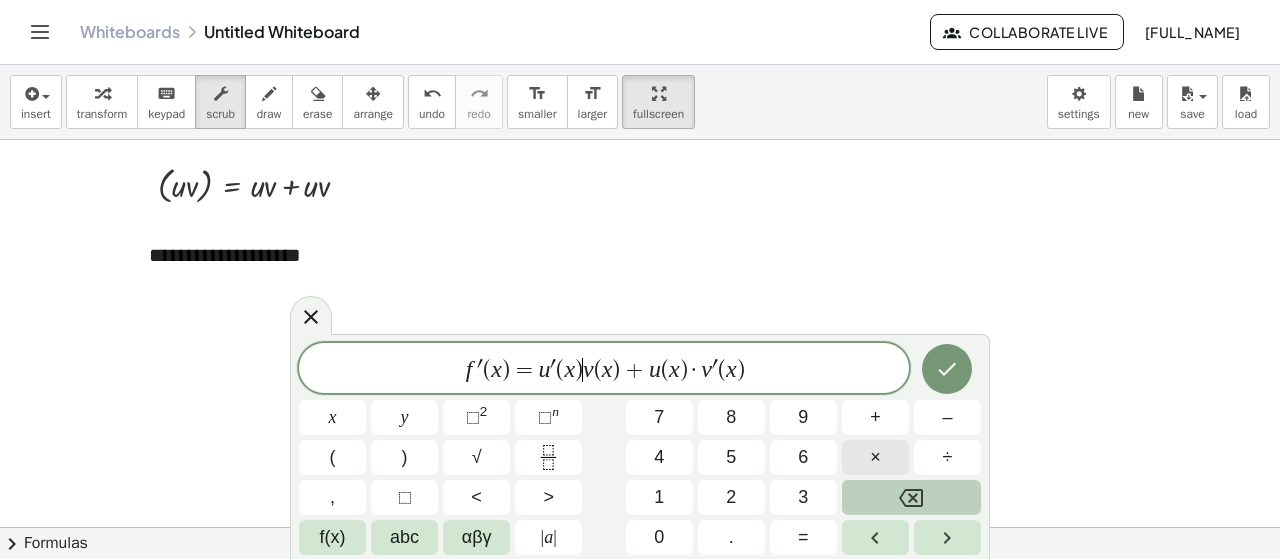click on "×" at bounding box center (875, 457) 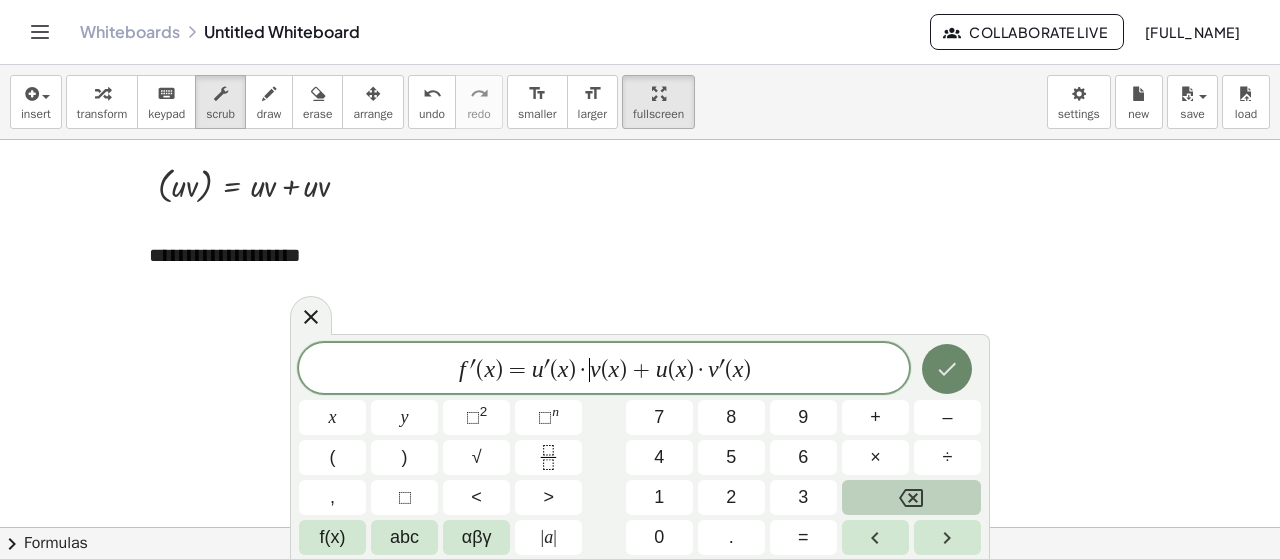 click at bounding box center (947, 369) 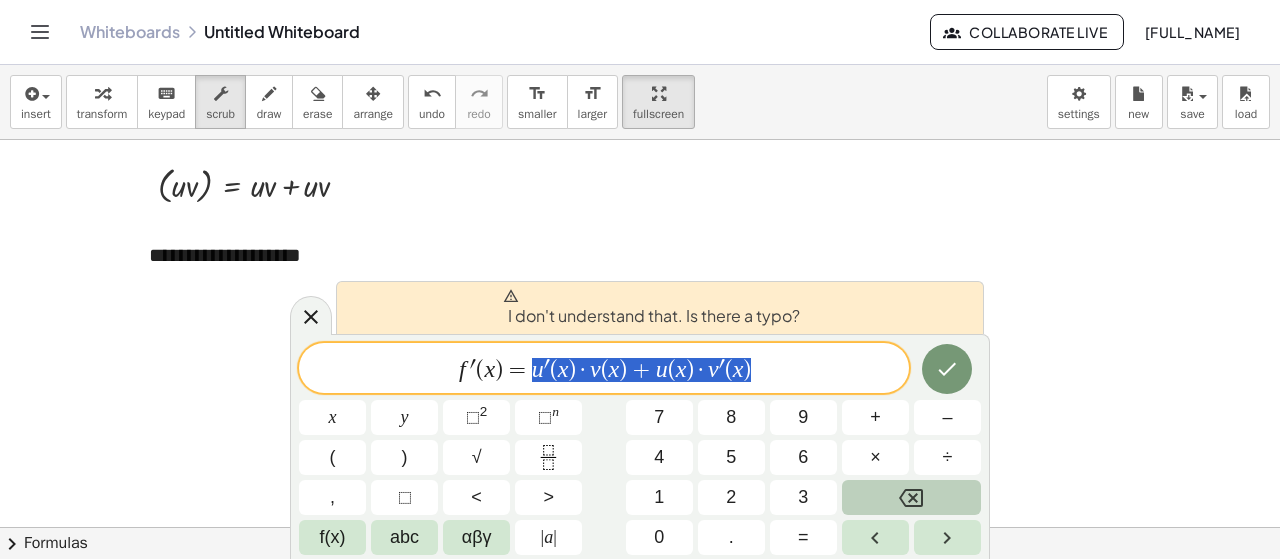 drag, startPoint x: 794, startPoint y: 361, endPoint x: 528, endPoint y: 377, distance: 266.48077 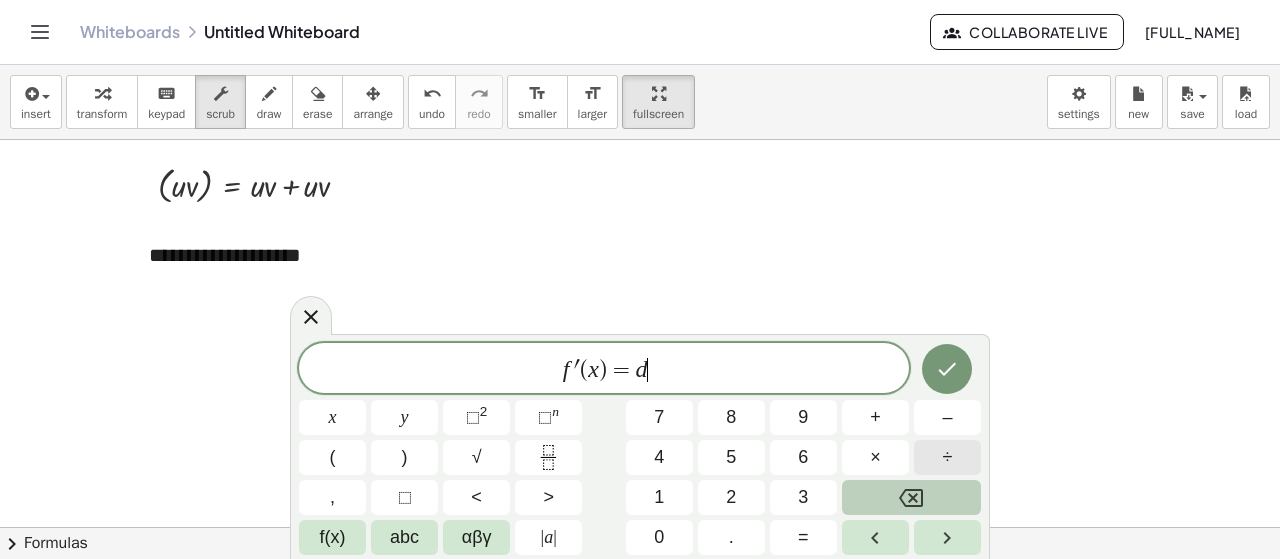 click on "÷" at bounding box center (947, 457) 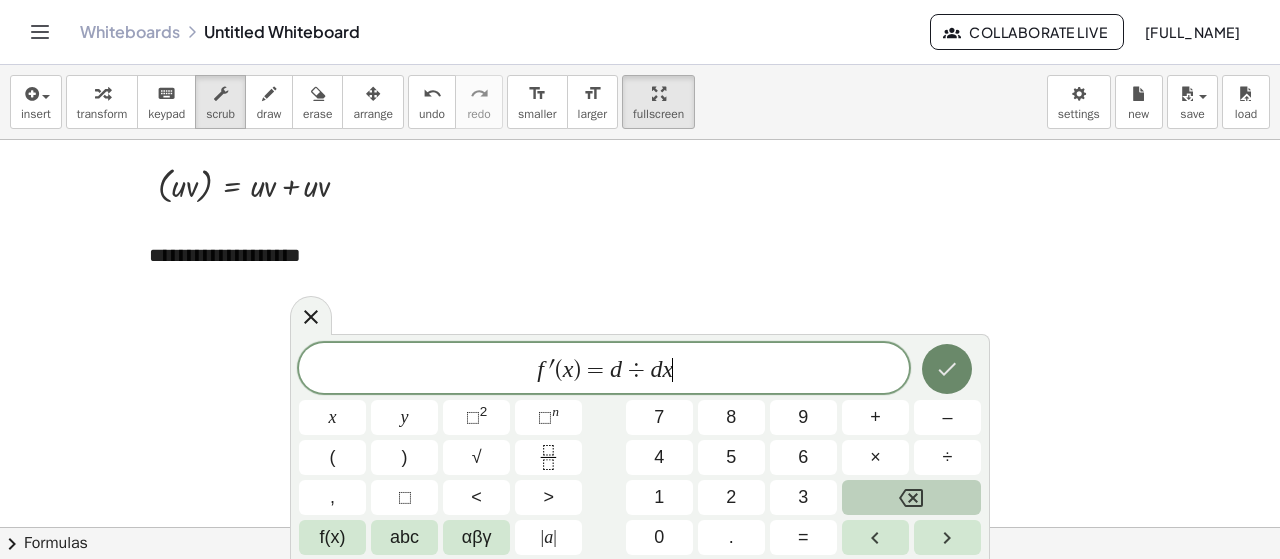 click 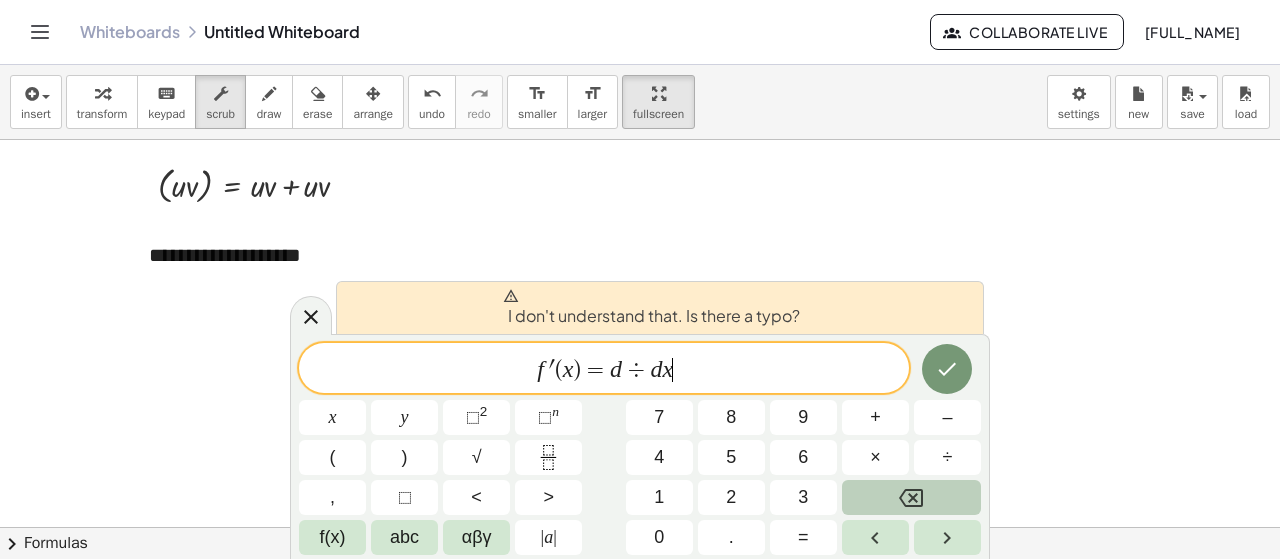 click on "÷" at bounding box center [636, 370] 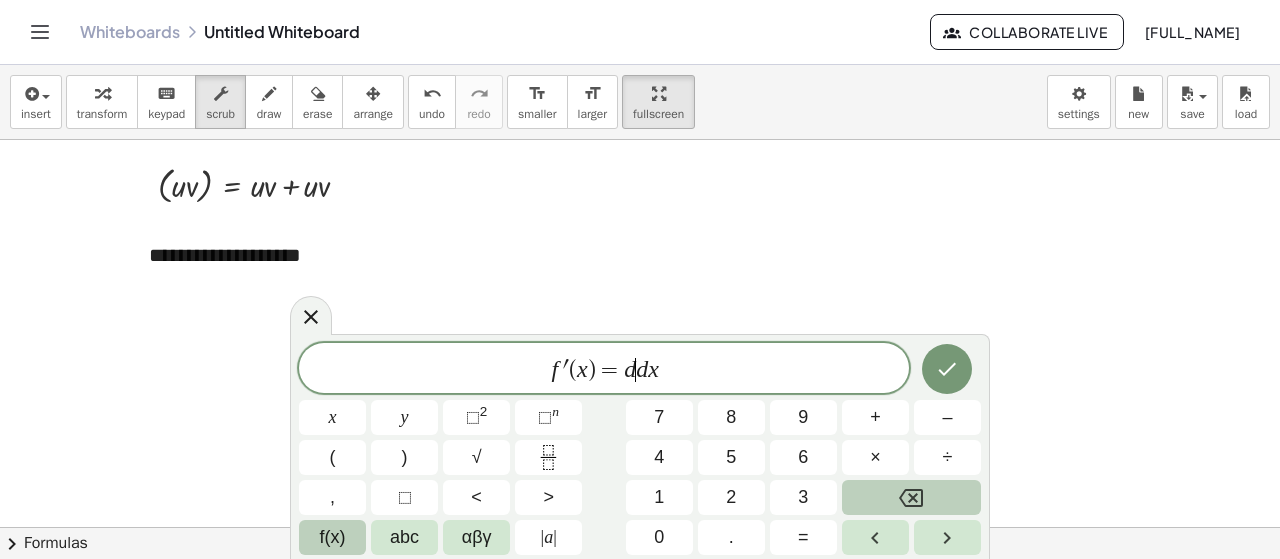 click on "f(x)" at bounding box center [332, 537] 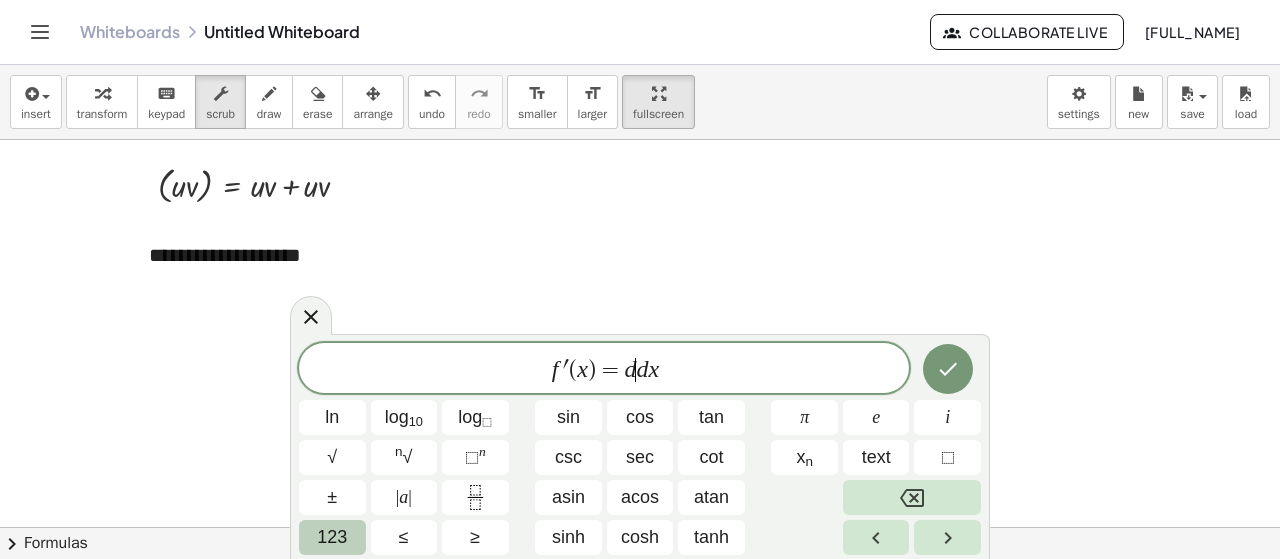 click on "123" at bounding box center (332, 537) 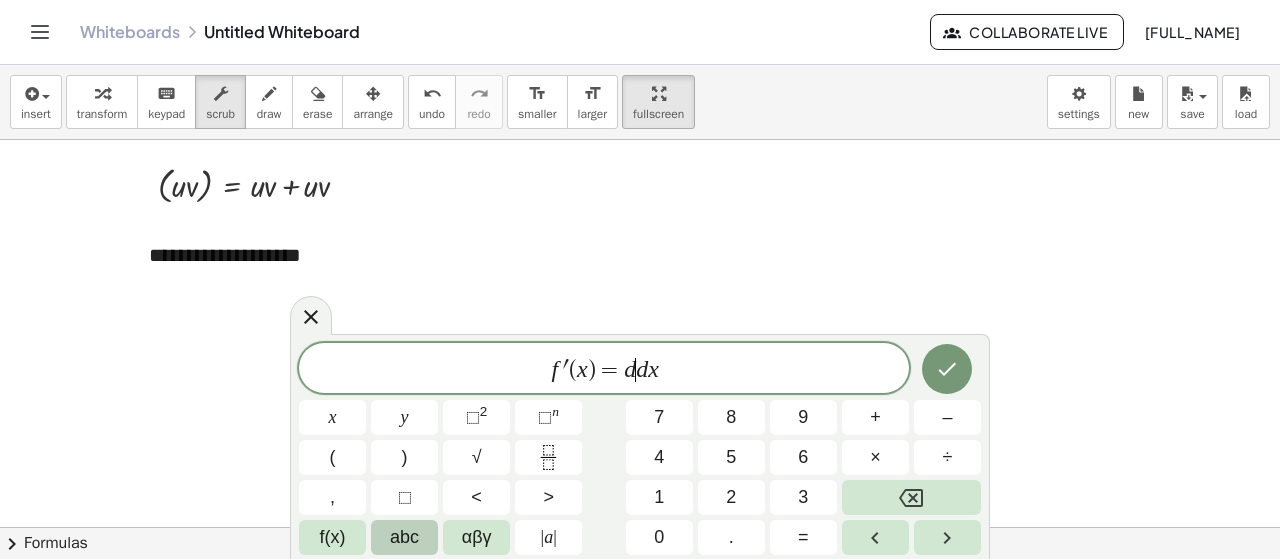 click on "abc" at bounding box center (404, 537) 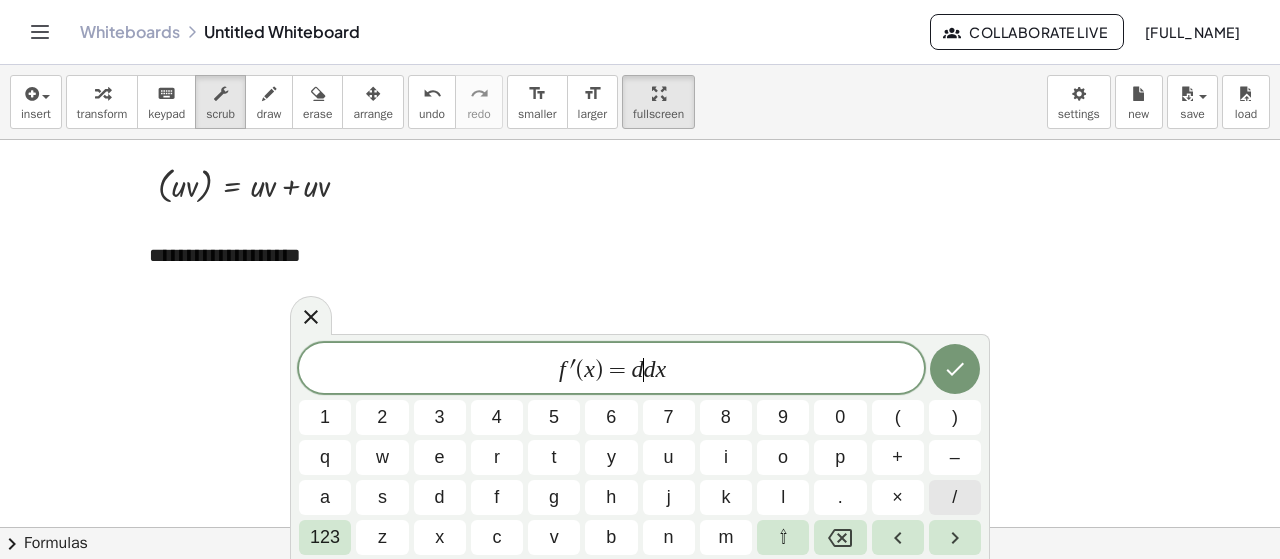 click on "/" at bounding box center (955, 497) 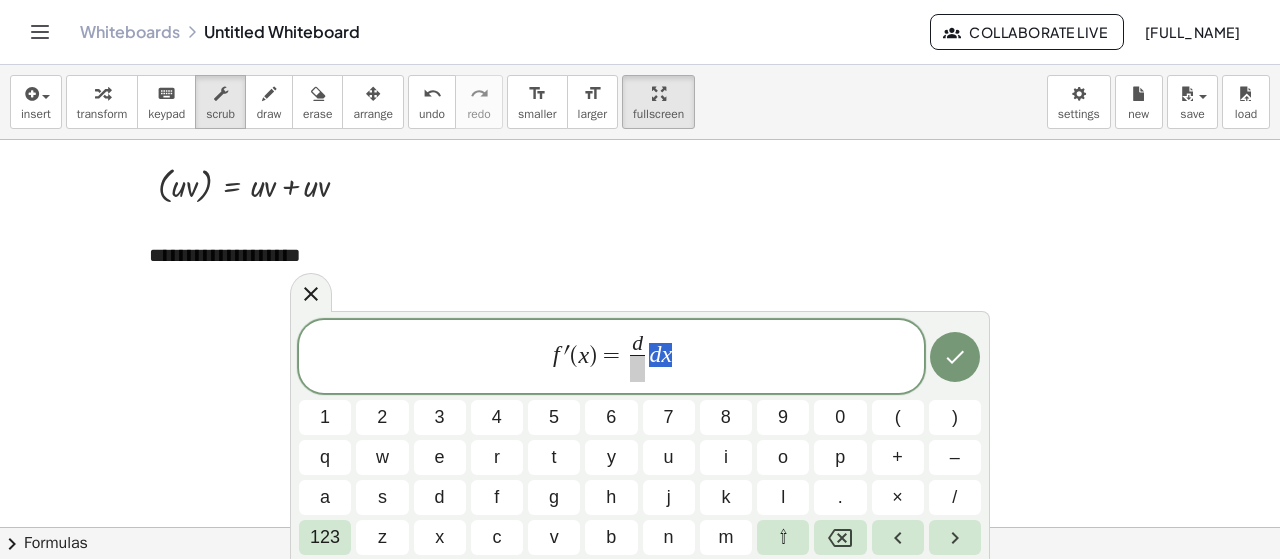 drag, startPoint x: 681, startPoint y: 359, endPoint x: 652, endPoint y: 361, distance: 29.068884 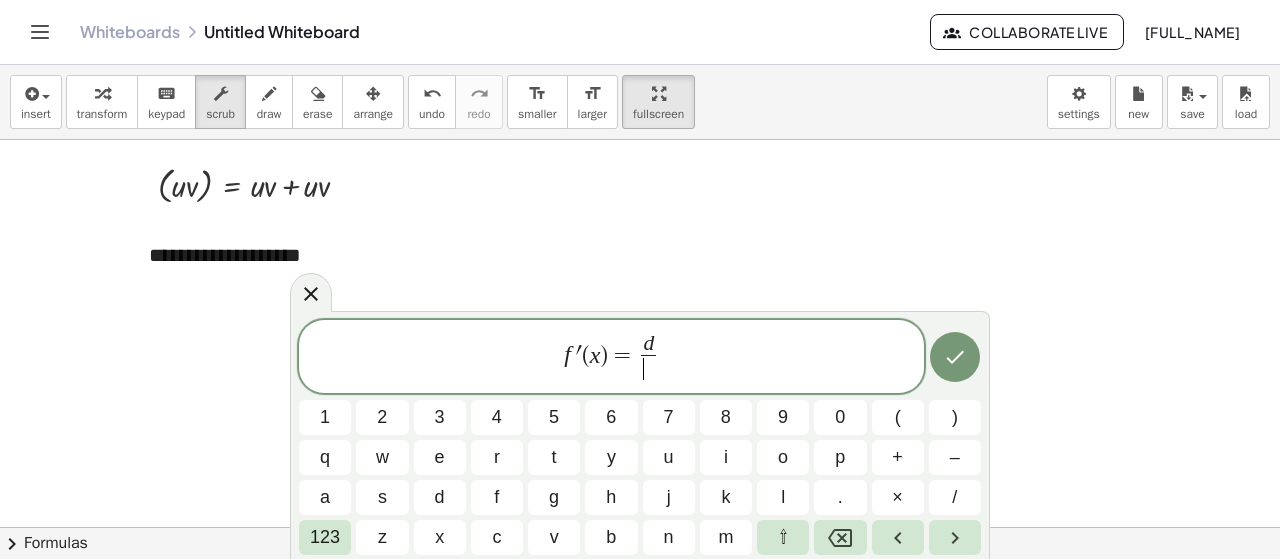click on "​" at bounding box center [648, 368] 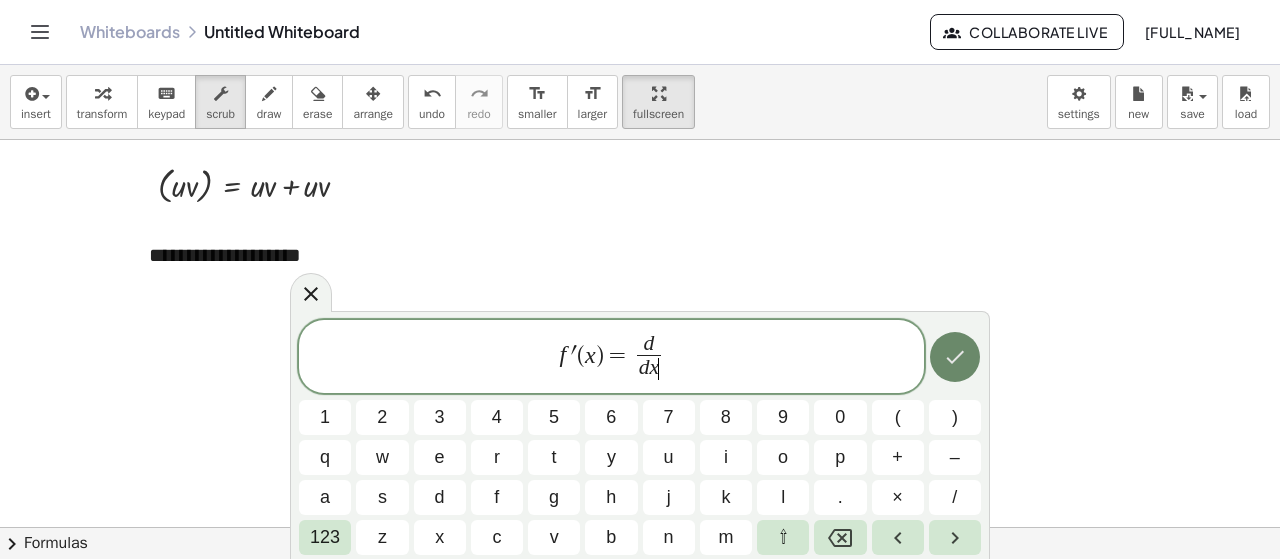 click 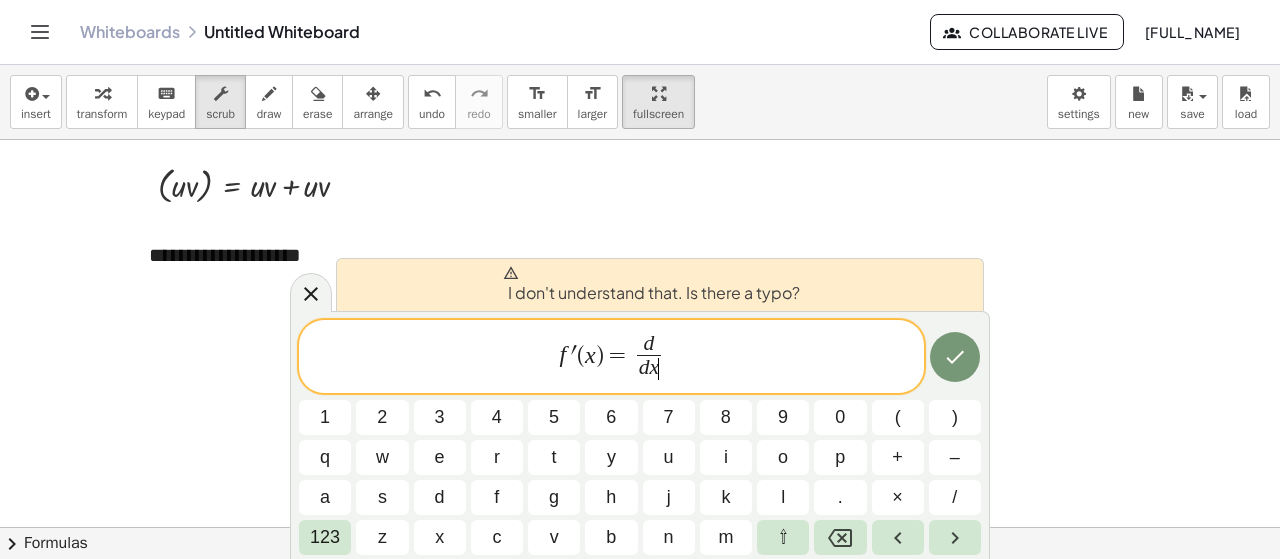 click on "f ′ ( x ) = d d x ​ ​" at bounding box center [611, 358] 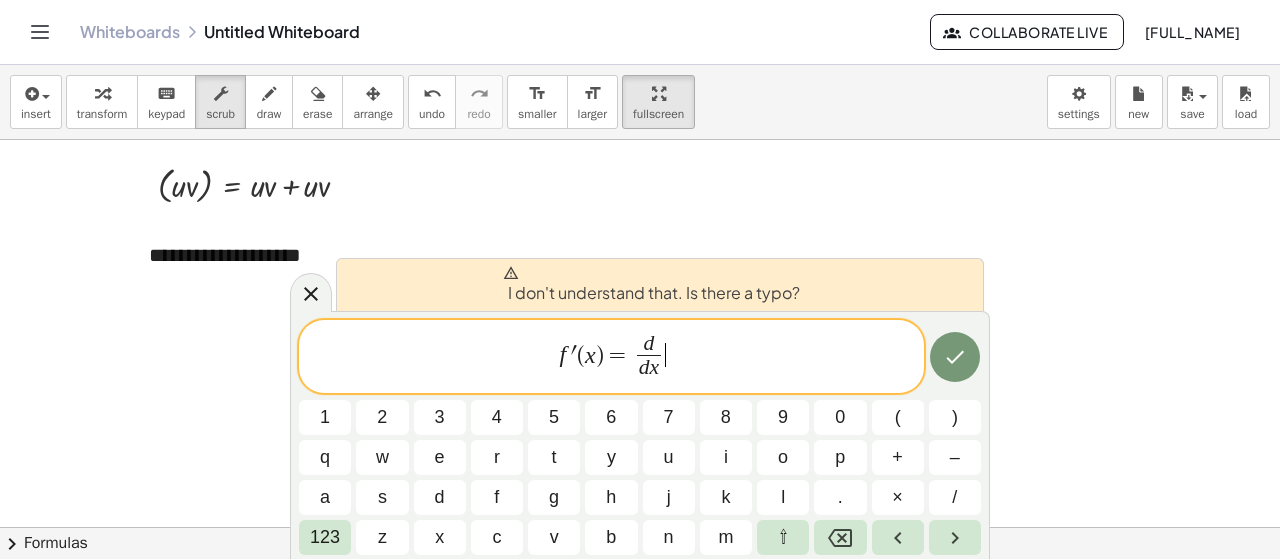 click on "(" at bounding box center [581, 355] 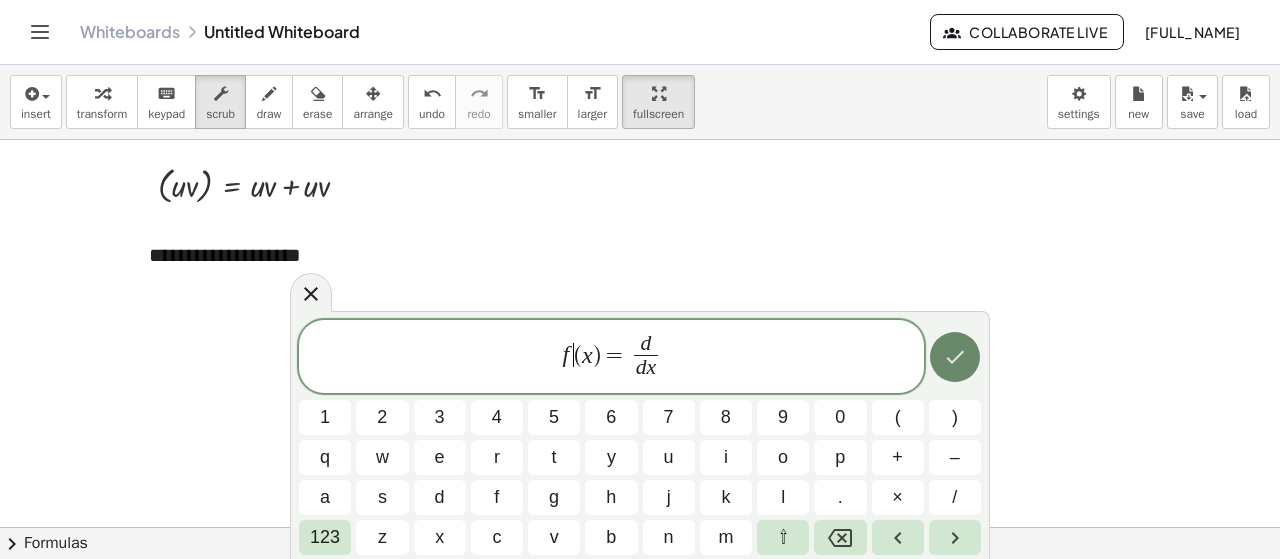 click 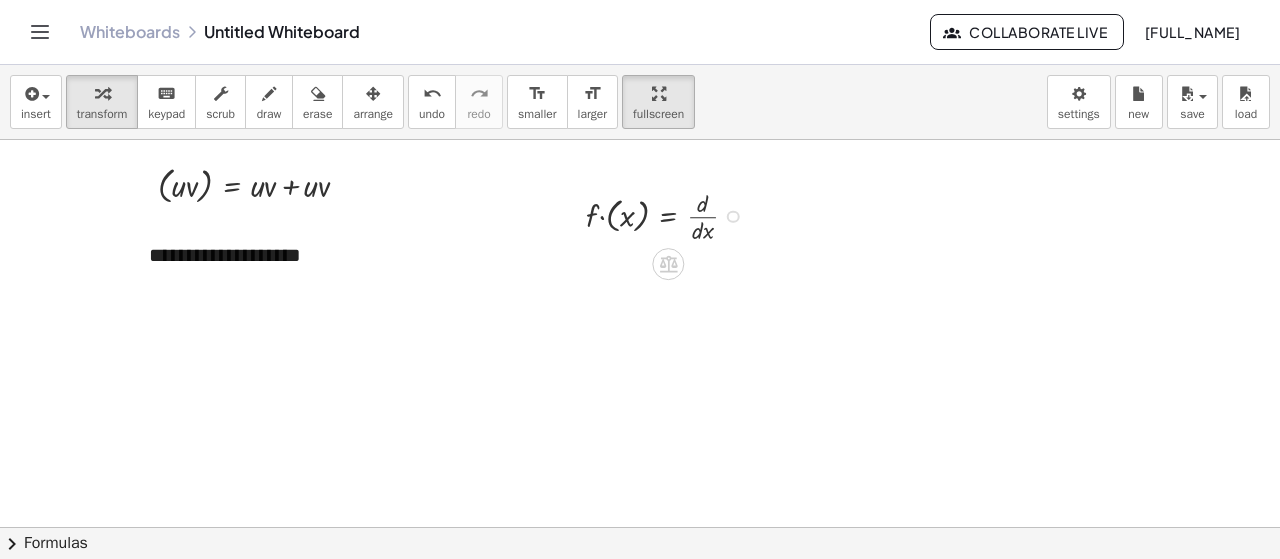 click at bounding box center (670, 215) 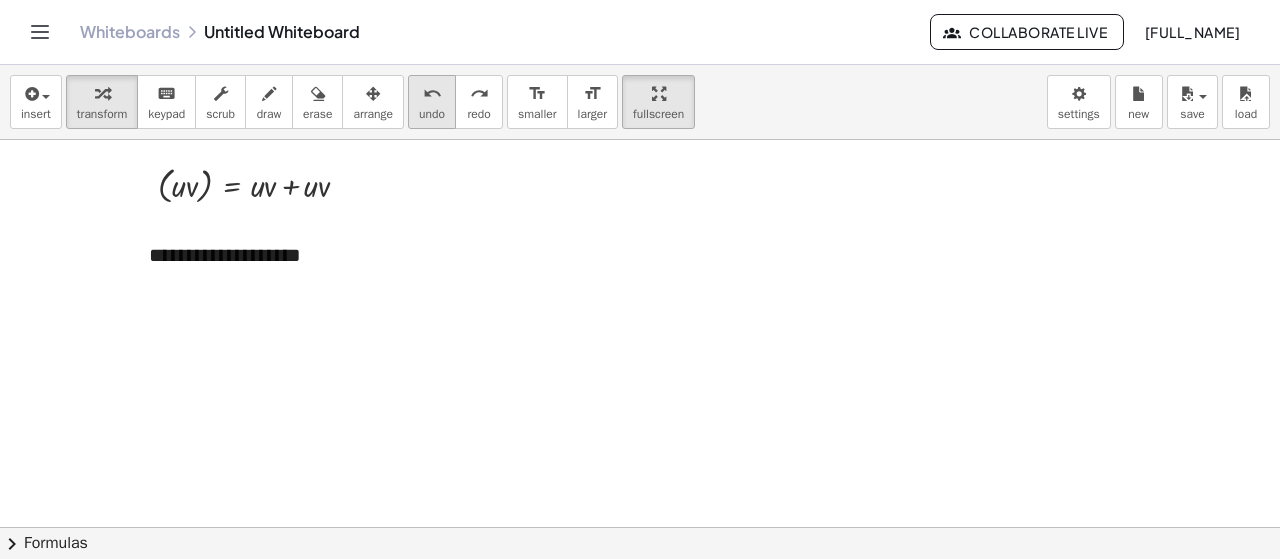 click on "undo" at bounding box center (432, 94) 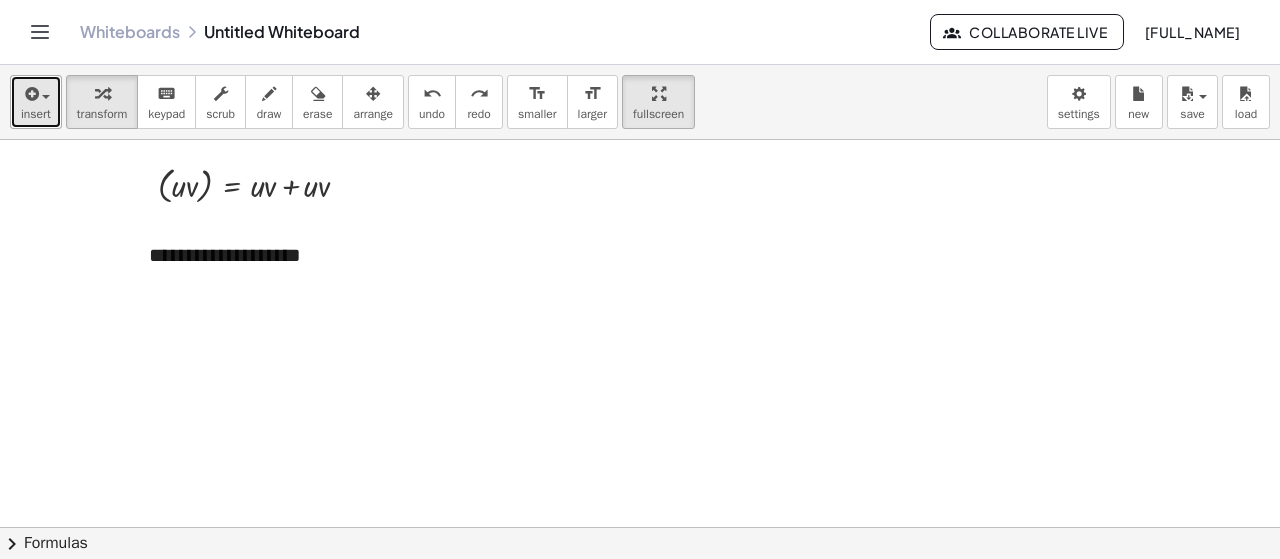 click on "insert" at bounding box center (36, 102) 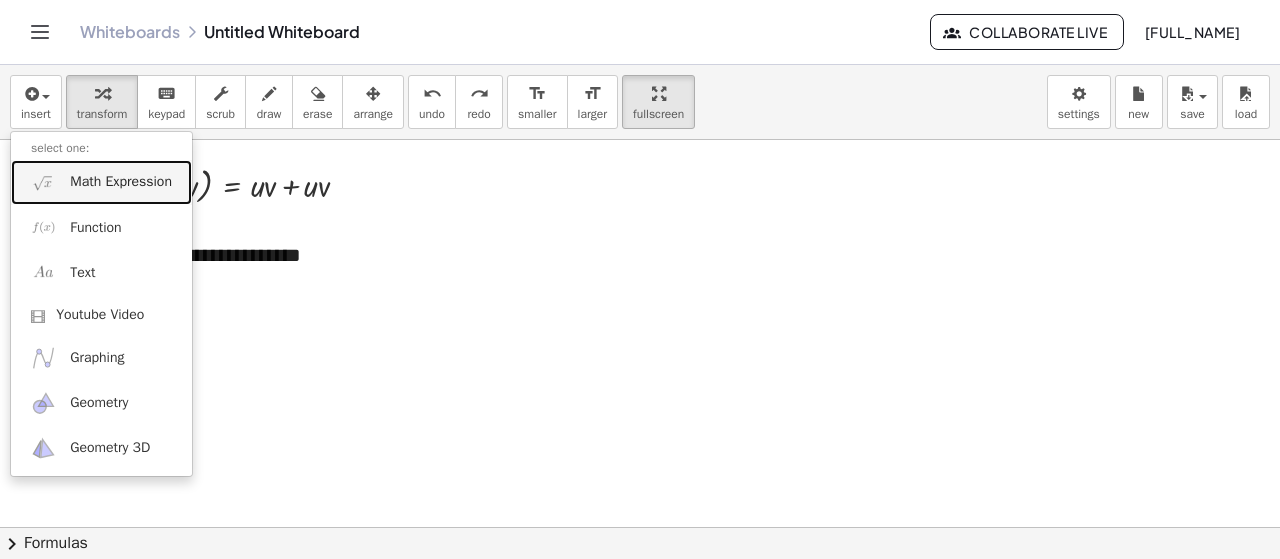 click on "Math Expression" at bounding box center (101, 182) 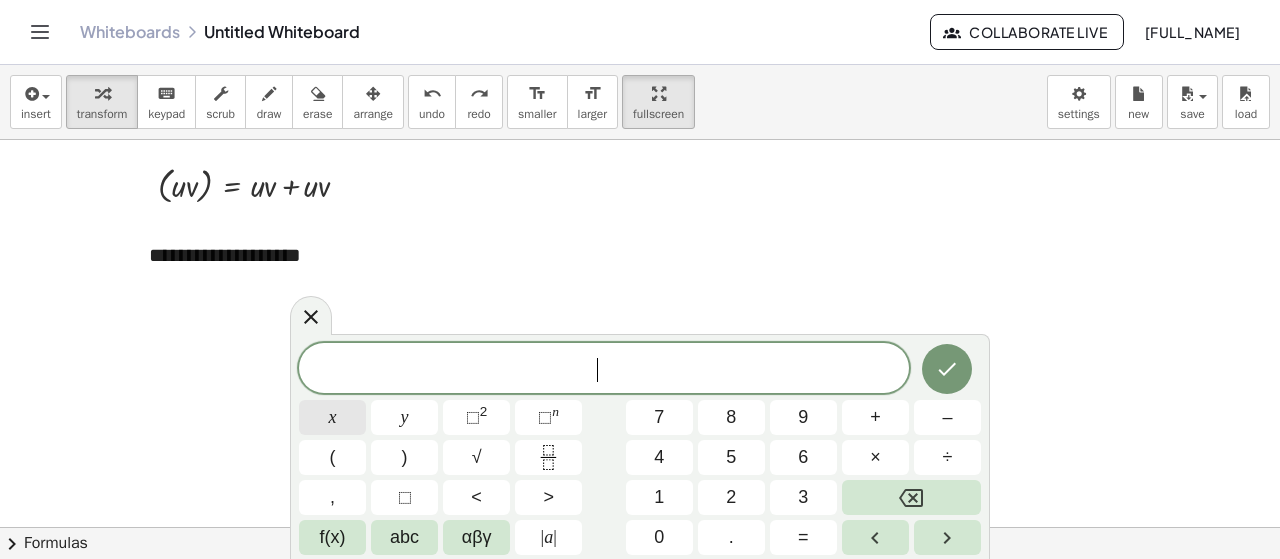 click on "x" at bounding box center [333, 417] 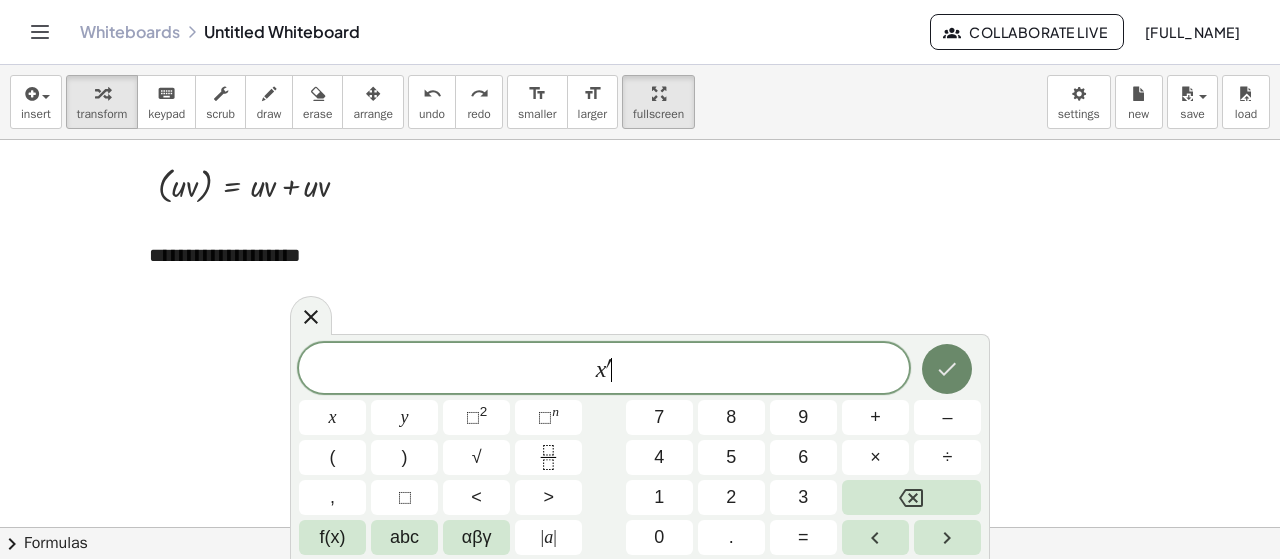 click at bounding box center (947, 369) 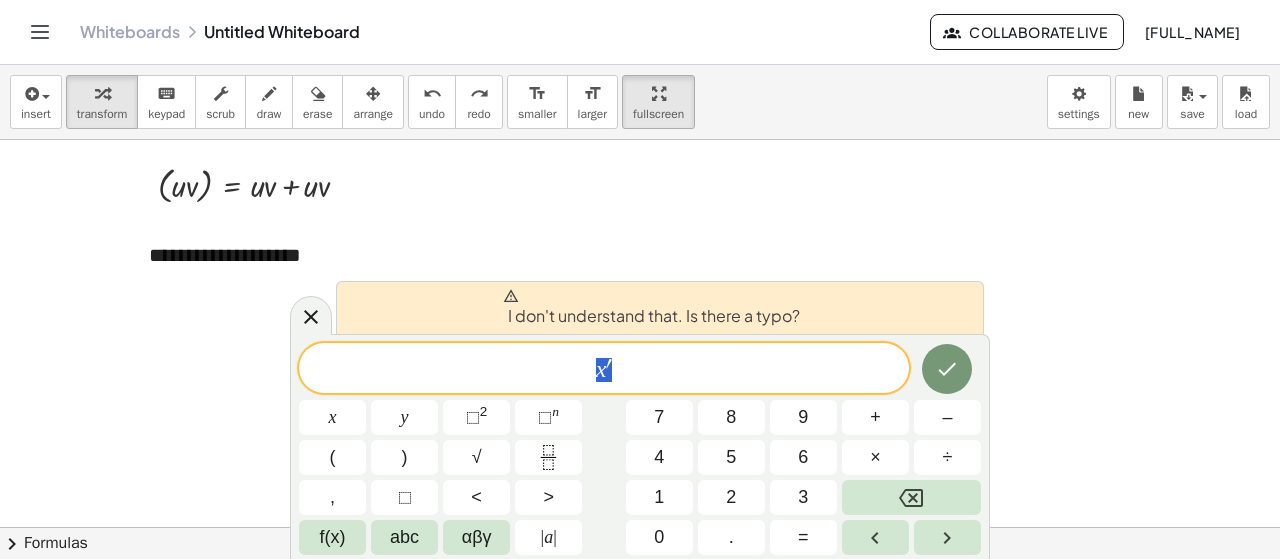 drag, startPoint x: 669, startPoint y: 375, endPoint x: 583, endPoint y: 359, distance: 87.47571 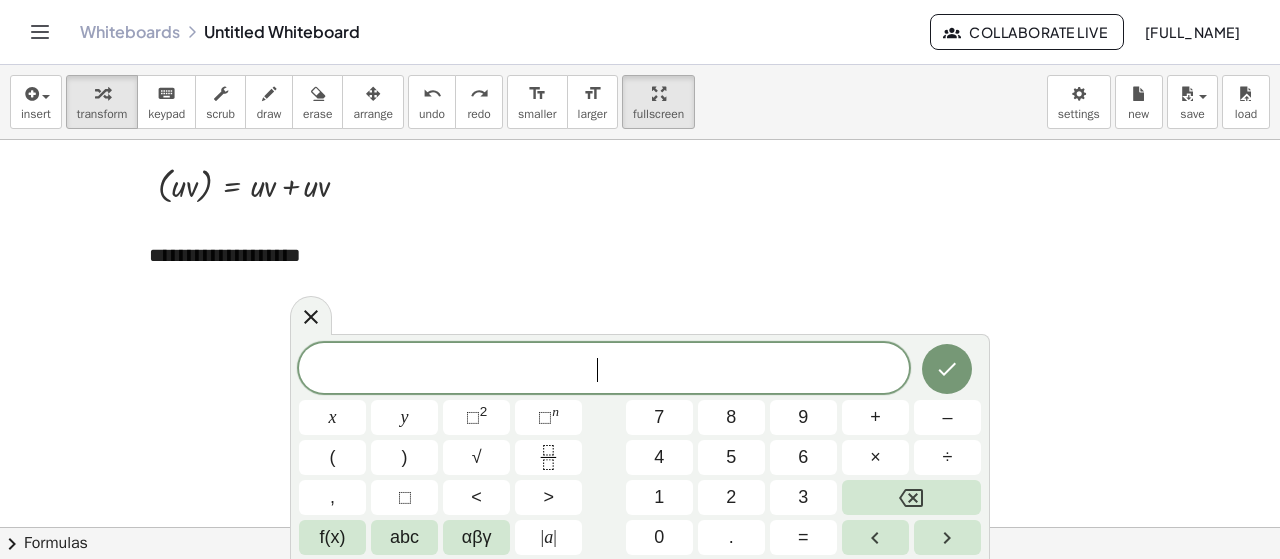 click on "​" at bounding box center (604, 370) 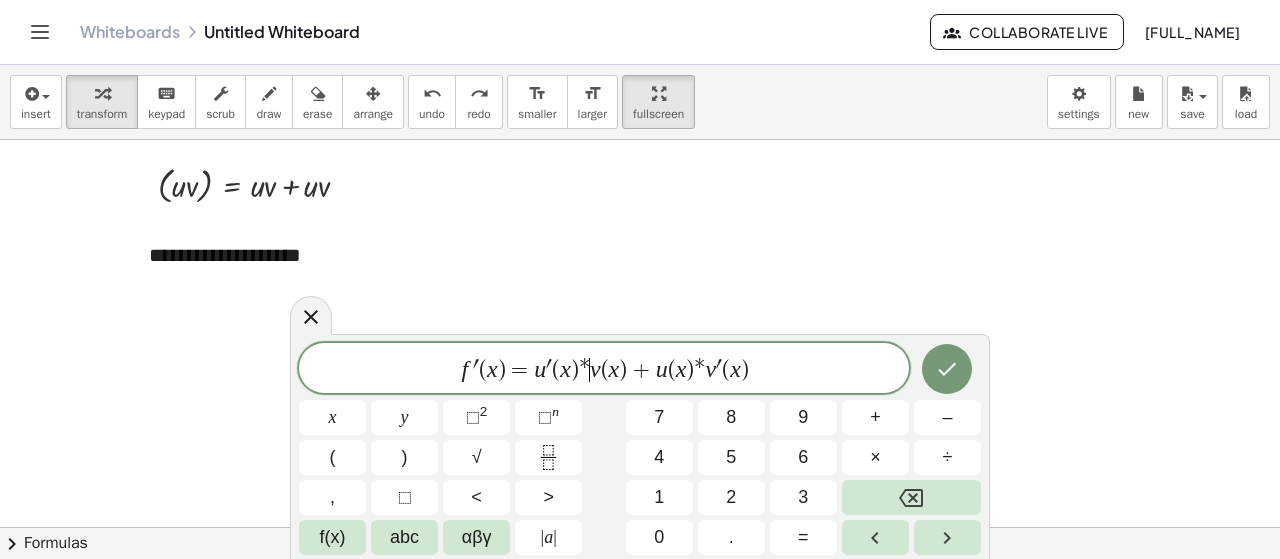 click on "*" at bounding box center [584, 370] 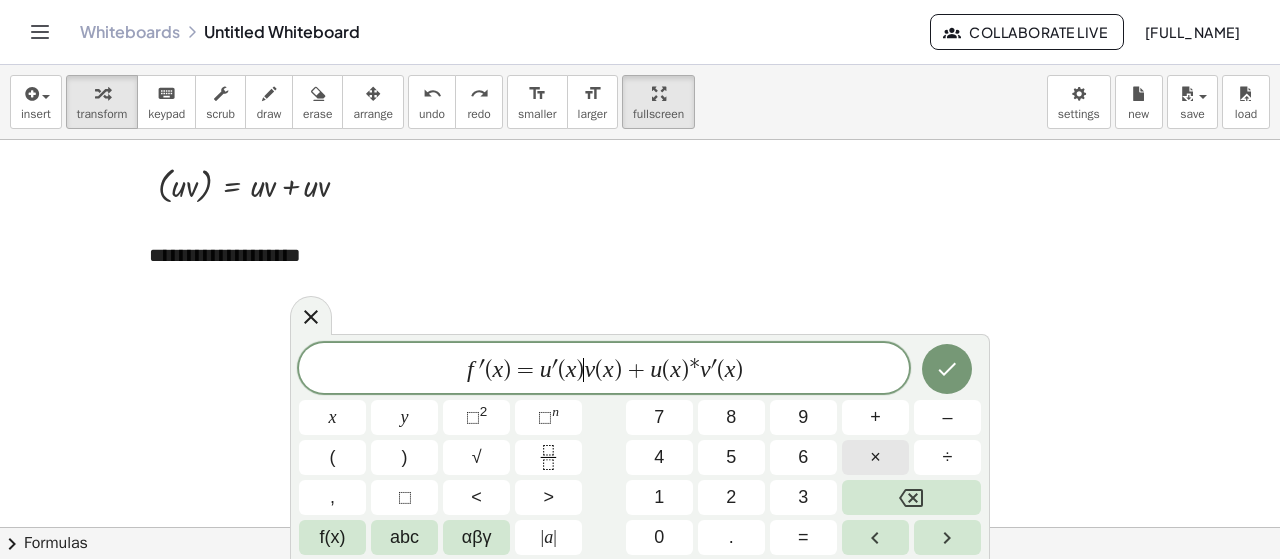 click on "×" at bounding box center (875, 457) 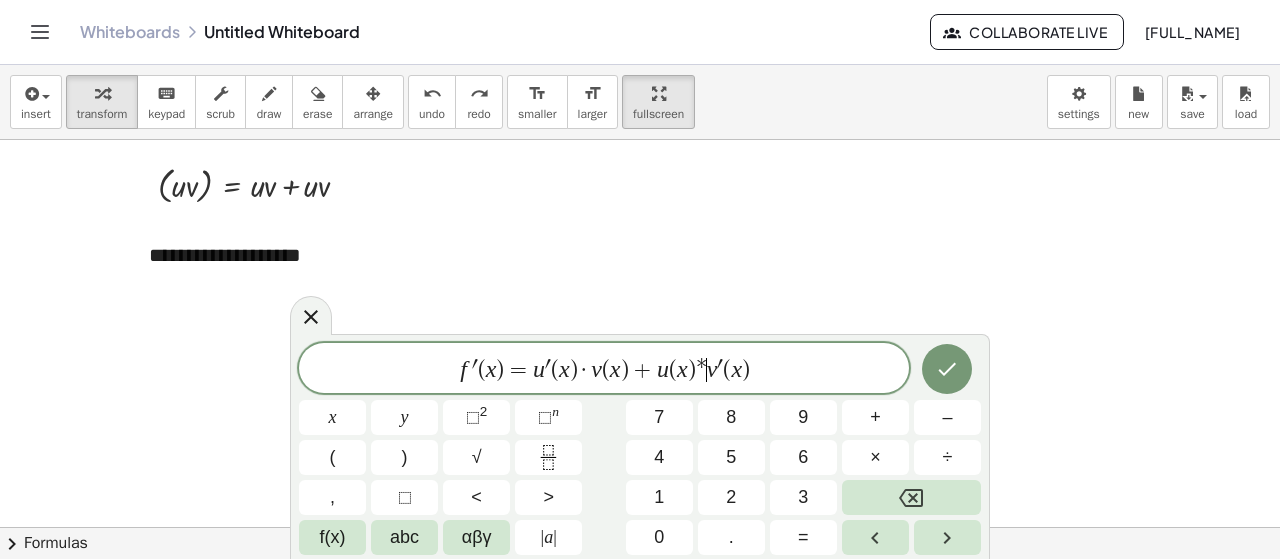 click on "v" at bounding box center (712, 369) 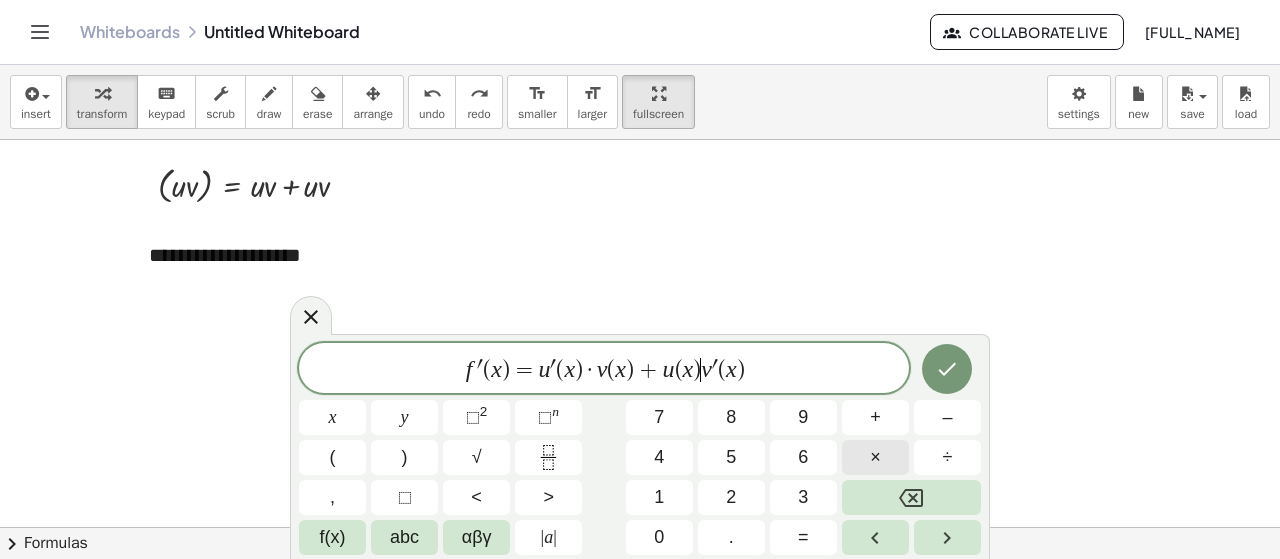 click on "×" at bounding box center [875, 457] 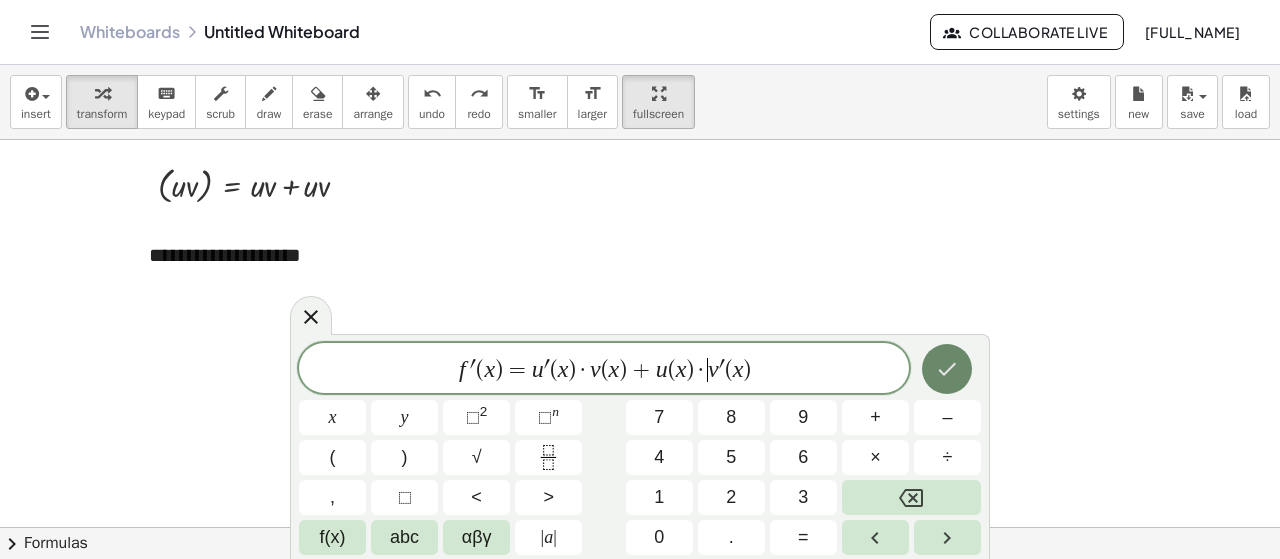 click at bounding box center [947, 369] 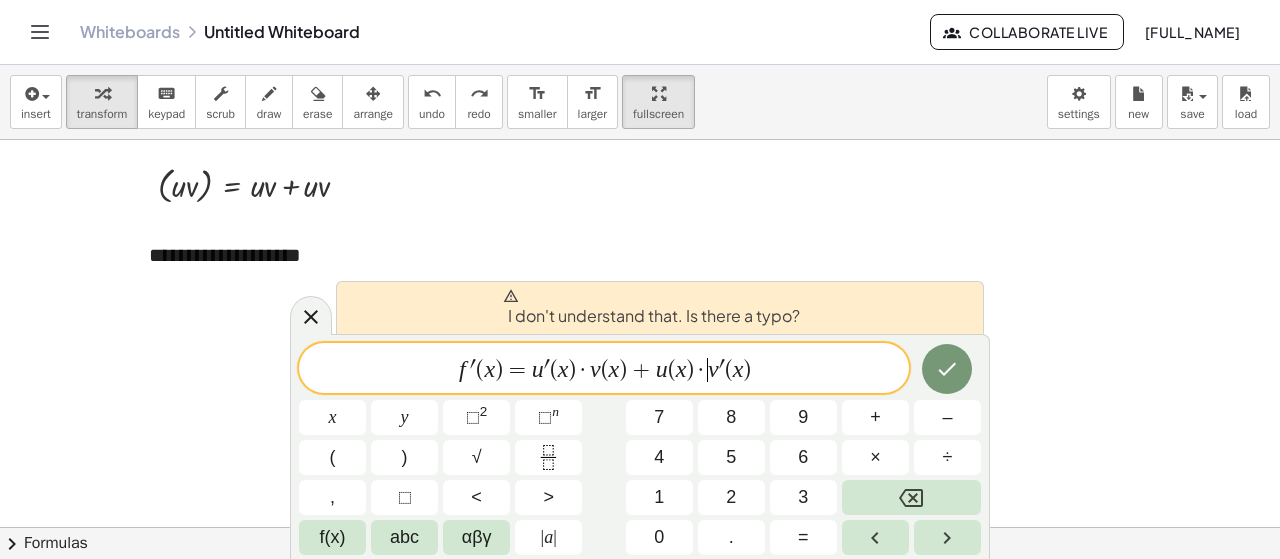 click on "I don't understand that. Is there a typo?" at bounding box center (651, 308) 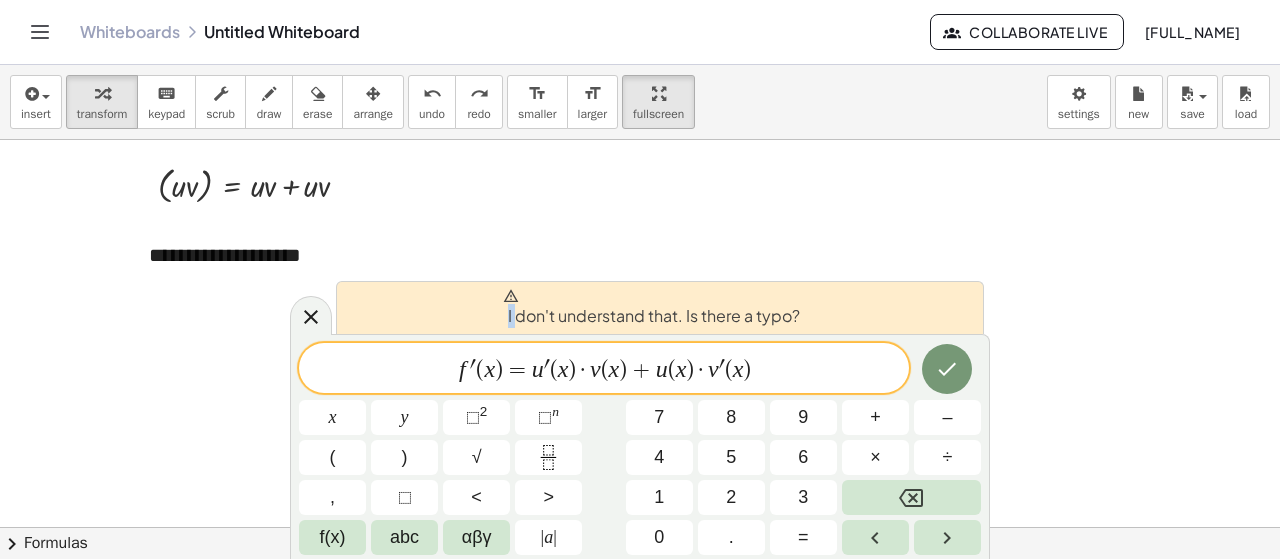 click on "I don't understand that. Is there a typo?" at bounding box center (651, 308) 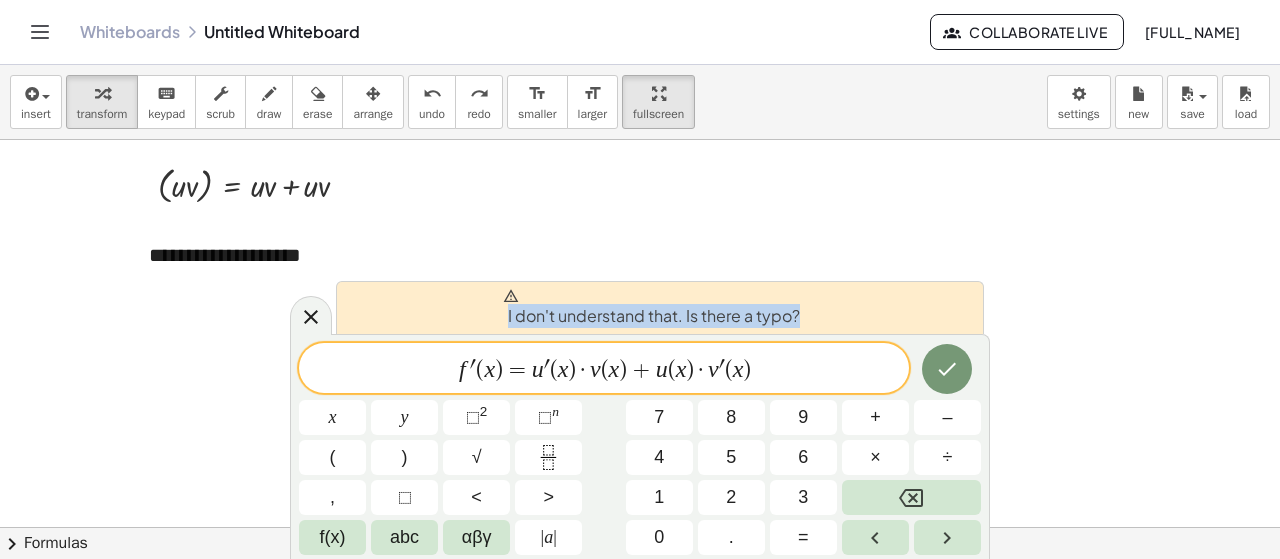 click on "I don't understand that. Is there a typo?" at bounding box center [651, 308] 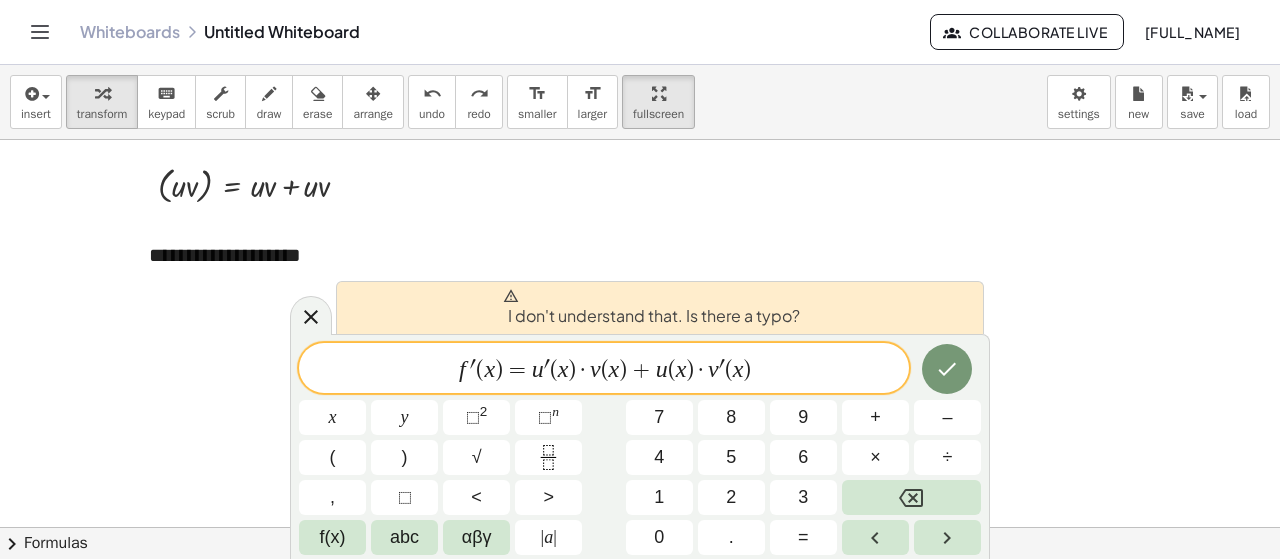 click at bounding box center [651, 296] 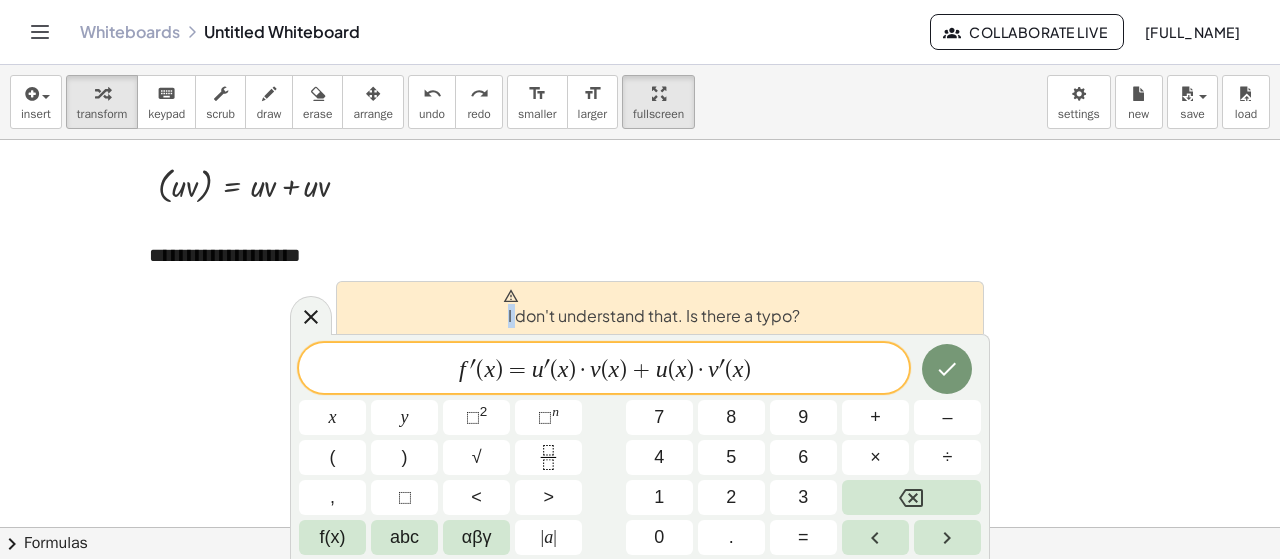 click at bounding box center [651, 296] 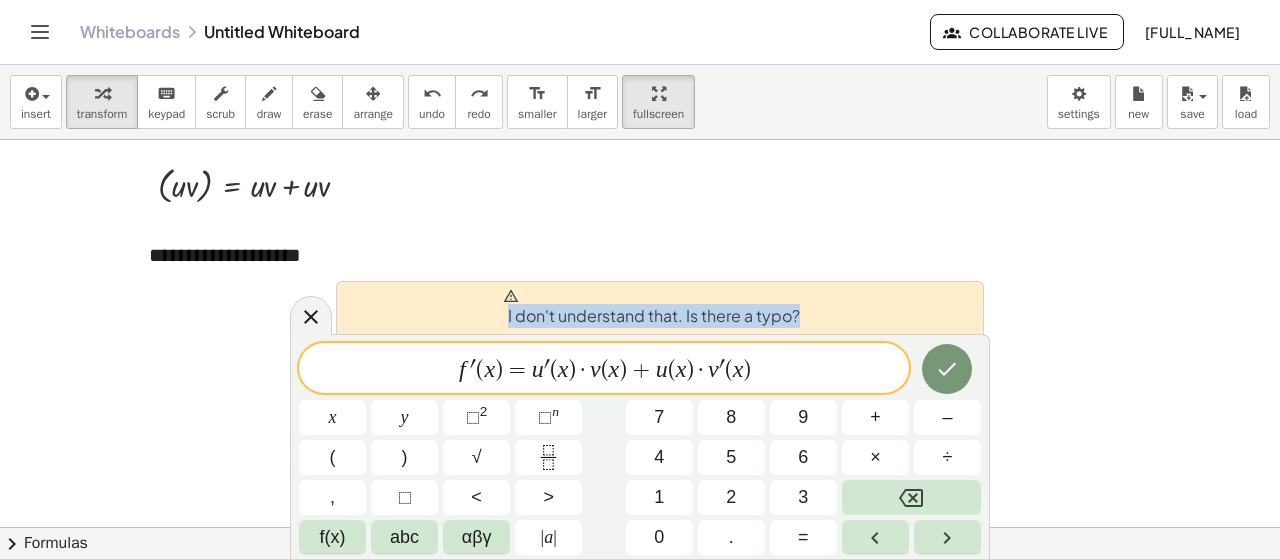 click at bounding box center (651, 296) 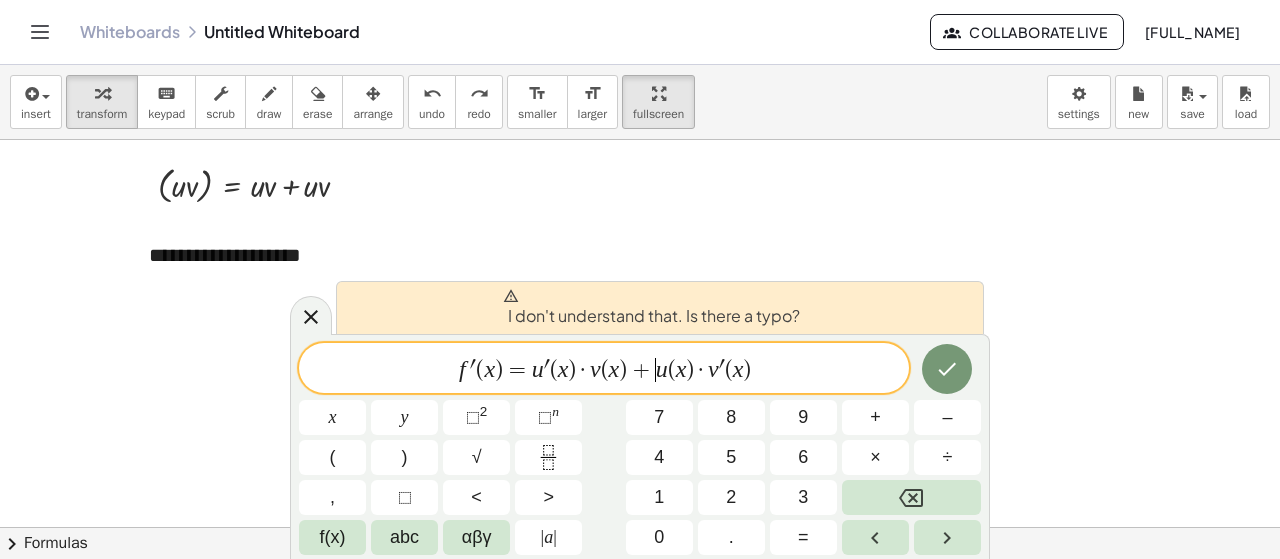 click on "+" at bounding box center (641, 370) 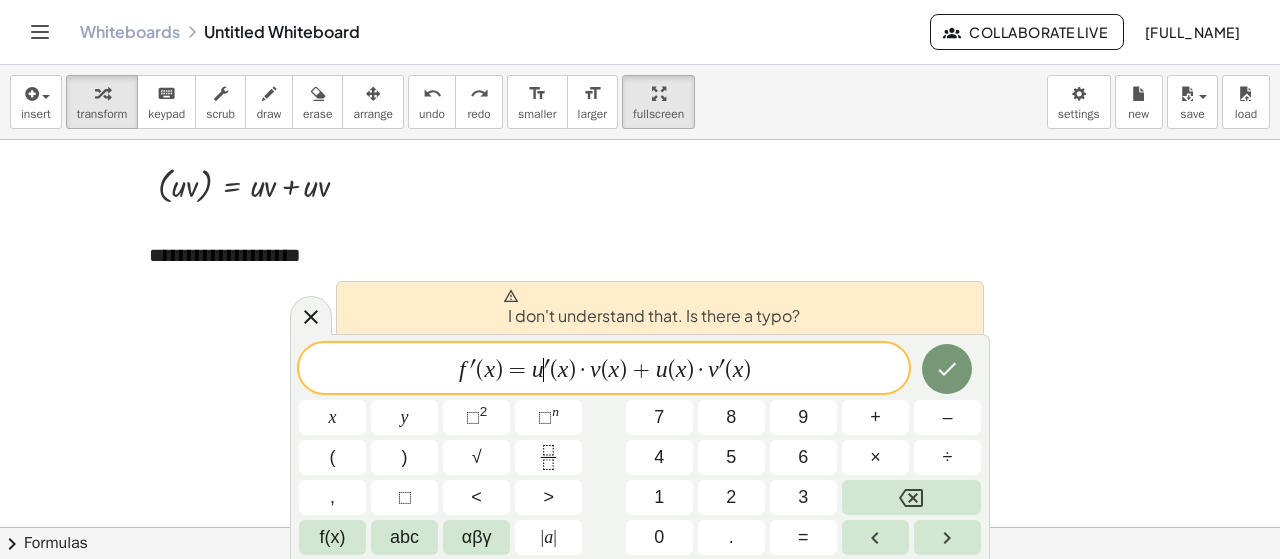 click on "′" at bounding box center (547, 370) 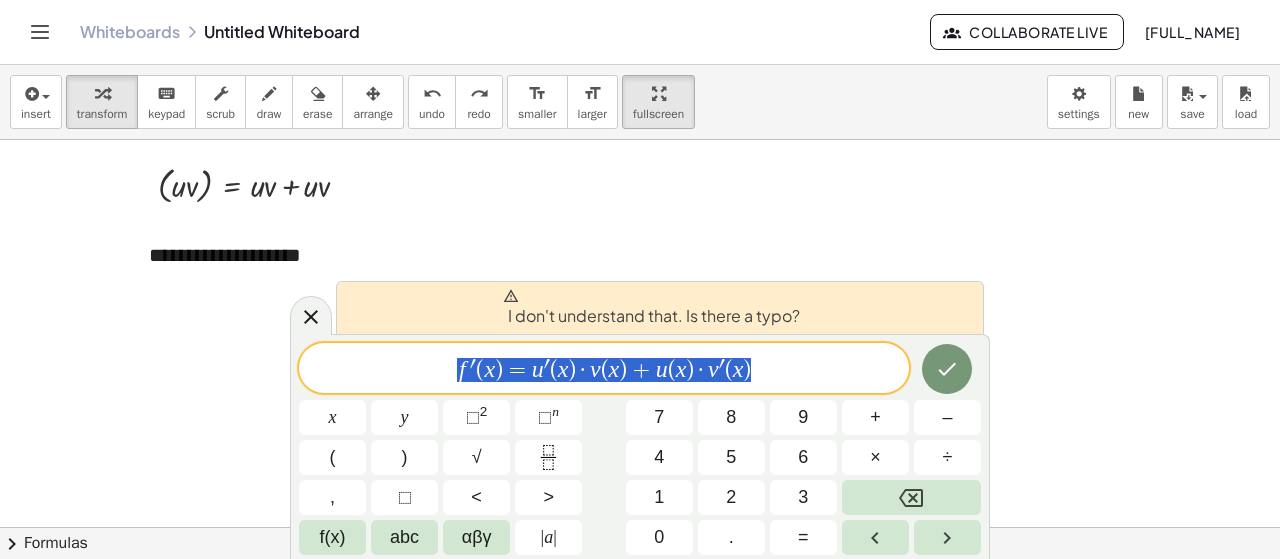 drag, startPoint x: 784, startPoint y: 356, endPoint x: 372, endPoint y: 353, distance: 412.01093 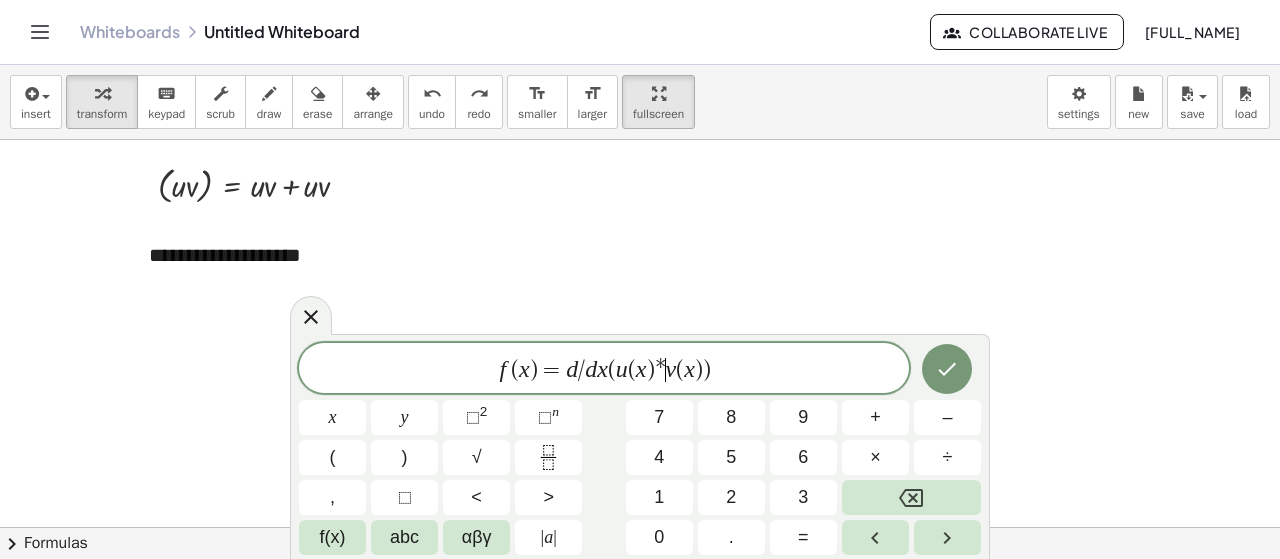 click on "v" at bounding box center (671, 369) 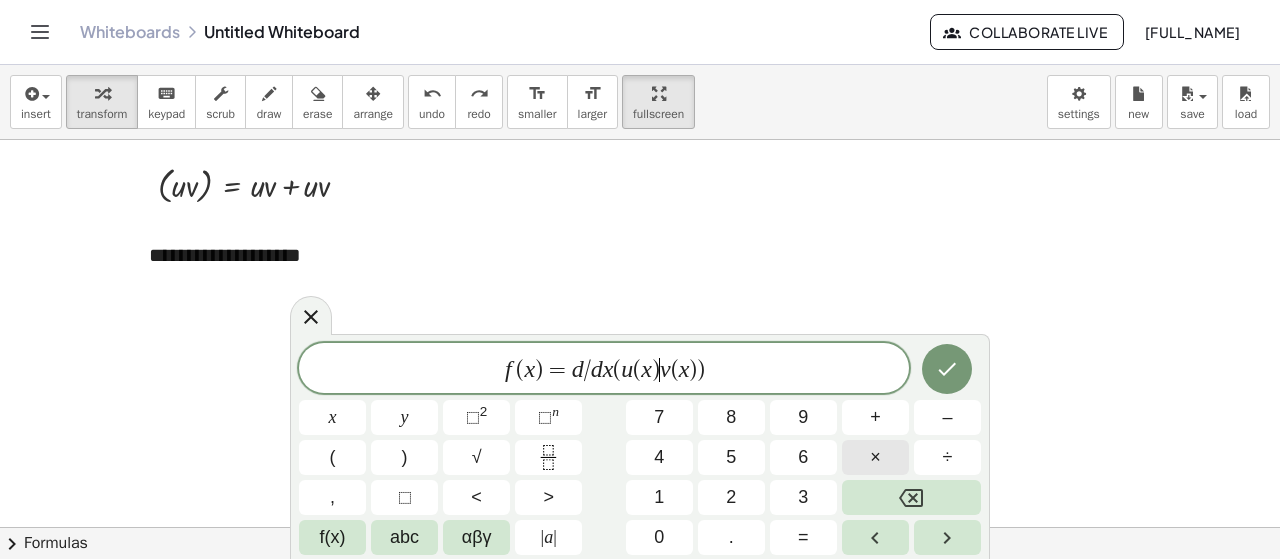 click on "×" at bounding box center (875, 457) 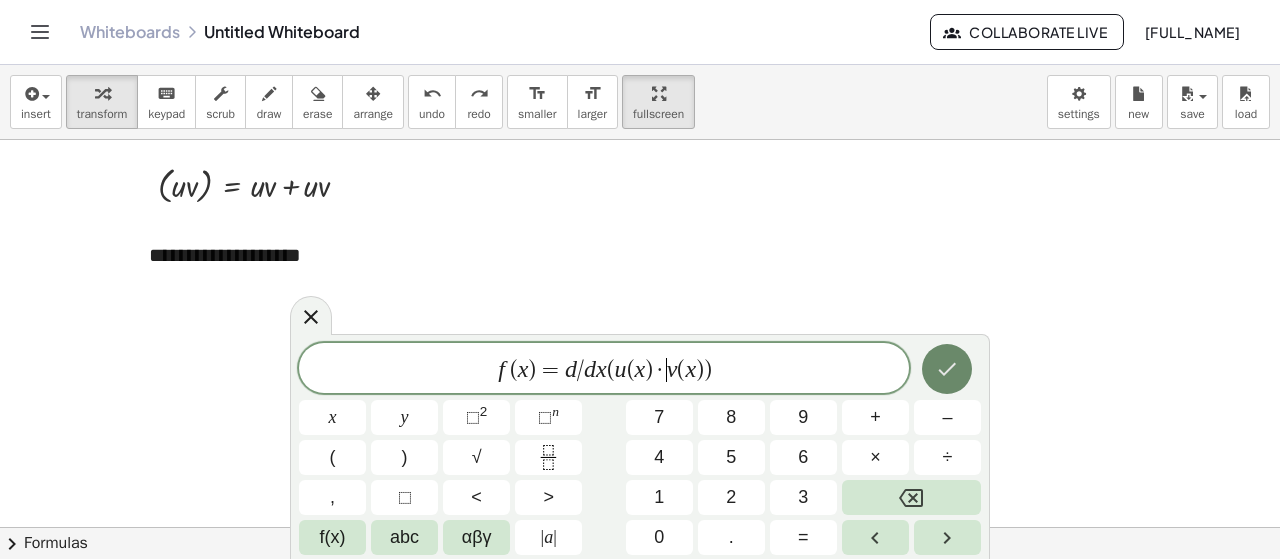 click 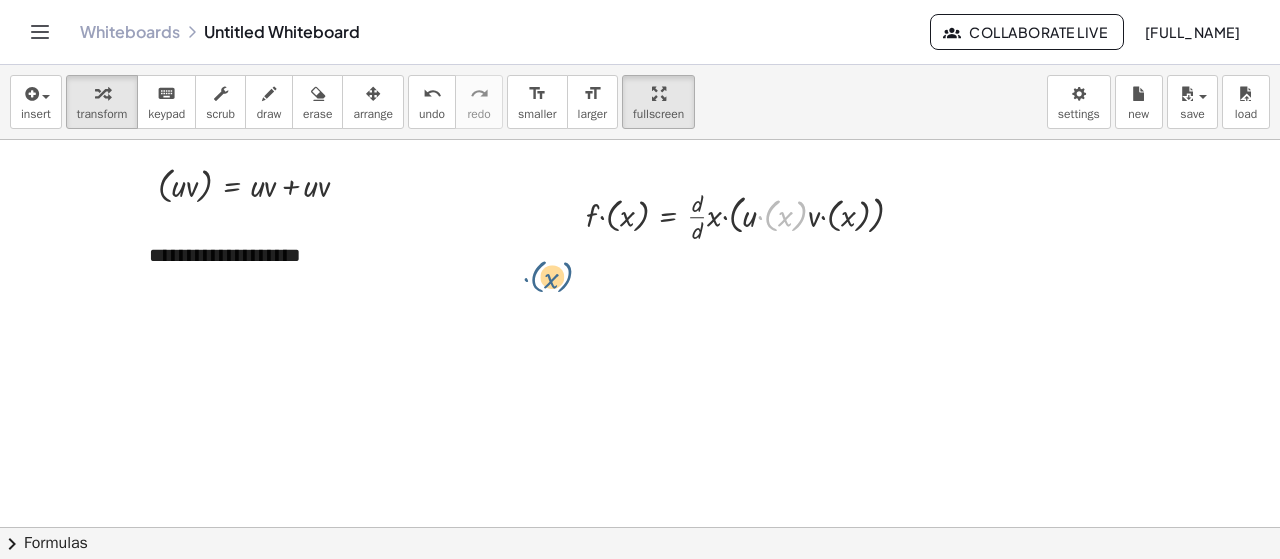 drag, startPoint x: 800, startPoint y: 219, endPoint x: 564, endPoint y: 281, distance: 244.0082 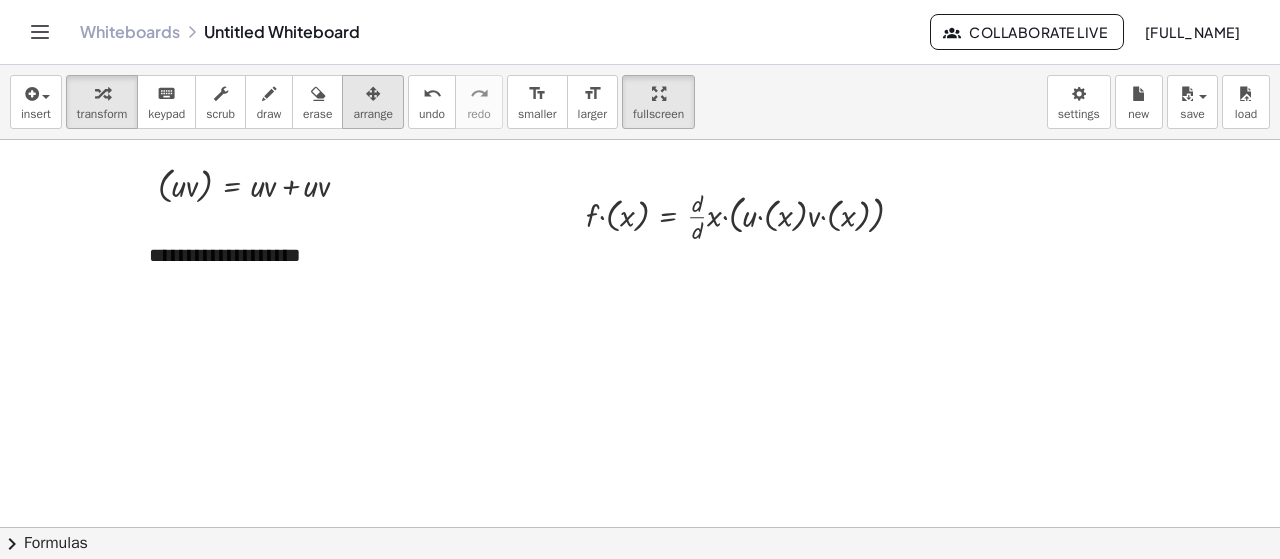 click at bounding box center [373, 93] 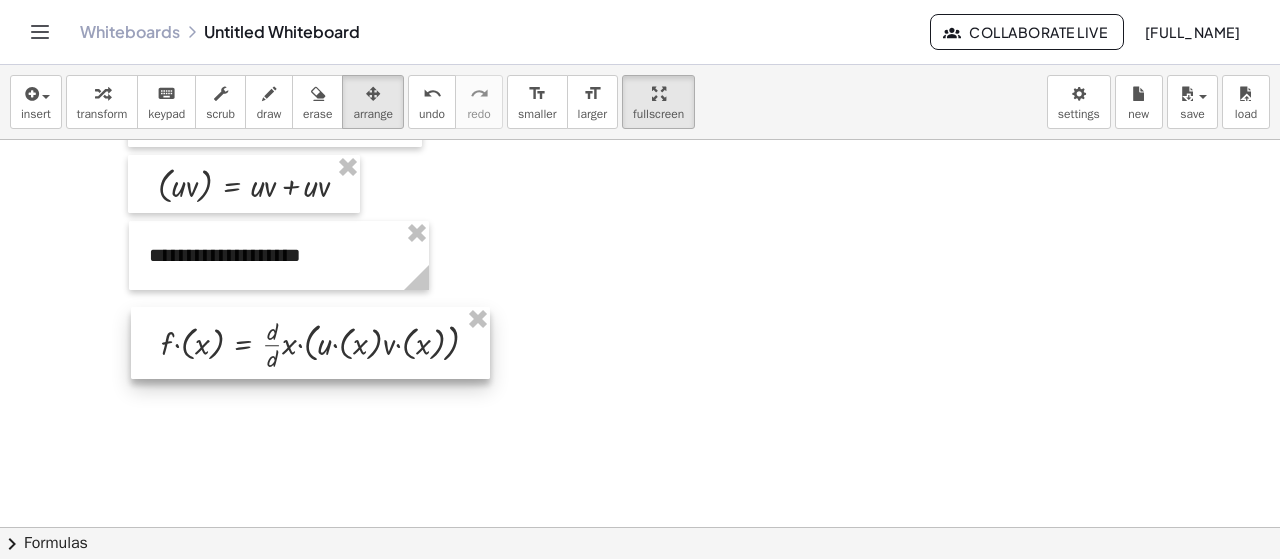 drag, startPoint x: 729, startPoint y: 209, endPoint x: 304, endPoint y: 331, distance: 442.164 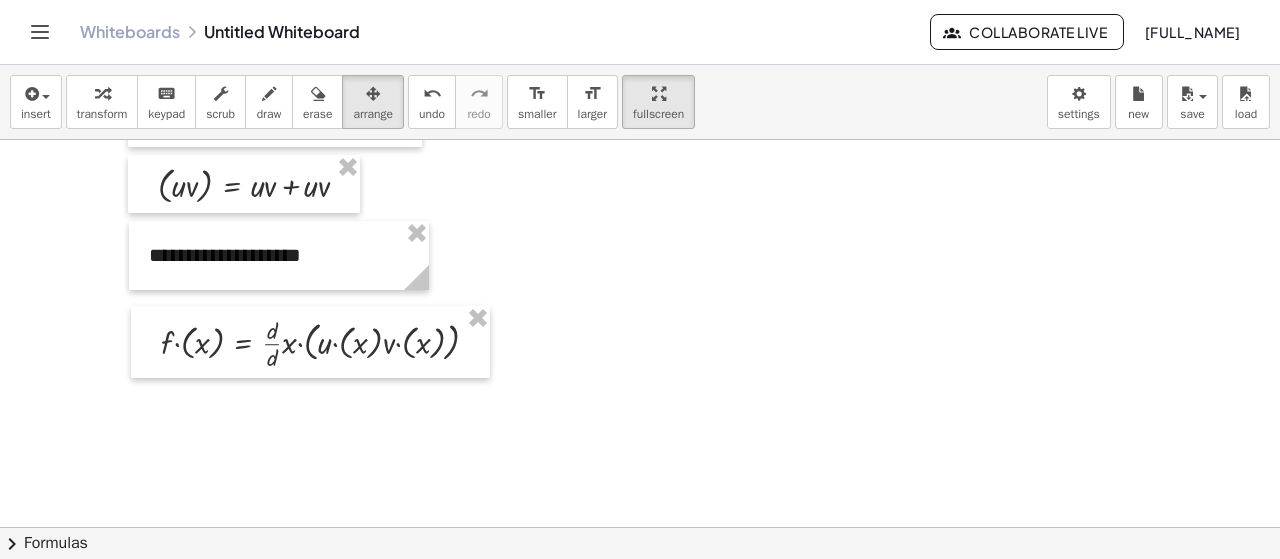 drag, startPoint x: 714, startPoint y: 512, endPoint x: 708, endPoint y: 503, distance: 10.816654 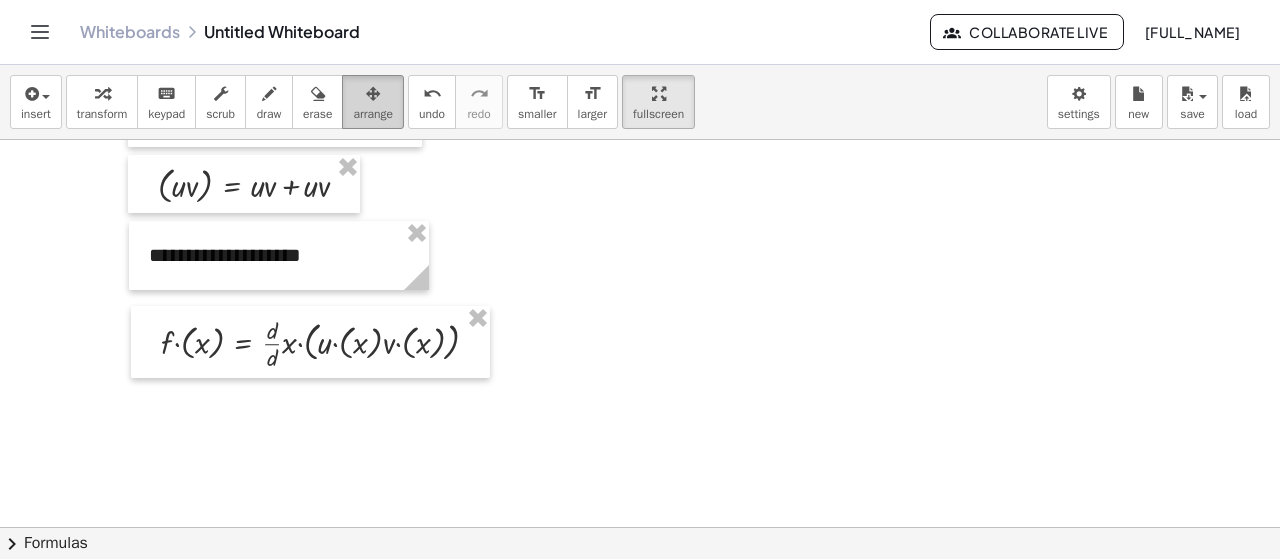 click at bounding box center [373, 94] 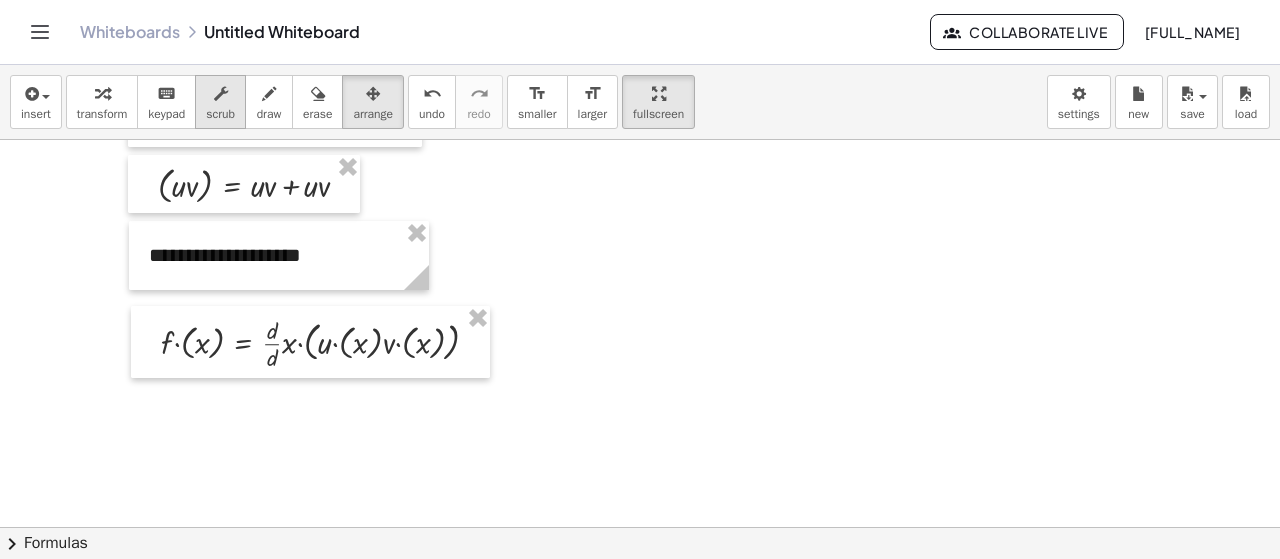 click on "scrub" at bounding box center (220, 102) 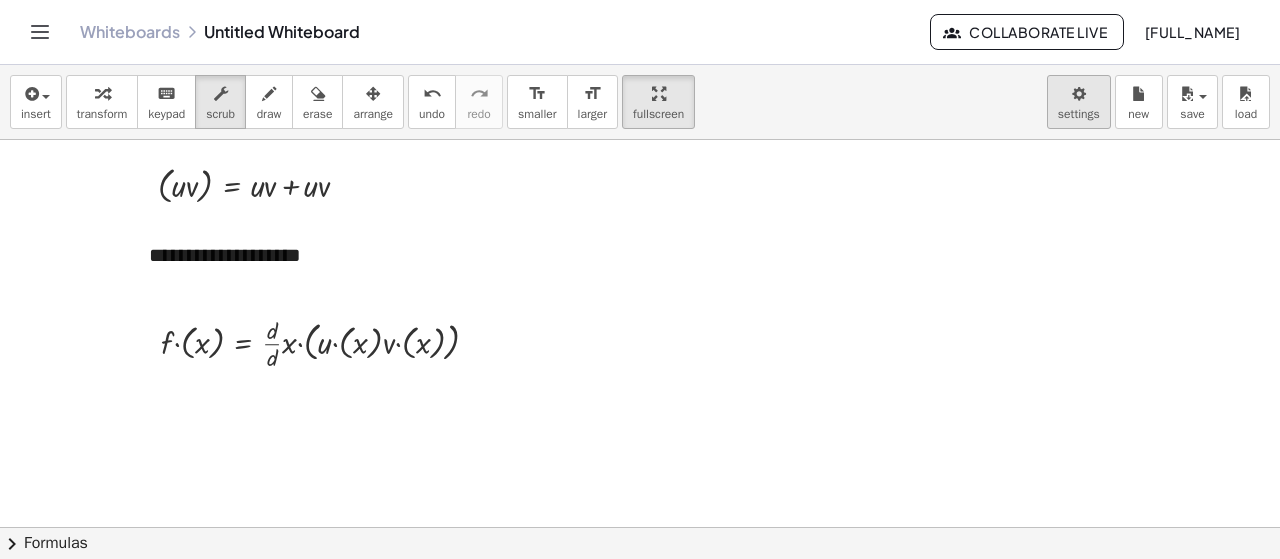 click on "**********" at bounding box center (640, 279) 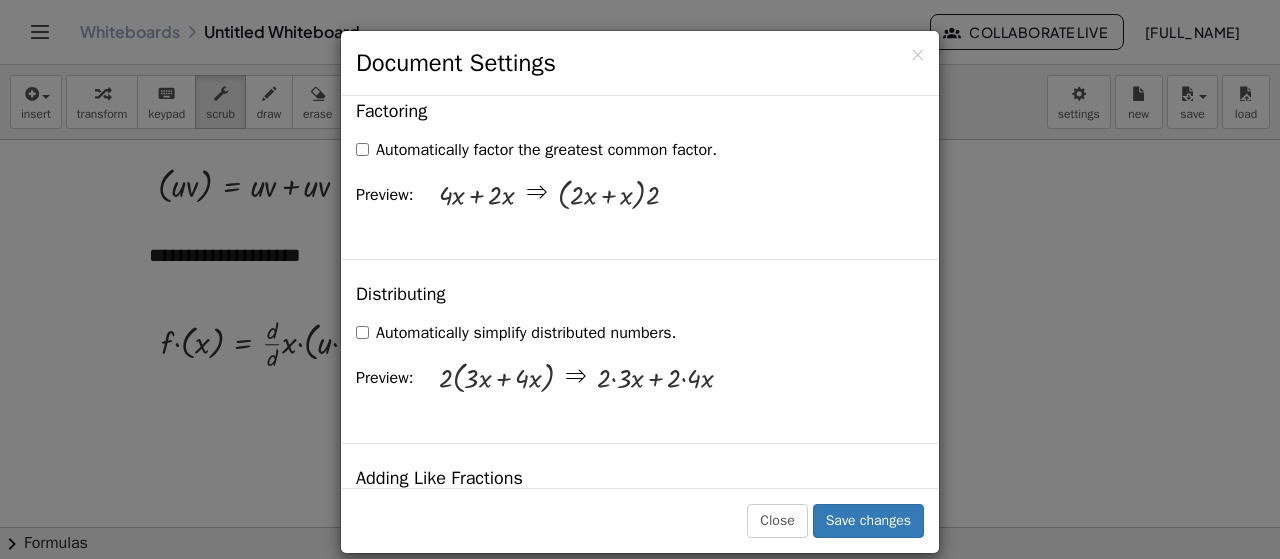 scroll, scrollTop: 1400, scrollLeft: 0, axis: vertical 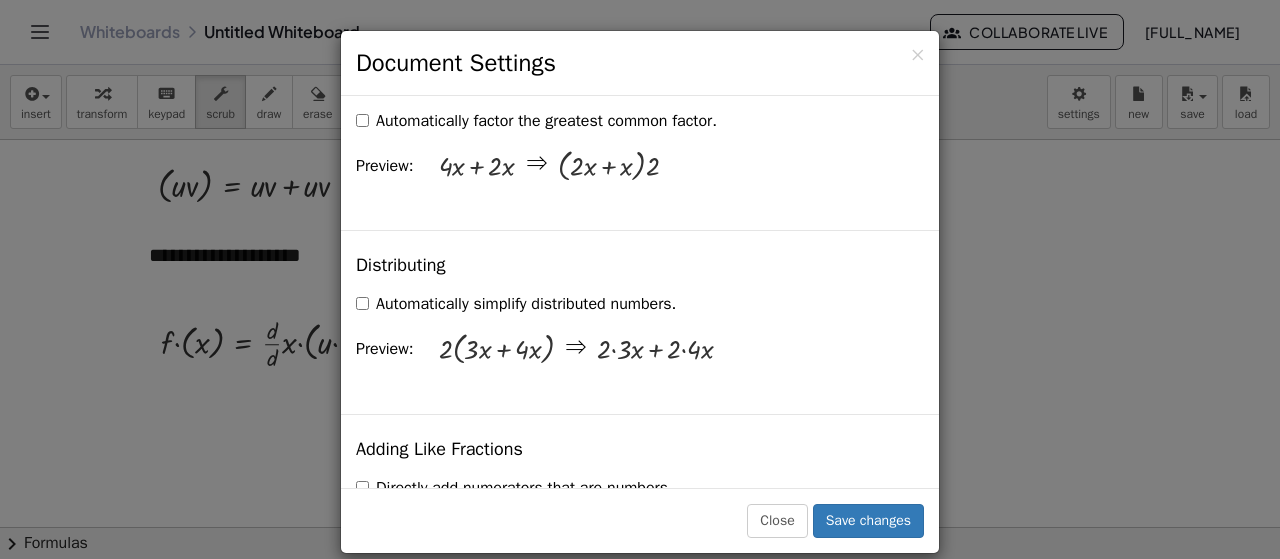 click on "Automatically simplify distributed numbers." at bounding box center [516, 304] 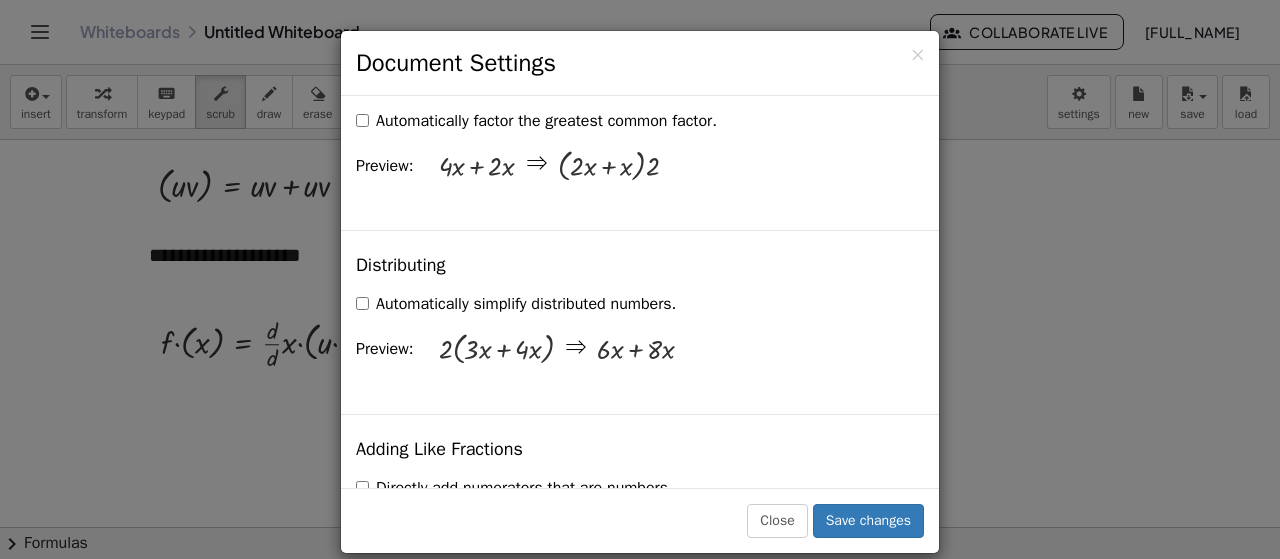 click on "Automatically simplify distributed numbers." at bounding box center [516, 304] 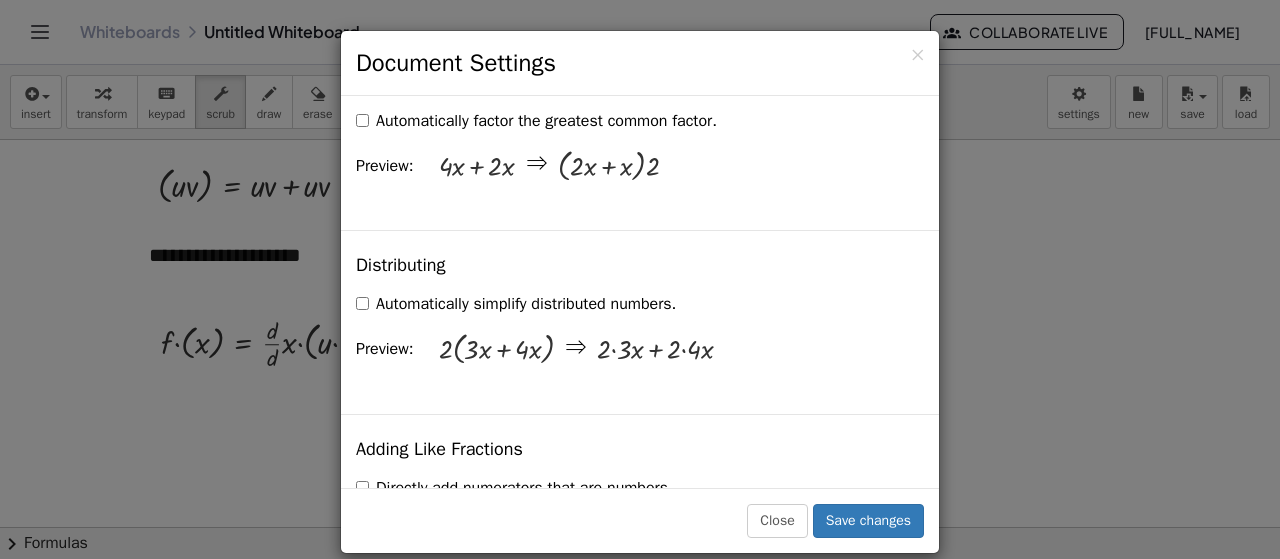click on "Automatically simplify distributed numbers." at bounding box center (640, 301) 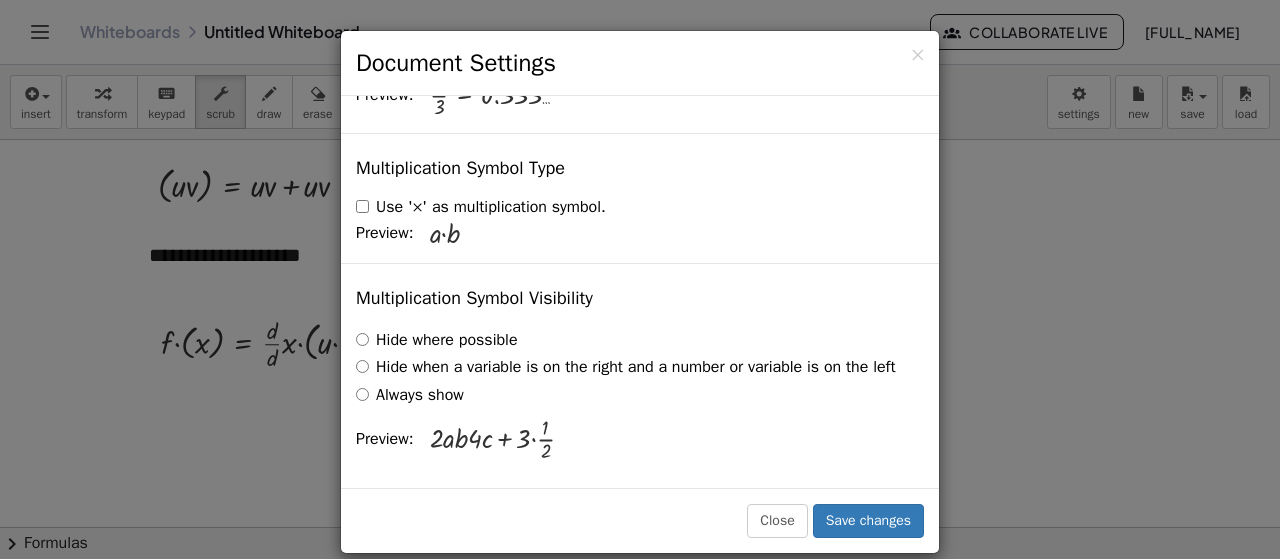 scroll, scrollTop: 4932, scrollLeft: 0, axis: vertical 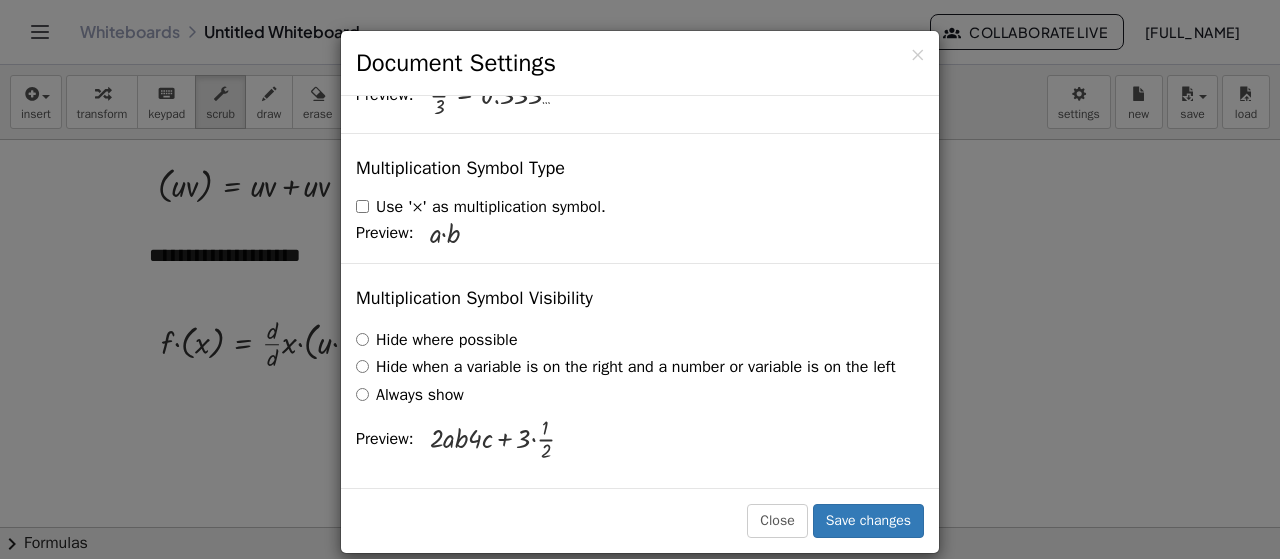 click on "Use '×' as multiplication symbol." at bounding box center (481, 207) 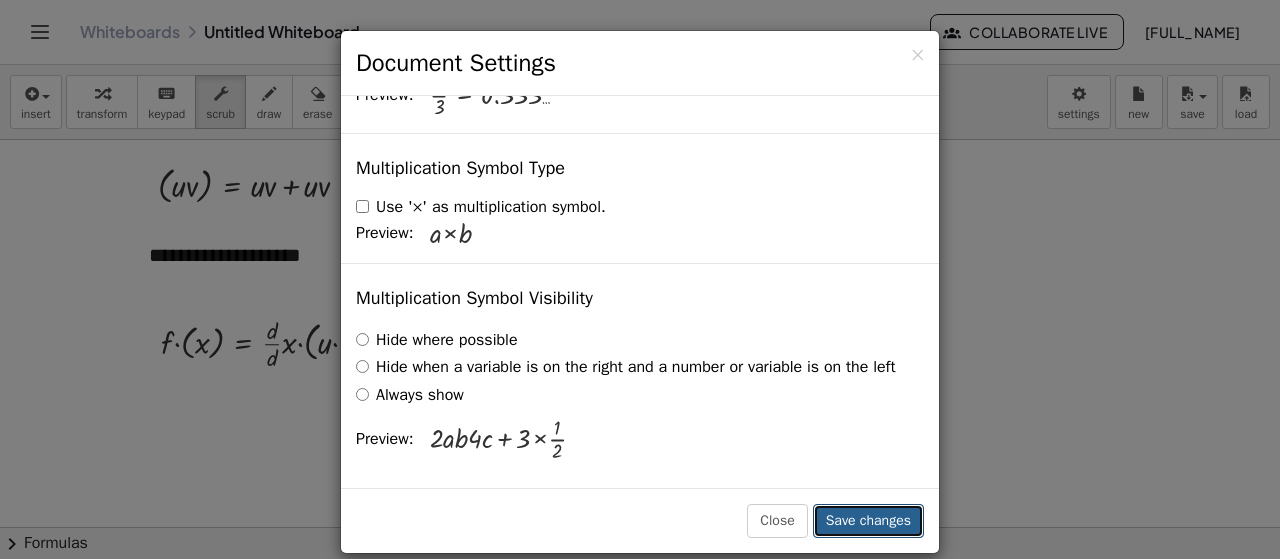 click on "Save changes" at bounding box center [868, 521] 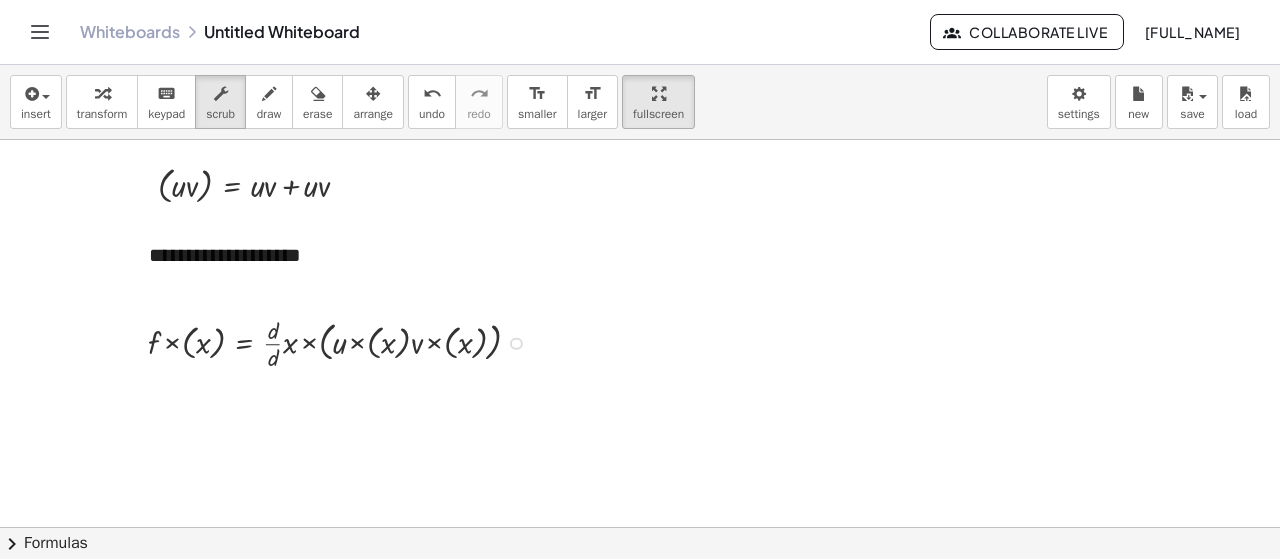 click at bounding box center (342, 342) 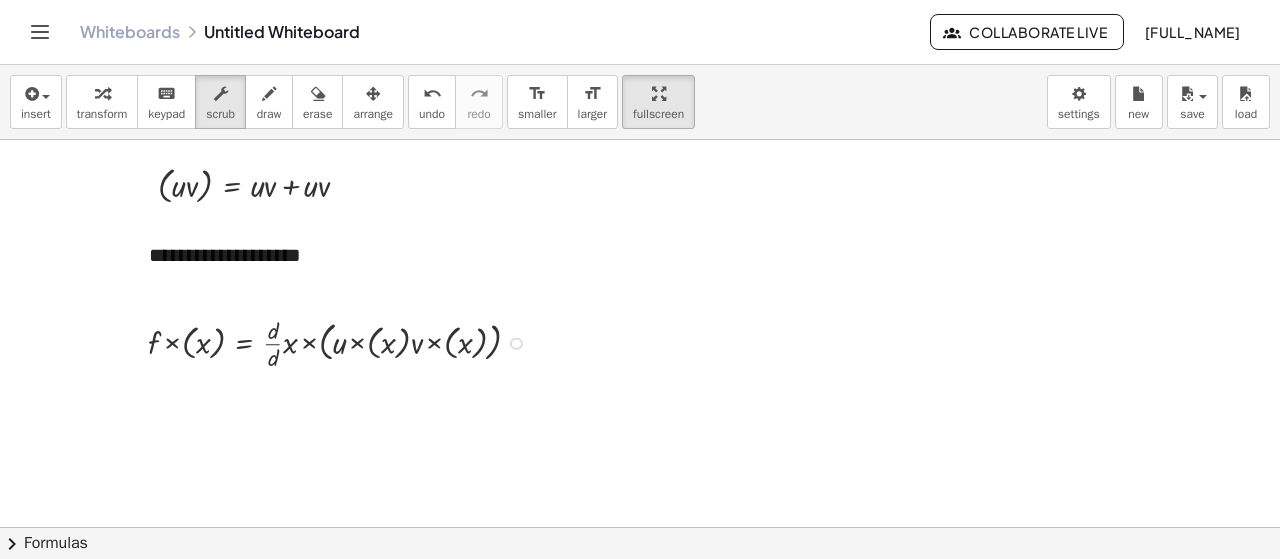 click at bounding box center (342, 342) 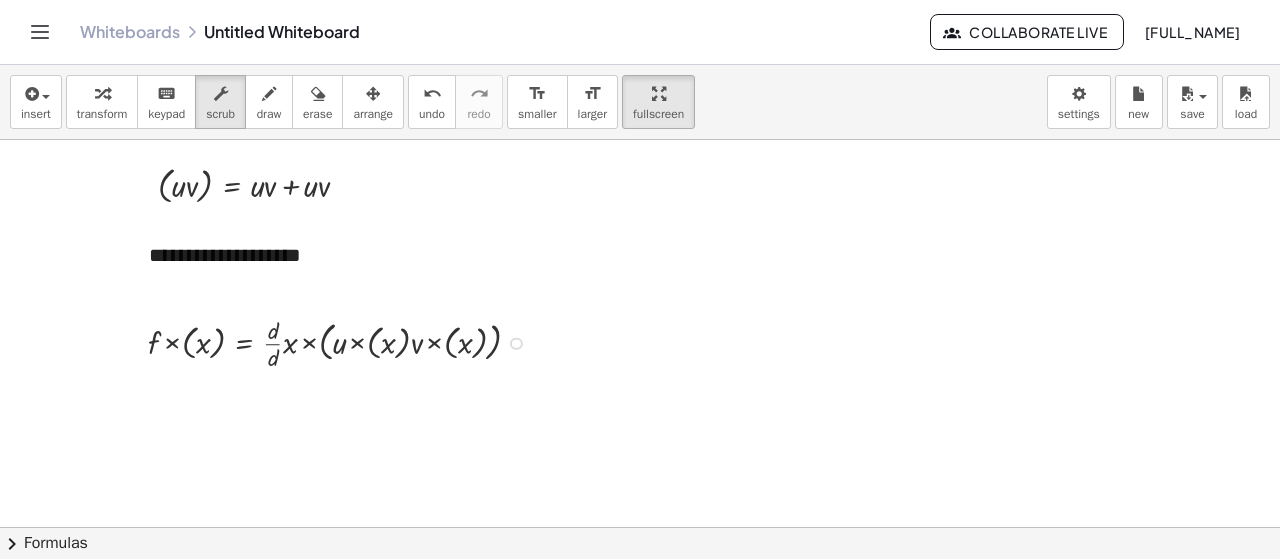 click at bounding box center (342, 342) 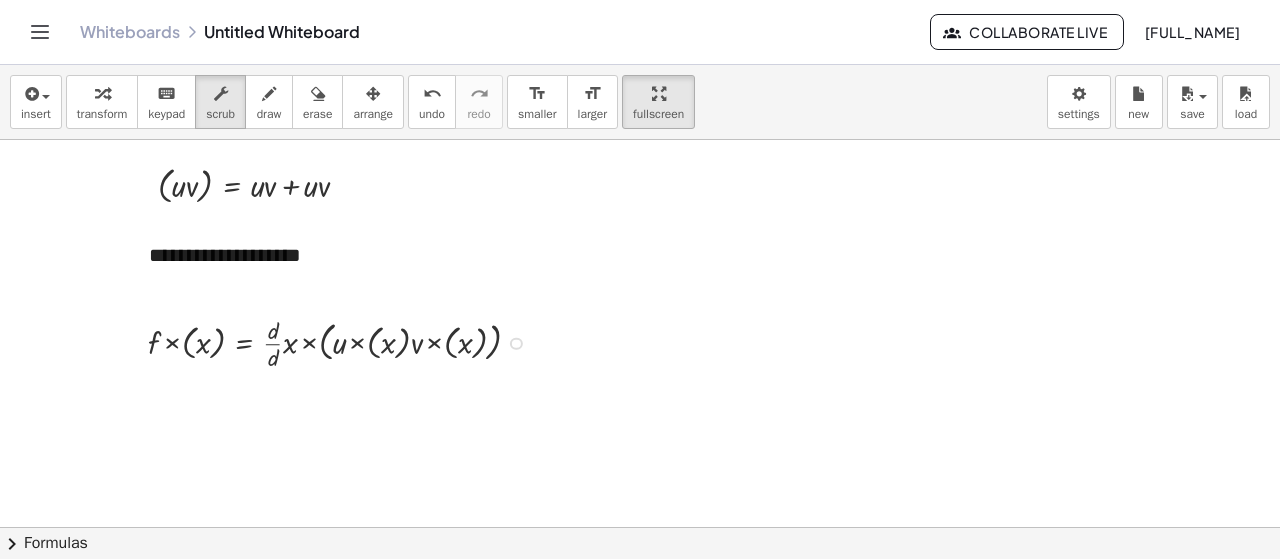 click at bounding box center [342, 342] 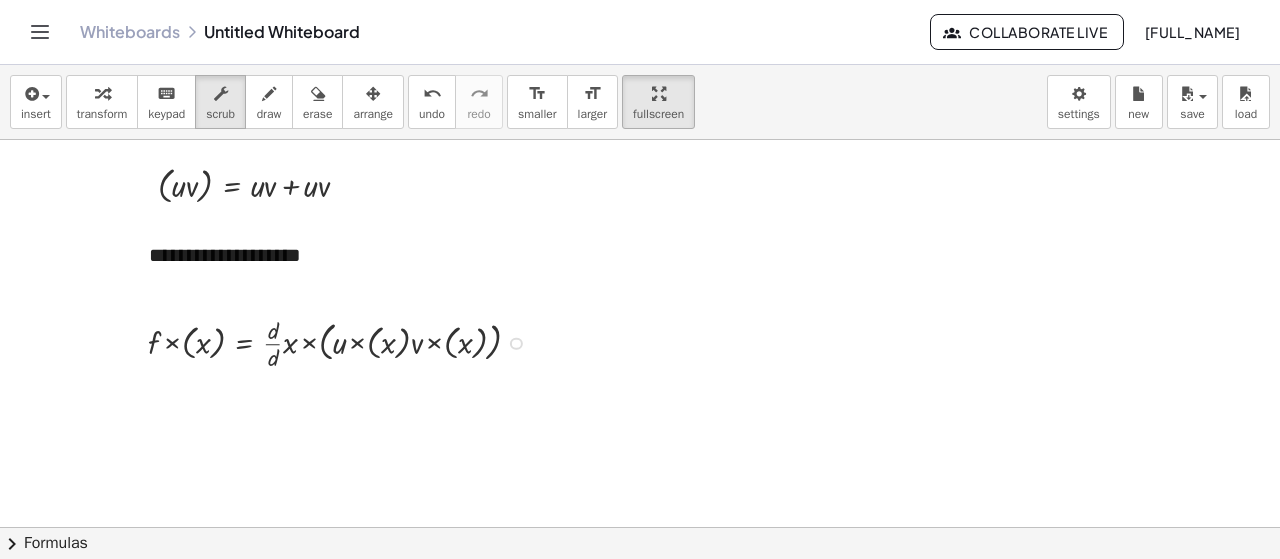 click at bounding box center [342, 342] 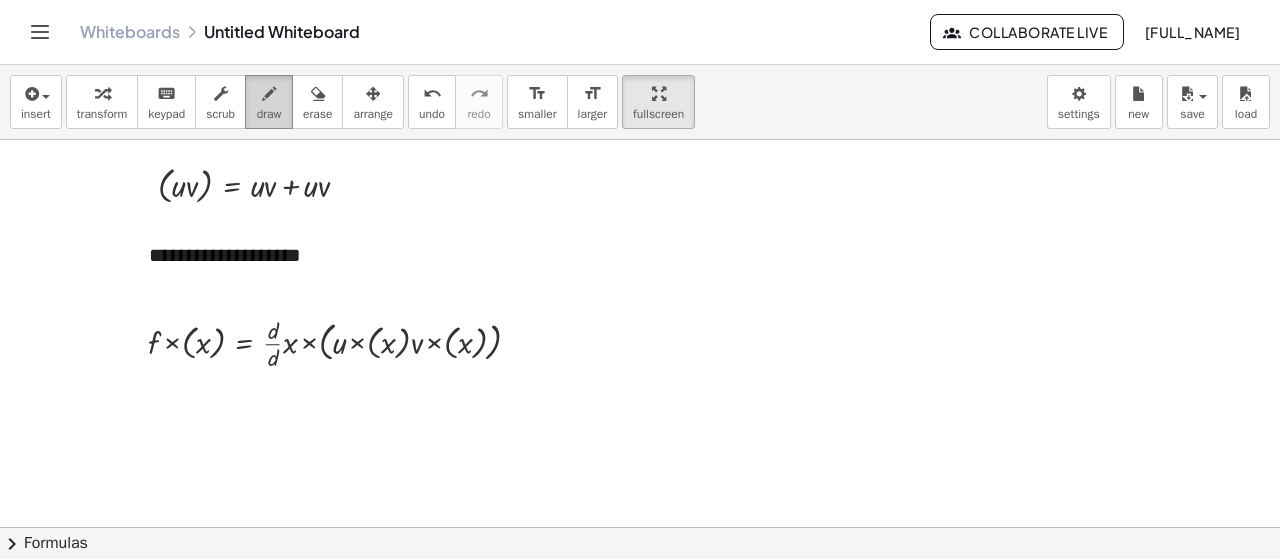 click on "draw" at bounding box center (269, 114) 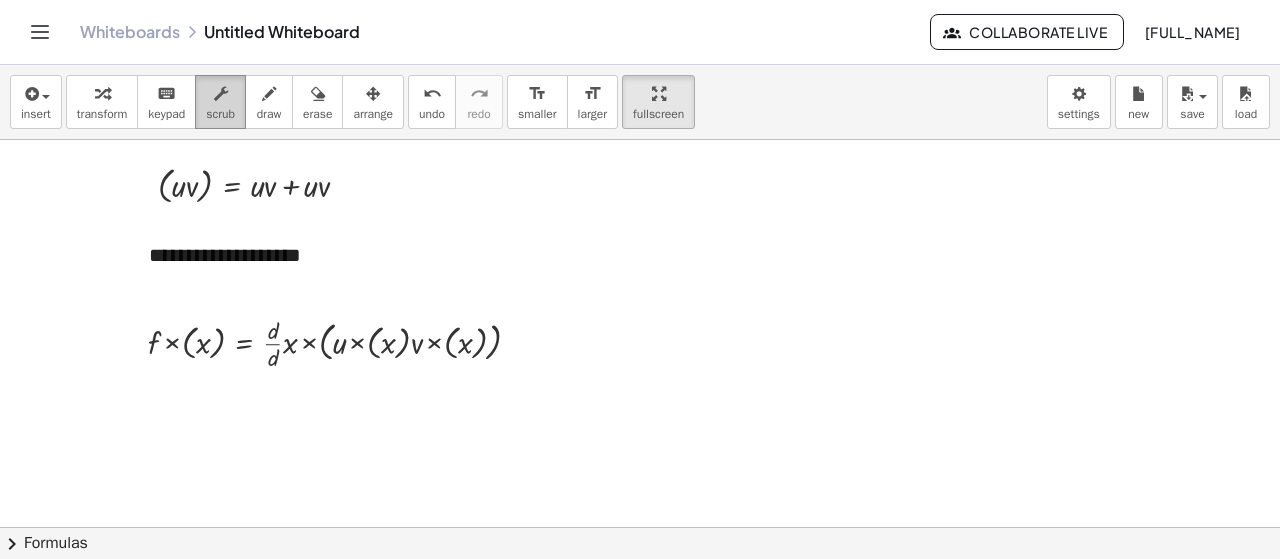 click on "scrub" at bounding box center [220, 114] 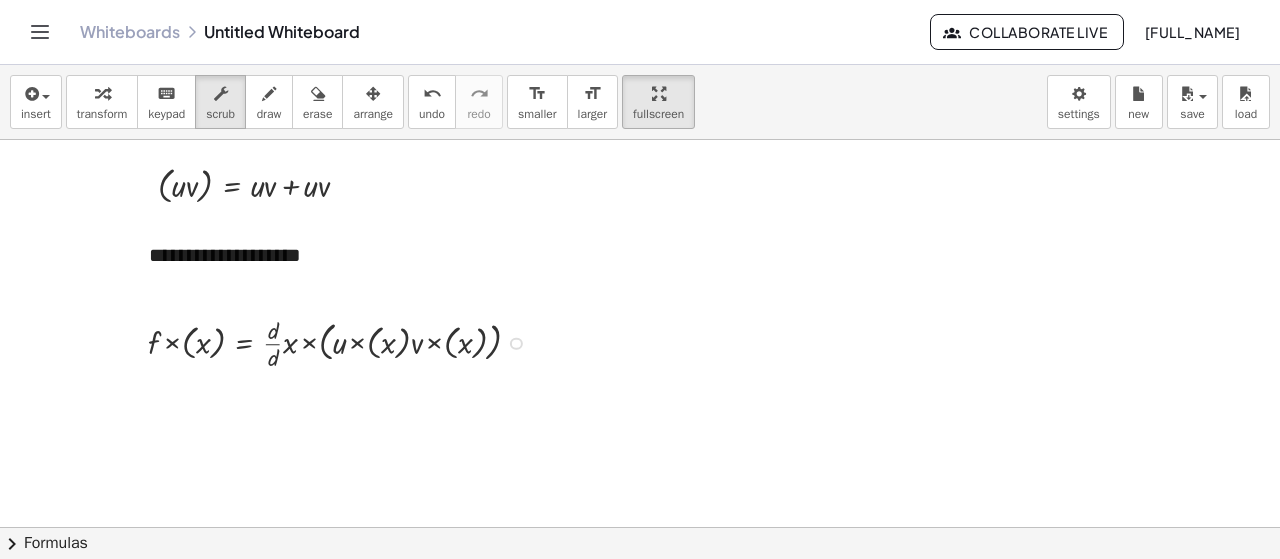 drag, startPoint x: 300, startPoint y: 347, endPoint x: 243, endPoint y: 345, distance: 57.035076 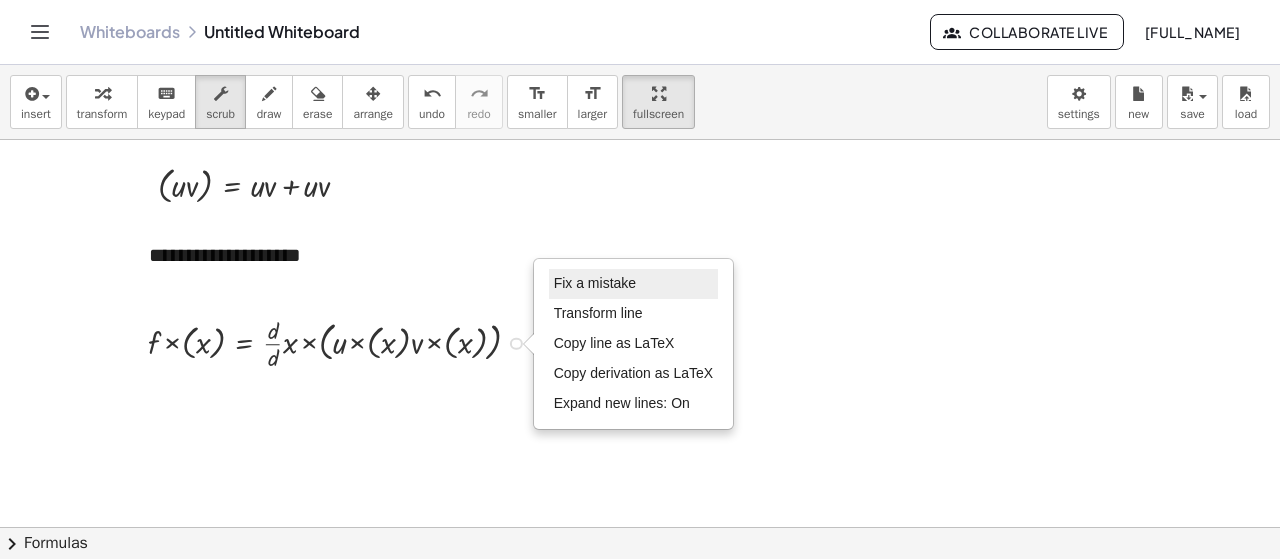 click on "Fix a mistake" at bounding box center [595, 283] 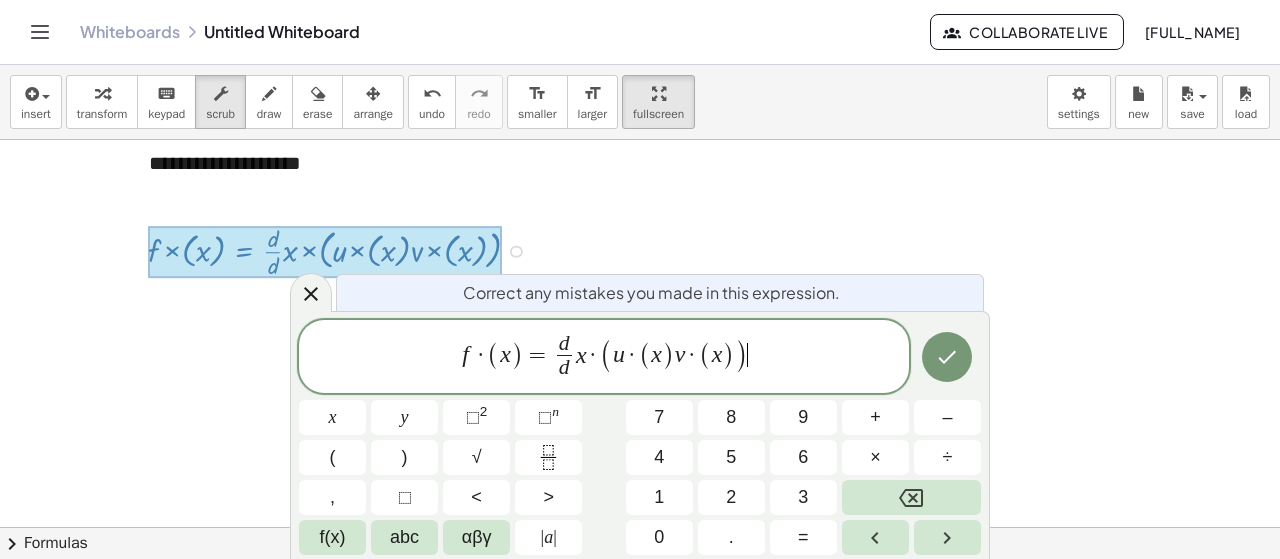 scroll, scrollTop: 392, scrollLeft: 0, axis: vertical 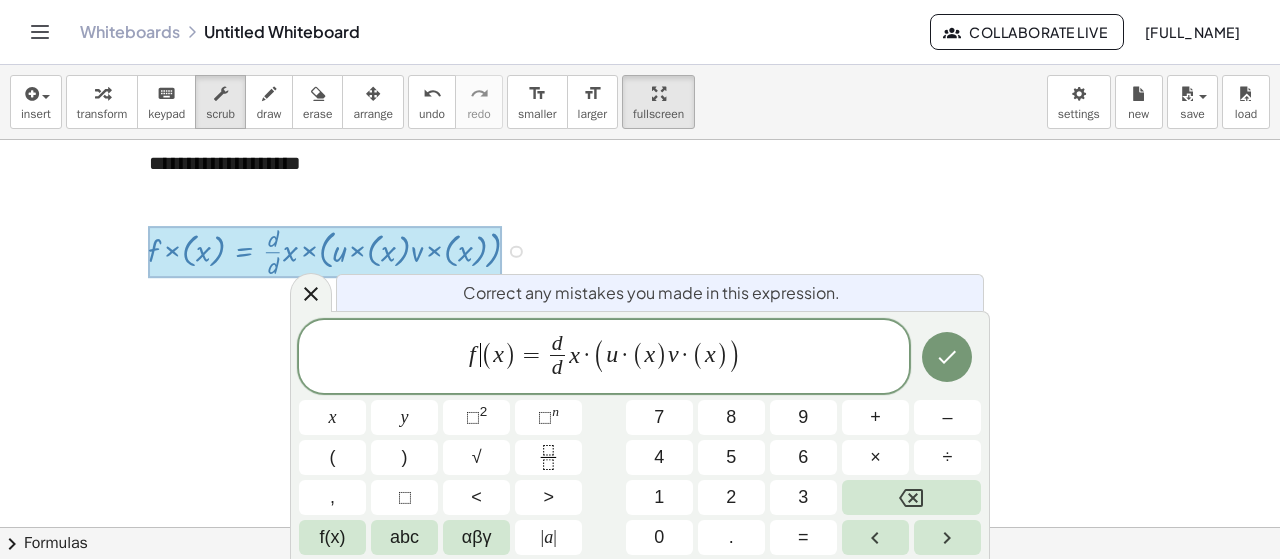 click on "·" at bounding box center (686, 355) 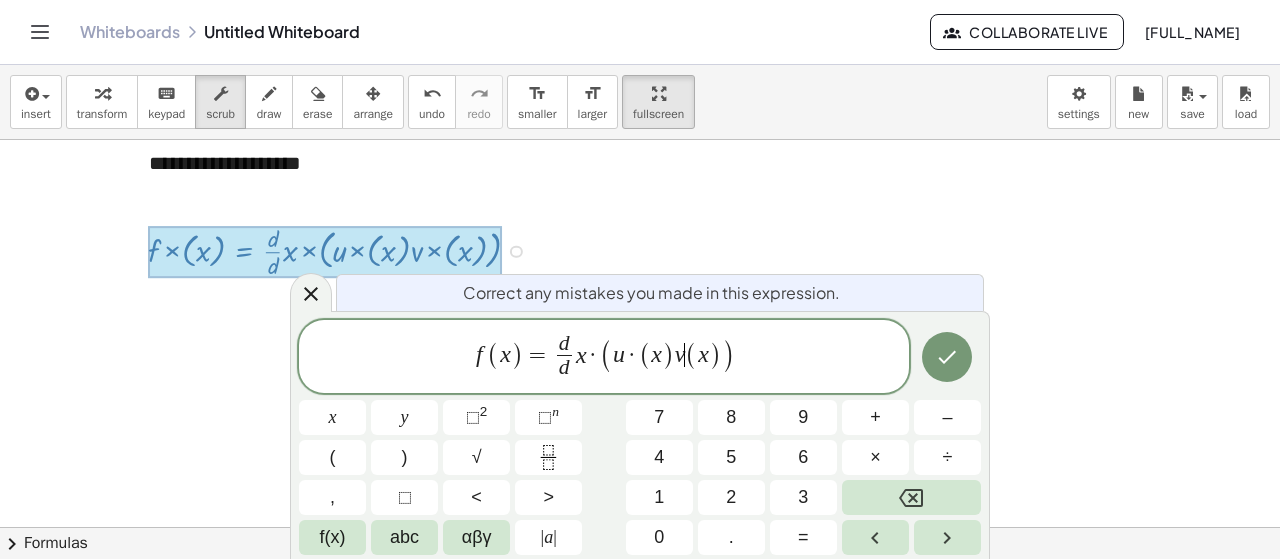click on "(" at bounding box center (645, 355) 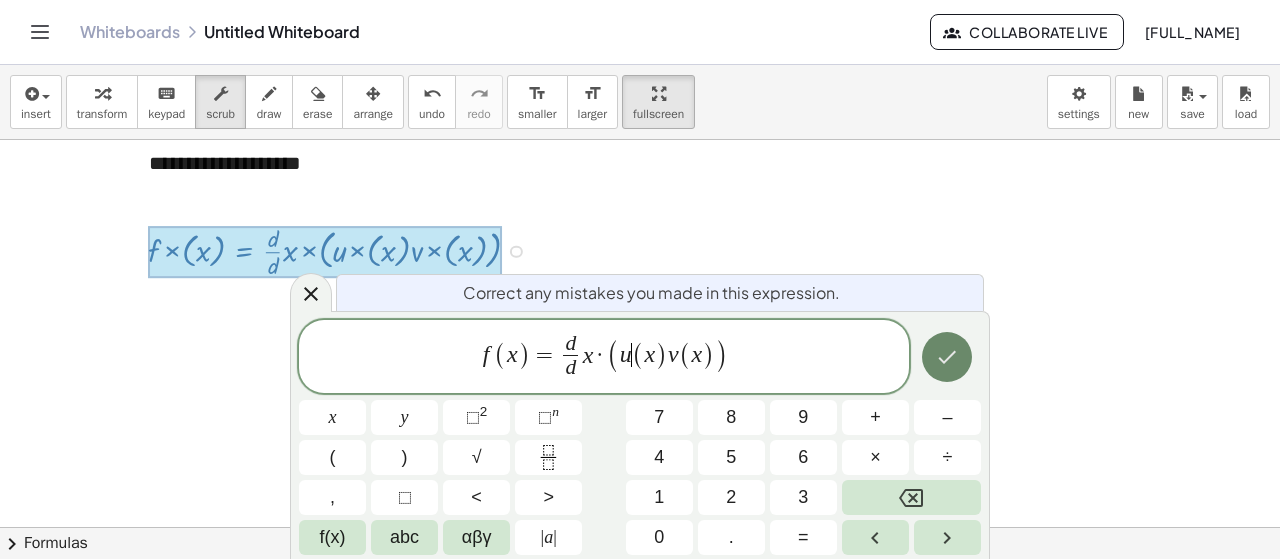 click 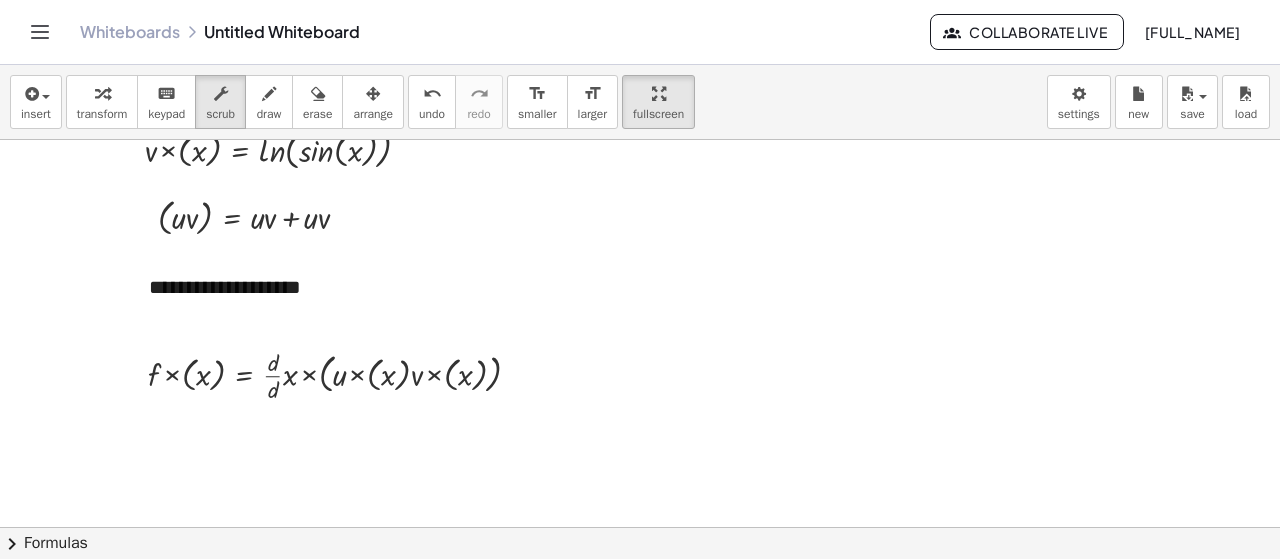 scroll, scrollTop: 300, scrollLeft: 0, axis: vertical 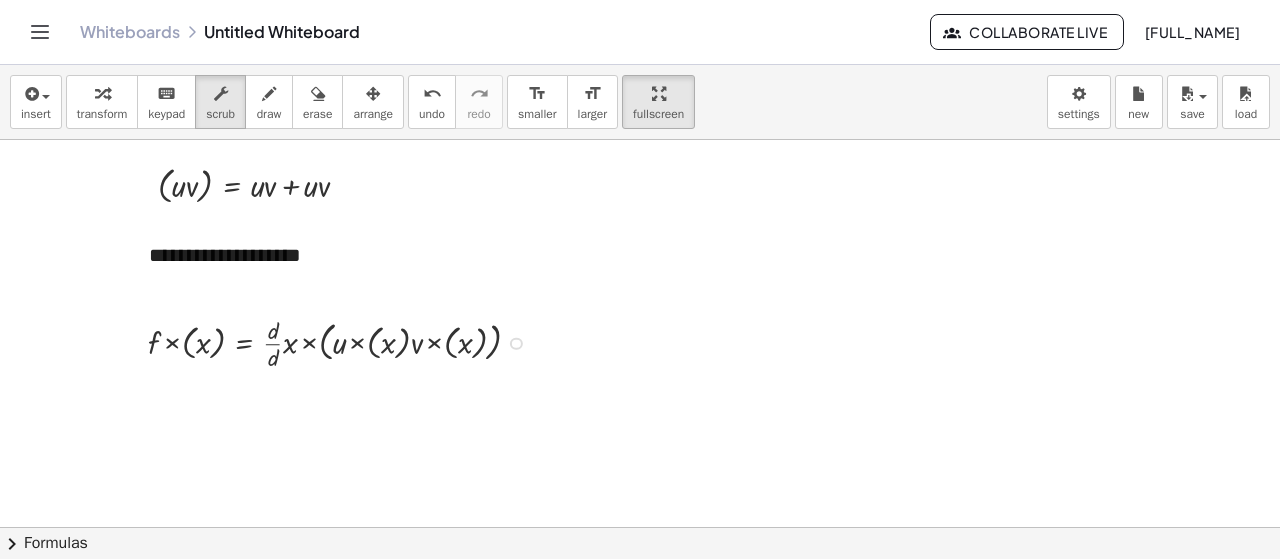 click at bounding box center [342, 342] 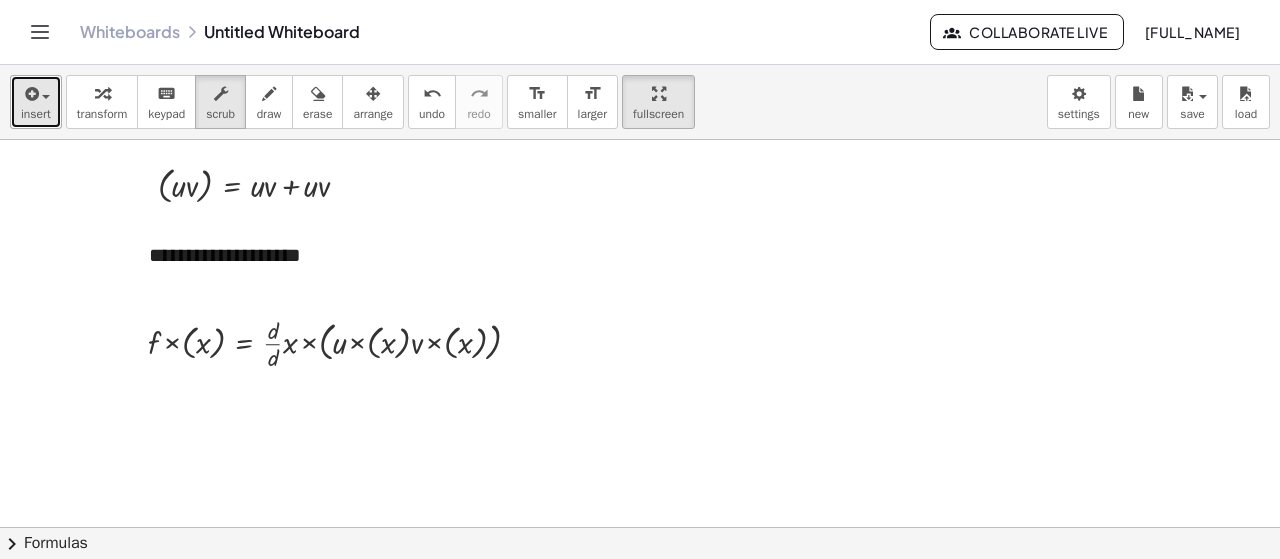 click on "insert" at bounding box center (36, 114) 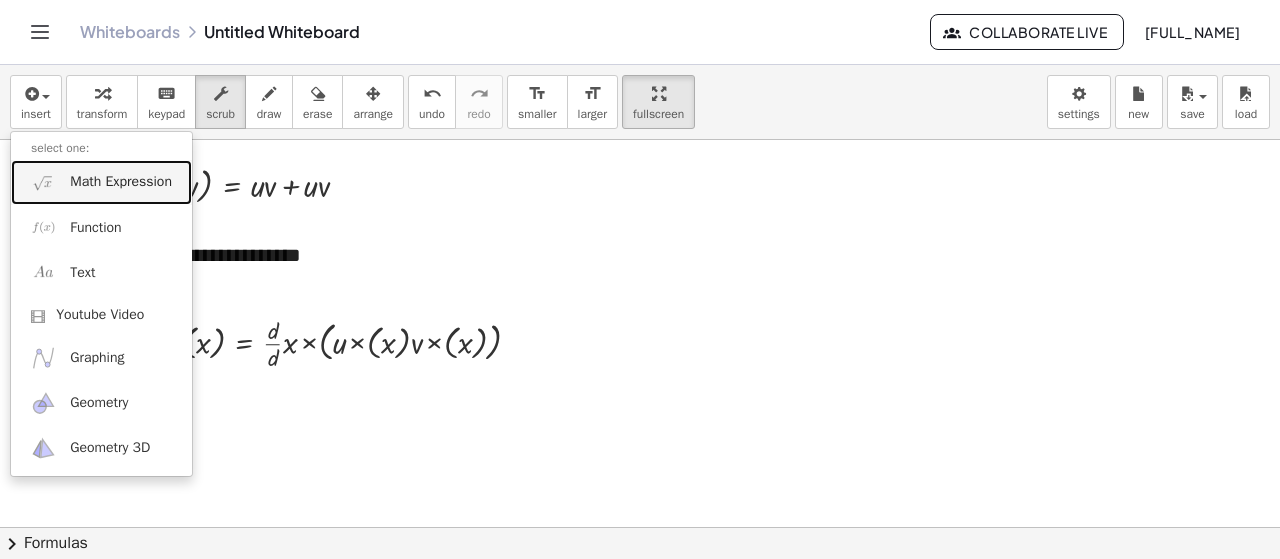 click on "Math Expression" at bounding box center (101, 182) 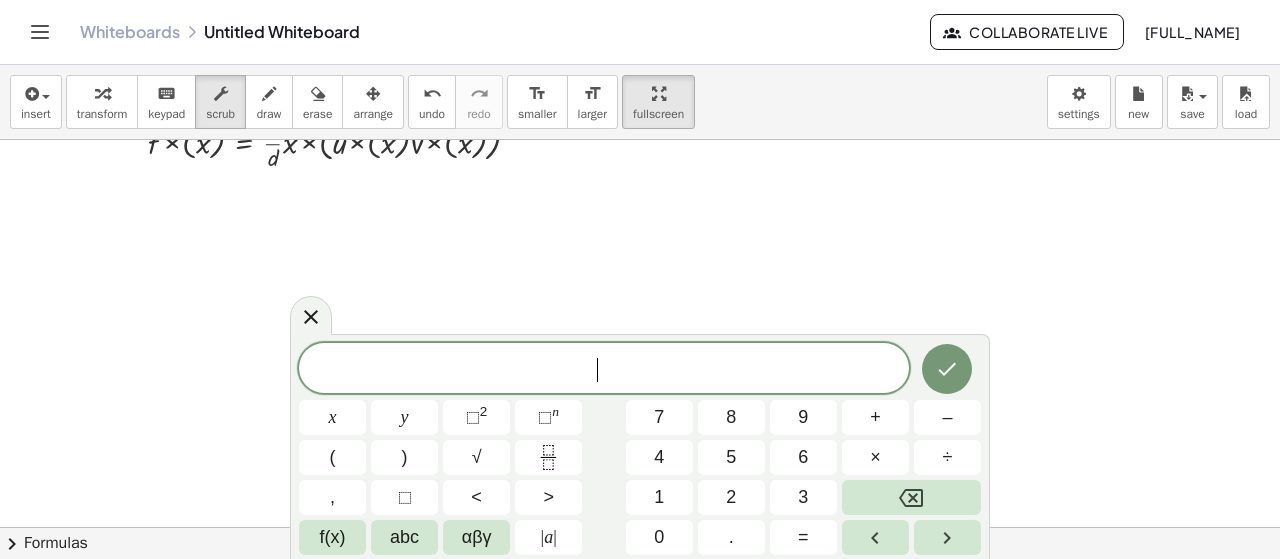 scroll, scrollTop: 400, scrollLeft: 0, axis: vertical 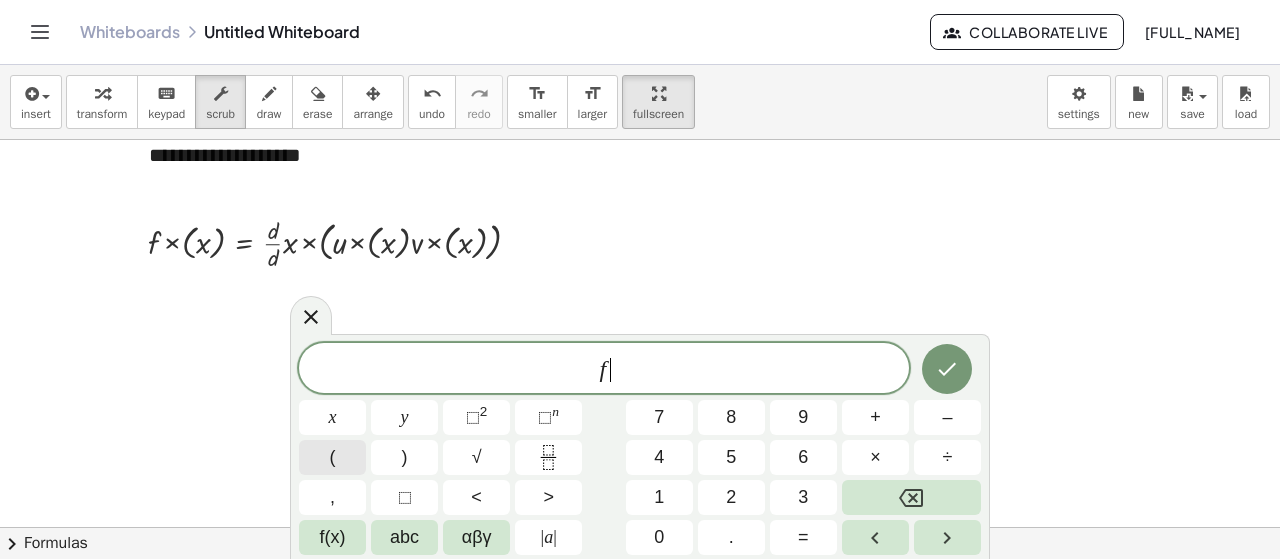 click on "(" at bounding box center [332, 457] 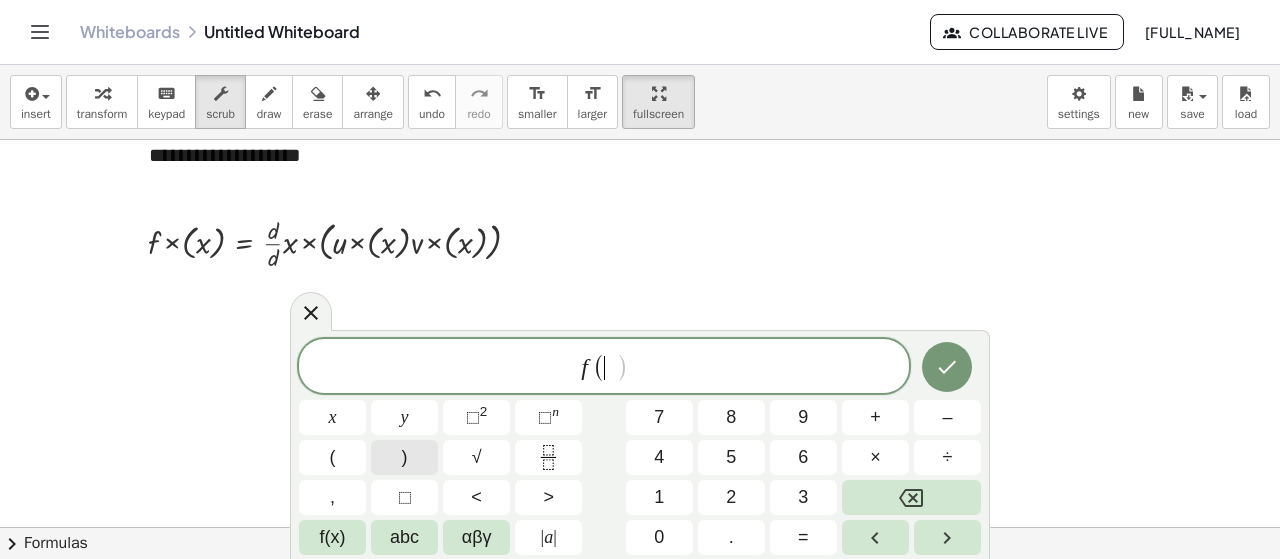 click on "x" at bounding box center (332, 417) 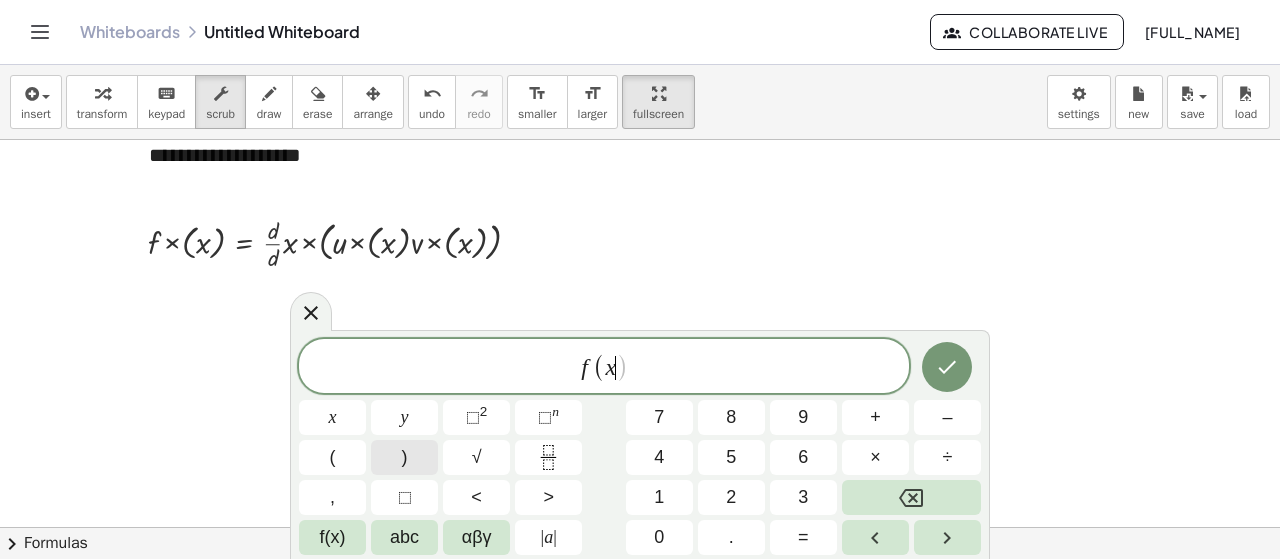 click on ")" at bounding box center (404, 457) 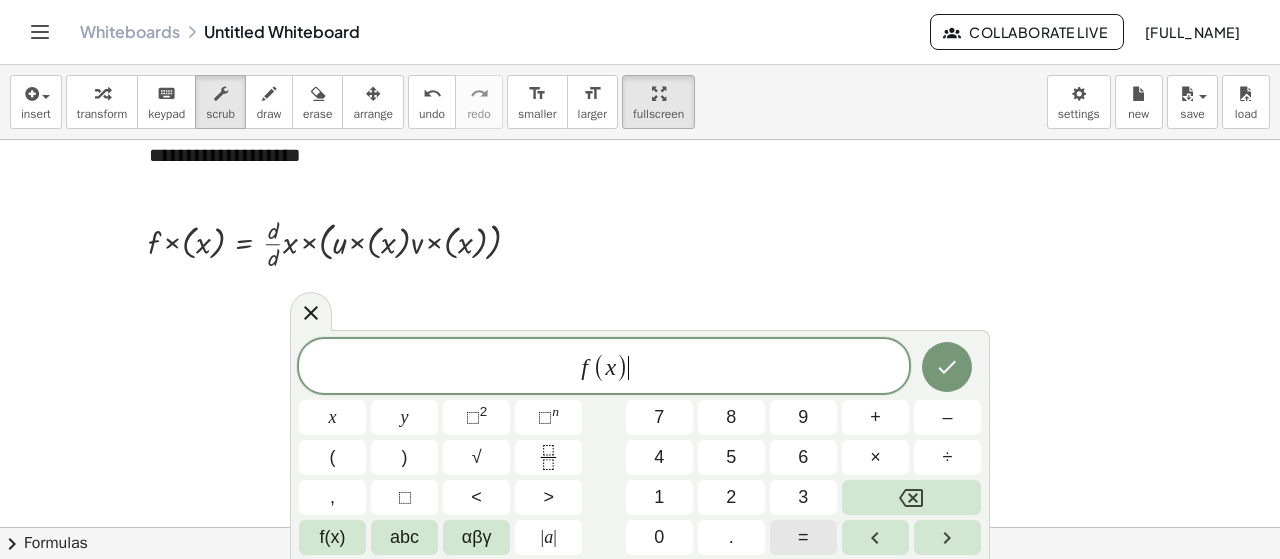 click on "=" at bounding box center [803, 537] 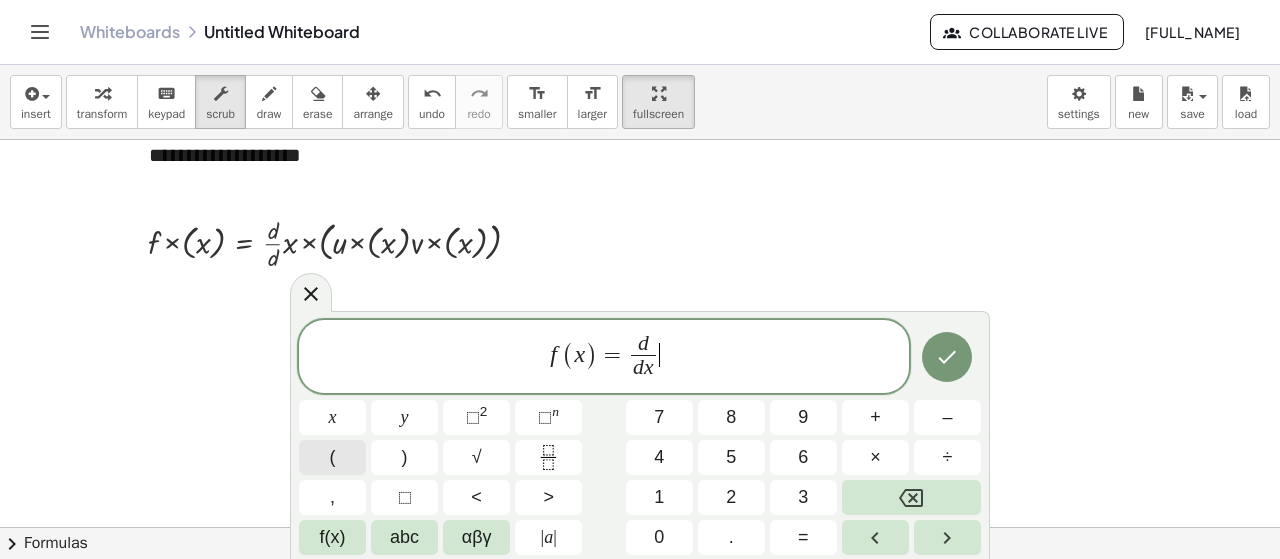click on "(" at bounding box center (332, 457) 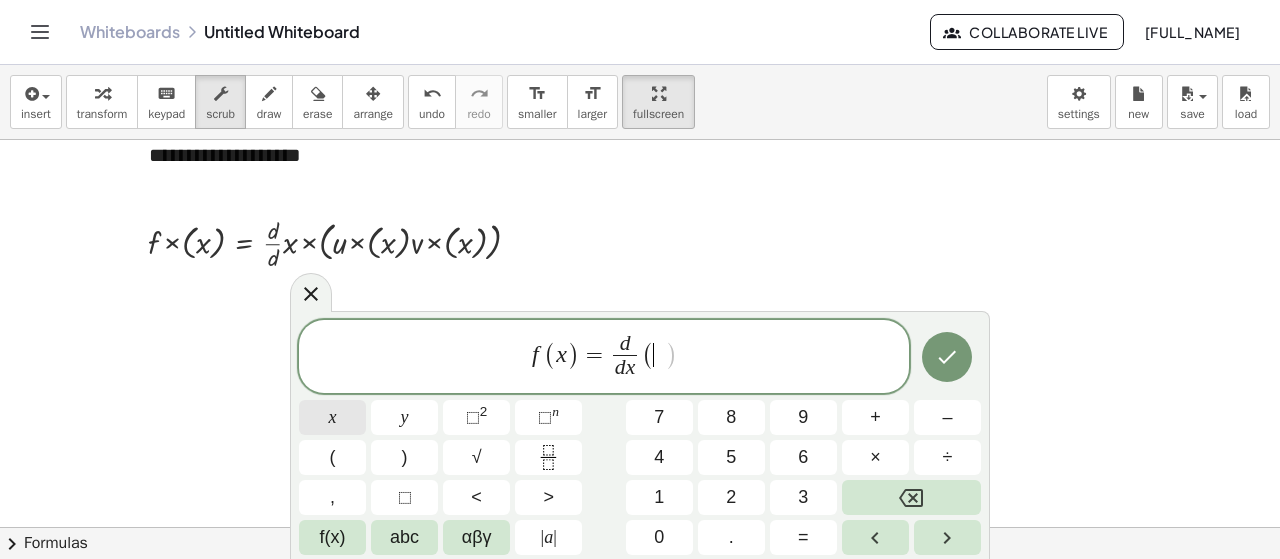 click on "x" at bounding box center [333, 417] 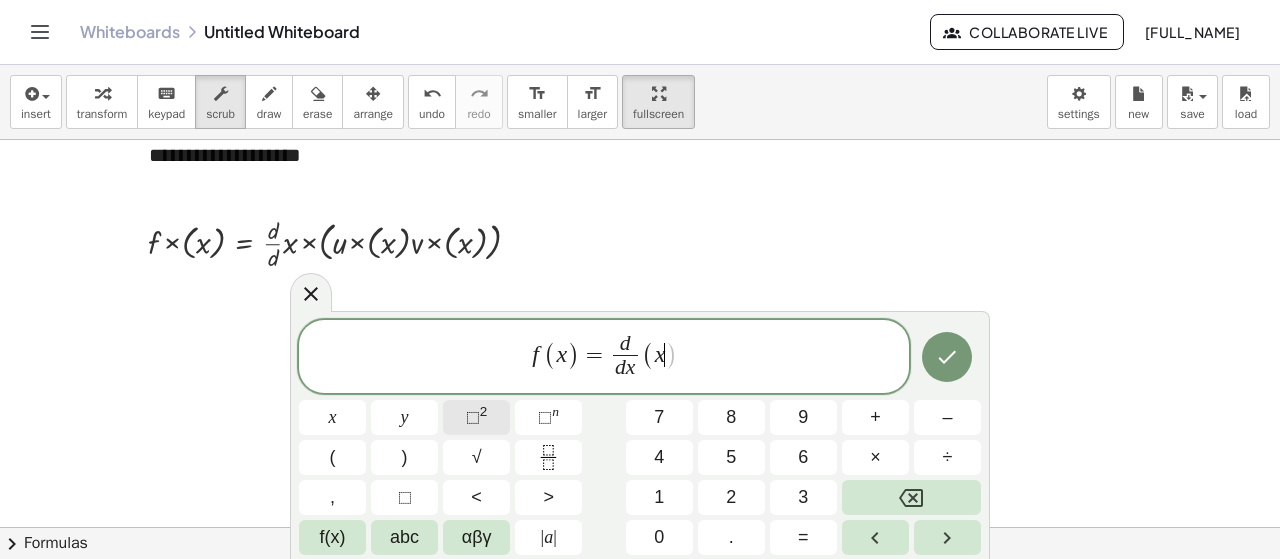 click on "⬚" at bounding box center [473, 417] 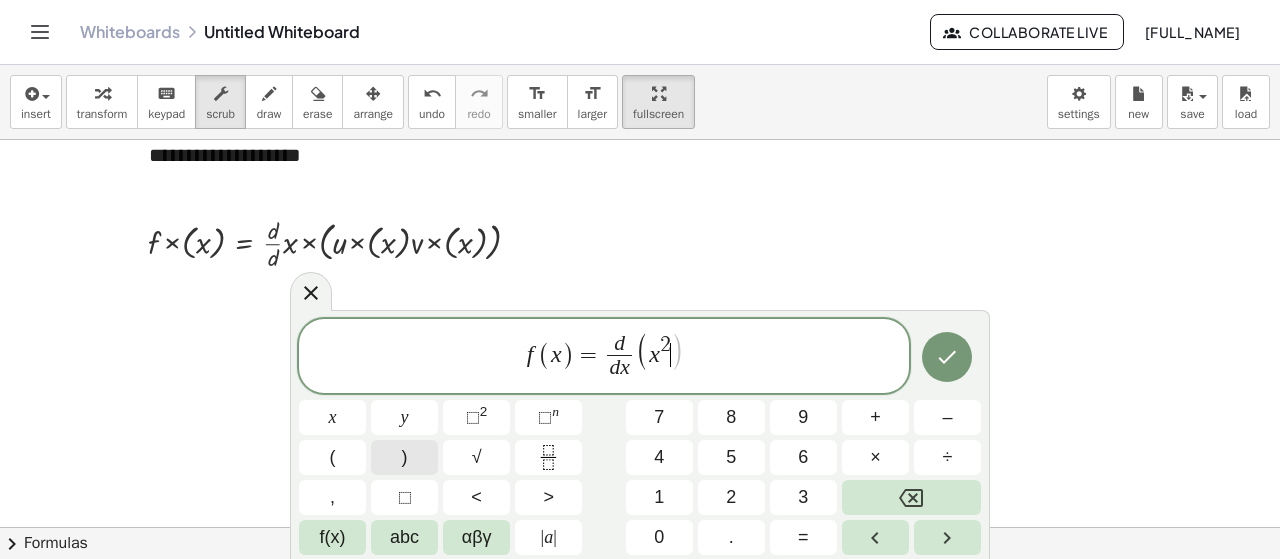 click on ")" at bounding box center (404, 457) 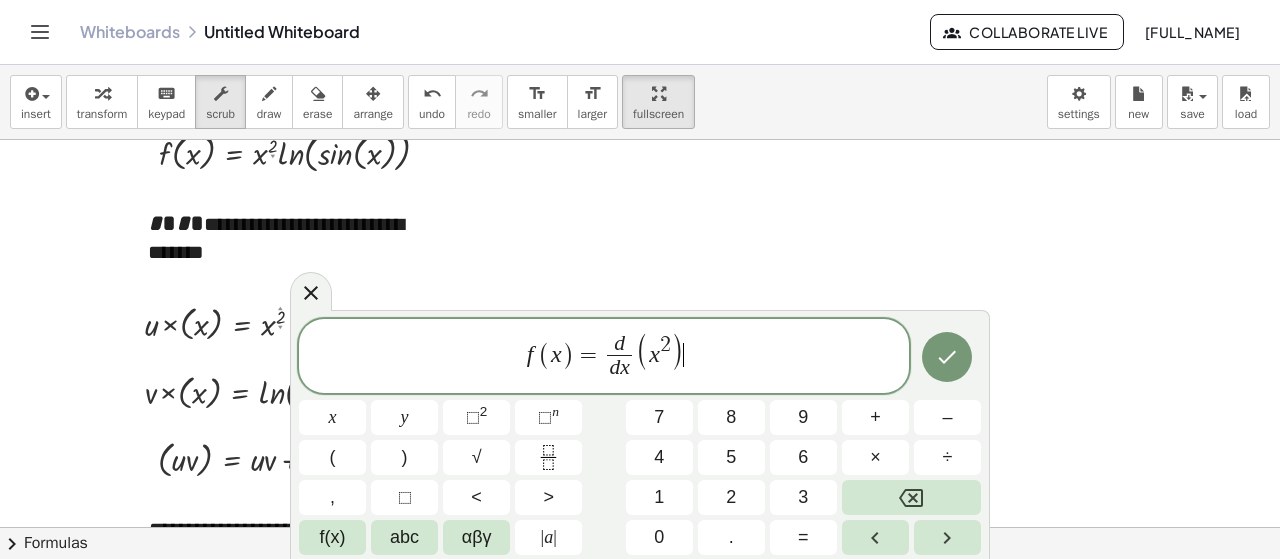 scroll, scrollTop: 0, scrollLeft: 0, axis: both 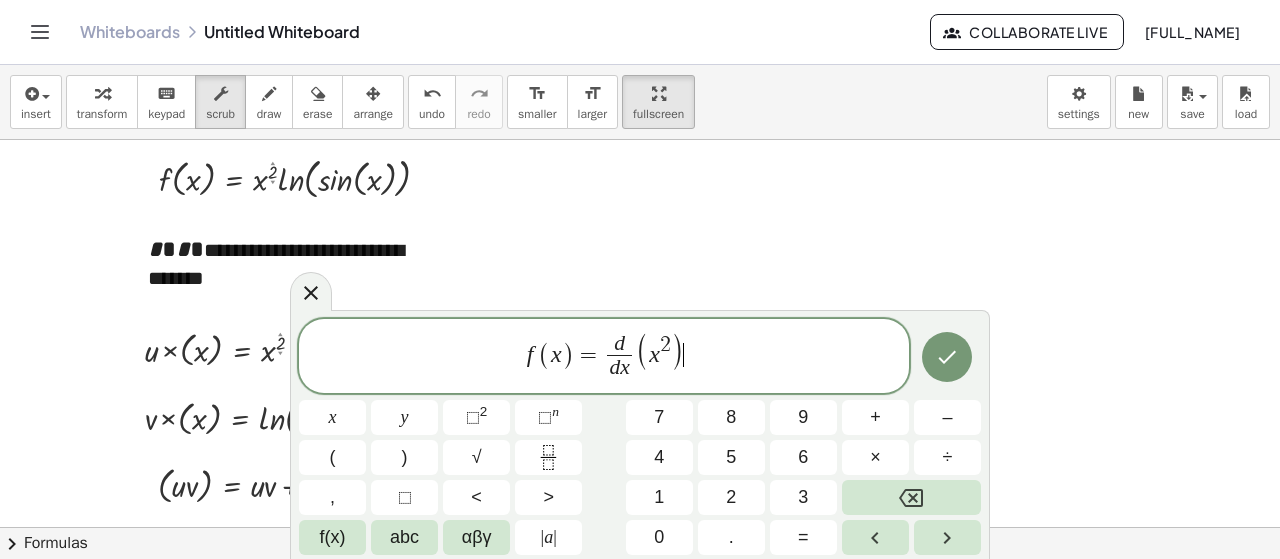 click 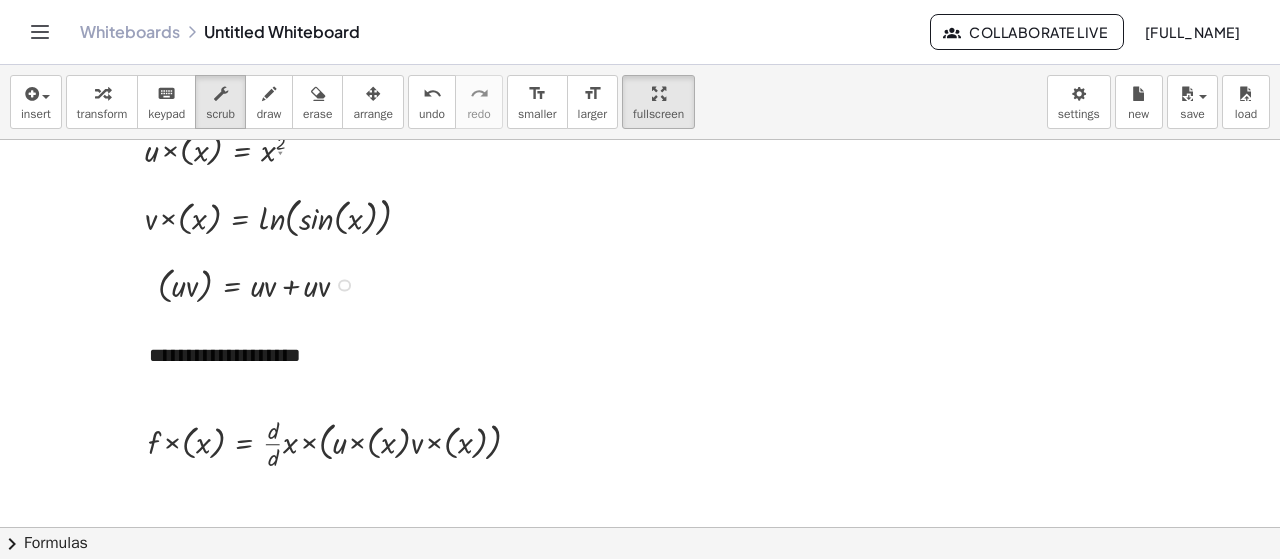 scroll, scrollTop: 100, scrollLeft: 0, axis: vertical 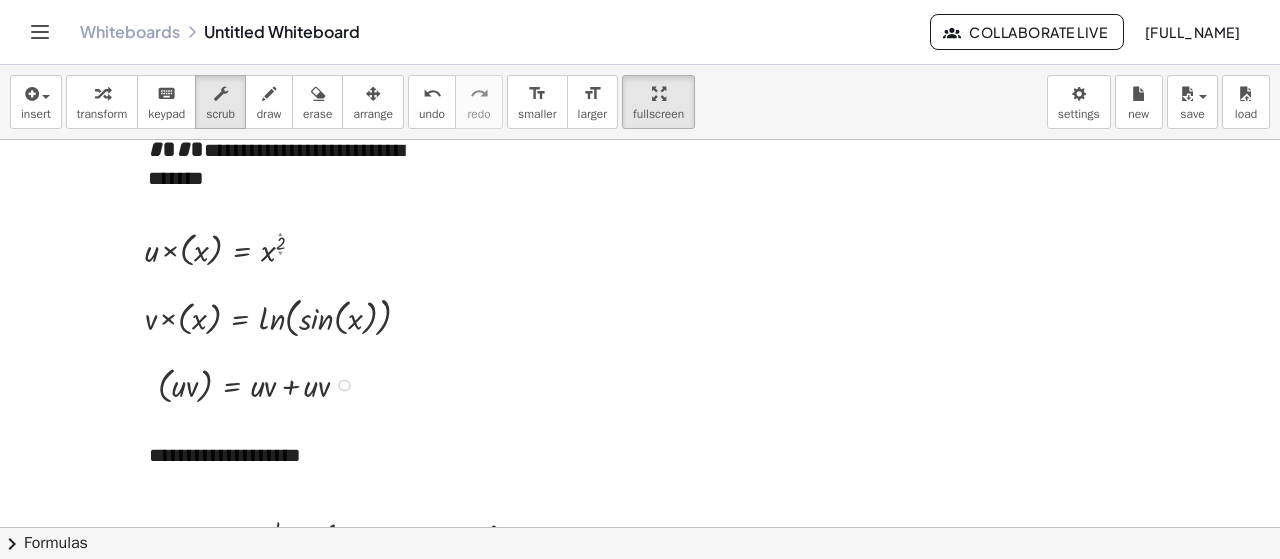 click at bounding box center (261, 384) 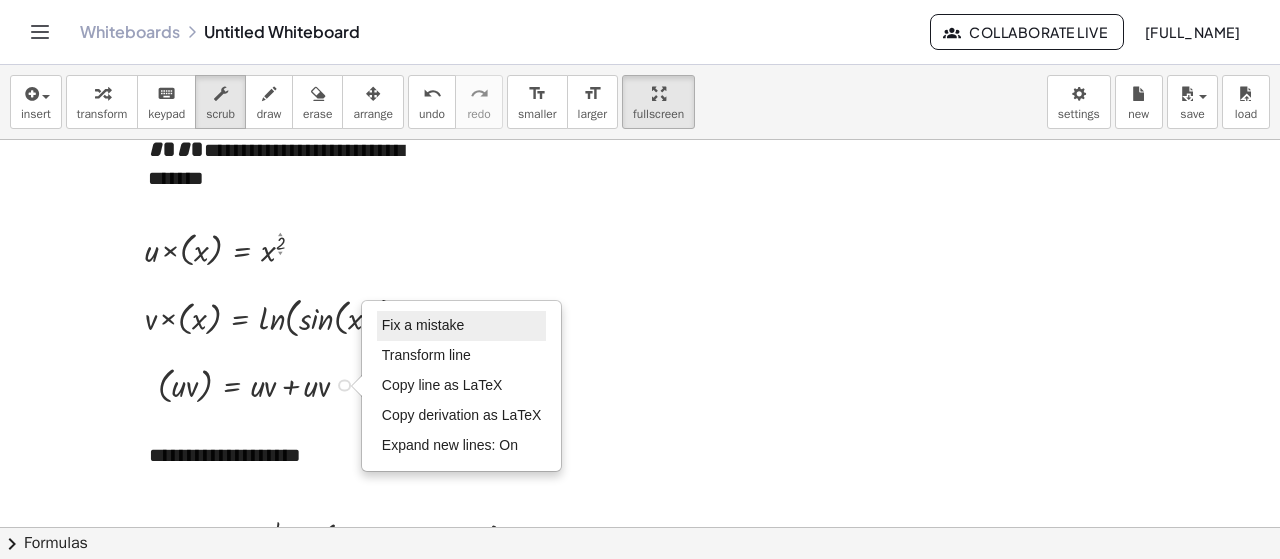 click on "Fix a mistake" at bounding box center [462, 326] 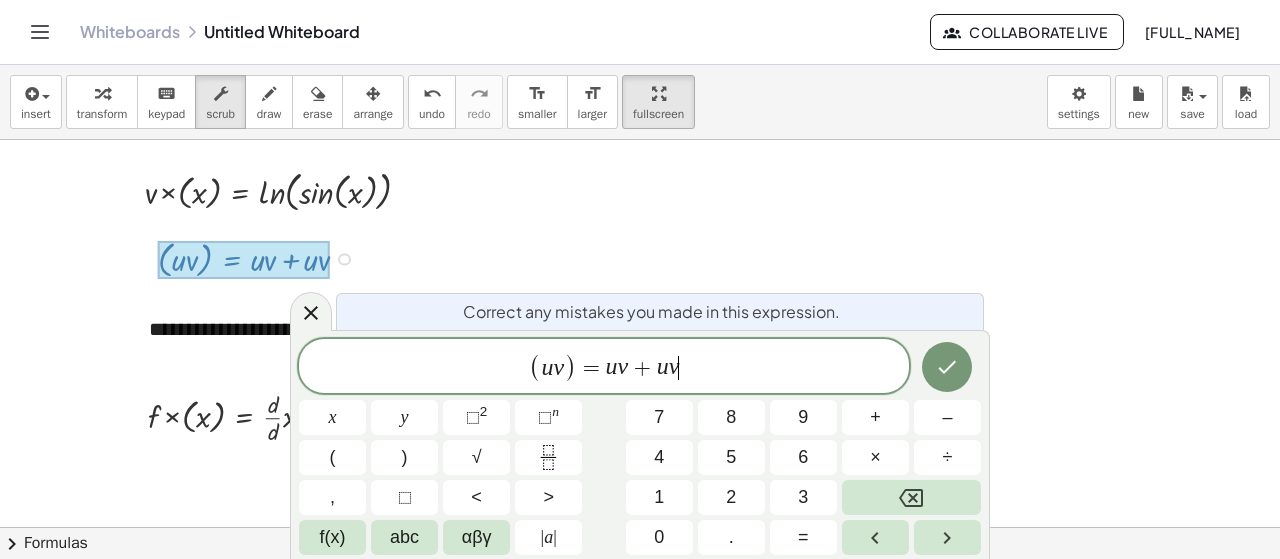 scroll, scrollTop: 227, scrollLeft: 0, axis: vertical 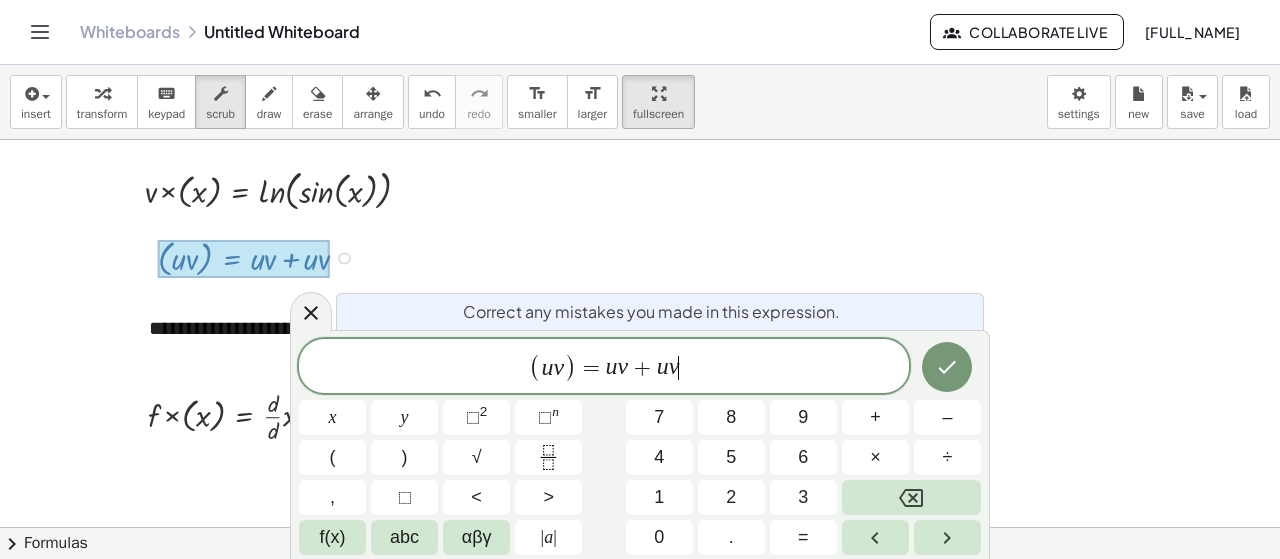 click on "( u v ) = u v + u v ​" at bounding box center (604, 367) 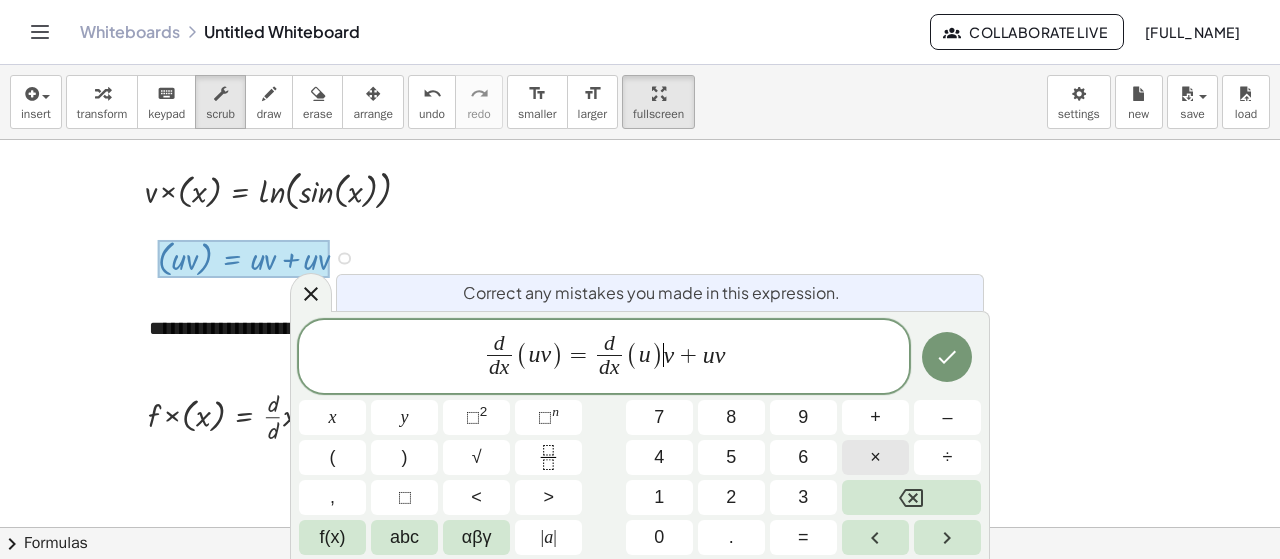 click on "×" at bounding box center (875, 457) 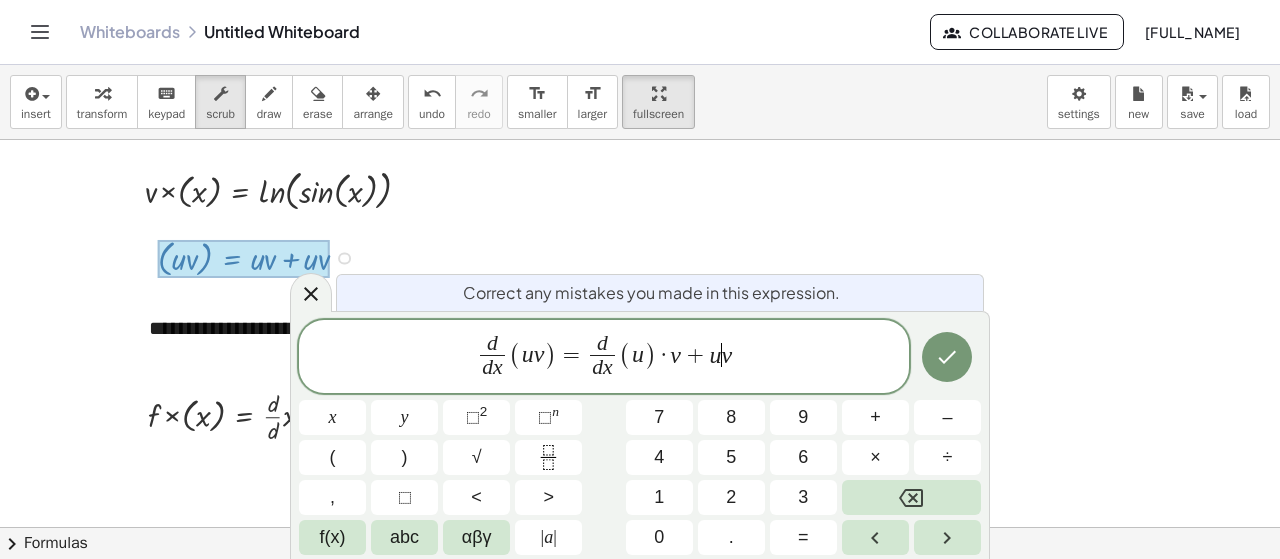 click on "d d x ​ ( u v ) = d d x ​ ( u ) · v + u ​ v" at bounding box center (604, 358) 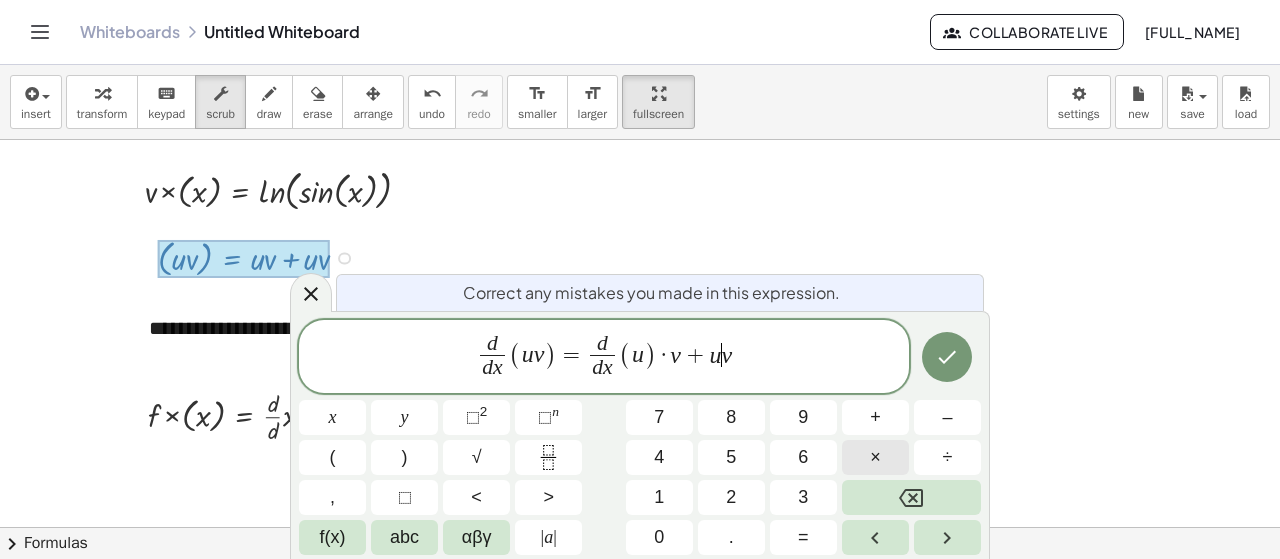 click on "×" at bounding box center (875, 457) 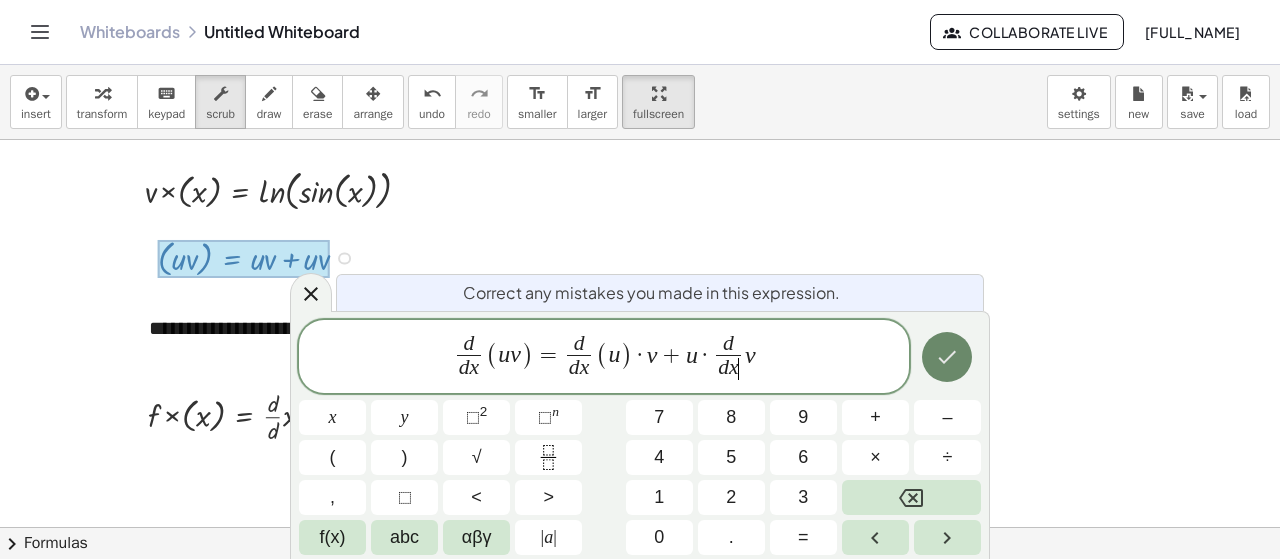 click 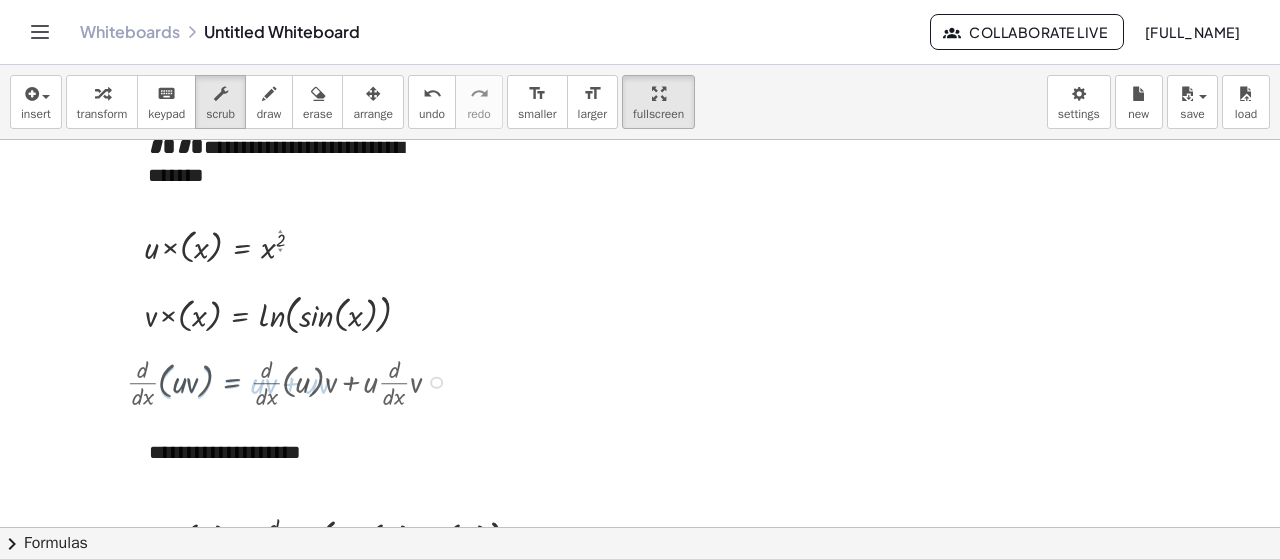scroll, scrollTop: 100, scrollLeft: 0, axis: vertical 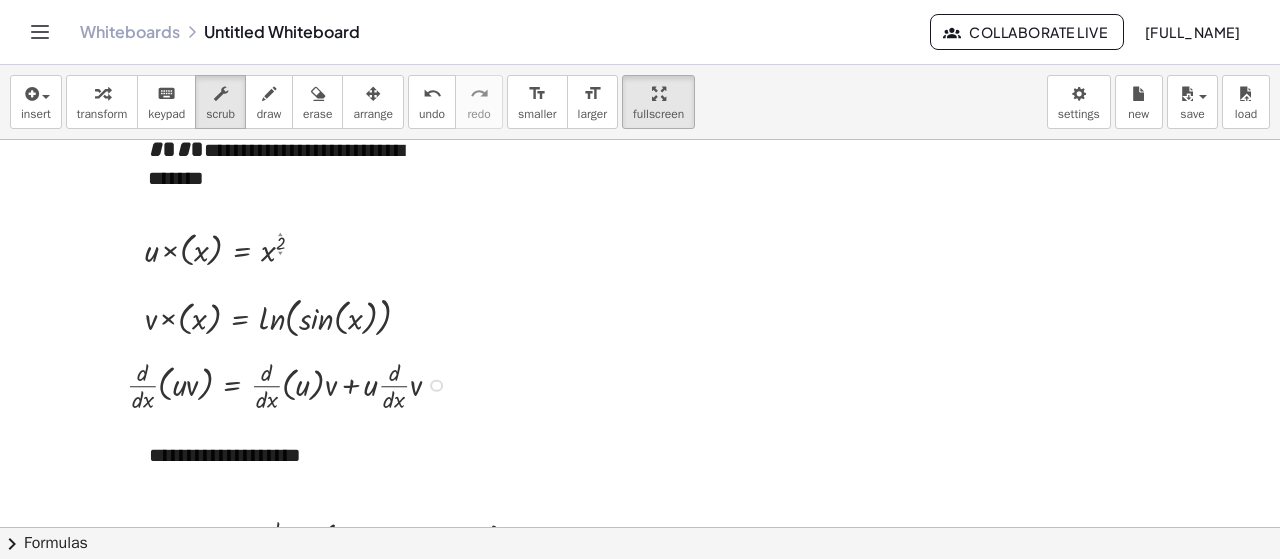 click at bounding box center [640, 493] 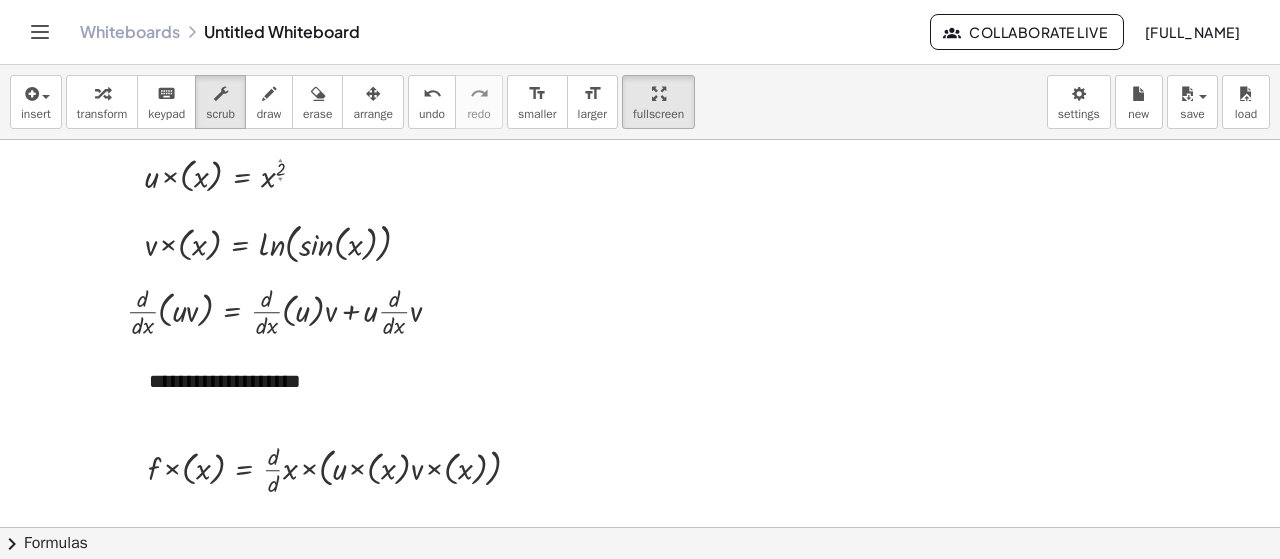 scroll, scrollTop: 200, scrollLeft: 0, axis: vertical 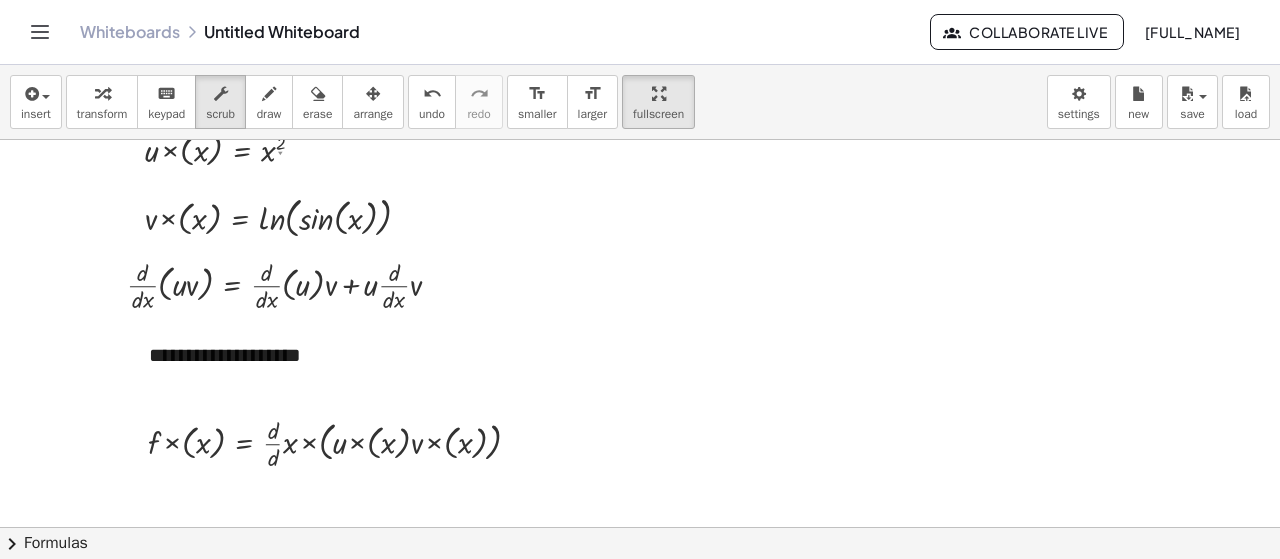drag, startPoint x: 353, startPoint y: 442, endPoint x: 342, endPoint y: 423, distance: 21.954498 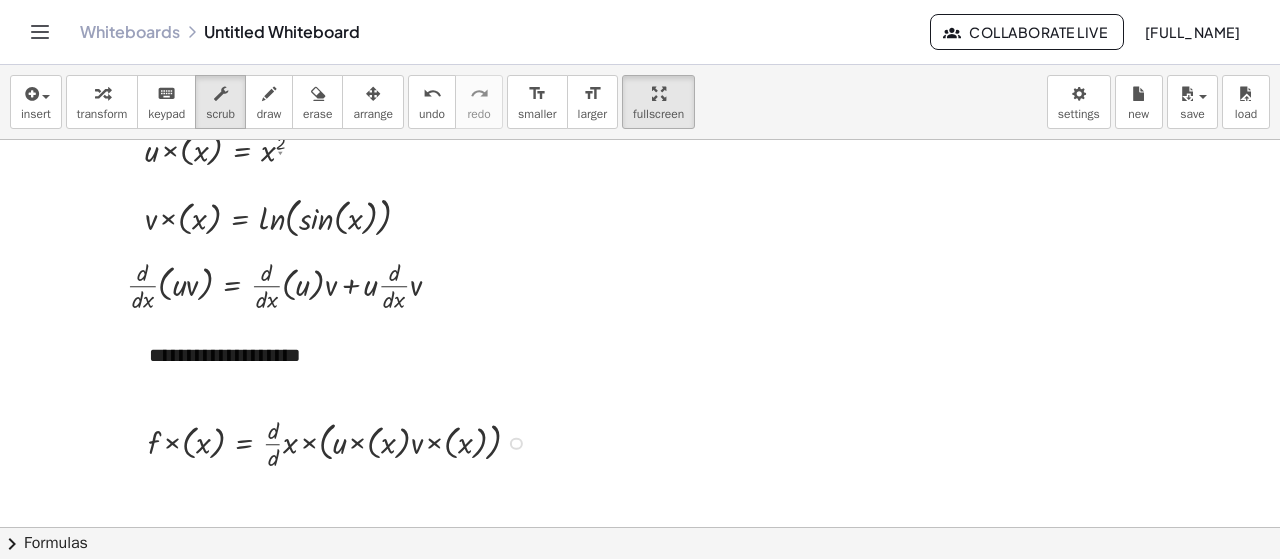 click at bounding box center [342, 442] 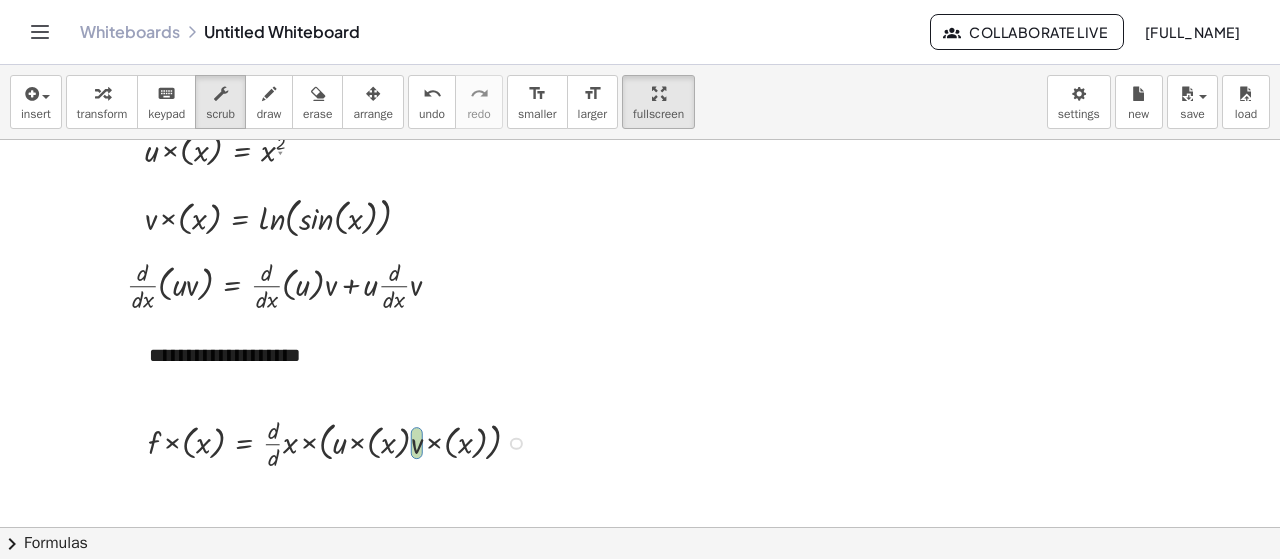 click at bounding box center (342, 442) 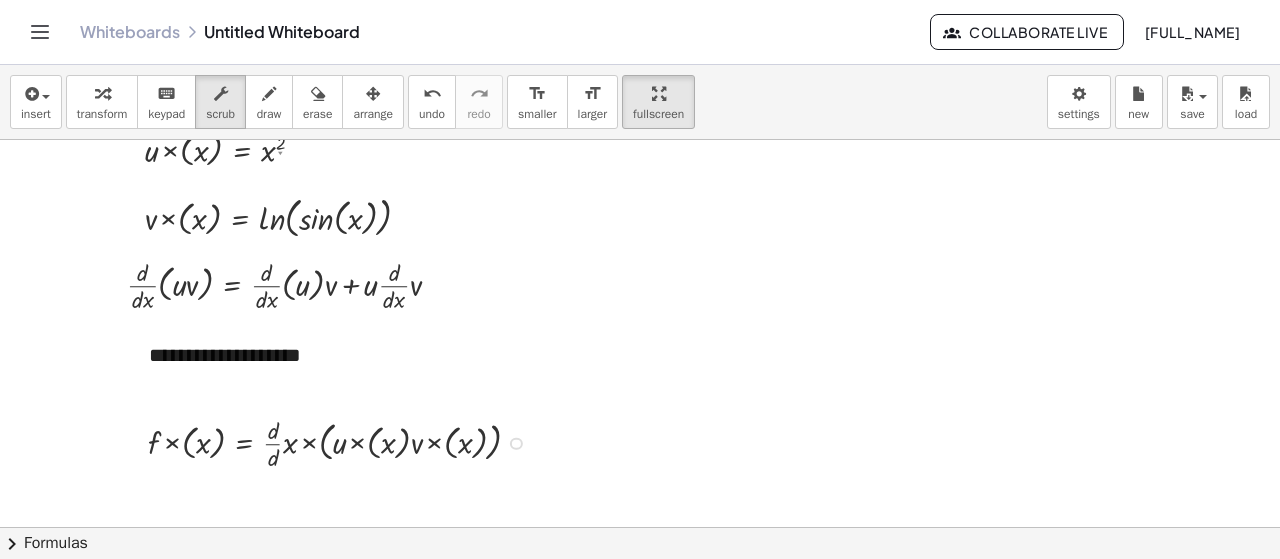 click on "Fix a mistake Transform line Copy line as LaTeX Copy derivation as LaTeX Expand new lines: On" at bounding box center [516, 443] 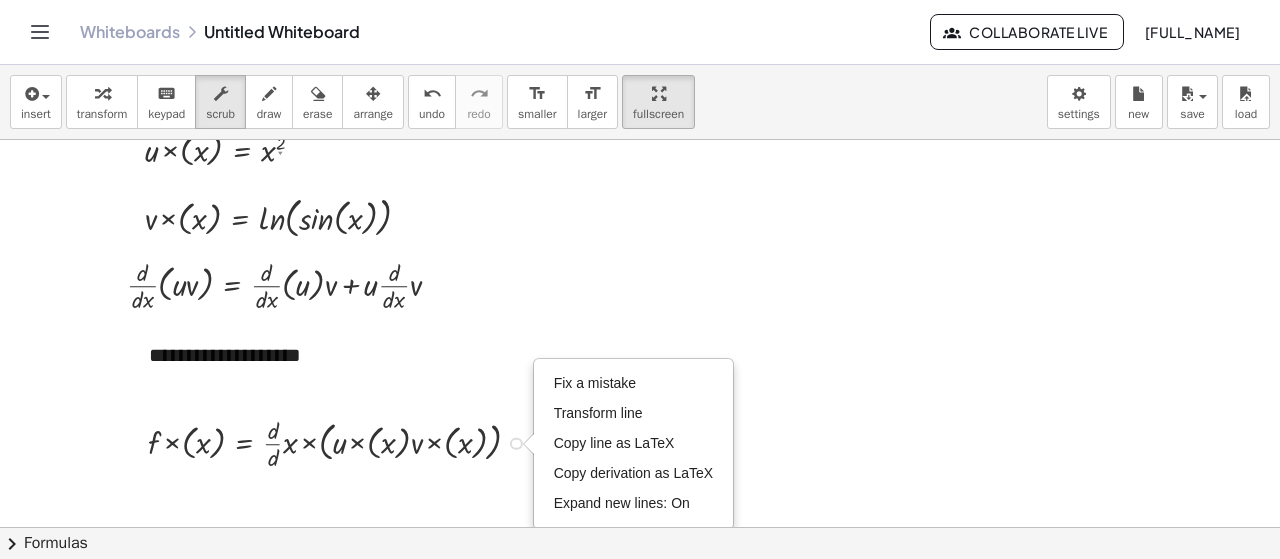 click on "Fix a mistake" at bounding box center (595, 383) 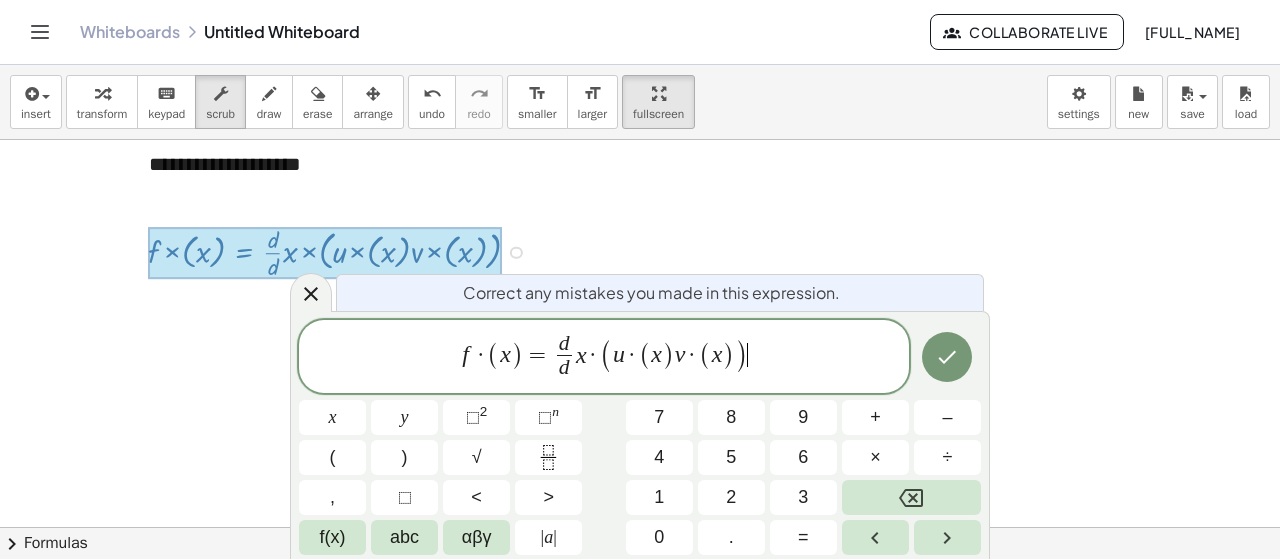 scroll, scrollTop: 392, scrollLeft: 0, axis: vertical 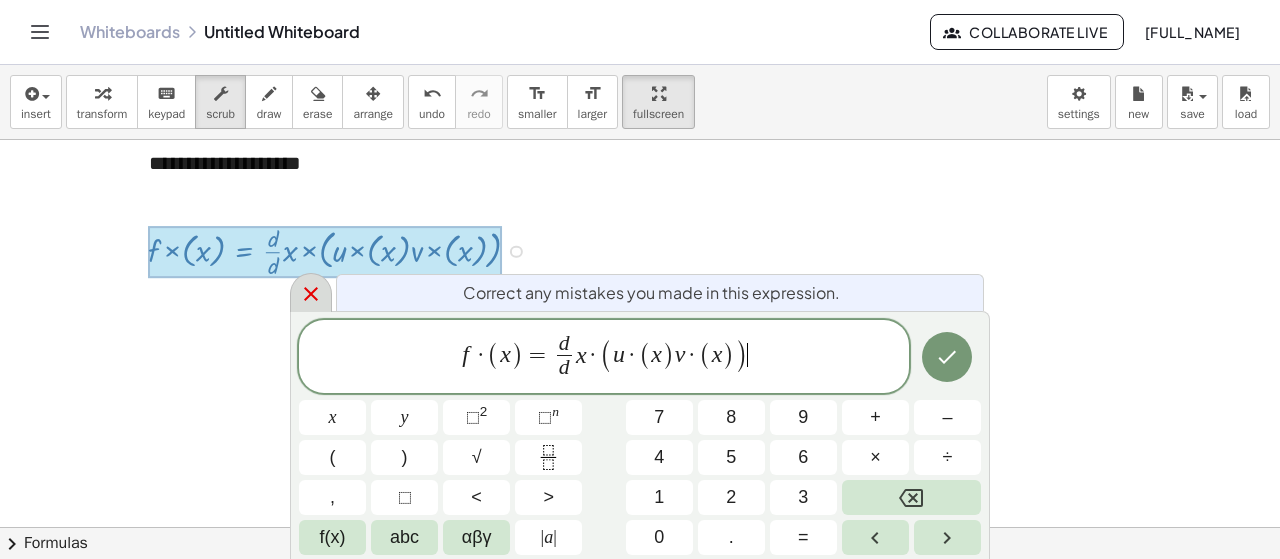click 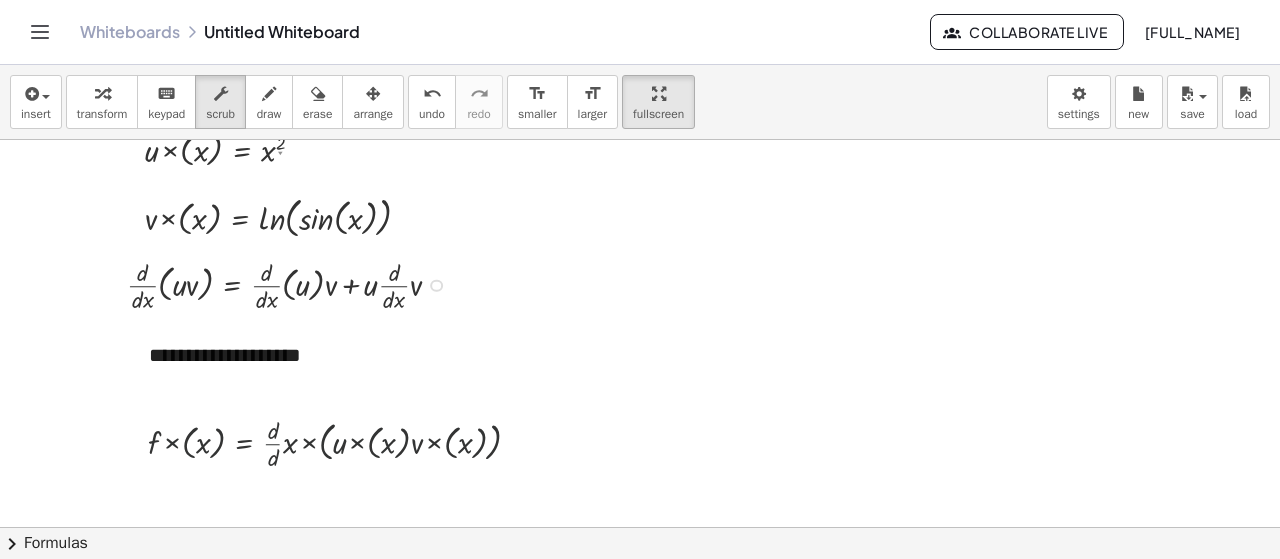 scroll, scrollTop: 200, scrollLeft: 0, axis: vertical 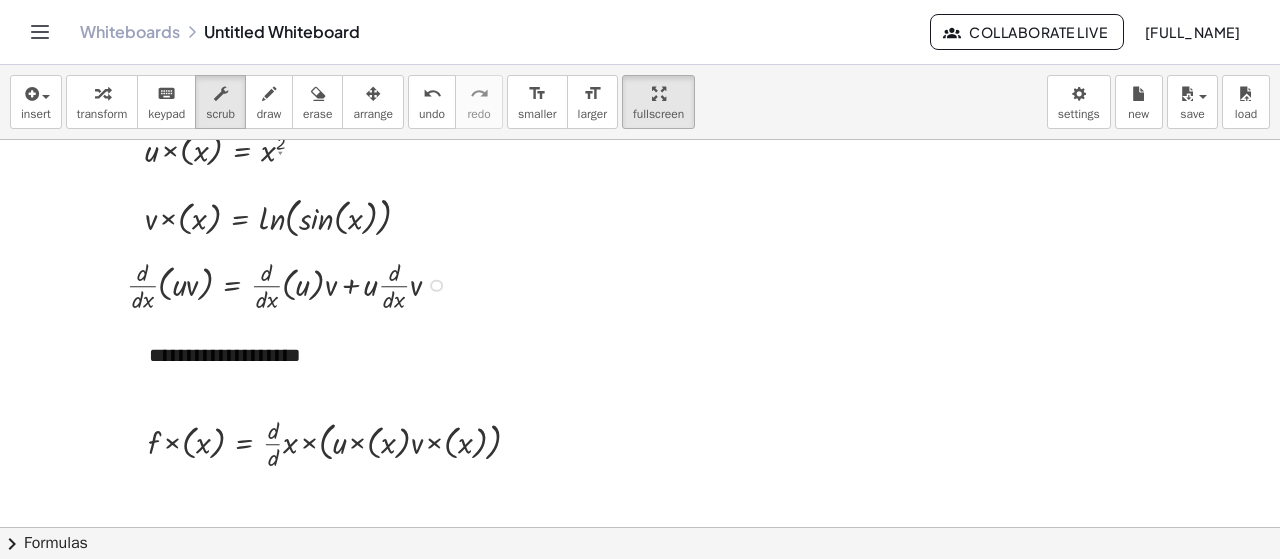 click at bounding box center (292, 284) 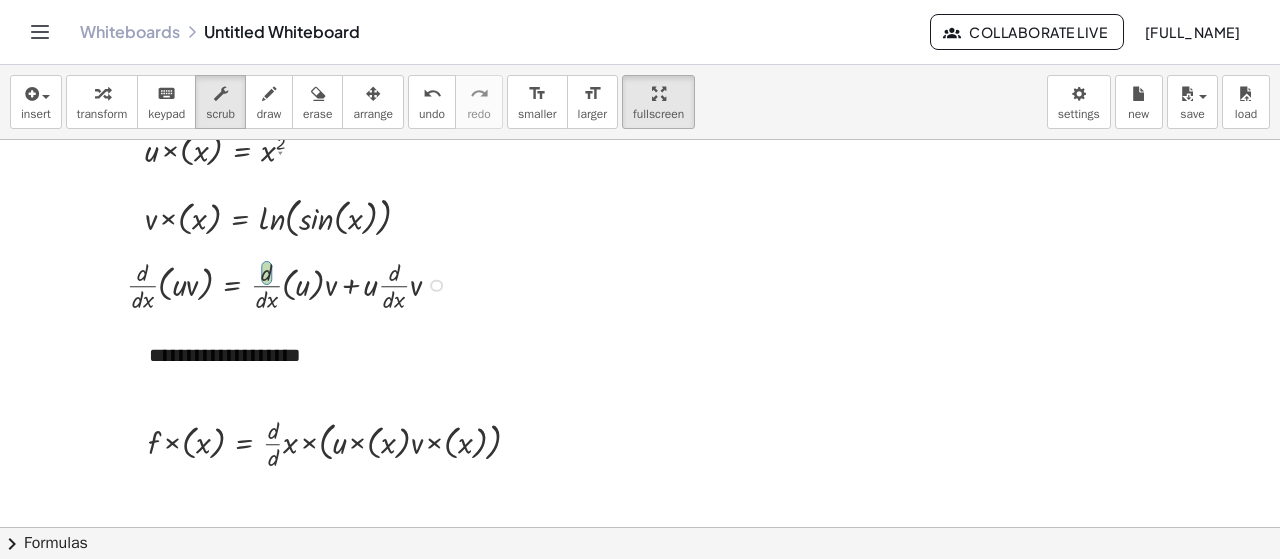 click at bounding box center (292, 284) 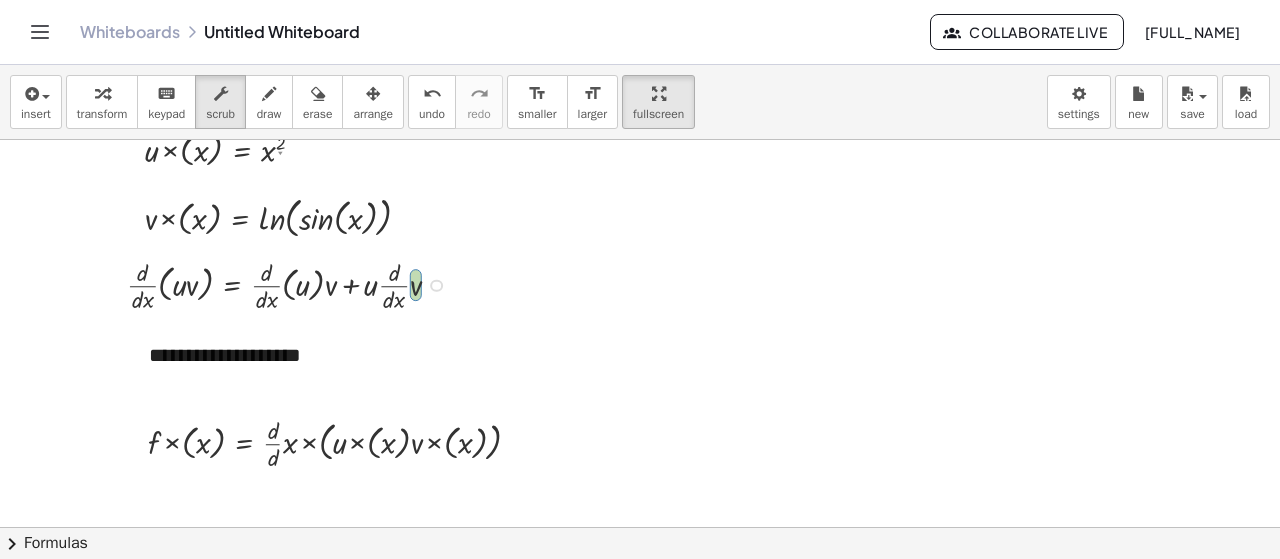 click at bounding box center (292, 284) 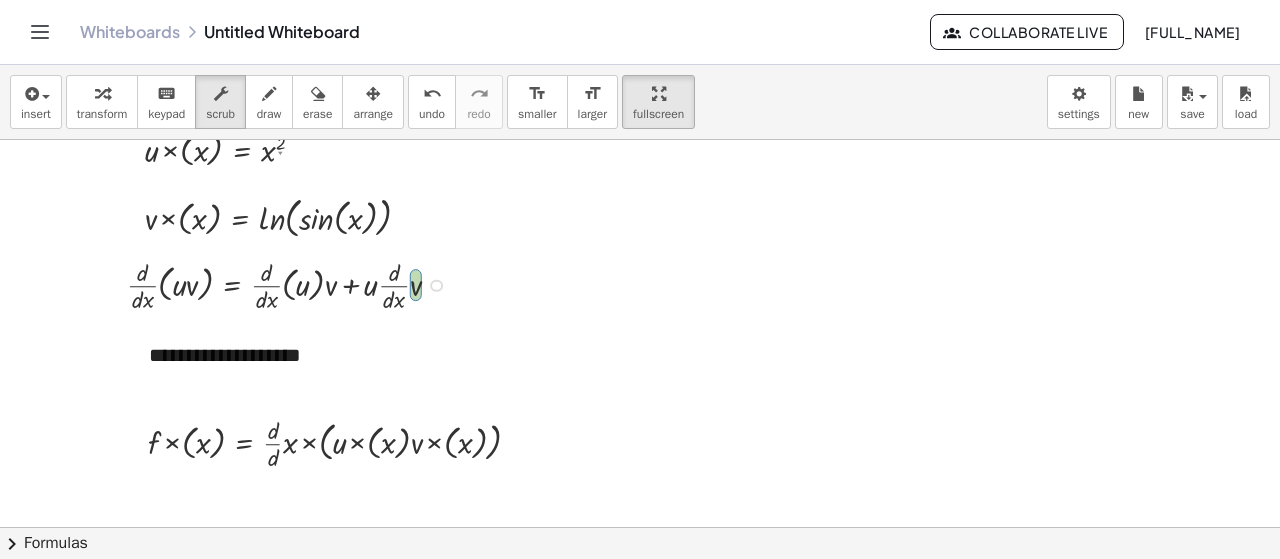 click on "Fix a mistake Transform line Copy line as LaTeX Copy derivation as LaTeX Expand new lines: On" at bounding box center [436, 285] 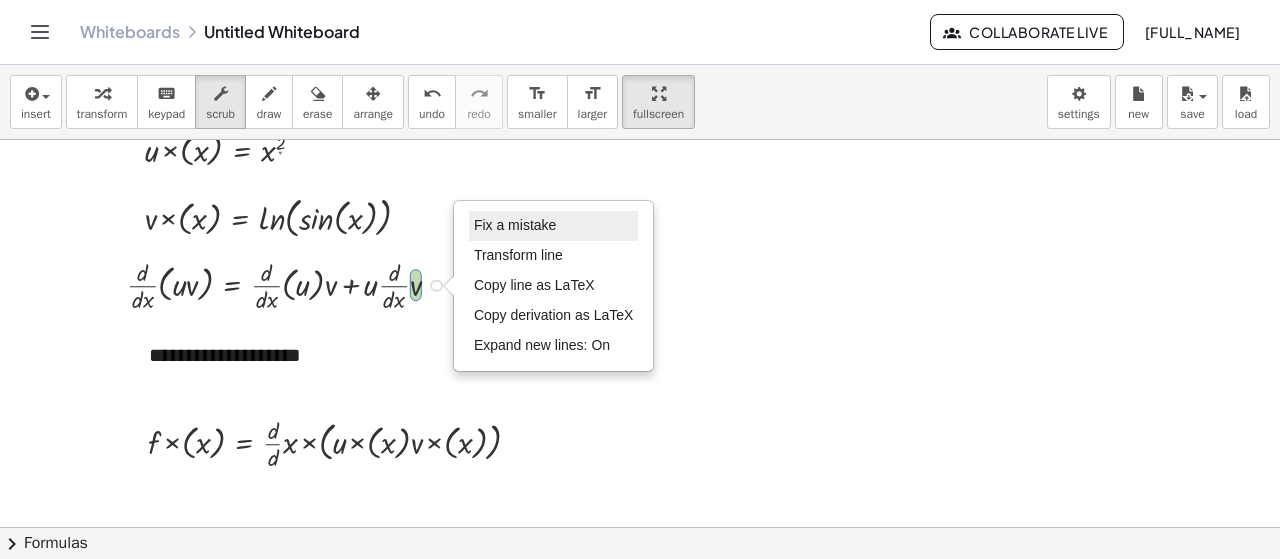 click on "Fix a mistake" at bounding box center [515, 225] 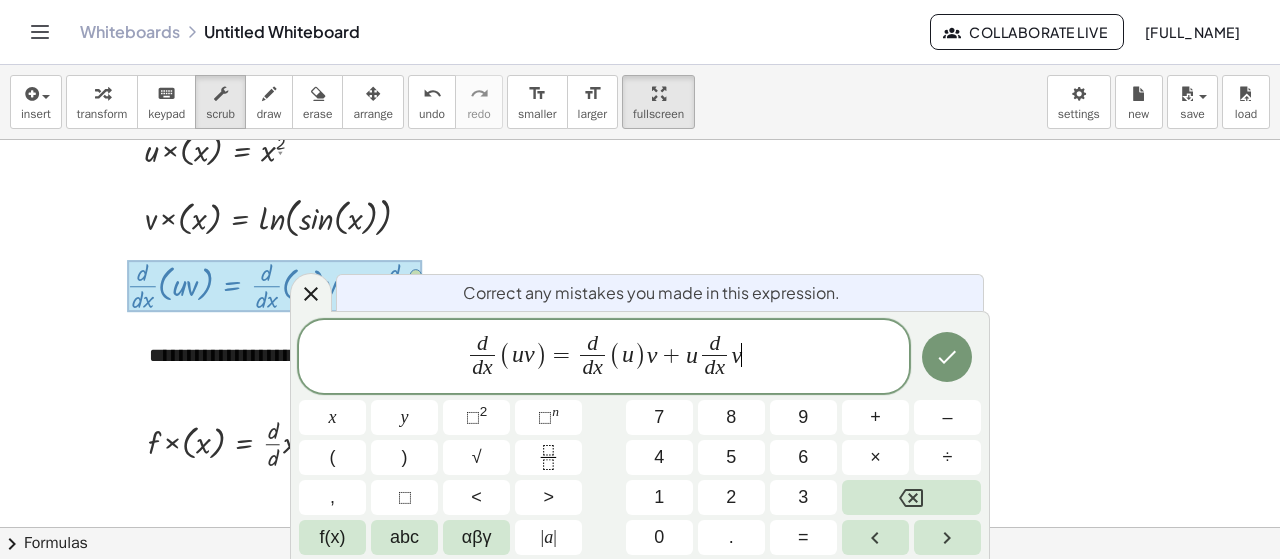 click on "v" at bounding box center [529, 354] 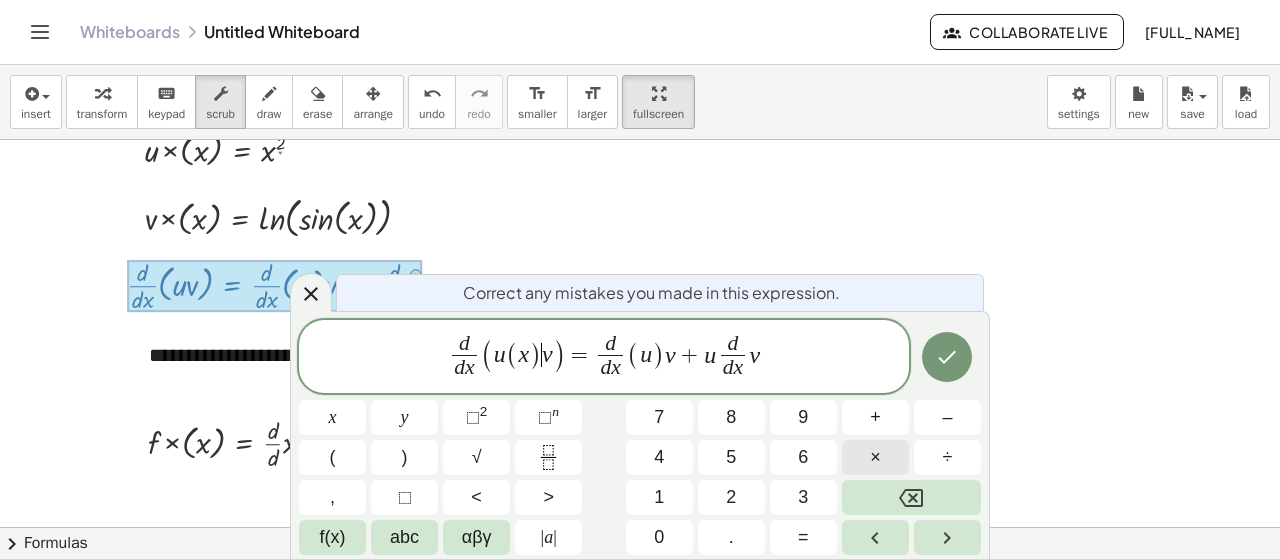 click on "×" at bounding box center (875, 457) 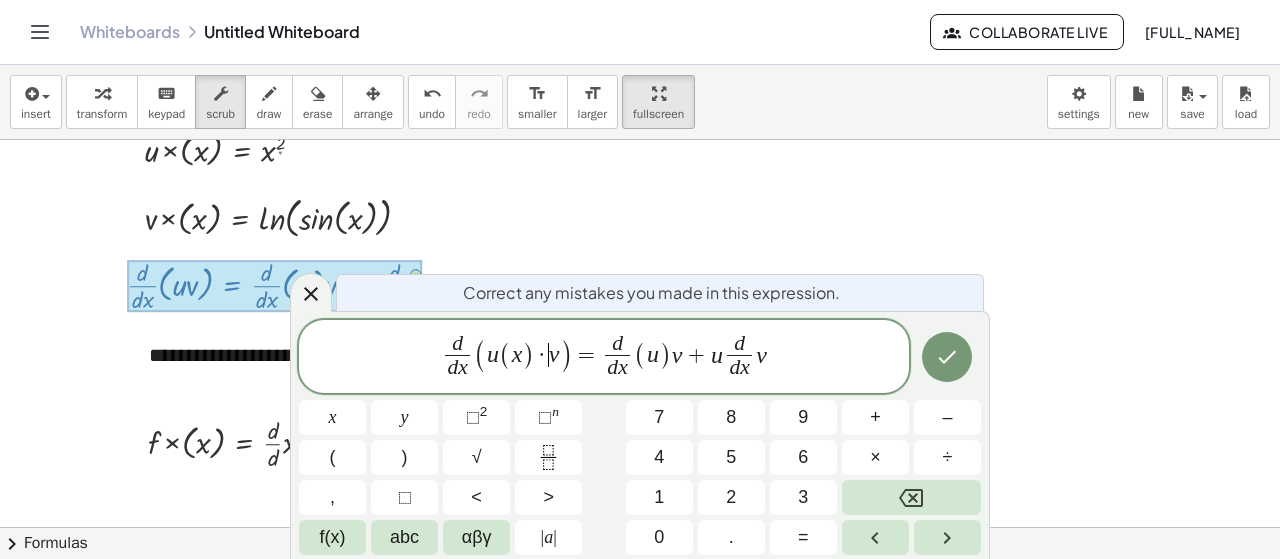 click on "v" at bounding box center (554, 354) 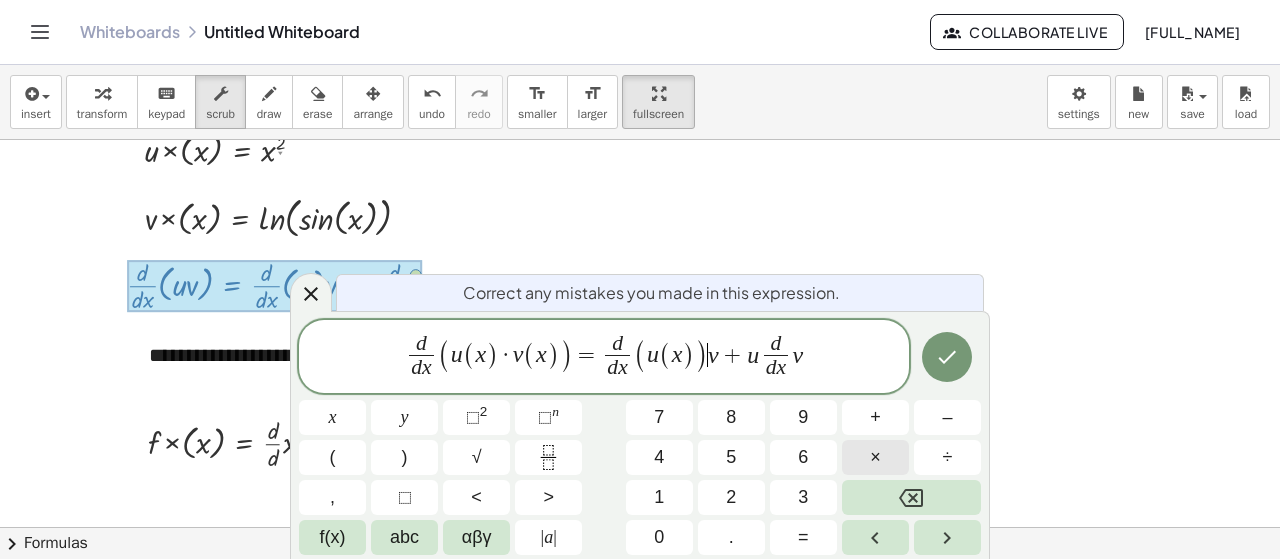 click on "×" at bounding box center (875, 457) 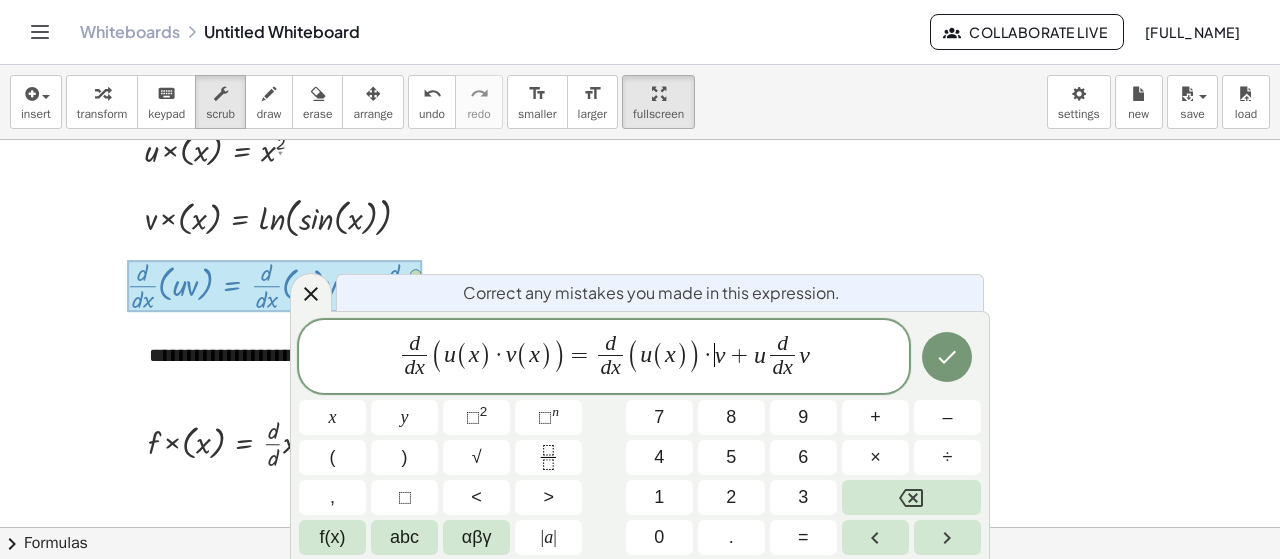 click on "+" at bounding box center (739, 355) 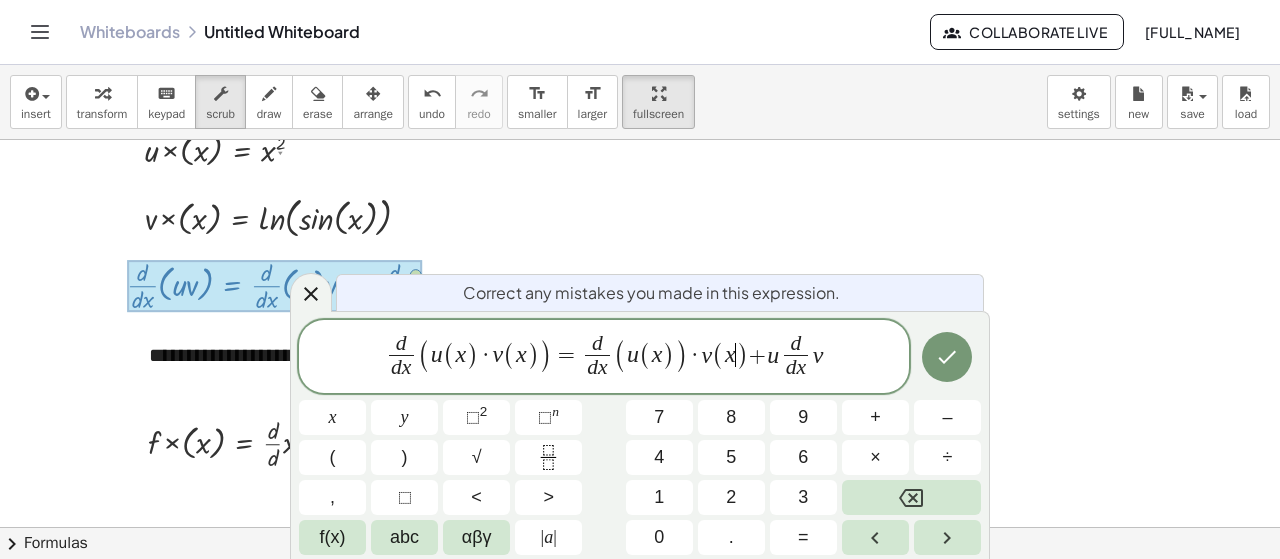 click on "d d x ​" at bounding box center [795, 358] 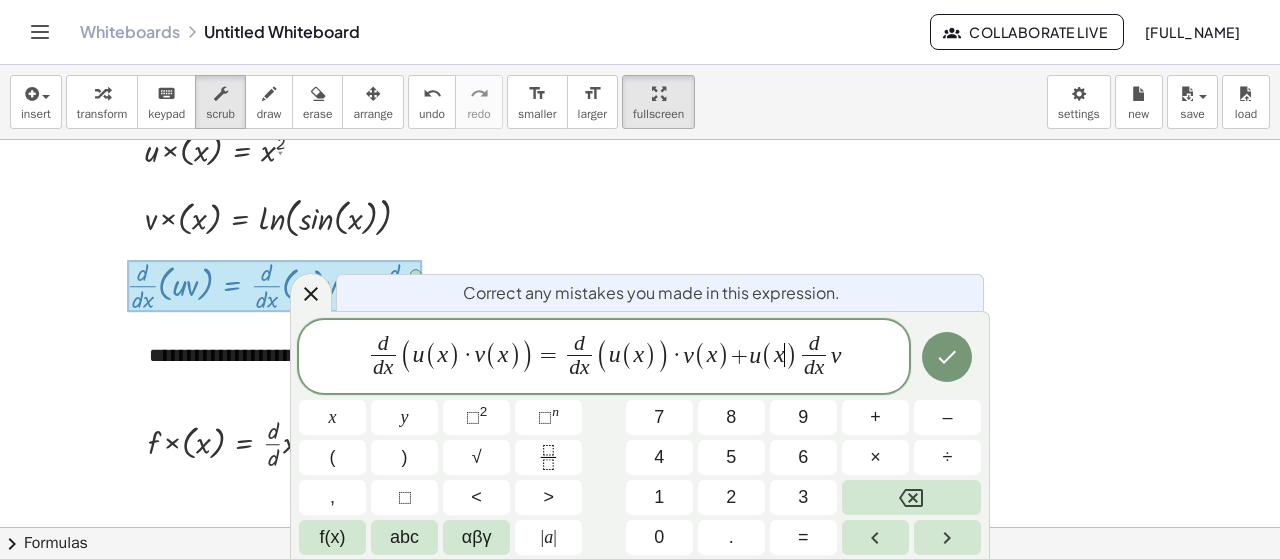 click on "d" at bounding box center [809, 367] 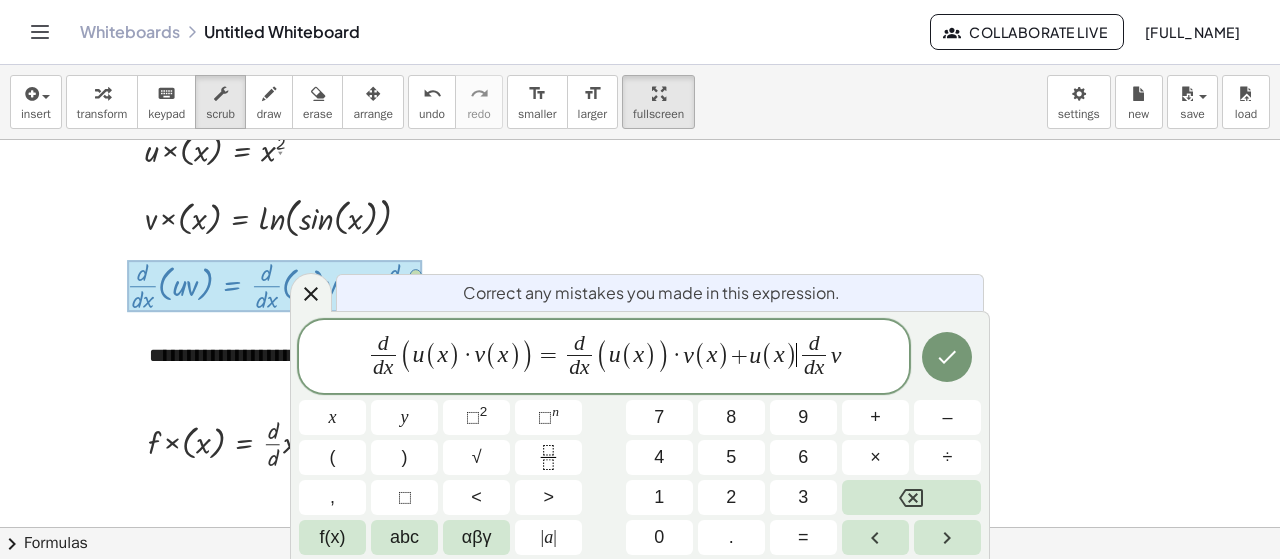 click on "d d x ​ ( u ( x ) · v ( x ) ) = d d x ​ ( u ( x ) ) · v ( x ) + u ( x ) ​ d d x ​ v" at bounding box center (604, 358) 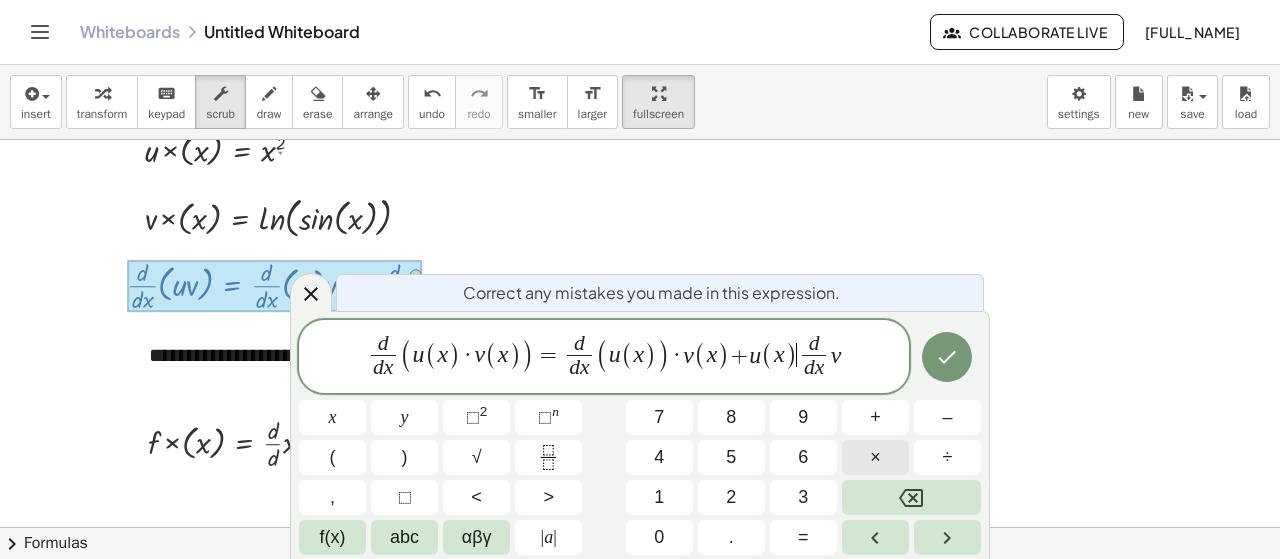 click on "×" at bounding box center (875, 457) 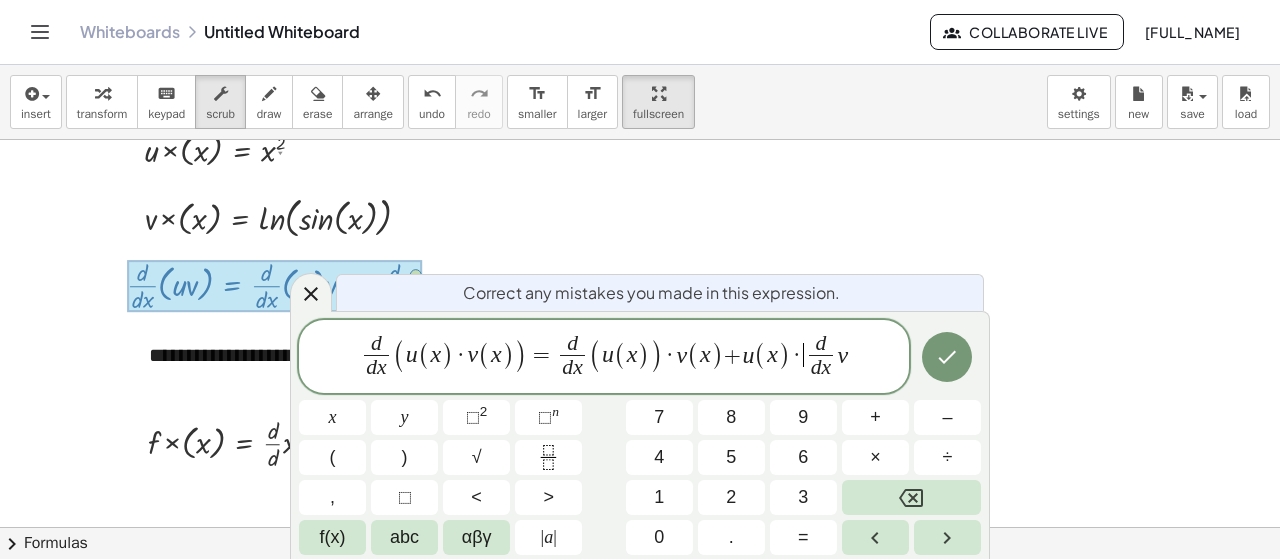 click on "d d x ​ ( u ( x ) · v ( x ) ) = d d x ​ ( u ( x ) ) · v ( x ) + u ( x ) · ​ d d x ​ v" at bounding box center [604, 358] 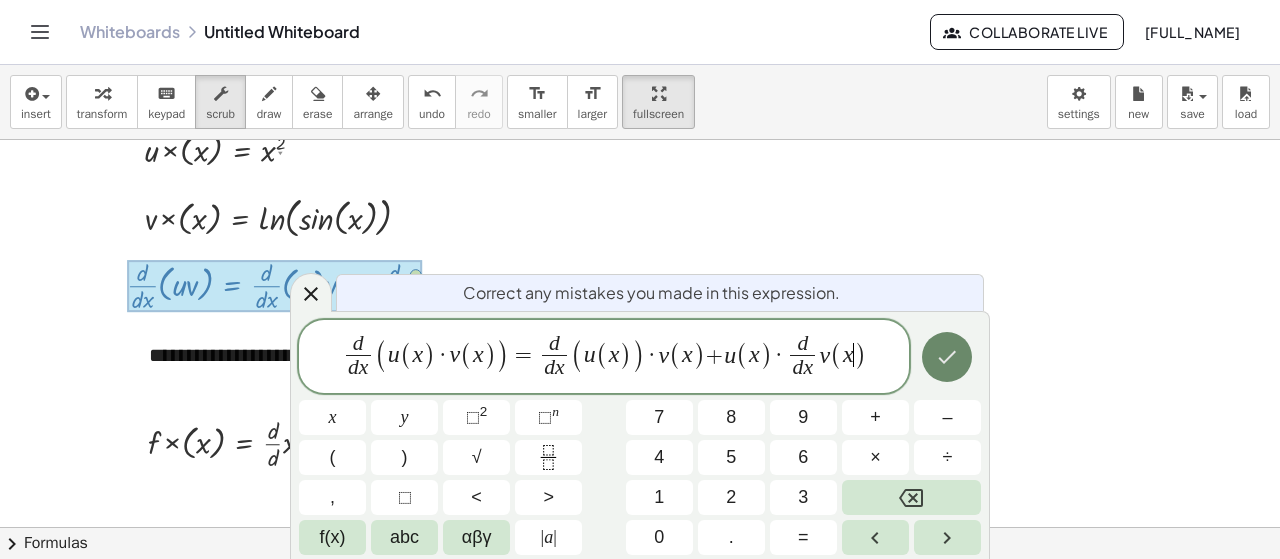 click 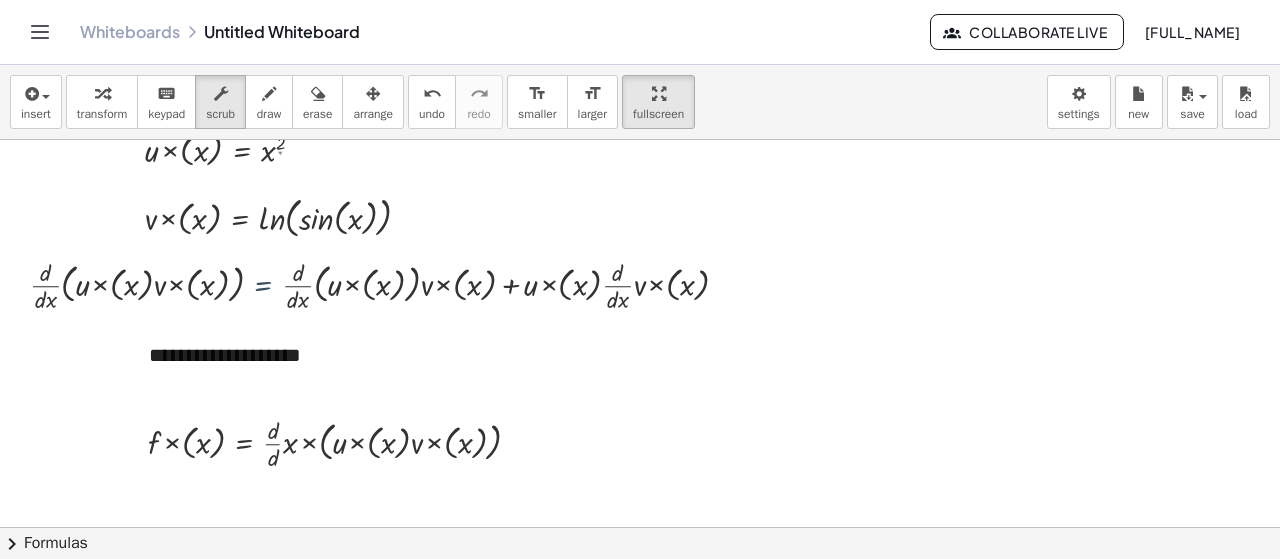 drag, startPoint x: 264, startPoint y: 279, endPoint x: 304, endPoint y: 280, distance: 40.012497 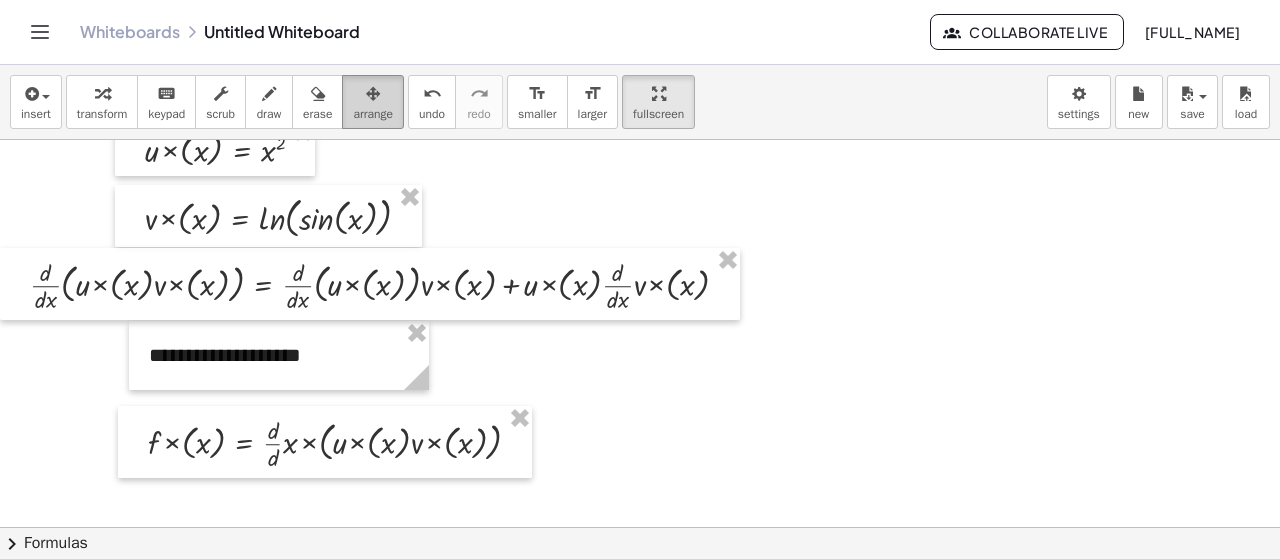 click at bounding box center (373, 94) 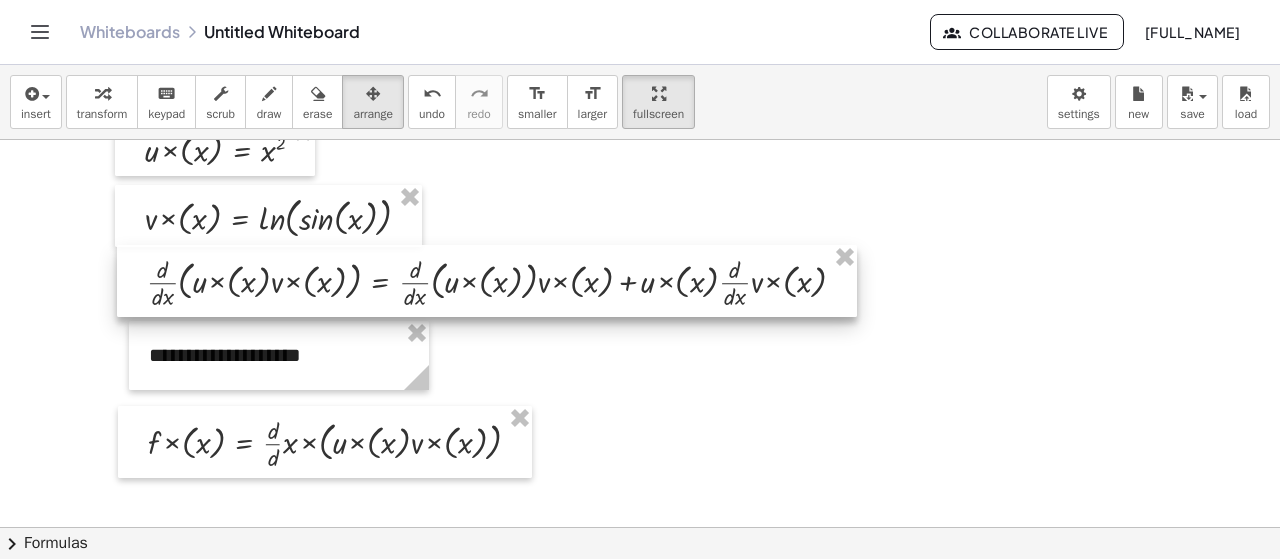 drag, startPoint x: 182, startPoint y: 292, endPoint x: 299, endPoint y: 289, distance: 117.03845 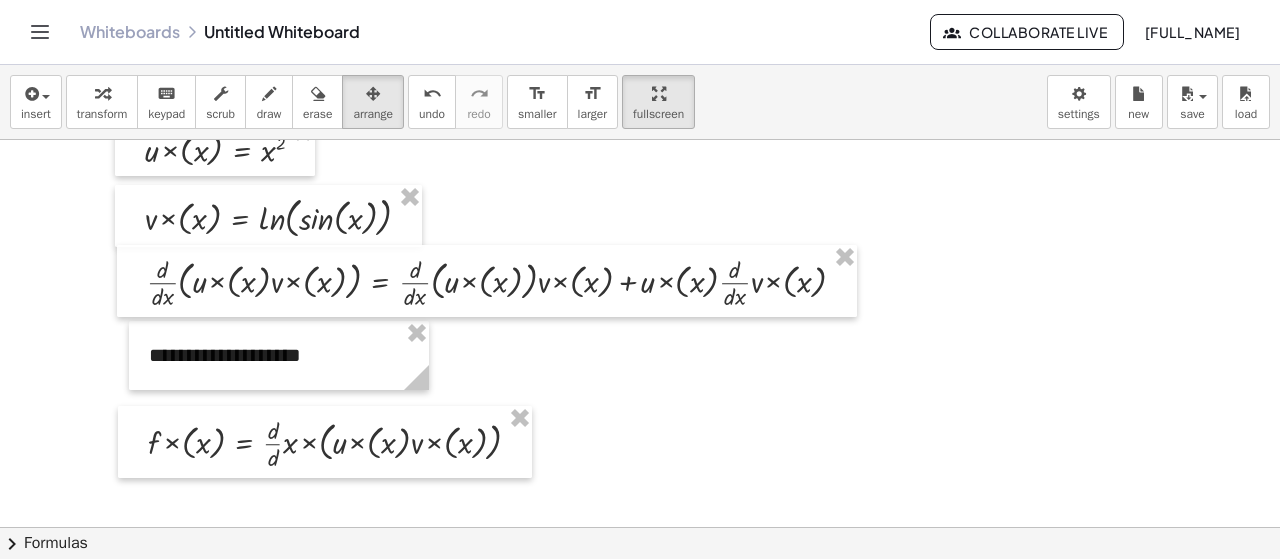 click at bounding box center (640, 393) 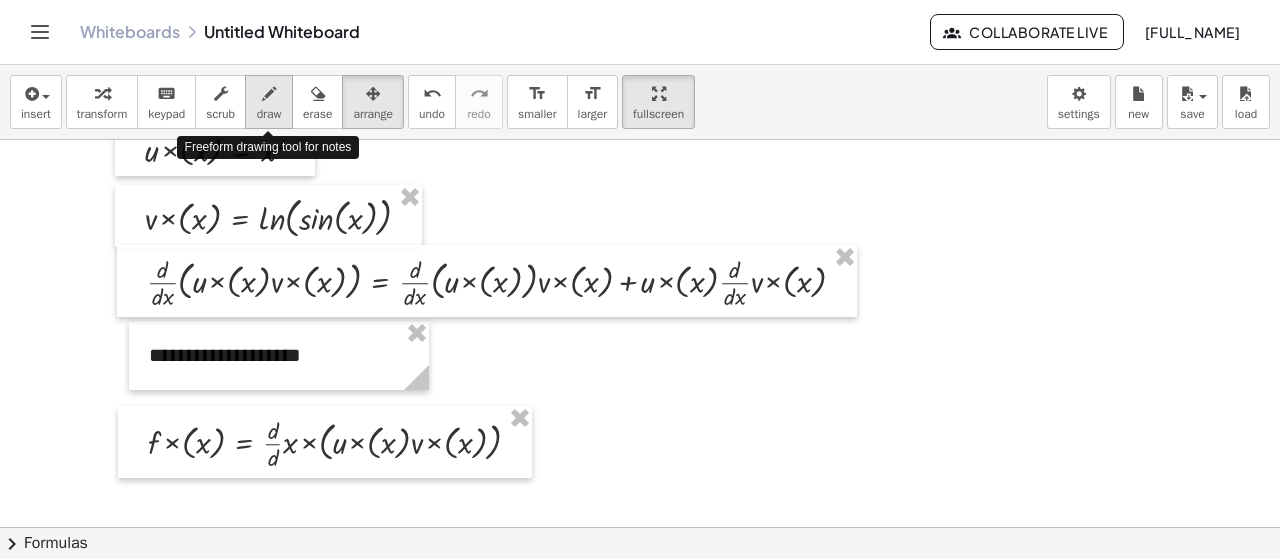 click on "draw" at bounding box center (269, 114) 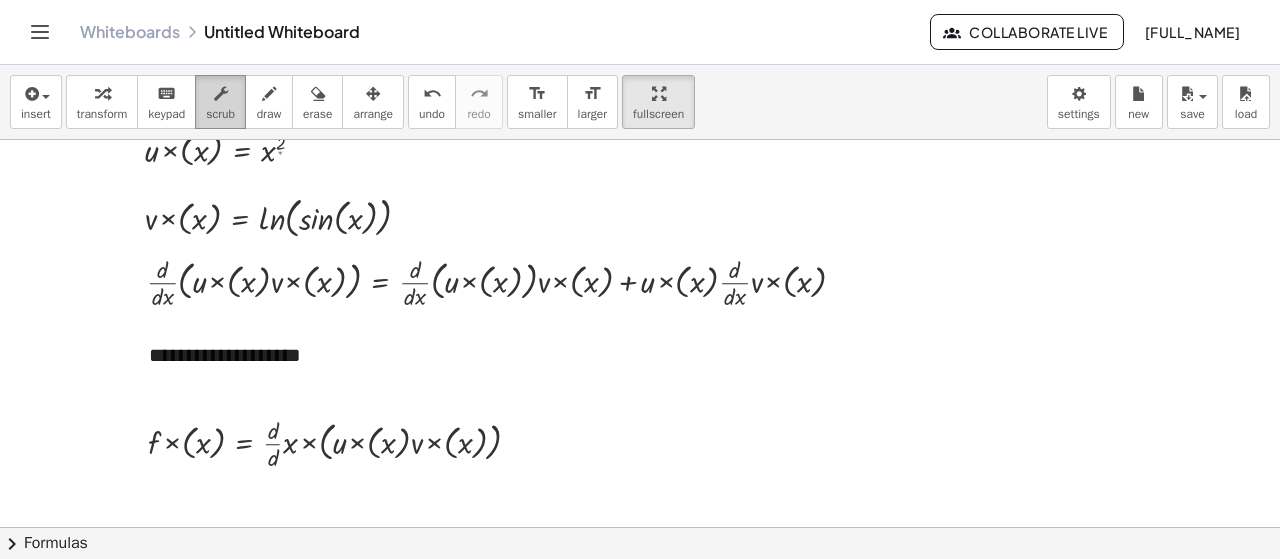 click at bounding box center (221, 94) 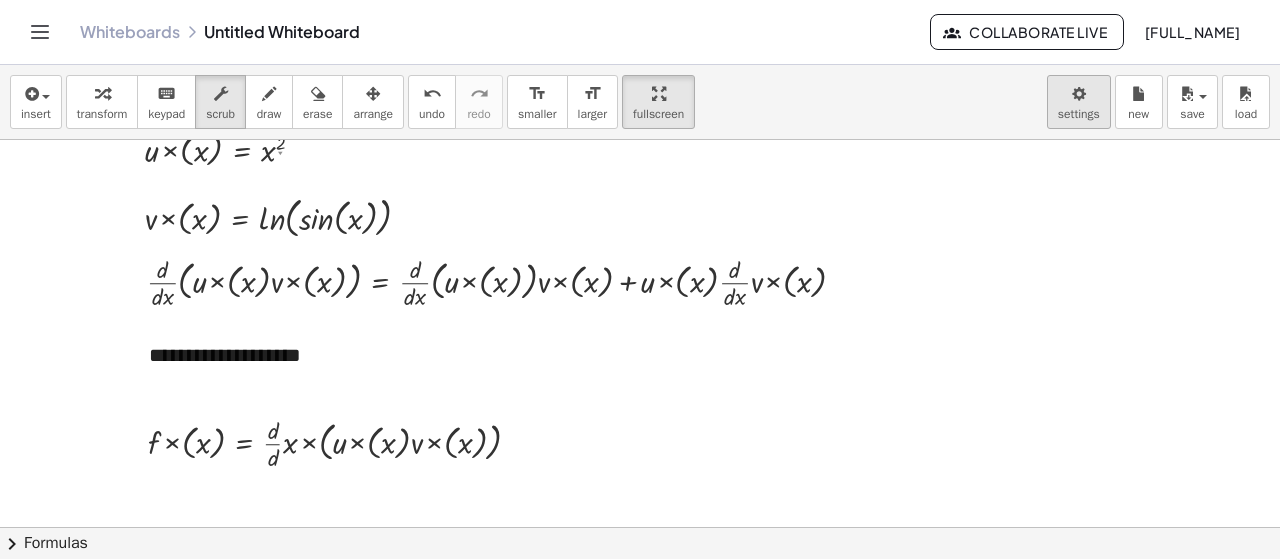 click on "Graspable Math Activities Whiteboards Classes Account v1.28.2 | Privacy policy © 2025 | Graspable, Inc. Whiteboards Untitled Whiteboard Collaborate Live  [FULL_NAME]   insert select one: Math Expression Function Text Youtube Video Graphing Geometry Geometry 3D transform keyboard keypad scrub draw erase arrange undo undo redo redo format_size smaller format_size larger fullscreen load   save new settings f ( , x ) = x 2 Go back to this line Copy line as LaTeX Copy derivation as LaTeX × chevron_right  Formulas
Drag one side of a formula onto a highlighted expression on the canvas to apply it.
Quadratic Formula
+ · a · x 2 + · b · x + c = 0
⇔
x = · ( − b ± 2 √ ( + b 2 − · 4 · a · c ) ) · 2 · a
+ x 2 + · p · x + q = 0
⇔
x = − · p · 2 ± 2 √ ( + ( · p · 2 ) 2 − q )
Manually Factoring a Quadratic
+ x 2" at bounding box center (640, 279) 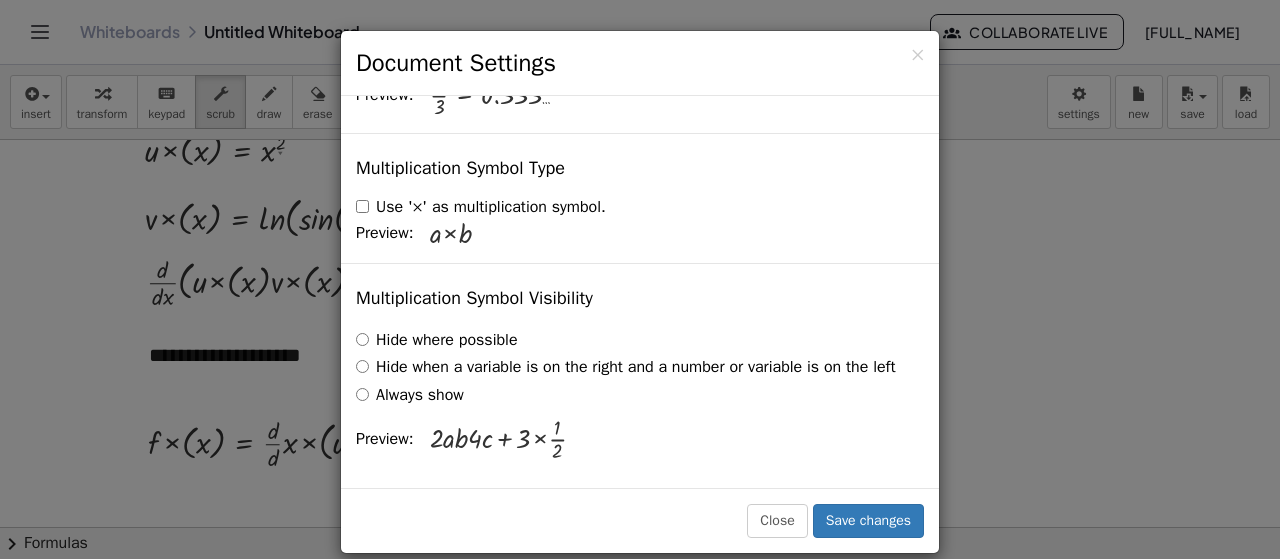 click on "Use '×' as multiplication symbol." at bounding box center [481, 207] 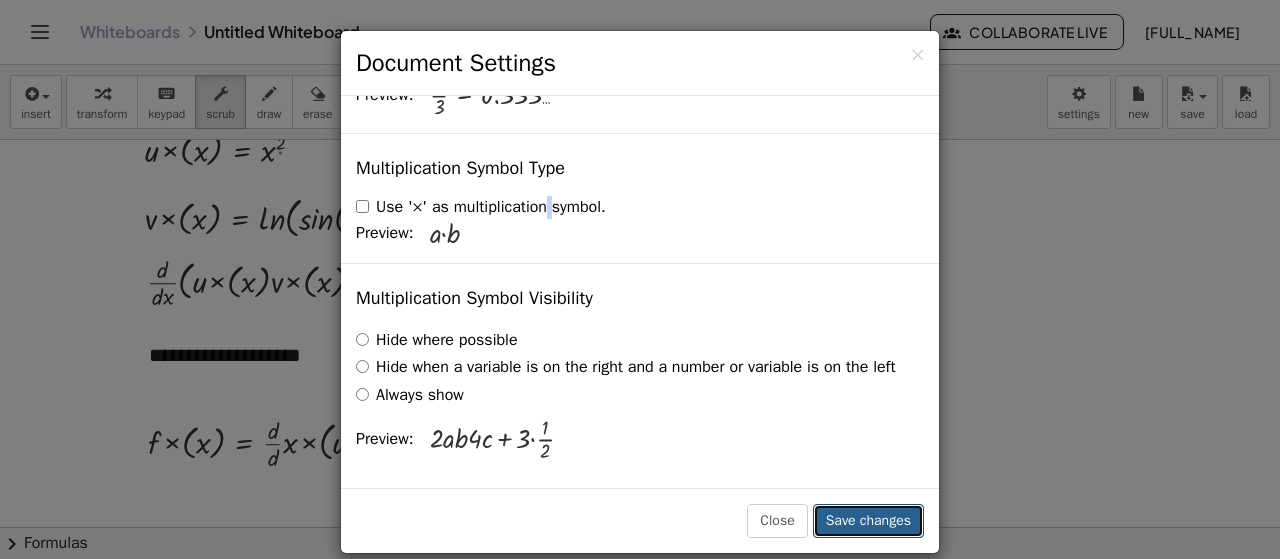 click on "Save changes" at bounding box center [868, 521] 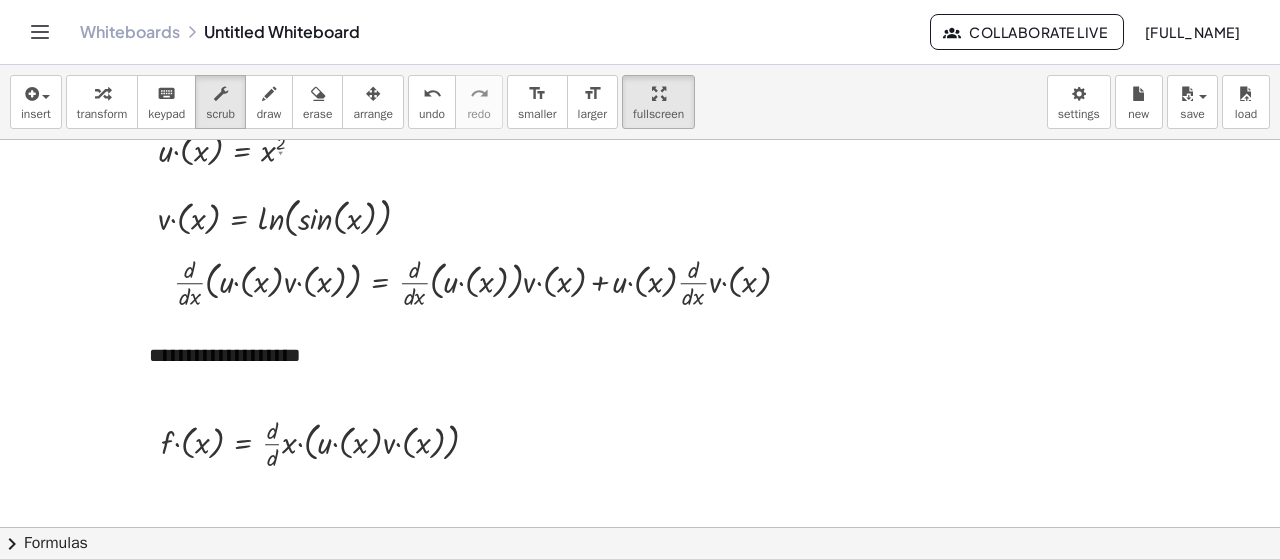 click at bounding box center [640, 393] 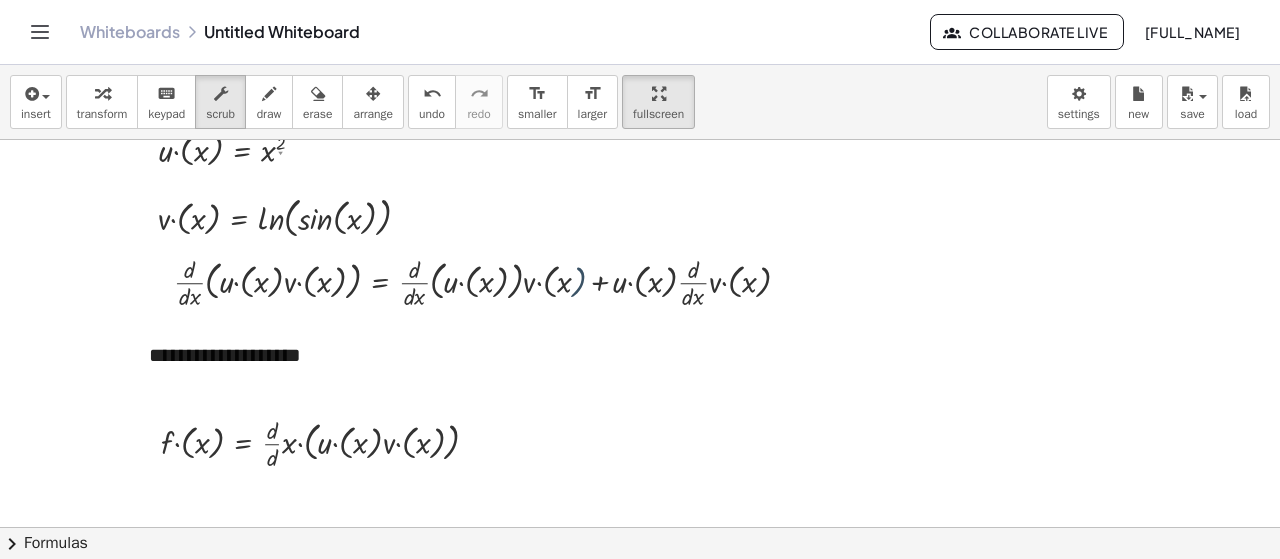 drag, startPoint x: 565, startPoint y: 286, endPoint x: 550, endPoint y: 289, distance: 15.297058 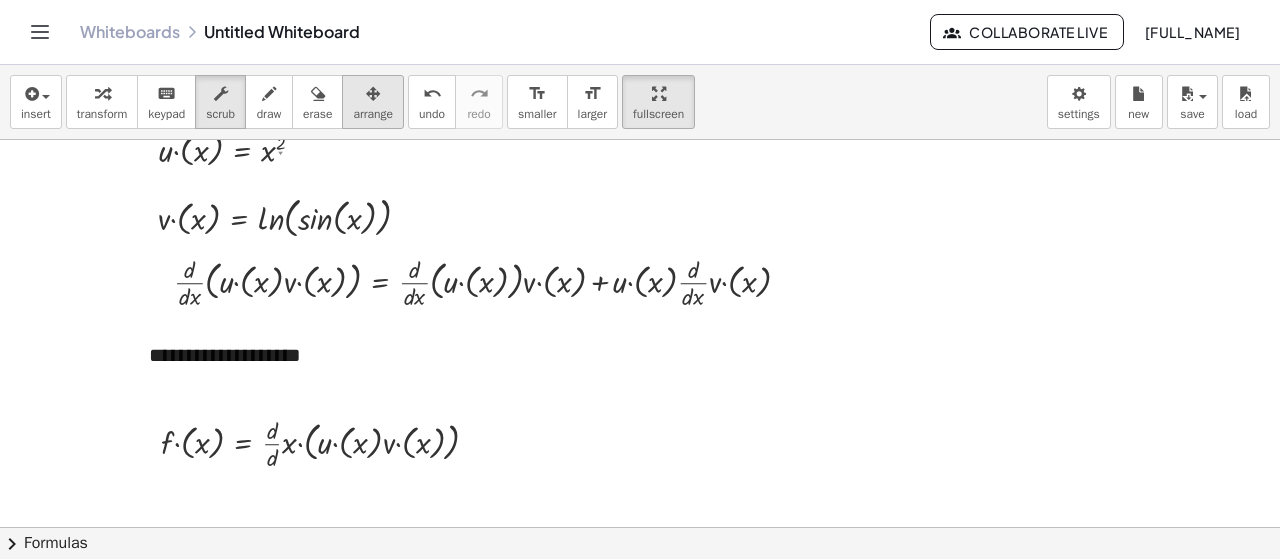 click at bounding box center (373, 94) 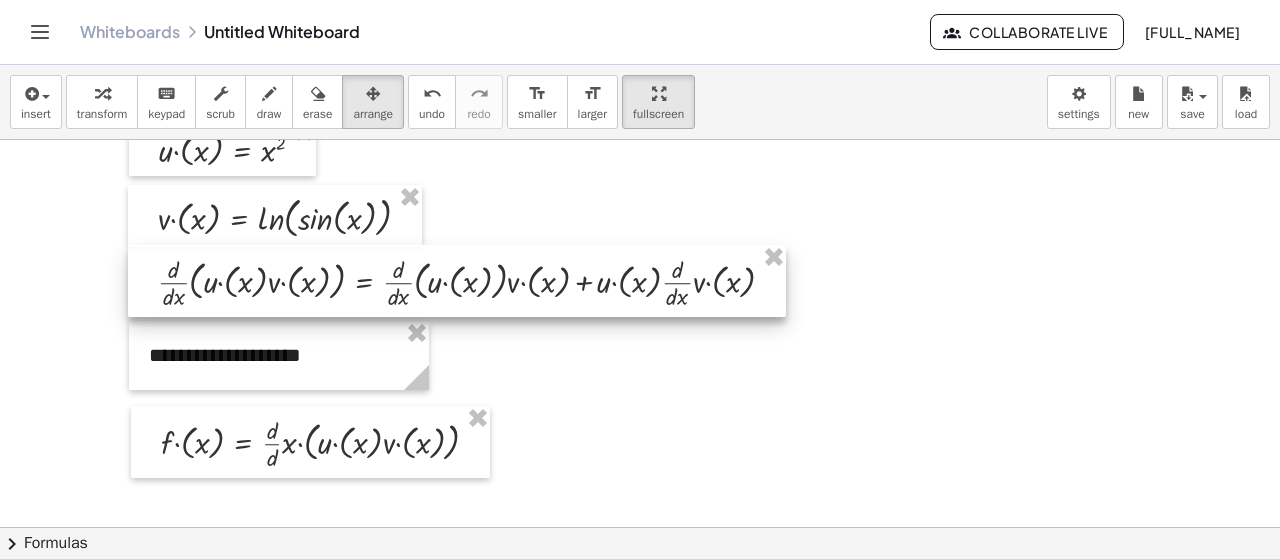 drag, startPoint x: 462, startPoint y: 268, endPoint x: 446, endPoint y: 268, distance: 16 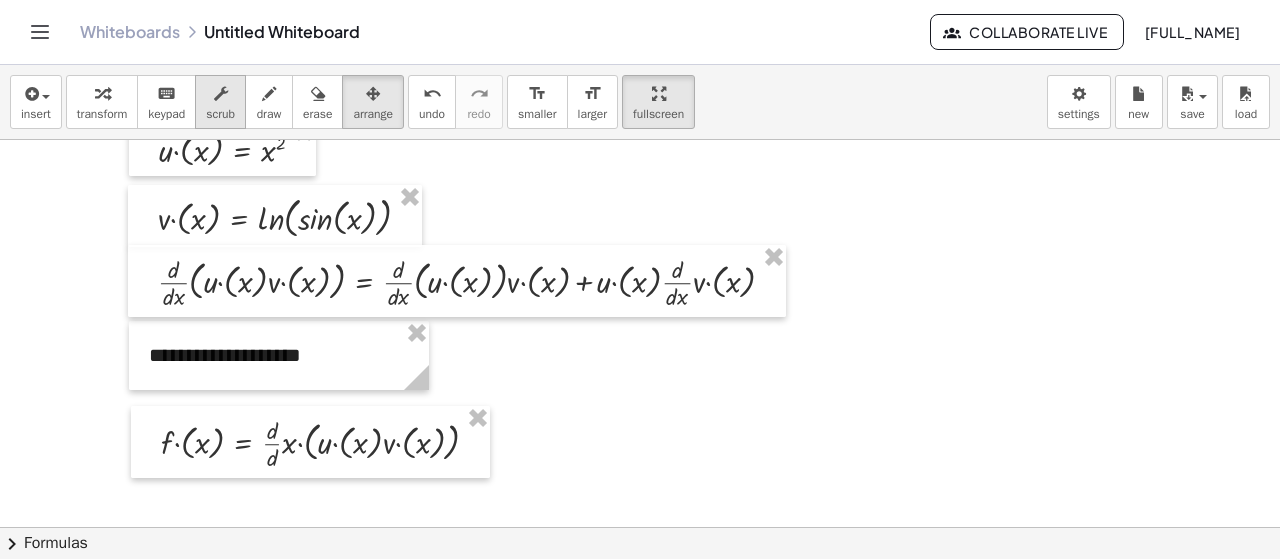click at bounding box center [221, 94] 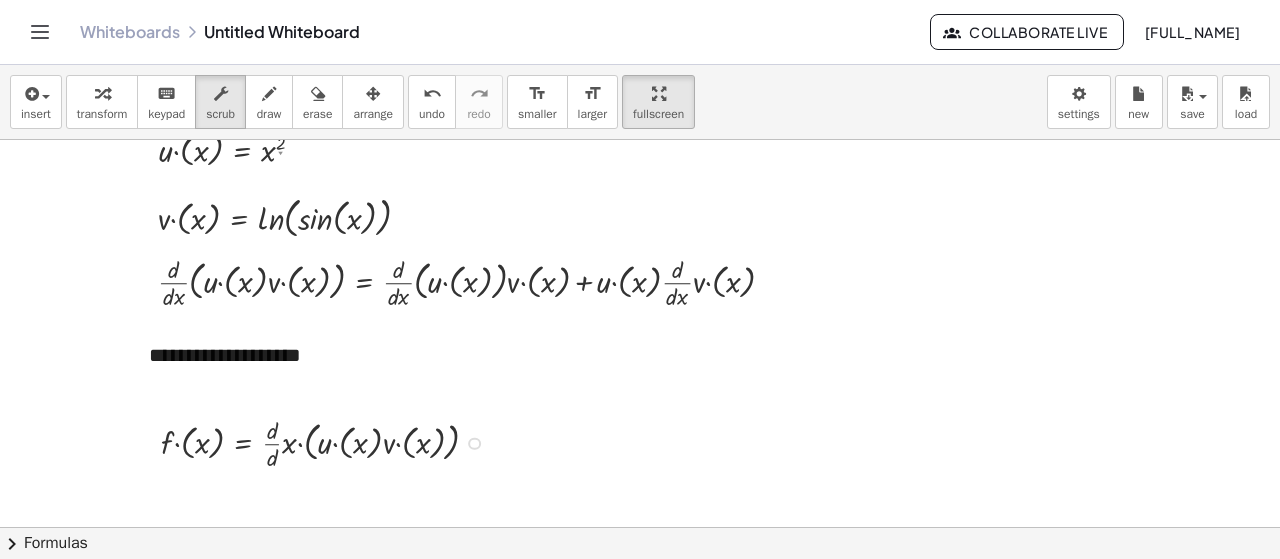 click at bounding box center (328, 442) 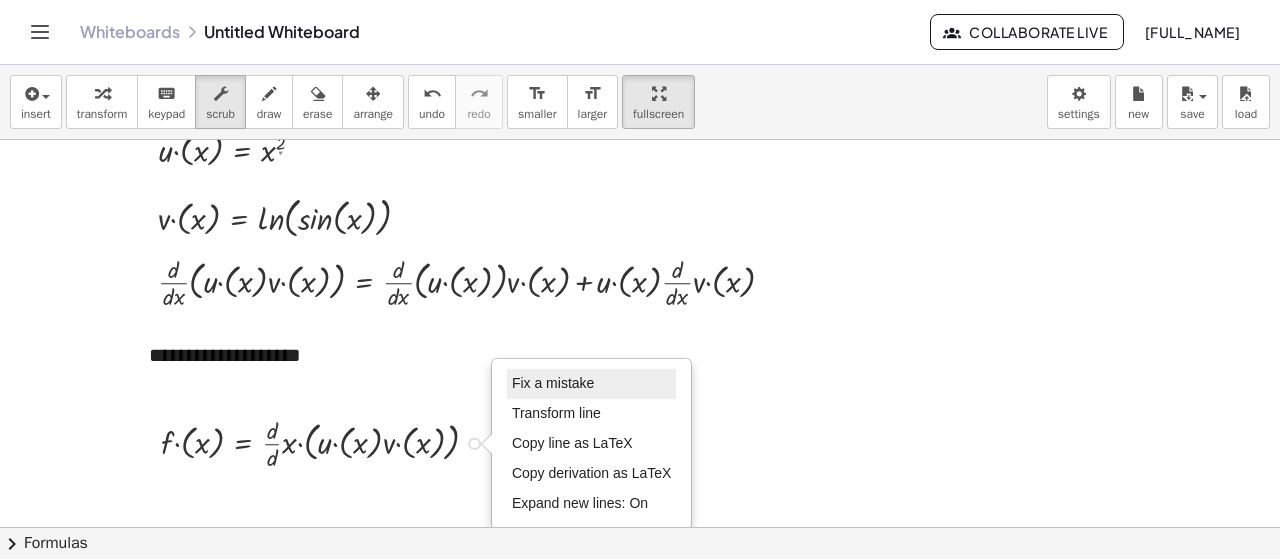 click on "Fix a mistake" at bounding box center (553, 383) 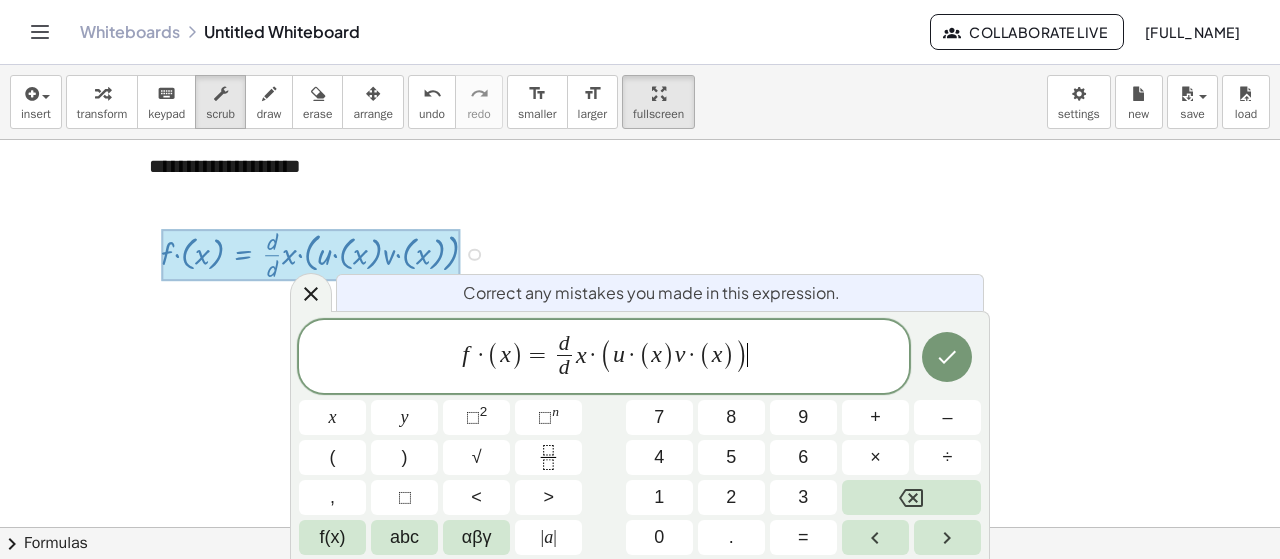scroll, scrollTop: 392, scrollLeft: 0, axis: vertical 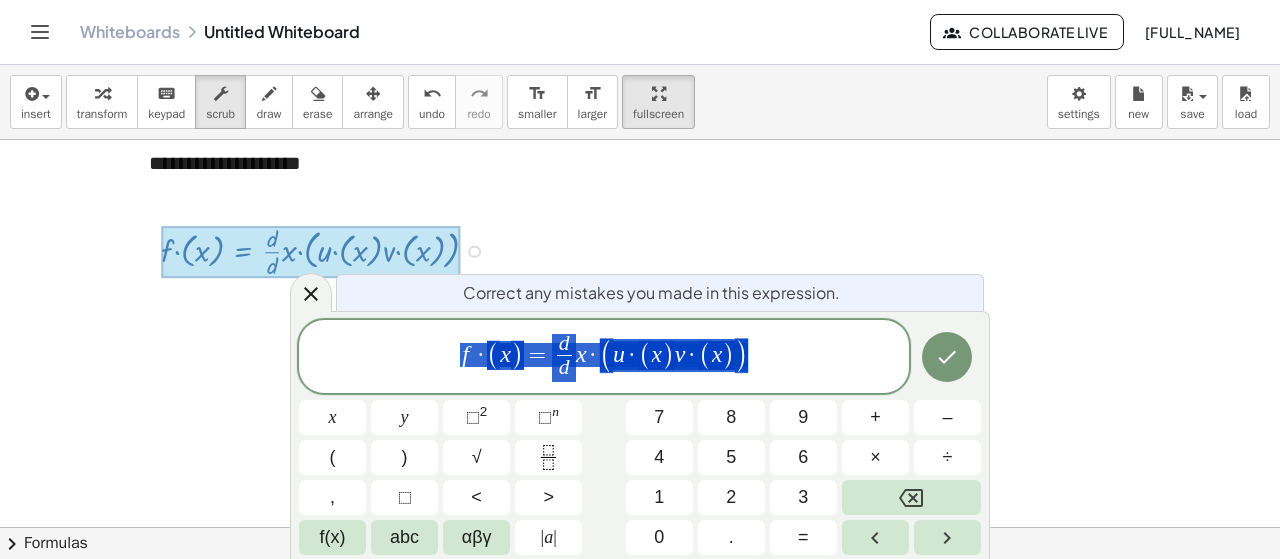 drag, startPoint x: 772, startPoint y: 343, endPoint x: 192, endPoint y: 375, distance: 580.8821 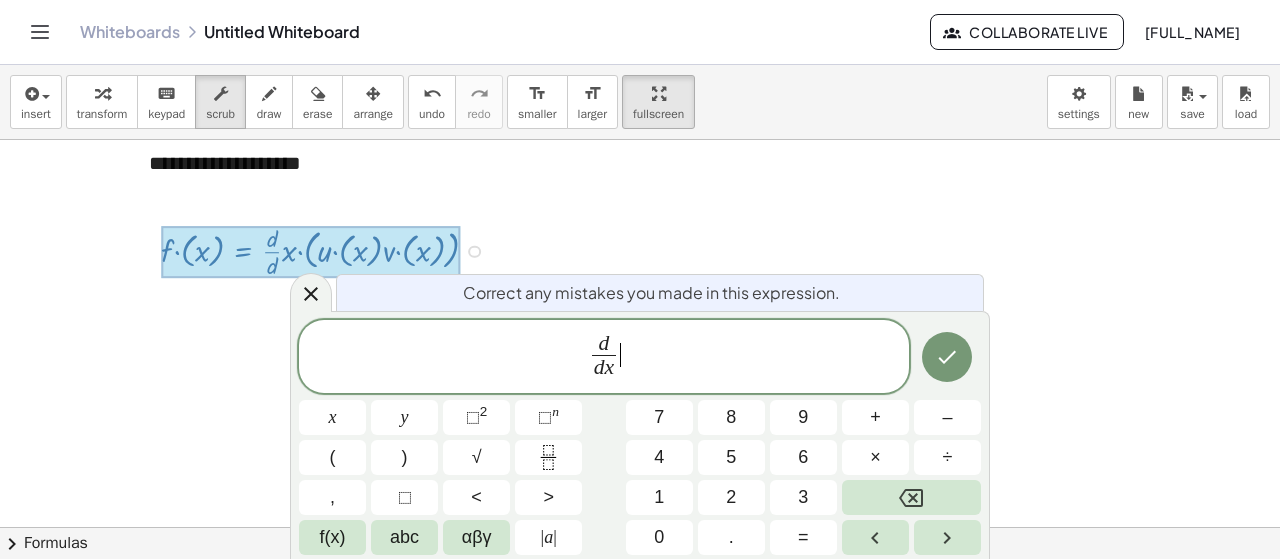 scroll, scrollTop: 292, scrollLeft: 0, axis: vertical 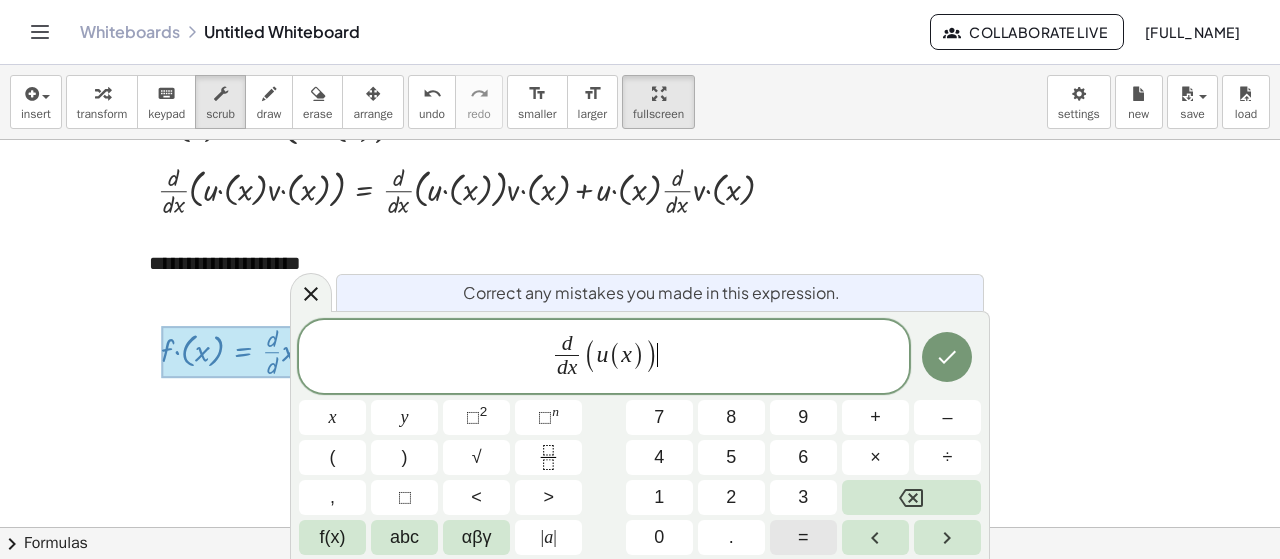 click on "=" at bounding box center (803, 537) 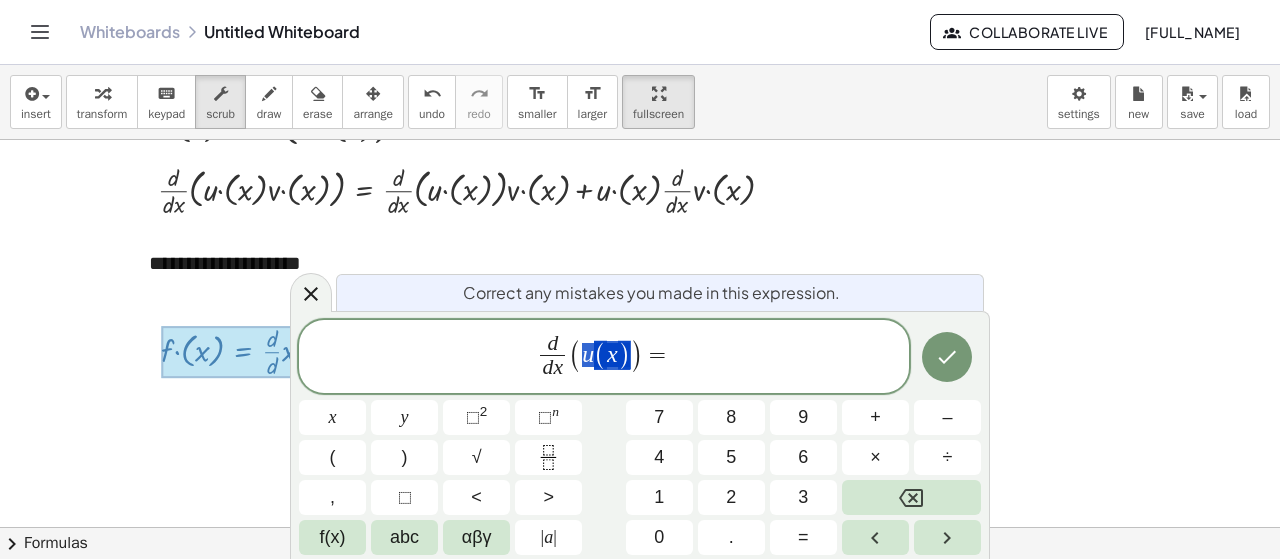 drag, startPoint x: 620, startPoint y: 357, endPoint x: 579, endPoint y: 357, distance: 41 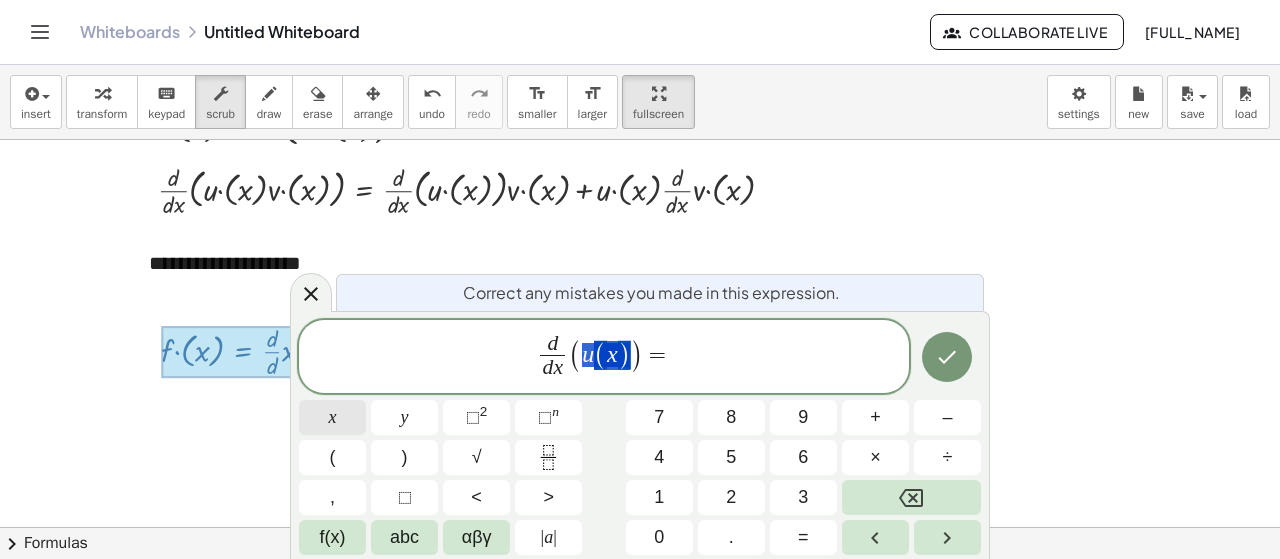 click on "x" at bounding box center [332, 417] 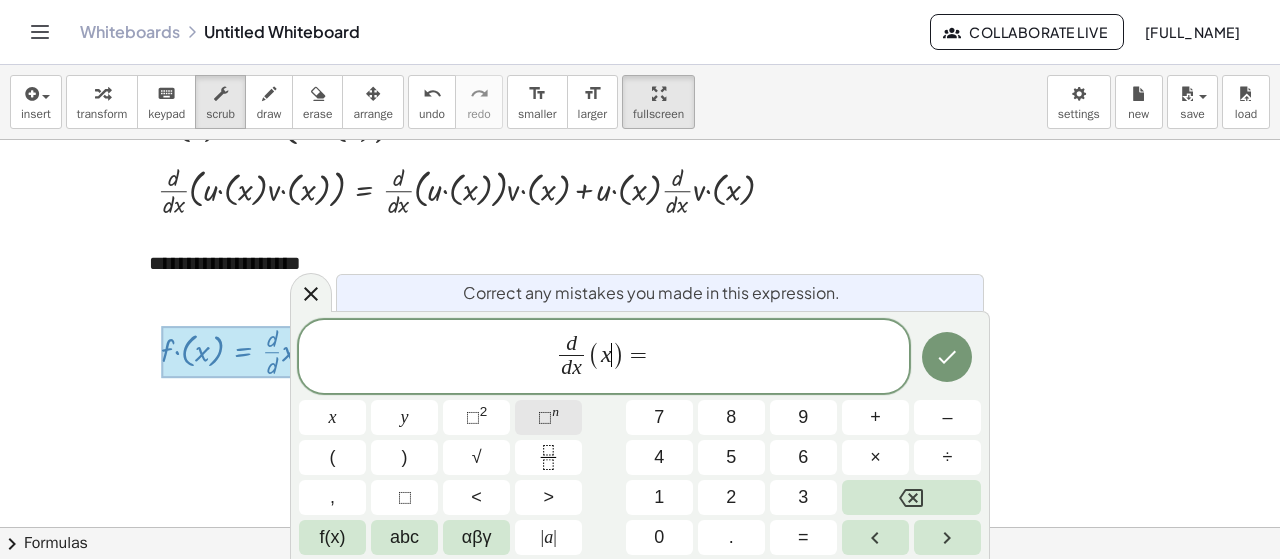click on "⬚ n" at bounding box center [548, 417] 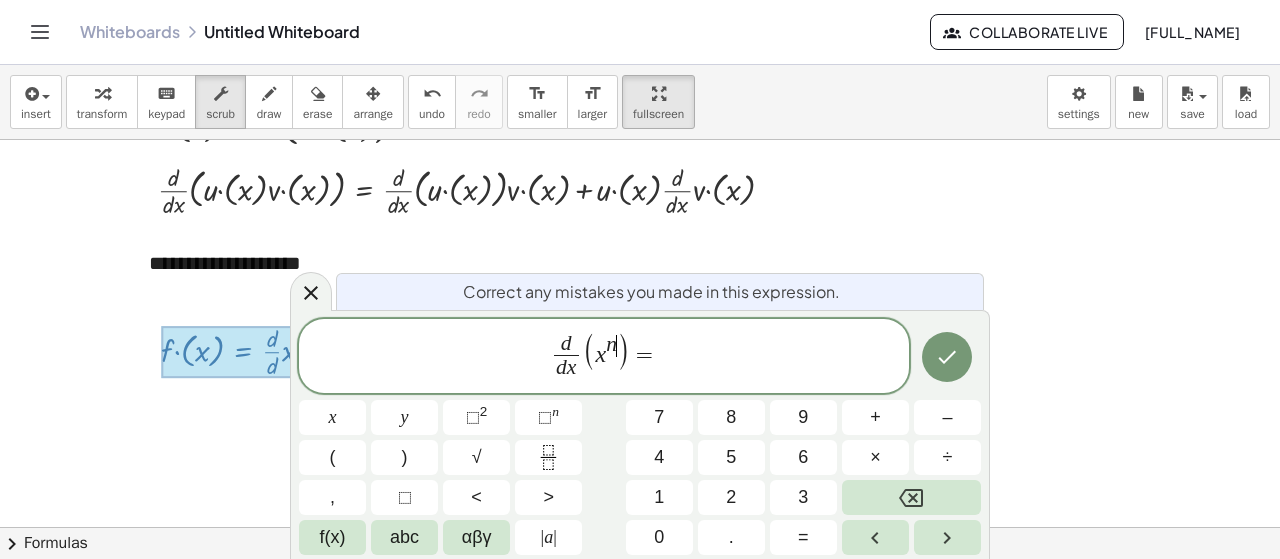 click on "d d x ​ ( x n ​ ) =" at bounding box center (604, 357) 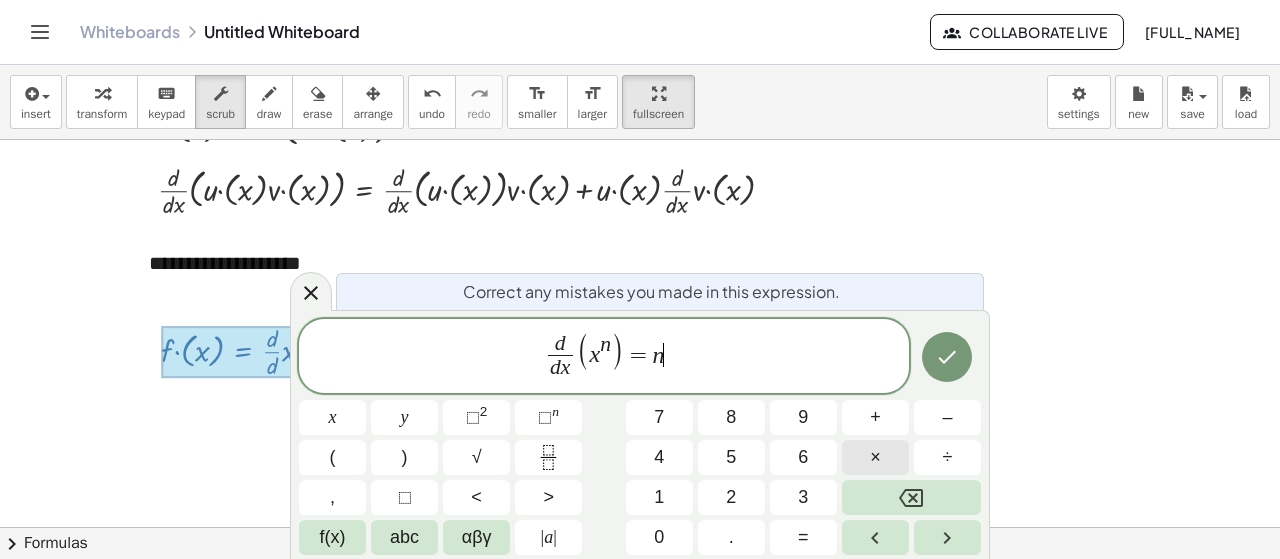 click on "×" at bounding box center [875, 457] 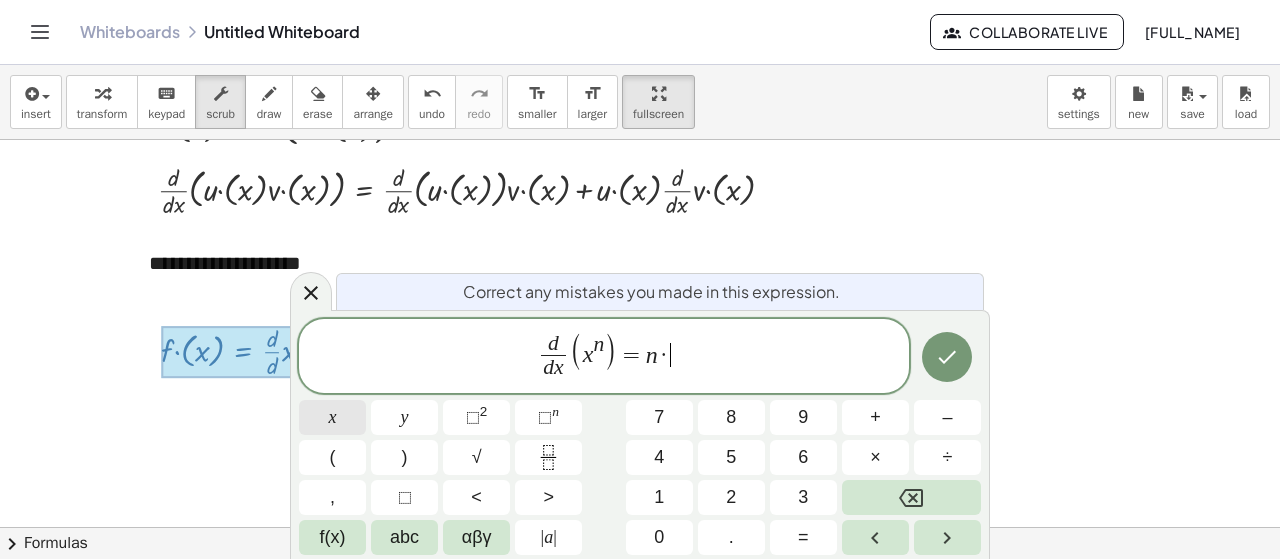 click on "x" at bounding box center [332, 417] 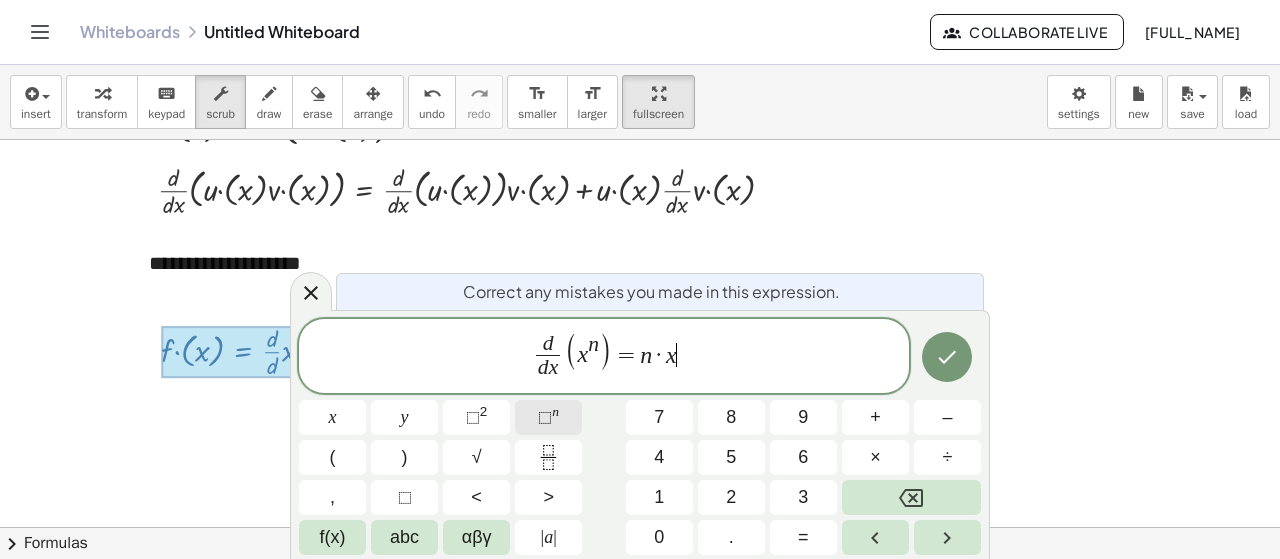 click on "⬚ n" at bounding box center [548, 417] 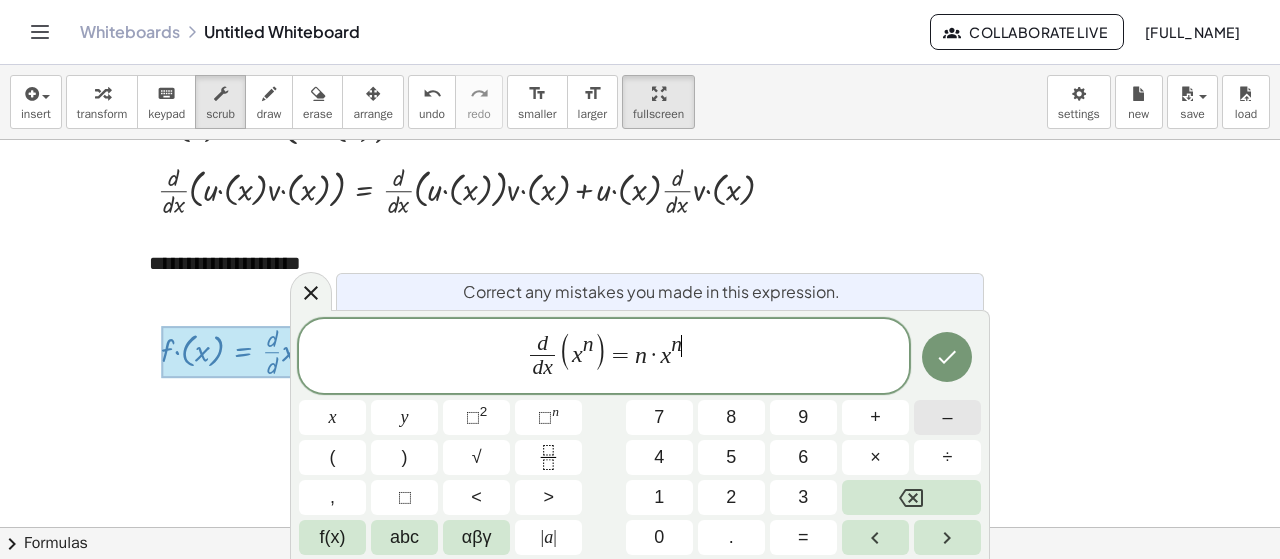 click on "–" at bounding box center [947, 417] 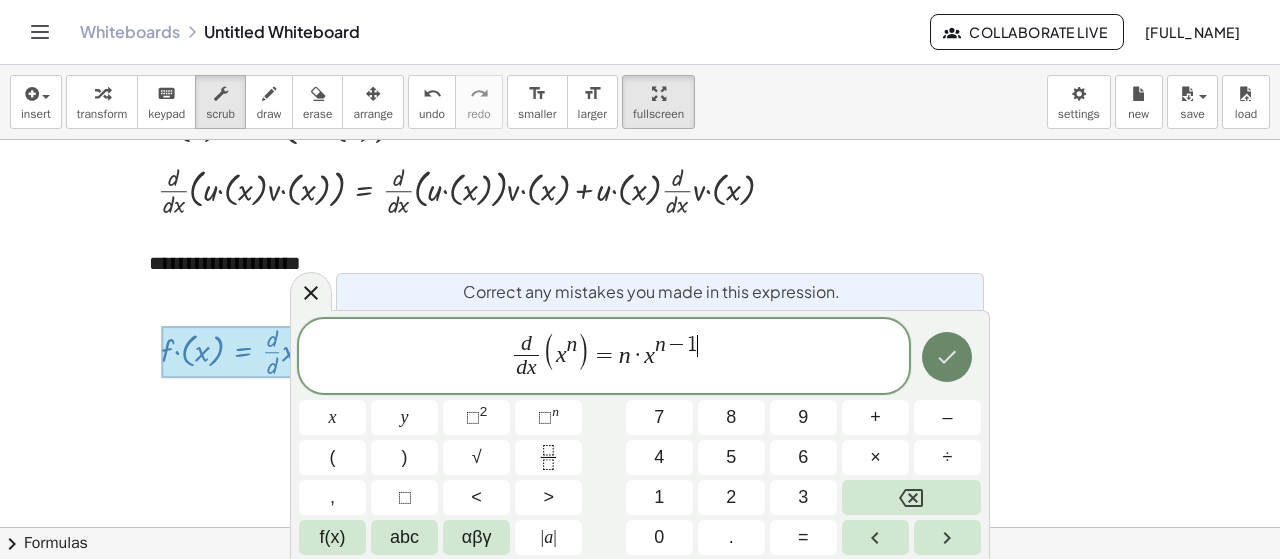 click at bounding box center [947, 357] 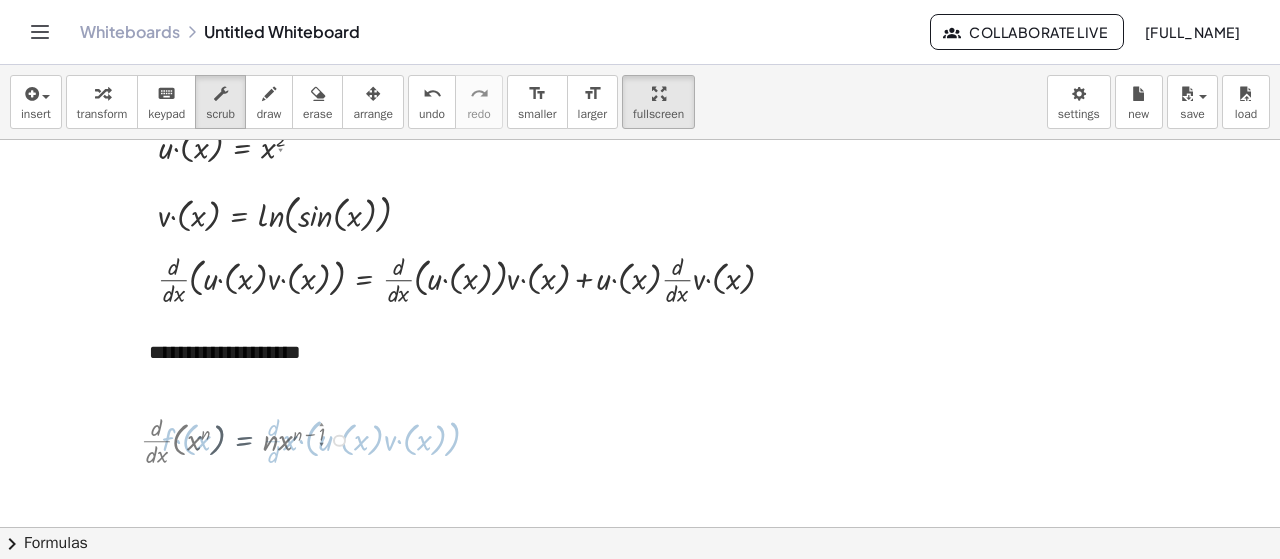 scroll, scrollTop: 200, scrollLeft: 0, axis: vertical 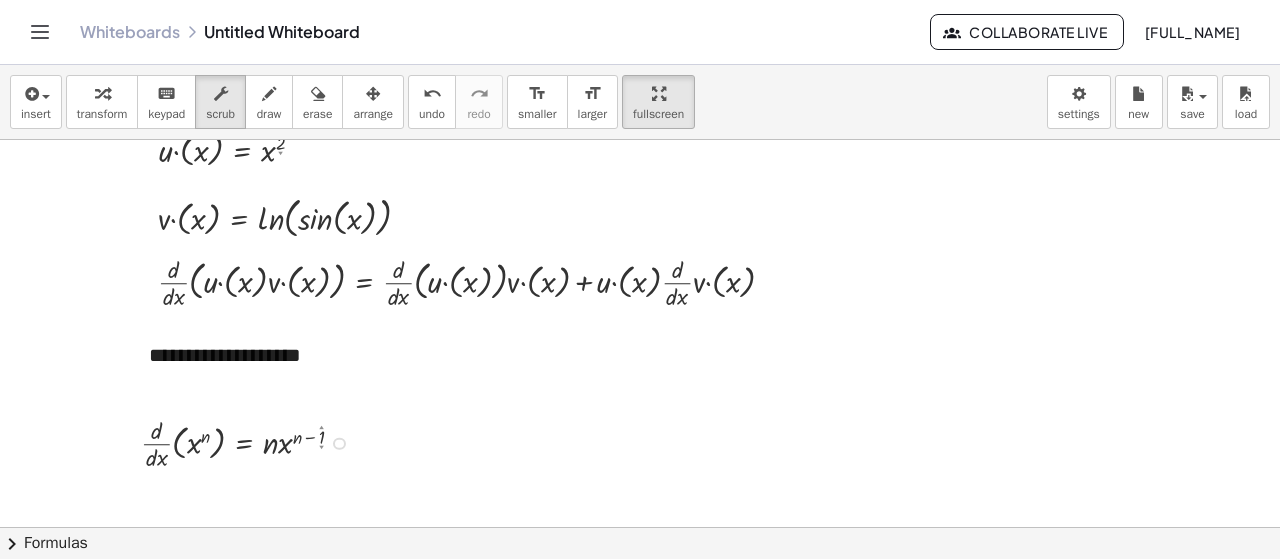 click at bounding box center [640, 393] 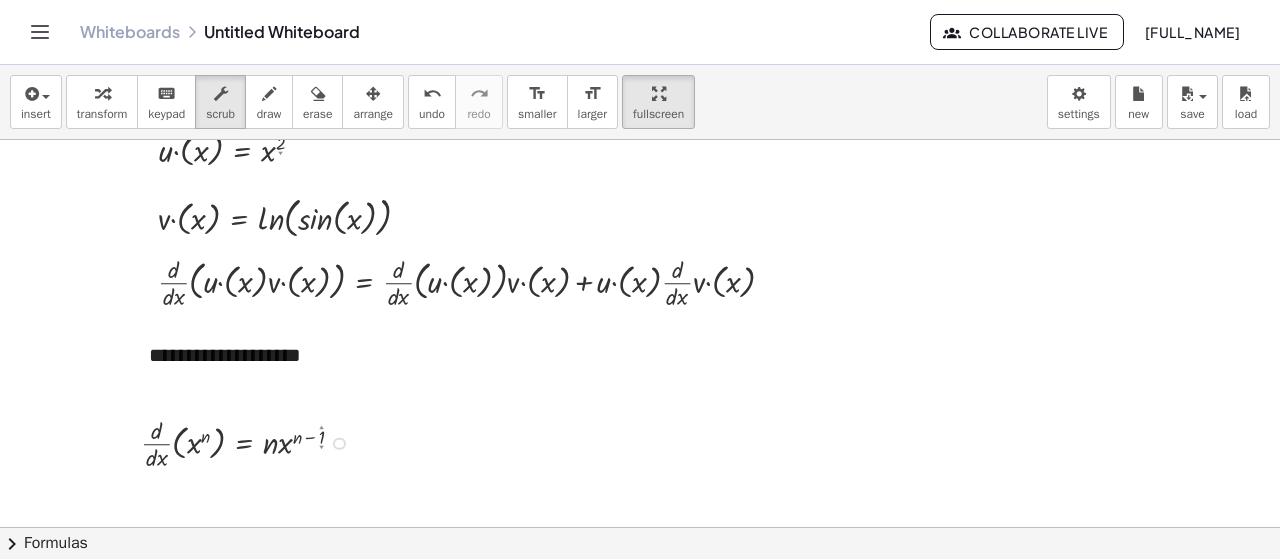 click at bounding box center [250, 442] 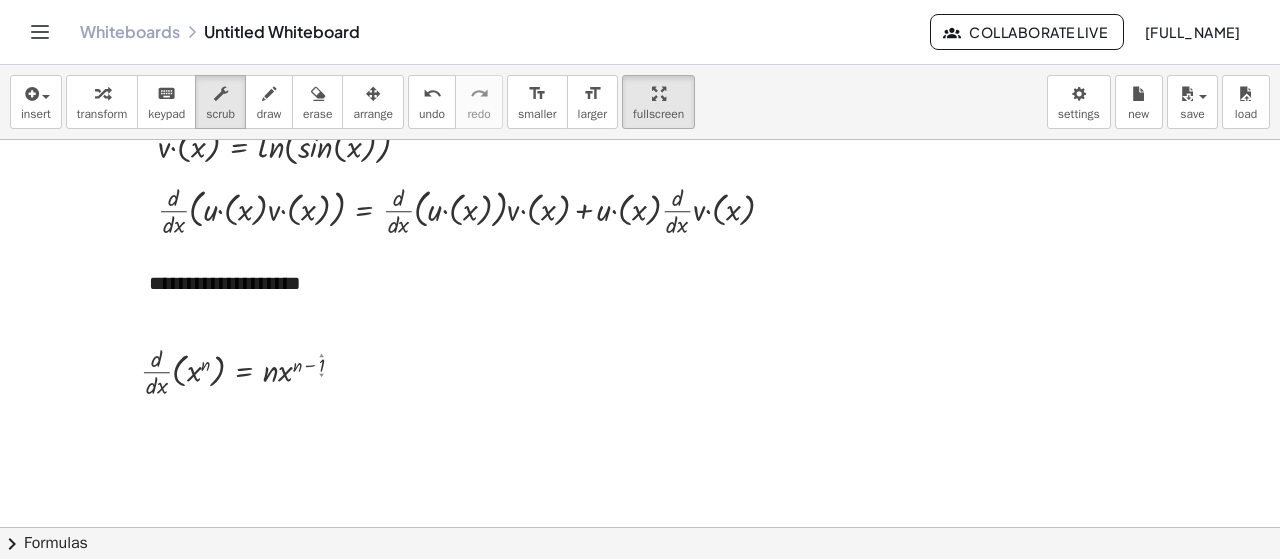 scroll, scrollTop: 300, scrollLeft: 0, axis: vertical 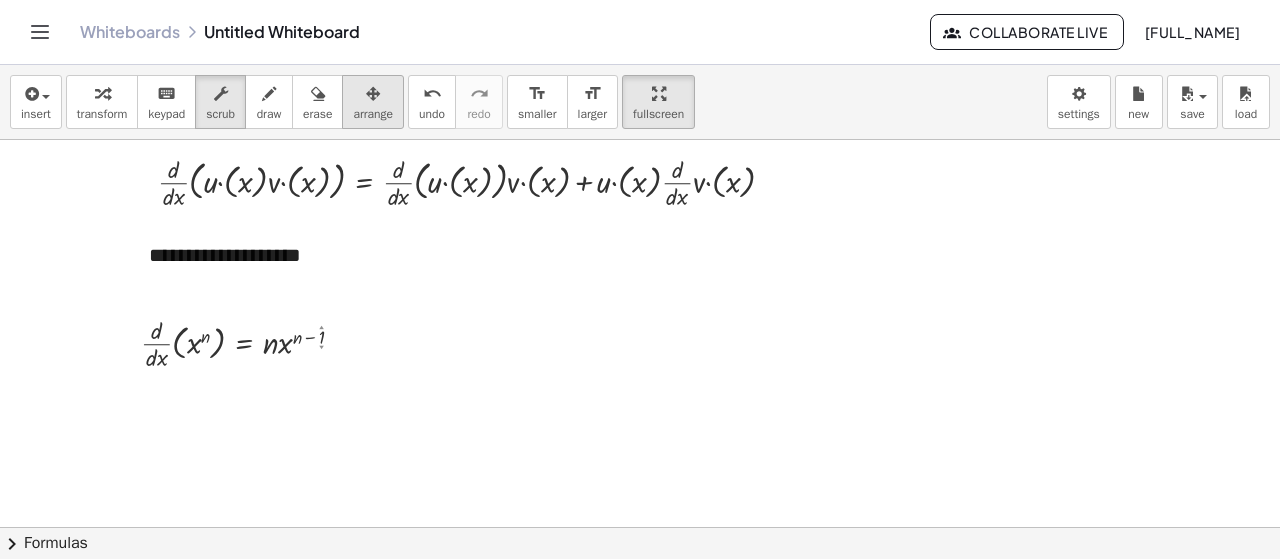 click at bounding box center [373, 93] 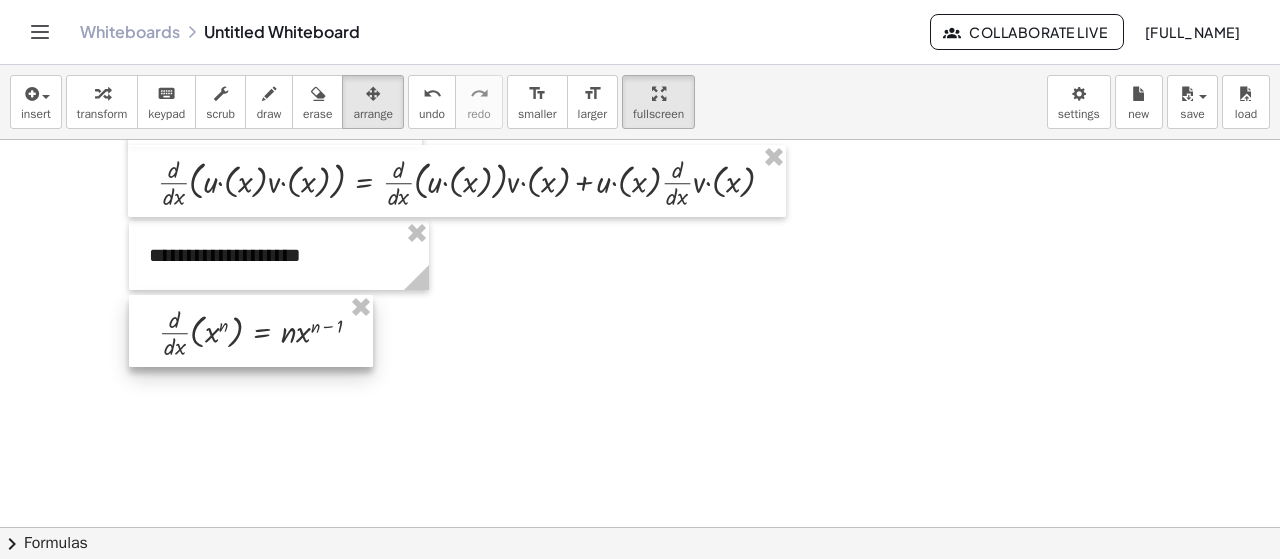 drag, startPoint x: 206, startPoint y: 349, endPoint x: 224, endPoint y: 338, distance: 21.095022 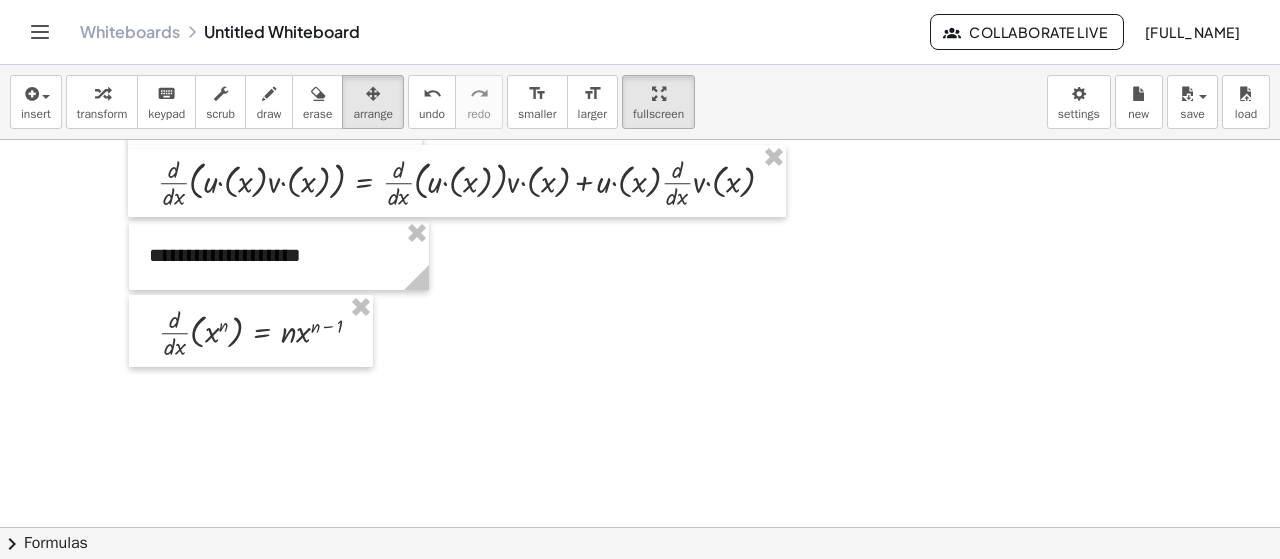 click at bounding box center (640, 293) 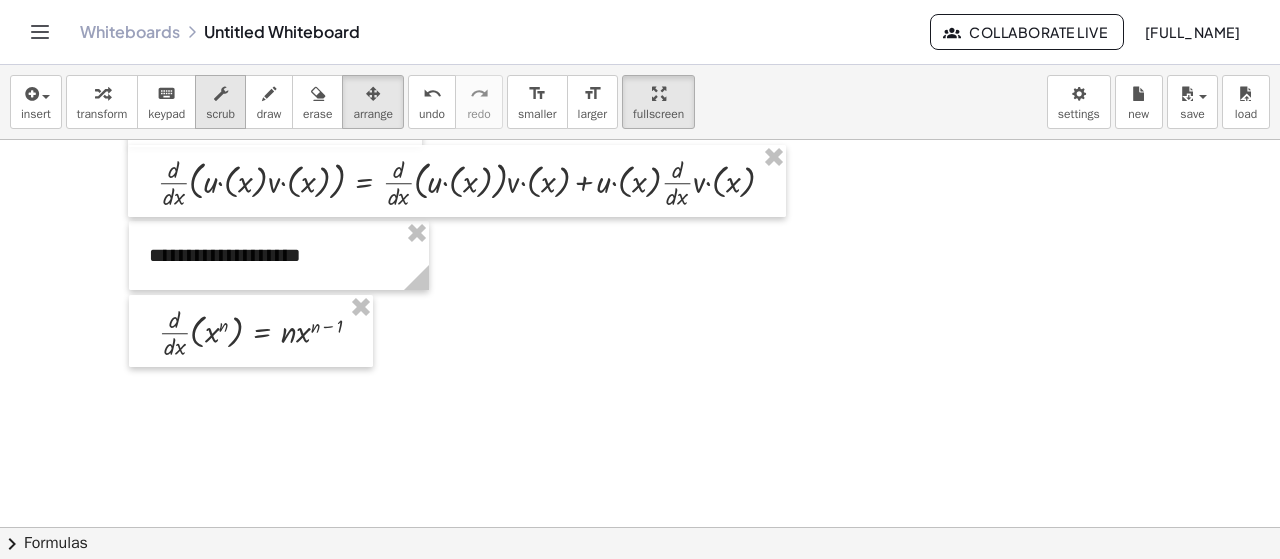 click at bounding box center [221, 94] 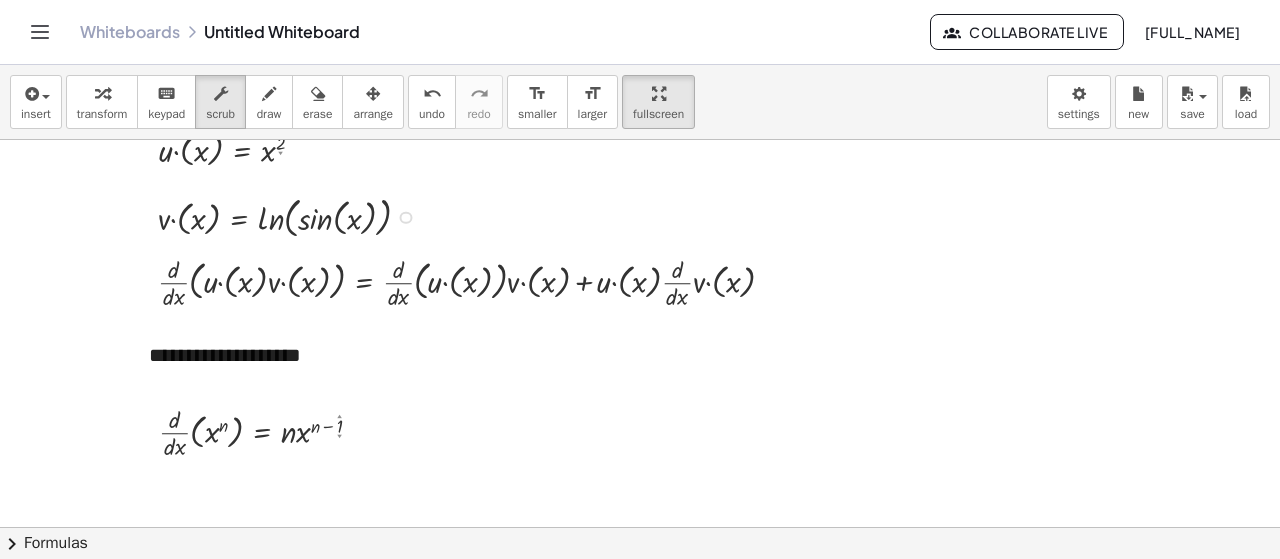 scroll, scrollTop: 300, scrollLeft: 0, axis: vertical 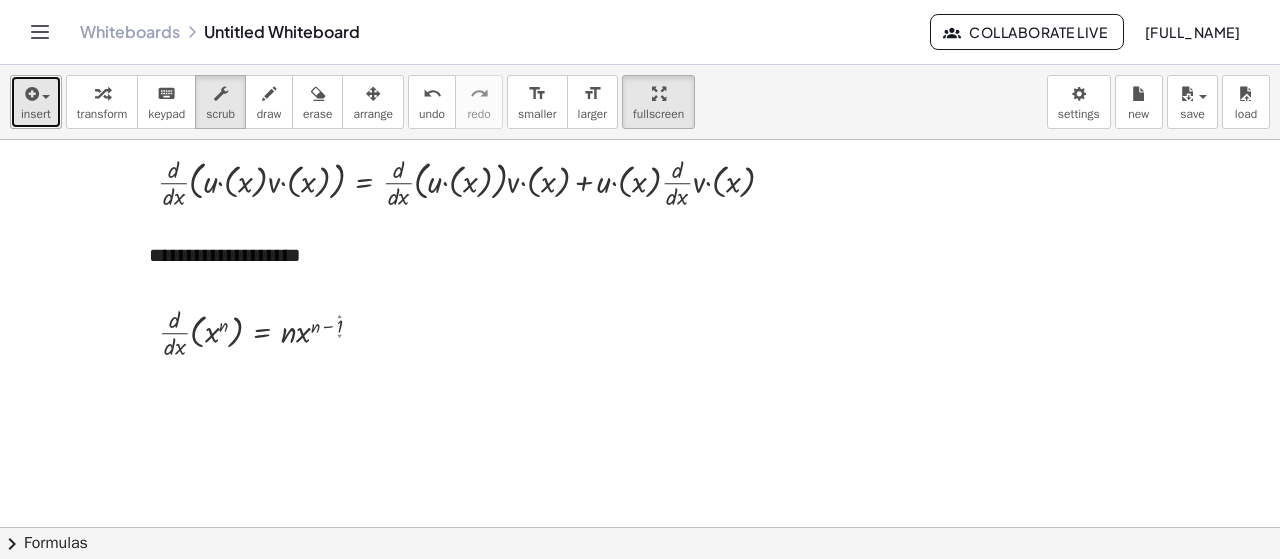 click on "insert" at bounding box center (36, 114) 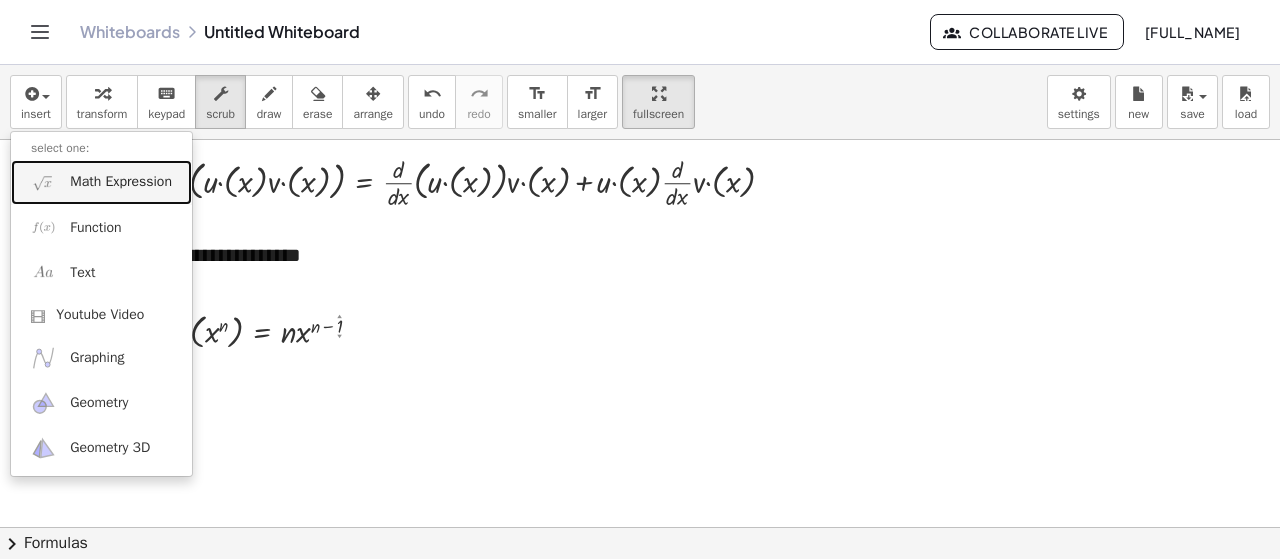 click on "Math Expression" at bounding box center [121, 182] 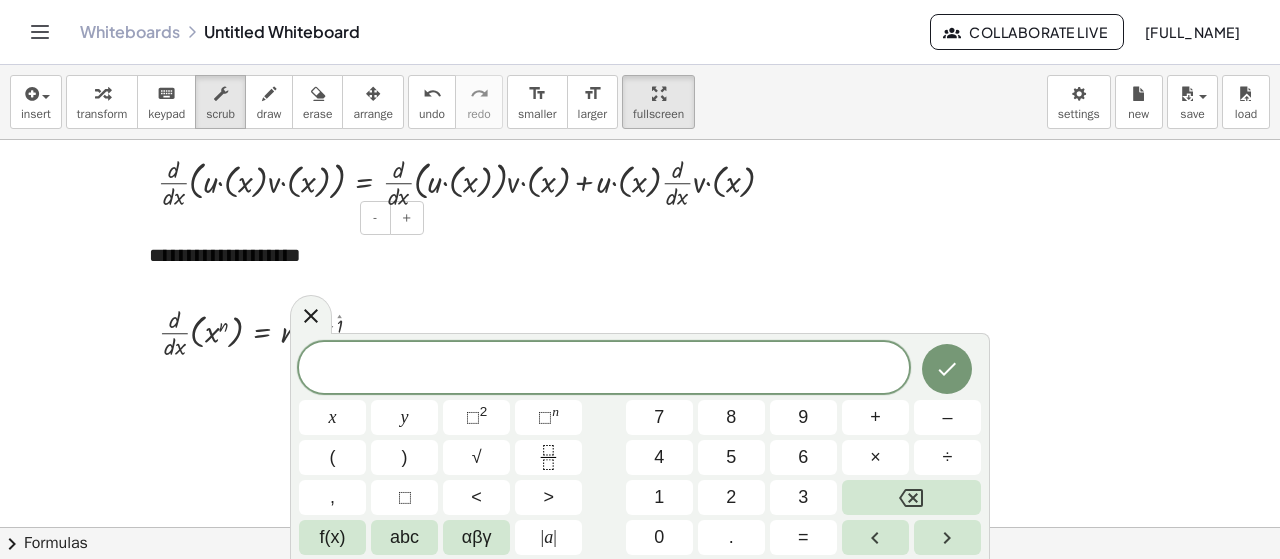 click on "**********" at bounding box center [279, 255] 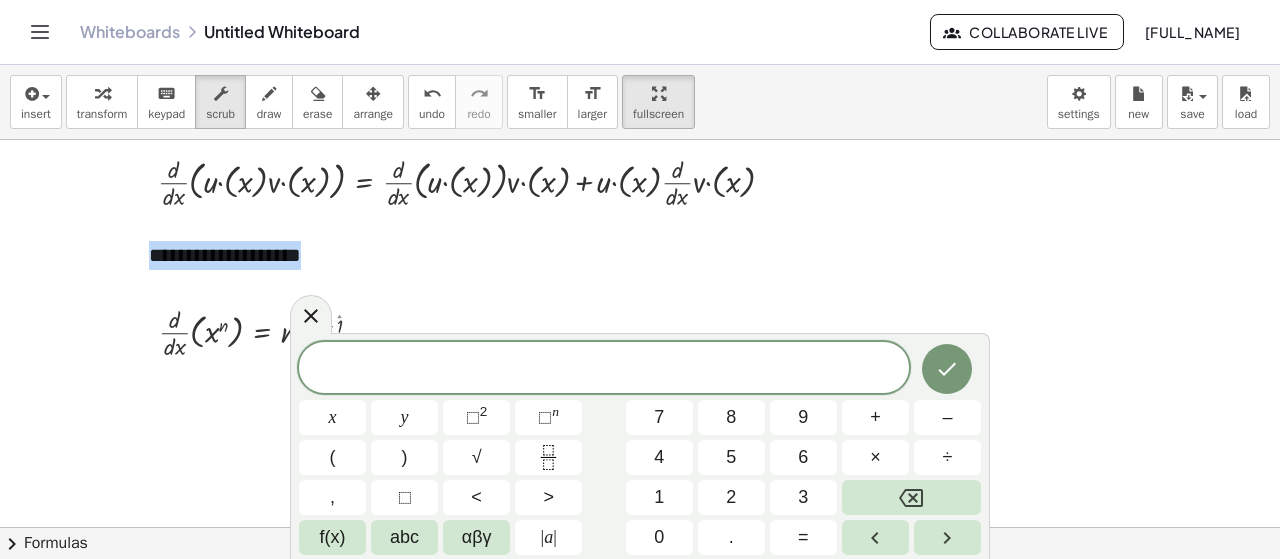 drag, startPoint x: 332, startPoint y: 259, endPoint x: 0, endPoint y: 289, distance: 333.35266 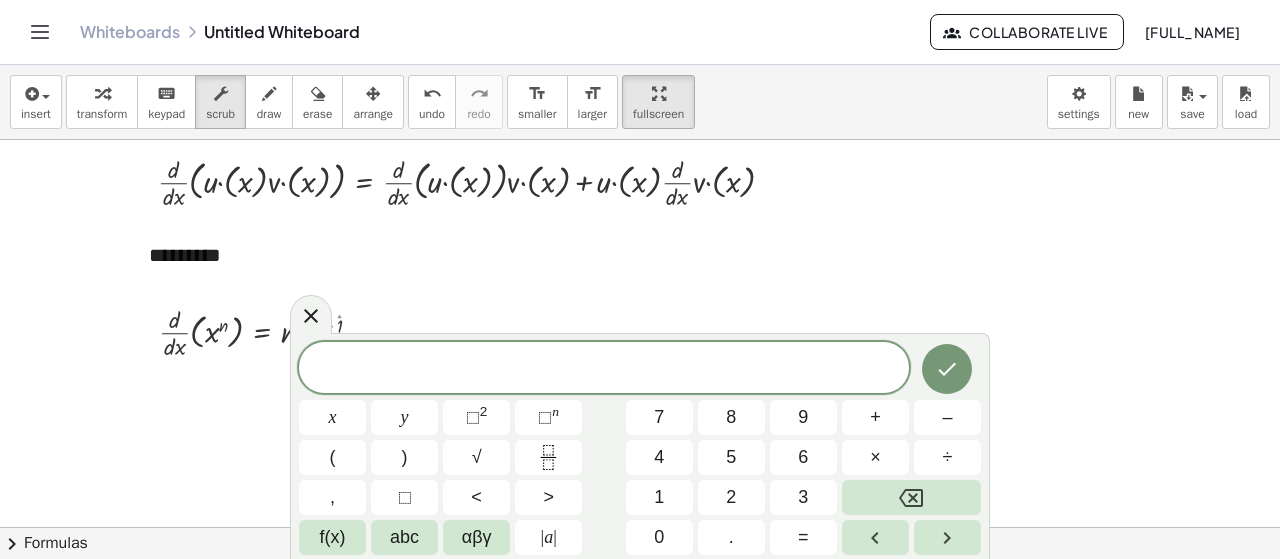 click at bounding box center (604, 369) 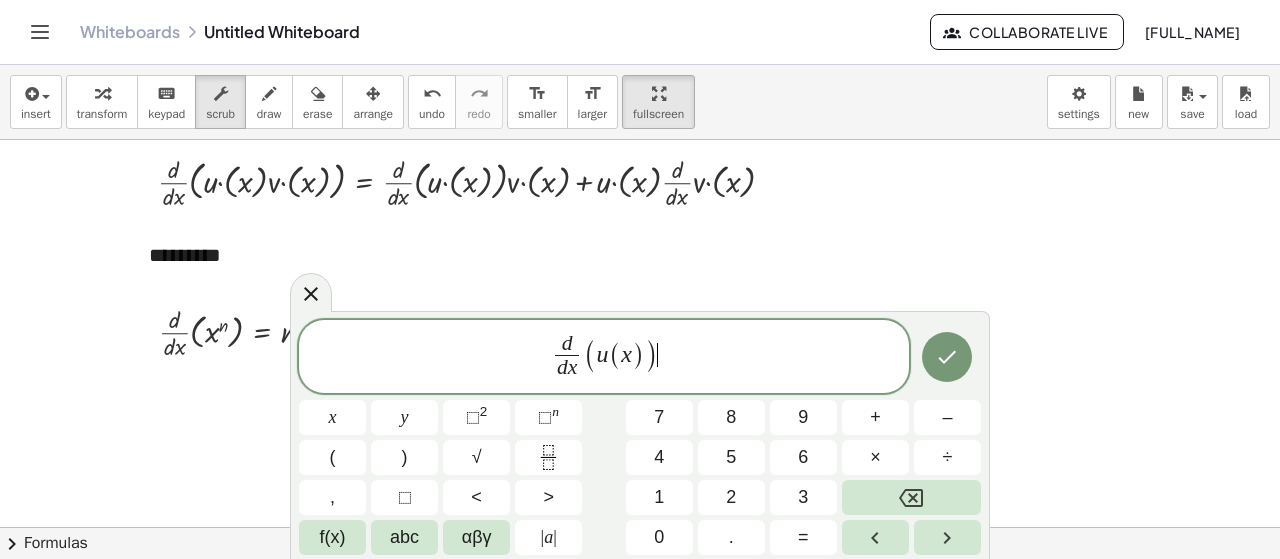click on "d d x ​ ( u ( x ) ) ​" at bounding box center [604, 358] 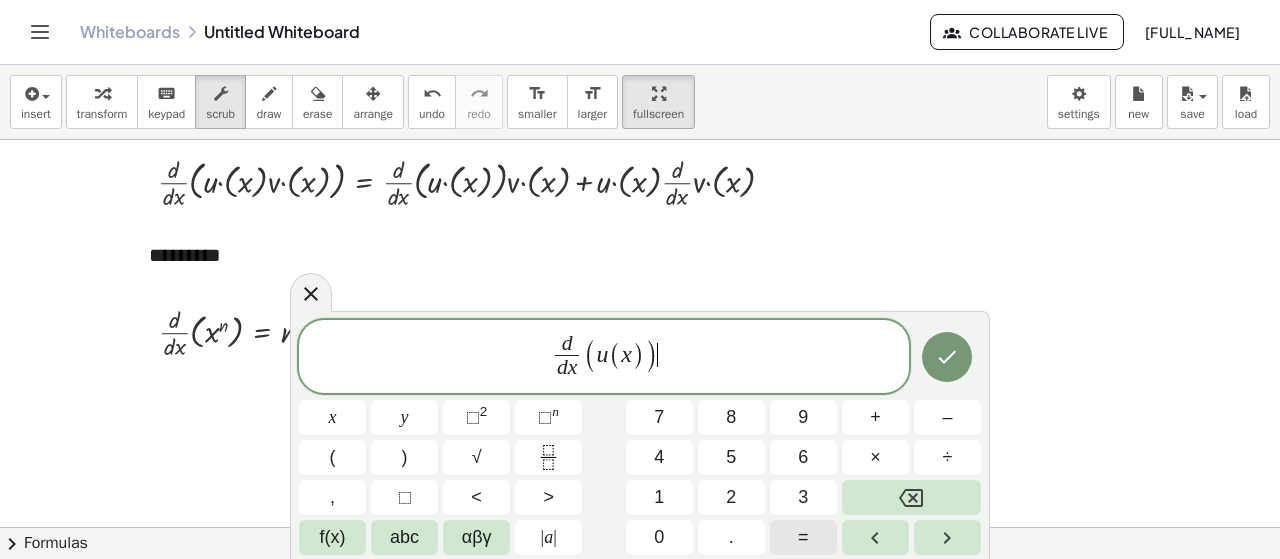 click on "=" at bounding box center (803, 537) 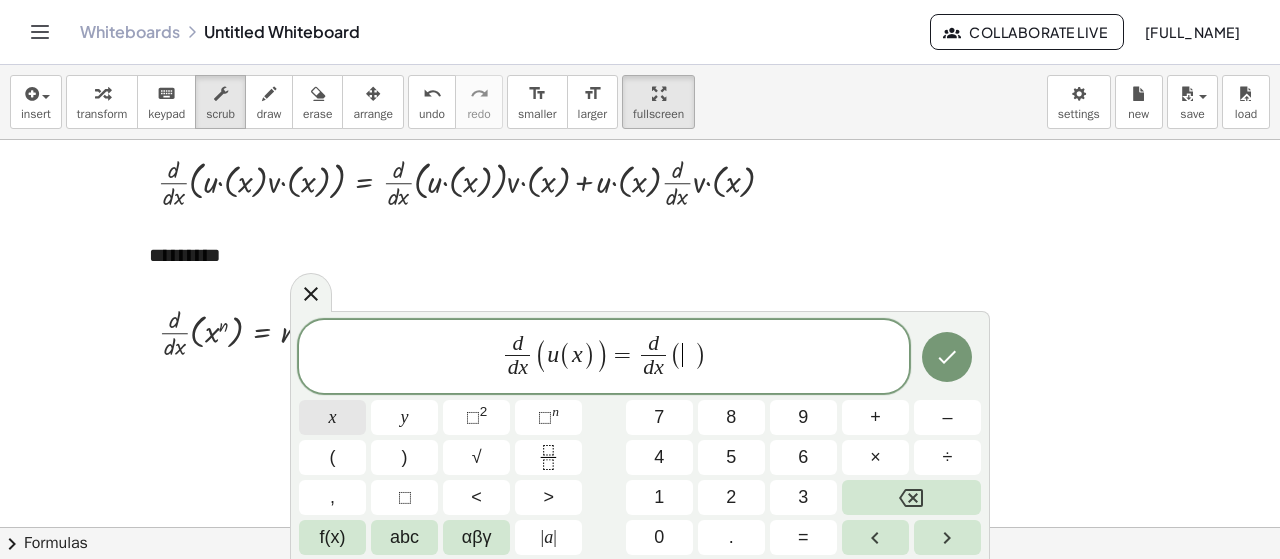 click on "x" at bounding box center (333, 417) 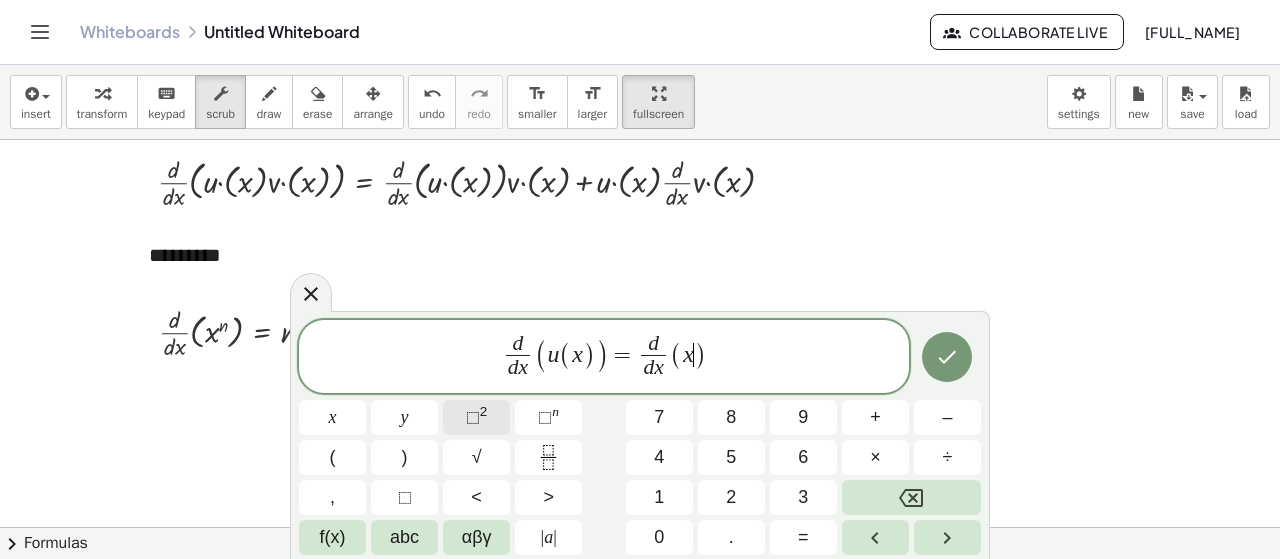 click on "⬚ 2" at bounding box center [476, 417] 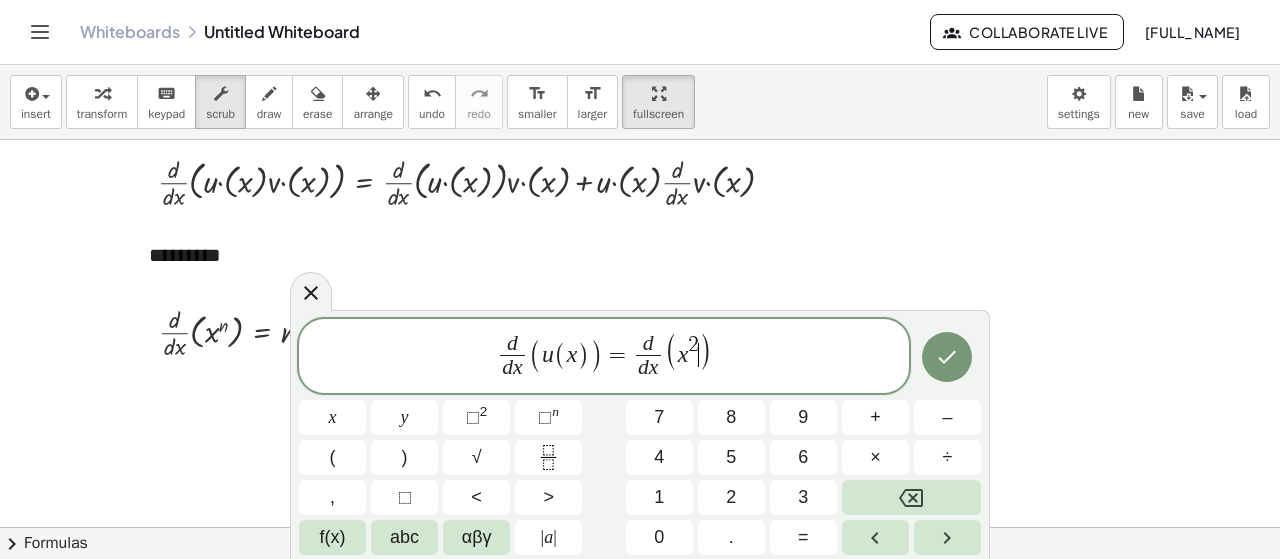 click on "d d x ​ ( u ( x ) ) = d d x ​ ( x 2 ​ )" at bounding box center [604, 357] 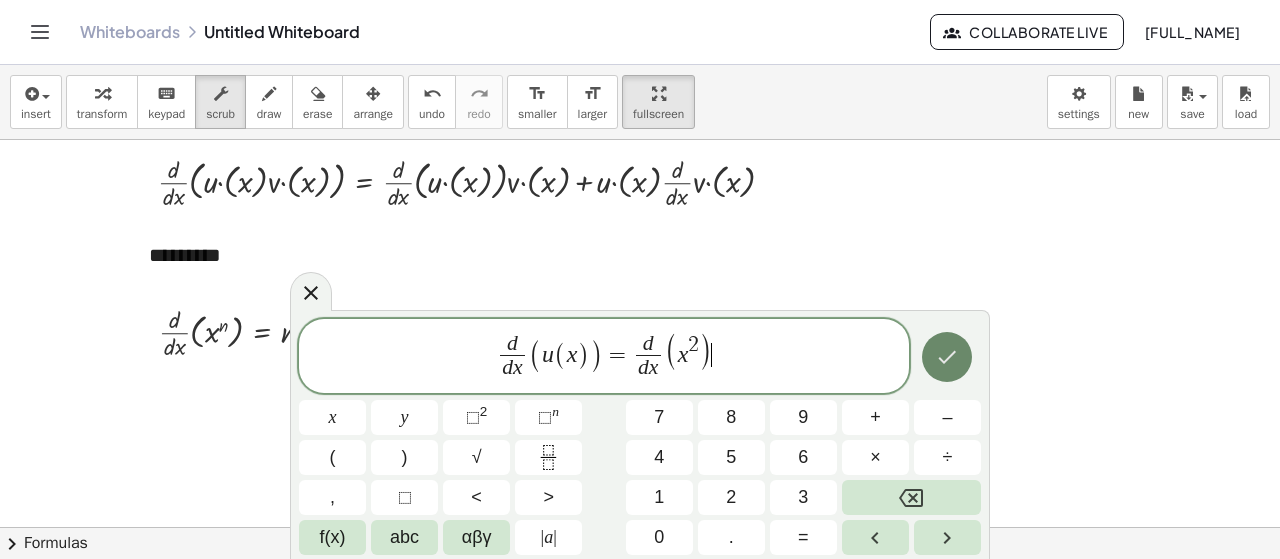 click at bounding box center [947, 357] 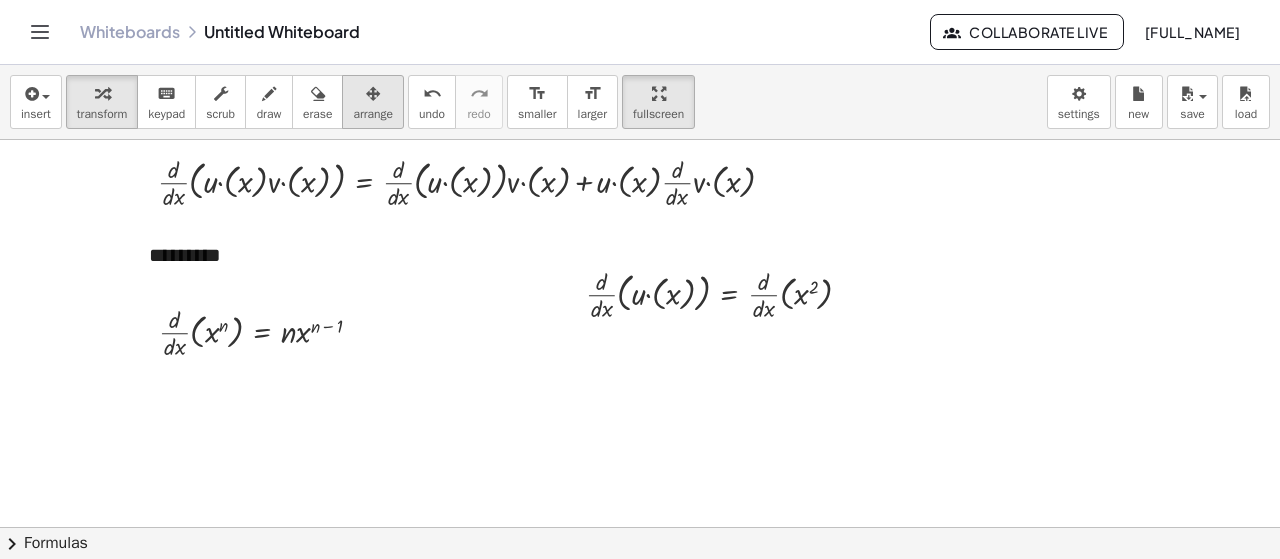 click at bounding box center (373, 93) 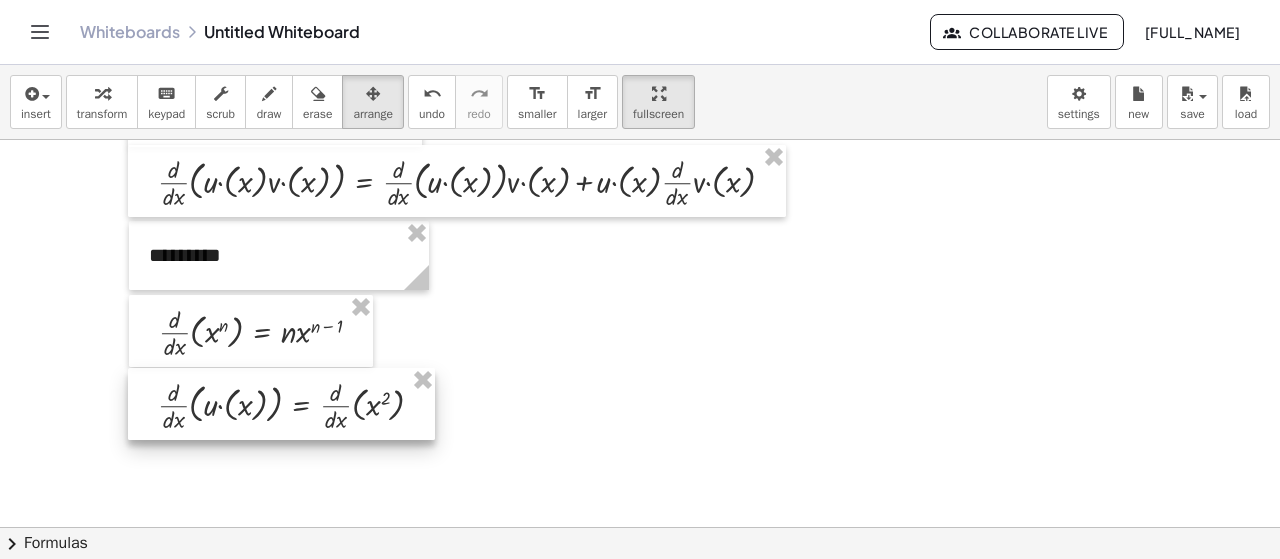 drag, startPoint x: 727, startPoint y: 273, endPoint x: 299, endPoint y: 384, distance: 442.1595 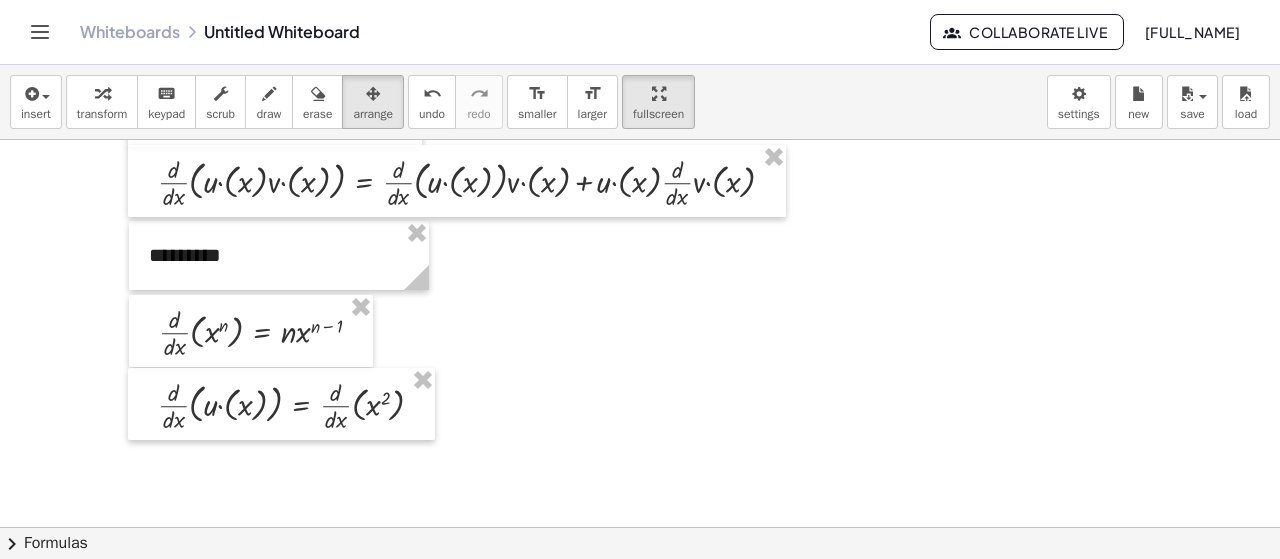 click at bounding box center [640, 293] 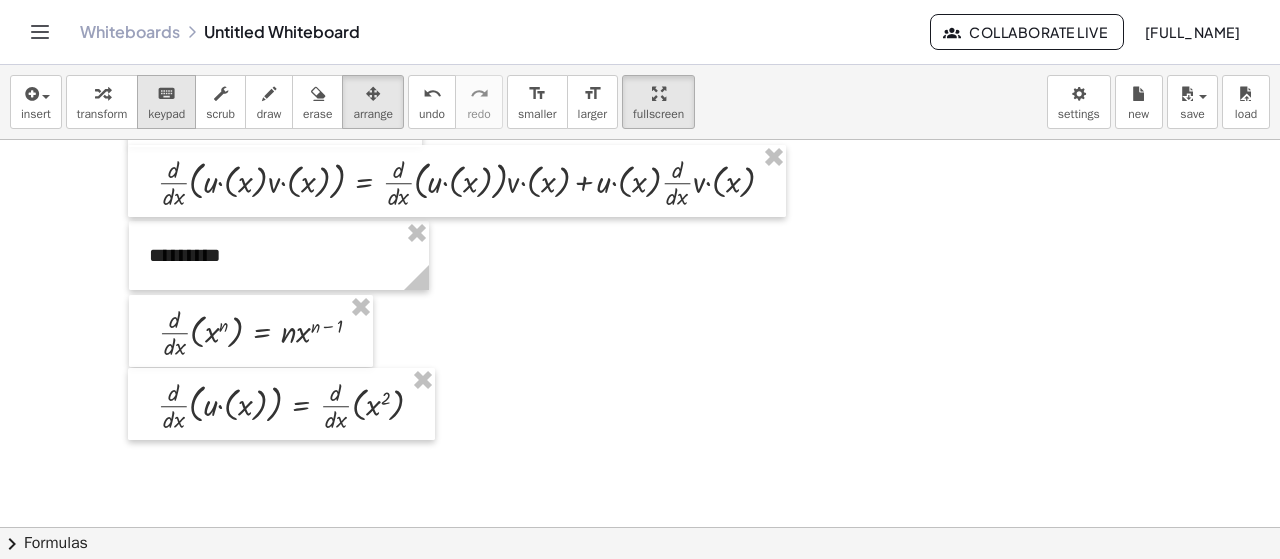 click on "keyboard" at bounding box center [166, 94] 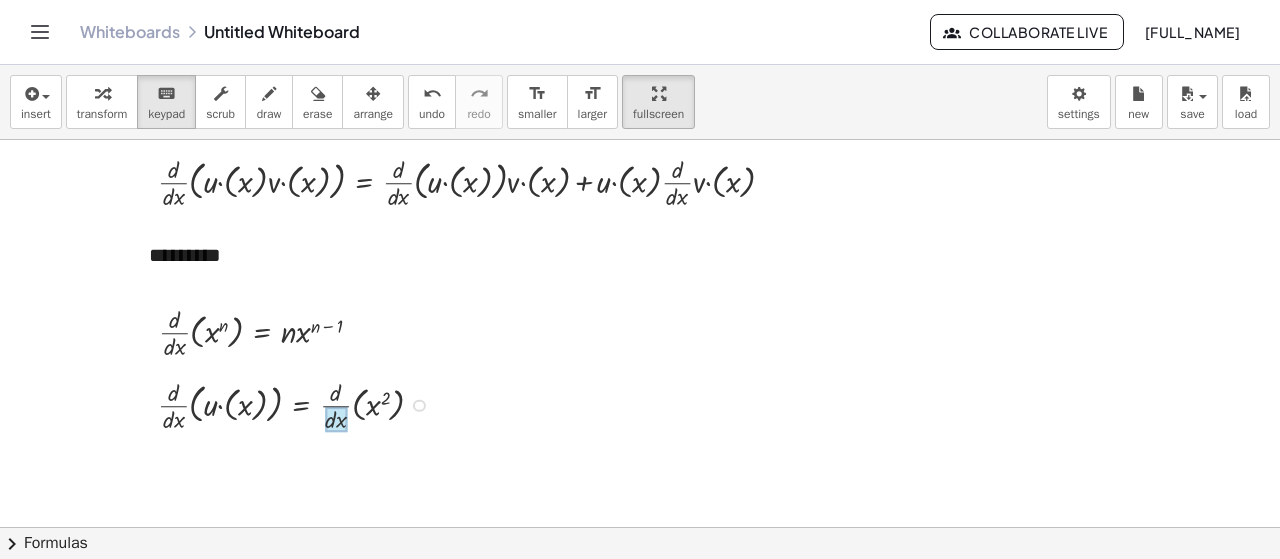 drag, startPoint x: 379, startPoint y: 405, endPoint x: 341, endPoint y: 406, distance: 38.013157 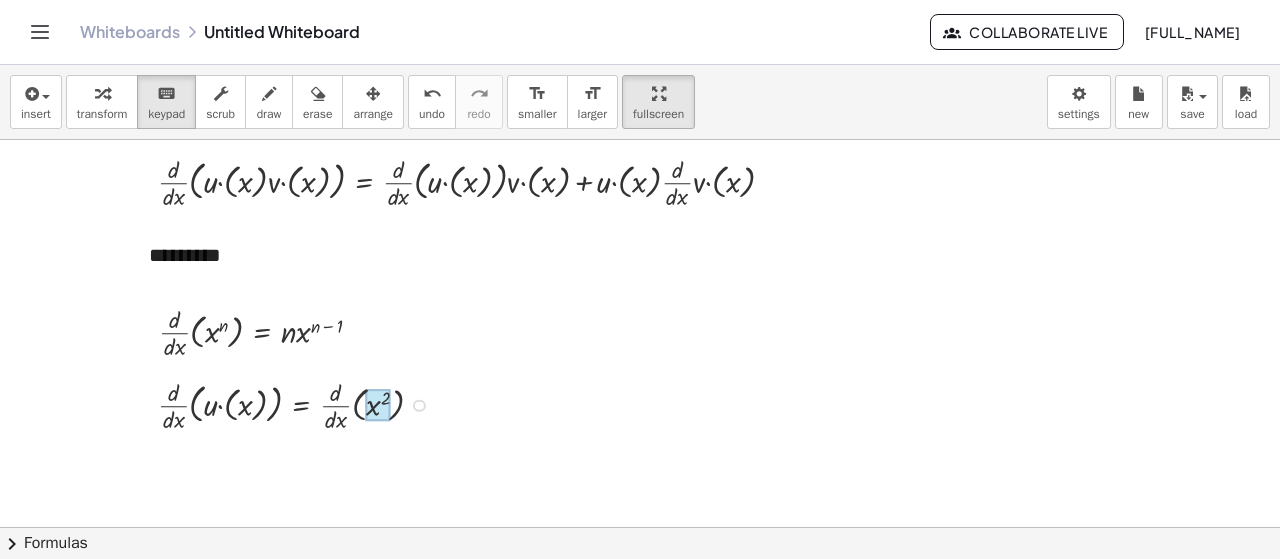 drag, startPoint x: 341, startPoint y: 399, endPoint x: 366, endPoint y: 399, distance: 25 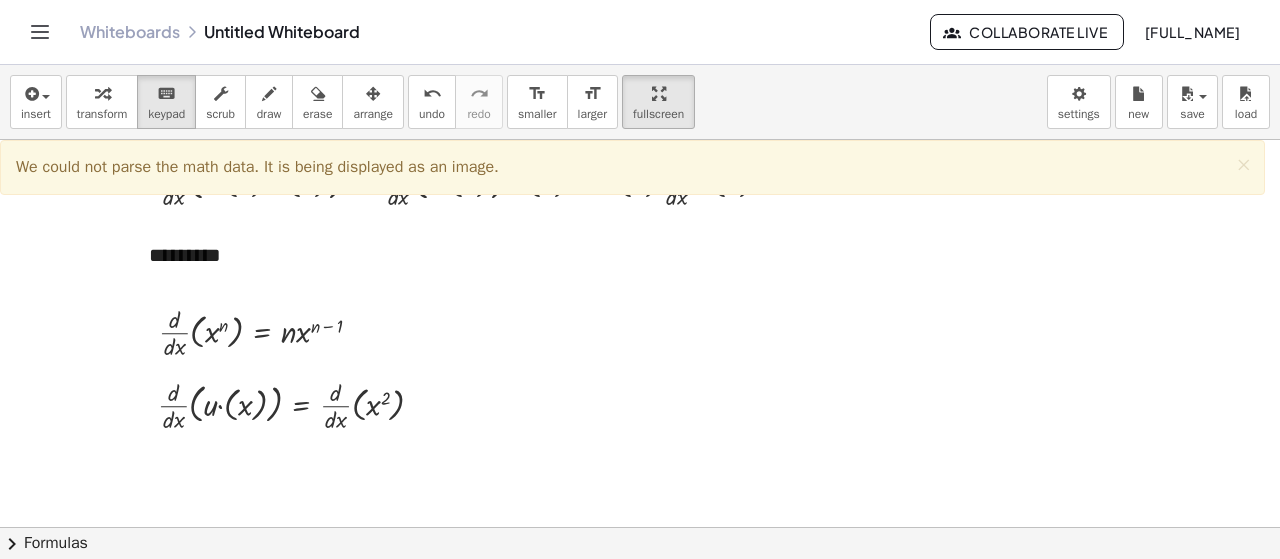 click at bounding box center [640, 293] 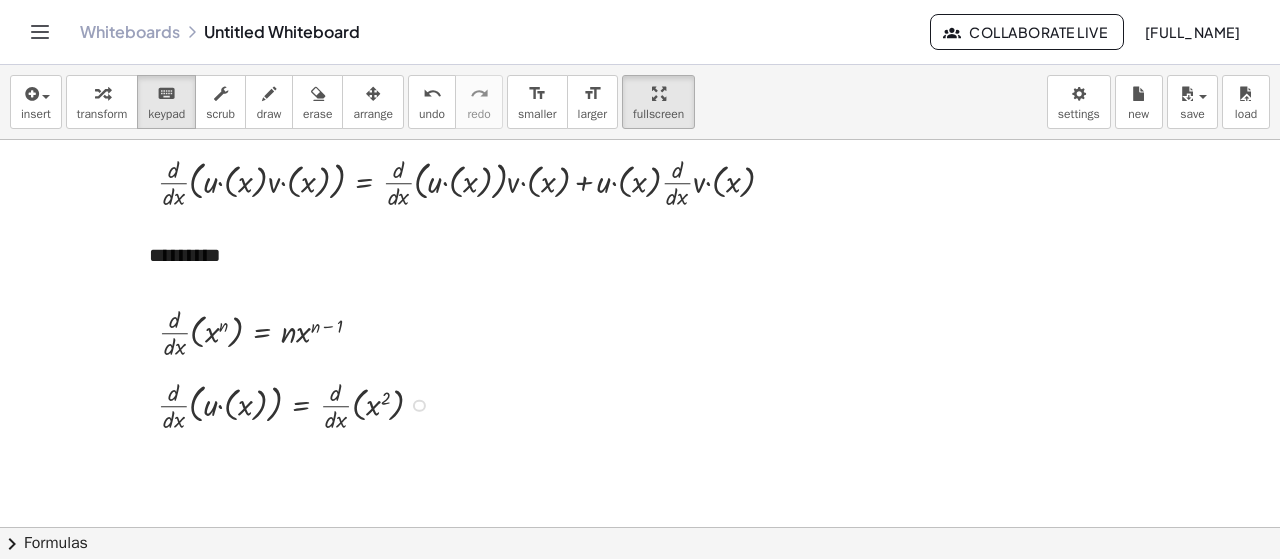 drag, startPoint x: 336, startPoint y: 418, endPoint x: 395, endPoint y: 399, distance: 61.983868 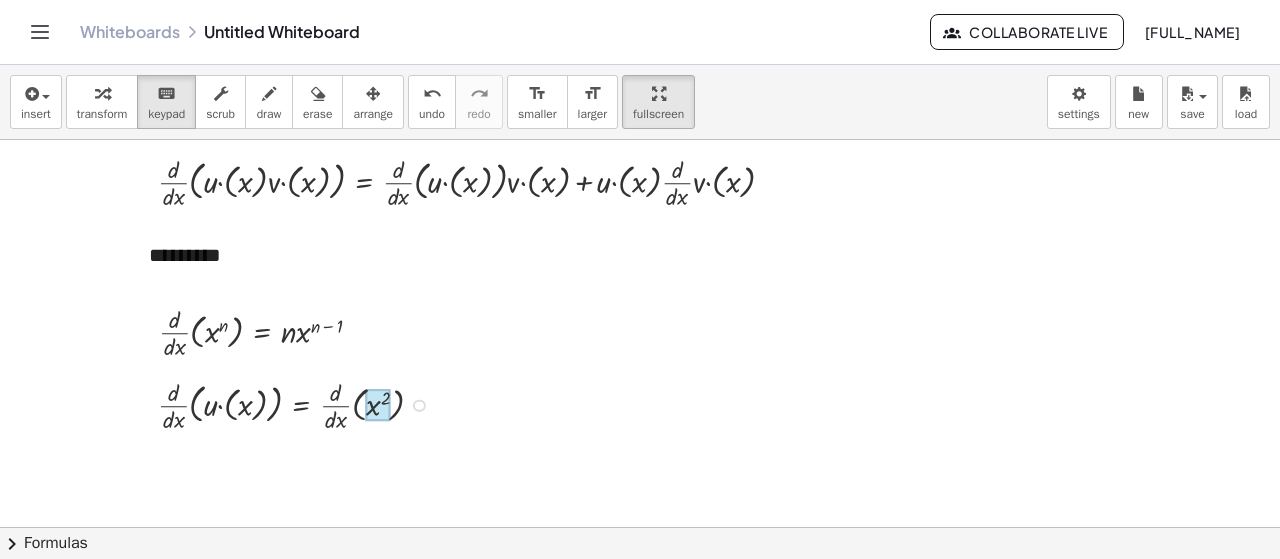 click at bounding box center [378, 405] 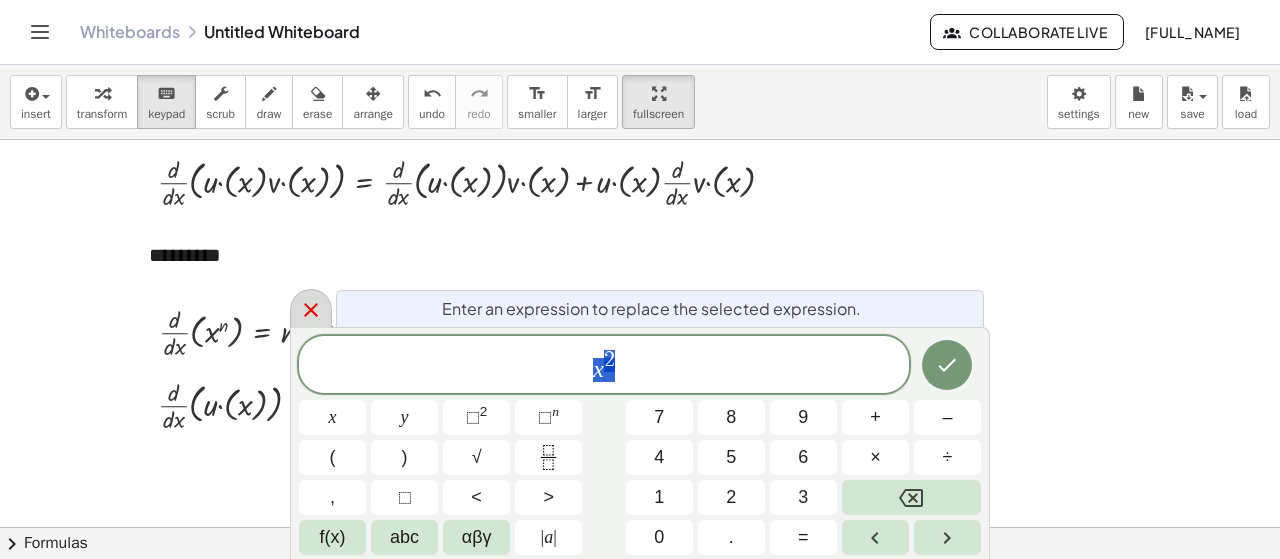 click 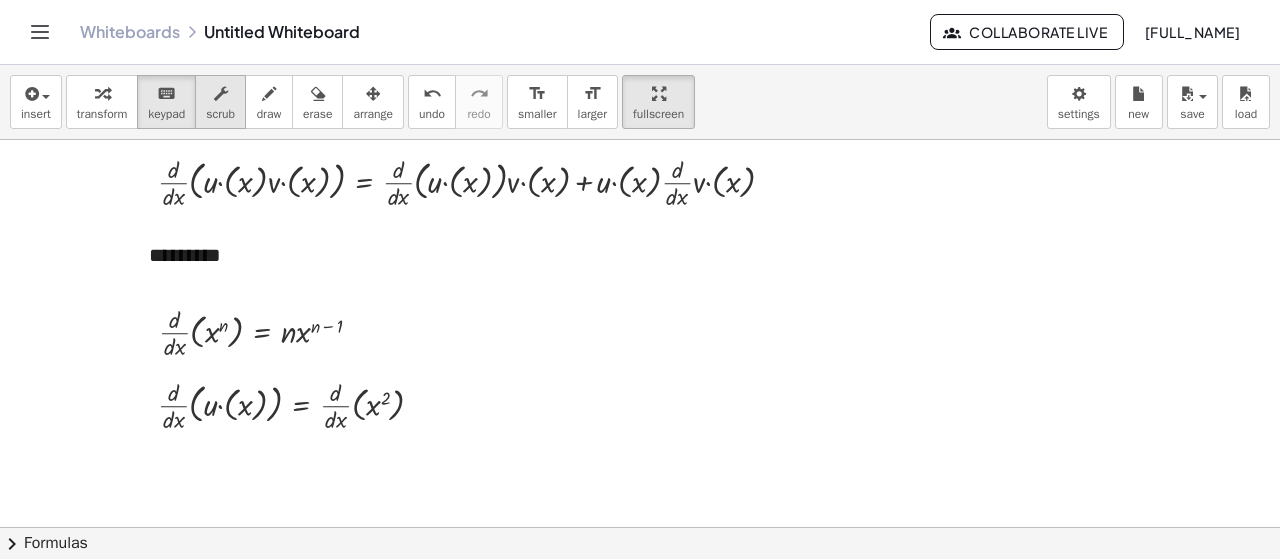 click at bounding box center (221, 94) 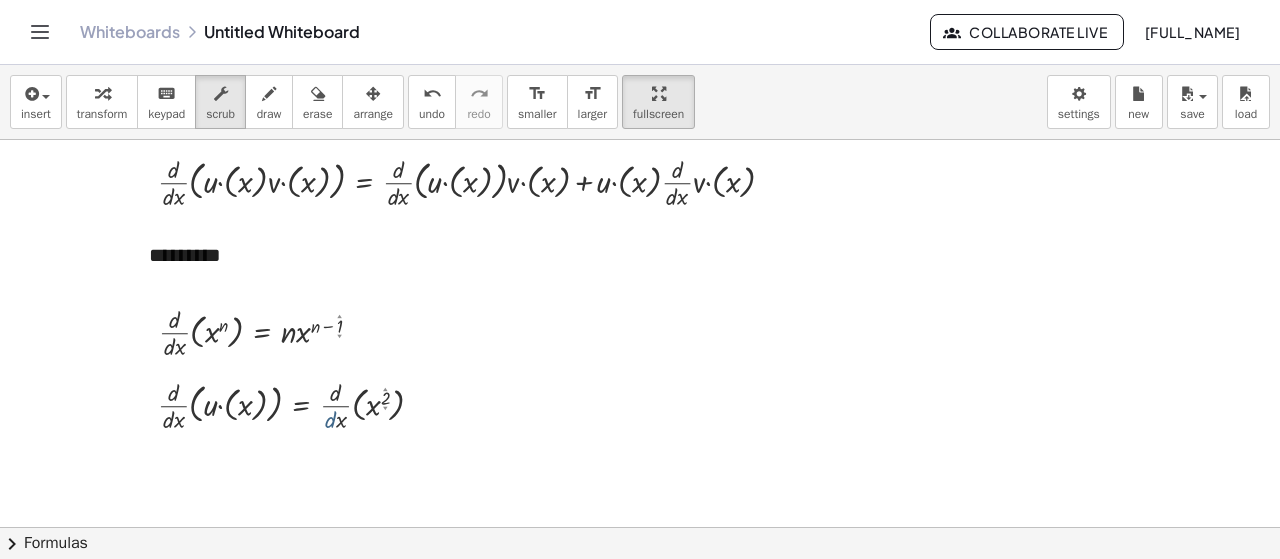 drag, startPoint x: 334, startPoint y: 415, endPoint x: 353, endPoint y: 409, distance: 19.924858 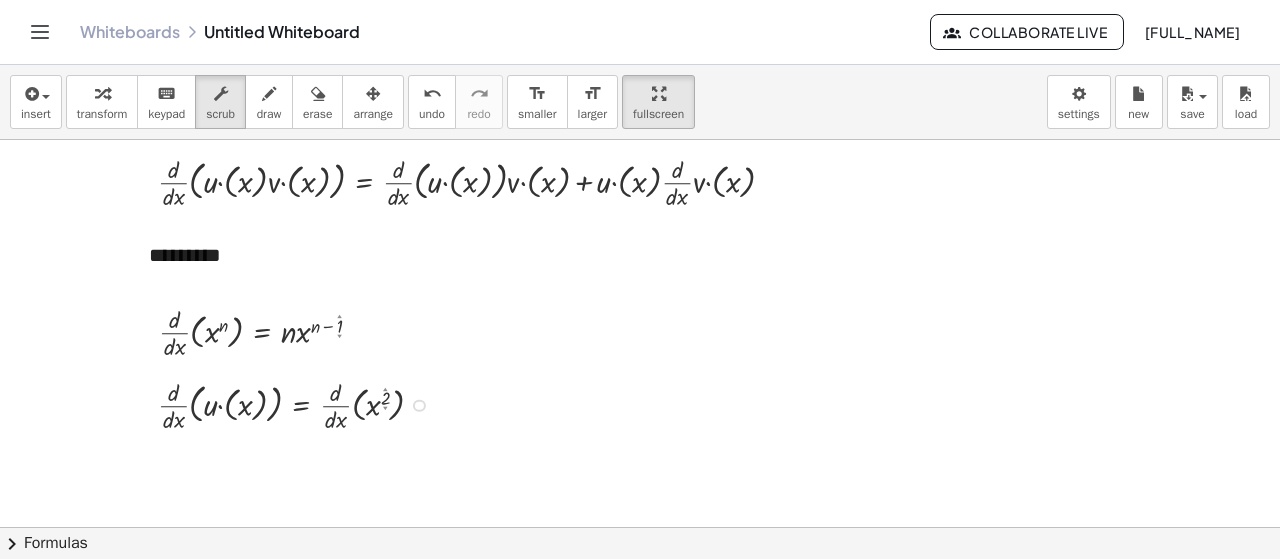 click at bounding box center [299, 404] 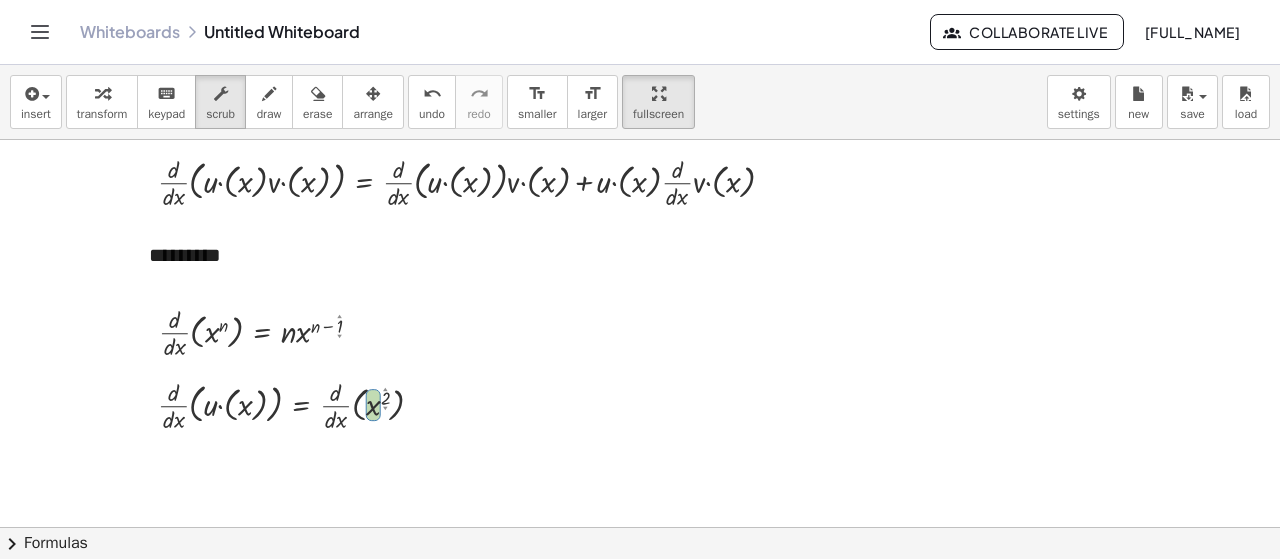 drag, startPoint x: 374, startPoint y: 405, endPoint x: 335, endPoint y: 424, distance: 43.382023 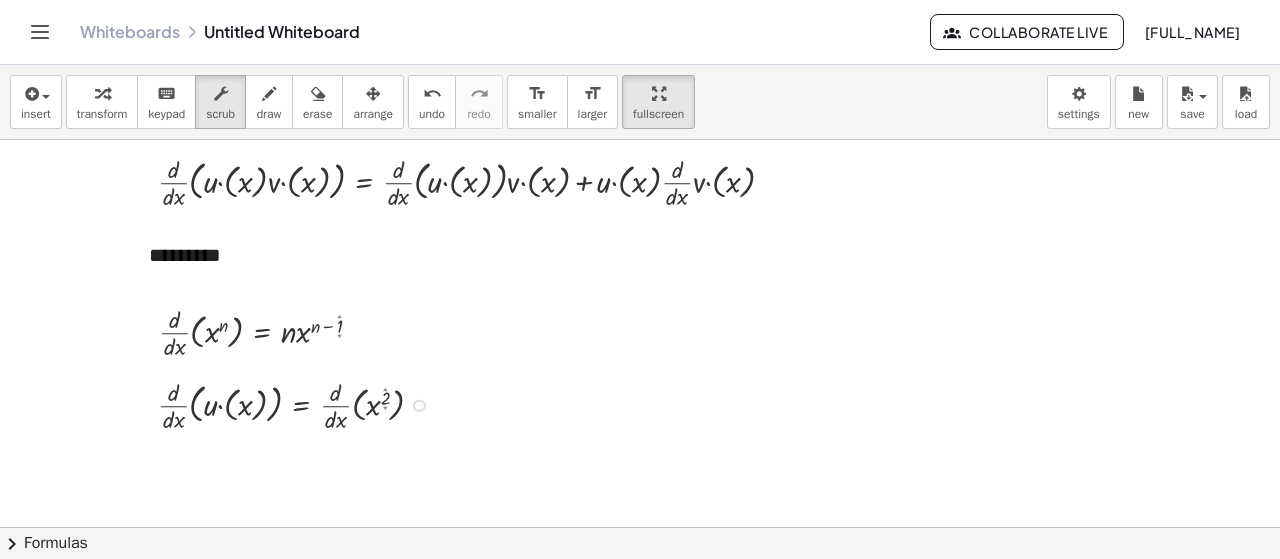 click at bounding box center (419, 405) 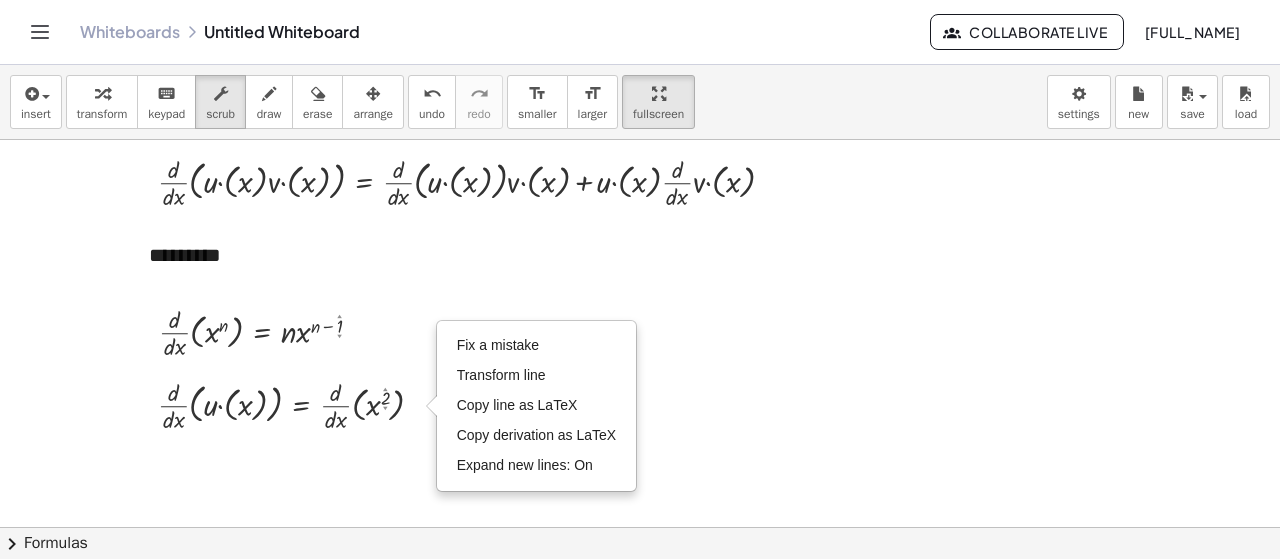 click at bounding box center (640, 293) 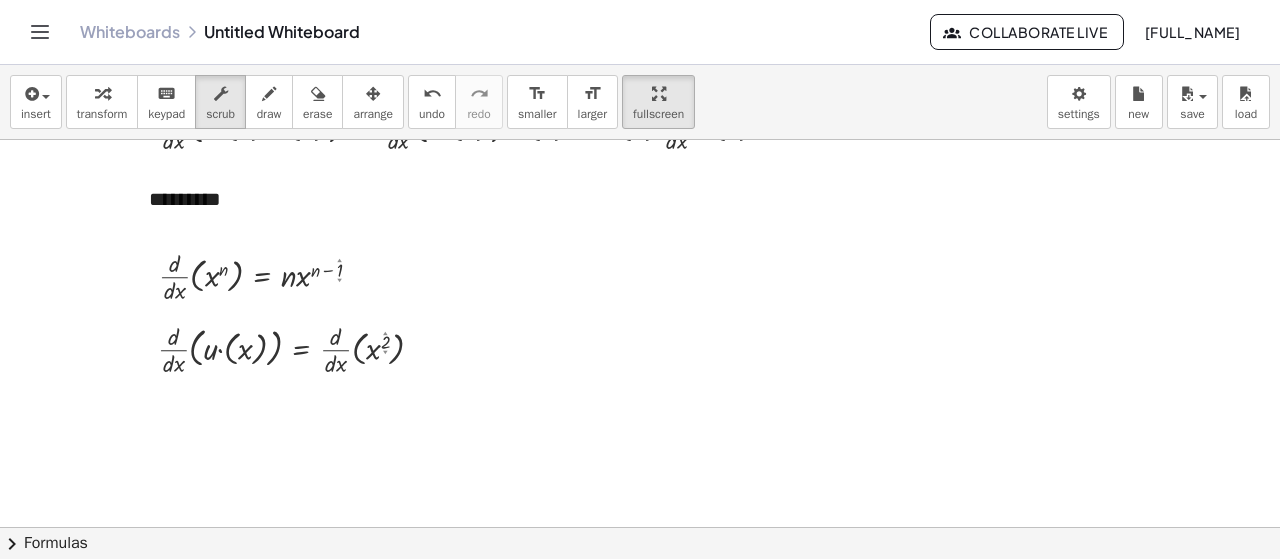 scroll, scrollTop: 400, scrollLeft: 0, axis: vertical 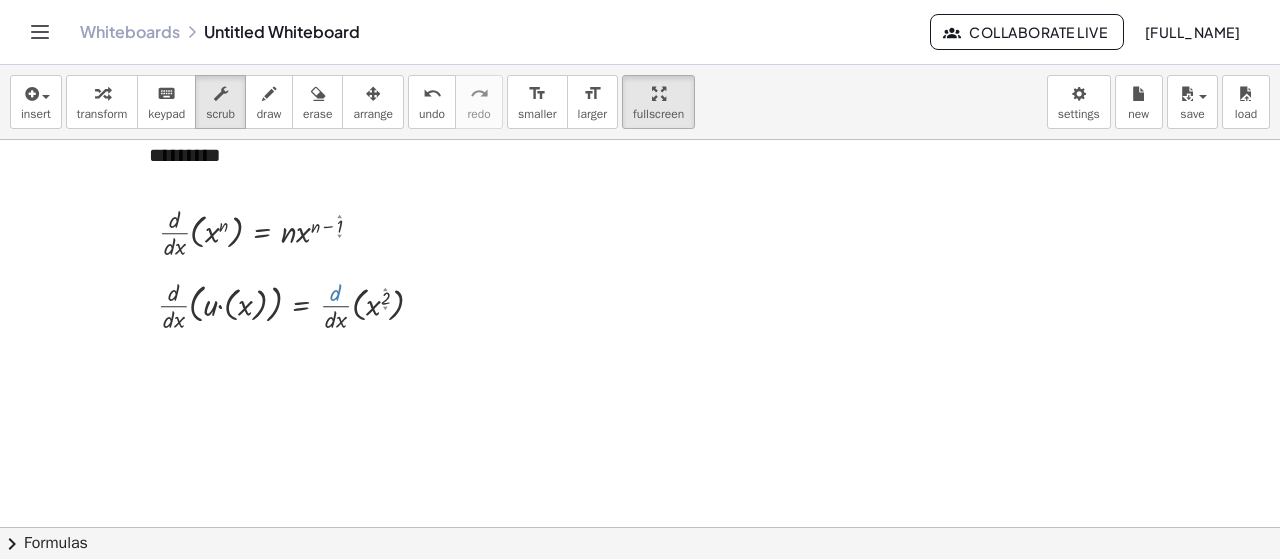 drag, startPoint x: 340, startPoint y: 295, endPoint x: 392, endPoint y: 302, distance: 52.46904 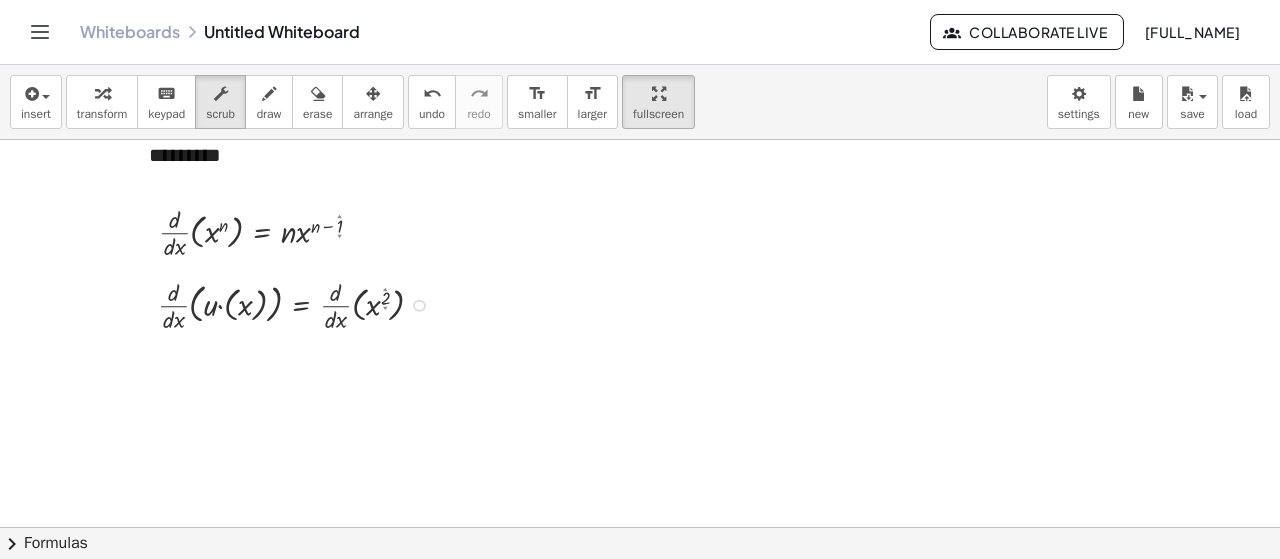 click at bounding box center [299, 304] 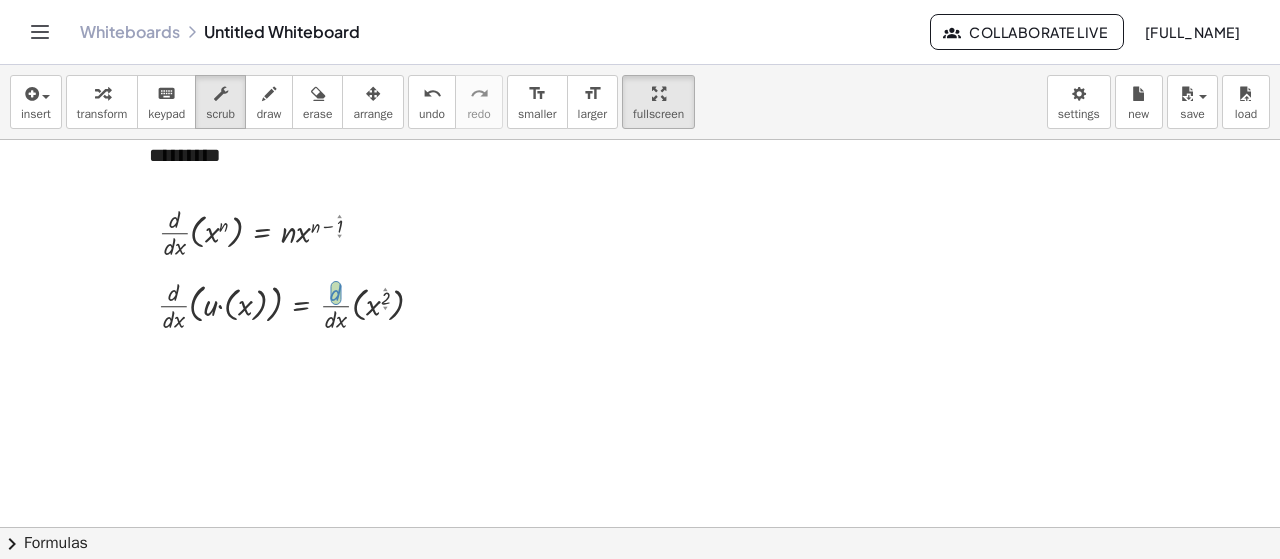 drag, startPoint x: 332, startPoint y: 291, endPoint x: 390, endPoint y: 297, distance: 58.30952 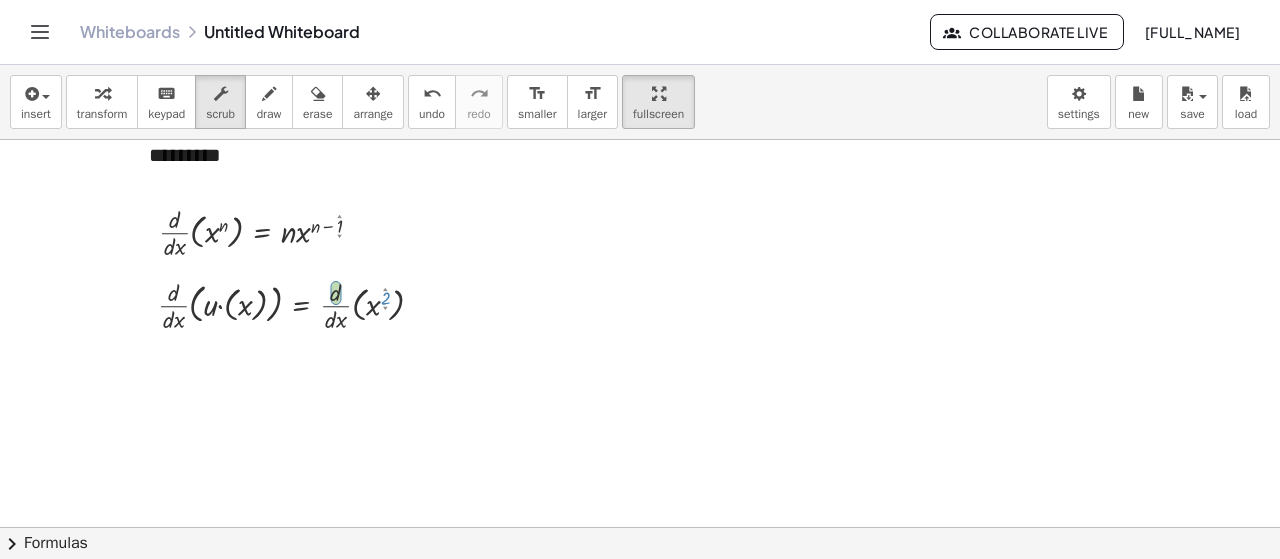 drag, startPoint x: 386, startPoint y: 297, endPoint x: 364, endPoint y: 310, distance: 25.553865 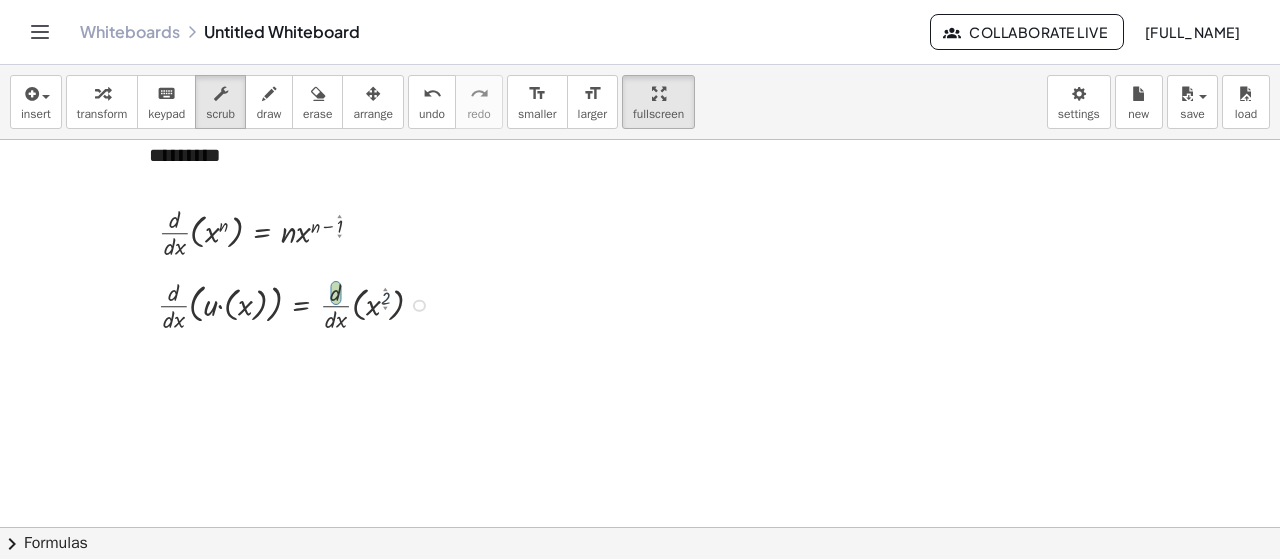 click at bounding box center (299, 304) 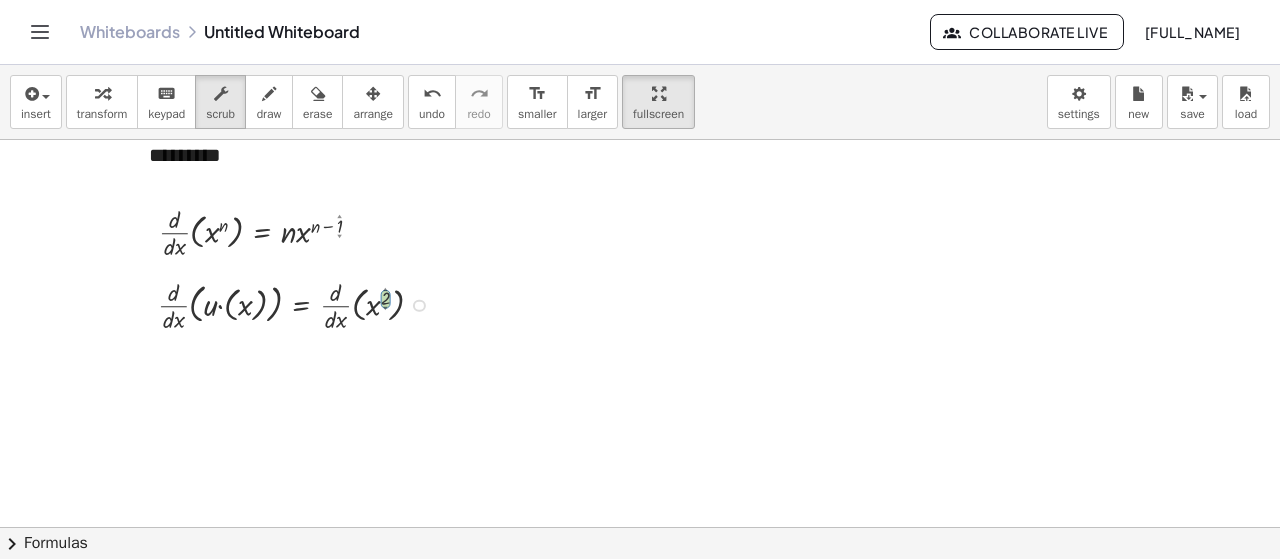 click on "▼" at bounding box center (385, 308) 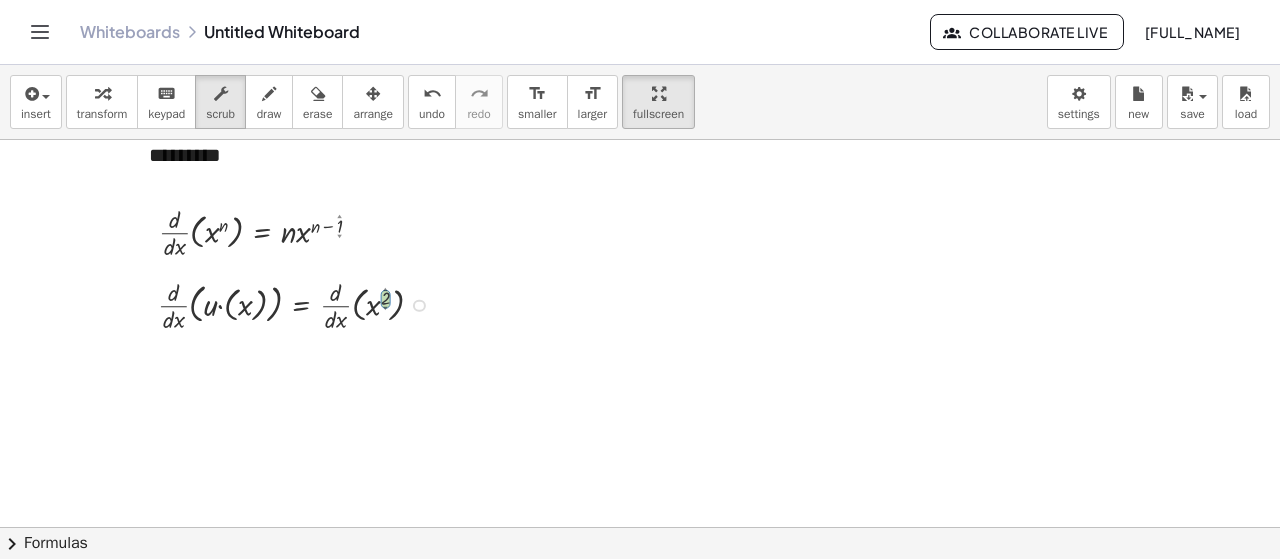 click on "▼" at bounding box center (385, 308) 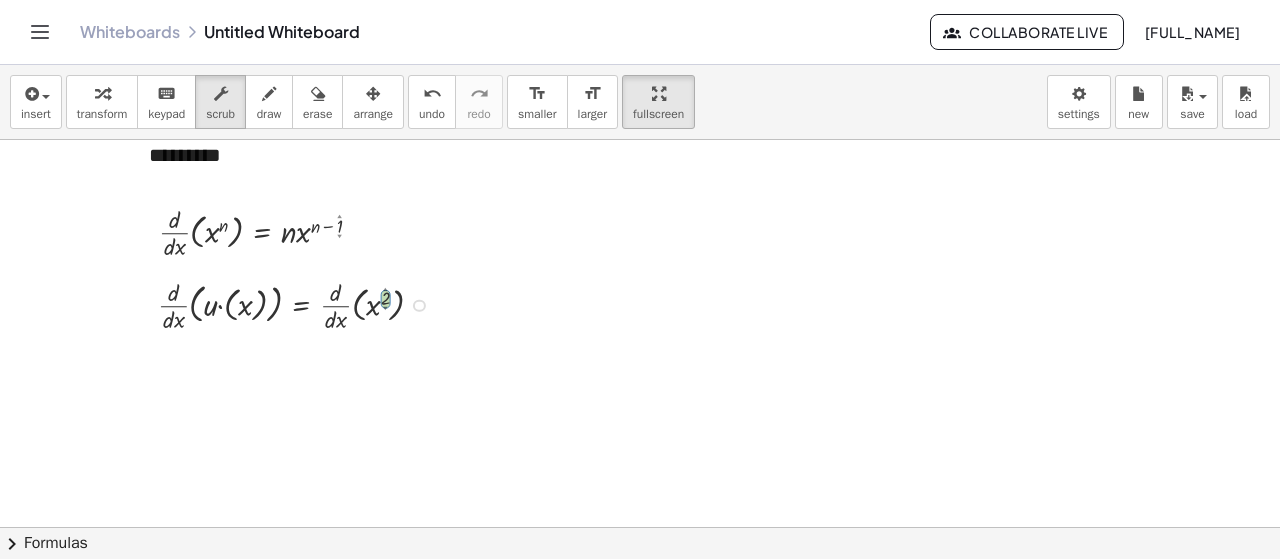 click on "▼" at bounding box center (385, 308) 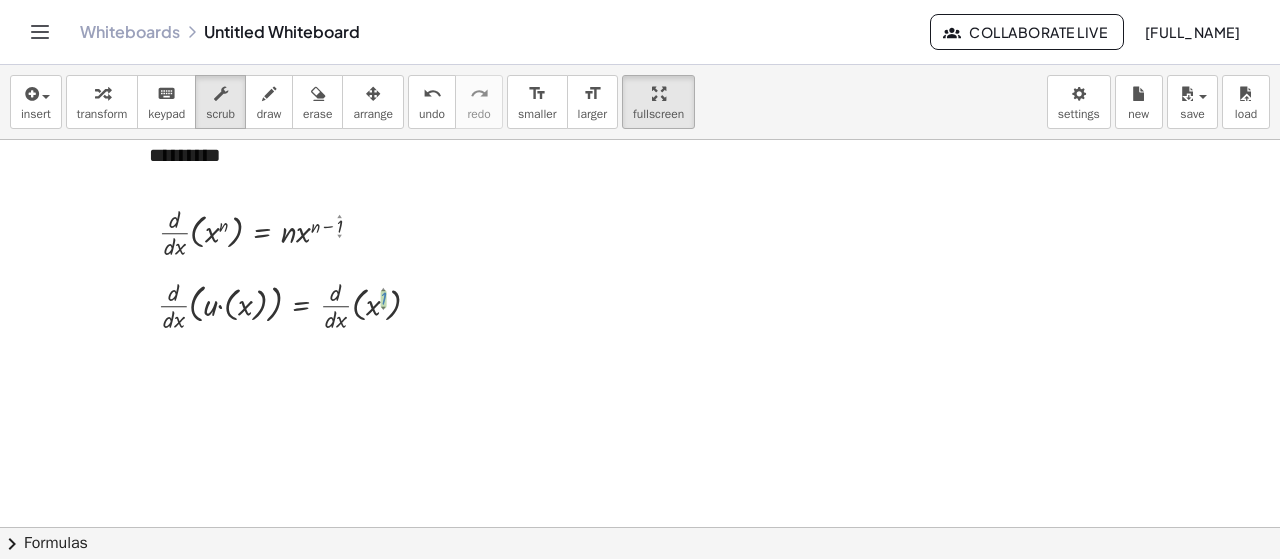 drag, startPoint x: 384, startPoint y: 296, endPoint x: 368, endPoint y: 313, distance: 23.345236 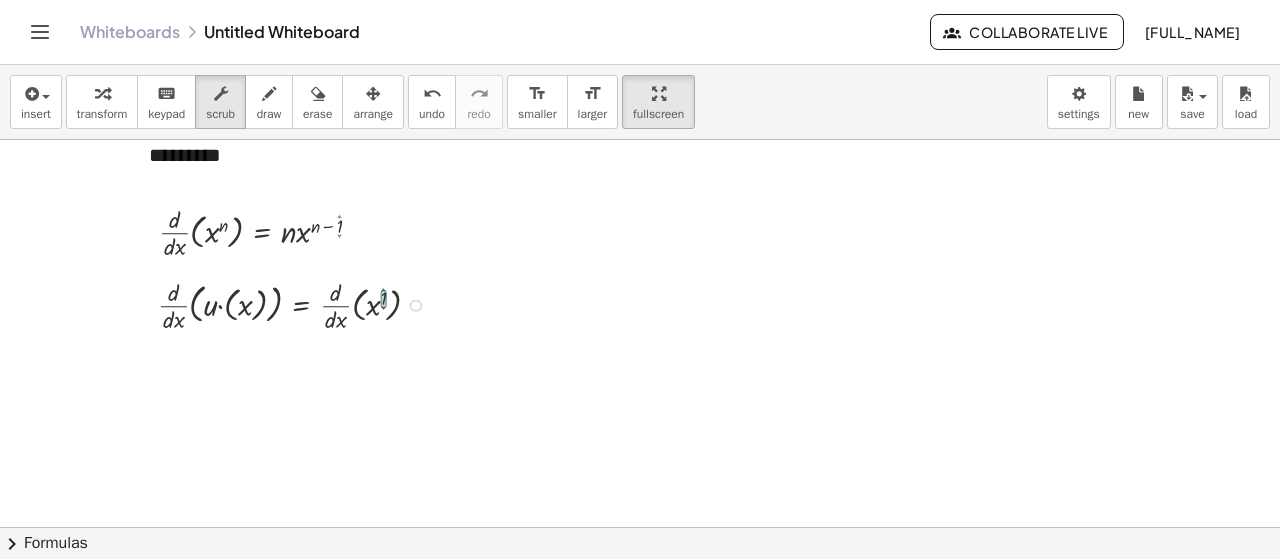 click on "▲" at bounding box center (384, 289) 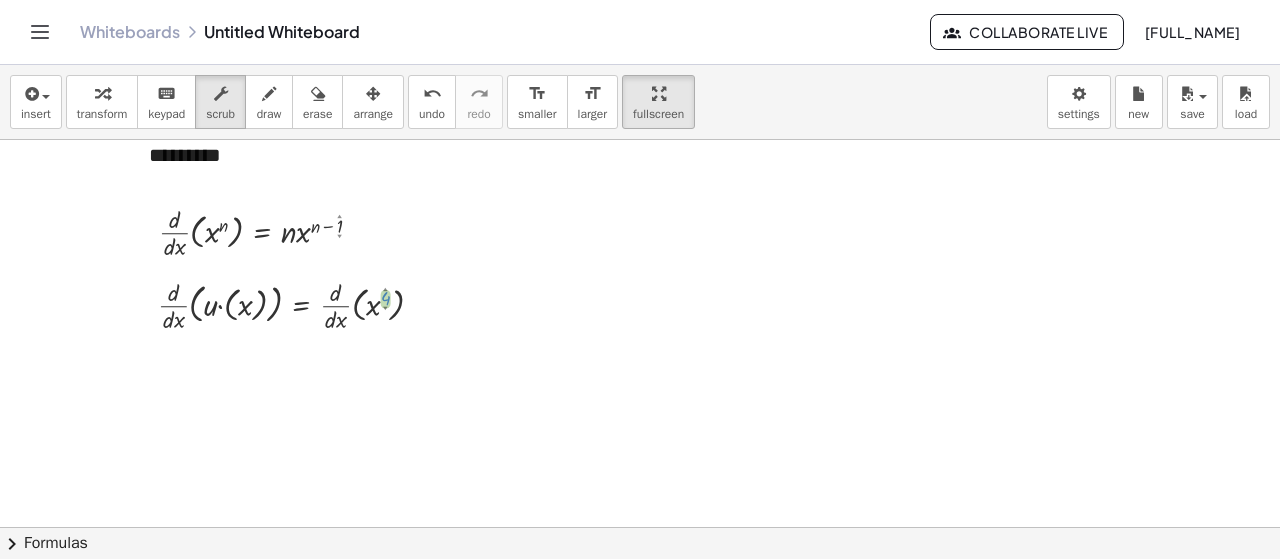 drag, startPoint x: 384, startPoint y: 297, endPoint x: 391, endPoint y: 260, distance: 37.65634 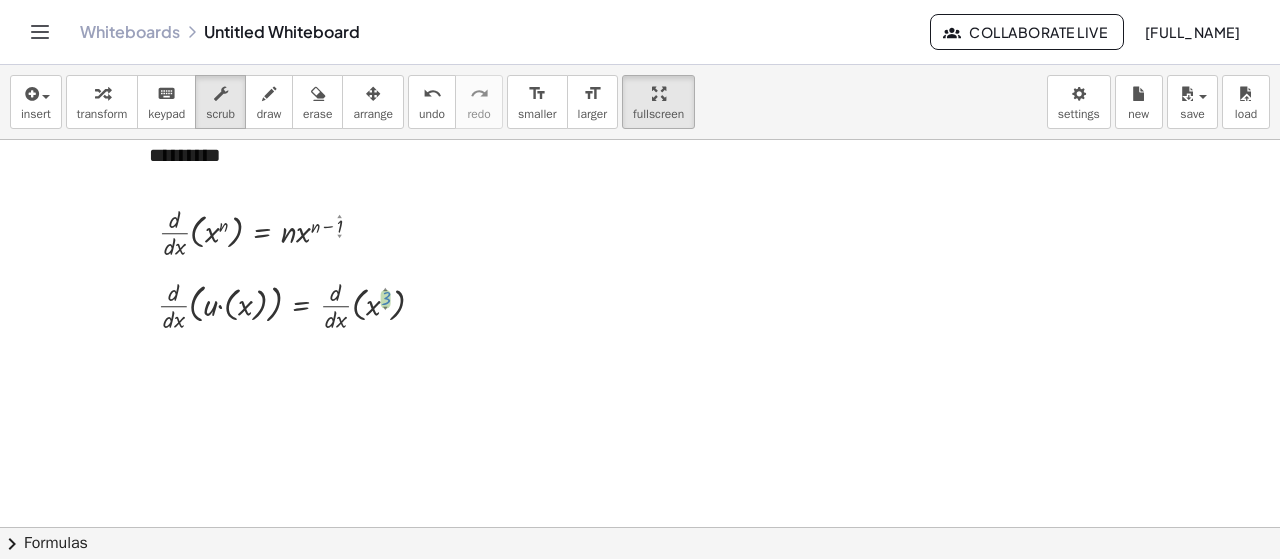 drag, startPoint x: 382, startPoint y: 297, endPoint x: 384, endPoint y: 311, distance: 14.142136 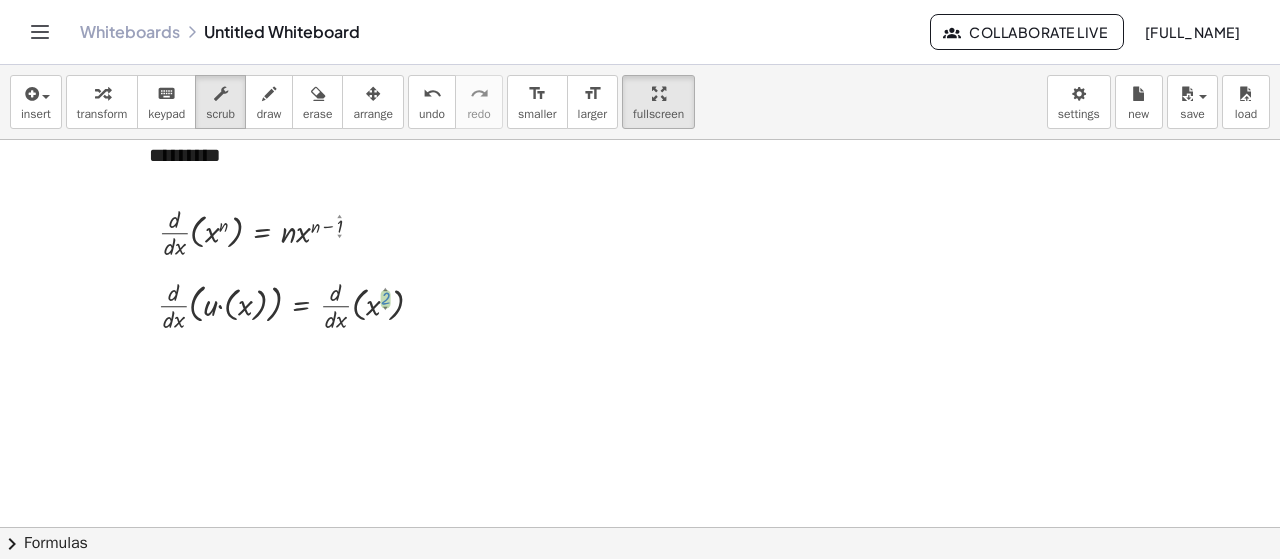 drag, startPoint x: 386, startPoint y: 302, endPoint x: 388, endPoint y: 316, distance: 14.142136 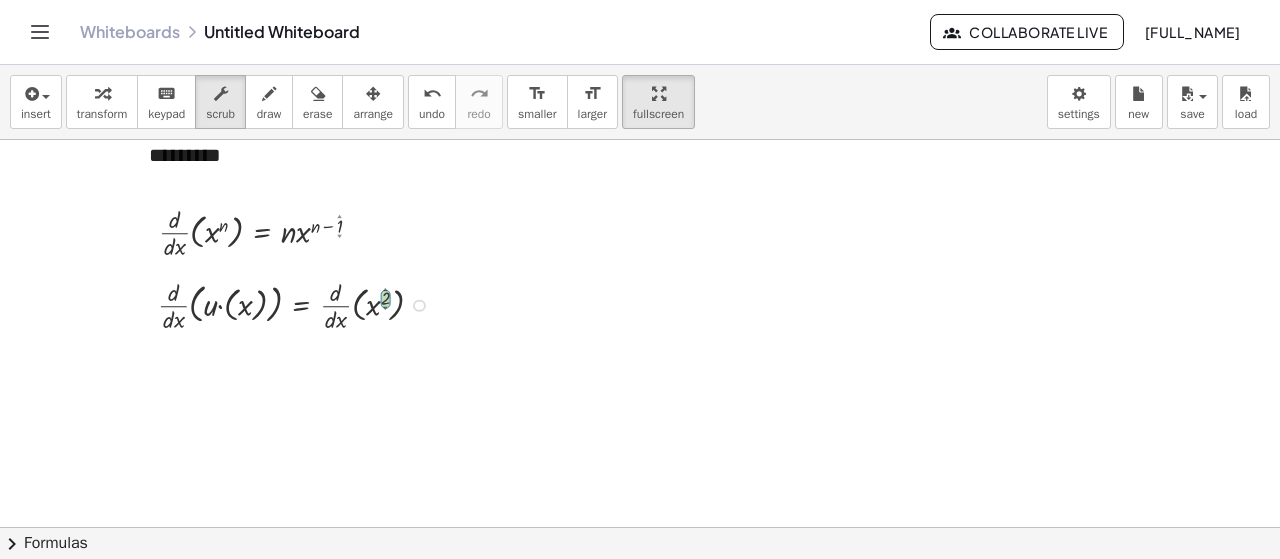 click at bounding box center [640, 193] 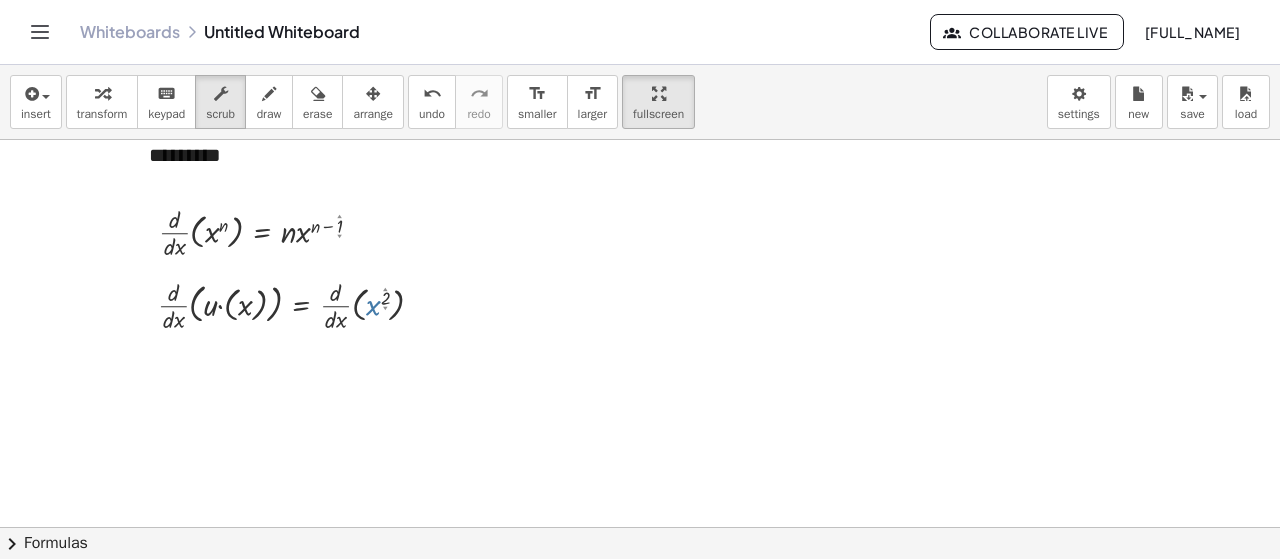 drag, startPoint x: 370, startPoint y: 307, endPoint x: 423, endPoint y: 308, distance: 53.009434 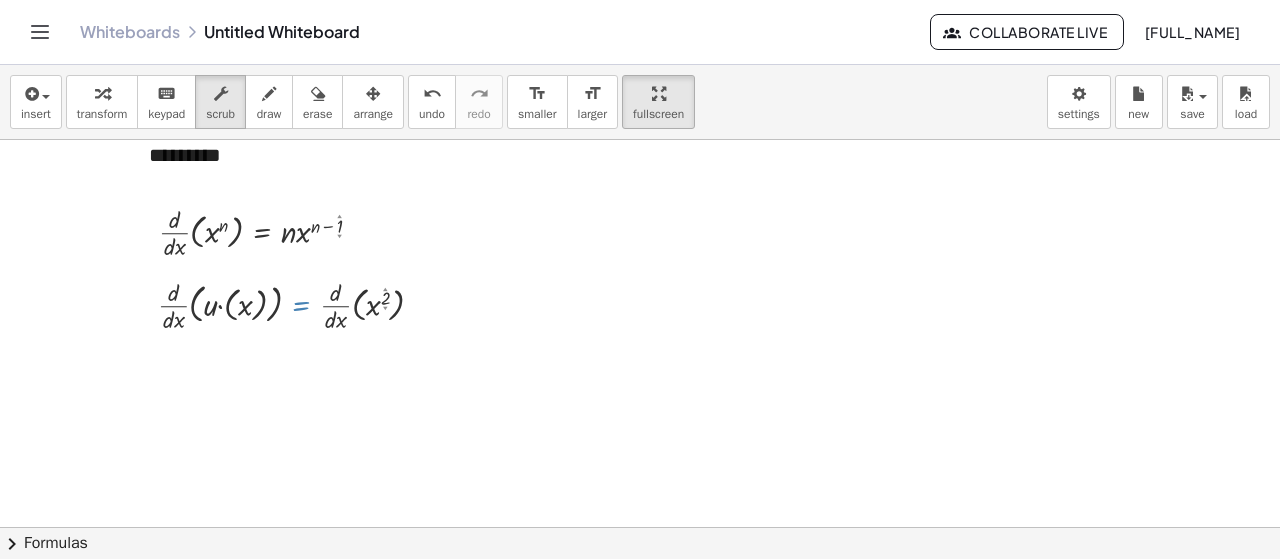 drag, startPoint x: 298, startPoint y: 302, endPoint x: 380, endPoint y: 297, distance: 82.1523 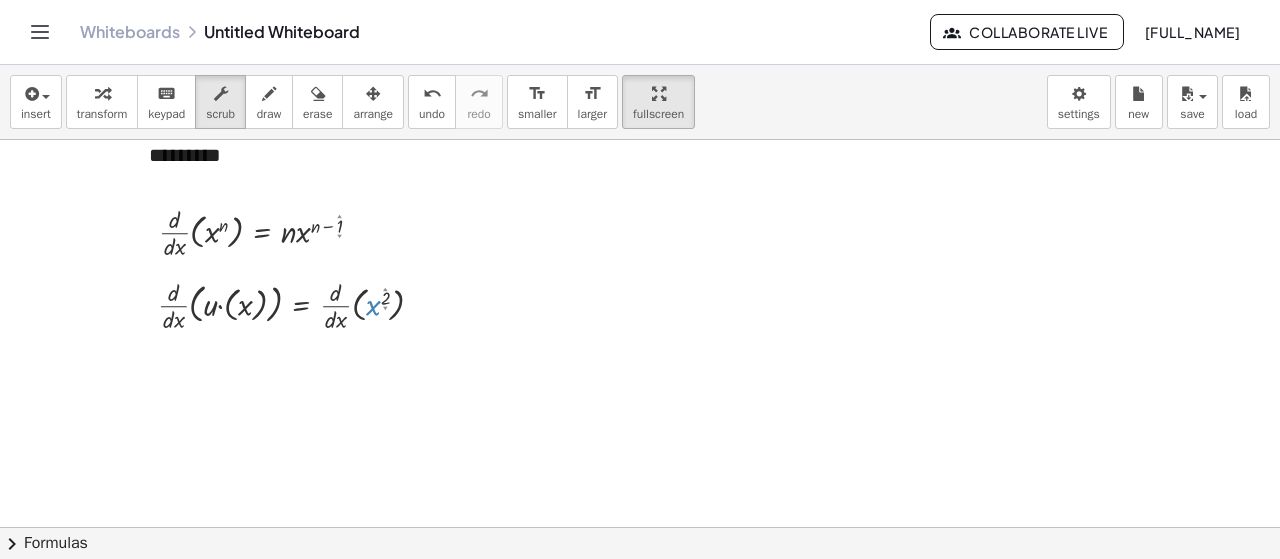 drag, startPoint x: 370, startPoint y: 303, endPoint x: 427, endPoint y: 300, distance: 57.07889 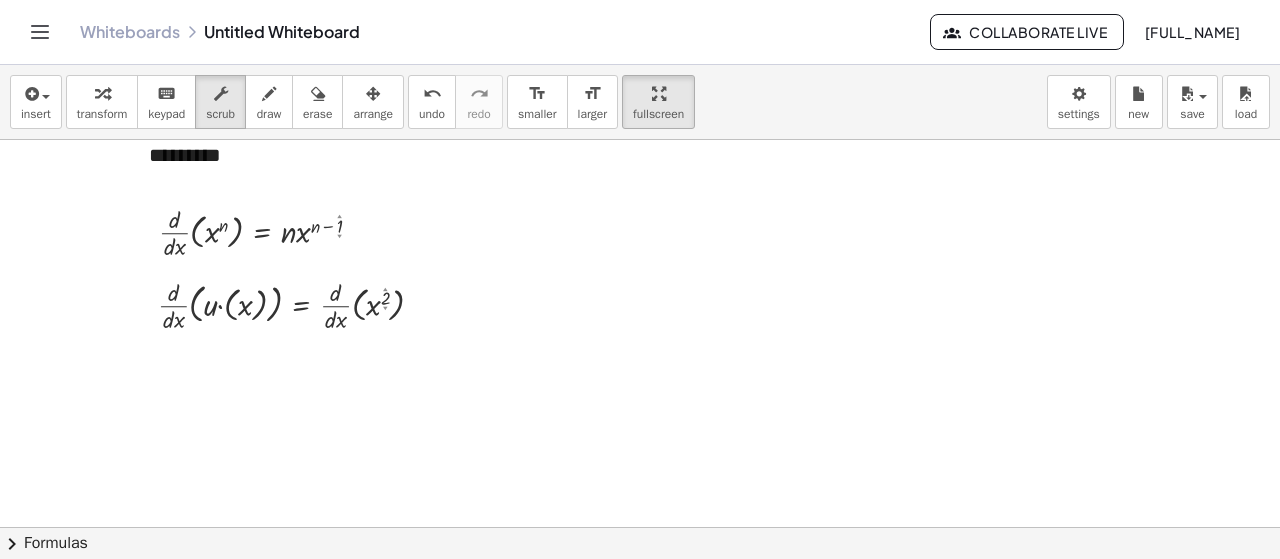 drag, startPoint x: 370, startPoint y: 308, endPoint x: 236, endPoint y: 380, distance: 152.11838 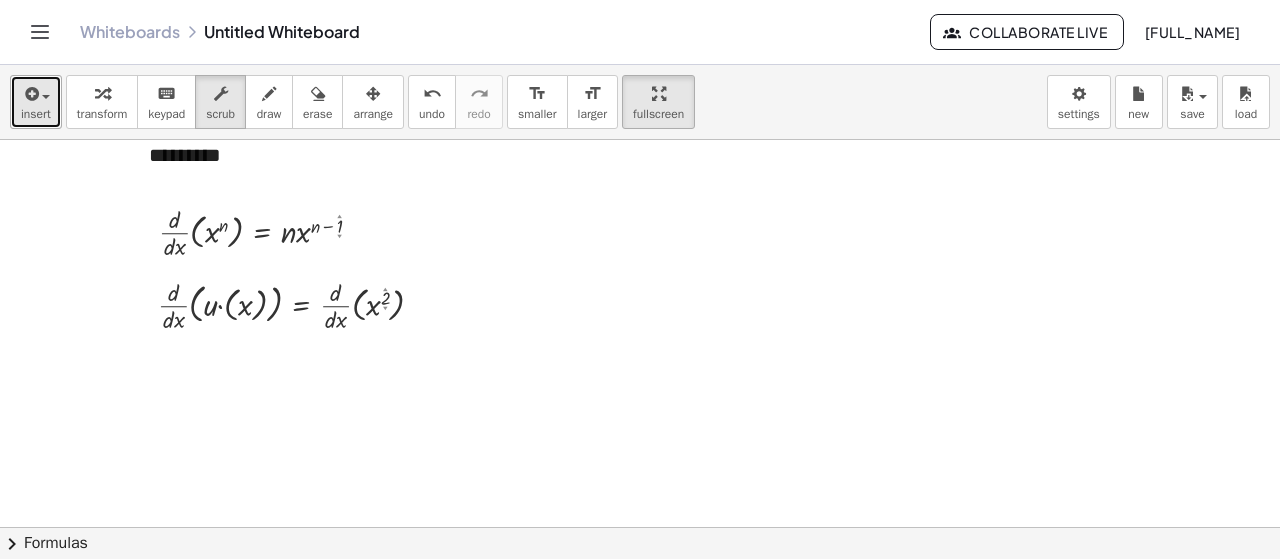 click at bounding box center (36, 93) 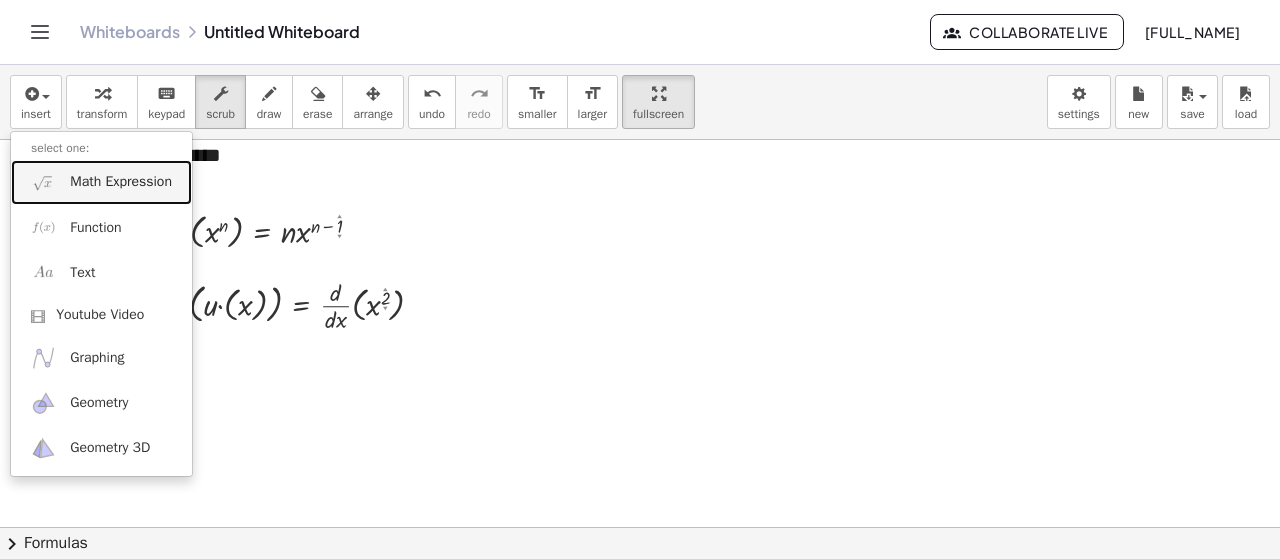 click on "Math Expression" at bounding box center [101, 182] 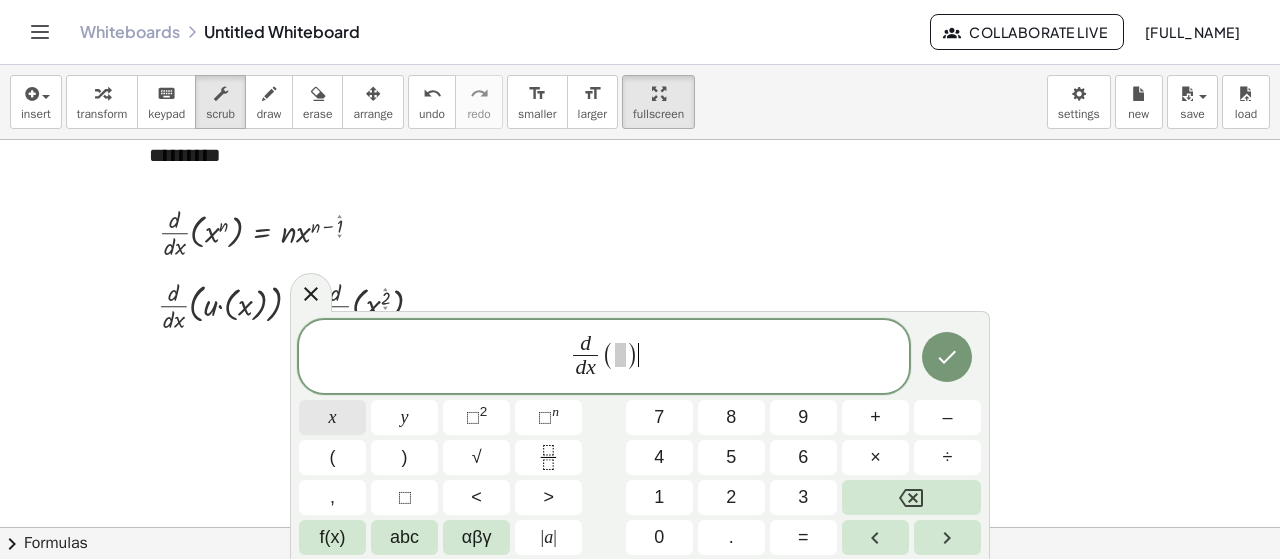 click on "x" at bounding box center [332, 417] 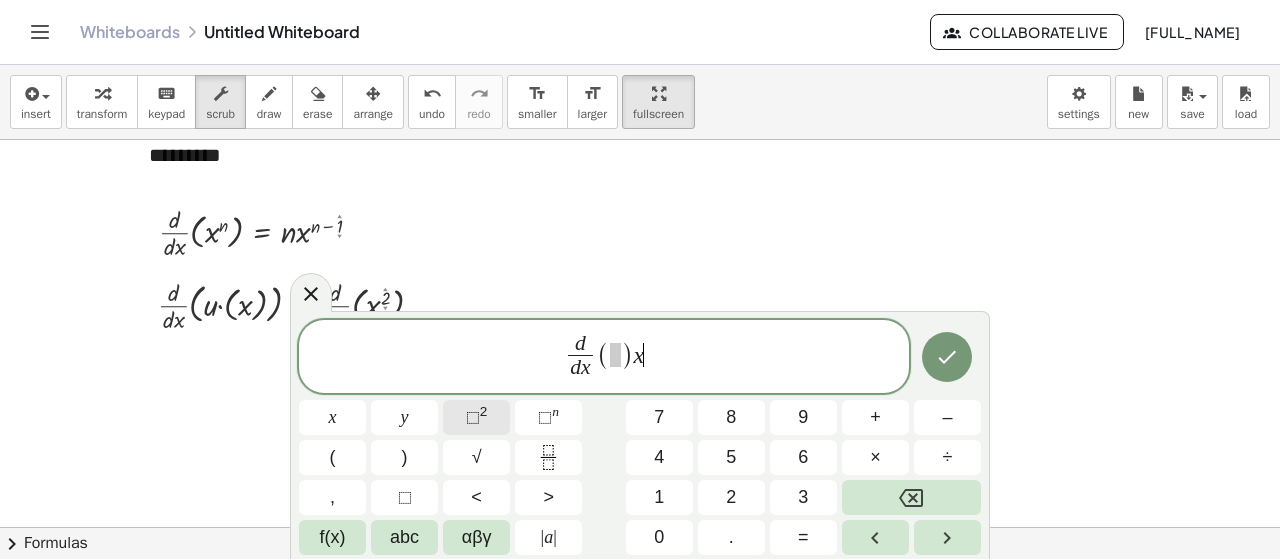 click on "⬚ 2" at bounding box center (476, 417) 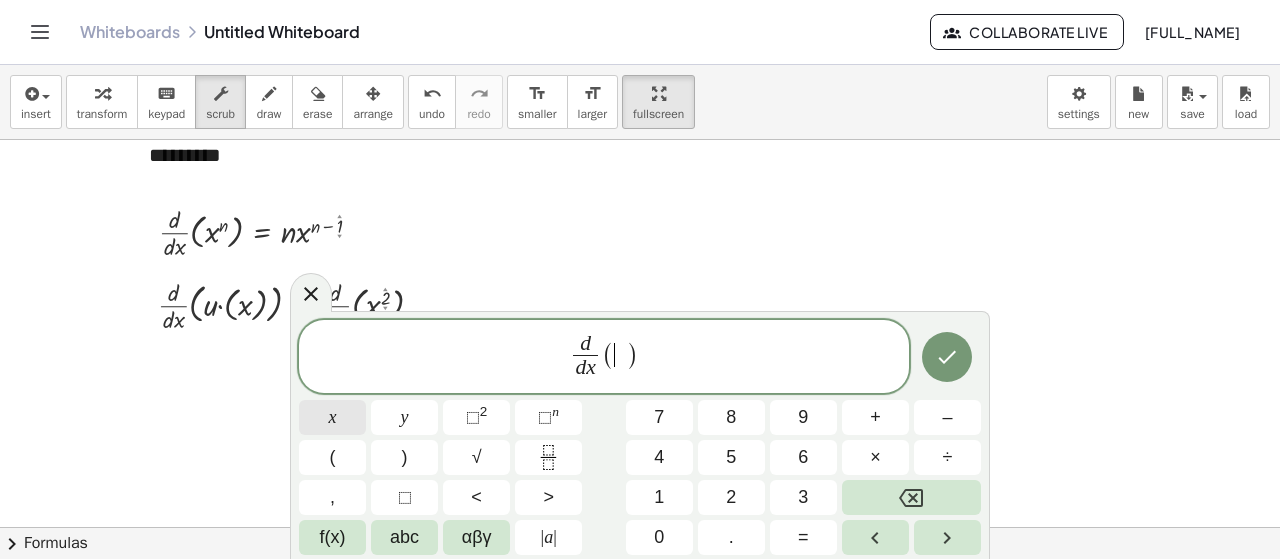 click on "x" at bounding box center (332, 417) 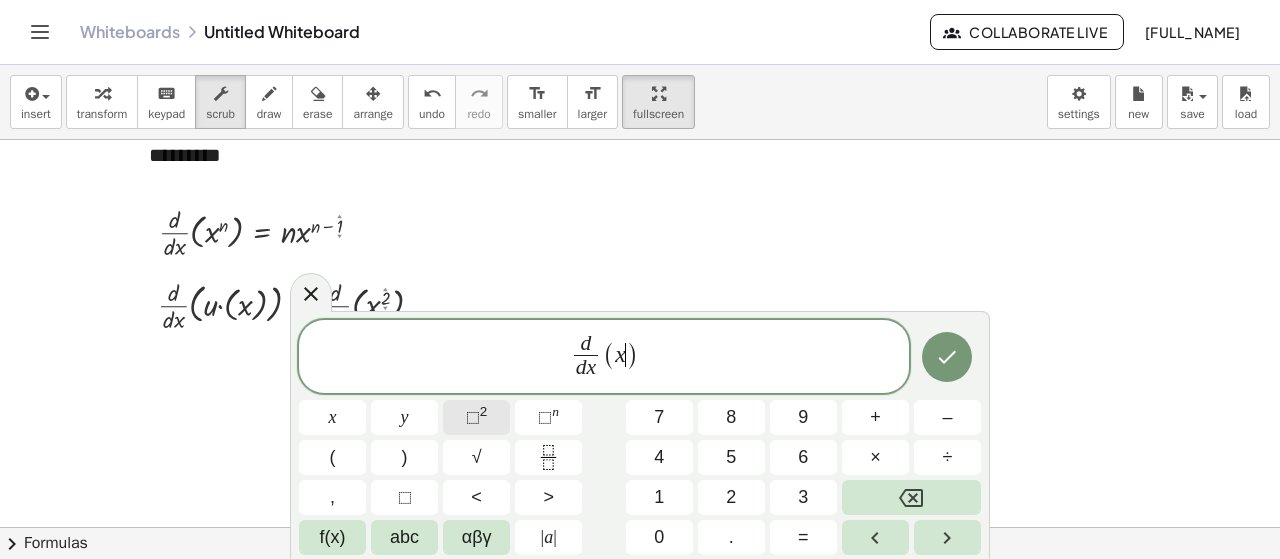 click on "⬚" at bounding box center (473, 417) 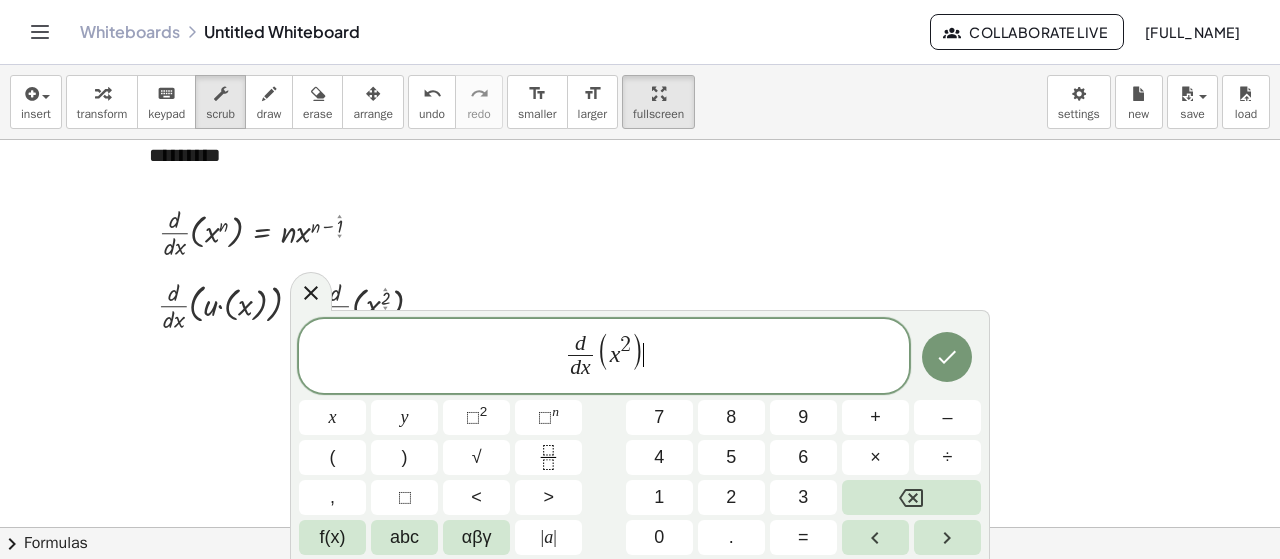 click on "d d x ​ ( x 2 ) ​" at bounding box center [604, 357] 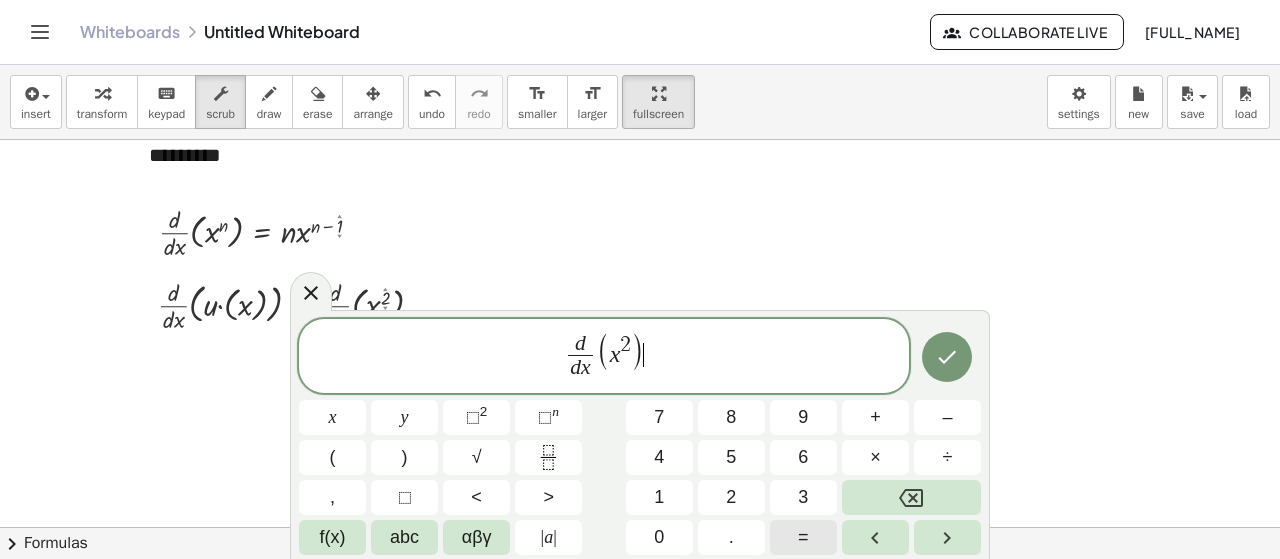 click on "=" at bounding box center [803, 537] 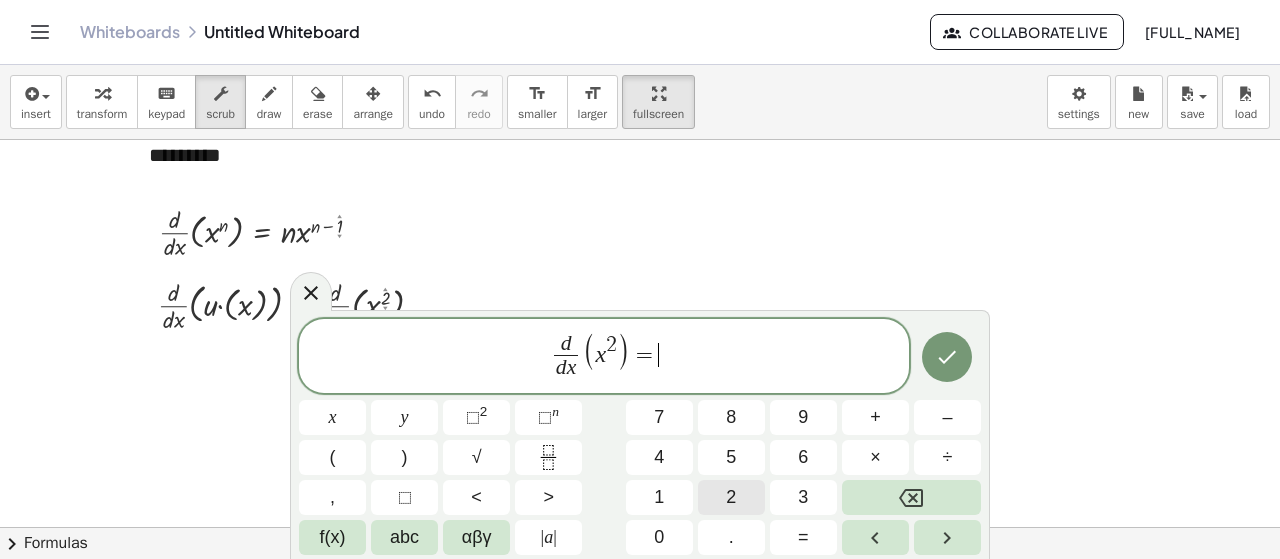 click on "2" at bounding box center [731, 497] 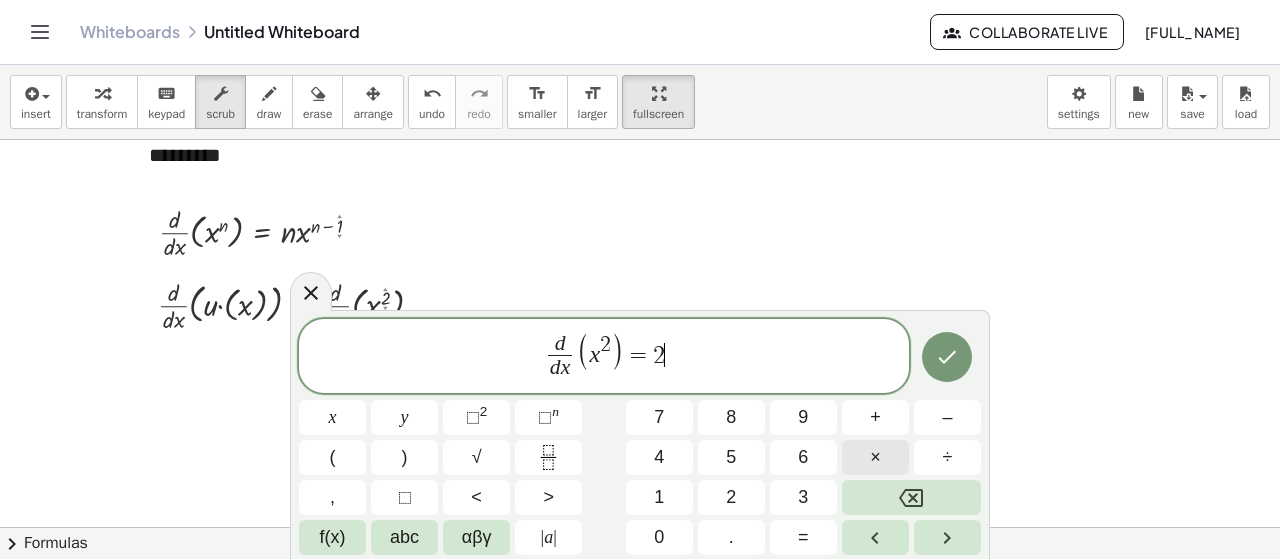 click on "×" at bounding box center (875, 457) 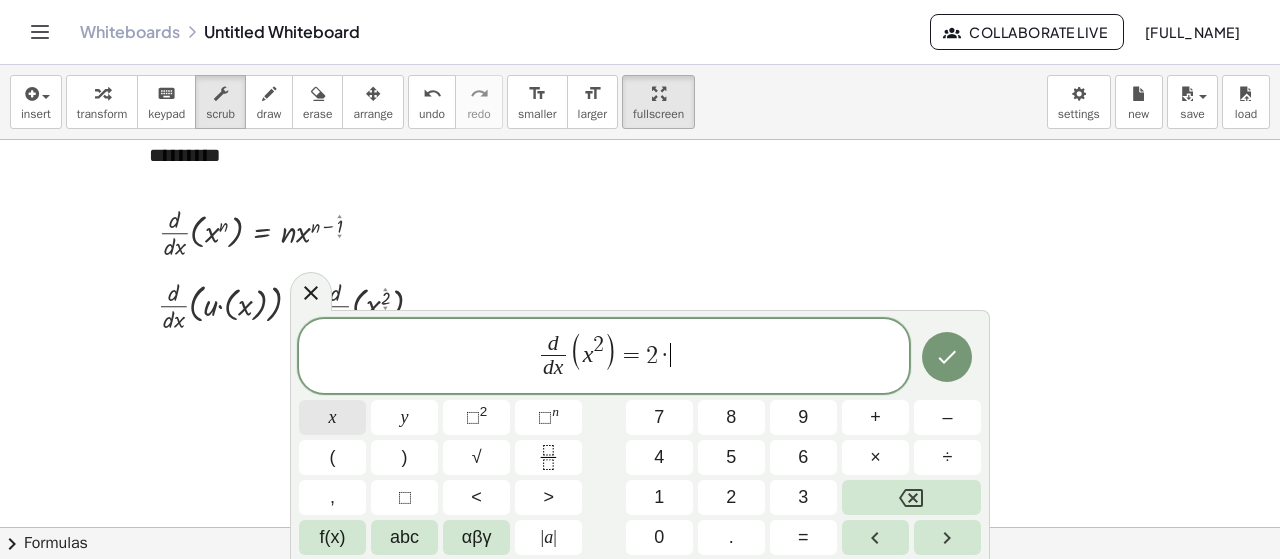 click on "x" at bounding box center (332, 417) 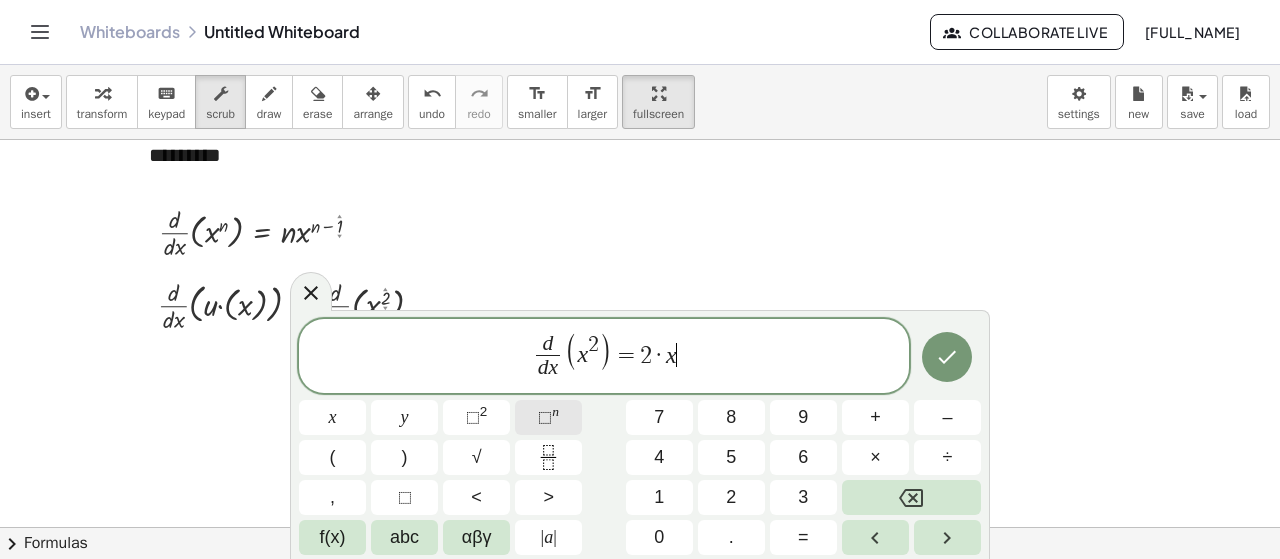 click on "⬚ n" at bounding box center [548, 417] 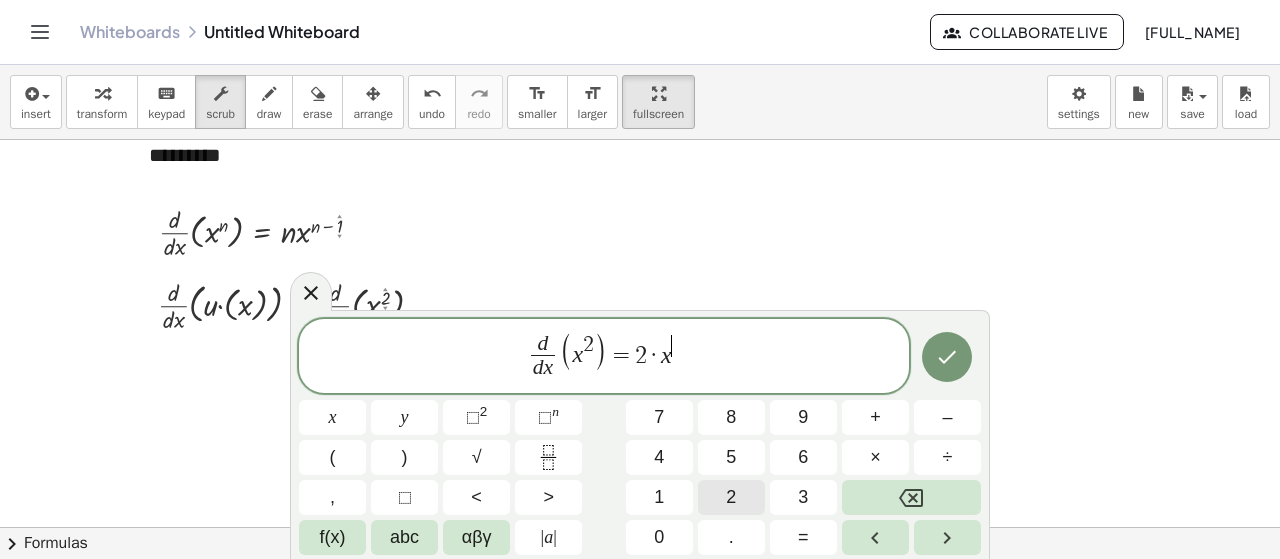 click on "2" at bounding box center [731, 497] 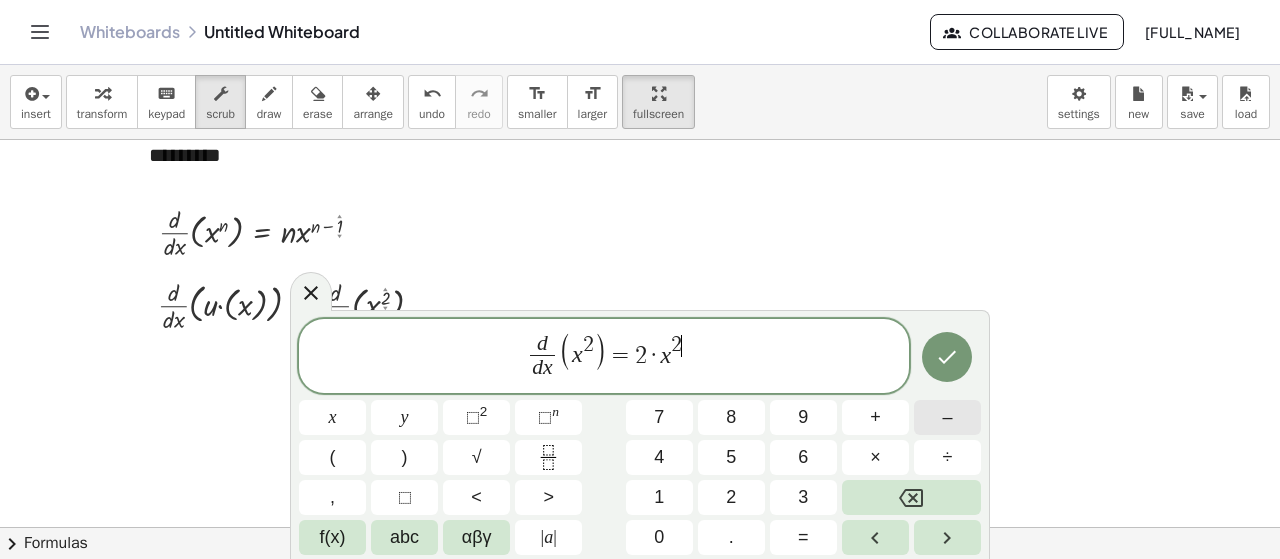 click on "–" at bounding box center (947, 417) 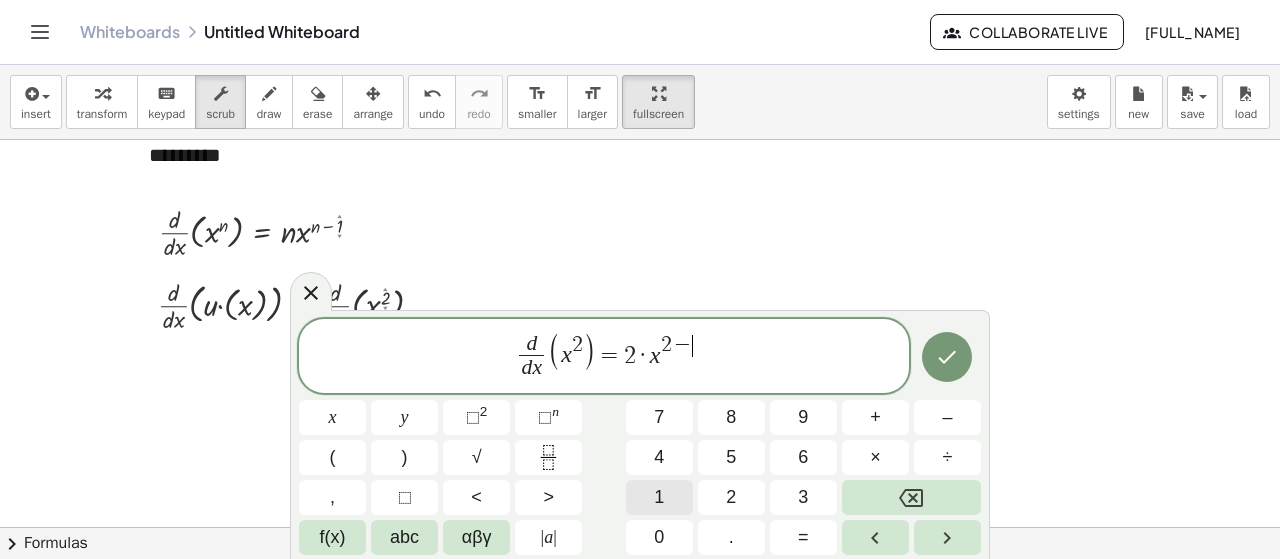 click on "1" at bounding box center [659, 497] 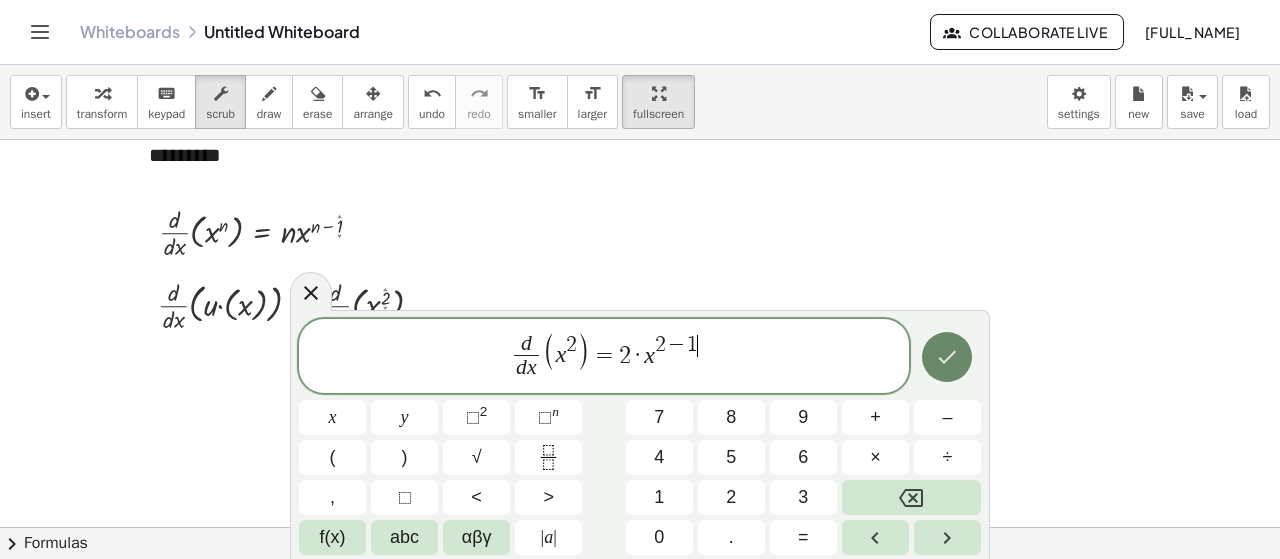 click 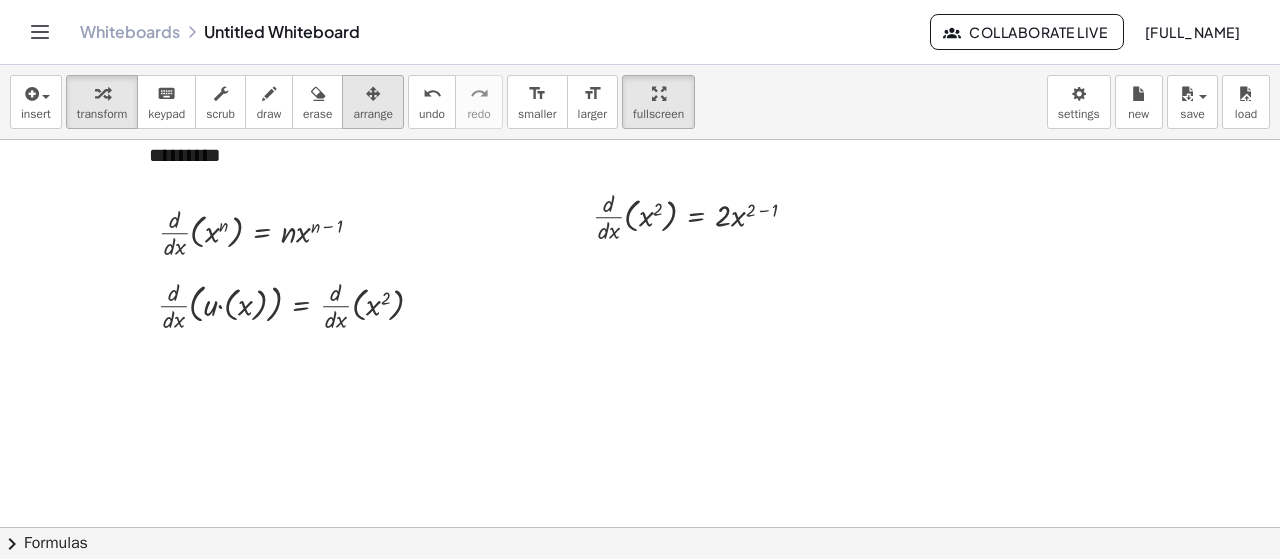click at bounding box center [373, 93] 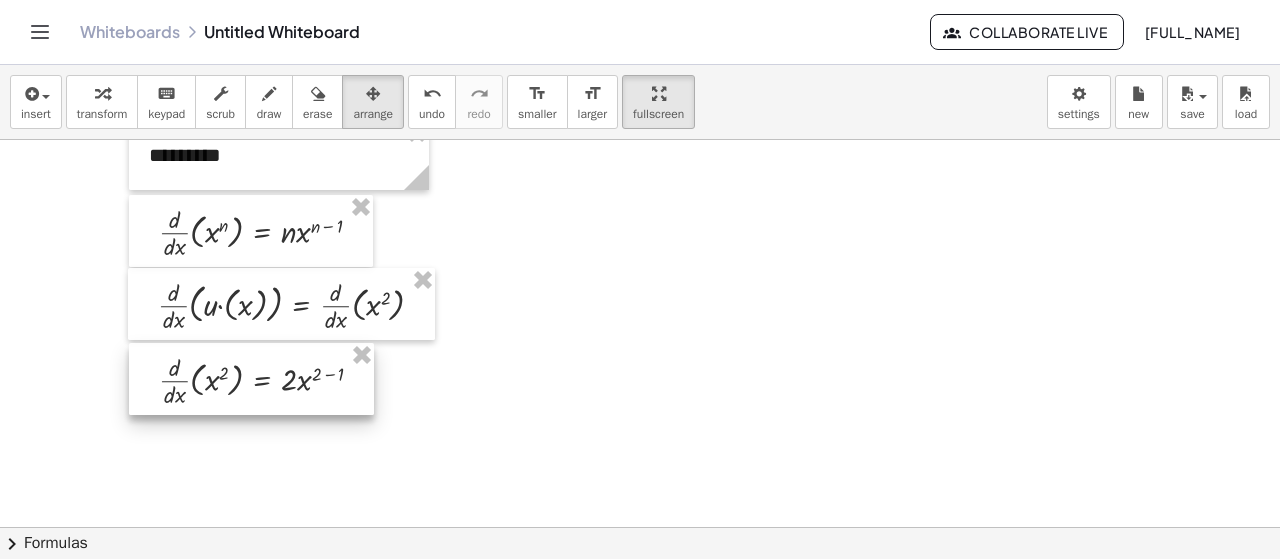 drag, startPoint x: 642, startPoint y: 219, endPoint x: 208, endPoint y: 383, distance: 463.95258 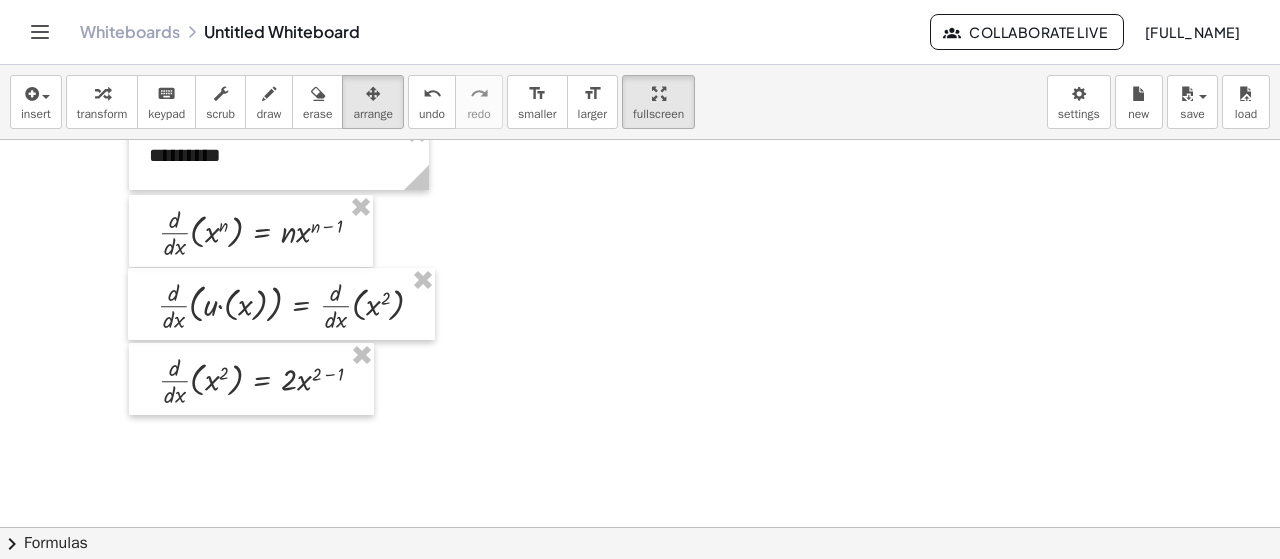 click at bounding box center [640, 193] 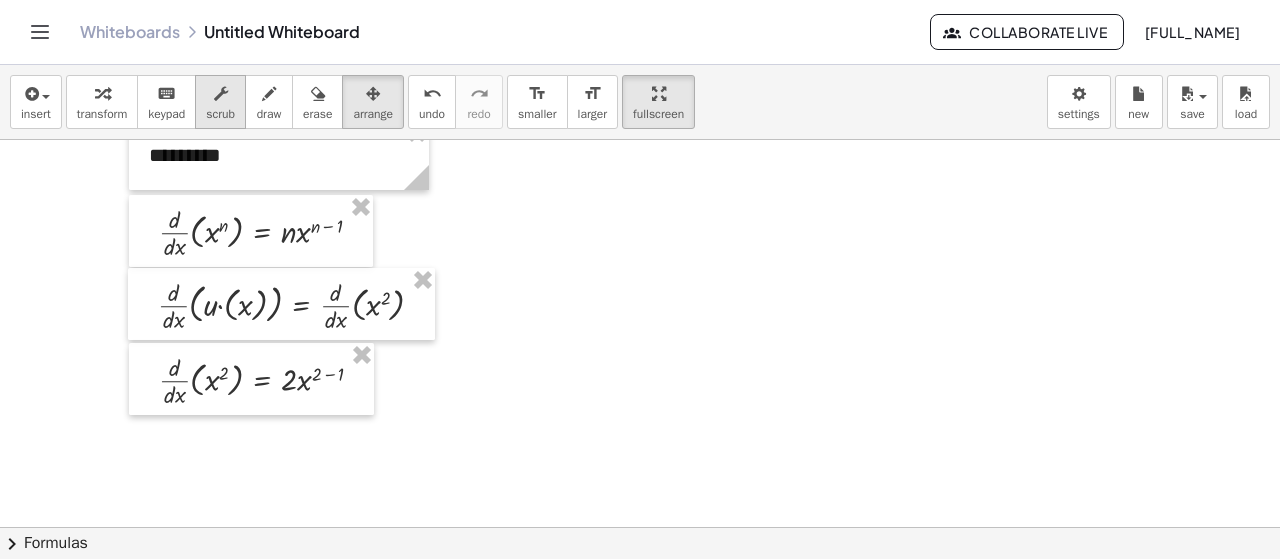 click on "scrub" at bounding box center (220, 102) 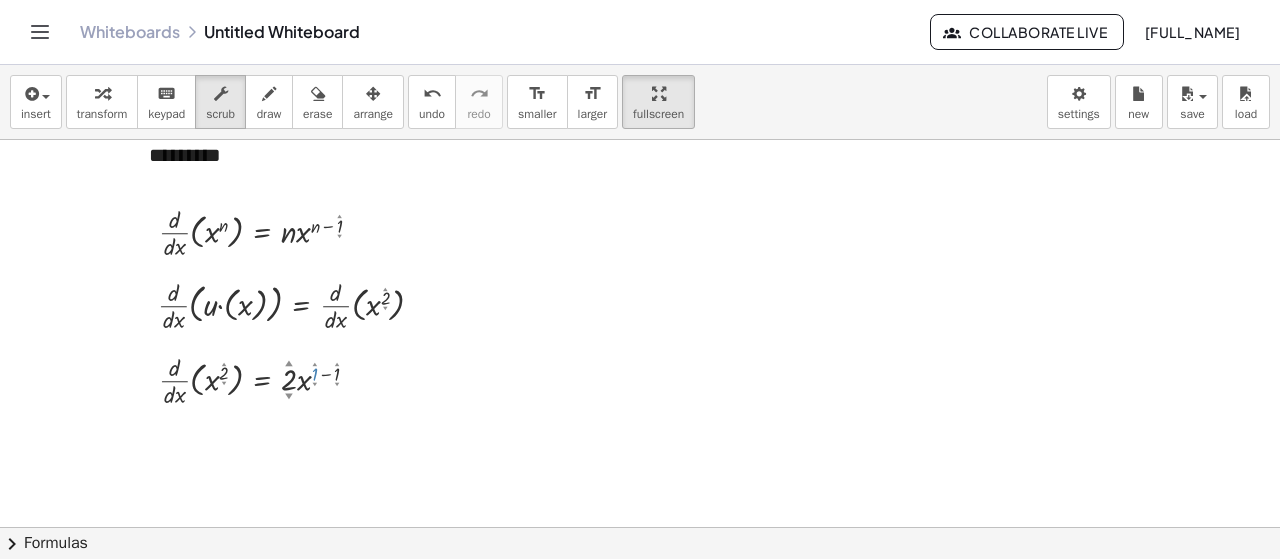drag, startPoint x: 314, startPoint y: 374, endPoint x: 319, endPoint y: 399, distance: 25.495098 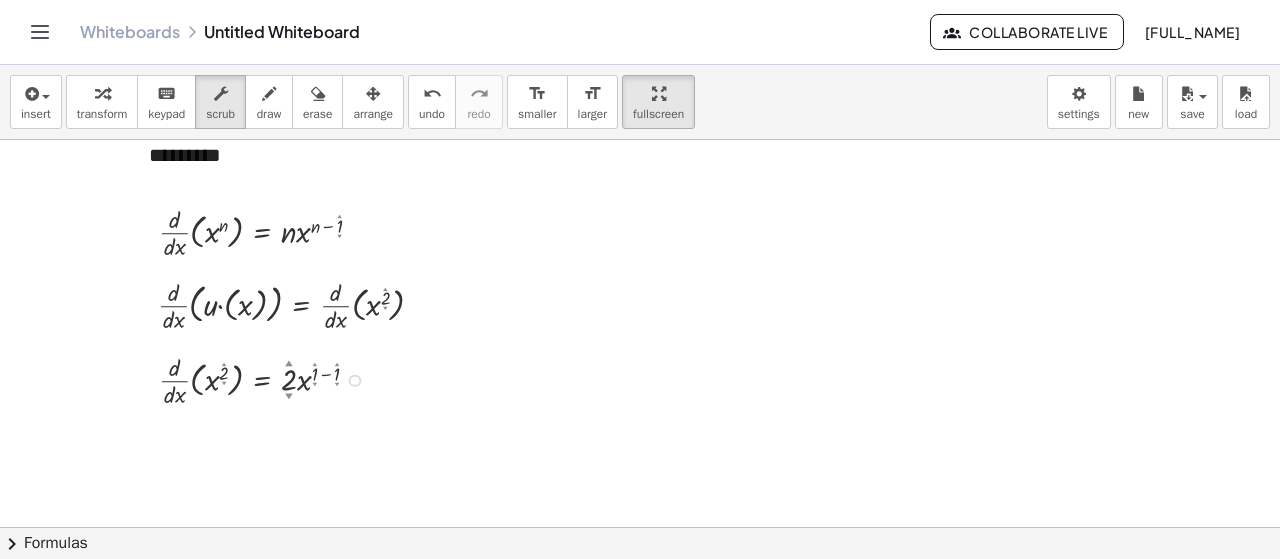 click on "▲" at bounding box center (315, 365) 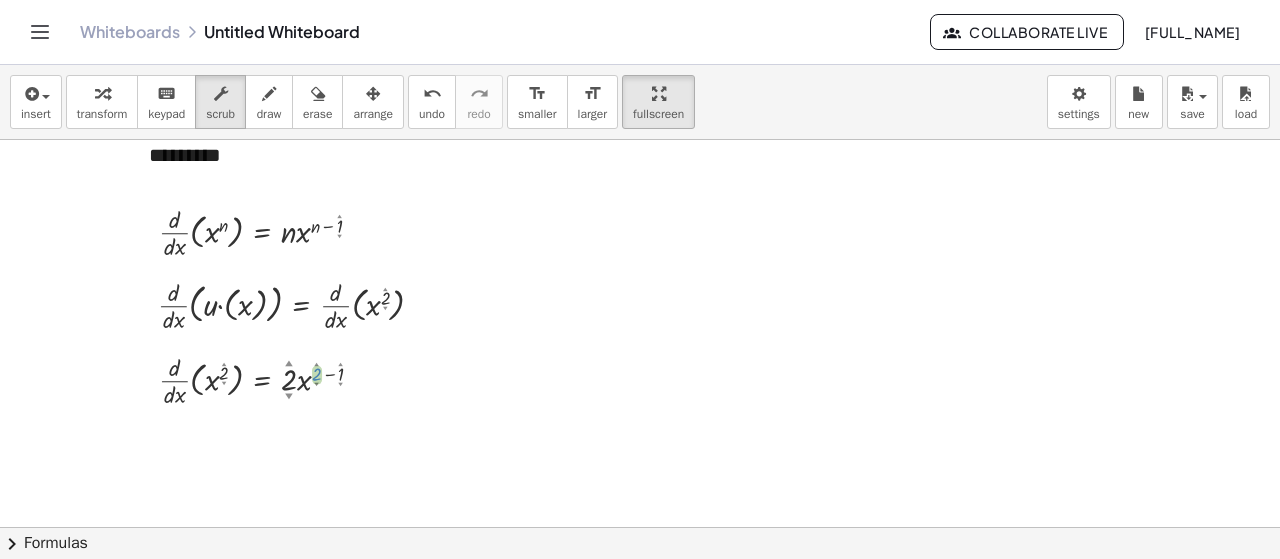 drag, startPoint x: 314, startPoint y: 375, endPoint x: 317, endPoint y: 360, distance: 15.297058 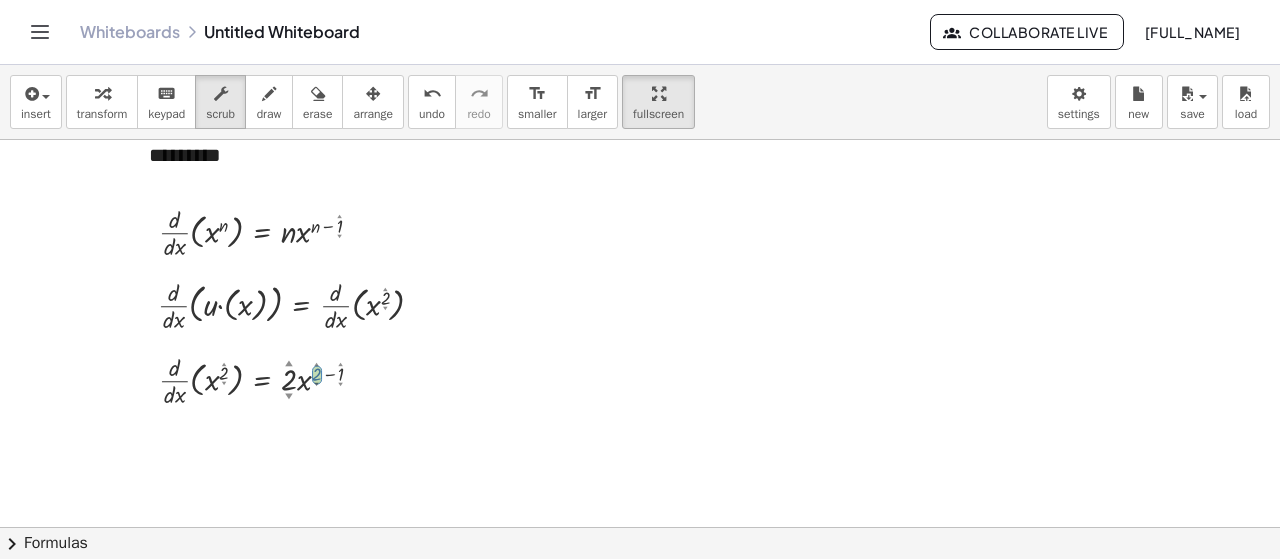click at bounding box center [640, 193] 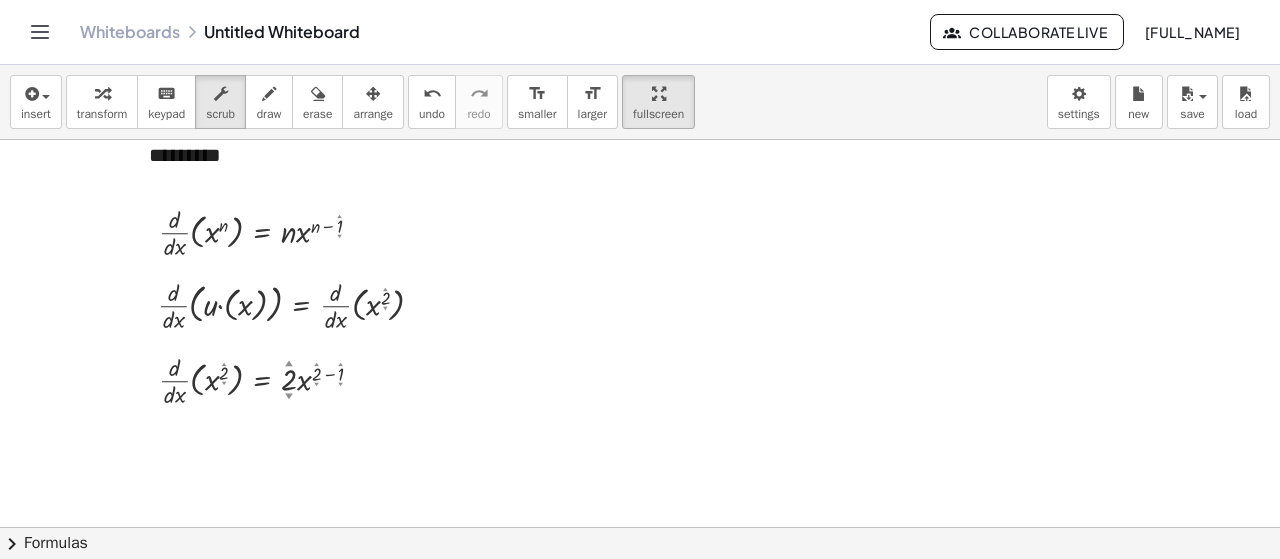 drag, startPoint x: 300, startPoint y: 384, endPoint x: 311, endPoint y: 455, distance: 71.84706 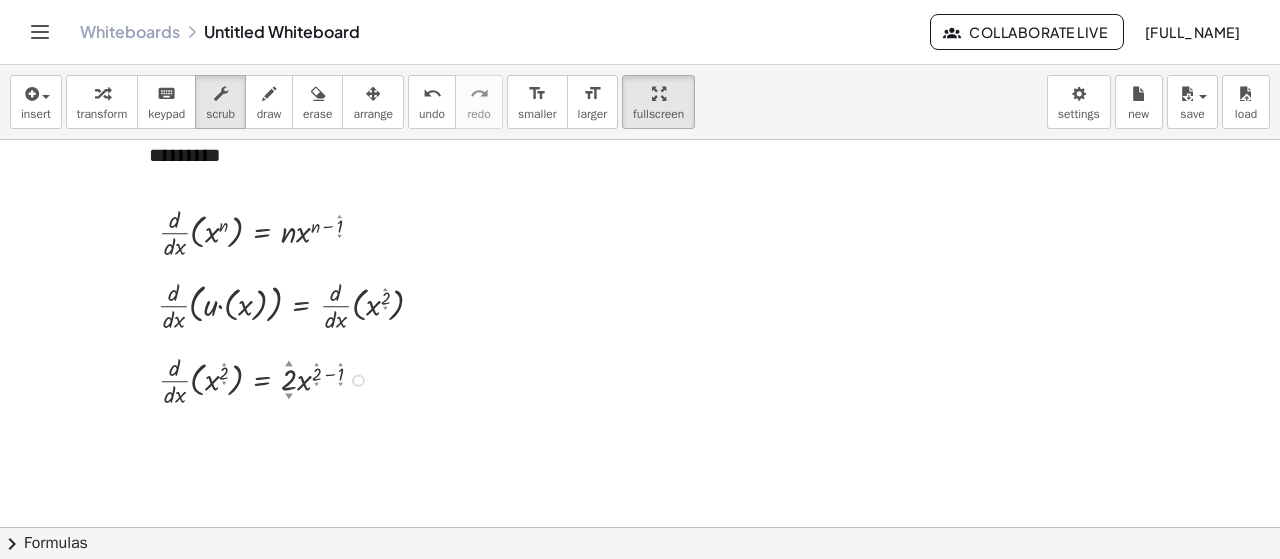 click at bounding box center [358, 380] 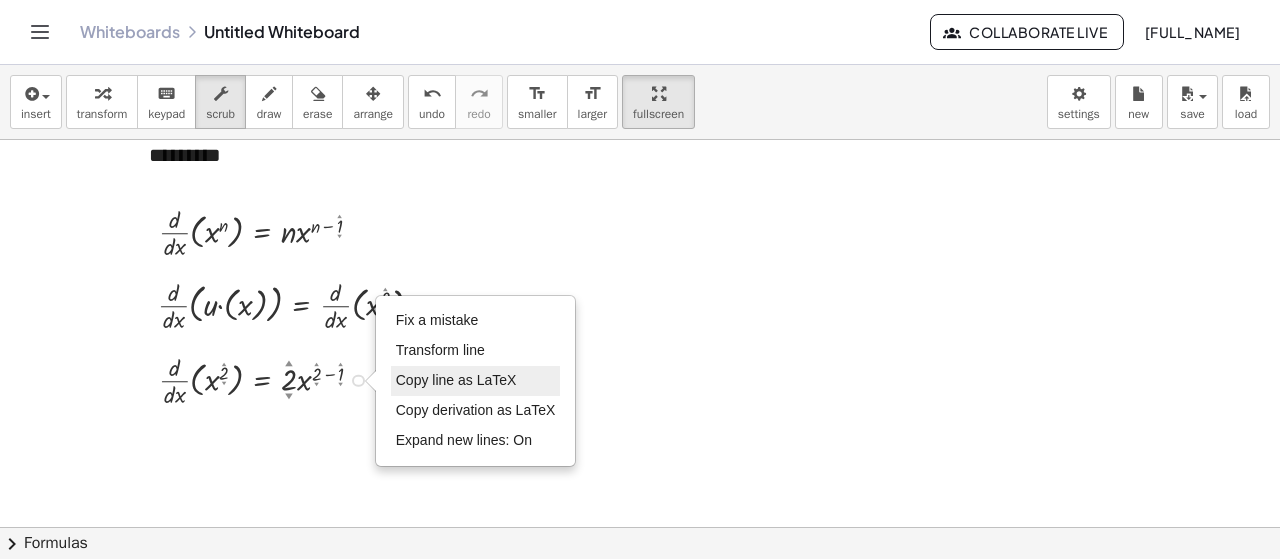 click on "Copy line as LaTeX" at bounding box center [456, 380] 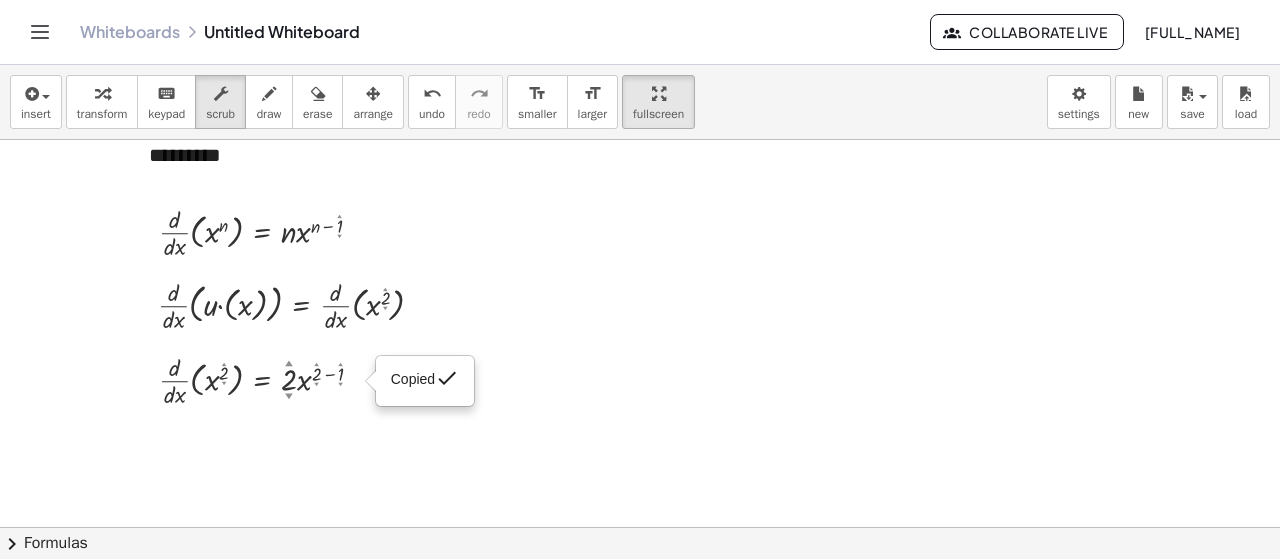 click at bounding box center (640, 193) 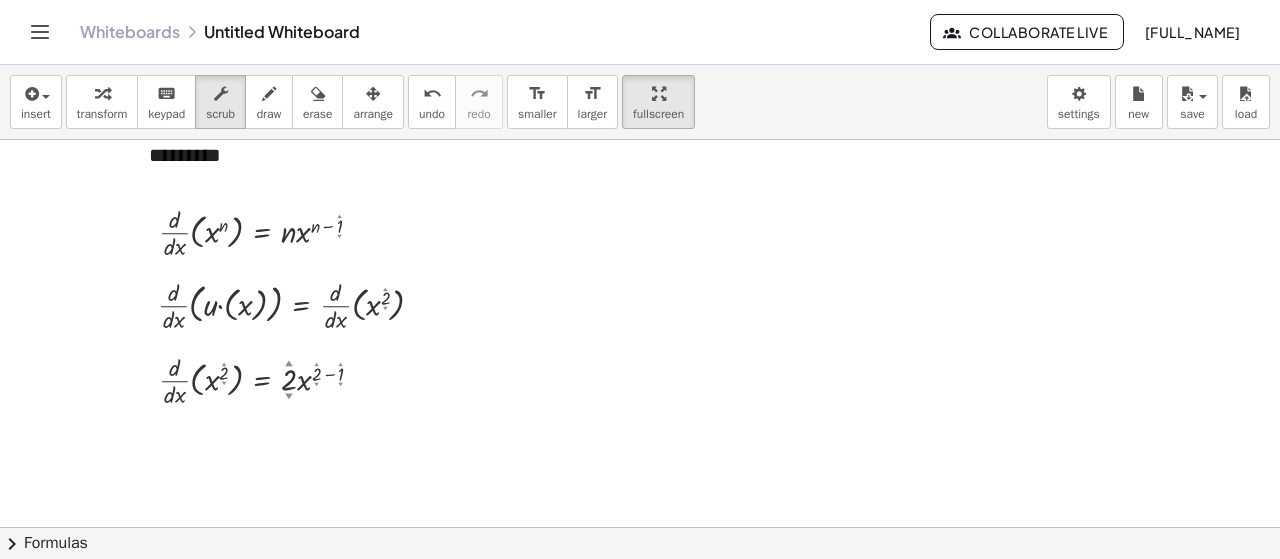 click at bounding box center (640, 193) 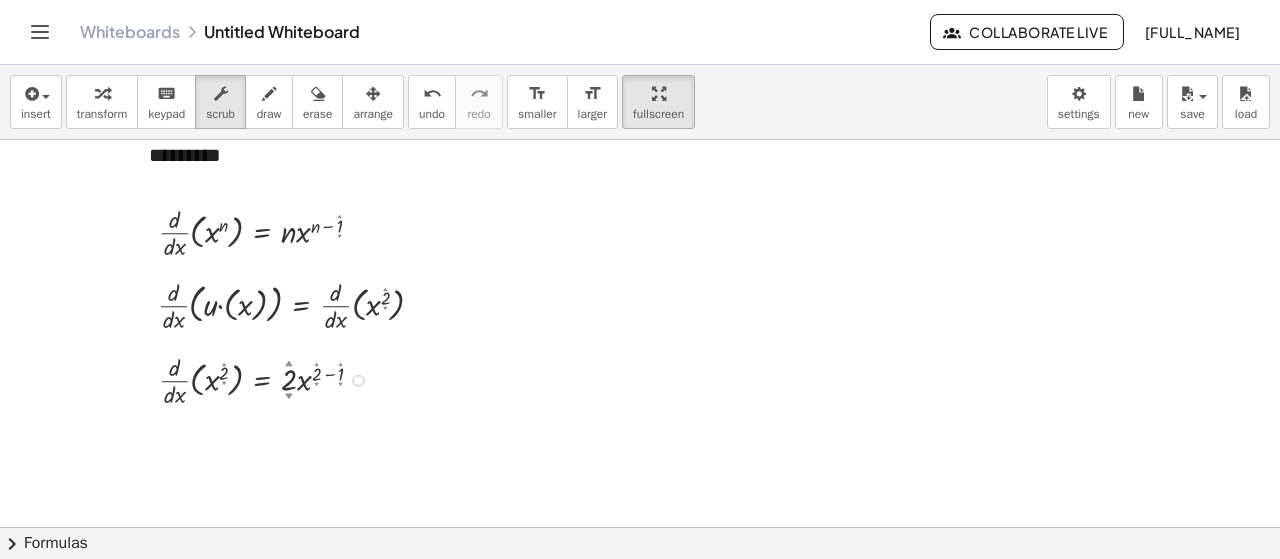 click on "Copied done" at bounding box center [358, 380] 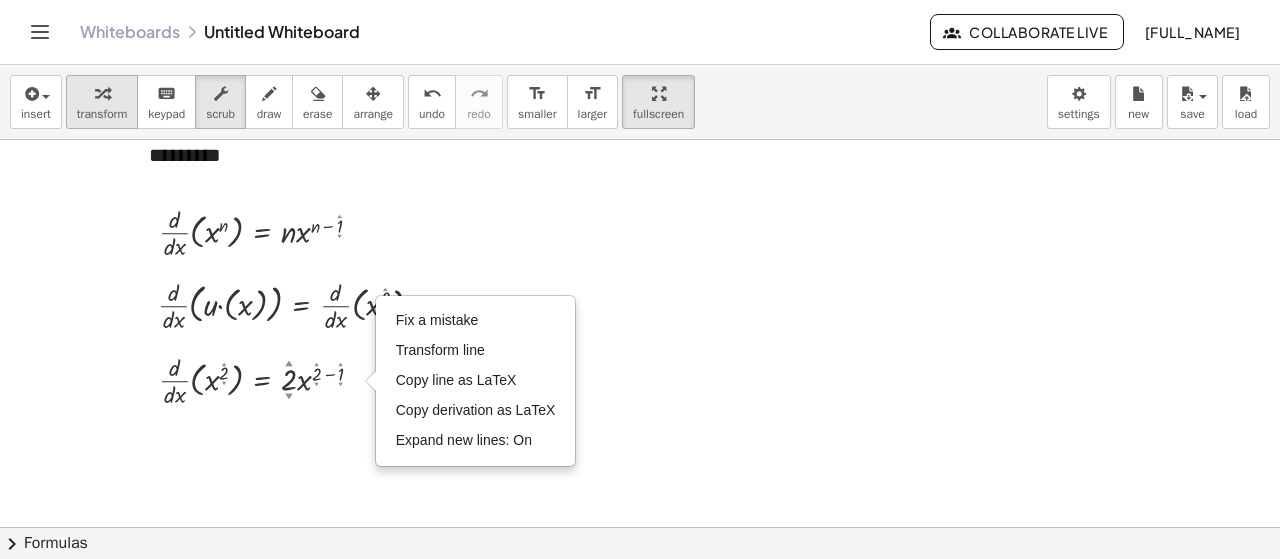 click on "transform" at bounding box center (102, 114) 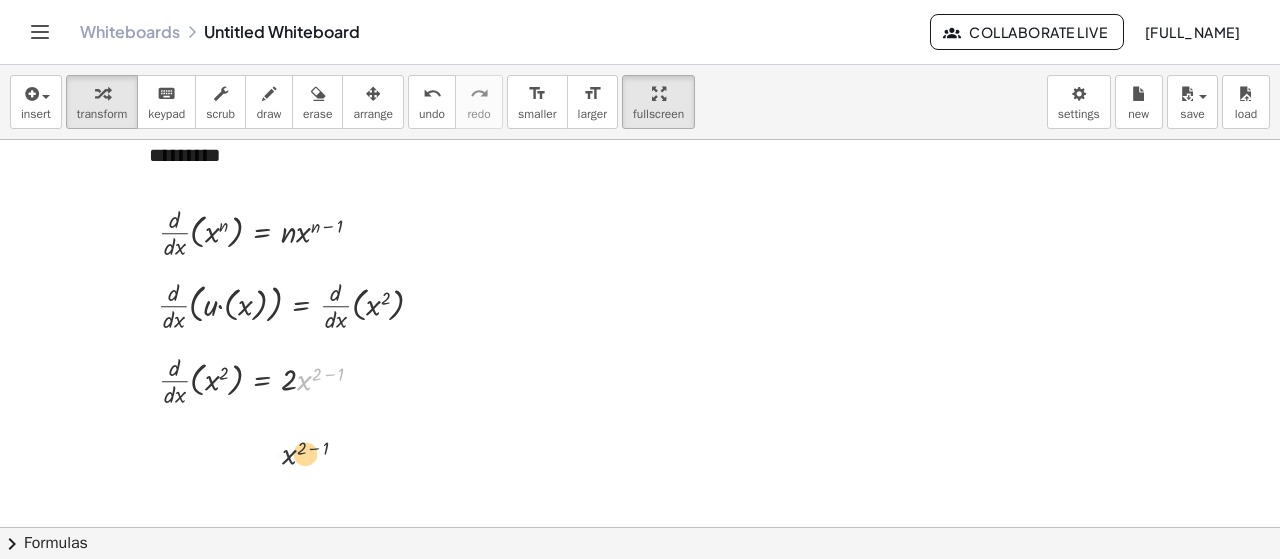 drag, startPoint x: 302, startPoint y: 390, endPoint x: 286, endPoint y: 473, distance: 84.5281 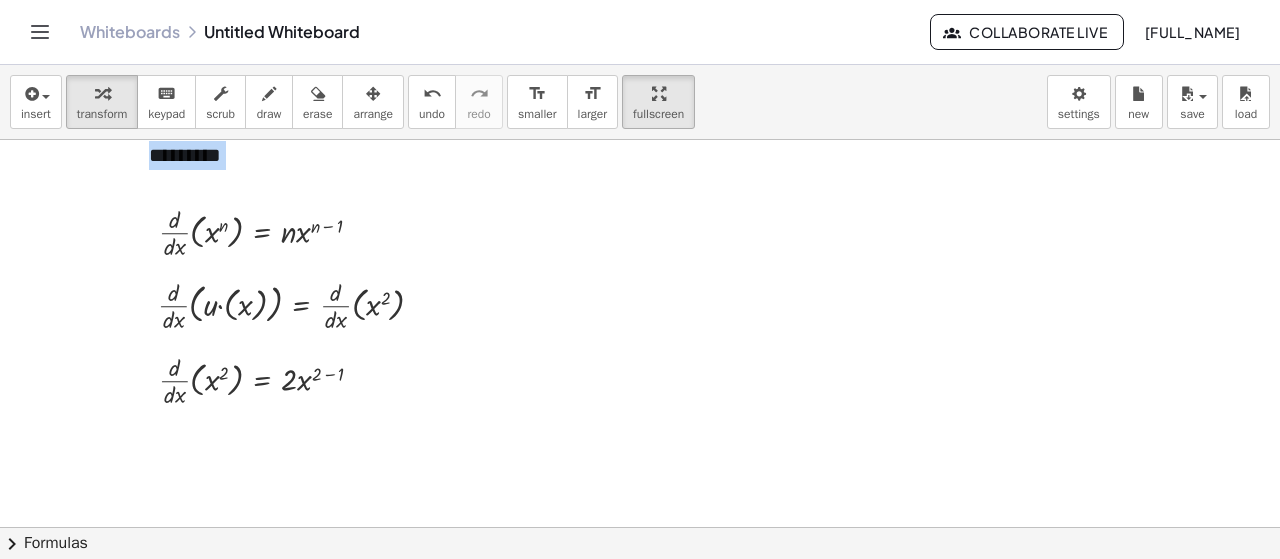 drag, startPoint x: 268, startPoint y: 422, endPoint x: 243, endPoint y: 471, distance: 55.00909 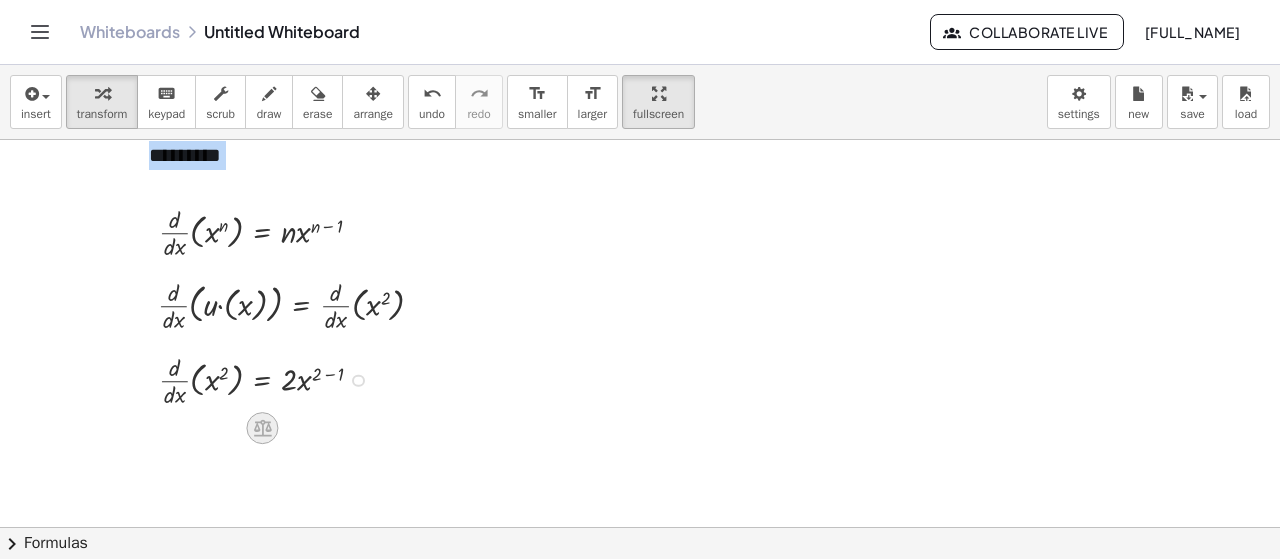 click 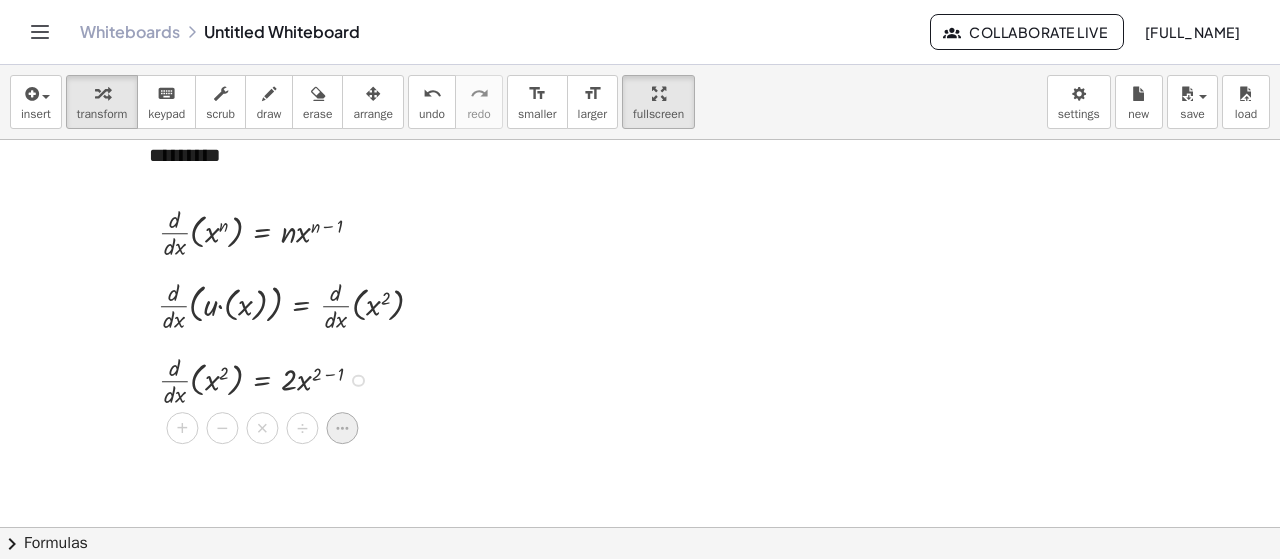 click 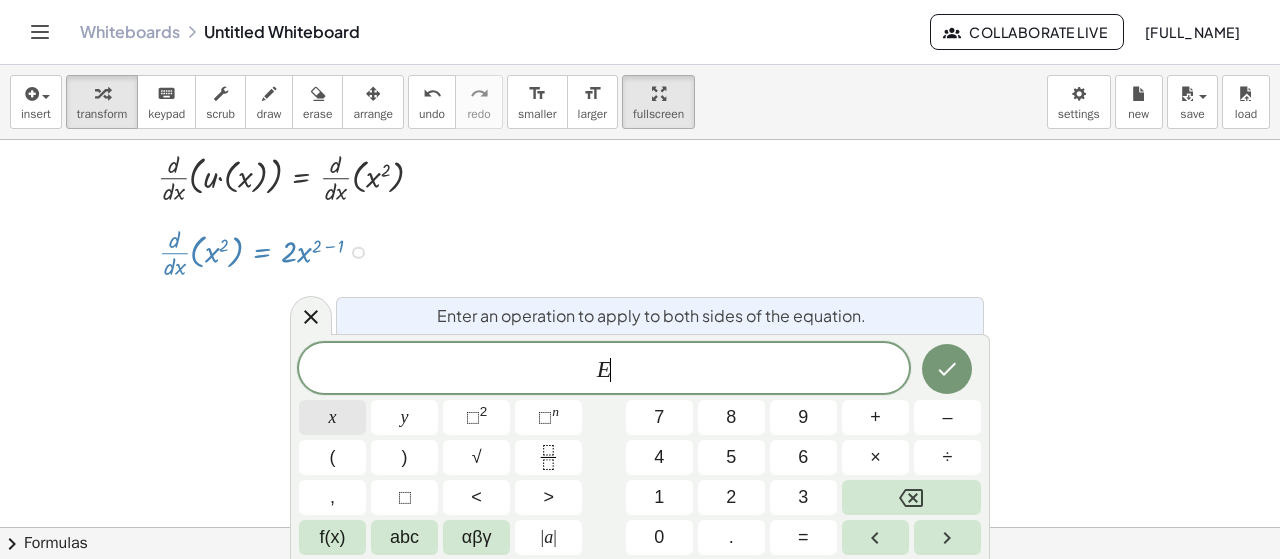scroll, scrollTop: 530, scrollLeft: 0, axis: vertical 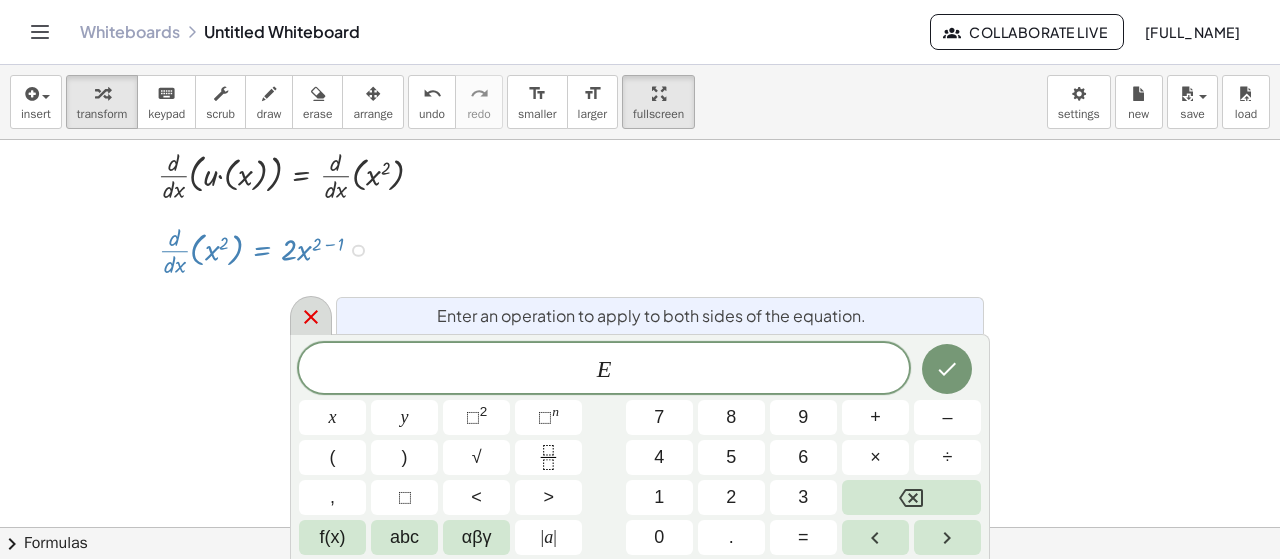 click 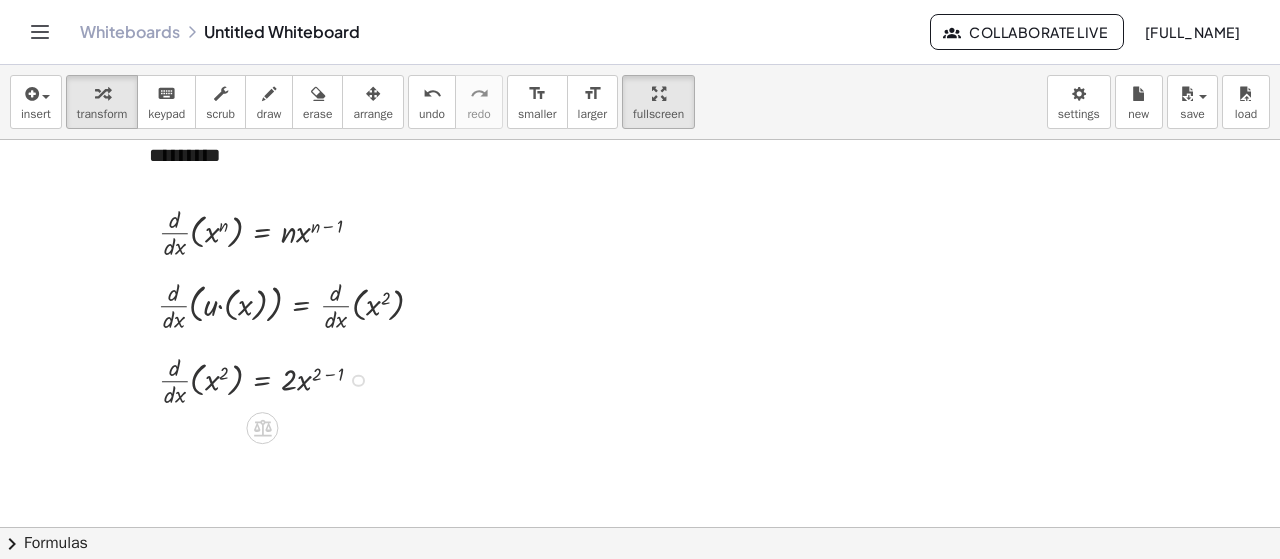 scroll, scrollTop: 400, scrollLeft: 0, axis: vertical 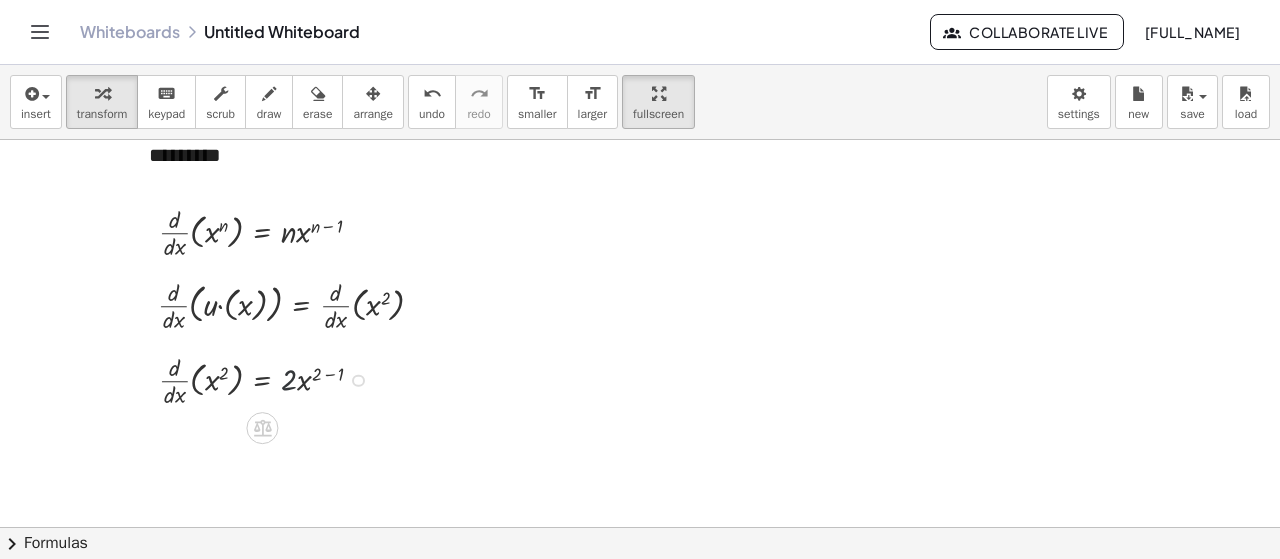 click at bounding box center (269, 379) 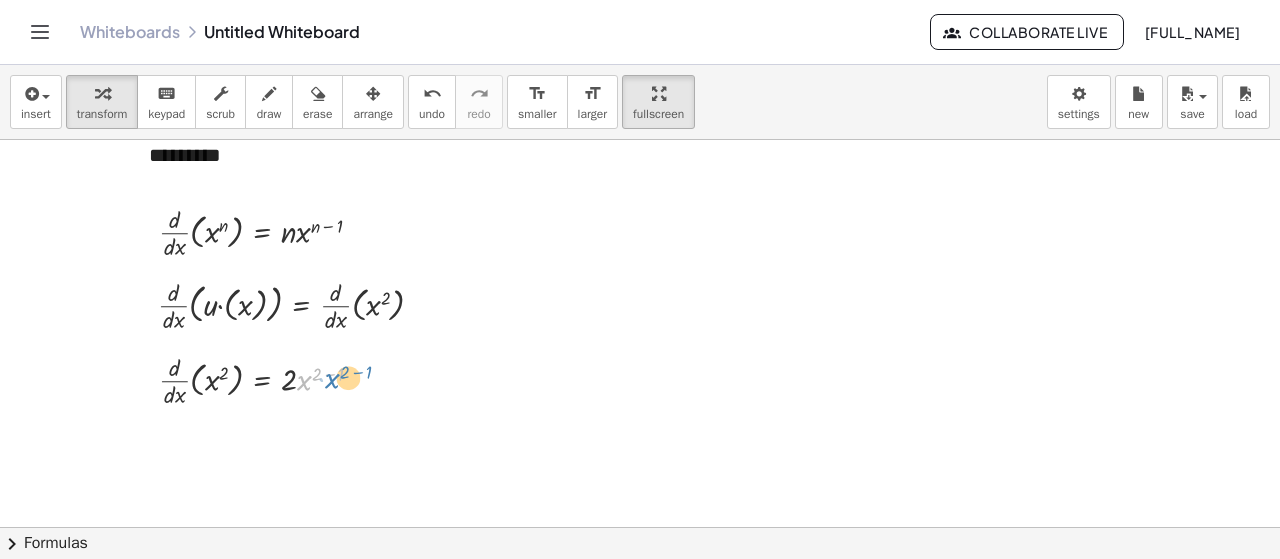 drag, startPoint x: 310, startPoint y: 377, endPoint x: 338, endPoint y: 375, distance: 28.071337 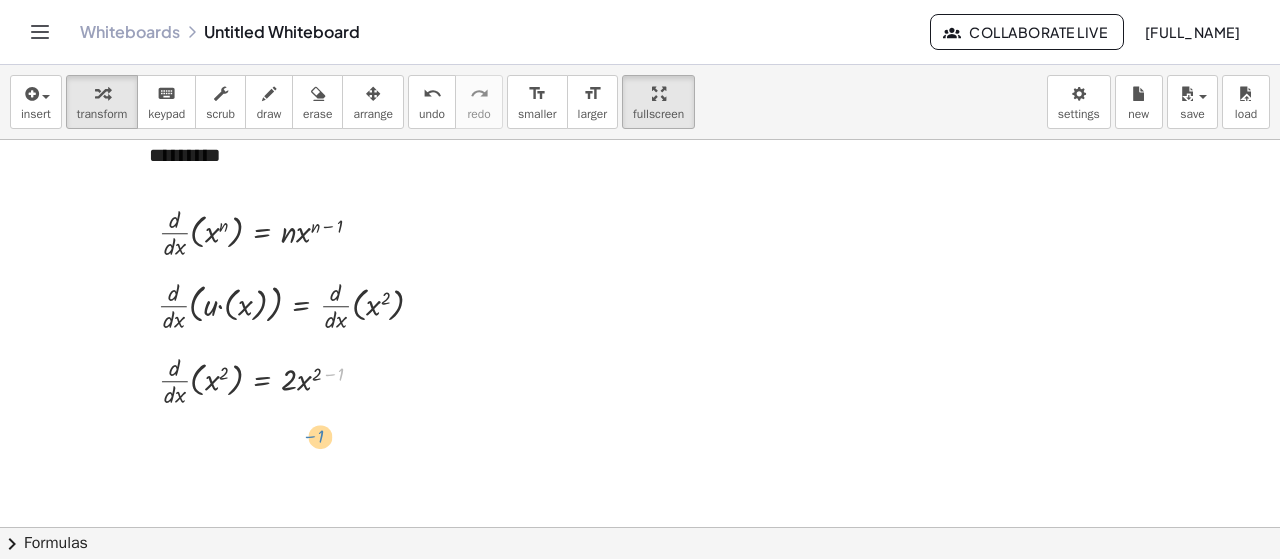 drag, startPoint x: 341, startPoint y: 370, endPoint x: 322, endPoint y: 433, distance: 65.802734 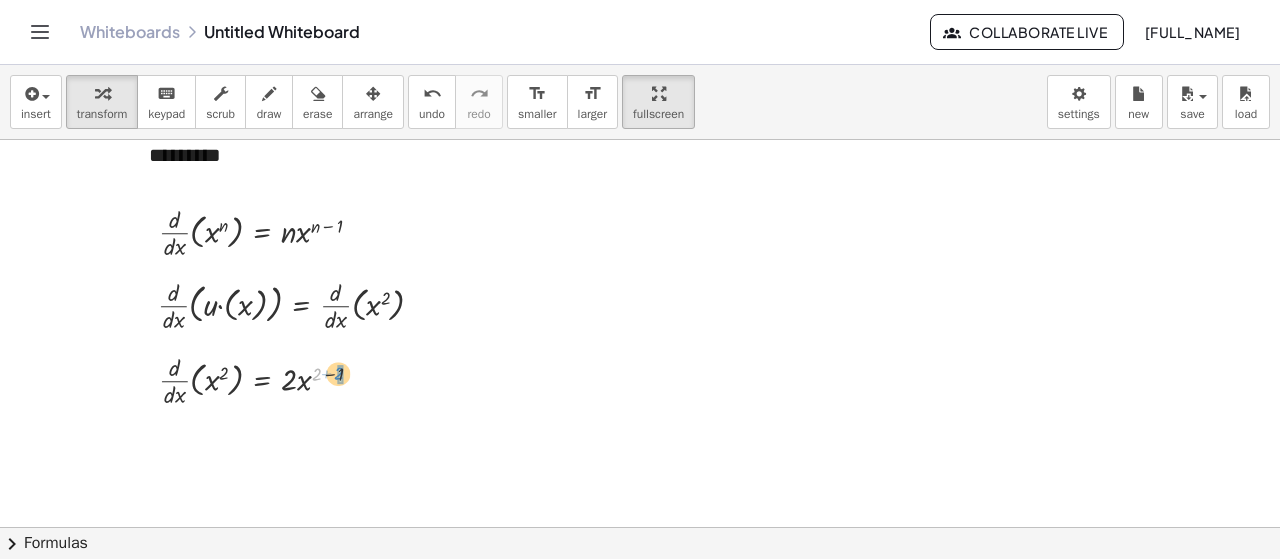 drag, startPoint x: 320, startPoint y: 370, endPoint x: 340, endPoint y: 371, distance: 20.024984 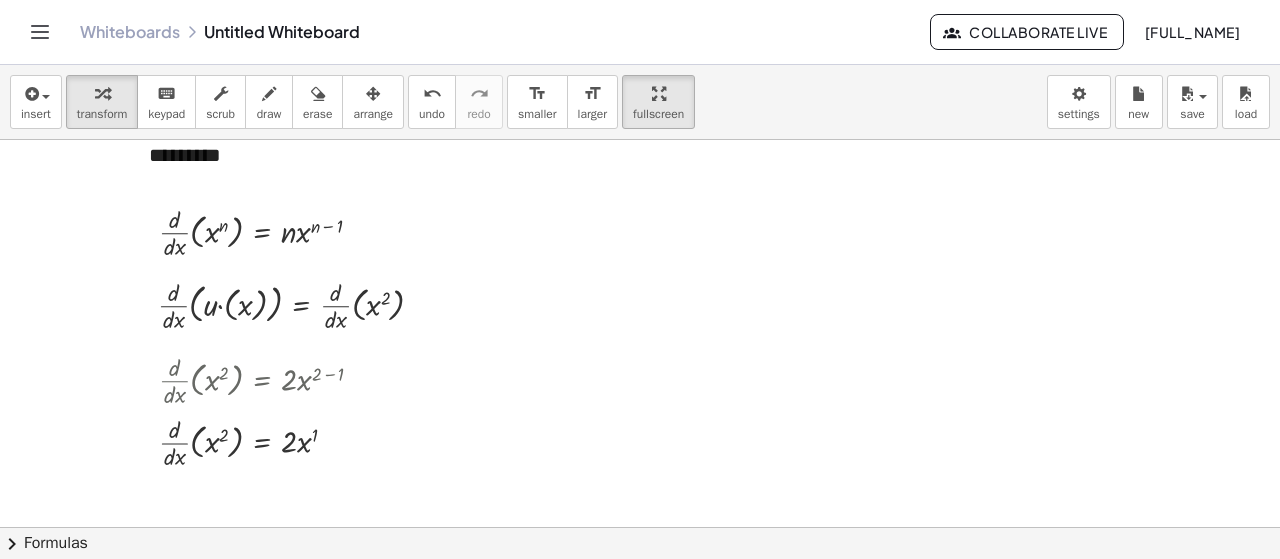 scroll, scrollTop: 500, scrollLeft: 0, axis: vertical 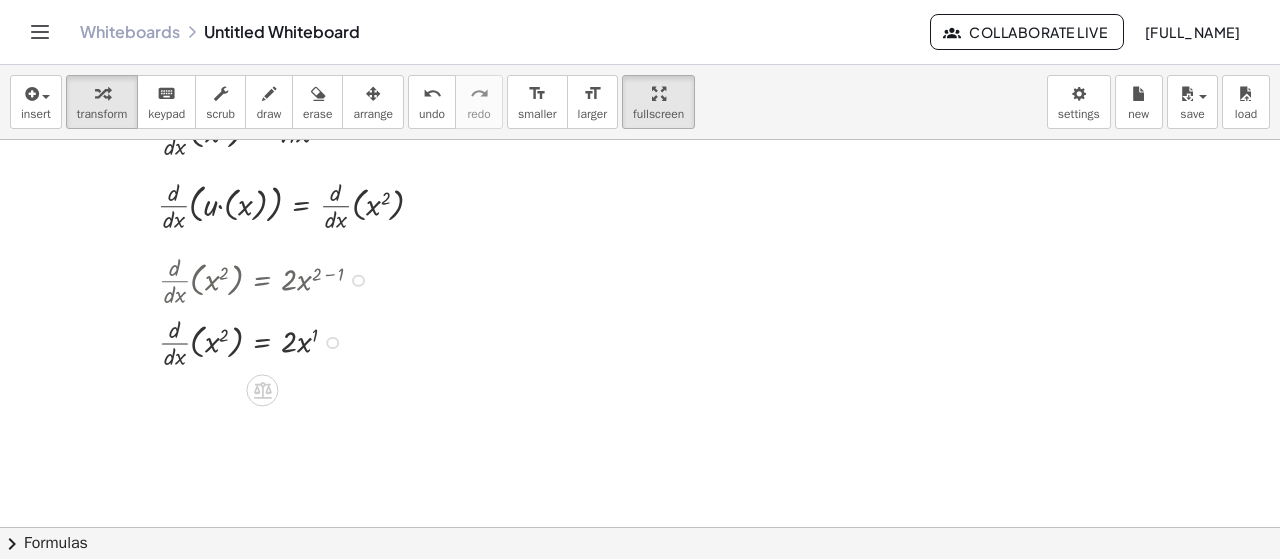 click at bounding box center (269, 341) 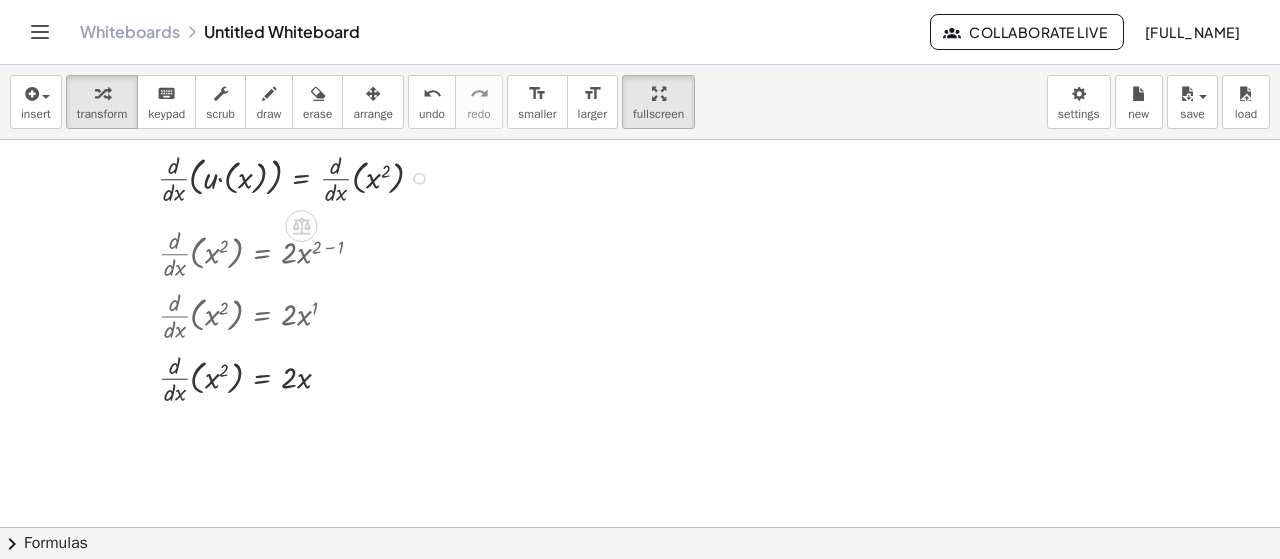 scroll, scrollTop: 600, scrollLeft: 0, axis: vertical 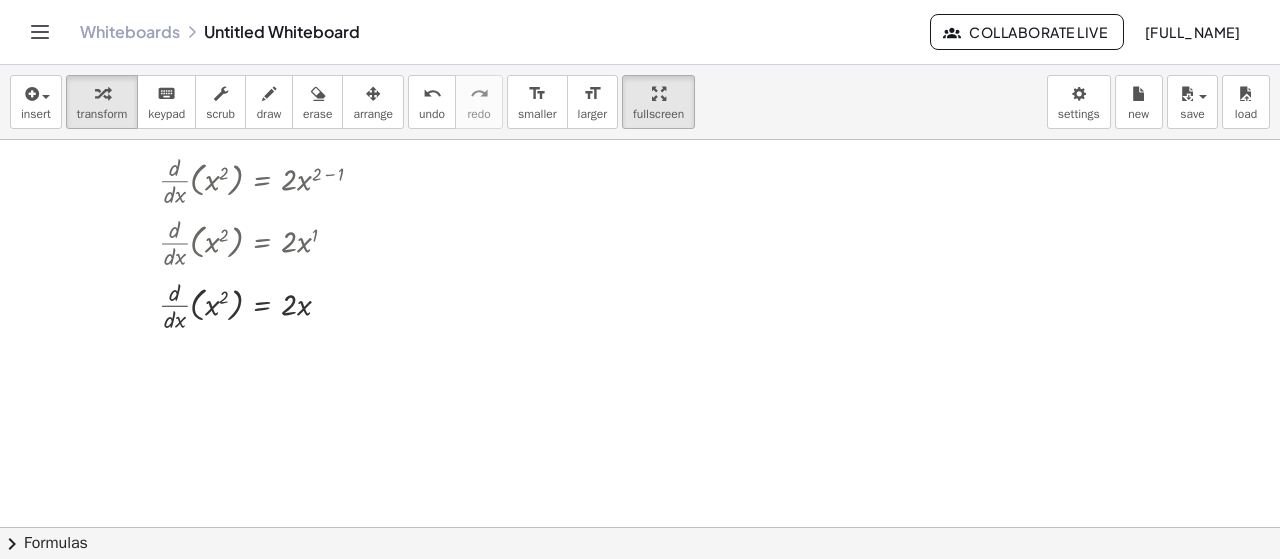 click at bounding box center (640, 123) 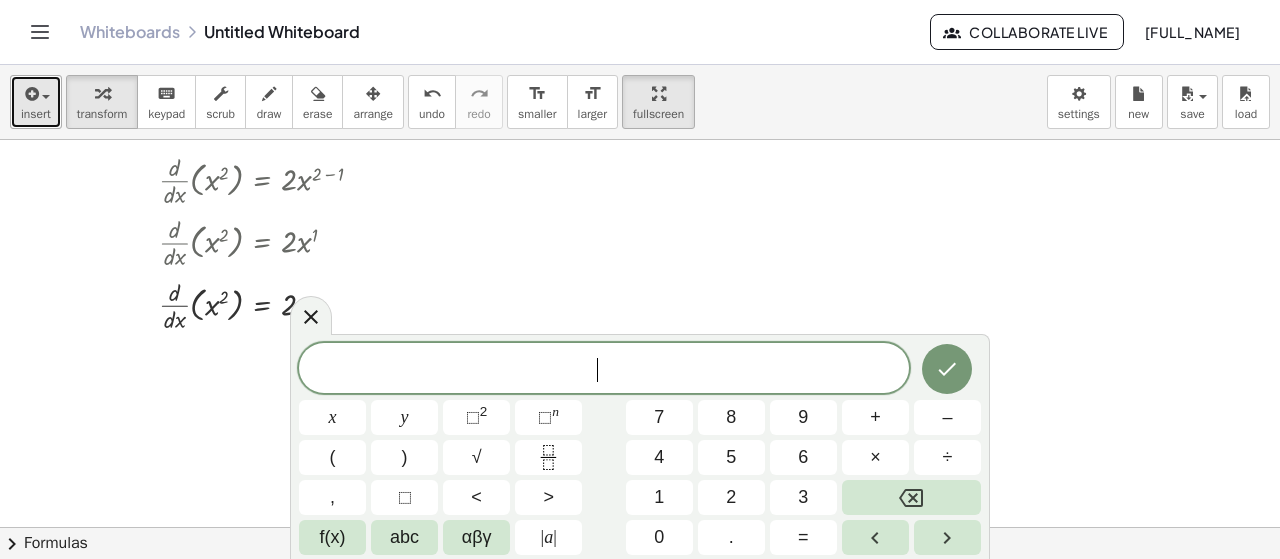 click on "insert" at bounding box center (36, 114) 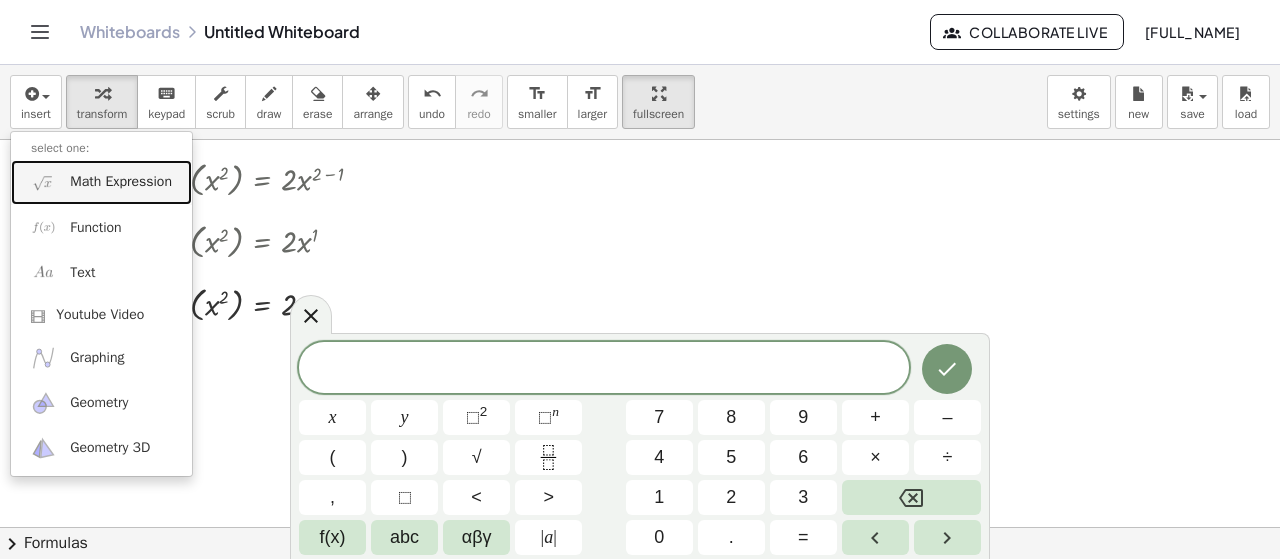 click on "Math Expression" at bounding box center (121, 182) 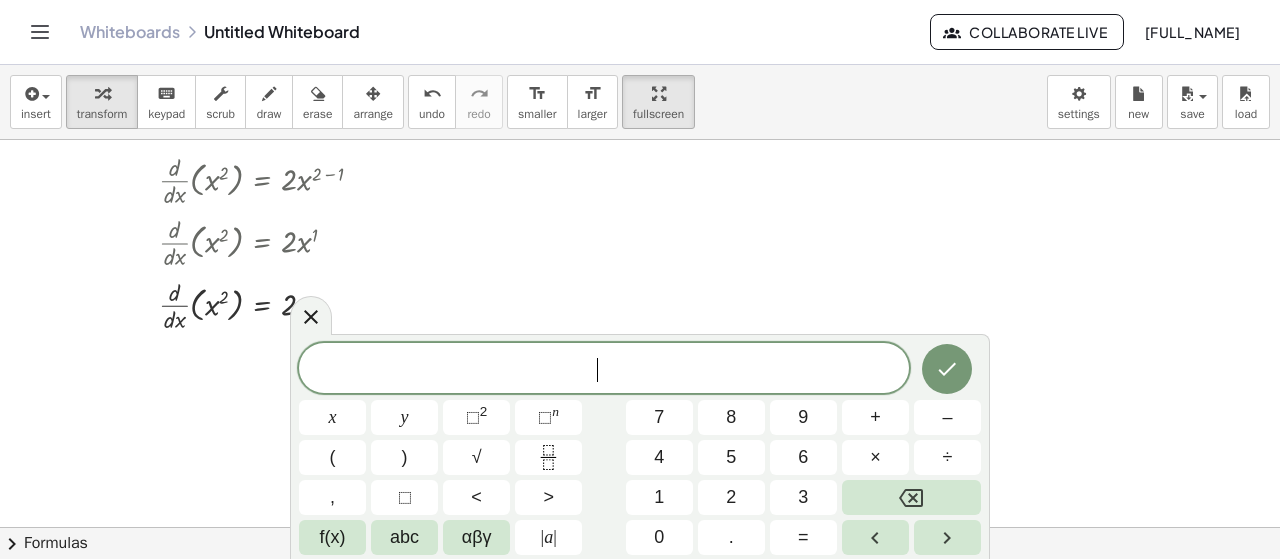 scroll, scrollTop: 700, scrollLeft: 0, axis: vertical 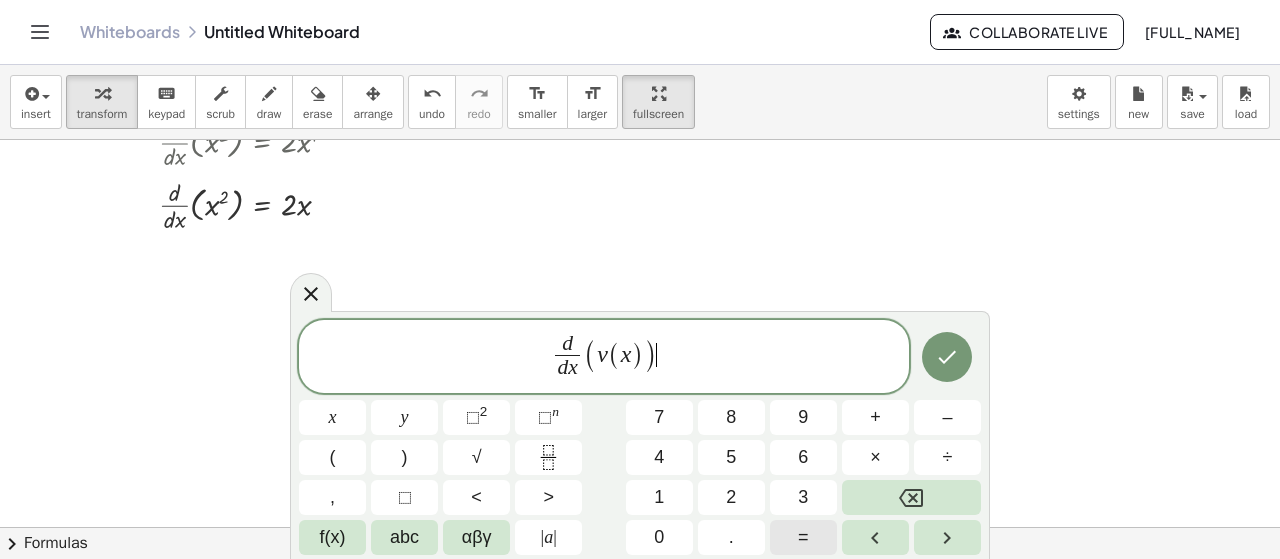 click on "=" at bounding box center (803, 537) 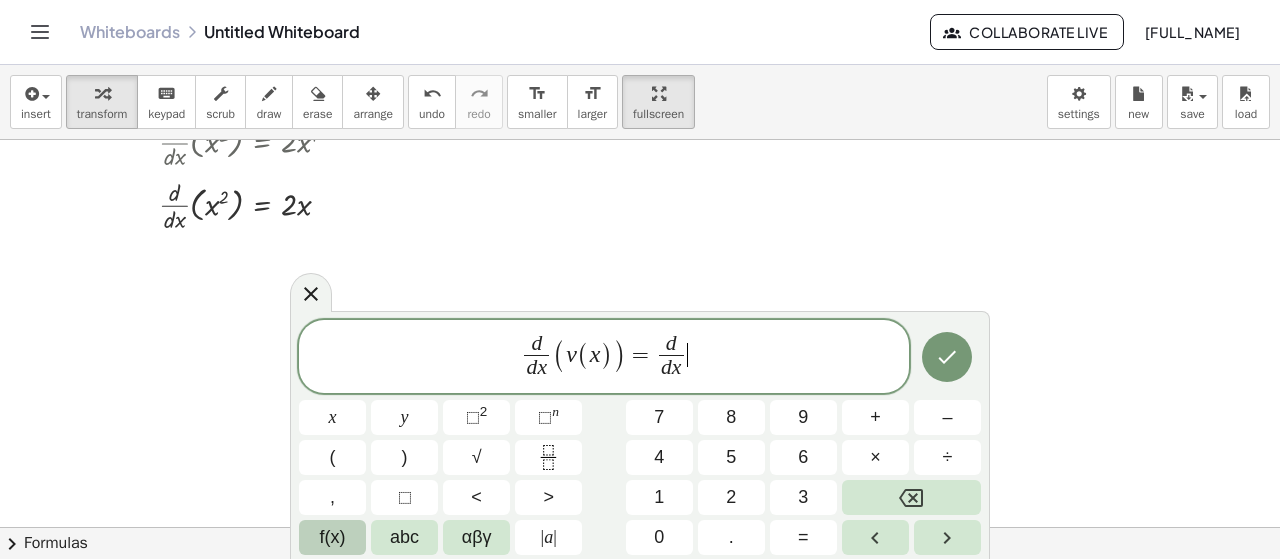 click on "f(x)" at bounding box center [332, 537] 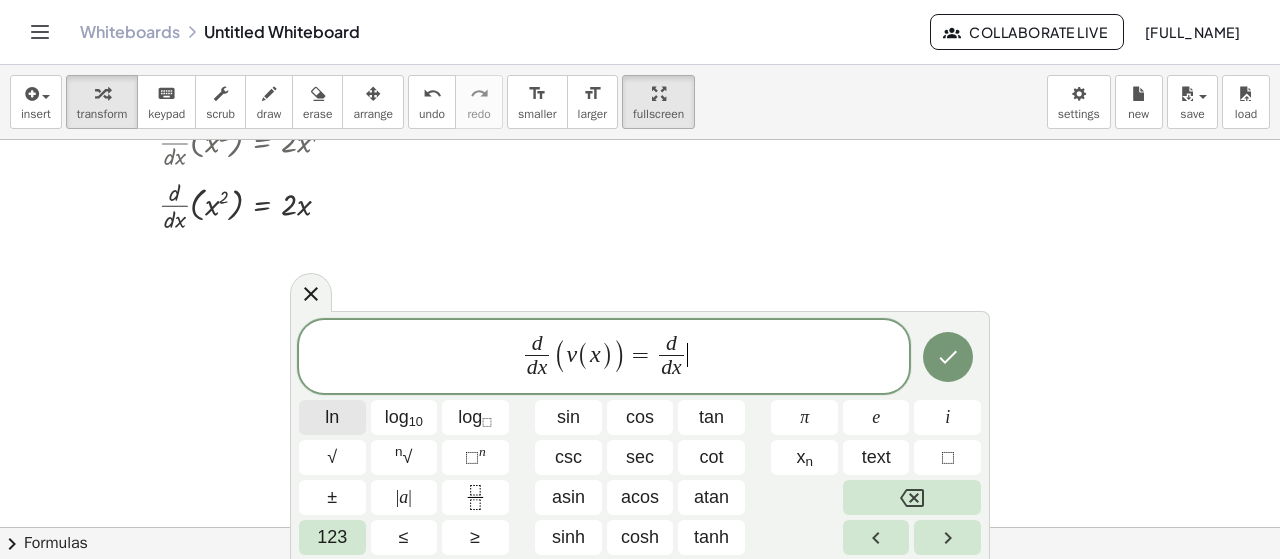 click on "ln" at bounding box center (332, 417) 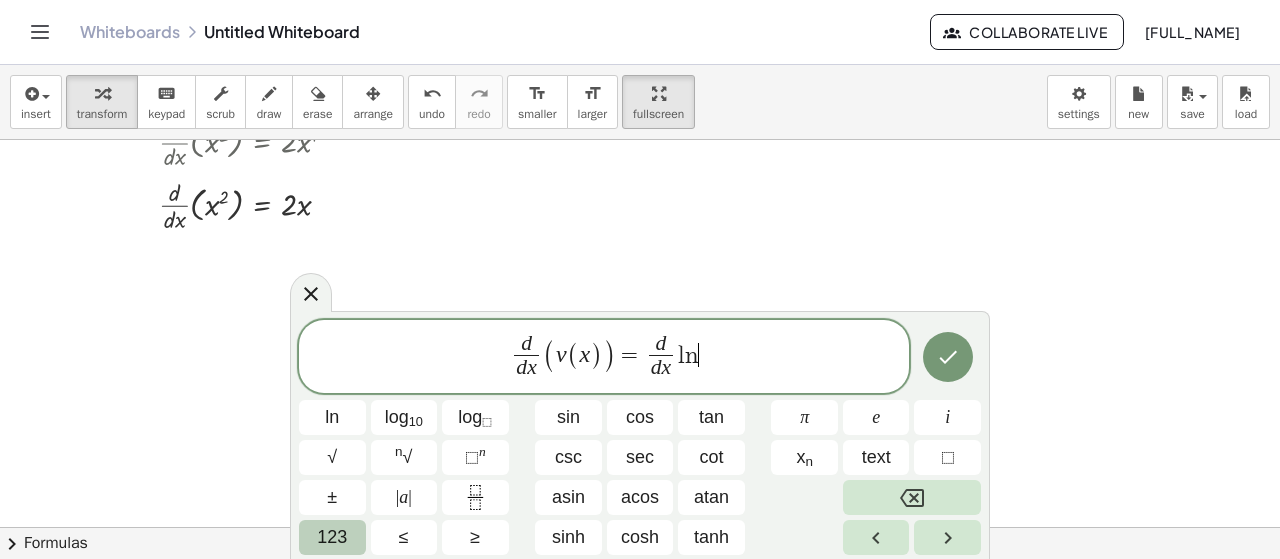click on "123" at bounding box center [332, 537] 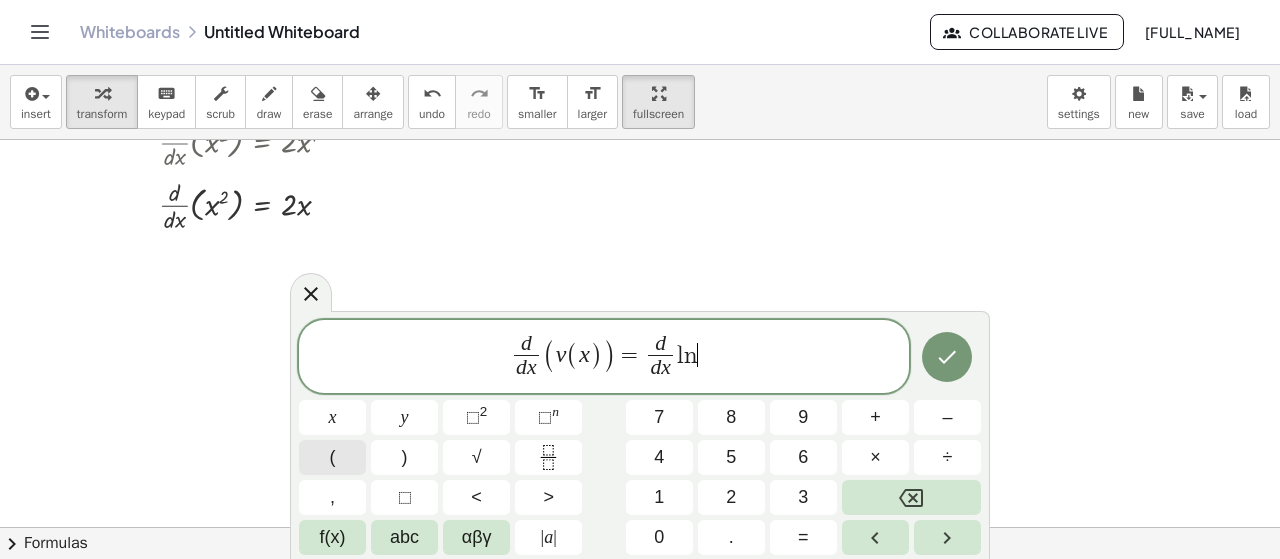 click on "(" at bounding box center [332, 457] 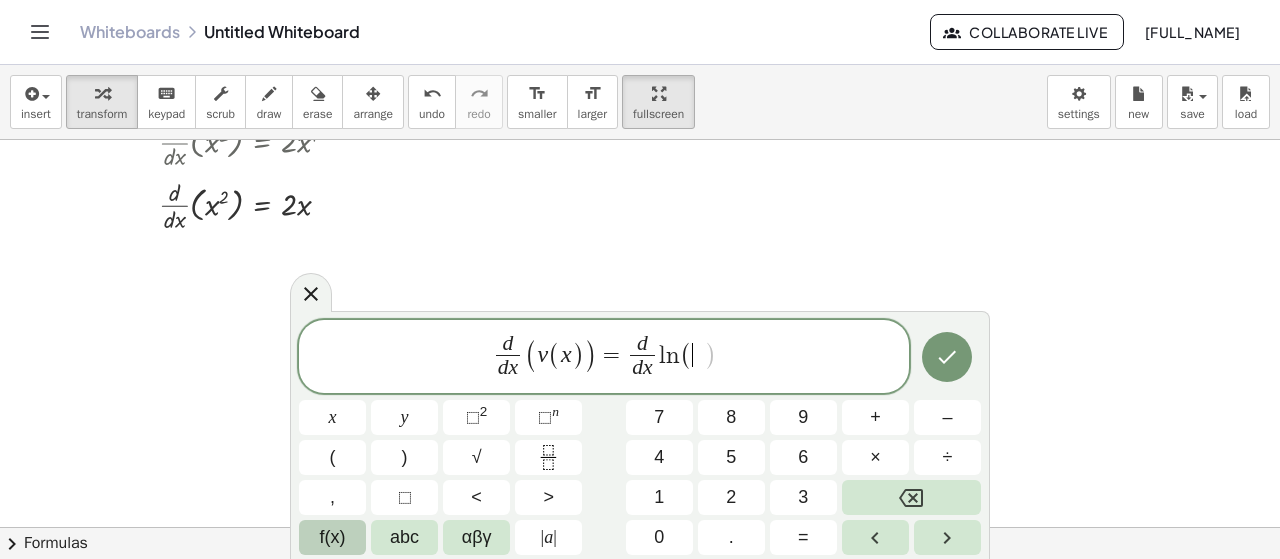 click on "f(x)" at bounding box center (332, 537) 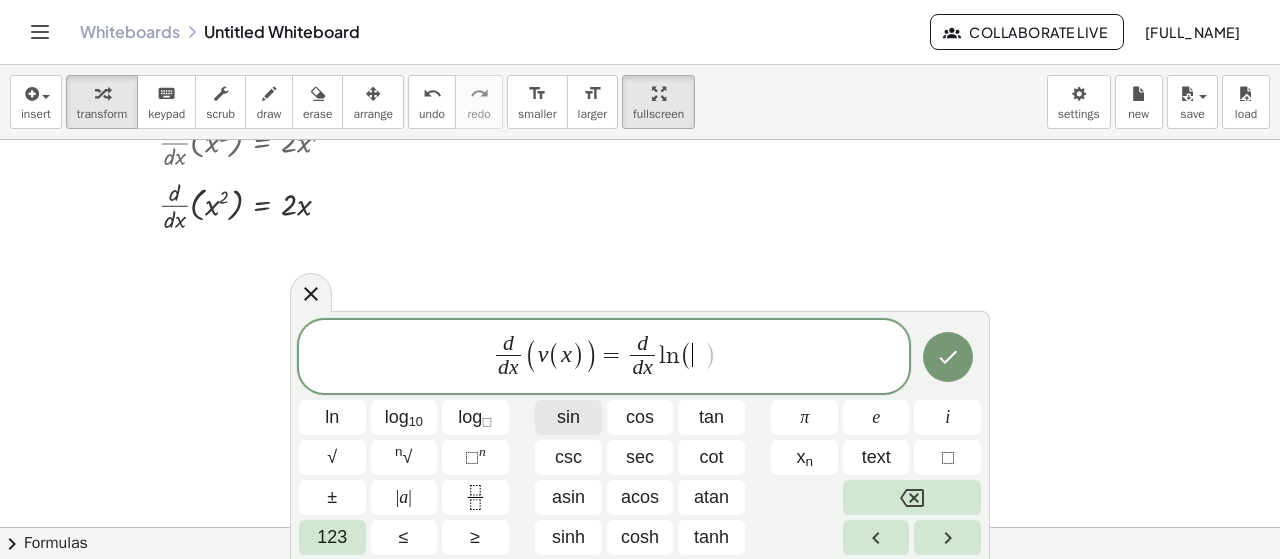 click on "sin" at bounding box center (568, 417) 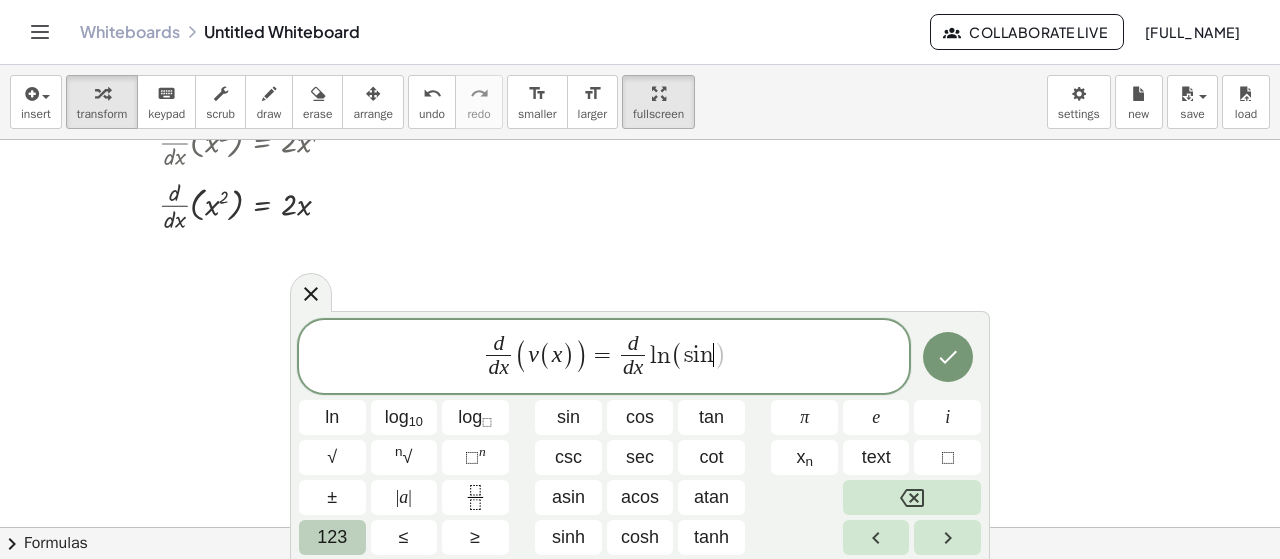 click on "123" at bounding box center (332, 537) 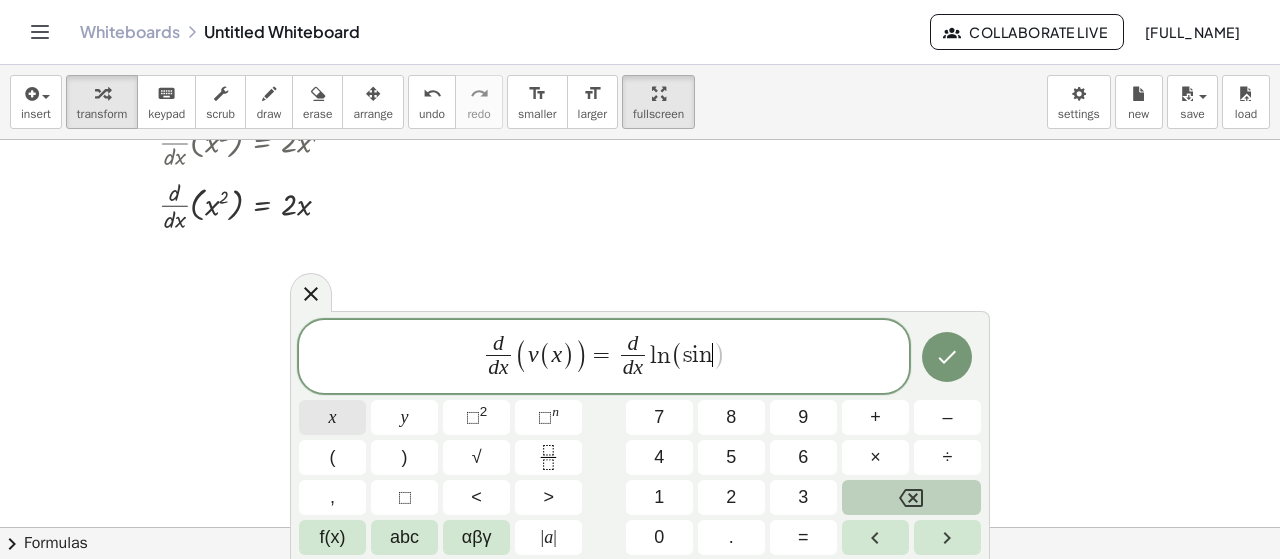 click on "x" at bounding box center [332, 417] 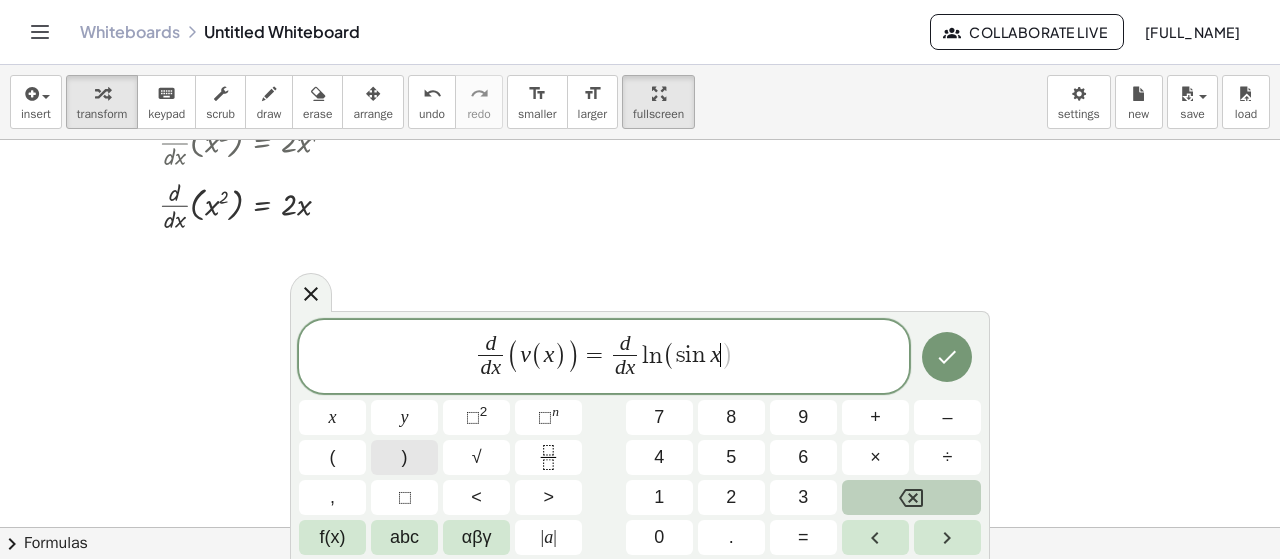 click on ")" at bounding box center [404, 457] 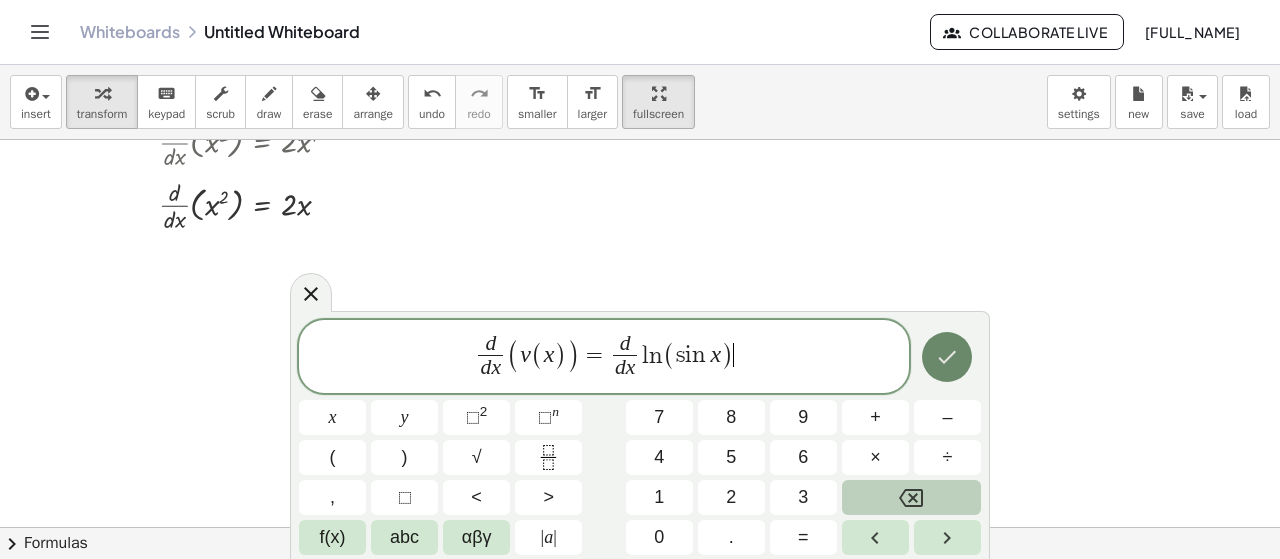 click 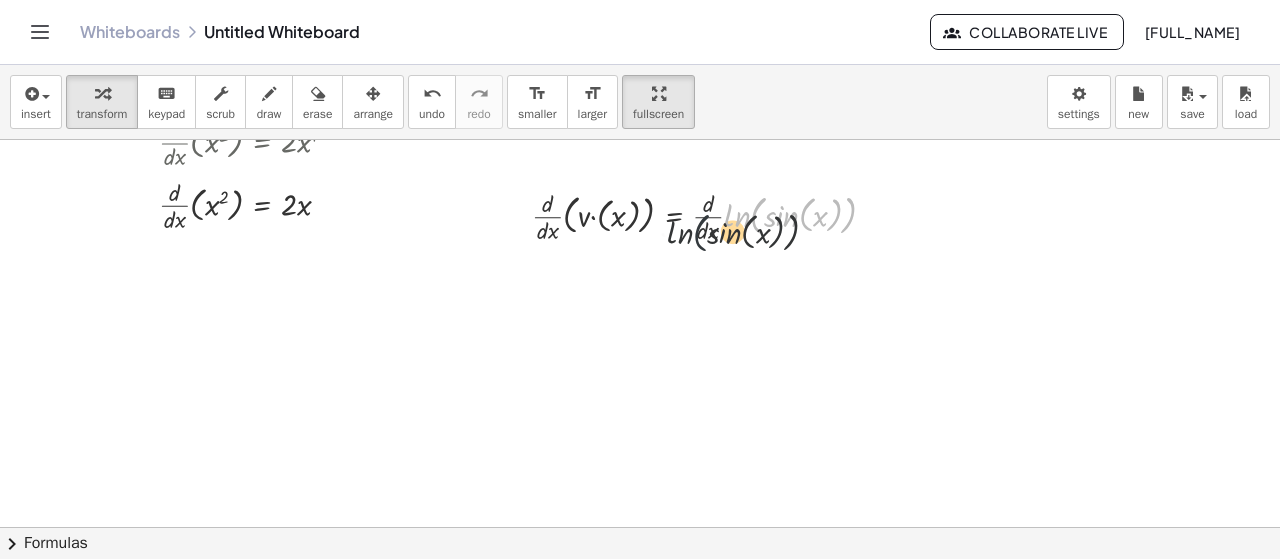 drag, startPoint x: 752, startPoint y: 213, endPoint x: 685, endPoint y: 233, distance: 69.92139 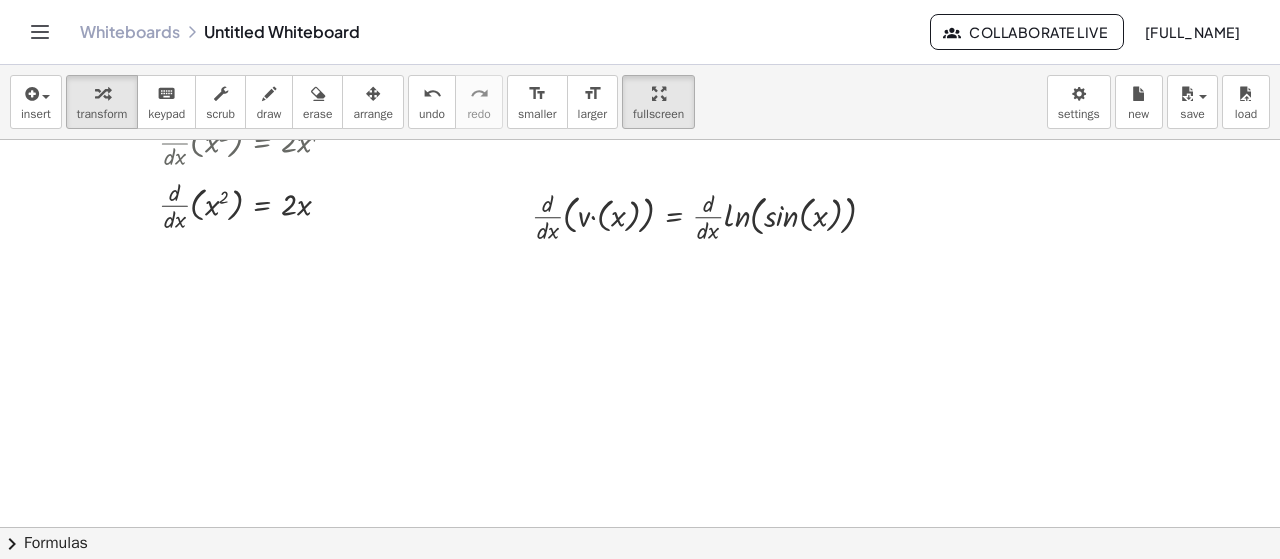 click on "arrange" at bounding box center (373, 114) 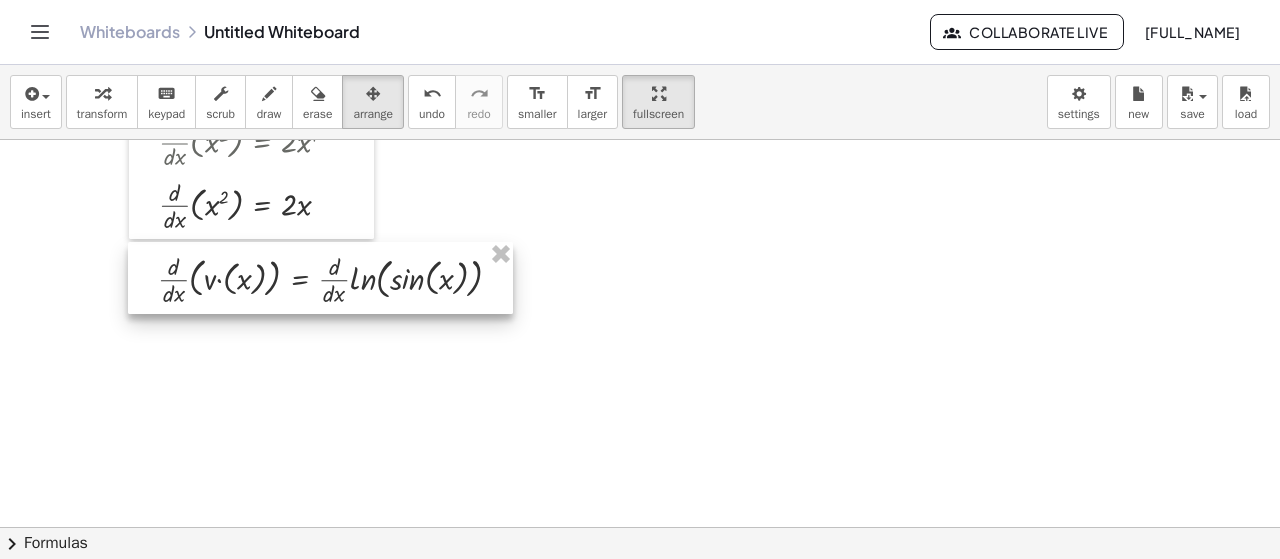 drag, startPoint x: 782, startPoint y: 230, endPoint x: 408, endPoint y: 293, distance: 379.26904 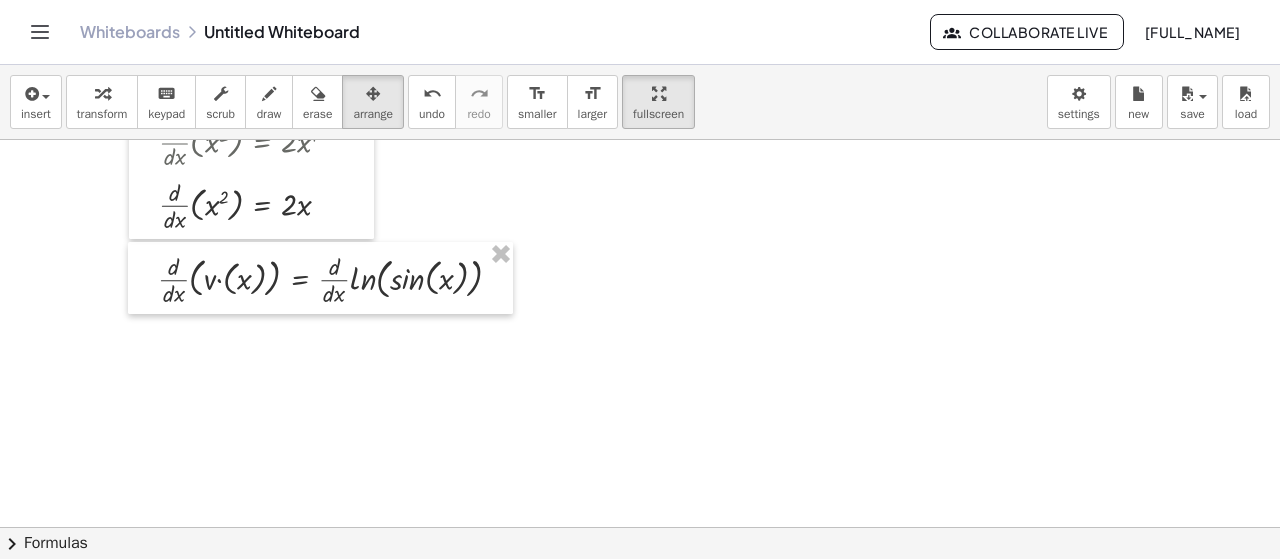 click at bounding box center [640, 23] 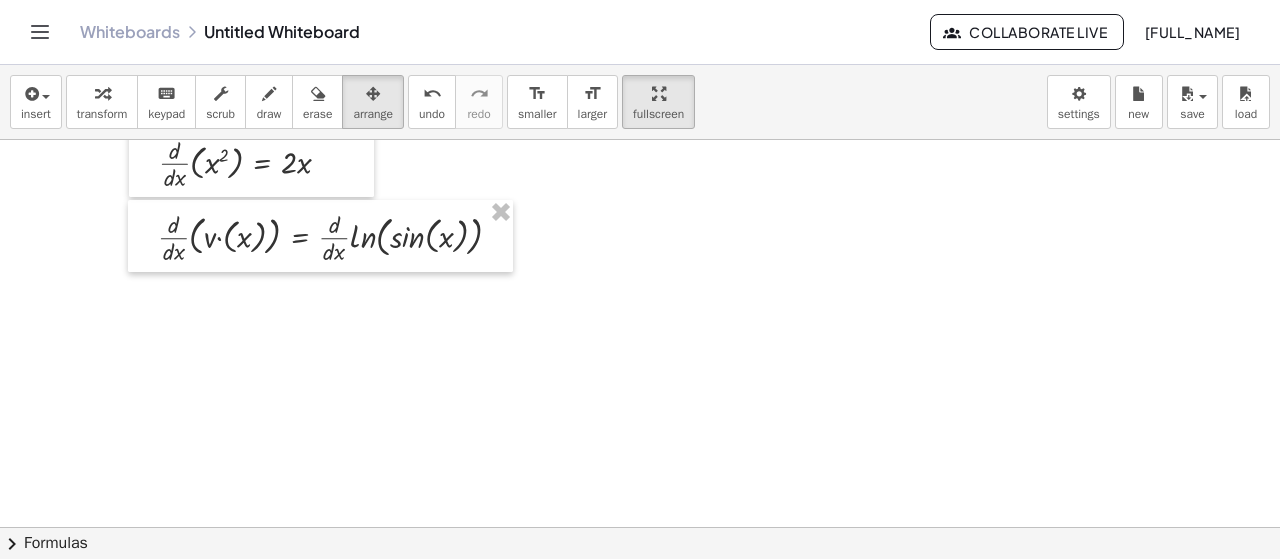 scroll, scrollTop: 777, scrollLeft: 0, axis: vertical 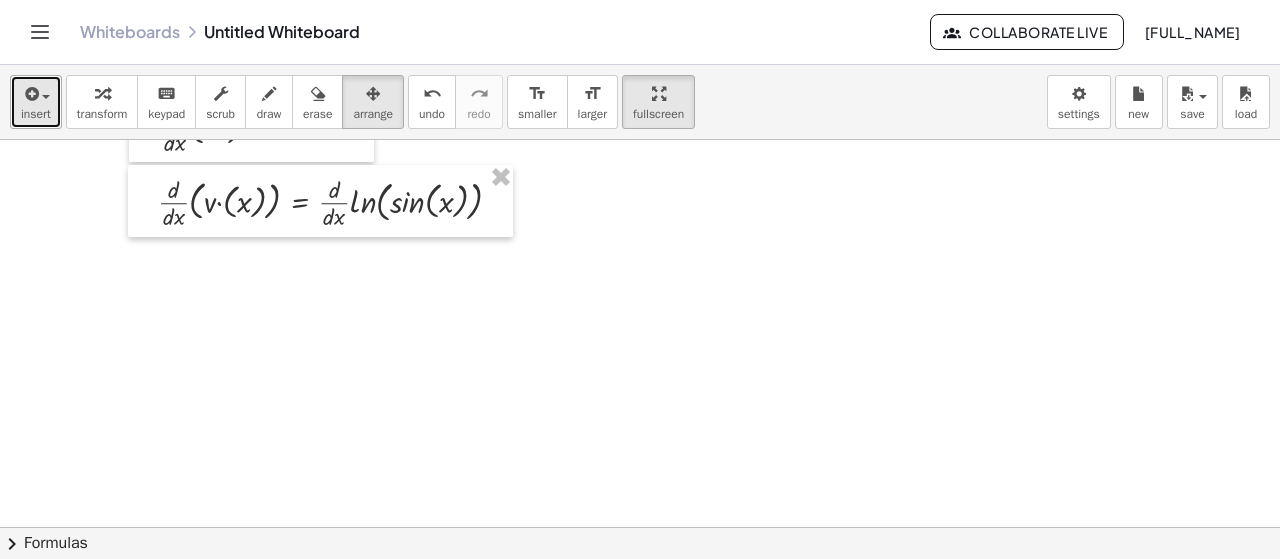 click on "insert" at bounding box center (36, 102) 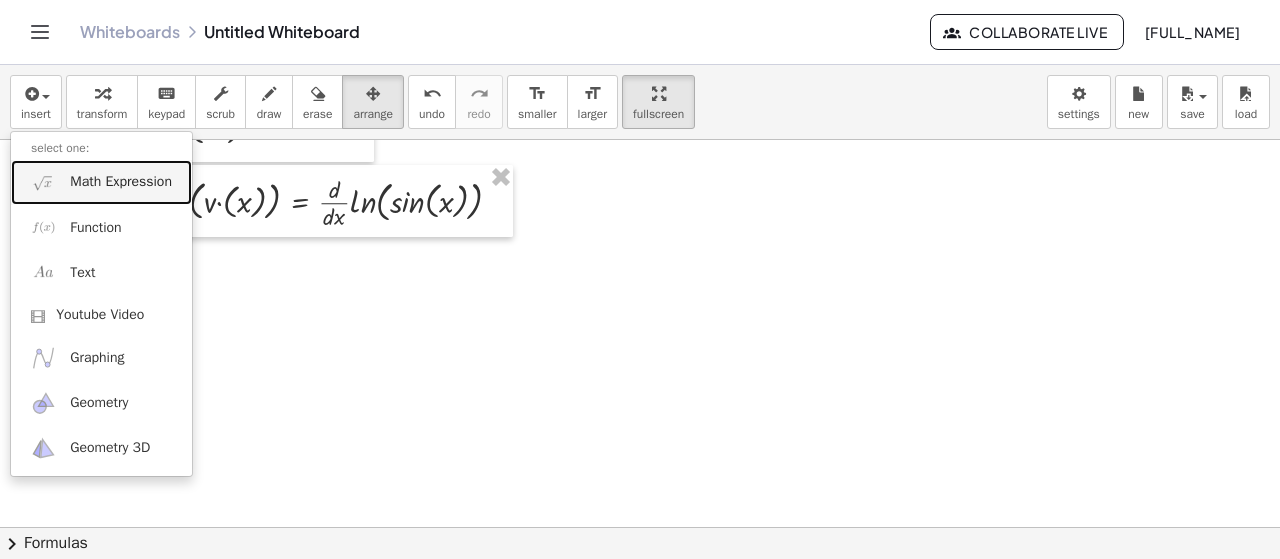 click on "Math Expression" at bounding box center (101, 182) 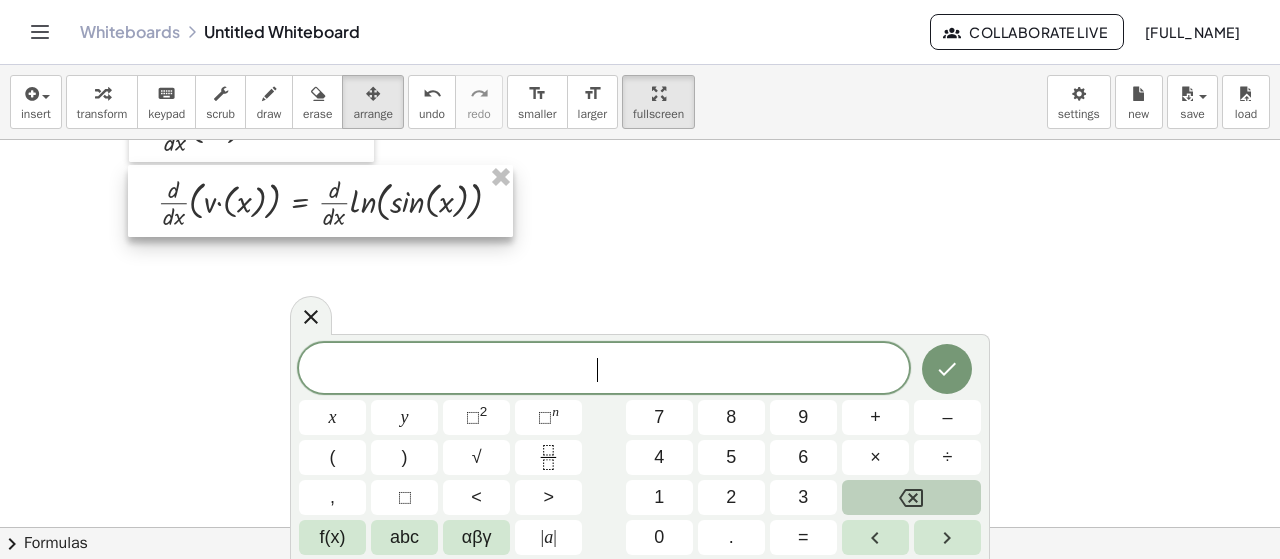 click at bounding box center [320, 201] 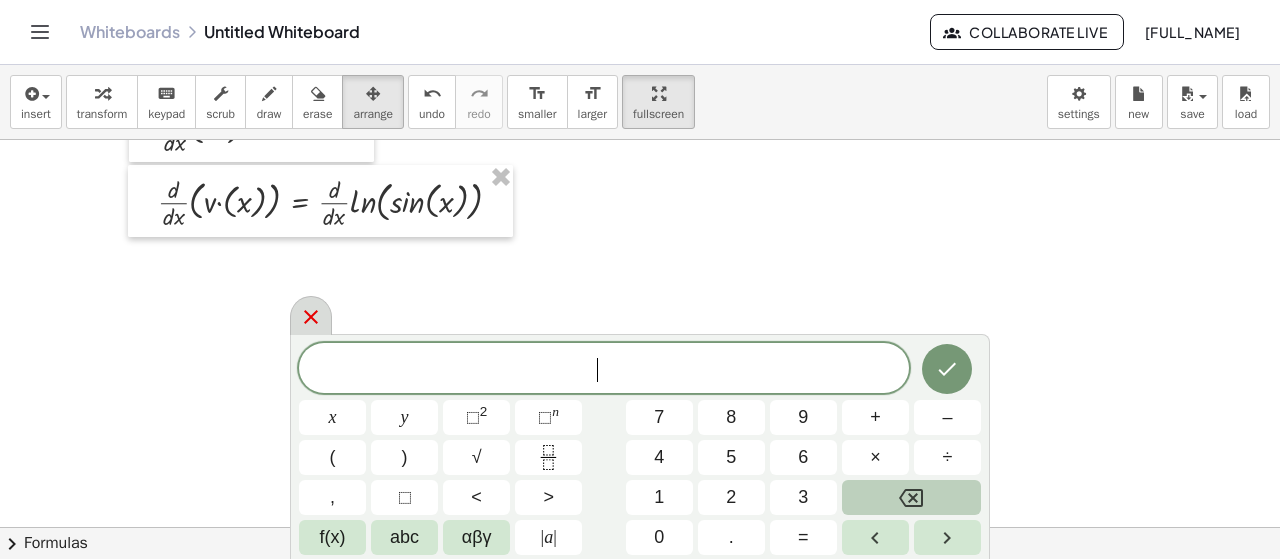 click 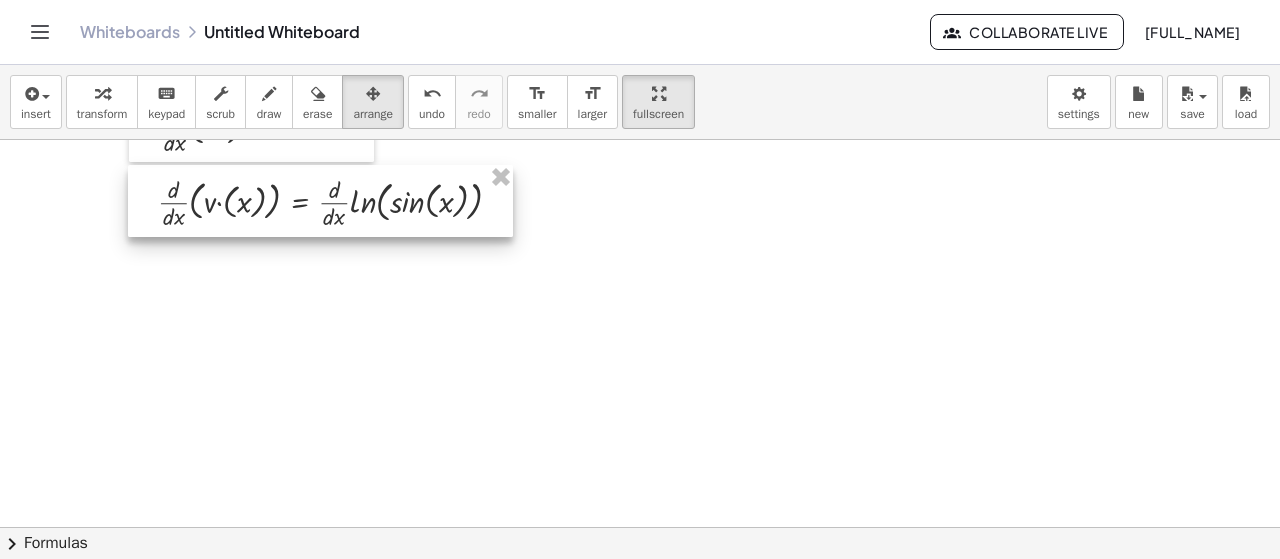 click at bounding box center [320, 201] 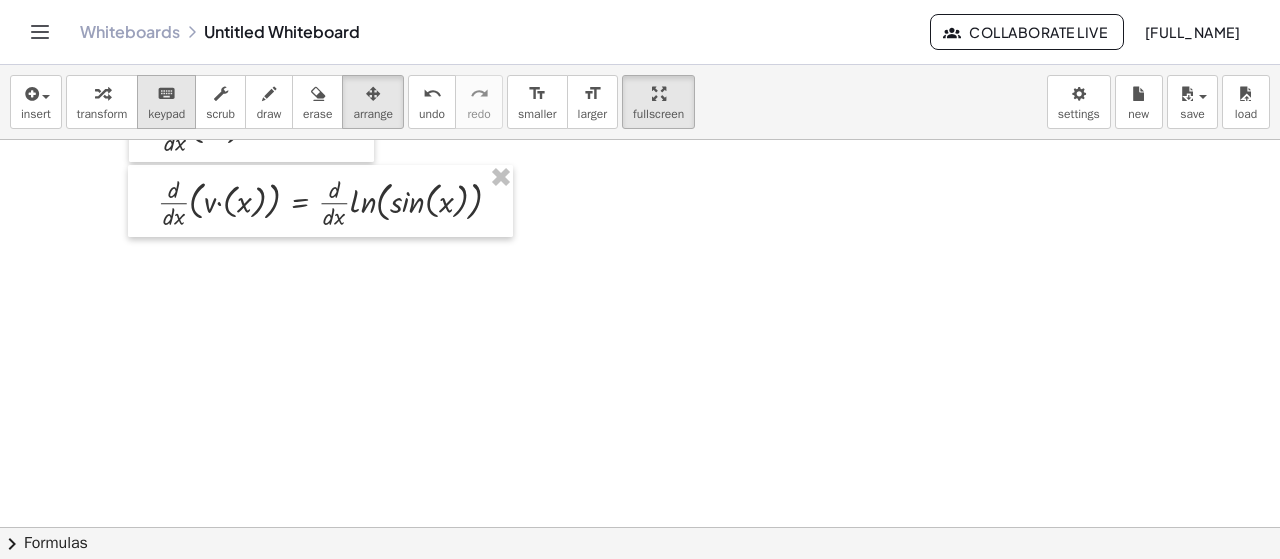 click on "keyboard" at bounding box center (166, 94) 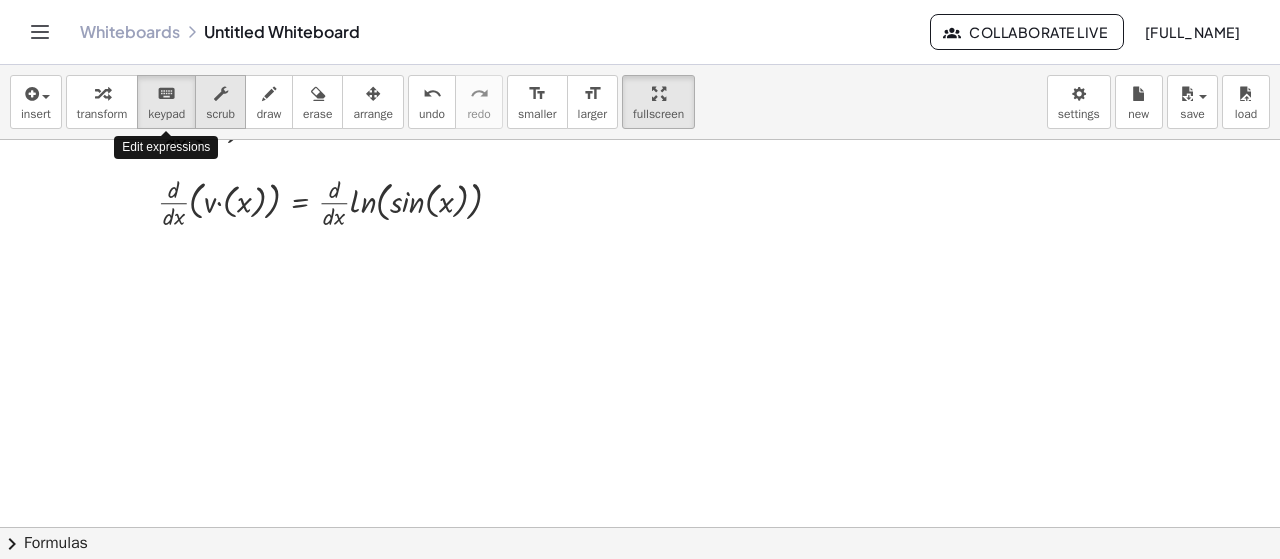 click on "scrub" at bounding box center [220, 102] 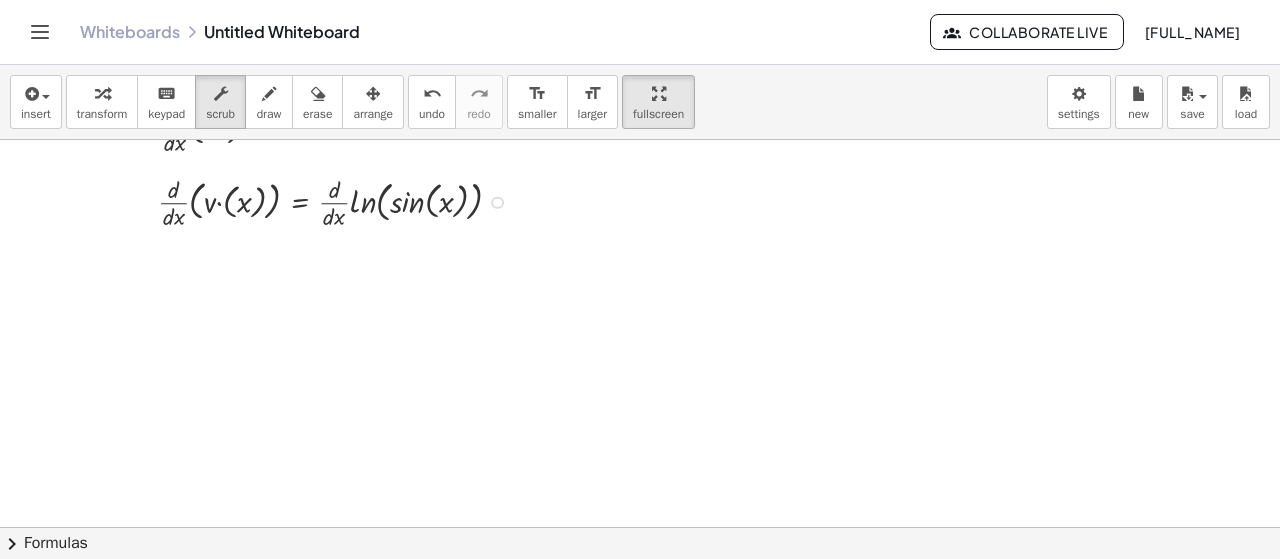 click at bounding box center (338, 201) 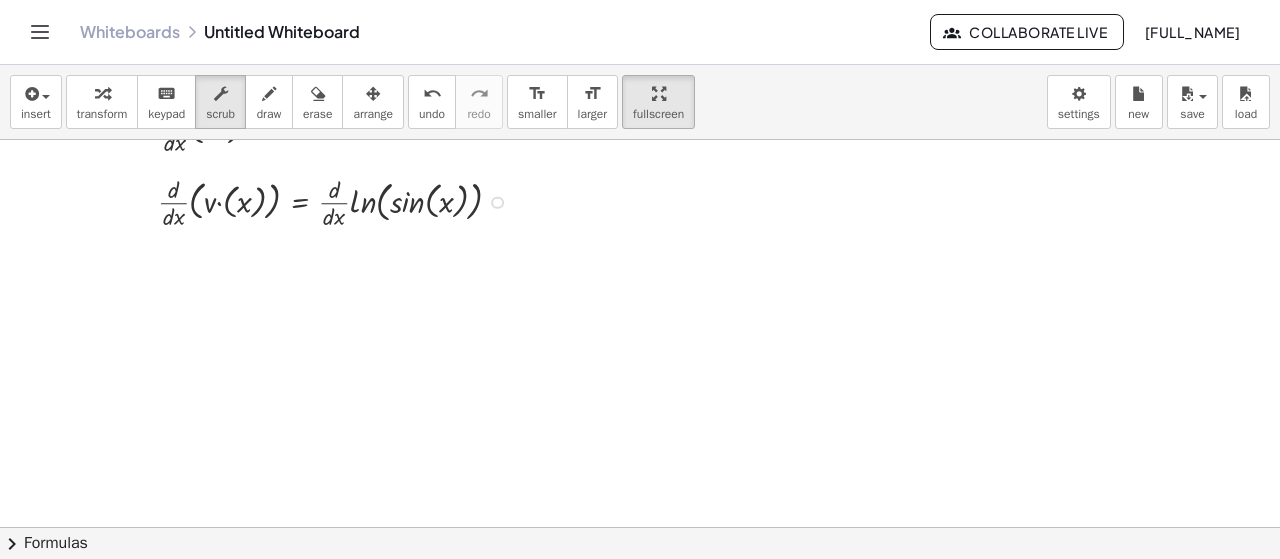 click at bounding box center [338, 201] 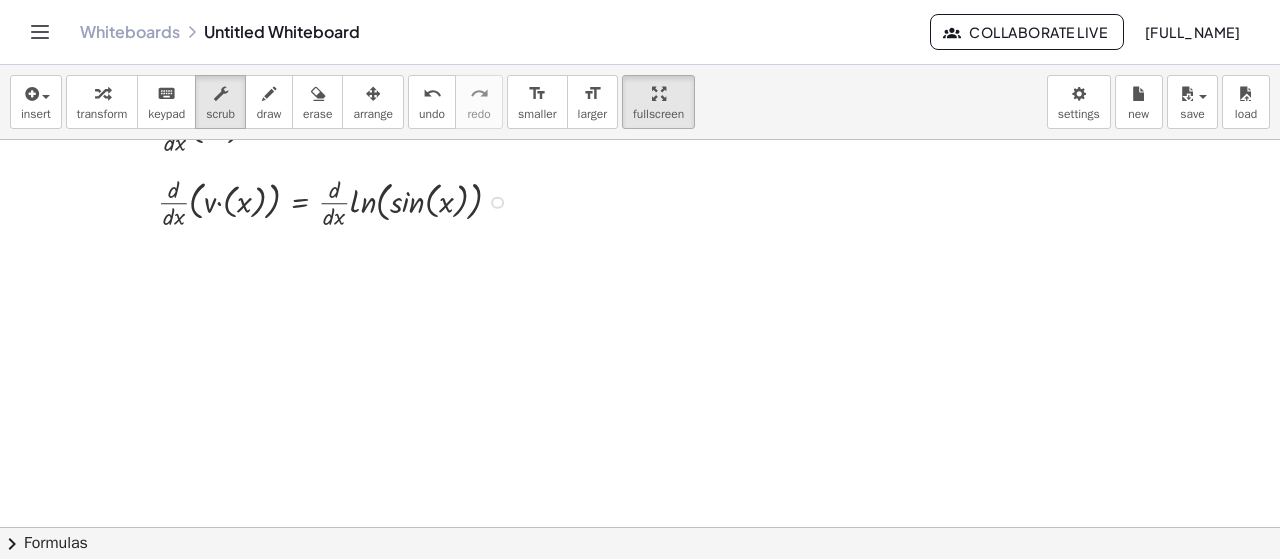 click at bounding box center (497, 202) 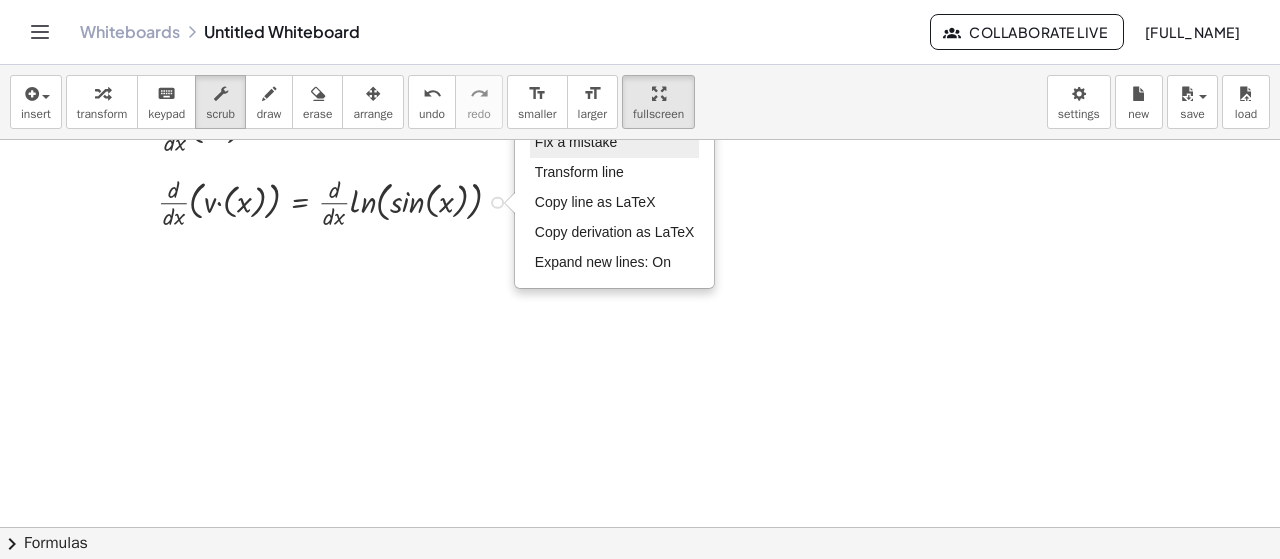 click on "Fix a mistake" at bounding box center [576, 142] 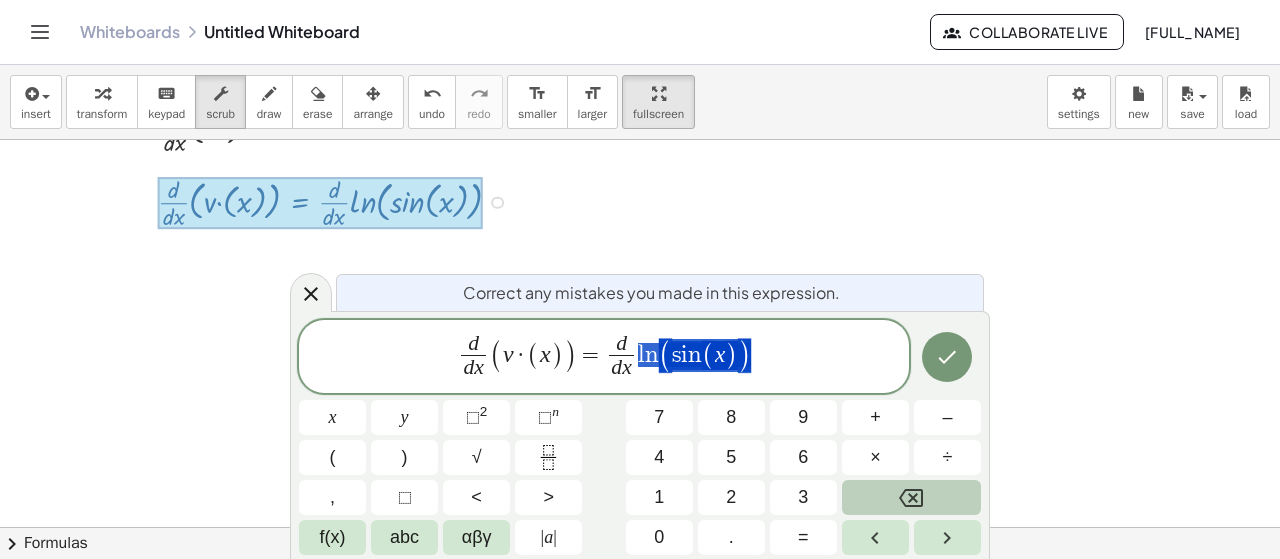 drag, startPoint x: 744, startPoint y: 363, endPoint x: 641, endPoint y: 351, distance: 103.69667 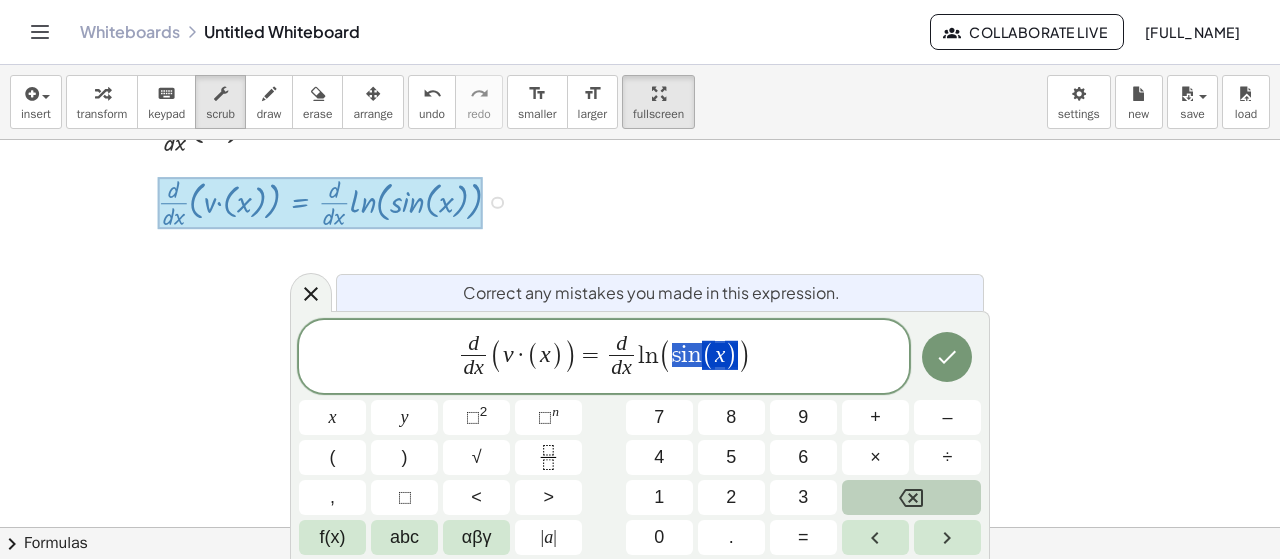 drag, startPoint x: 670, startPoint y: 354, endPoint x: 736, endPoint y: 360, distance: 66.27216 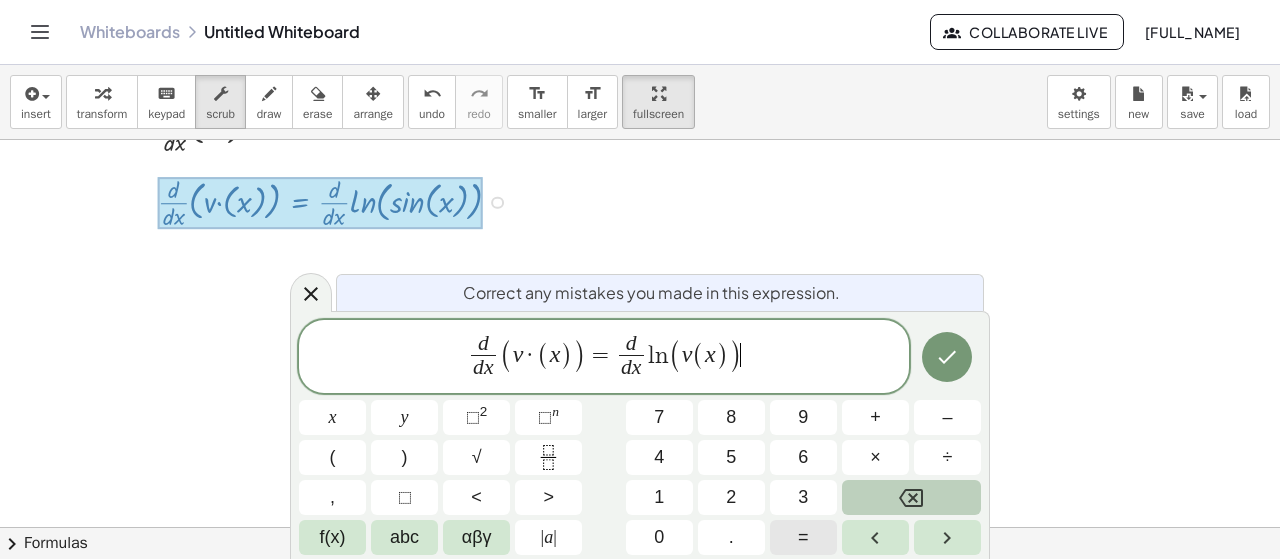 click on "=" at bounding box center [803, 537] 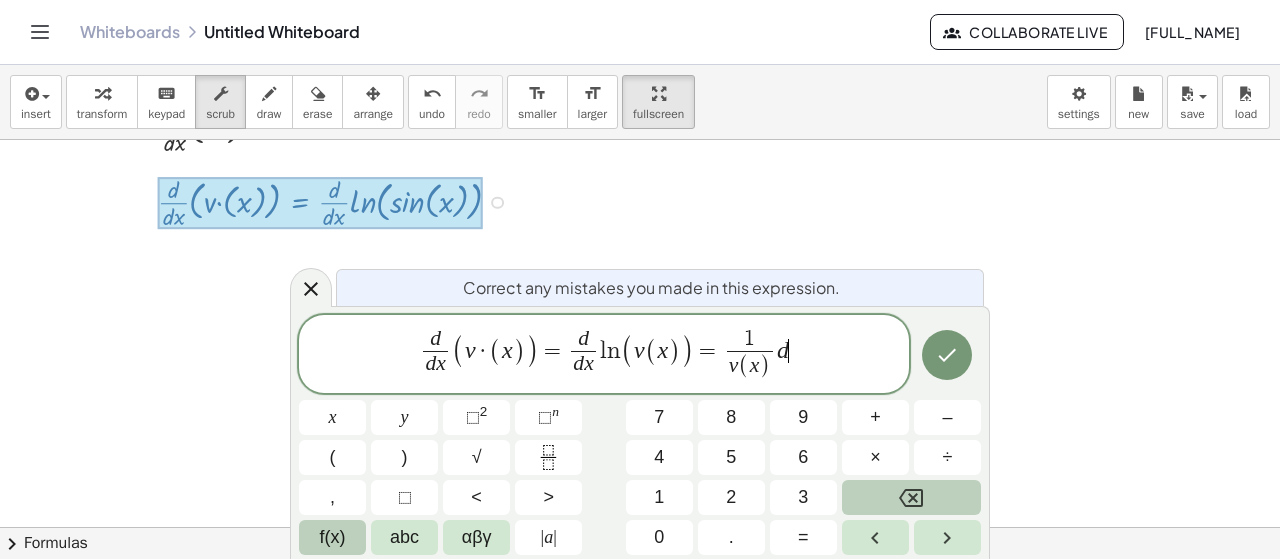 click on "f(x)" at bounding box center (332, 537) 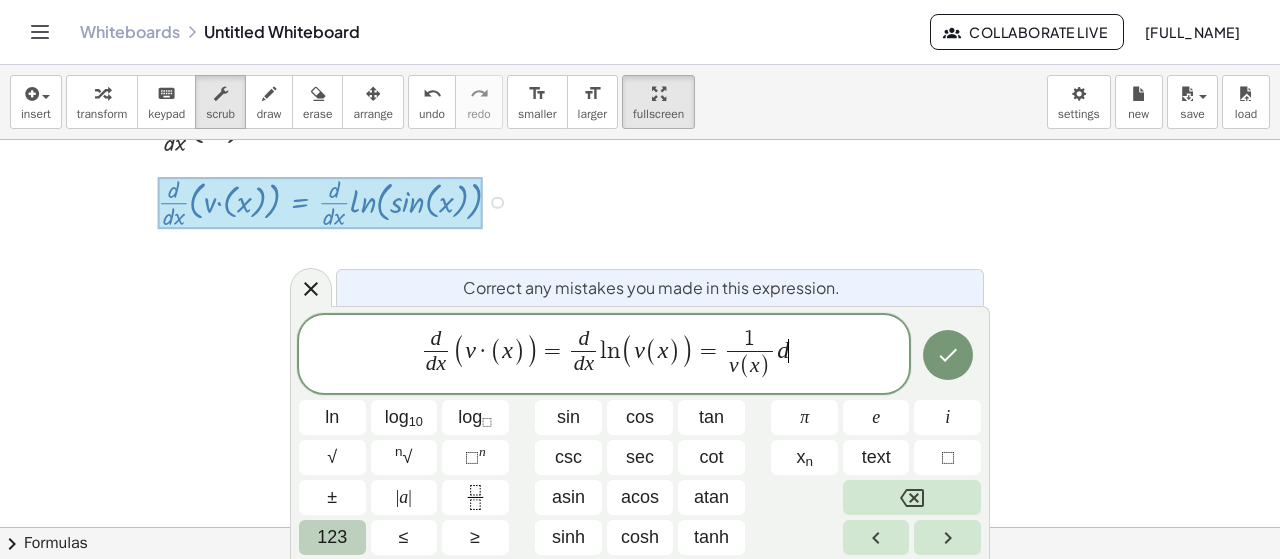 click on "123" at bounding box center [332, 537] 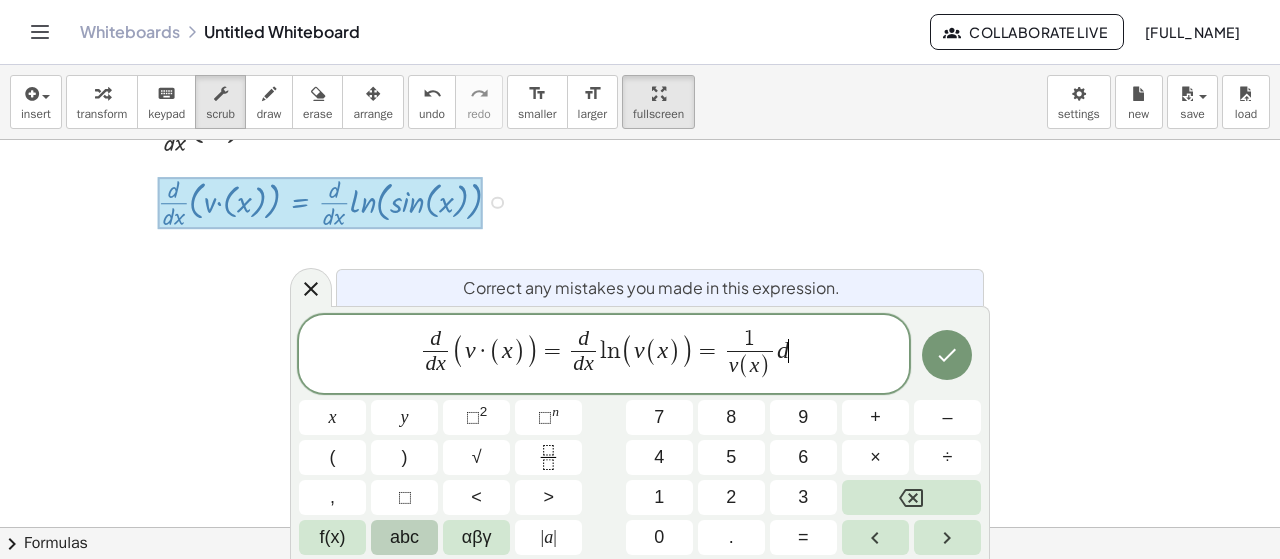 click on "abc" at bounding box center (404, 537) 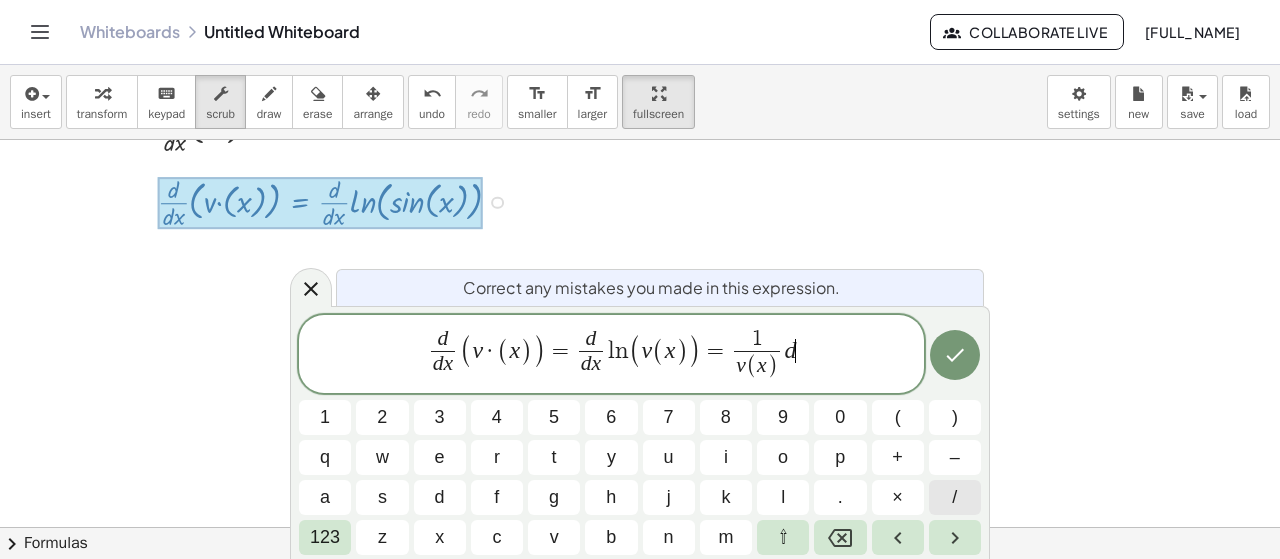 click on "/" at bounding box center [954, 497] 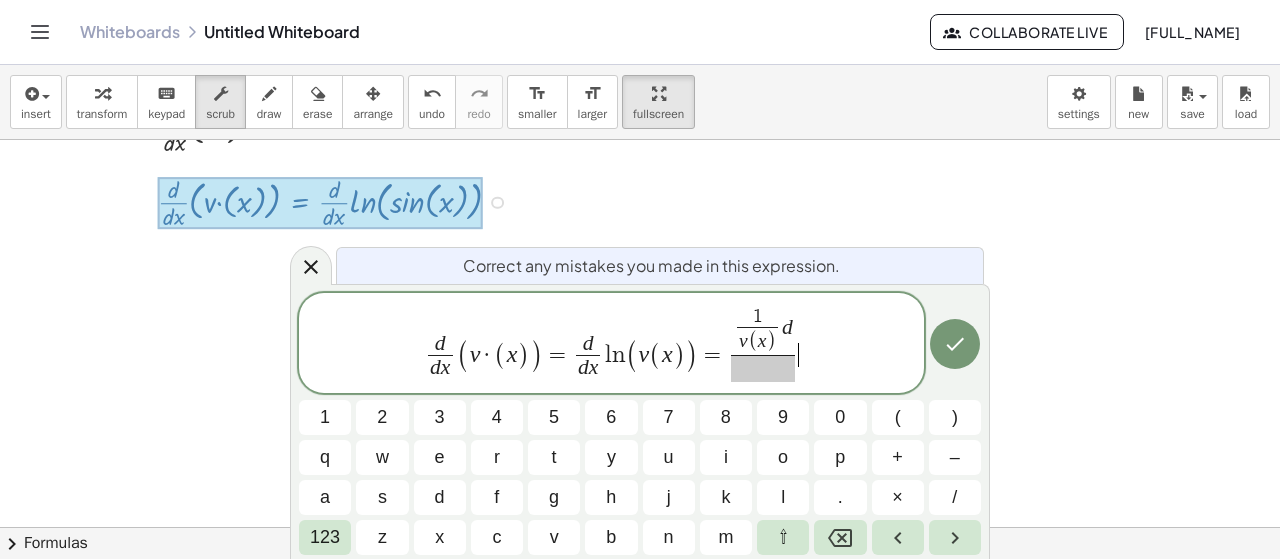 click on "d d x ​ ( v · ( x ) ) = d d x ​ l n ( v ( x ) ) = 1 v ( x ) ​ d ​ ​" at bounding box center [611, 344] 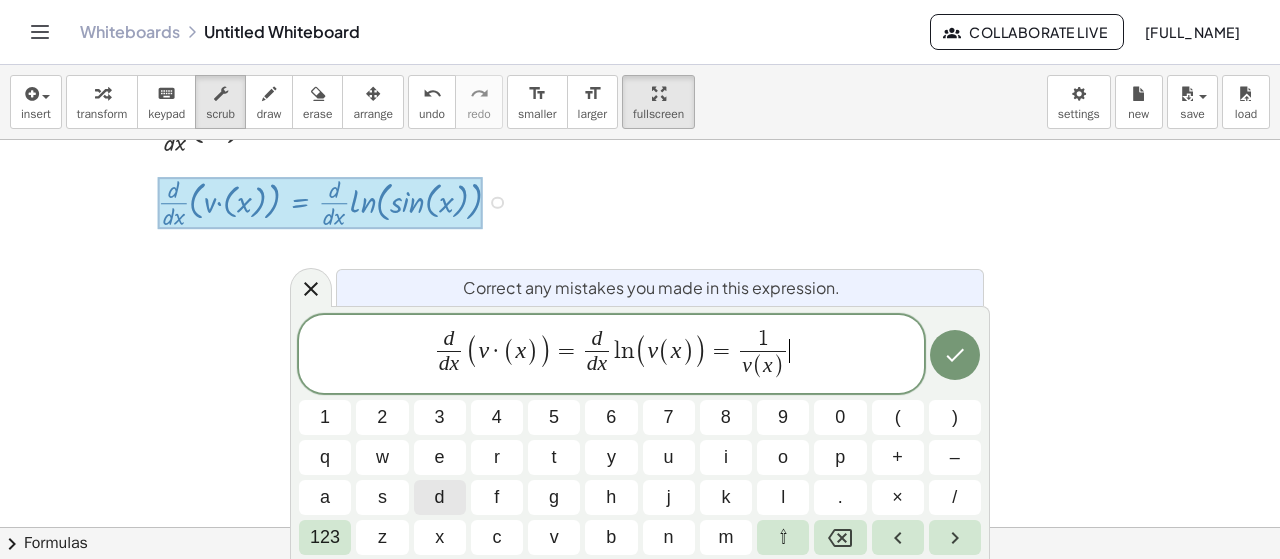 click on "d" at bounding box center [440, 497] 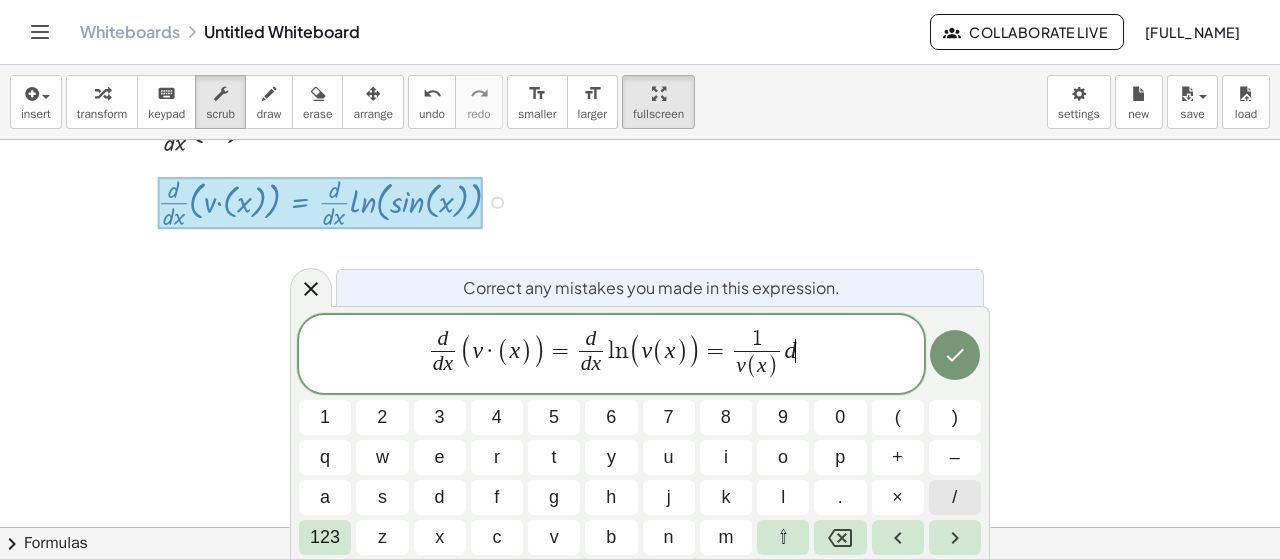 click on "/" at bounding box center (954, 497) 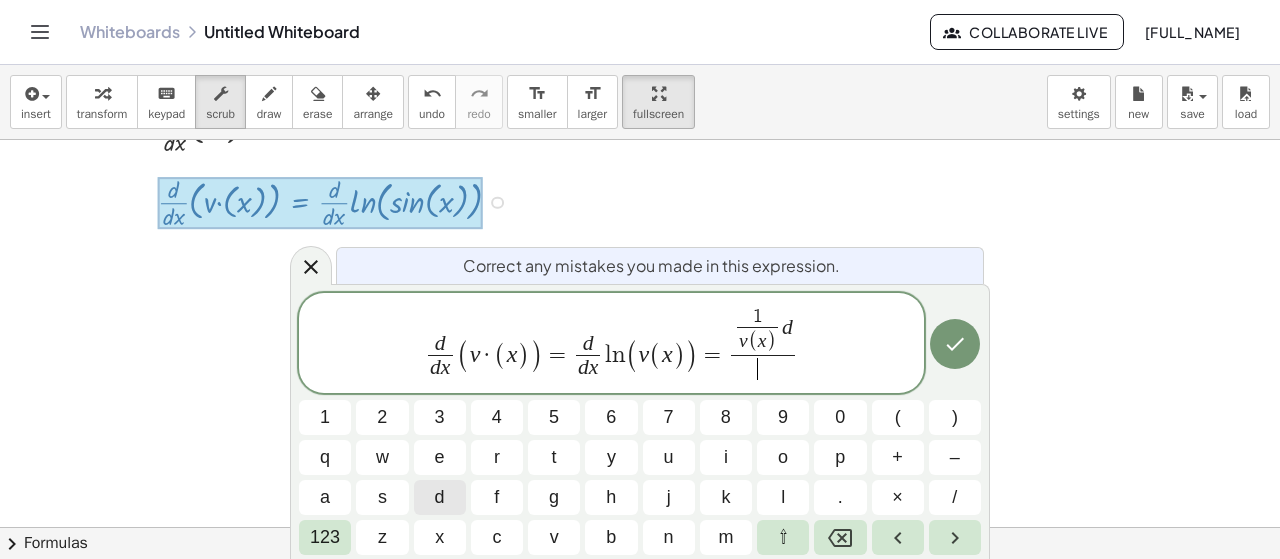 click on "d" at bounding box center [440, 497] 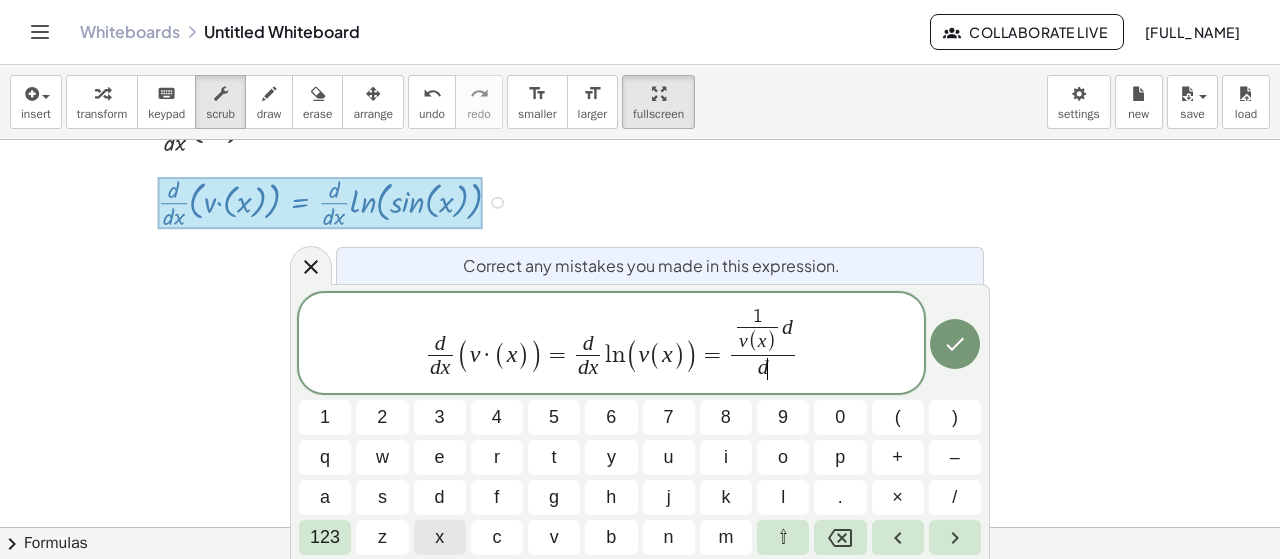 click on "x" at bounding box center [439, 537] 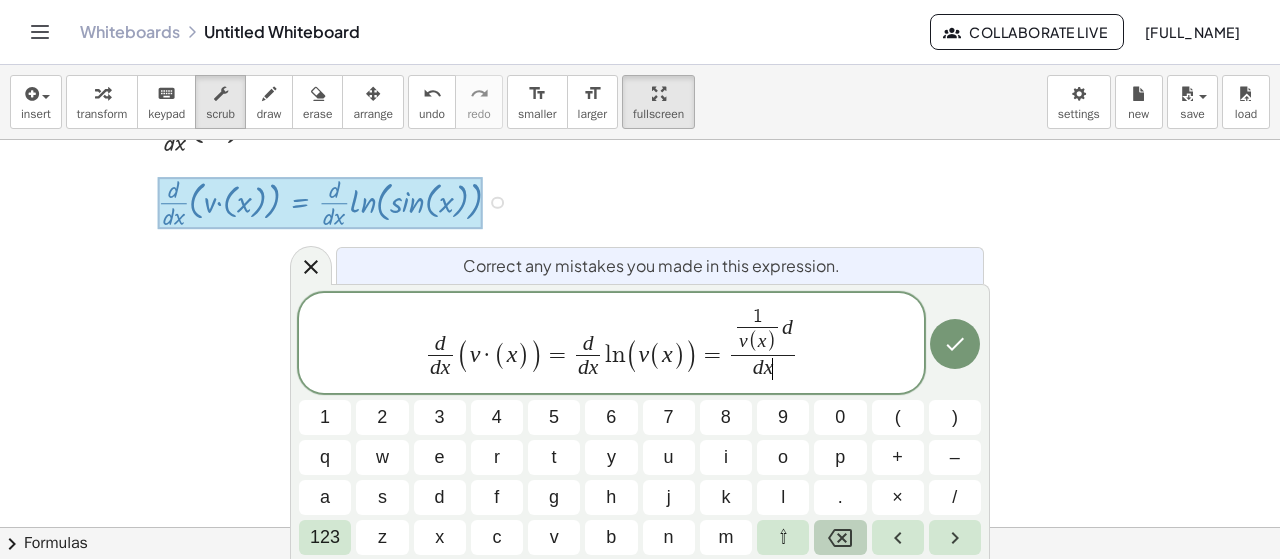 click 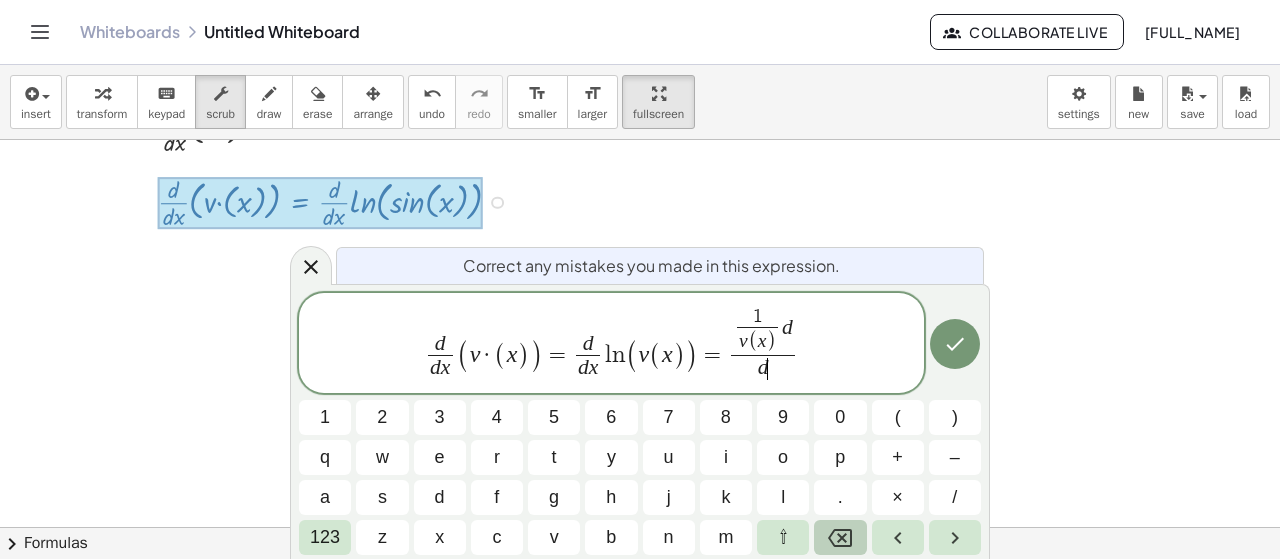 click 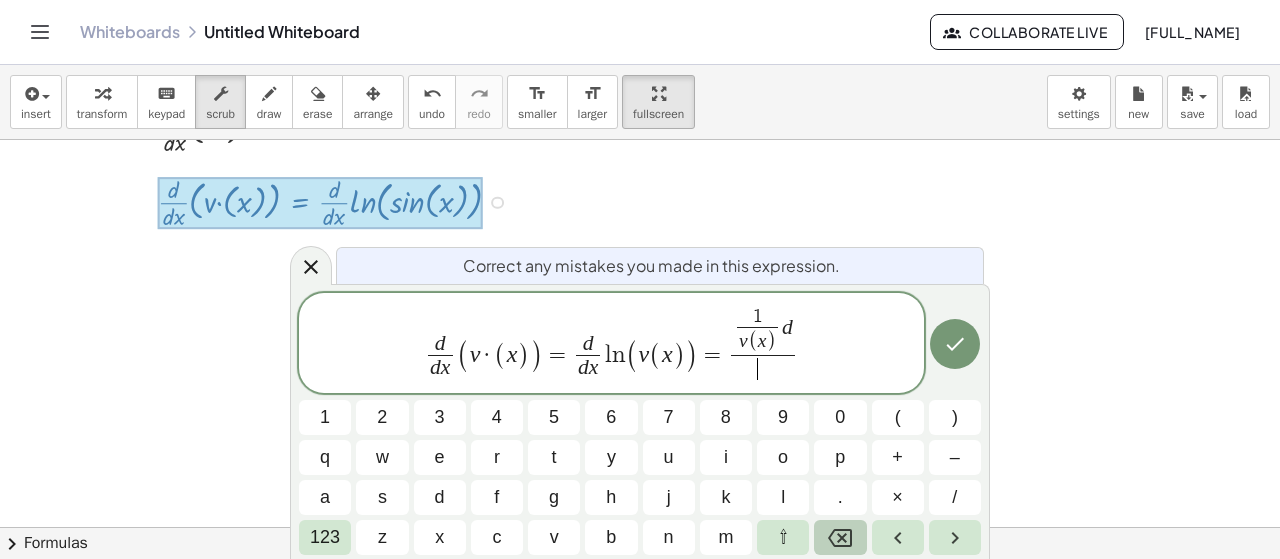click 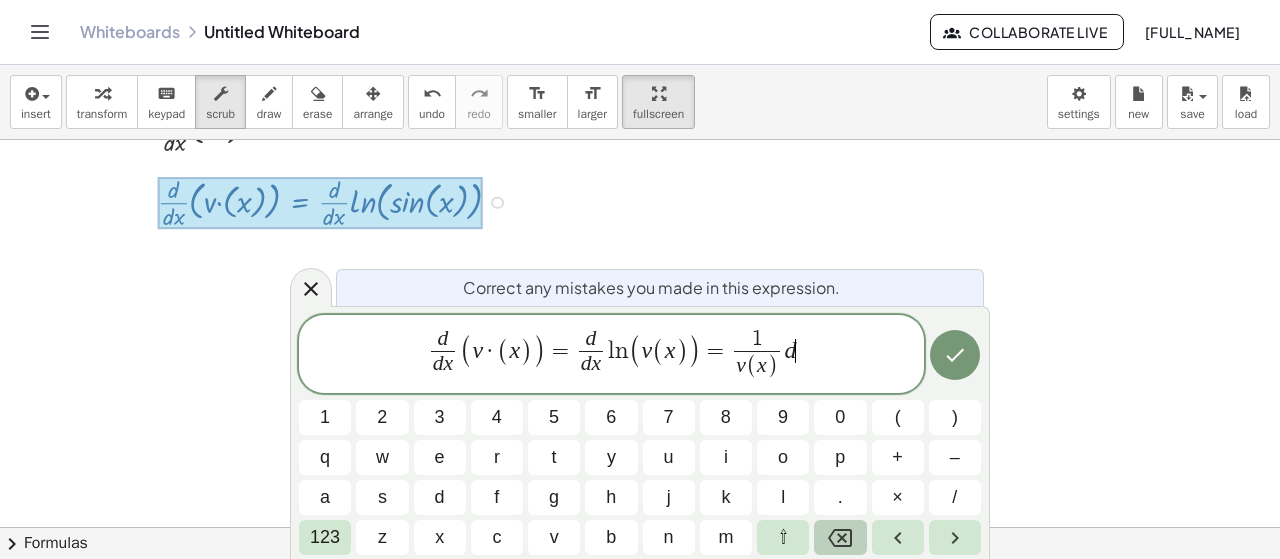 click 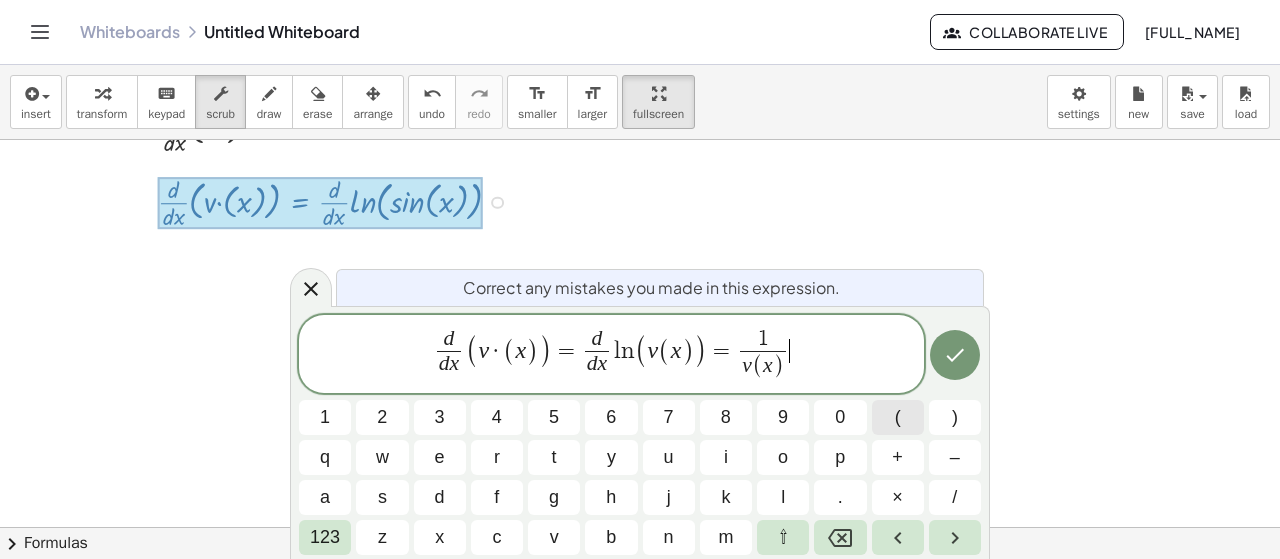 click on "(" at bounding box center [898, 417] 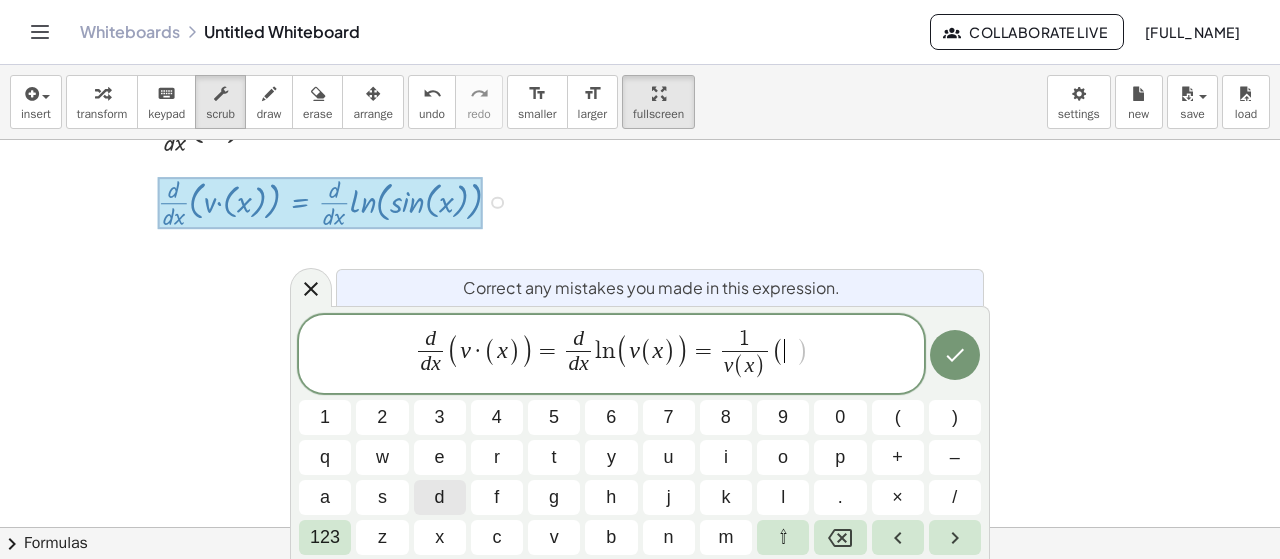 click on "d" at bounding box center [440, 497] 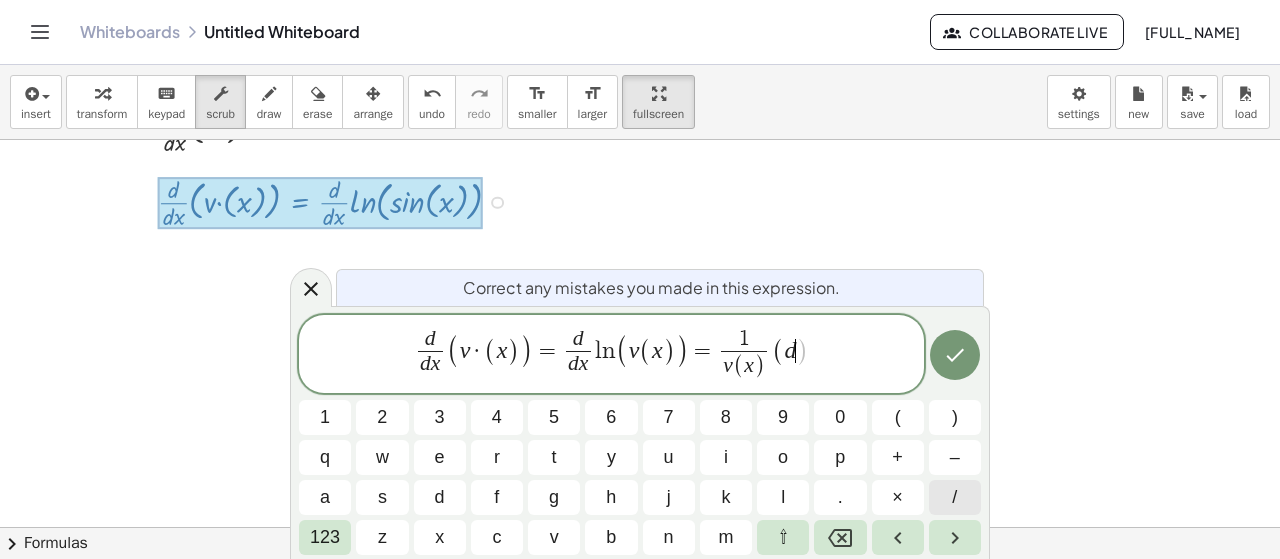 click on "/" at bounding box center [955, 497] 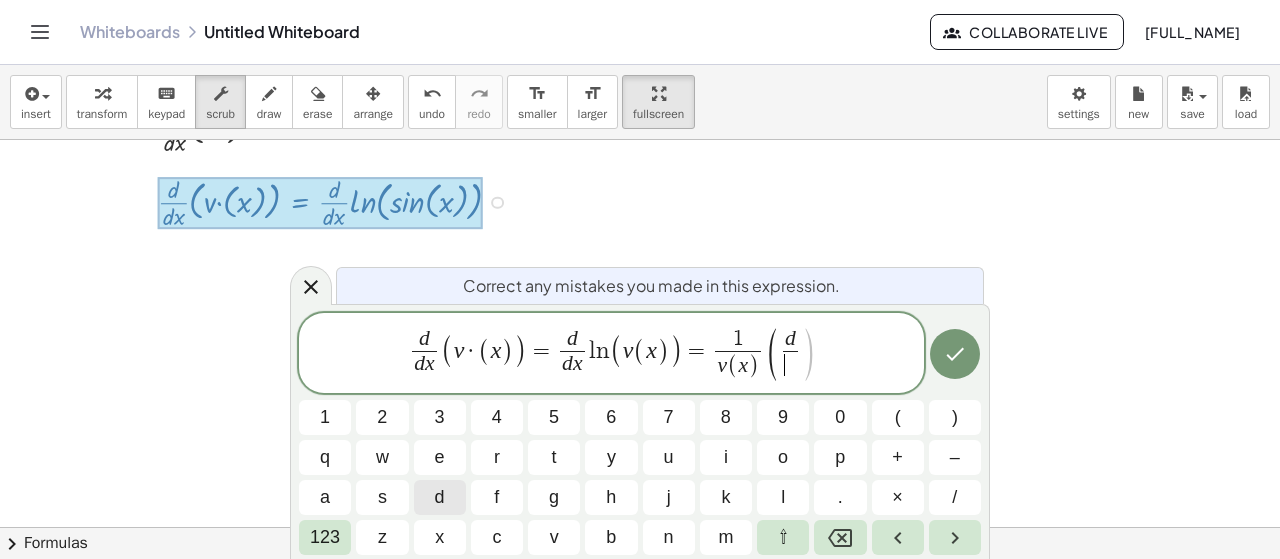 click on "d" at bounding box center (440, 497) 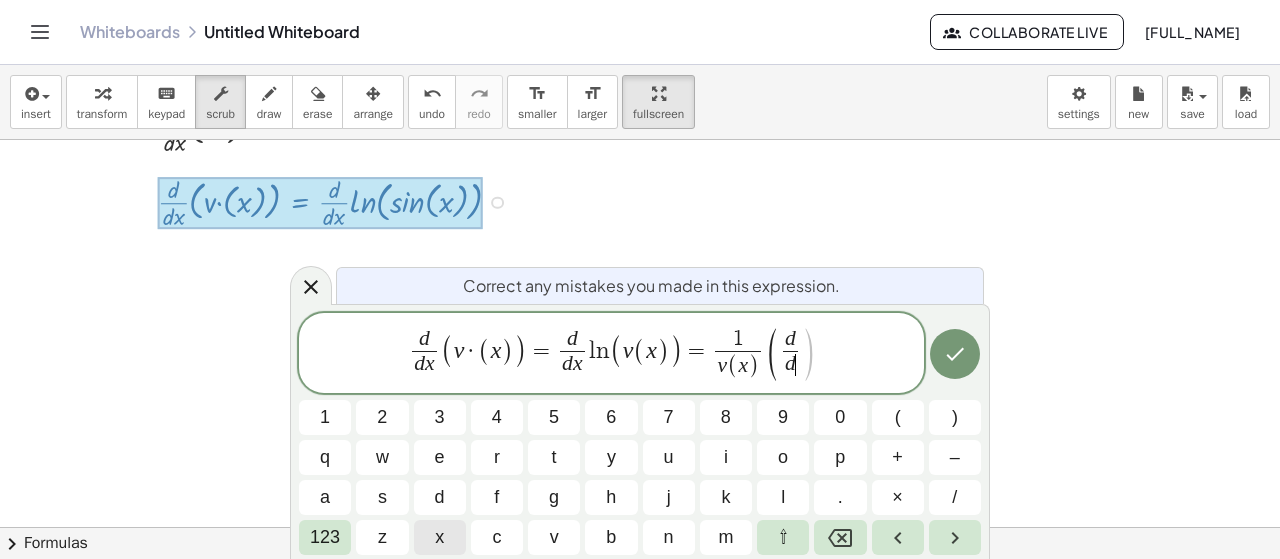 click on "x" at bounding box center (439, 537) 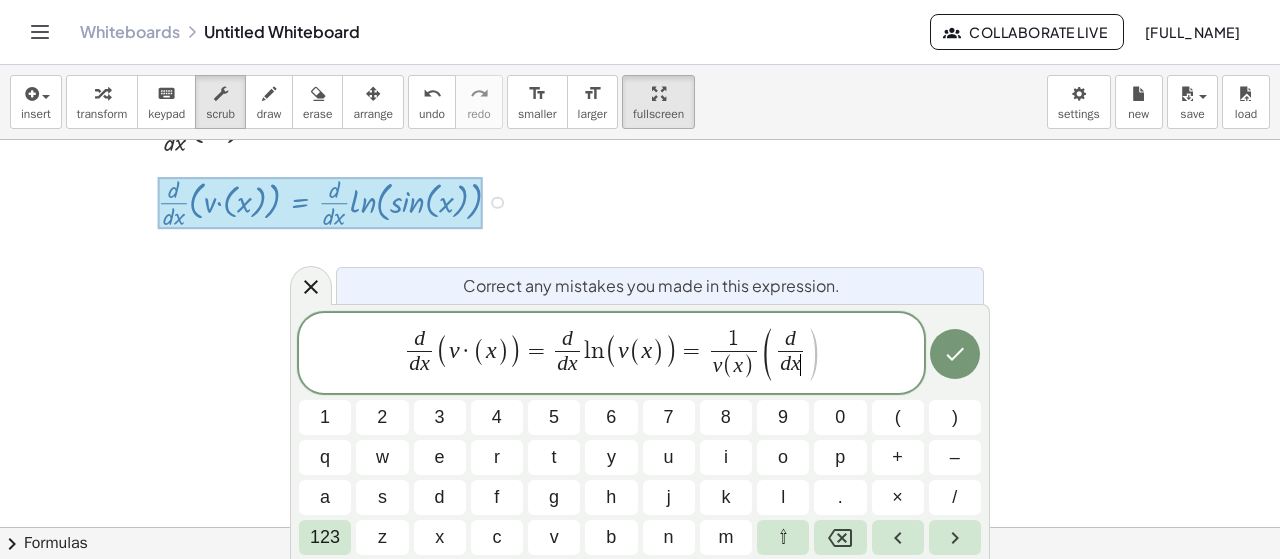 click on ")" at bounding box center [813, 354] 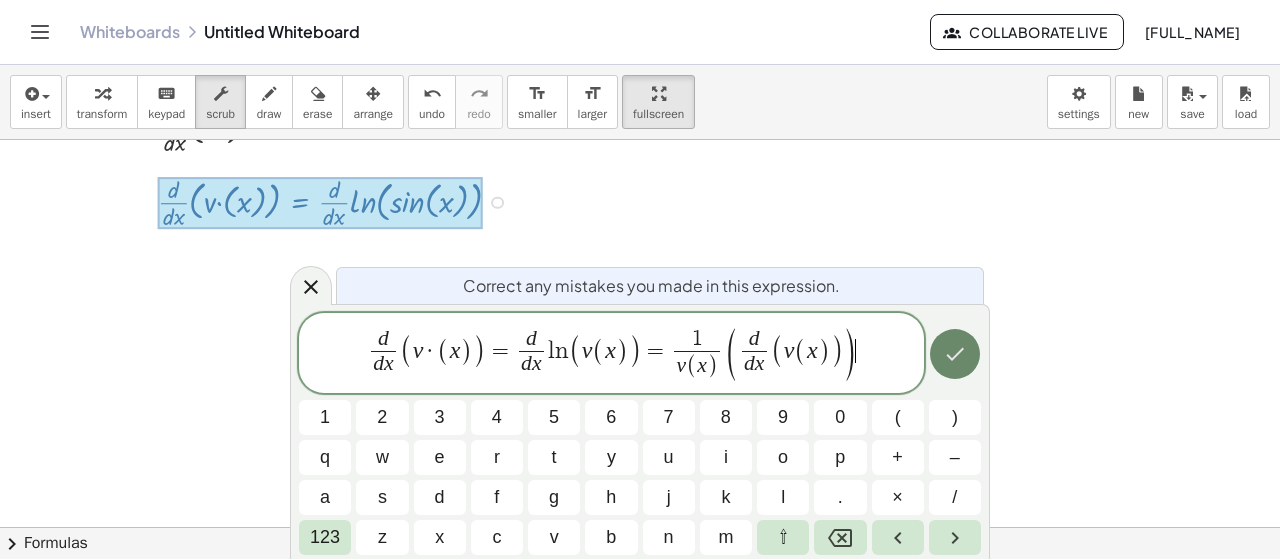 click 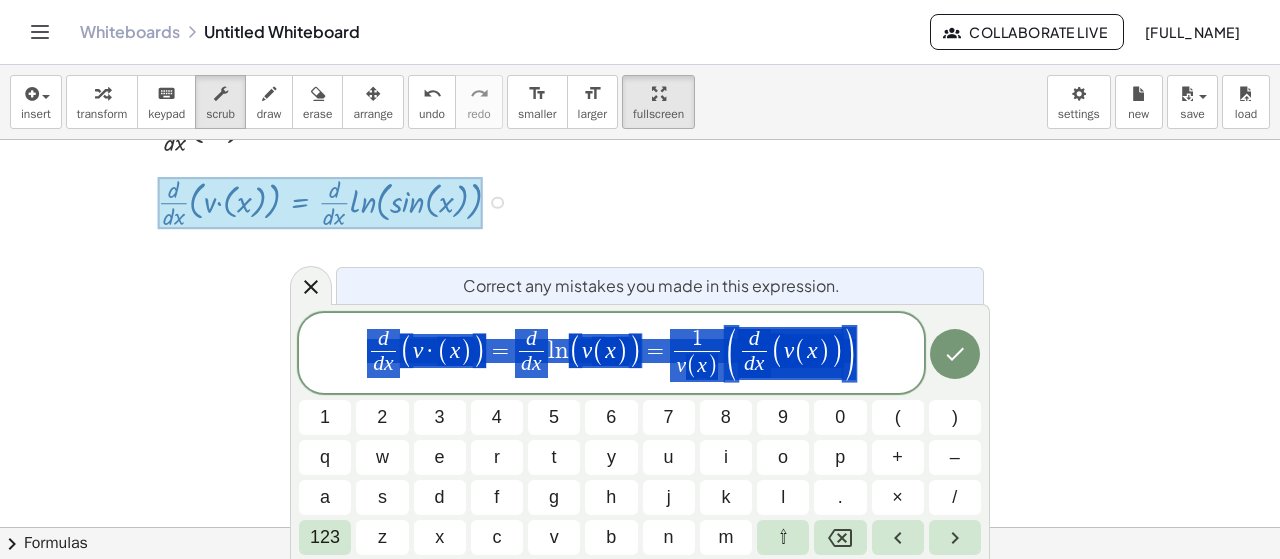 drag, startPoint x: 885, startPoint y: 357, endPoint x: 321, endPoint y: 353, distance: 564.01416 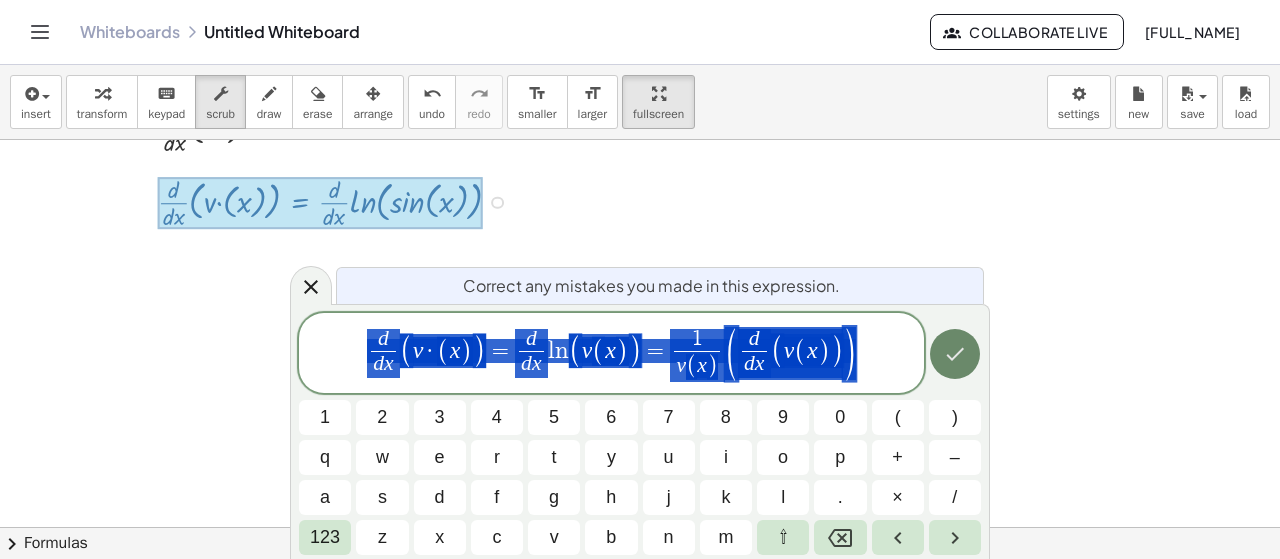 click 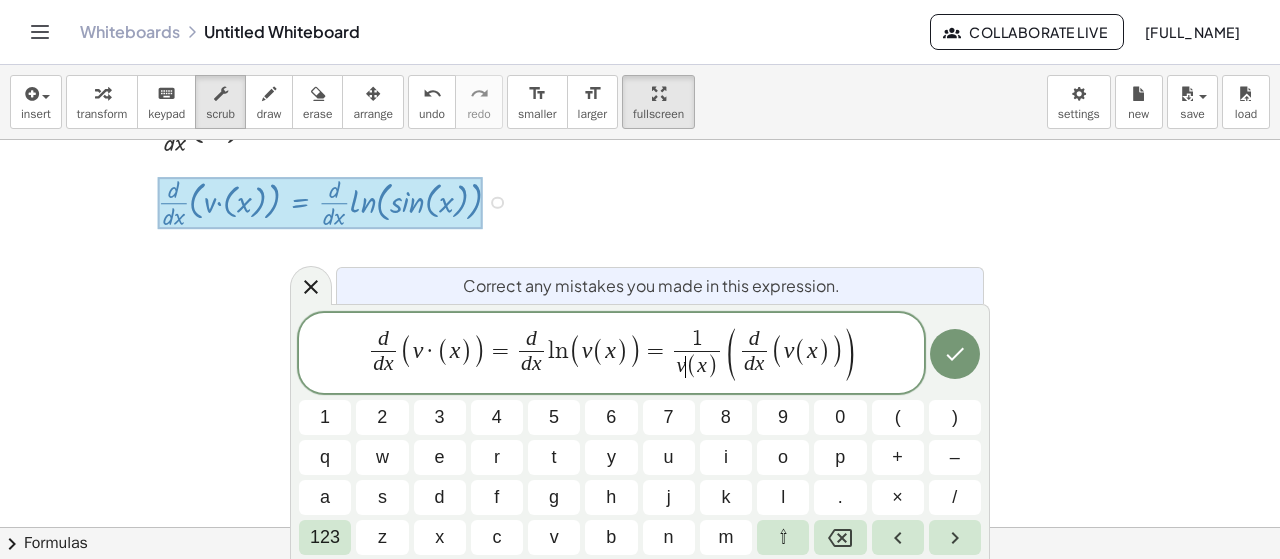 drag, startPoint x: 682, startPoint y: 359, endPoint x: 392, endPoint y: 352, distance: 290.08447 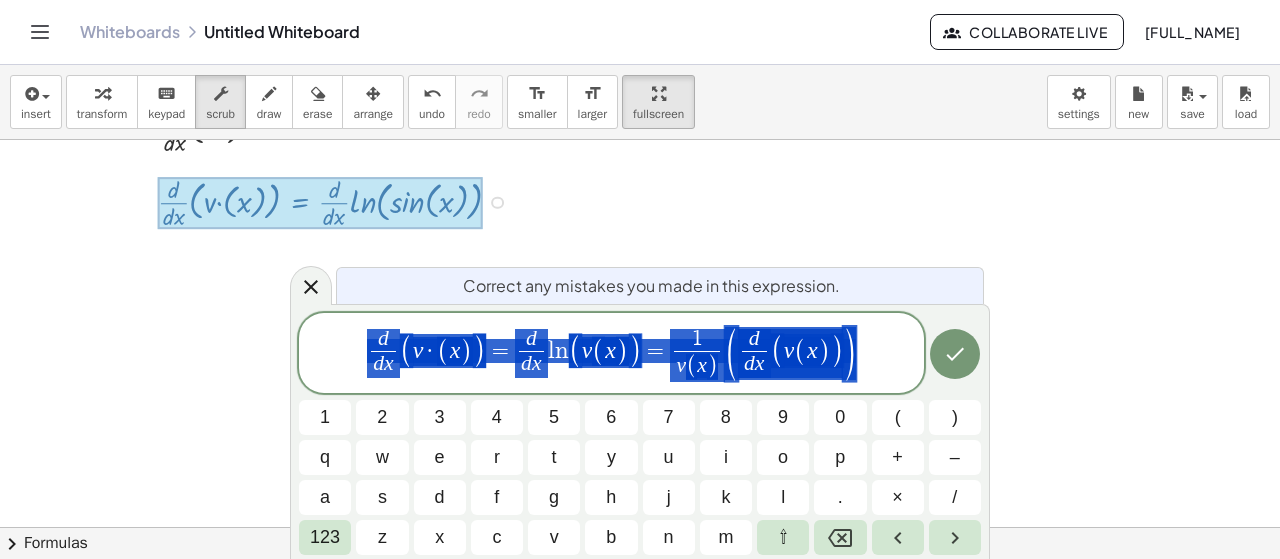 drag, startPoint x: 366, startPoint y: 353, endPoint x: 892, endPoint y: 336, distance: 526.27466 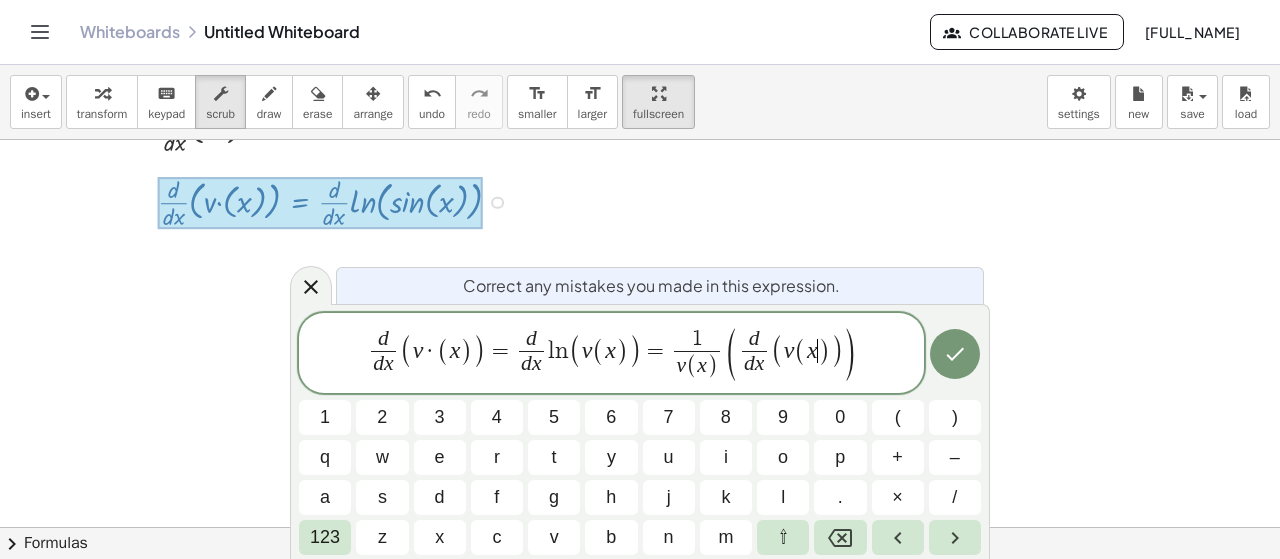drag, startPoint x: 815, startPoint y: 355, endPoint x: 774, endPoint y: 349, distance: 41.4367 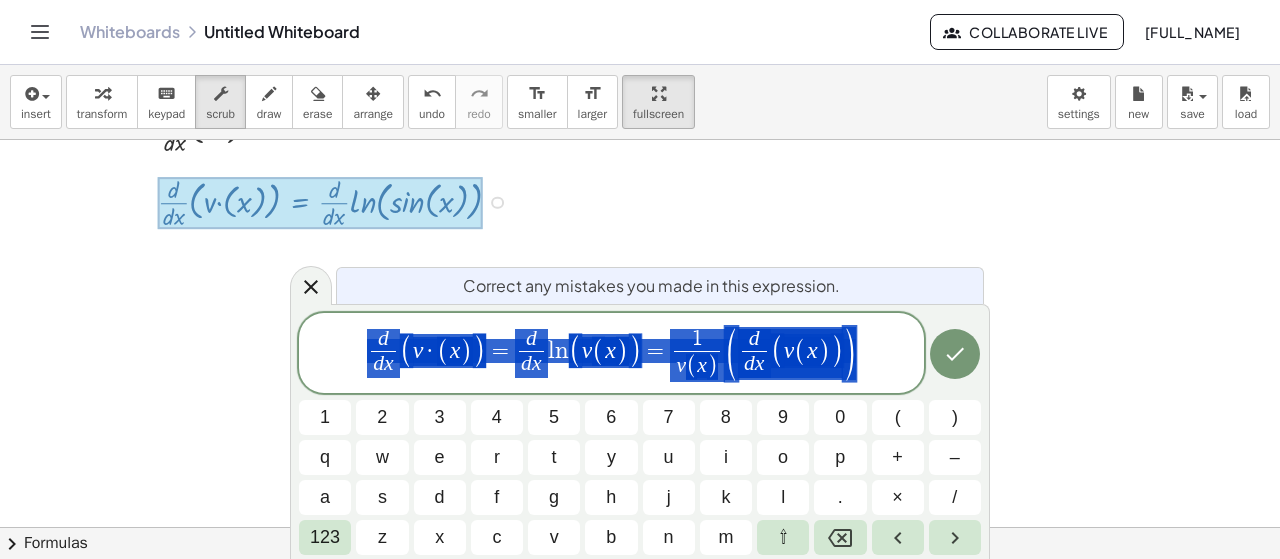 drag, startPoint x: 870, startPoint y: 349, endPoint x: 348, endPoint y: 343, distance: 522.0345 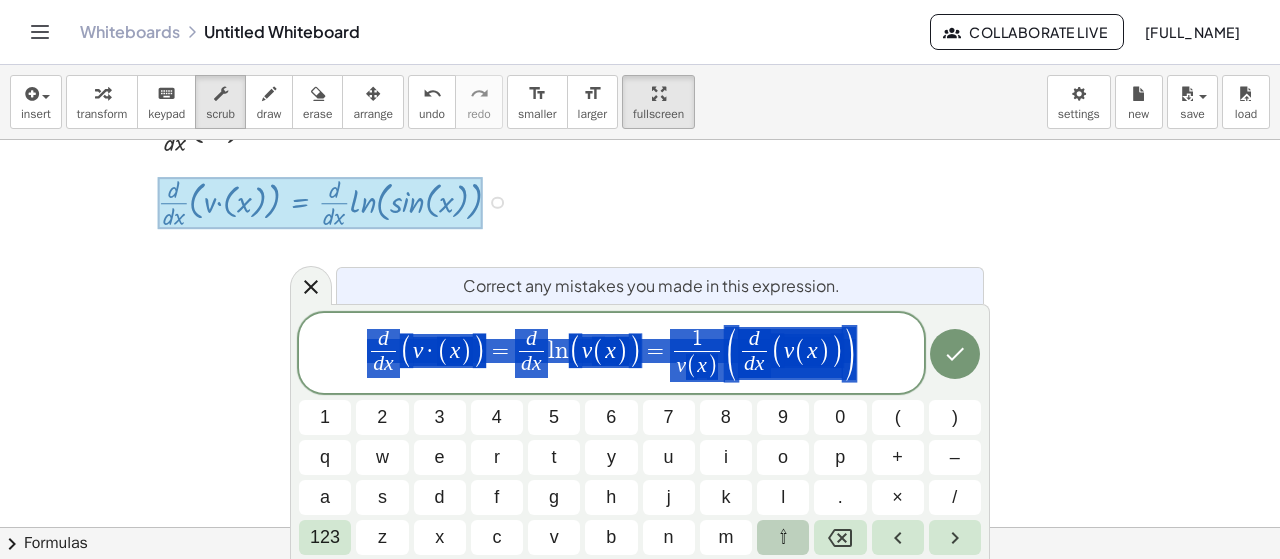 click on "⇧" at bounding box center (783, 537) 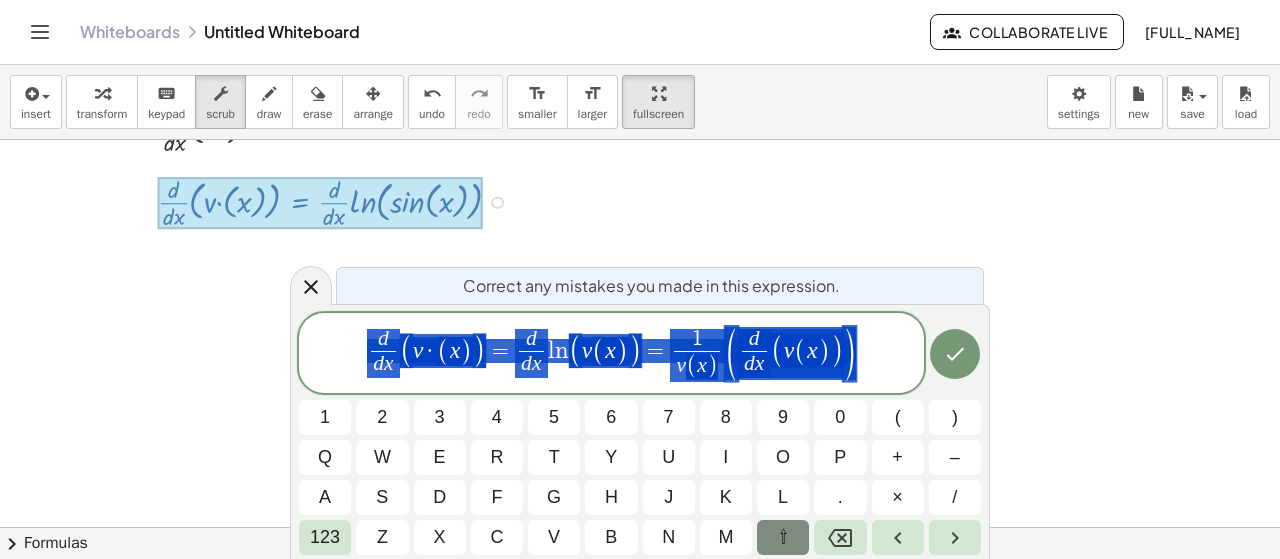 click on "⇧" at bounding box center (783, 537) 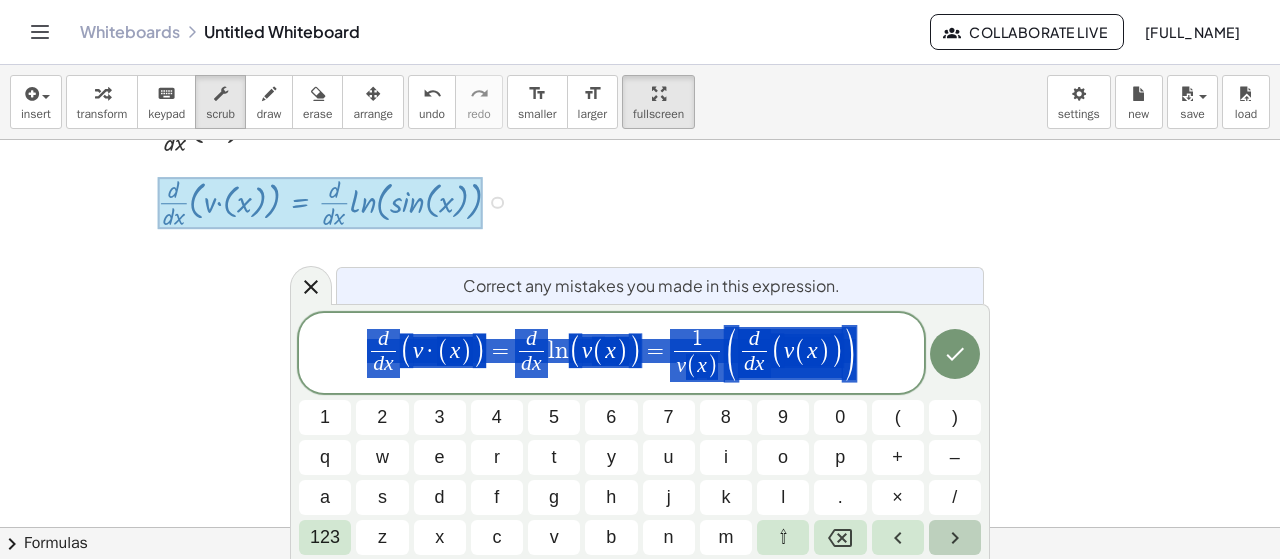 click at bounding box center (955, 537) 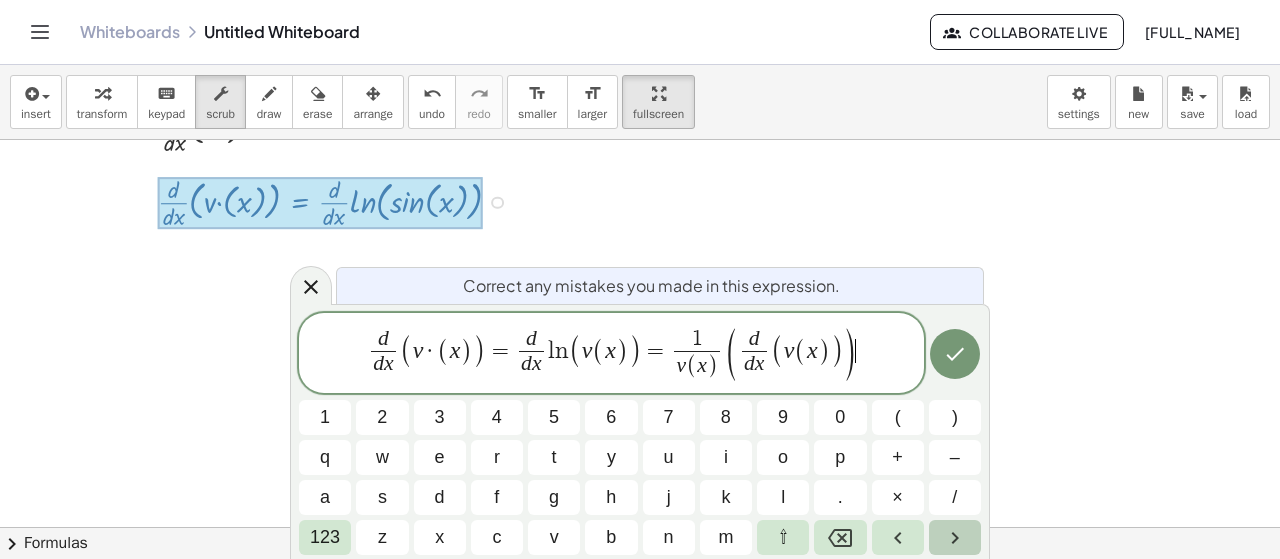 click at bounding box center [955, 537] 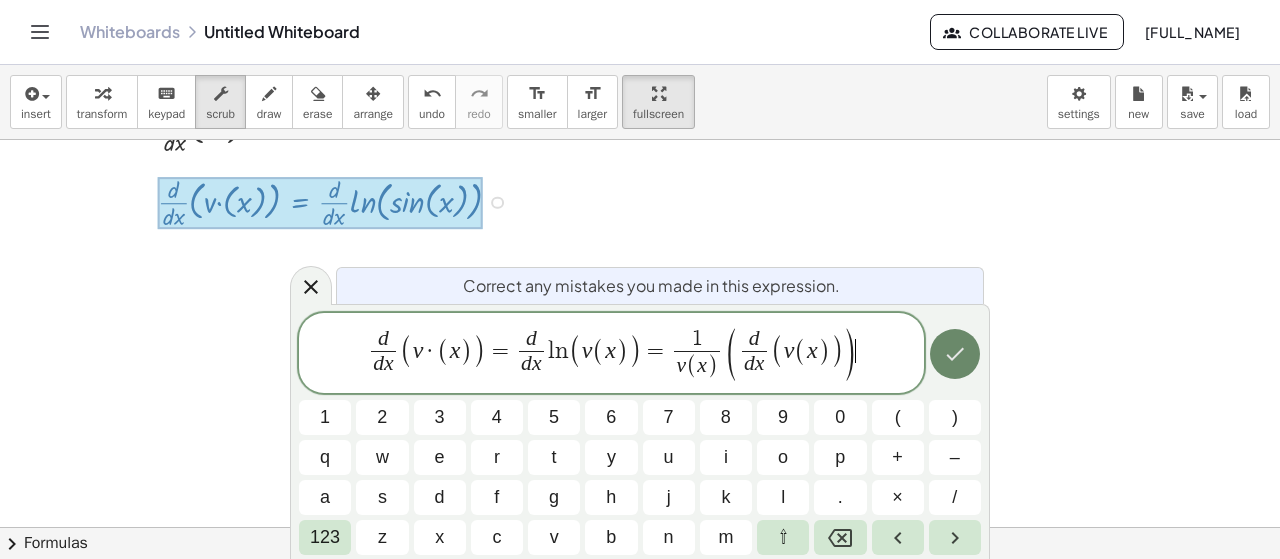 click at bounding box center (955, 354) 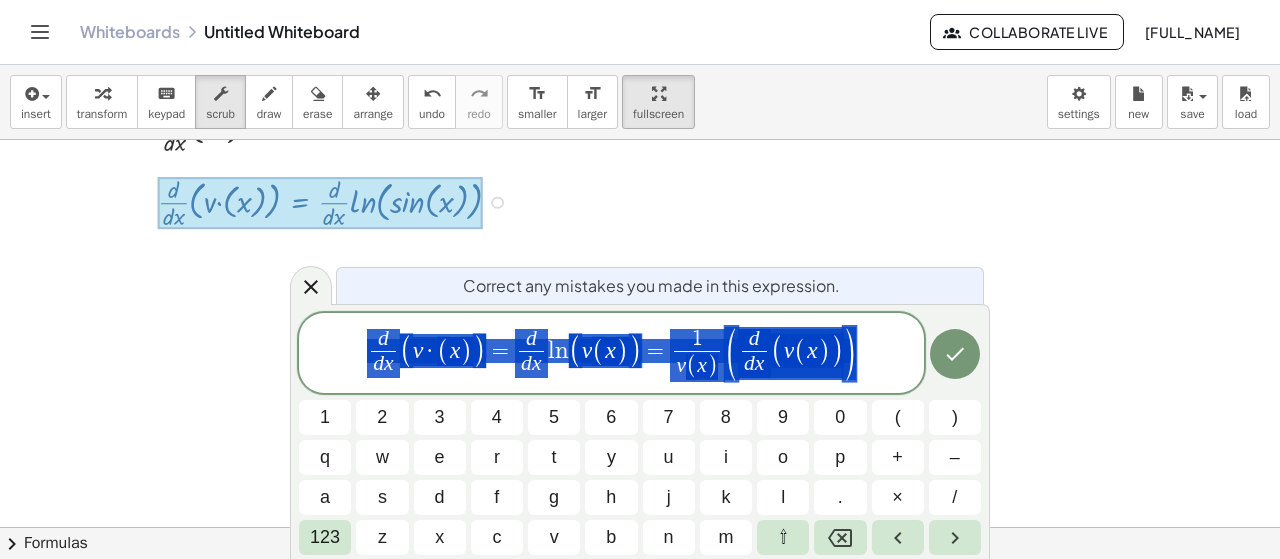 drag, startPoint x: 880, startPoint y: 369, endPoint x: 342, endPoint y: 381, distance: 538.1338 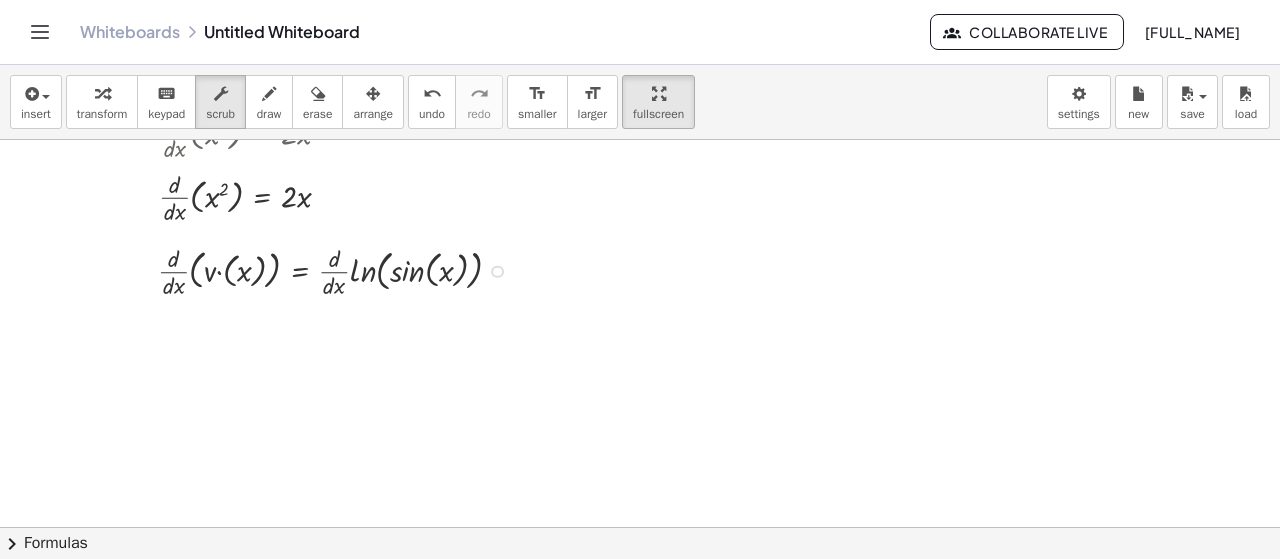 scroll, scrollTop: 677, scrollLeft: 0, axis: vertical 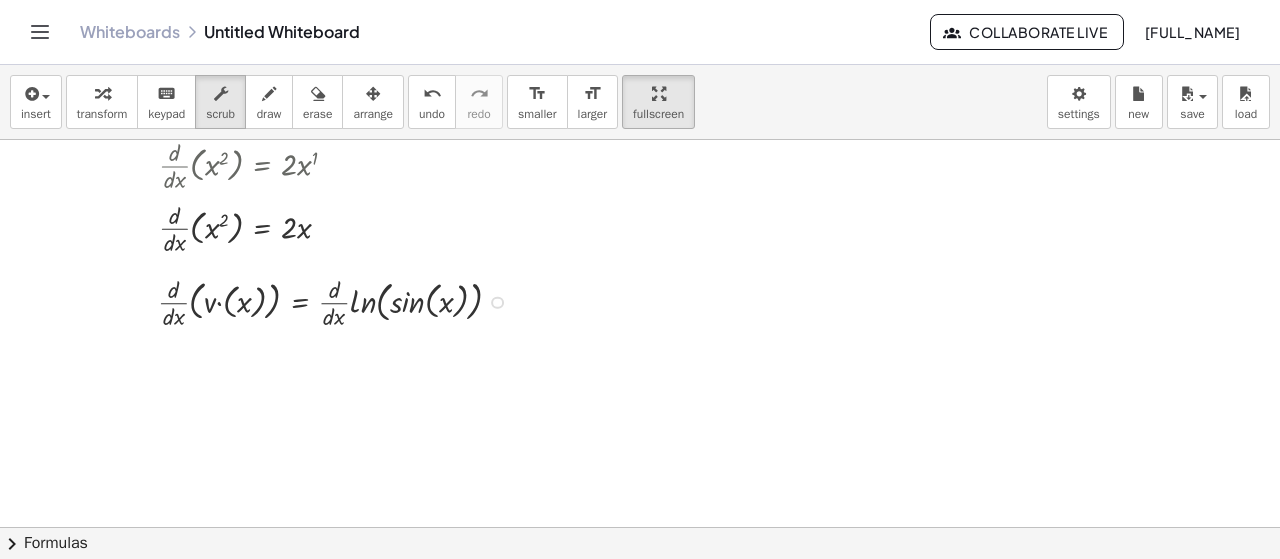 click at bounding box center (338, 301) 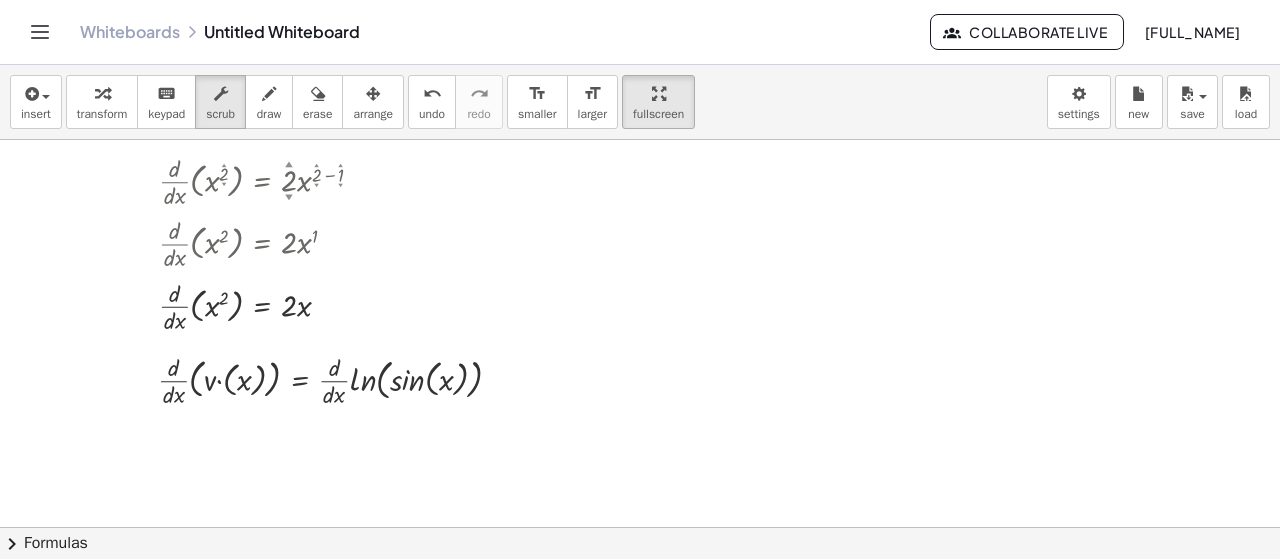 scroll, scrollTop: 600, scrollLeft: 0, axis: vertical 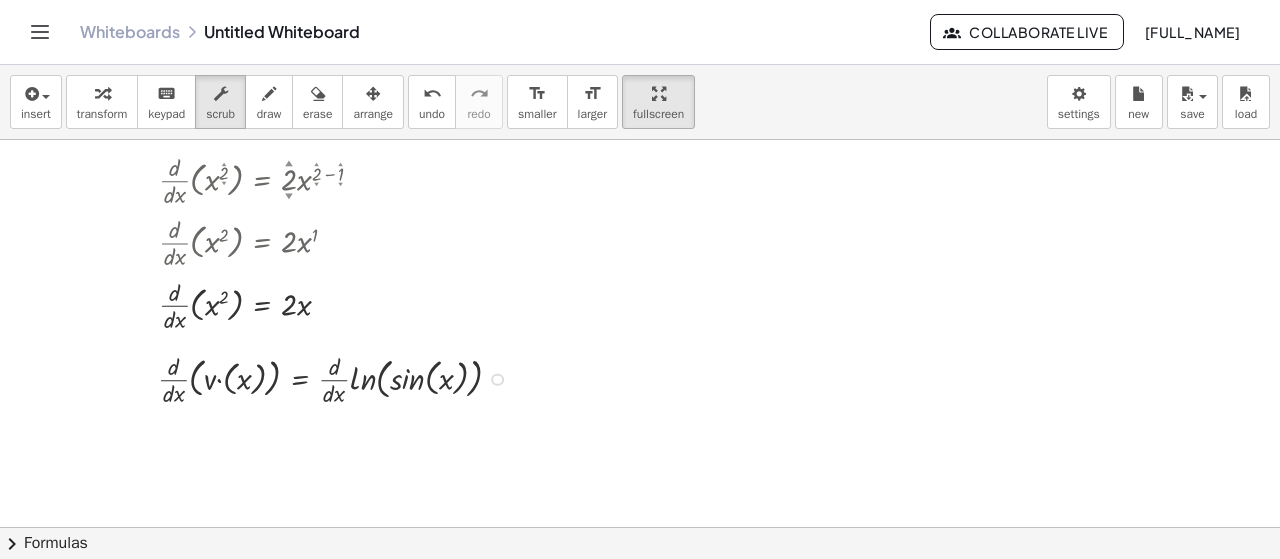 click at bounding box center [338, 378] 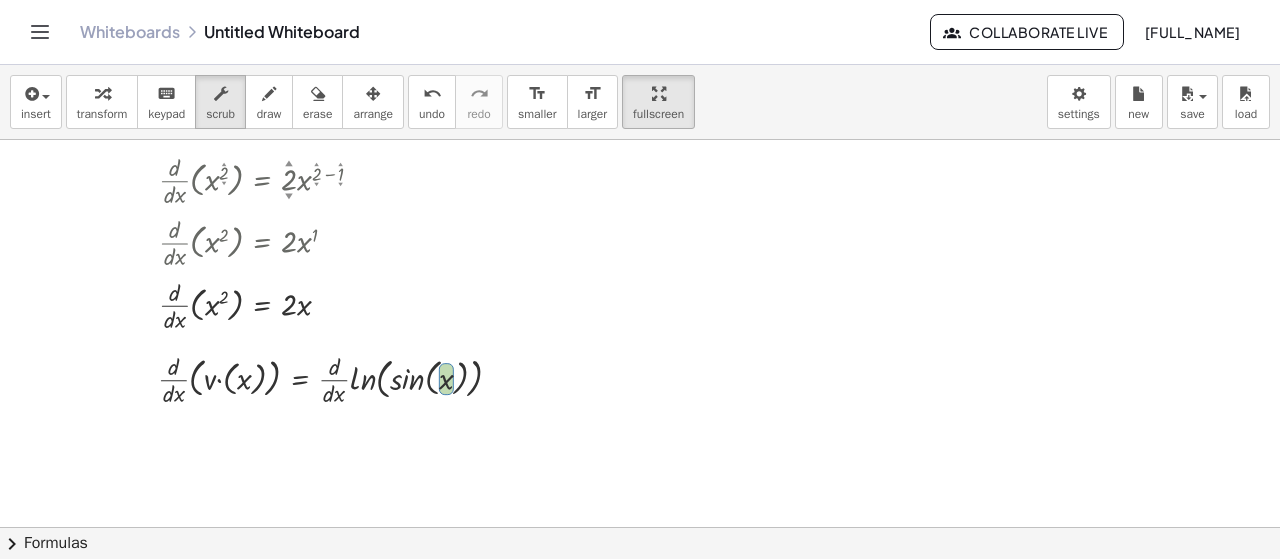 click at bounding box center (640, 317) 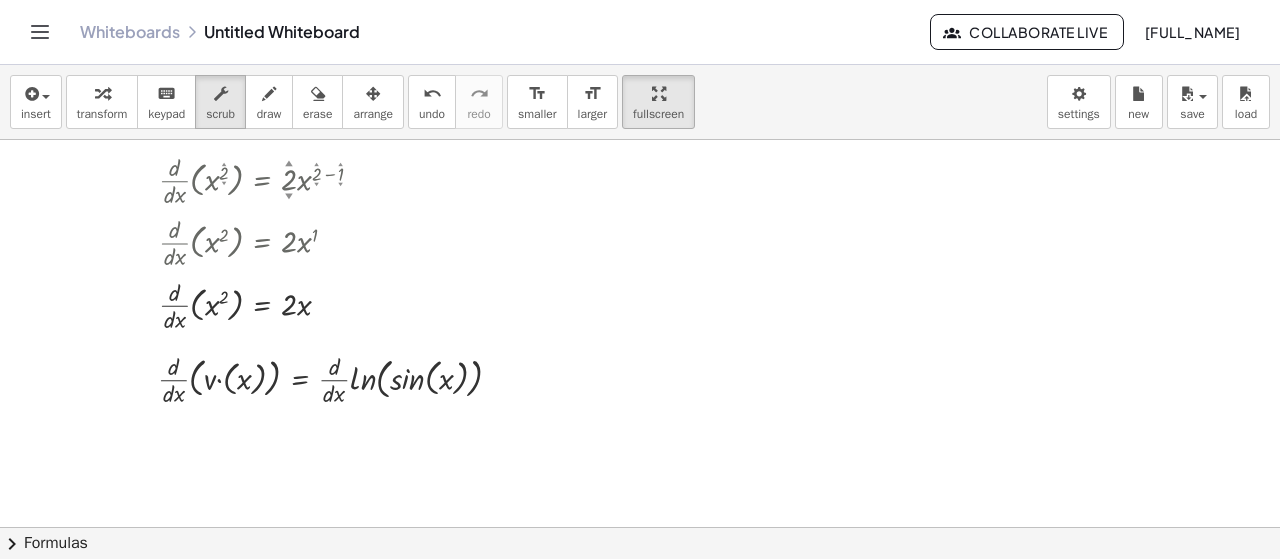 click at bounding box center (640, 317) 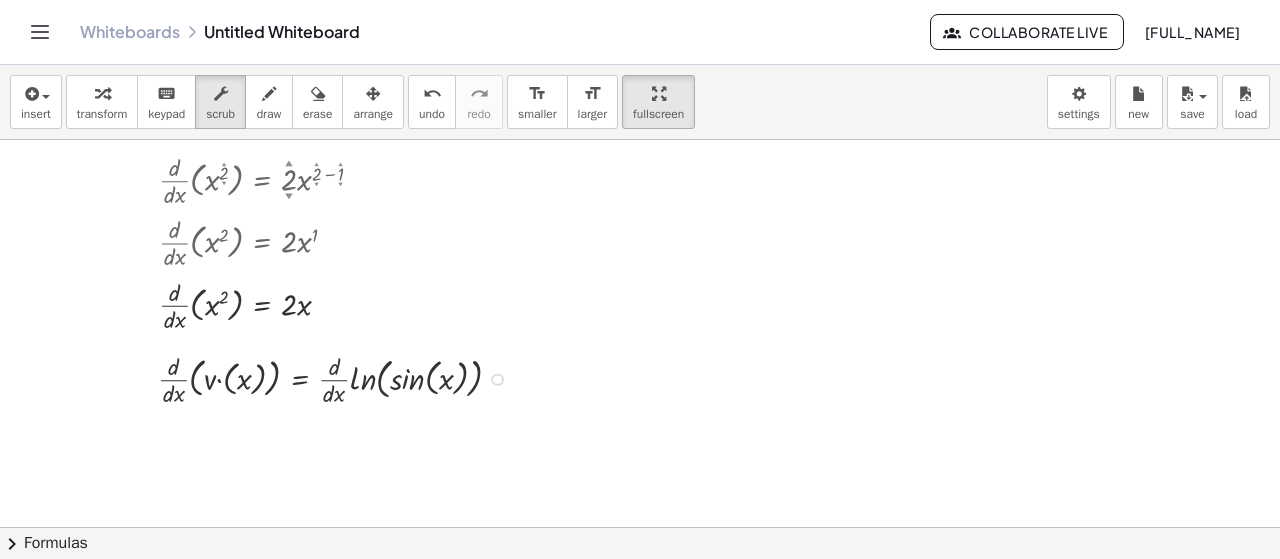 click at bounding box center [338, 378] 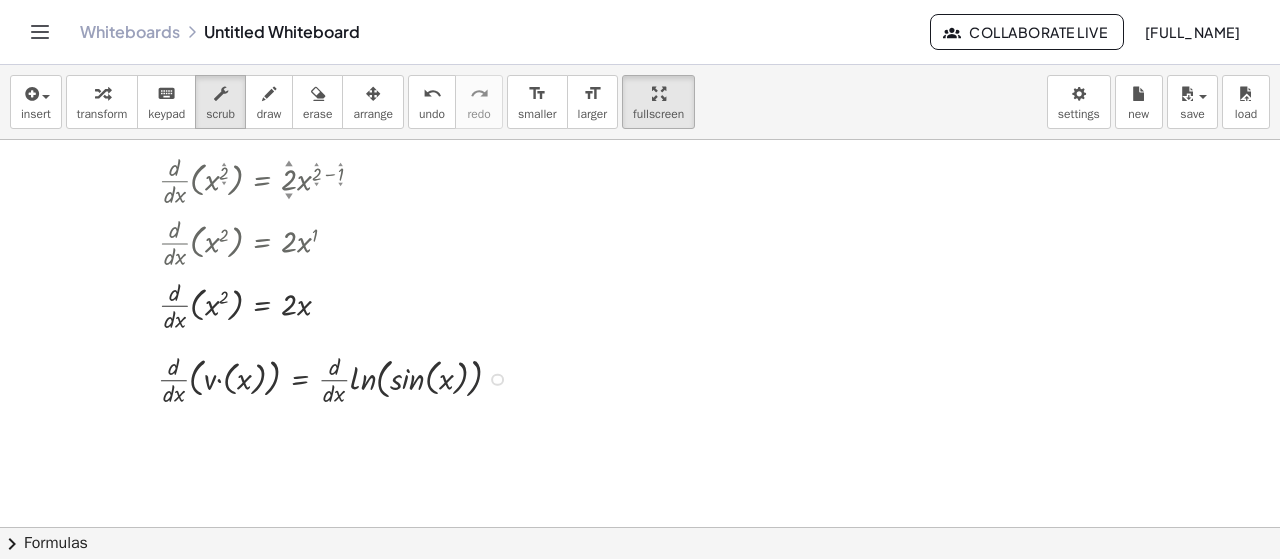 click on "Fix a mistake Transform line Copy line as LaTeX Copy derivation as LaTeX Expand new lines: On" at bounding box center [497, 379] 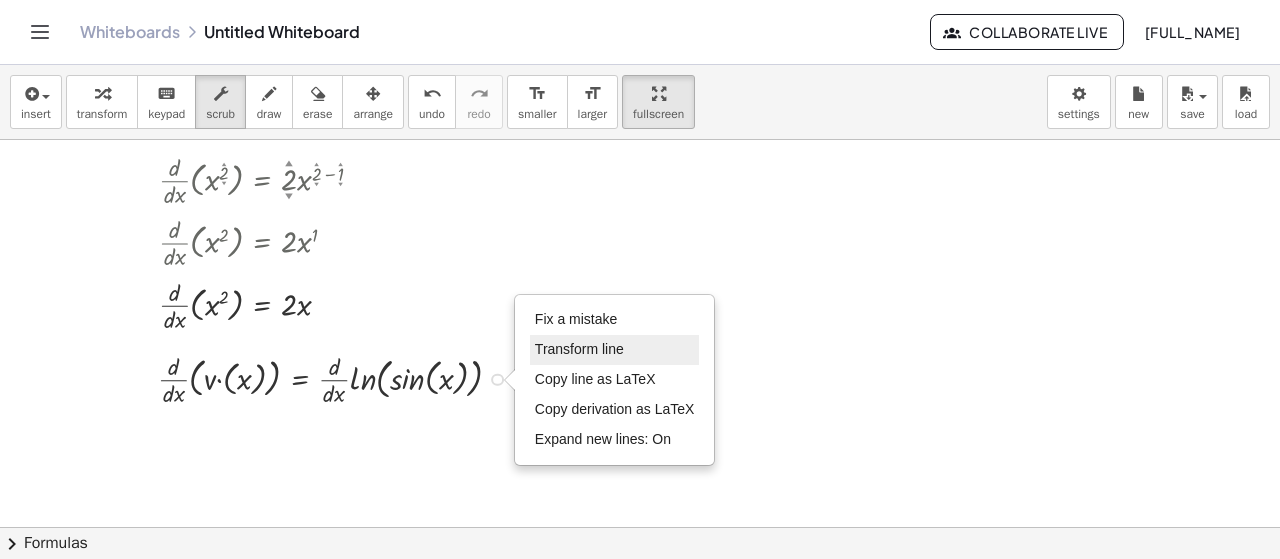 click on "Transform line" at bounding box center [579, 349] 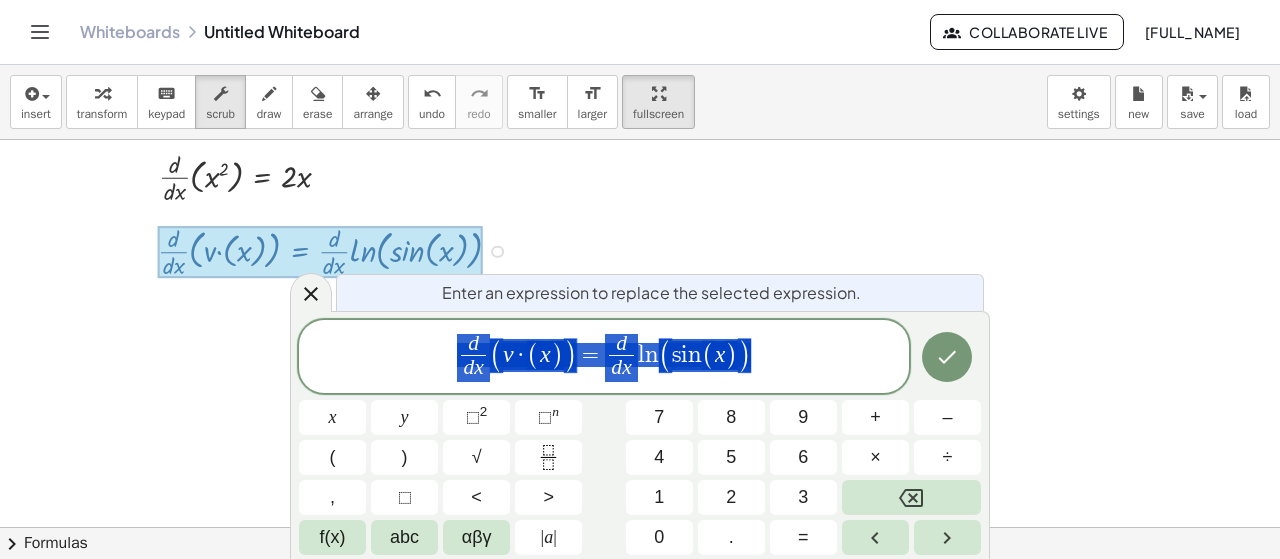 scroll, scrollTop: 728, scrollLeft: 0, axis: vertical 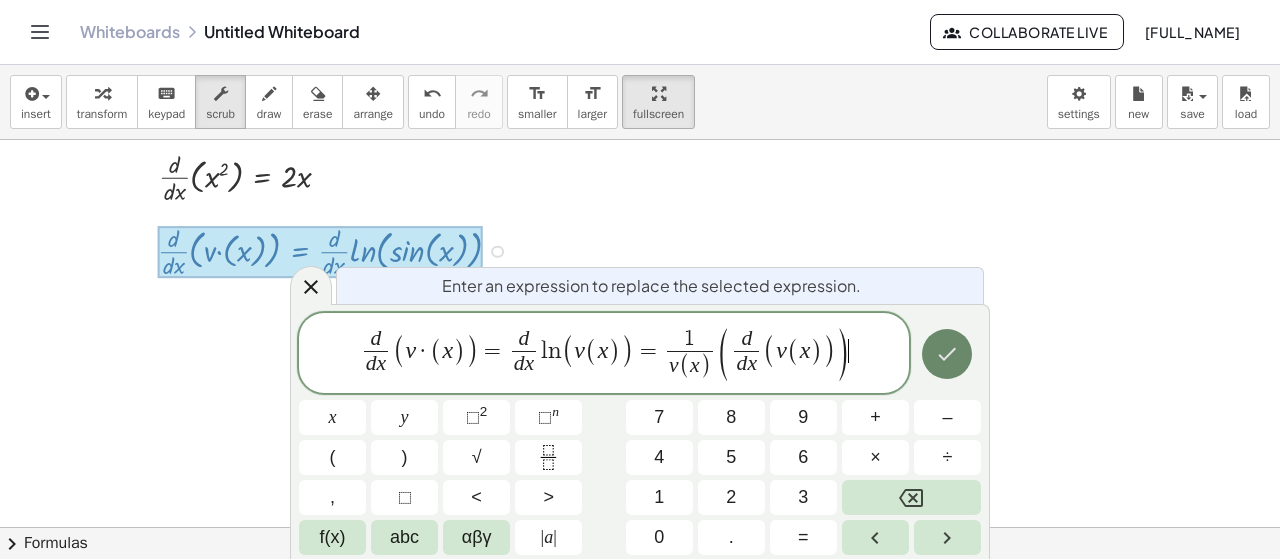 click at bounding box center [947, 354] 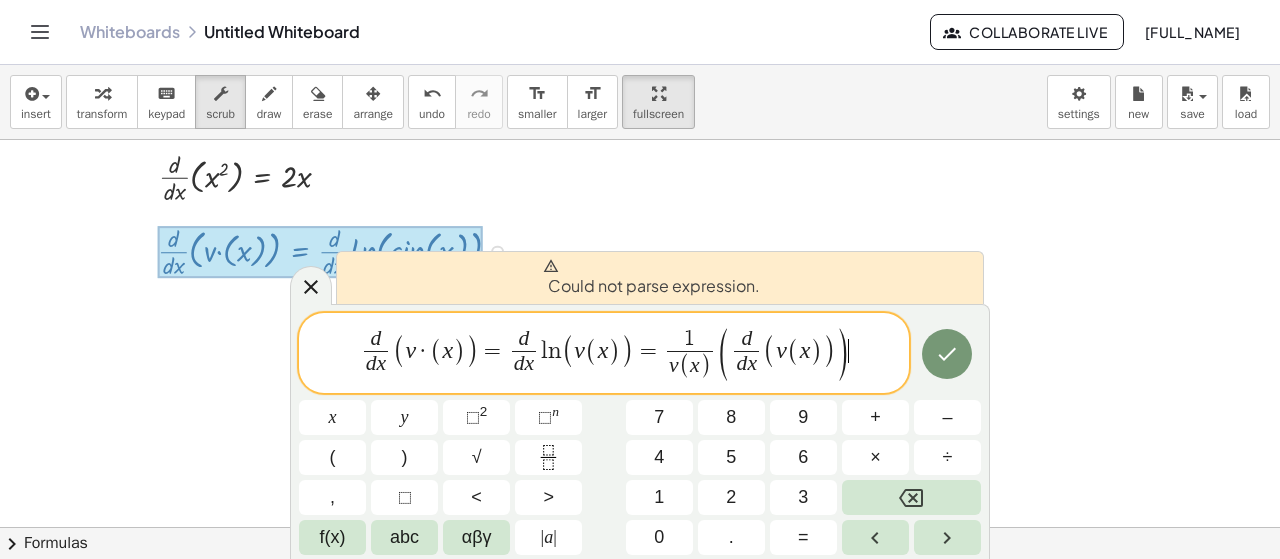 click on ")" at bounding box center [842, 354] 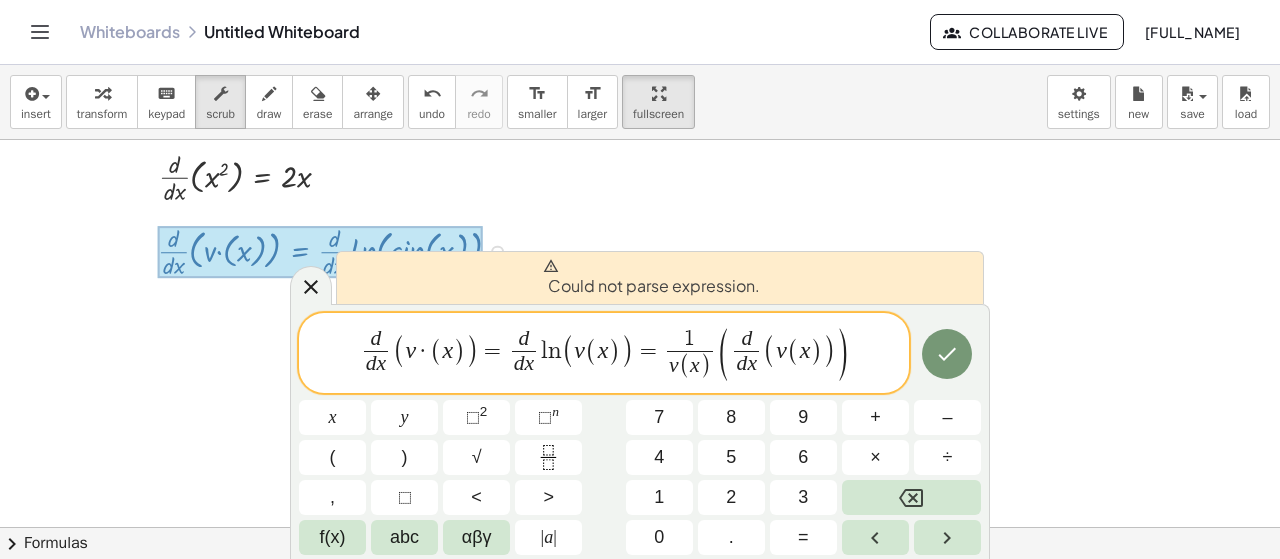 click on "Could not parse expression." at bounding box center (651, 278) 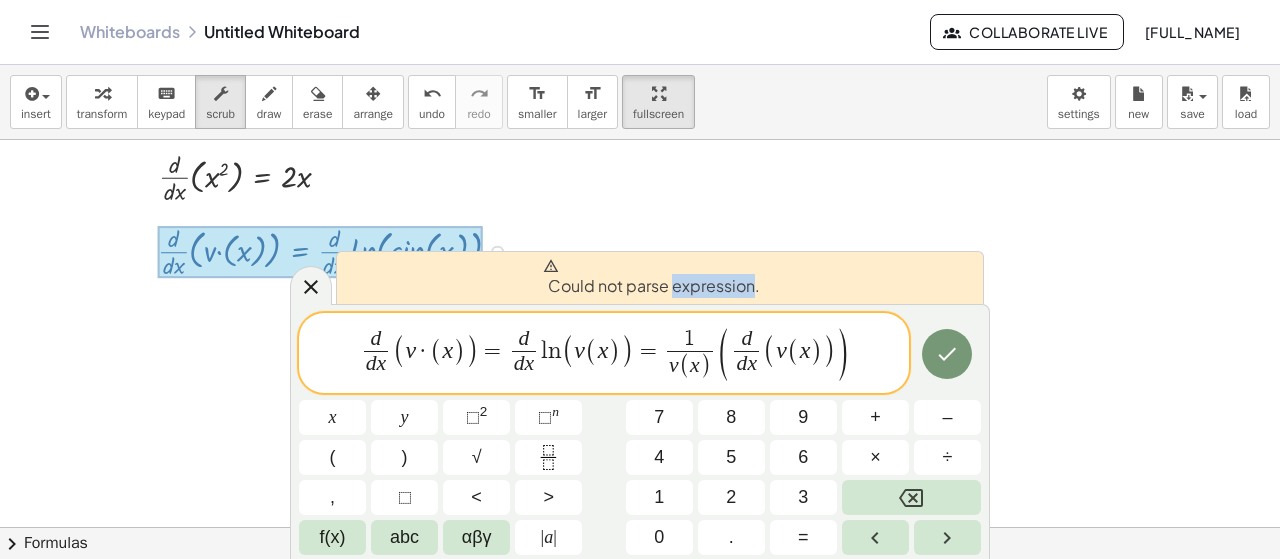 click on "Could not parse expression." at bounding box center (651, 278) 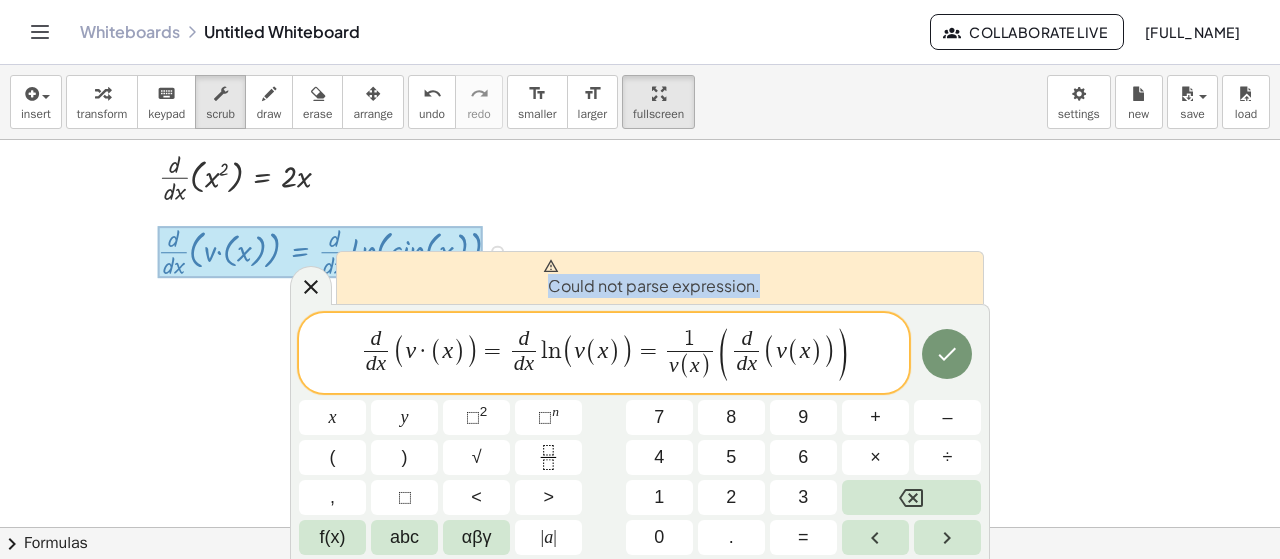 click on "Could not parse expression." at bounding box center (651, 278) 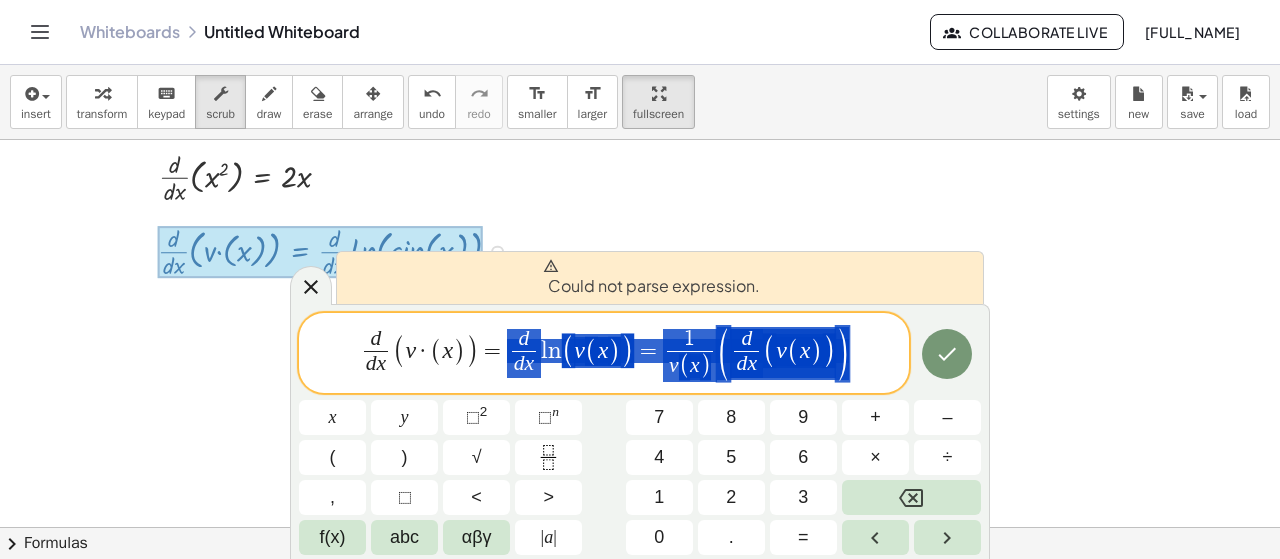 drag, startPoint x: 862, startPoint y: 362, endPoint x: 498, endPoint y: 365, distance: 364.01236 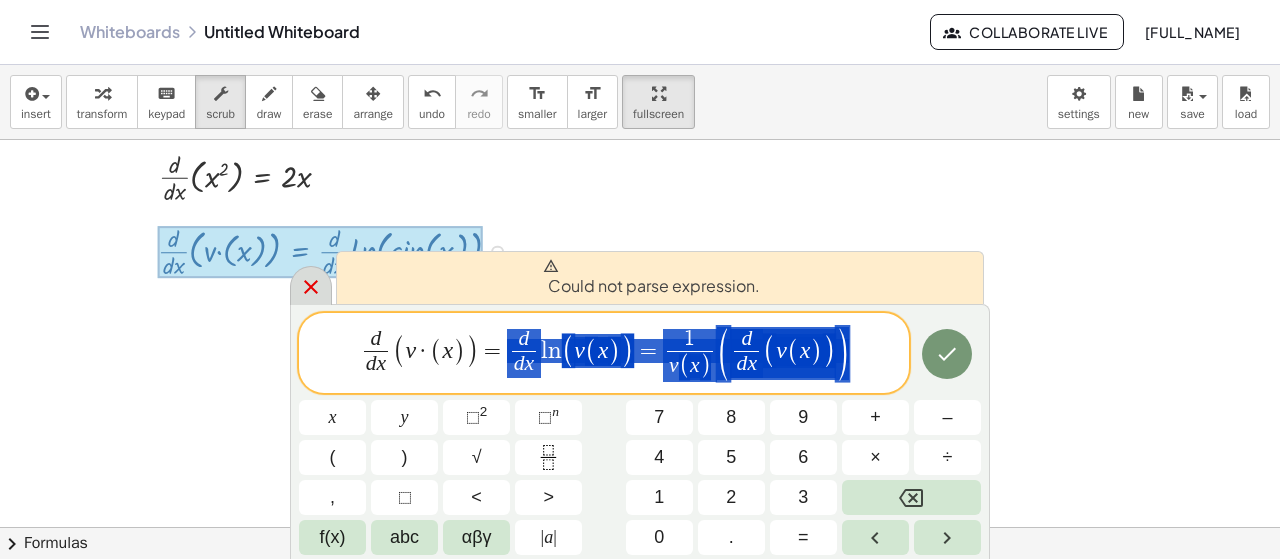 click 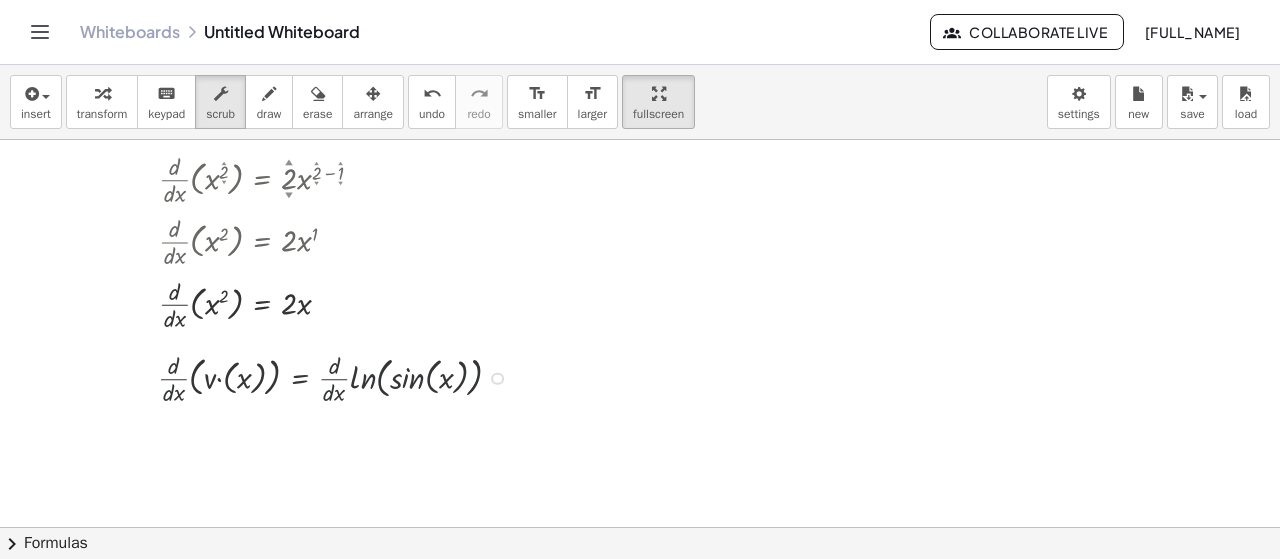scroll, scrollTop: 600, scrollLeft: 0, axis: vertical 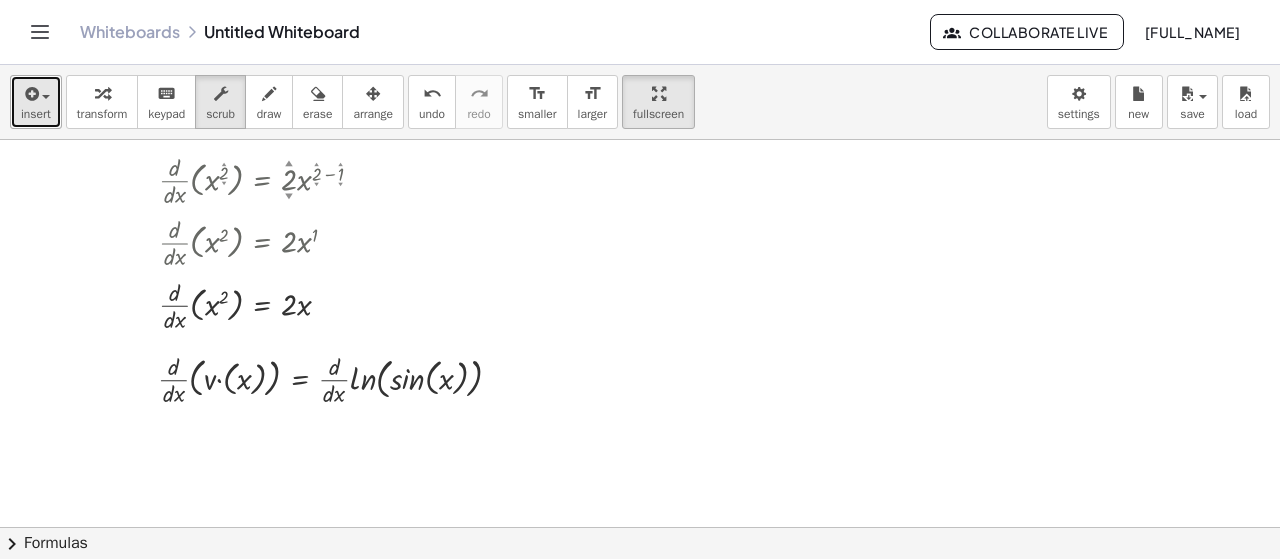 click on "insert" at bounding box center (36, 102) 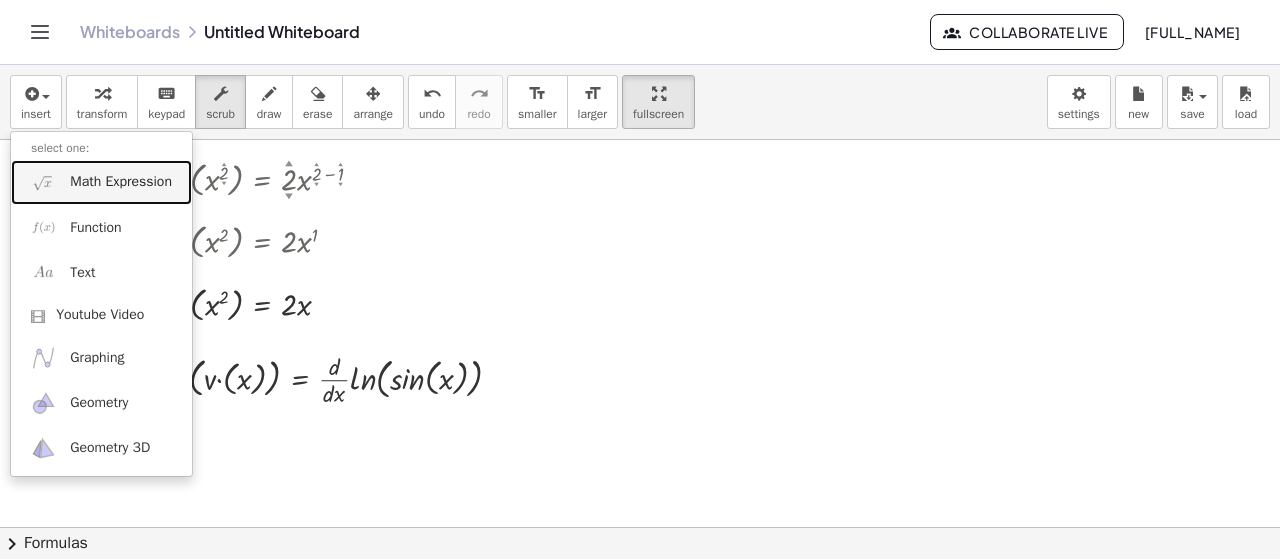 click on "Math Expression" at bounding box center [121, 182] 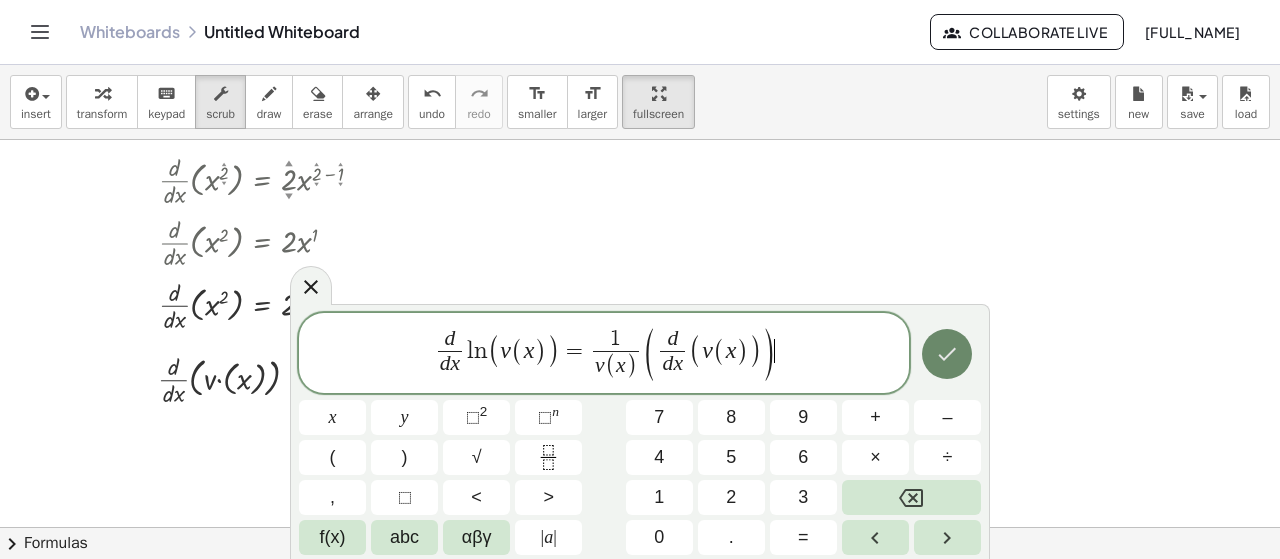 click at bounding box center [947, 354] 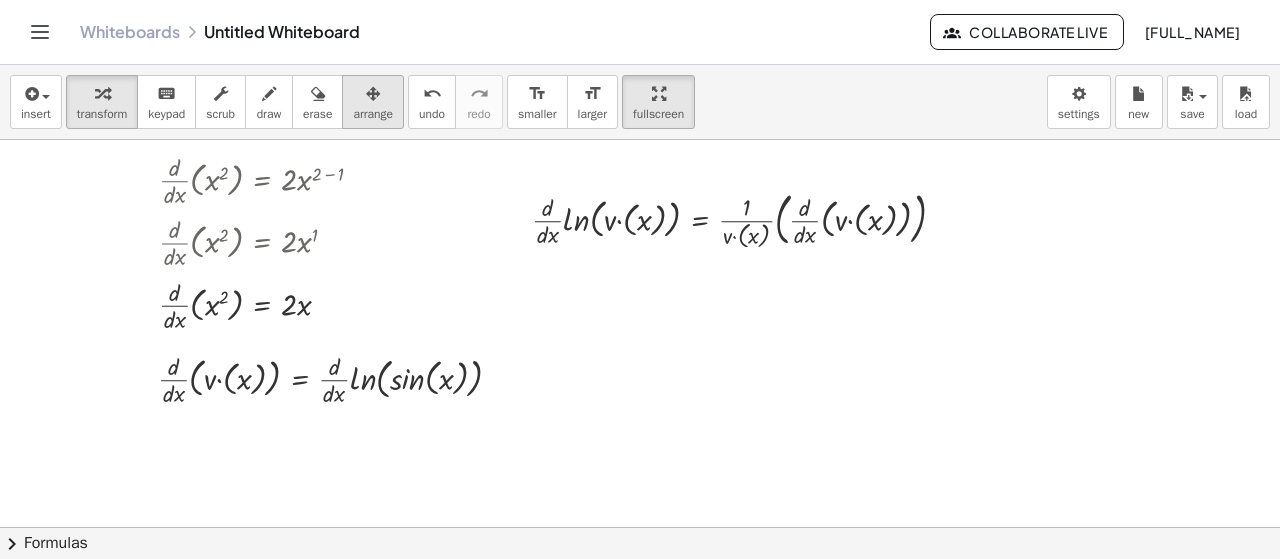 click at bounding box center [373, 93] 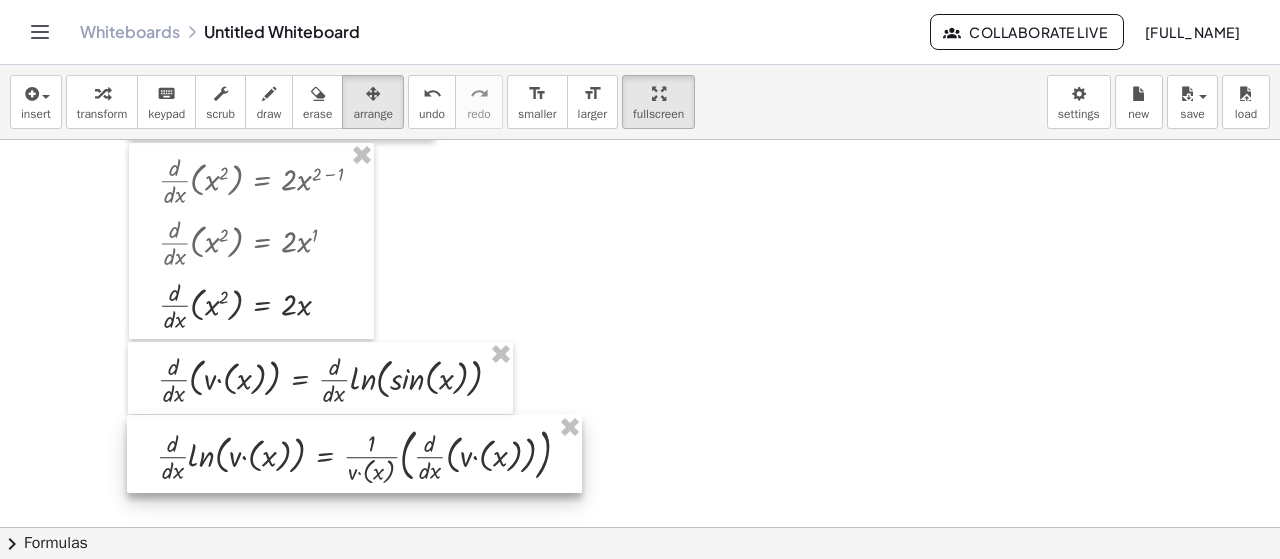 drag, startPoint x: 716, startPoint y: 205, endPoint x: 342, endPoint y: 441, distance: 442.23523 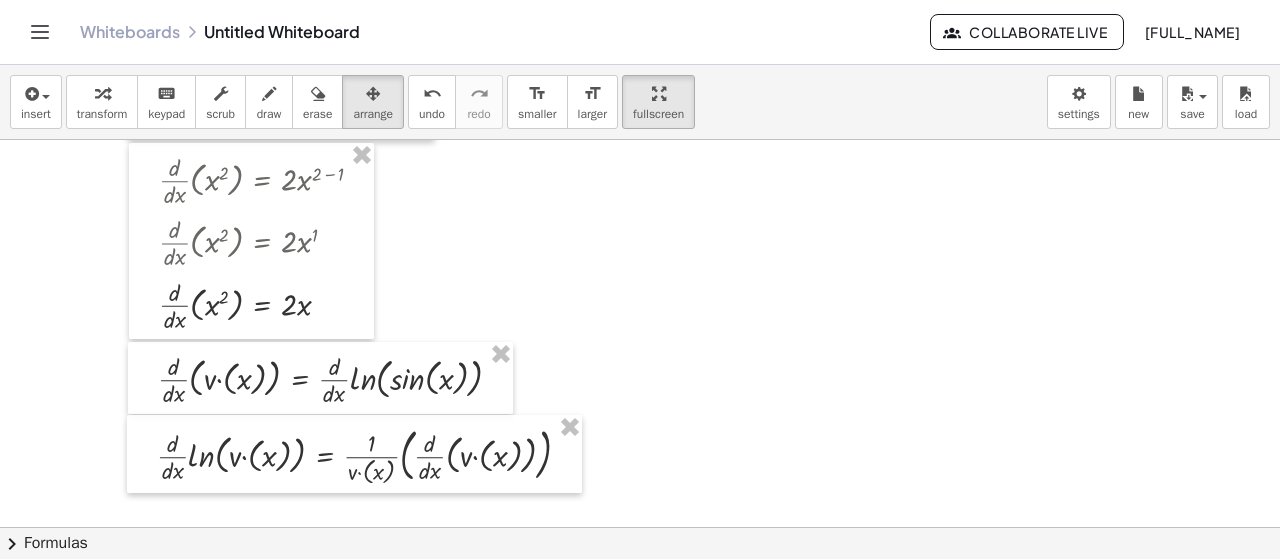 click at bounding box center (640, 317) 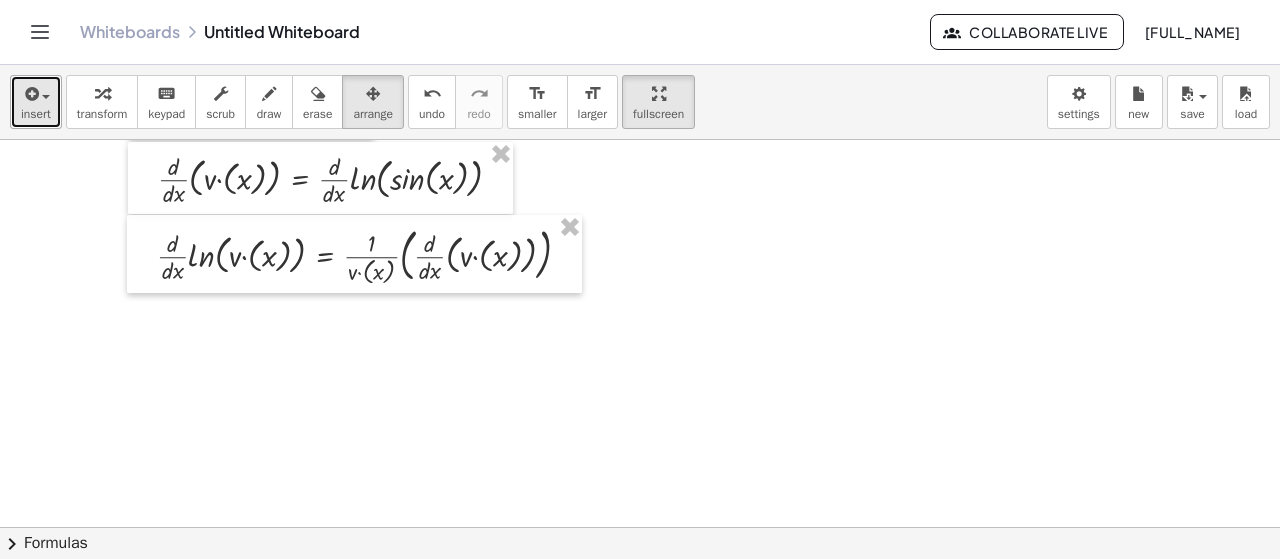 click at bounding box center (30, 94) 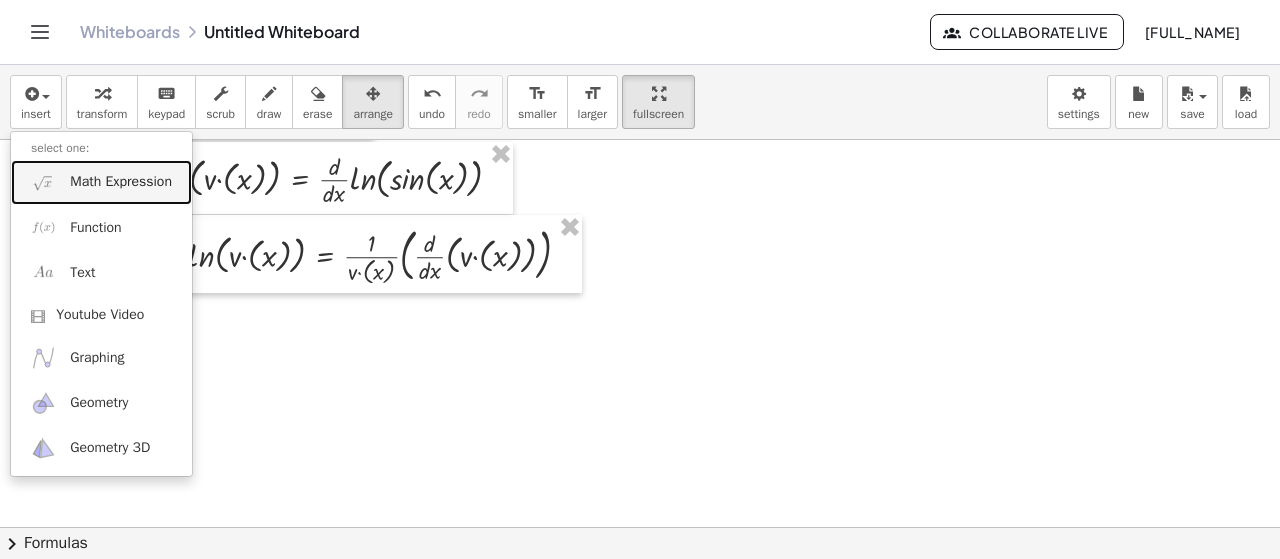 click on "Math Expression" at bounding box center [121, 182] 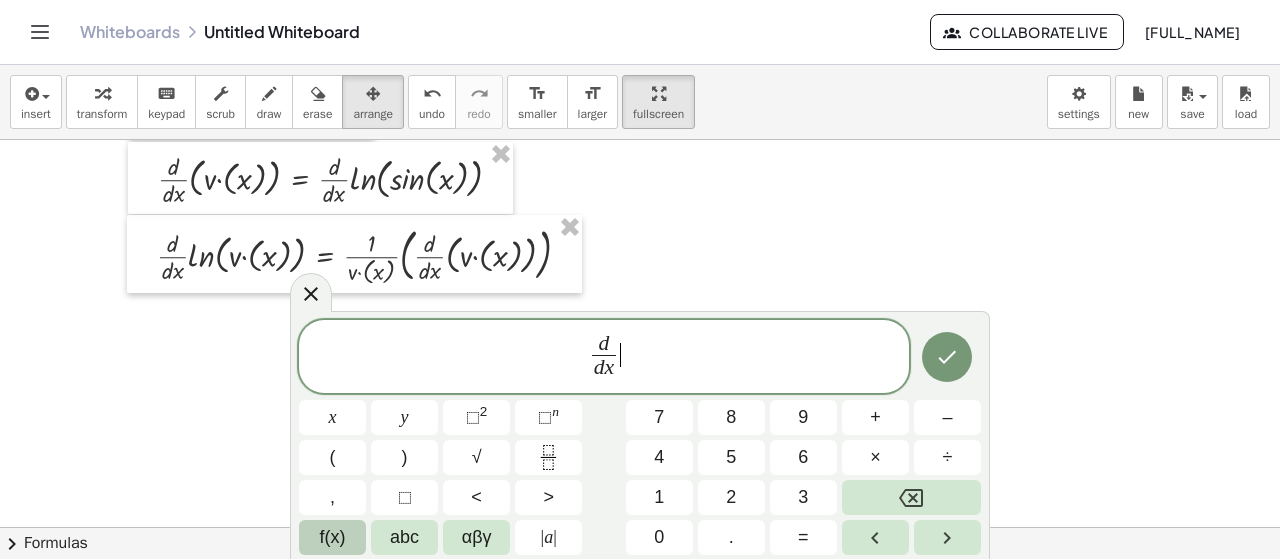 click on "f(x)" at bounding box center (333, 537) 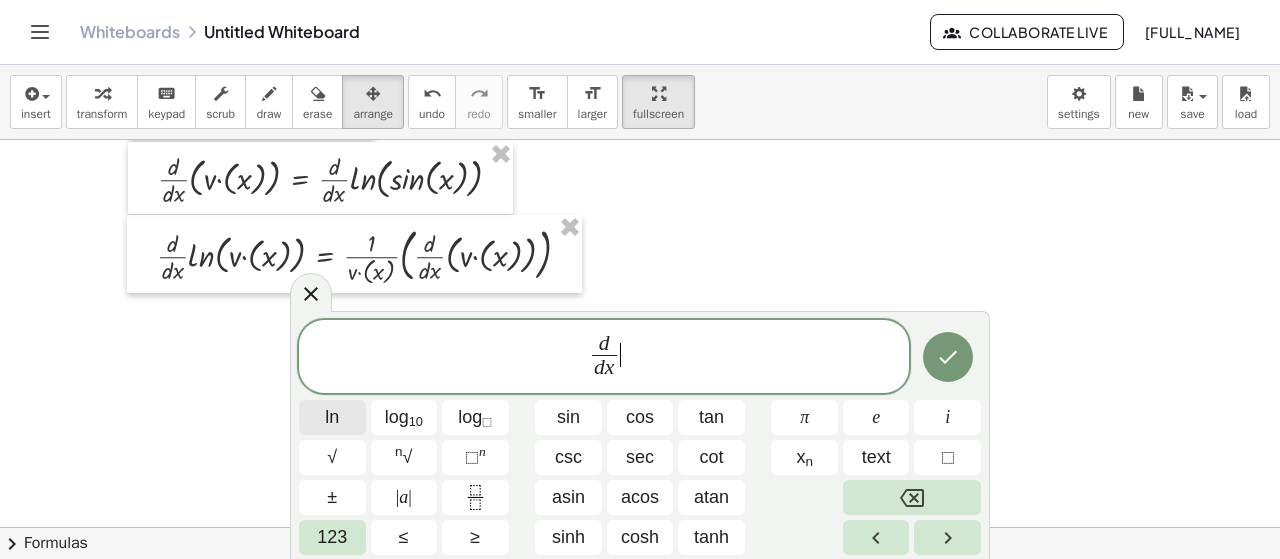click on "ln" at bounding box center (332, 417) 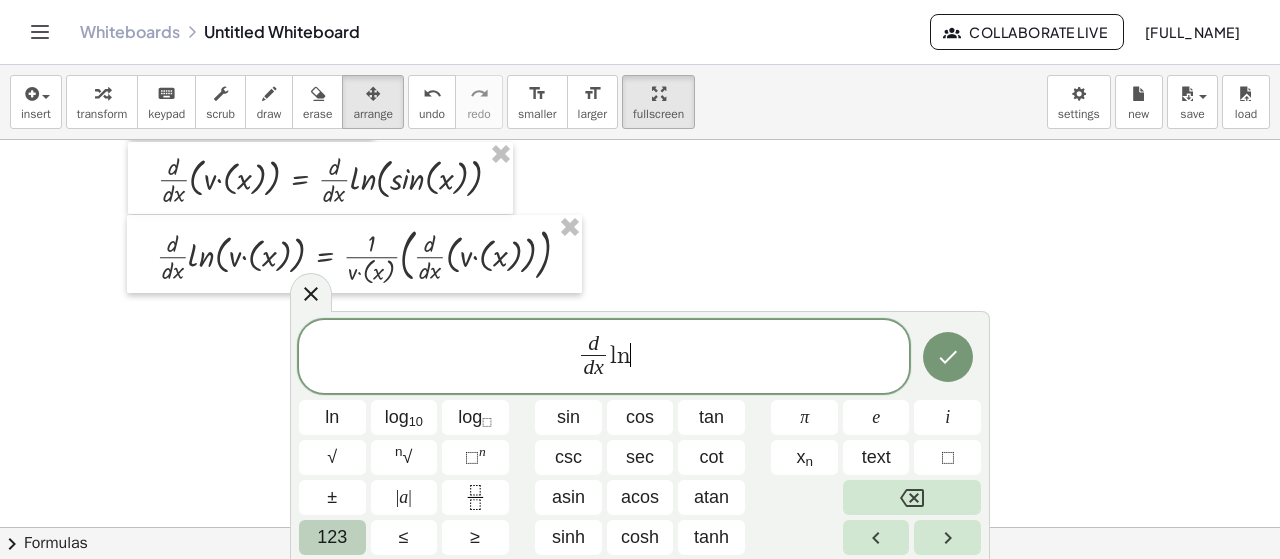 click on "123" at bounding box center [332, 537] 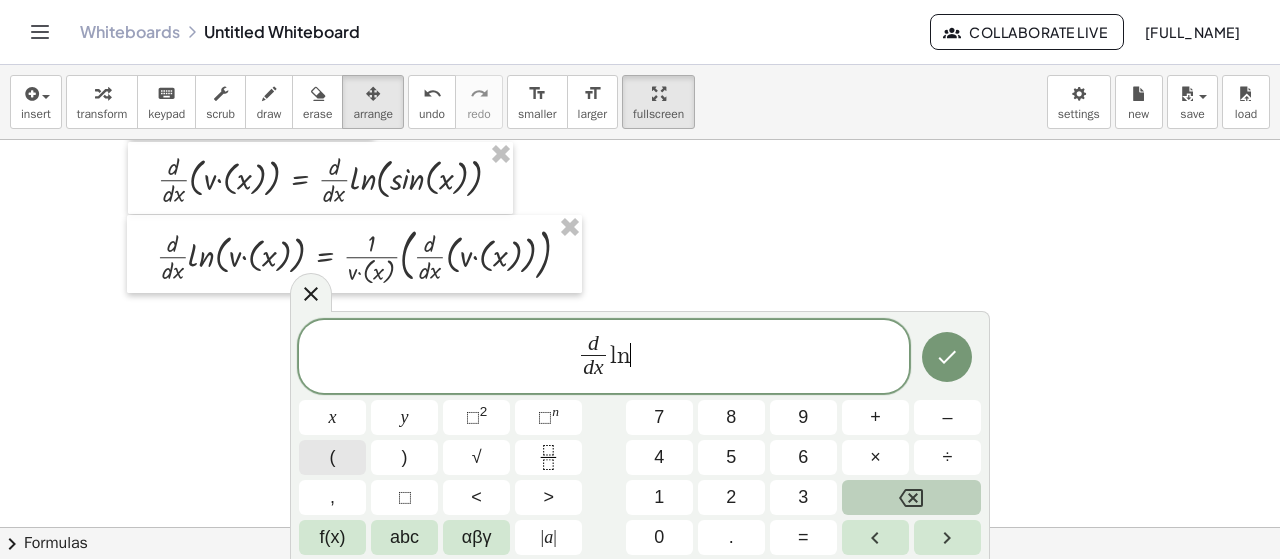 click on "(" at bounding box center [332, 457] 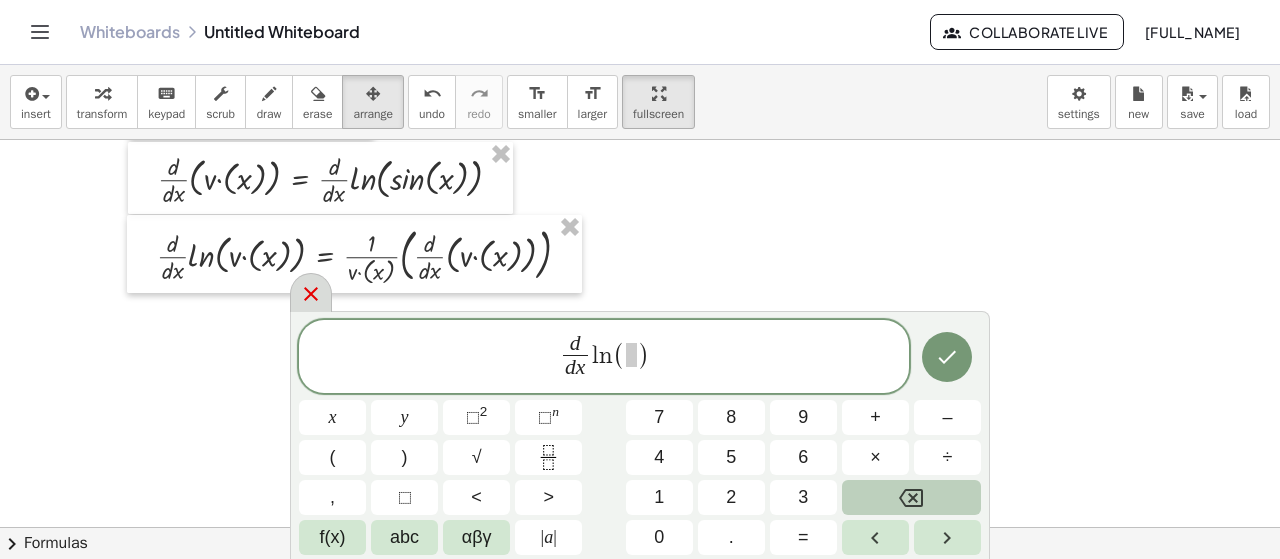 click 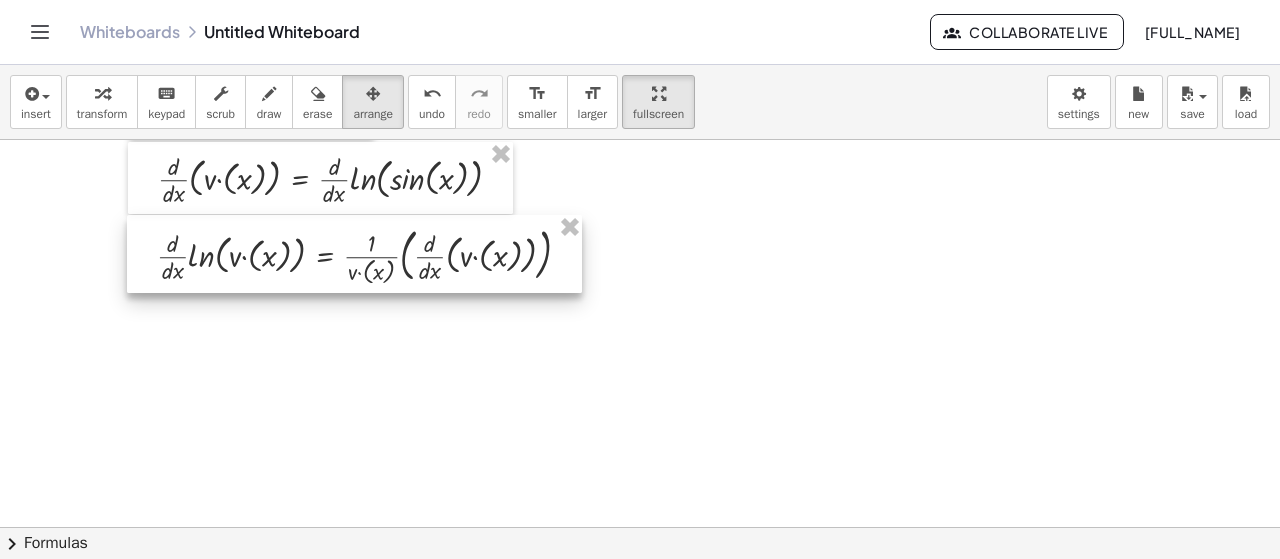 scroll, scrollTop: 700, scrollLeft: 0, axis: vertical 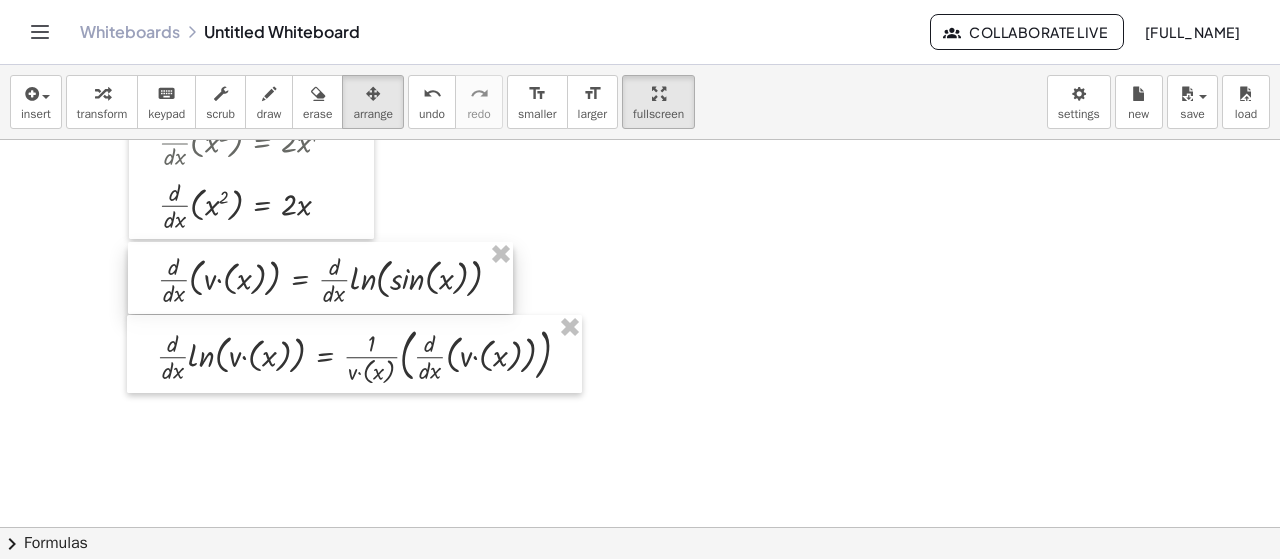 click at bounding box center [320, 278] 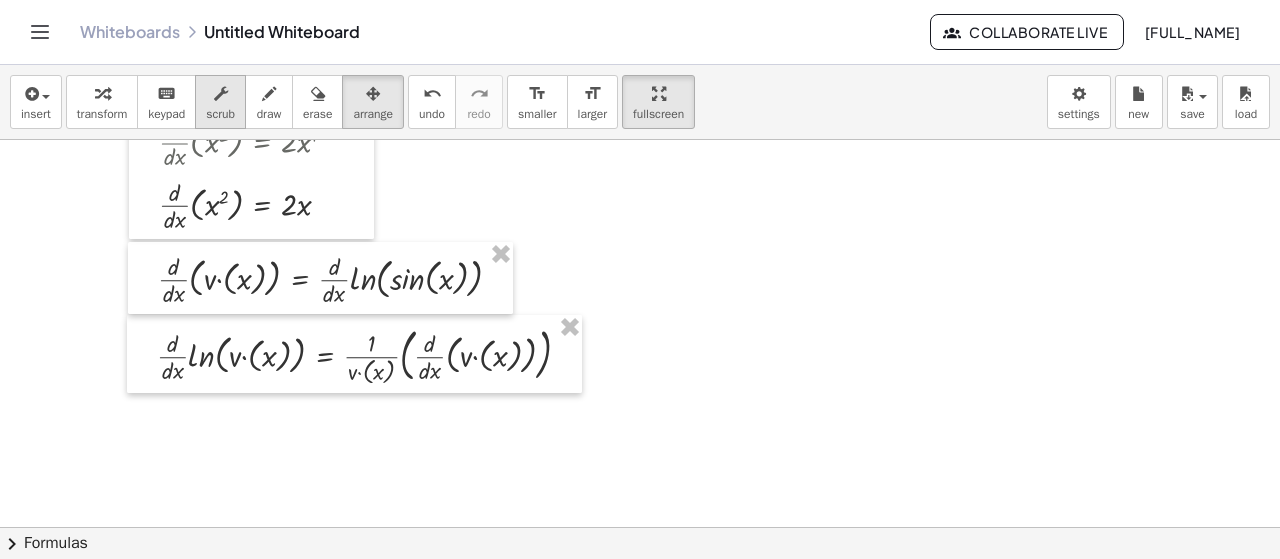 click on "scrub" at bounding box center [220, 114] 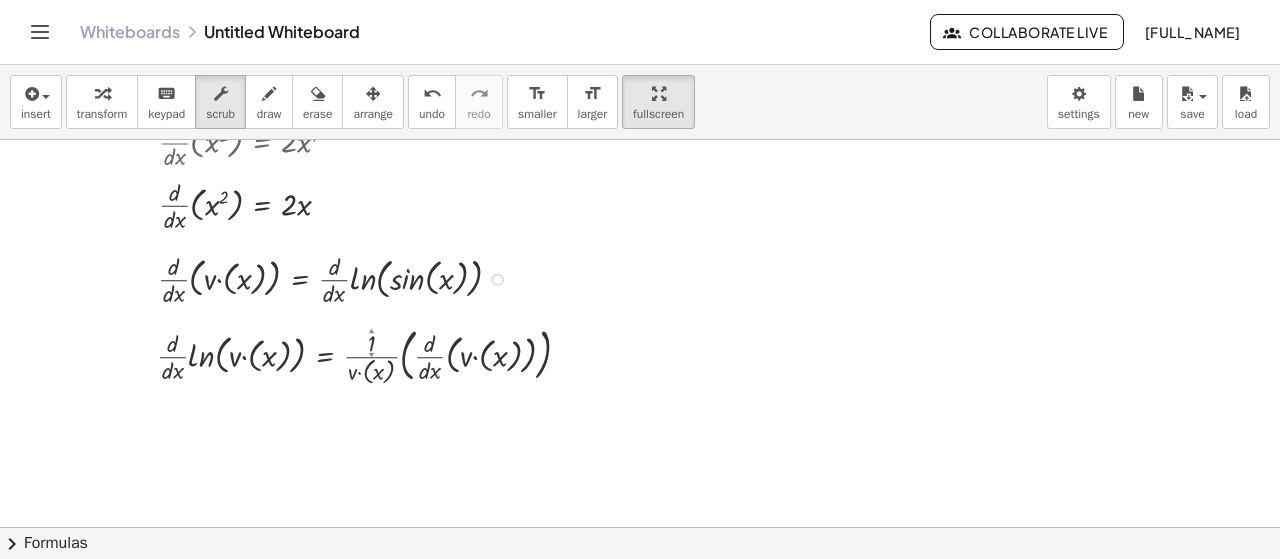 click at bounding box center (338, 278) 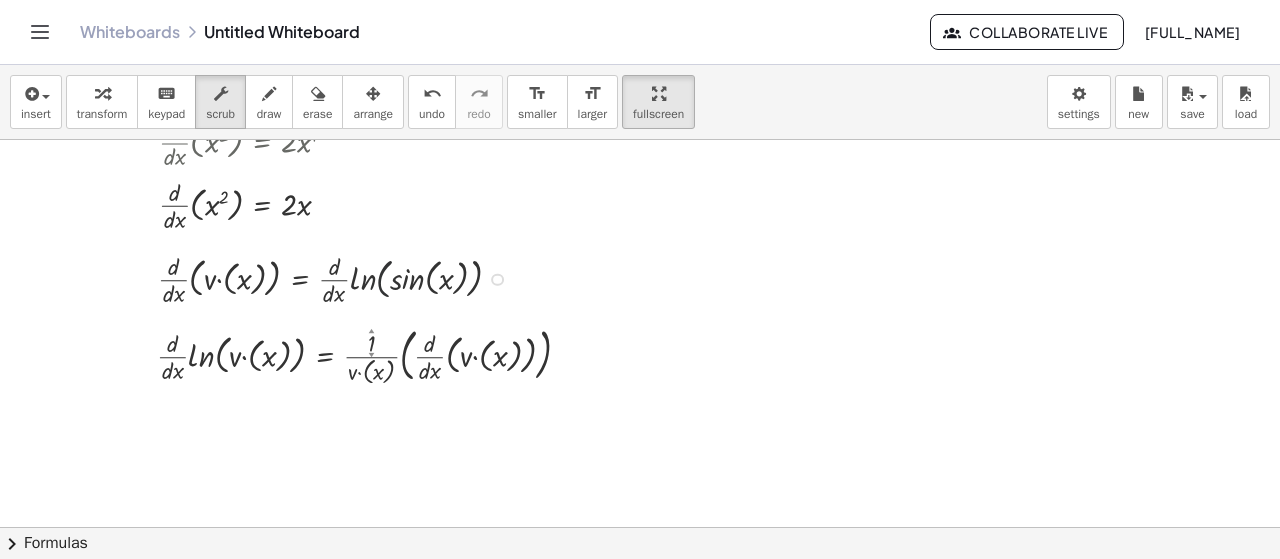 click at bounding box center [338, 278] 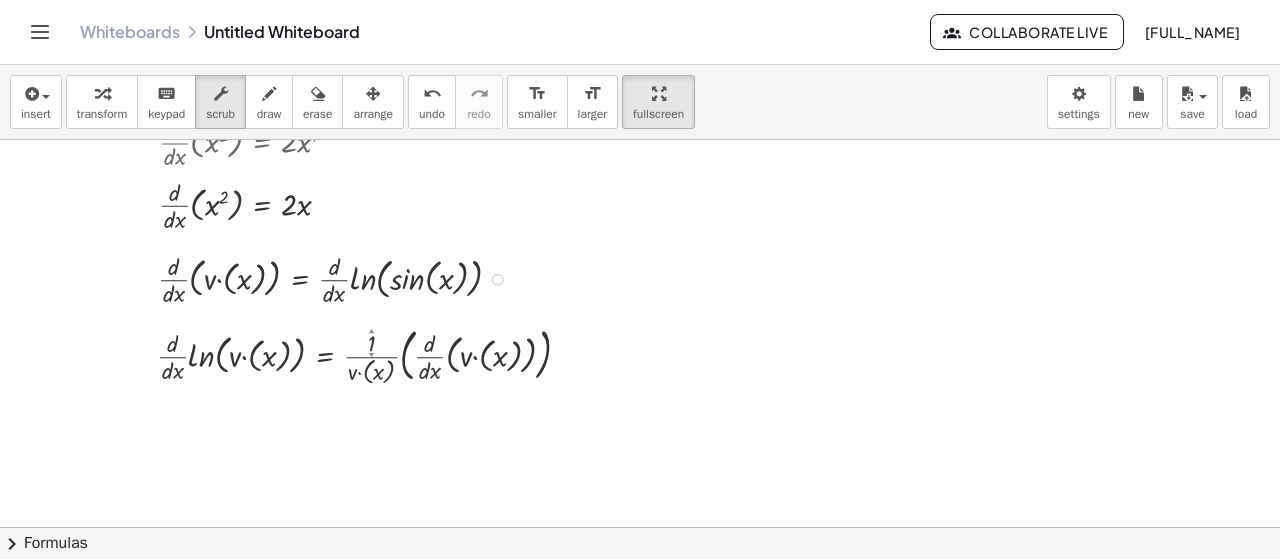 click on "Fix a mistake Transform line Copy line as LaTeX Copy derivation as LaTeX Expand new lines: On" at bounding box center [497, 279] 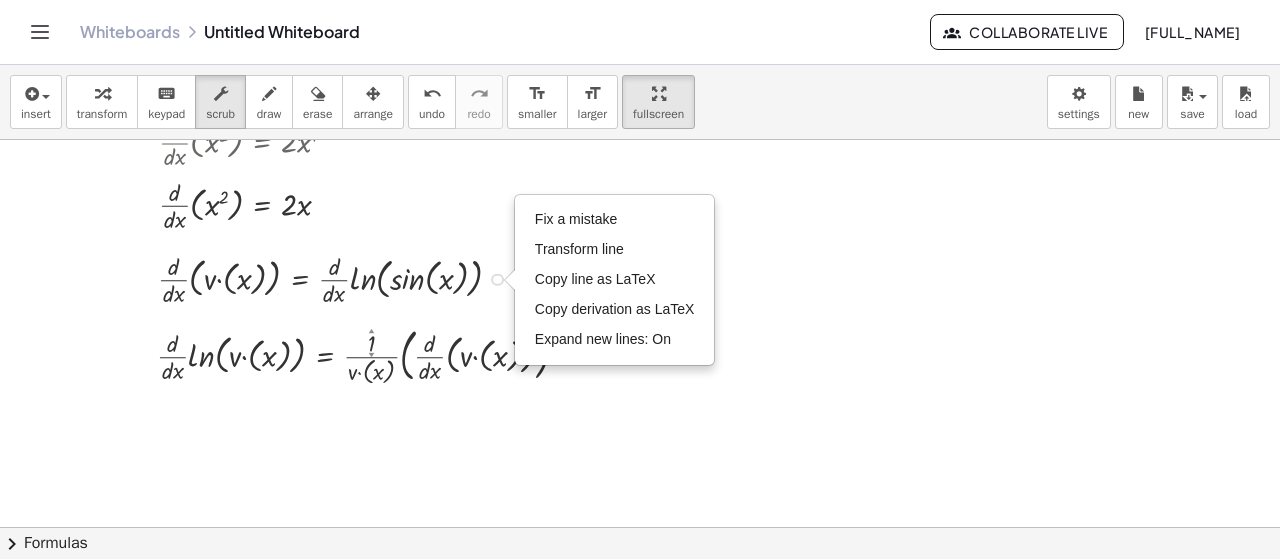 click on "Fix a mistake Transform line Copy line as LaTeX Copy derivation as LaTeX Expand new lines: On" at bounding box center [497, 279] 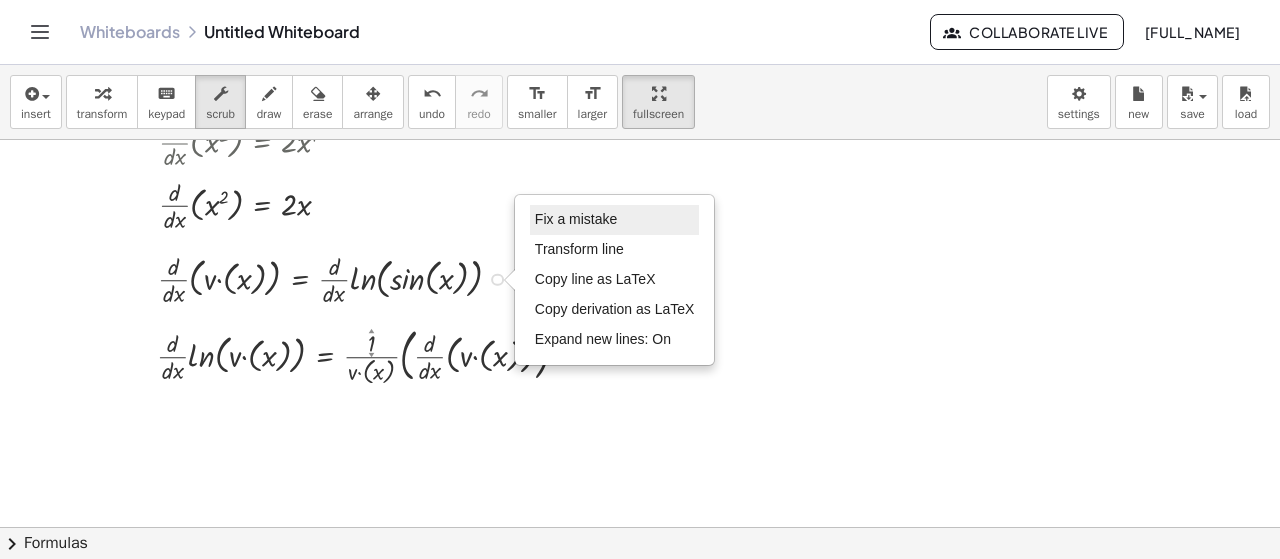 click on "Fix a mistake" at bounding box center [576, 219] 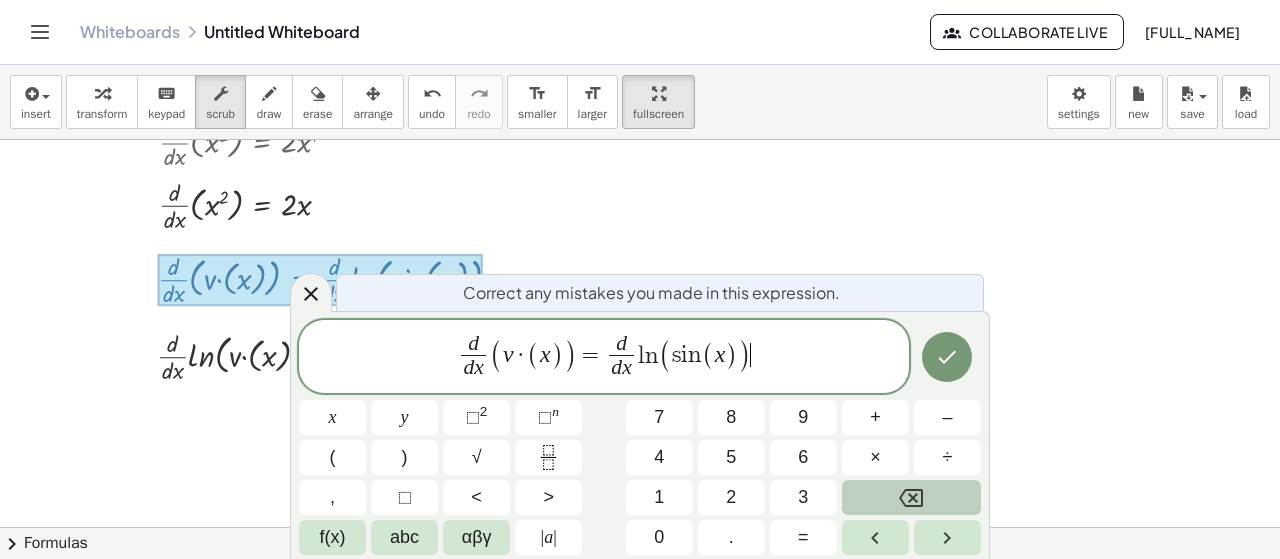 click on "·" at bounding box center (521, 355) 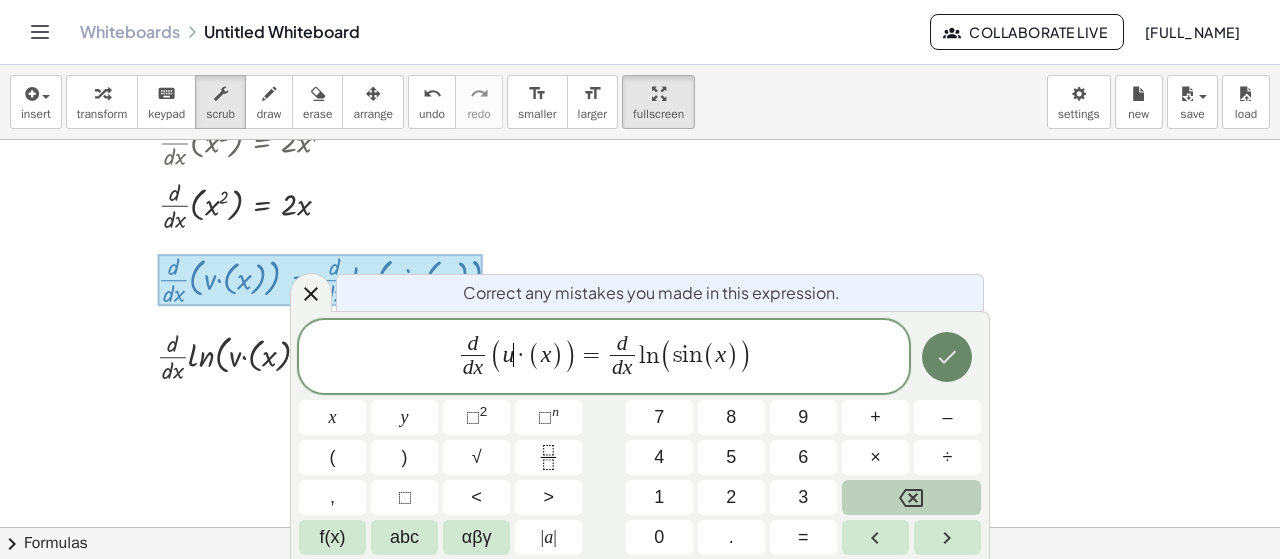 click at bounding box center [947, 357] 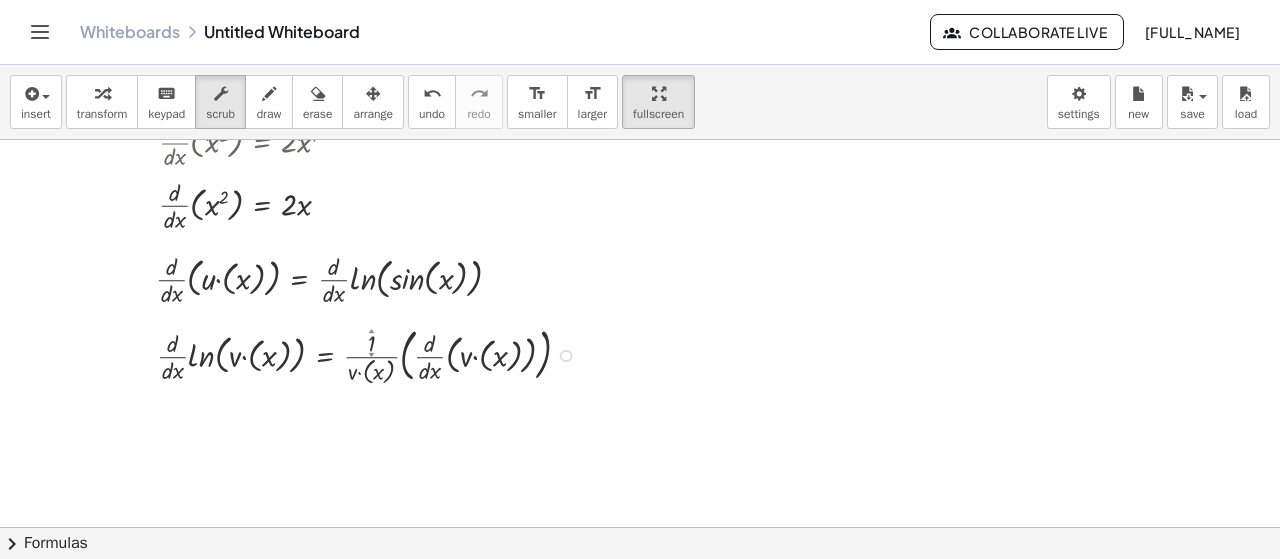 click at bounding box center (372, 354) 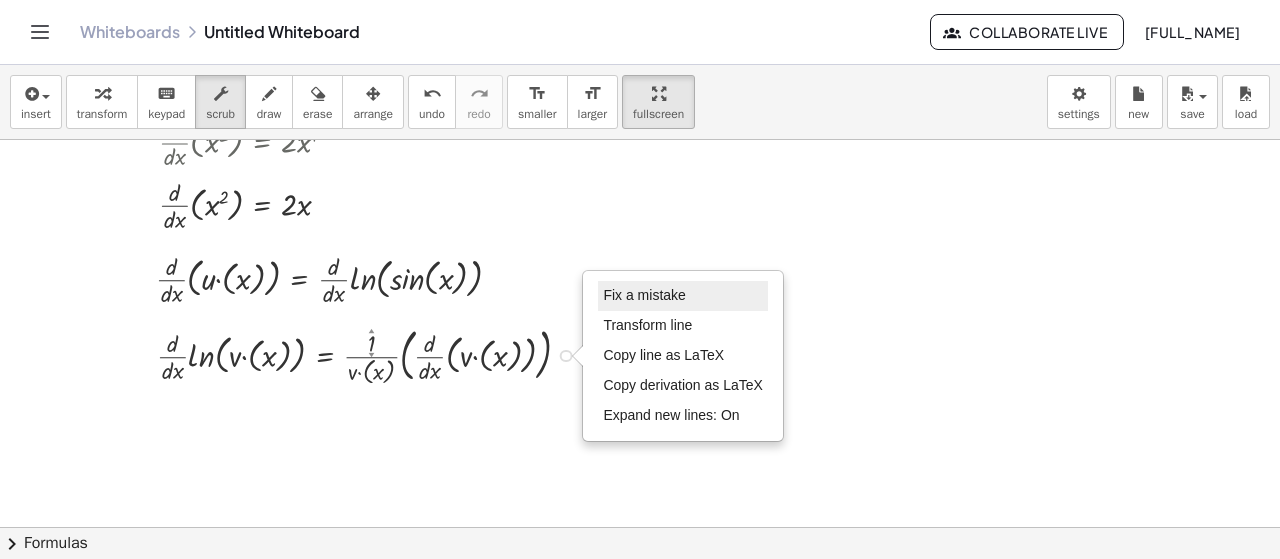 click on "Fix a mistake" at bounding box center [644, 295] 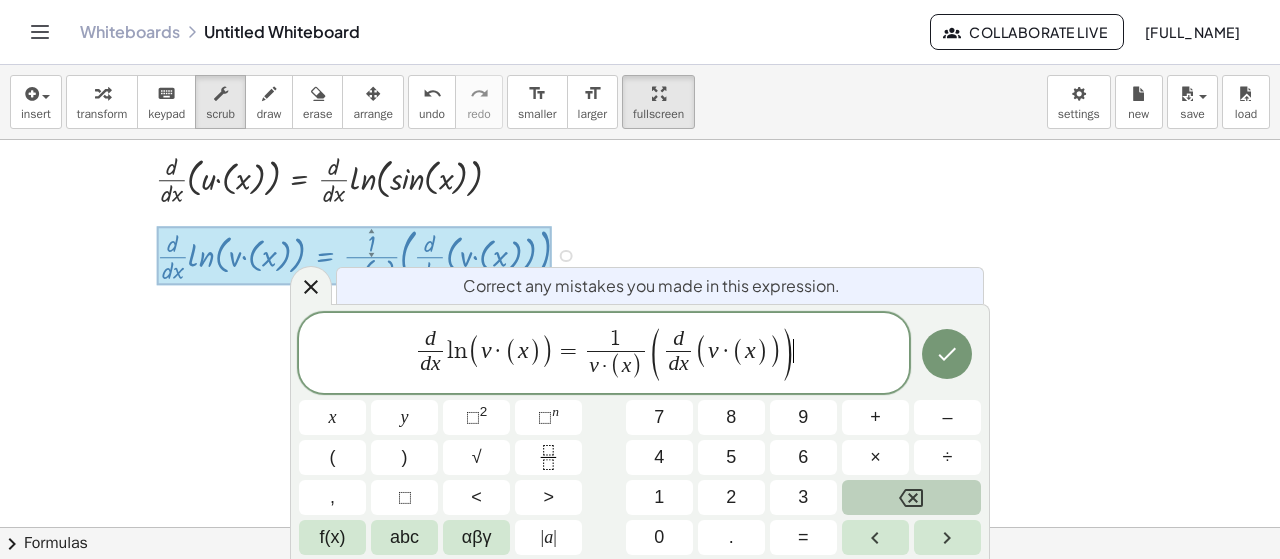scroll, scrollTop: 808, scrollLeft: 0, axis: vertical 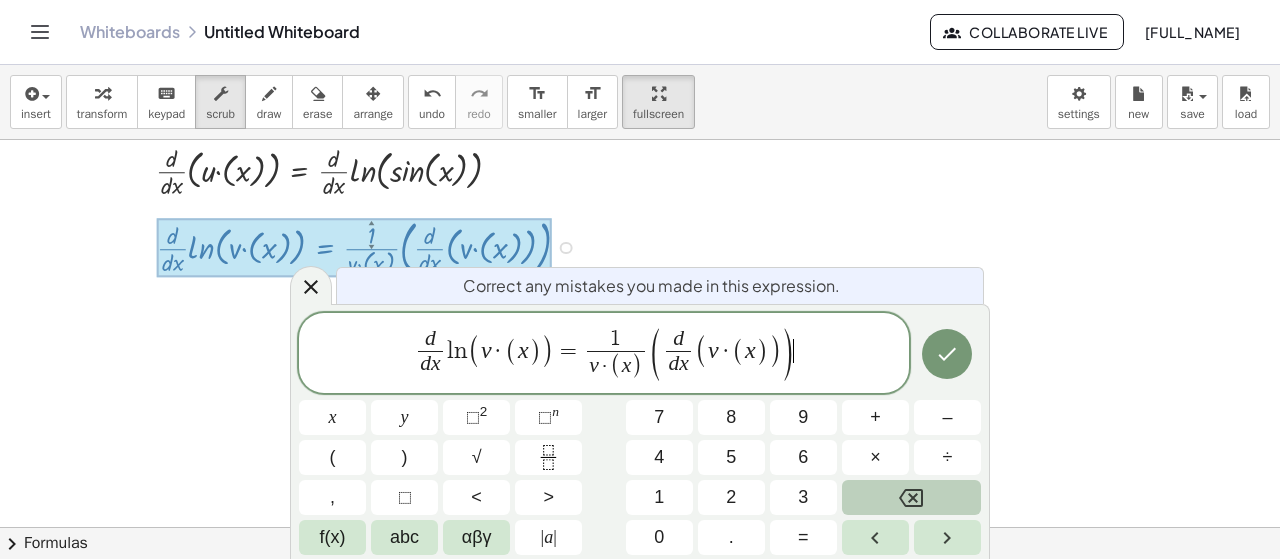click on "·" at bounding box center (499, 351) 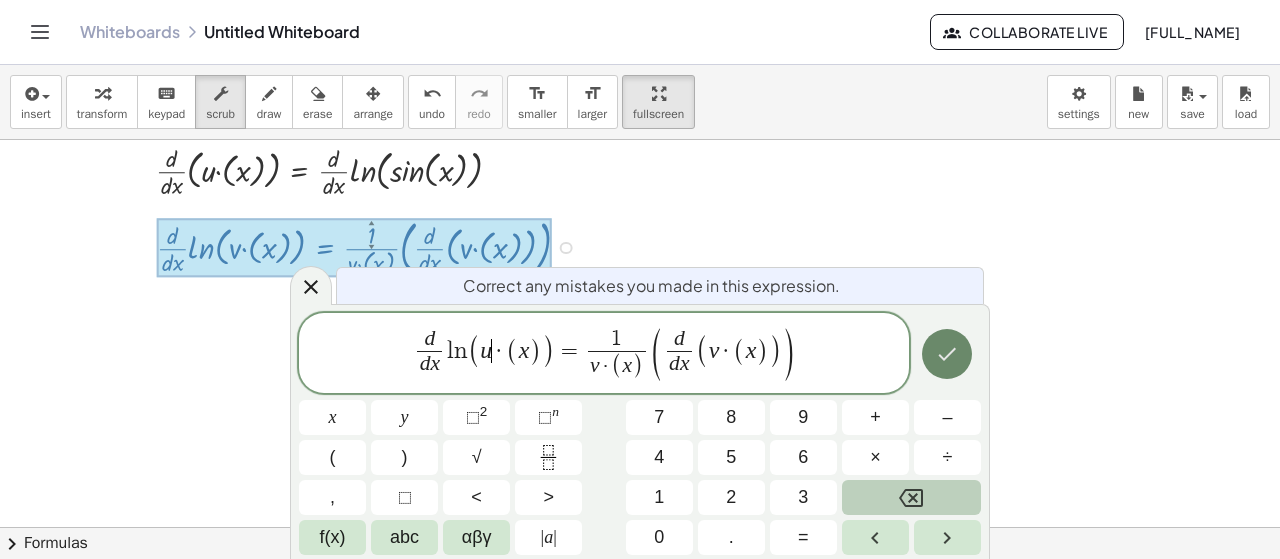 click 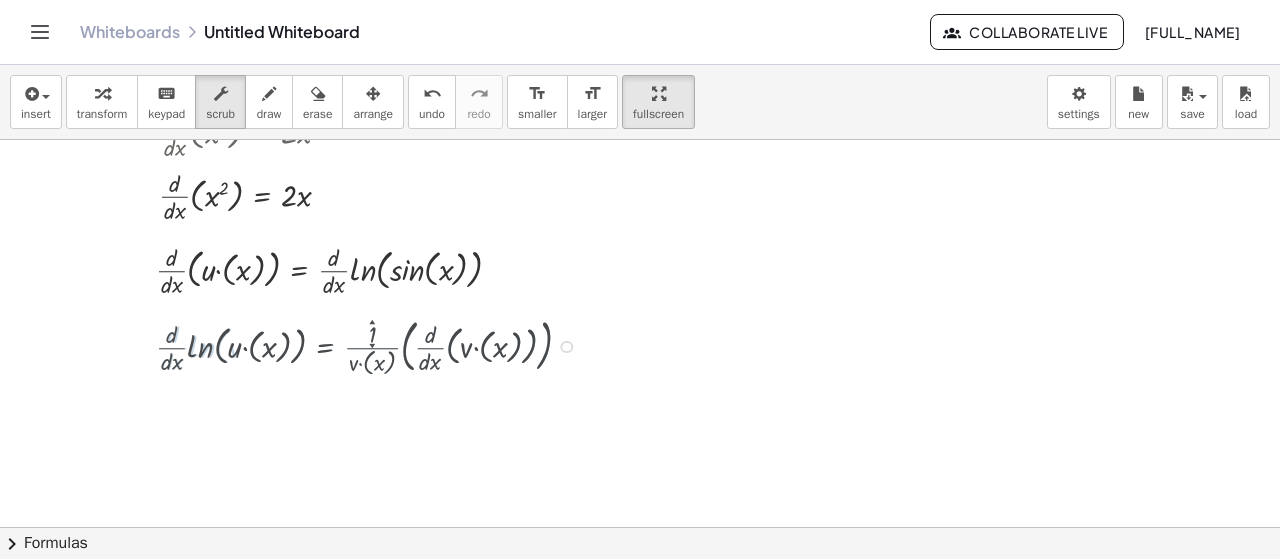 scroll, scrollTop: 700, scrollLeft: 0, axis: vertical 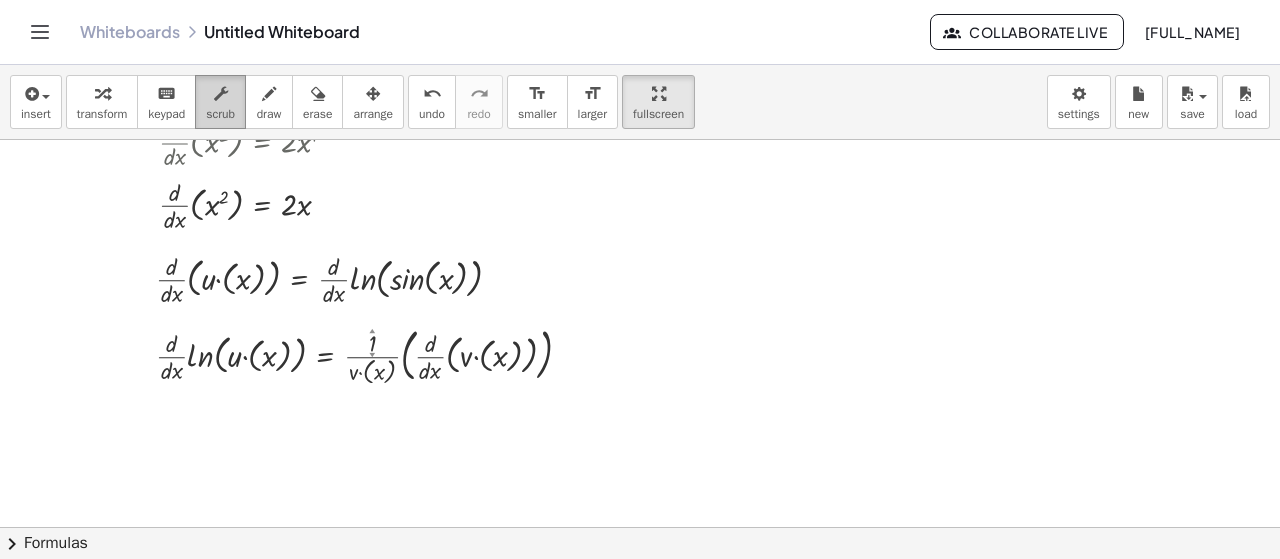 click at bounding box center [221, 94] 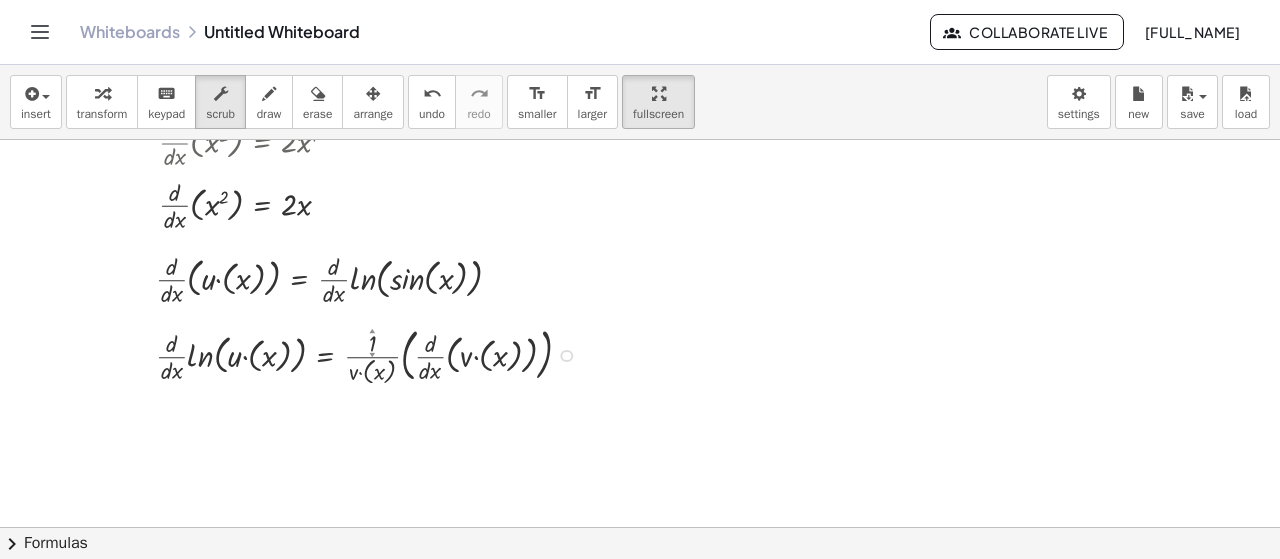 click on "Fix a mistake Transform line Copy line as LaTeX Copy derivation as LaTeX Expand new lines: On" at bounding box center [566, 356] 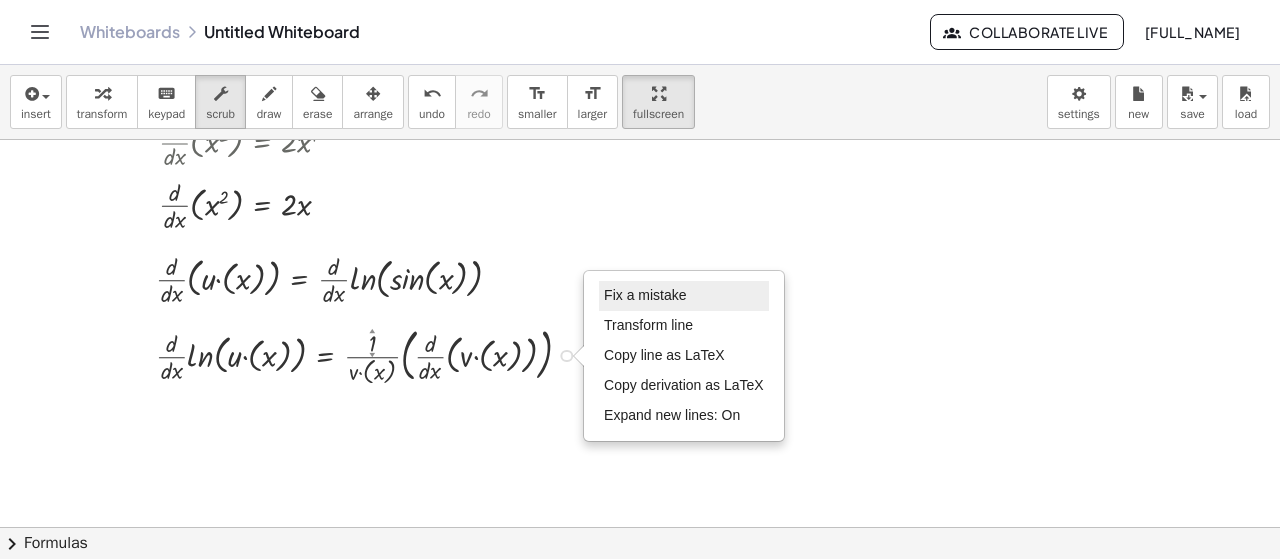 click on "Fix a mistake" at bounding box center [645, 295] 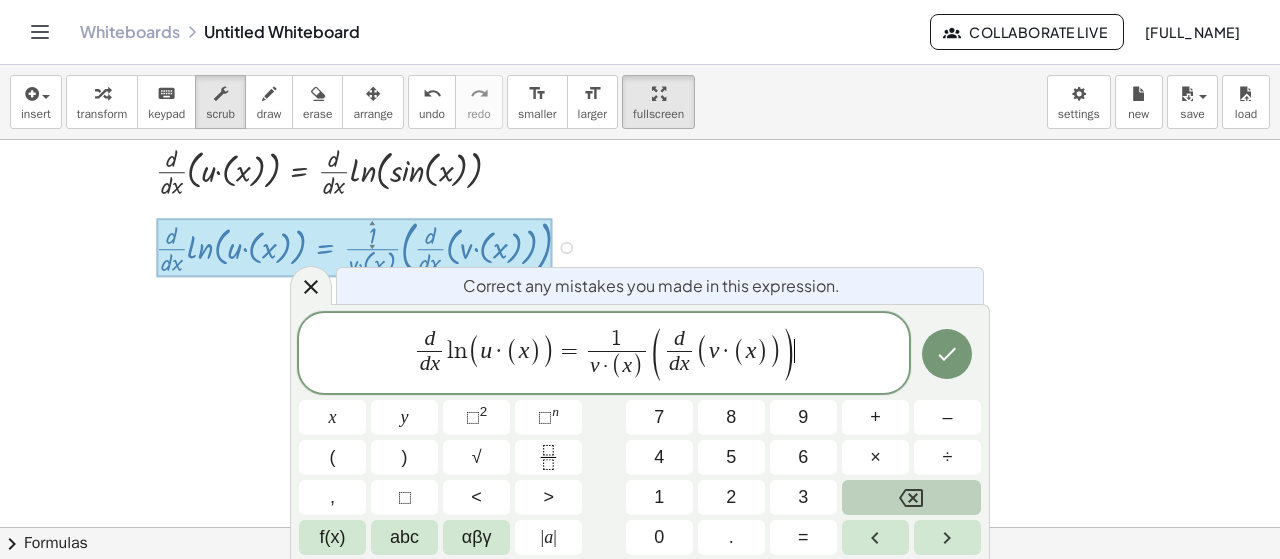 scroll, scrollTop: 808, scrollLeft: 0, axis: vertical 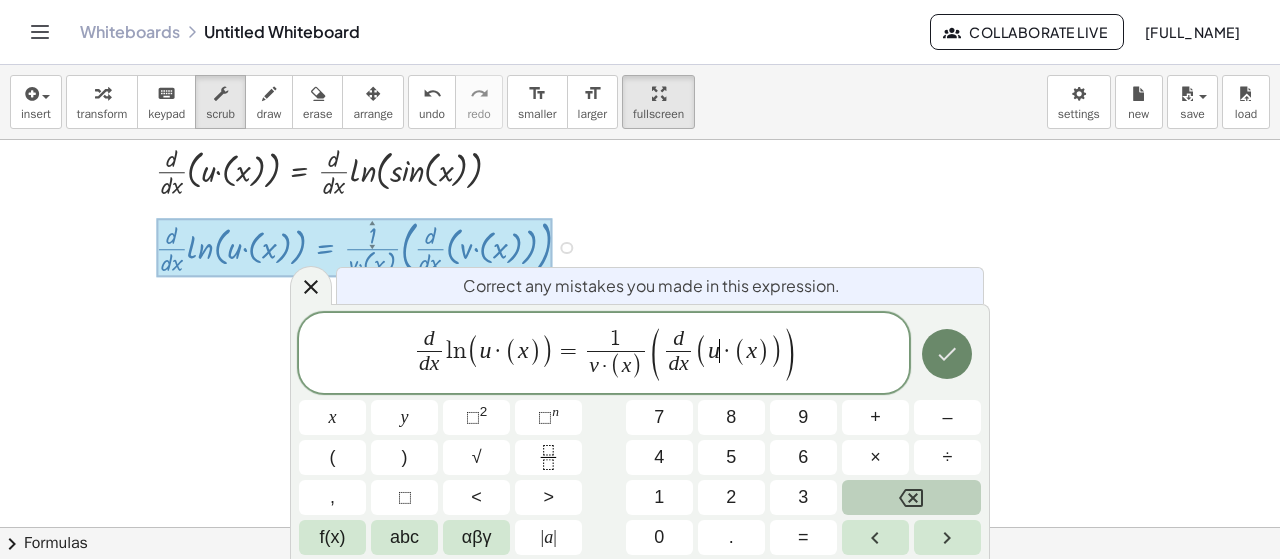 click 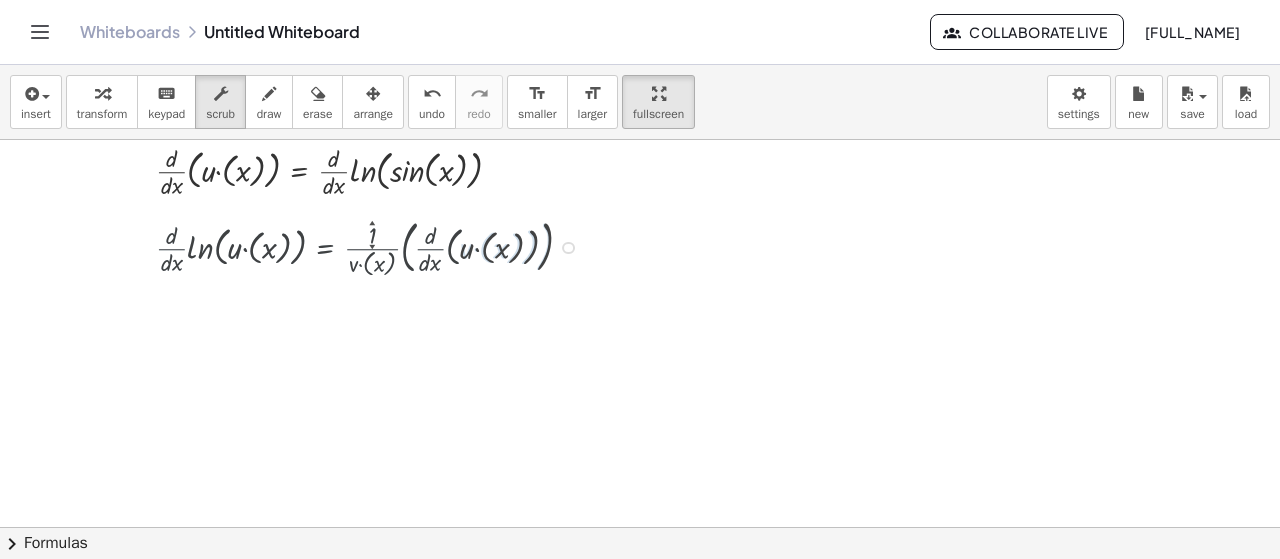 scroll, scrollTop: 700, scrollLeft: 0, axis: vertical 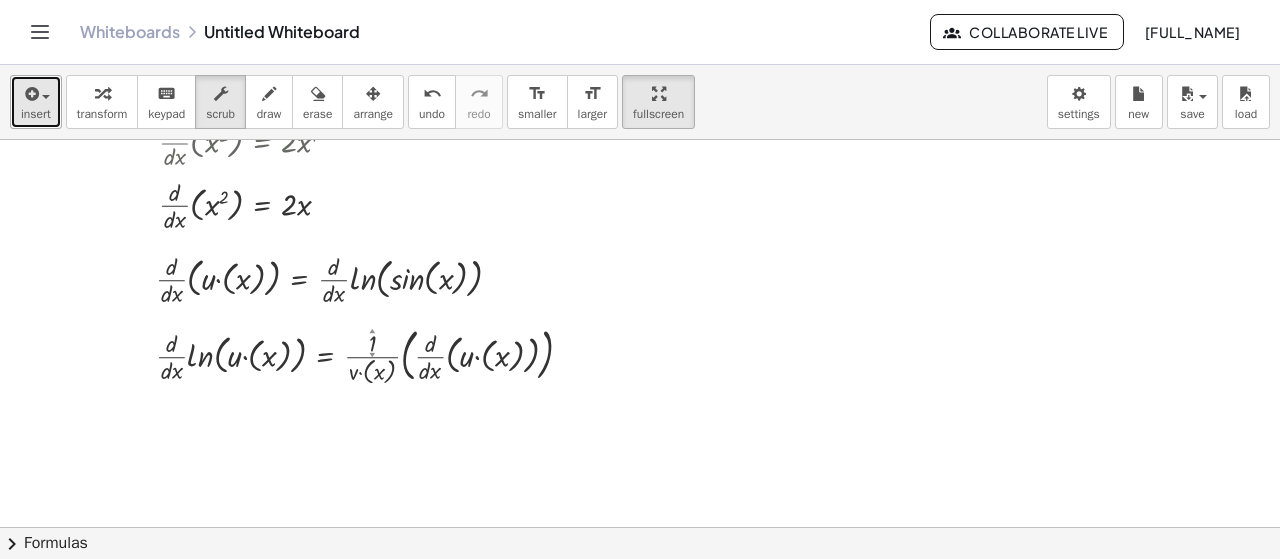 click at bounding box center [30, 94] 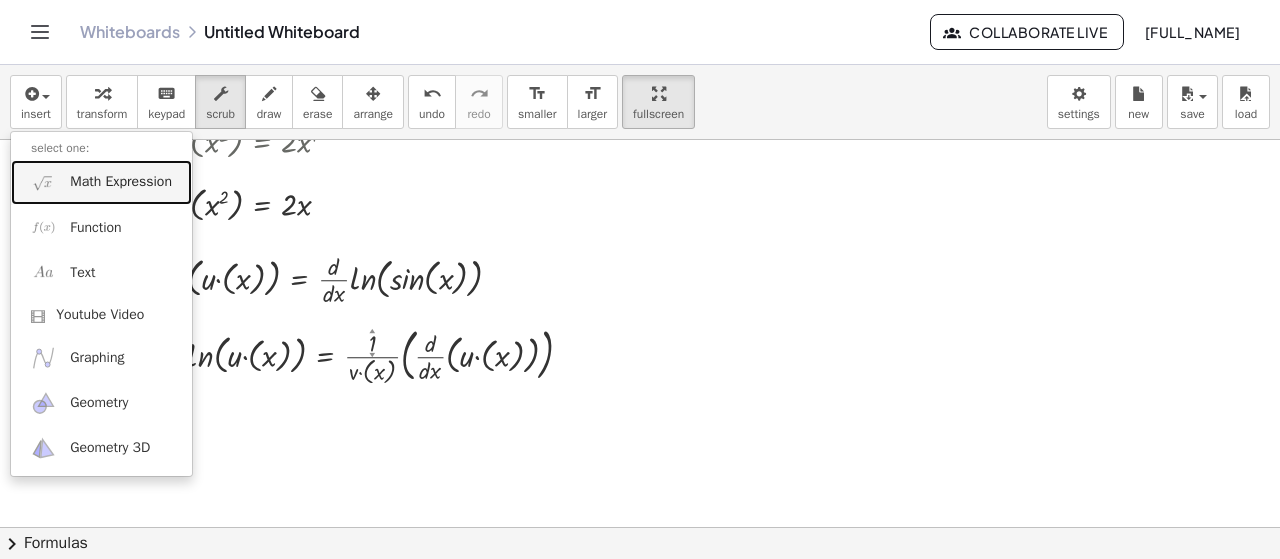 click on "Math Expression" at bounding box center [121, 182] 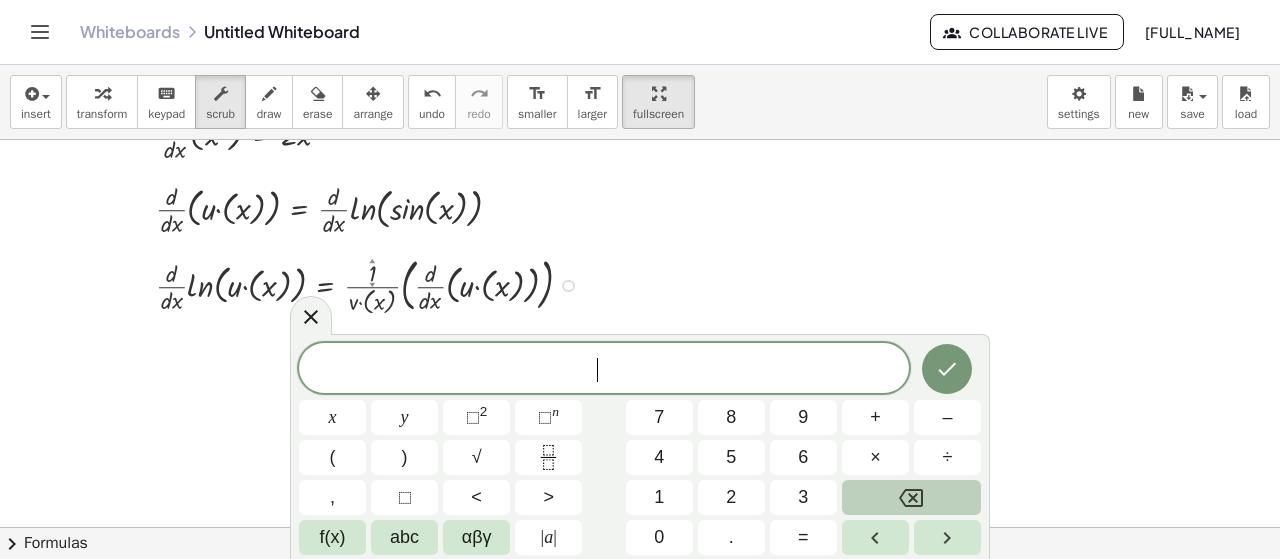scroll, scrollTop: 800, scrollLeft: 0, axis: vertical 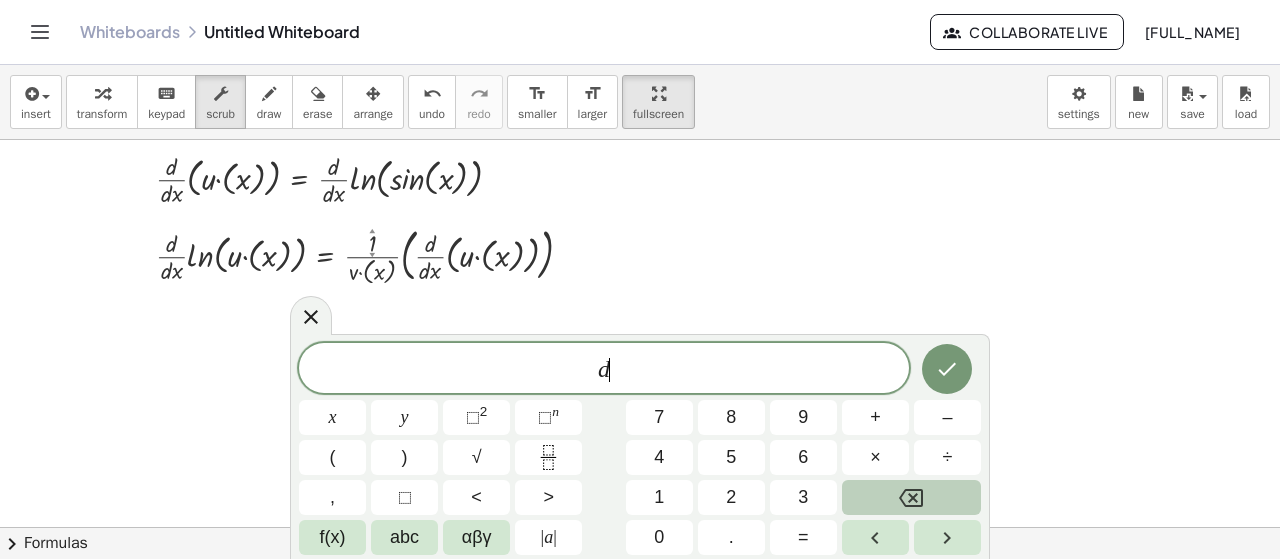click on "d ​ x y ⬚ 2 ⬚ n 7 8 9 + – ( ) √ 4 5 6 × ÷ , ⬚ < > 1 2 3 f(x) abc αβγ | a | 0 . =" at bounding box center (640, 446) 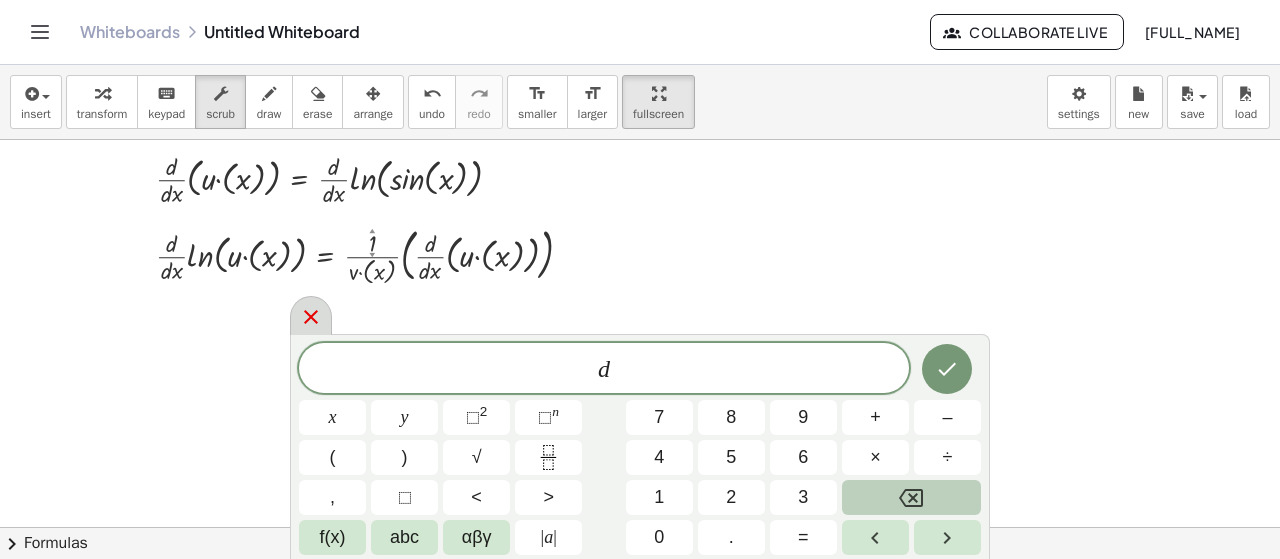 click 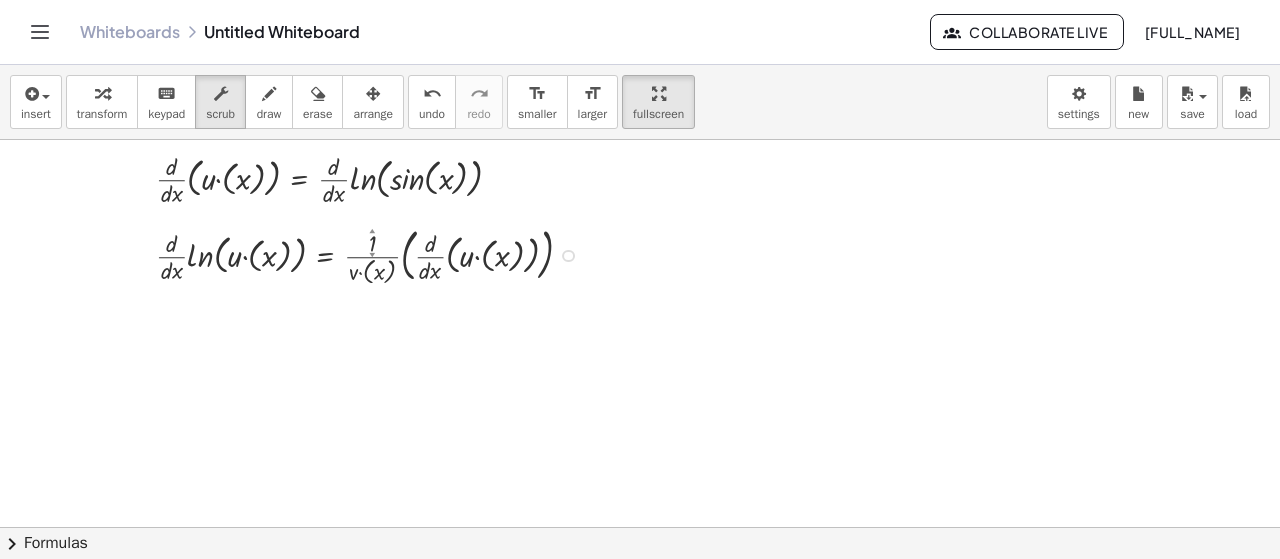 click on "Fix a mistake Transform line Copy line as LaTeX Copy derivation as LaTeX Expand new lines: On" at bounding box center [568, 256] 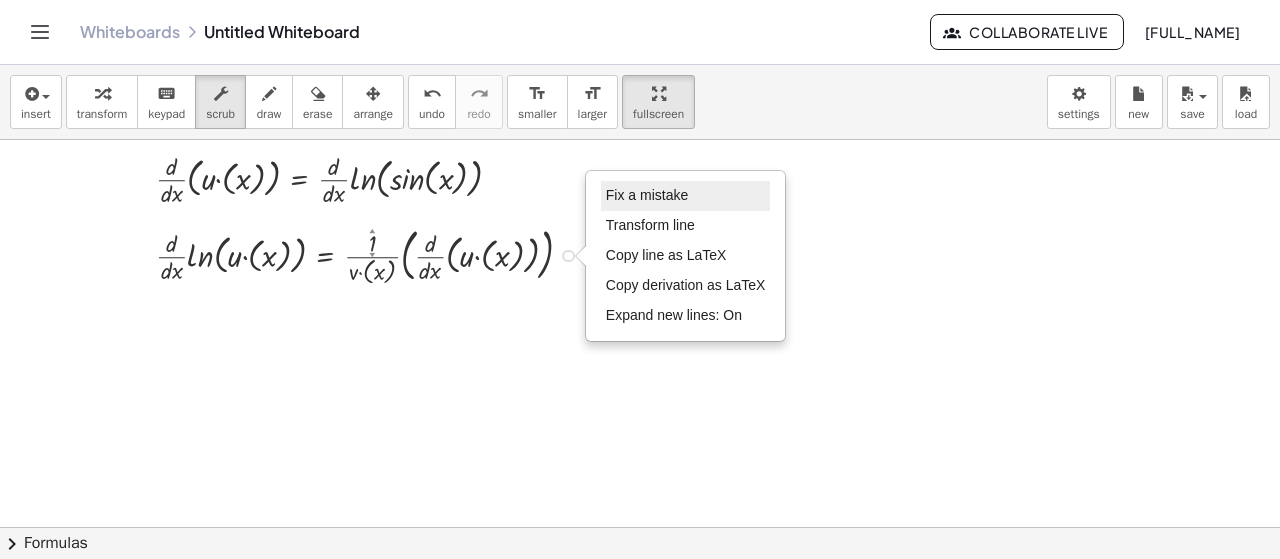 click on "Fix a mistake" at bounding box center (647, 195) 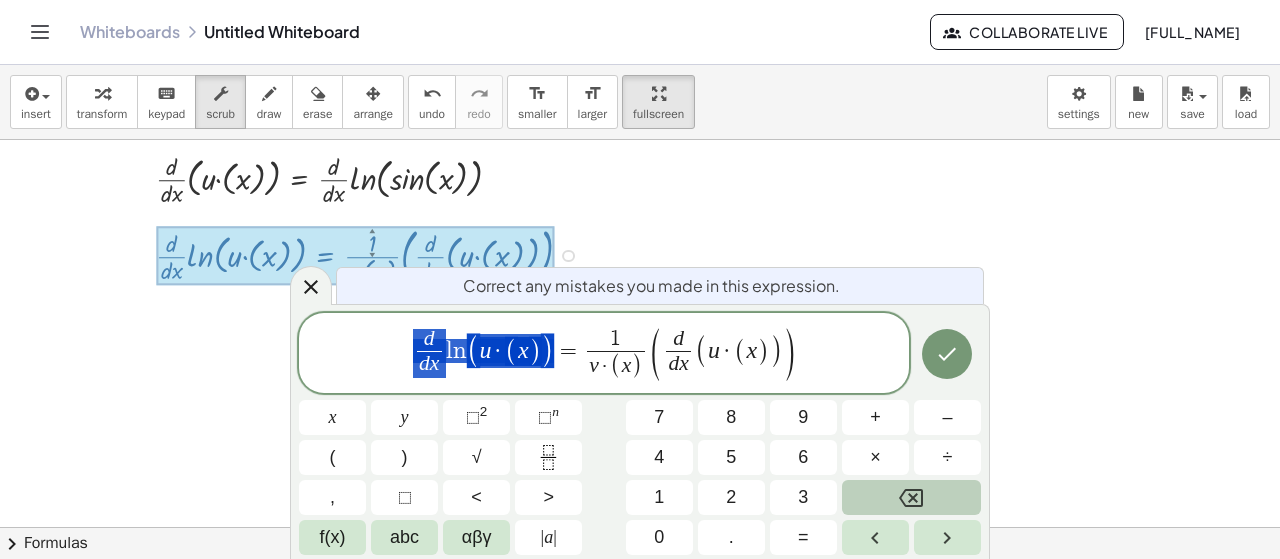 drag, startPoint x: 556, startPoint y: 350, endPoint x: 350, endPoint y: 346, distance: 206.03883 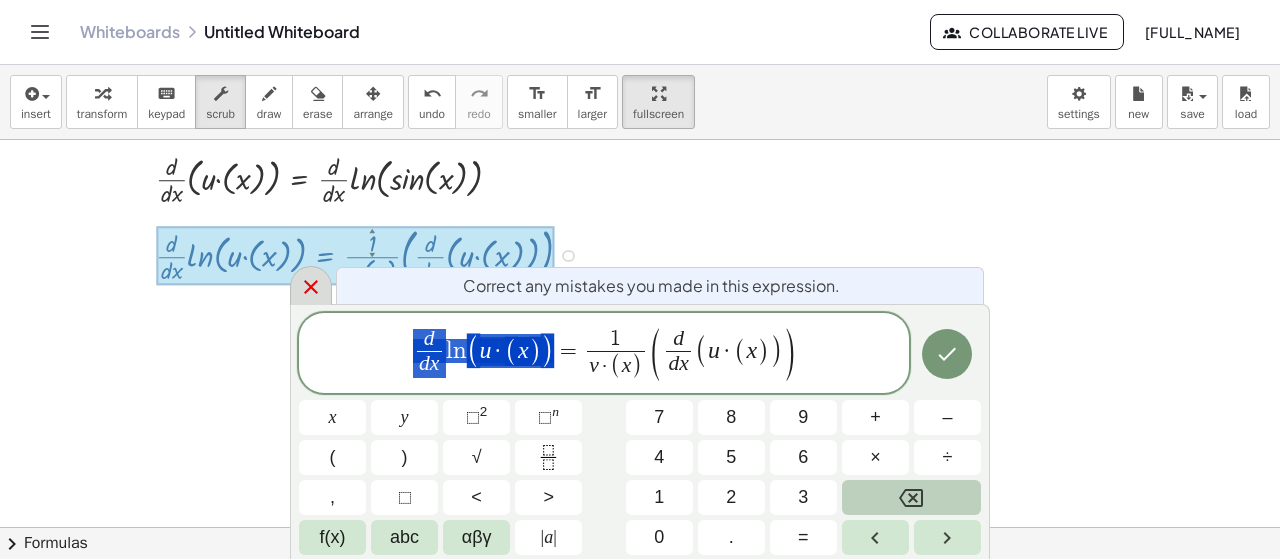 click 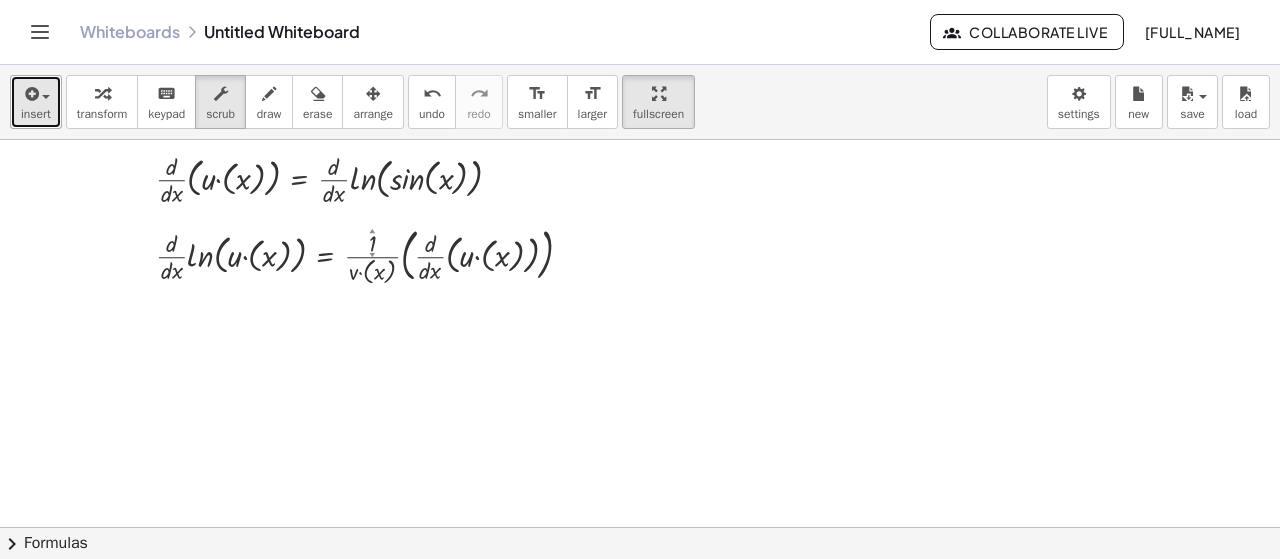 click at bounding box center [41, 96] 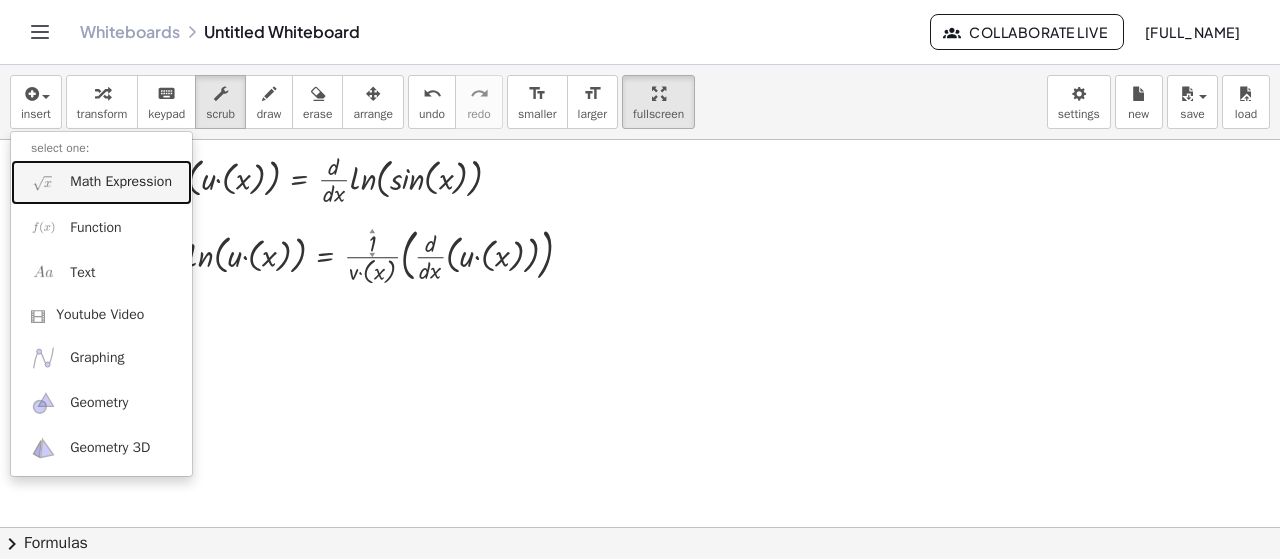 click on "Math Expression" at bounding box center (121, 182) 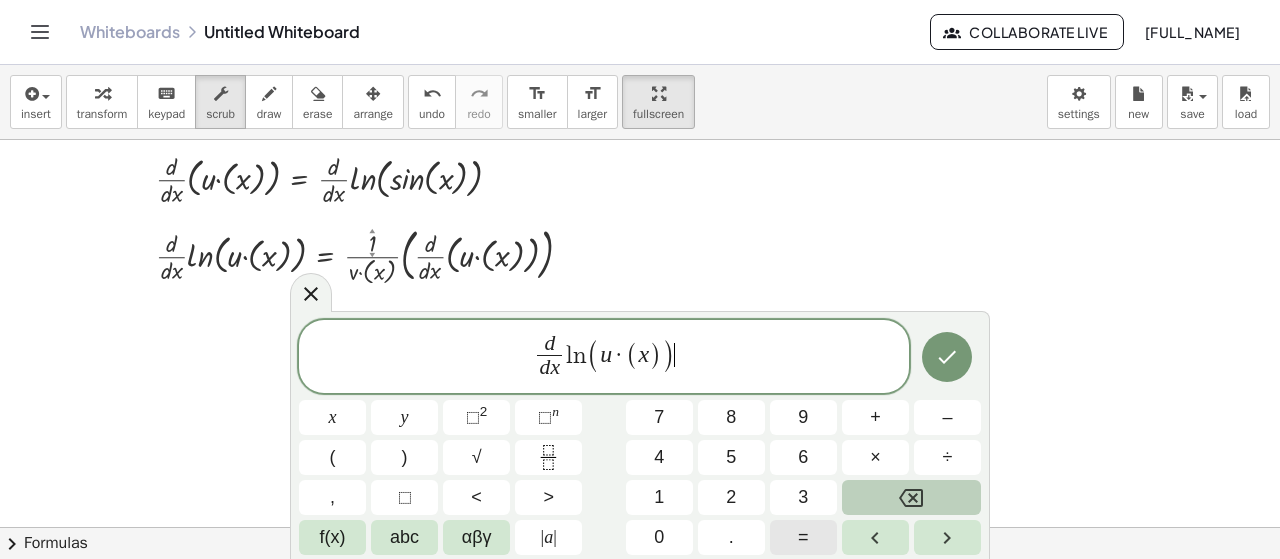 click on "=" at bounding box center [803, 537] 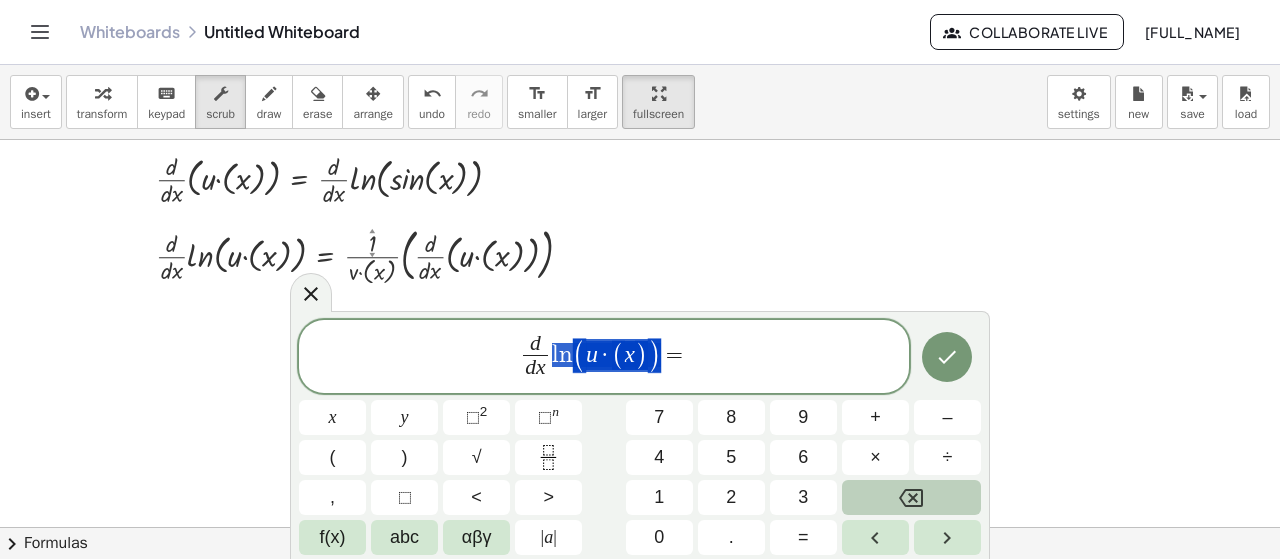 drag, startPoint x: 662, startPoint y: 357, endPoint x: 550, endPoint y: 355, distance: 112.01785 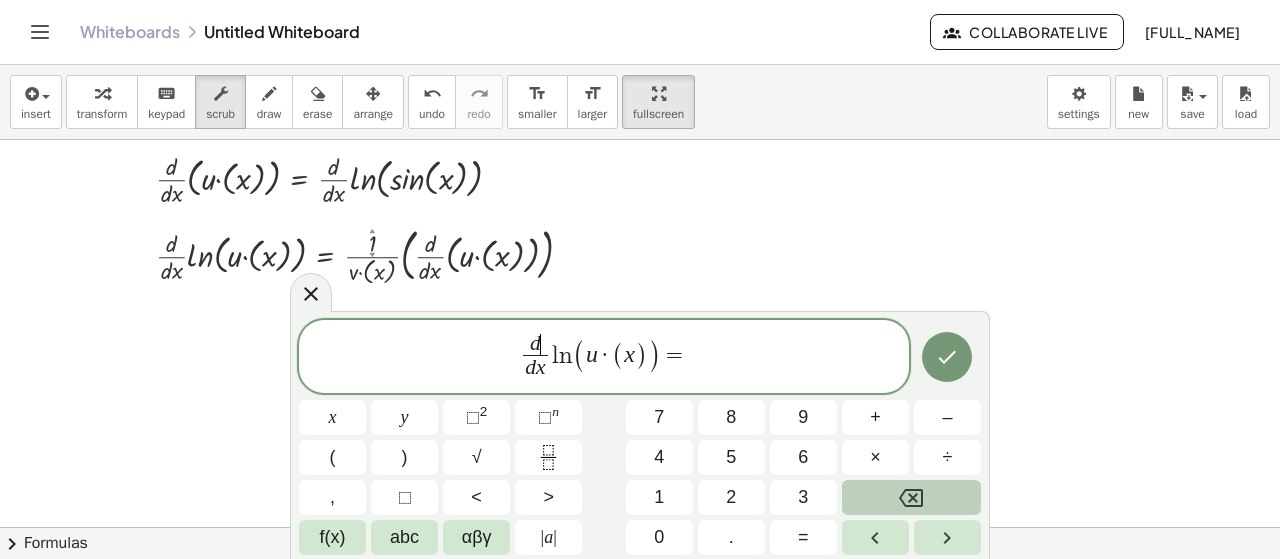 click on "d ​ d x ​ l n ( u · ( x ) ) =" at bounding box center [604, 358] 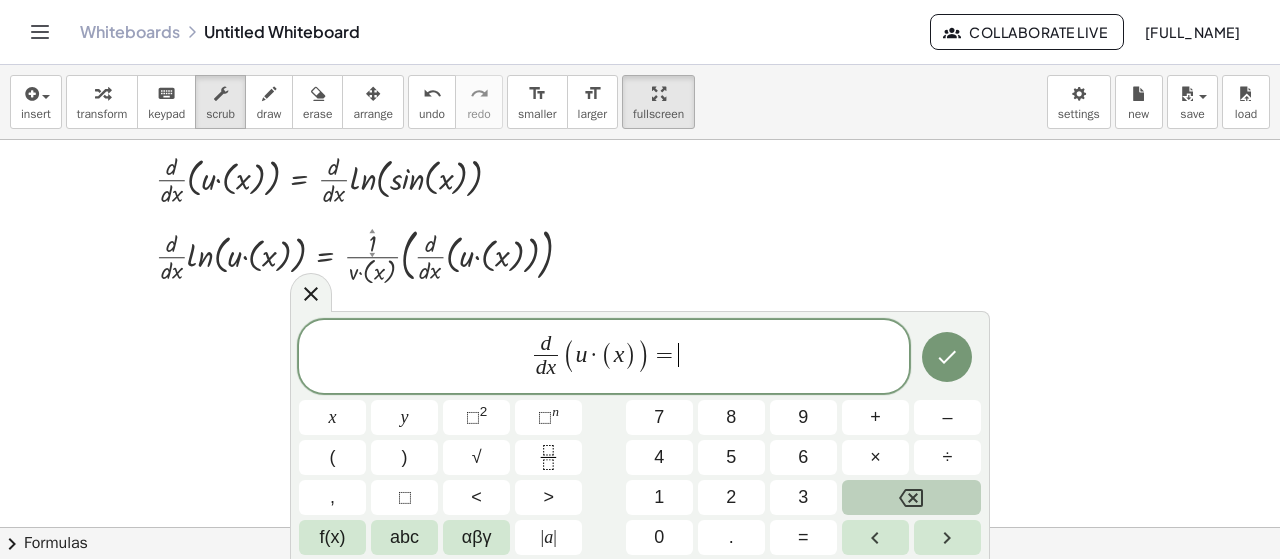 click on "d d x ​ ( u · ( x ) ) = ​" at bounding box center [604, 358] 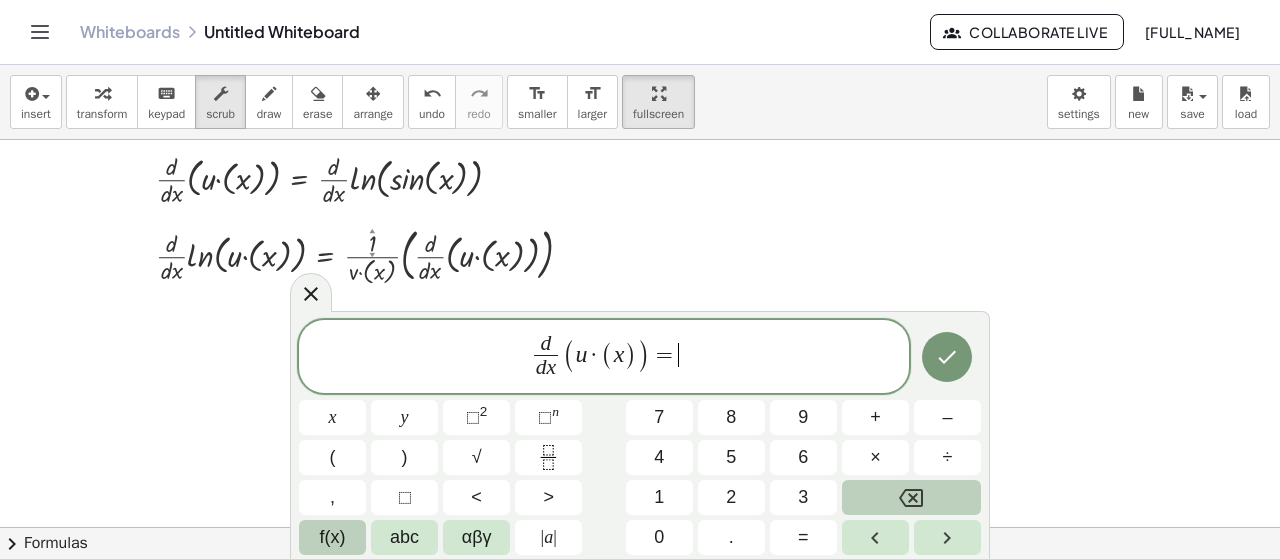 click on "f(x)" at bounding box center [332, 537] 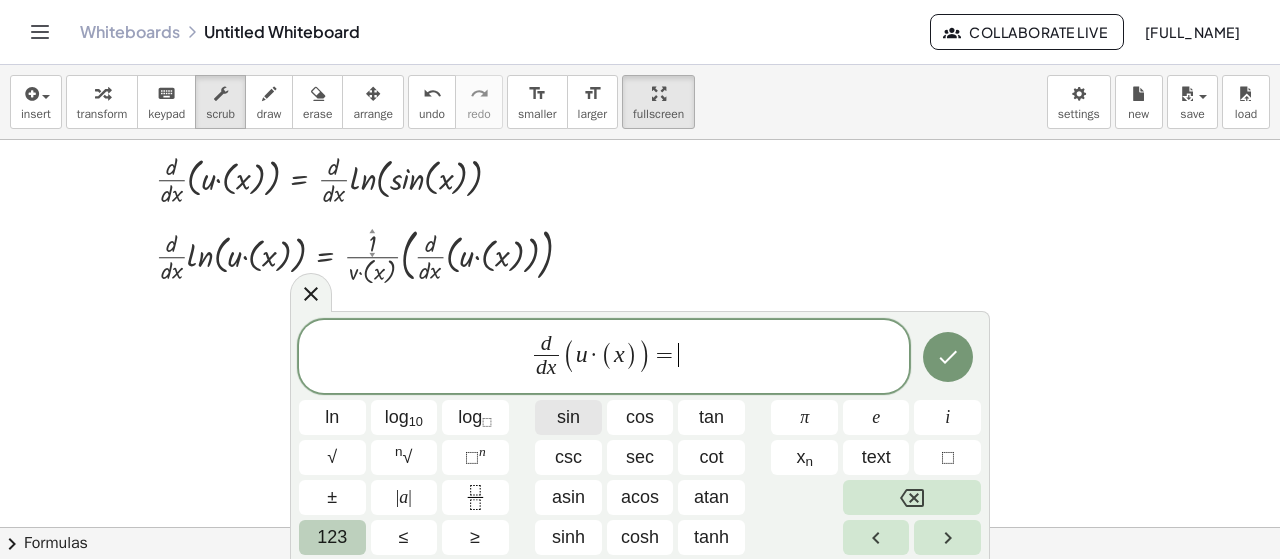 click on "sin" at bounding box center [568, 417] 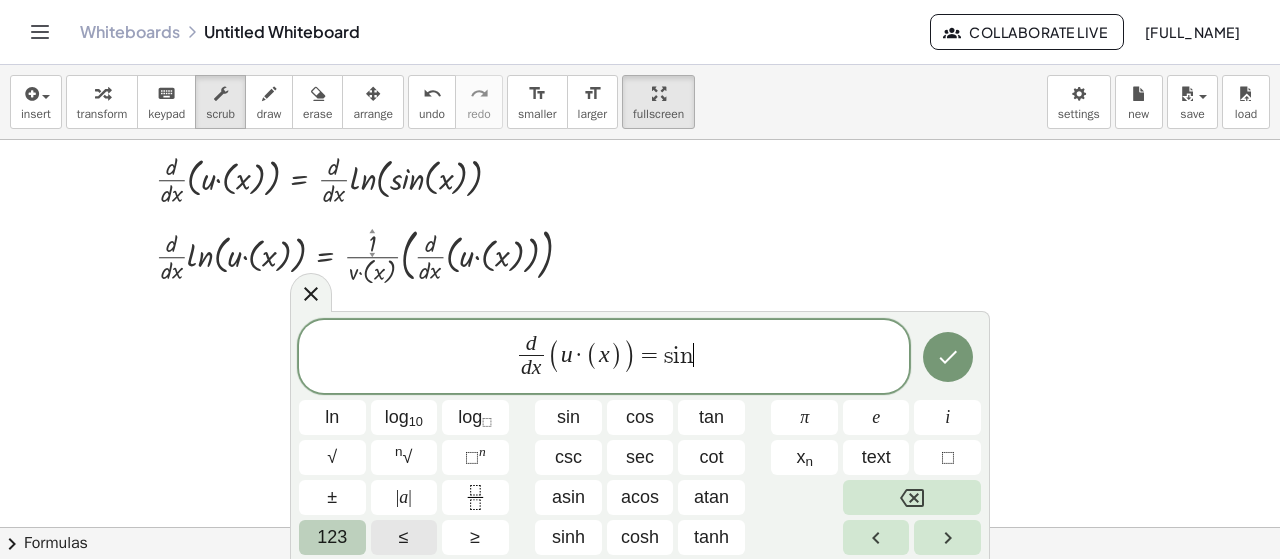 click on "123" at bounding box center (332, 537) 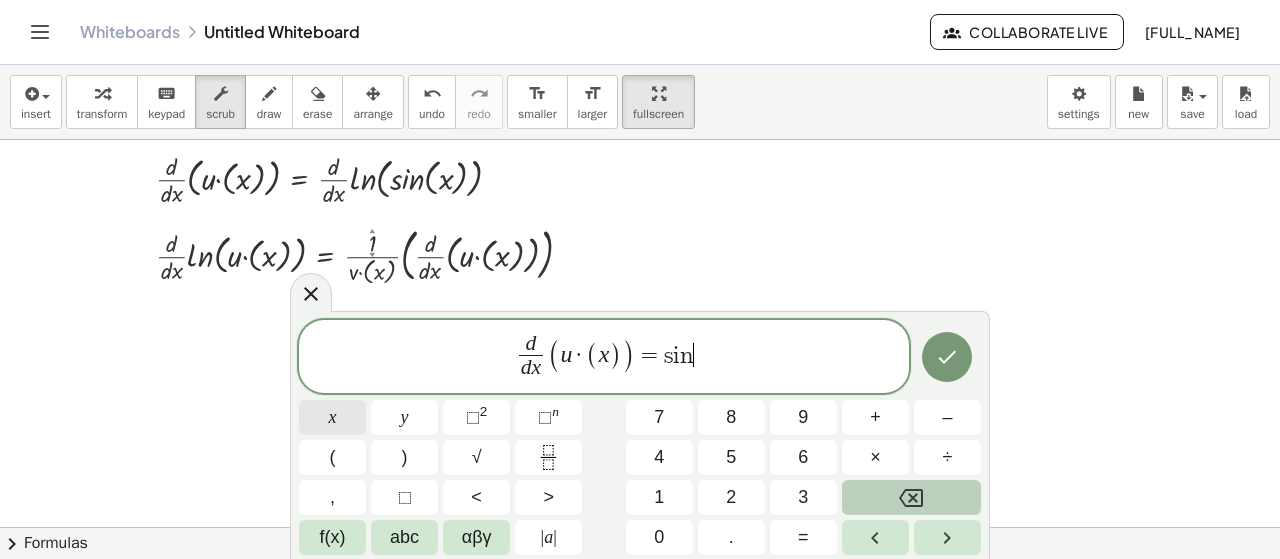click on "x" at bounding box center [332, 417] 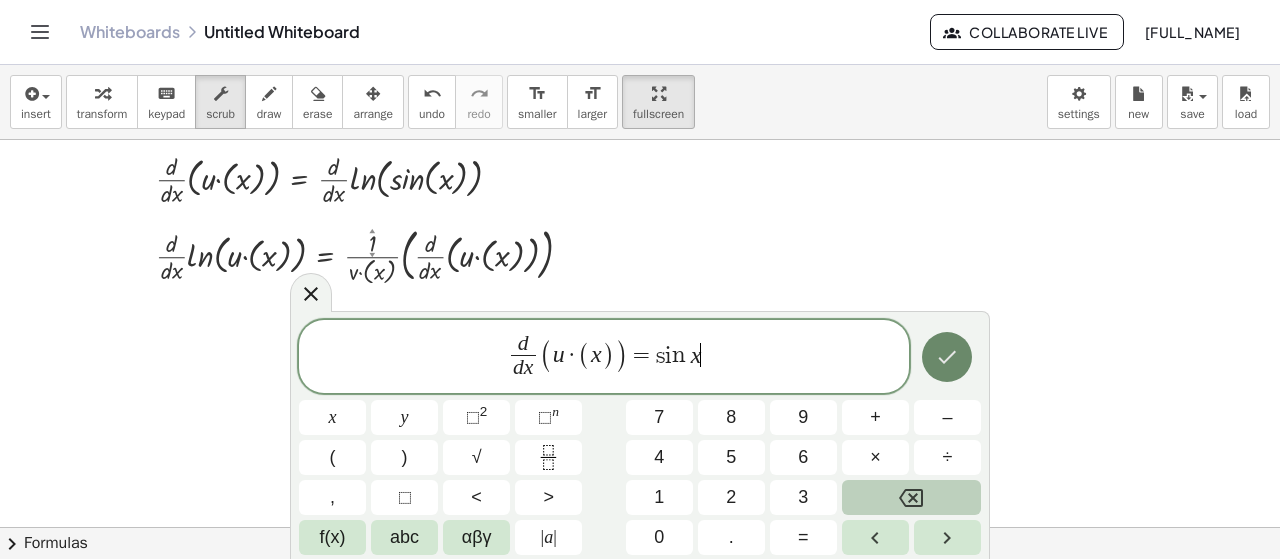 click 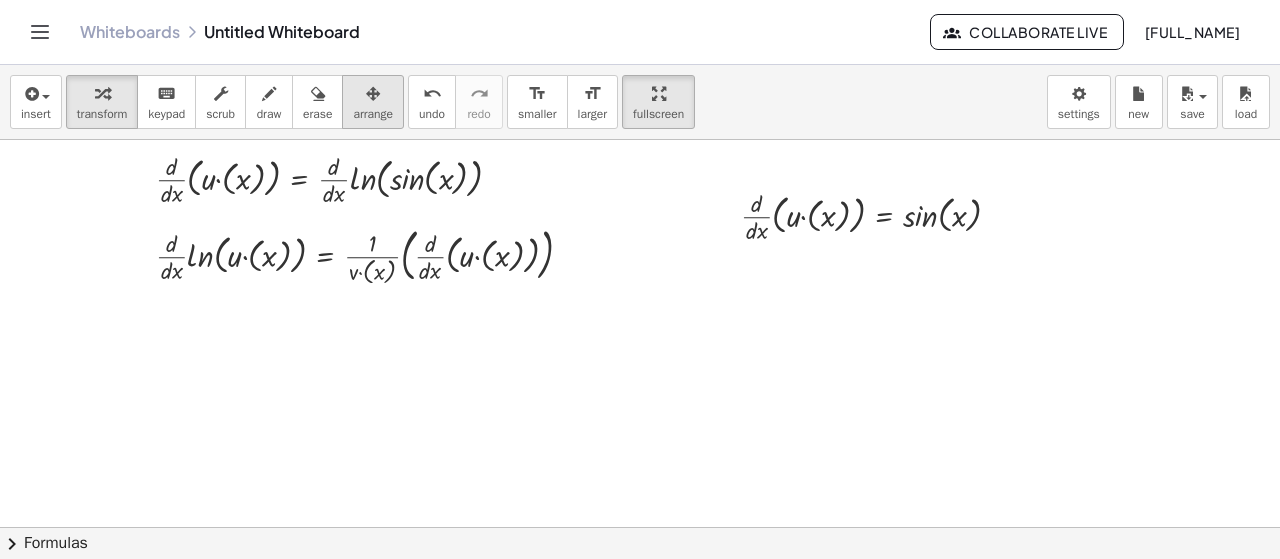 click at bounding box center (373, 93) 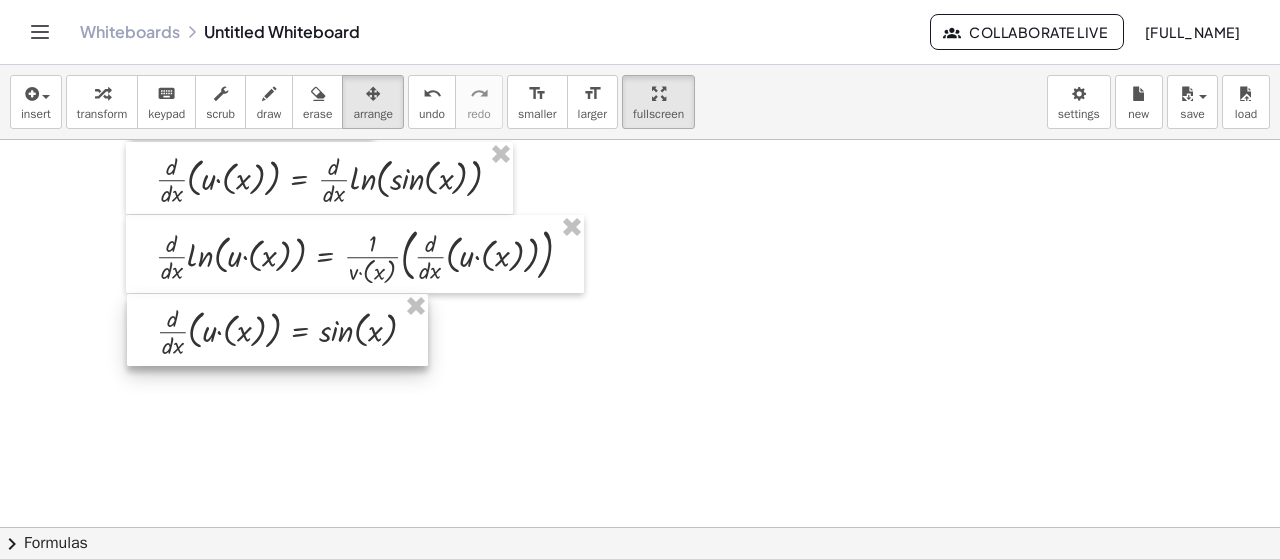 drag, startPoint x: 776, startPoint y: 216, endPoint x: 192, endPoint y: 331, distance: 595.2151 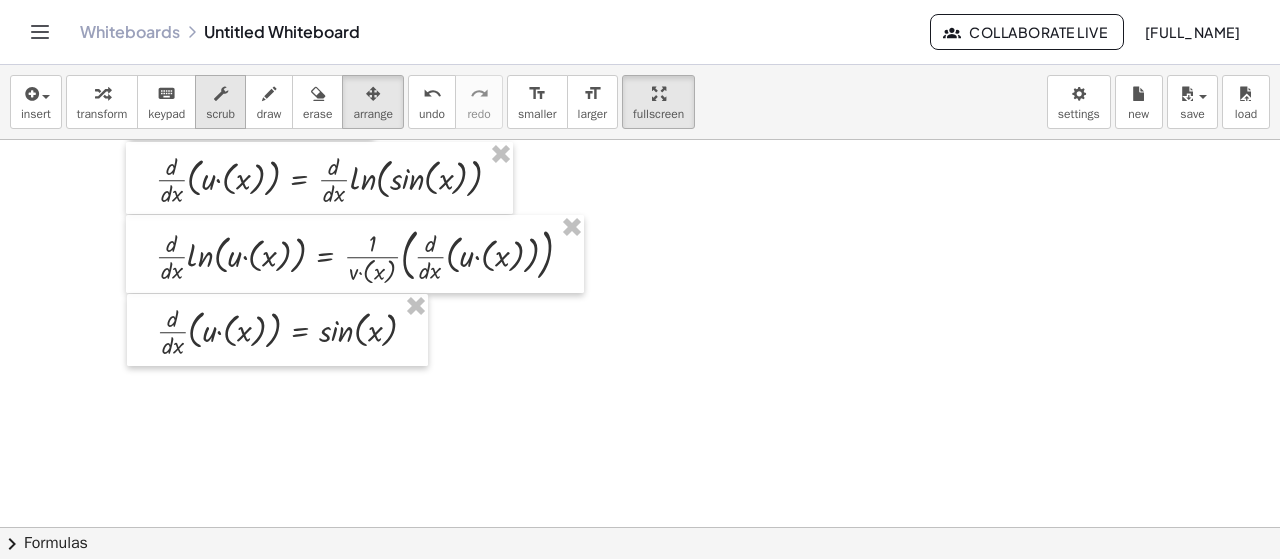 click on "scrub" at bounding box center (220, 114) 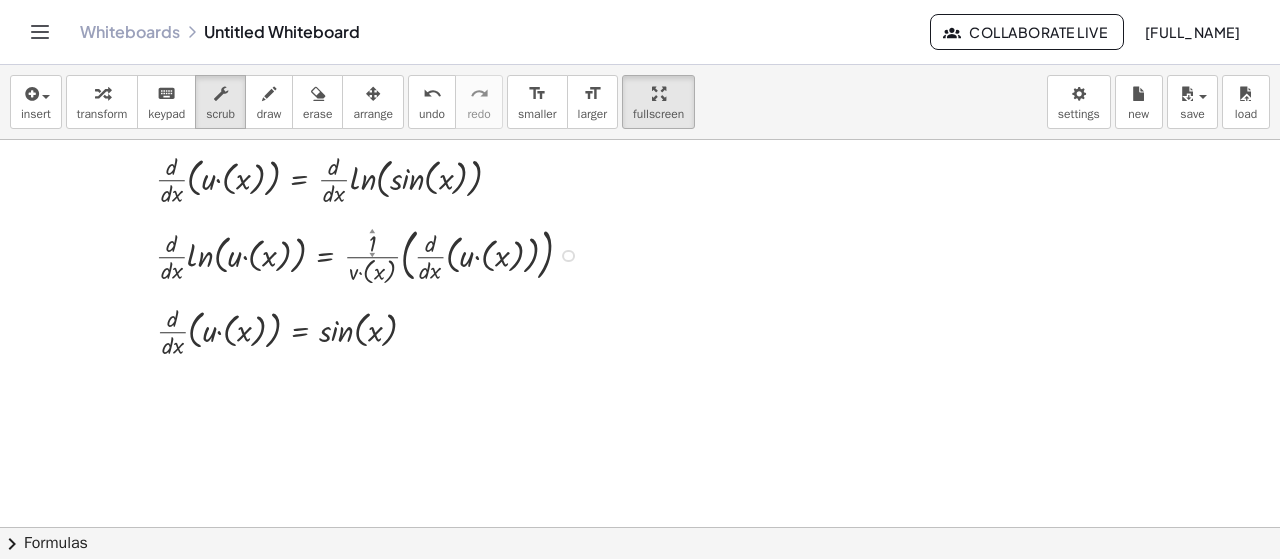 click at bounding box center (372, 254) 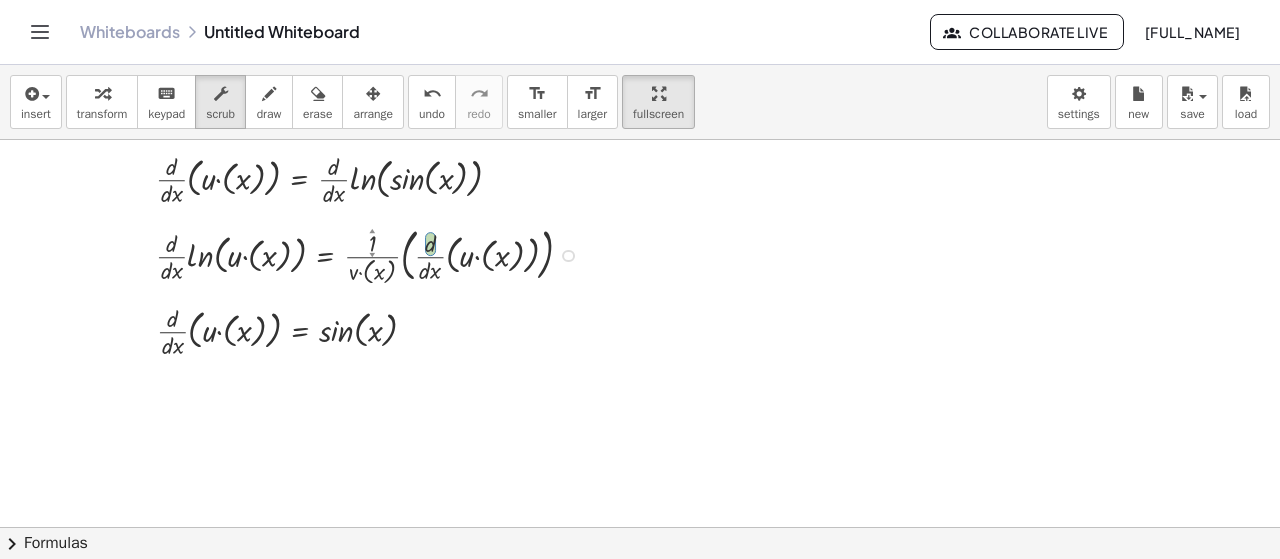 click on "Fix a mistake Transform line Copy line as LaTeX Copy derivation as LaTeX Expand new lines: On" at bounding box center (568, 256) 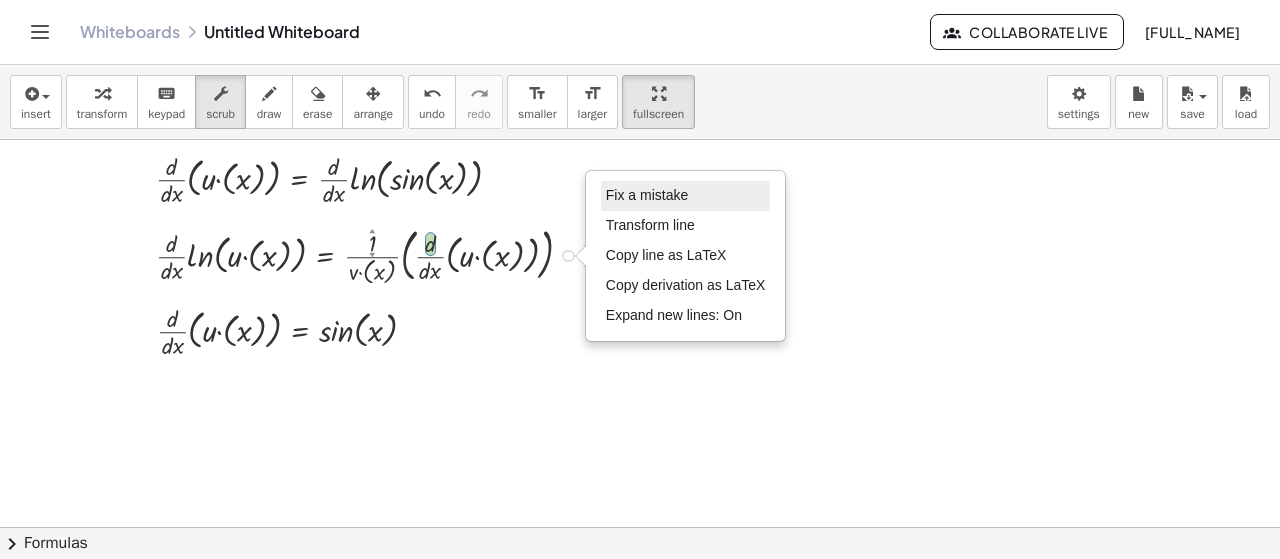 click on "Fix a mistake" at bounding box center (686, 196) 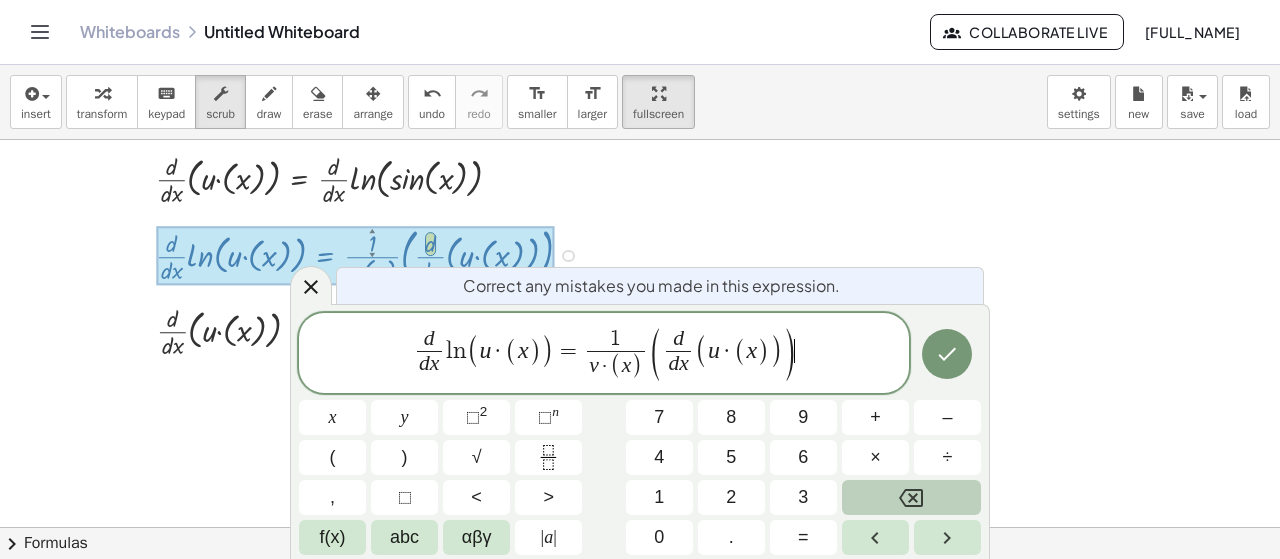 click on "·" at bounding box center [605, 367] 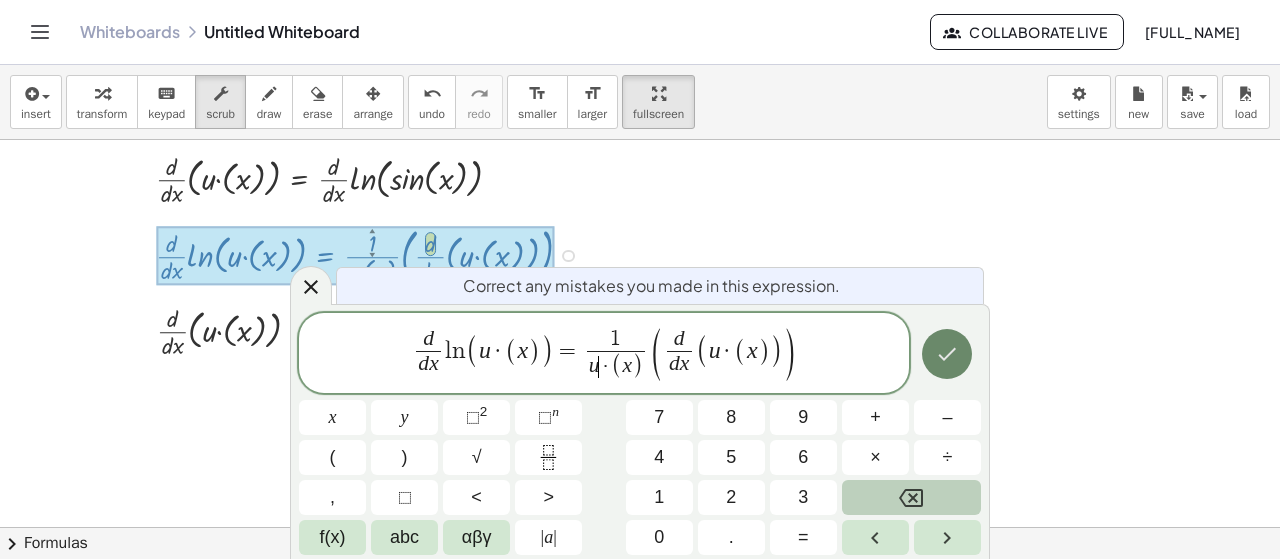 click 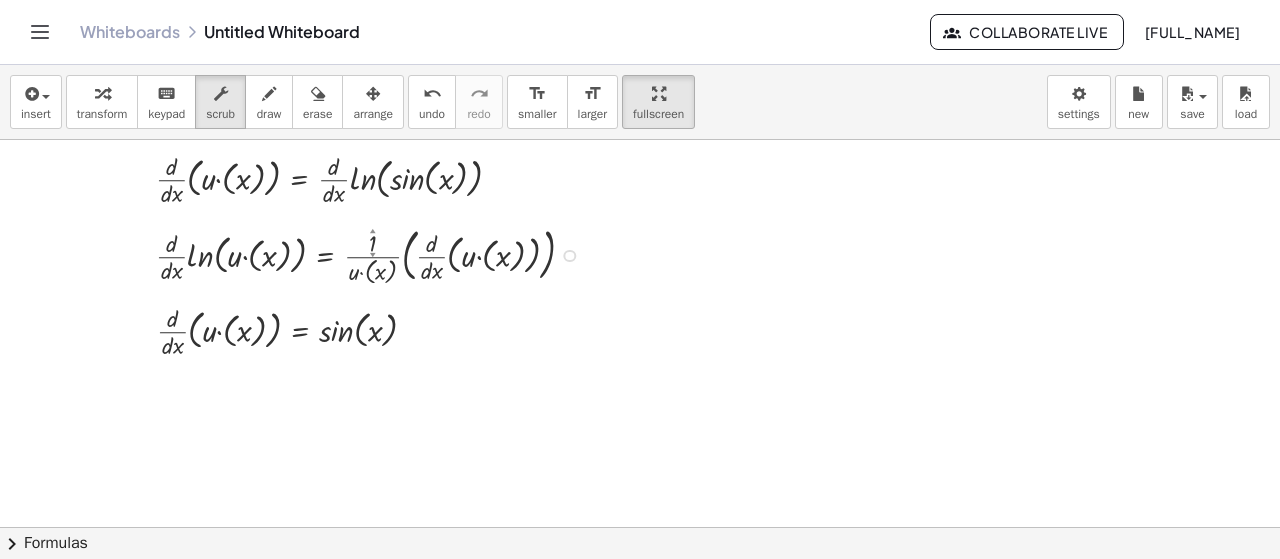 click at bounding box center (640, 117) 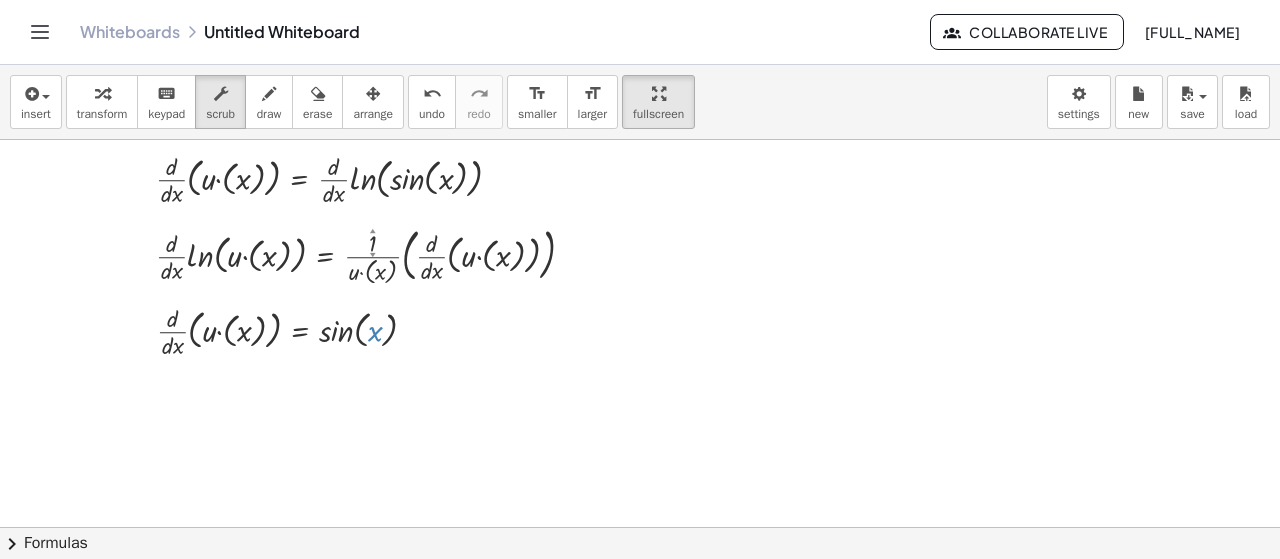 drag, startPoint x: 370, startPoint y: 333, endPoint x: 320, endPoint y: 331, distance: 50.039986 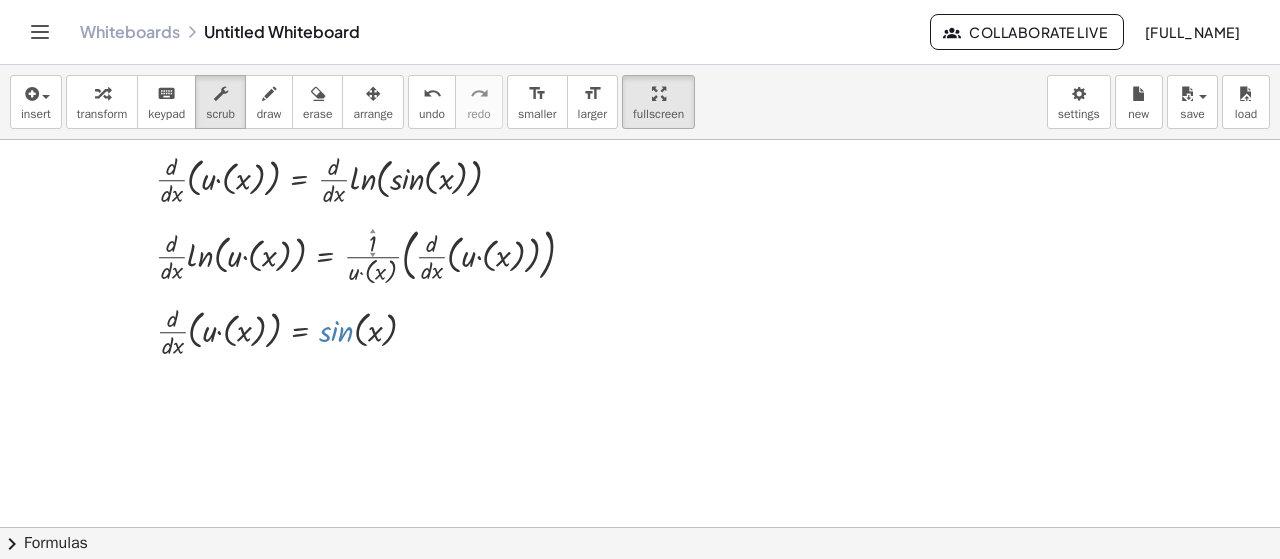 drag, startPoint x: 327, startPoint y: 331, endPoint x: 377, endPoint y: 332, distance: 50.01 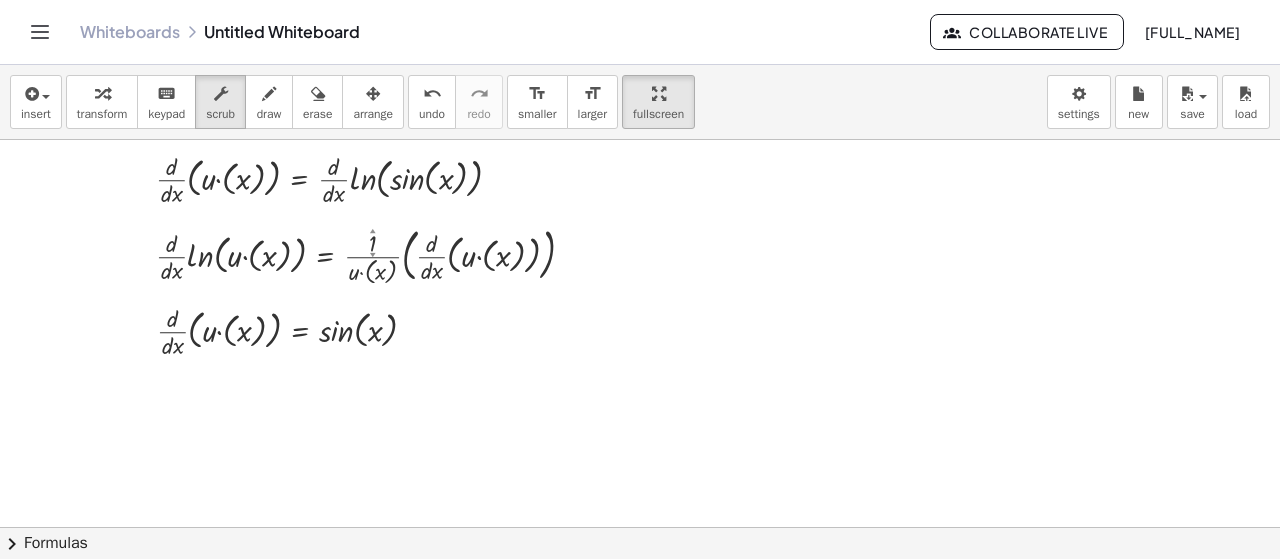 drag, startPoint x: 377, startPoint y: 332, endPoint x: 366, endPoint y: 365, distance: 34.785053 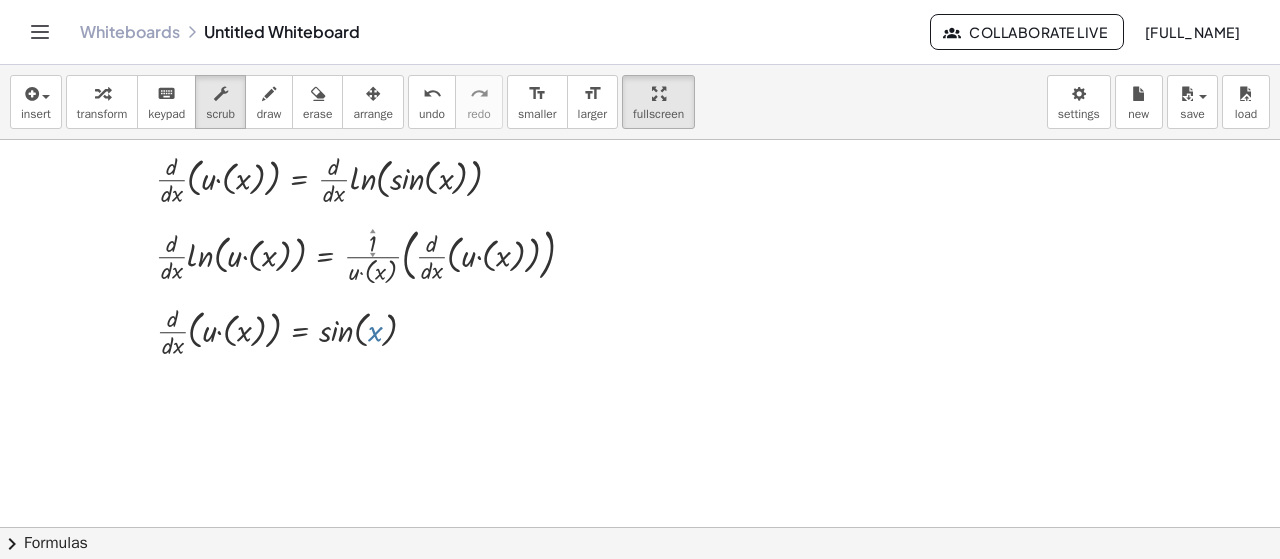 drag, startPoint x: 376, startPoint y: 335, endPoint x: 319, endPoint y: 333, distance: 57.035076 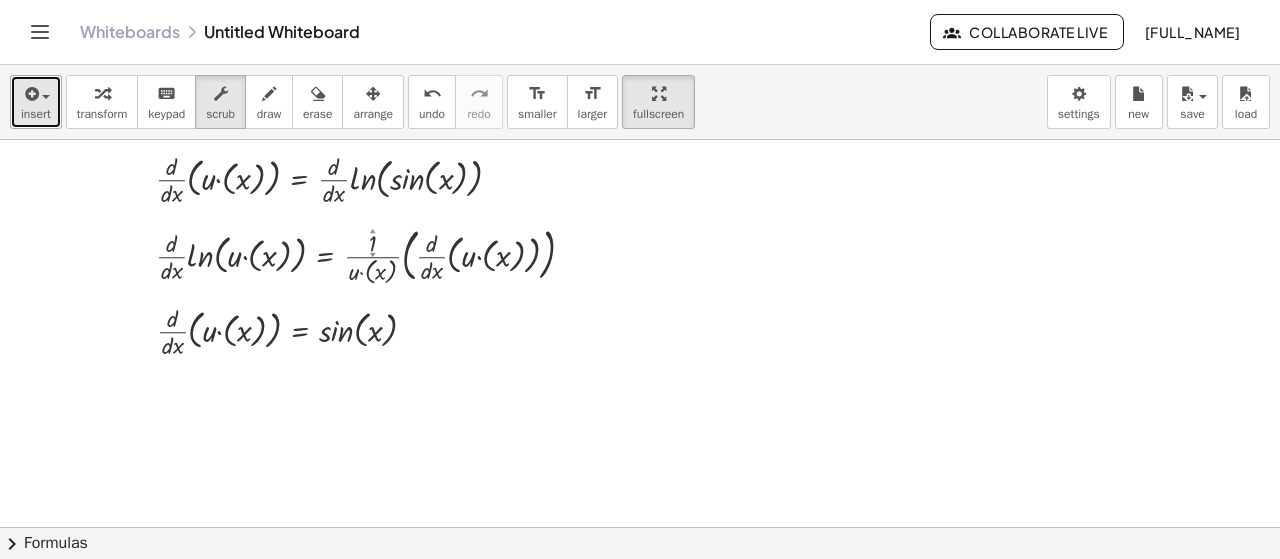click at bounding box center [41, 96] 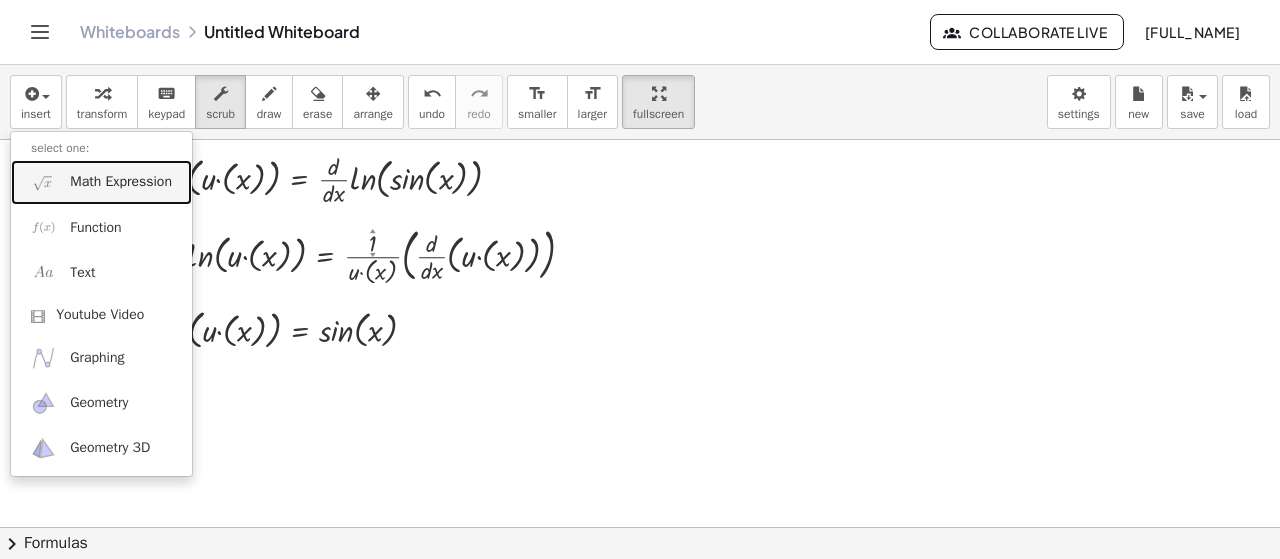 click on "Math Expression" at bounding box center (121, 182) 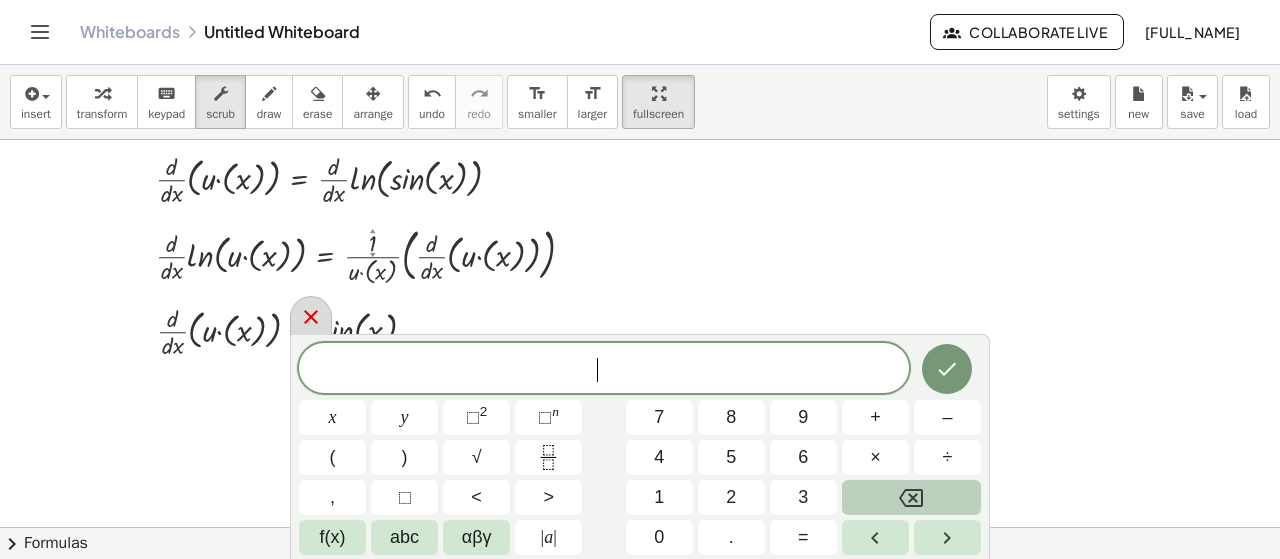 click 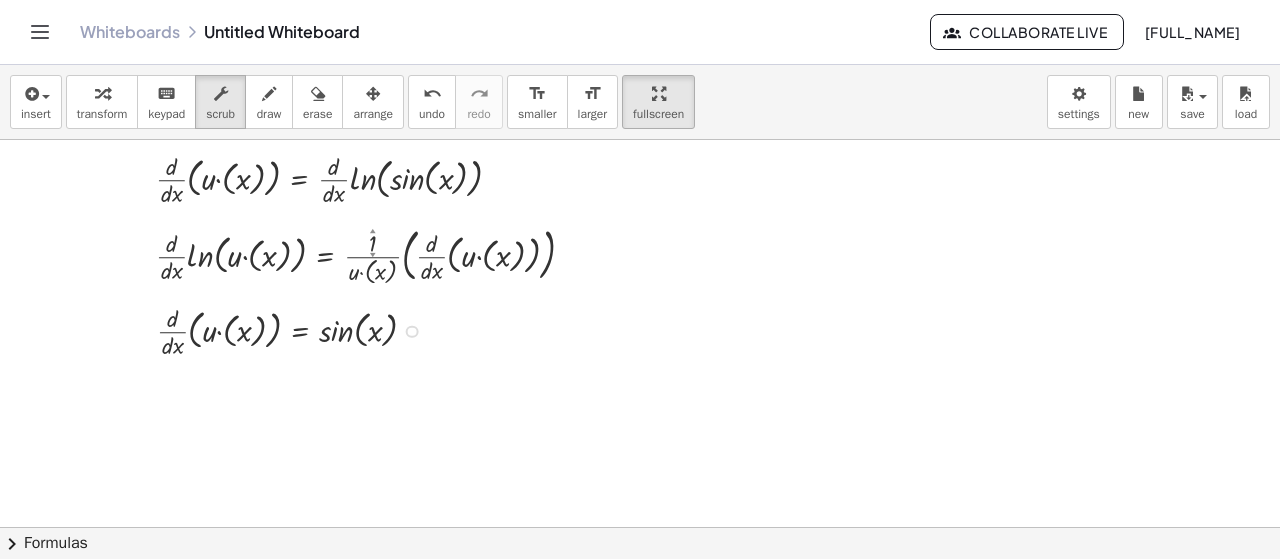 click at bounding box center [294, 330] 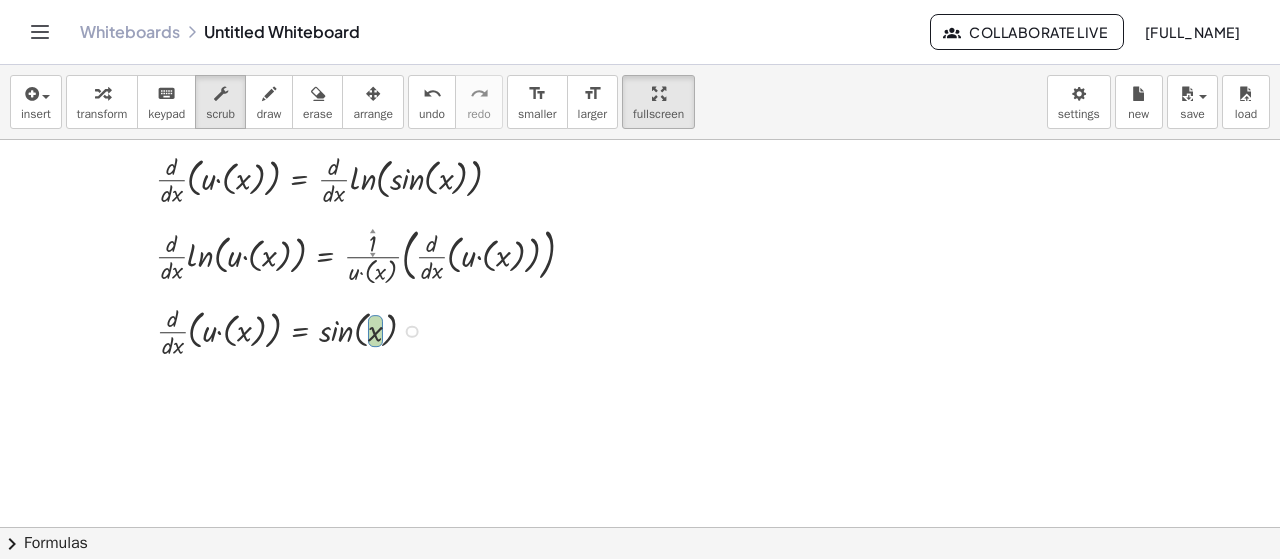 click at bounding box center (412, 331) 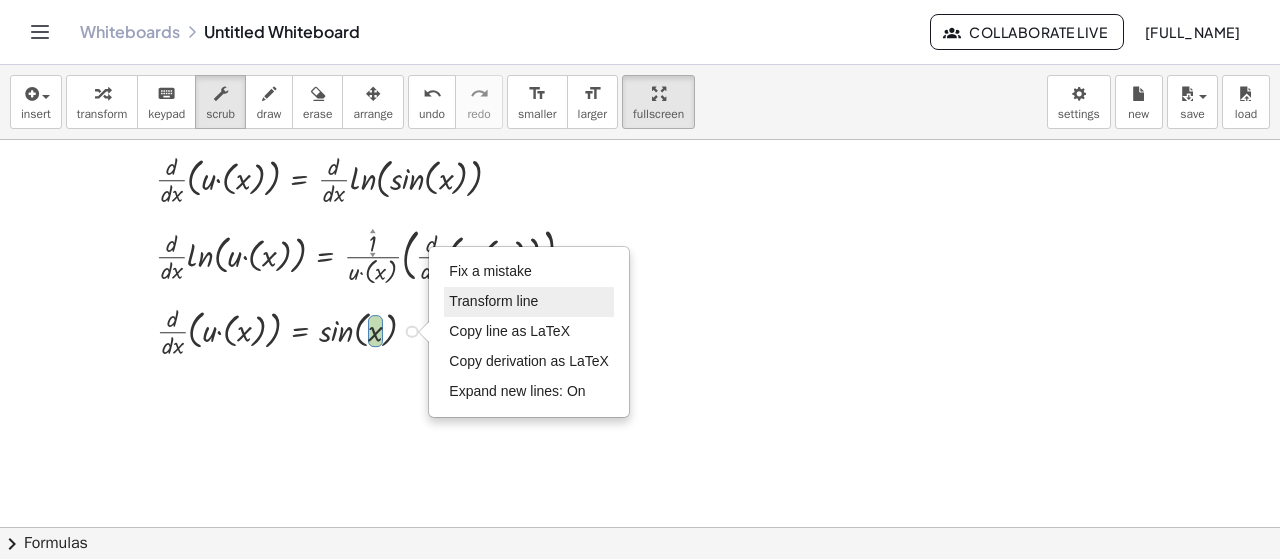 click on "Transform line" at bounding box center [529, 302] 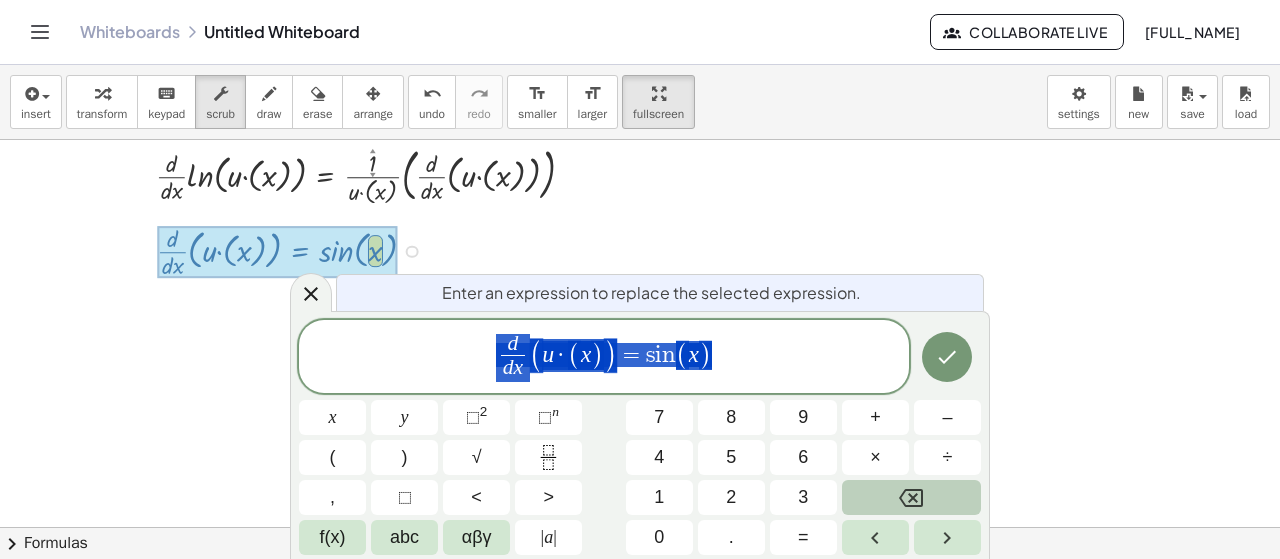 scroll, scrollTop: 880, scrollLeft: 0, axis: vertical 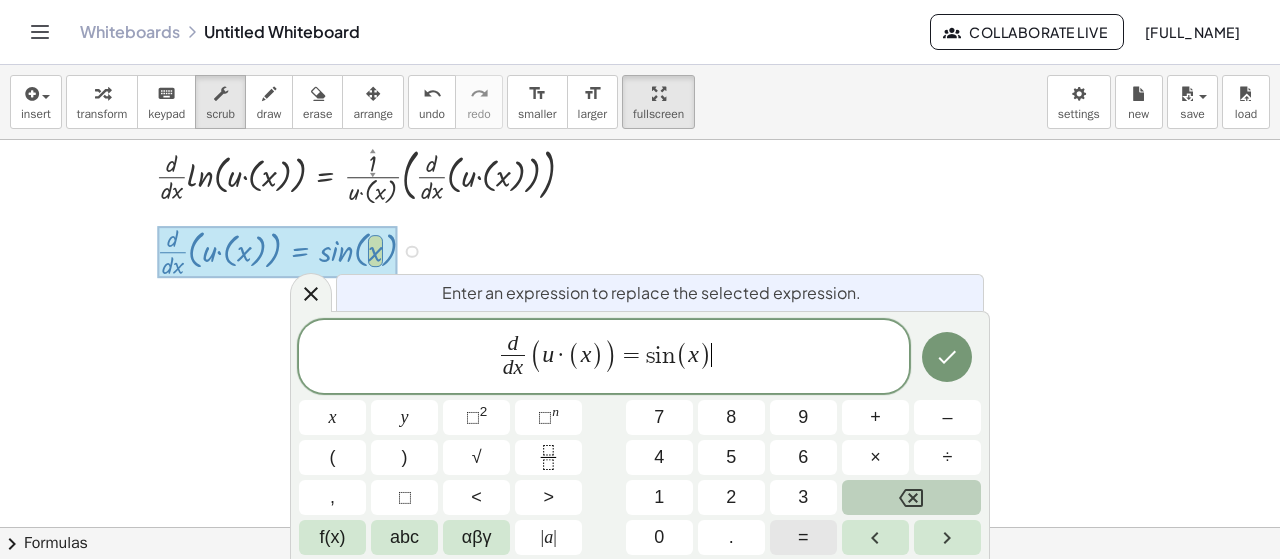 click on "=" at bounding box center (803, 537) 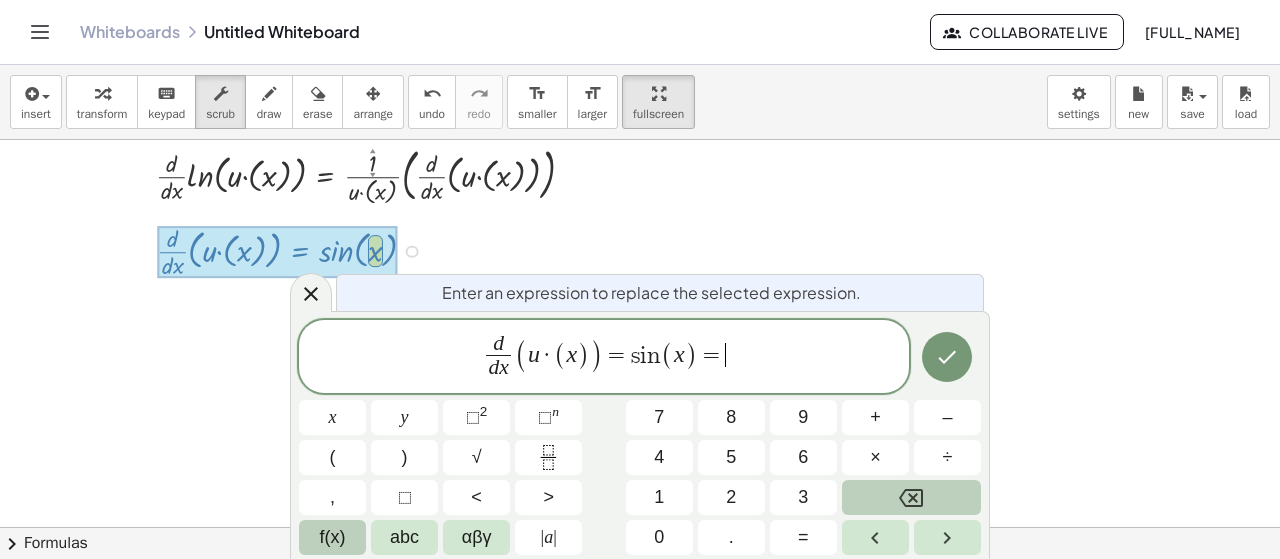 click on "f(x)" at bounding box center (332, 537) 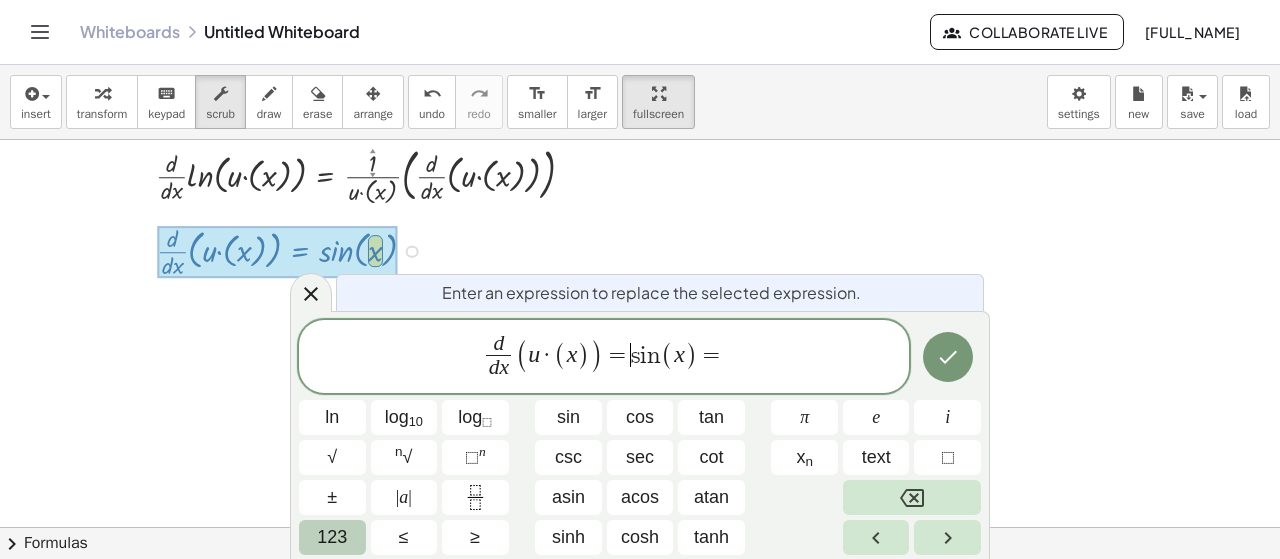 click on "d d x ​ ( u · ( x ) ) = ​ s i n ( x ) =" at bounding box center [604, 358] 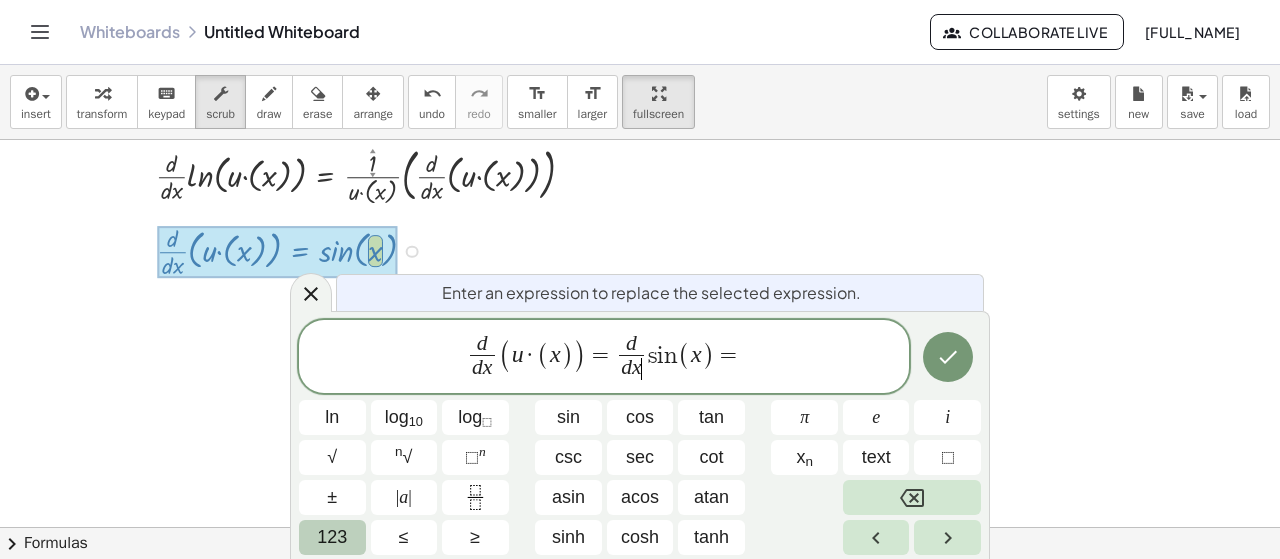 click on "d d x ​ ( u · ( x ) ) = d d x ​ ​ s i n ( x ) =" at bounding box center [604, 358] 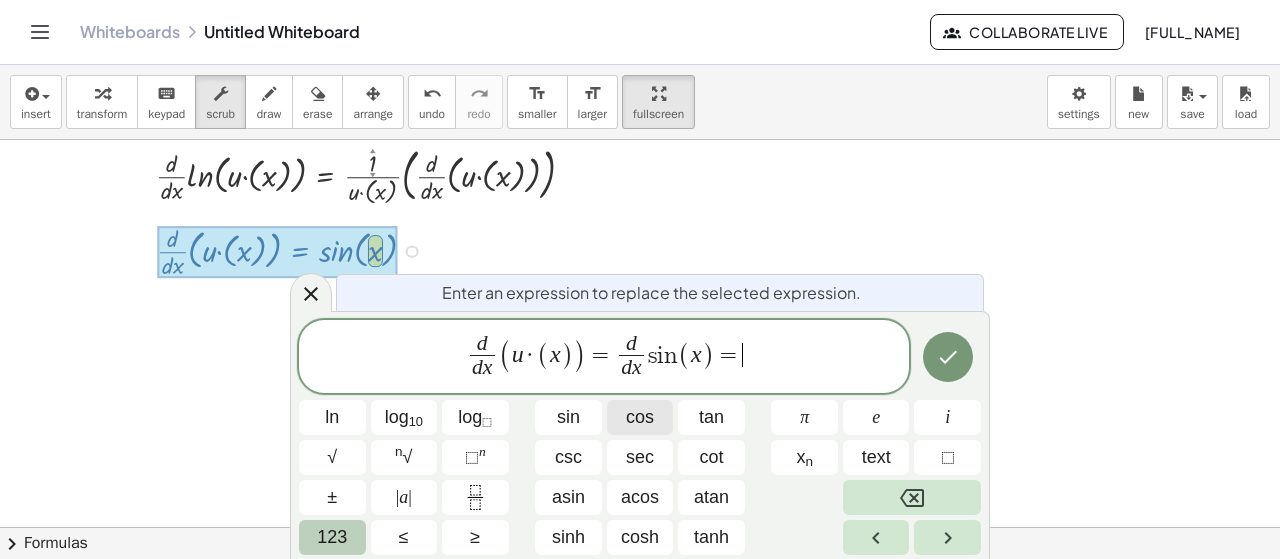 click on "cos" at bounding box center (640, 417) 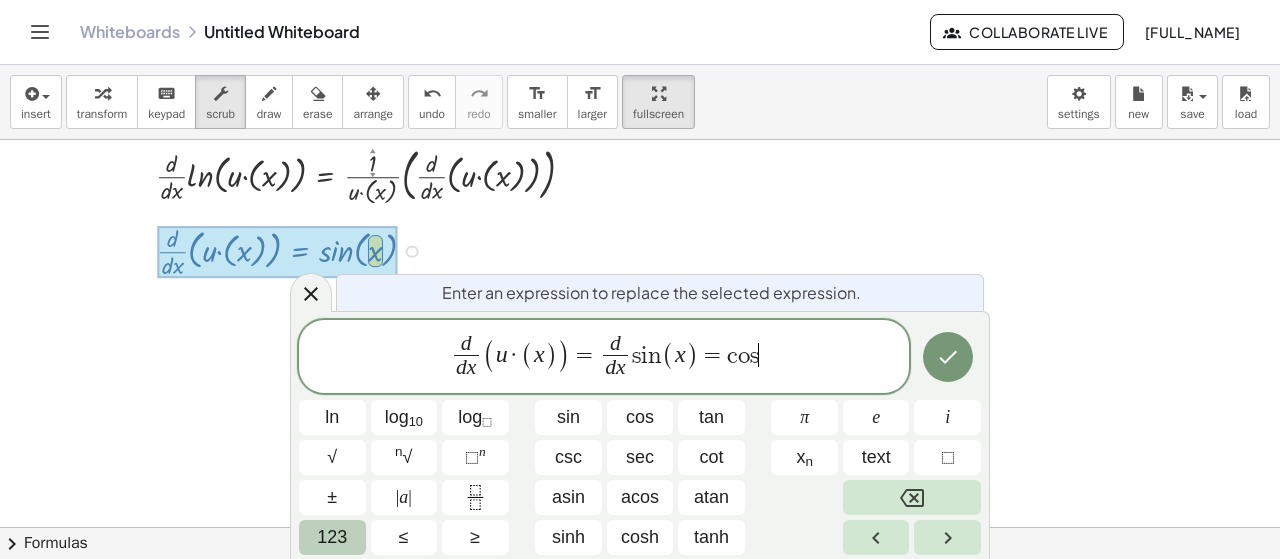 click on "123" at bounding box center [332, 537] 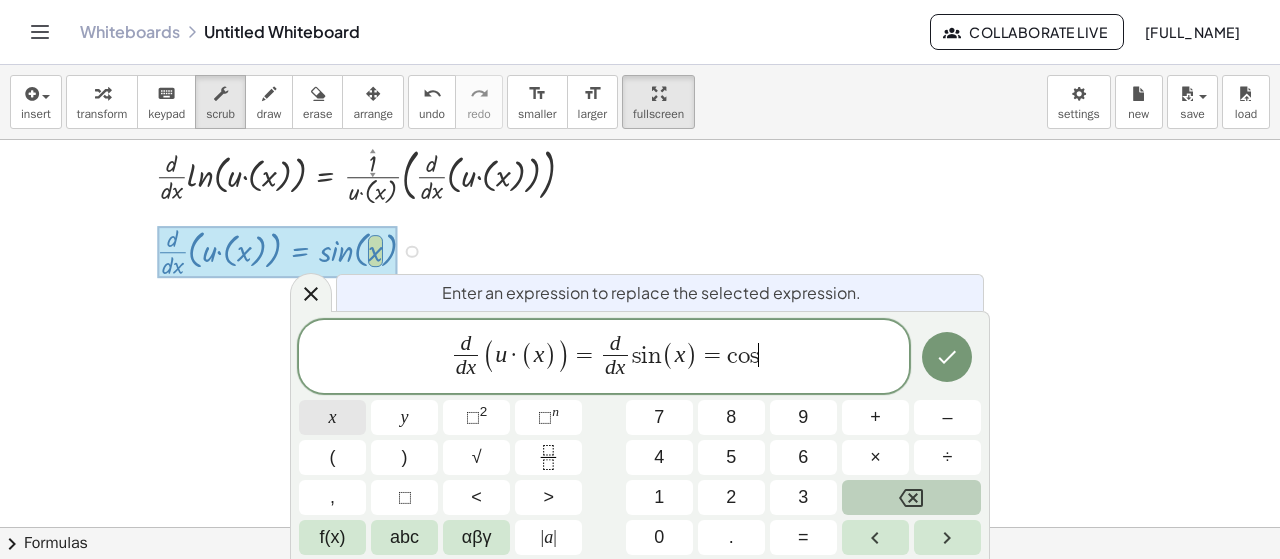 click on "x" at bounding box center [332, 417] 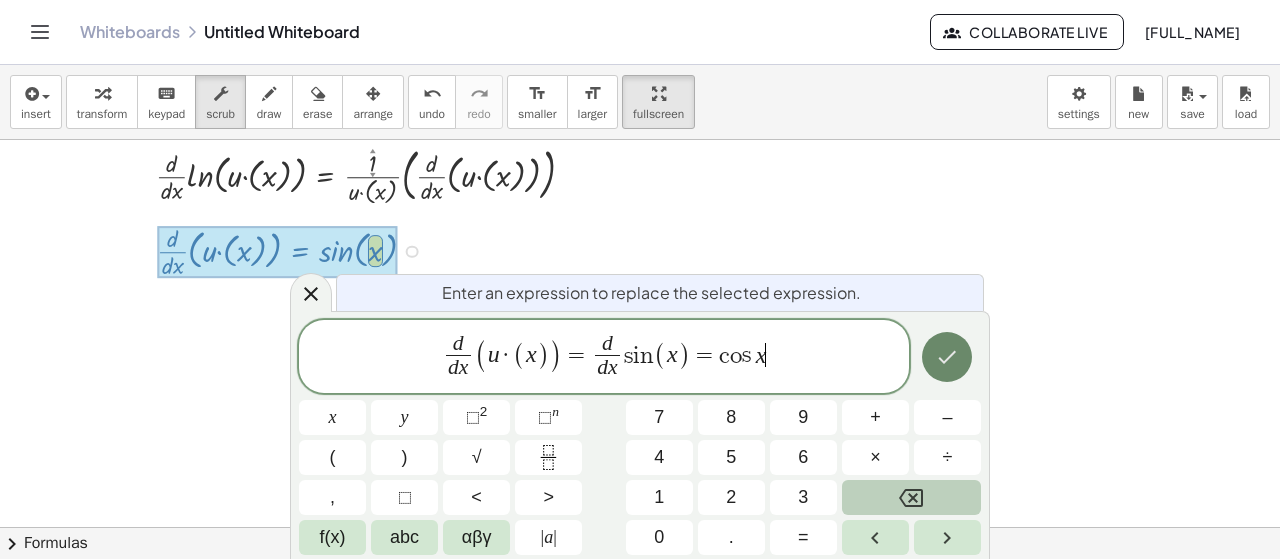 click 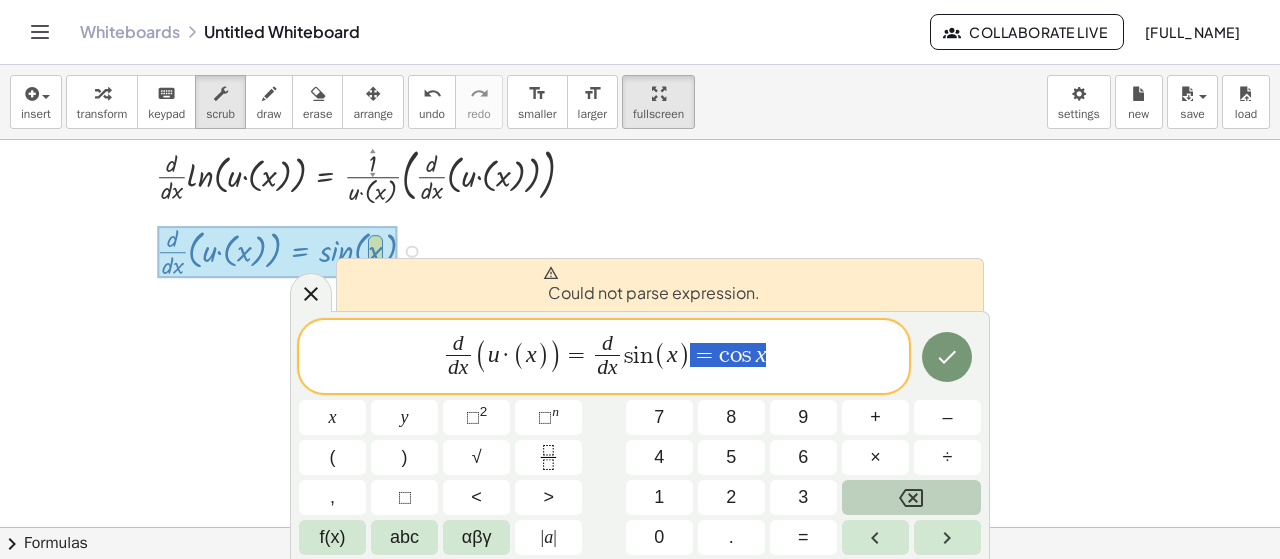 drag, startPoint x: 771, startPoint y: 353, endPoint x: 696, endPoint y: 361, distance: 75.42546 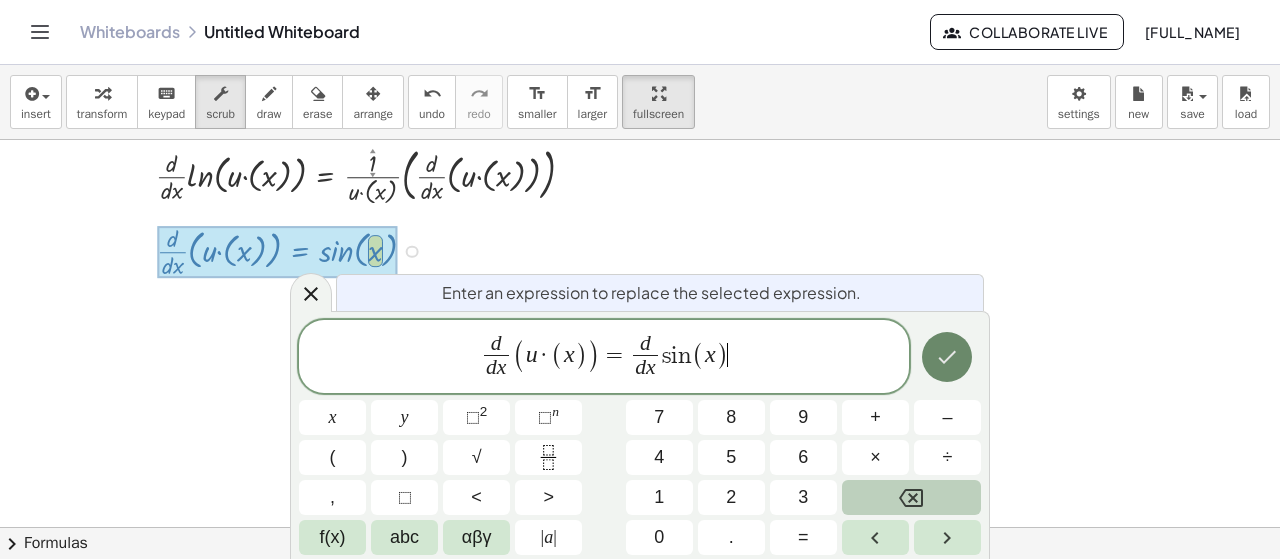 click 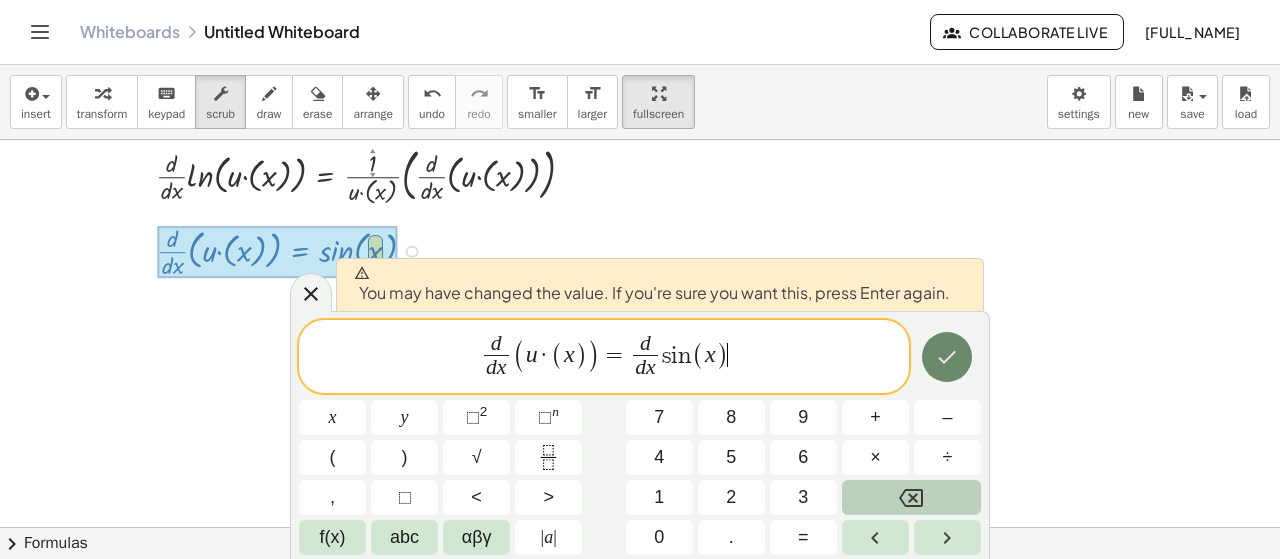 click 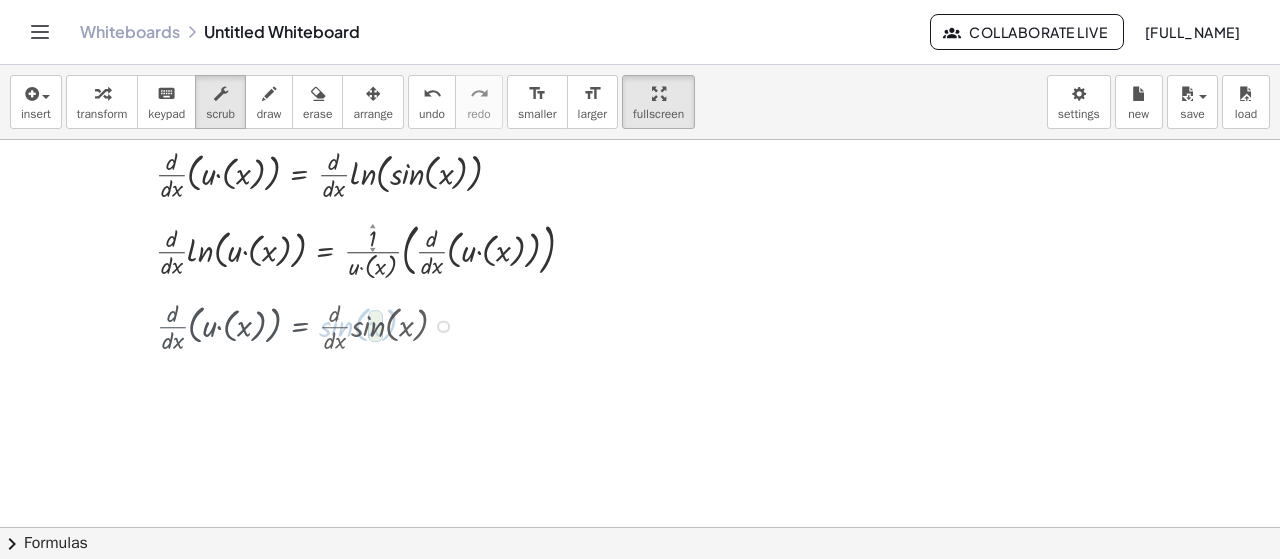 scroll, scrollTop: 800, scrollLeft: 0, axis: vertical 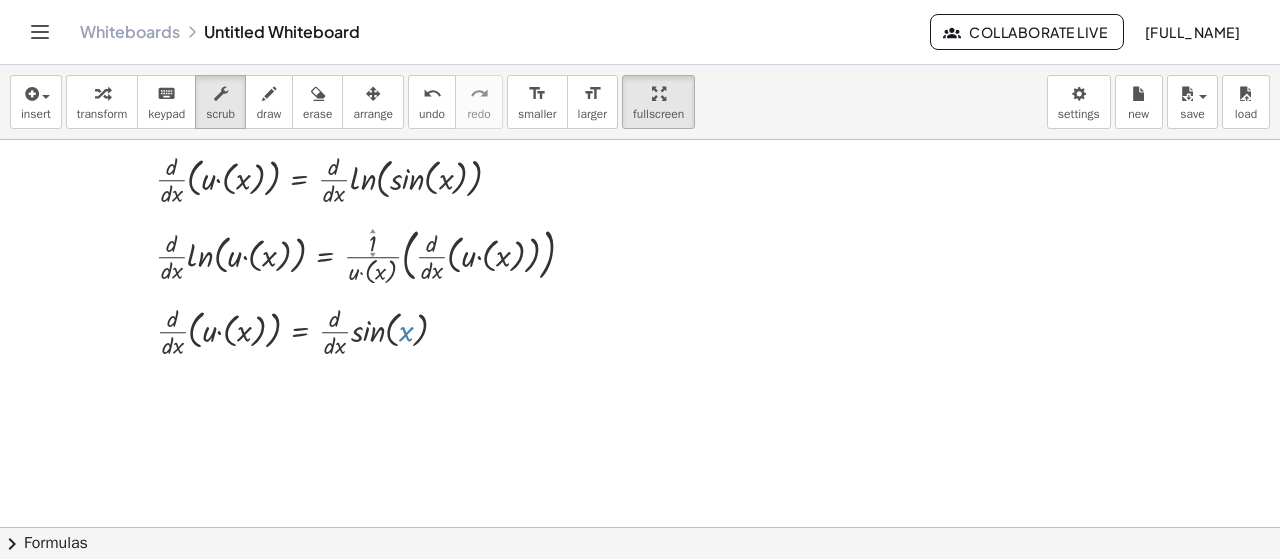 drag, startPoint x: 401, startPoint y: 331, endPoint x: 360, endPoint y: 332, distance: 41.01219 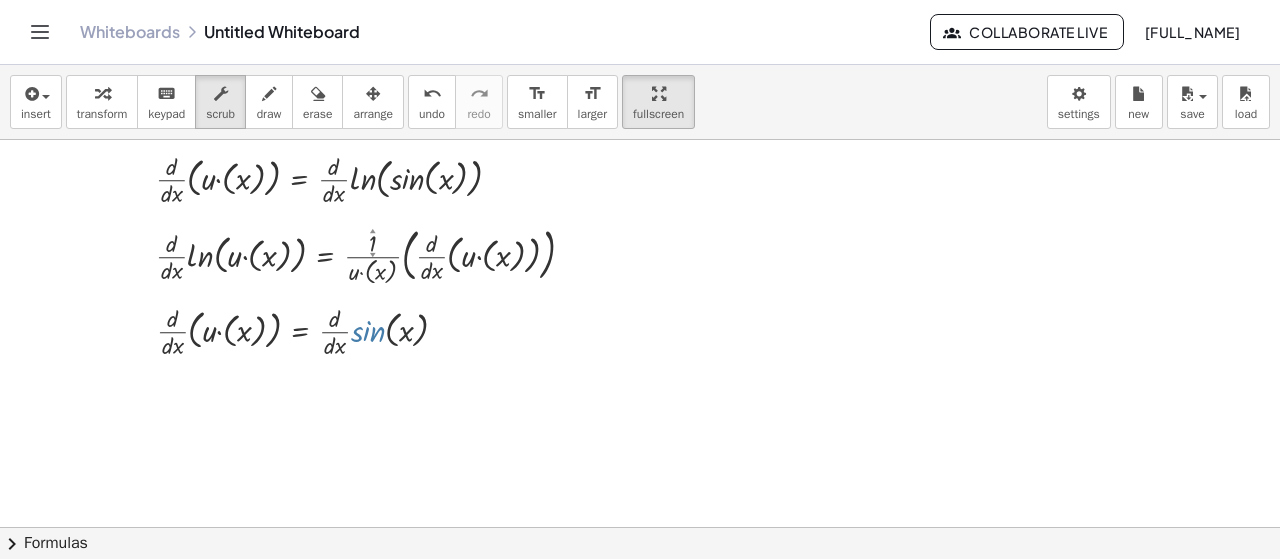 drag, startPoint x: 360, startPoint y: 331, endPoint x: 328, endPoint y: 309, distance: 38.832977 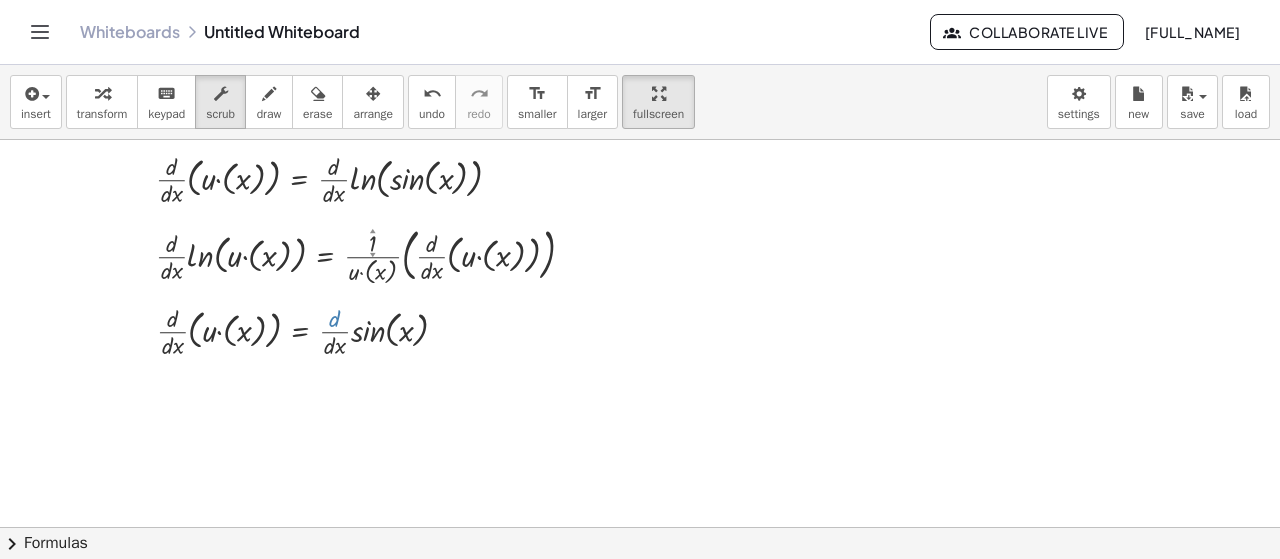 drag, startPoint x: 336, startPoint y: 316, endPoint x: 410, endPoint y: 334, distance: 76.15773 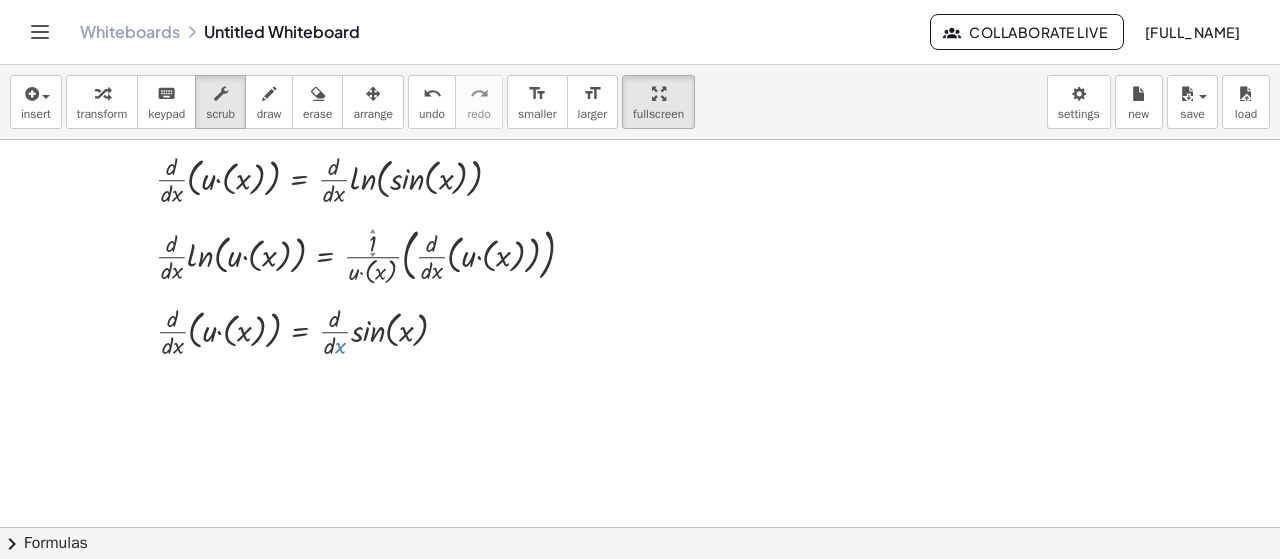 drag, startPoint x: 335, startPoint y: 346, endPoint x: 399, endPoint y: 329, distance: 66.21933 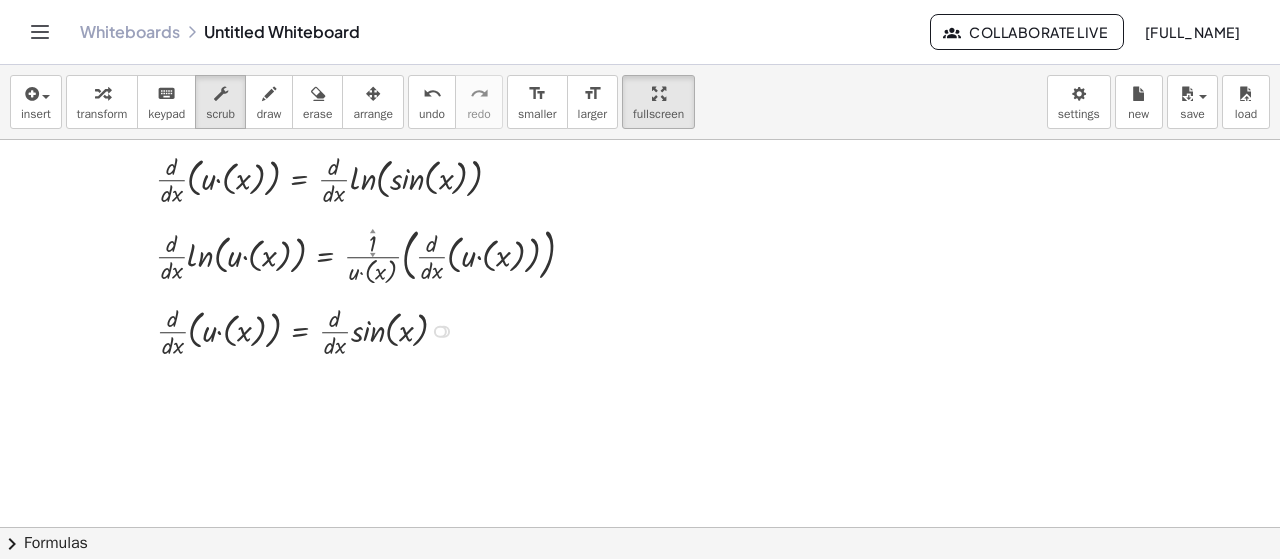 click at bounding box center [310, 330] 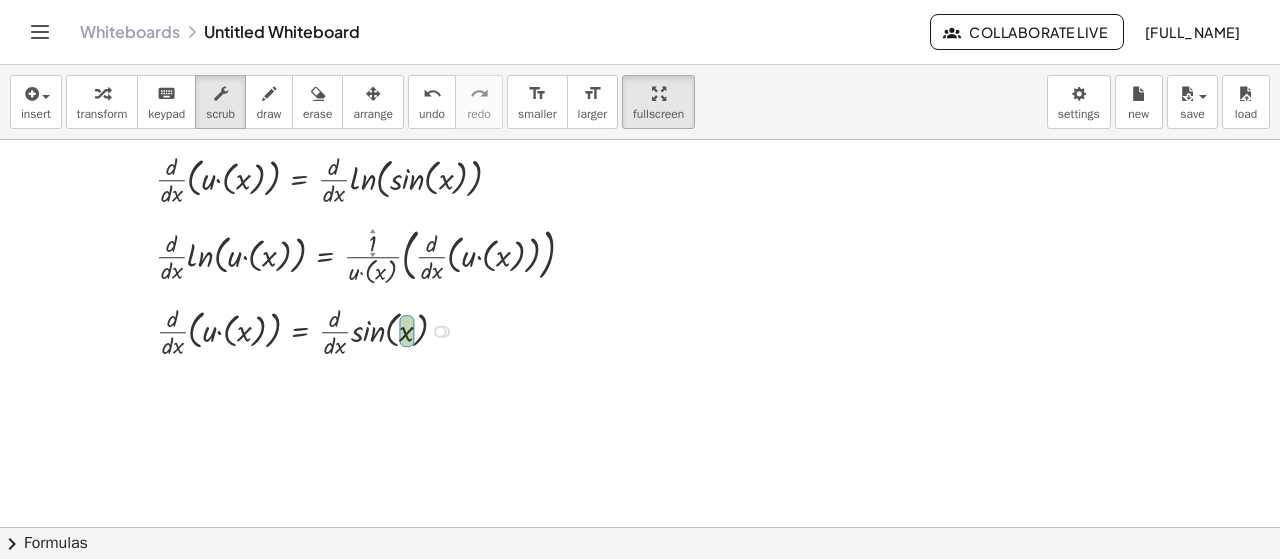 click at bounding box center [310, 330] 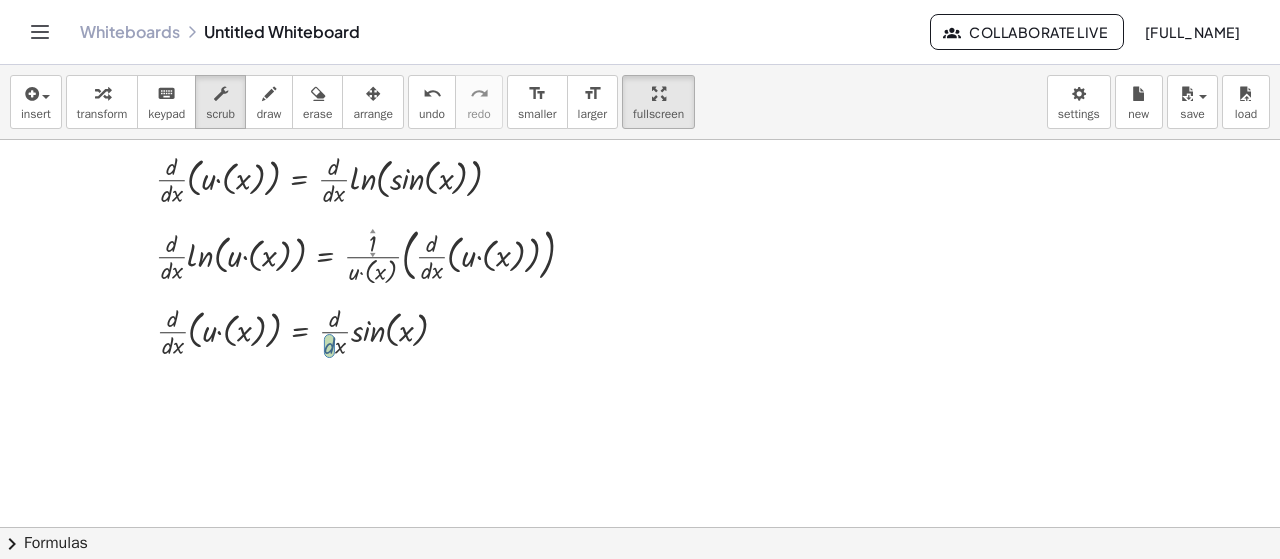 drag, startPoint x: 338, startPoint y: 346, endPoint x: 414, endPoint y: 326, distance: 78.58753 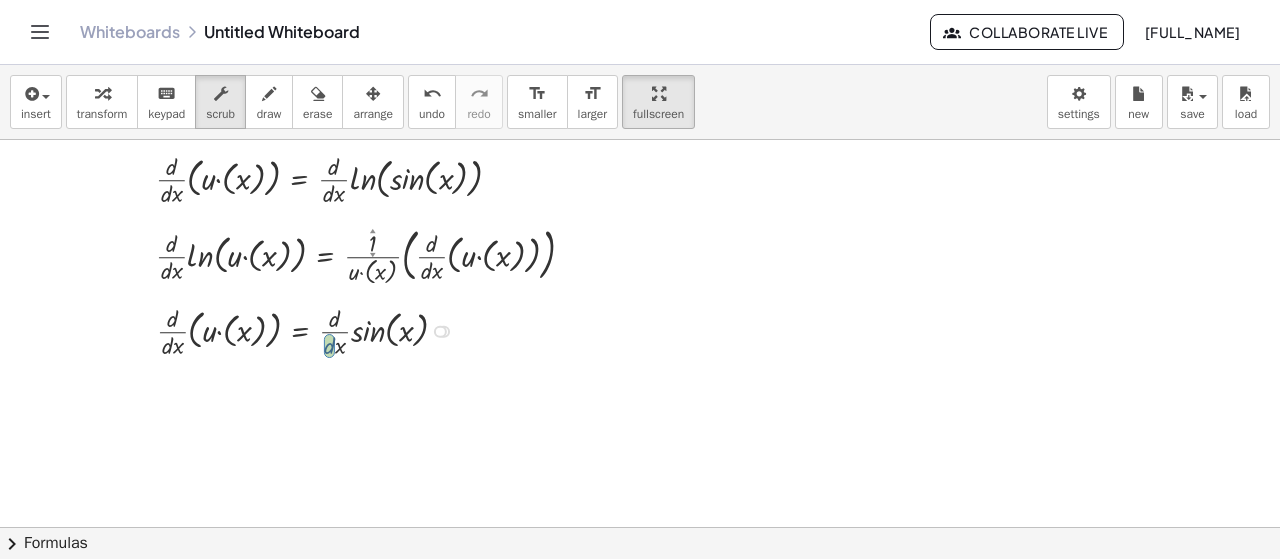 click at bounding box center [440, 331] 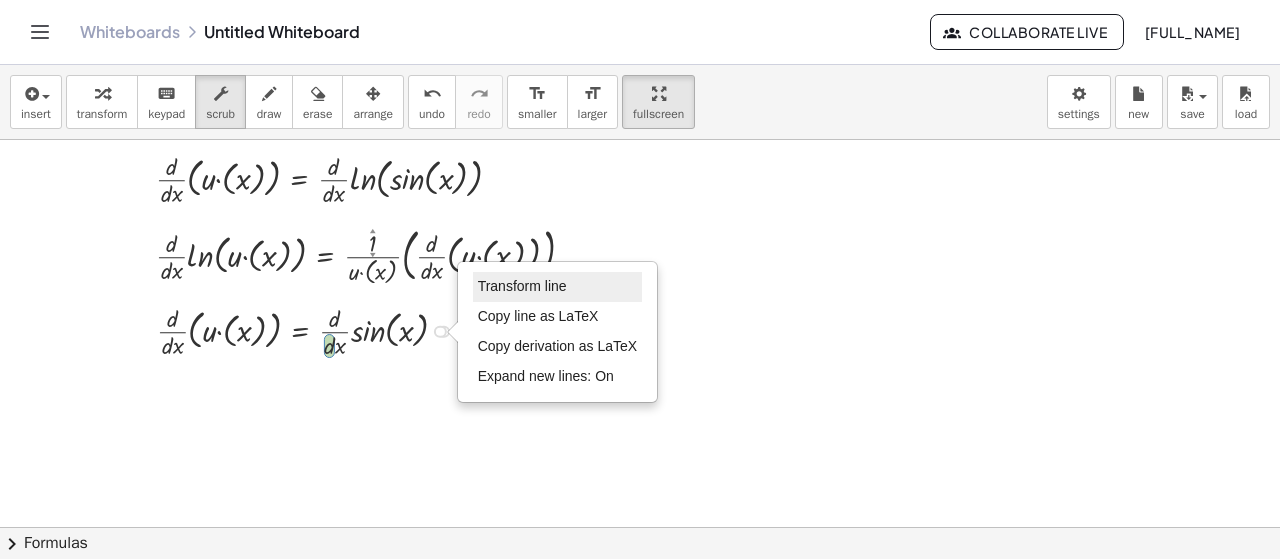 click on "Transform line" at bounding box center [522, 286] 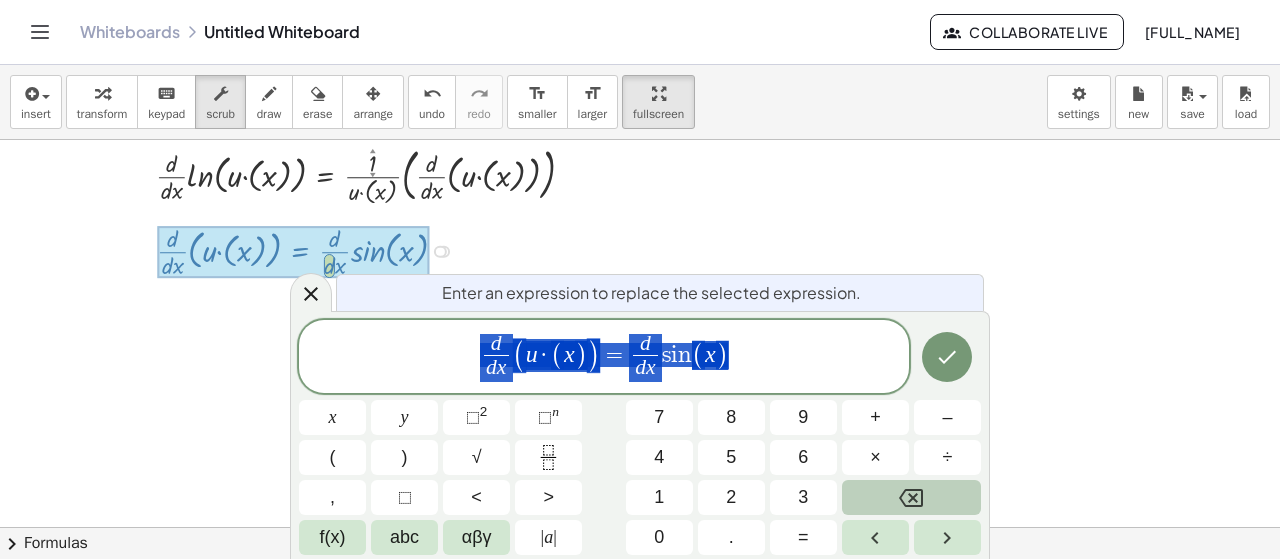 scroll, scrollTop: 880, scrollLeft: 0, axis: vertical 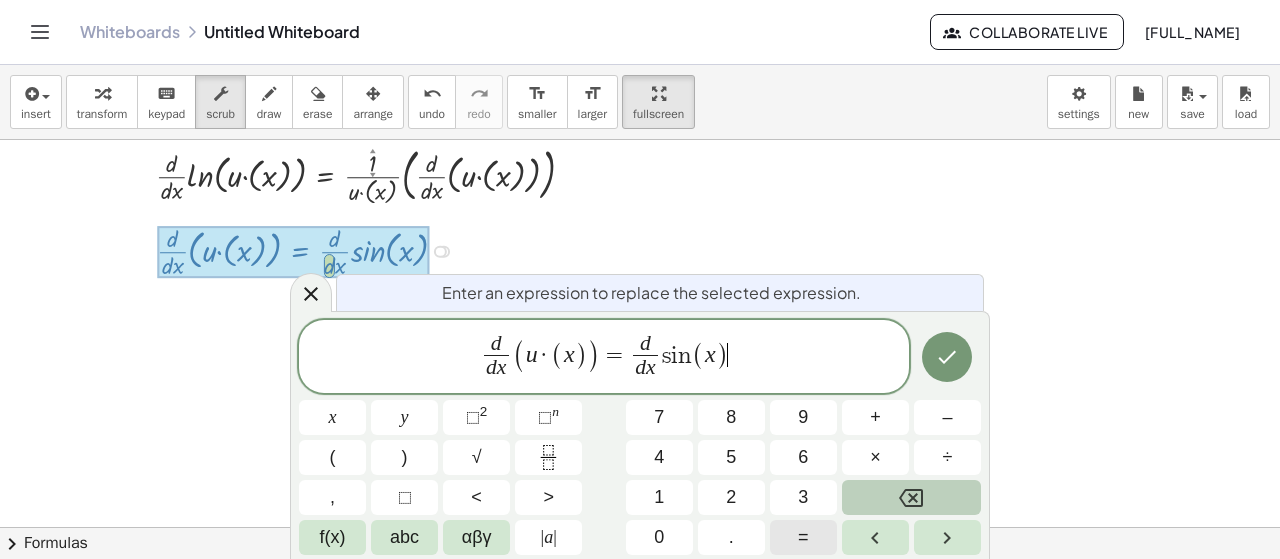 click on "=" at bounding box center (803, 537) 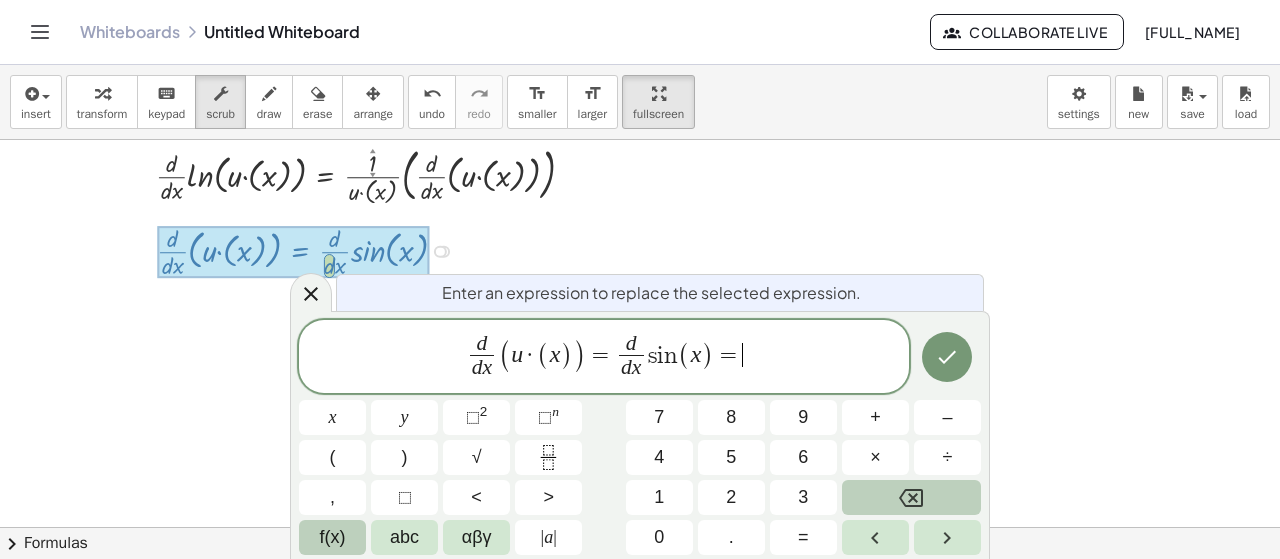 click on "f(x)" at bounding box center (333, 537) 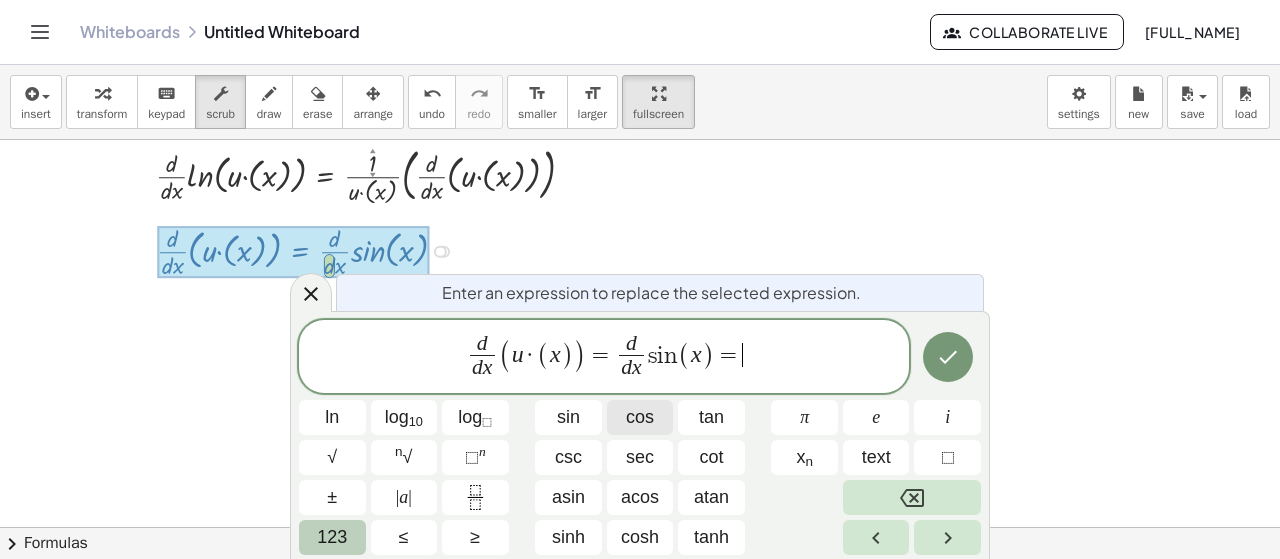 click on "cos" at bounding box center [640, 417] 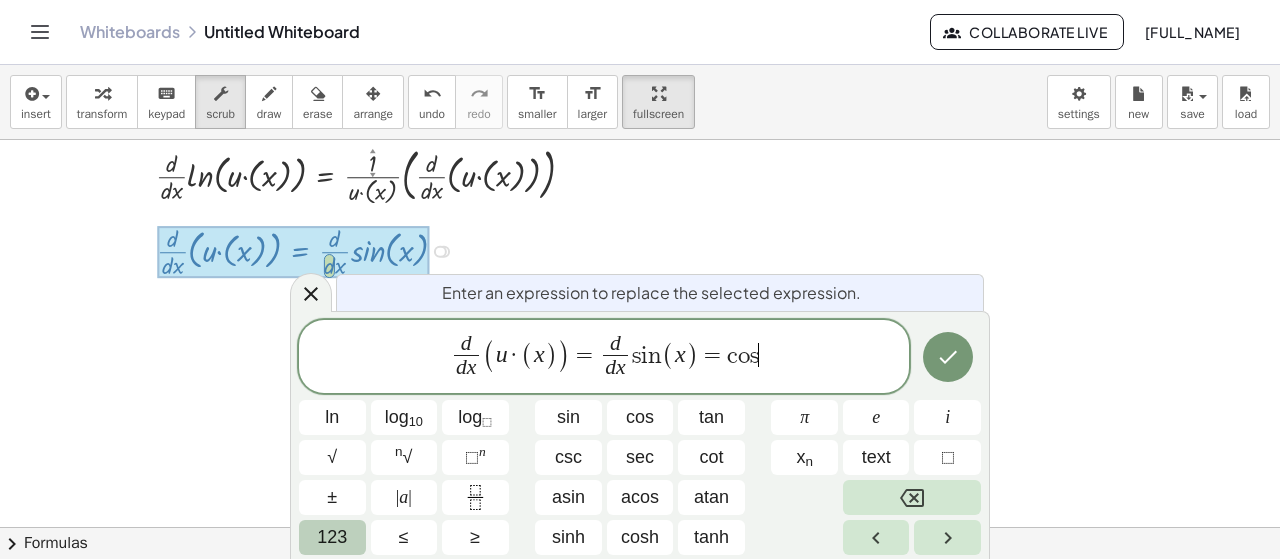 click on "123" at bounding box center (332, 537) 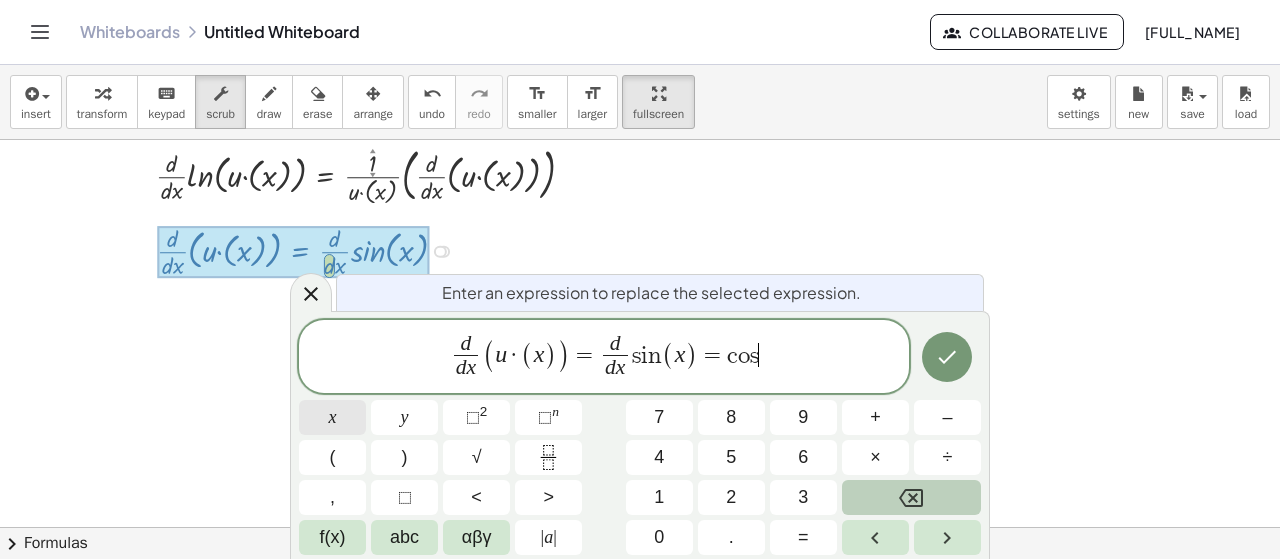 click on "x" at bounding box center (332, 417) 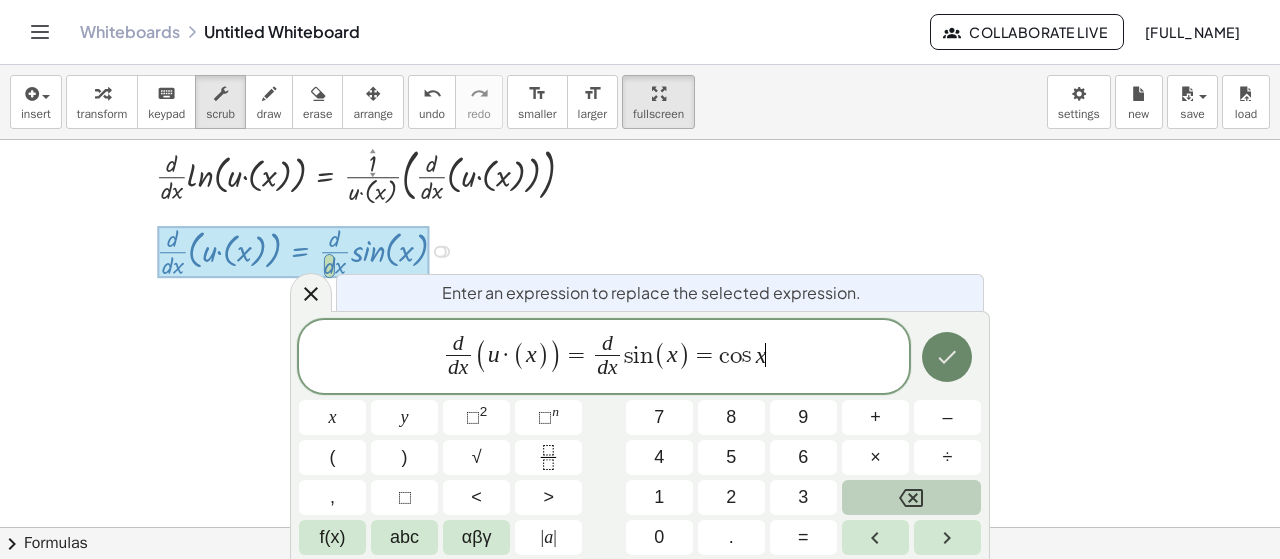 click at bounding box center (947, 357) 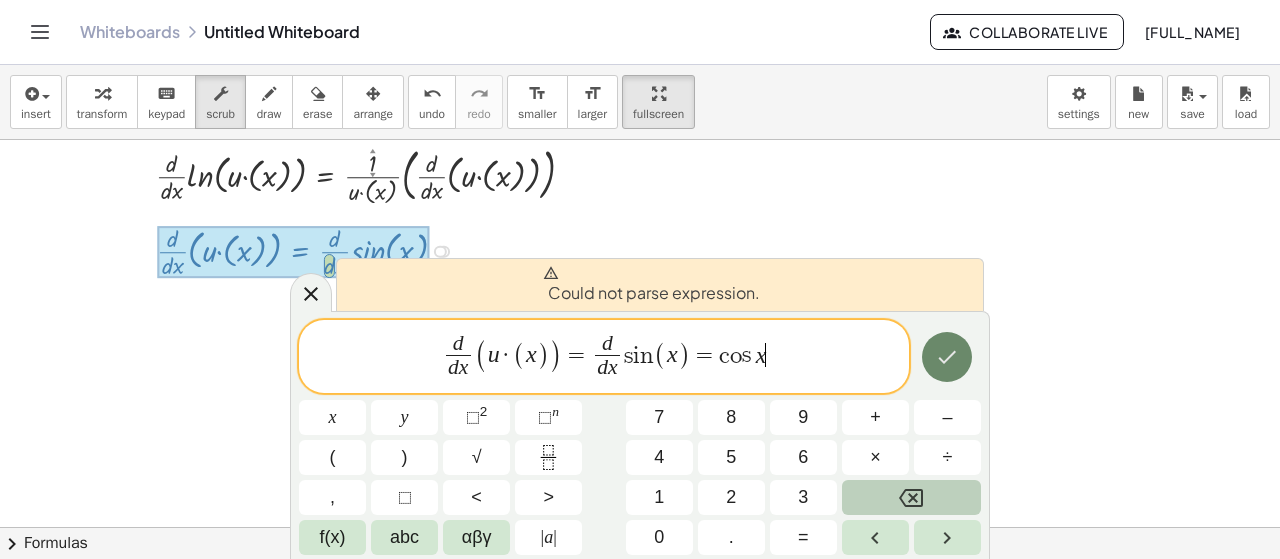 click at bounding box center [947, 357] 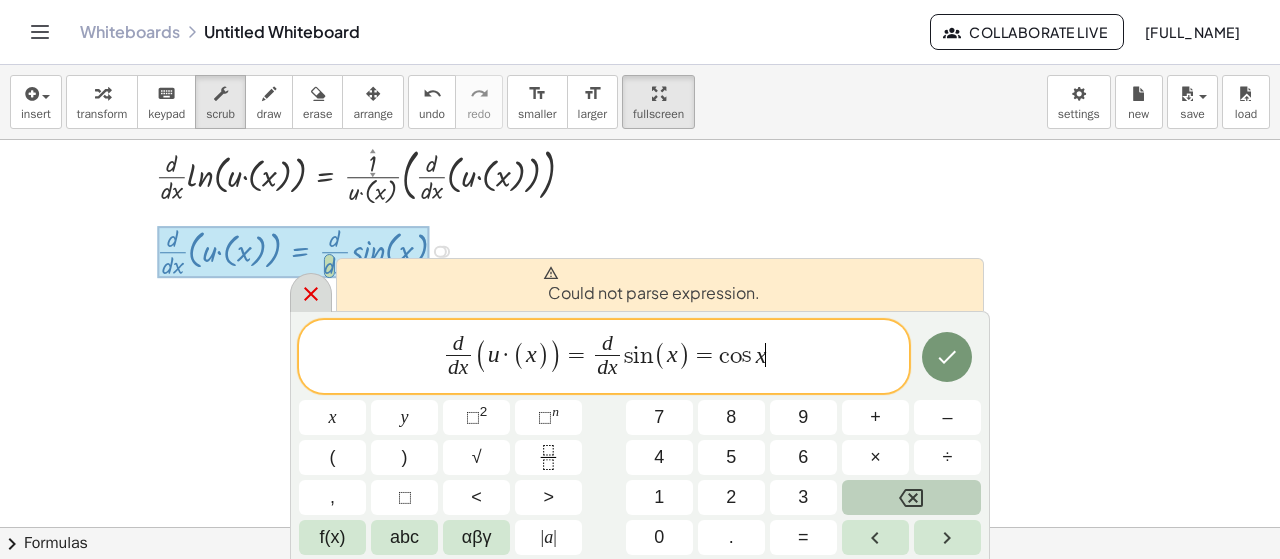 click 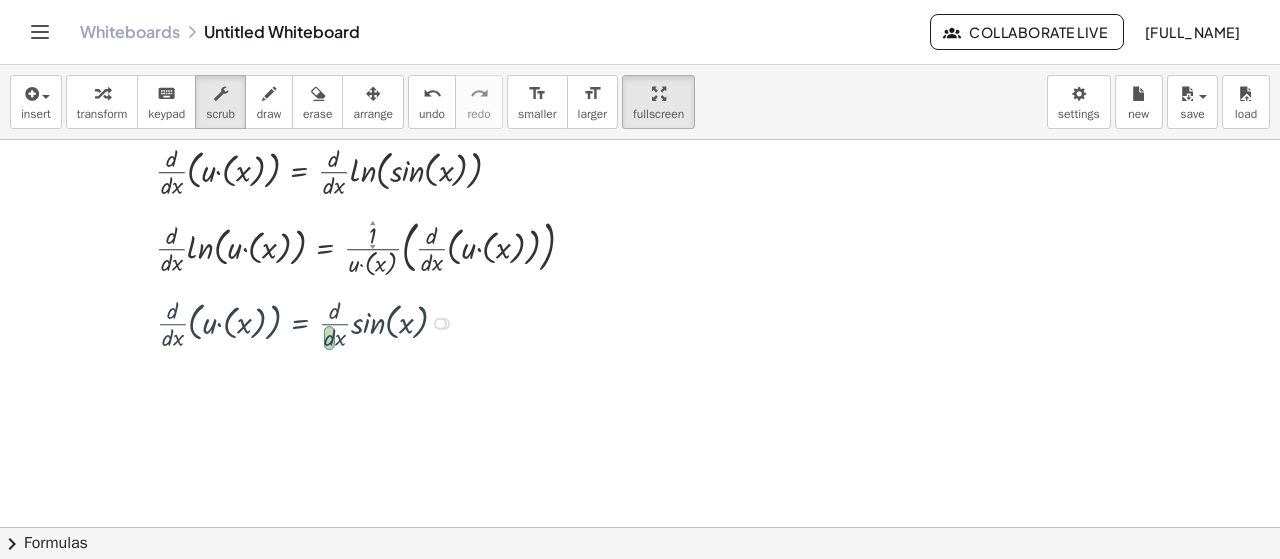 scroll, scrollTop: 800, scrollLeft: 0, axis: vertical 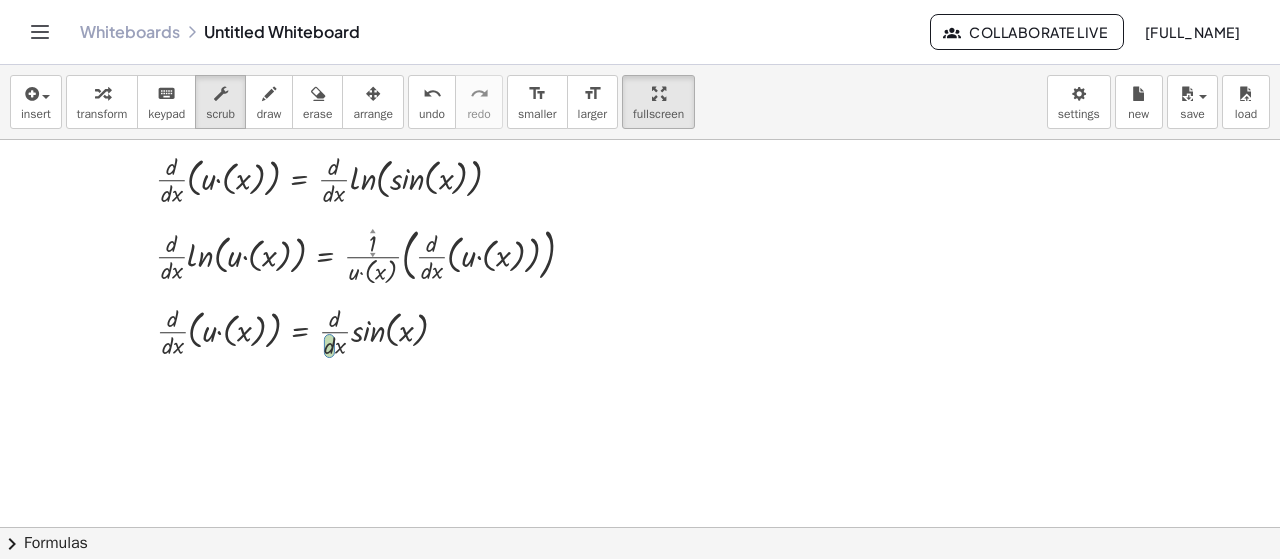 click at bounding box center [640, 117] 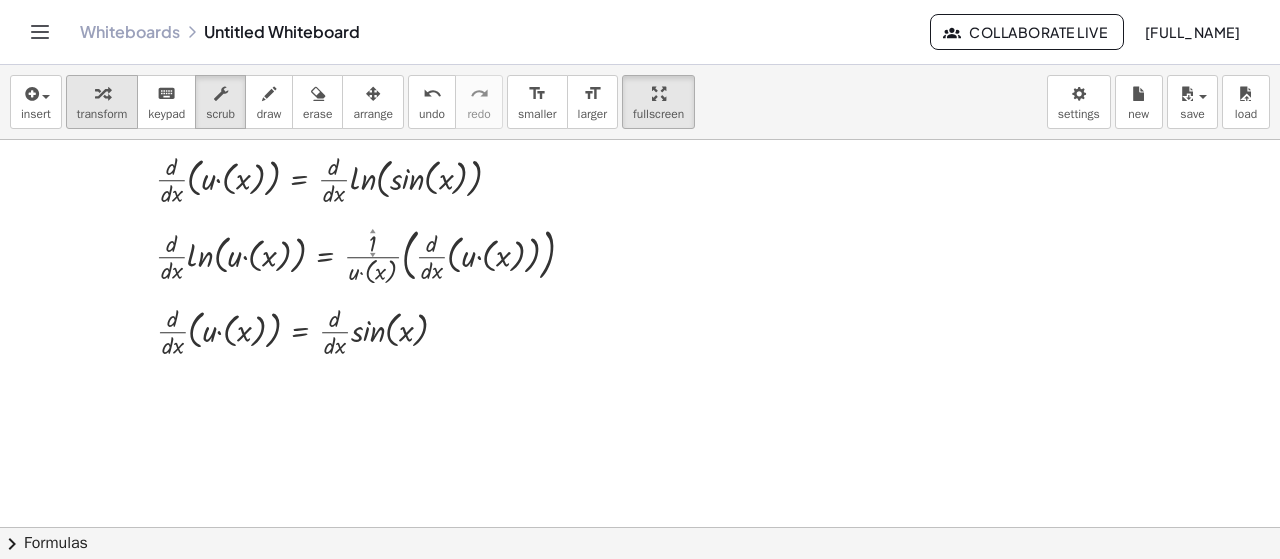 click at bounding box center [102, 93] 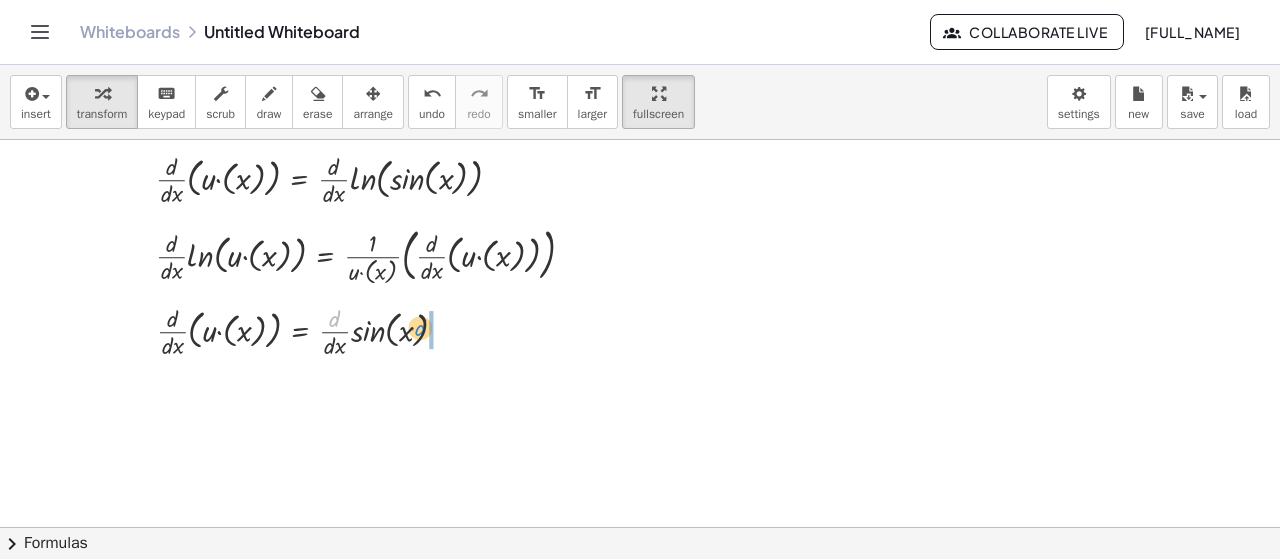 drag, startPoint x: 338, startPoint y: 323, endPoint x: 424, endPoint y: 332, distance: 86.46965 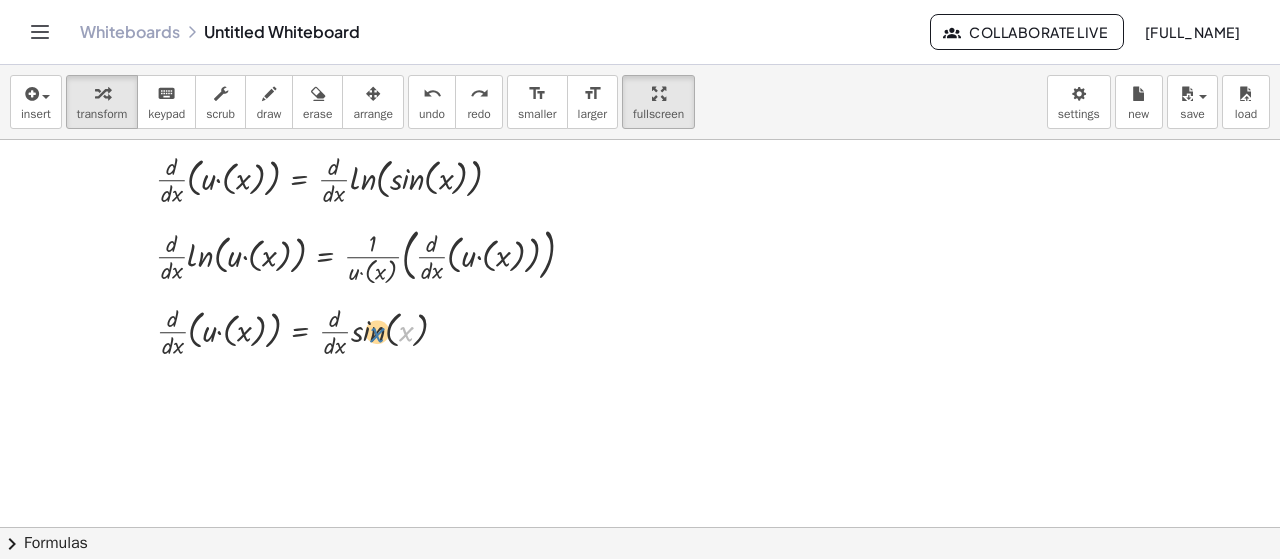 drag, startPoint x: 400, startPoint y: 334, endPoint x: 366, endPoint y: 335, distance: 34.0147 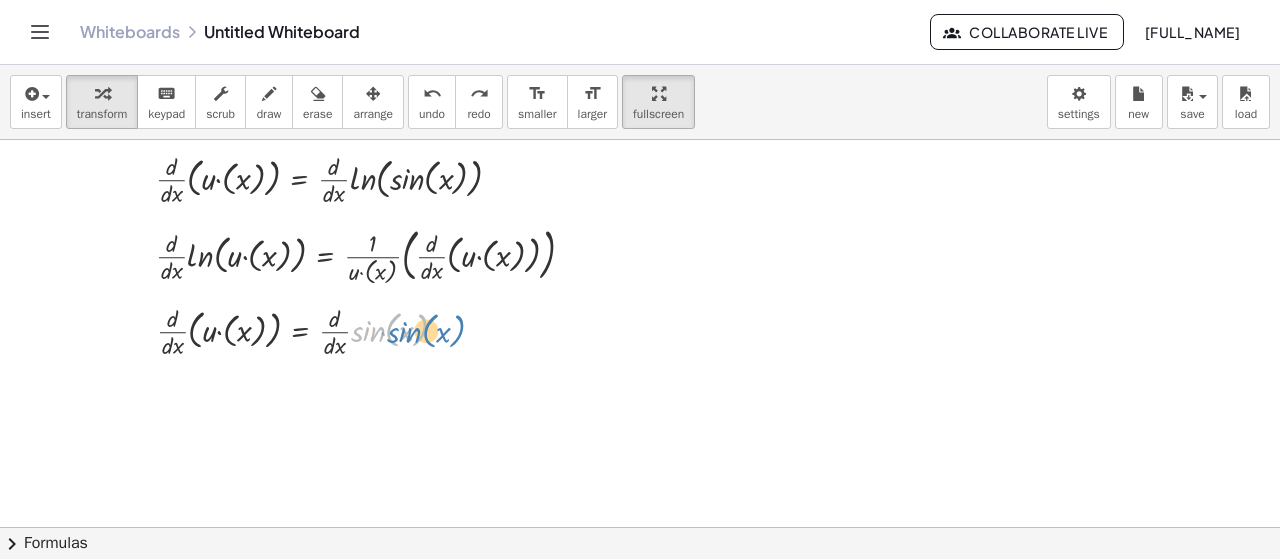 drag, startPoint x: 368, startPoint y: 327, endPoint x: 404, endPoint y: 327, distance: 36 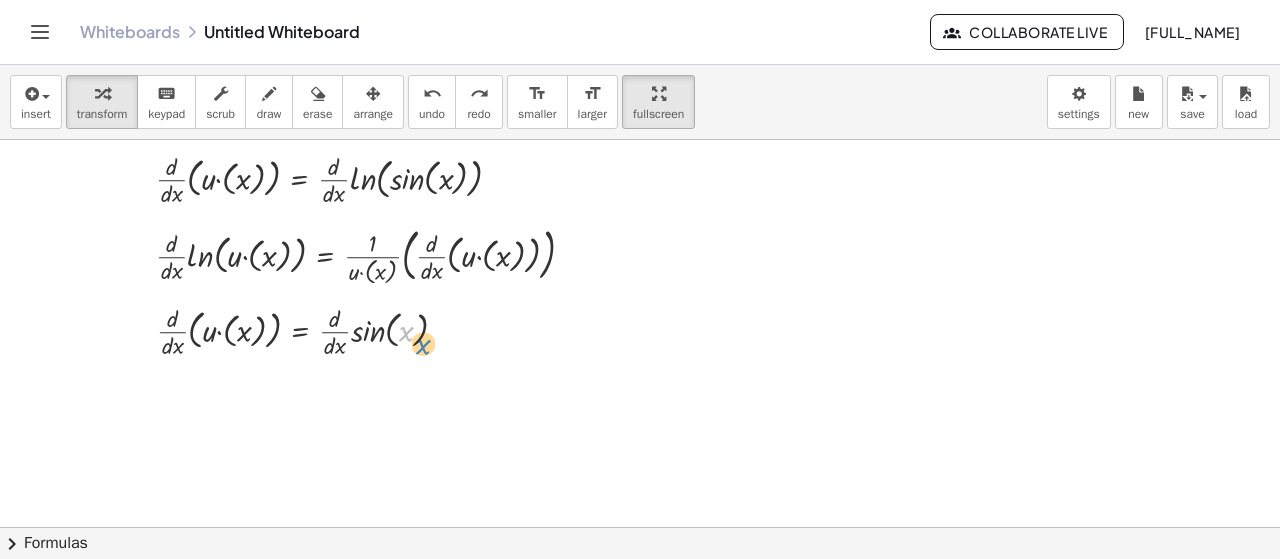 drag, startPoint x: 405, startPoint y: 327, endPoint x: 414, endPoint y: 336, distance: 12.727922 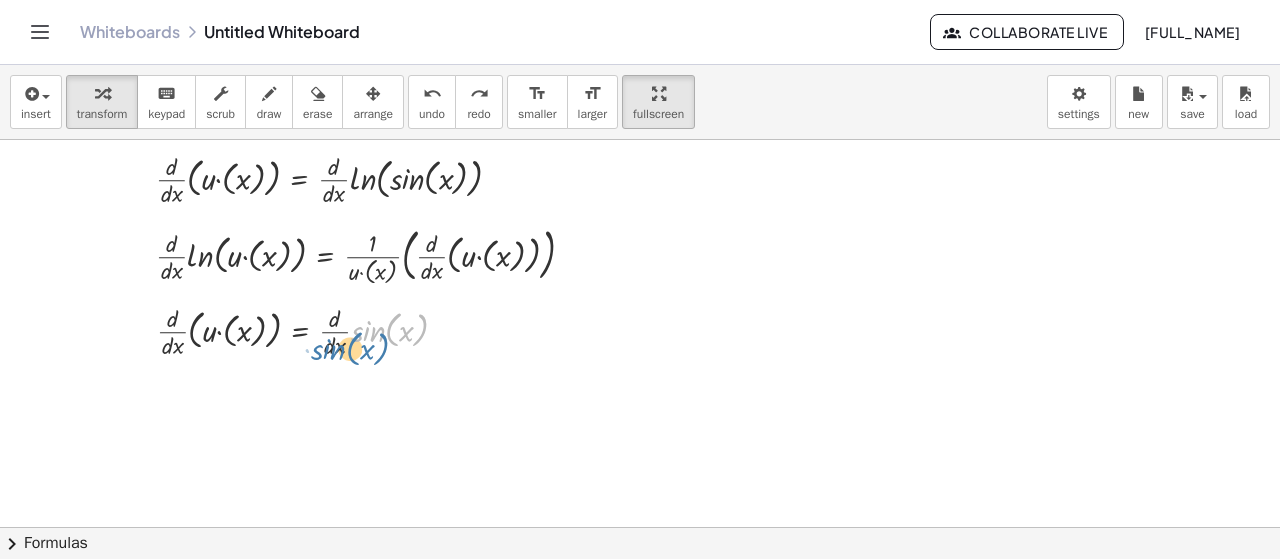 drag, startPoint x: 374, startPoint y: 329, endPoint x: 334, endPoint y: 347, distance: 43.863426 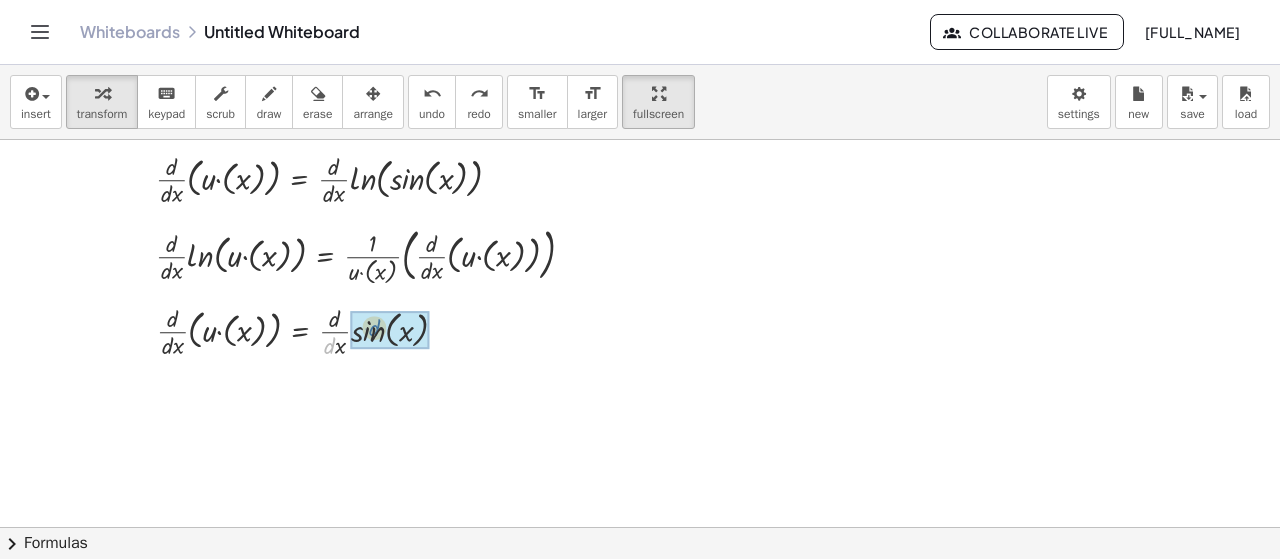 drag, startPoint x: 329, startPoint y: 345, endPoint x: 391, endPoint y: 336, distance: 62.649822 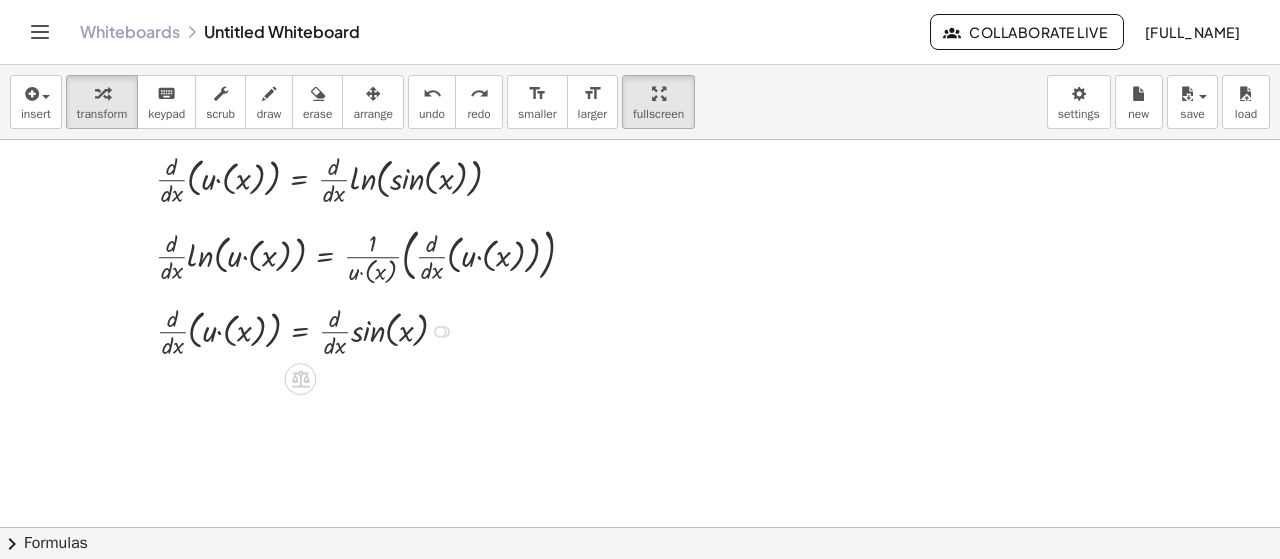 click at bounding box center (310, 330) 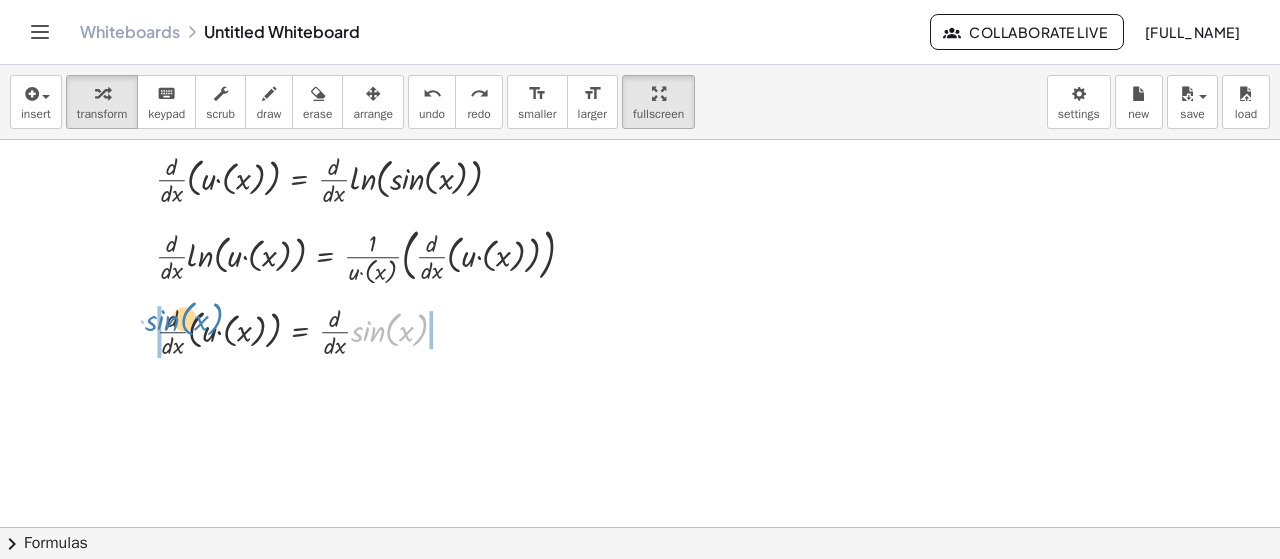 drag, startPoint x: 368, startPoint y: 333, endPoint x: 162, endPoint y: 321, distance: 206.34921 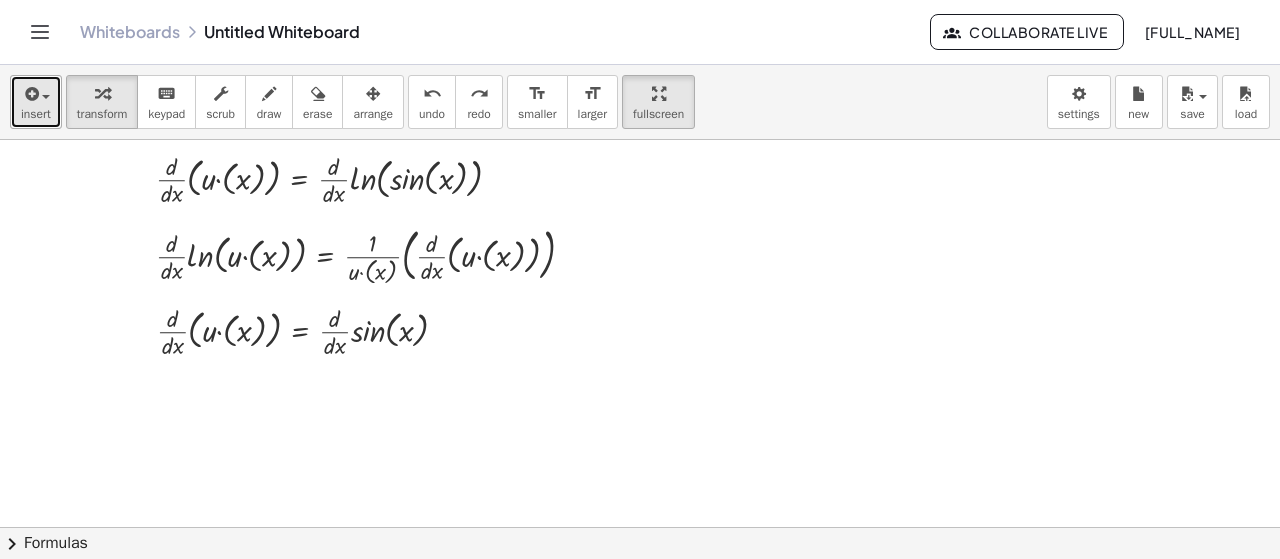 click at bounding box center (41, 96) 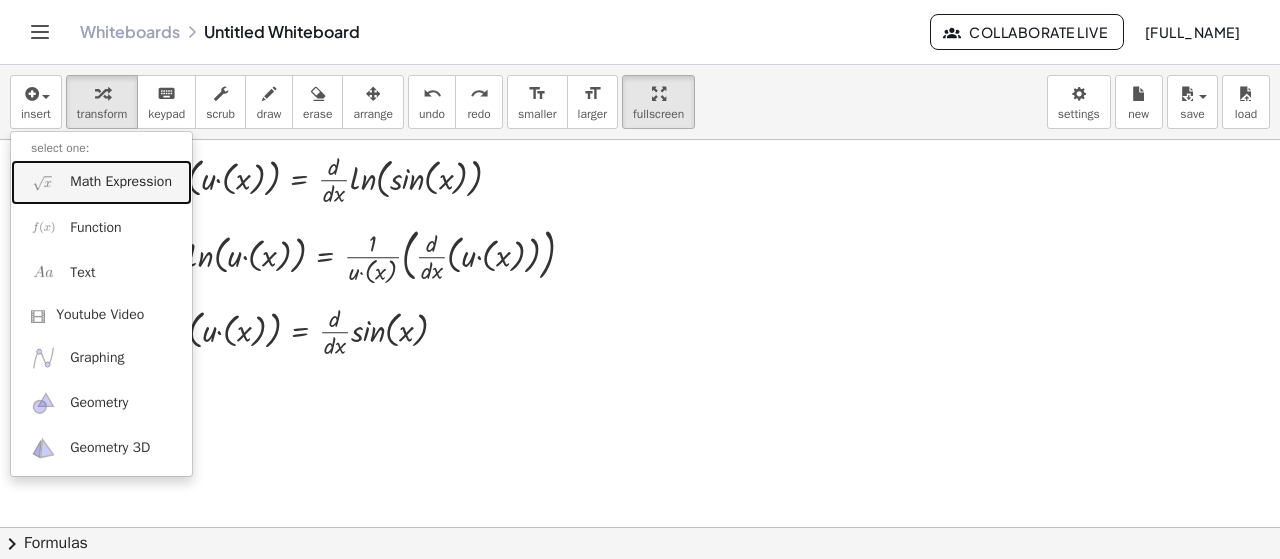 click on "Math Expression" at bounding box center [121, 182] 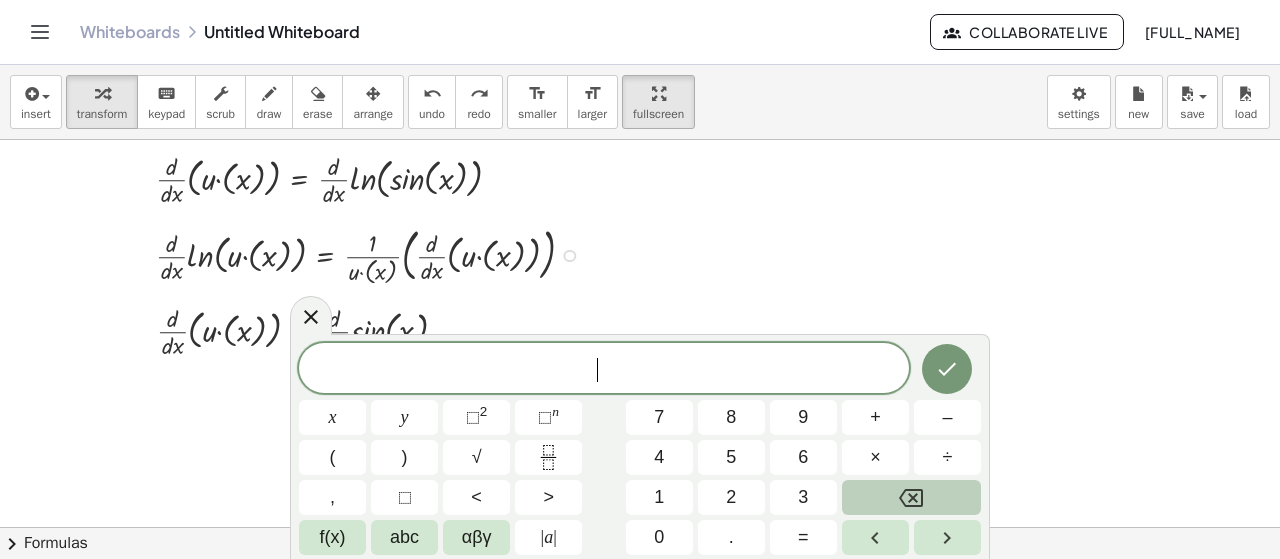 scroll, scrollTop: 900, scrollLeft: 0, axis: vertical 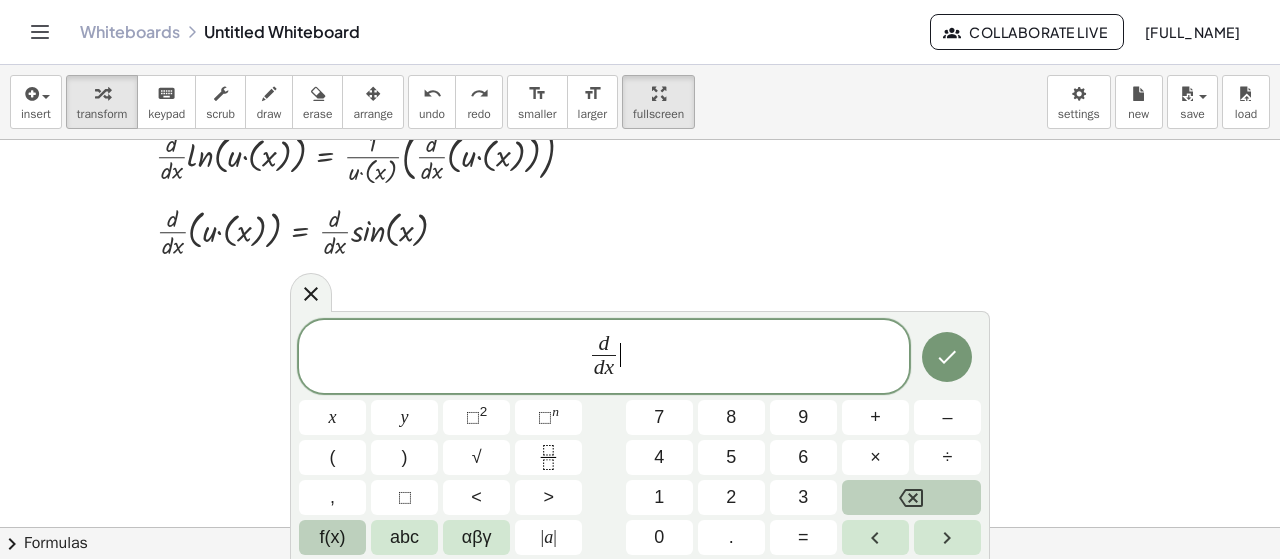 click on "f(x)" at bounding box center (333, 537) 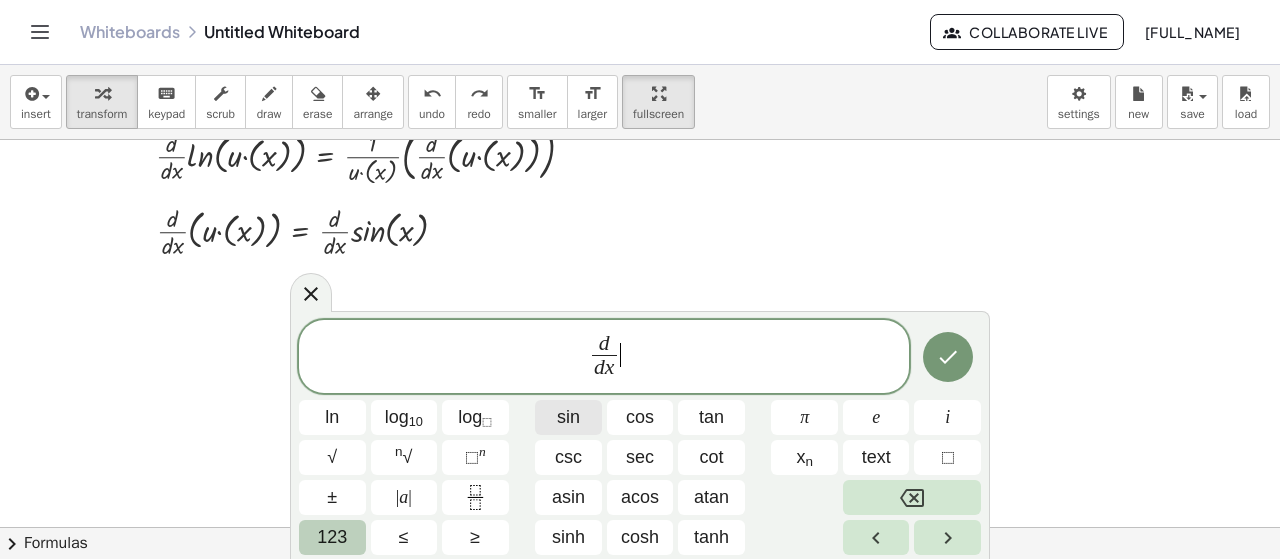 click on "sin" at bounding box center (568, 417) 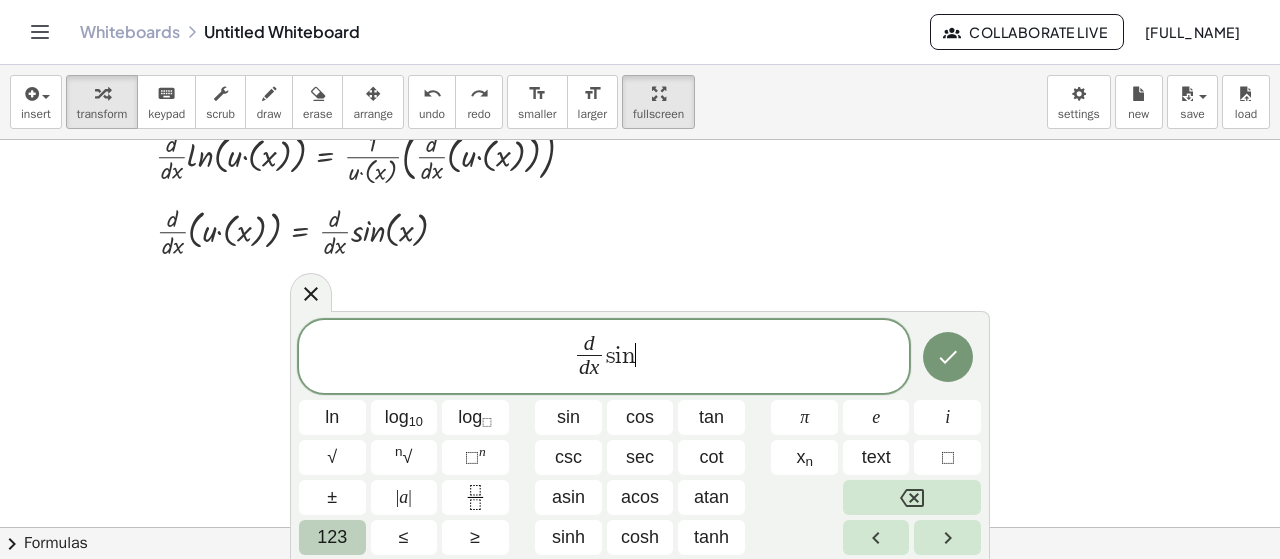 click on "123" at bounding box center (332, 537) 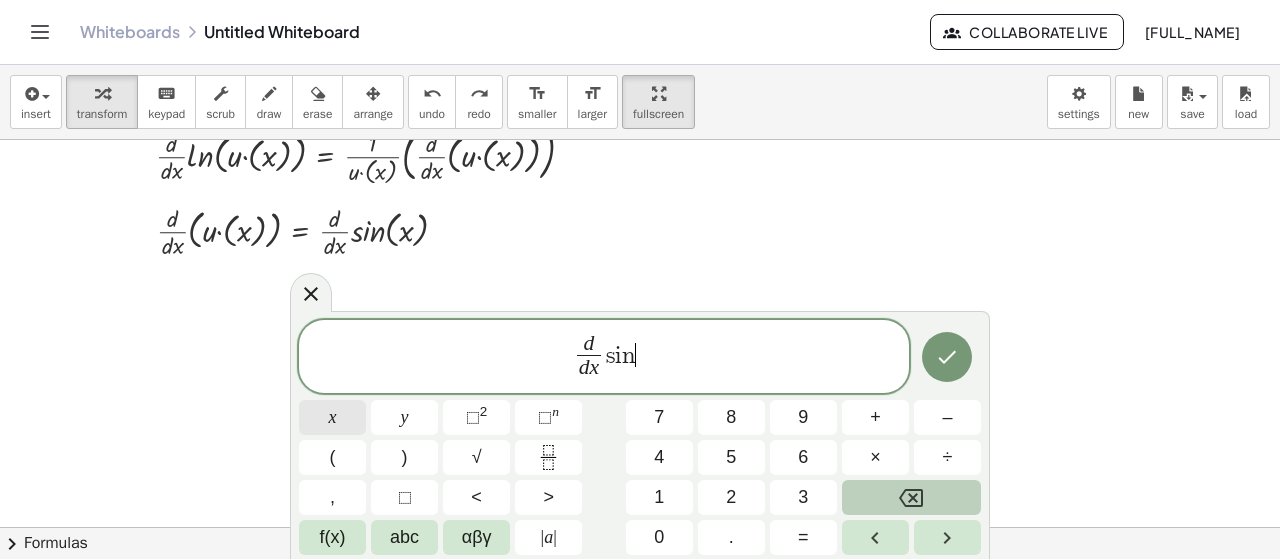click on "x" at bounding box center [333, 417] 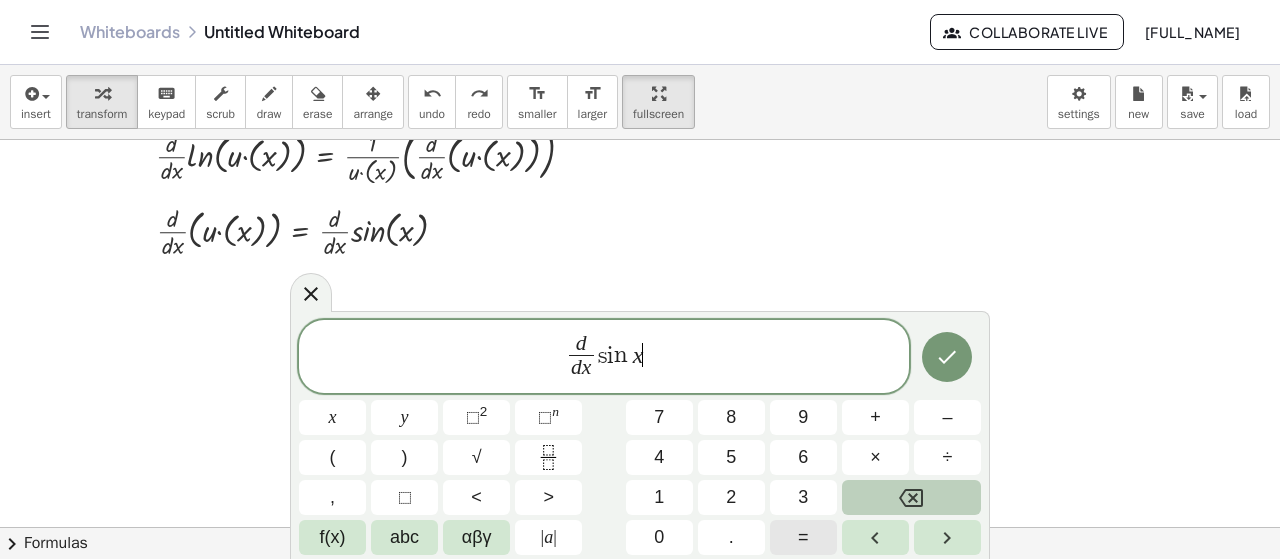 click on "=" at bounding box center (803, 537) 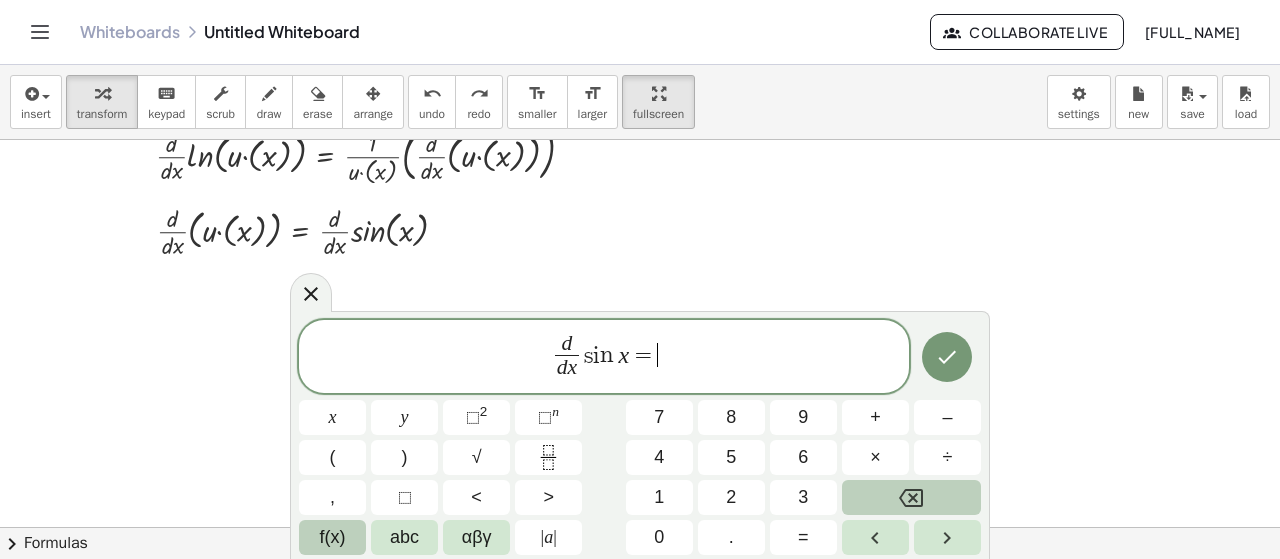 click on "f(x)" at bounding box center (332, 537) 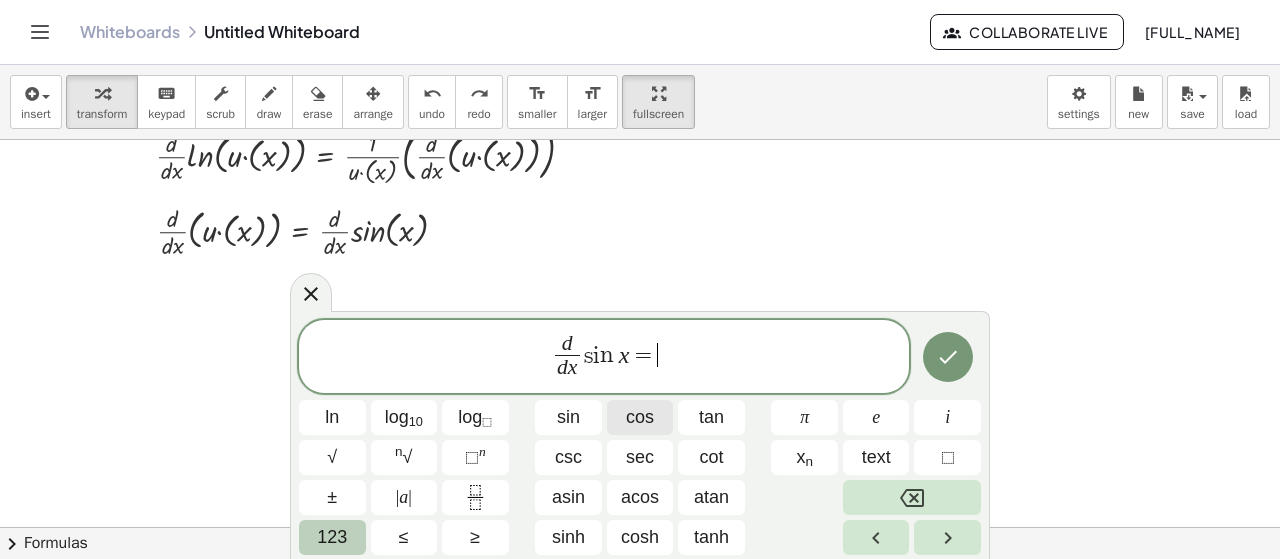click on "cos" at bounding box center (640, 417) 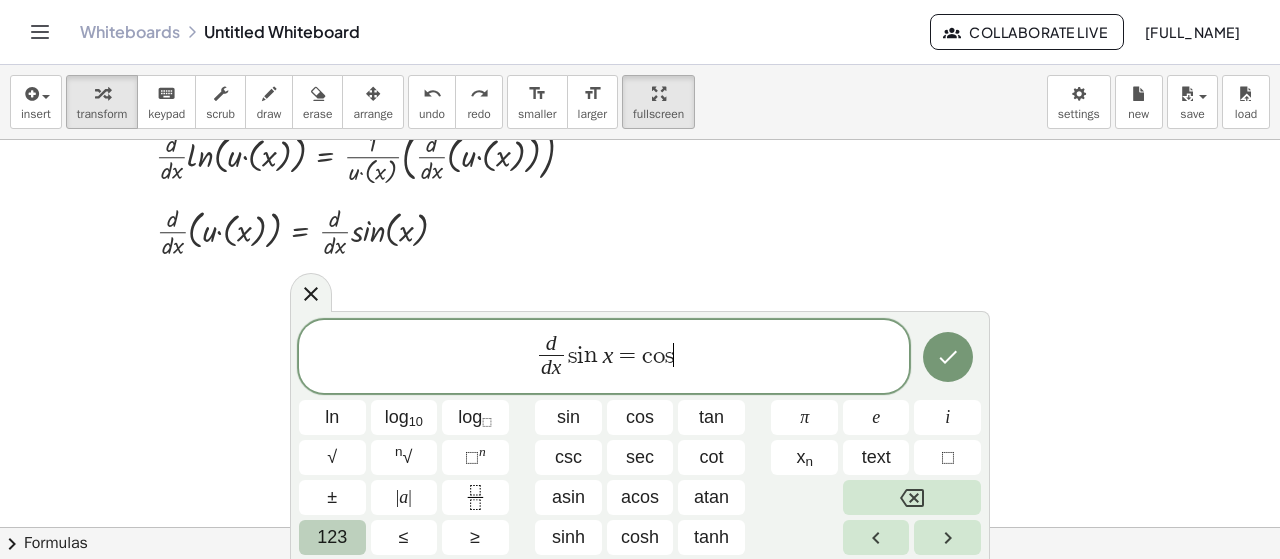 click on "123" at bounding box center [332, 537] 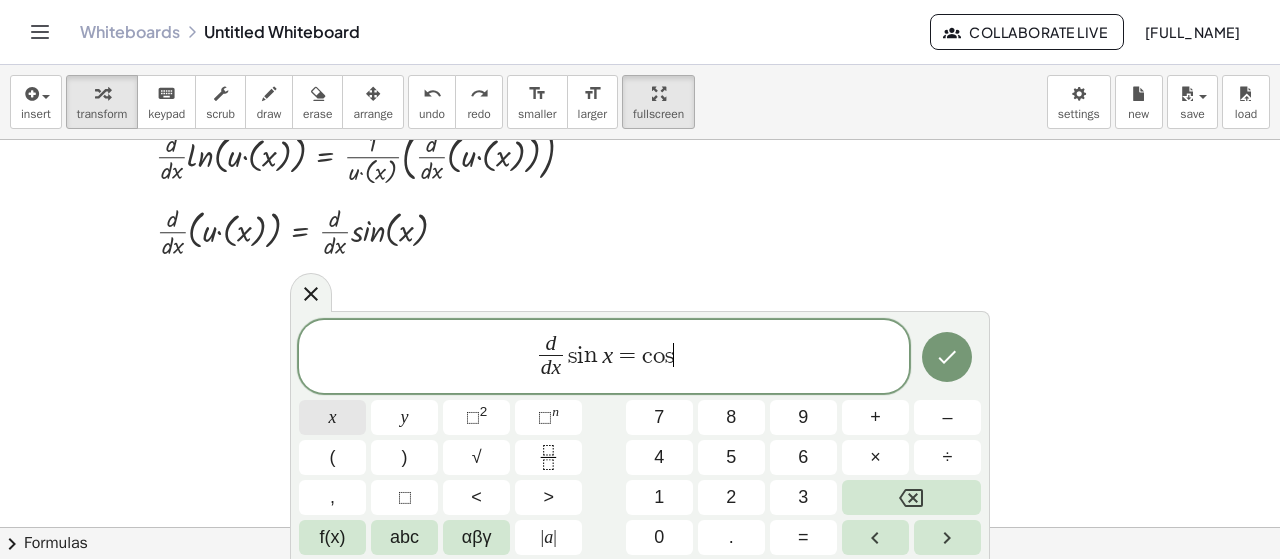 click on "x" at bounding box center [333, 417] 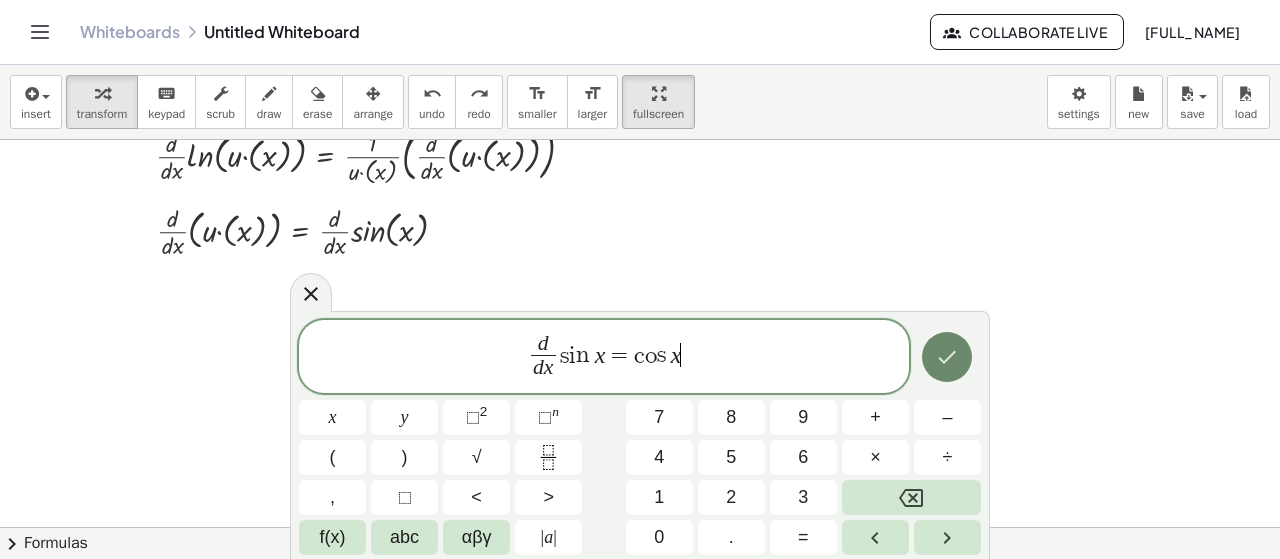 click 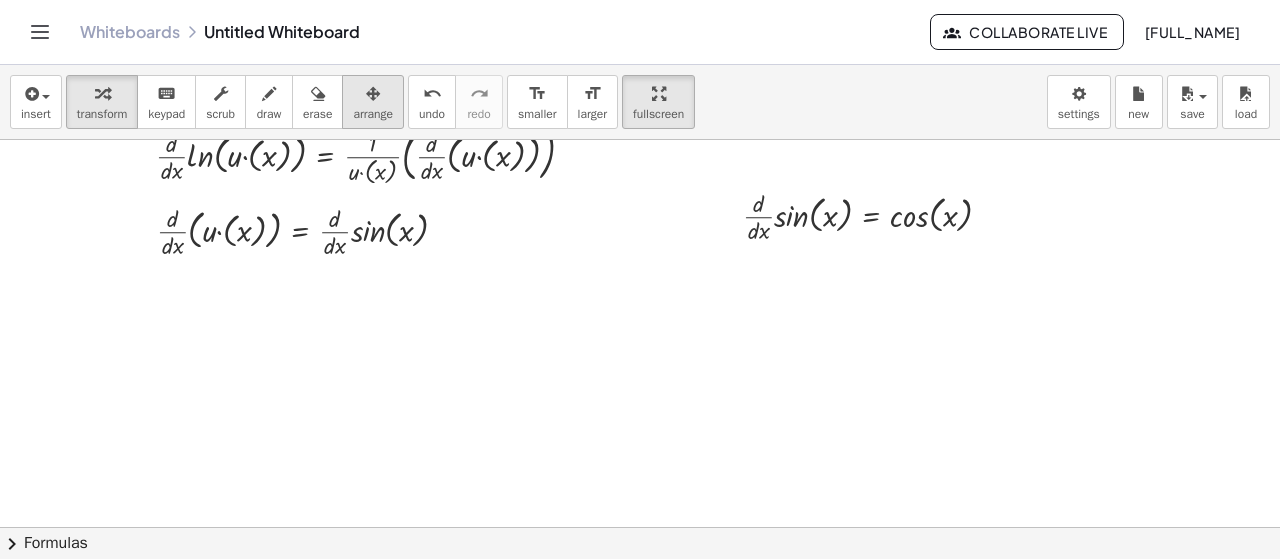 click at bounding box center (373, 93) 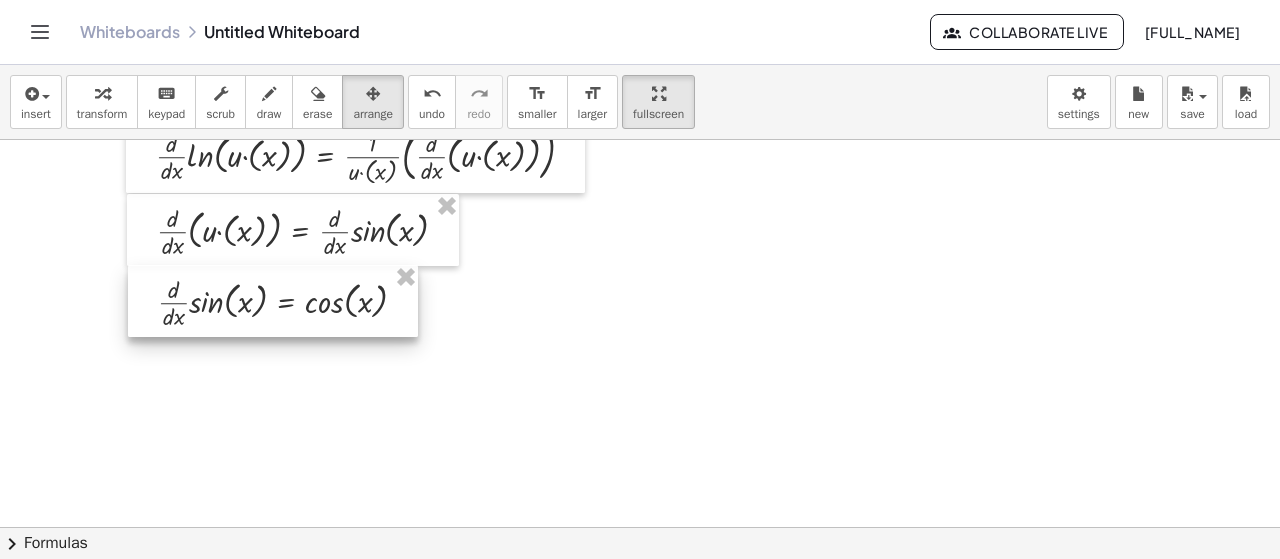 drag, startPoint x: 860, startPoint y: 201, endPoint x: 280, endPoint y: 287, distance: 586.3412 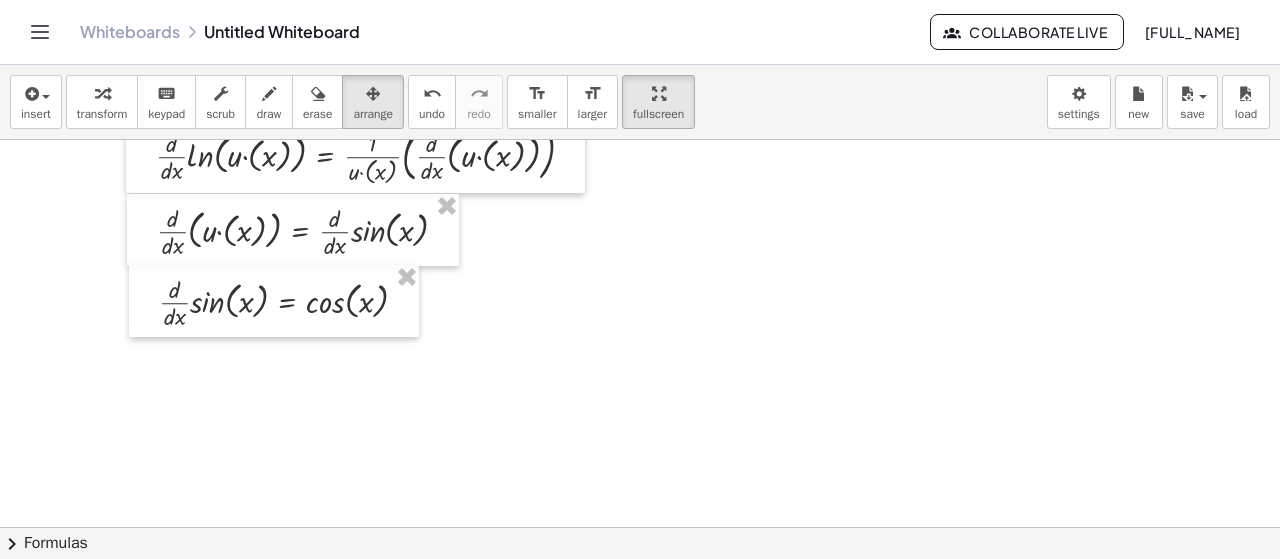 click at bounding box center [640, 17] 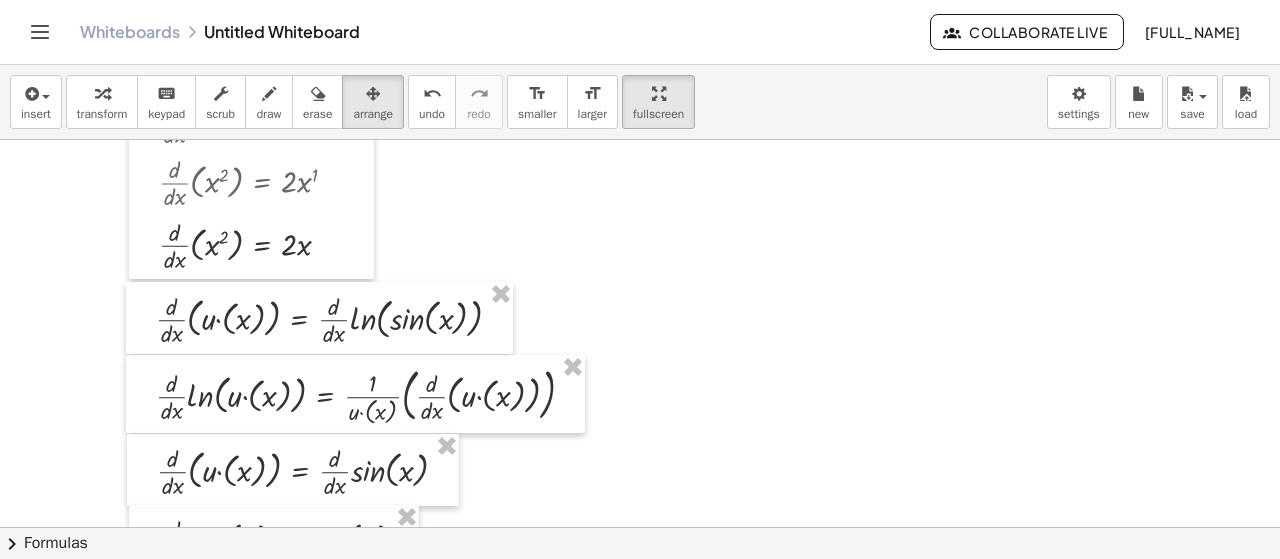 scroll, scrollTop: 700, scrollLeft: 0, axis: vertical 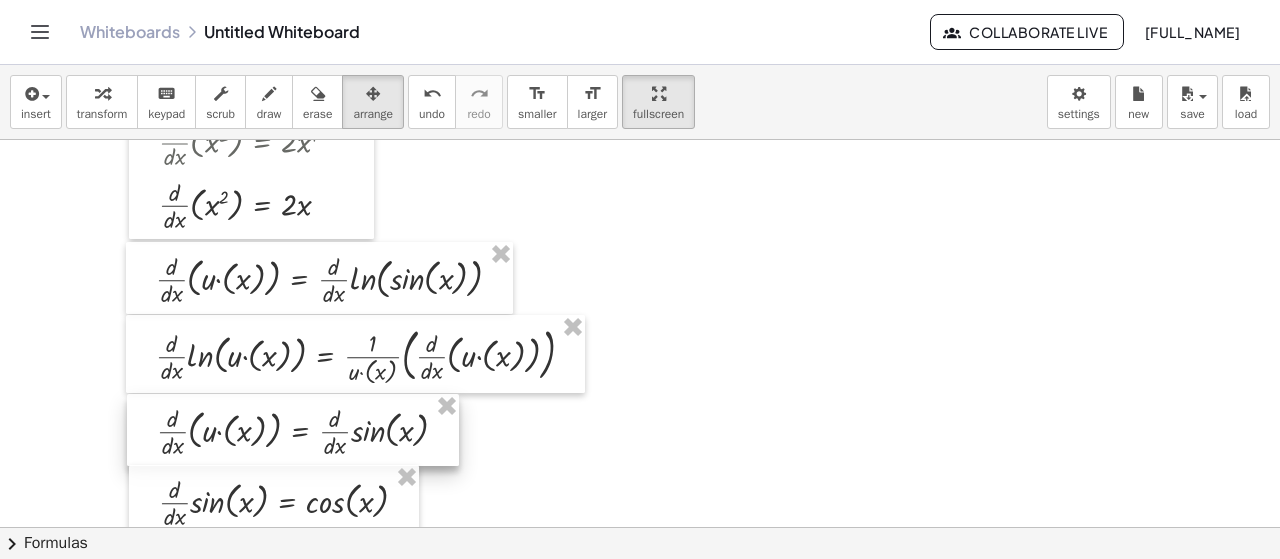 drag, startPoint x: 94, startPoint y: 267, endPoint x: 302, endPoint y: 395, distance: 244.2294 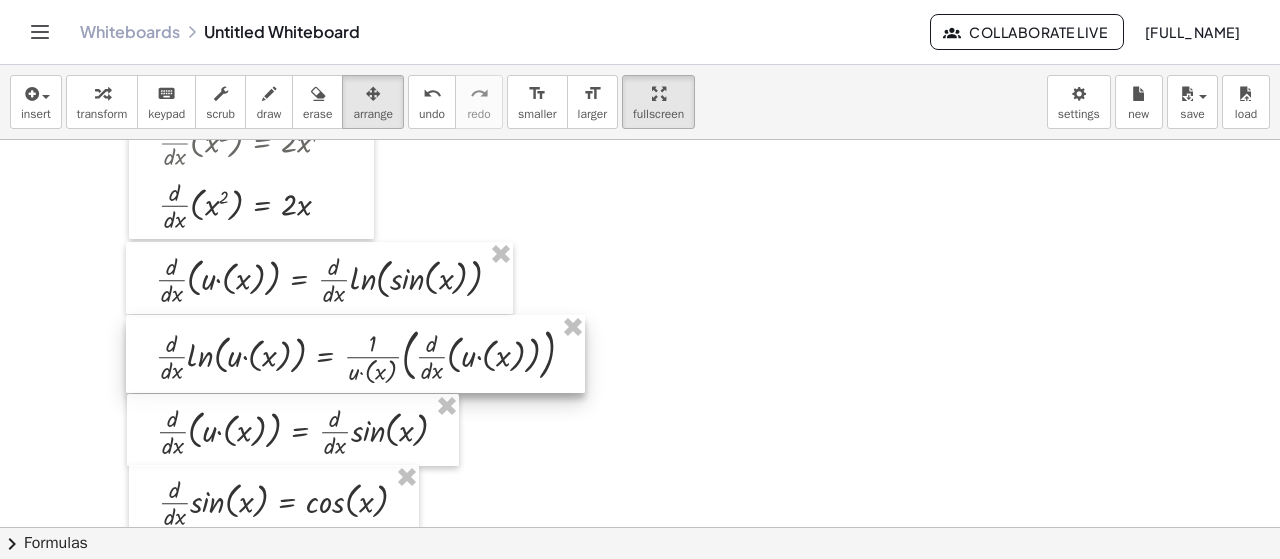 scroll, scrollTop: 800, scrollLeft: 0, axis: vertical 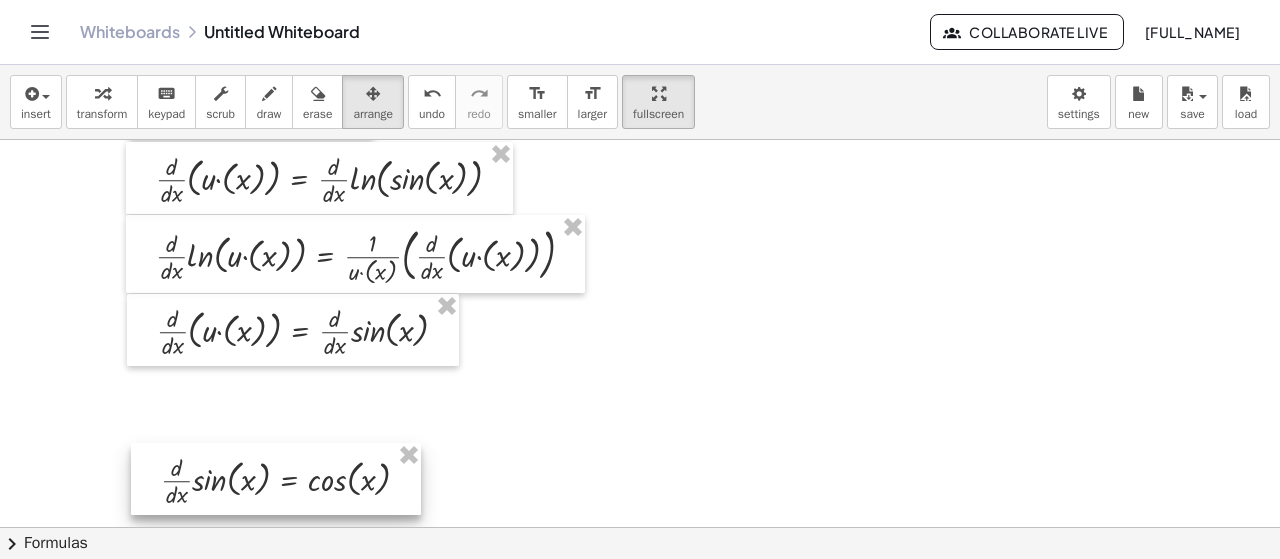 drag, startPoint x: 306, startPoint y: 414, endPoint x: 308, endPoint y: 492, distance: 78.025635 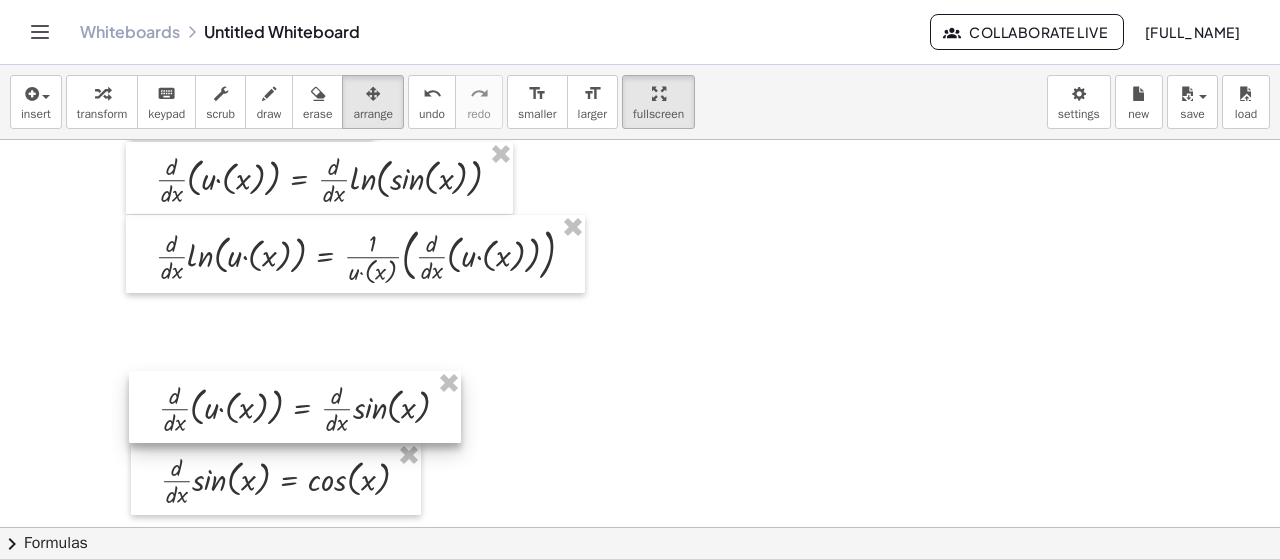 drag, startPoint x: 266, startPoint y: 331, endPoint x: 269, endPoint y: 408, distance: 77.05842 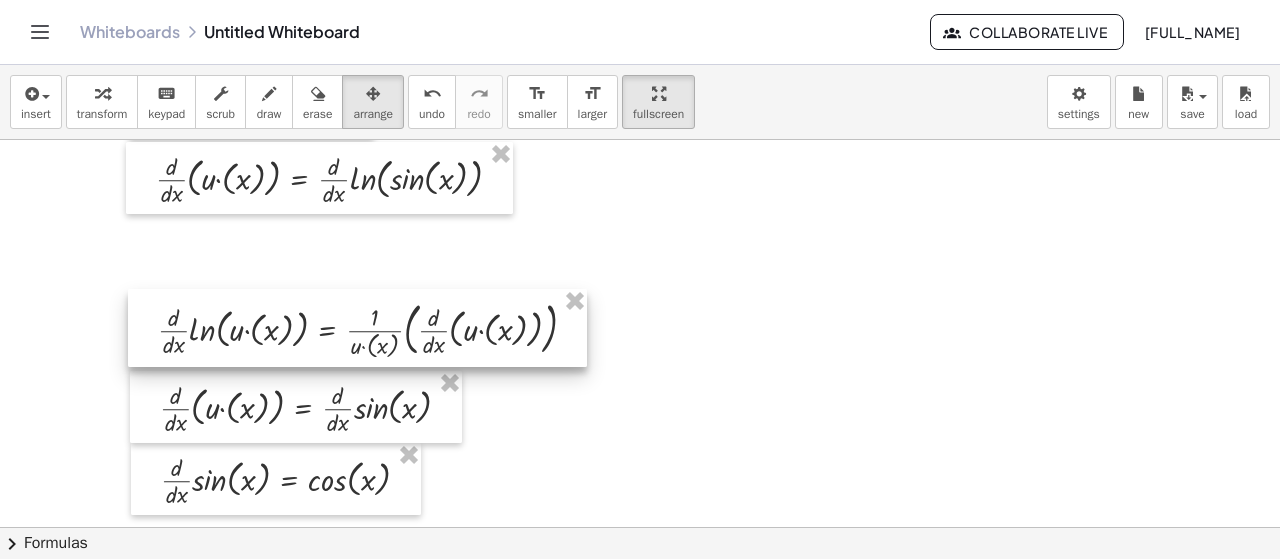 drag, startPoint x: 252, startPoint y: 271, endPoint x: 254, endPoint y: 345, distance: 74.02702 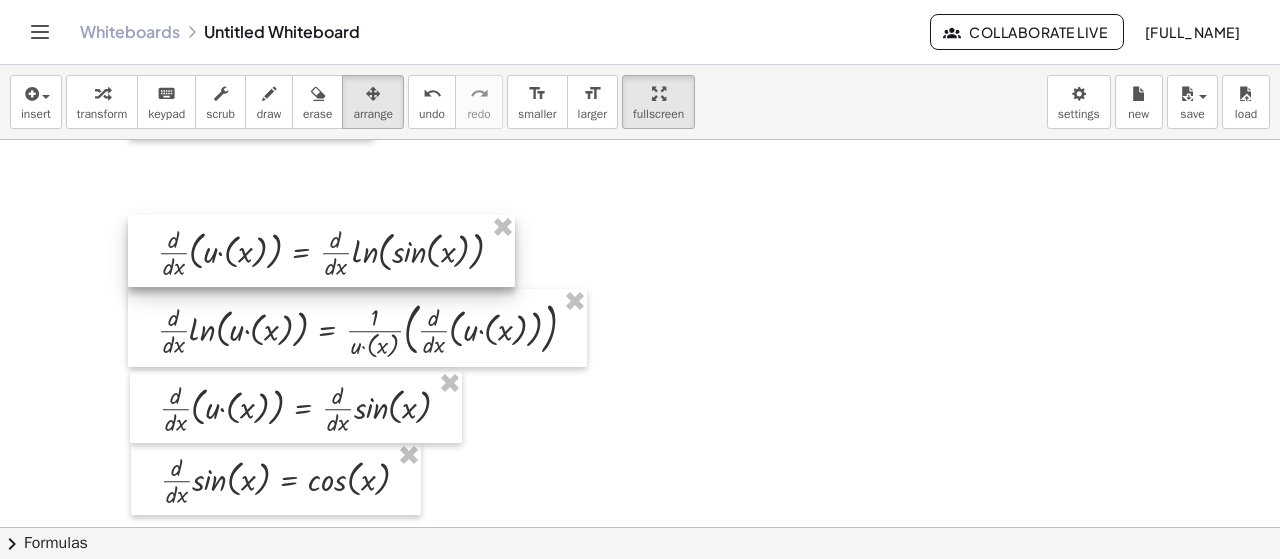 drag, startPoint x: 250, startPoint y: 199, endPoint x: 252, endPoint y: 272, distance: 73.02739 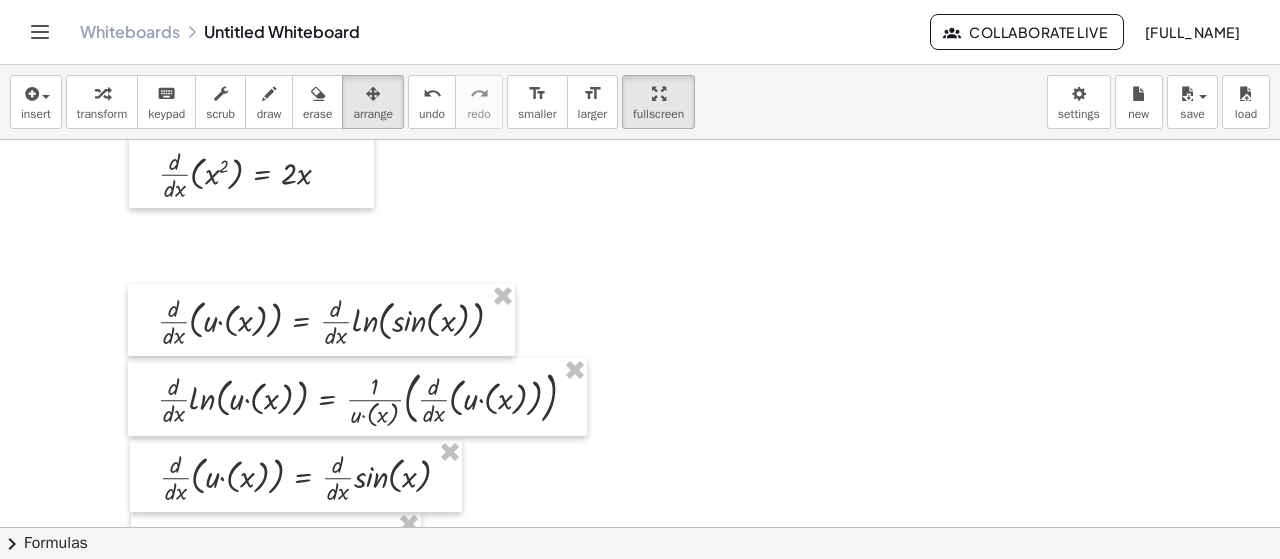 scroll, scrollTop: 700, scrollLeft: 0, axis: vertical 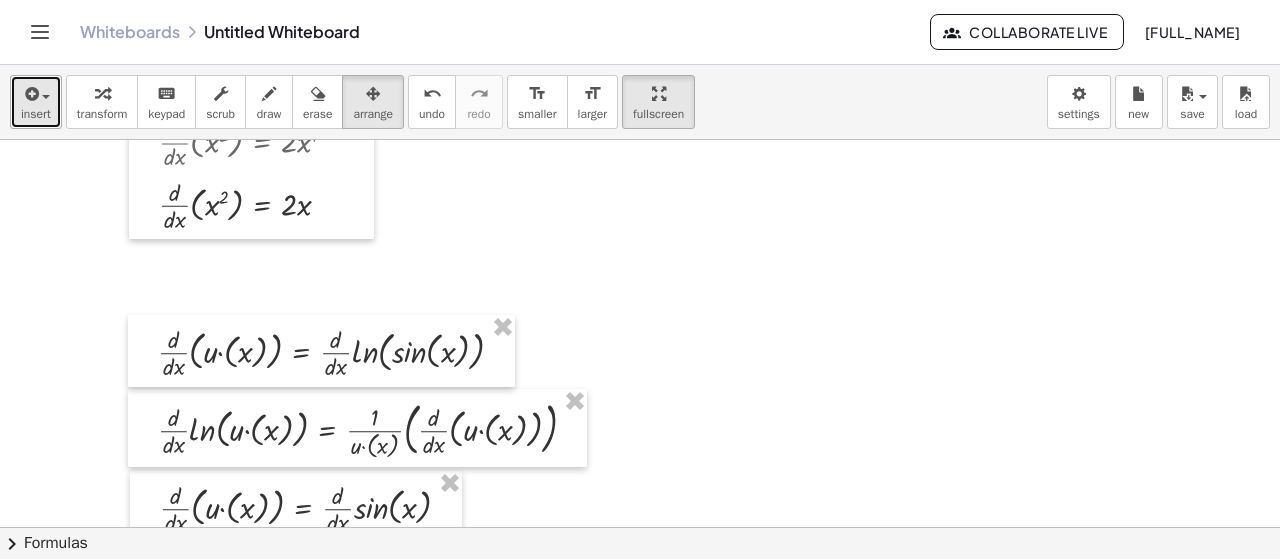 click on "insert" at bounding box center (36, 114) 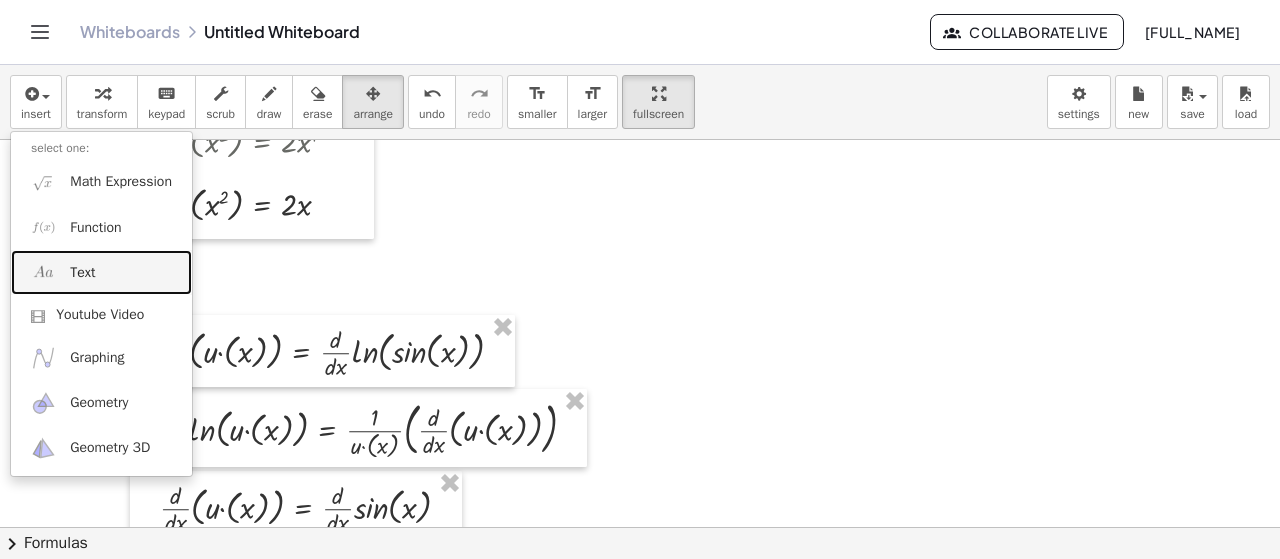click on "Text" at bounding box center [101, 272] 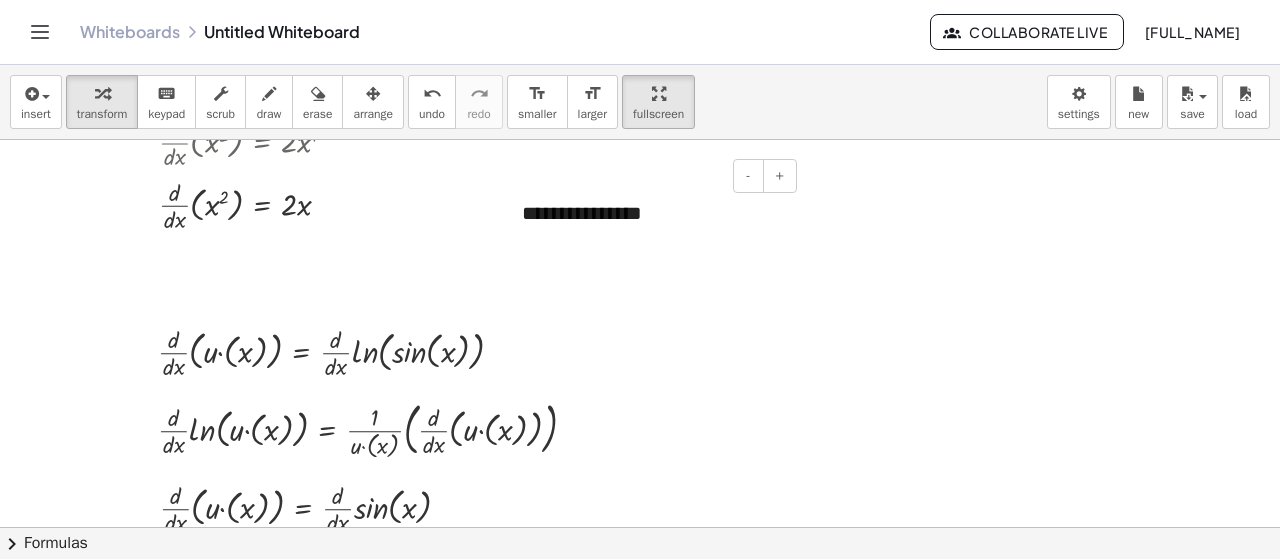type 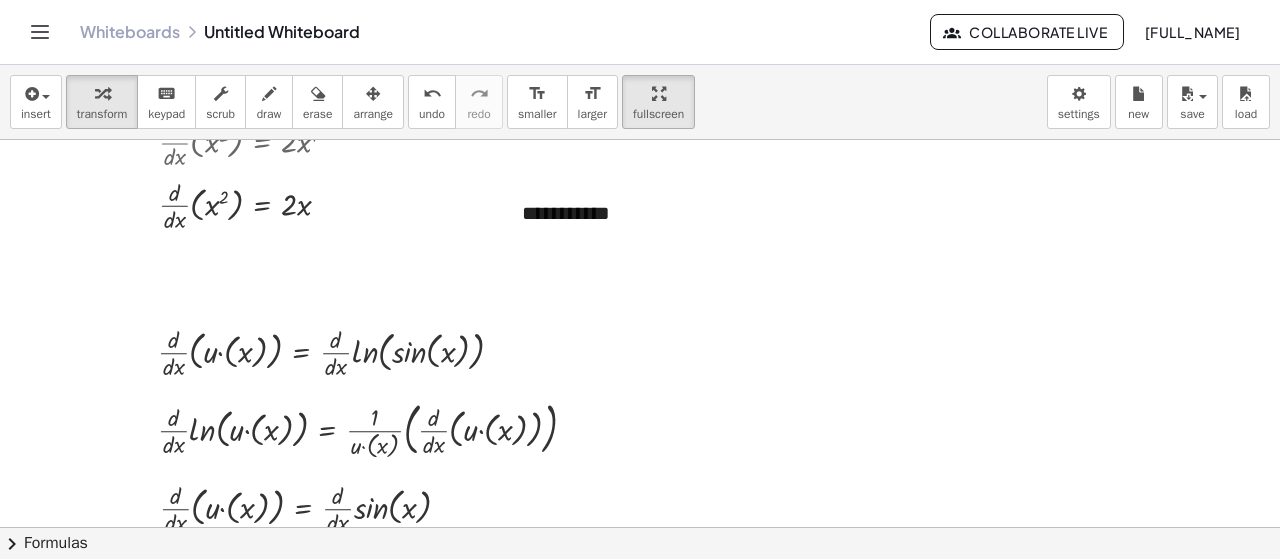 click at bounding box center [640, 217] 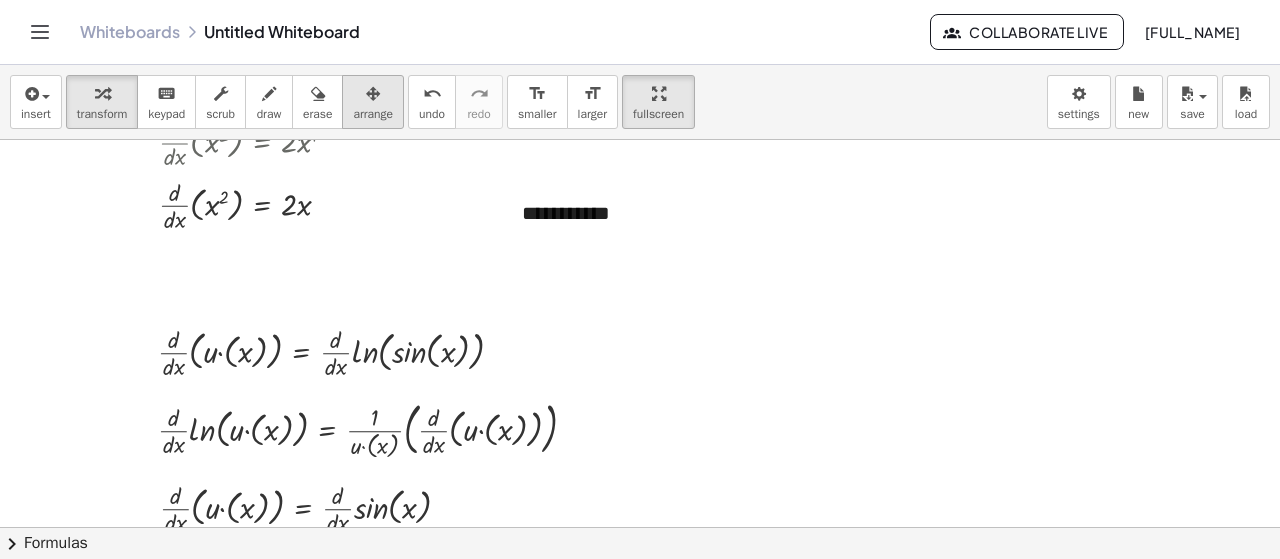 click on "arrange" at bounding box center (373, 114) 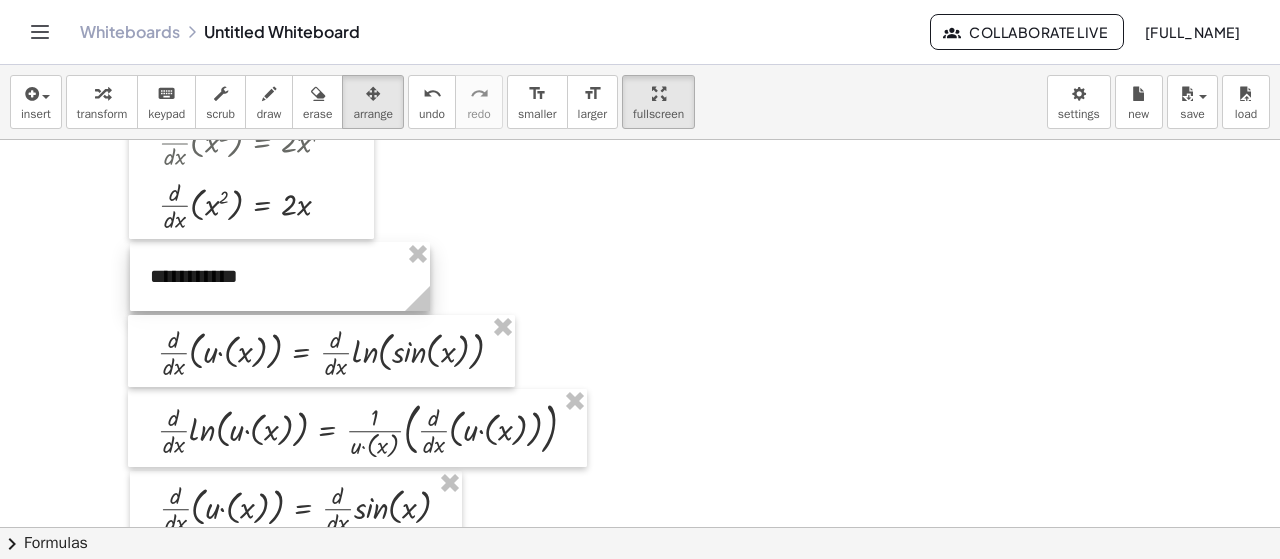 drag, startPoint x: 604, startPoint y: 210, endPoint x: 232, endPoint y: 273, distance: 377.29697 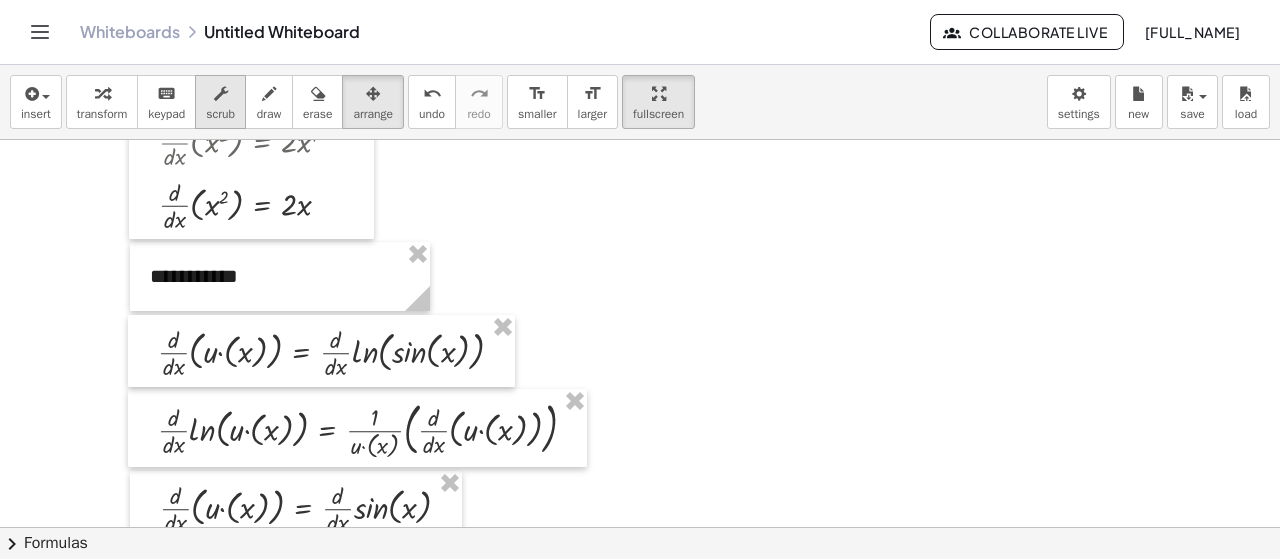 click on "scrub" at bounding box center [220, 102] 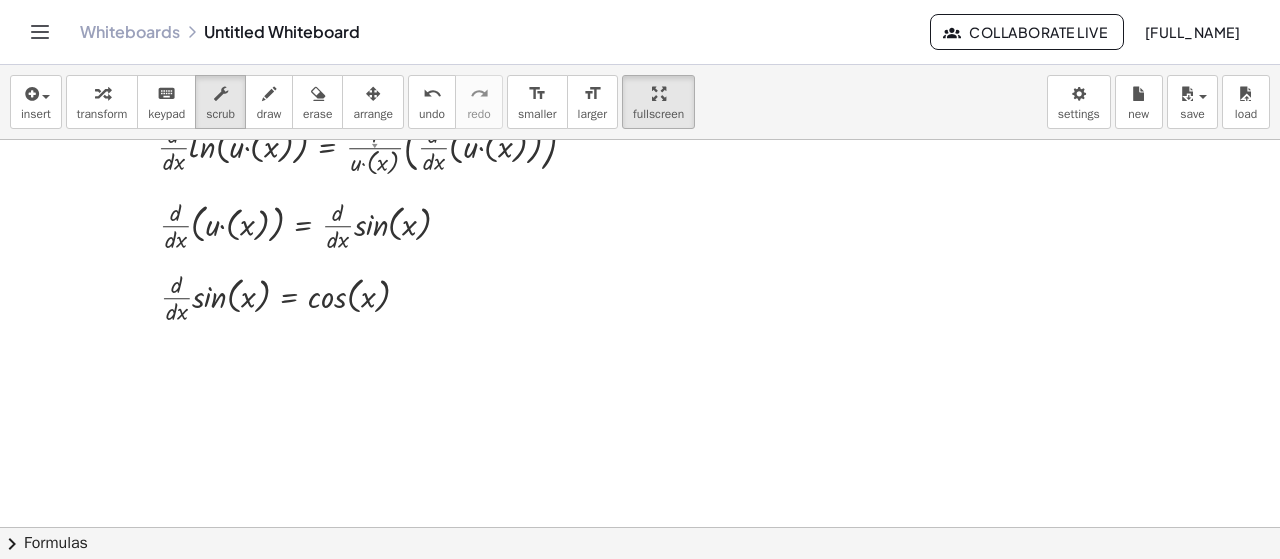 scroll, scrollTop: 1000, scrollLeft: 0, axis: vertical 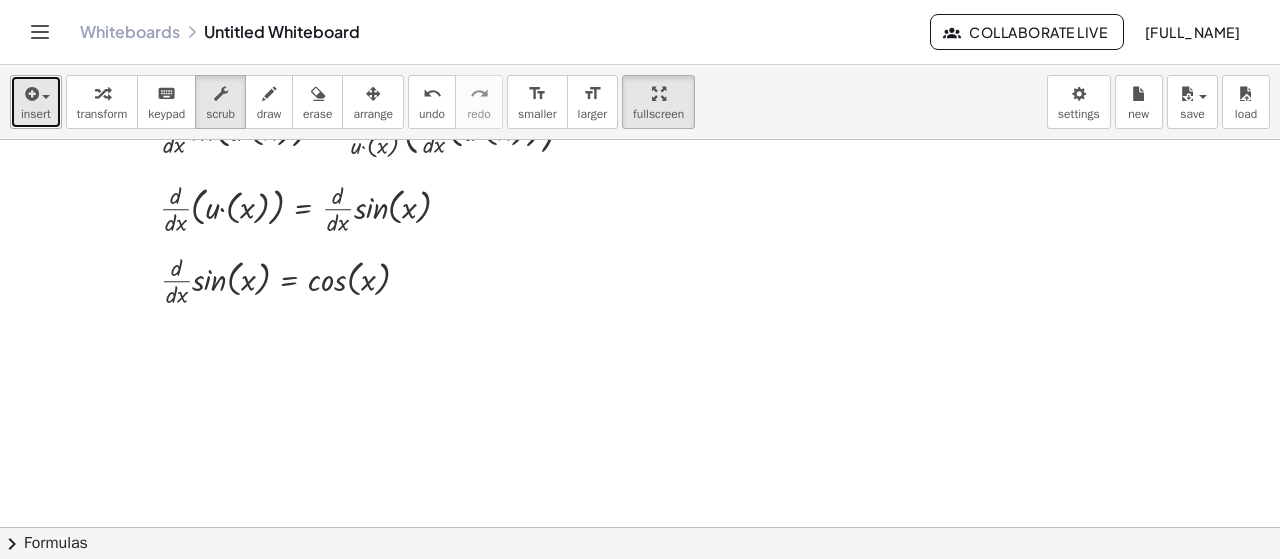click at bounding box center (30, 94) 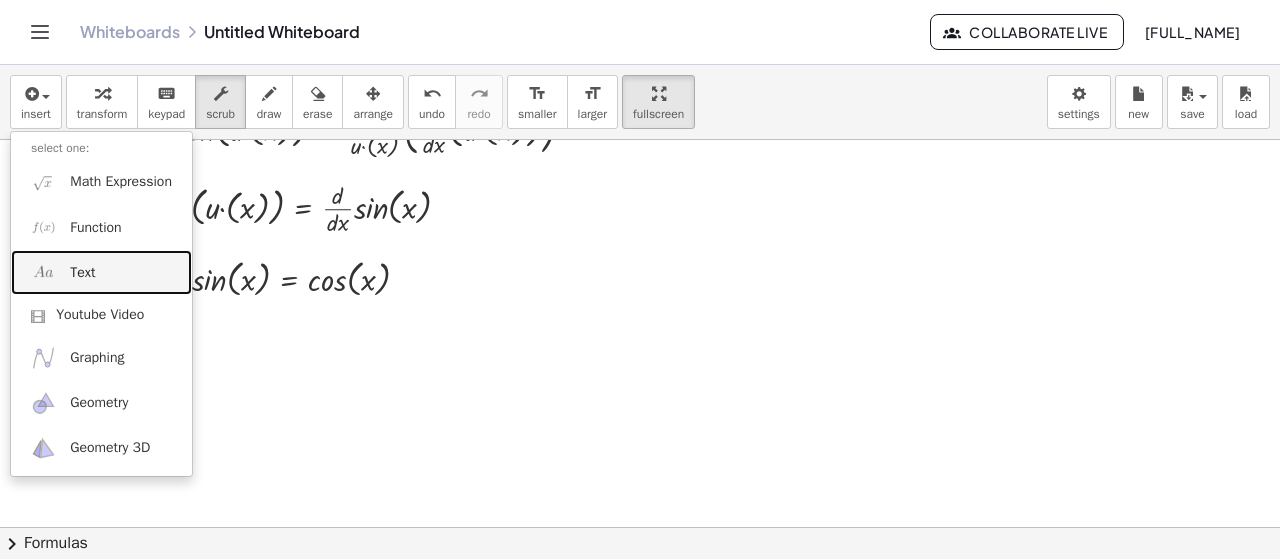 click on "Text" at bounding box center (101, 272) 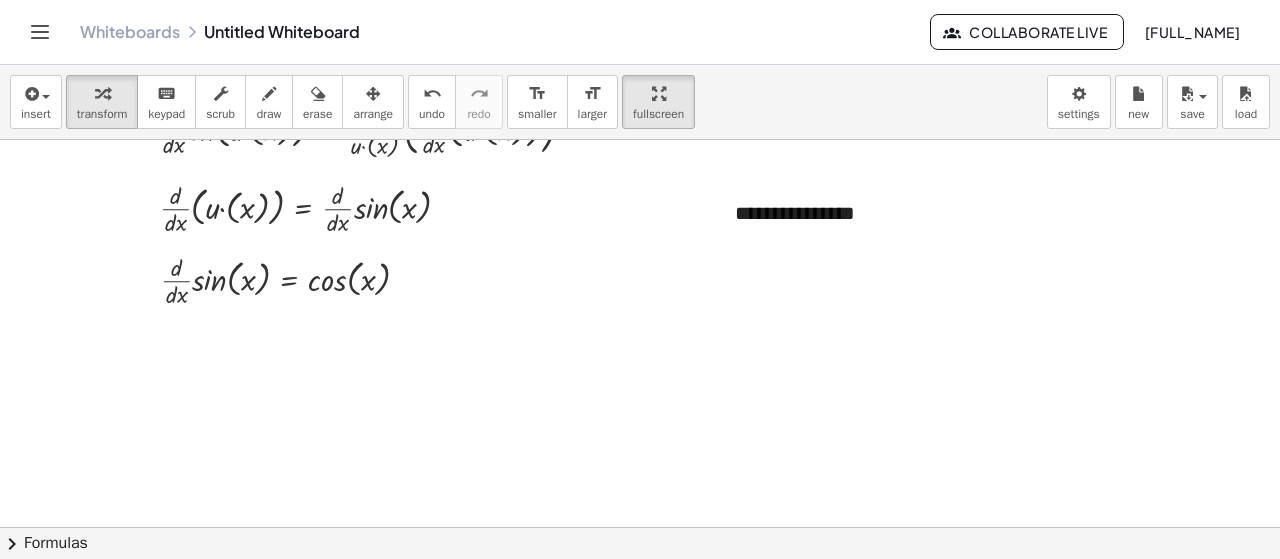 type 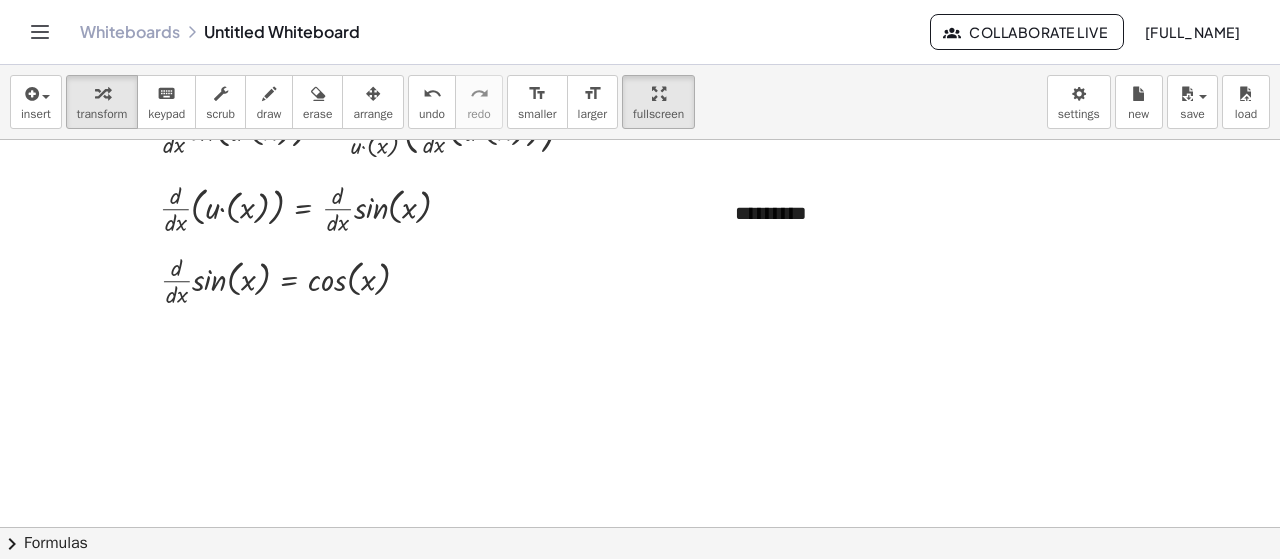 click at bounding box center [640, -83] 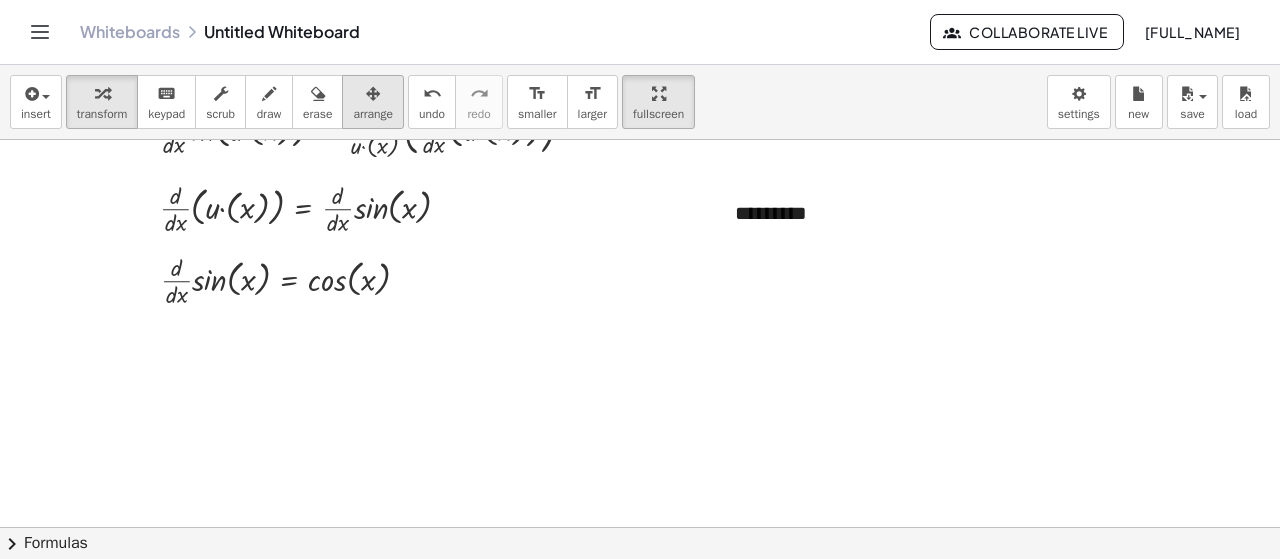 click on "arrange" at bounding box center (373, 102) 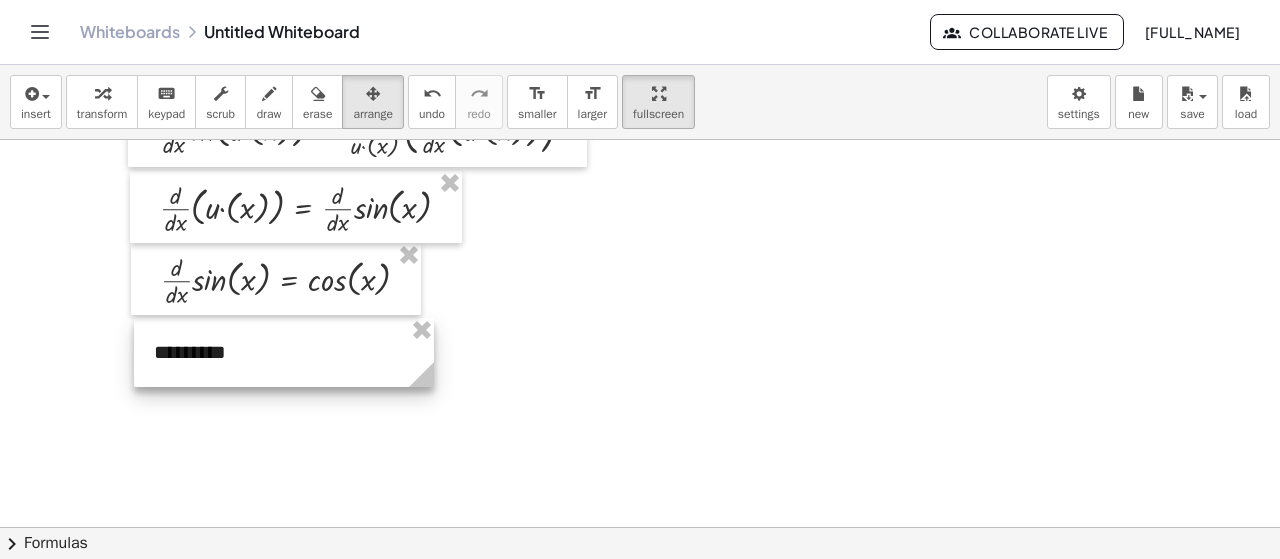 drag, startPoint x: 725, startPoint y: 219, endPoint x: 154, endPoint y: 358, distance: 587.6751 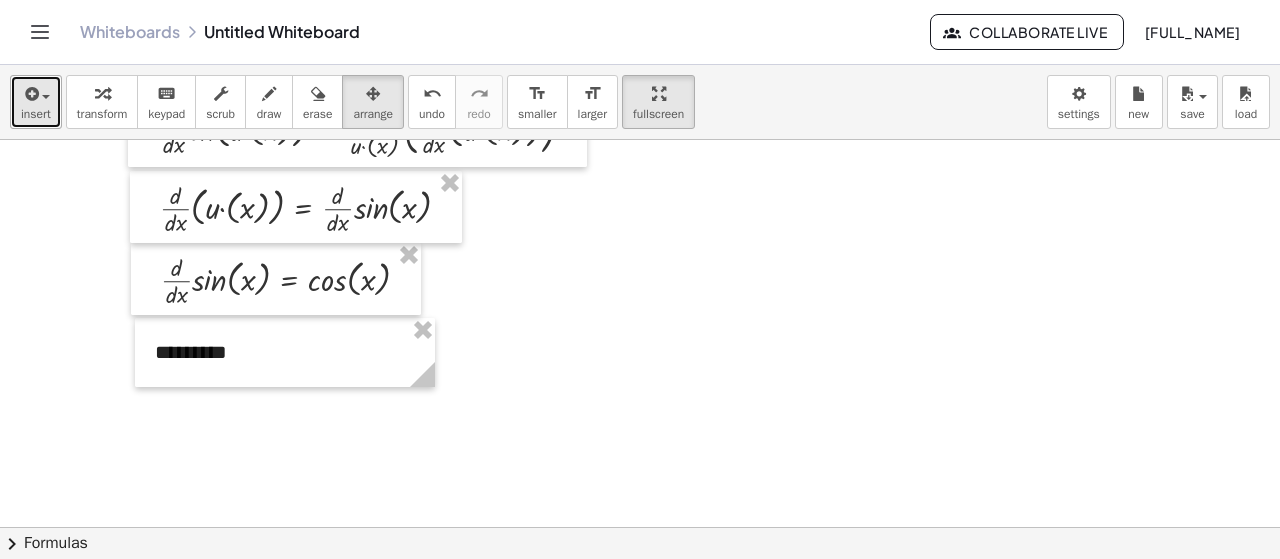click at bounding box center (30, 94) 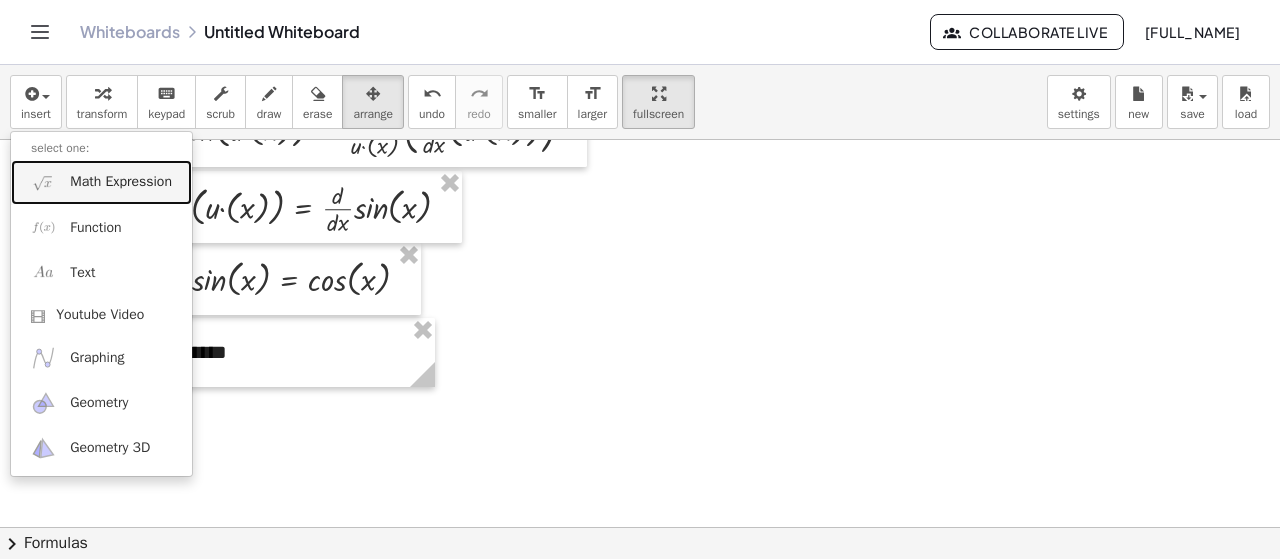 click on "Math Expression" at bounding box center [101, 182] 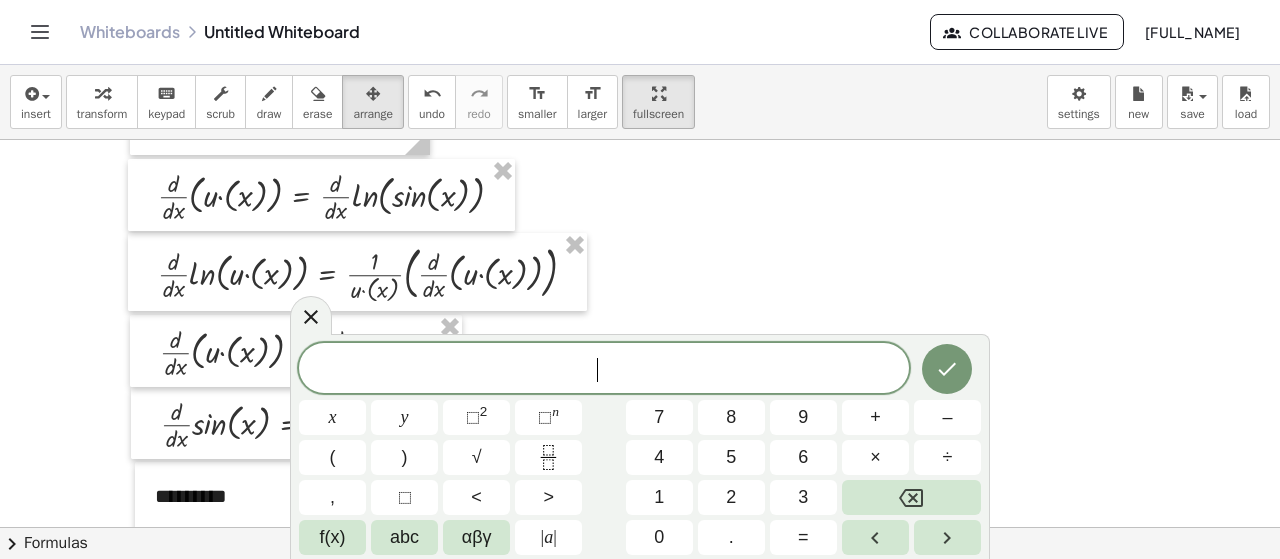 scroll, scrollTop: 900, scrollLeft: 0, axis: vertical 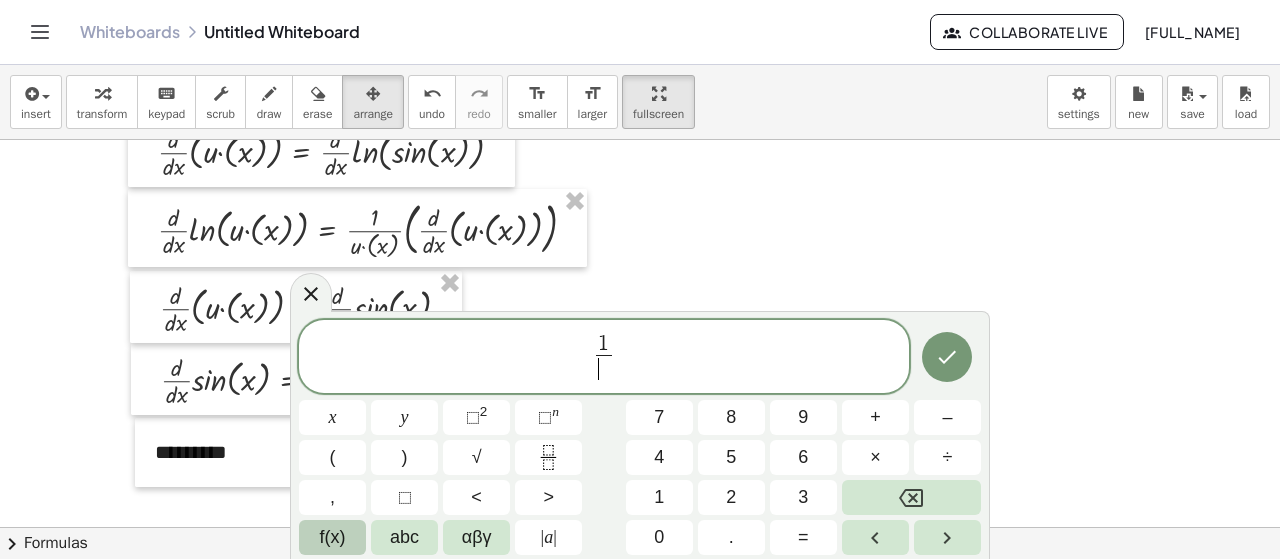 click on "f(x)" at bounding box center (332, 537) 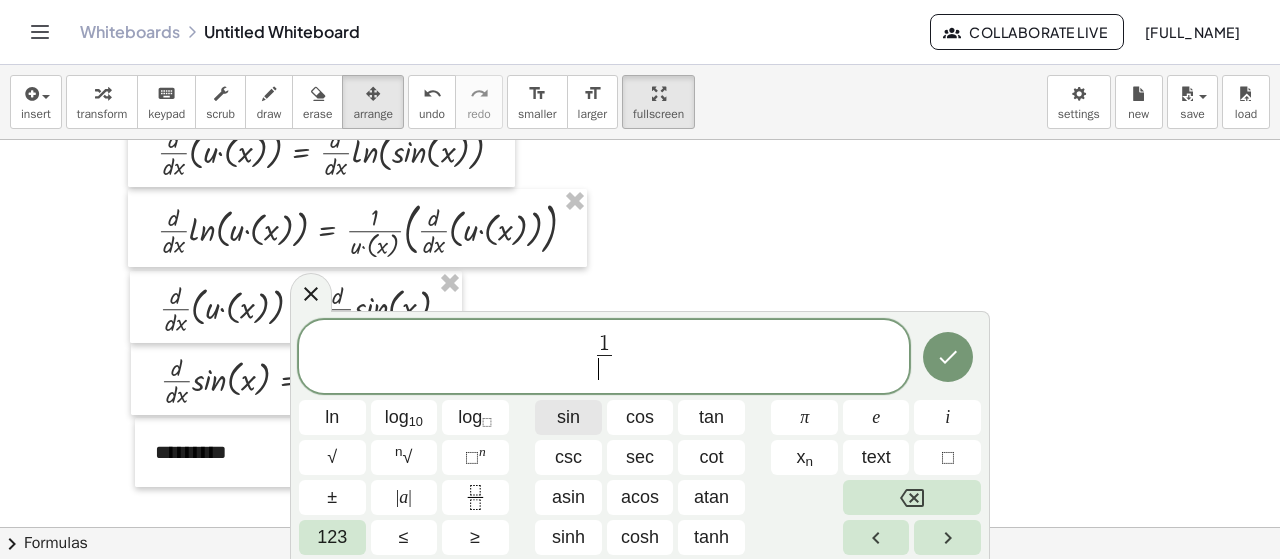click on "sin" at bounding box center (568, 417) 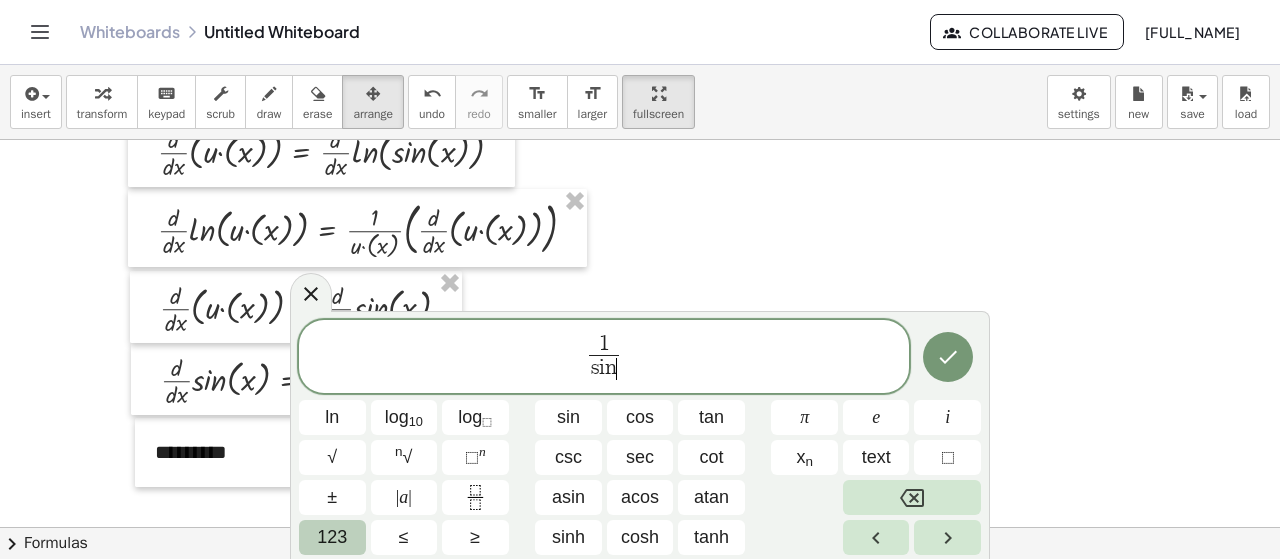 click on "123" at bounding box center [332, 537] 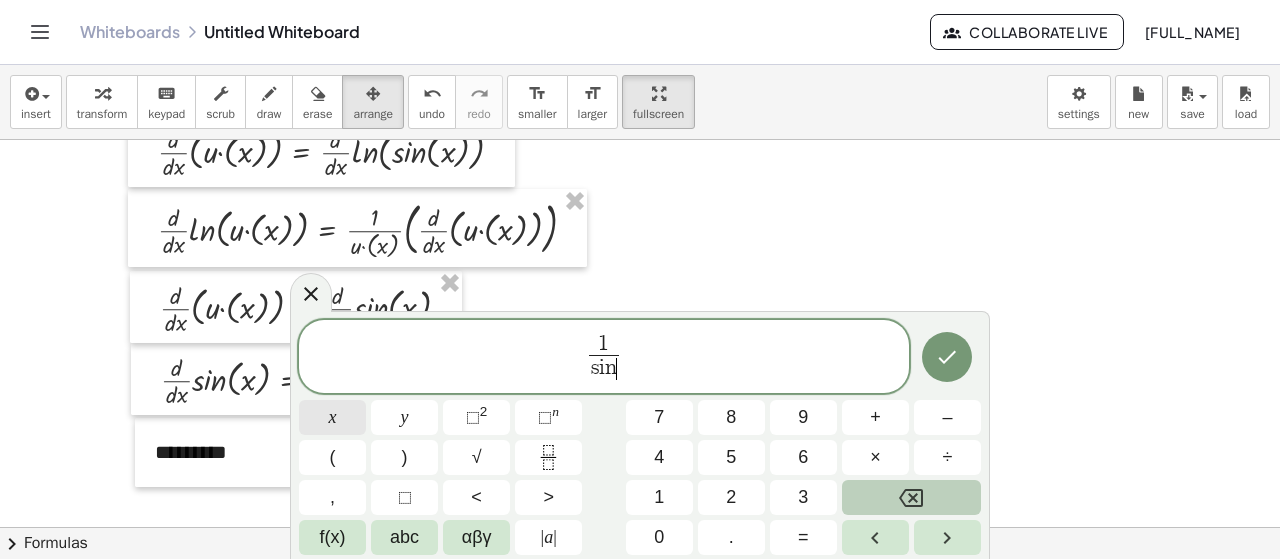 click on "x" at bounding box center [333, 417] 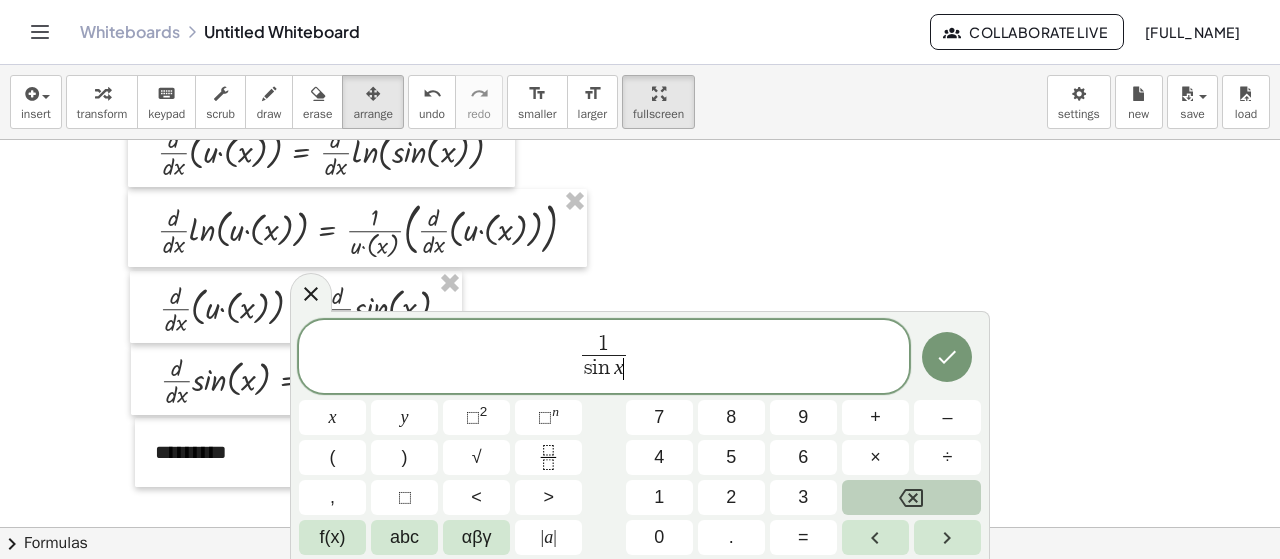 click on "1 s i n x ​ ​" at bounding box center (604, 358) 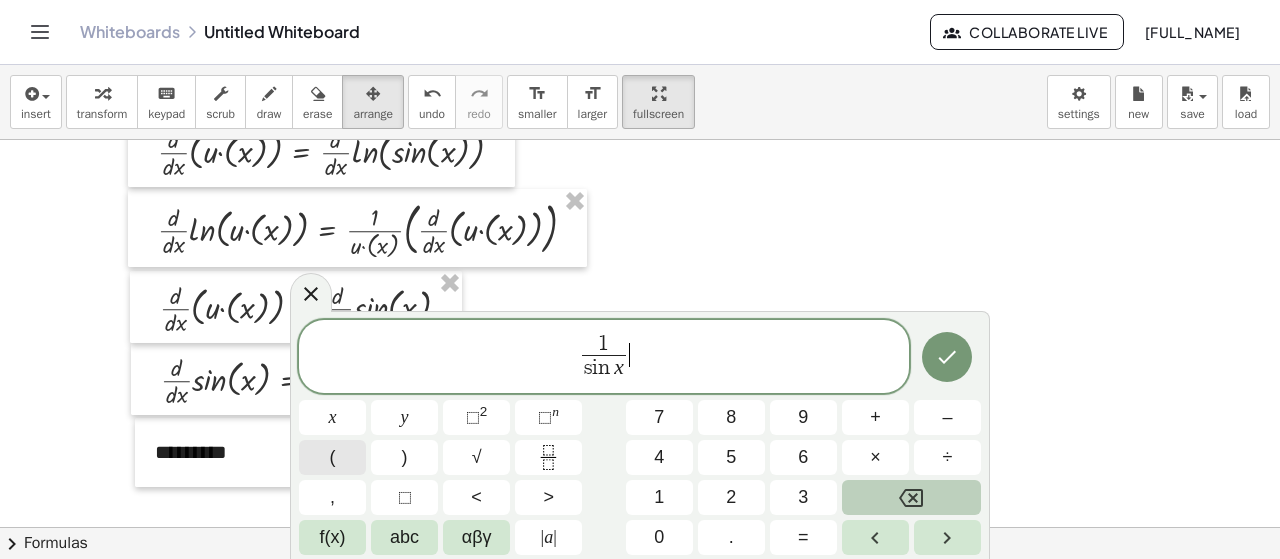 click on "(" at bounding box center (333, 457) 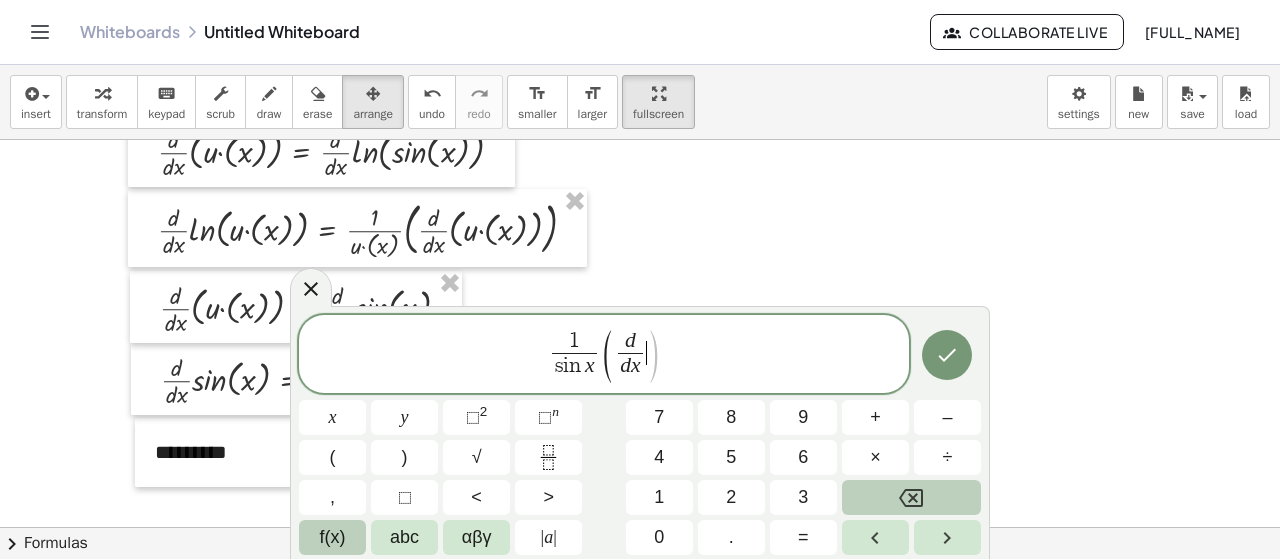 click on "f(x)" at bounding box center [332, 537] 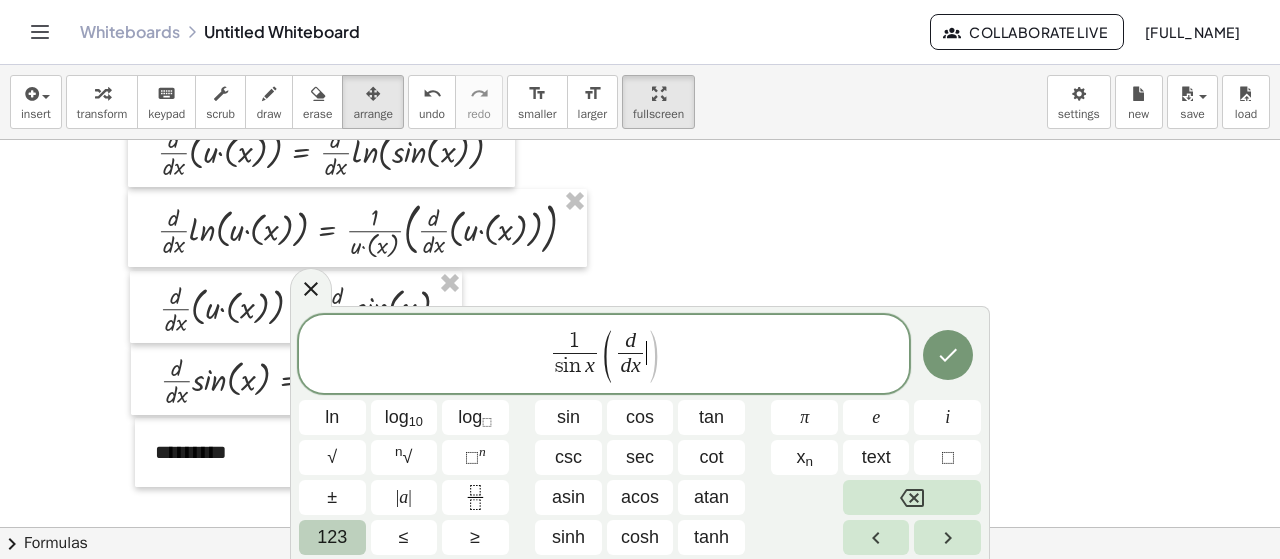 click on "1 s i n x ​ ( d d x ​ ​ ) ln log 10 log ⬚ sin cos tan π e i √ n √ ⬚ n csc sec cot x n text ⬚ ± | a | asin acos atan 123 ≤ ≥ sinh cosh tanh" at bounding box center (640, 435) 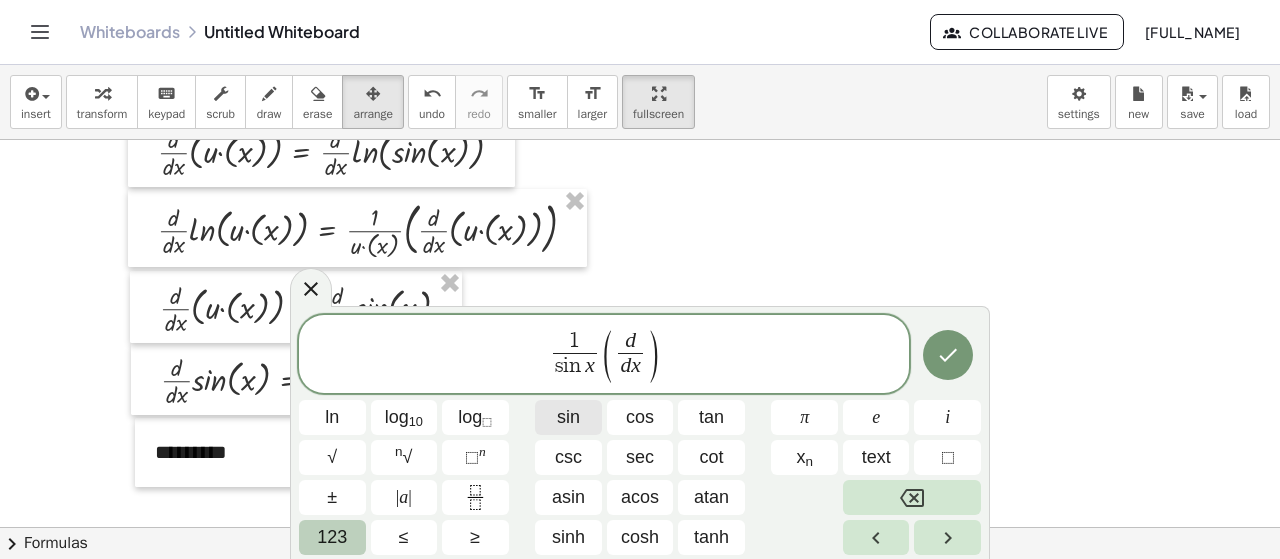 click on "sin" at bounding box center (568, 417) 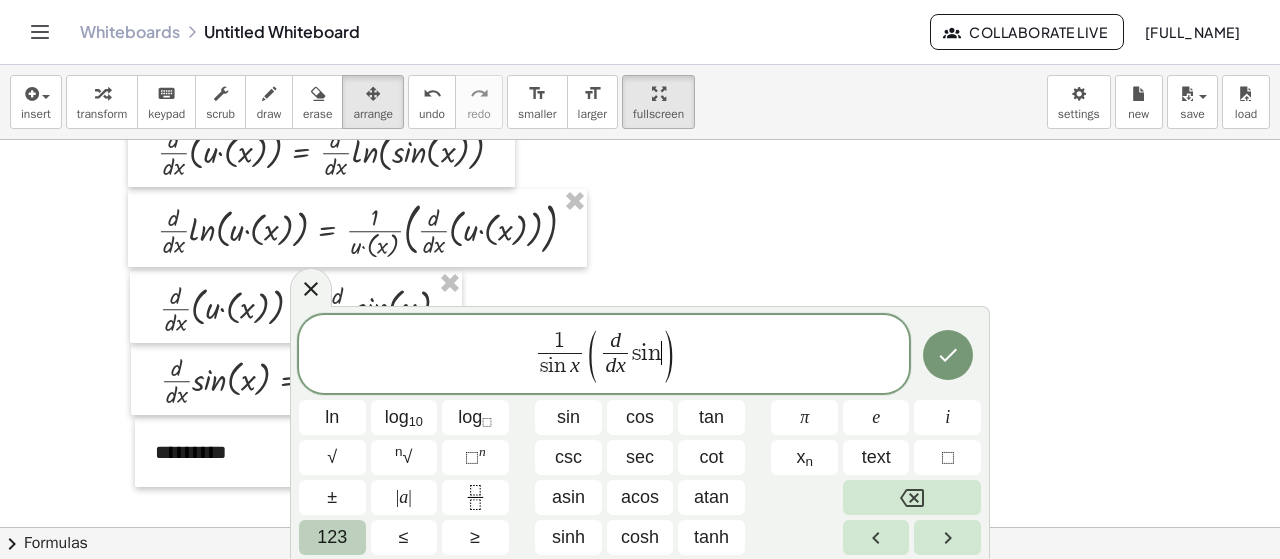click on "123" at bounding box center (332, 537) 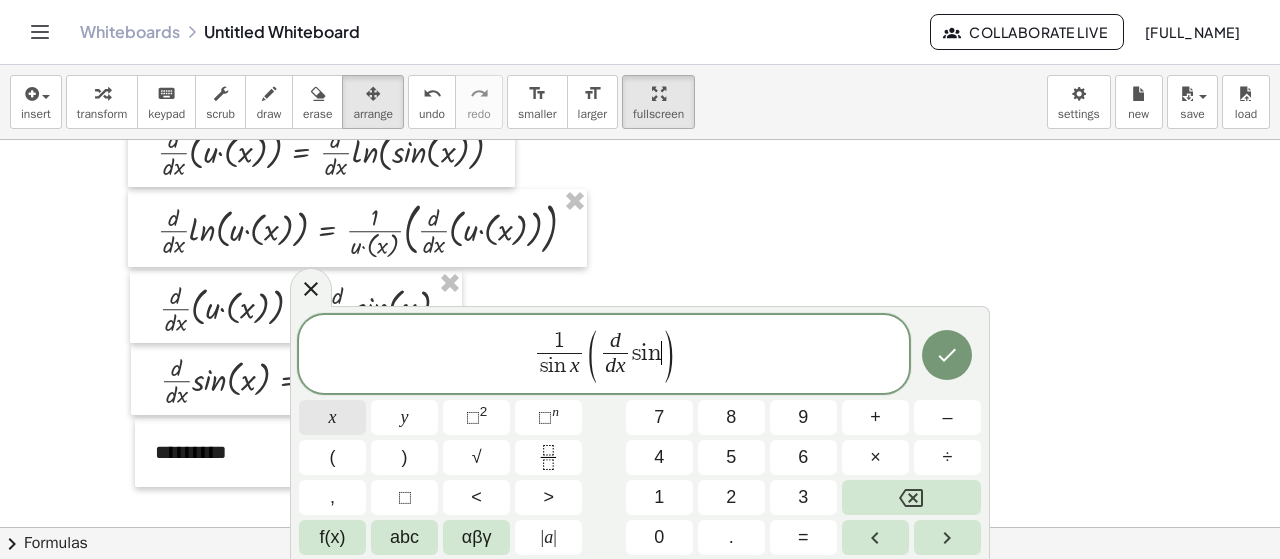 click on "x" at bounding box center (332, 417) 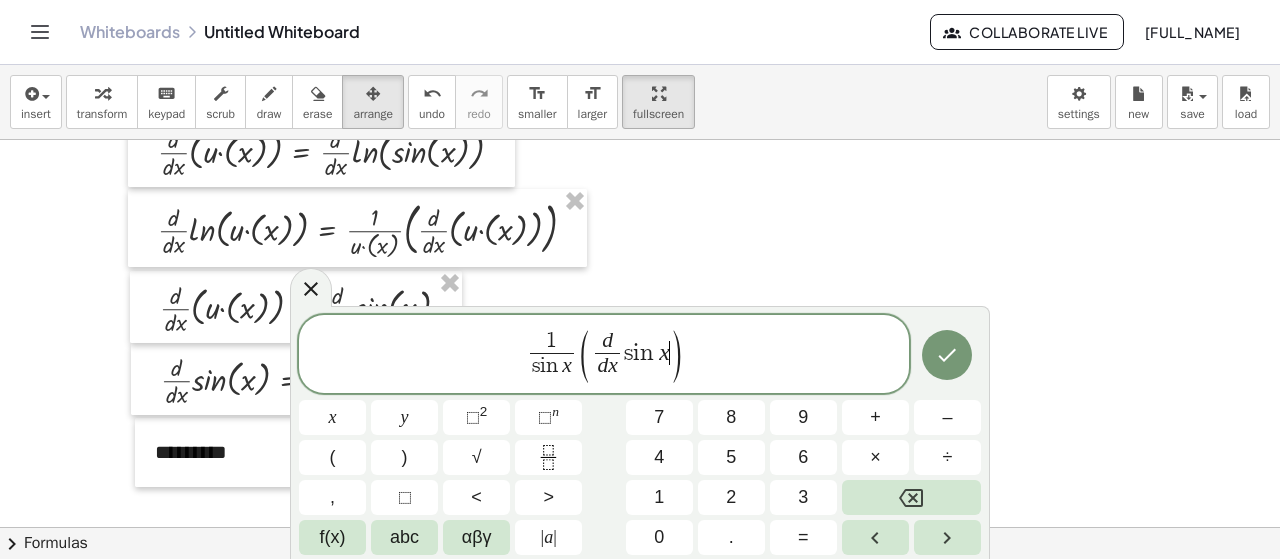 click on "1 s i n x ​ ( d d x ​ s i n x ​ )" at bounding box center (604, 355) 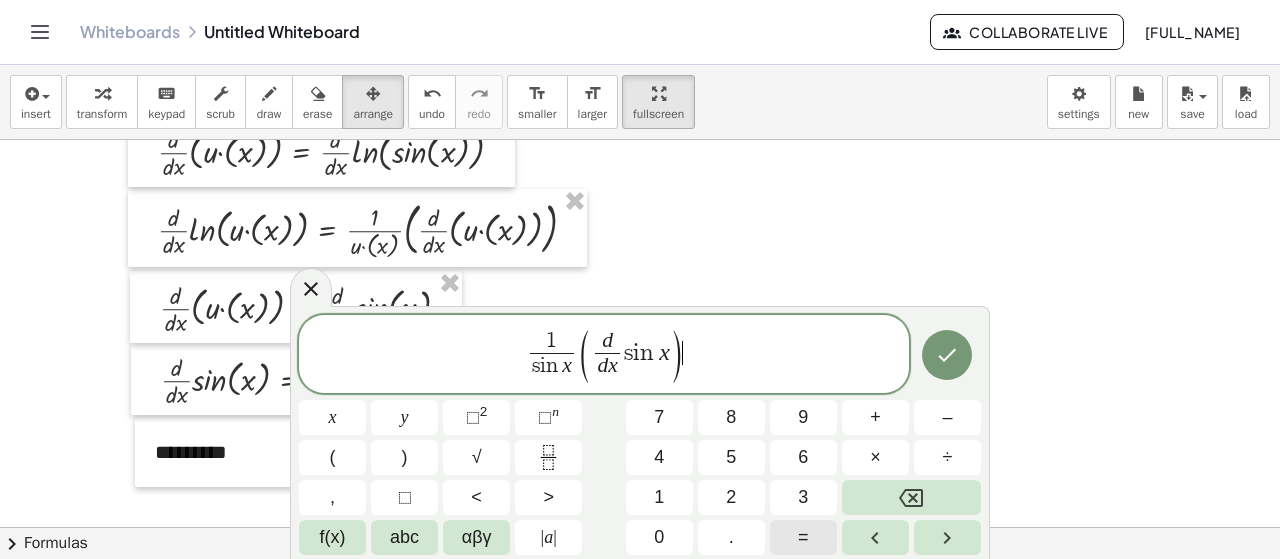 click on "=" at bounding box center [803, 537] 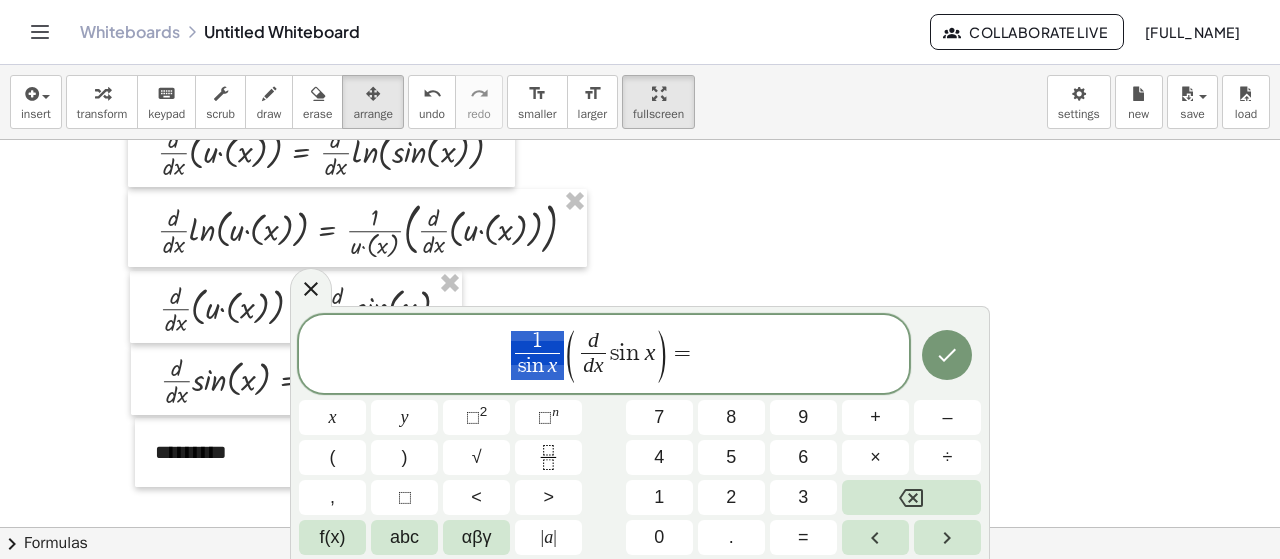 drag, startPoint x: 564, startPoint y: 361, endPoint x: 524, endPoint y: 357, distance: 40.1995 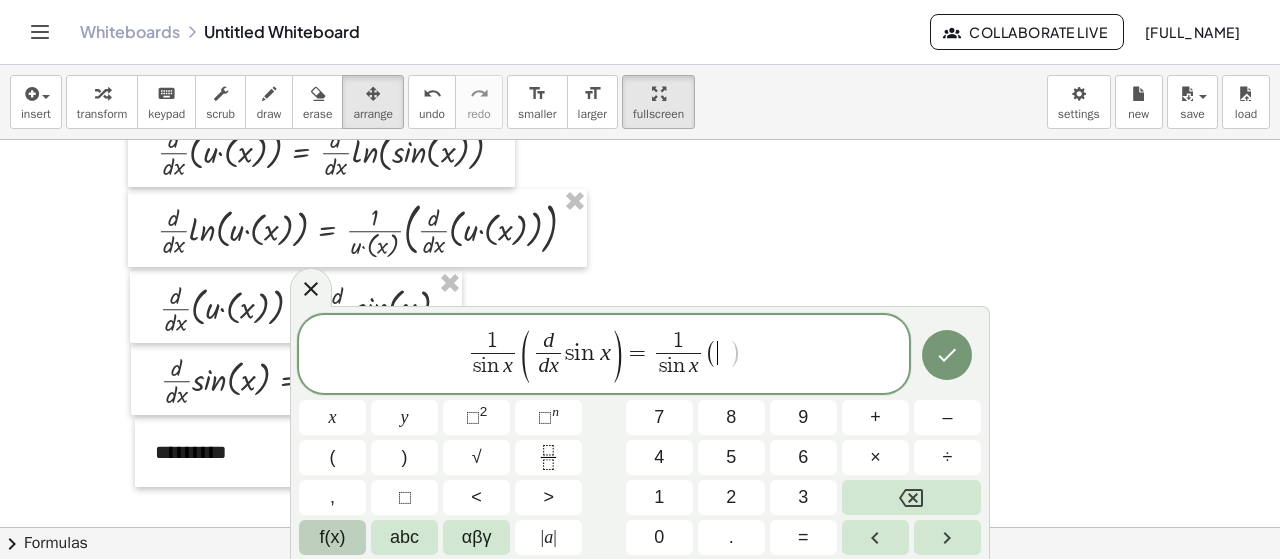 click on "f(x)" at bounding box center (333, 537) 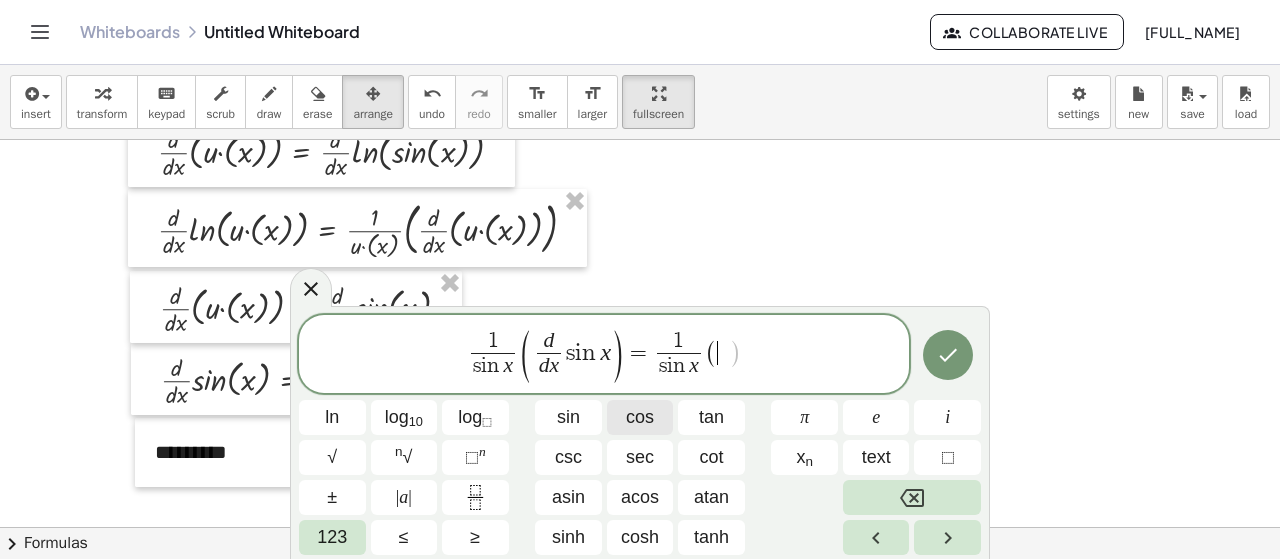 click on "cos" at bounding box center (640, 417) 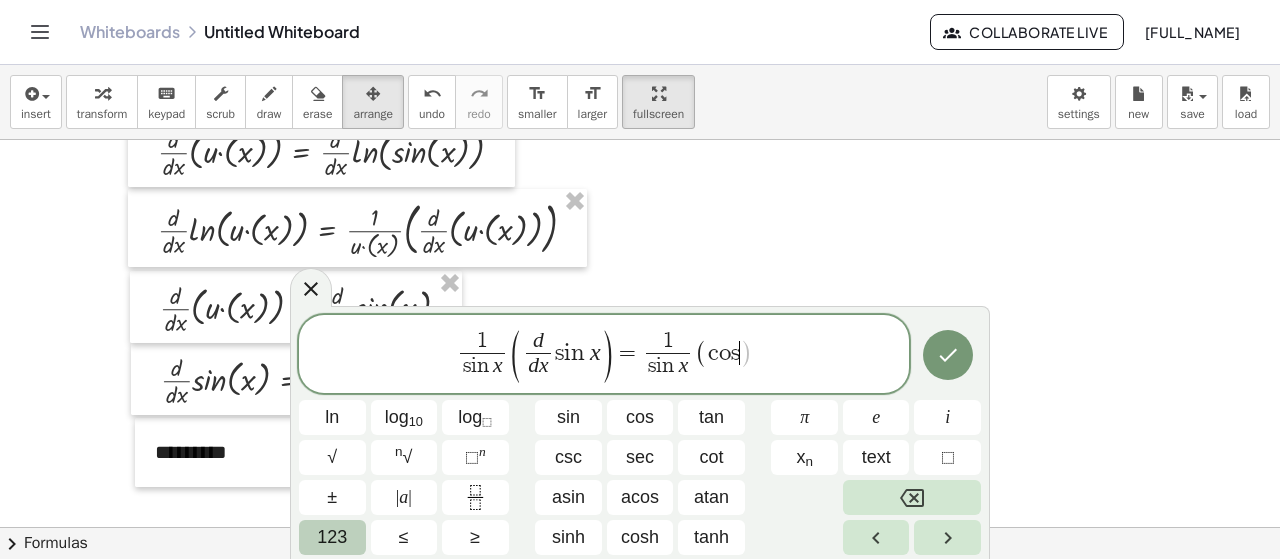 click on "123" at bounding box center [332, 537] 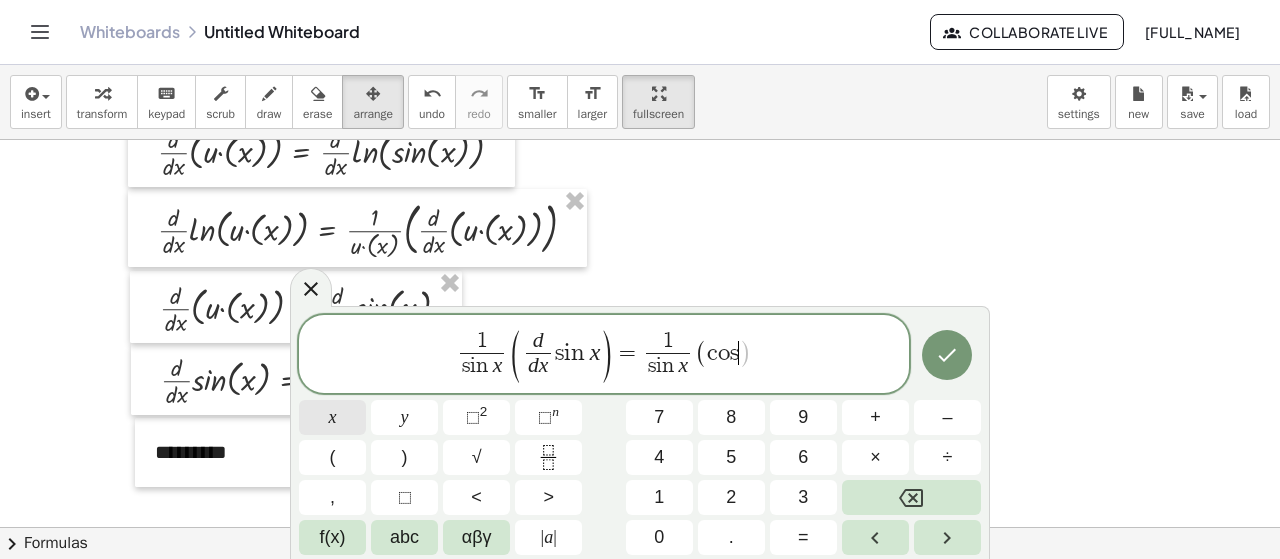 click on "x" at bounding box center [332, 417] 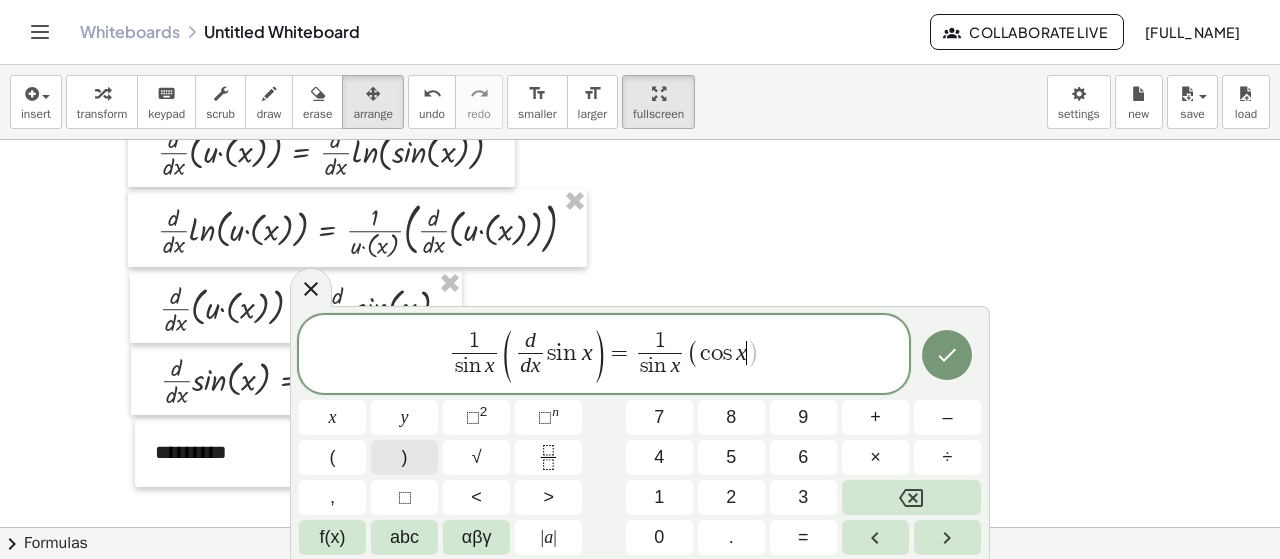 click on ")" at bounding box center [404, 457] 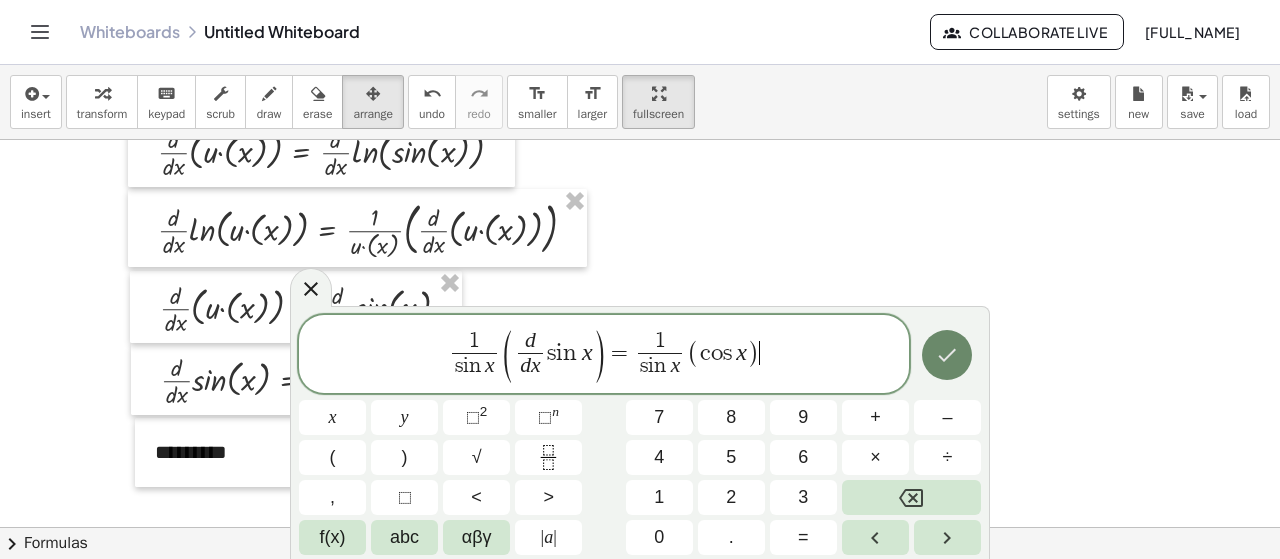 click at bounding box center [947, 355] 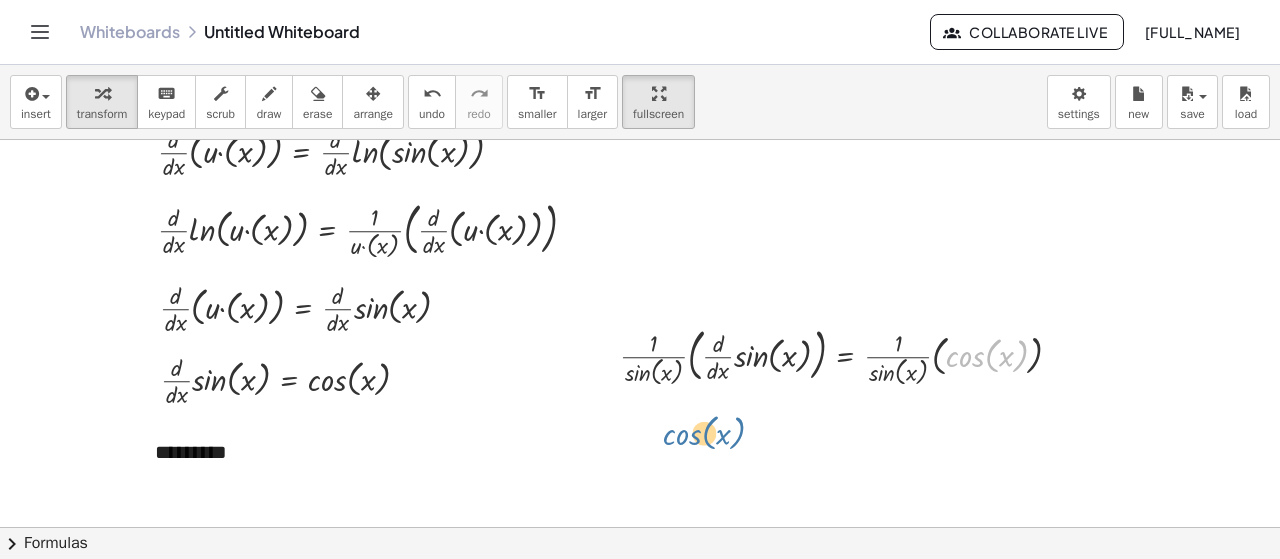 drag, startPoint x: 972, startPoint y: 351, endPoint x: 1009, endPoint y: 364, distance: 39.217342 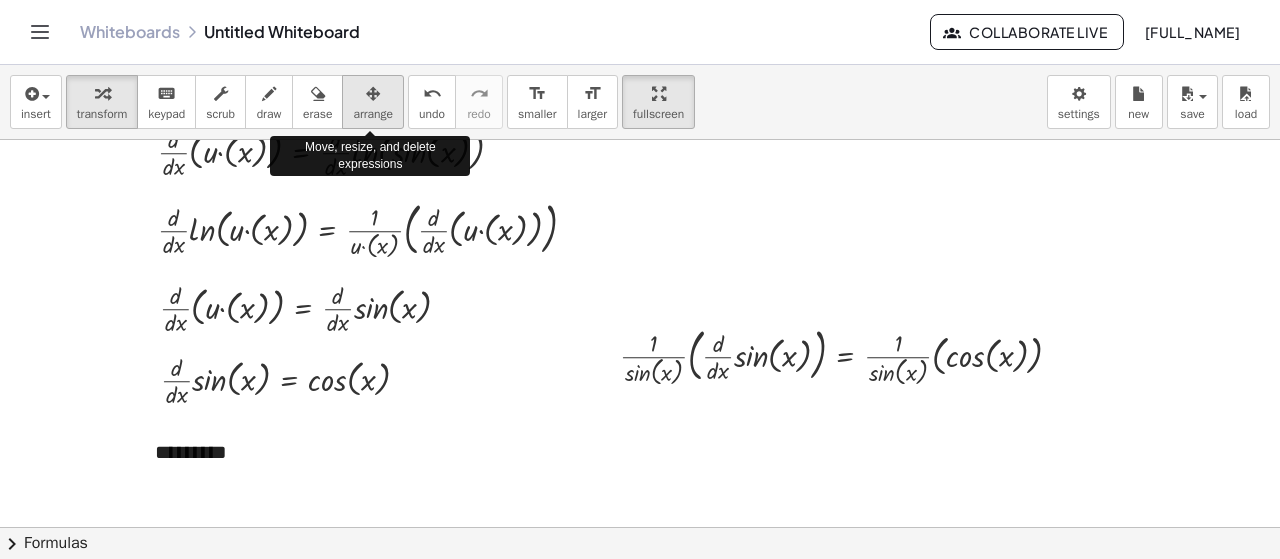 click at bounding box center [373, 93] 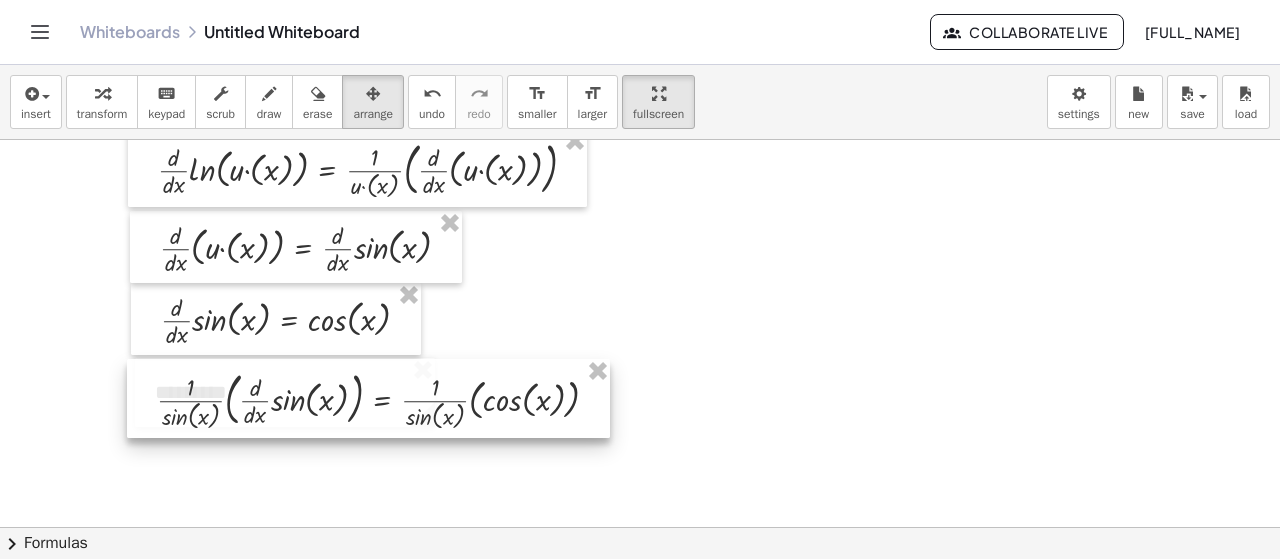 scroll, scrollTop: 1000, scrollLeft: 0, axis: vertical 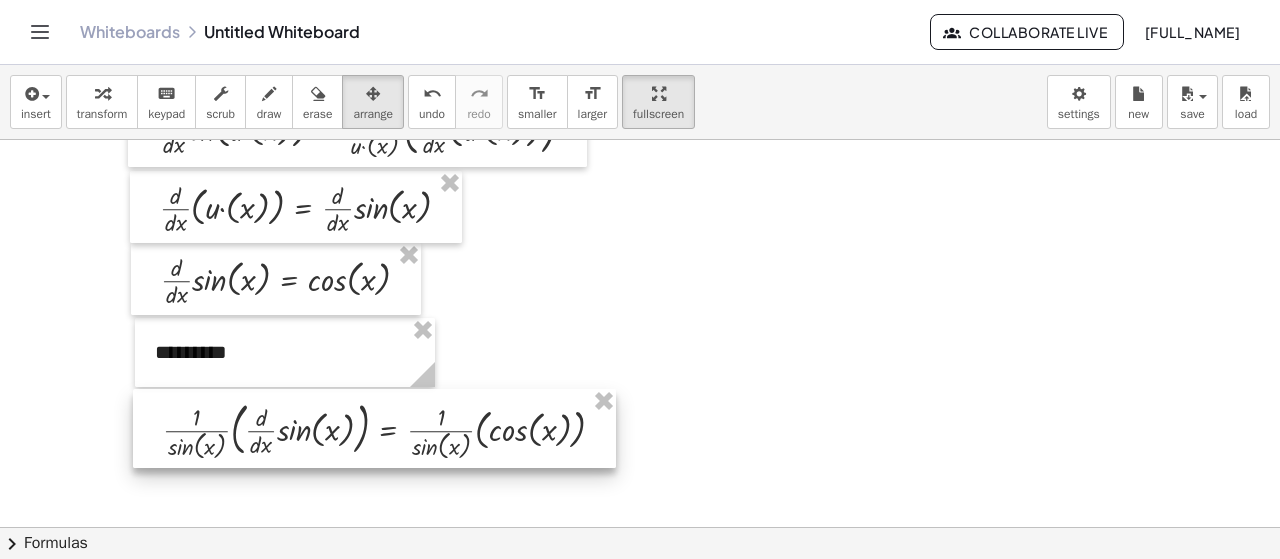 drag, startPoint x: 778, startPoint y: 341, endPoint x: 321, endPoint y: 515, distance: 489.0041 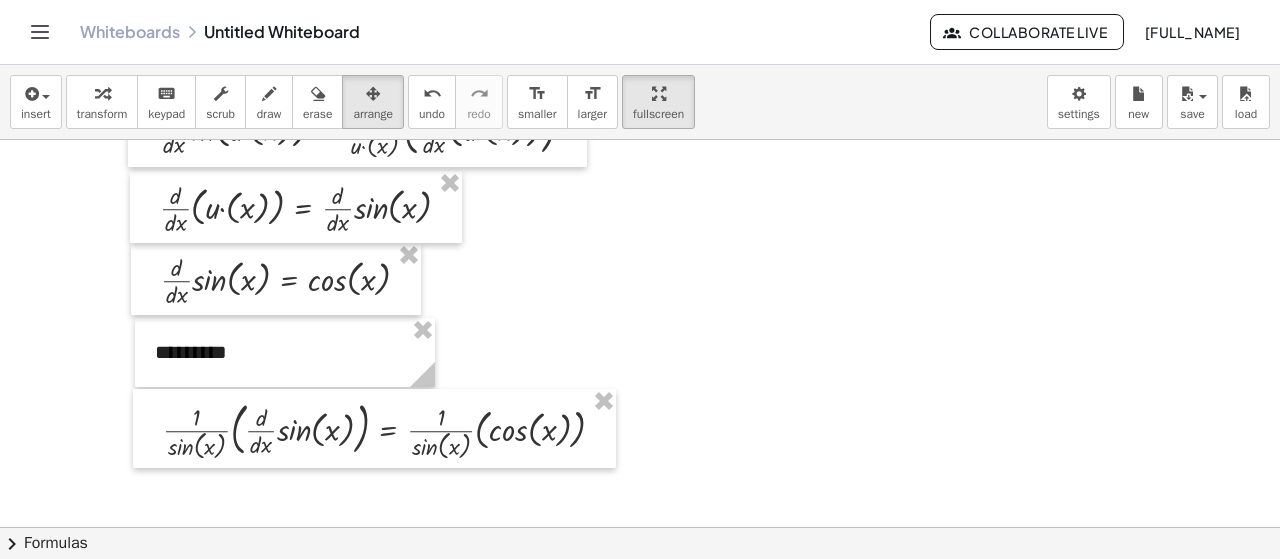 click at bounding box center [640, -83] 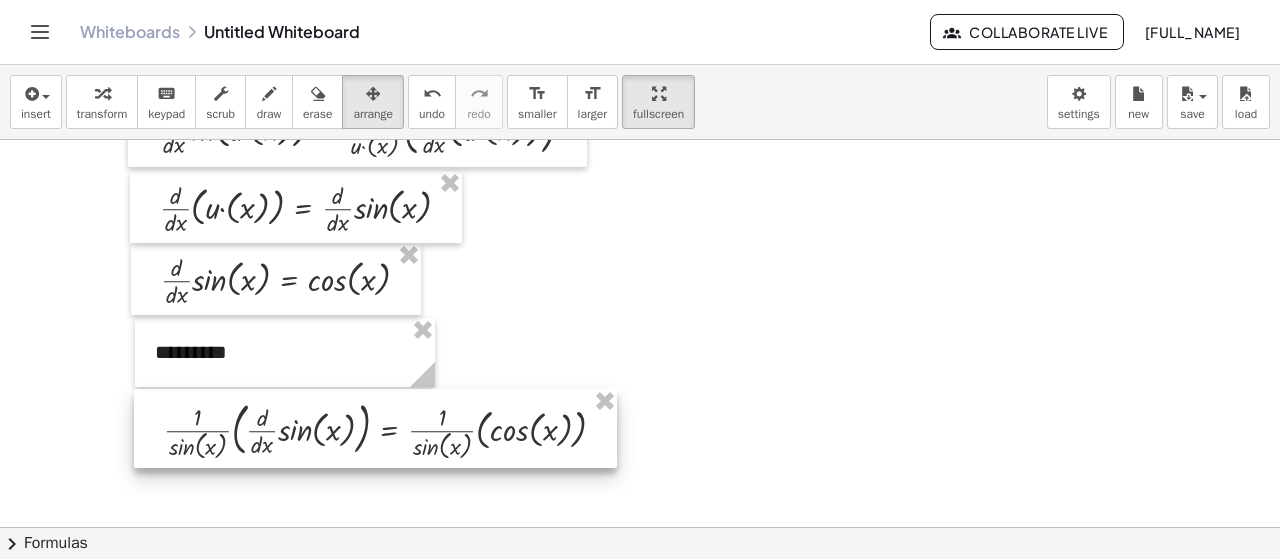 click at bounding box center [375, 429] 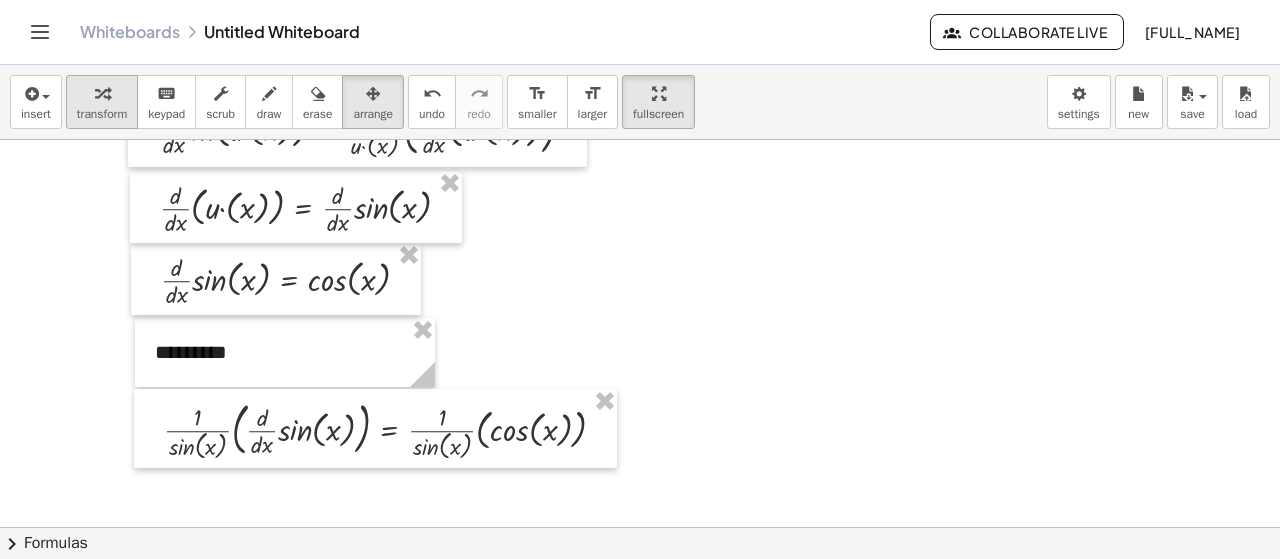 click at bounding box center (102, 93) 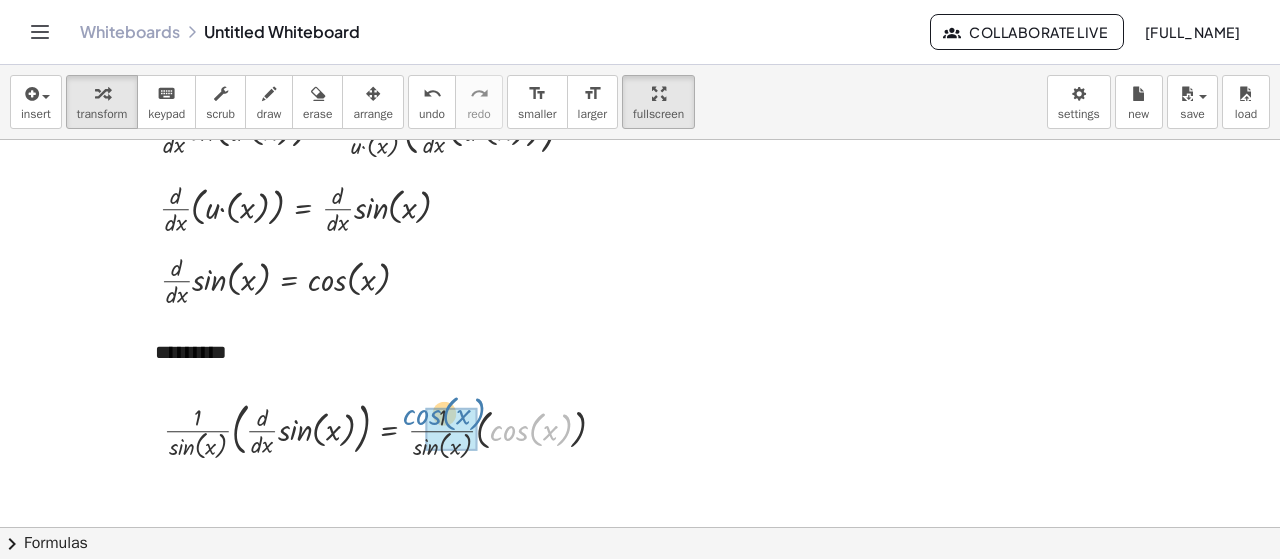 drag, startPoint x: 510, startPoint y: 431, endPoint x: 439, endPoint y: 416, distance: 72.56721 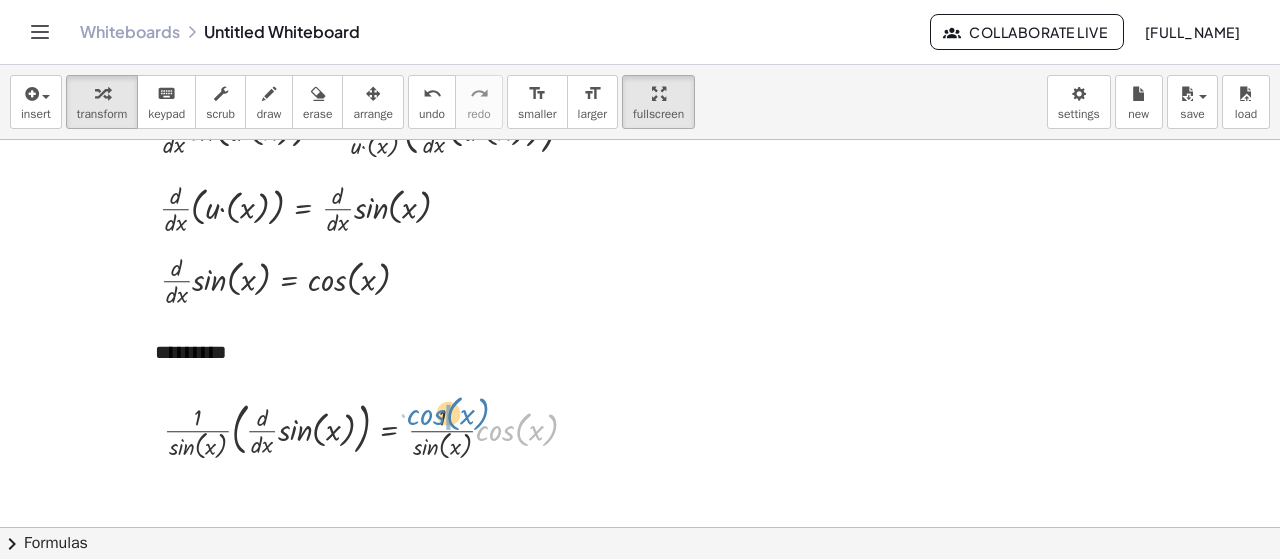 drag, startPoint x: 500, startPoint y: 423, endPoint x: 431, endPoint y: 407, distance: 70.83079 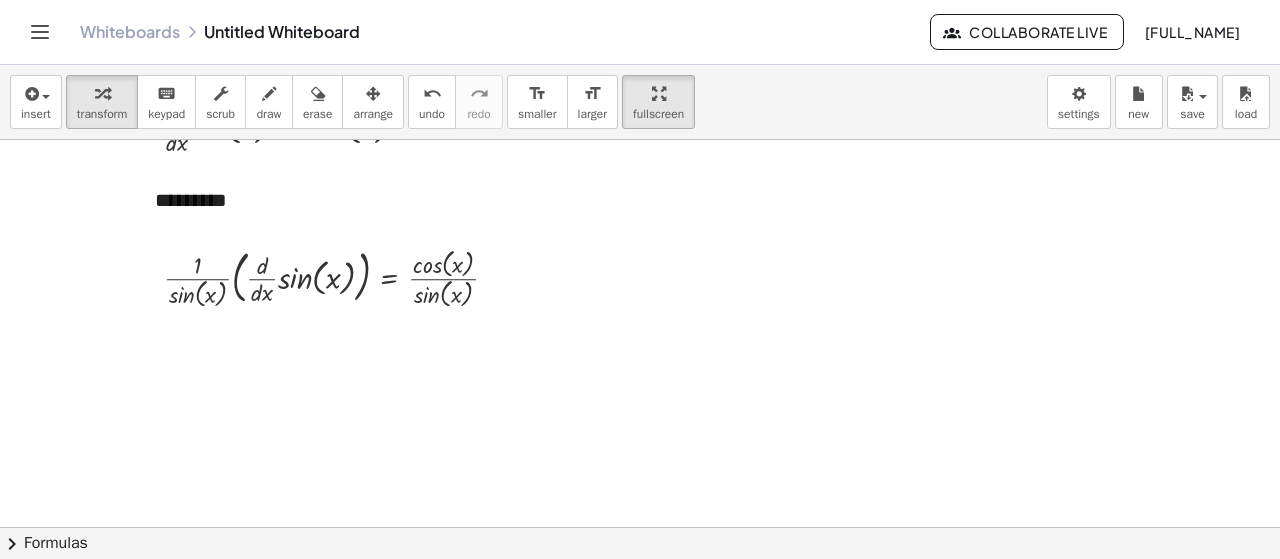 scroll, scrollTop: 1166, scrollLeft: 0, axis: vertical 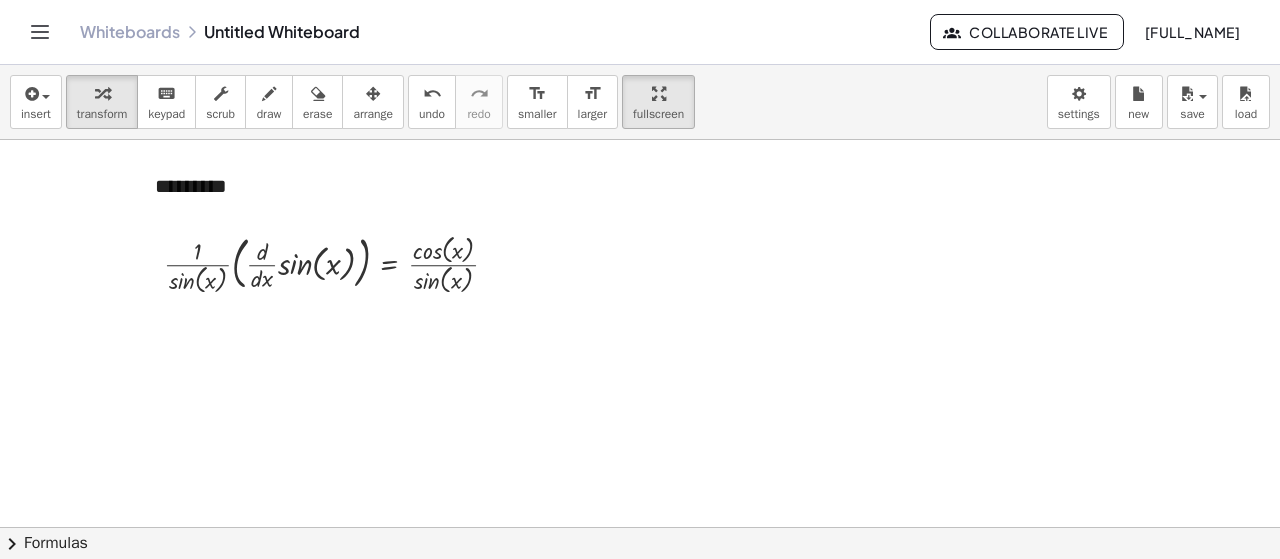 click at bounding box center (640, -55) 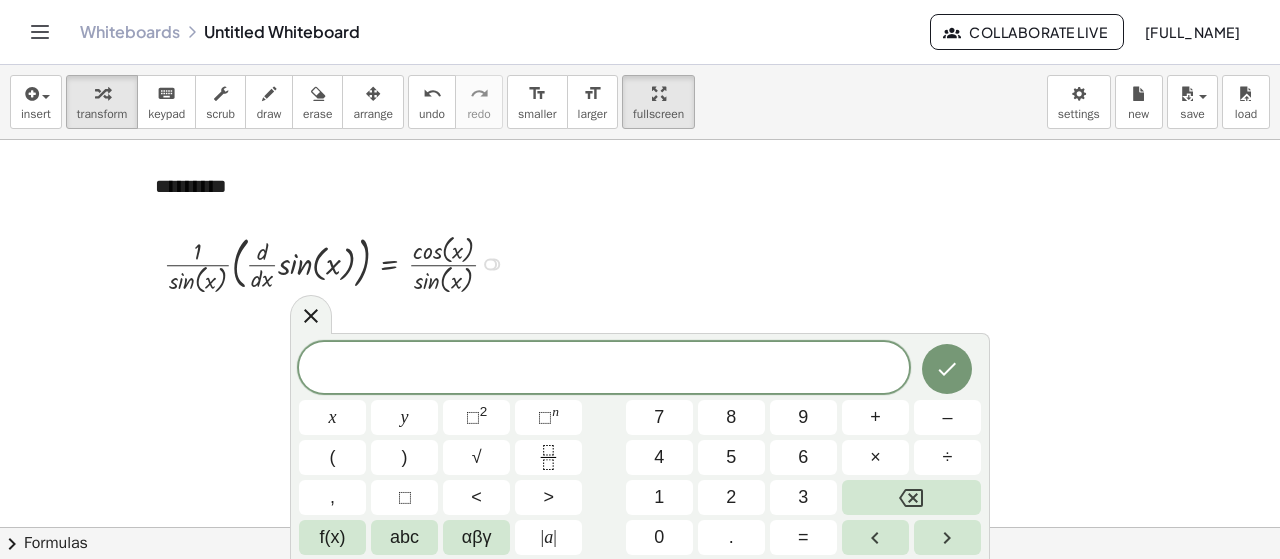 click at bounding box center (339, 263) 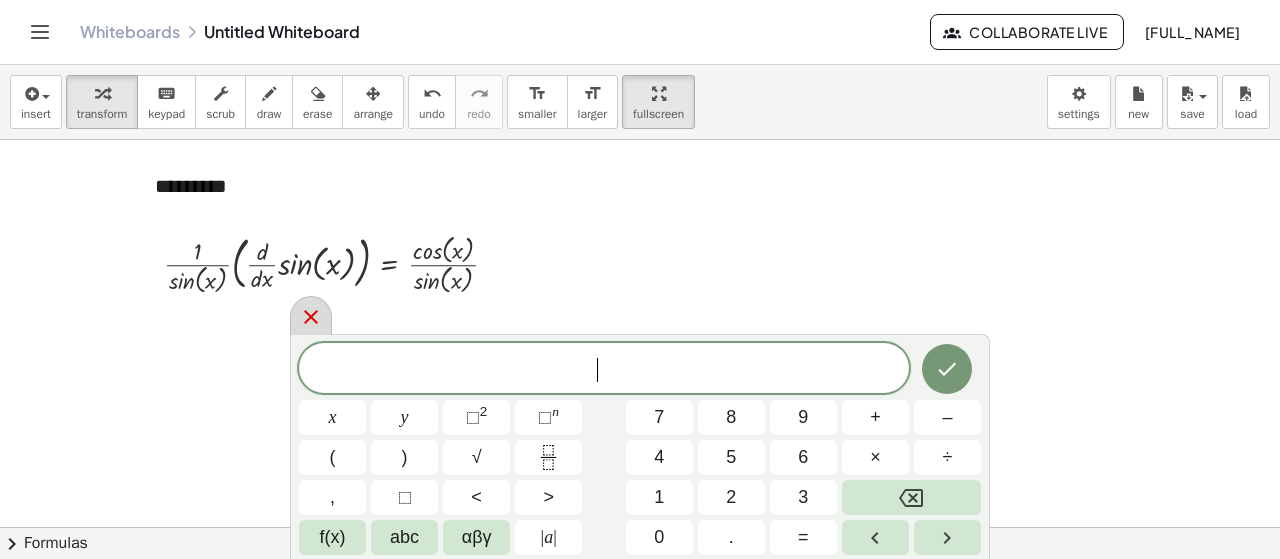 click 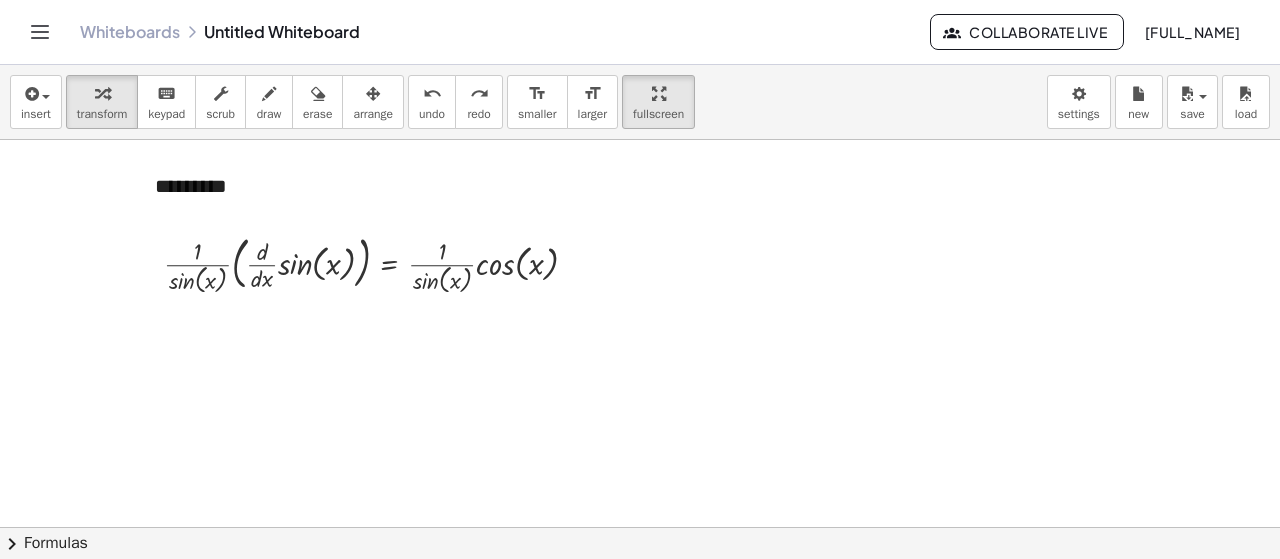 click at bounding box center [640, -55] 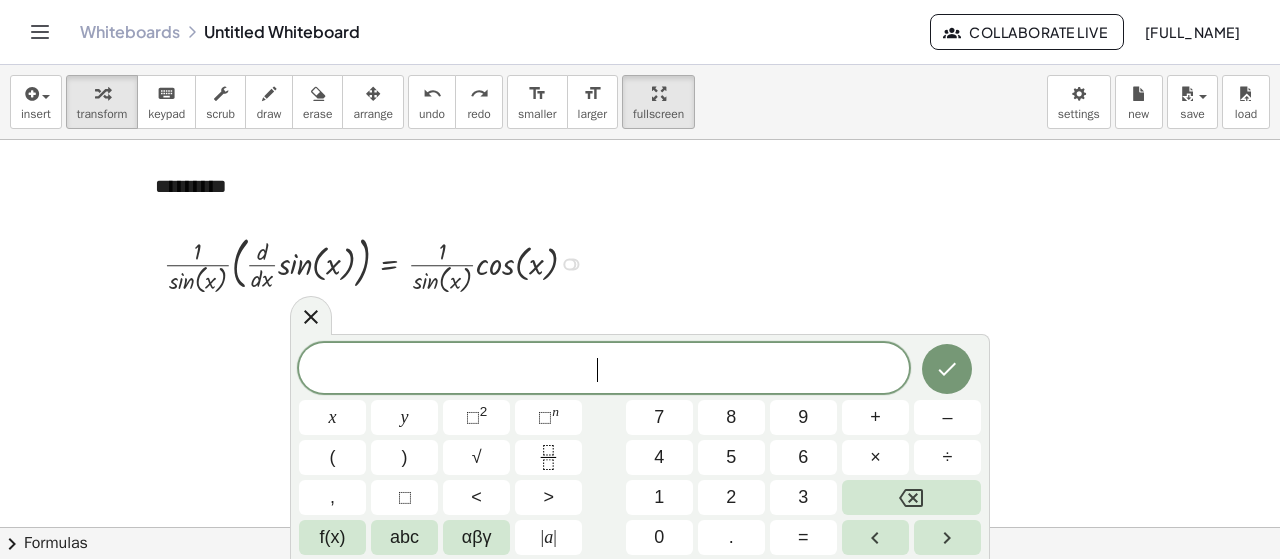 click at bounding box center [640, -55] 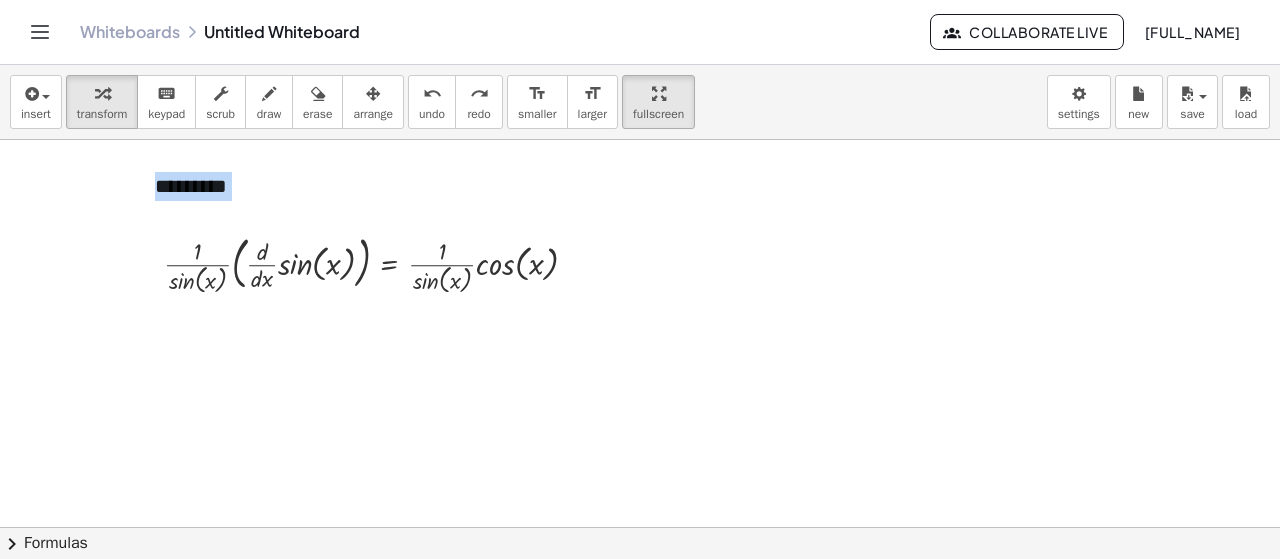 drag, startPoint x: 393, startPoint y: 315, endPoint x: 362, endPoint y: 379, distance: 71.11259 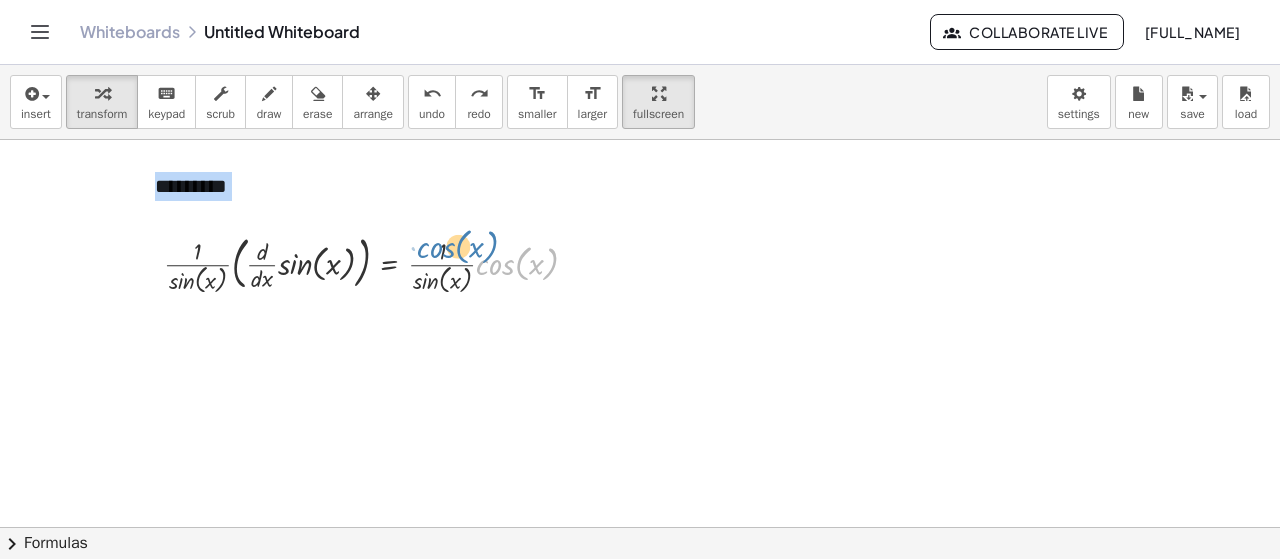 drag, startPoint x: 490, startPoint y: 269, endPoint x: 435, endPoint y: 252, distance: 57.567352 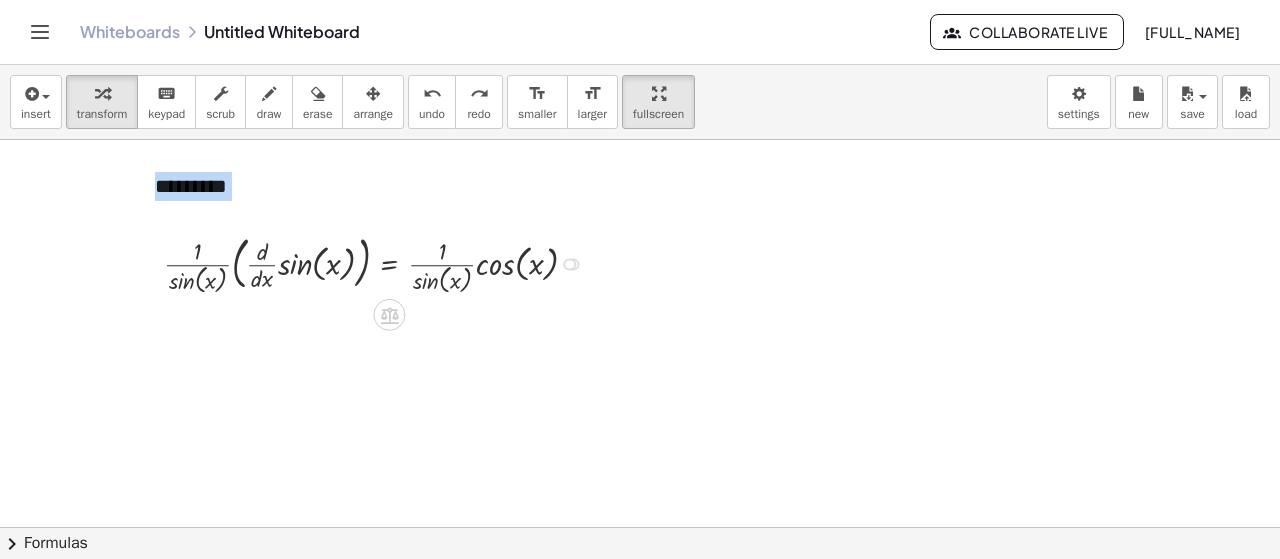 click at bounding box center (573, 264) 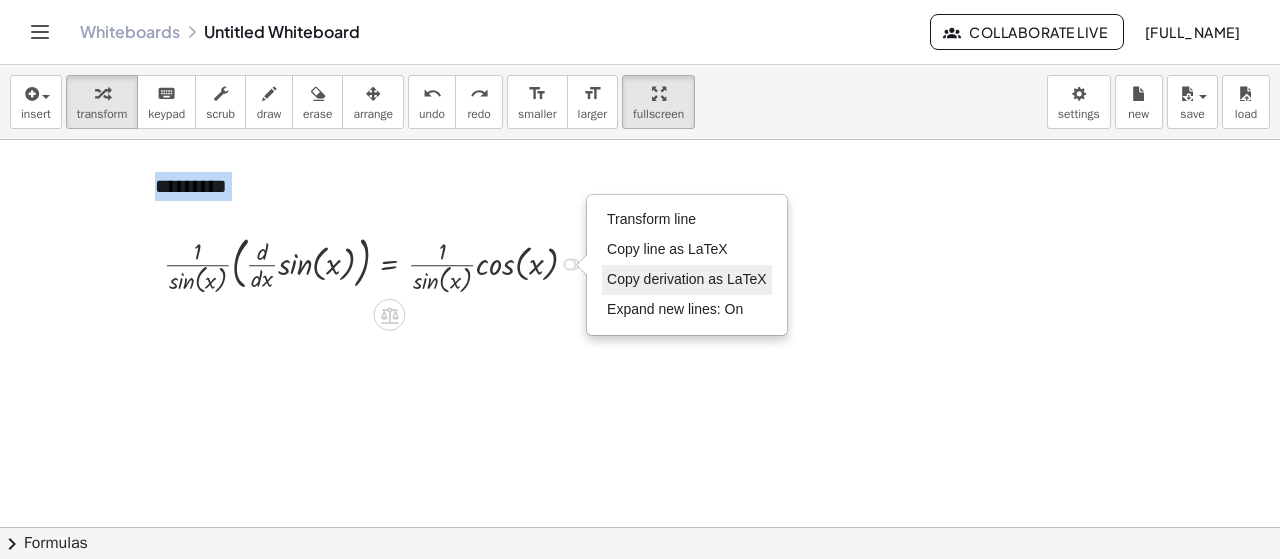 click on "Copy derivation as LaTeX" at bounding box center [687, 279] 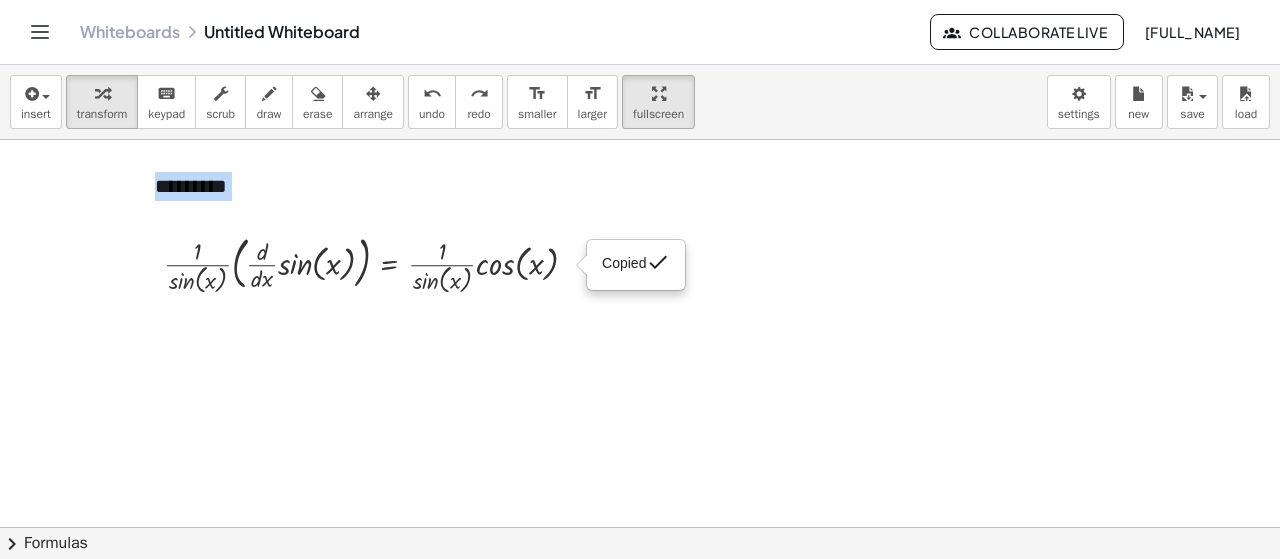 click at bounding box center [640, -55] 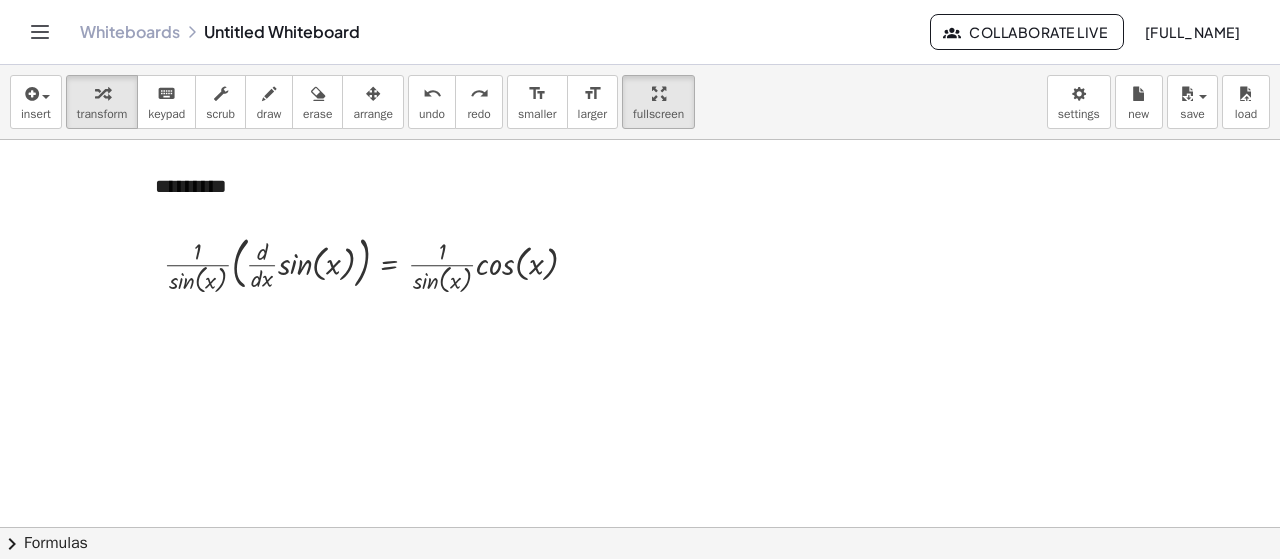drag, startPoint x: 333, startPoint y: 387, endPoint x: 294, endPoint y: 436, distance: 62.625874 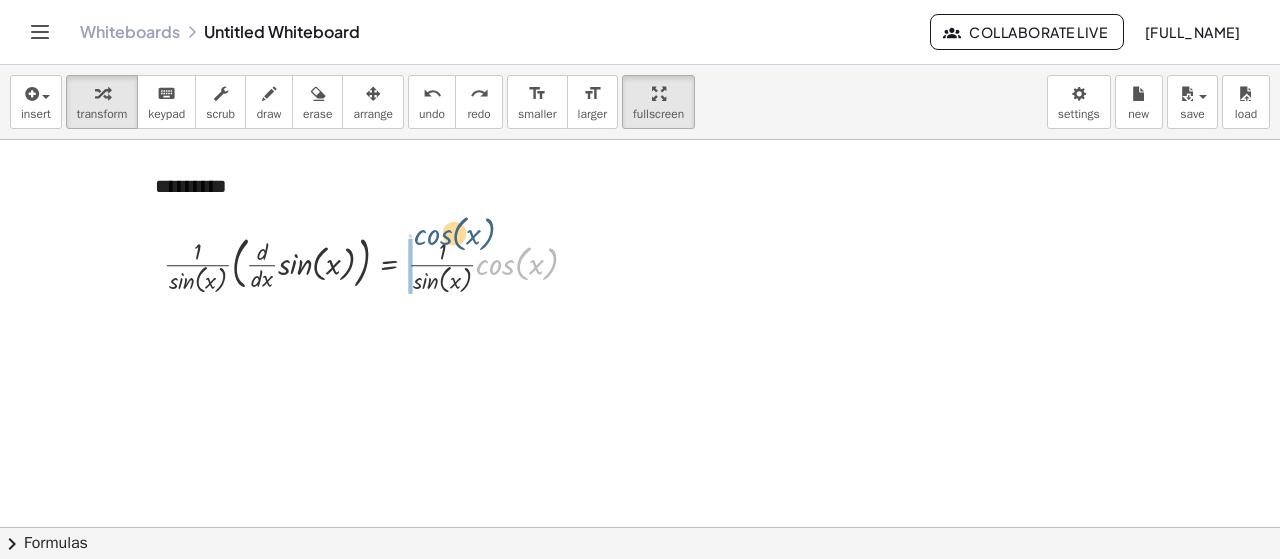 drag, startPoint x: 488, startPoint y: 269, endPoint x: 425, endPoint y: 239, distance: 69.77822 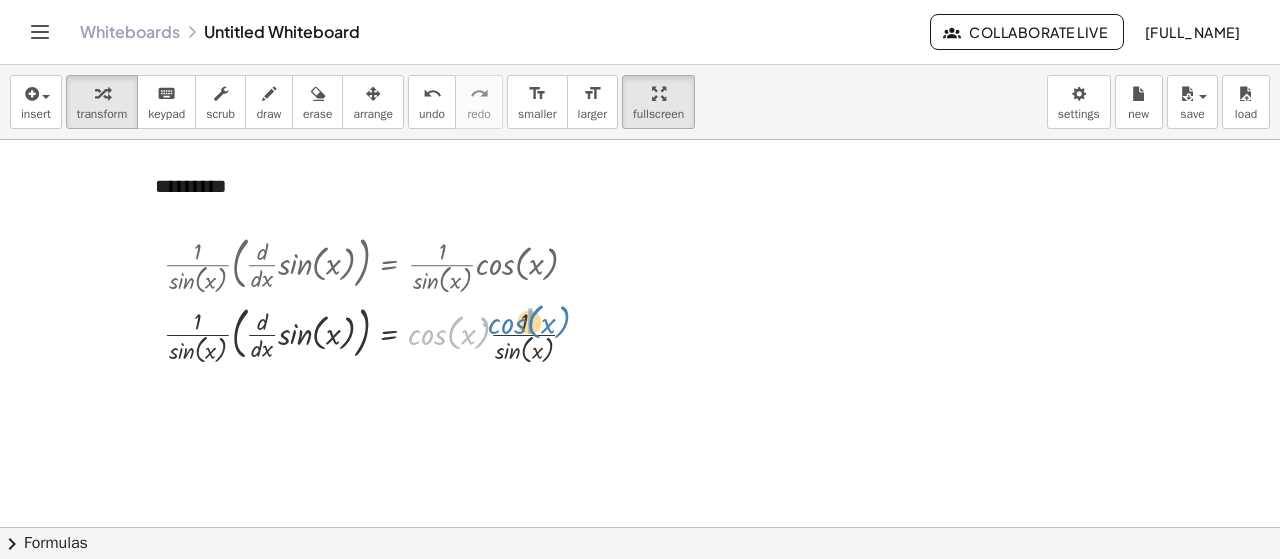 drag, startPoint x: 446, startPoint y: 334, endPoint x: 526, endPoint y: 323, distance: 80.75271 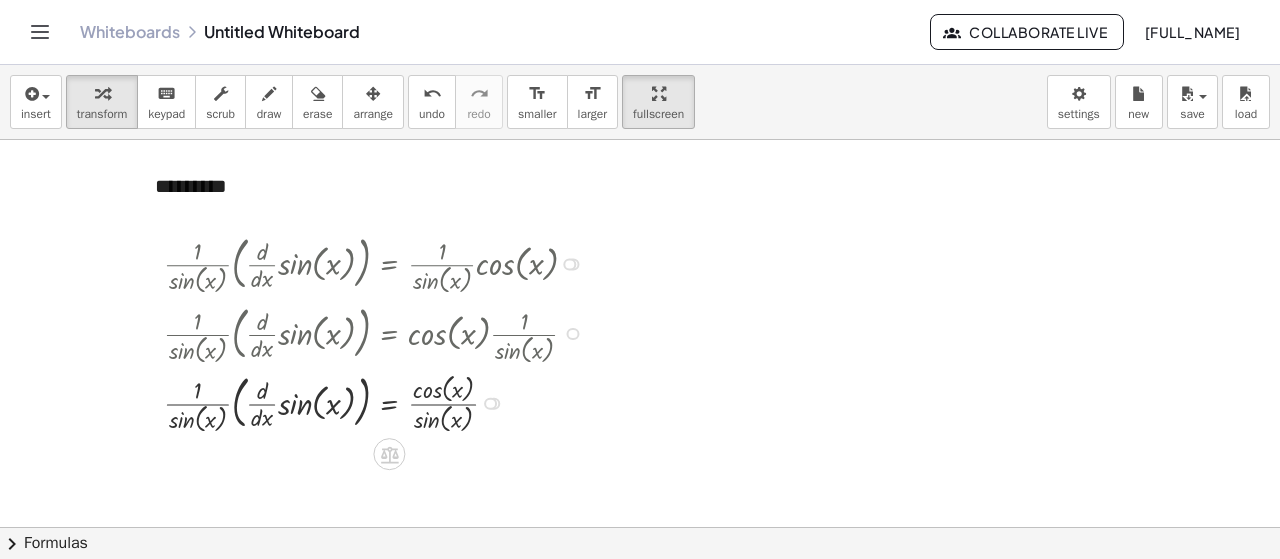 click at bounding box center [414, 332] 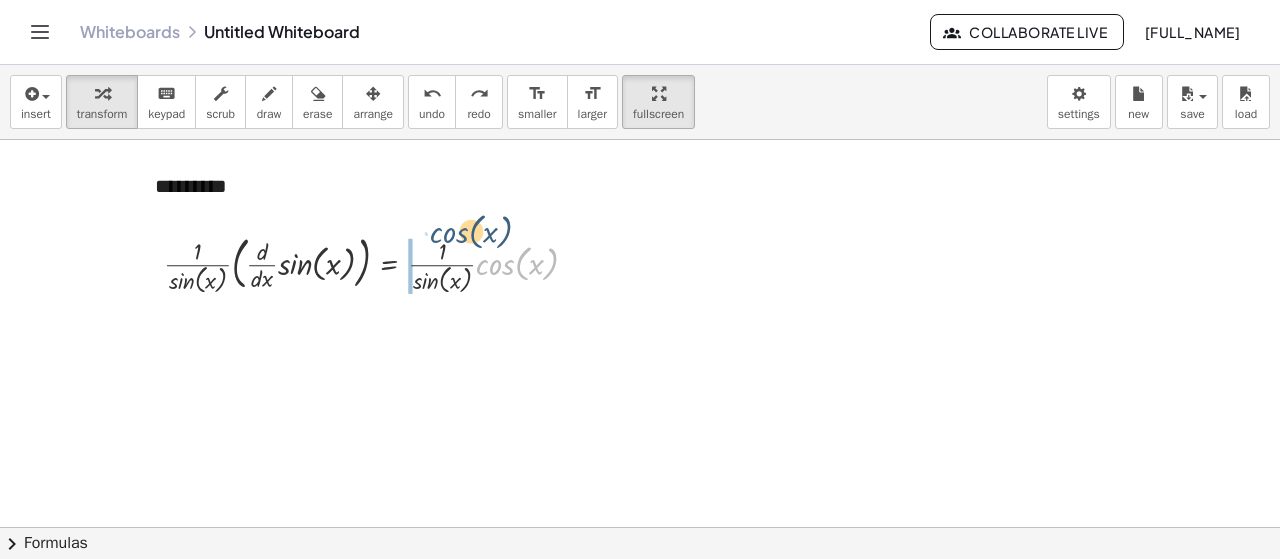 drag, startPoint x: 480, startPoint y: 267, endPoint x: 433, endPoint y: 235, distance: 56.859474 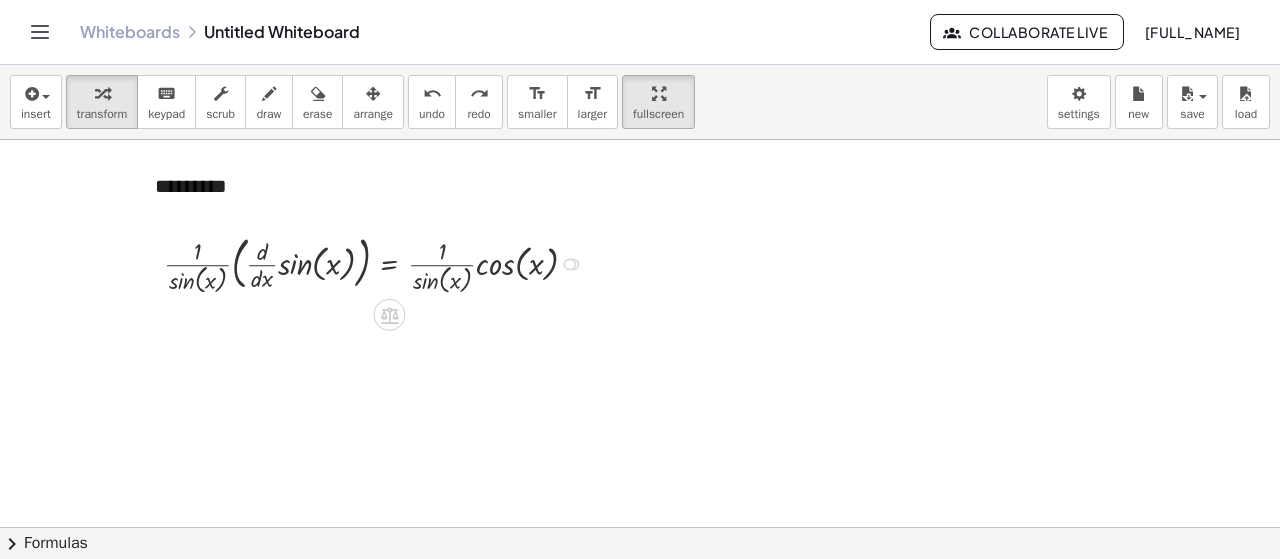 click at bounding box center (378, 263) 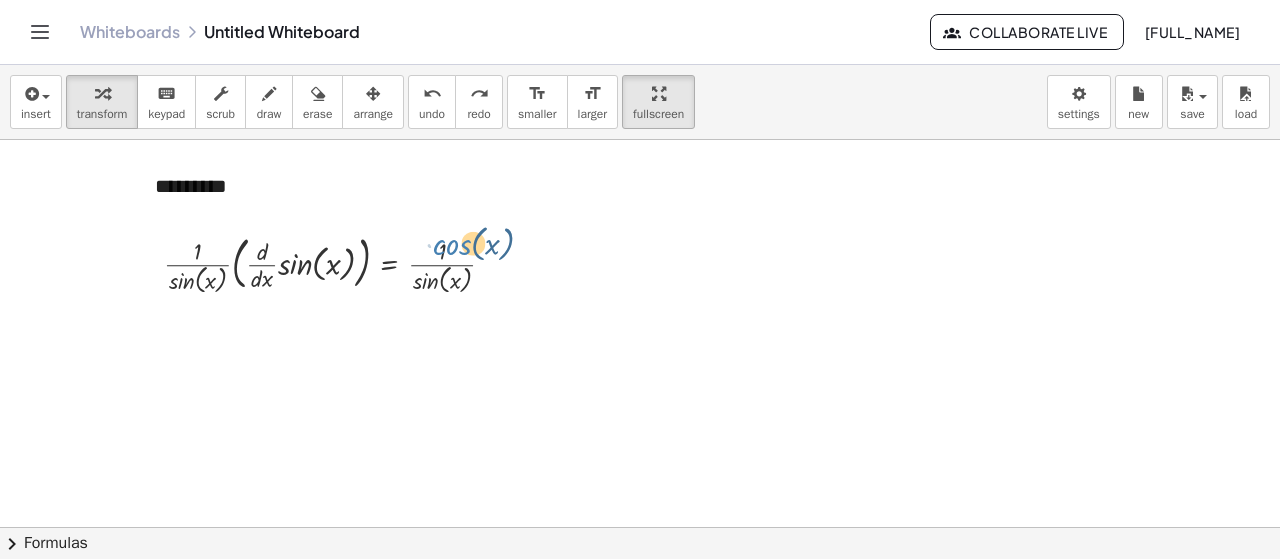 drag, startPoint x: 492, startPoint y: 263, endPoint x: 448, endPoint y: 243, distance: 48.332184 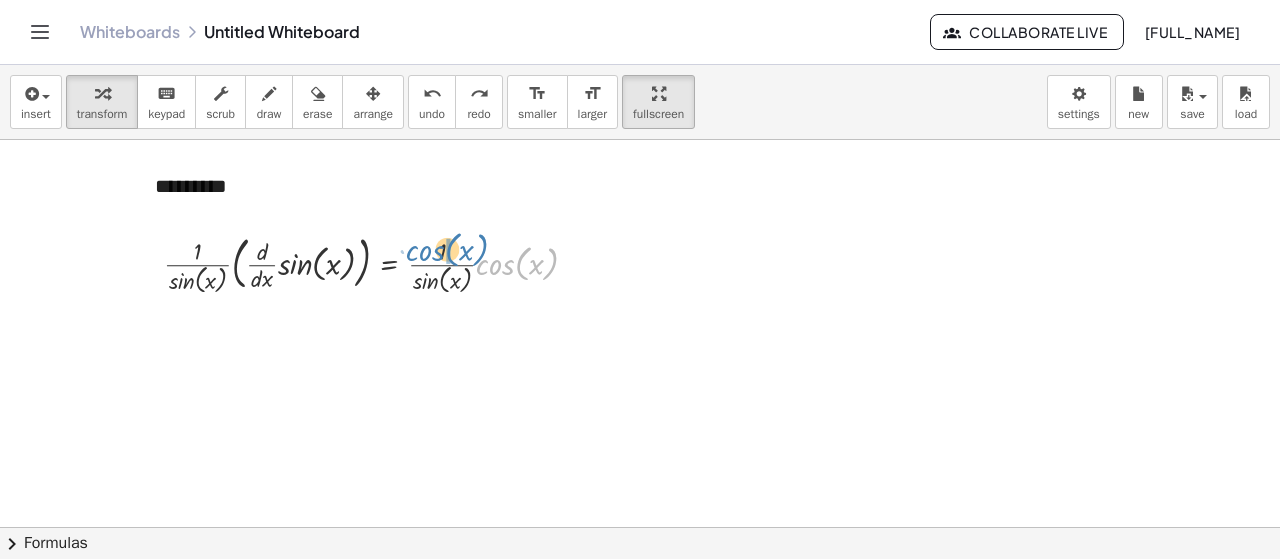 drag, startPoint x: 492, startPoint y: 265, endPoint x: 422, endPoint y: 251, distance: 71.38628 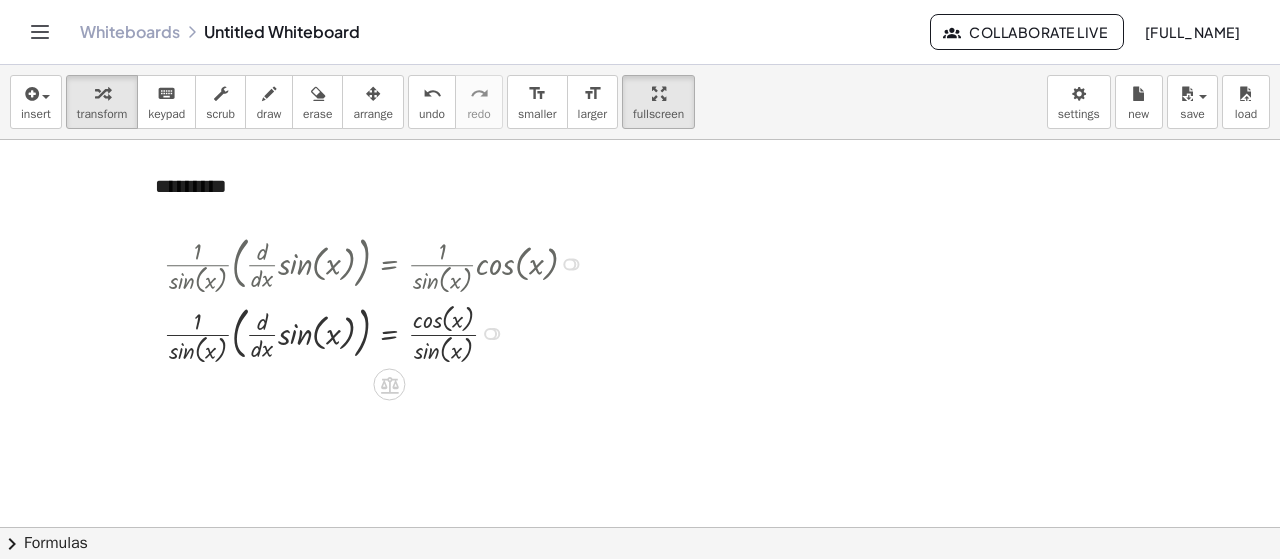 click at bounding box center (490, 334) 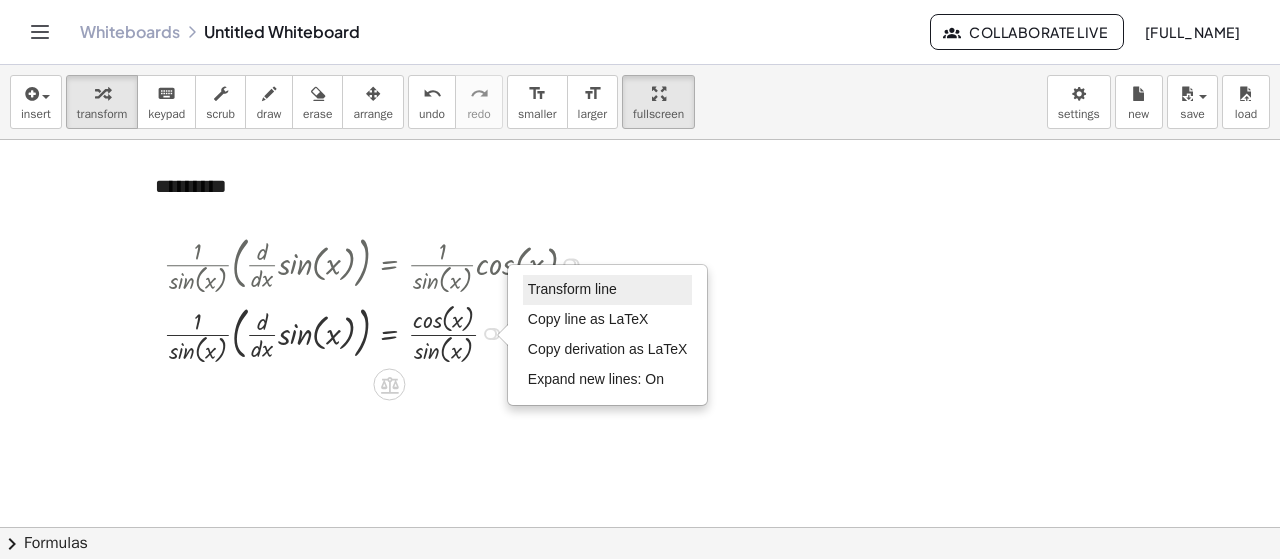 click on "Transform line" at bounding box center (572, 289) 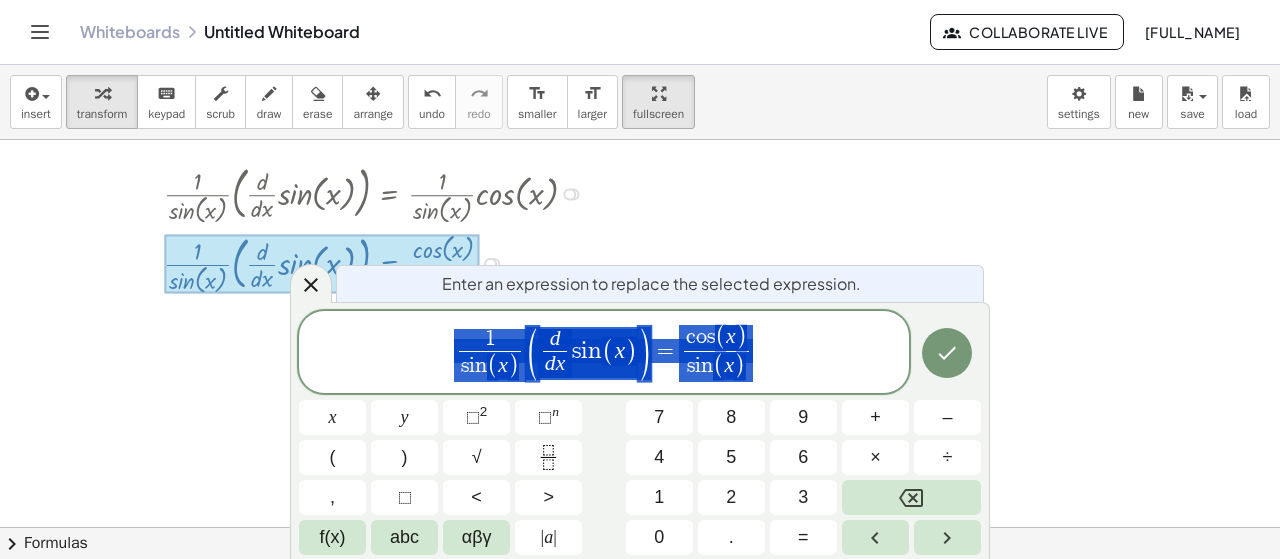 scroll, scrollTop: 1238, scrollLeft: 0, axis: vertical 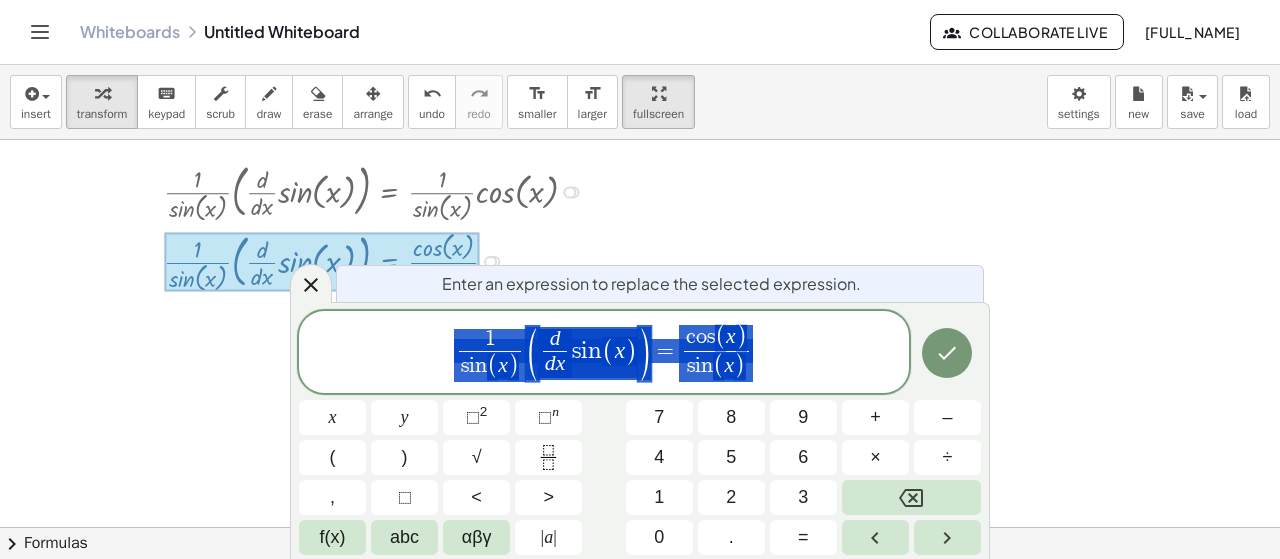 click on "1 s i n ( x ) ​ ( d d x ​ s i n ( x ) ) = c o s ( x ) s i n ( x ) ​" at bounding box center [604, 353] 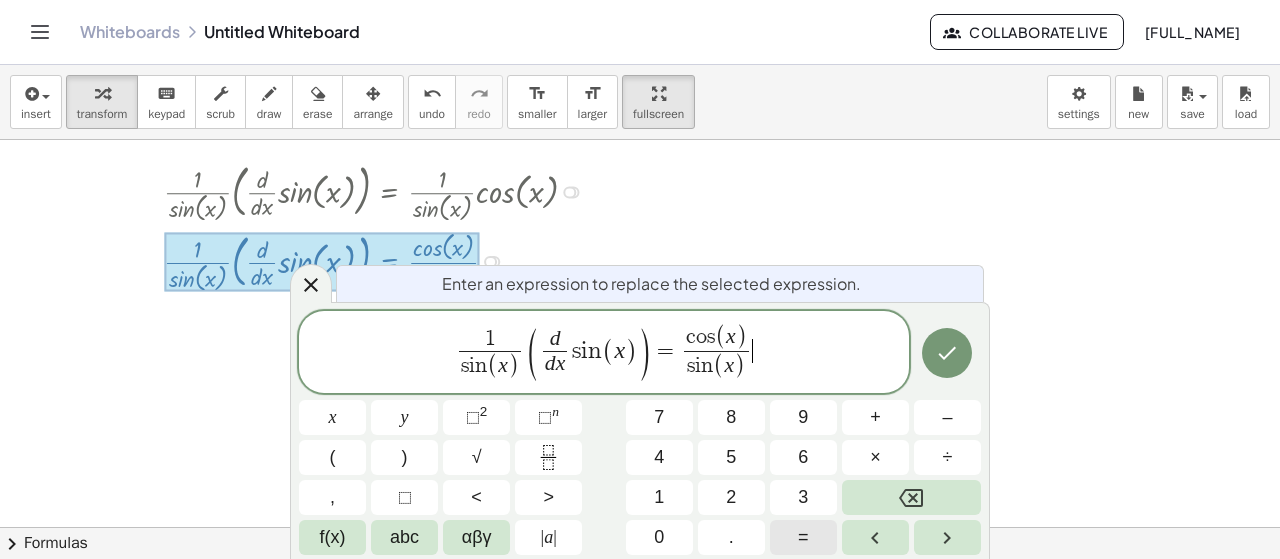 click on "=" at bounding box center (803, 537) 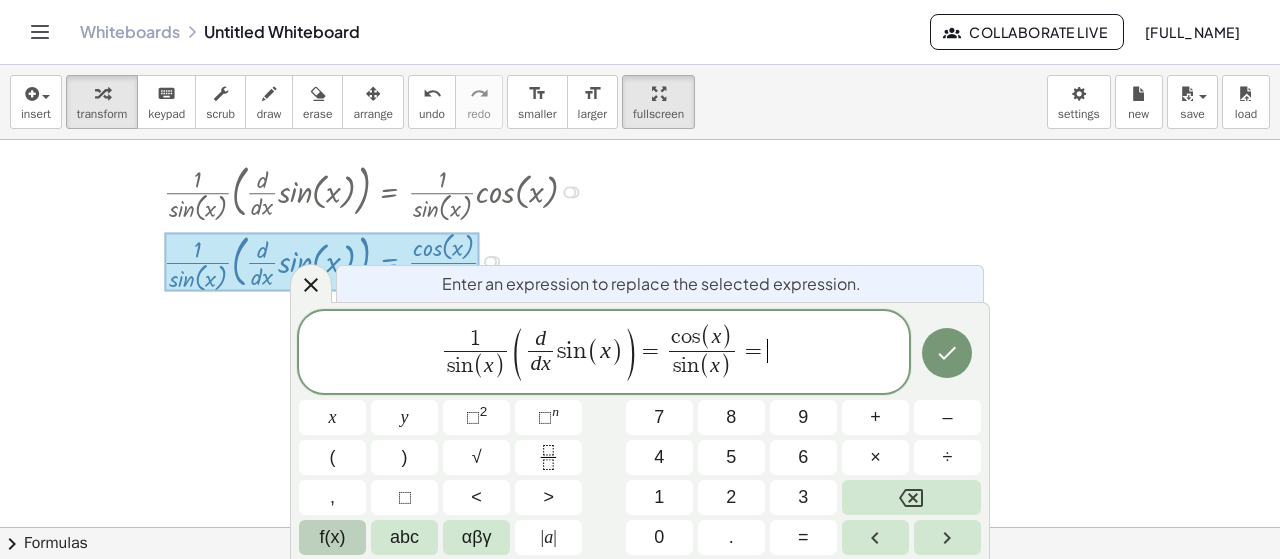click on "f(x)" at bounding box center (332, 537) 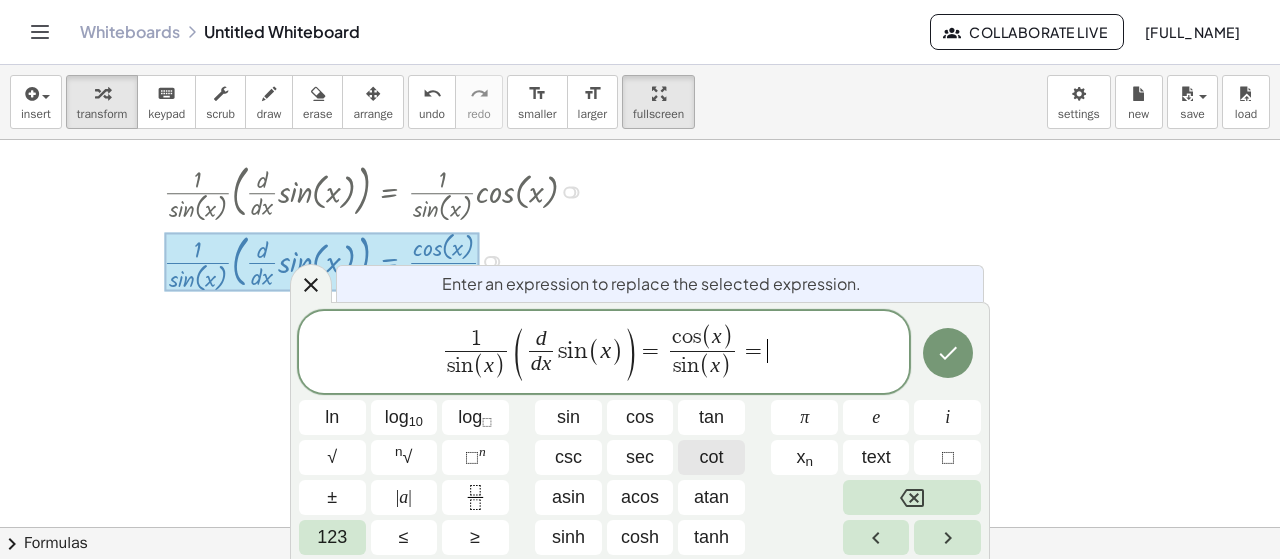 click on "cot" at bounding box center (712, 457) 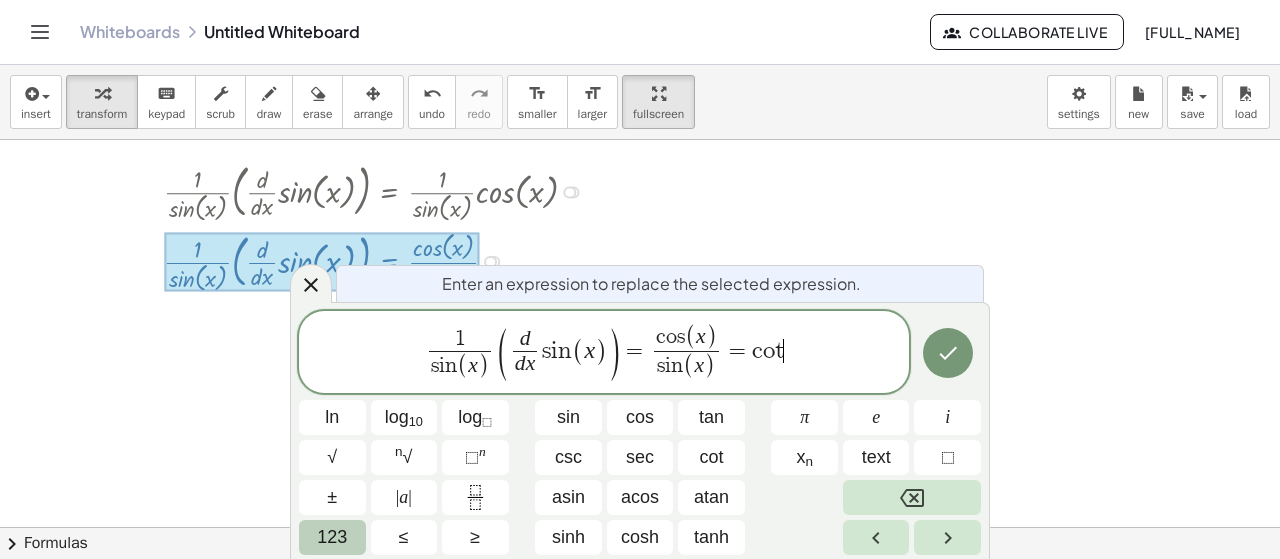 click on "123" at bounding box center (332, 537) 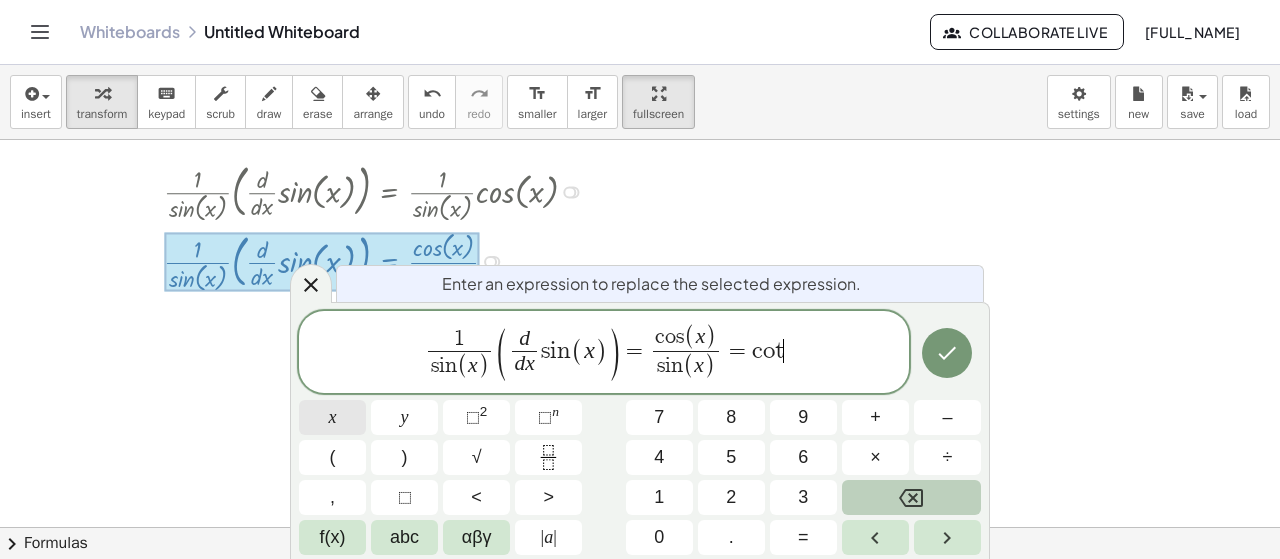 click on "x" at bounding box center (333, 417) 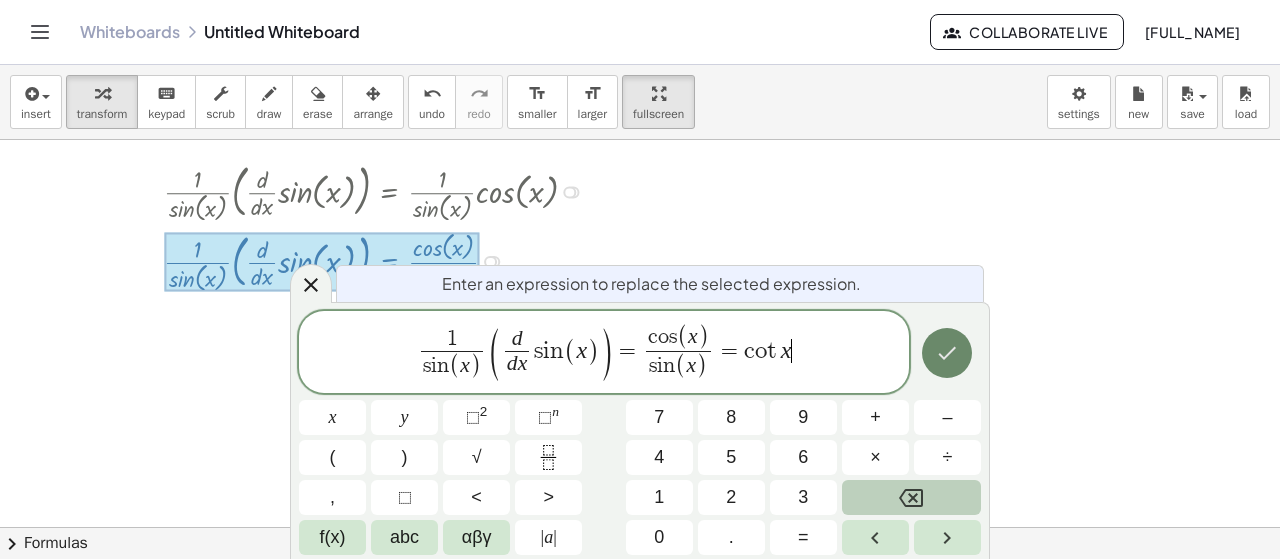 click 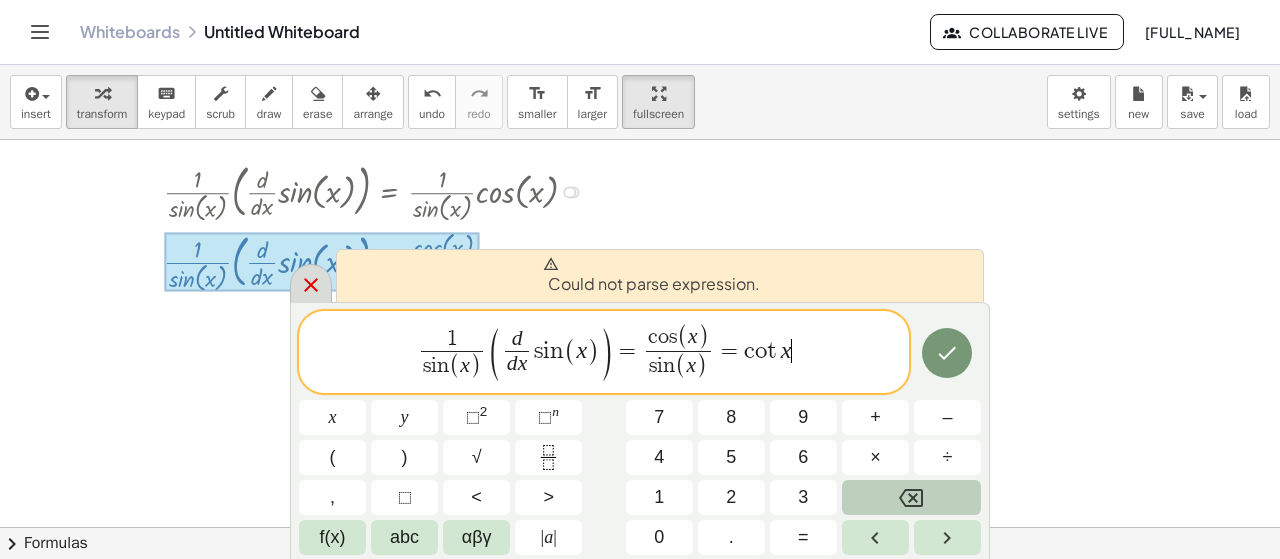 click at bounding box center [311, 283] 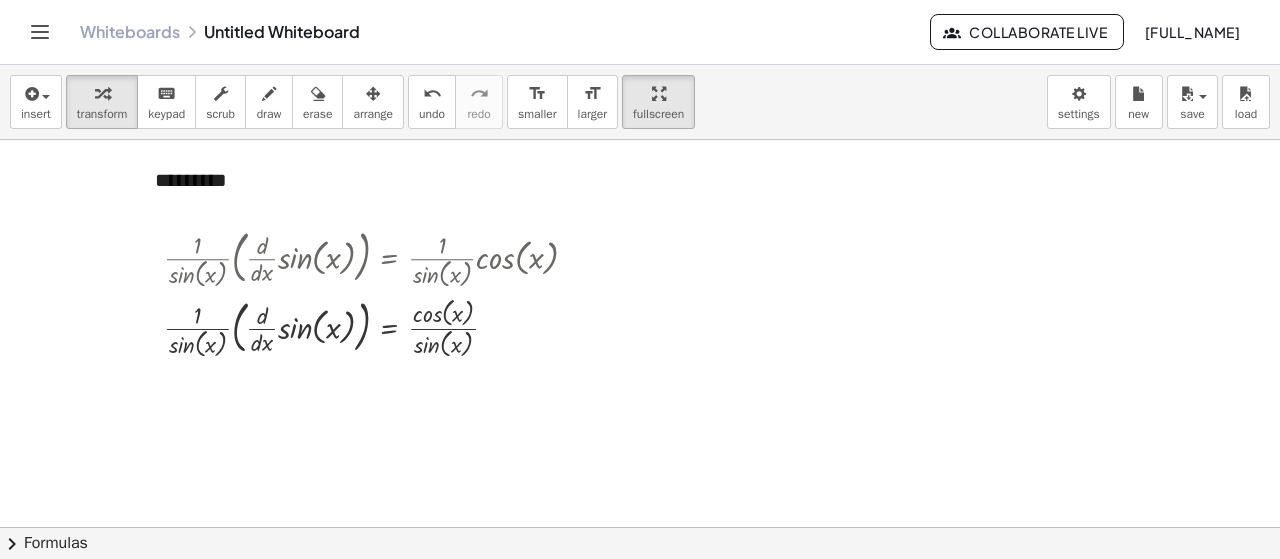 scroll, scrollTop: 1166, scrollLeft: 0, axis: vertical 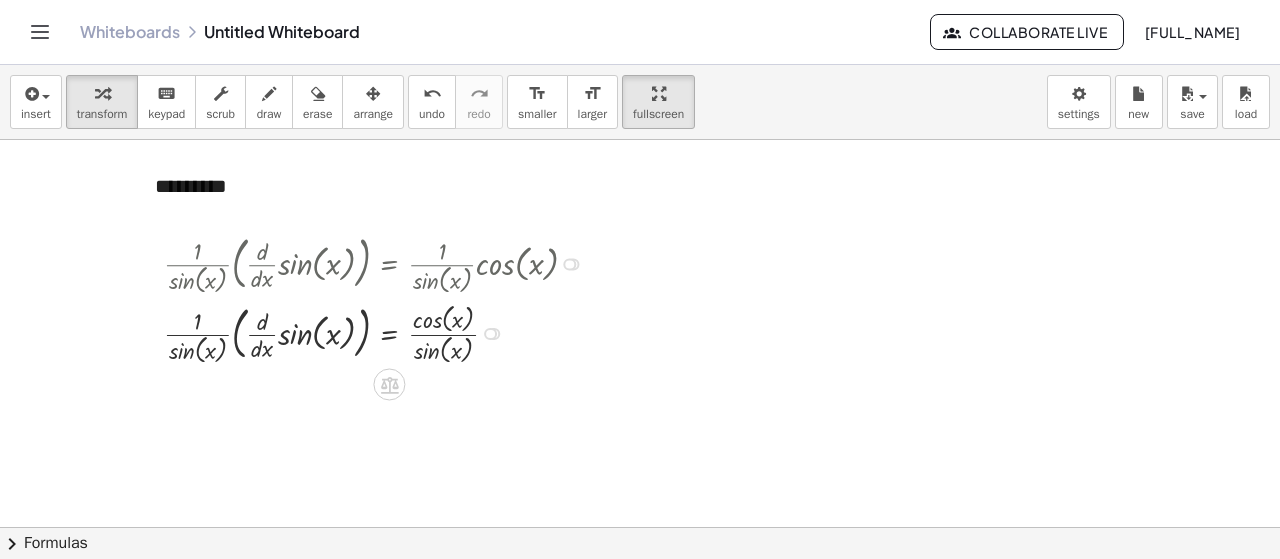 click at bounding box center (378, 332) 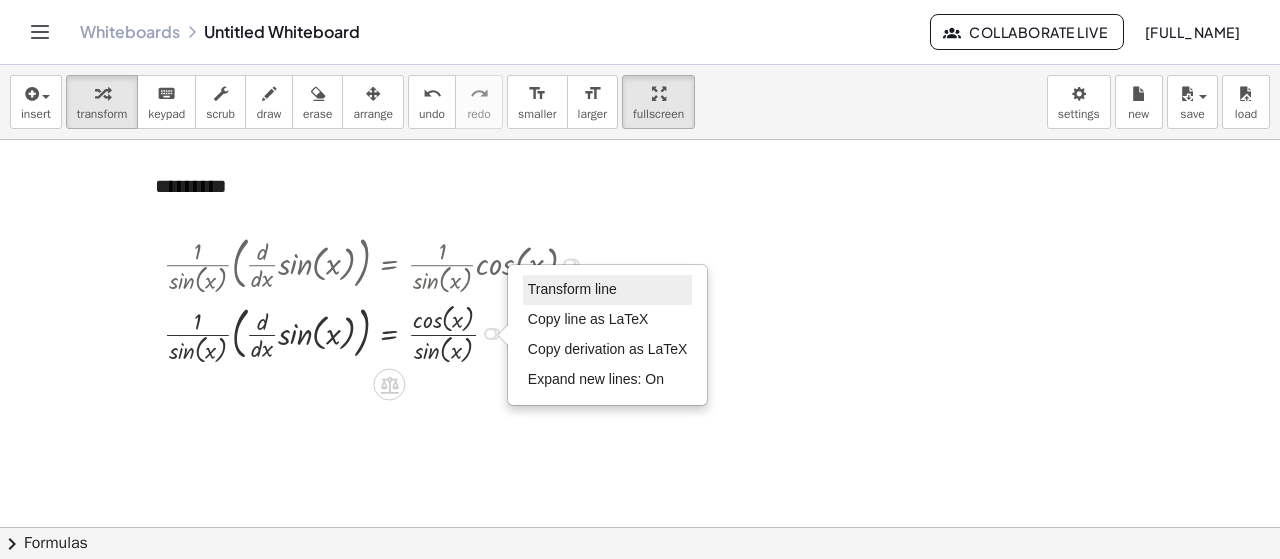 click on "Transform line" at bounding box center [572, 289] 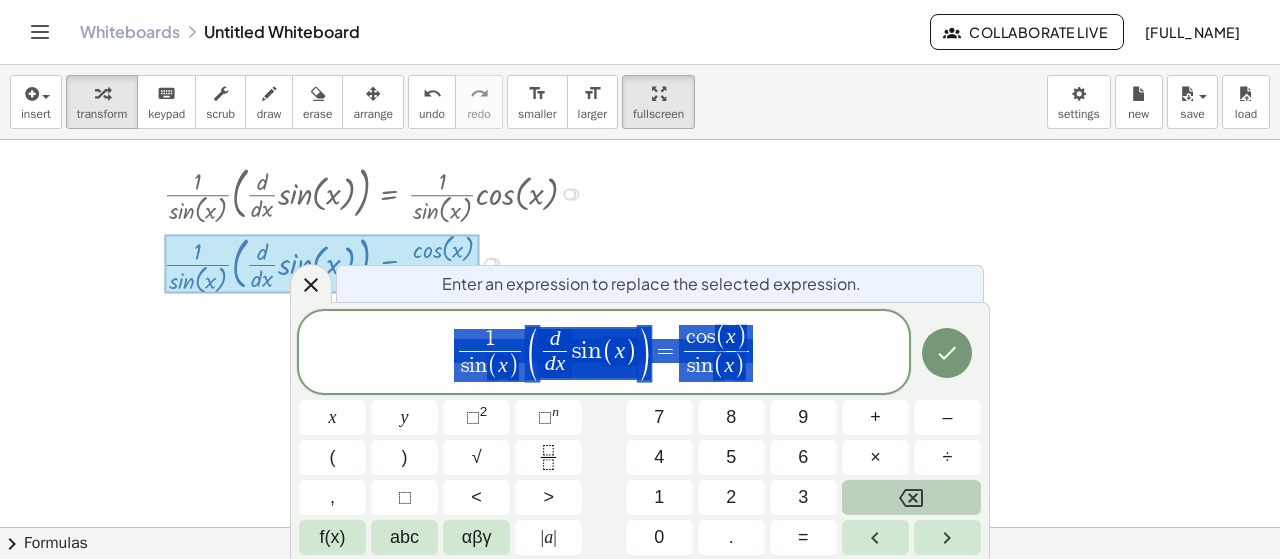 scroll, scrollTop: 1238, scrollLeft: 0, axis: vertical 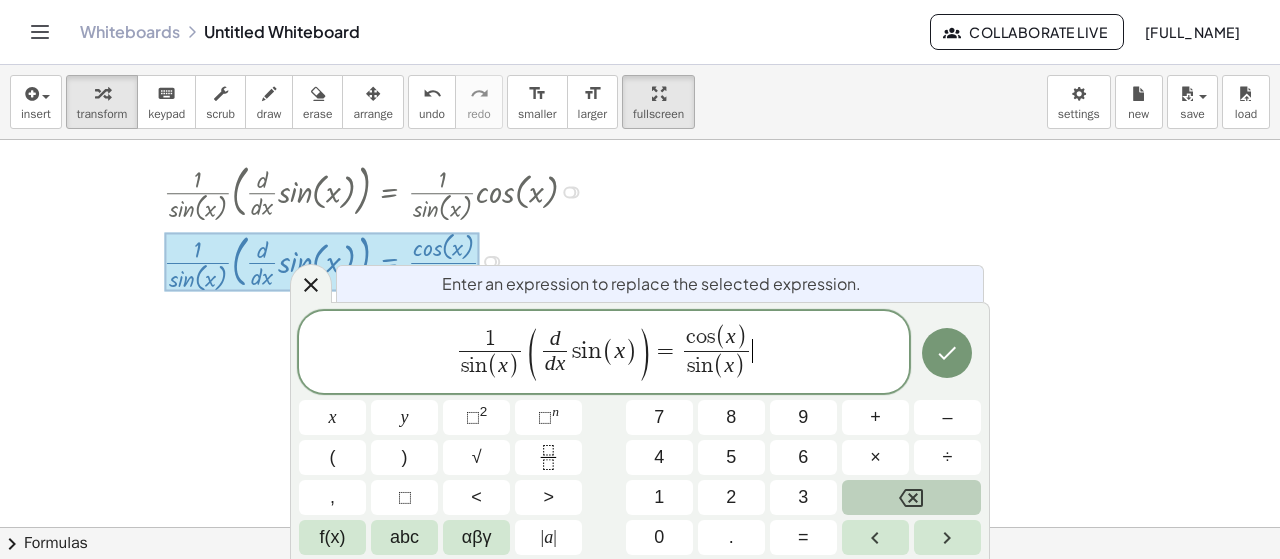 click on "1 s i n ( x ) ​ ( d d x ​ s i n ( x ) ) = c o s ( x ) s i n ( x ) ​ ​" at bounding box center (604, 353) 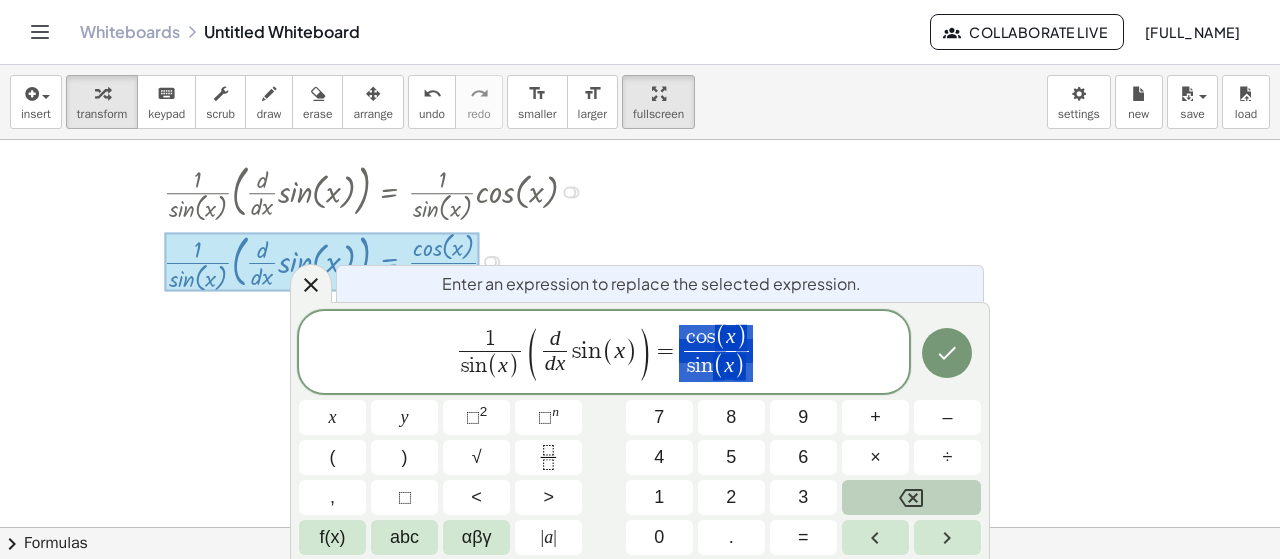 drag, startPoint x: 758, startPoint y: 352, endPoint x: 676, endPoint y: 350, distance: 82.02438 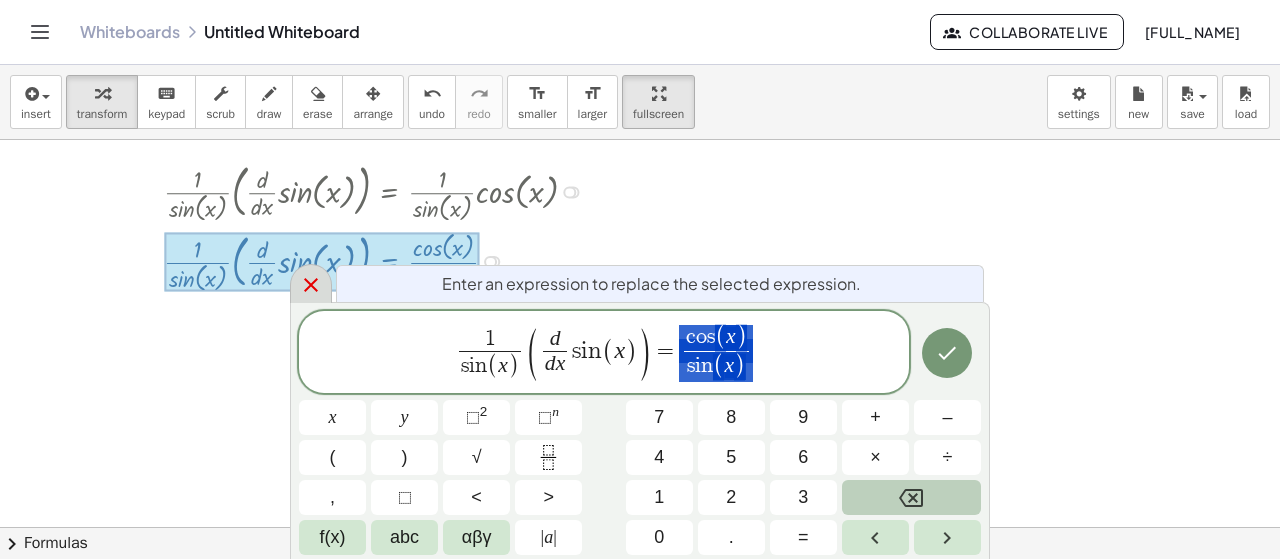 click 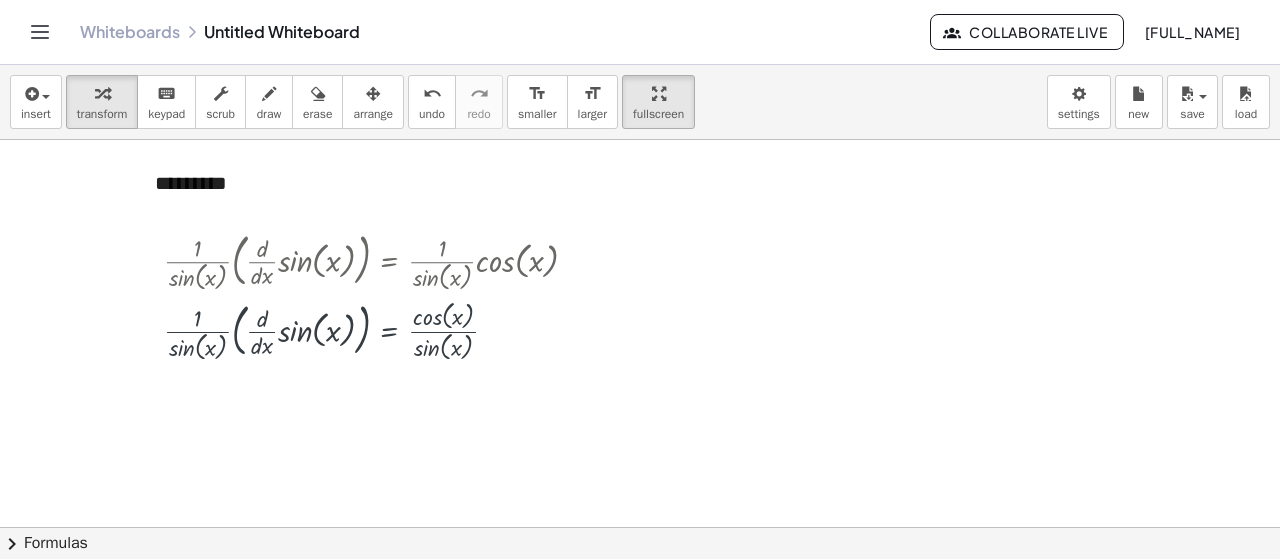 scroll, scrollTop: 1166, scrollLeft: 0, axis: vertical 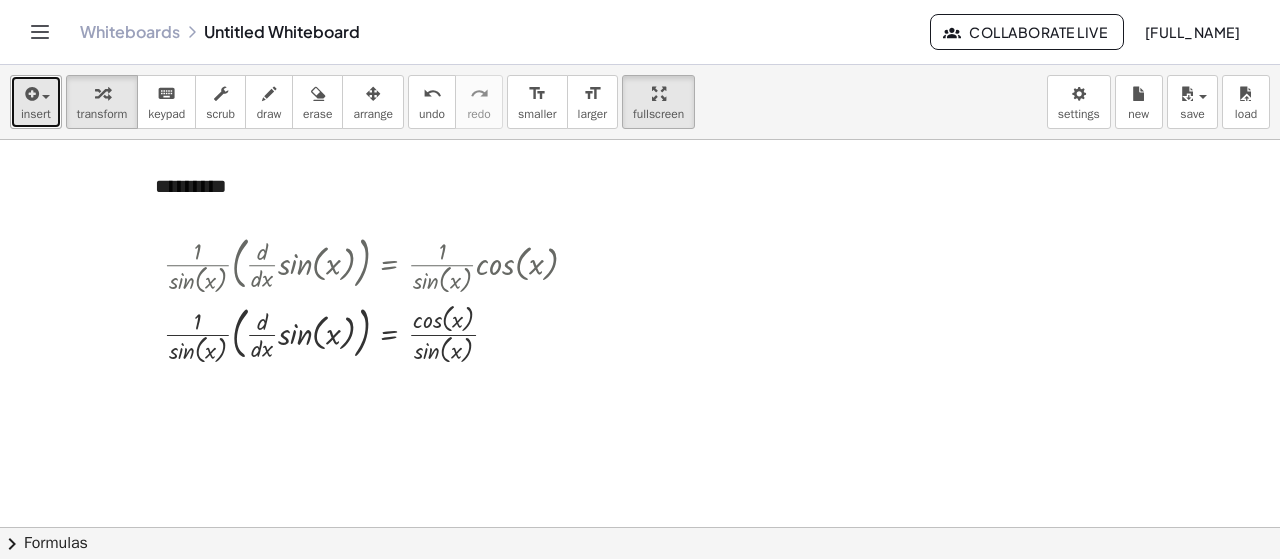 click on "insert" at bounding box center [36, 114] 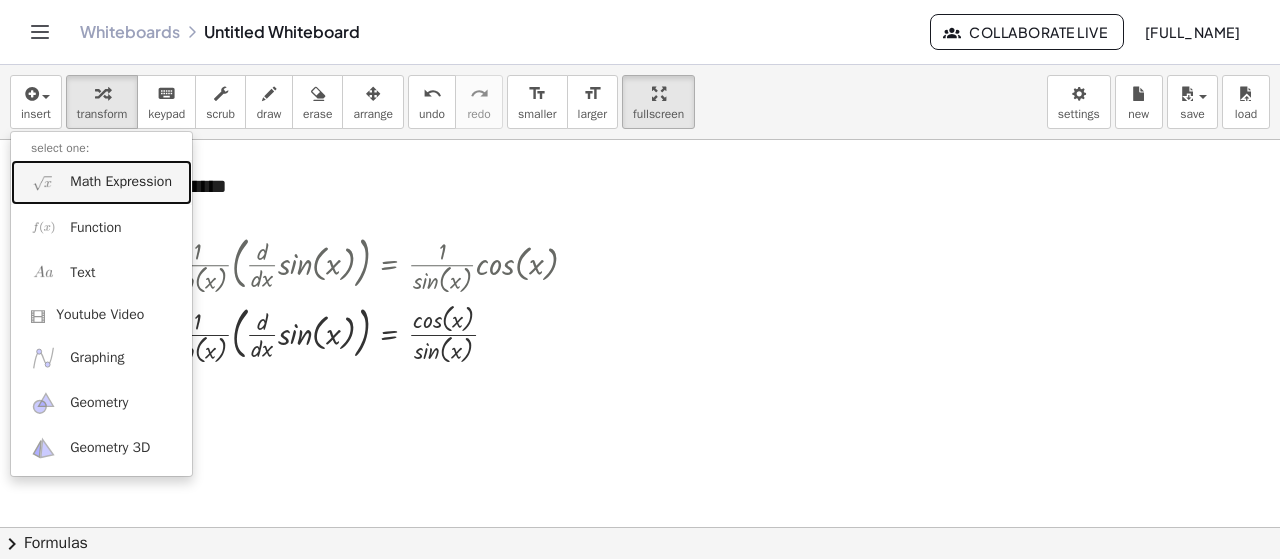 click on "Math Expression" at bounding box center (121, 182) 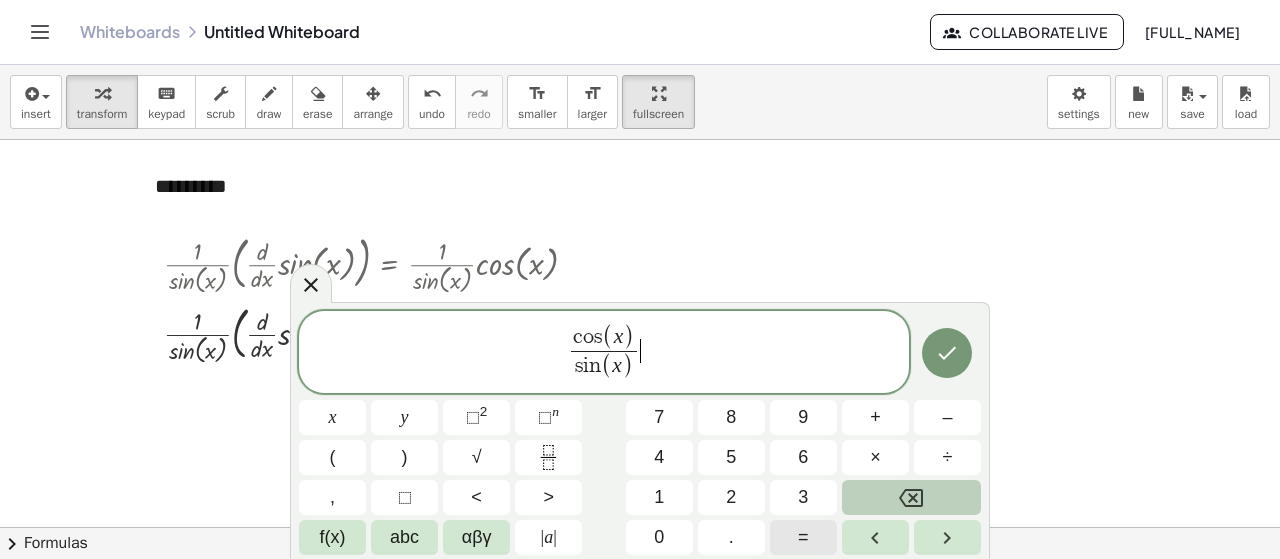 click on "=" at bounding box center (803, 537) 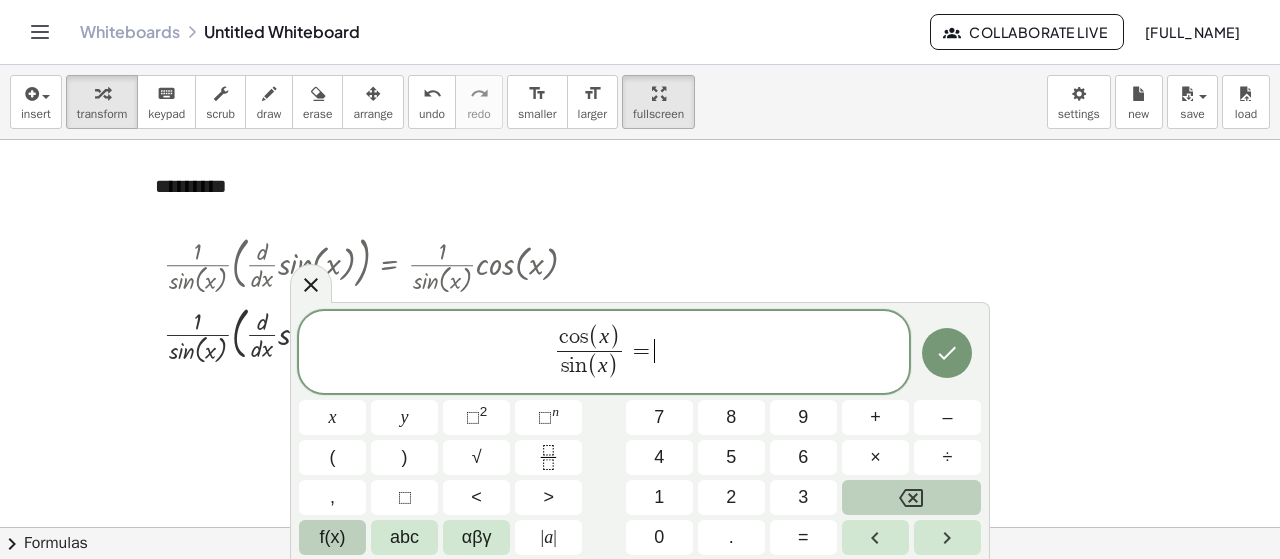 click on "f(x)" at bounding box center [333, 537] 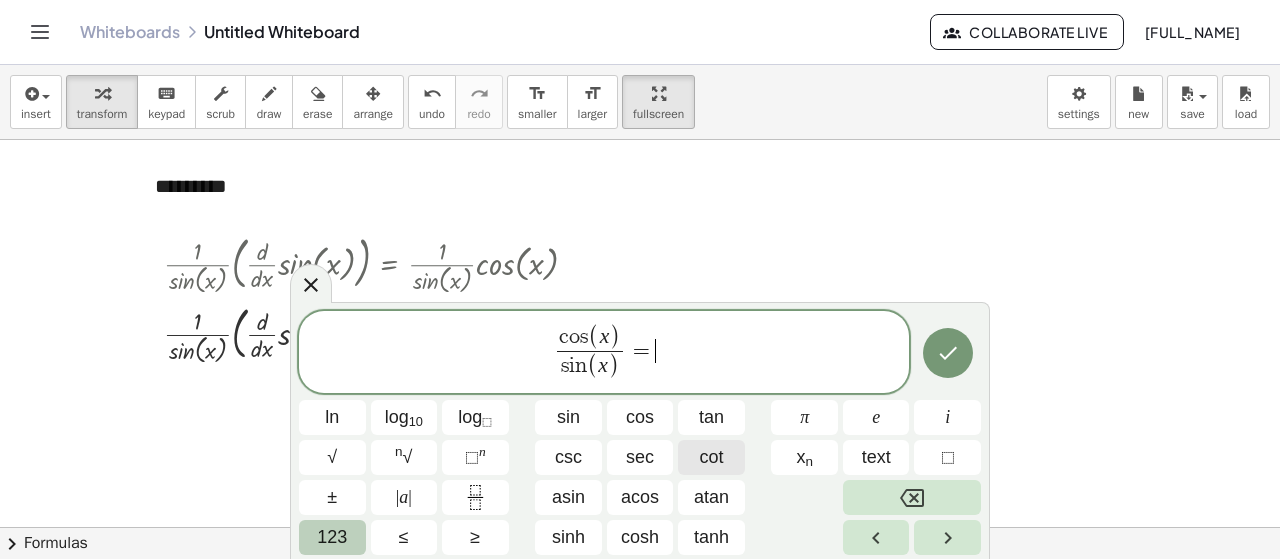click on "cot" at bounding box center [712, 457] 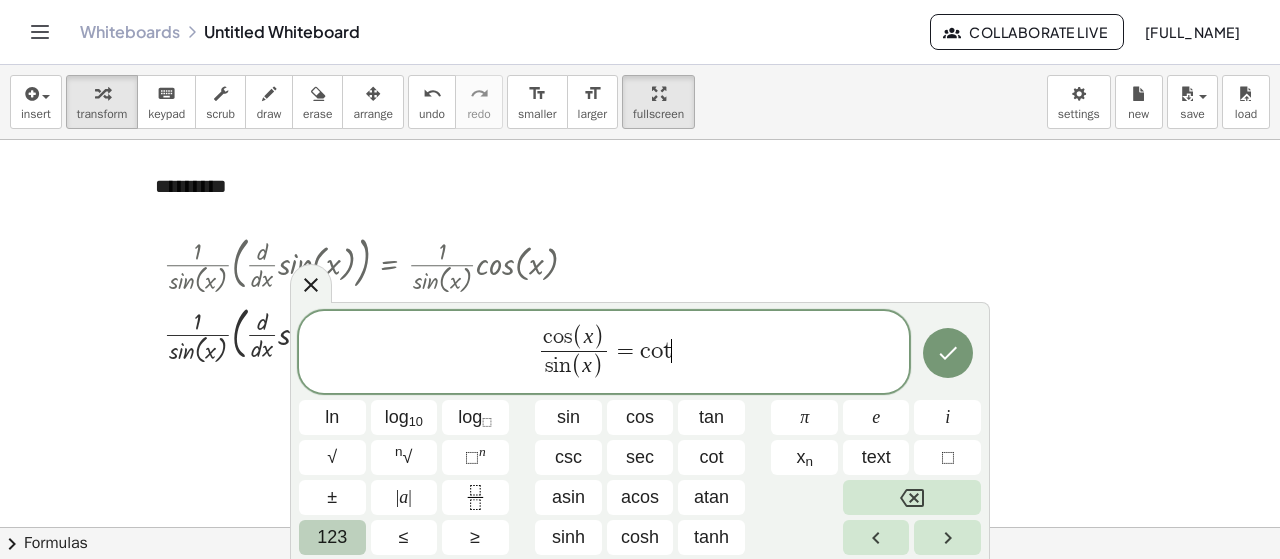 click on "123" at bounding box center [332, 537] 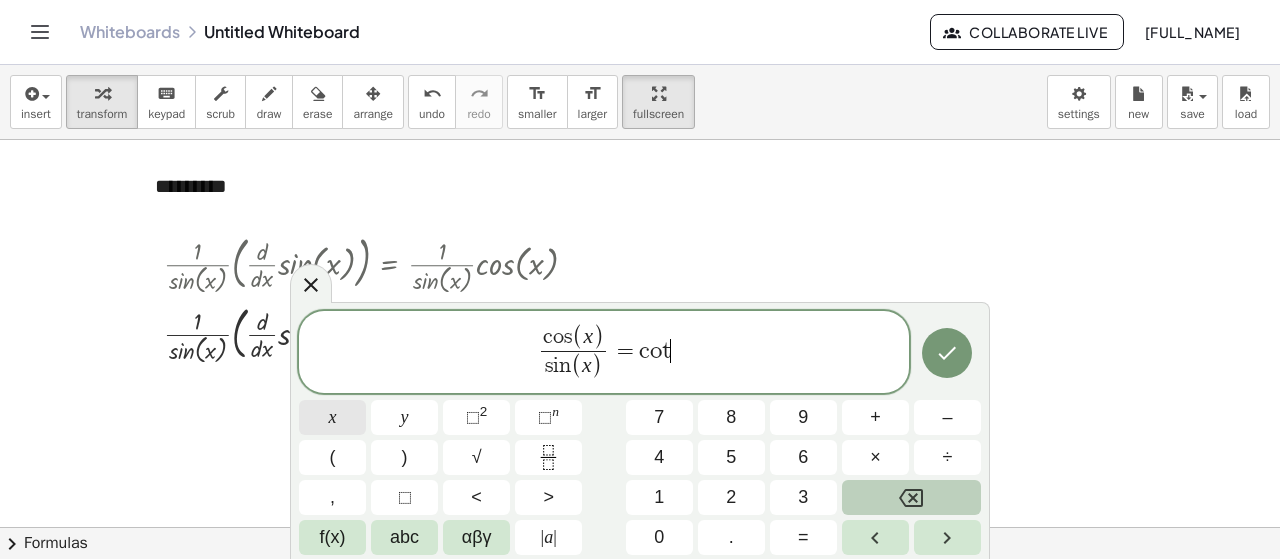 click on "x" at bounding box center [333, 417] 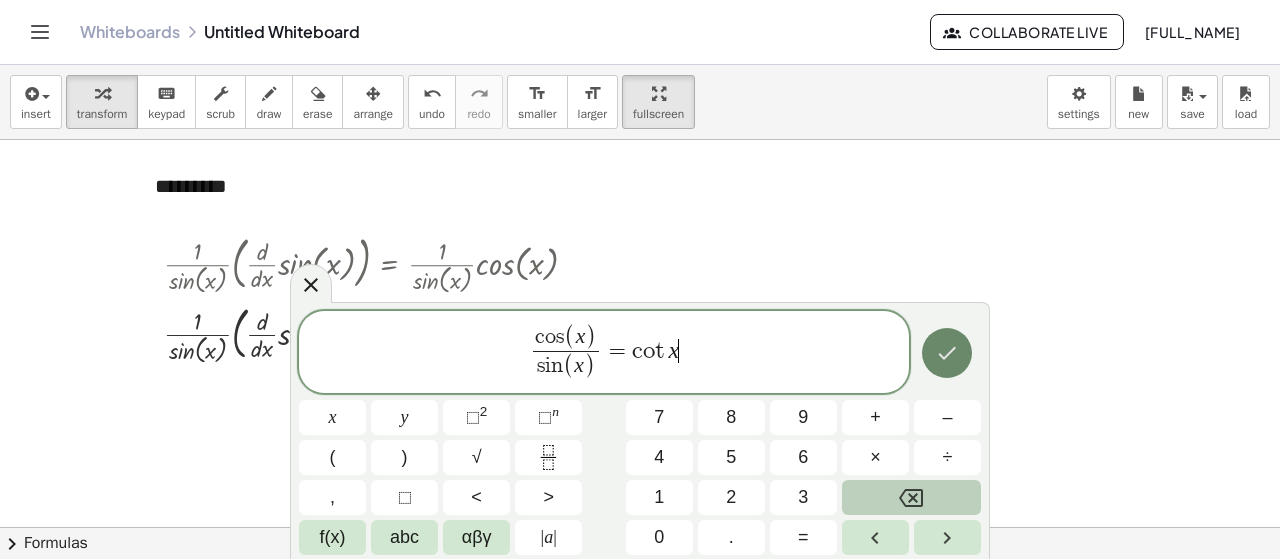 click 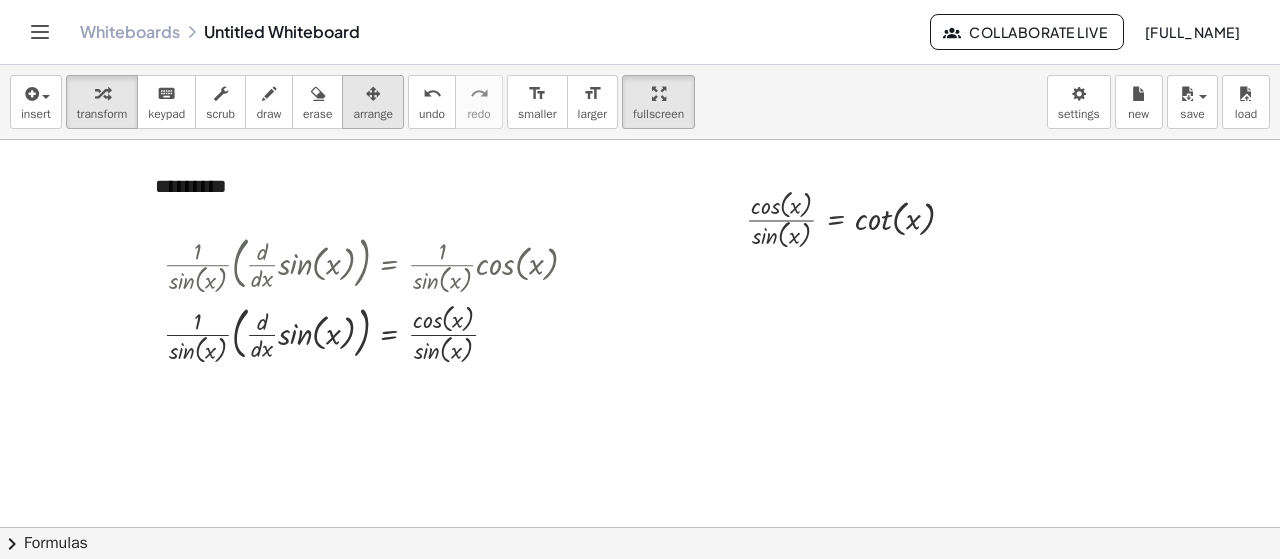 click on "arrange" at bounding box center (373, 114) 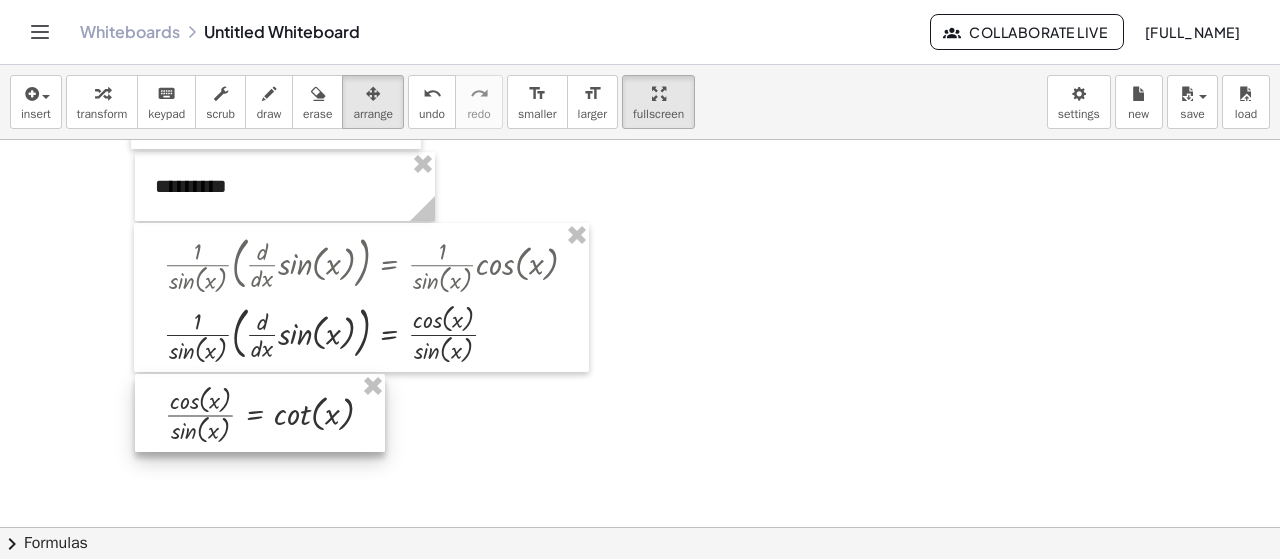 drag, startPoint x: 822, startPoint y: 218, endPoint x: 242, endPoint y: 413, distance: 611.9028 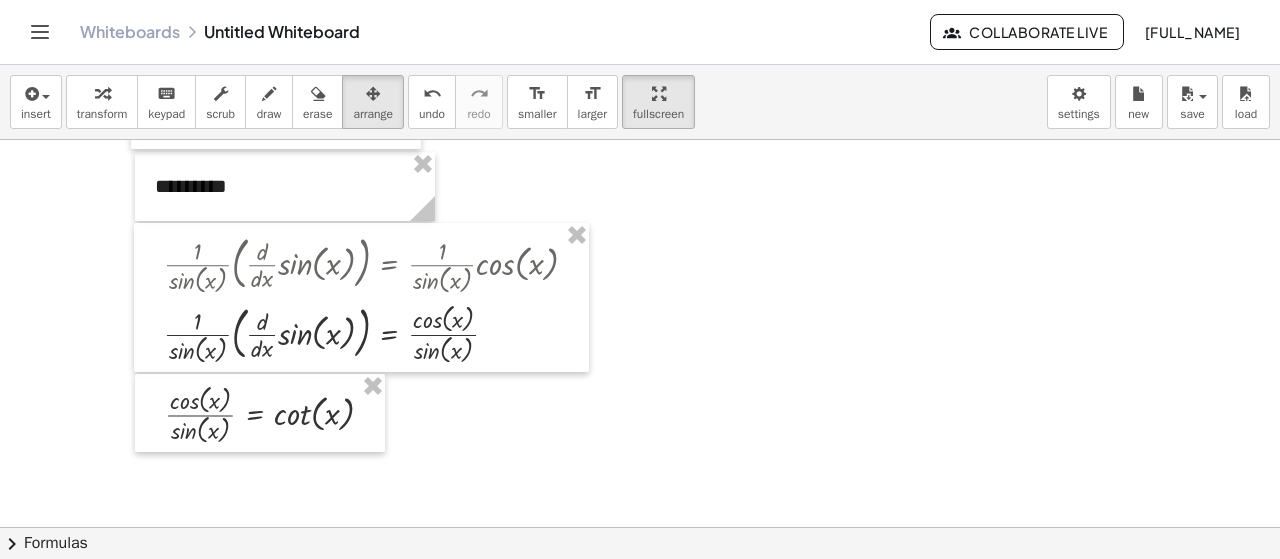 click at bounding box center (640, -55) 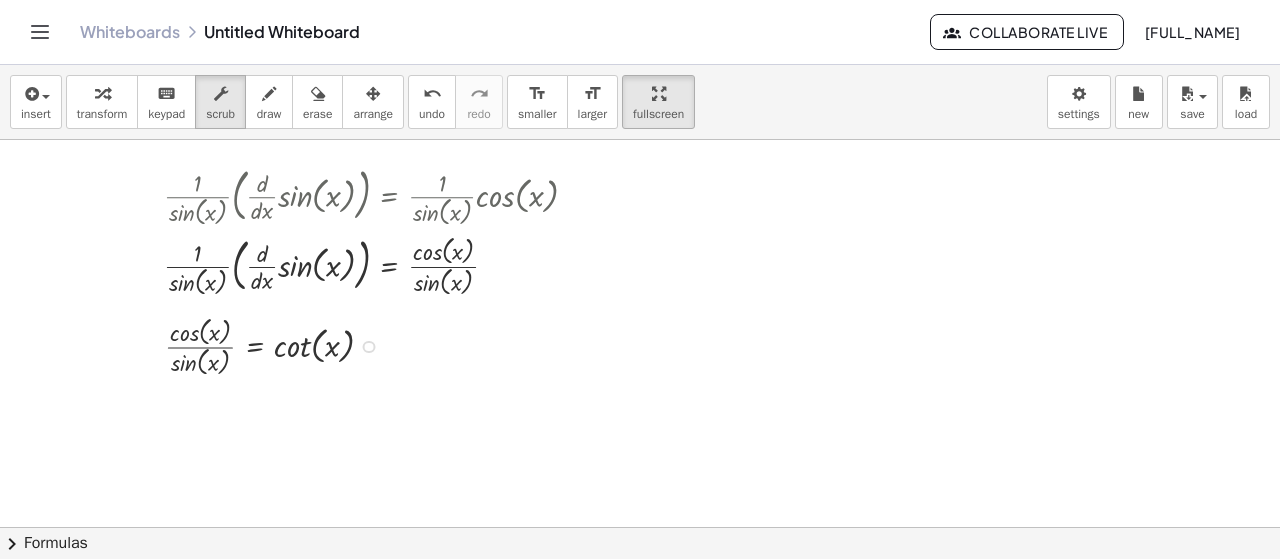 scroll, scrollTop: 1266, scrollLeft: 0, axis: vertical 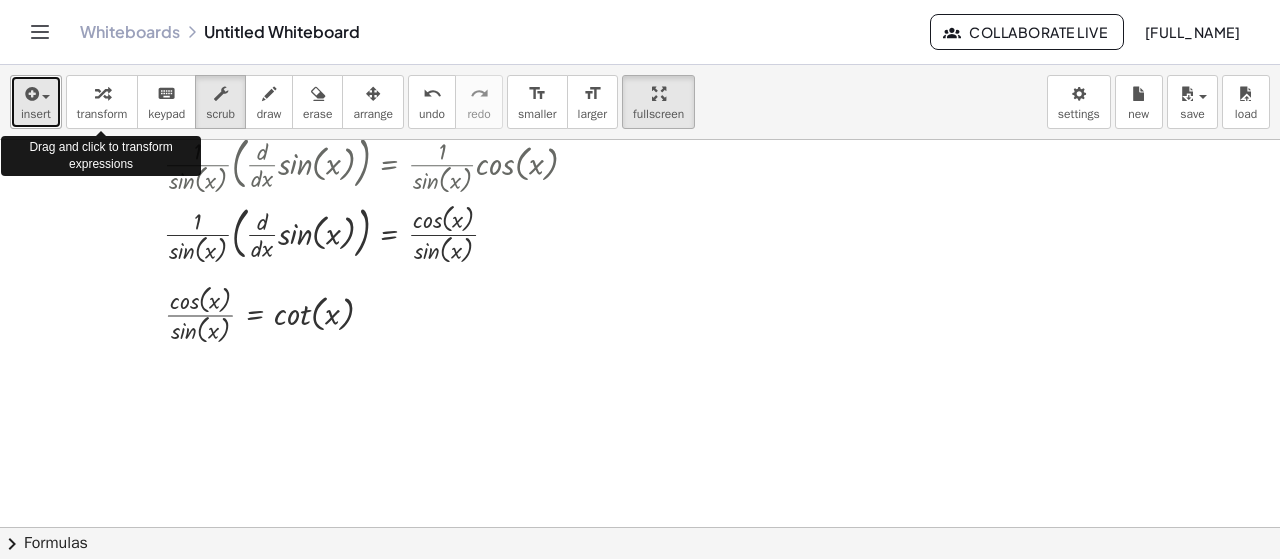click on "insert" at bounding box center [36, 102] 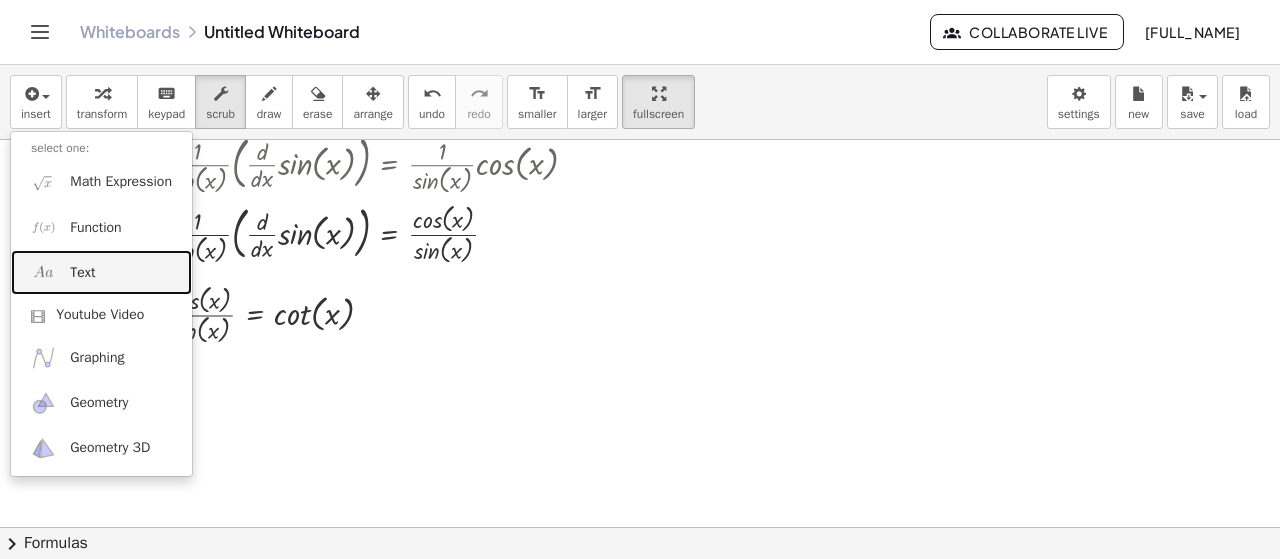 click on "Text" at bounding box center [101, 272] 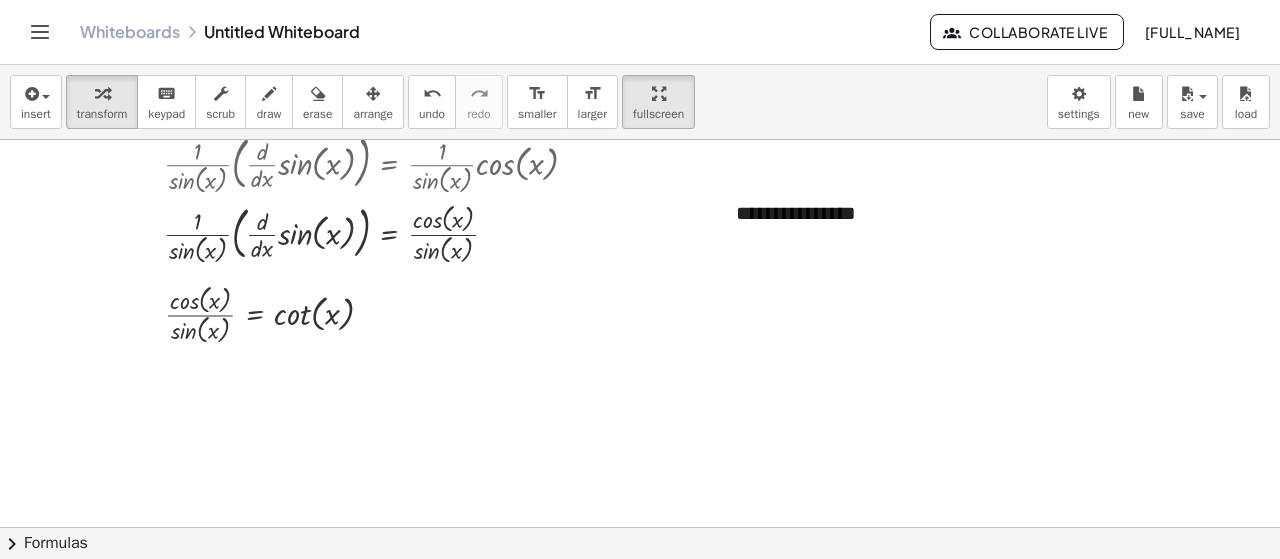 type 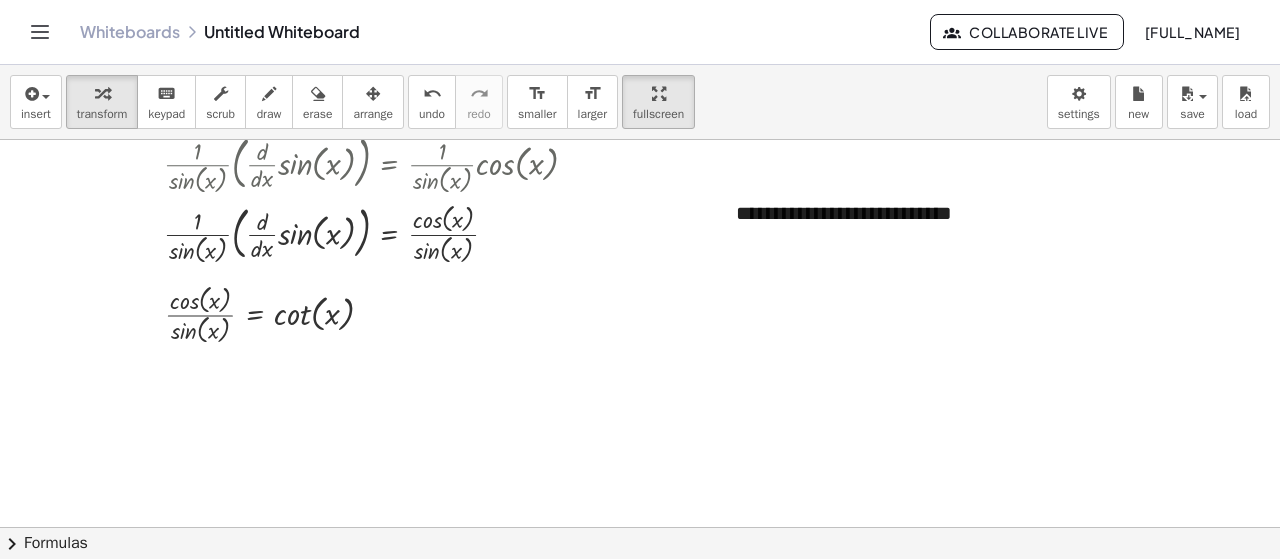 click at bounding box center [640, -155] 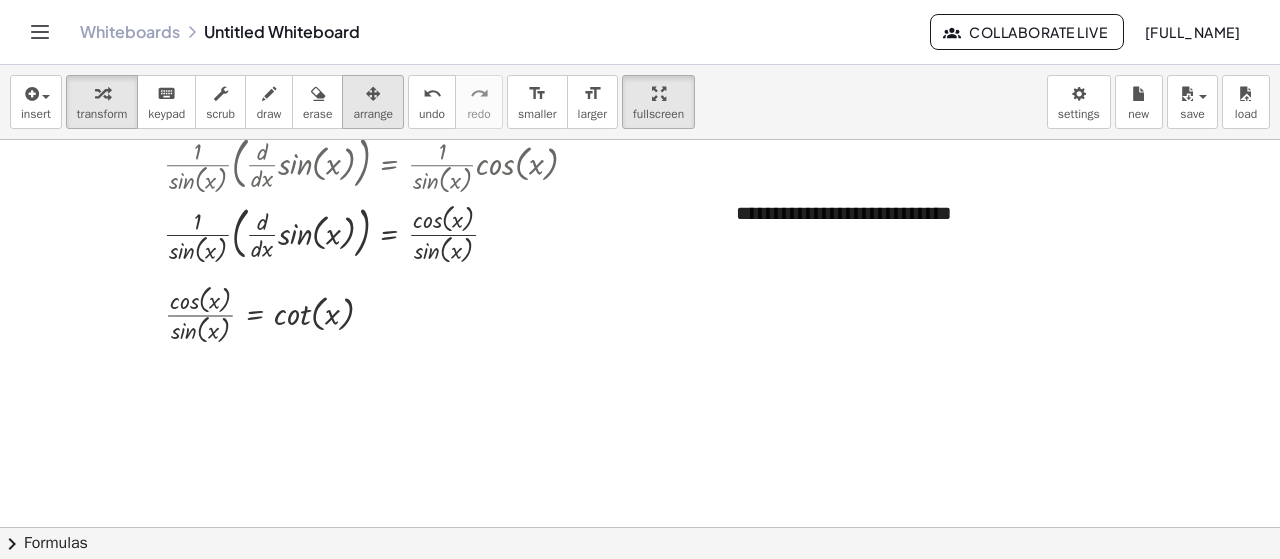 click at bounding box center (373, 94) 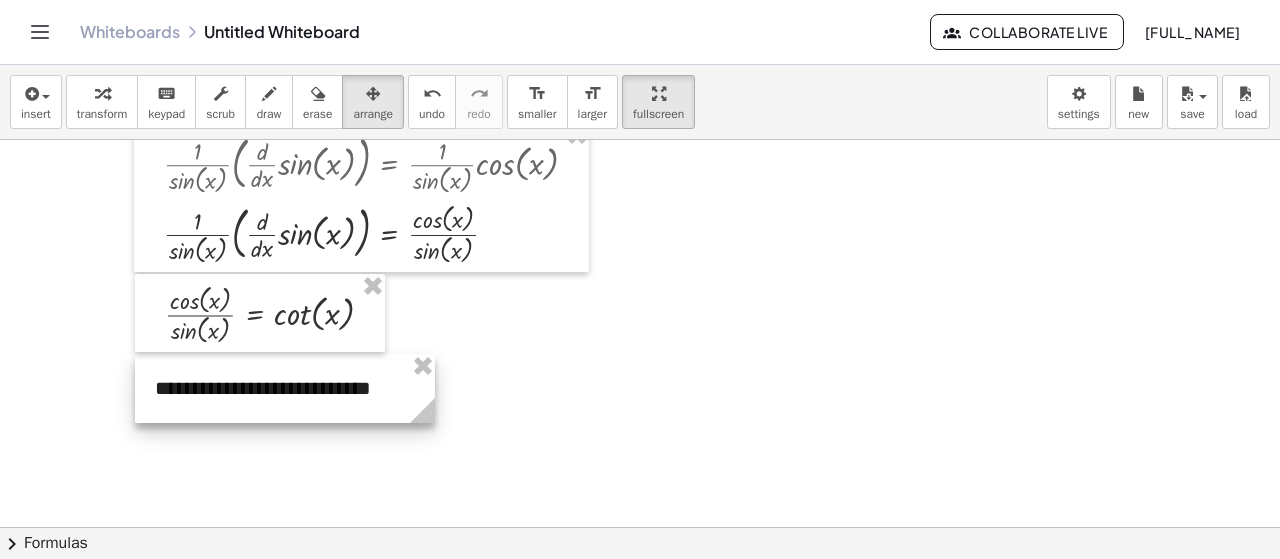 drag, startPoint x: 839, startPoint y: 207, endPoint x: 258, endPoint y: 382, distance: 606.7833 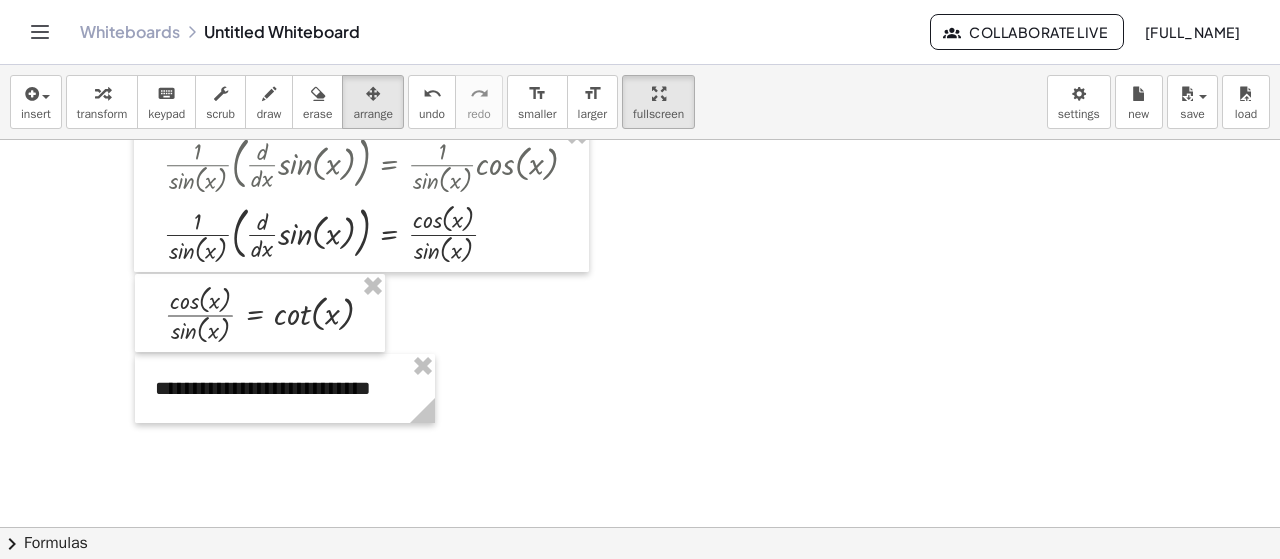 click at bounding box center [640, -155] 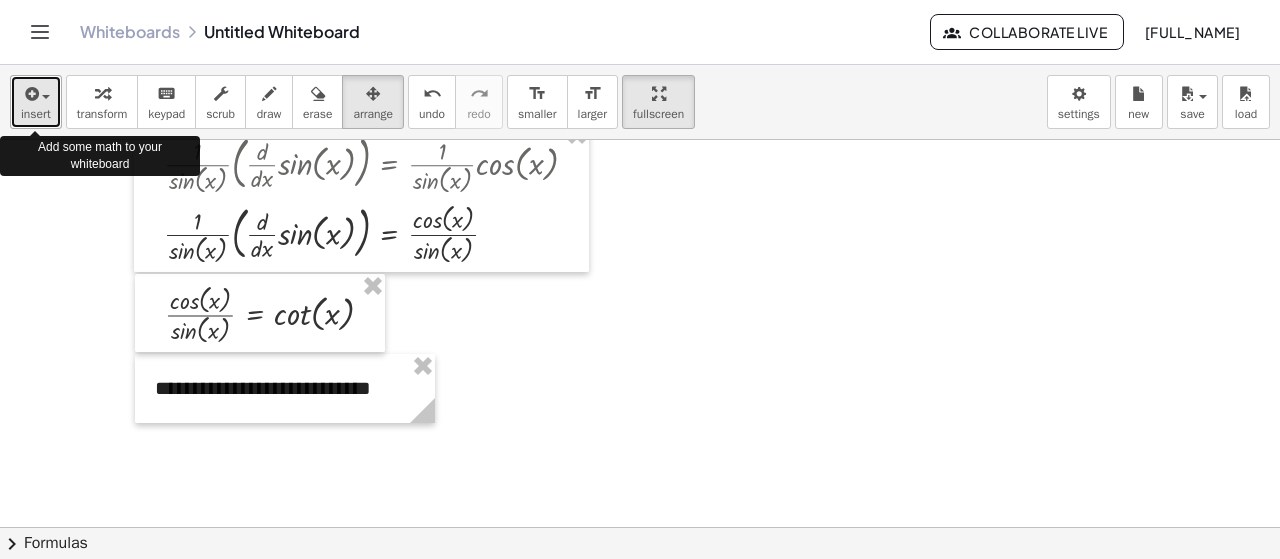 click on "insert" at bounding box center (36, 102) 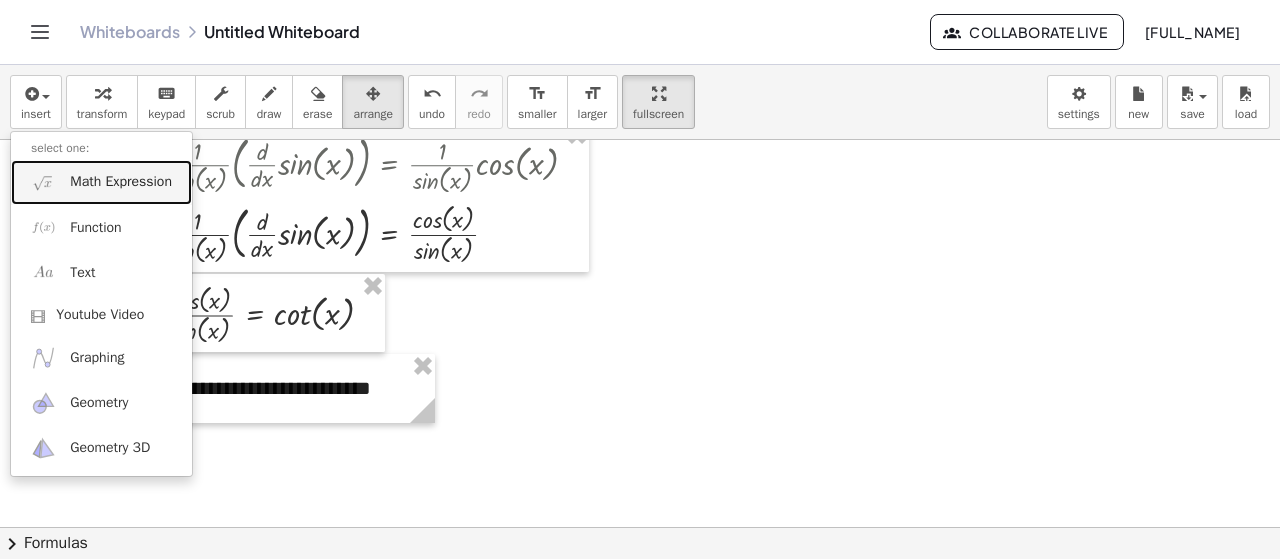 click on "Math Expression" at bounding box center (121, 182) 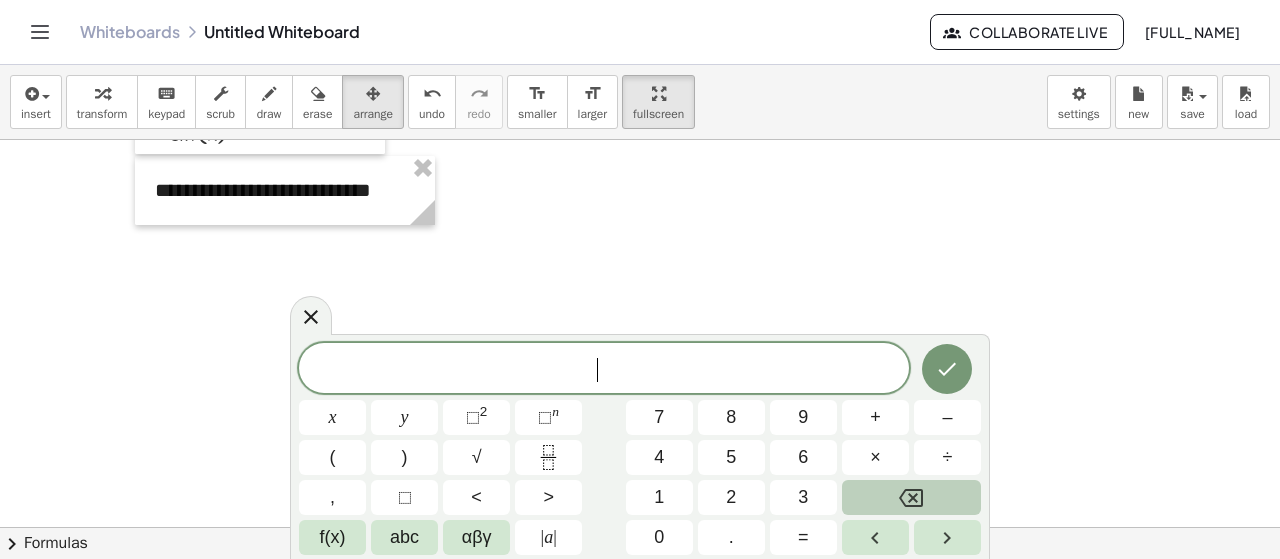 scroll, scrollTop: 1466, scrollLeft: 0, axis: vertical 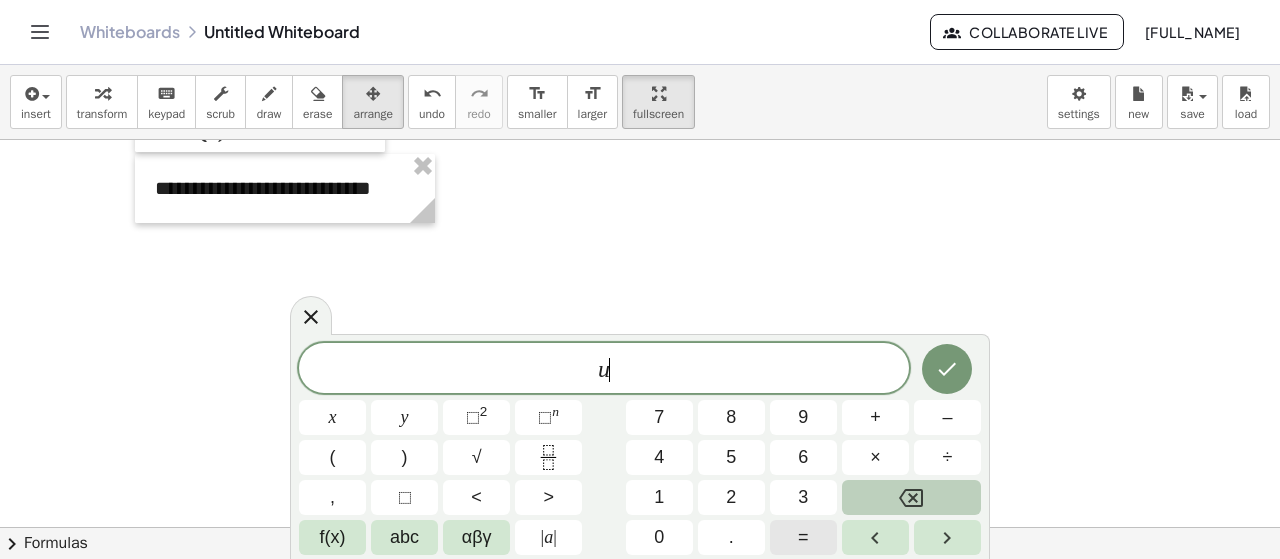 click on "=" at bounding box center (803, 537) 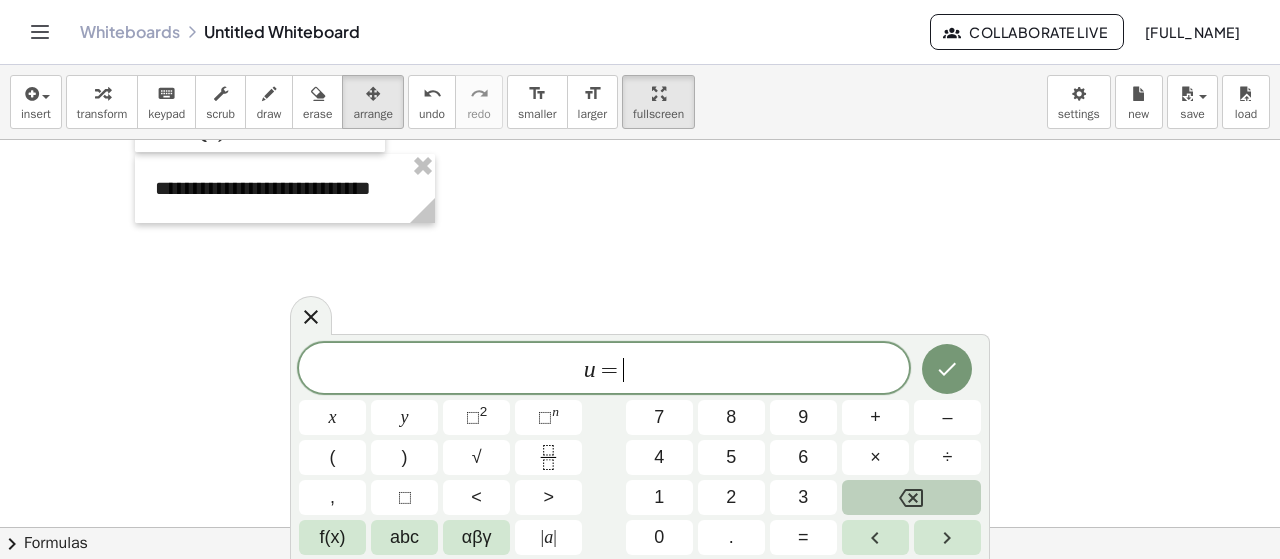 click on "u = ​" at bounding box center [604, 370] 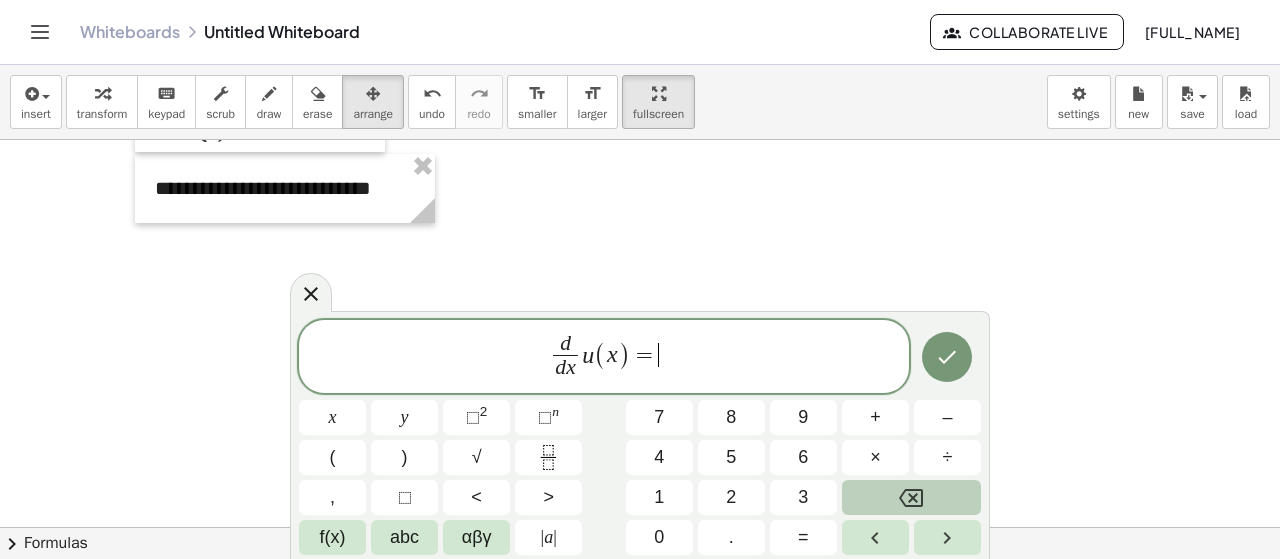 click on "d d x ​ u ( x ) = ​" at bounding box center [604, 358] 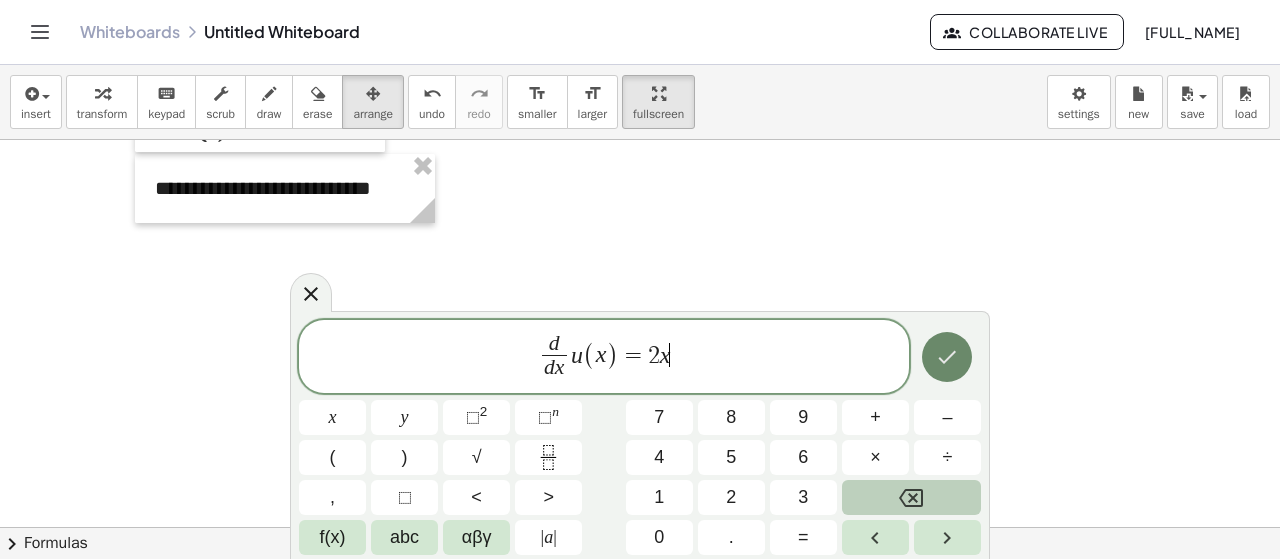 click 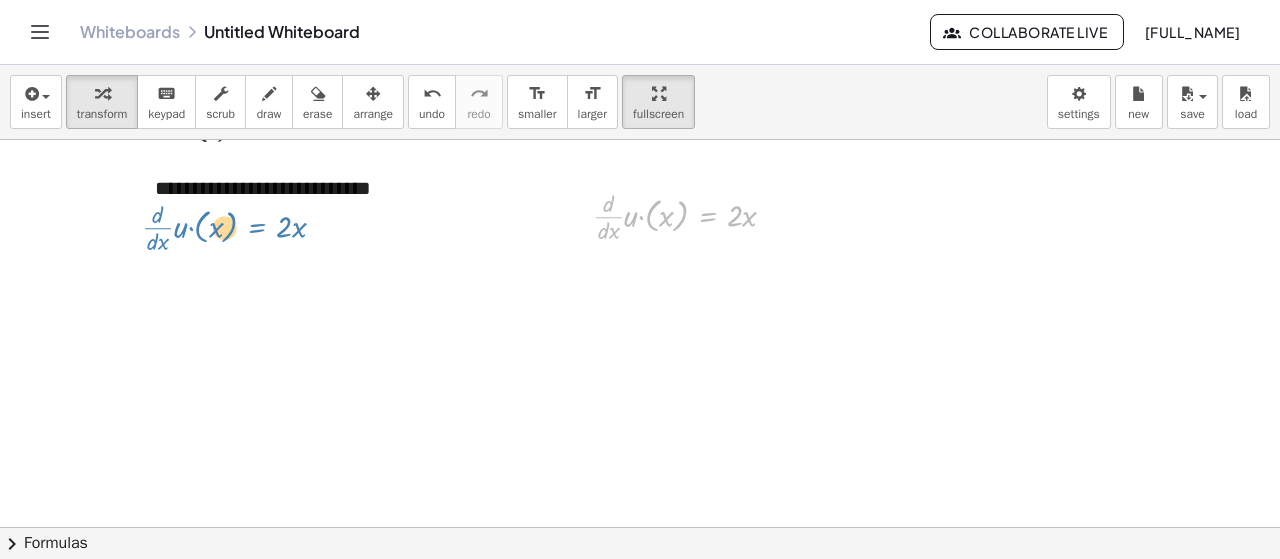drag, startPoint x: 720, startPoint y: 211, endPoint x: 270, endPoint y: 222, distance: 450.13443 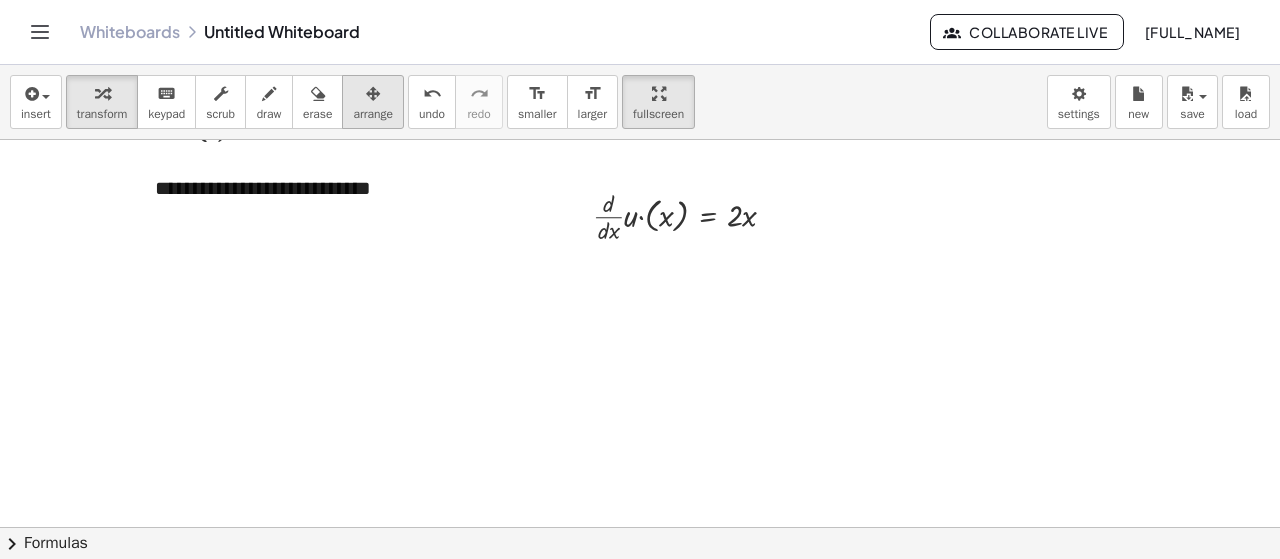 click on "arrange" at bounding box center (373, 114) 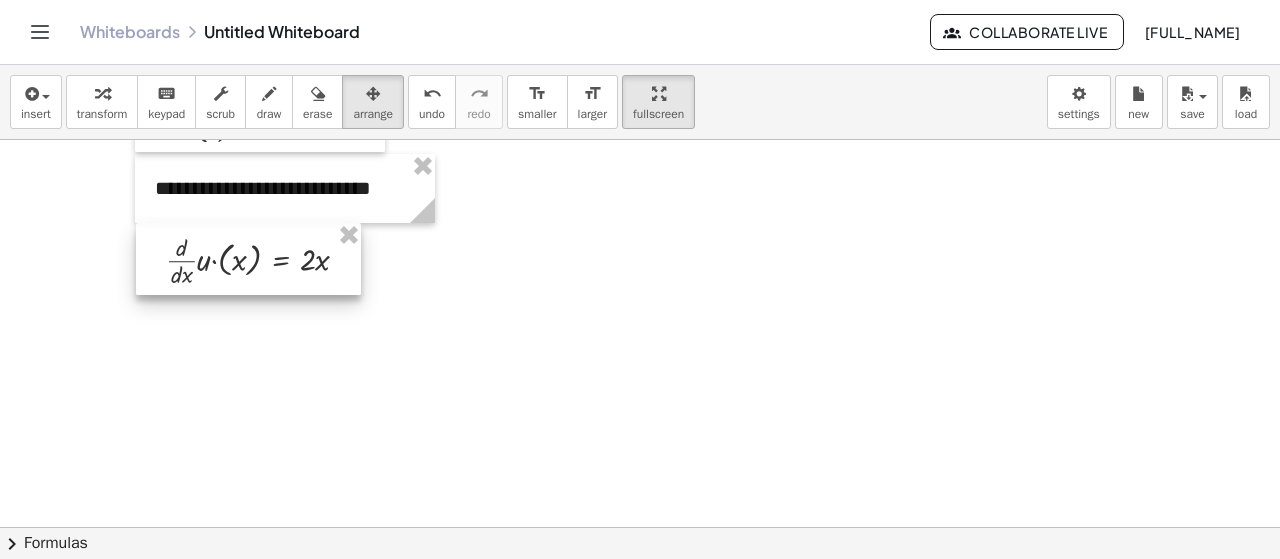 drag, startPoint x: 638, startPoint y: 207, endPoint x: 212, endPoint y: 251, distance: 428.26627 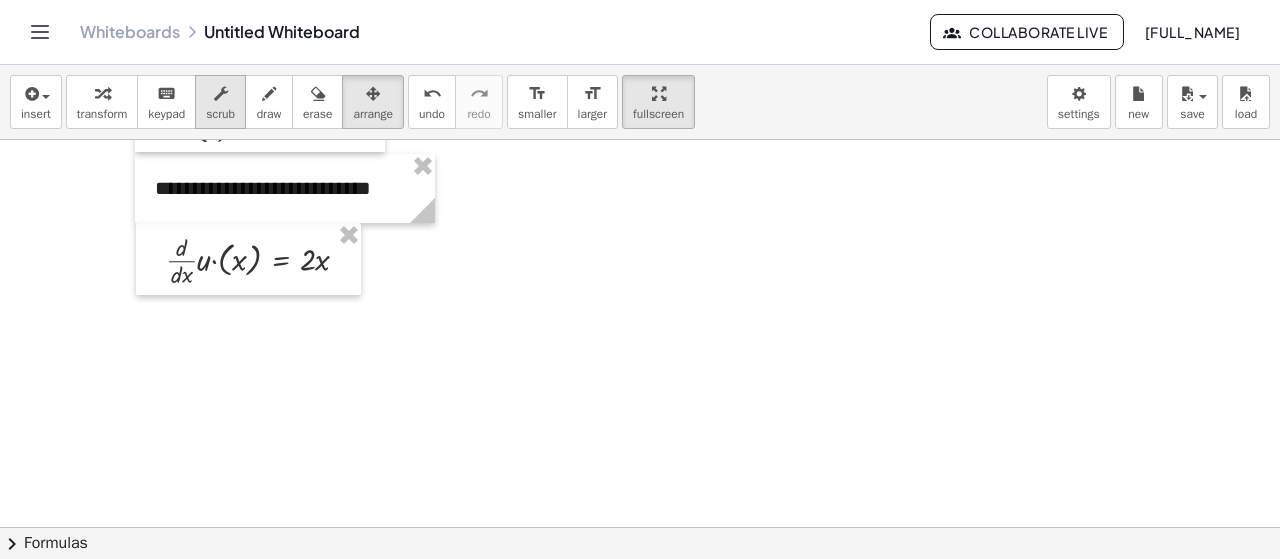 click on "scrub" at bounding box center [220, 102] 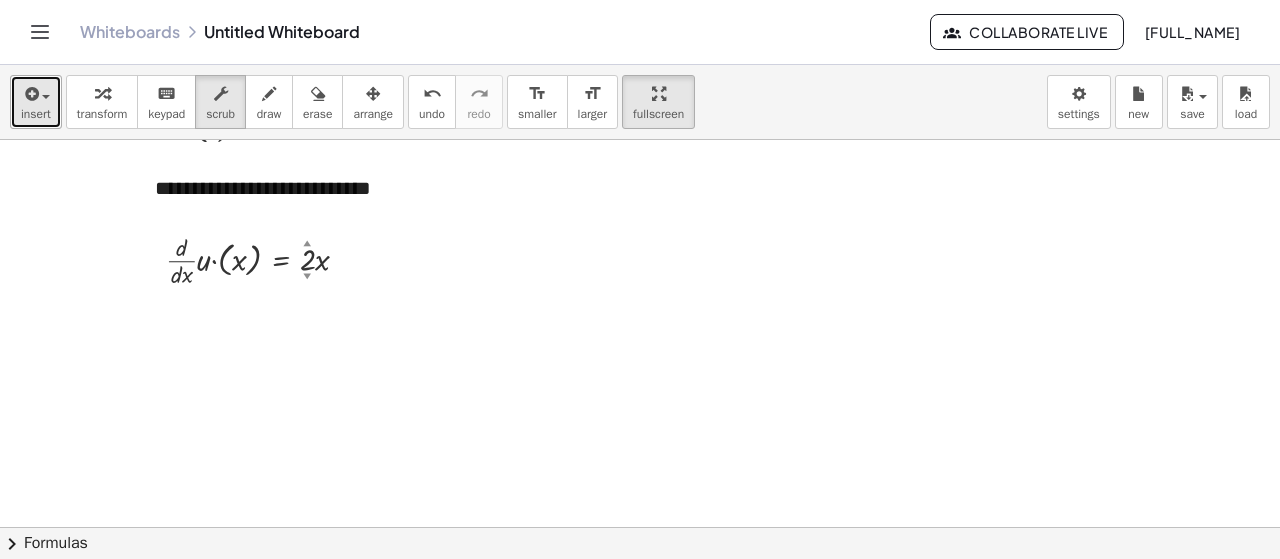 click on "insert" at bounding box center [36, 102] 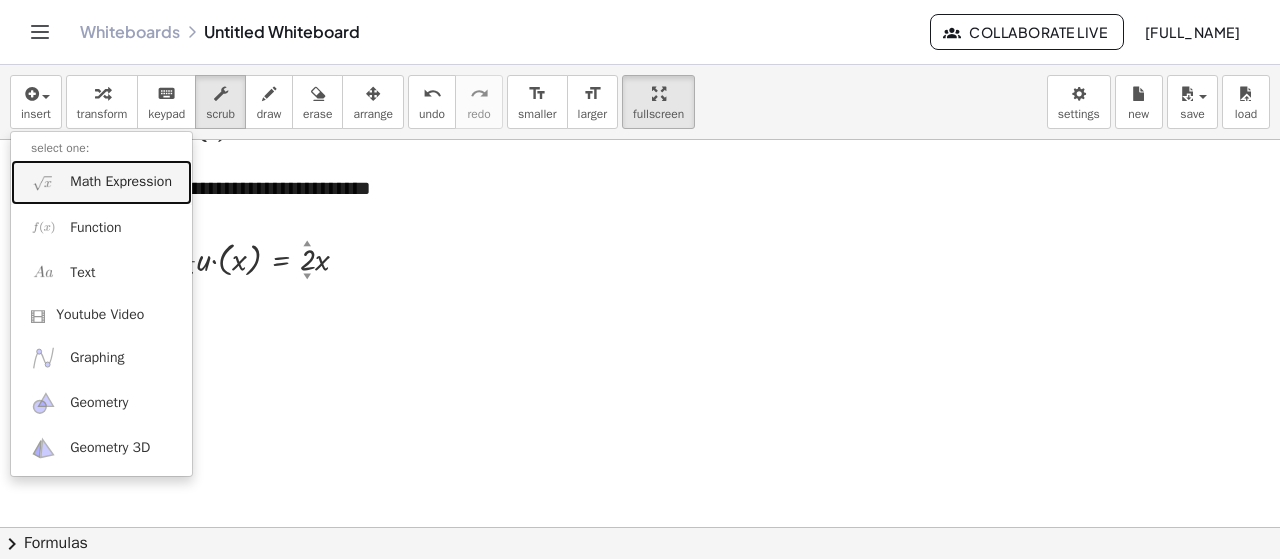 click on "Math Expression" at bounding box center [121, 182] 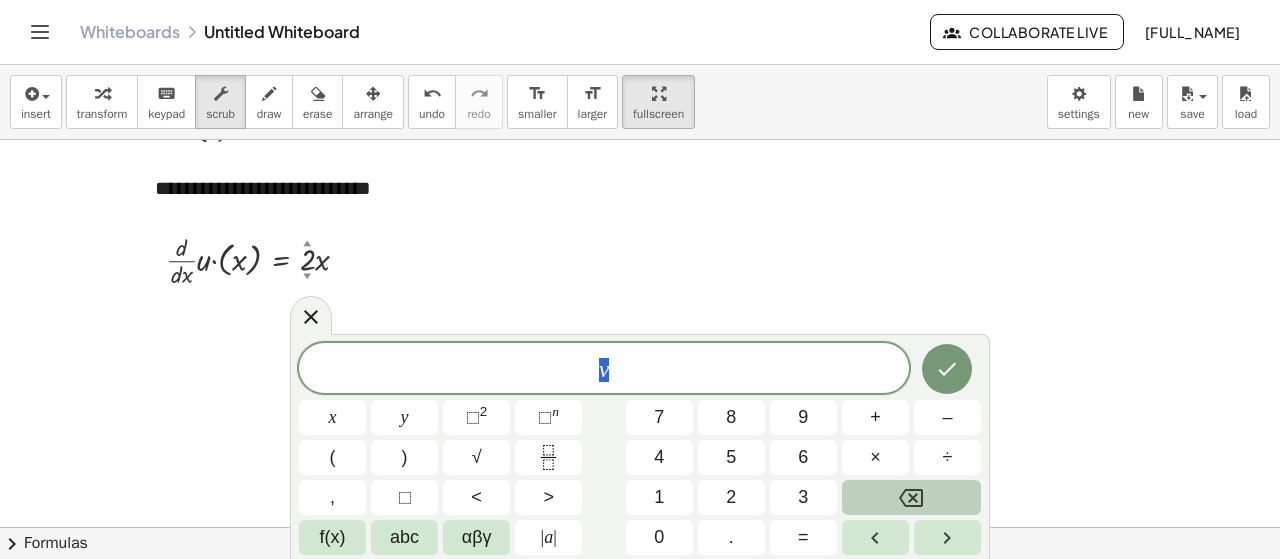 drag, startPoint x: 634, startPoint y: 361, endPoint x: 594, endPoint y: 362, distance: 40.012497 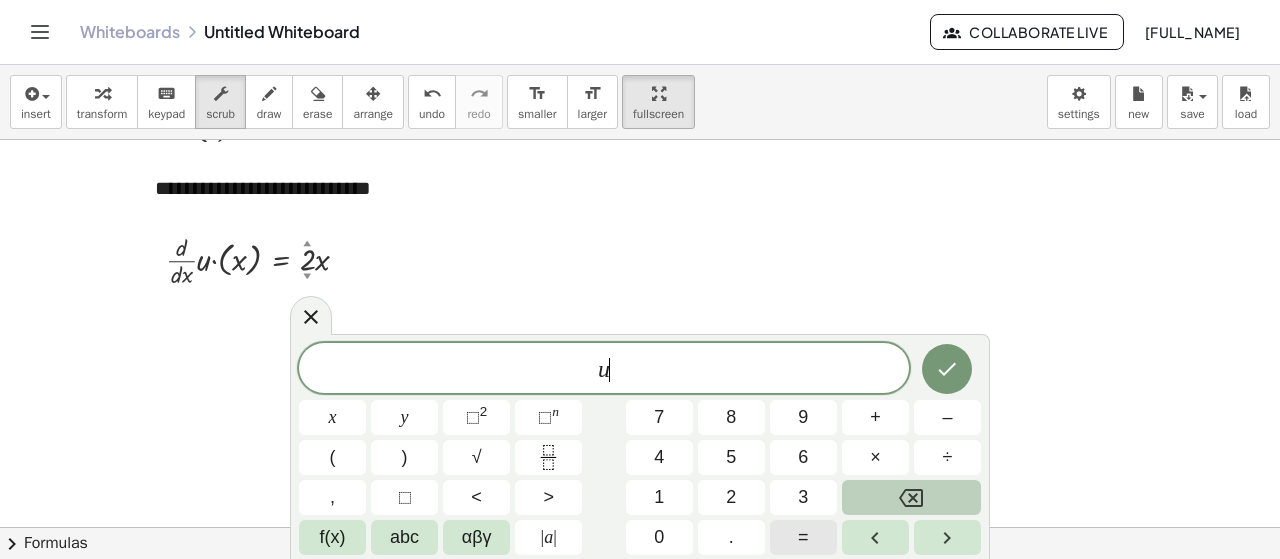 click on "=" at bounding box center [803, 537] 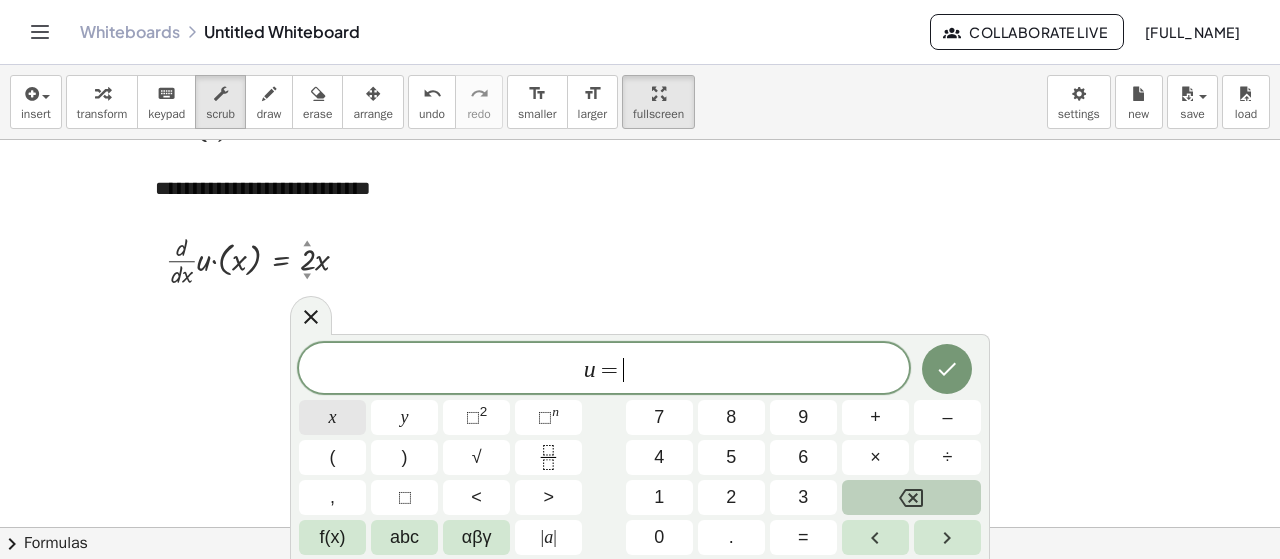 click on "x" at bounding box center (332, 417) 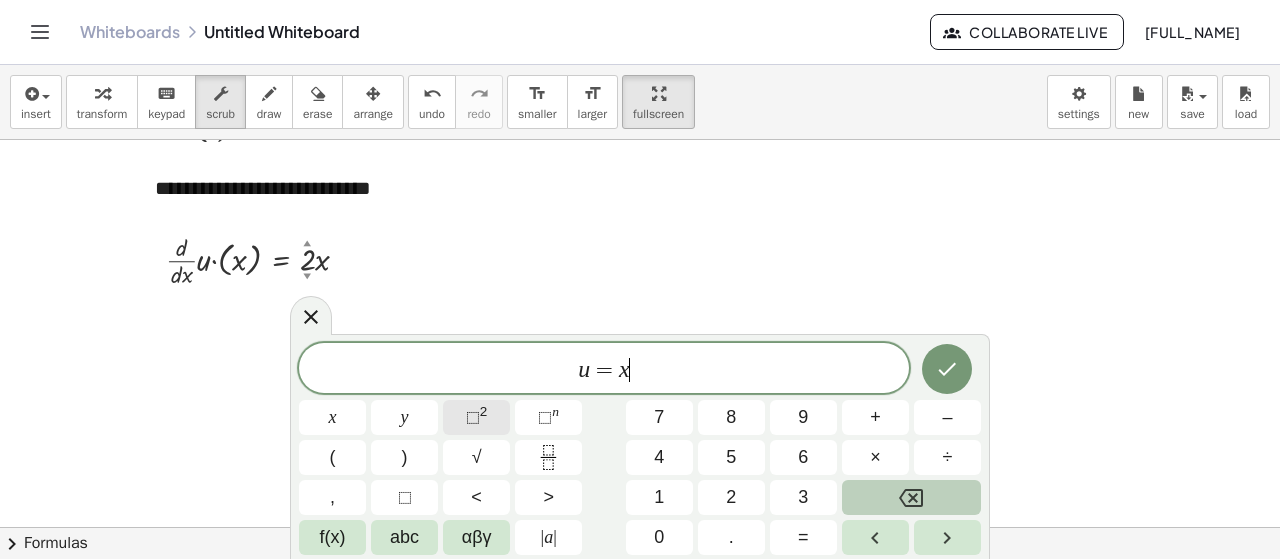 click on "⬚" at bounding box center [473, 417] 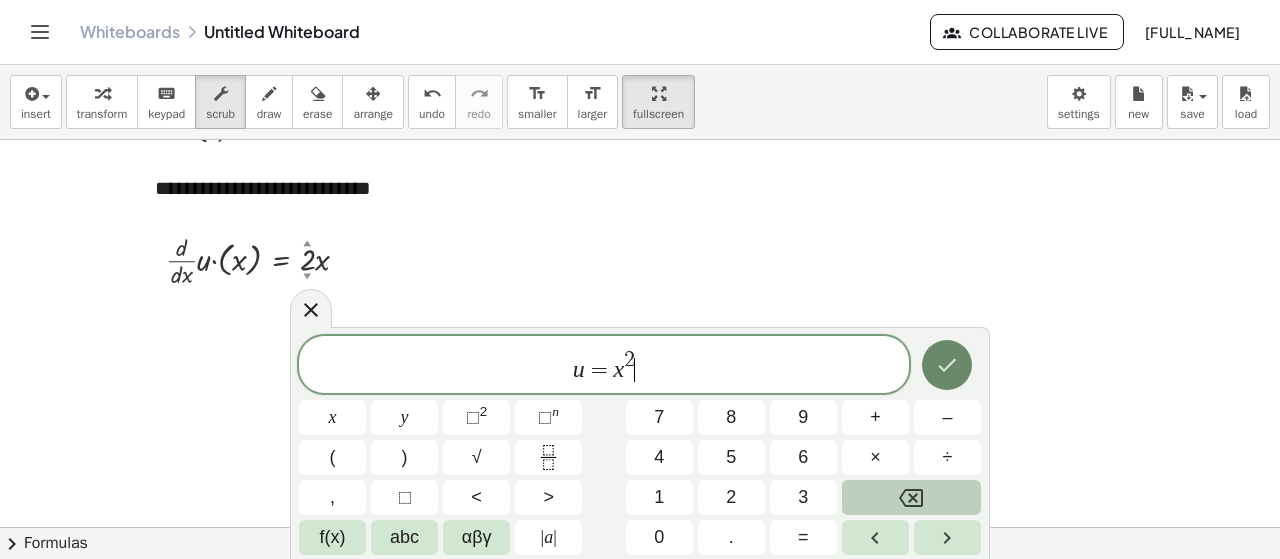 click 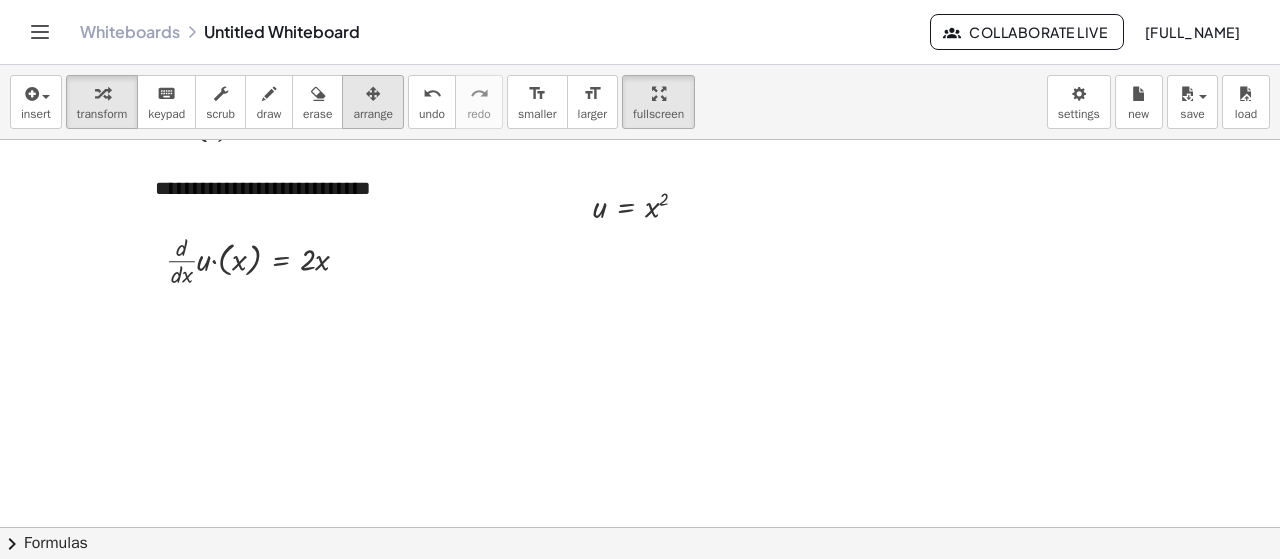 click at bounding box center (373, 93) 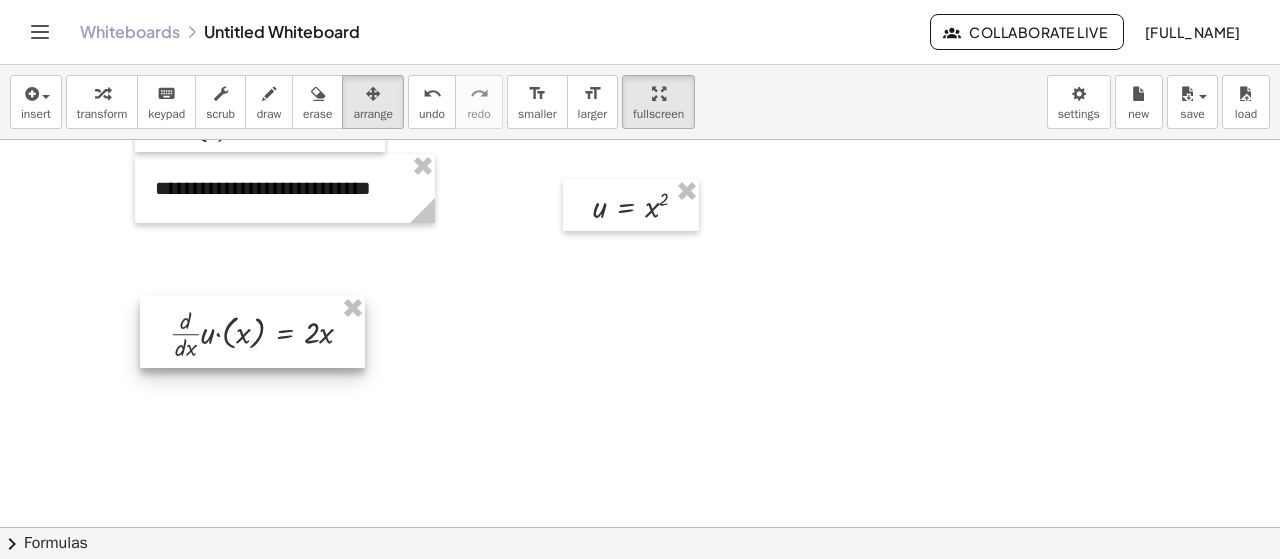 drag, startPoint x: 264, startPoint y: 259, endPoint x: 268, endPoint y: 332, distance: 73.109505 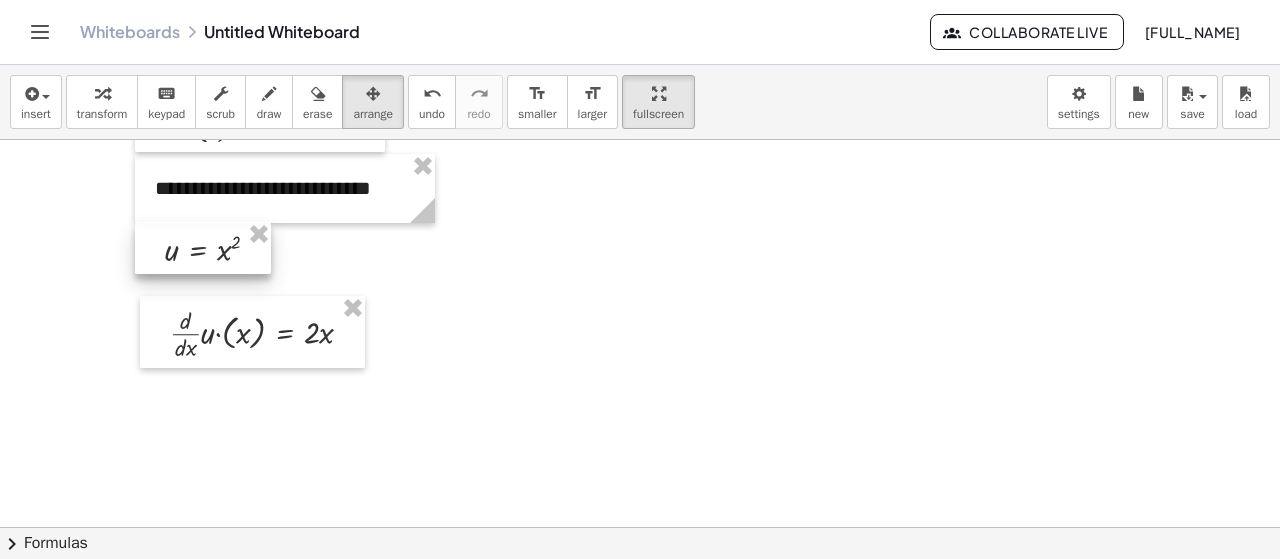 drag, startPoint x: 608, startPoint y: 214, endPoint x: 180, endPoint y: 257, distance: 430.15463 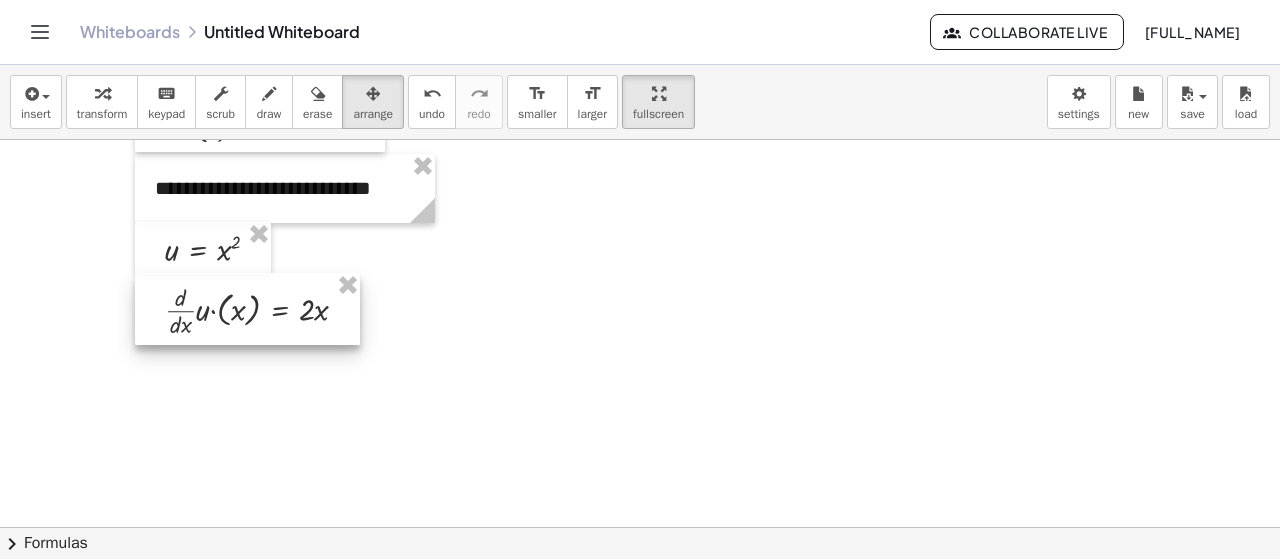 drag, startPoint x: 221, startPoint y: 329, endPoint x: 219, endPoint y: 307, distance: 22.090721 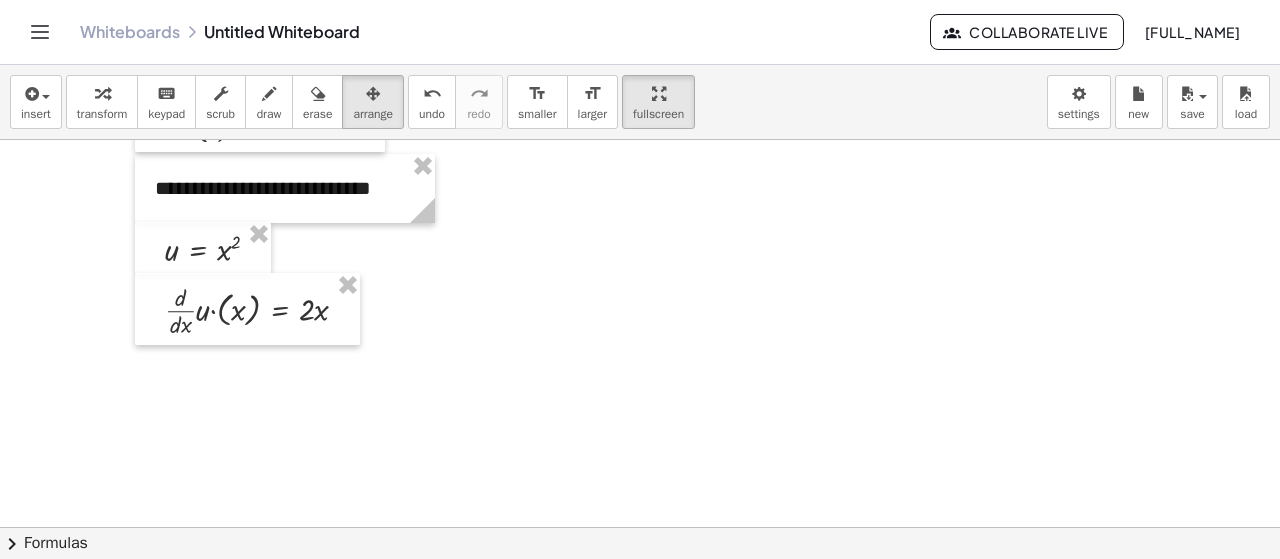 click at bounding box center (640, -355) 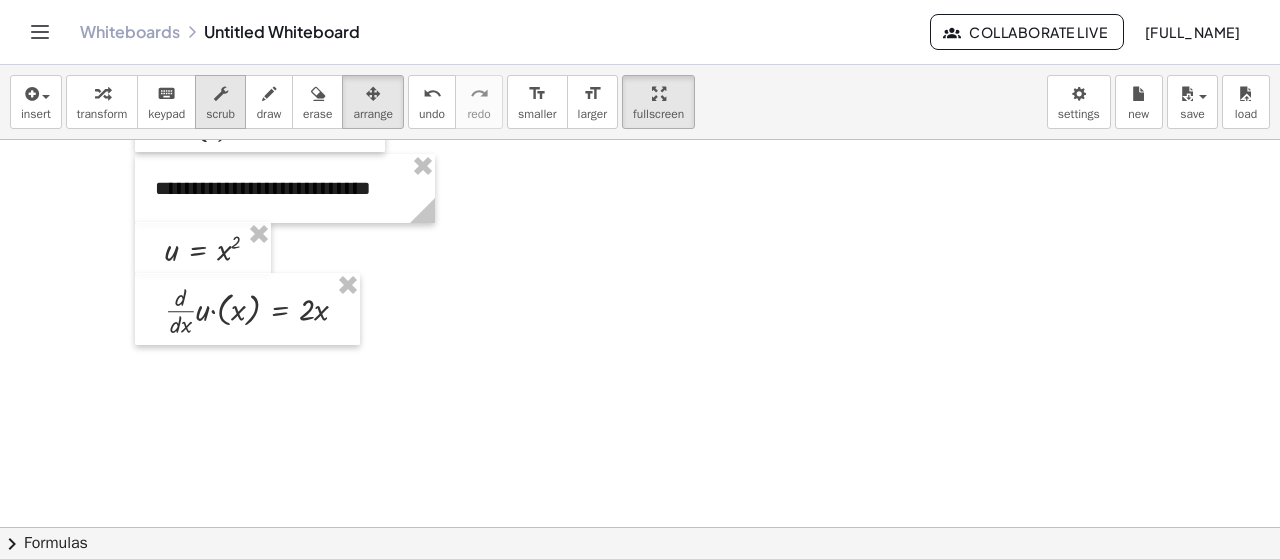 click on "scrub" at bounding box center (220, 102) 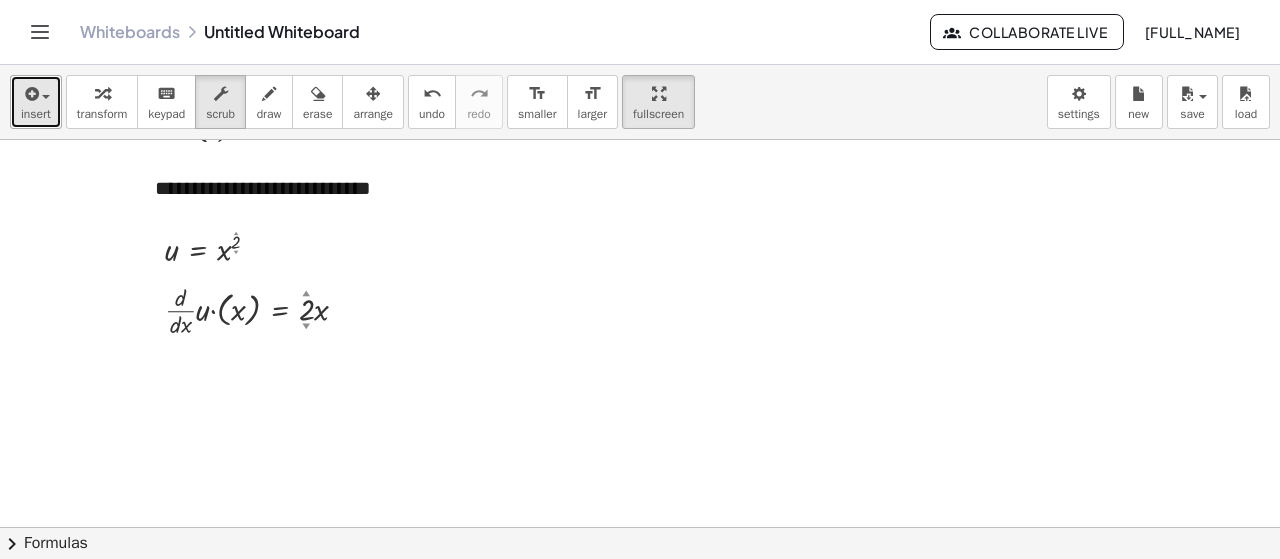 click on "insert" at bounding box center [36, 102] 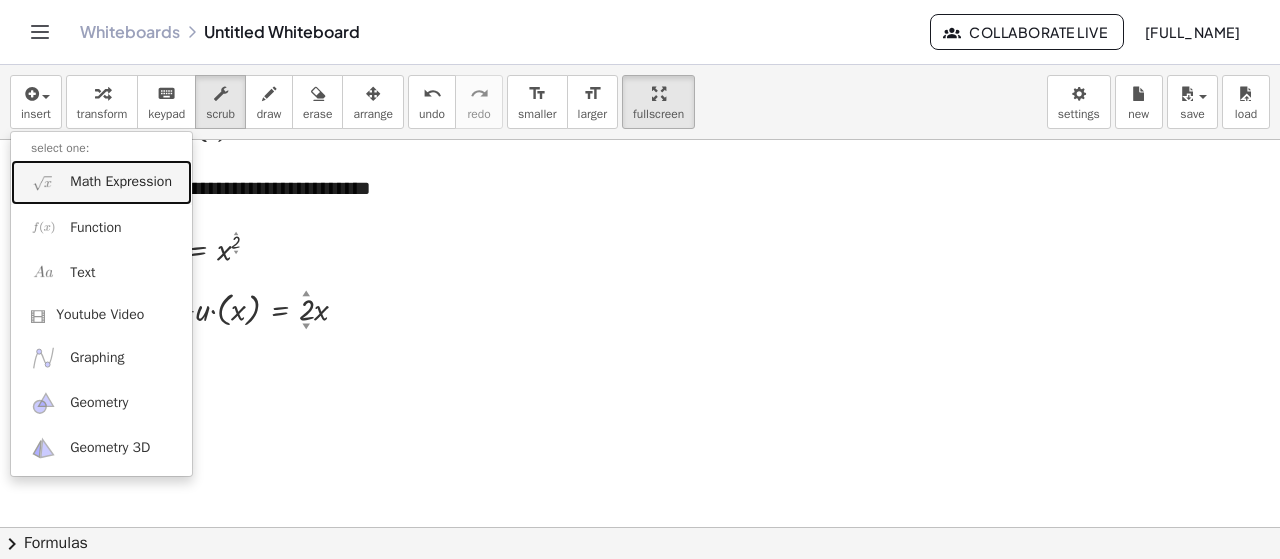 click on "Math Expression" at bounding box center (121, 182) 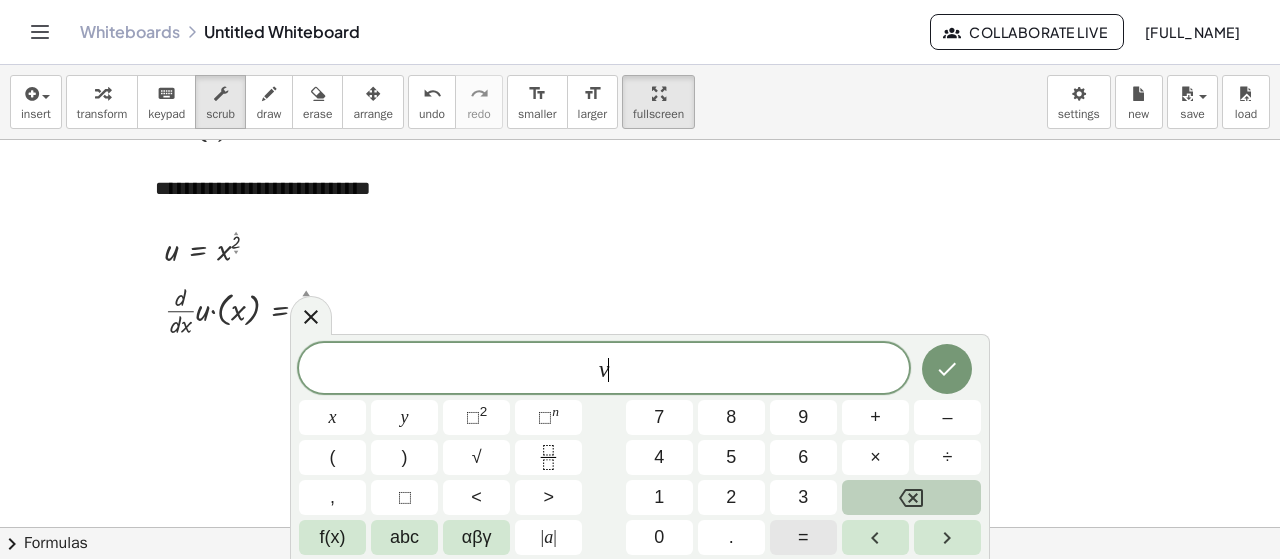 click on "=" at bounding box center [803, 537] 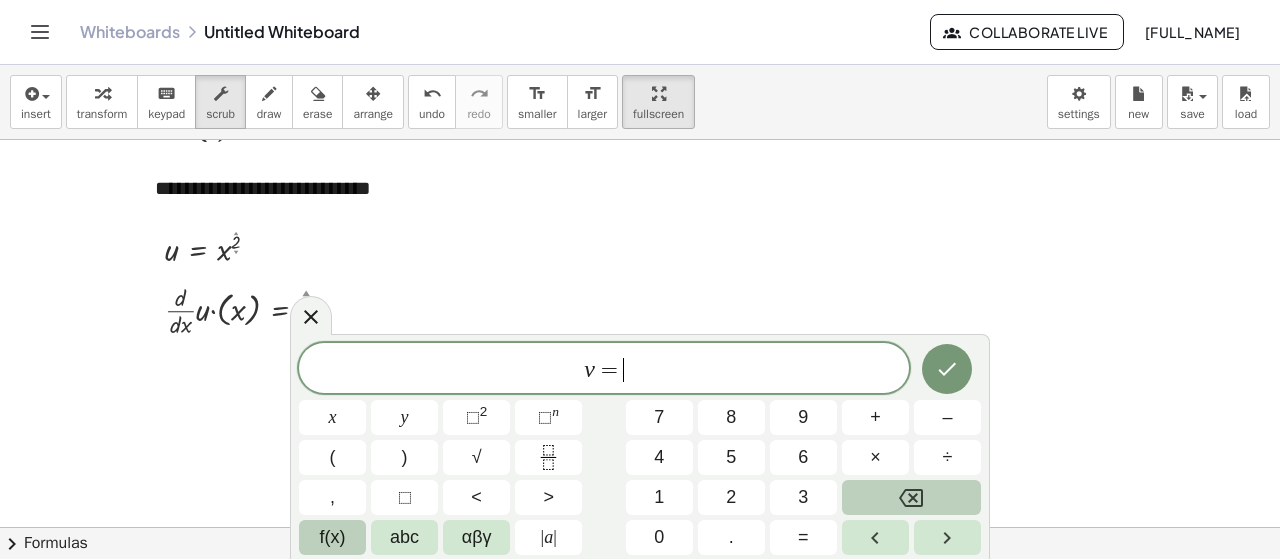 click on "f(x)" at bounding box center (332, 537) 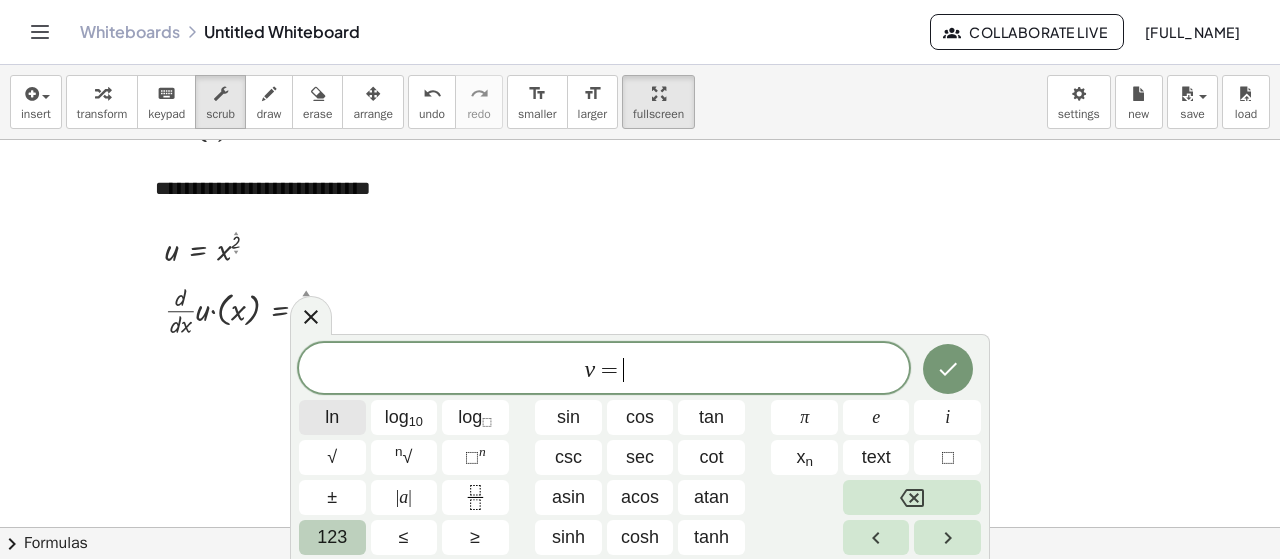 click on "ln" at bounding box center [332, 417] 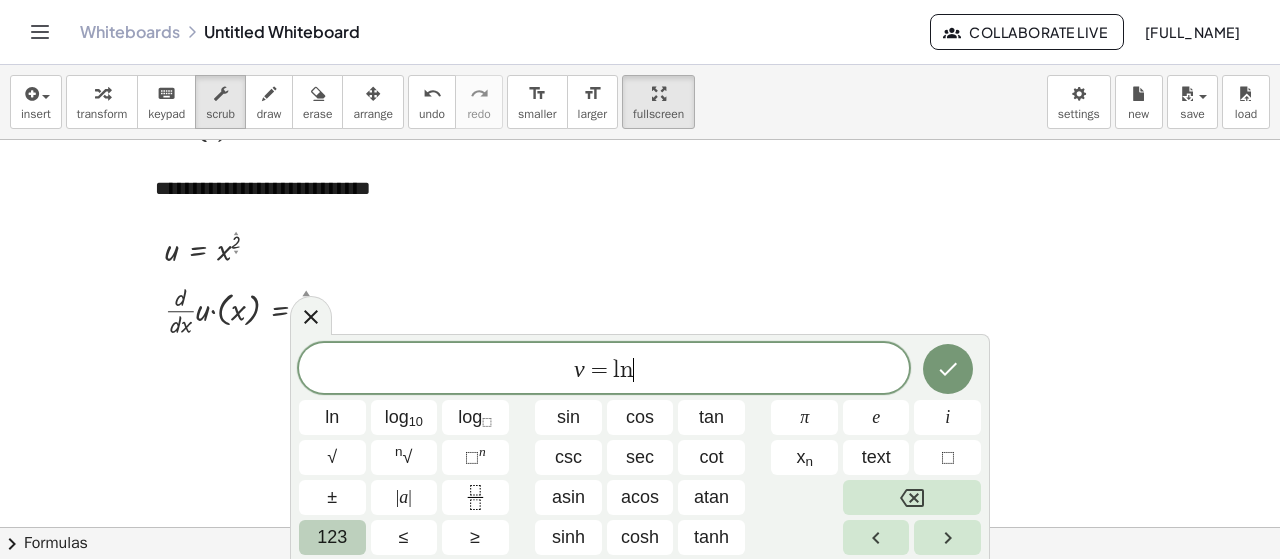 click on "123" at bounding box center [332, 537] 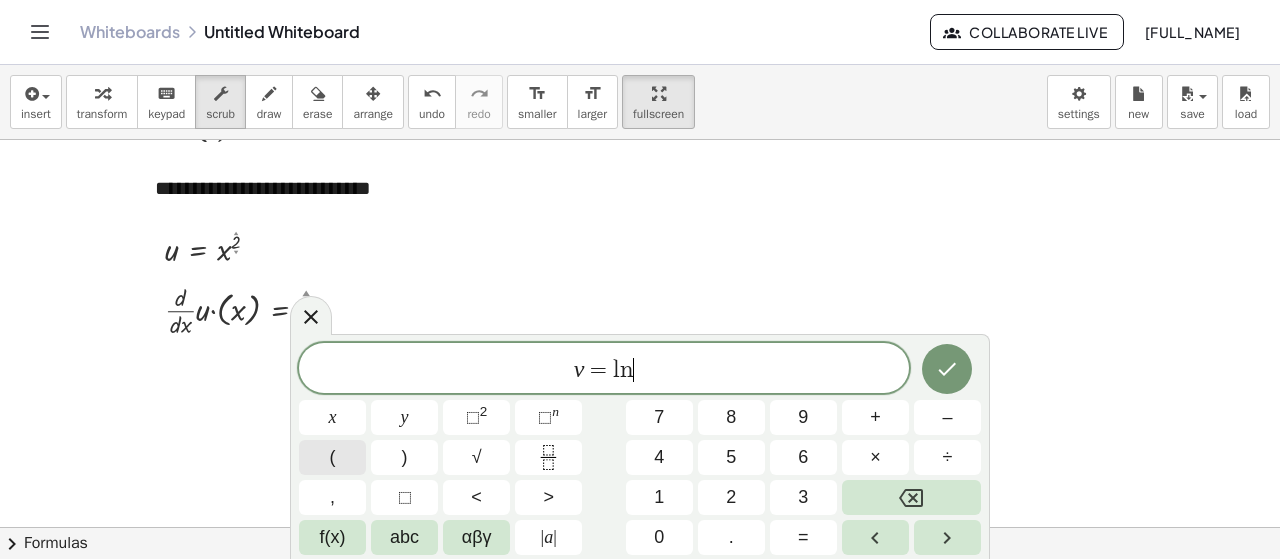 click on "(" at bounding box center [332, 457] 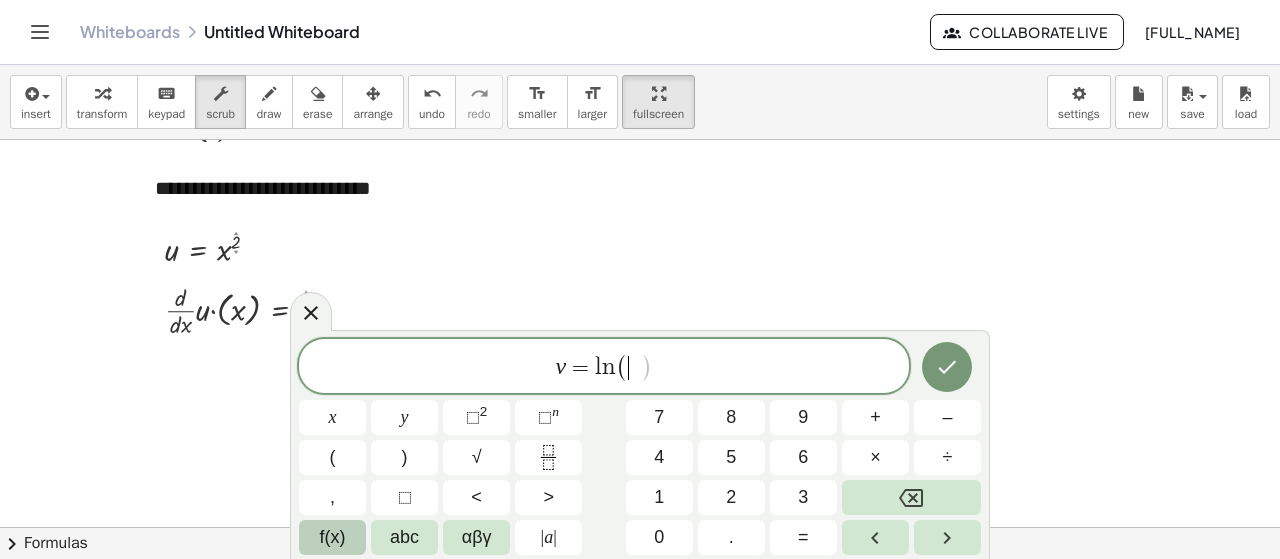 click on "f(x)" at bounding box center [333, 537] 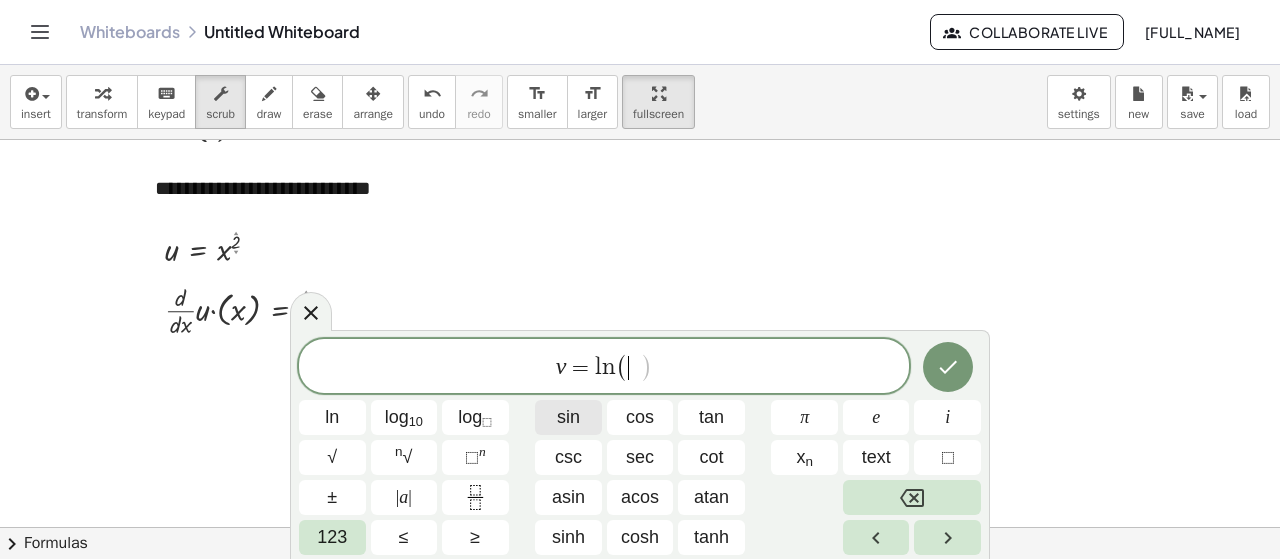 click on "sin" at bounding box center (568, 417) 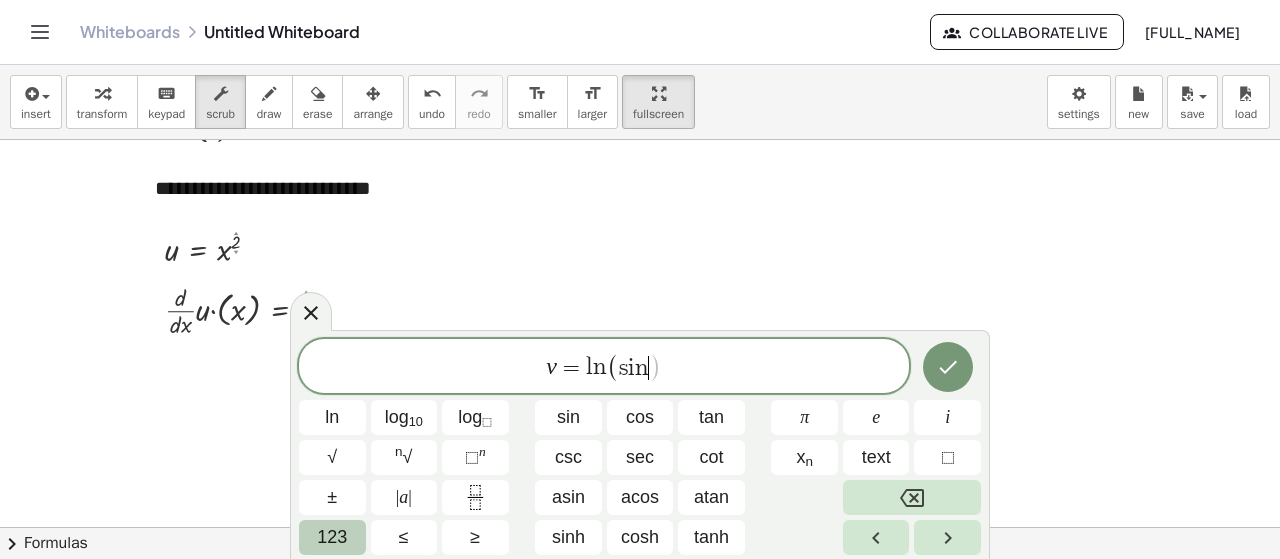 click on "123" at bounding box center [332, 537] 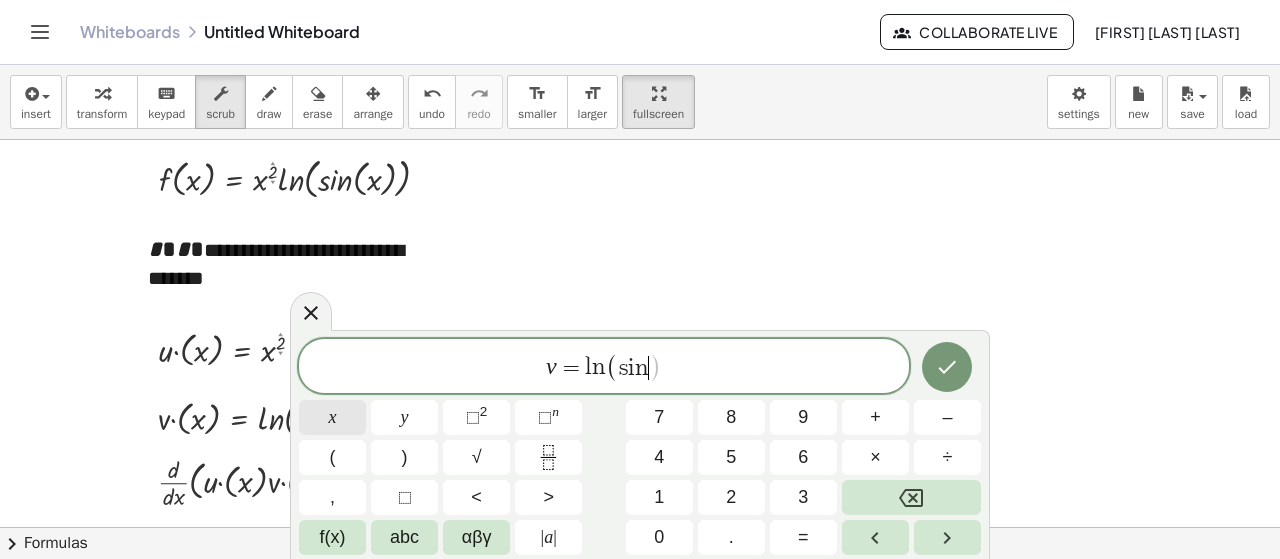 scroll, scrollTop: 0, scrollLeft: 0, axis: both 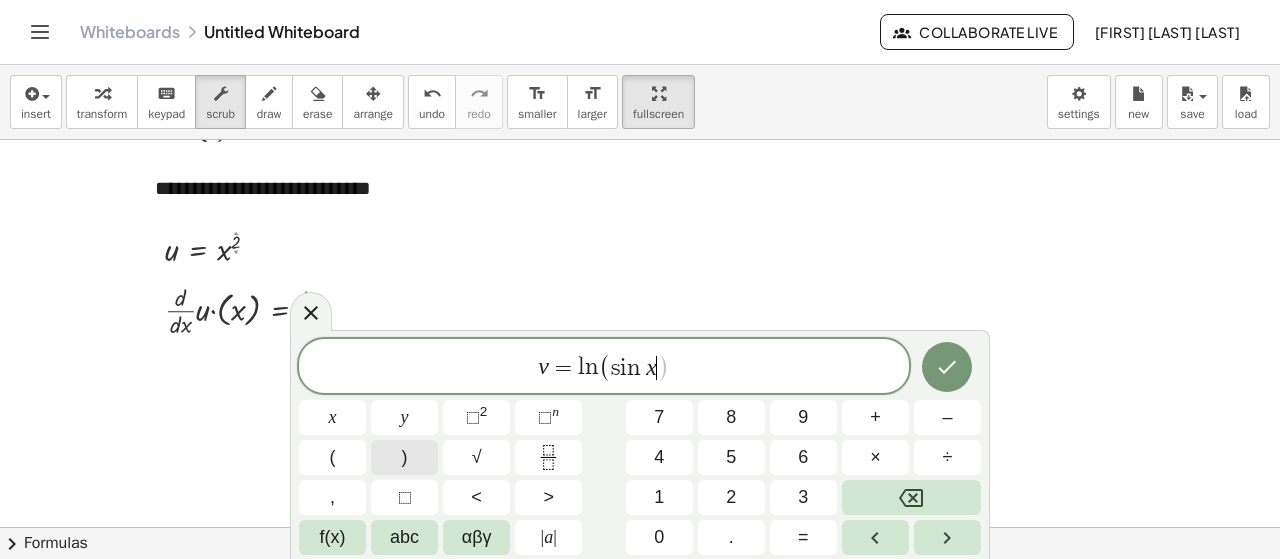 click on ")" at bounding box center [404, 457] 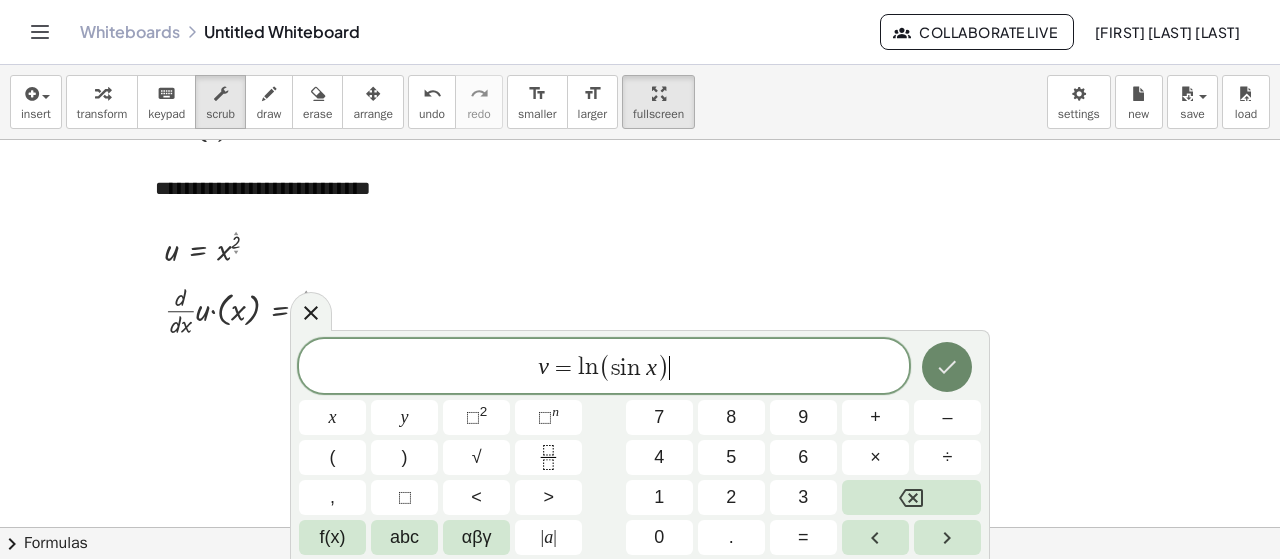 click 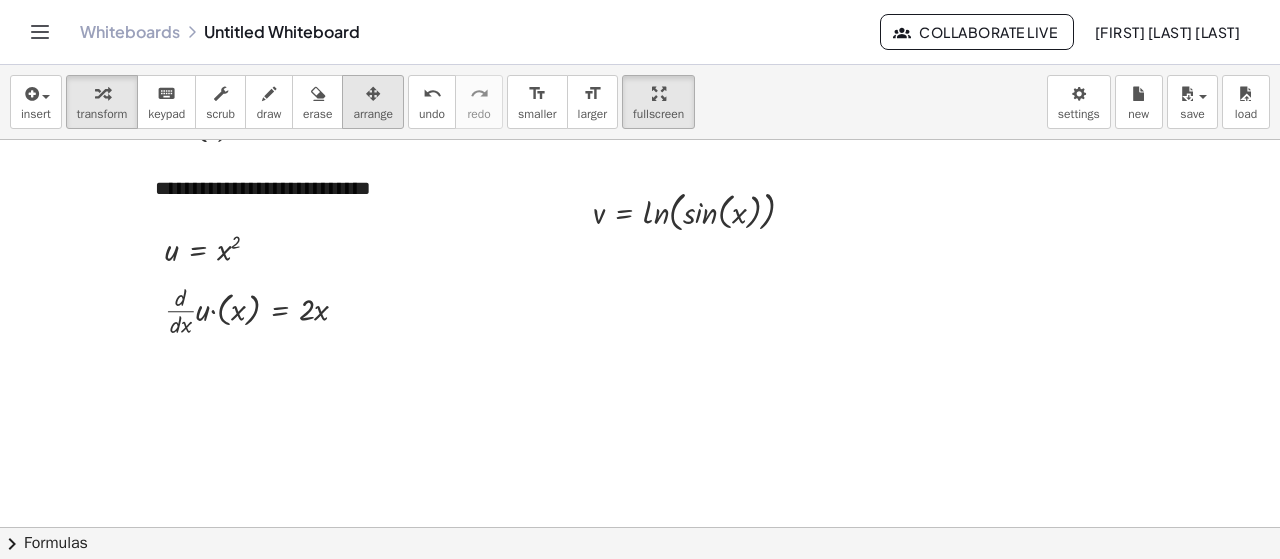click at bounding box center (373, 93) 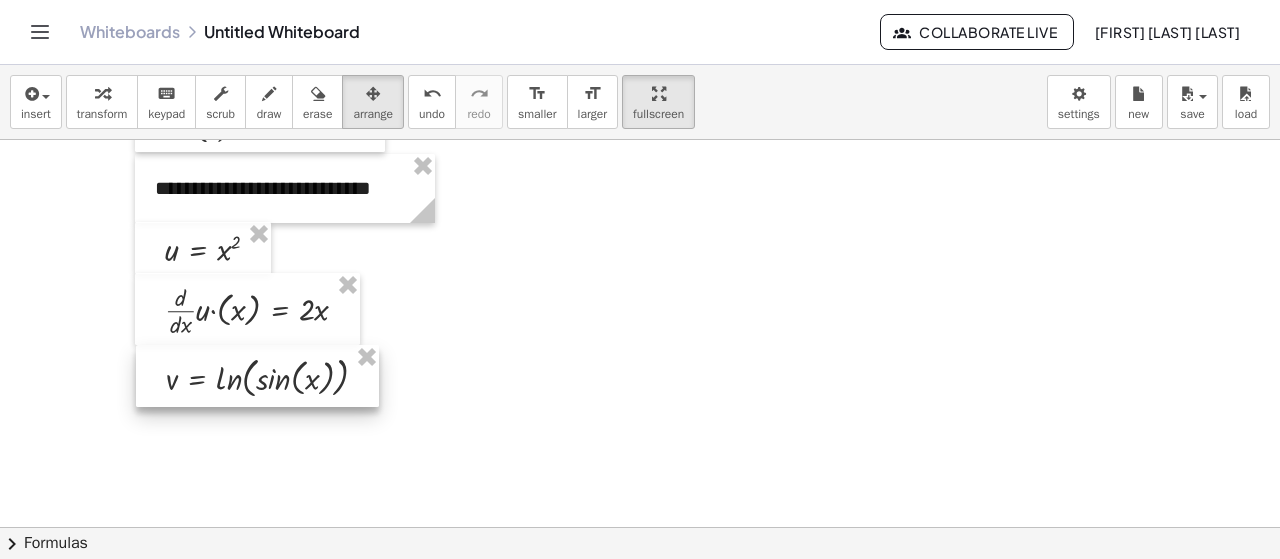 drag, startPoint x: 627, startPoint y: 201, endPoint x: 200, endPoint y: 367, distance: 458.13208 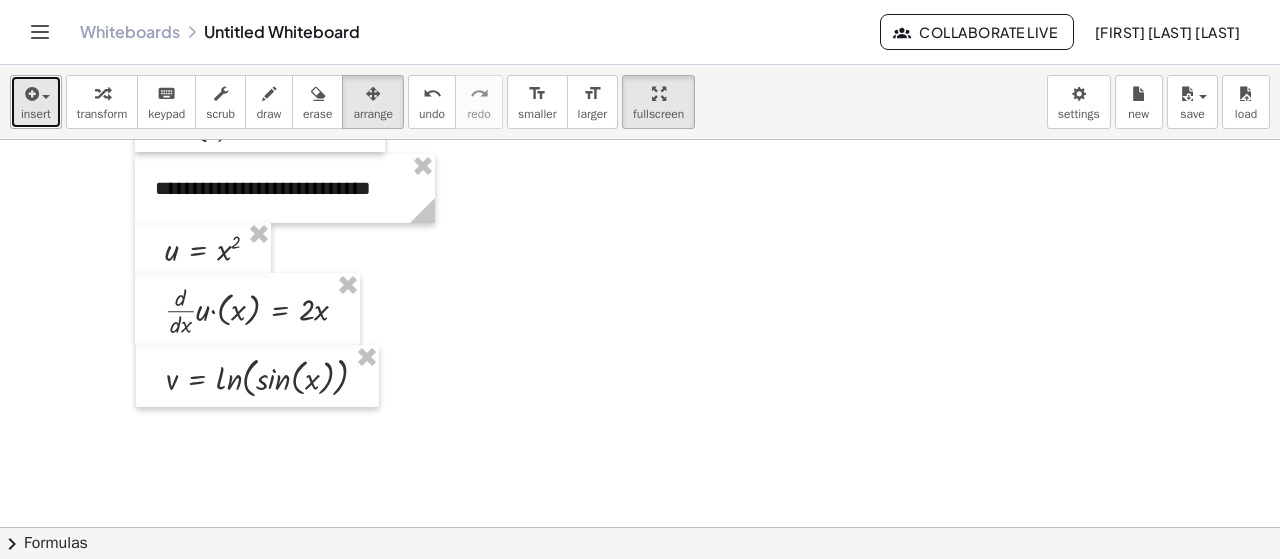 click at bounding box center (36, 93) 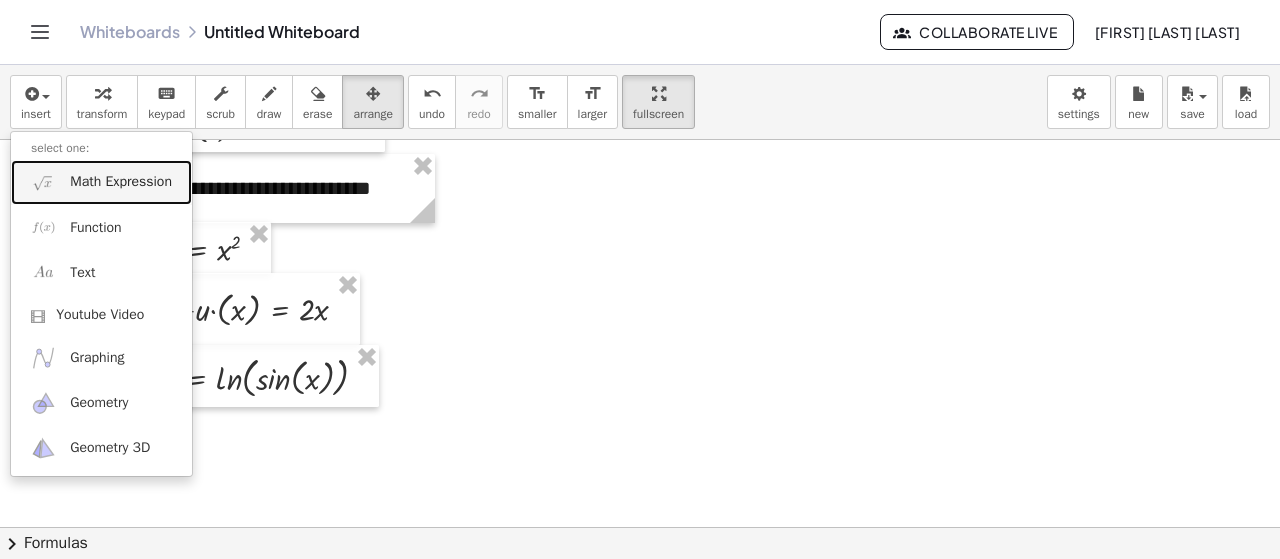 click on "Math Expression" at bounding box center [121, 182] 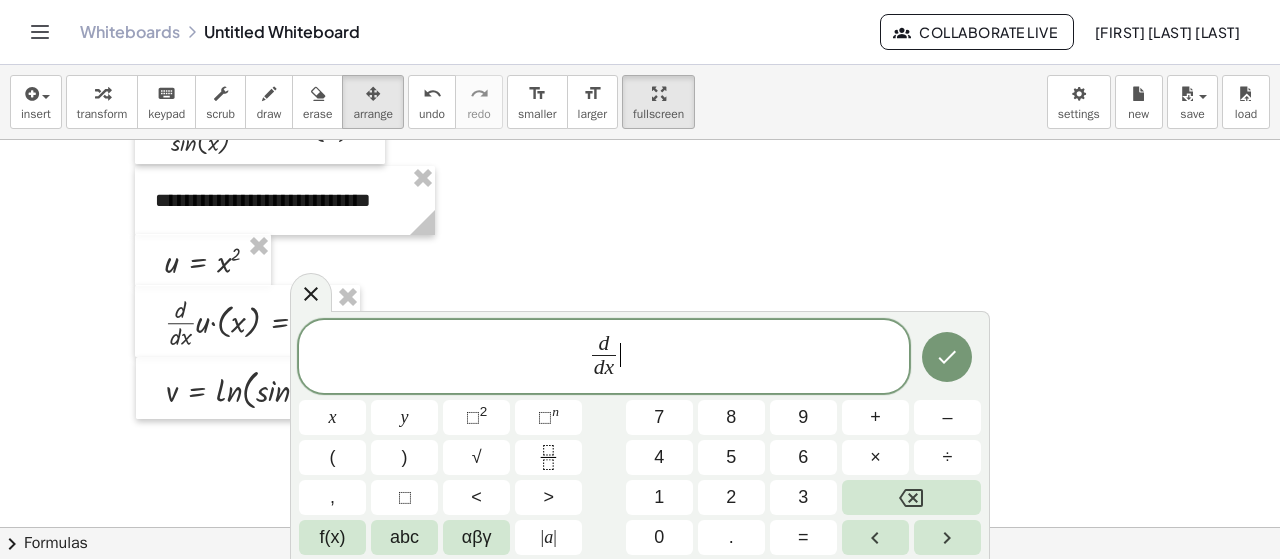 scroll, scrollTop: 1554, scrollLeft: 0, axis: vertical 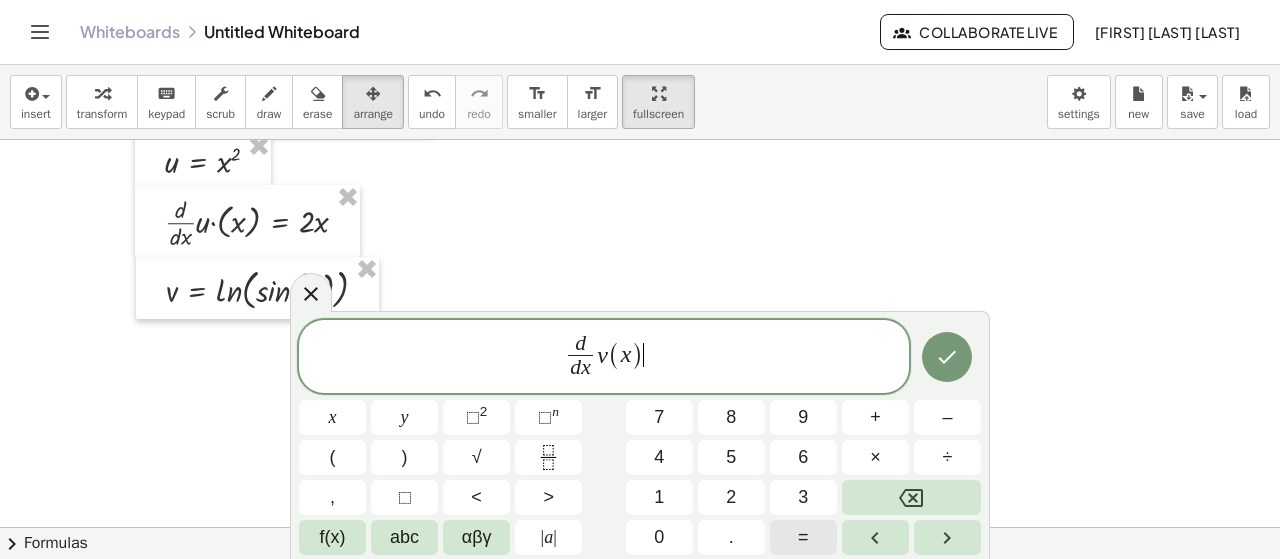 click on "=" at bounding box center (803, 537) 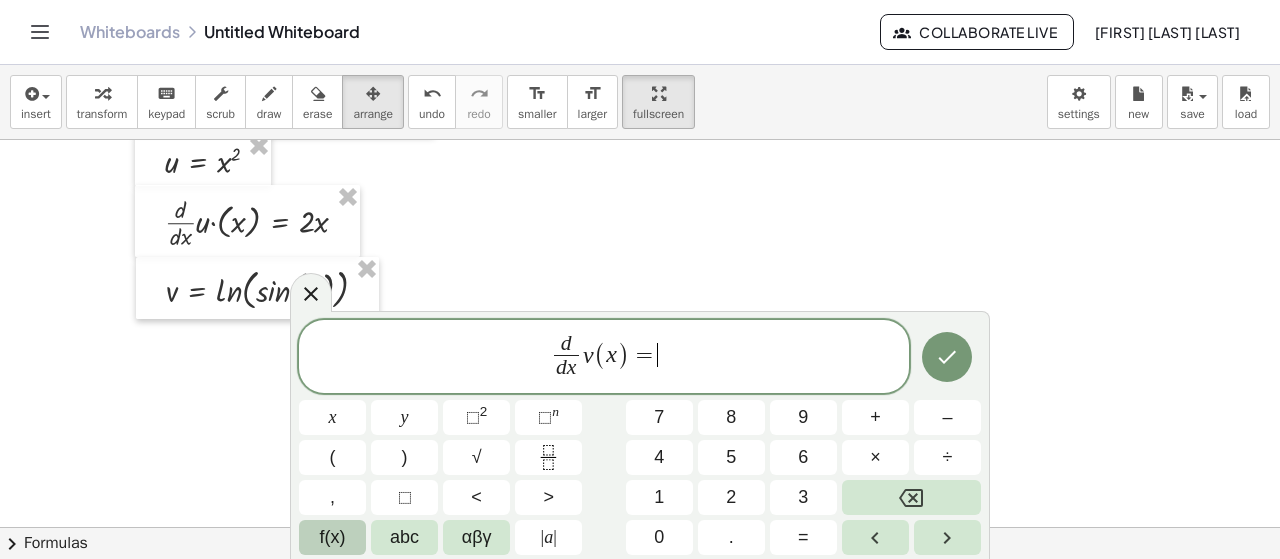 click on "f(x)" at bounding box center [332, 537] 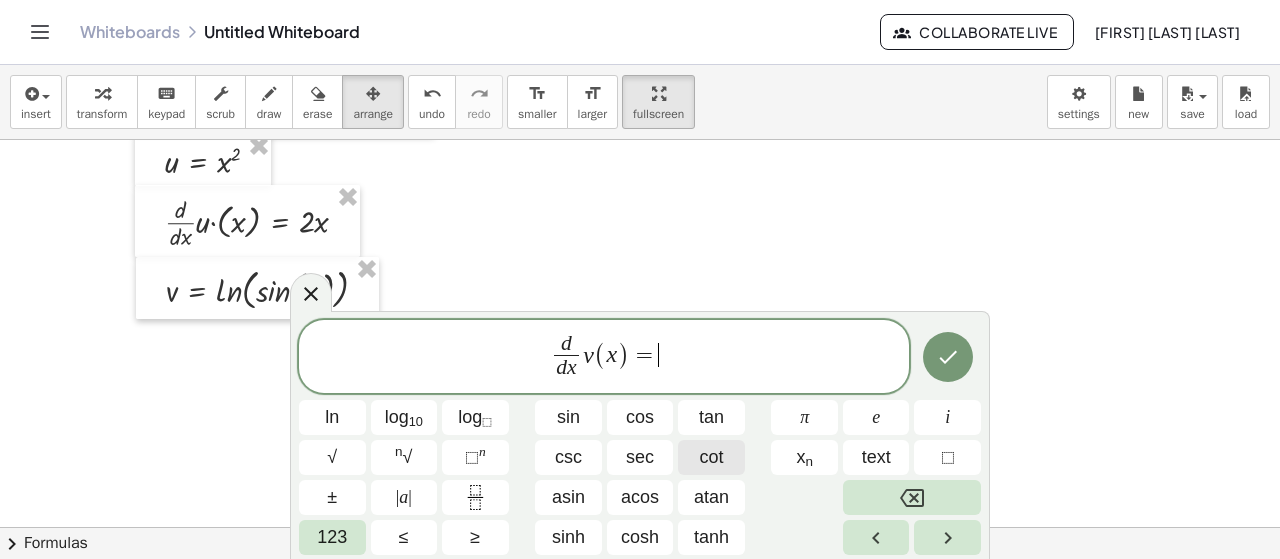 click on "cot" at bounding box center [712, 457] 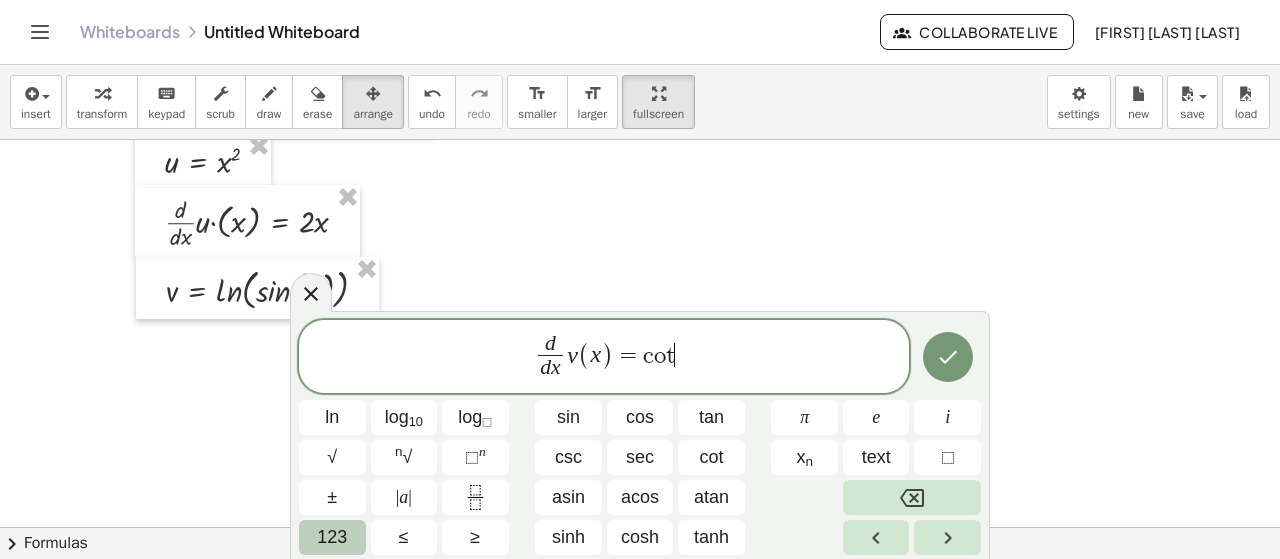 click on "123" at bounding box center [332, 537] 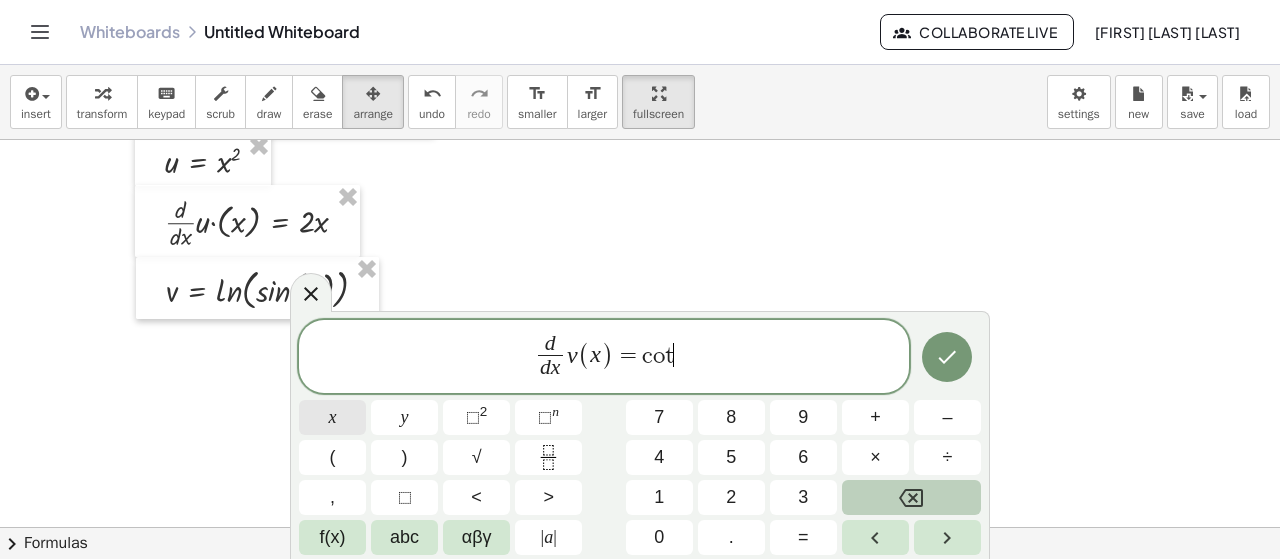 click on "x" at bounding box center (333, 417) 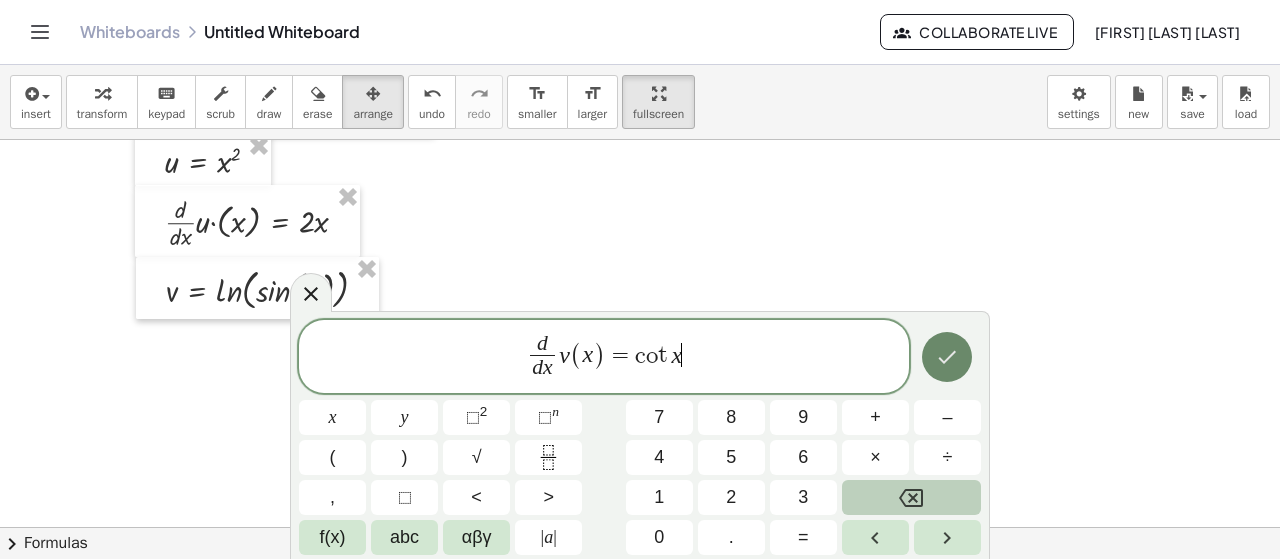 click at bounding box center (947, 357) 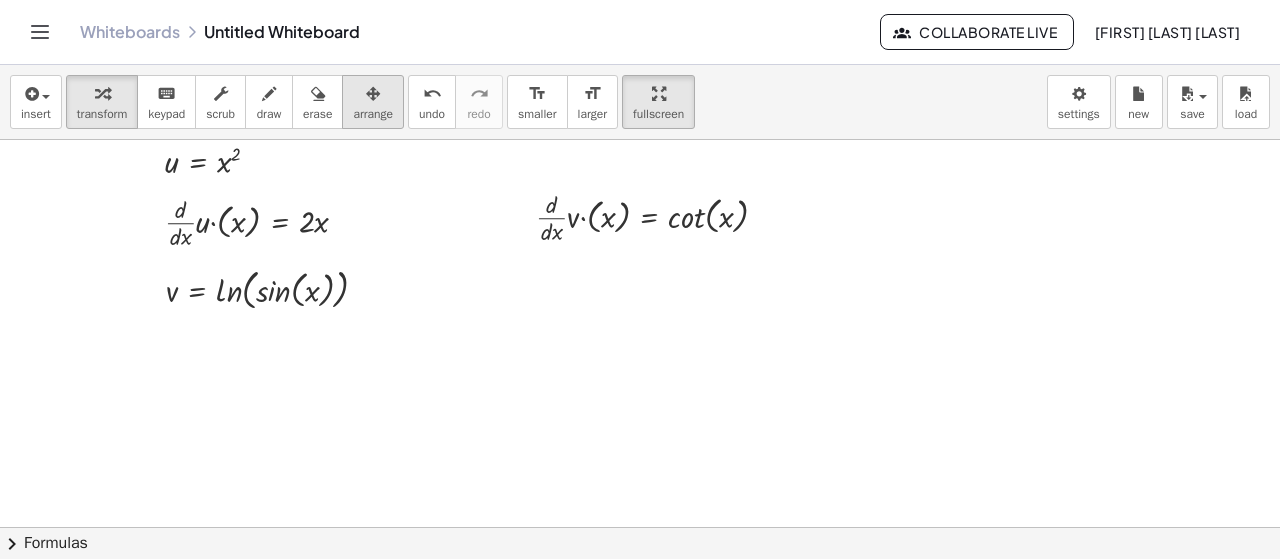 click on "arrange" at bounding box center [373, 114] 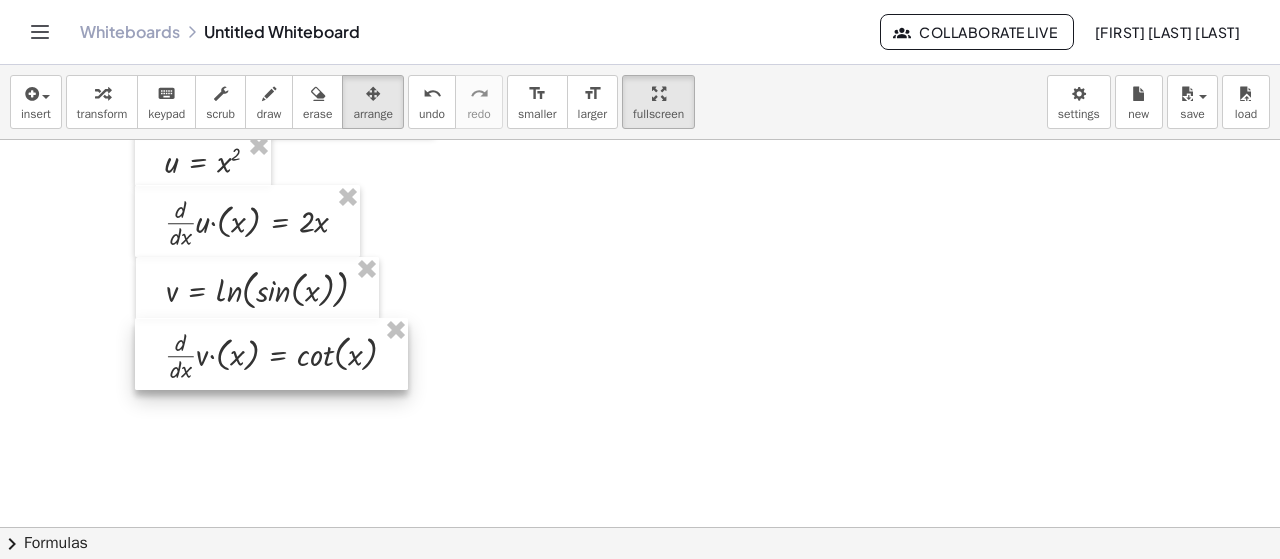drag, startPoint x: 601, startPoint y: 217, endPoint x: 230, endPoint y: 355, distance: 395.83456 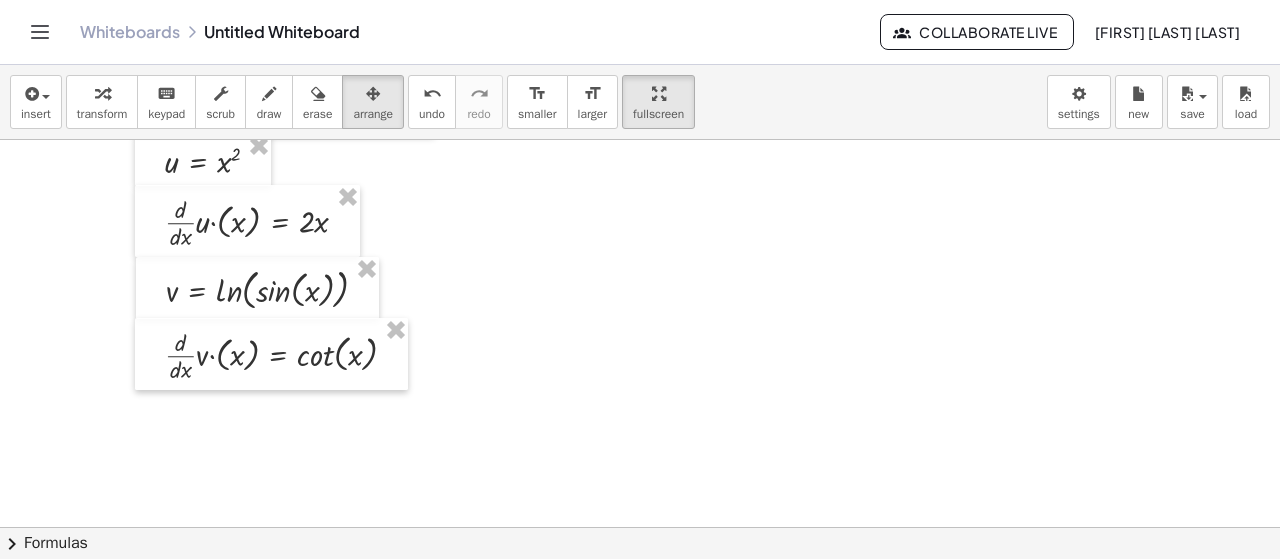 click at bounding box center [640, -248] 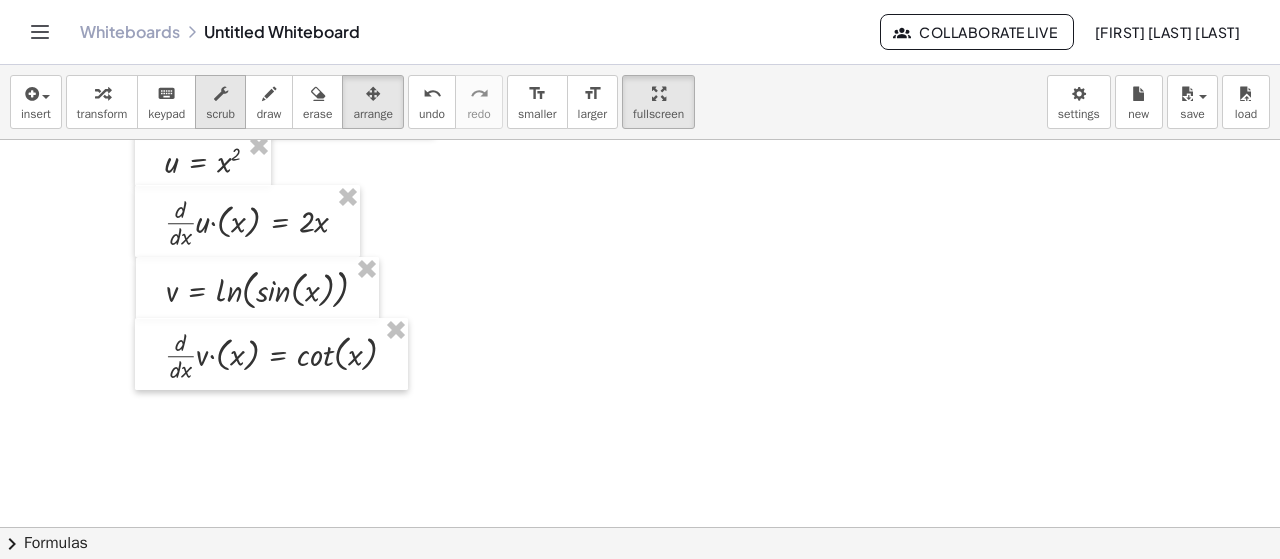 click at bounding box center [221, 94] 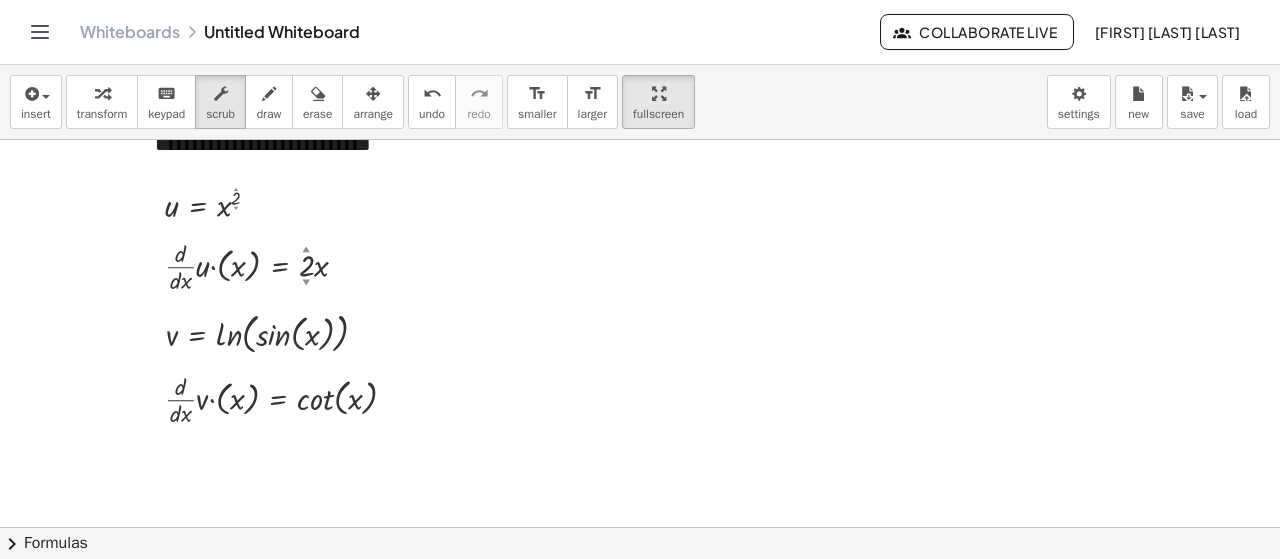 scroll, scrollTop: 1554, scrollLeft: 0, axis: vertical 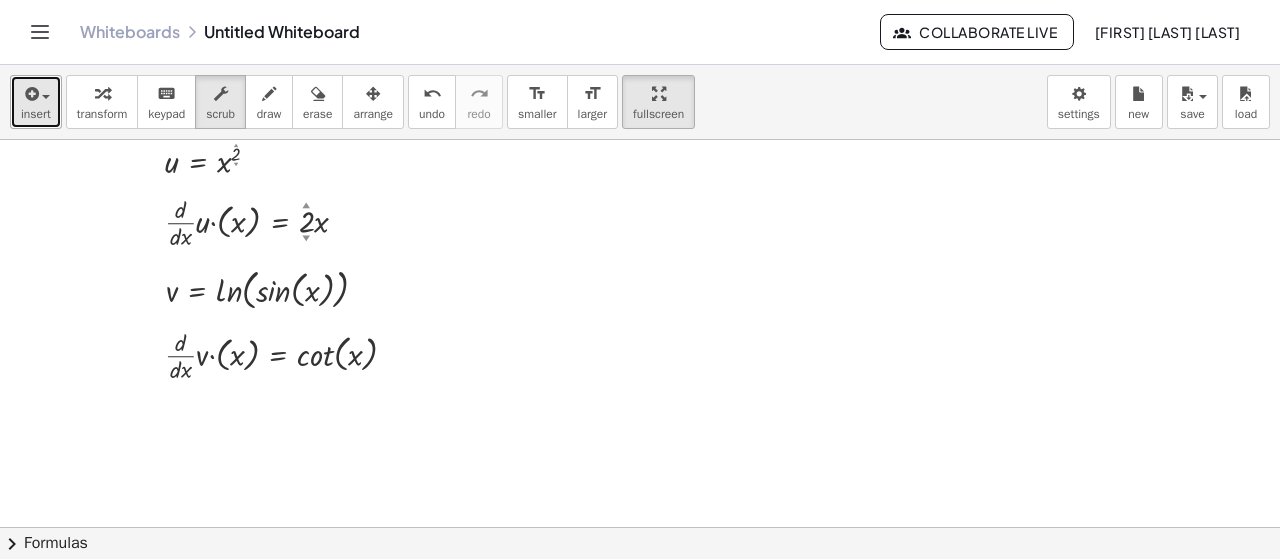 click on "insert" at bounding box center (36, 114) 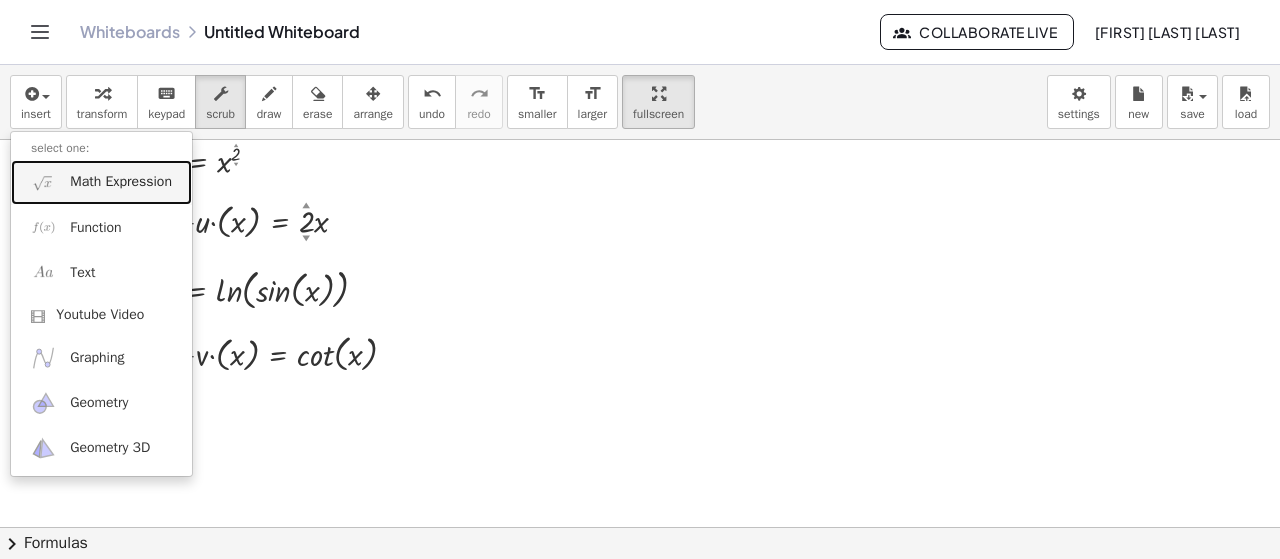 click on "Math Expression" at bounding box center (101, 182) 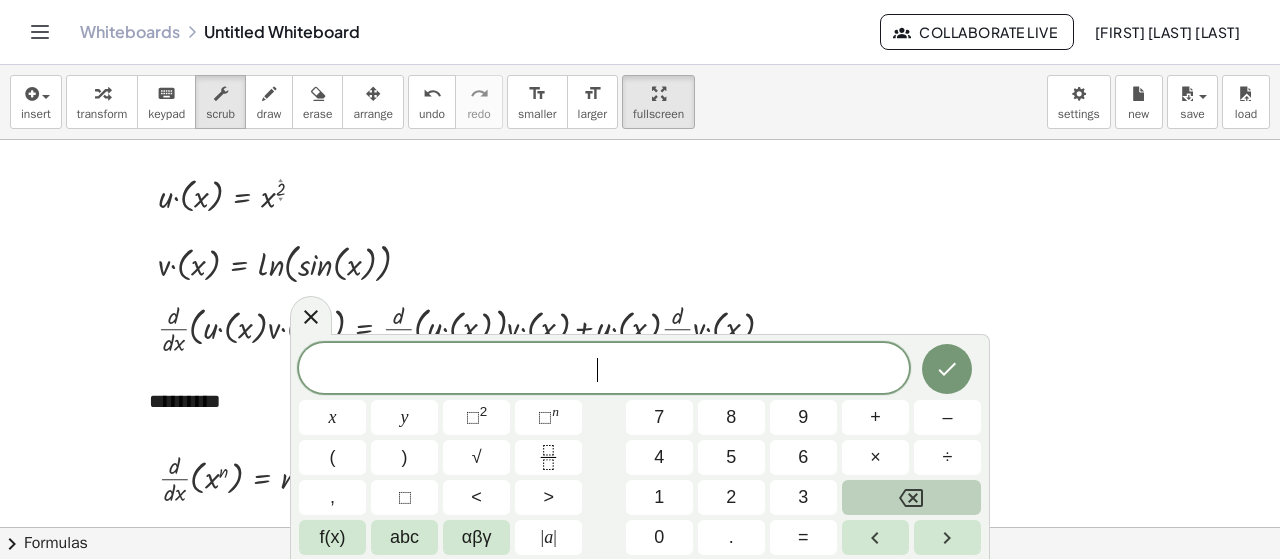 scroll, scrollTop: 254, scrollLeft: 0, axis: vertical 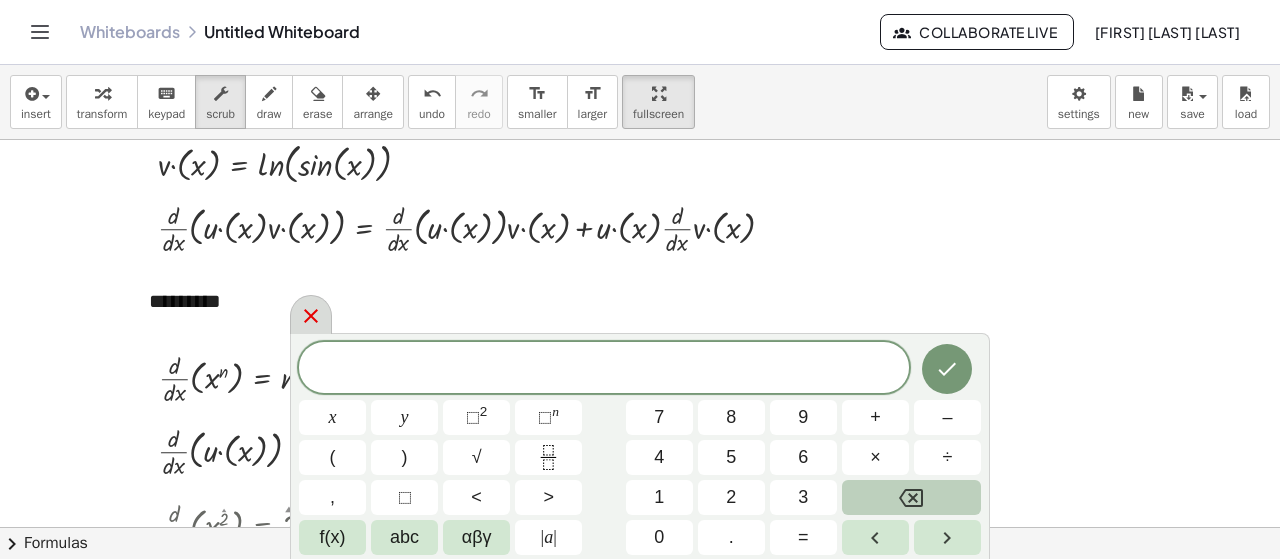 click 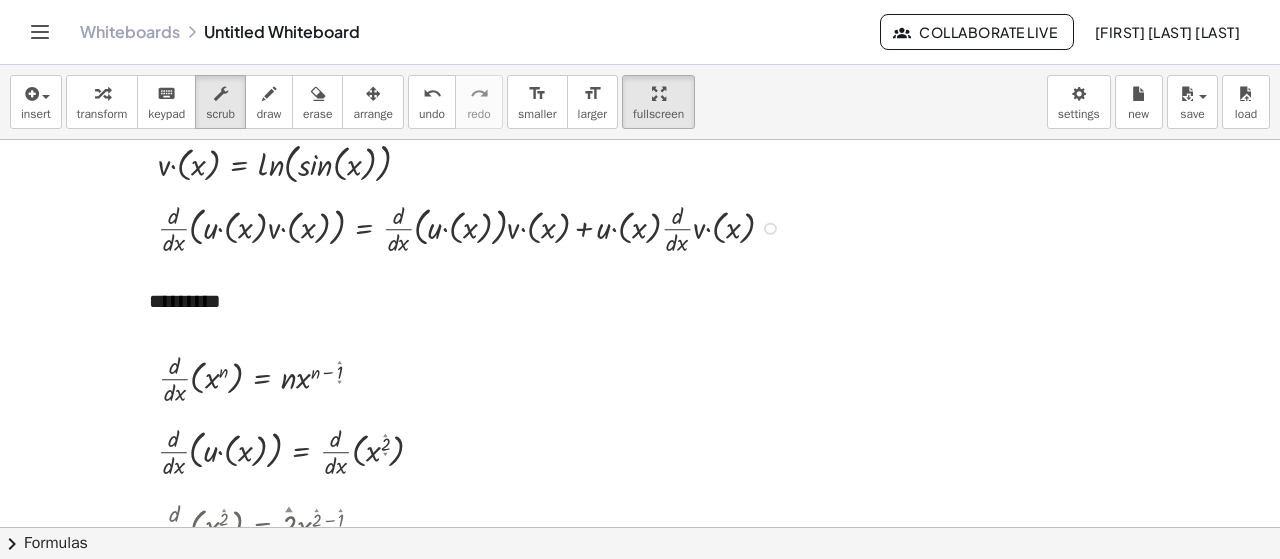 click at bounding box center (474, 227) 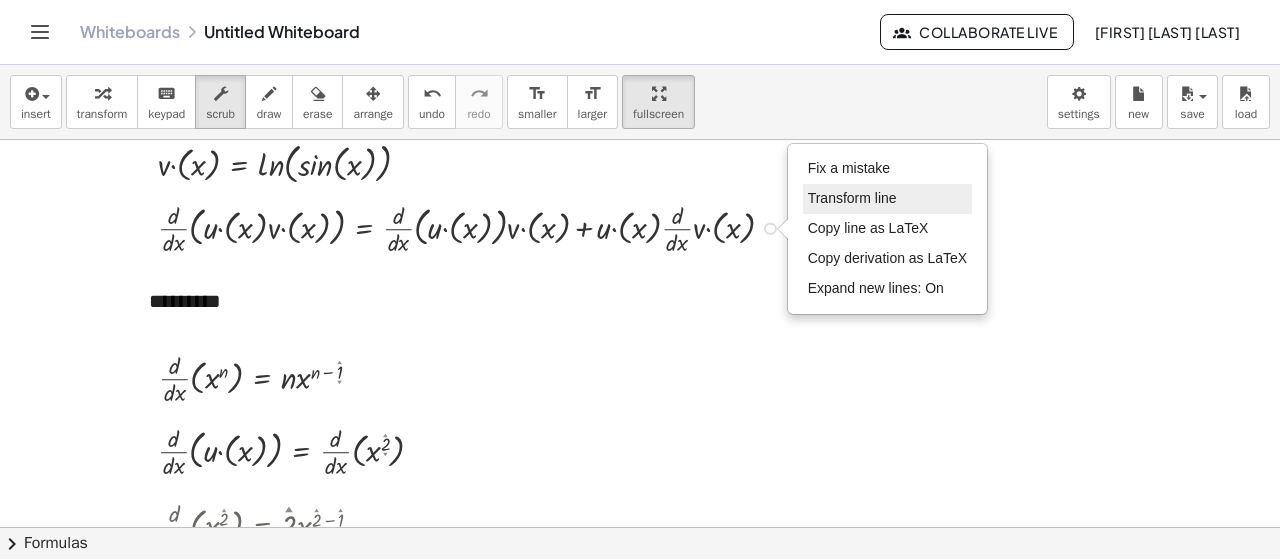 click on "Transform line" at bounding box center [888, 199] 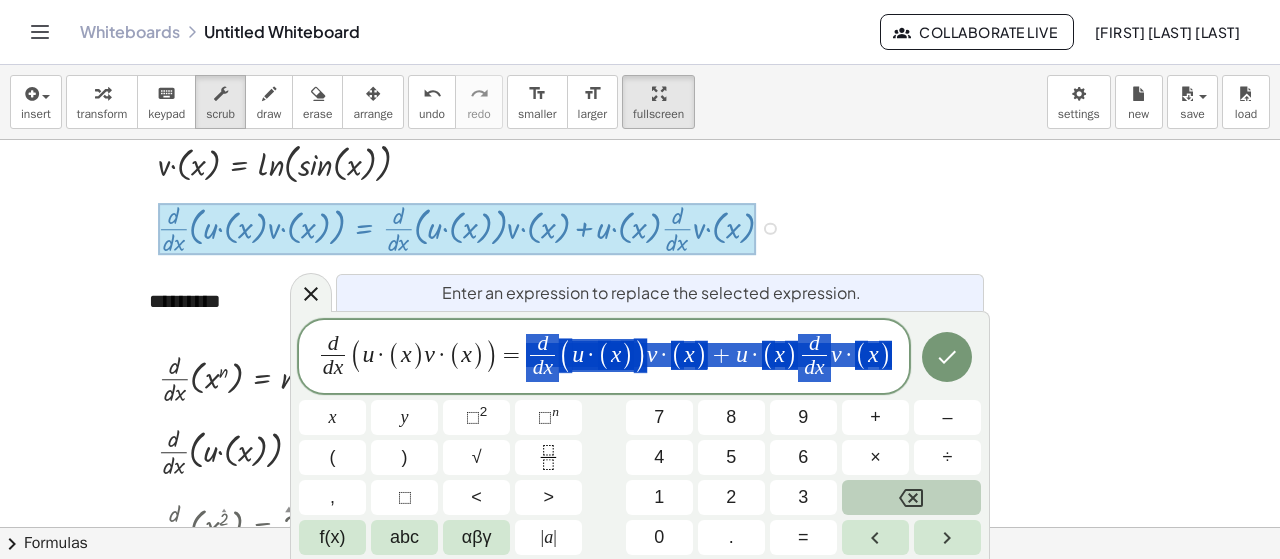 drag, startPoint x: 565, startPoint y: 365, endPoint x: 899, endPoint y: 390, distance: 334.93433 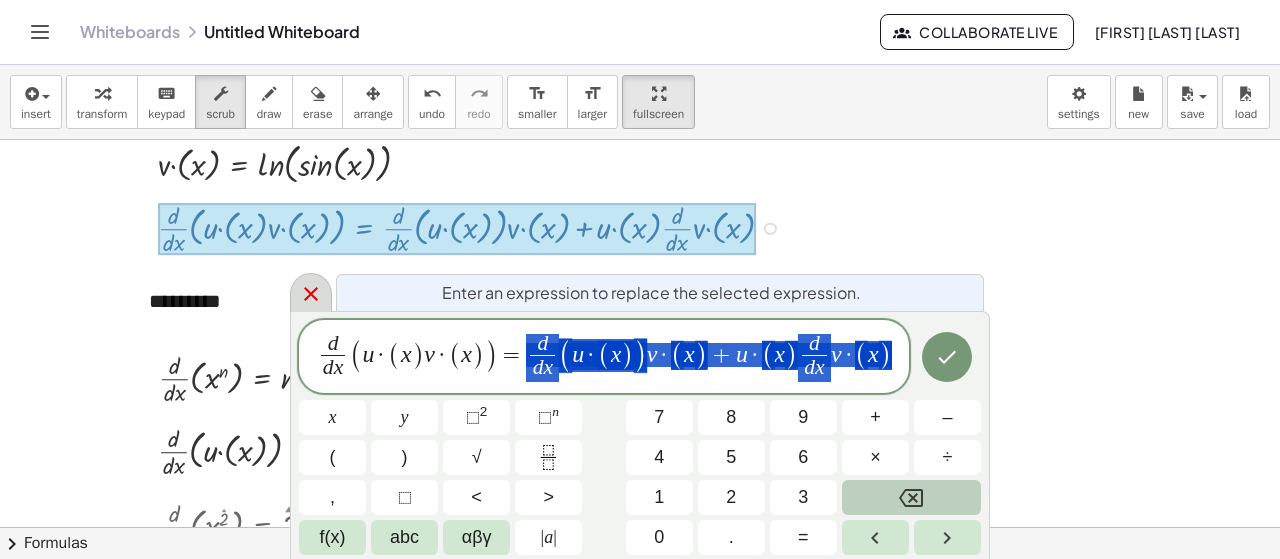 click 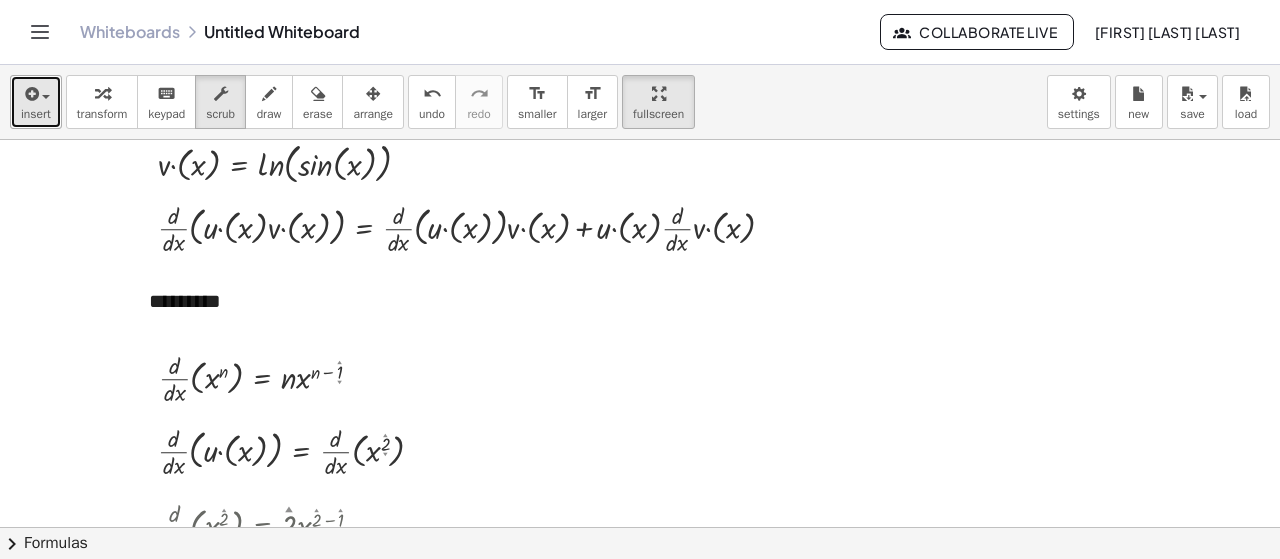 click at bounding box center [36, 93] 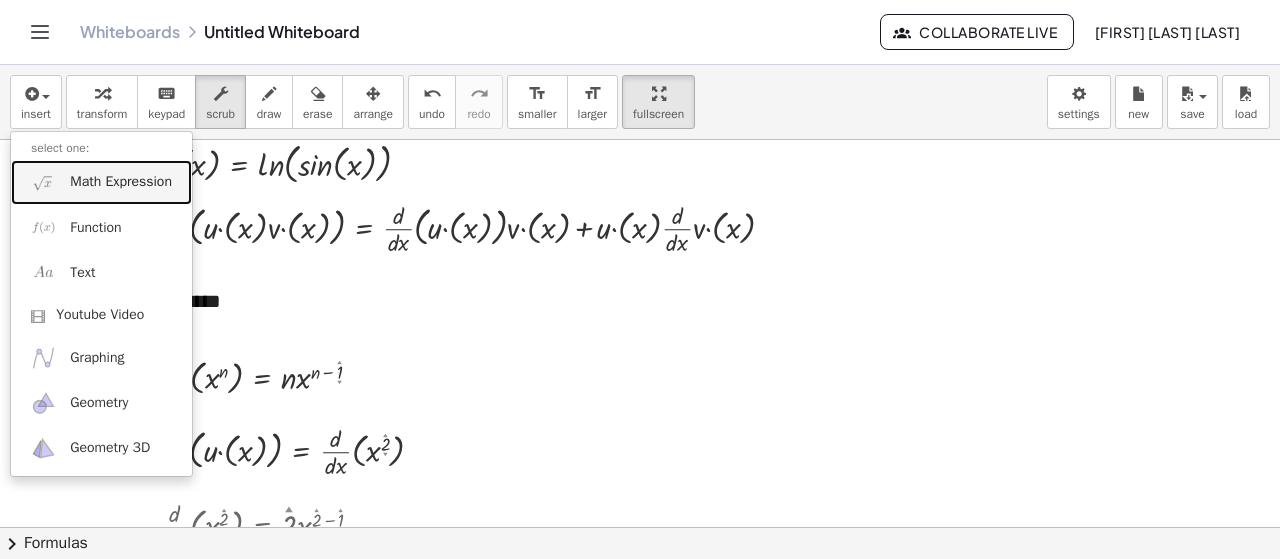 click on "Math Expression" at bounding box center (121, 182) 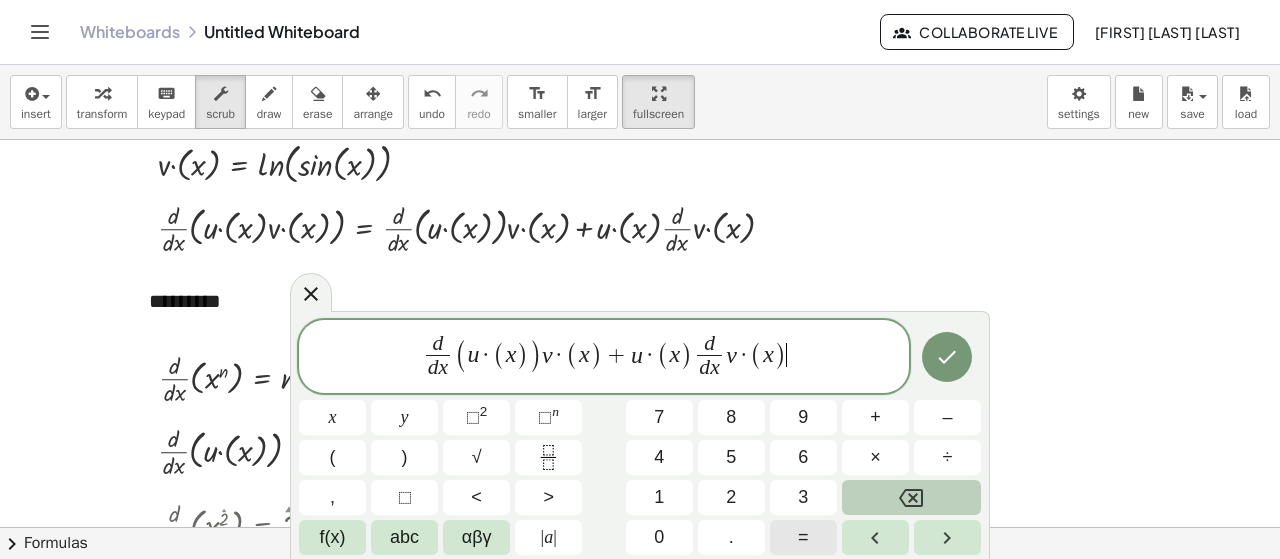 click on "=" at bounding box center [803, 537] 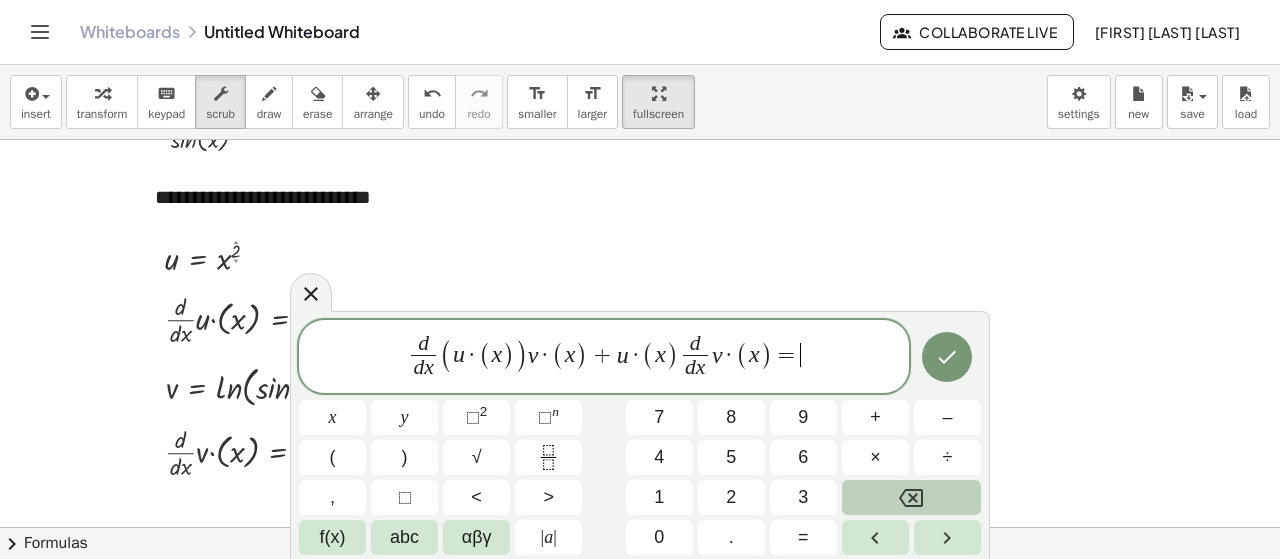 scroll, scrollTop: 1454, scrollLeft: 0, axis: vertical 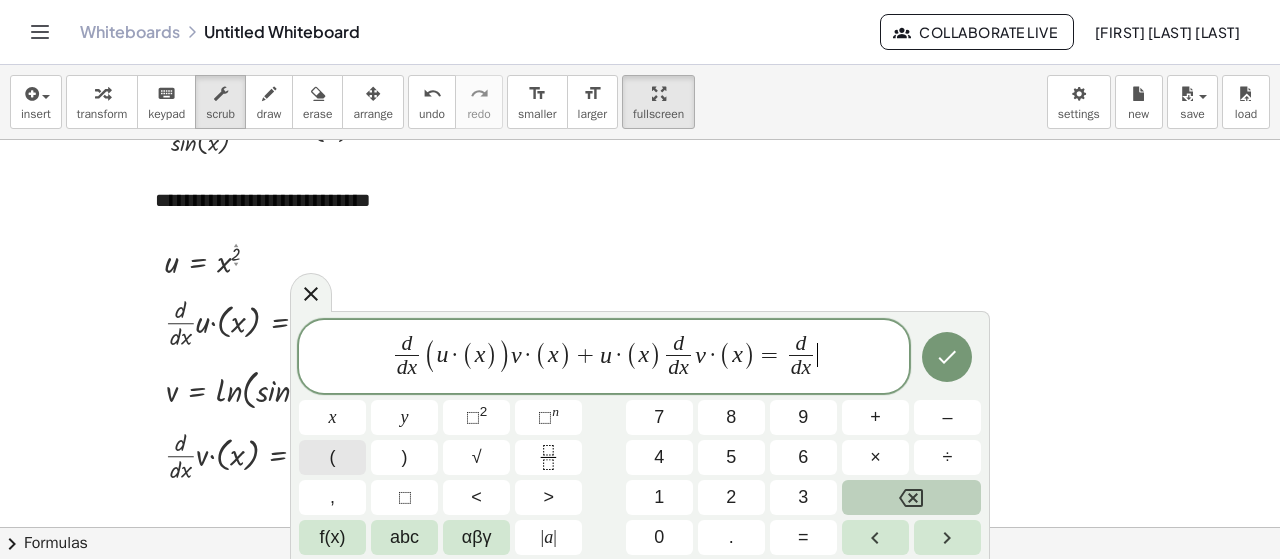 click on "(" at bounding box center [332, 457] 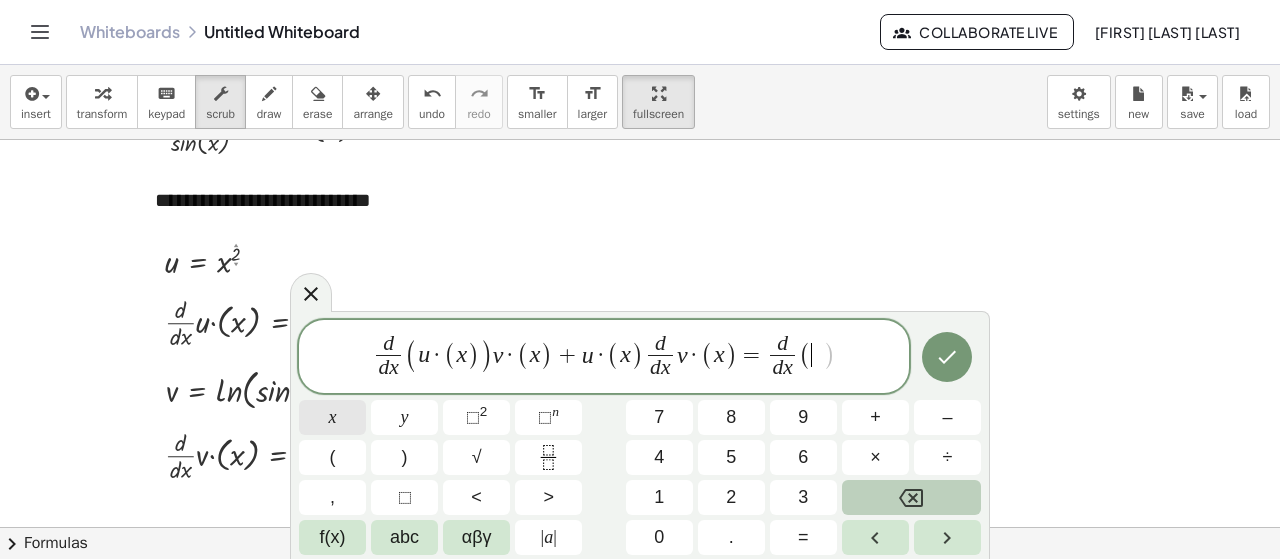 click on "x" at bounding box center (332, 417) 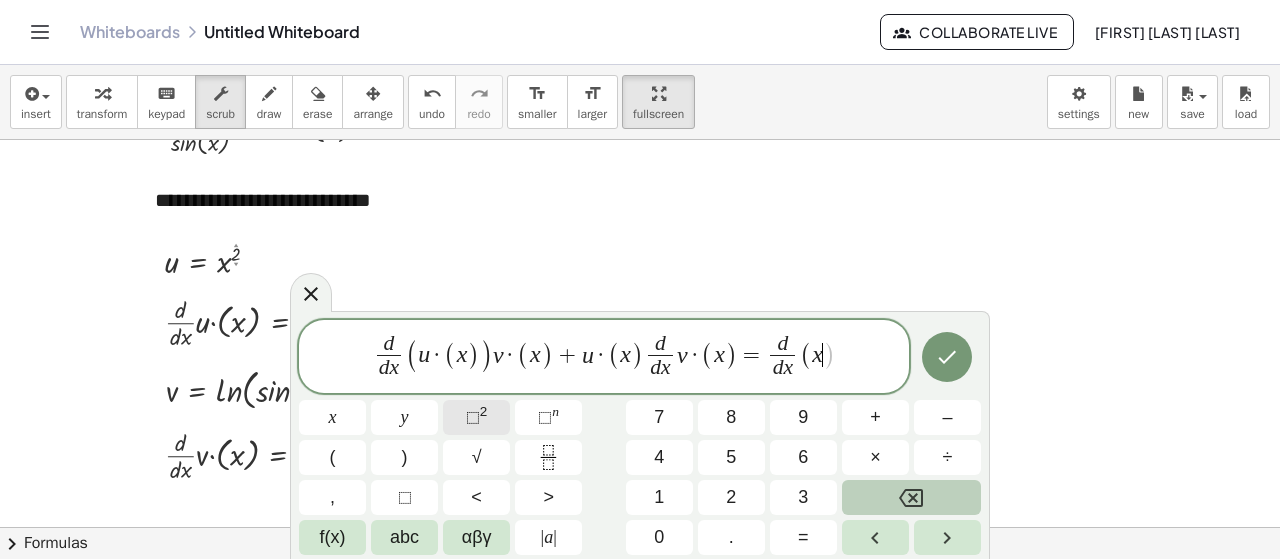 click on "2" at bounding box center (484, 411) 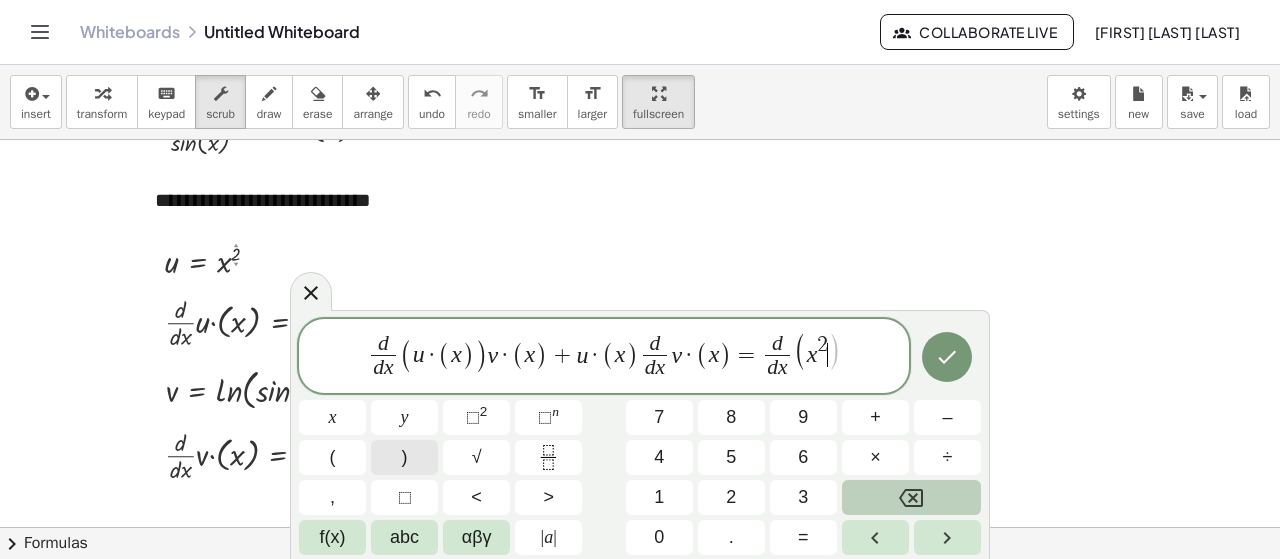 click on ")" at bounding box center (404, 457) 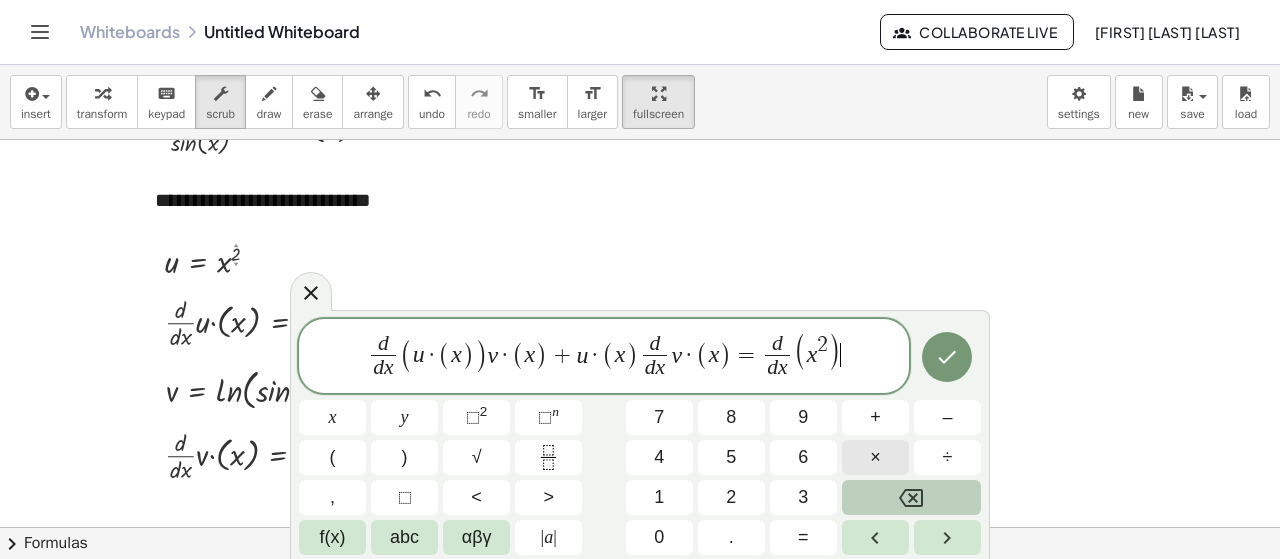 click on "×" at bounding box center [875, 457] 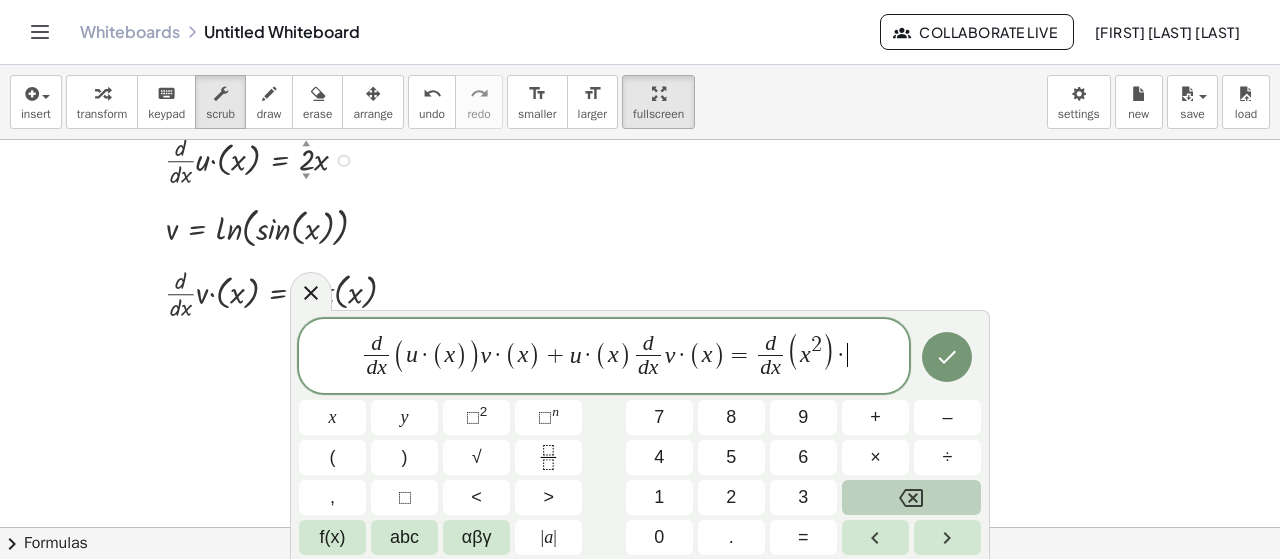 scroll, scrollTop: 1654, scrollLeft: 0, axis: vertical 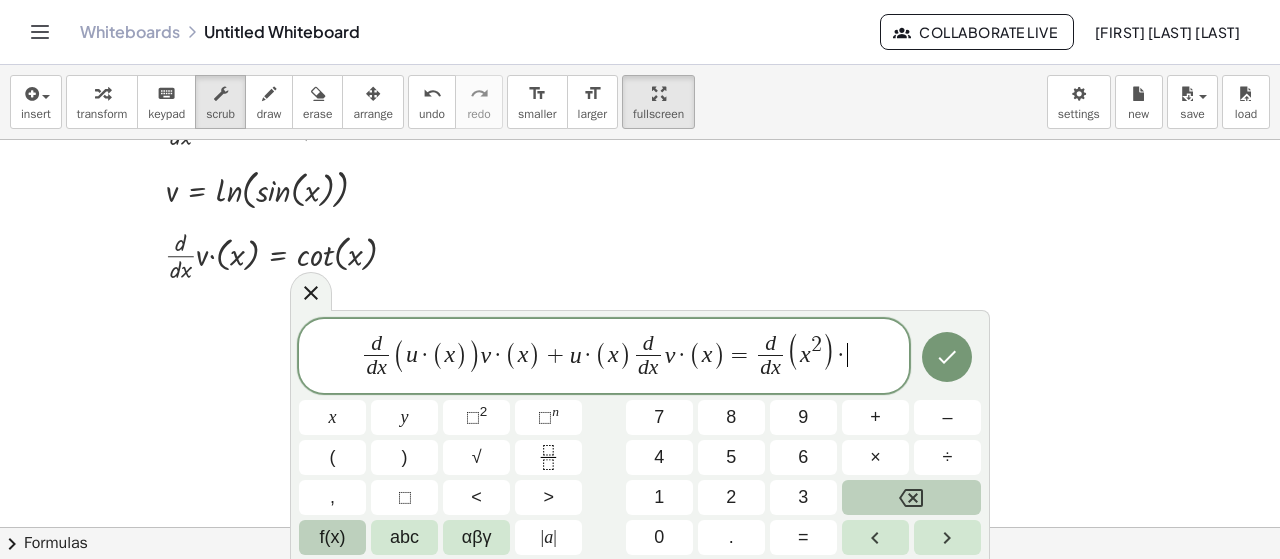 click on "f(x)" at bounding box center [332, 537] 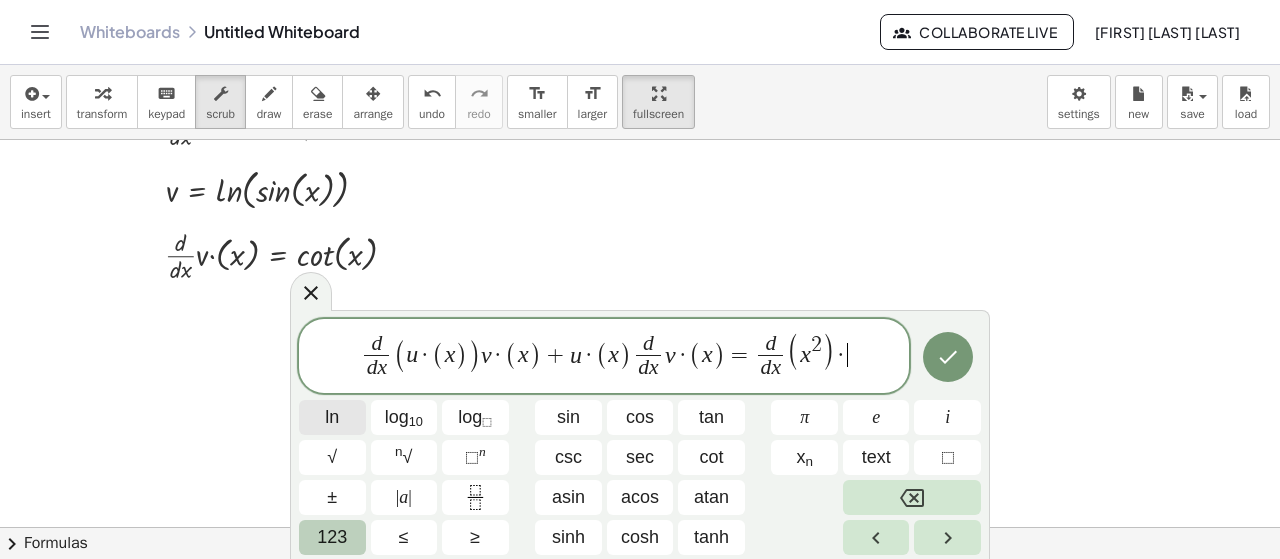 click on "ln" at bounding box center (332, 417) 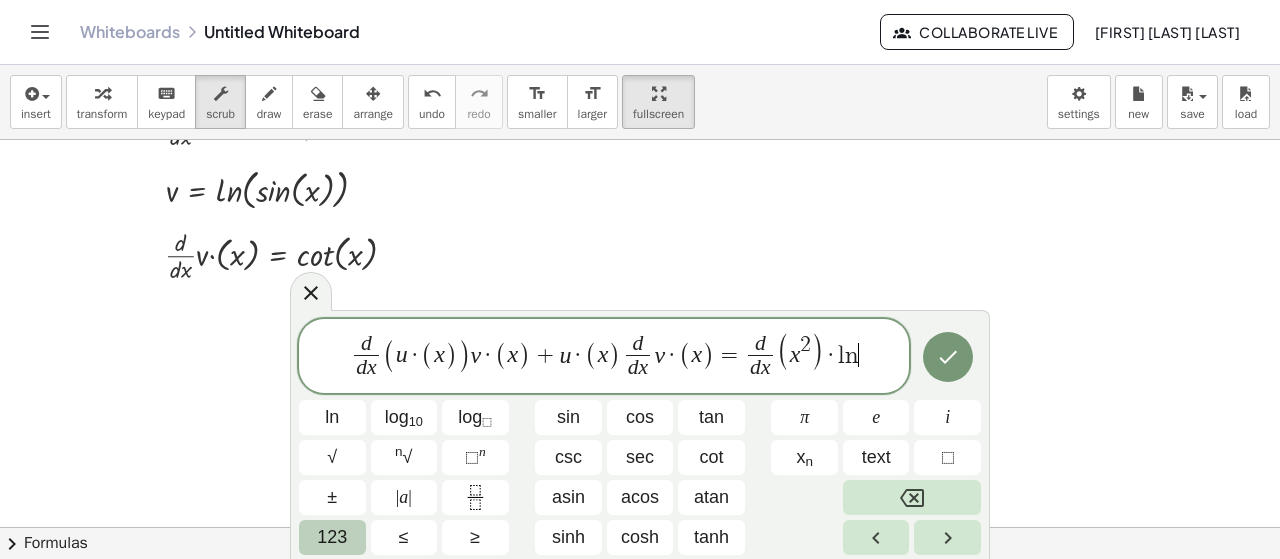 click on "123" at bounding box center (332, 537) 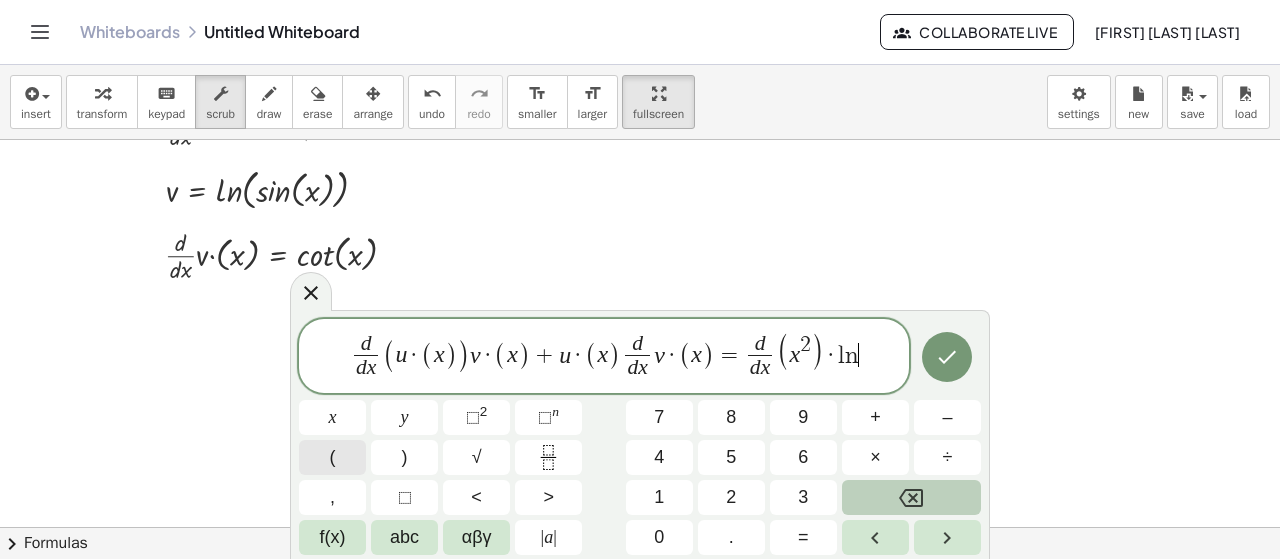 click on "(" at bounding box center [332, 457] 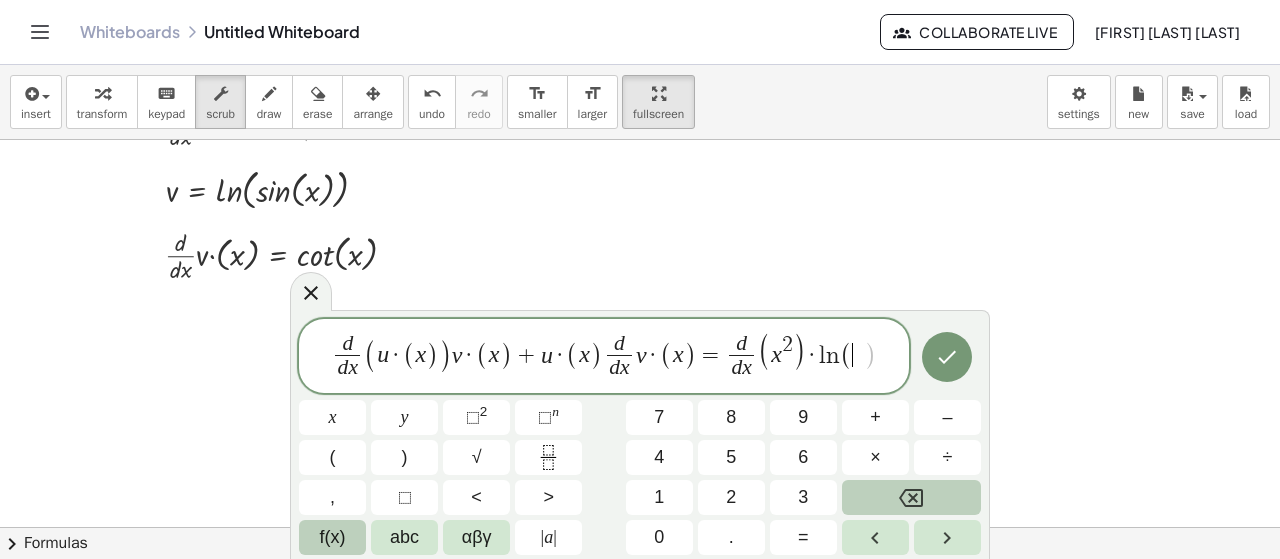 click on "f(x)" at bounding box center [332, 537] 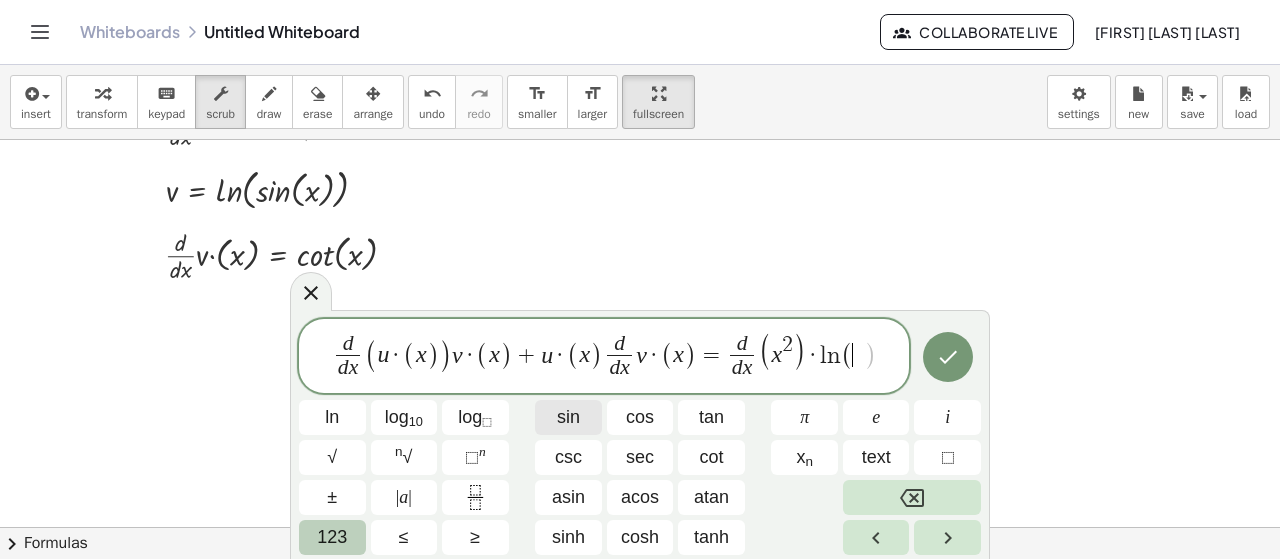 click on "sin" at bounding box center (568, 417) 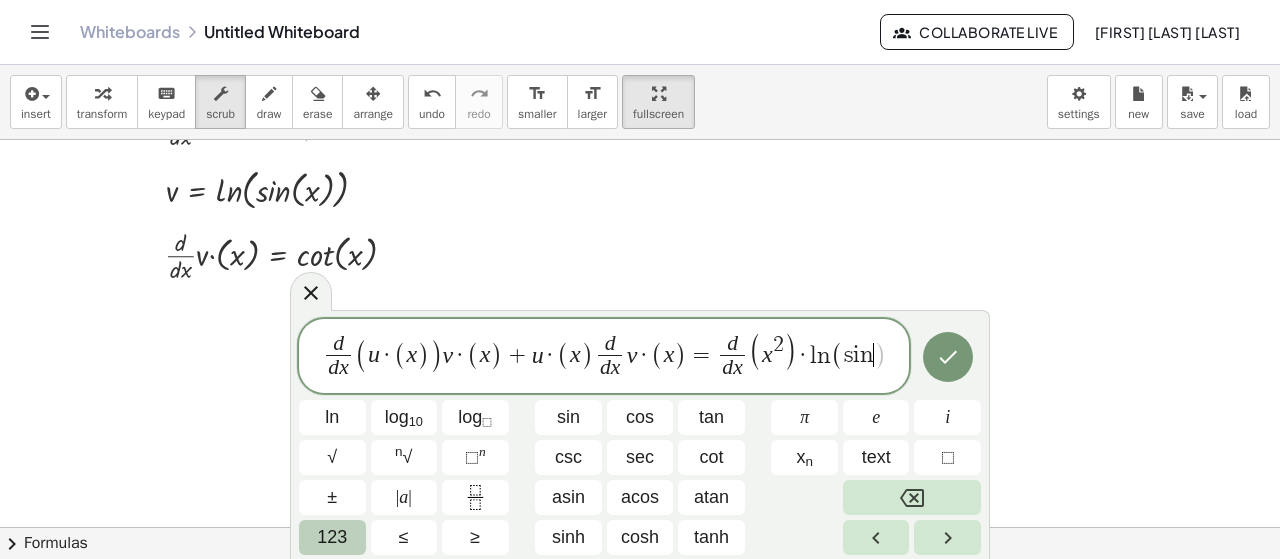 click on "123" at bounding box center (332, 537) 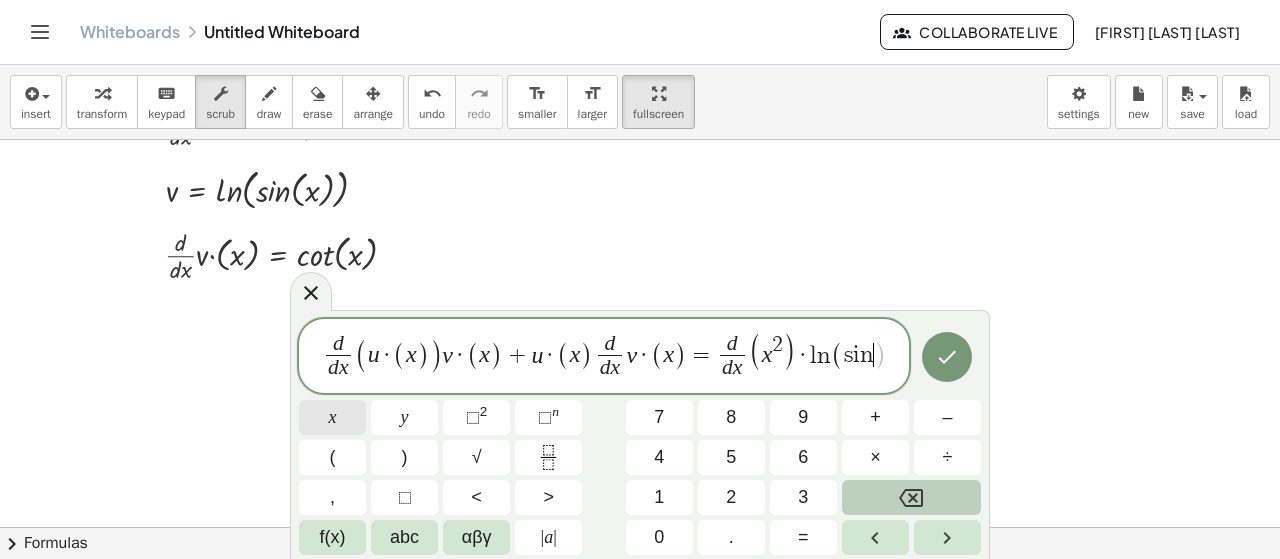 click on "x" at bounding box center [332, 417] 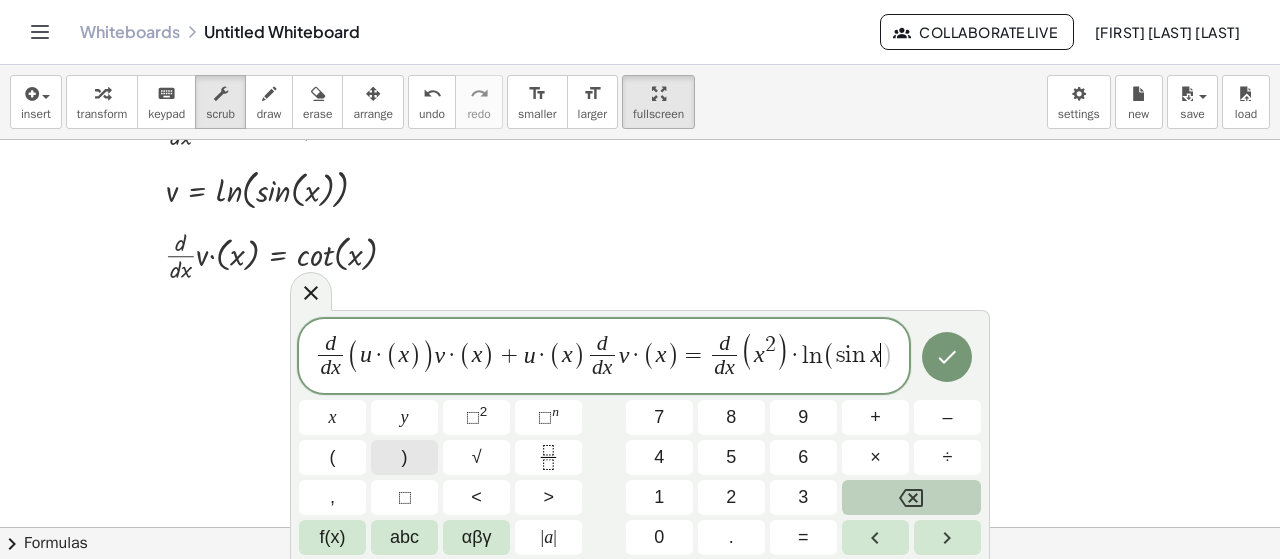 click on ")" at bounding box center [404, 457] 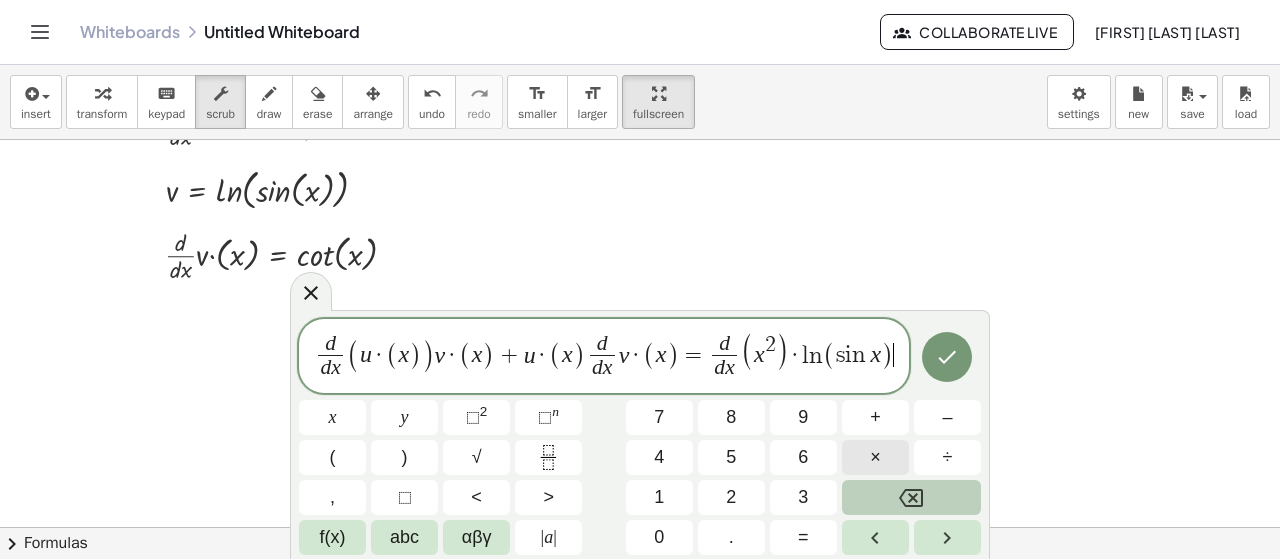 click on "×" at bounding box center [875, 457] 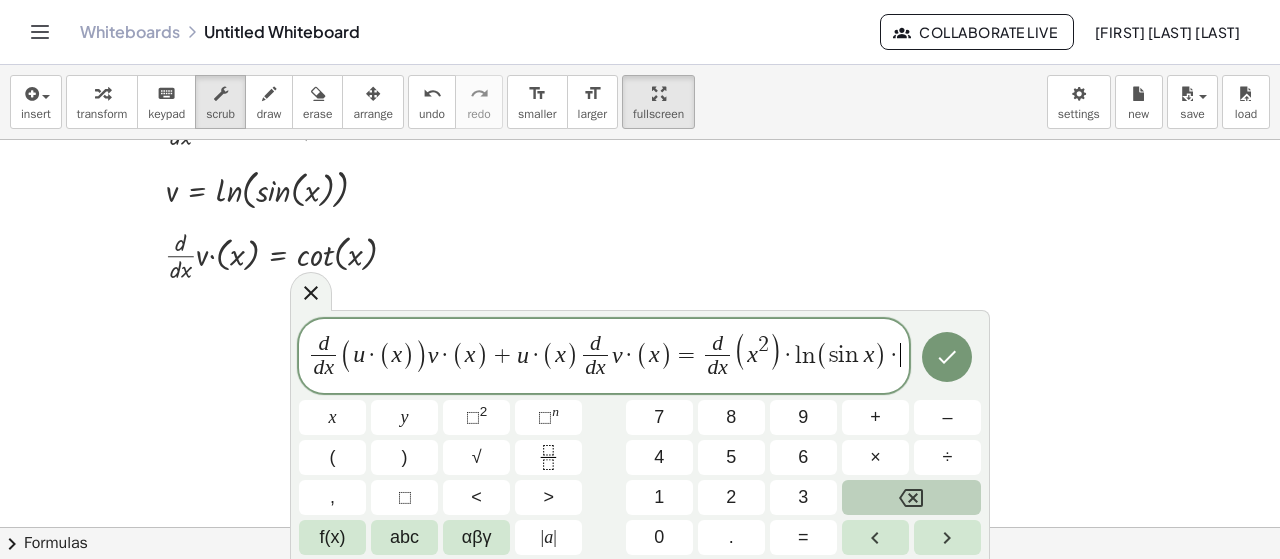 click 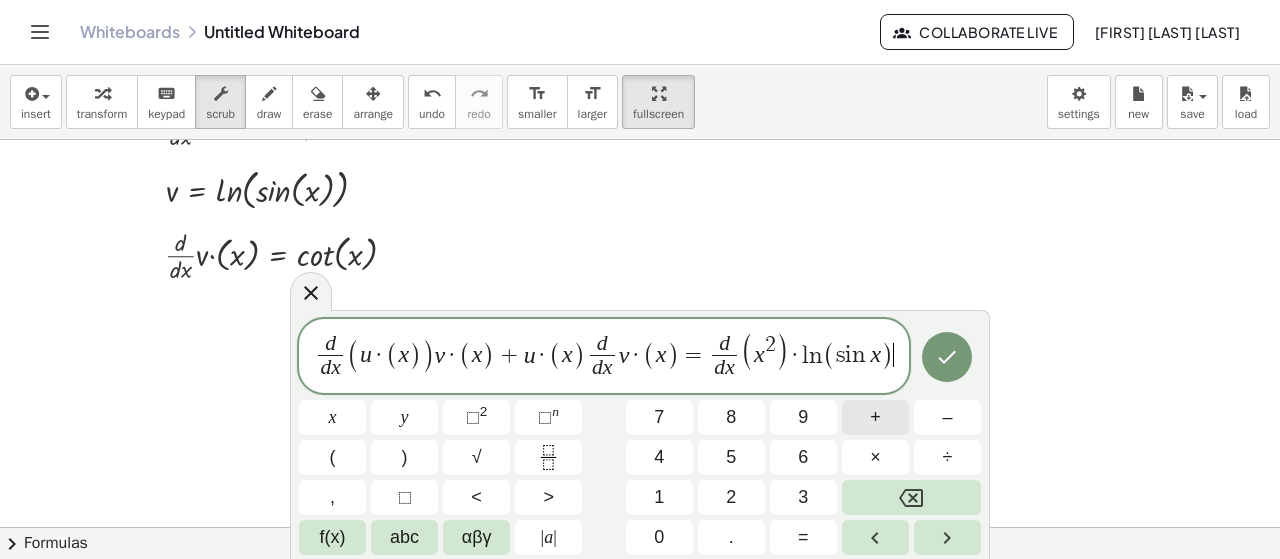 click on "+" at bounding box center [875, 417] 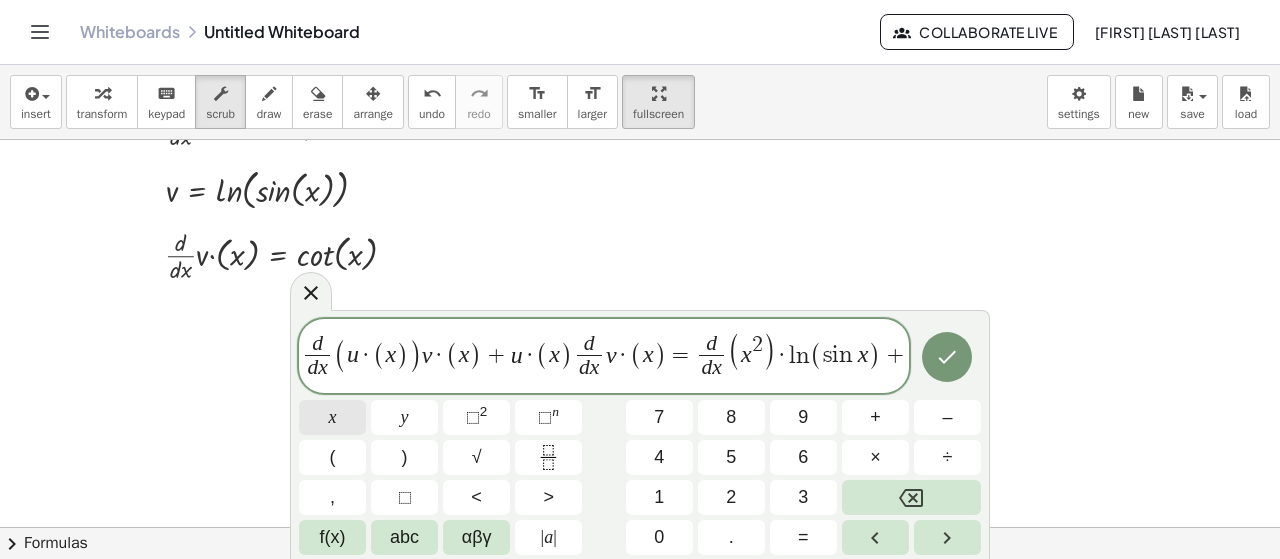 click on "x" at bounding box center (333, 417) 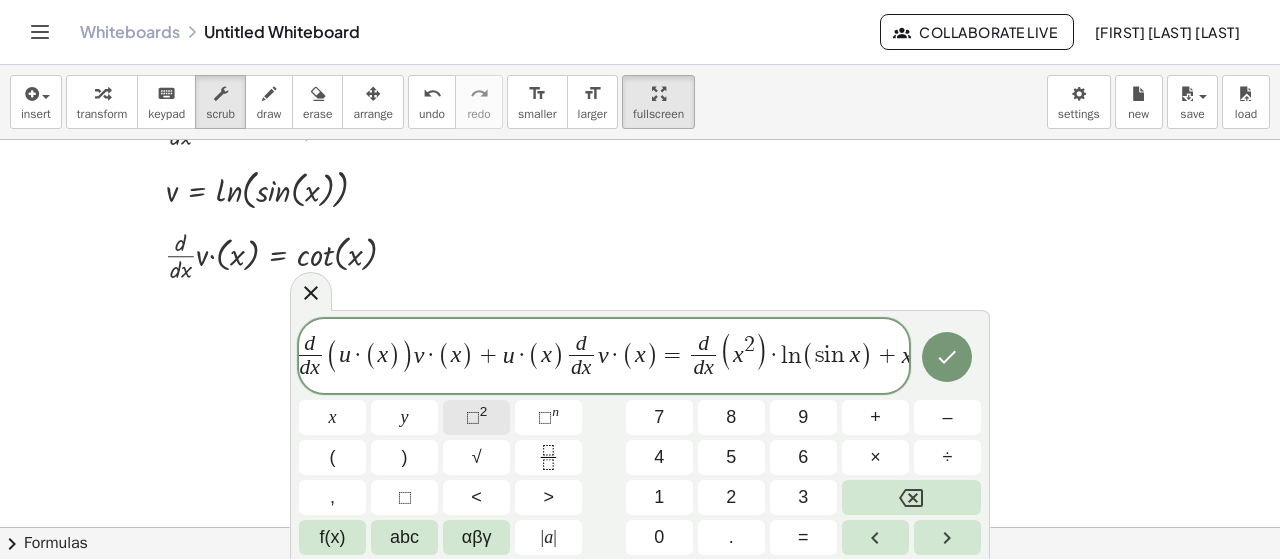 click on "⬚ 2" at bounding box center [476, 417] 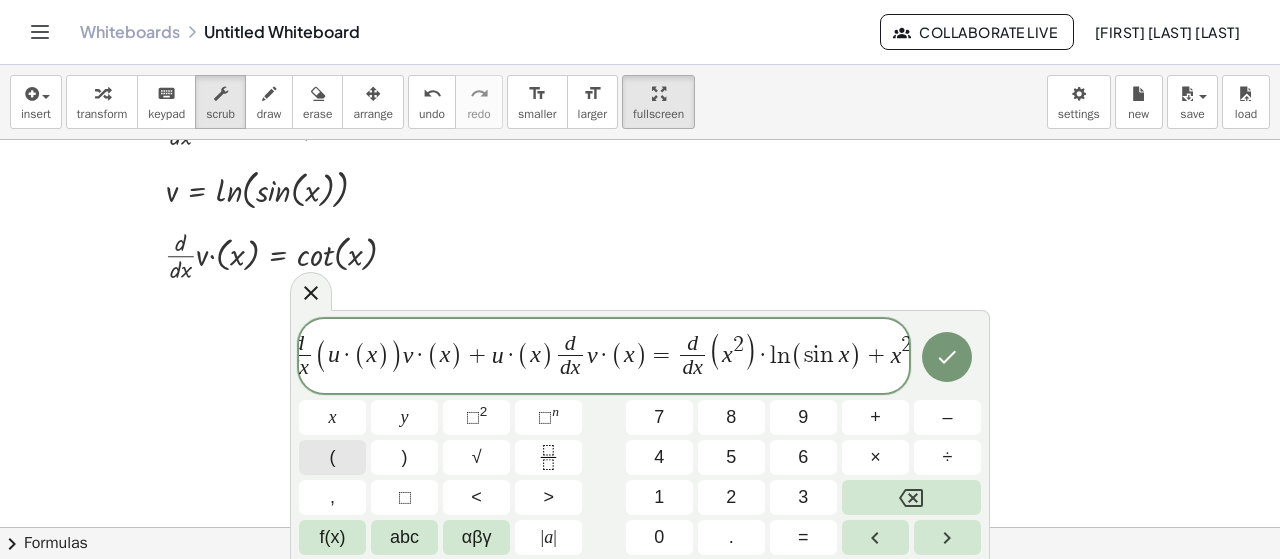 click on "(" at bounding box center [332, 457] 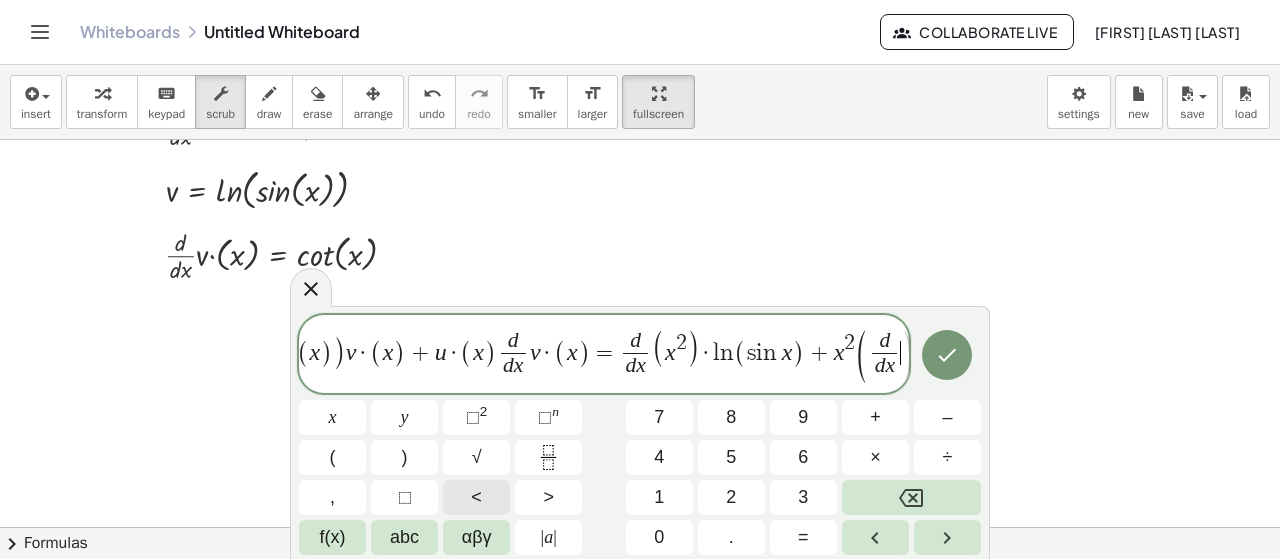 scroll, scrollTop: 0, scrollLeft: 78, axis: horizontal 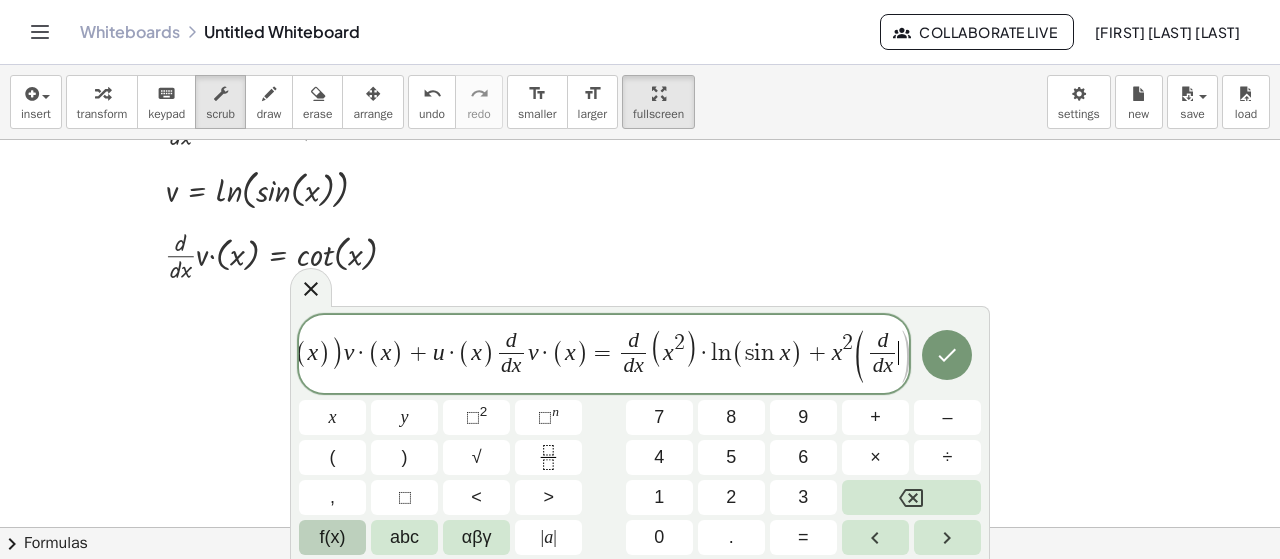 click on "f(x)" at bounding box center [333, 537] 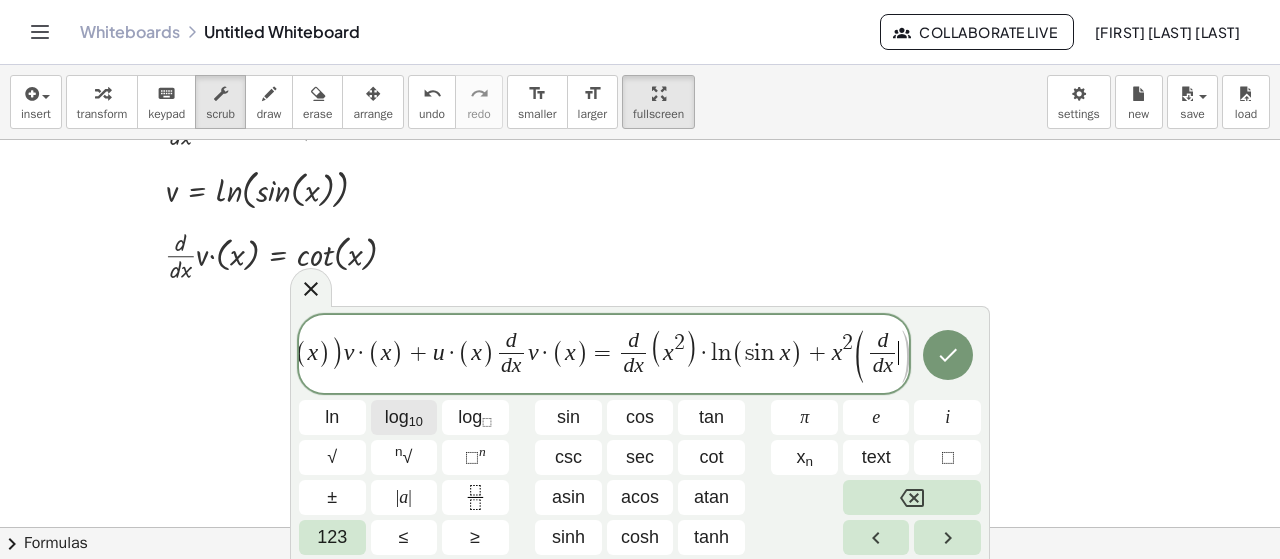 scroll, scrollTop: 0, scrollLeft: 78, axis: horizontal 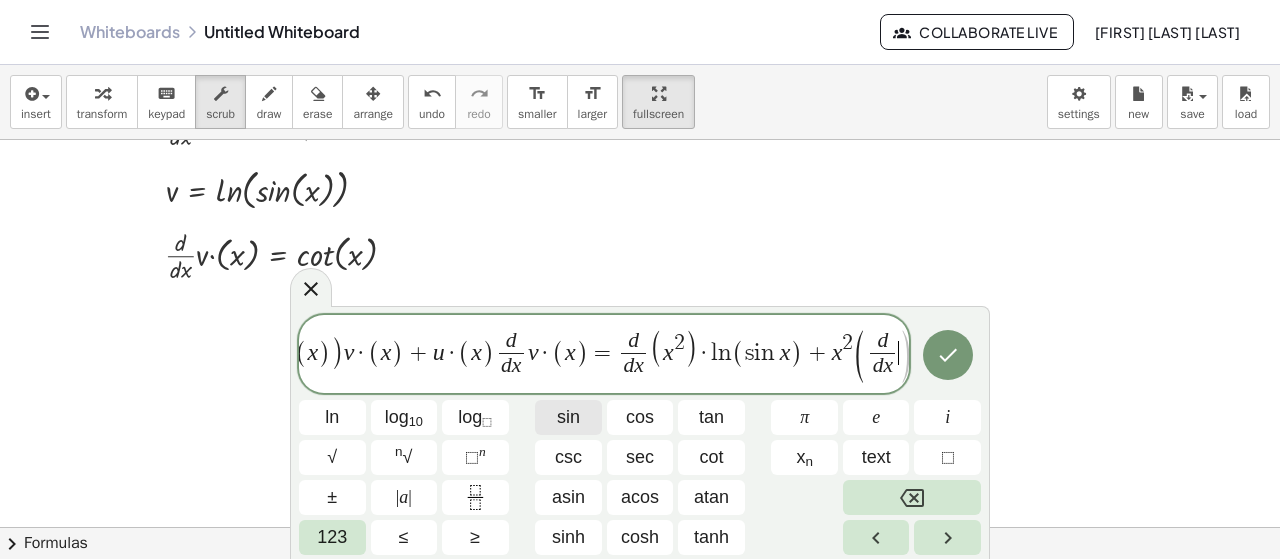 click on "sin" at bounding box center (568, 417) 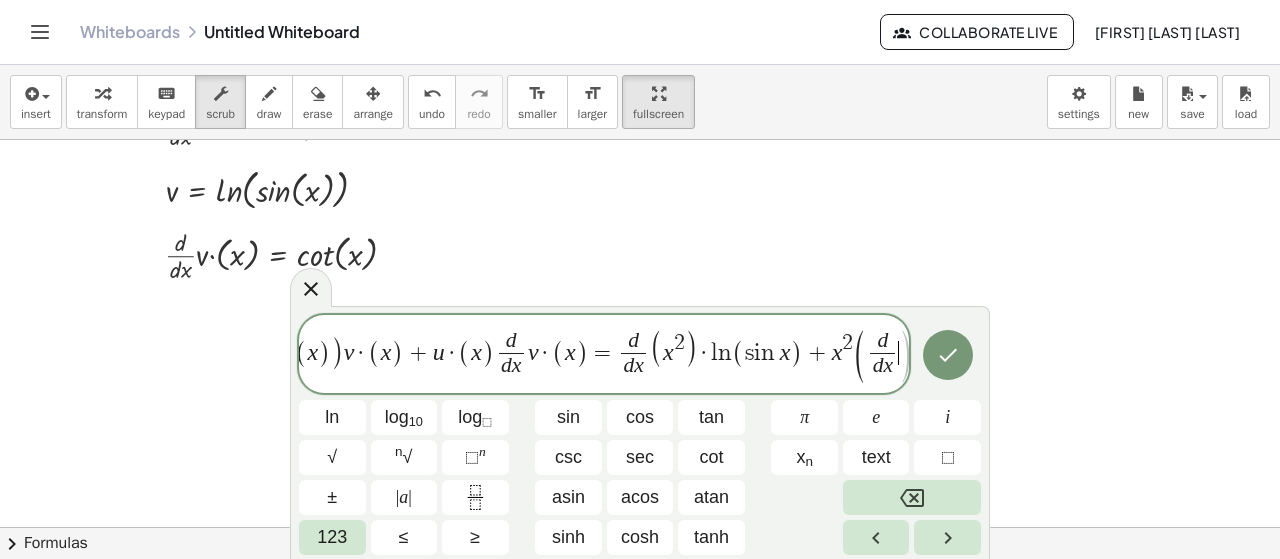 scroll, scrollTop: 0, scrollLeft: 107, axis: horizontal 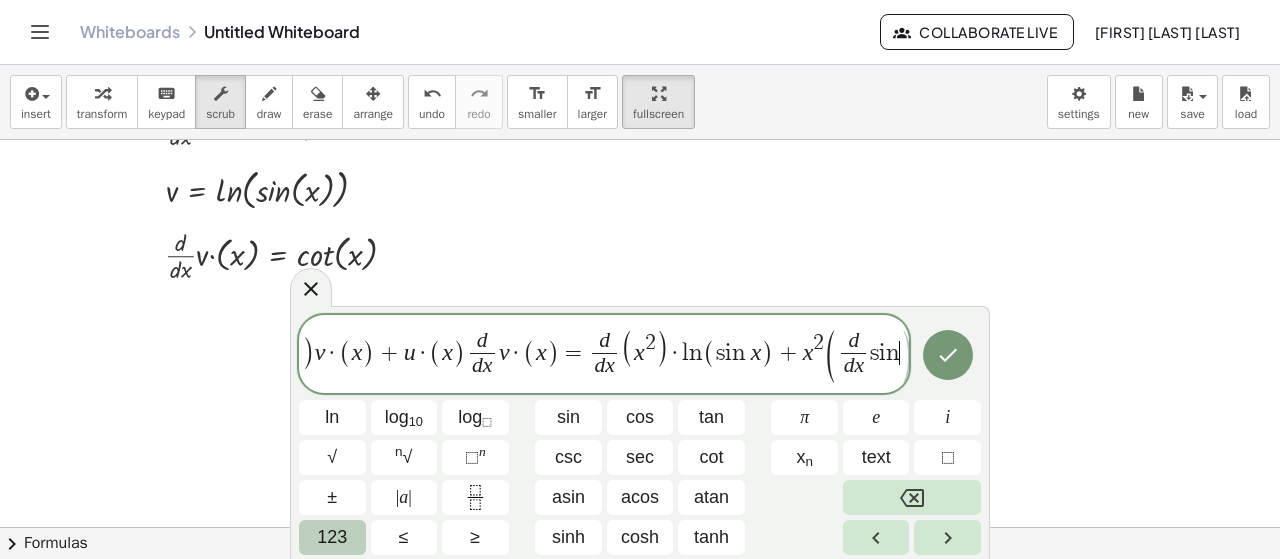 click on "123" at bounding box center (332, 537) 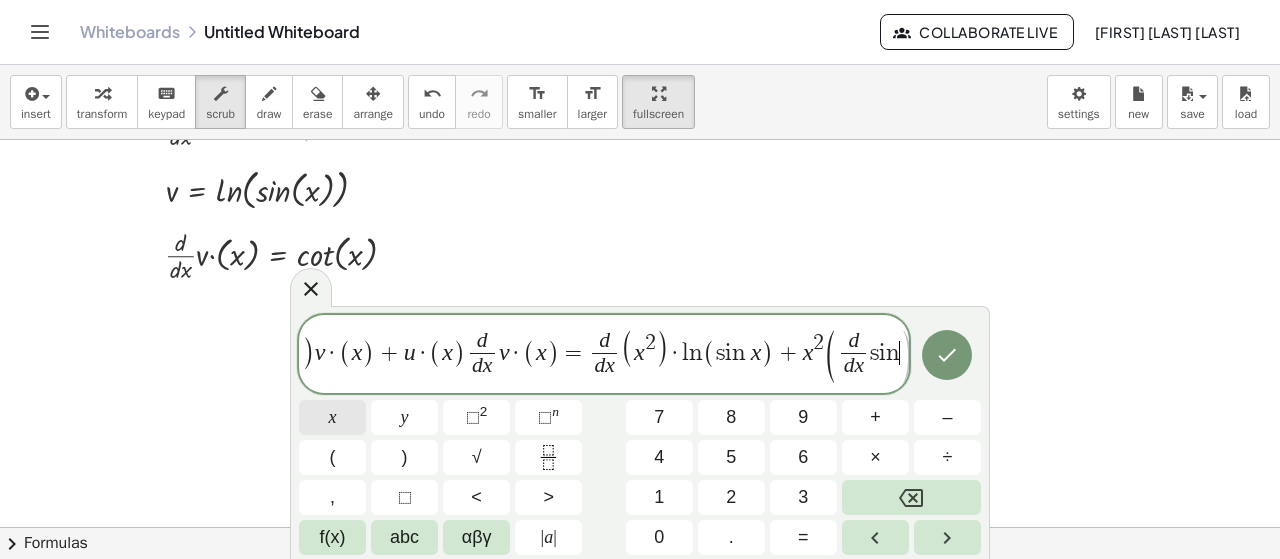 click on "x" at bounding box center (333, 417) 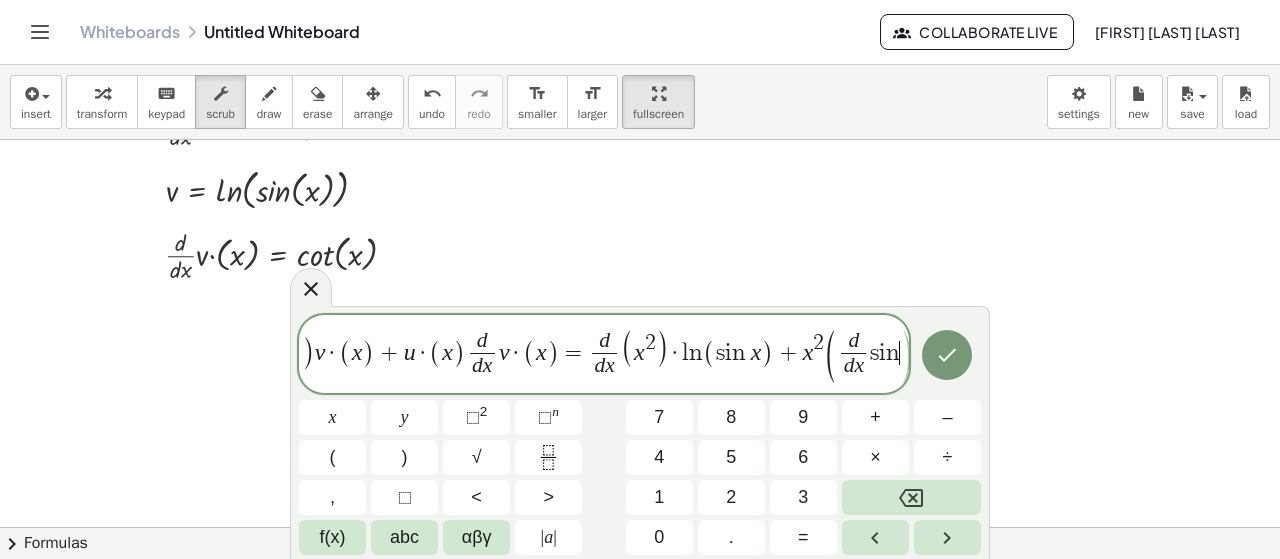 scroll, scrollTop: 0, scrollLeft: 124, axis: horizontal 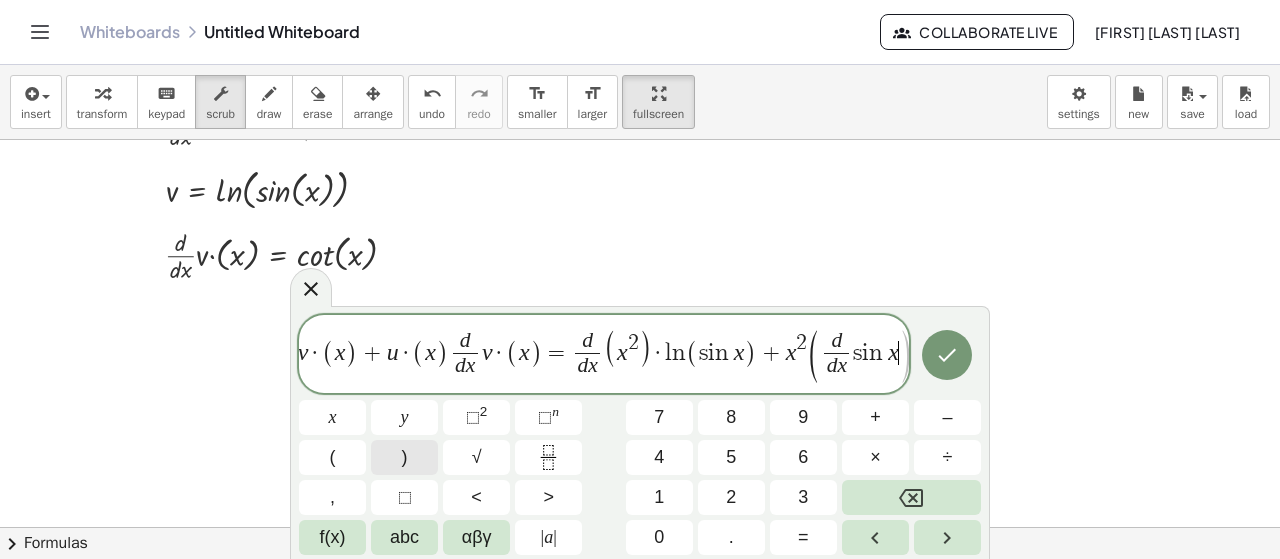 click on ")" at bounding box center [404, 457] 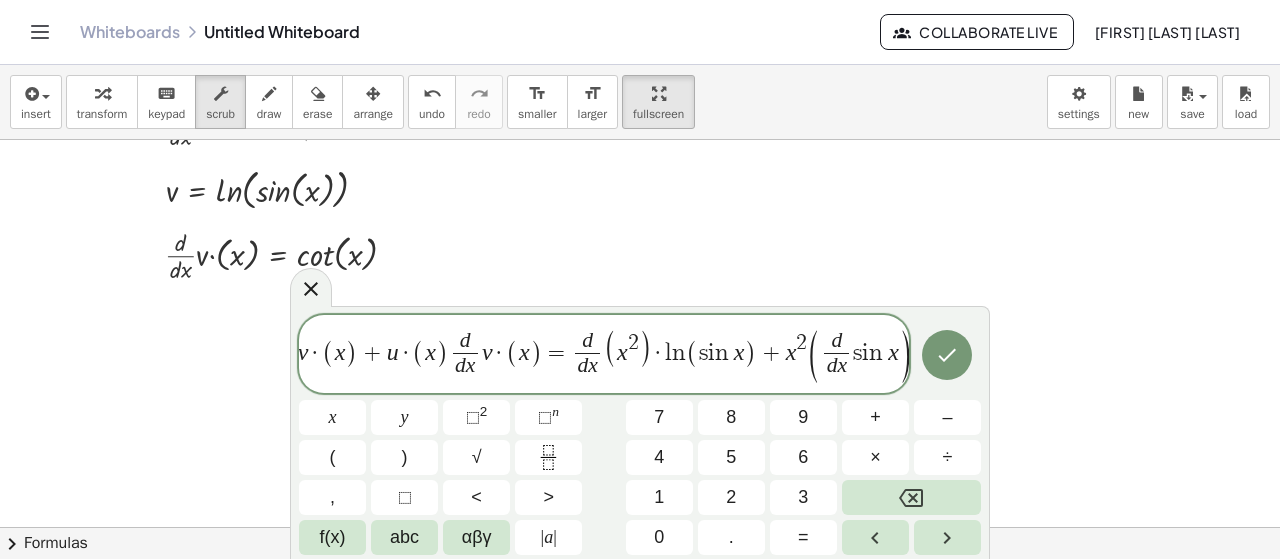 click on "(" at bounding box center (813, 356) 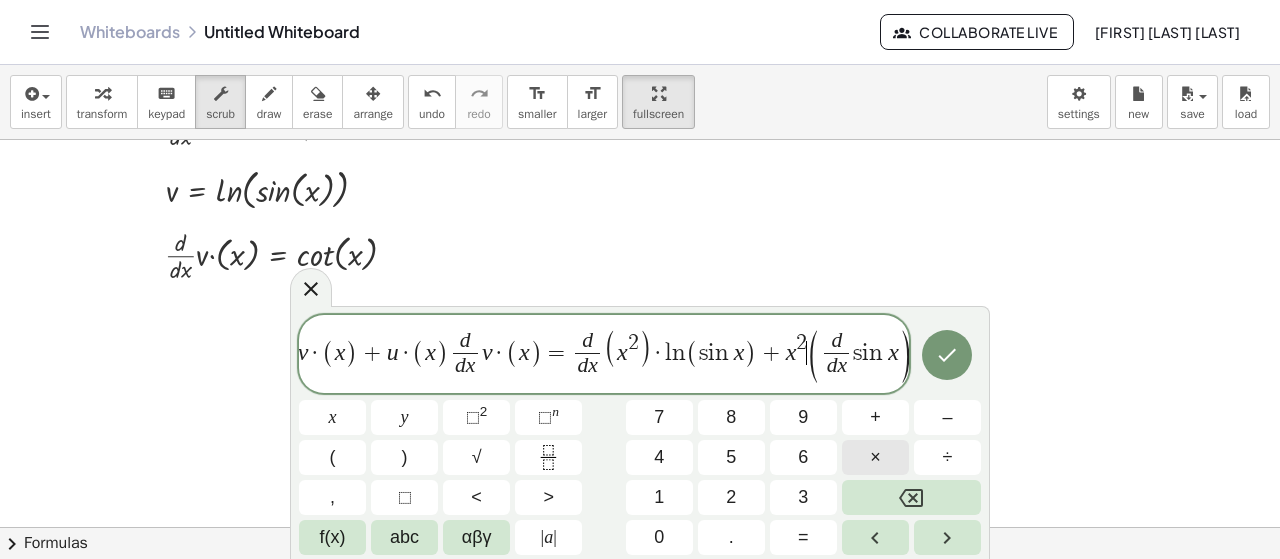 click on "×" at bounding box center (875, 457) 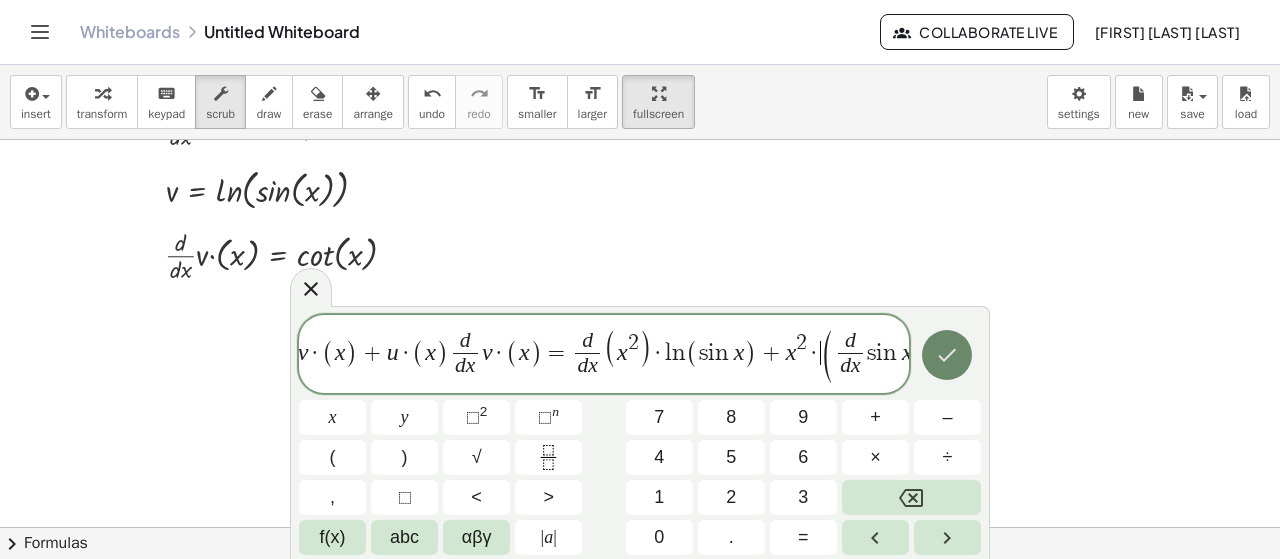 click 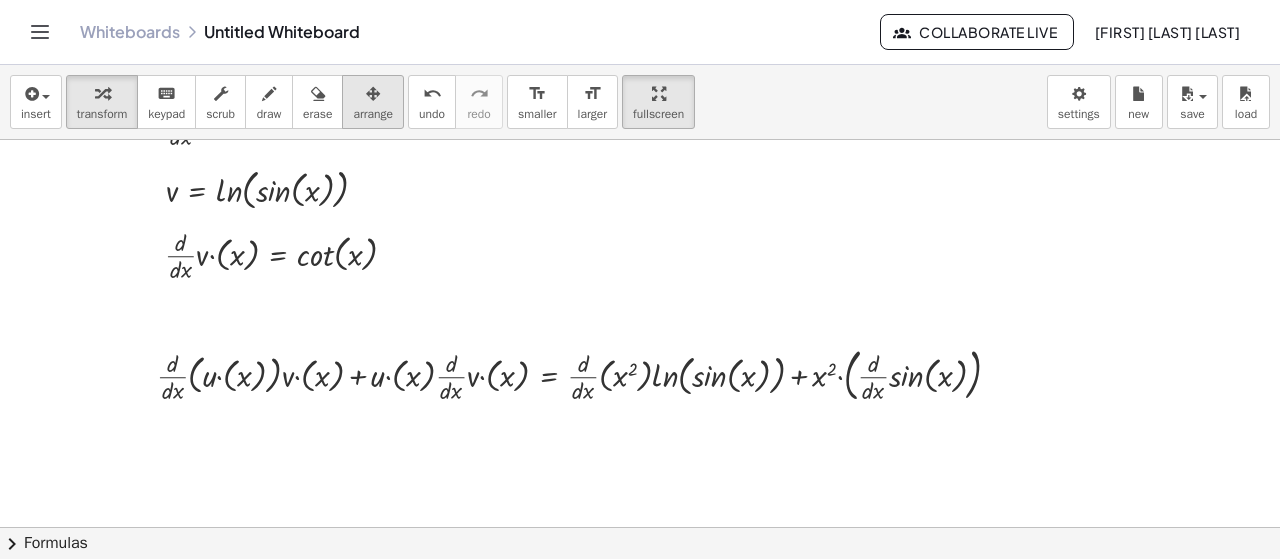 click at bounding box center [373, 94] 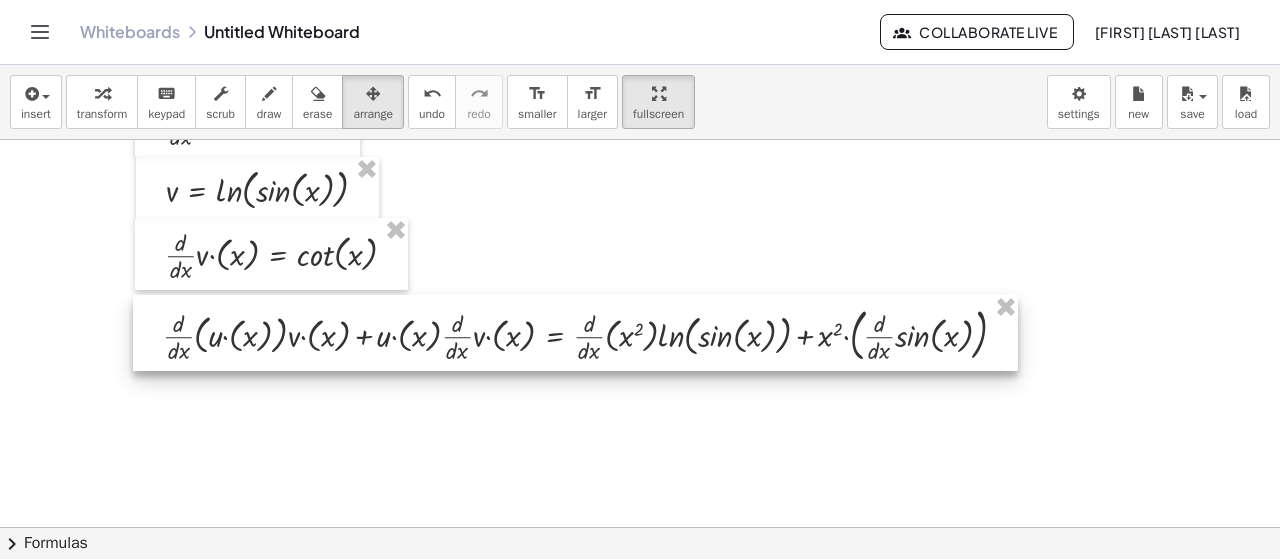 drag, startPoint x: 407, startPoint y: 355, endPoint x: 414, endPoint y: 315, distance: 40.60788 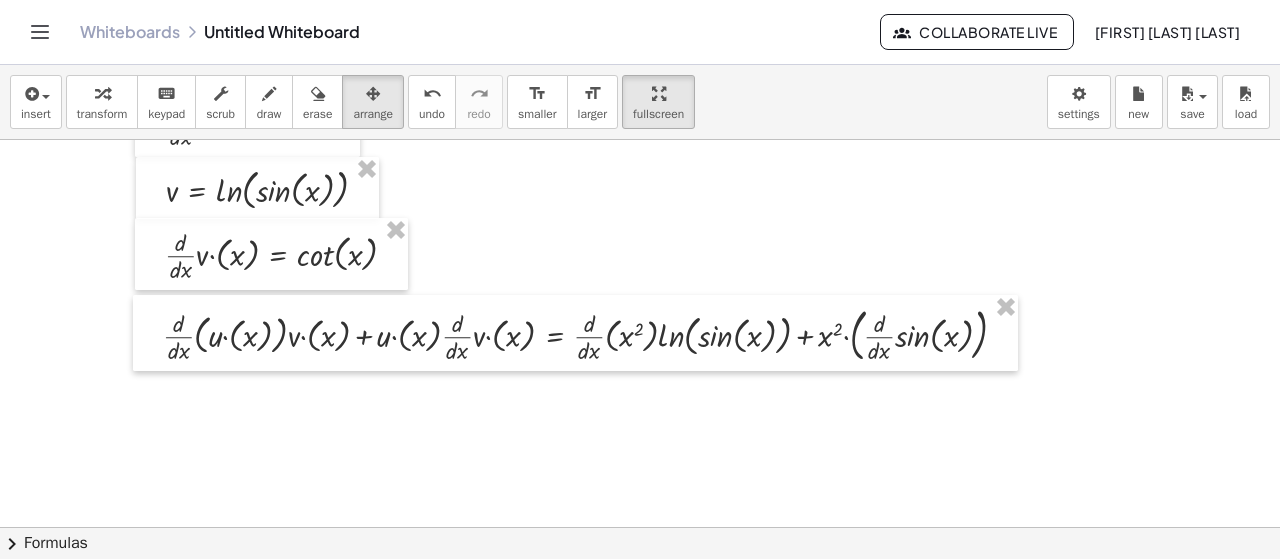 click at bounding box center [640, -348] 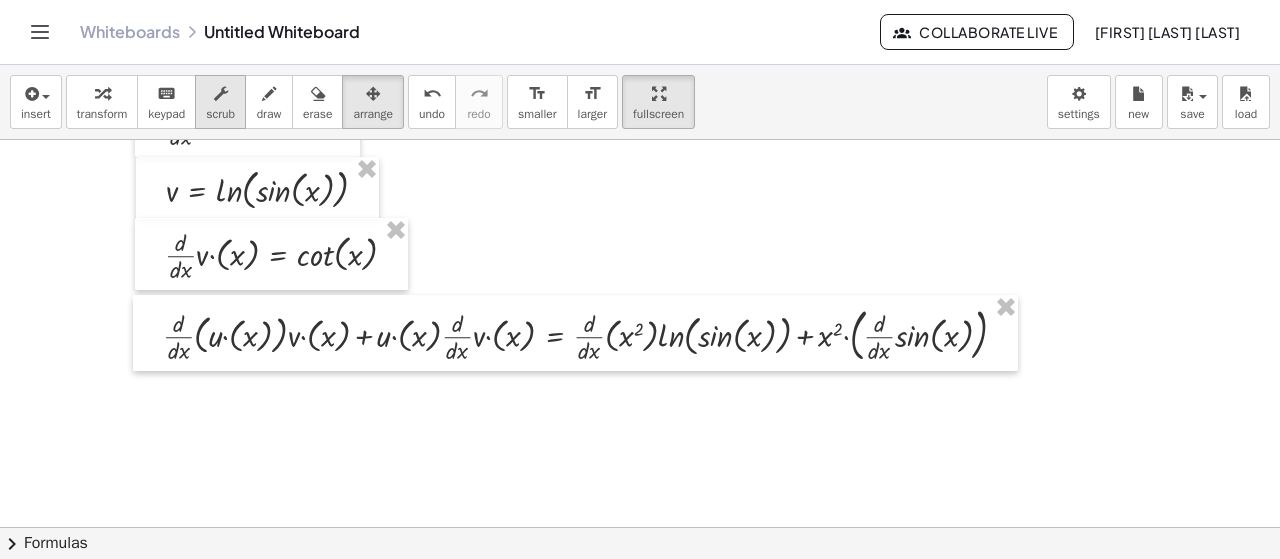 click on "scrub" at bounding box center [220, 102] 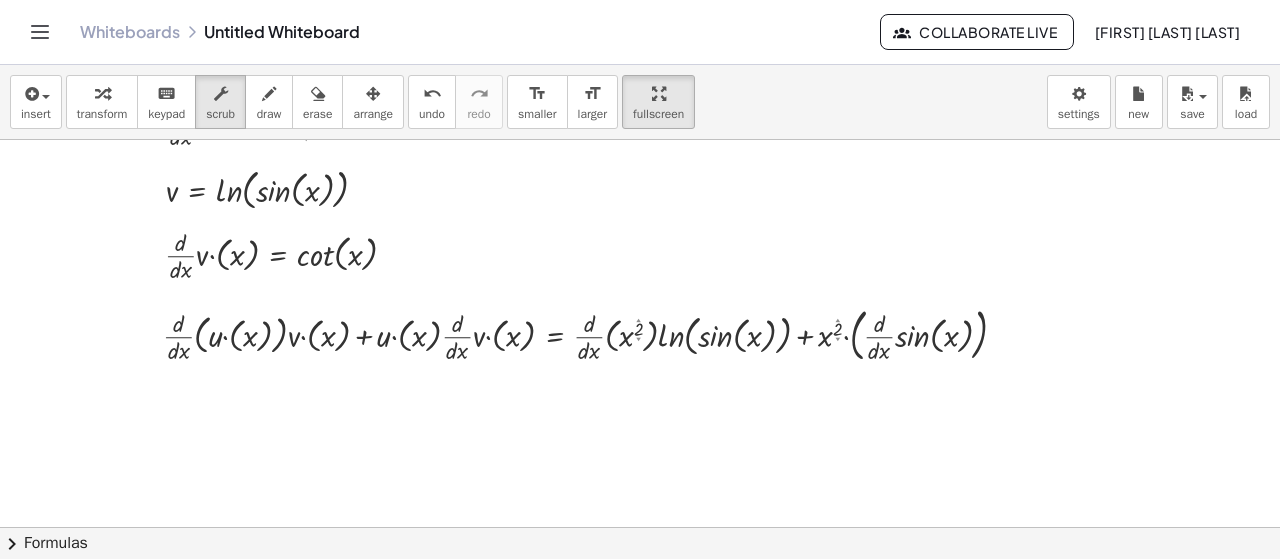 drag, startPoint x: 918, startPoint y: 337, endPoint x: 874, endPoint y: 324, distance: 45.88028 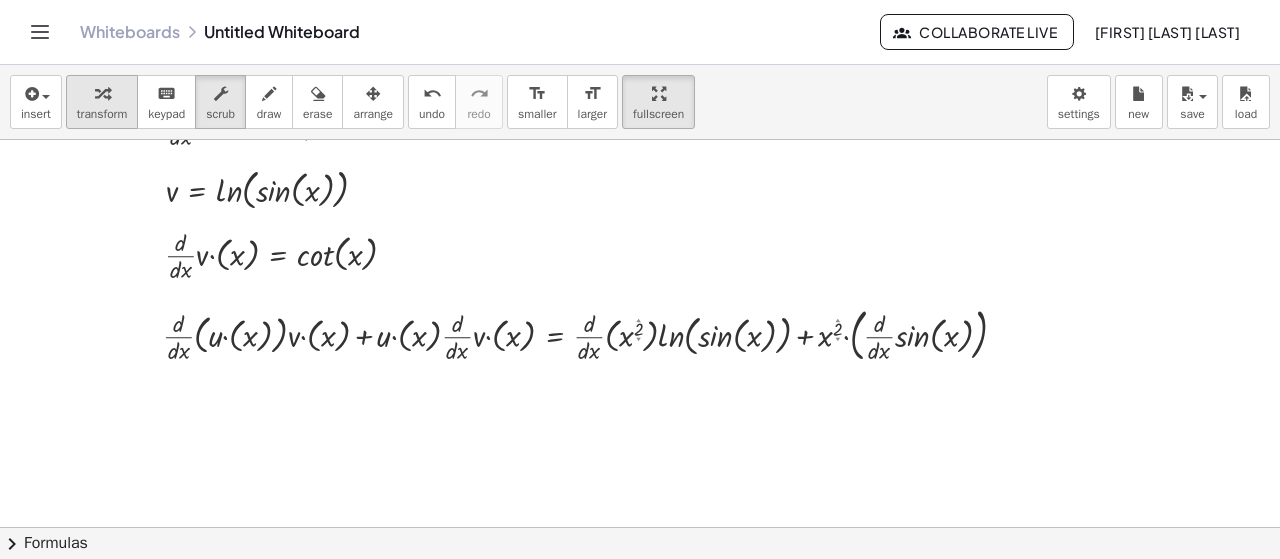 click at bounding box center [102, 93] 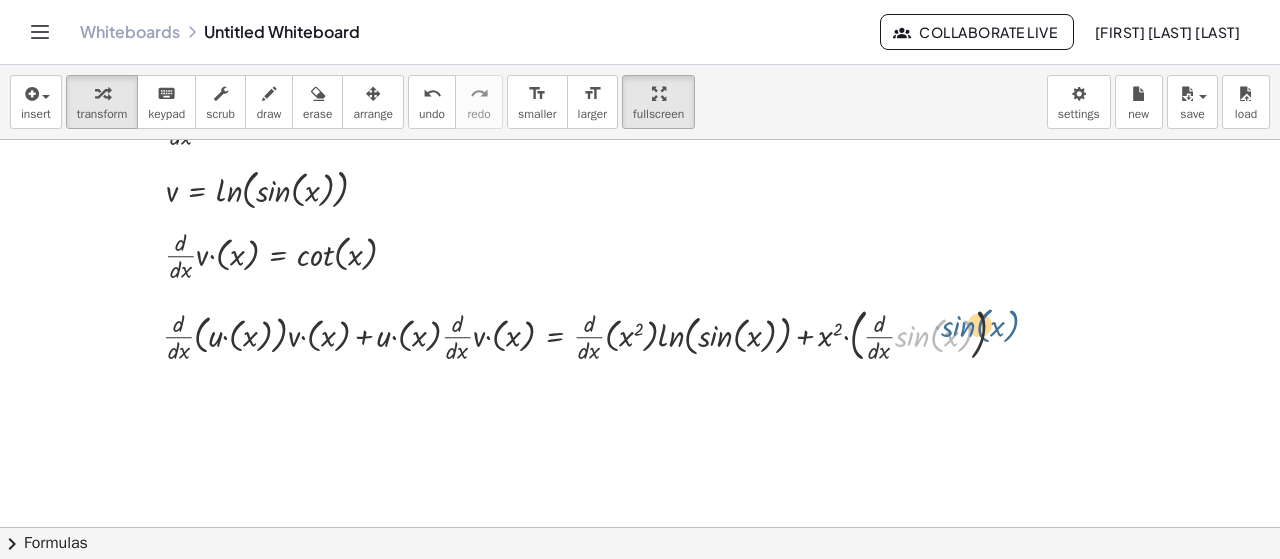 drag, startPoint x: 912, startPoint y: 341, endPoint x: 958, endPoint y: 331, distance: 47.07441 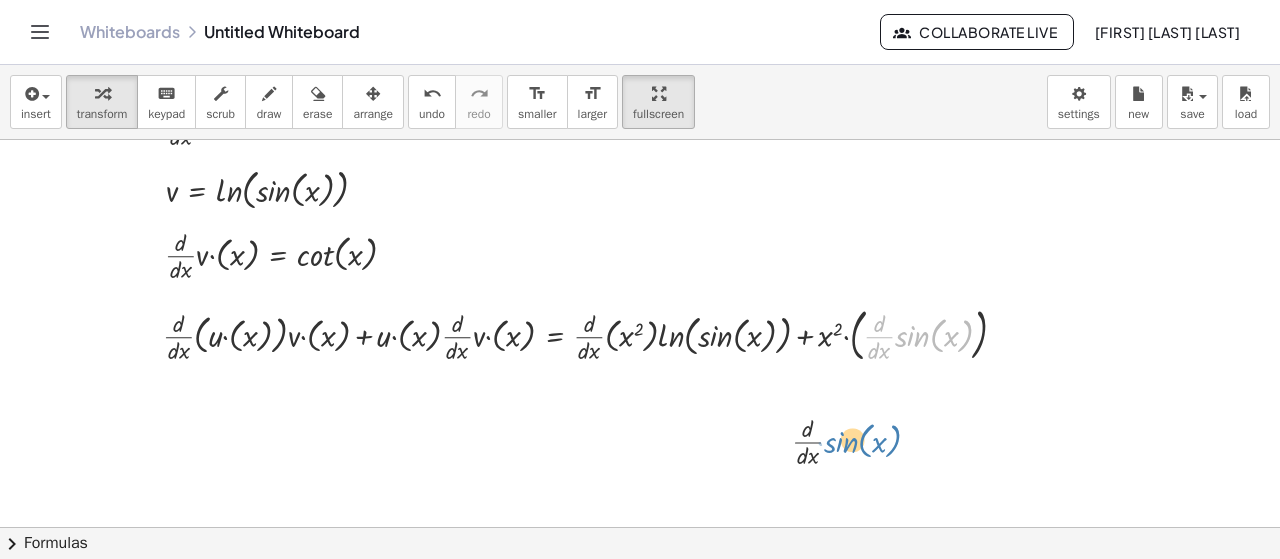 drag, startPoint x: 938, startPoint y: 334, endPoint x: 868, endPoint y: 449, distance: 134.62912 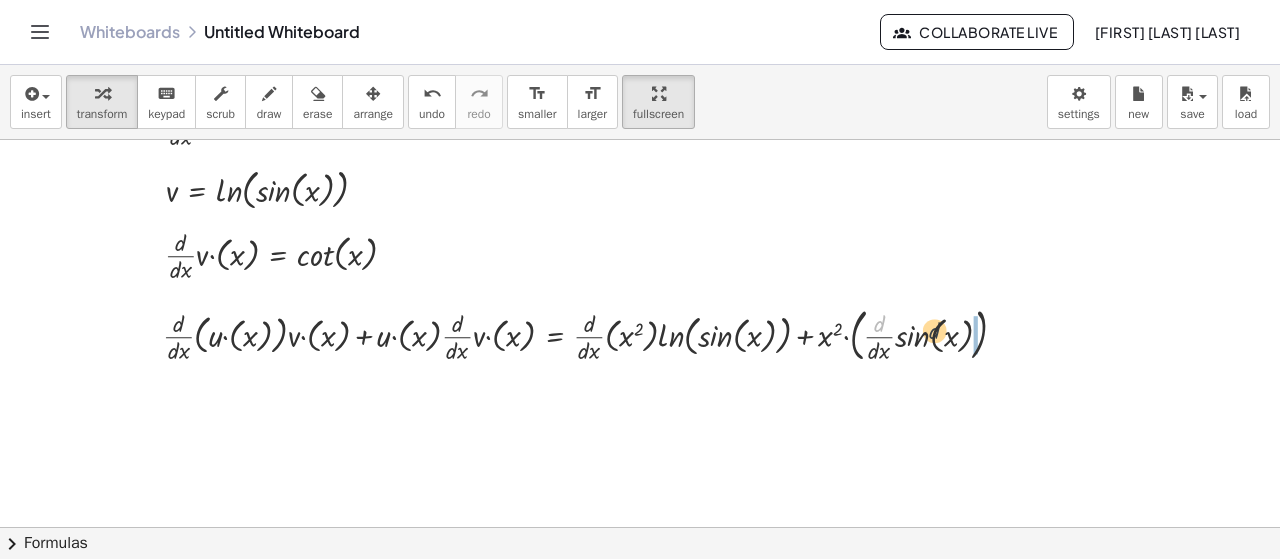 drag, startPoint x: 877, startPoint y: 323, endPoint x: 937, endPoint y: 331, distance: 60.530983 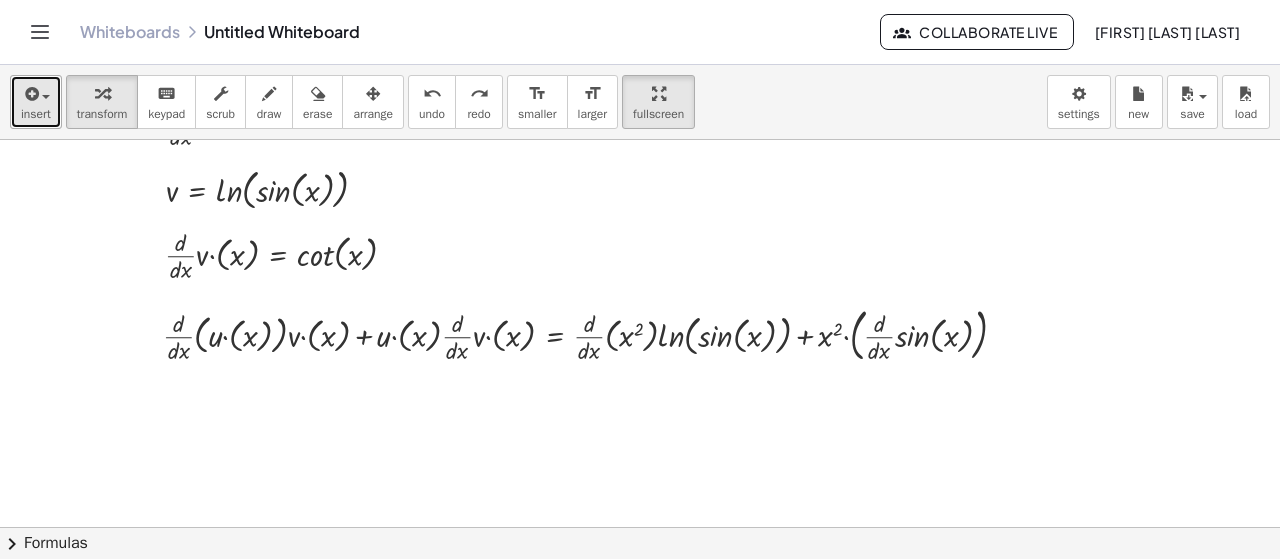 click at bounding box center (41, 96) 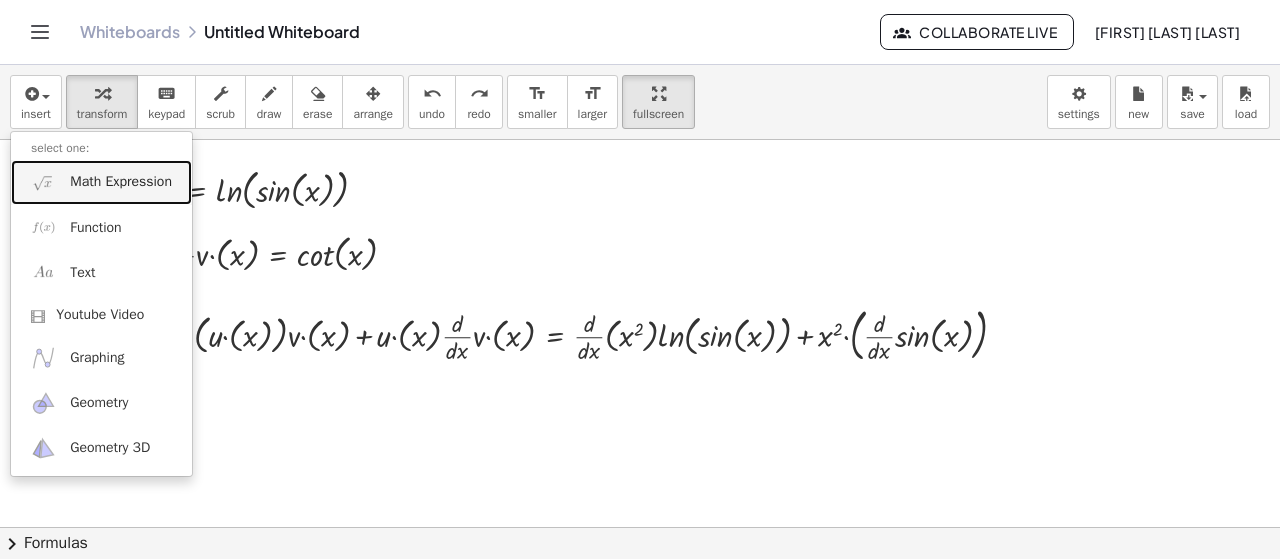 click on "Math Expression" at bounding box center (121, 182) 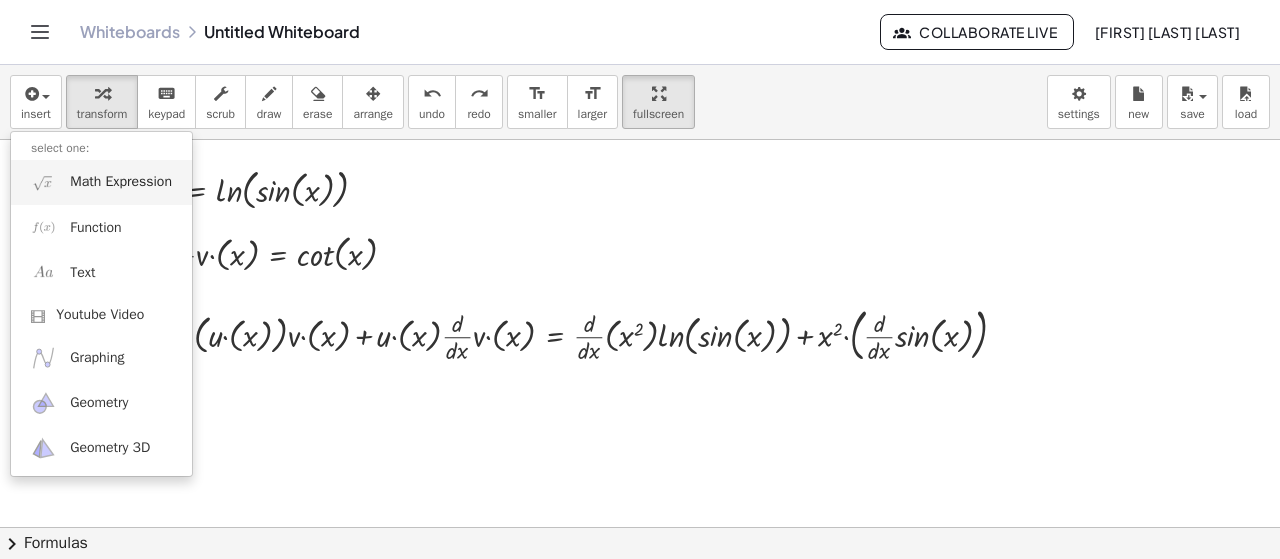 scroll, scrollTop: 0, scrollLeft: 0, axis: both 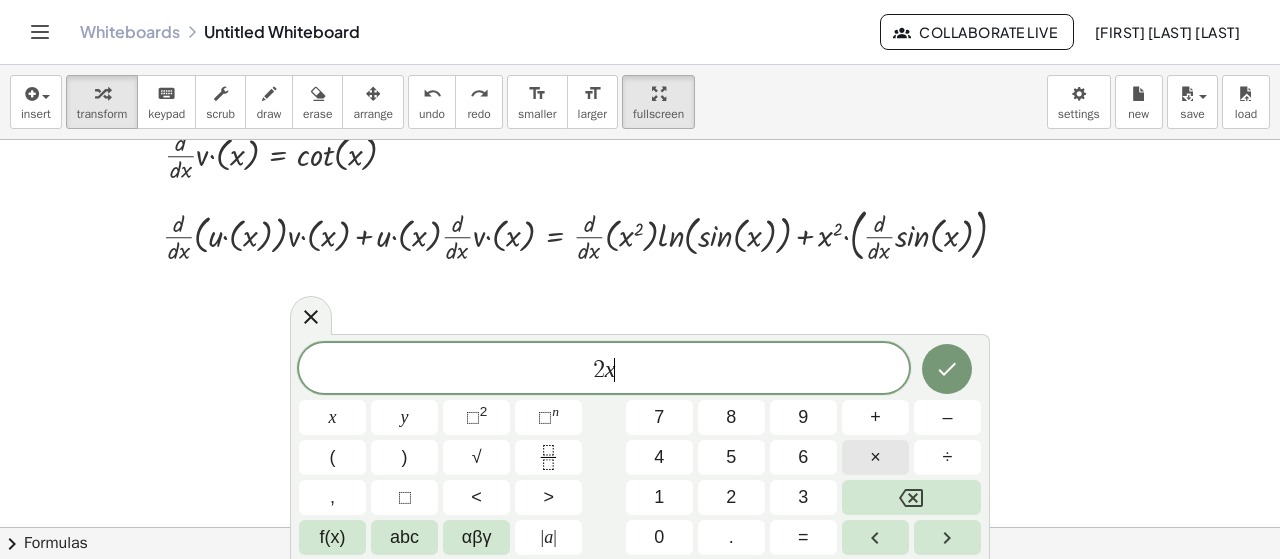 click on "×" at bounding box center (875, 457) 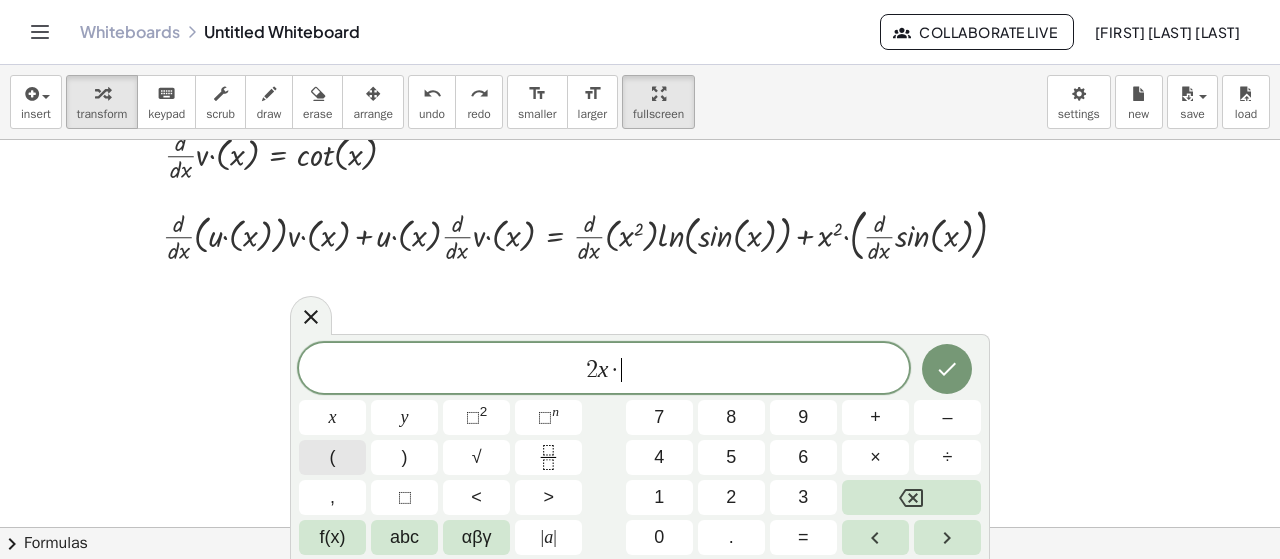 click on "(" at bounding box center [332, 457] 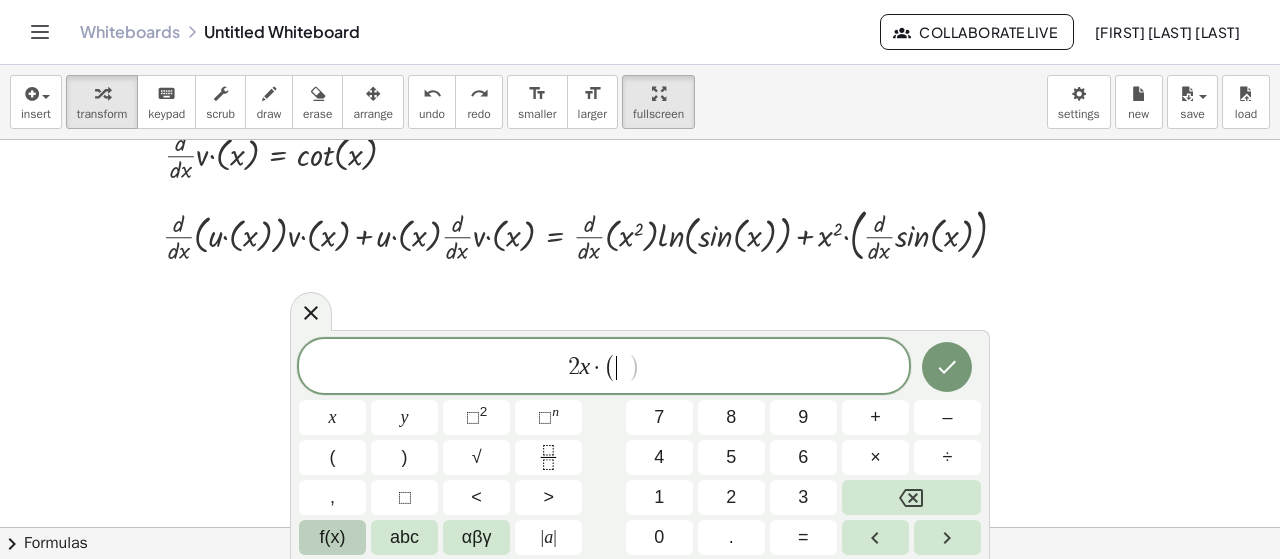 click on "f(x)" at bounding box center (333, 537) 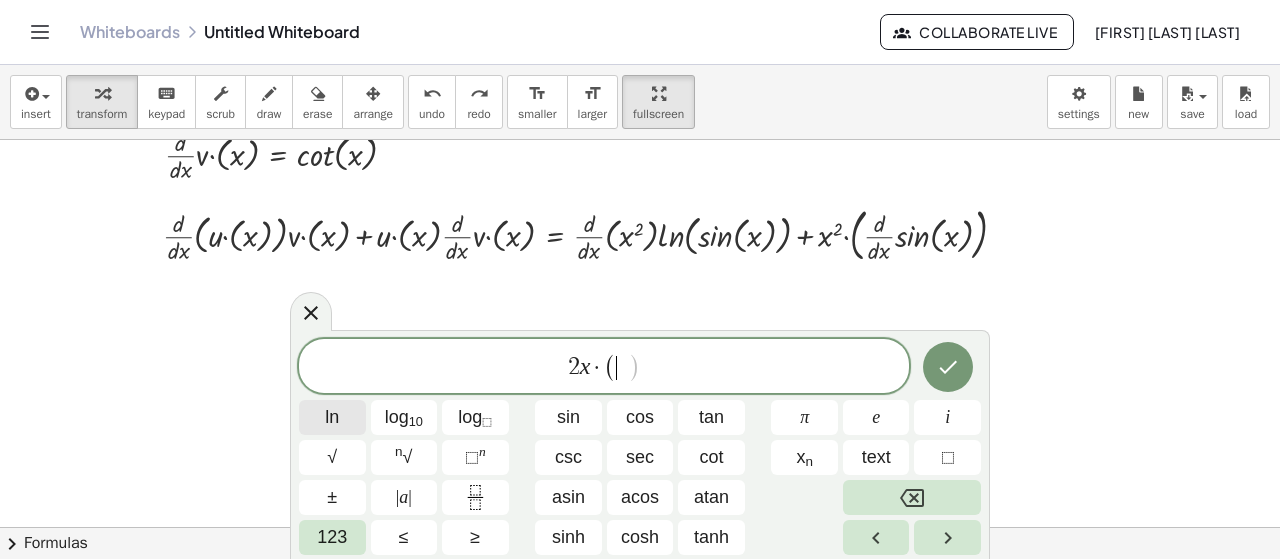 click on "ln" at bounding box center (332, 417) 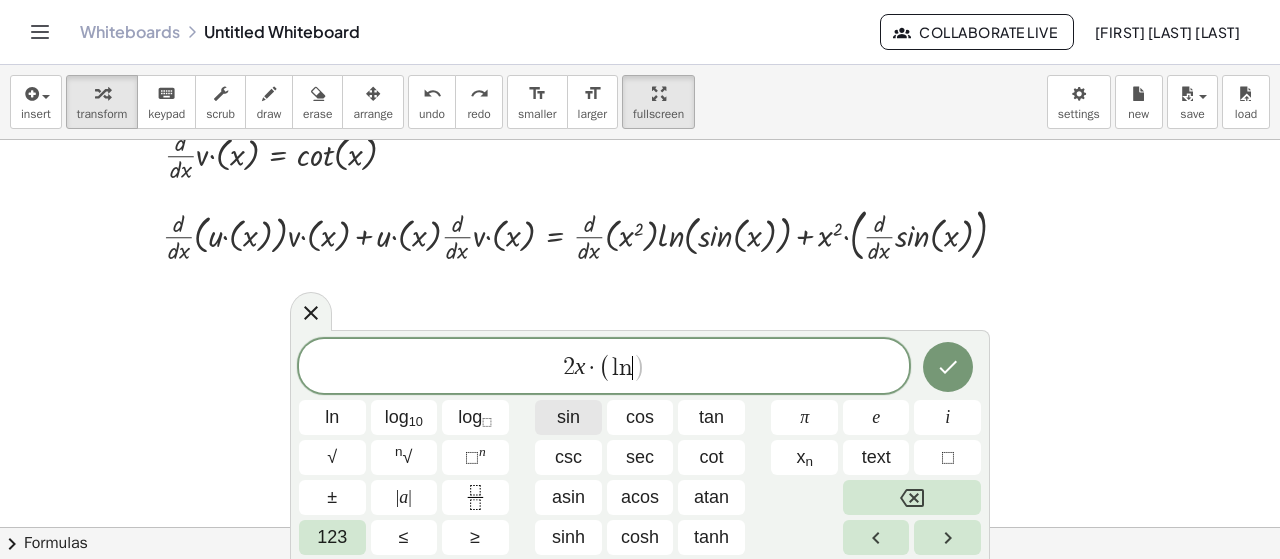 click on "sin" at bounding box center [568, 417] 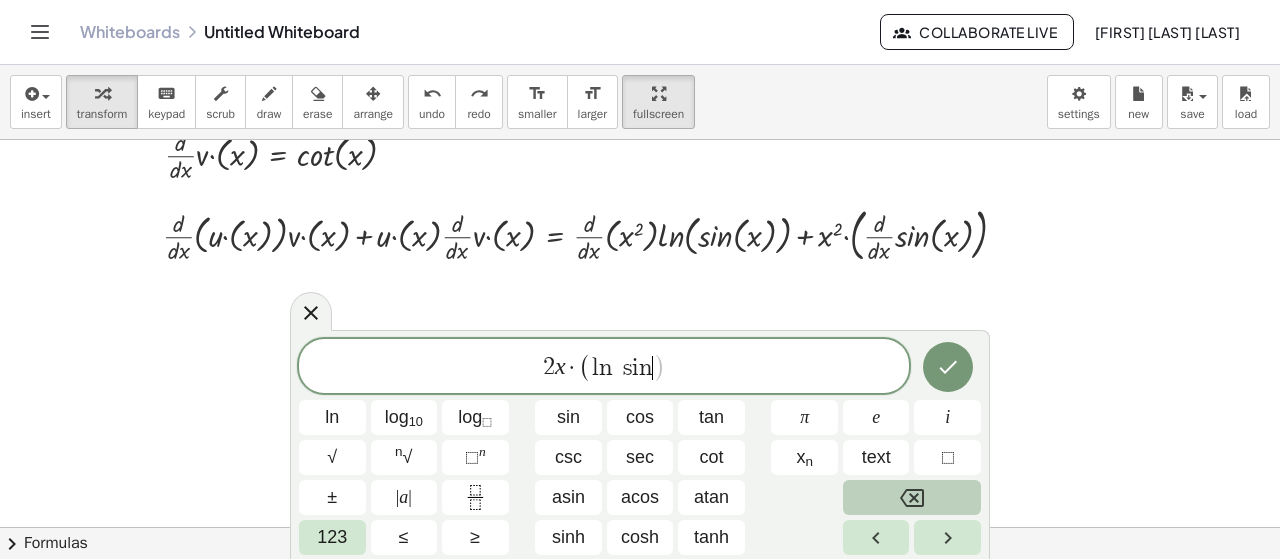 click at bounding box center [912, 497] 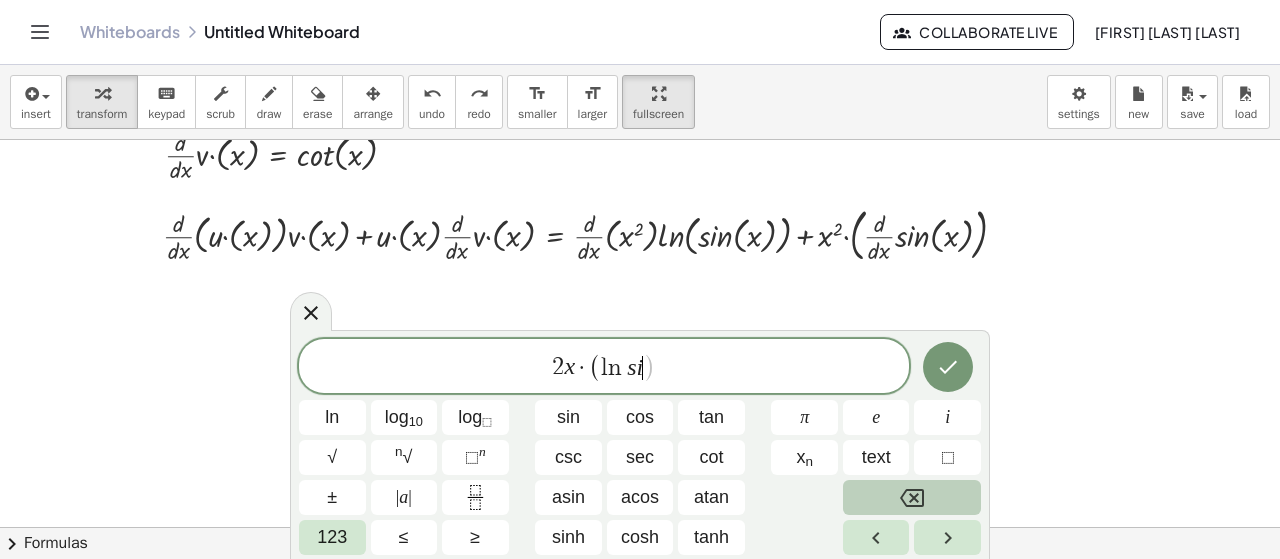 click 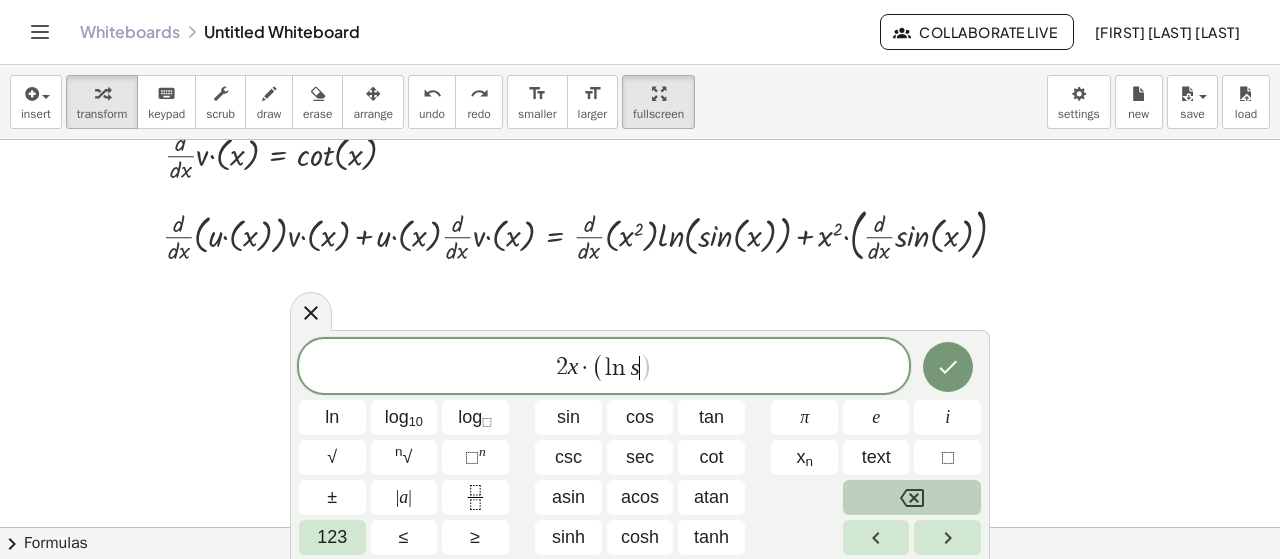 click 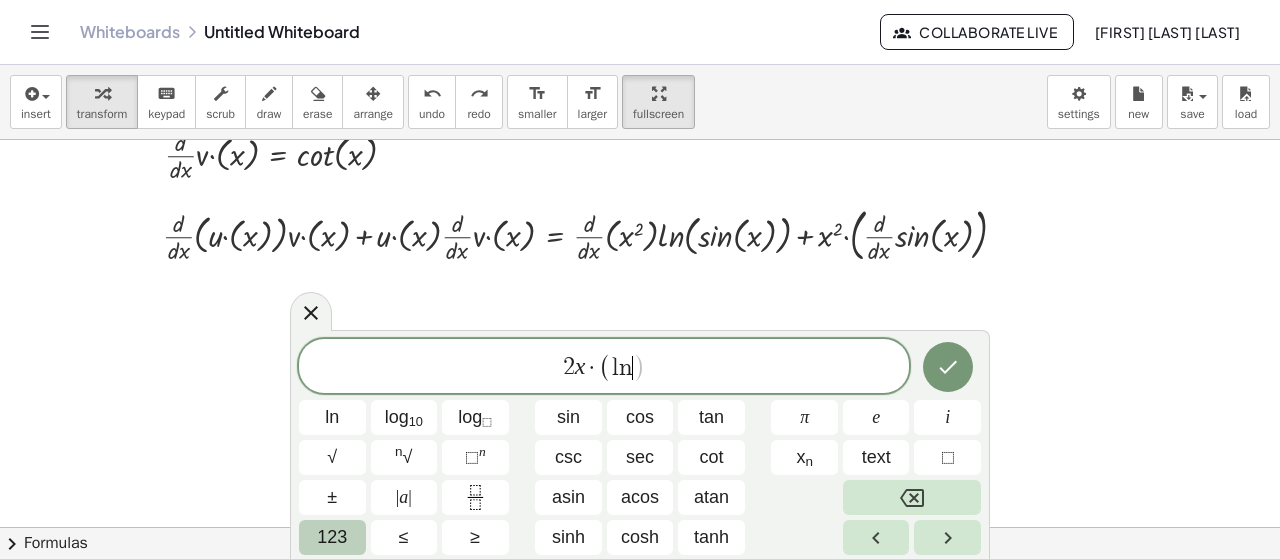 click on "123" at bounding box center (332, 537) 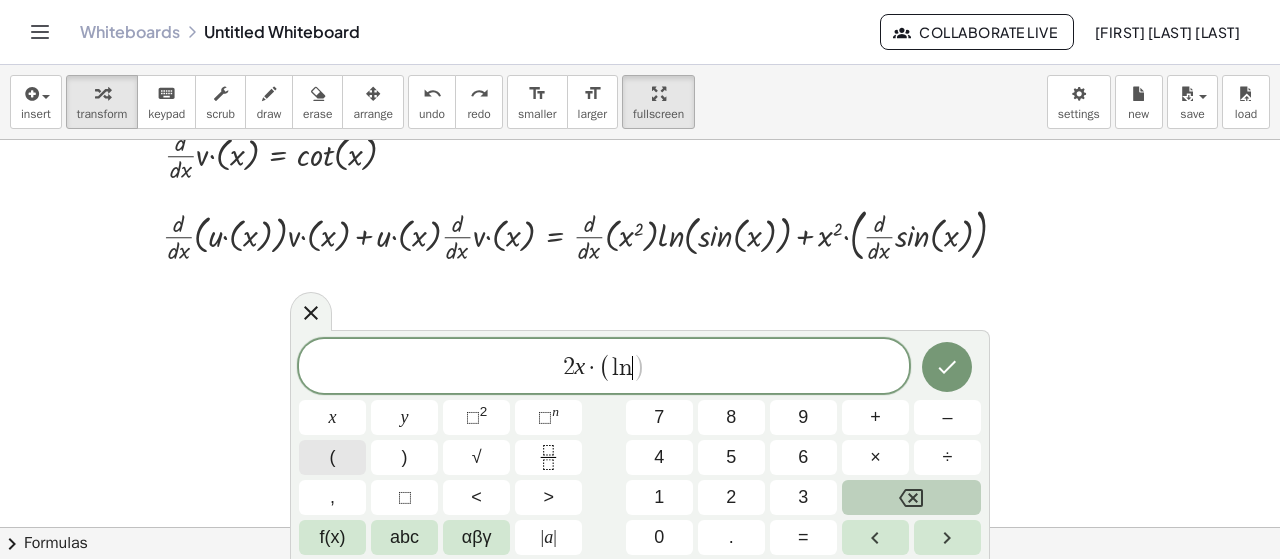 click on "(" at bounding box center (332, 457) 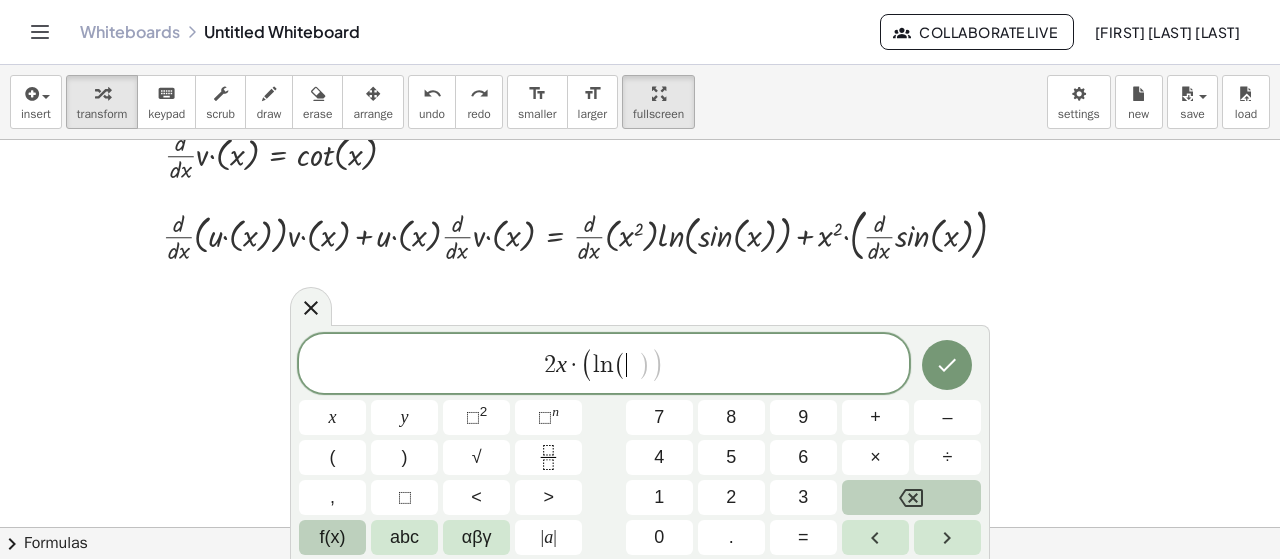 click on "f(x)" at bounding box center (333, 537) 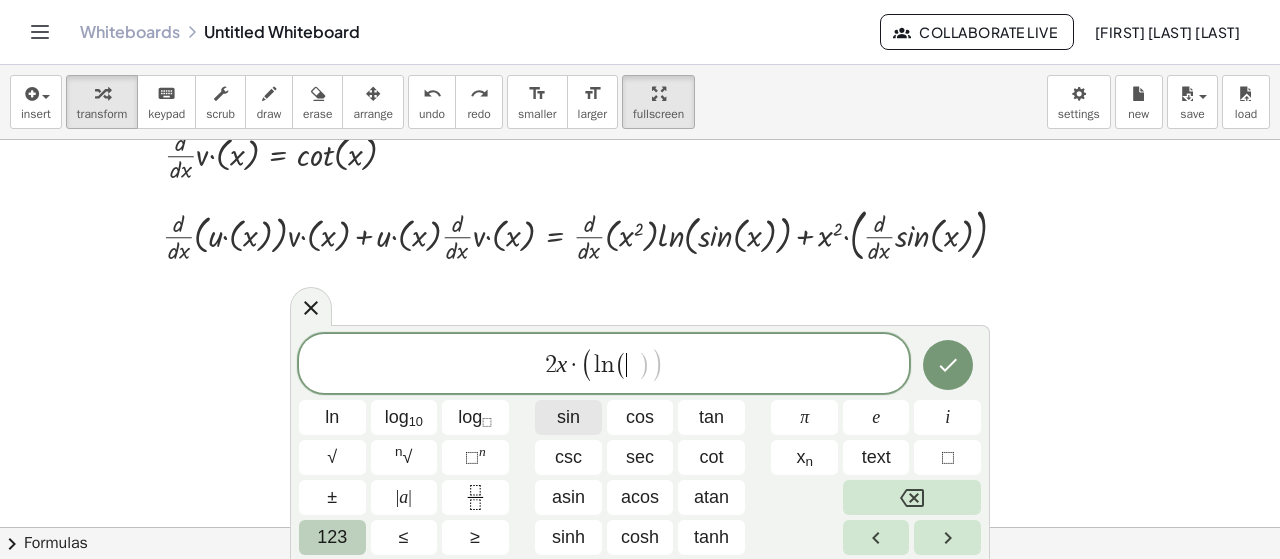 click on "sin" at bounding box center [568, 417] 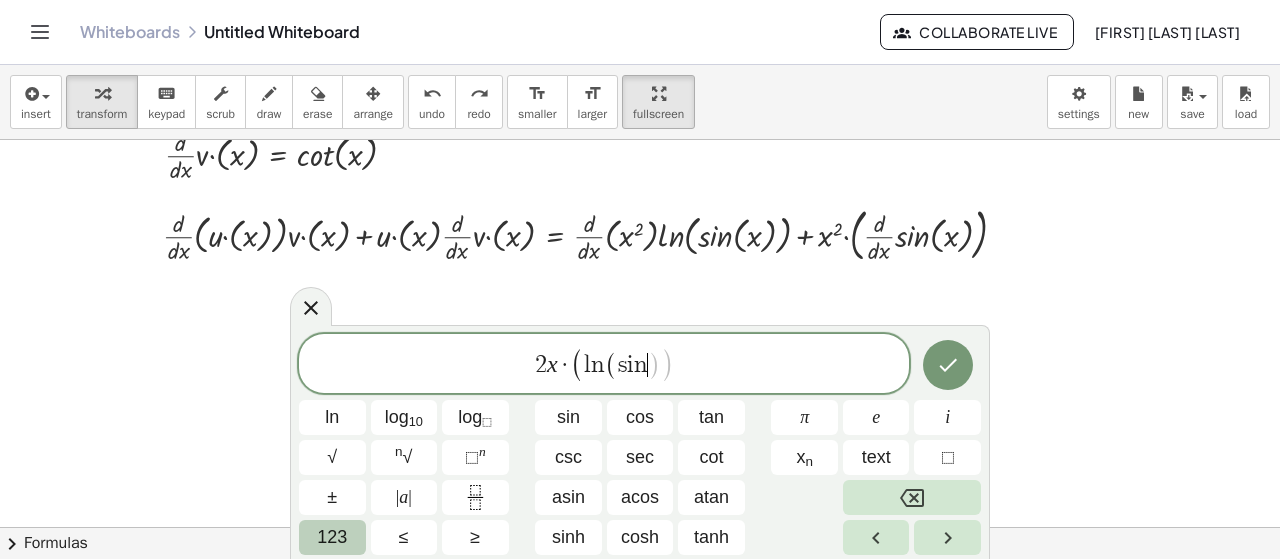 click on "123" at bounding box center [332, 537] 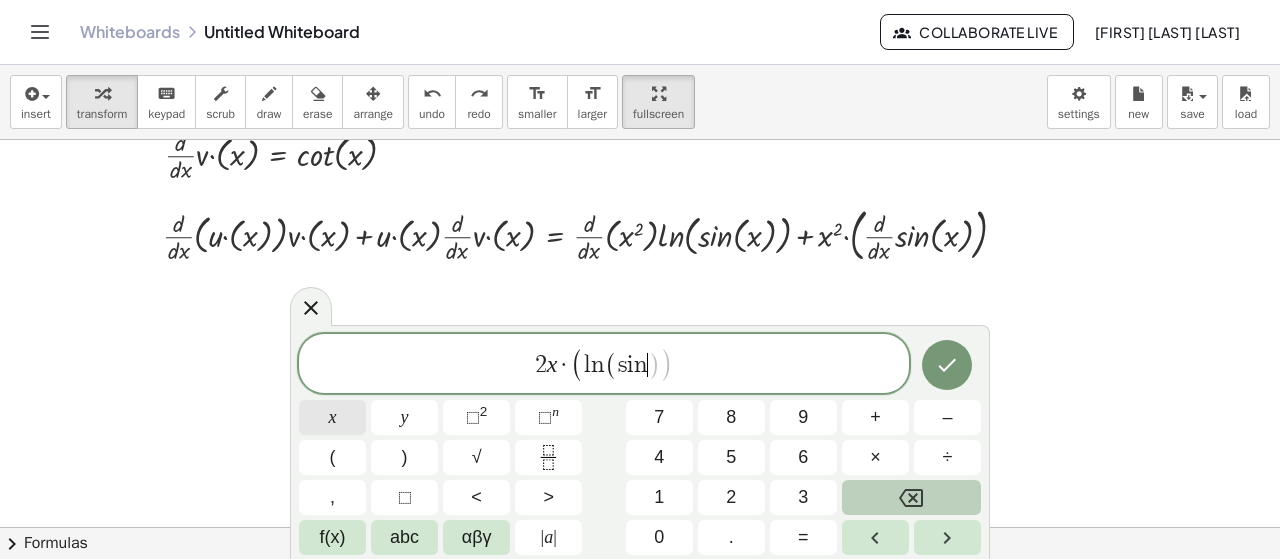 click on "x" at bounding box center (332, 417) 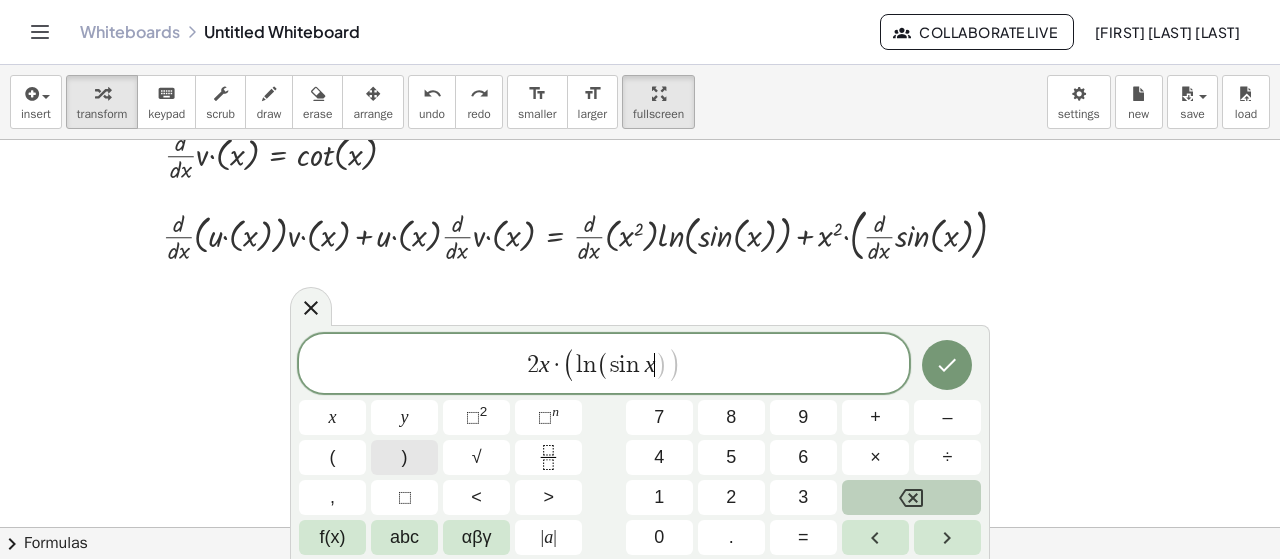 click on ")" at bounding box center (405, 457) 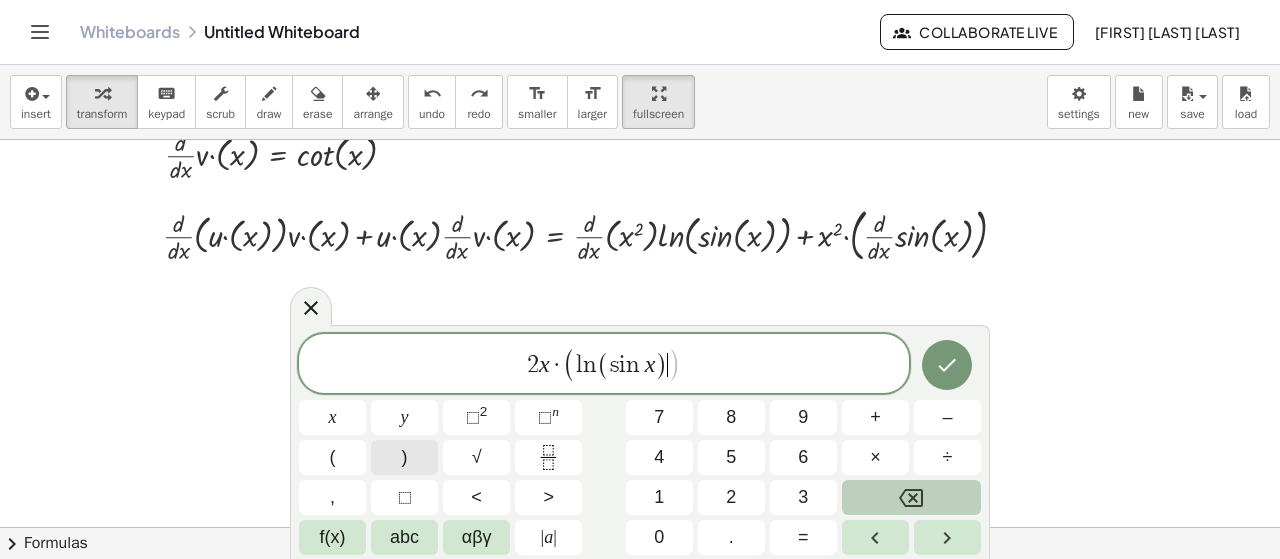 click on ")" at bounding box center [404, 457] 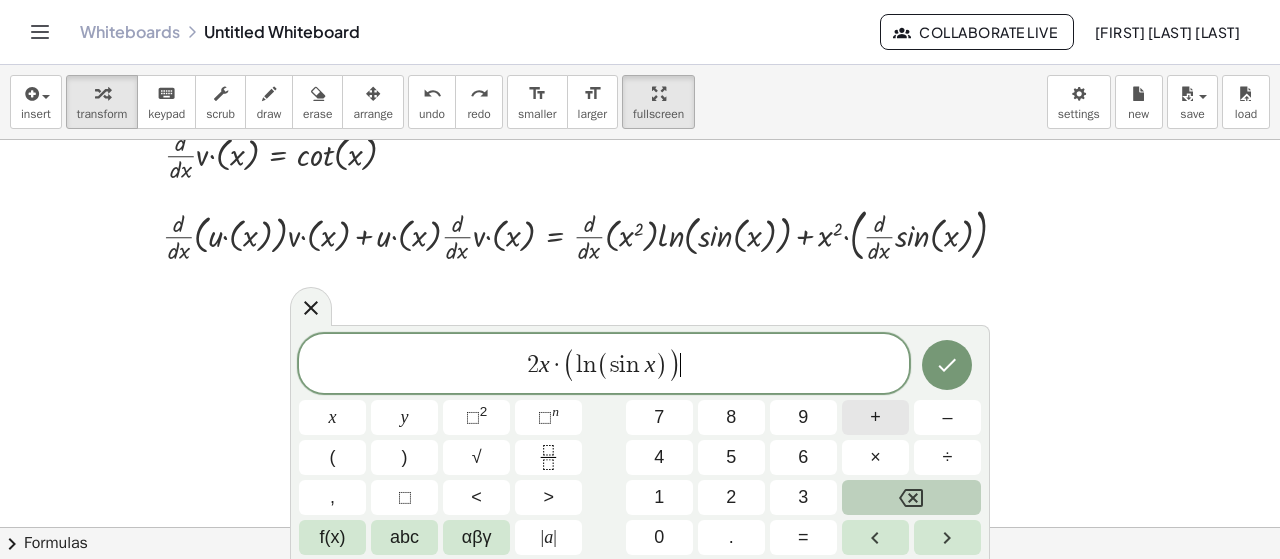 click on "+" at bounding box center (875, 417) 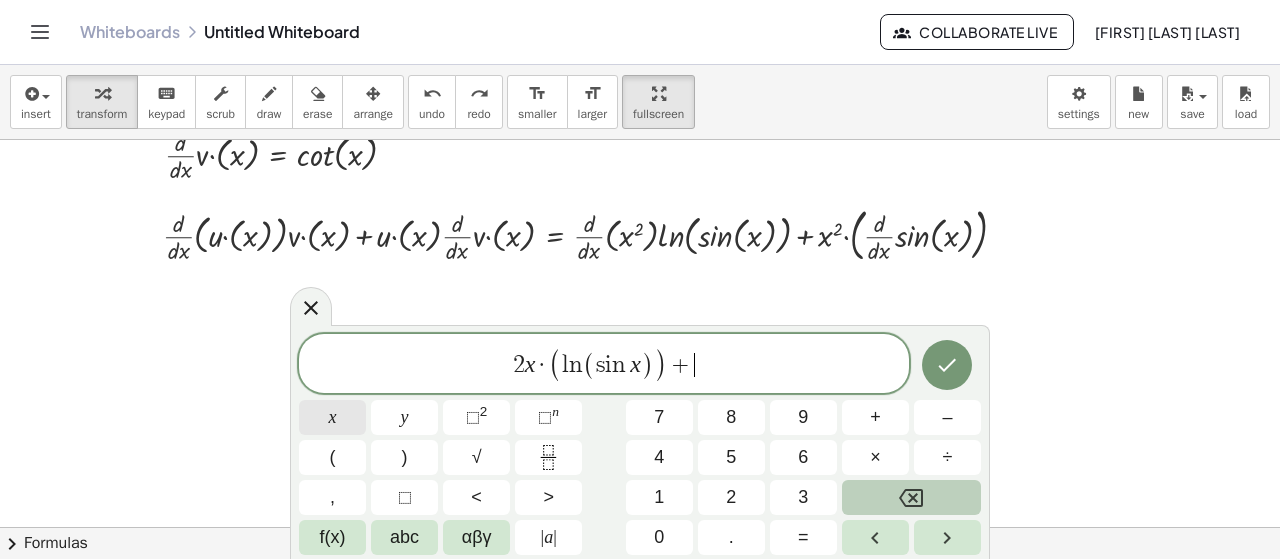 click on "x" at bounding box center (332, 417) 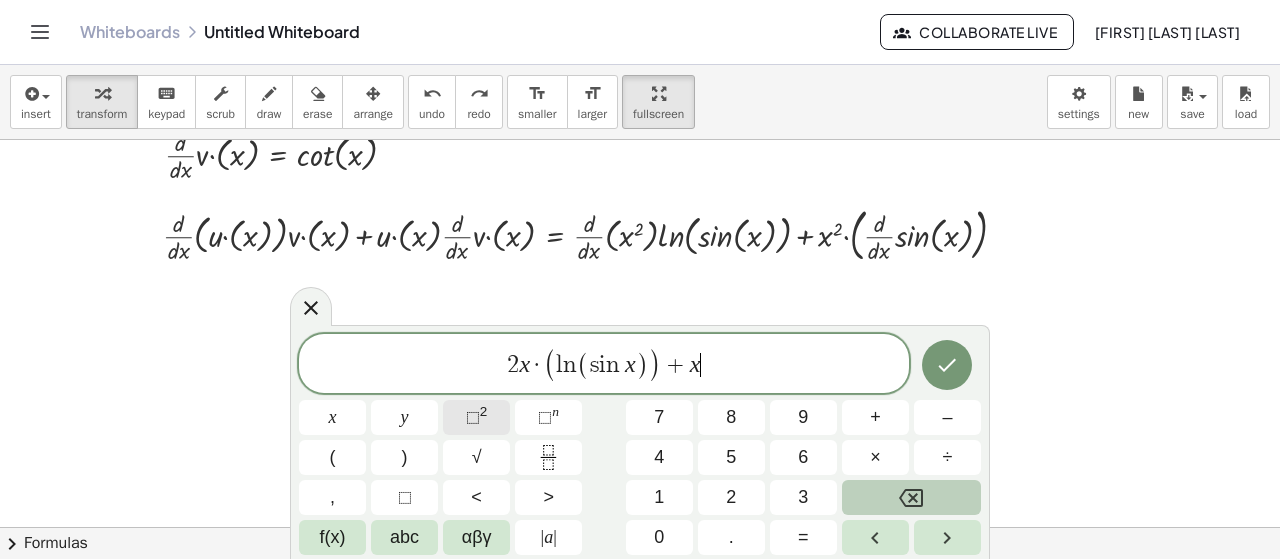 click on "2" at bounding box center (484, 411) 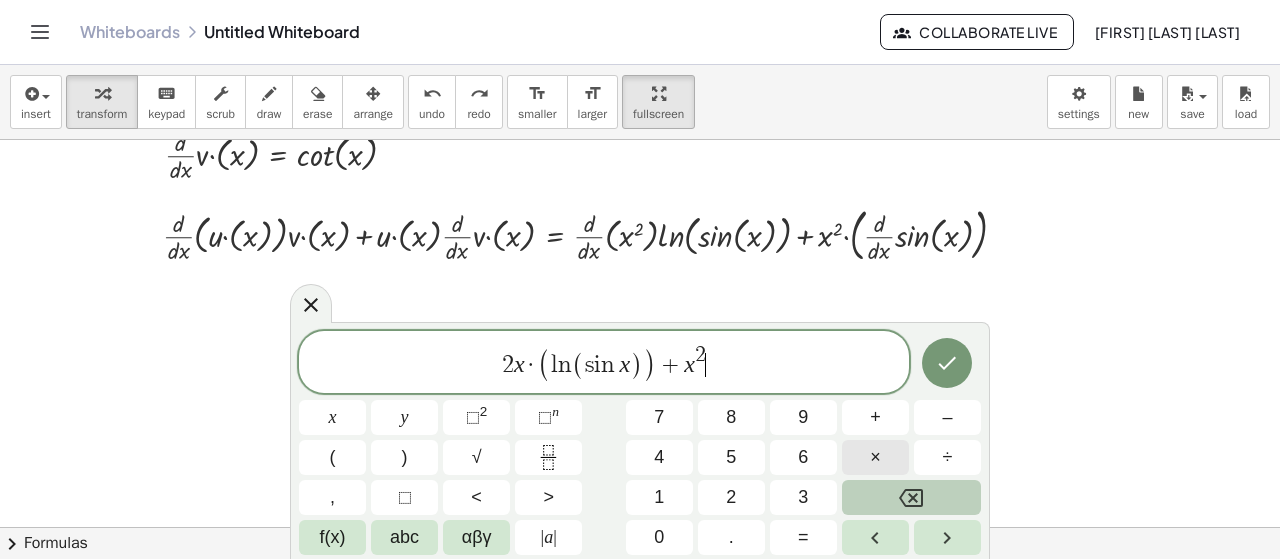 click on "×" at bounding box center (875, 457) 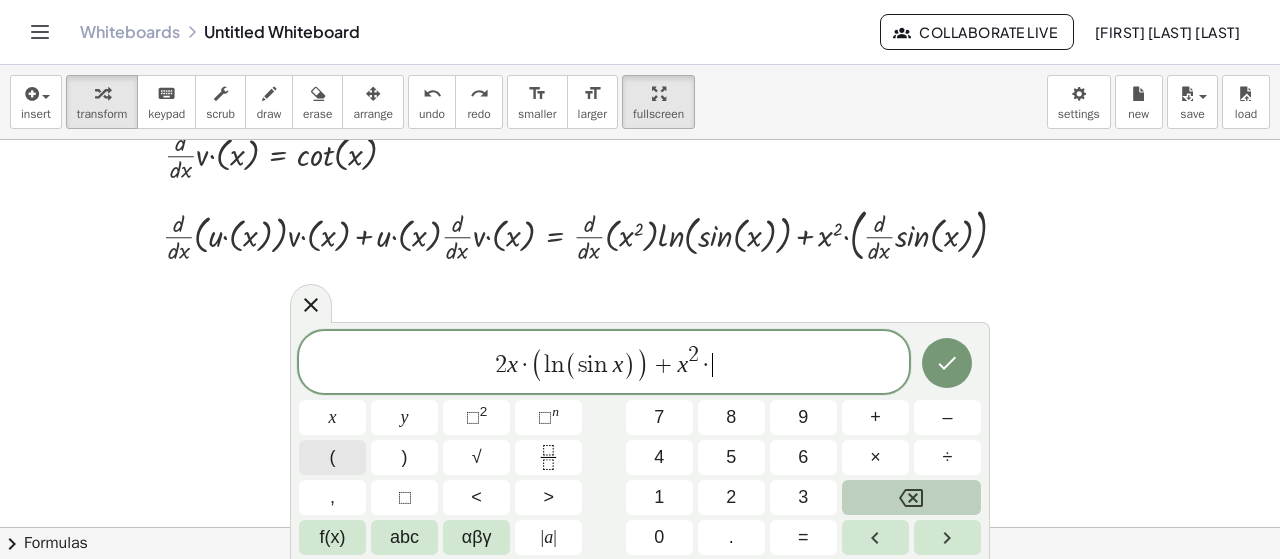 click on "(" at bounding box center [332, 457] 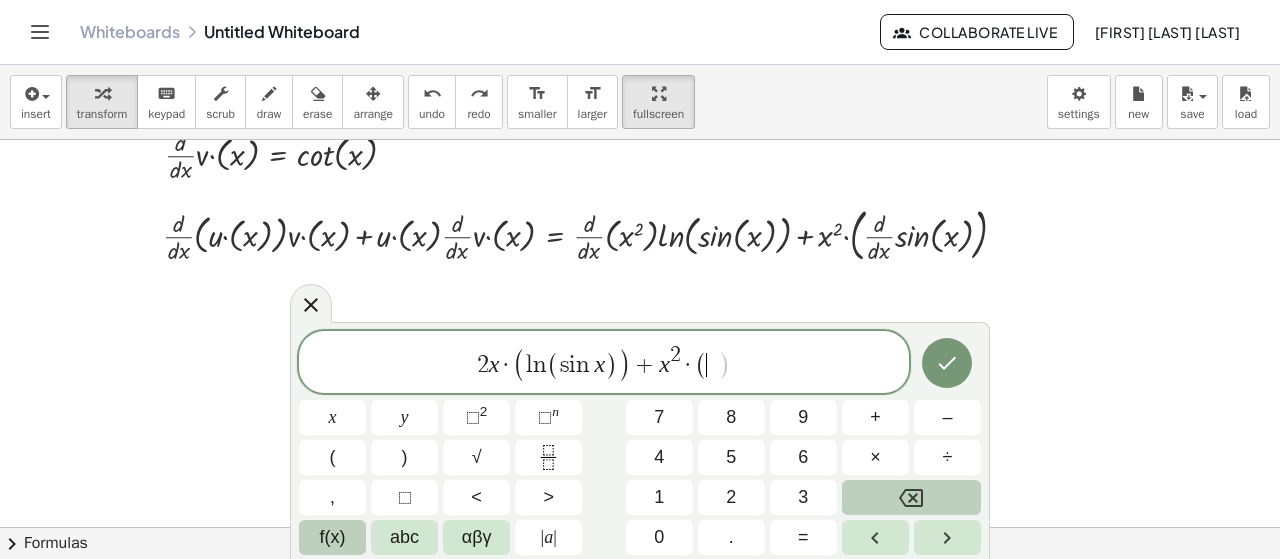 click on "f(x)" at bounding box center (332, 537) 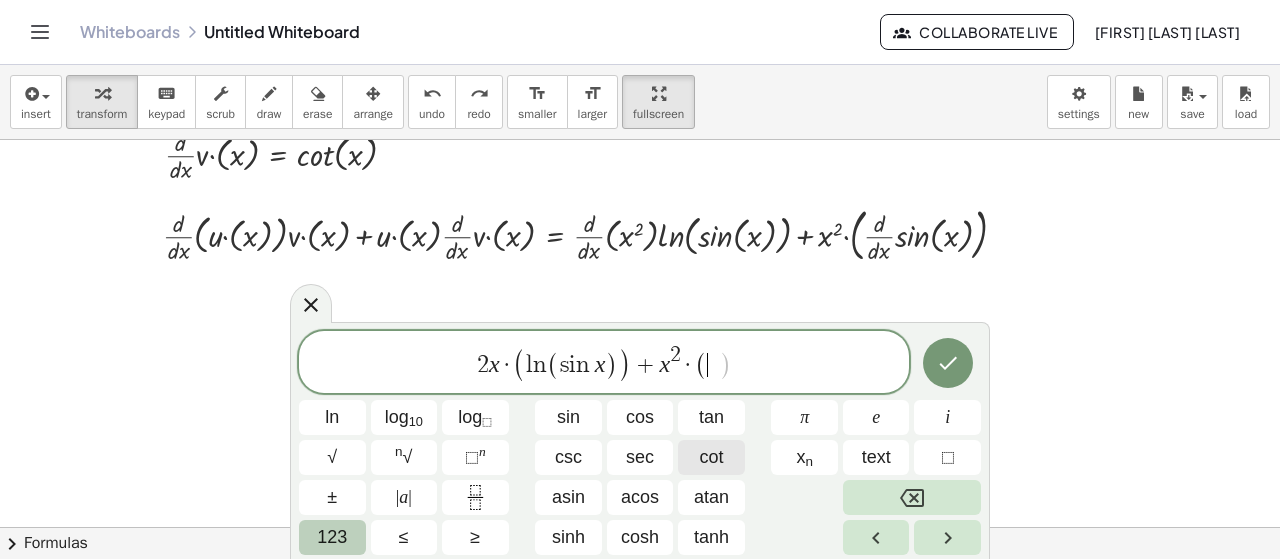 click on "cot" at bounding box center [711, 457] 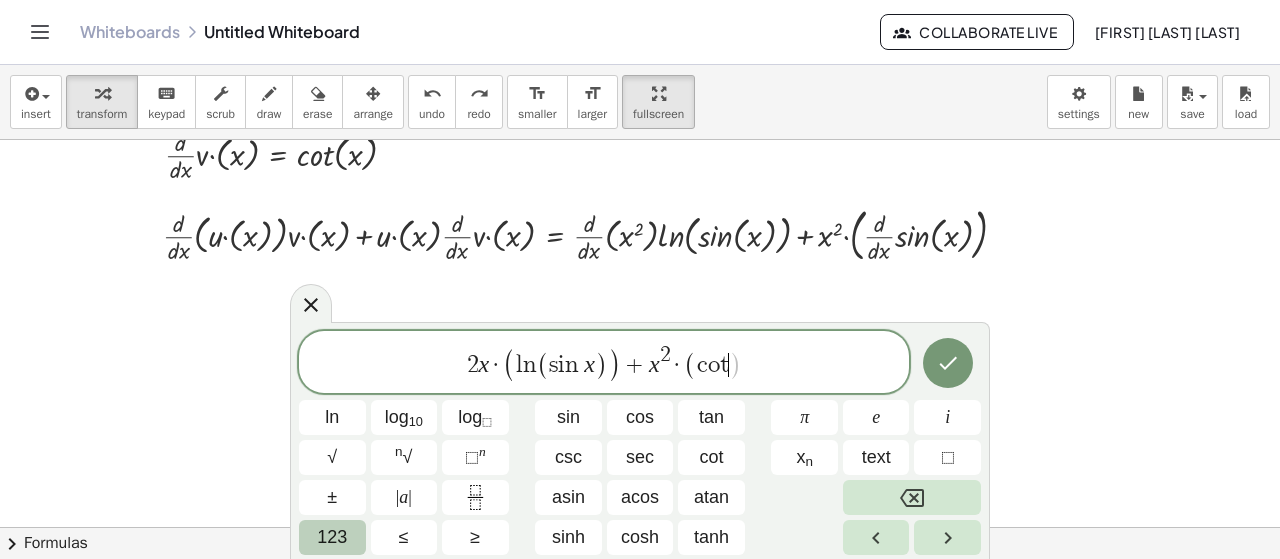 click on "123" at bounding box center (332, 537) 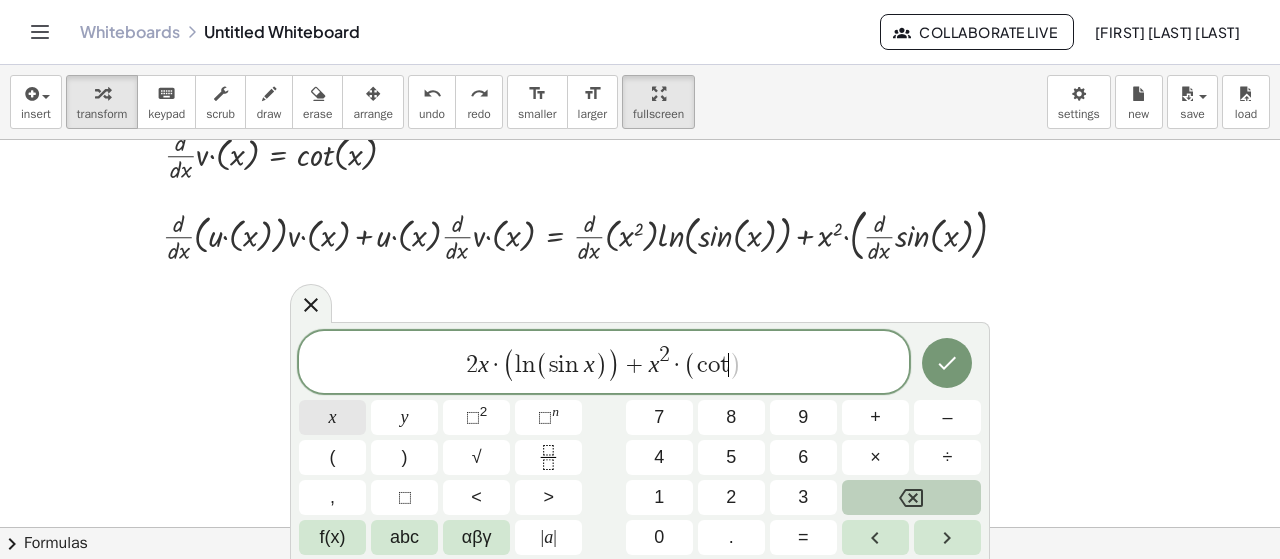 click on "x" at bounding box center [333, 417] 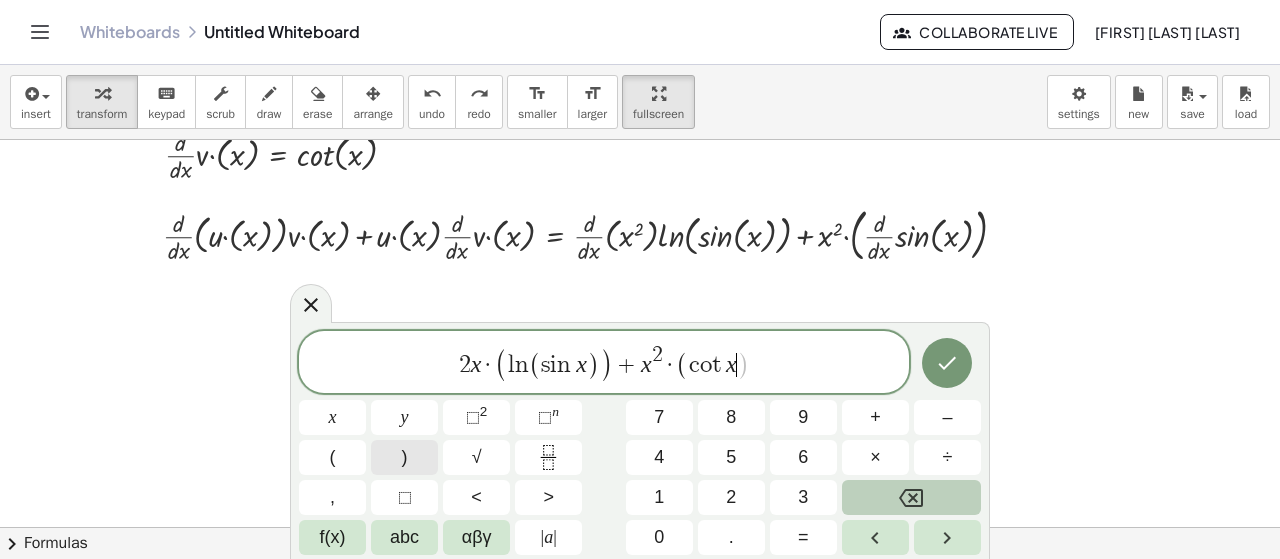 click on ")" at bounding box center (404, 457) 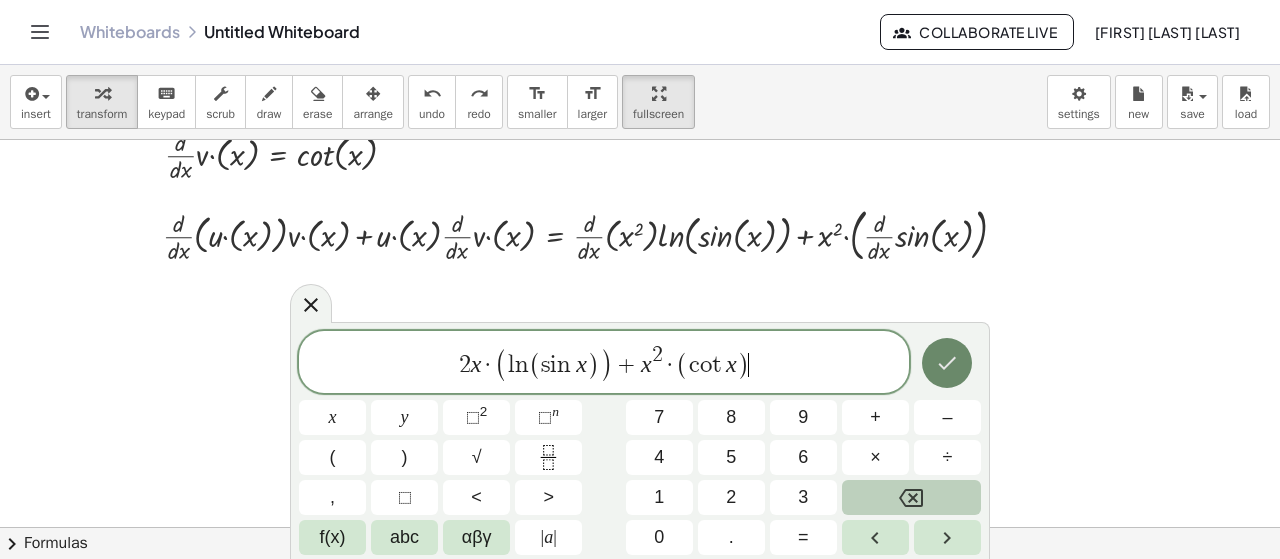 click at bounding box center (947, 363) 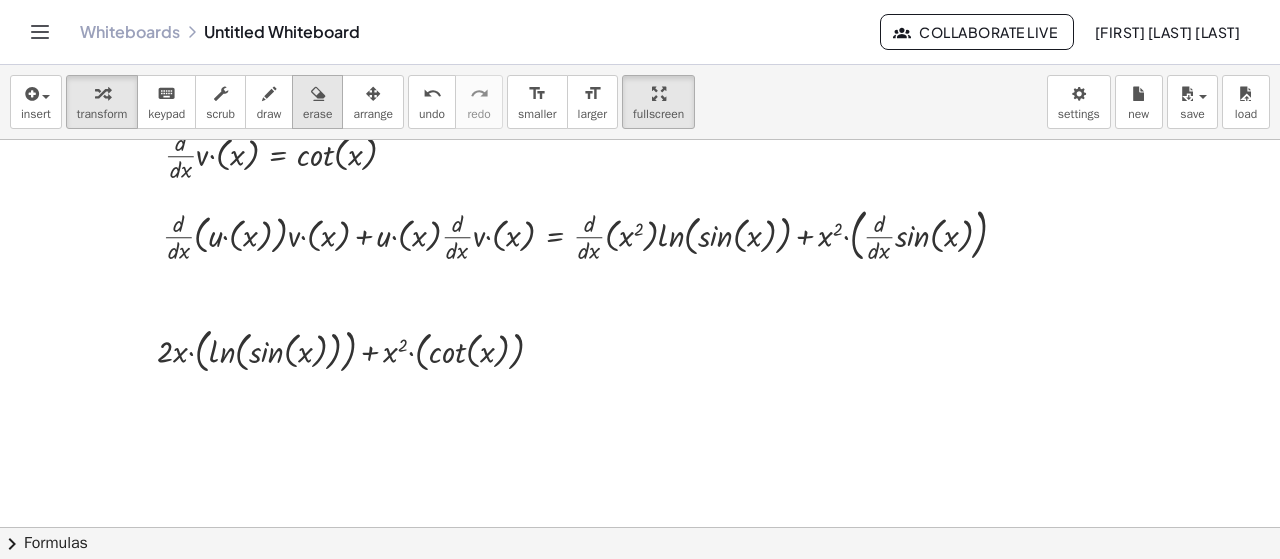 click on "erase" at bounding box center [317, 102] 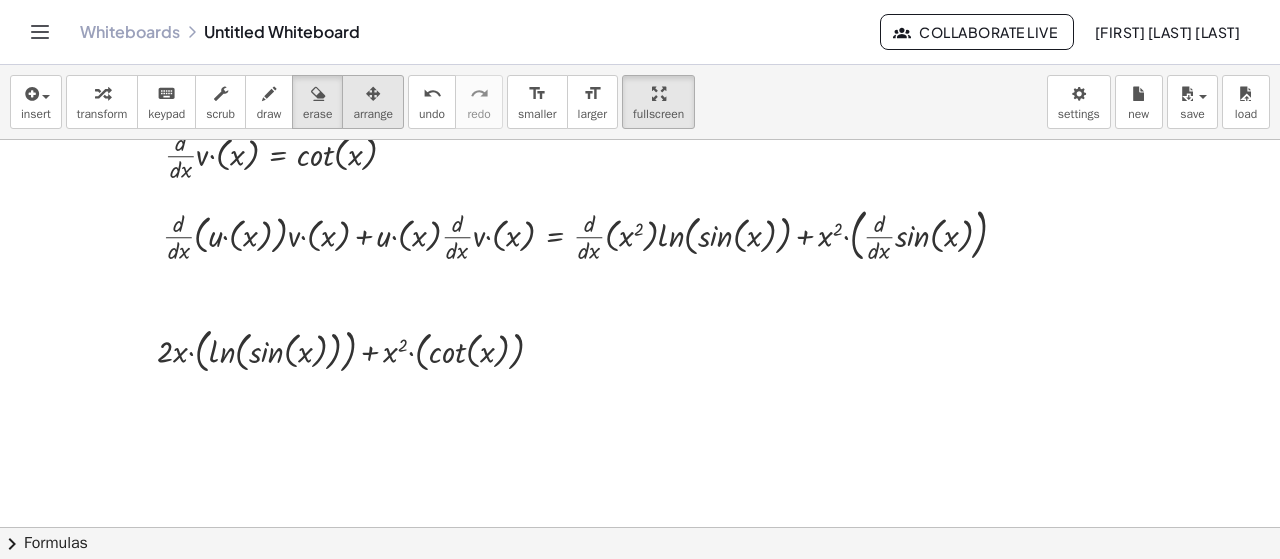 click at bounding box center (373, 94) 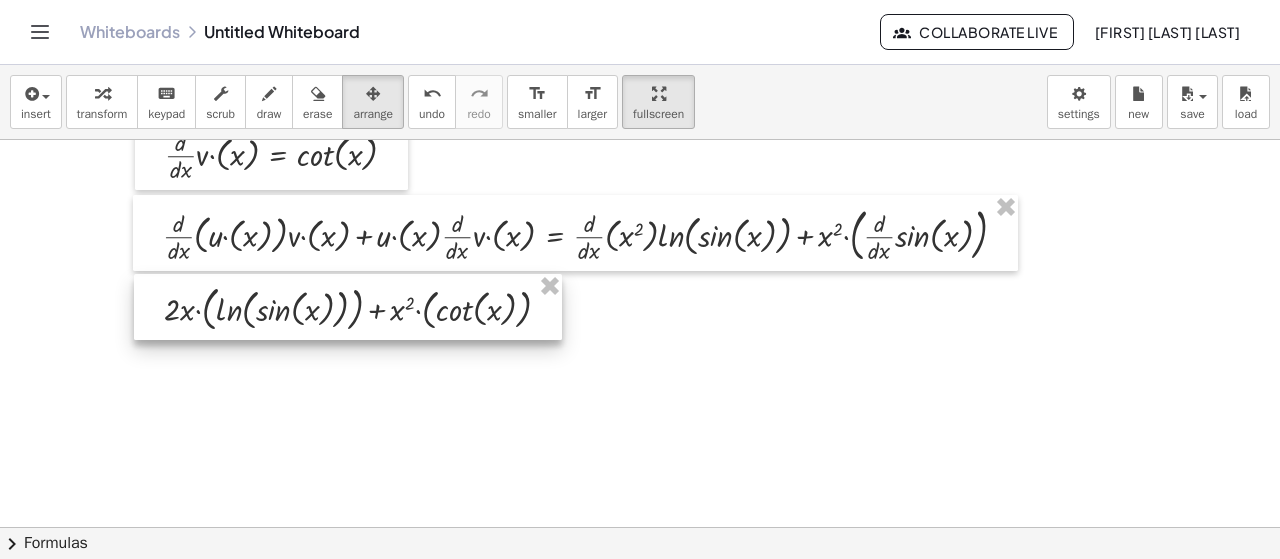 drag, startPoint x: 261, startPoint y: 353, endPoint x: 268, endPoint y: 311, distance: 42.579338 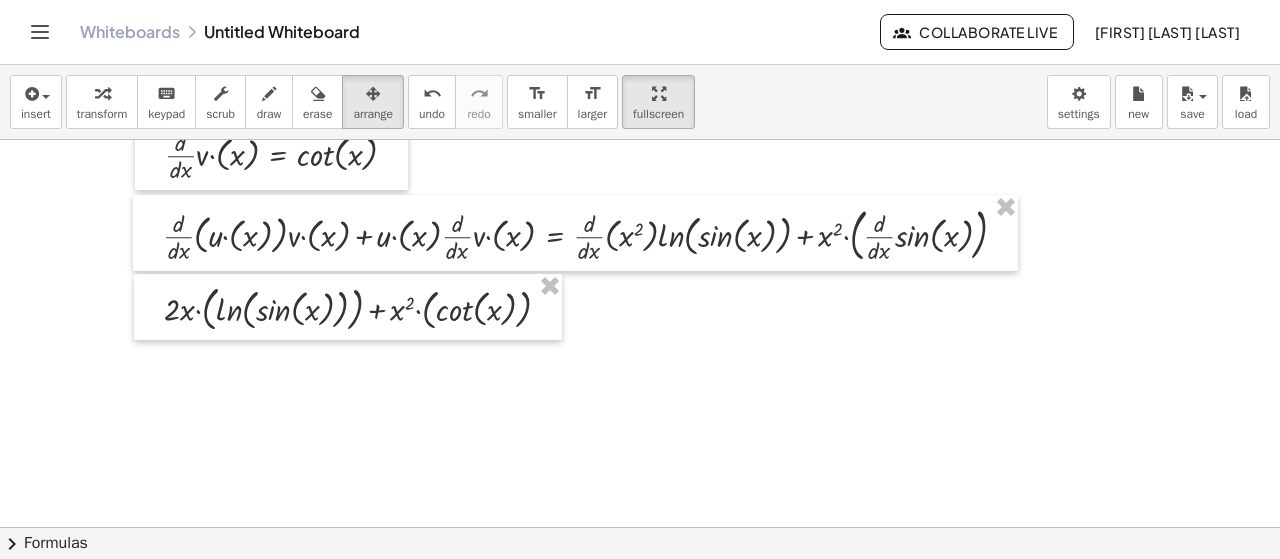 click at bounding box center (640, -448) 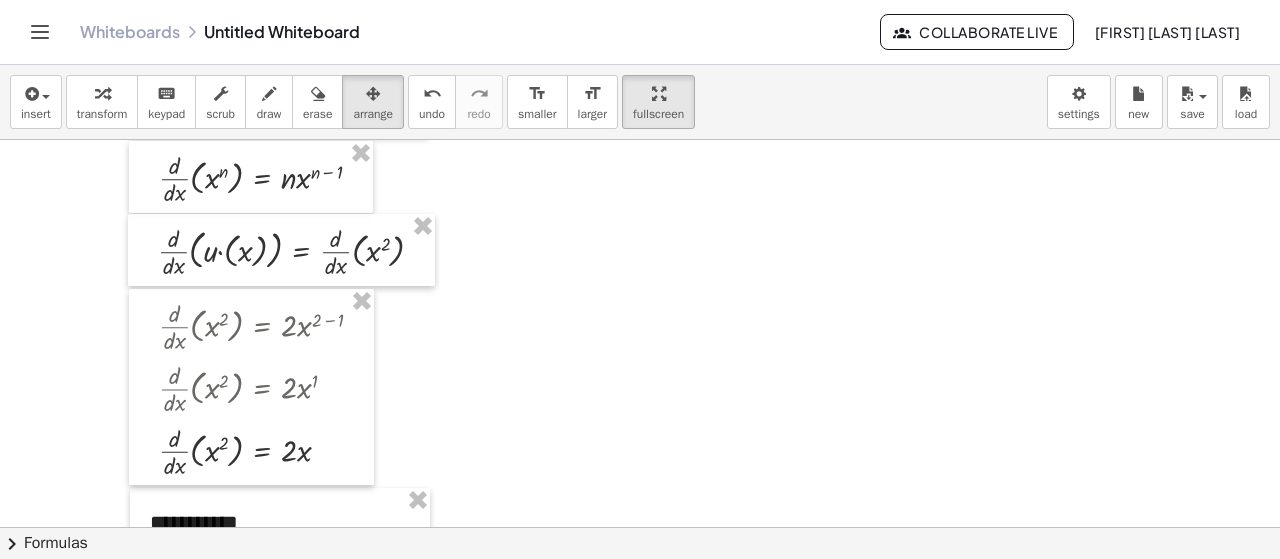 scroll, scrollTop: 54, scrollLeft: 0, axis: vertical 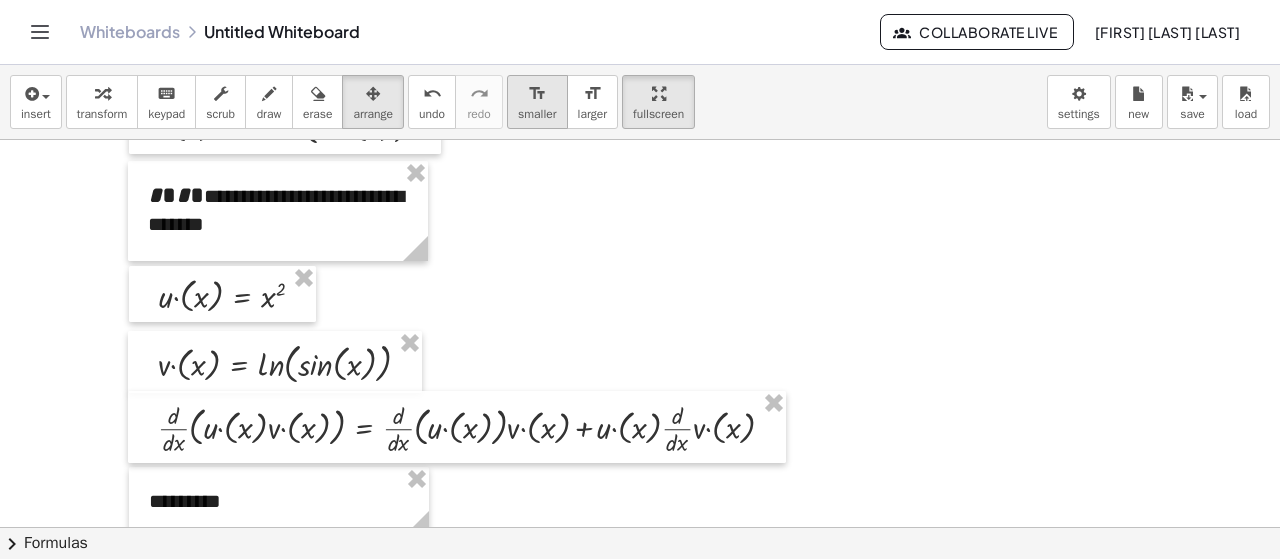 click on "format_size" at bounding box center (537, 94) 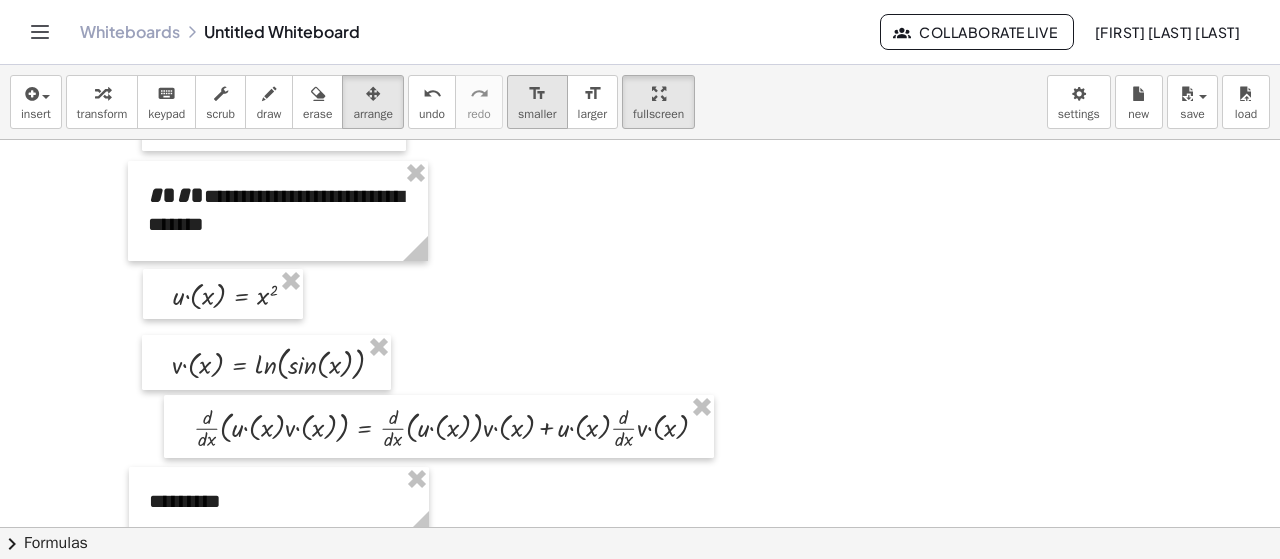 click on "format_size" at bounding box center (537, 93) 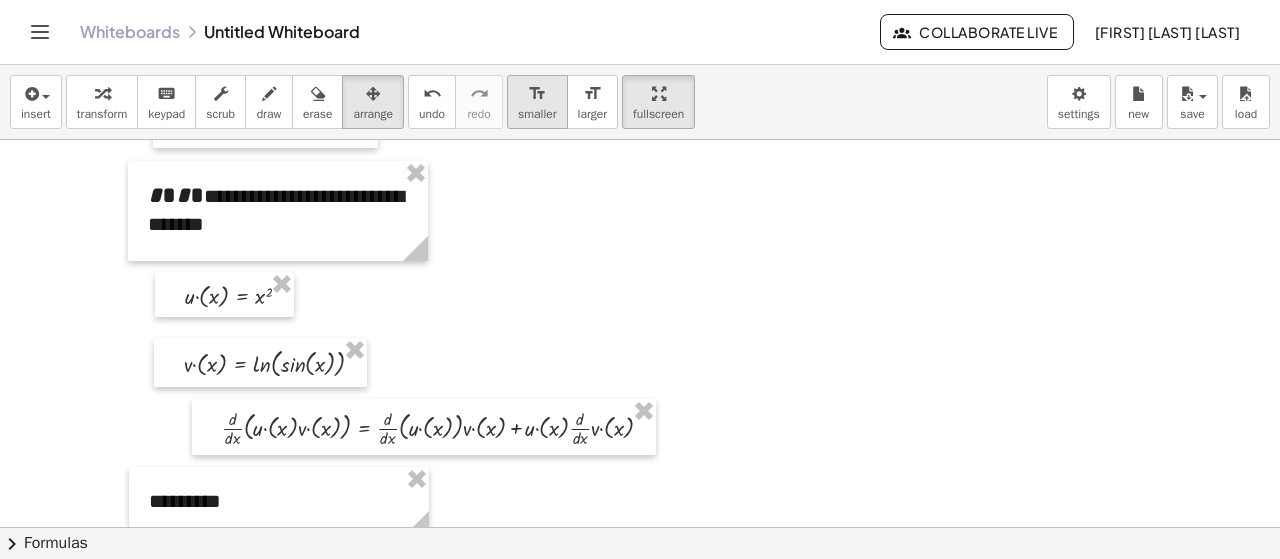 click on "format_size" at bounding box center [537, 93] 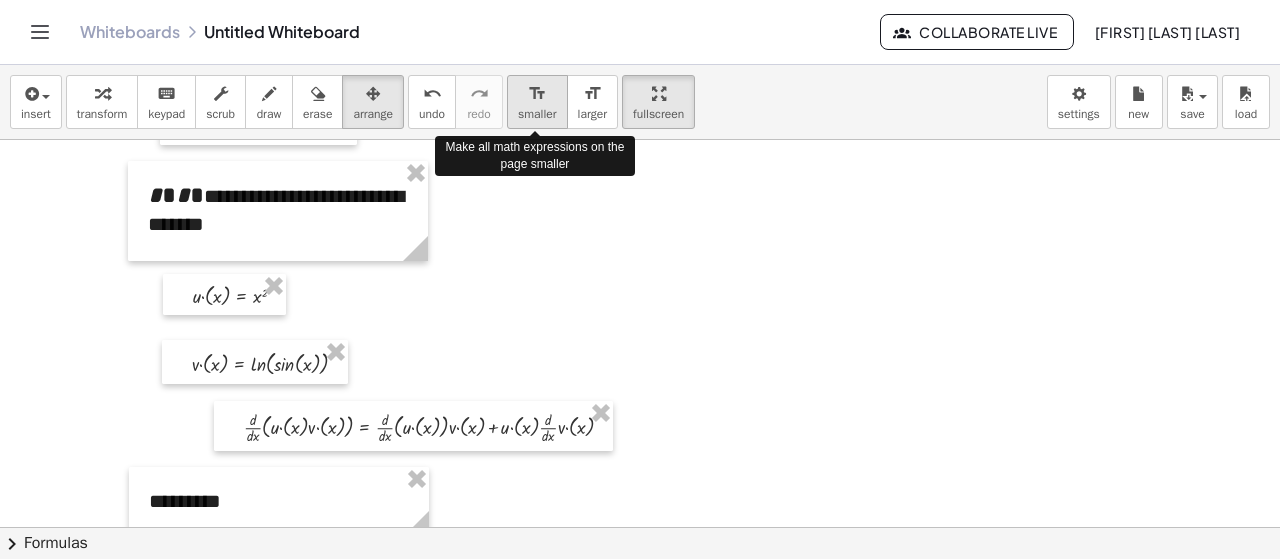 click on "format_size" at bounding box center (537, 93) 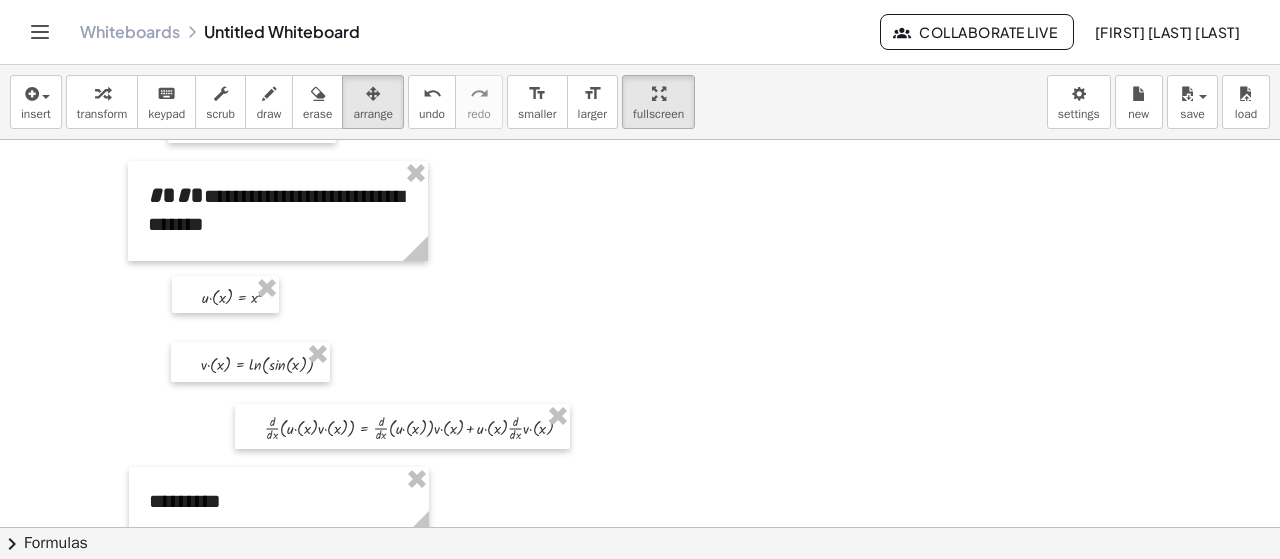 scroll, scrollTop: 0, scrollLeft: 0, axis: both 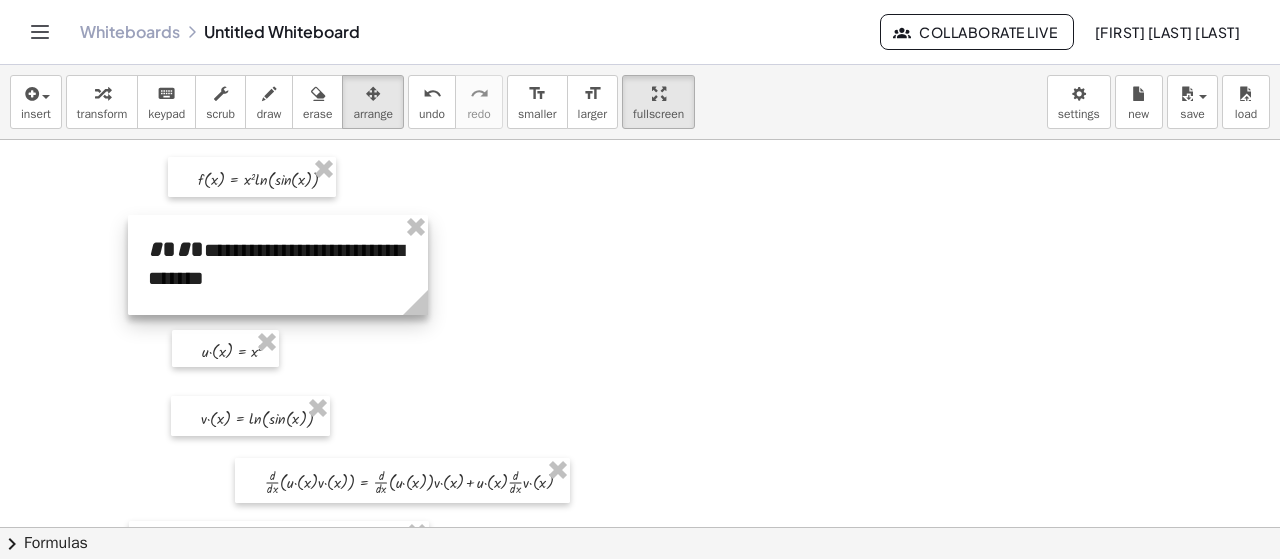 click at bounding box center [278, 265] 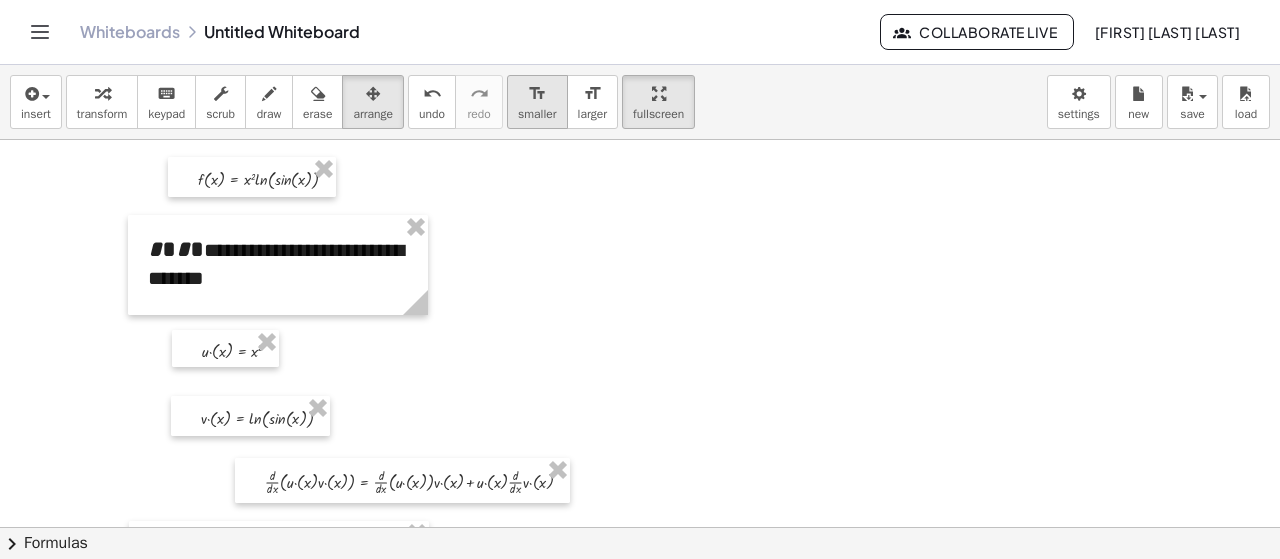 click on "smaller" at bounding box center (537, 114) 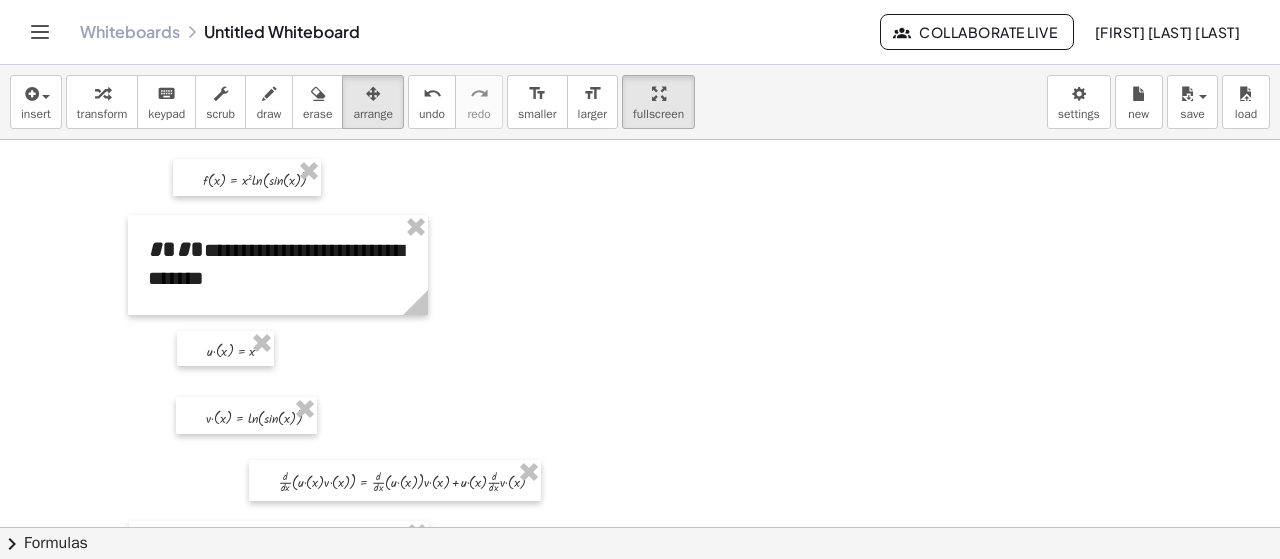 drag, startPoint x: 584, startPoint y: 107, endPoint x: 418, endPoint y: 179, distance: 180.94199 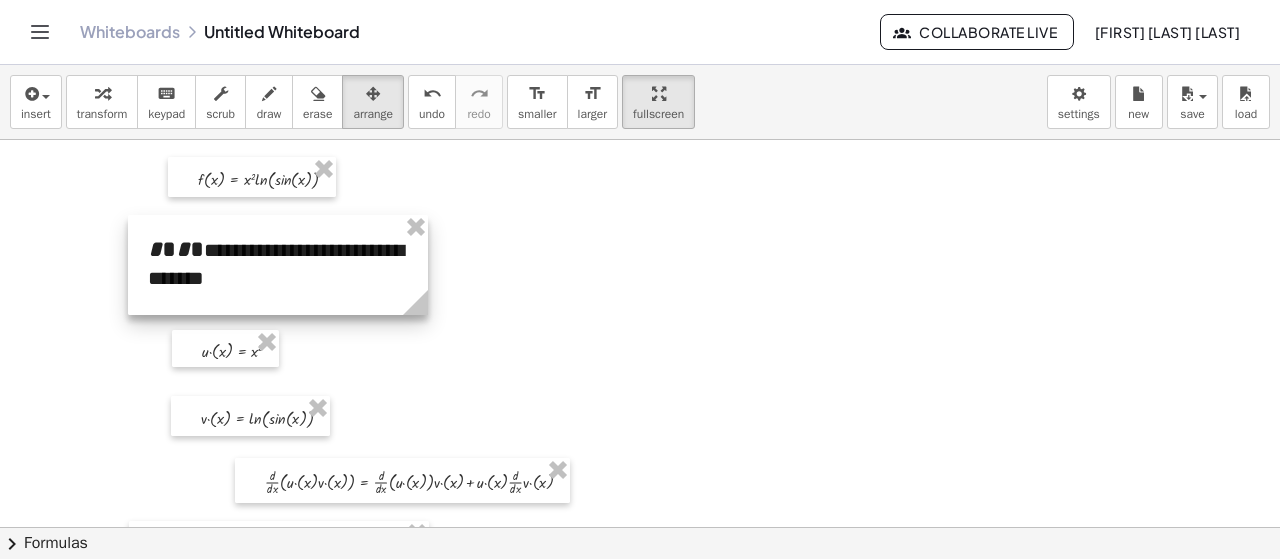 click at bounding box center (278, 265) 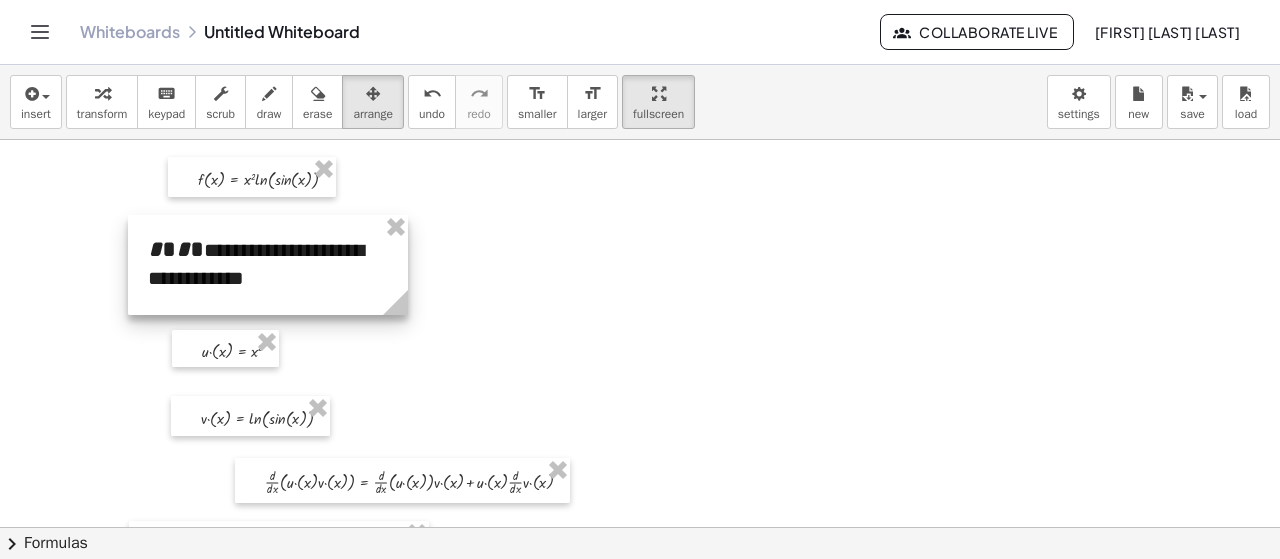 drag, startPoint x: 421, startPoint y: 311, endPoint x: 401, endPoint y: 279, distance: 37.735924 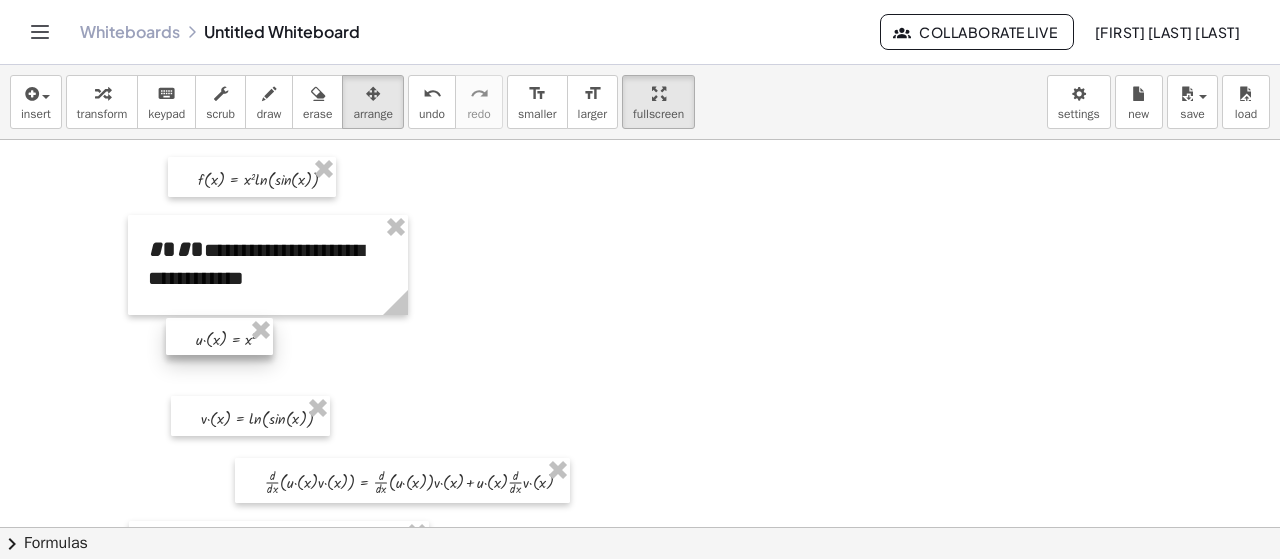 drag, startPoint x: 234, startPoint y: 353, endPoint x: 230, endPoint y: 341, distance: 12.649111 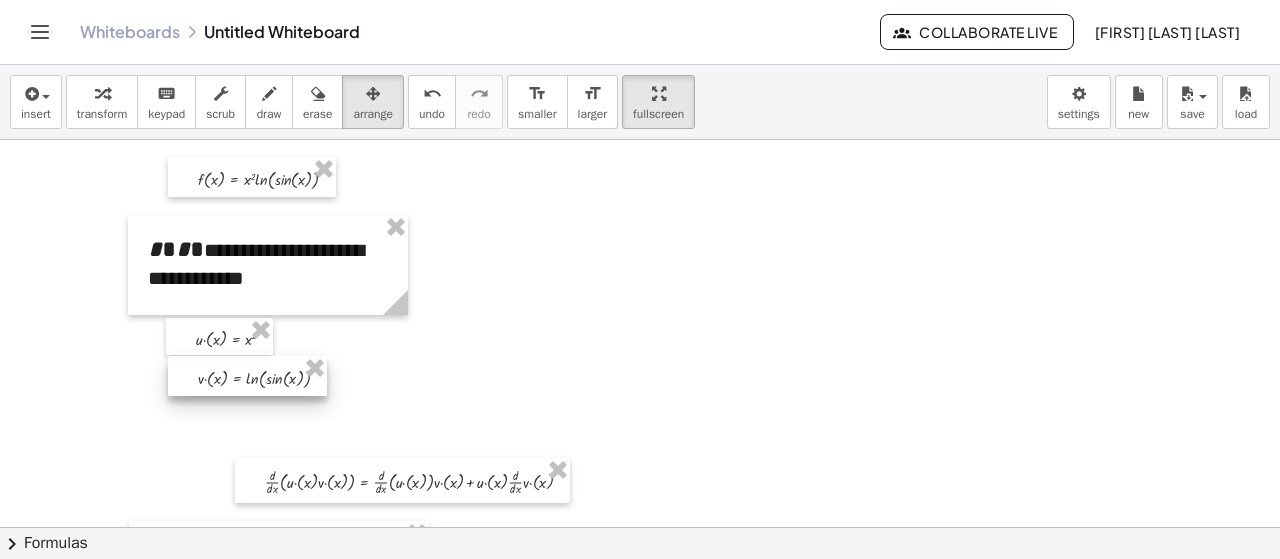 drag, startPoint x: 251, startPoint y: 423, endPoint x: 248, endPoint y: 383, distance: 40.112343 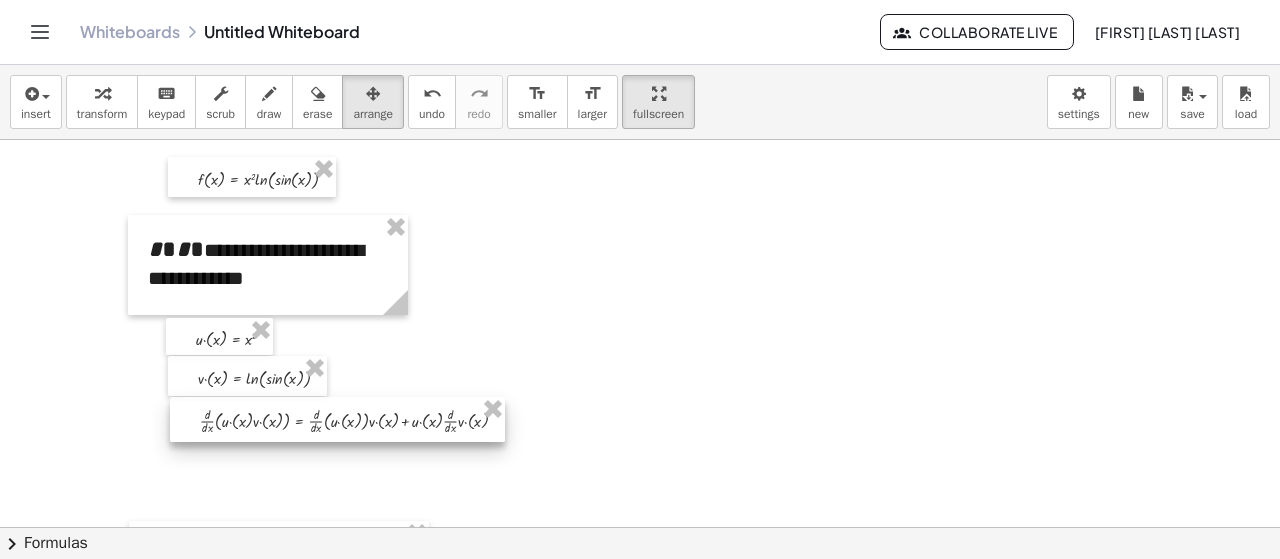 drag, startPoint x: 324, startPoint y: 485, endPoint x: 259, endPoint y: 424, distance: 89.140335 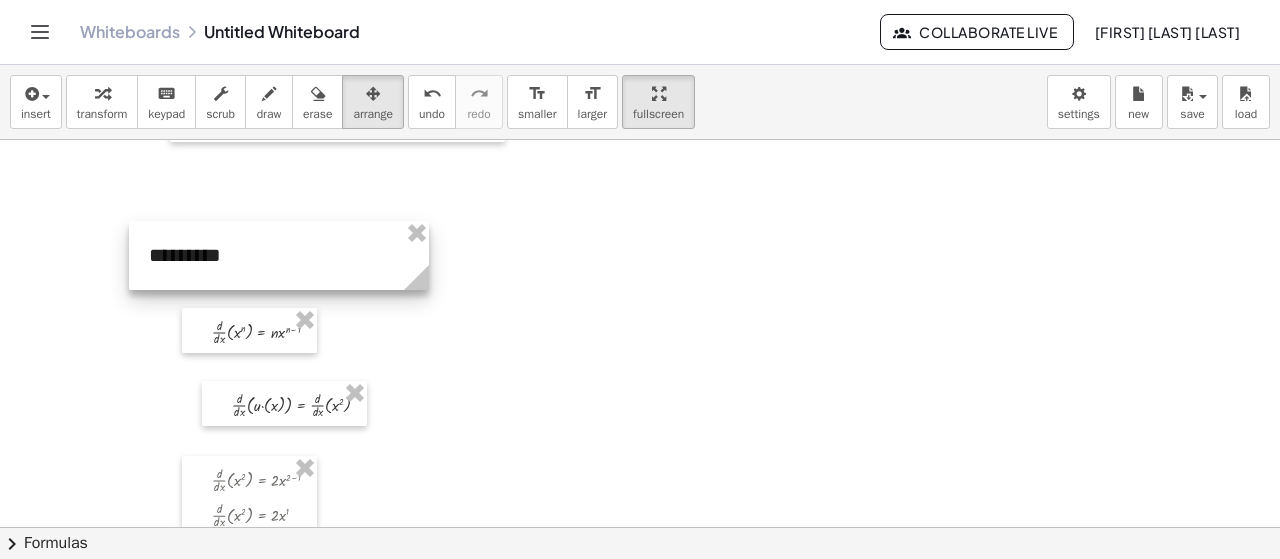 scroll, scrollTop: 200, scrollLeft: 0, axis: vertical 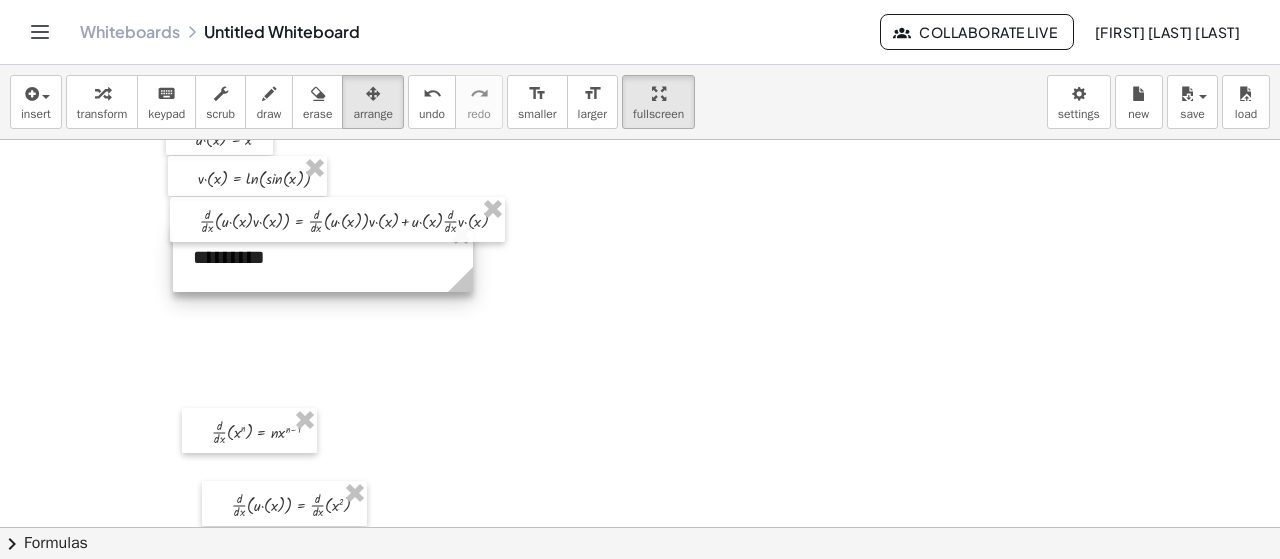 drag, startPoint x: 266, startPoint y: 341, endPoint x: 310, endPoint y: 243, distance: 107.42439 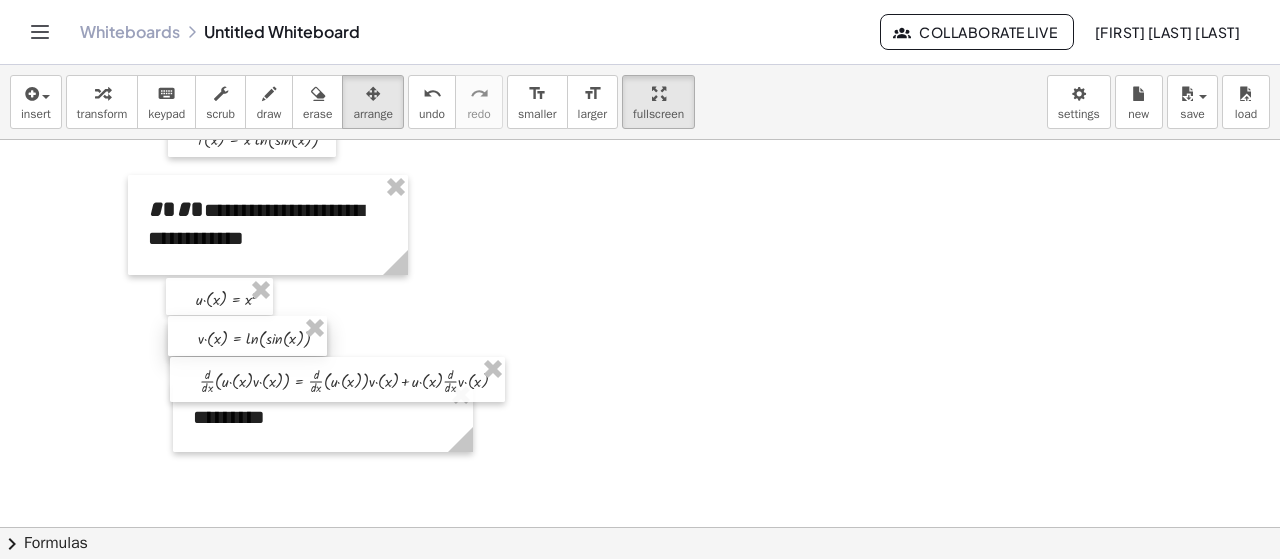 scroll, scrollTop: 0, scrollLeft: 0, axis: both 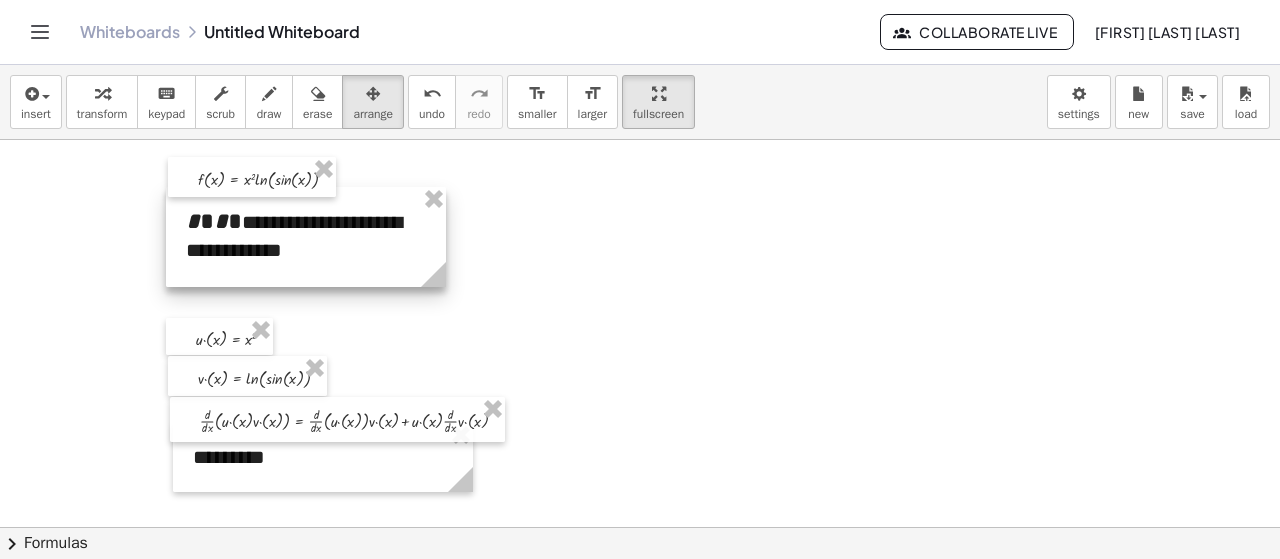 drag, startPoint x: 283, startPoint y: 271, endPoint x: 321, endPoint y: 243, distance: 47.201694 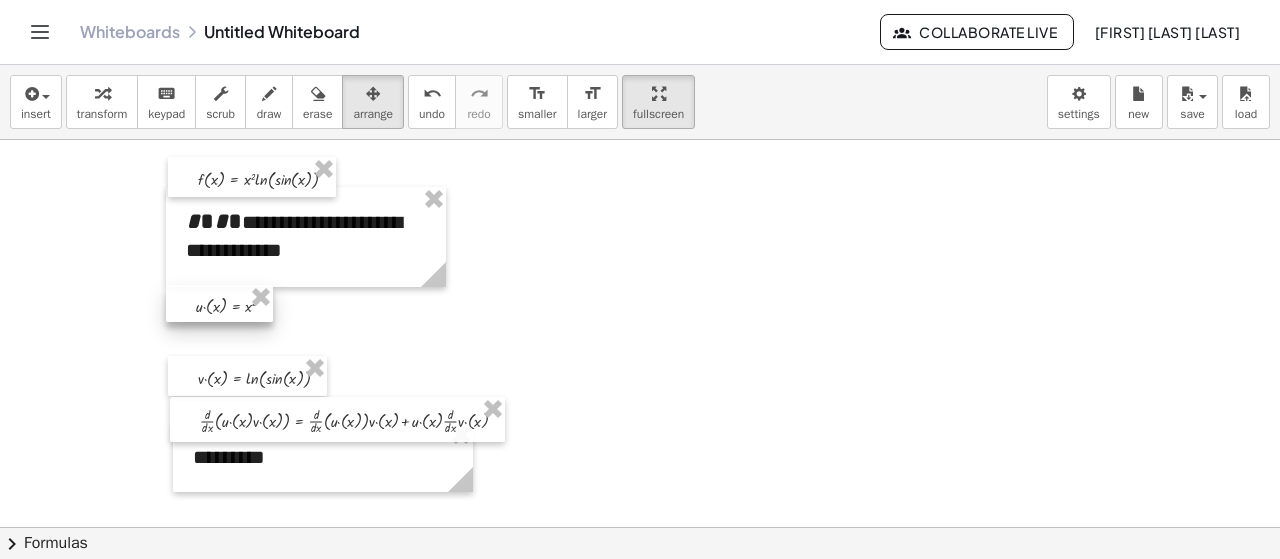 drag, startPoint x: 223, startPoint y: 337, endPoint x: 223, endPoint y: 304, distance: 33 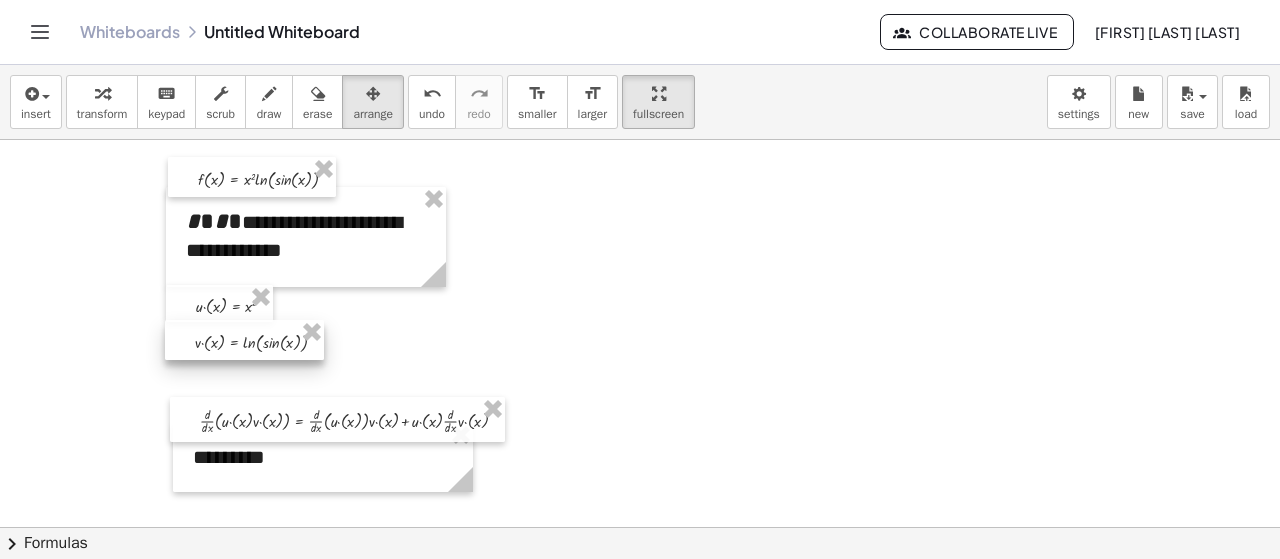 drag, startPoint x: 231, startPoint y: 363, endPoint x: 230, endPoint y: 327, distance: 36.013885 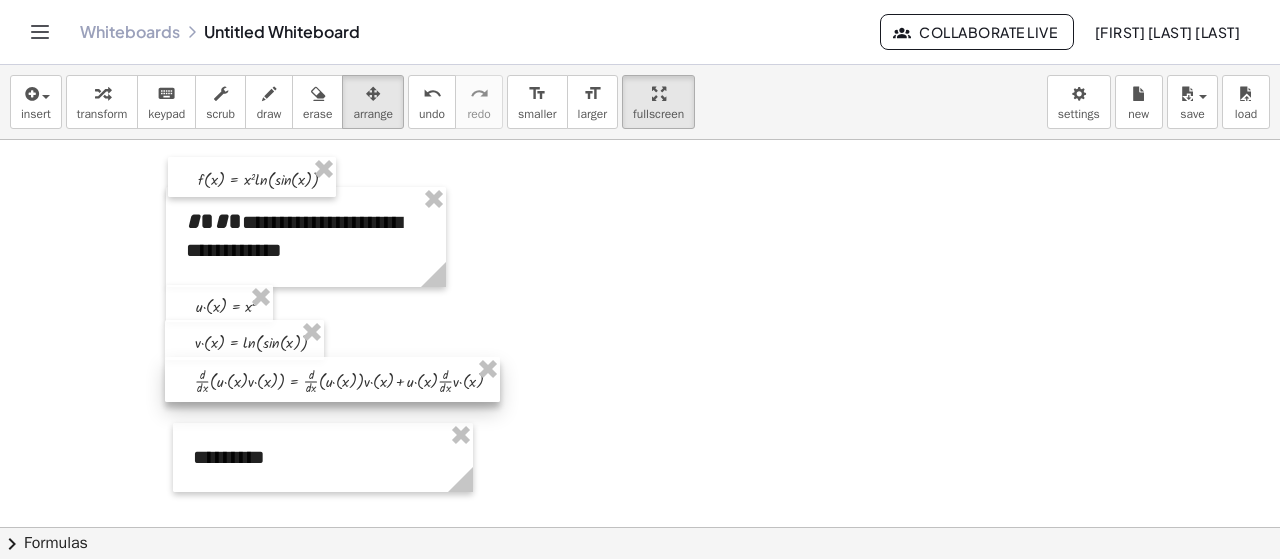 drag, startPoint x: 249, startPoint y: 420, endPoint x: 244, endPoint y: 380, distance: 40.311287 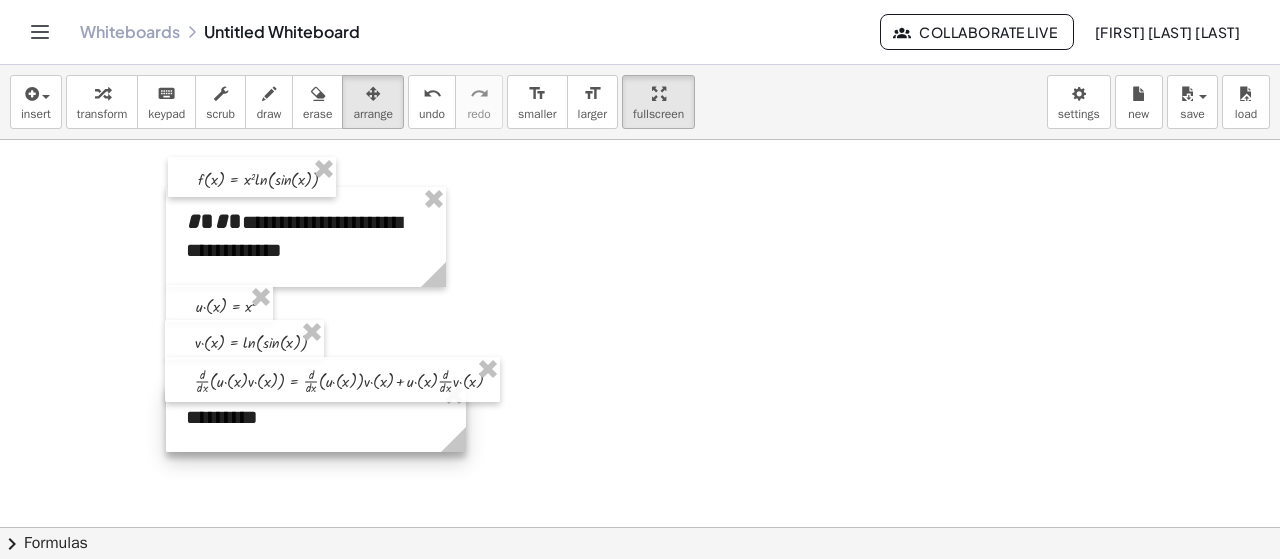 drag, startPoint x: 253, startPoint y: 447, endPoint x: 246, endPoint y: 407, distance: 40.60788 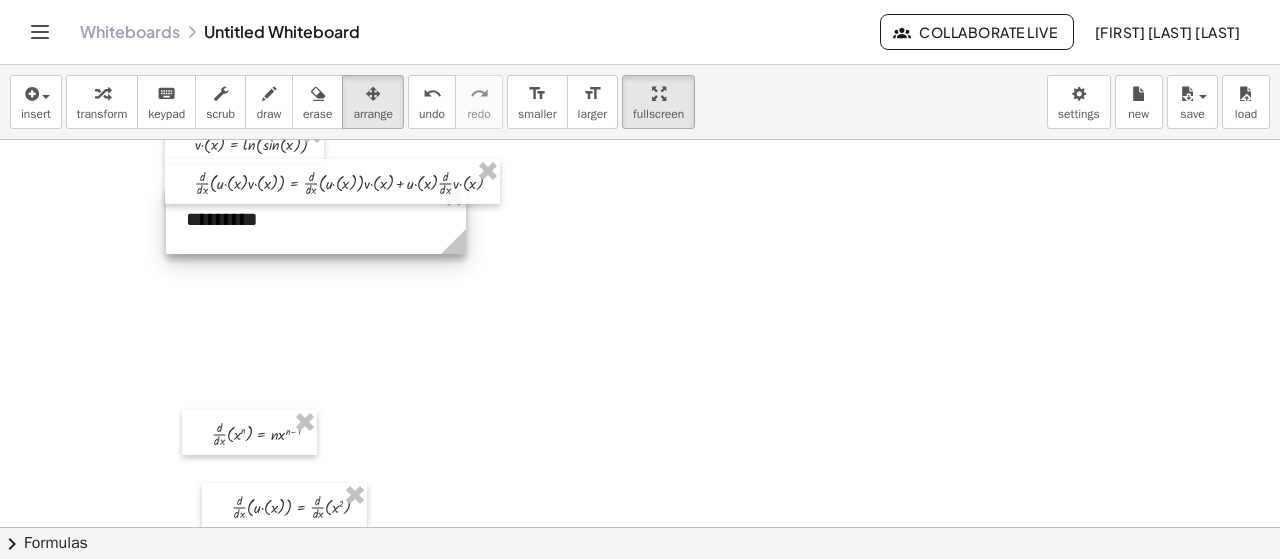 scroll, scrollTop: 200, scrollLeft: 0, axis: vertical 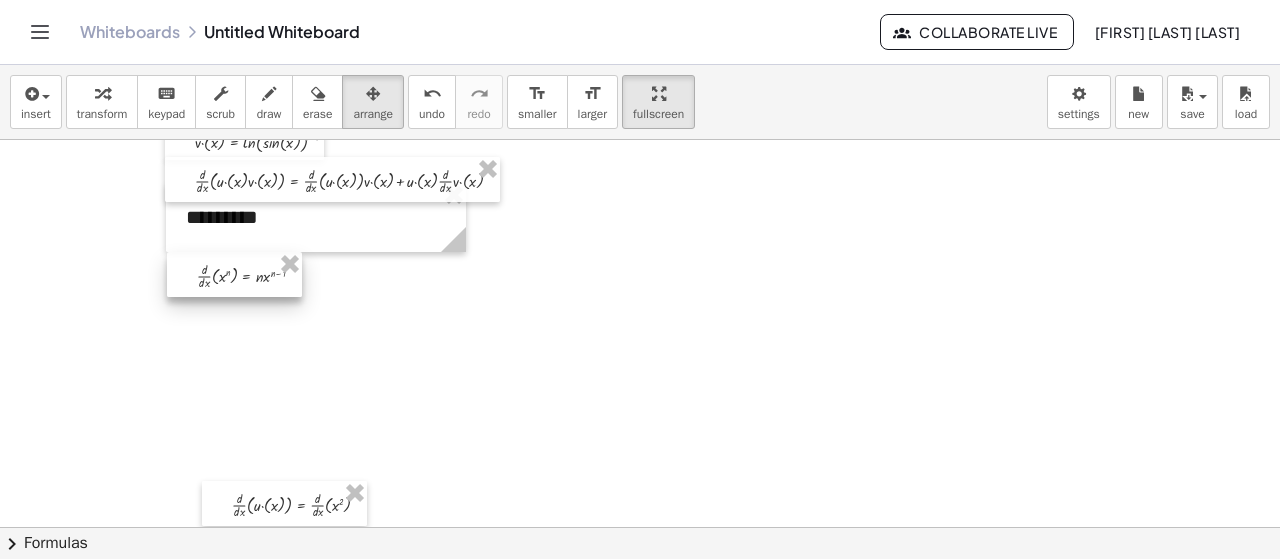 drag, startPoint x: 240, startPoint y: 399, endPoint x: 228, endPoint y: 269, distance: 130.55267 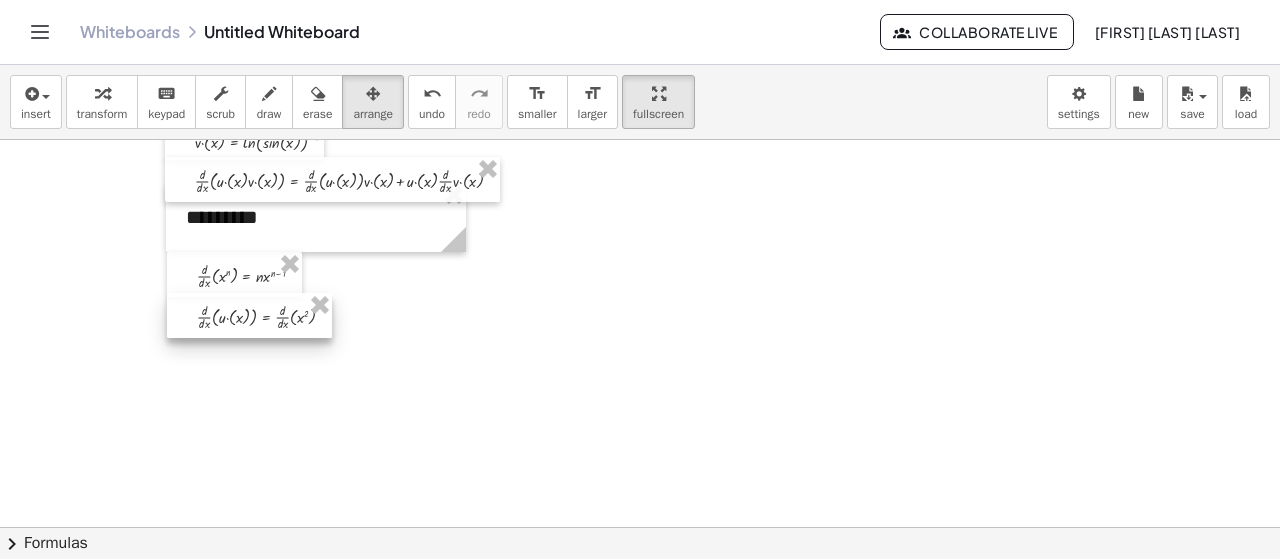 drag, startPoint x: 262, startPoint y: 425, endPoint x: 230, endPoint y: 300, distance: 129.031 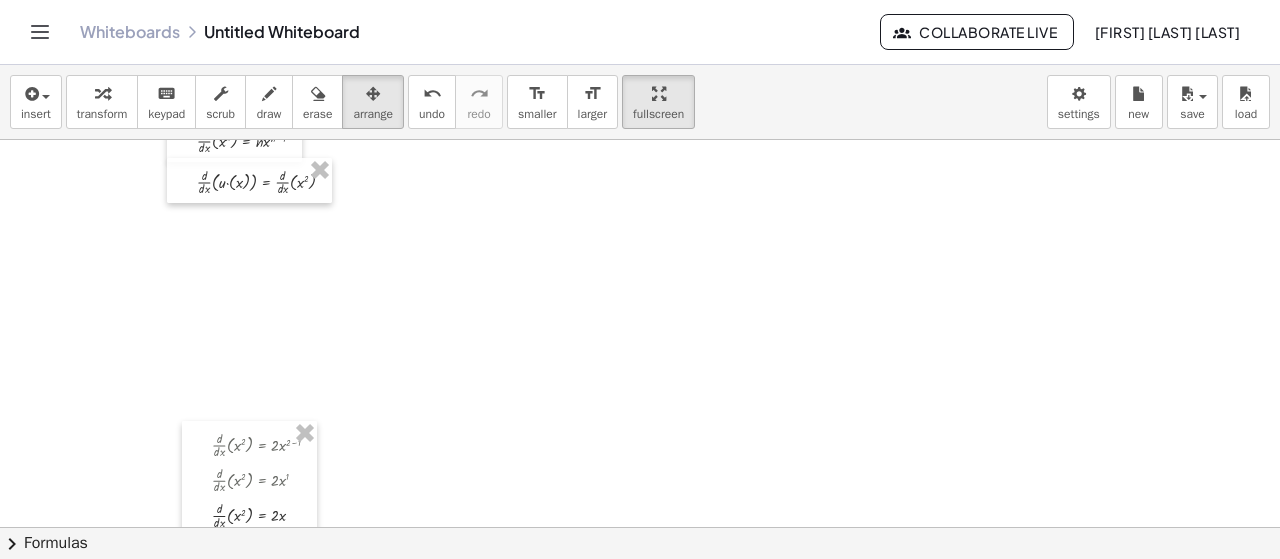 scroll, scrollTop: 400, scrollLeft: 0, axis: vertical 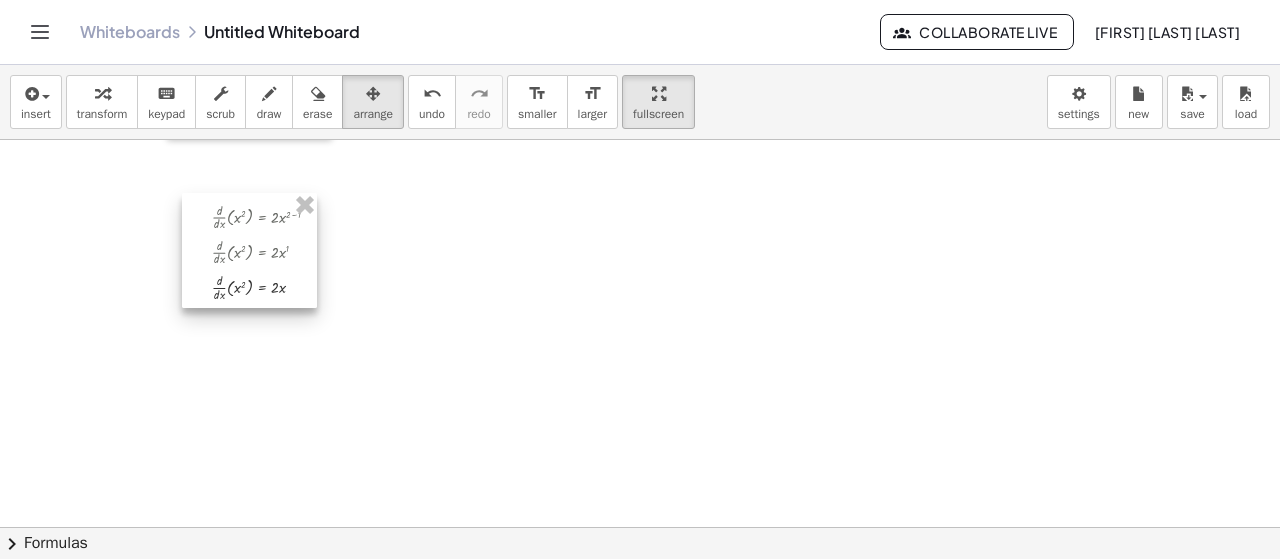 drag, startPoint x: 241, startPoint y: 371, endPoint x: 230, endPoint y: 297, distance: 74.8131 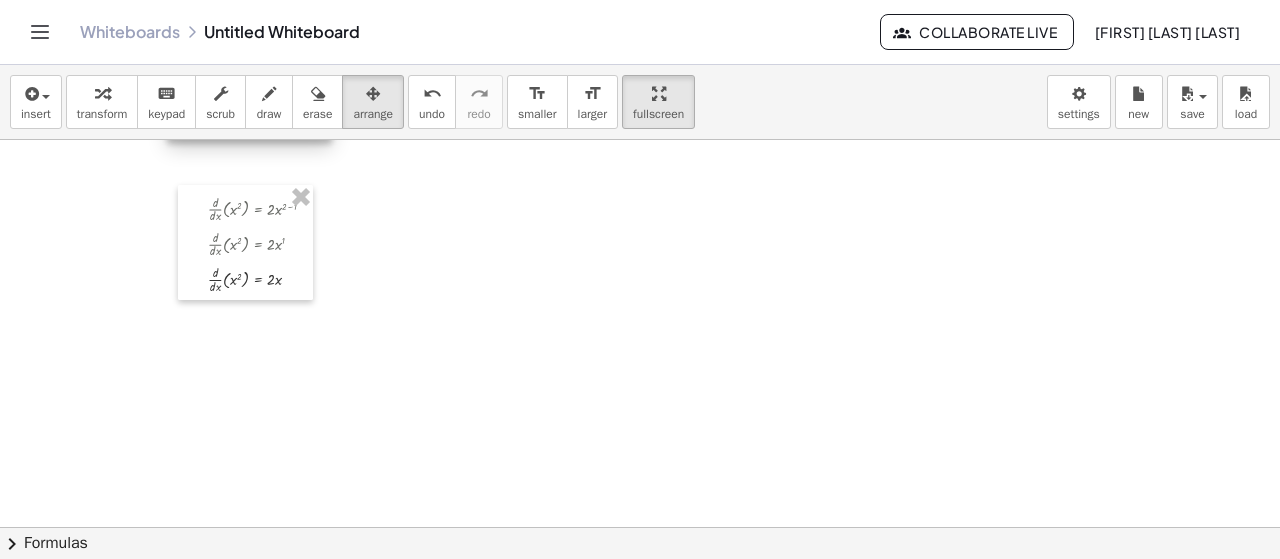 scroll, scrollTop: 200, scrollLeft: 0, axis: vertical 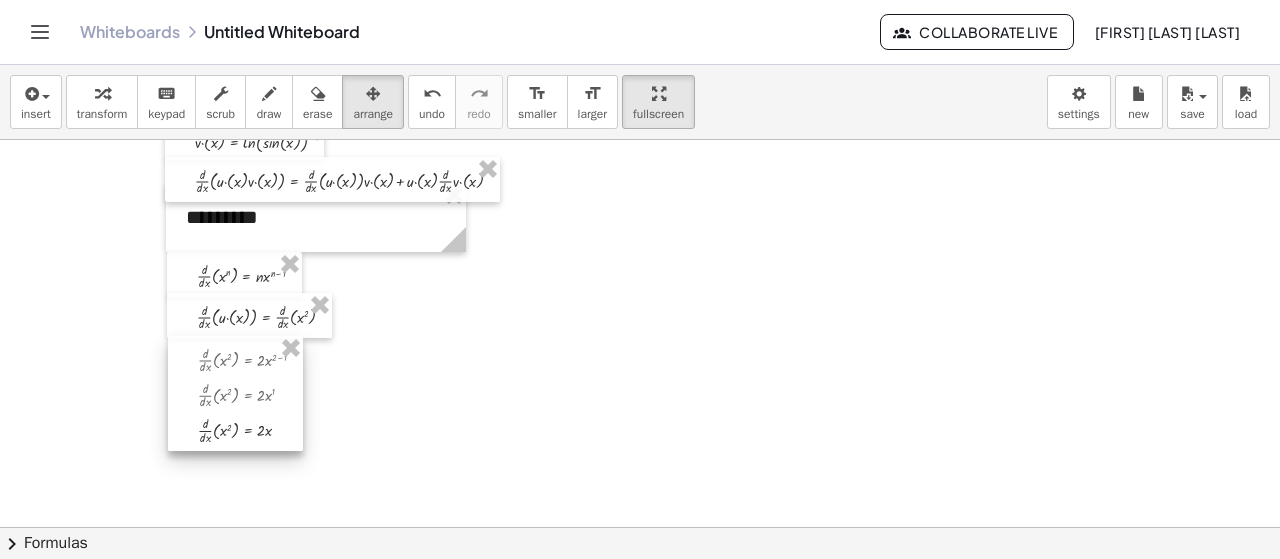 drag, startPoint x: 248, startPoint y: 400, endPoint x: 238, endPoint y: 351, distance: 50.01 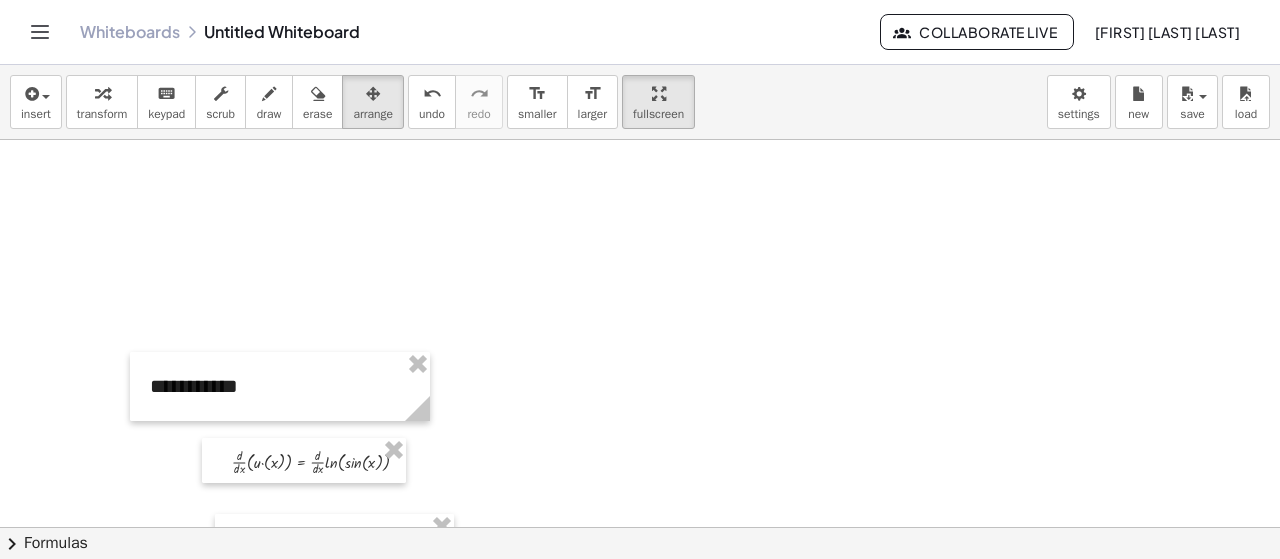 scroll, scrollTop: 600, scrollLeft: 0, axis: vertical 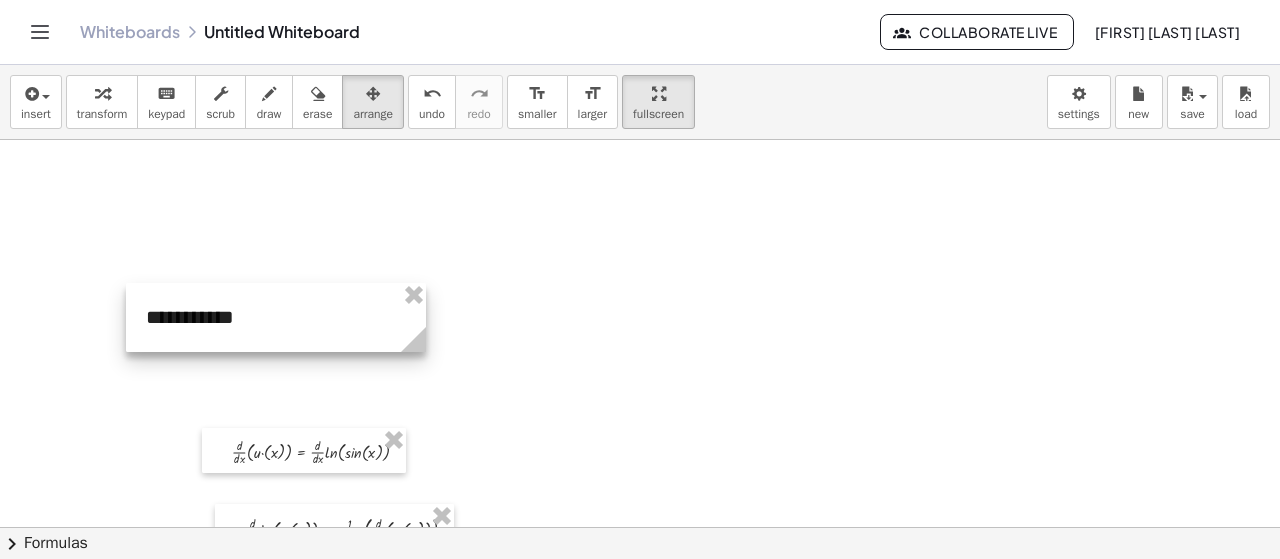 drag, startPoint x: 240, startPoint y: 367, endPoint x: 229, endPoint y: 242, distance: 125.48307 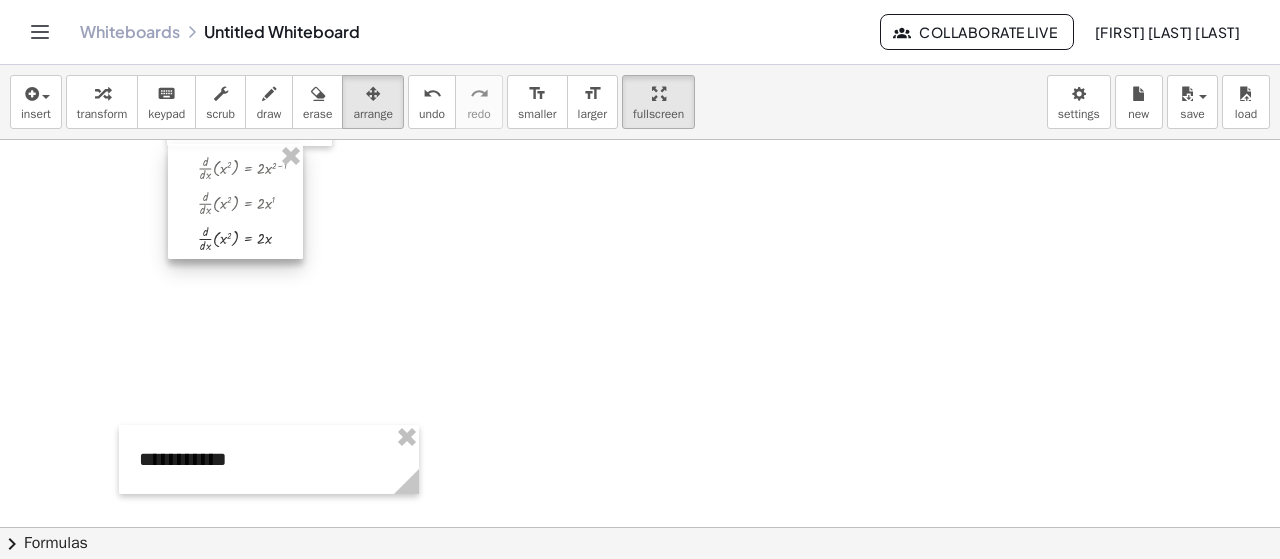 scroll, scrollTop: 400, scrollLeft: 0, axis: vertical 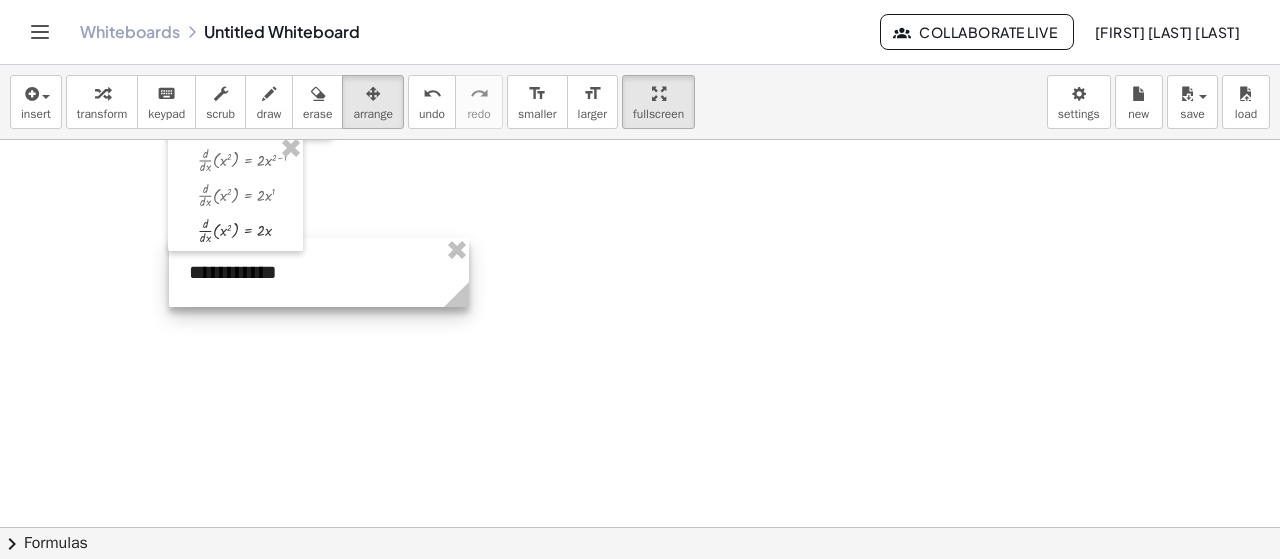 drag, startPoint x: 255, startPoint y: 449, endPoint x: 305, endPoint y: 270, distance: 185.8521 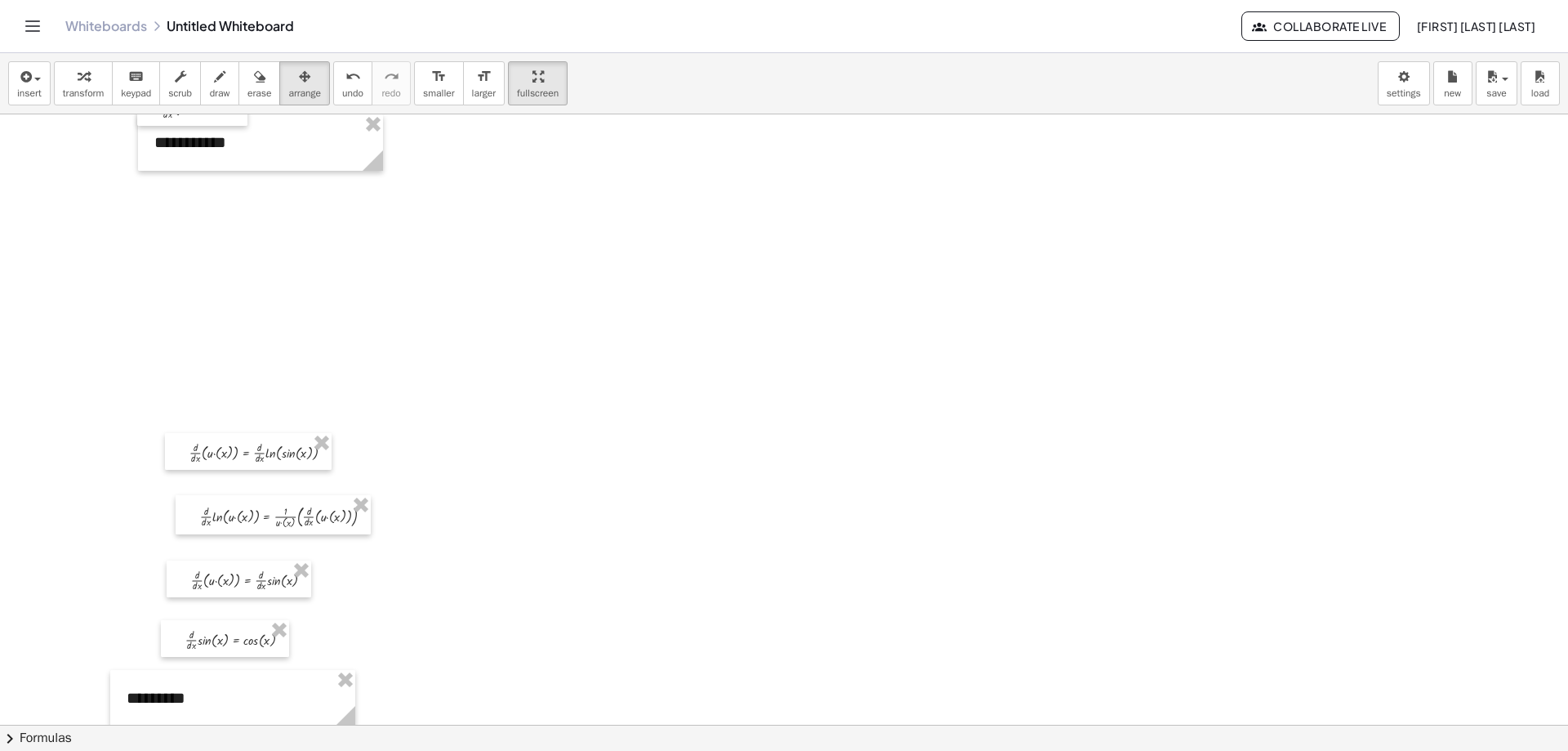 scroll, scrollTop: 409, scrollLeft: 0, axis: vertical 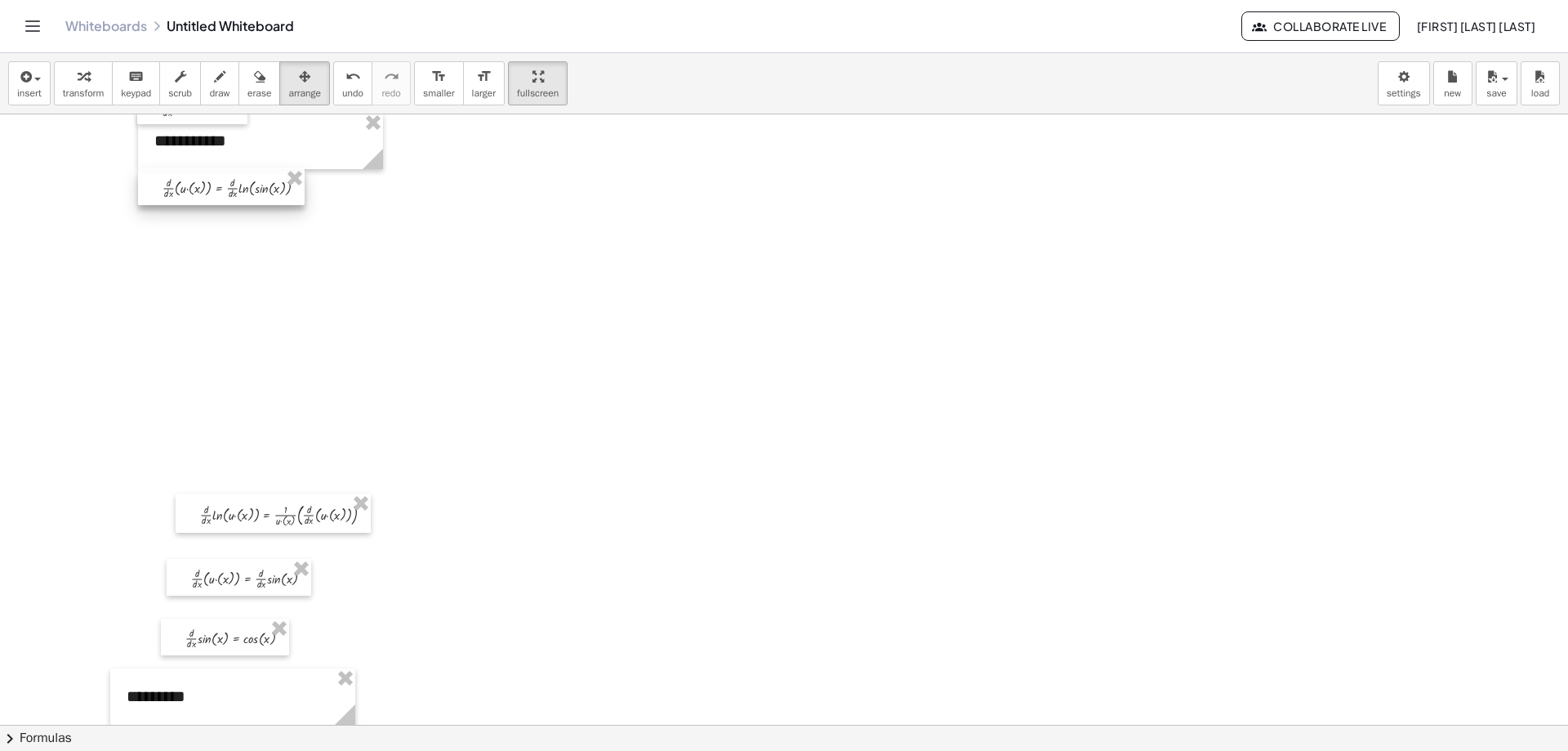 drag, startPoint x: 229, startPoint y: 440, endPoint x: 203, endPoint y: 181, distance: 260.30175 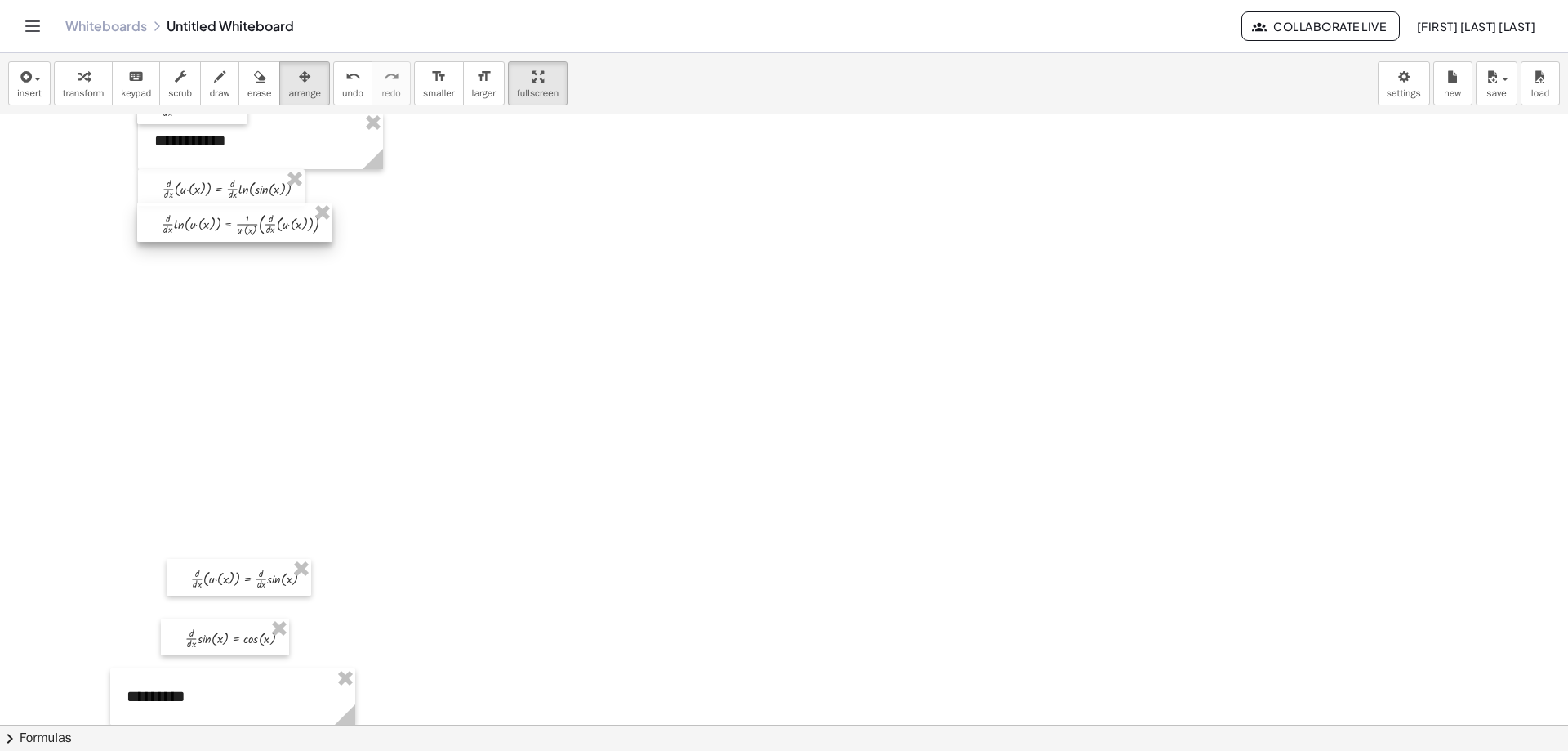 drag, startPoint x: 261, startPoint y: 503, endPoint x: 222, endPoint y: 212, distance: 293.6018 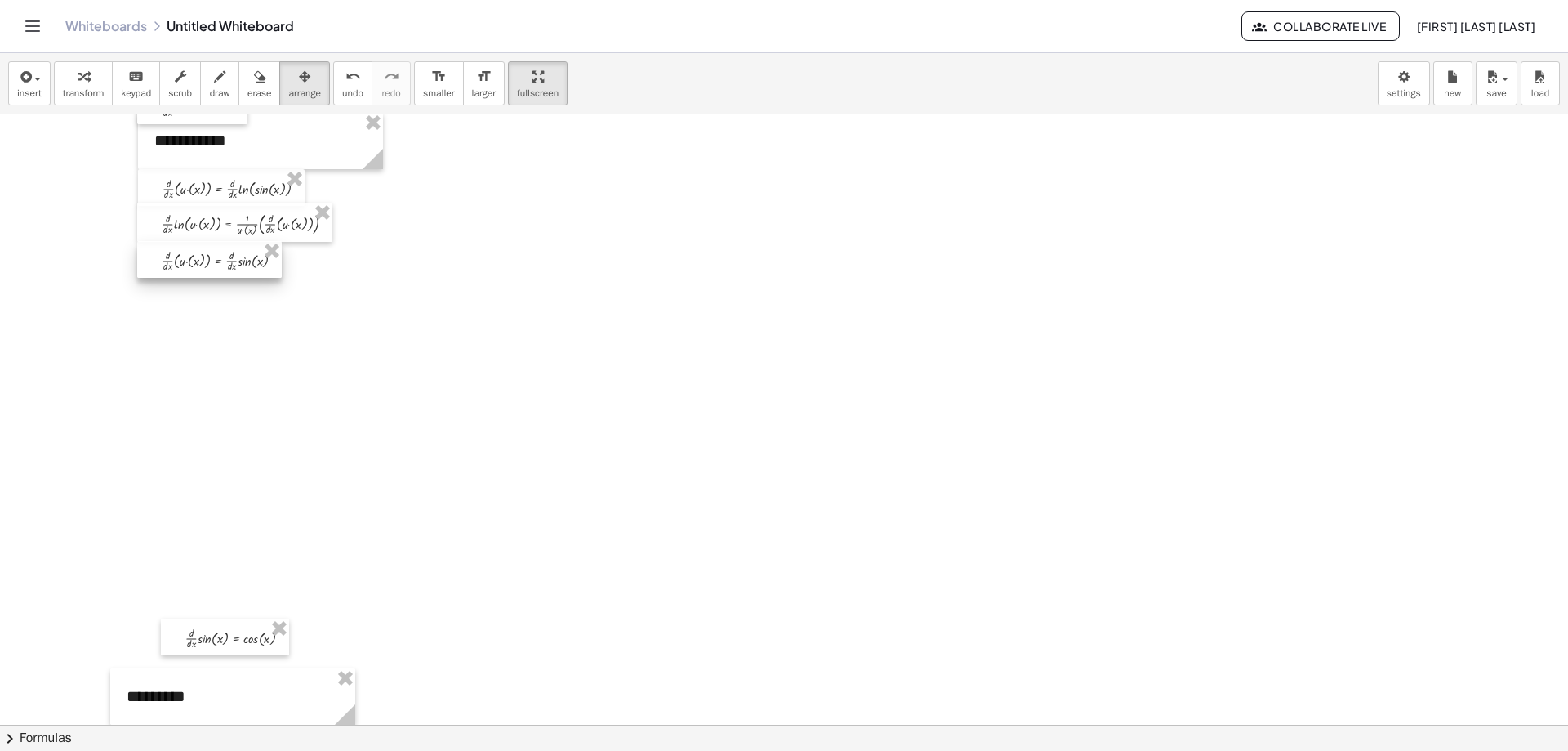 drag, startPoint x: 215, startPoint y: 565, endPoint x: 185, endPoint y: 246, distance: 320.40755 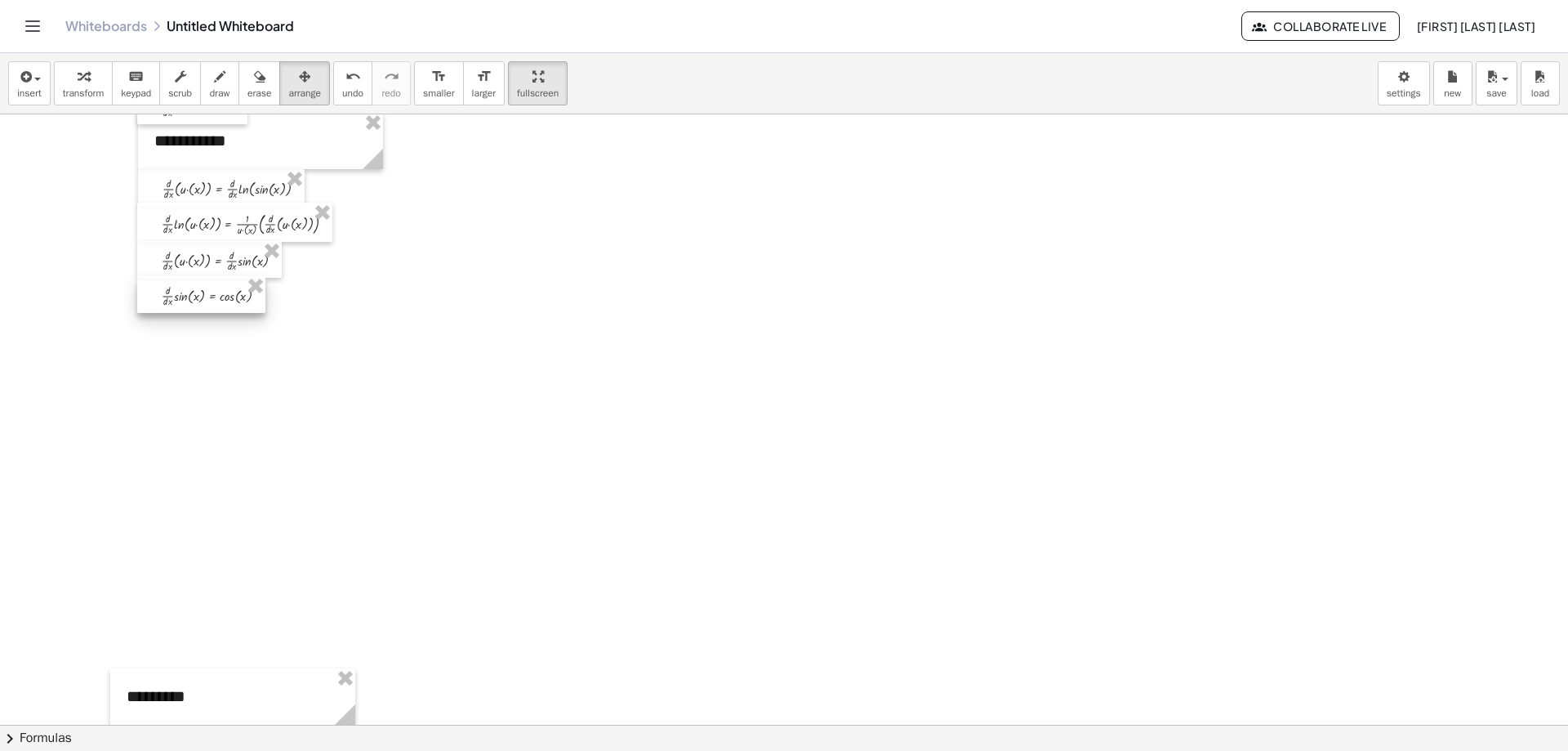 drag, startPoint x: 215, startPoint y: 619, endPoint x: 191, endPoint y: 277, distance: 342.84107 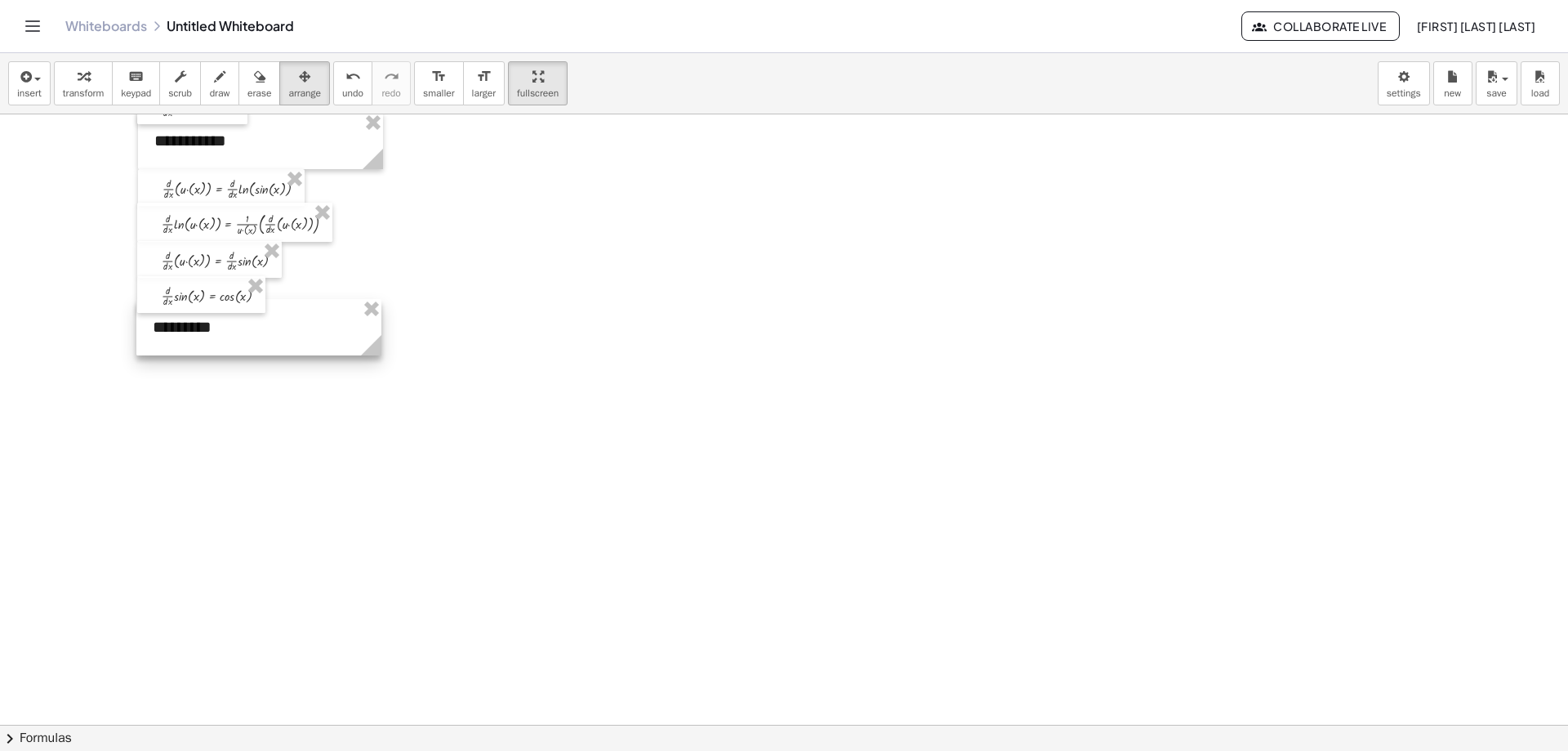 drag, startPoint x: 200, startPoint y: 692, endPoint x: 226, endPoint y: 323, distance: 369.91486 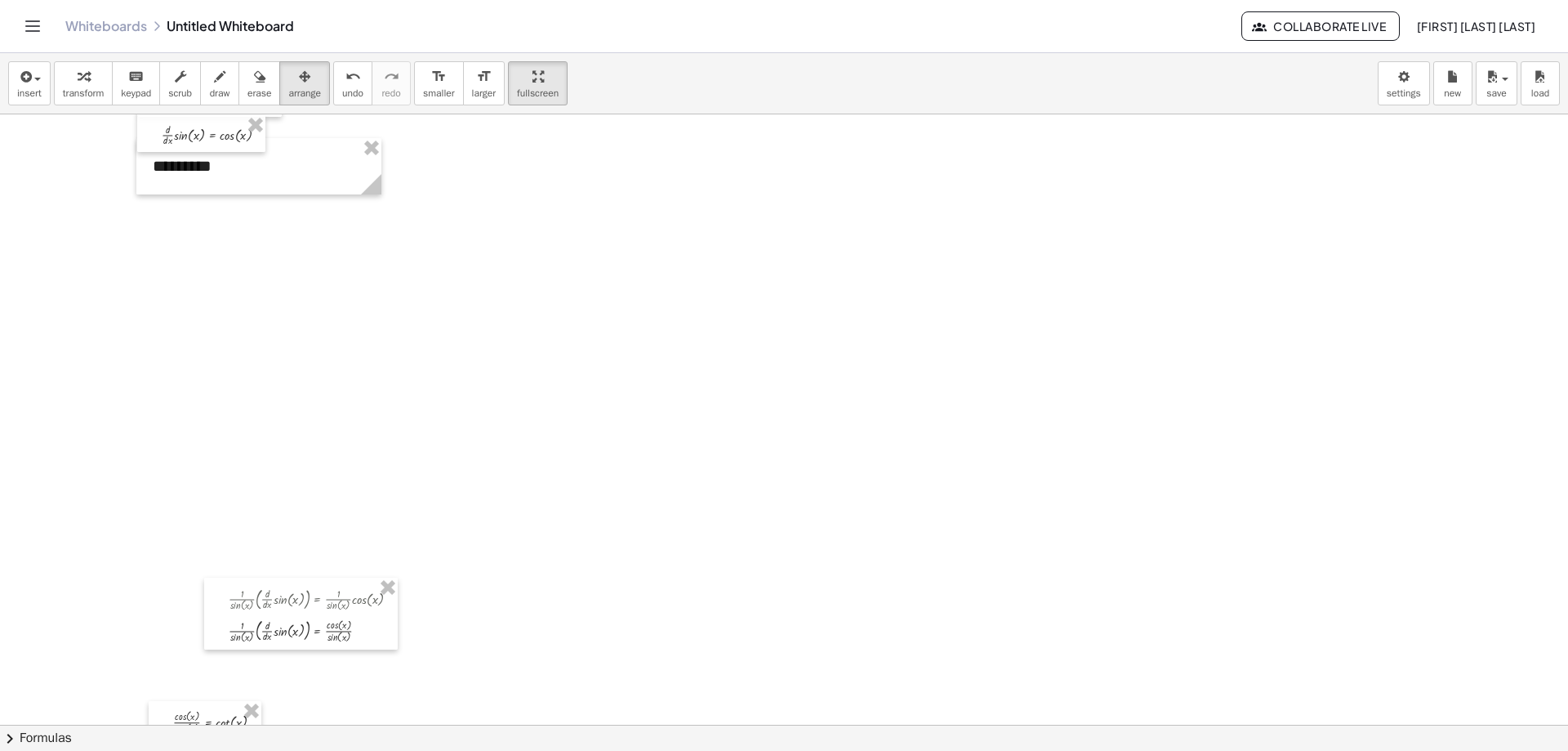scroll, scrollTop: 572, scrollLeft: 0, axis: vertical 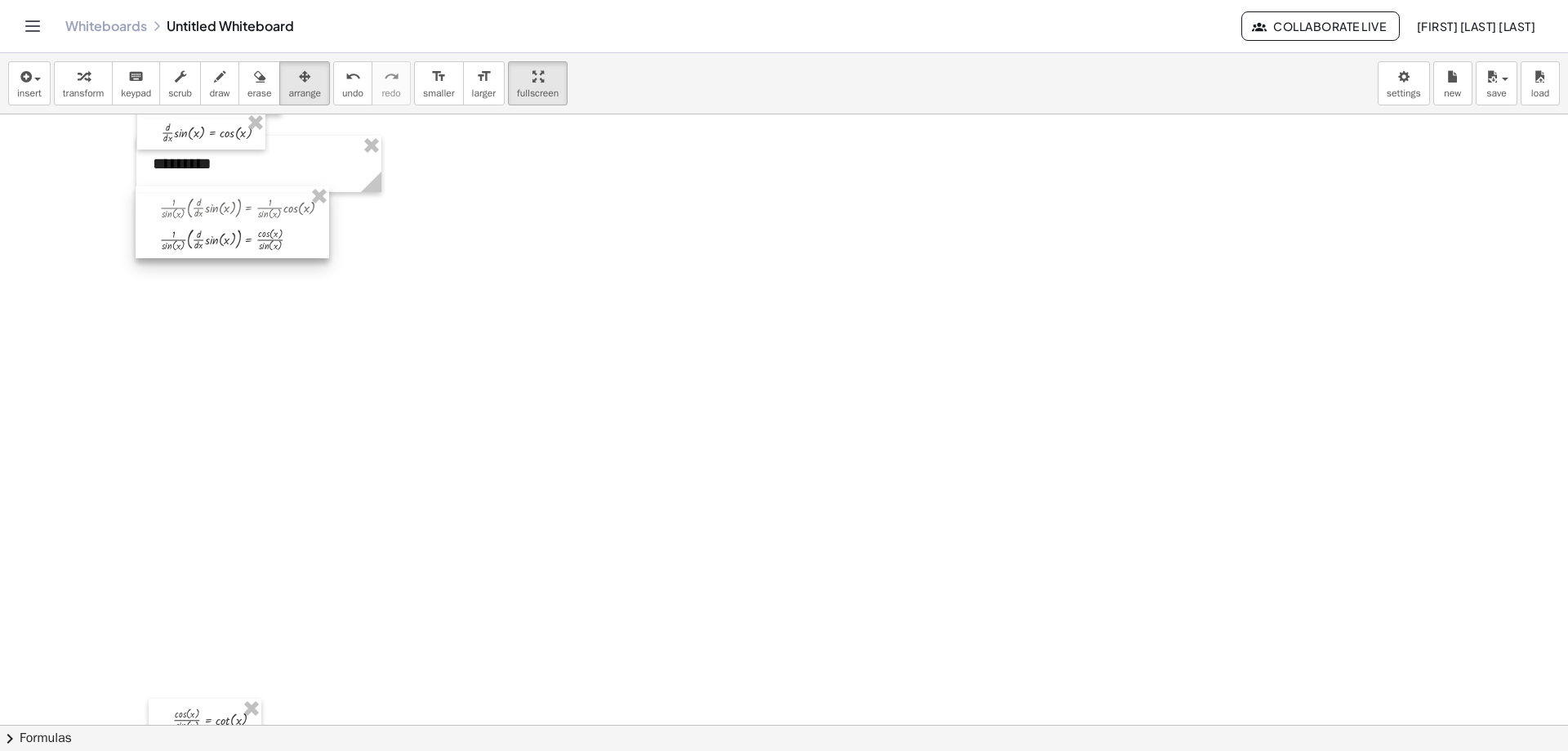 drag, startPoint x: 261, startPoint y: 596, endPoint x: 193, endPoint y: 208, distance: 393.9137 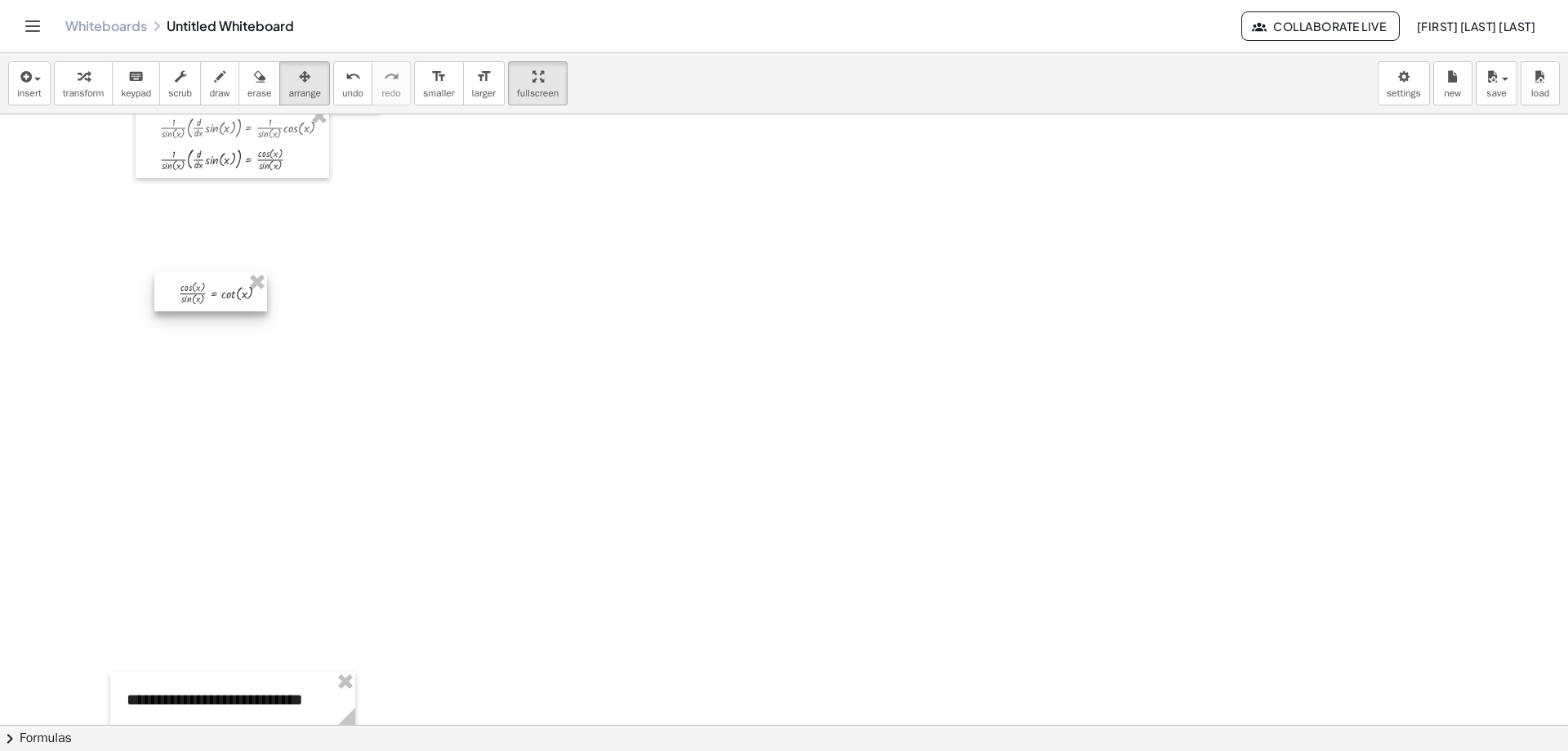 scroll, scrollTop: 572, scrollLeft: 0, axis: vertical 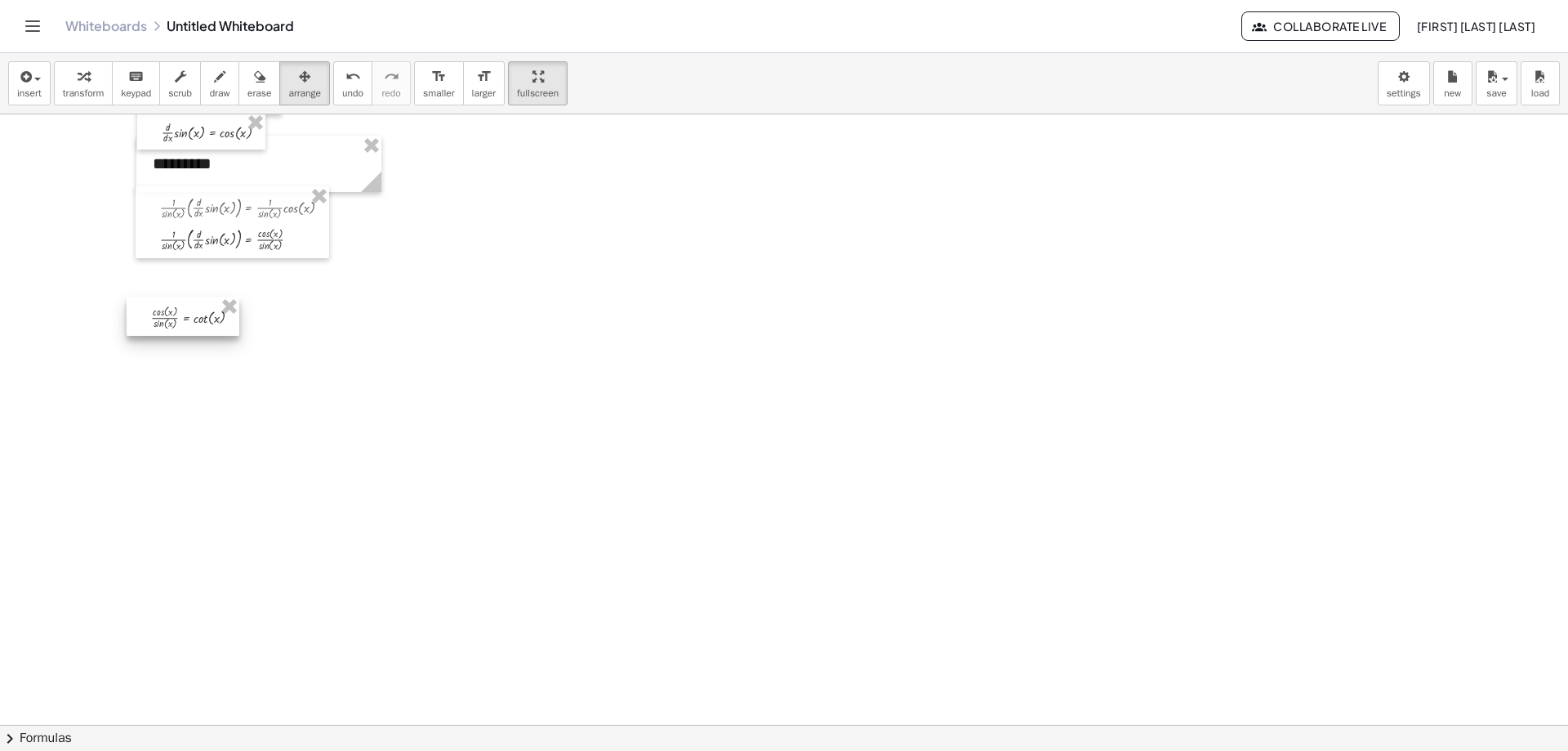 drag, startPoint x: 193, startPoint y: 565, endPoint x: 171, endPoint y: 163, distance: 402.6015 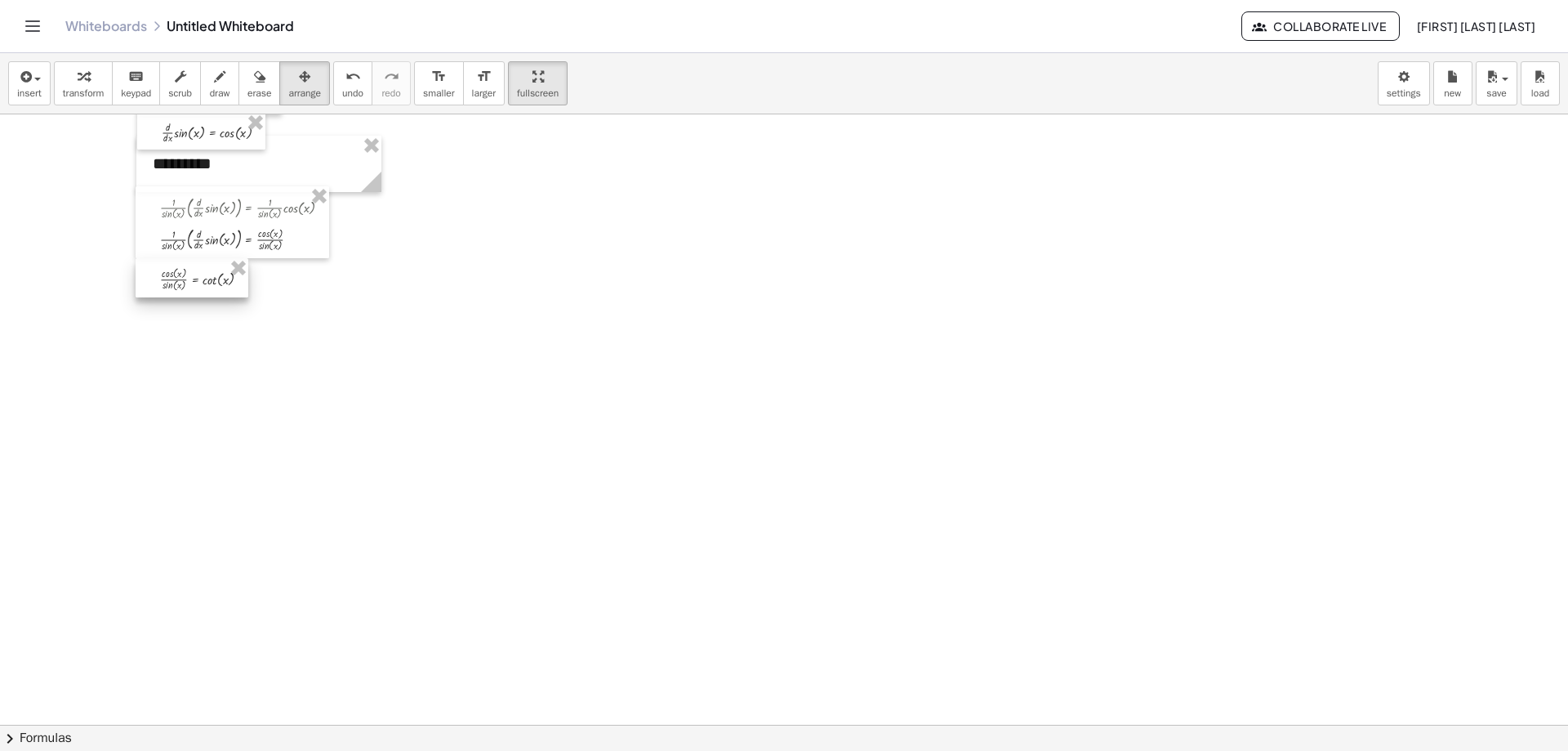 drag, startPoint x: 167, startPoint y: 324, endPoint x: 176, endPoint y: 286, distance: 39.051248 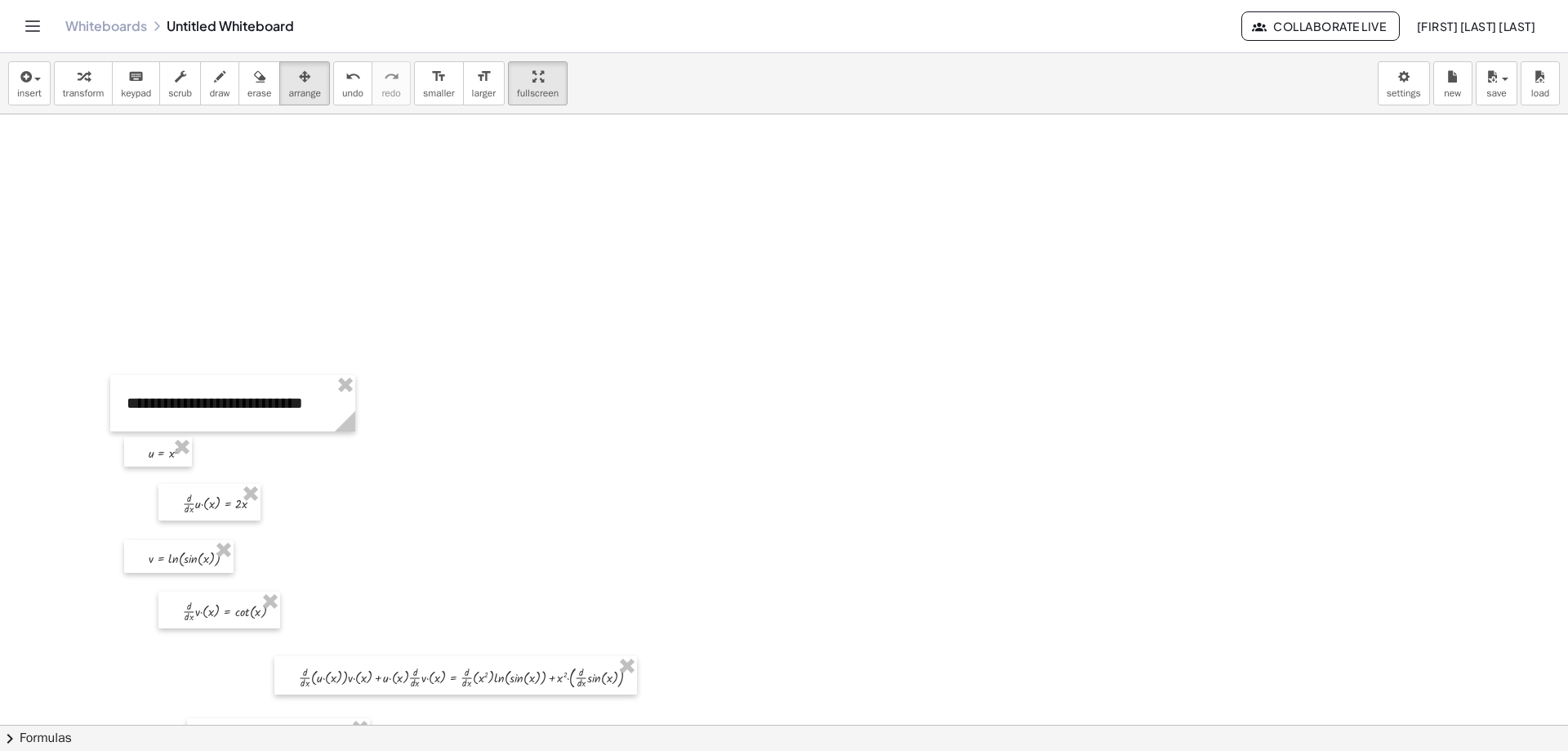 scroll, scrollTop: 981, scrollLeft: 0, axis: vertical 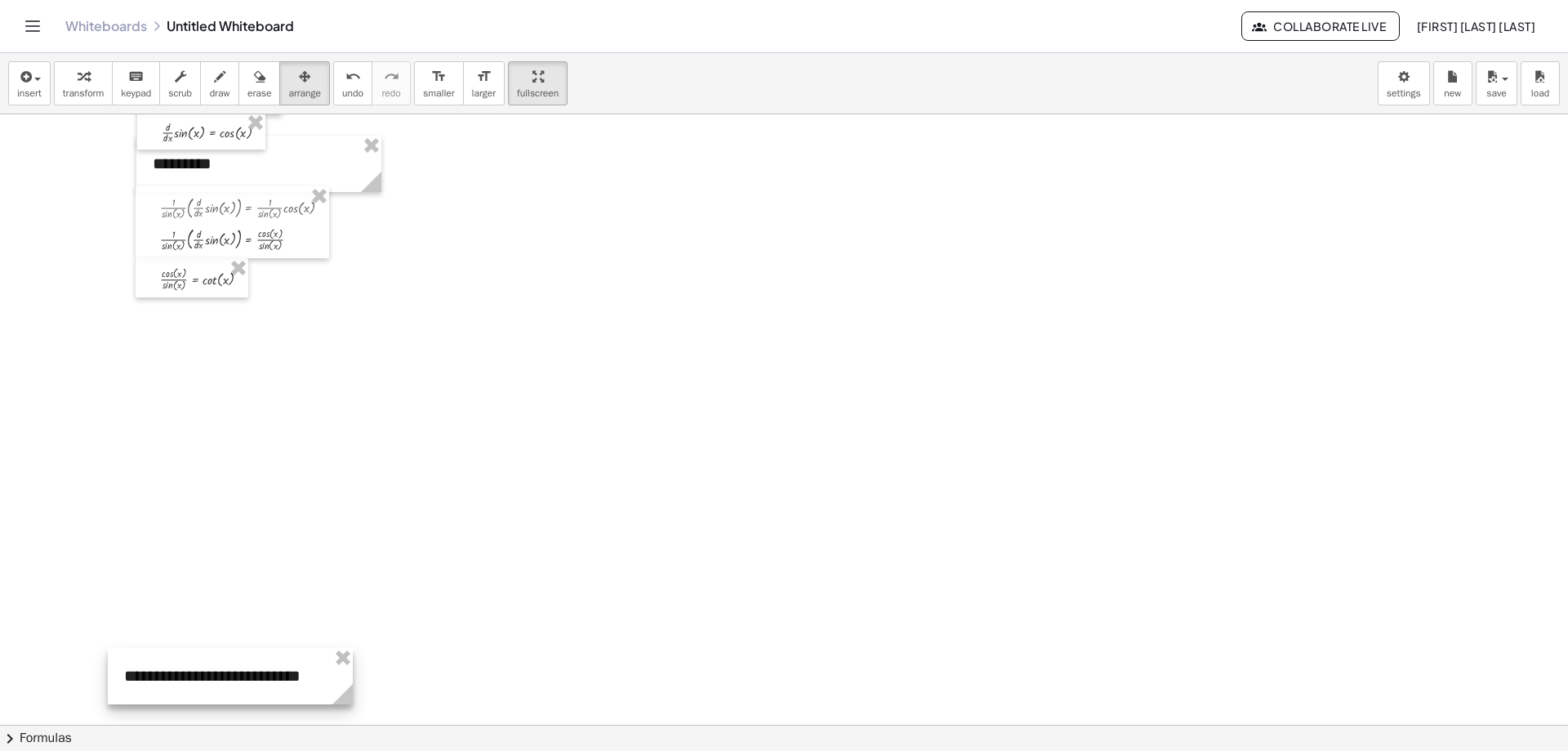 drag, startPoint x: 189, startPoint y: 378, endPoint x: 187, endPoint y: 275, distance: 103.01942 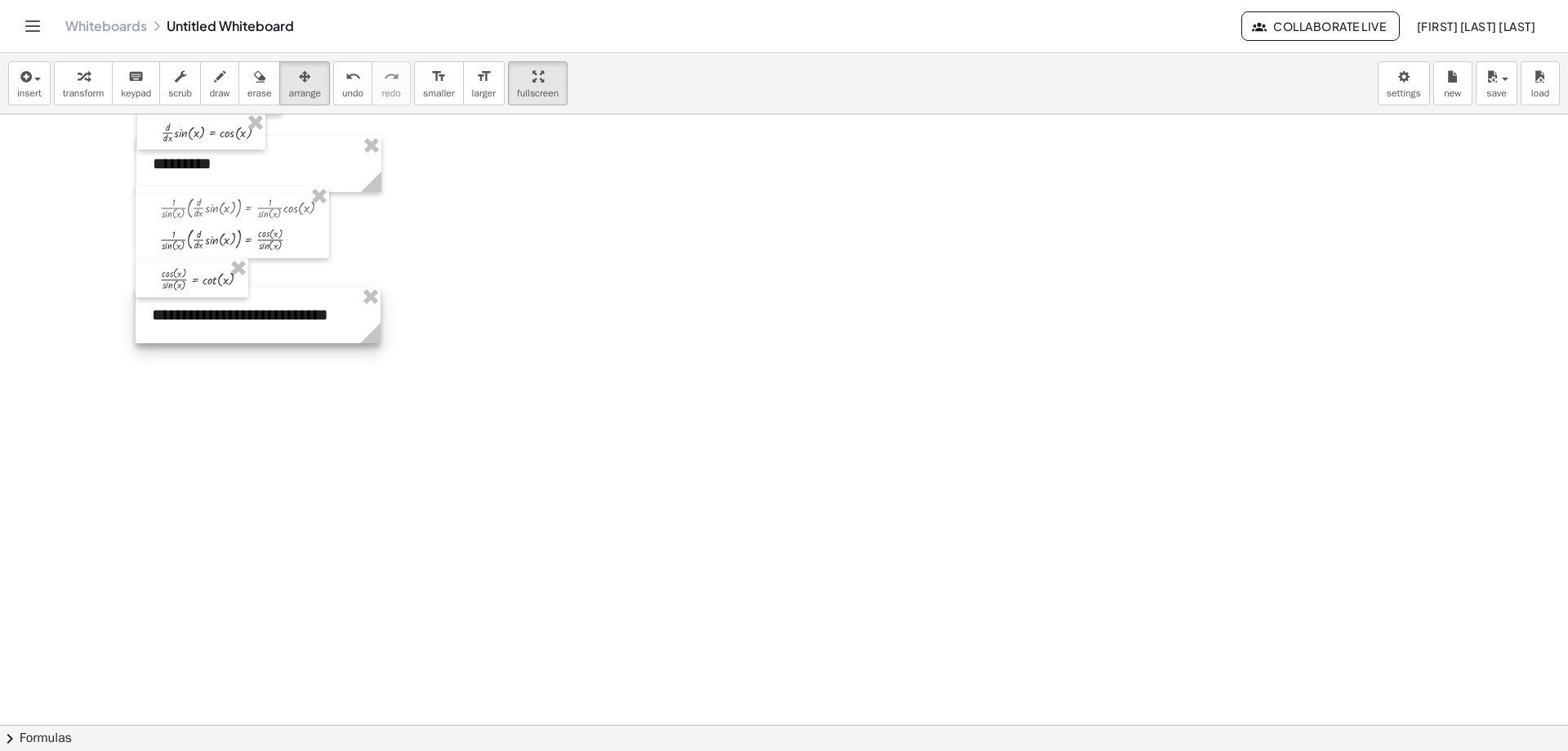 drag, startPoint x: 198, startPoint y: 657, endPoint x: 225, endPoint y: 296, distance: 362.00829 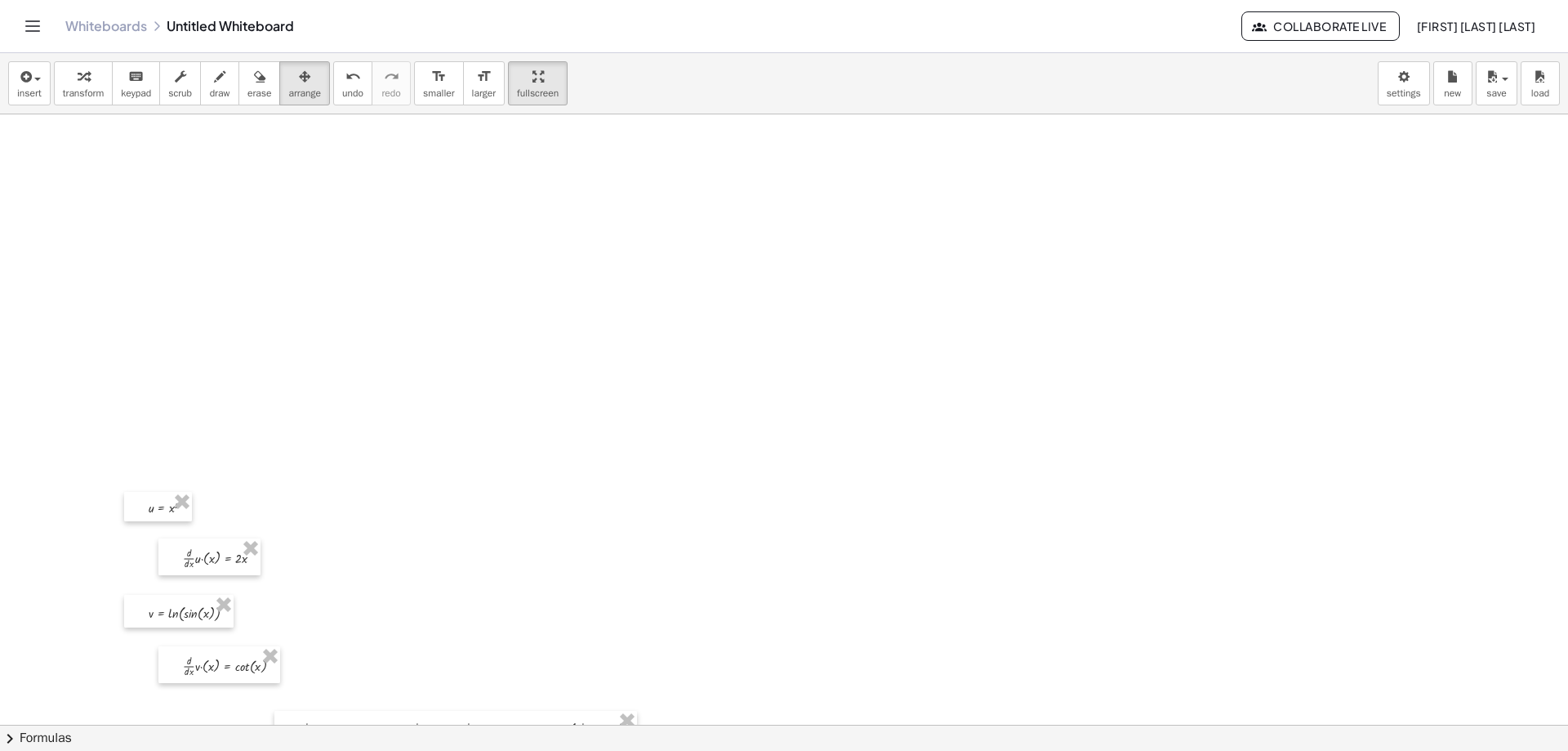 scroll, scrollTop: 899, scrollLeft: 0, axis: vertical 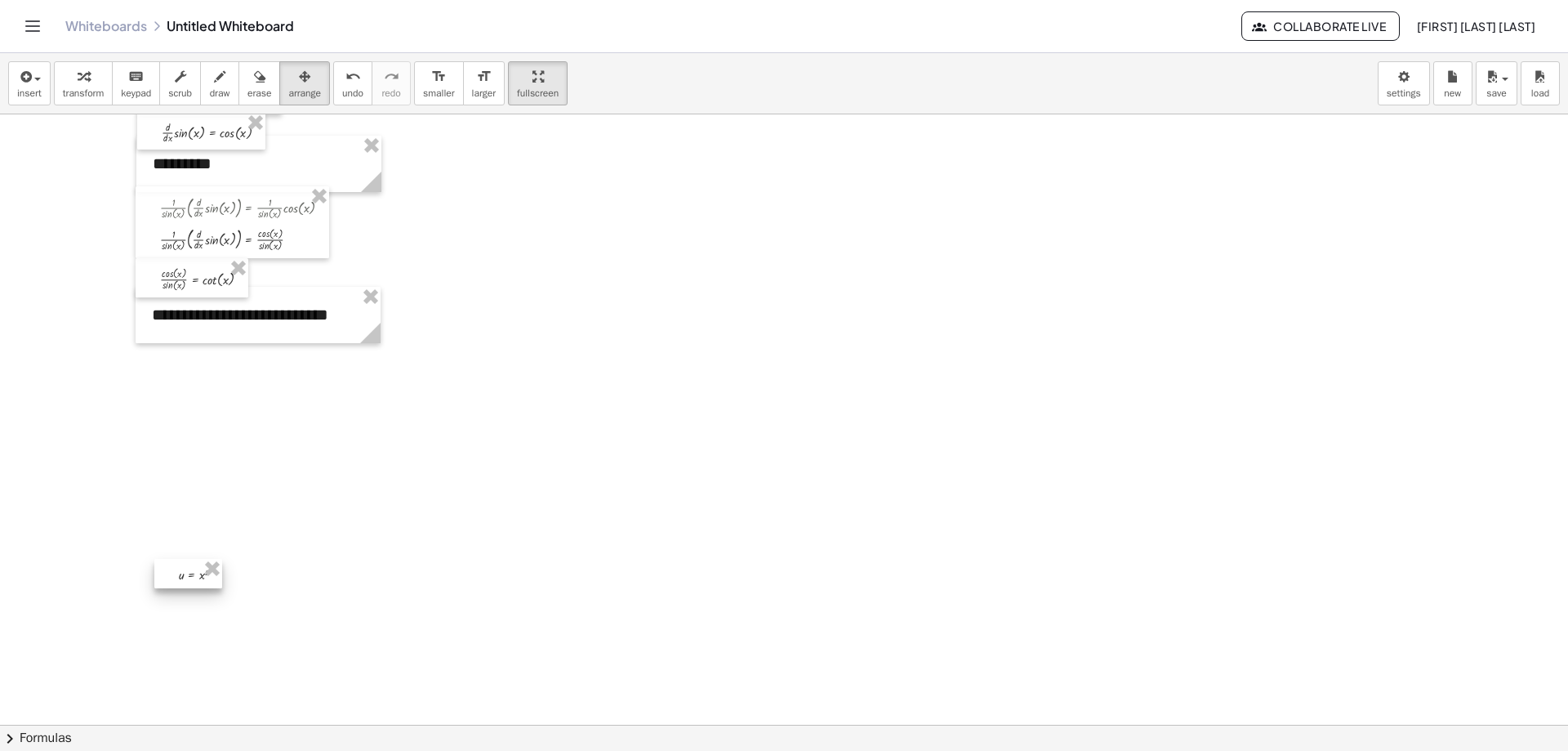 drag, startPoint x: 149, startPoint y: 503, endPoint x: 189, endPoint y: 152, distance: 353.27185 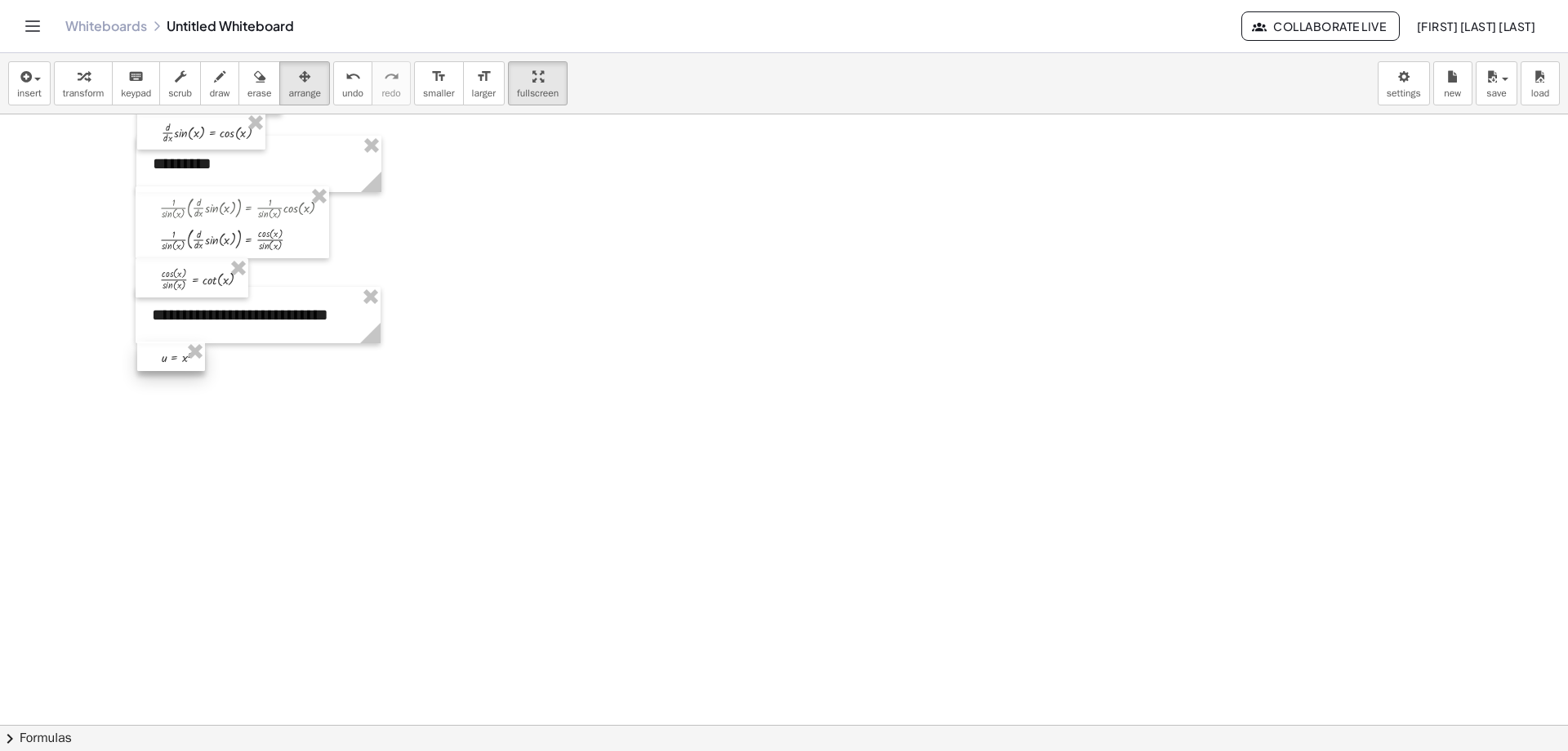 drag, startPoint x: 182, startPoint y: 480, endPoint x: 161, endPoint y: 391, distance: 91.44397 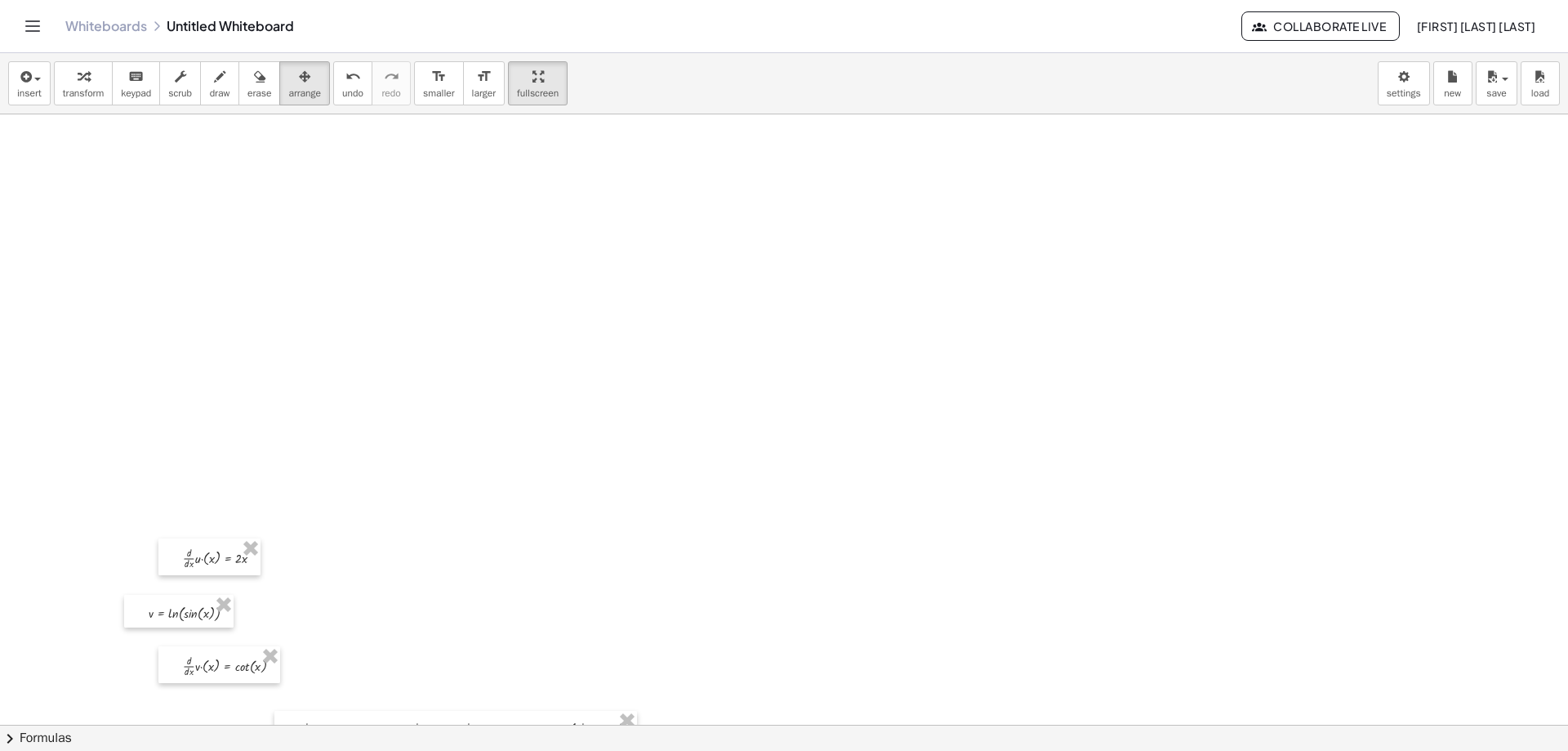scroll, scrollTop: 899, scrollLeft: 0, axis: vertical 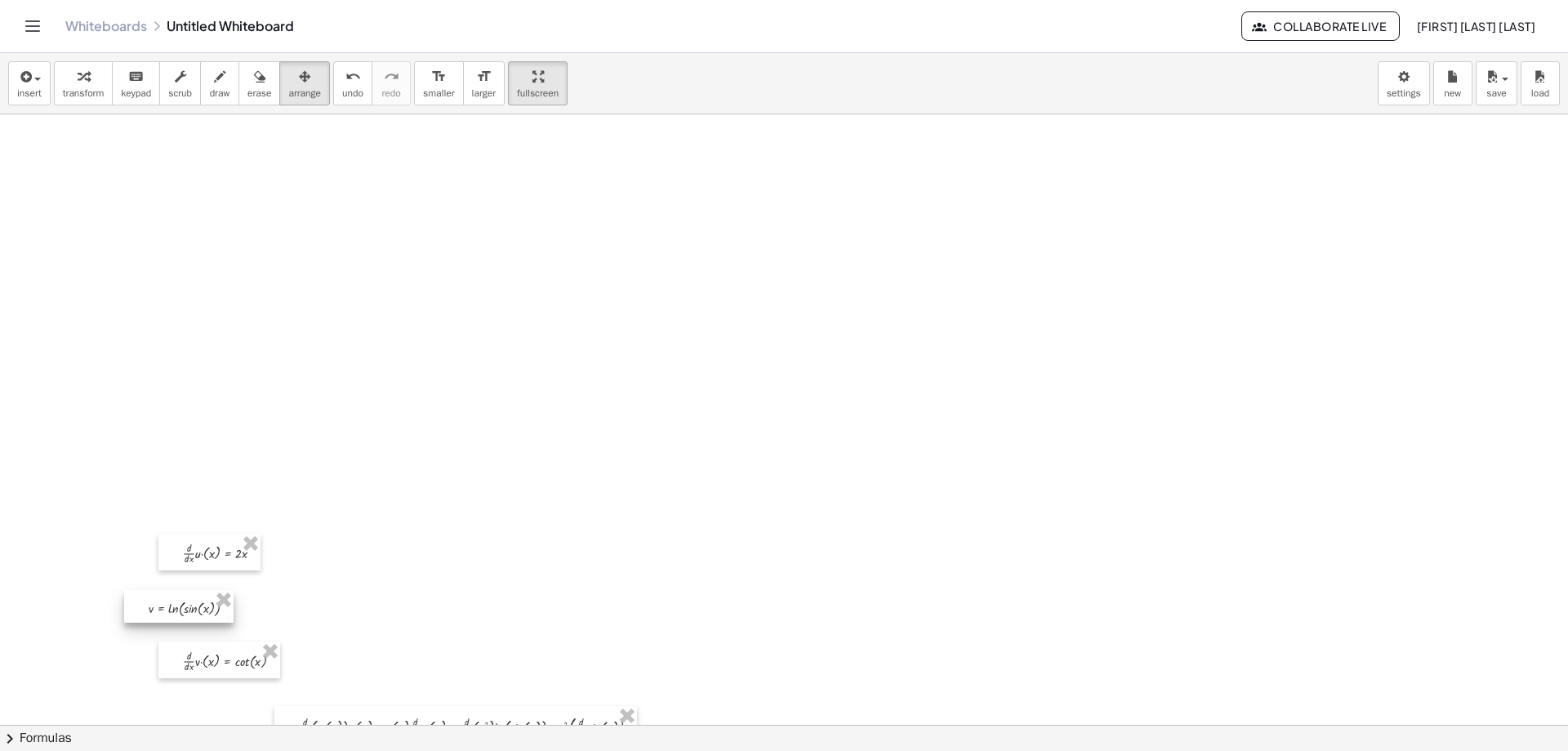 click at bounding box center (209, 552) 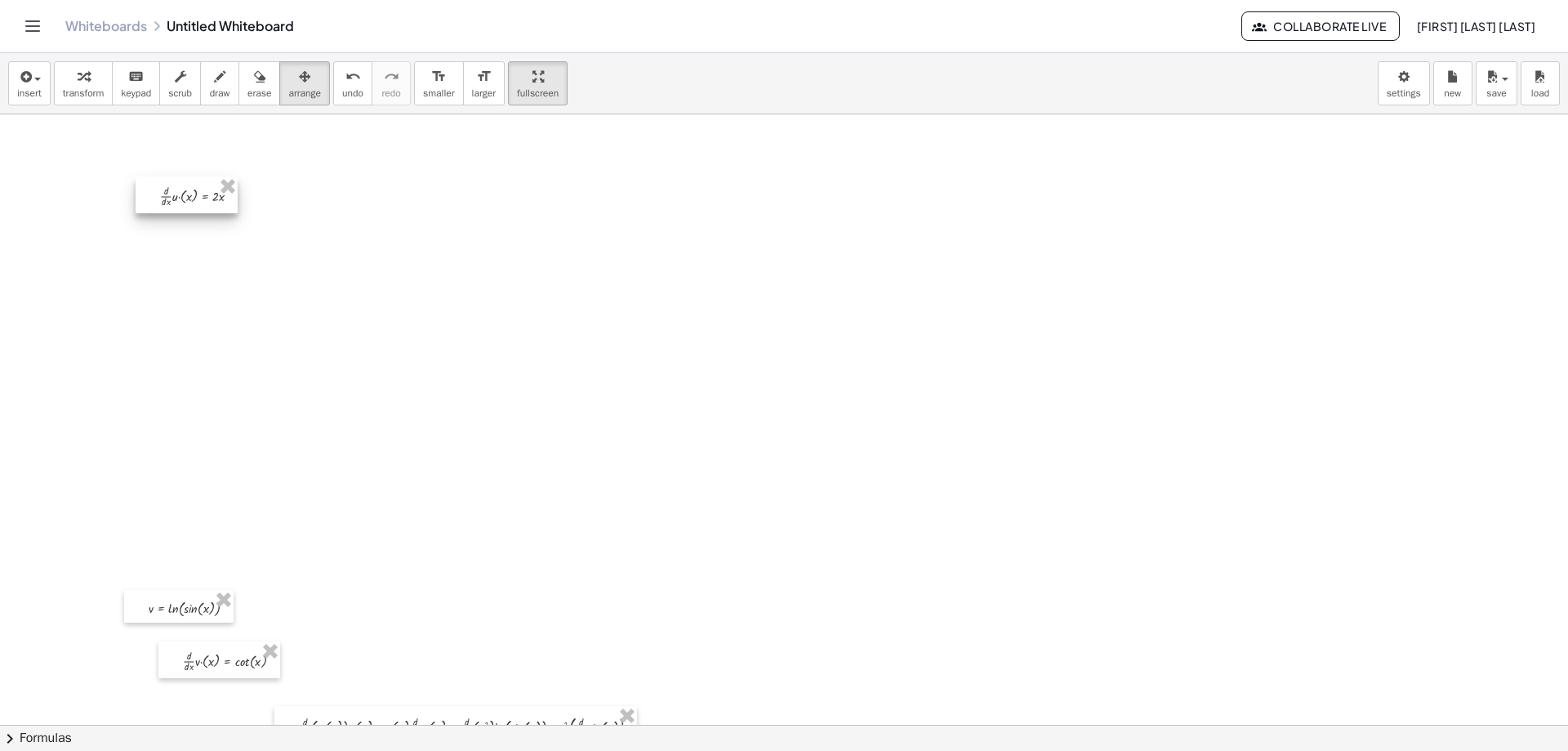 drag, startPoint x: 149, startPoint y: 329, endPoint x: 157, endPoint y: 193, distance: 136.23509 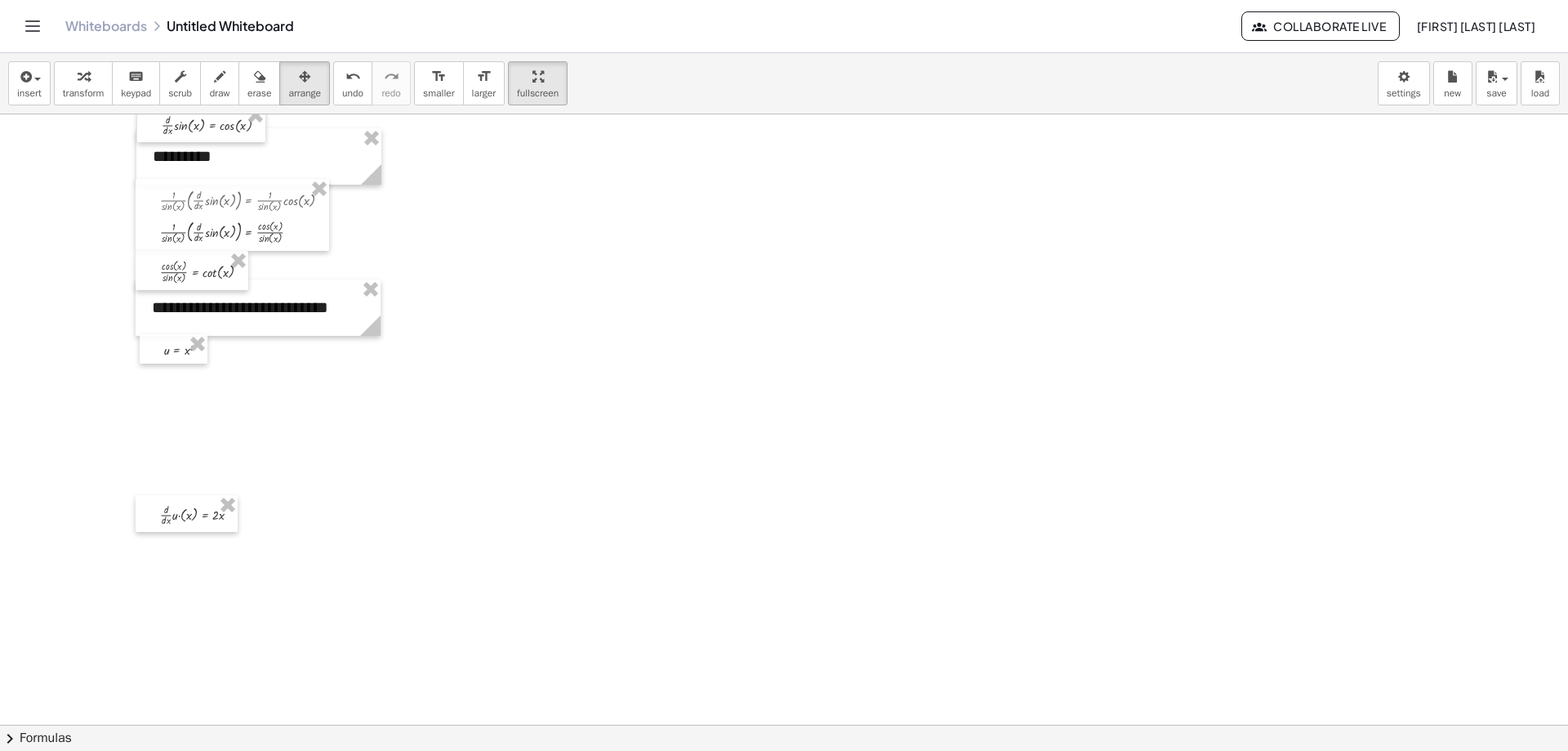 scroll, scrollTop: 572, scrollLeft: 0, axis: vertical 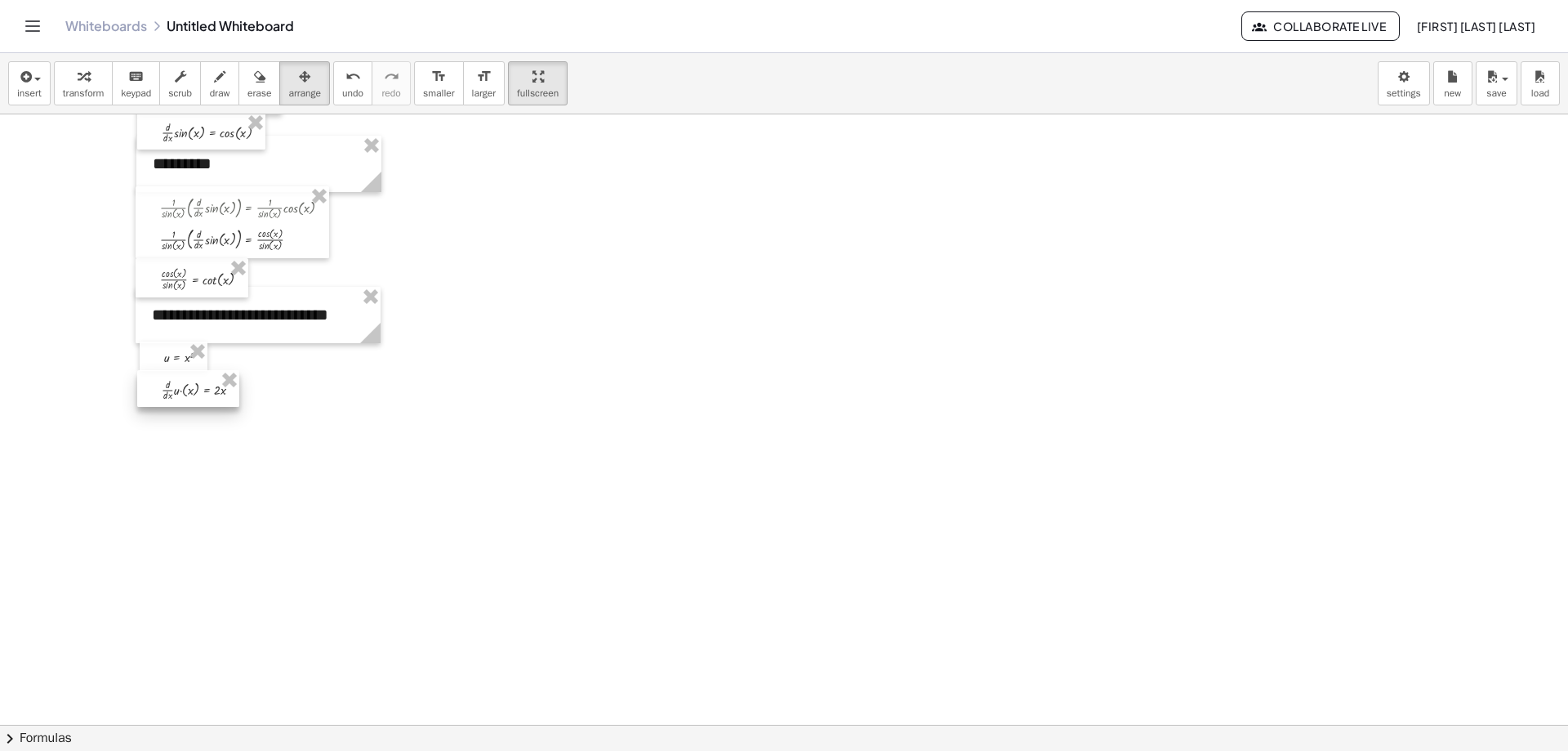 drag, startPoint x: 179, startPoint y: 521, endPoint x: 180, endPoint y: 387, distance: 134.00373 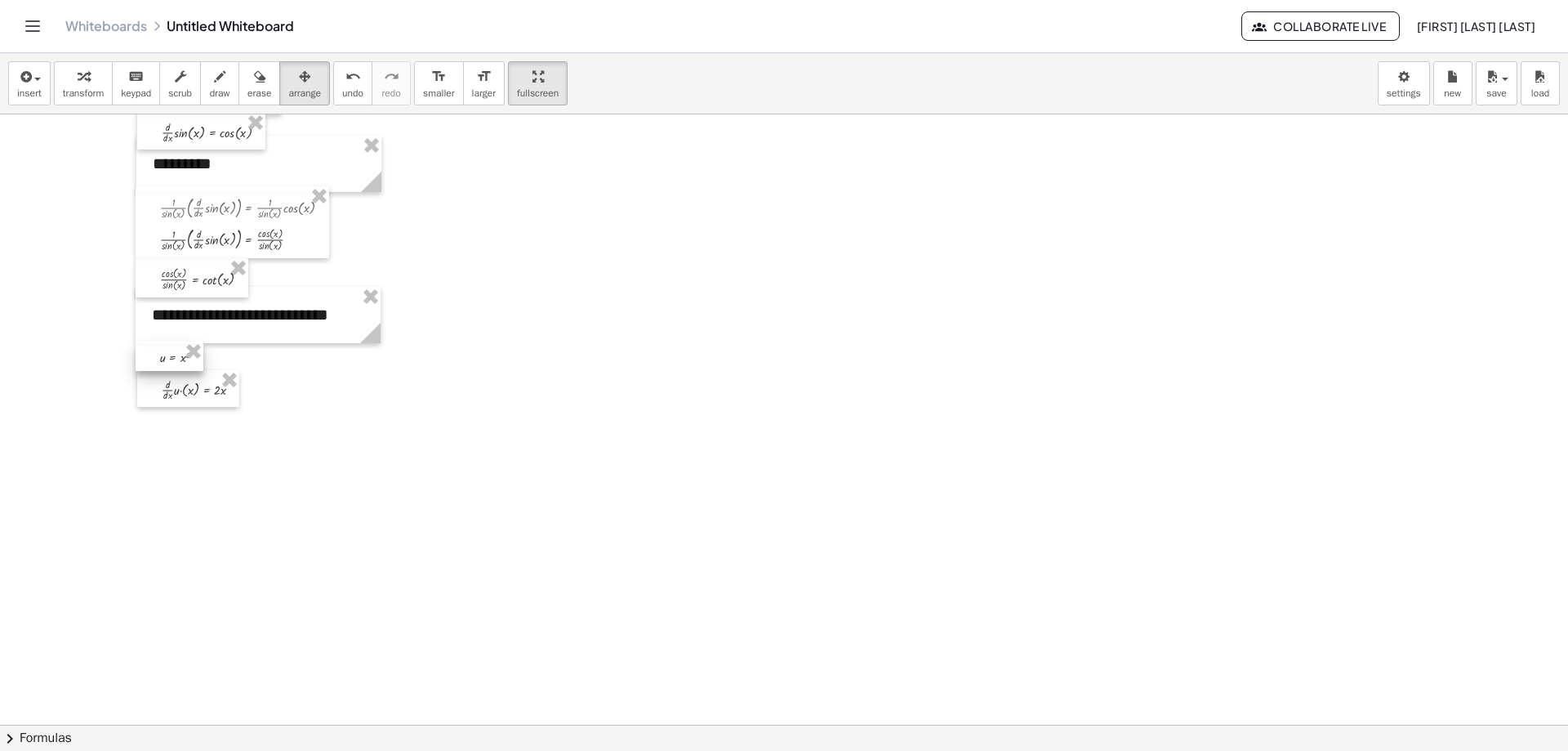 click at bounding box center (169, 356) 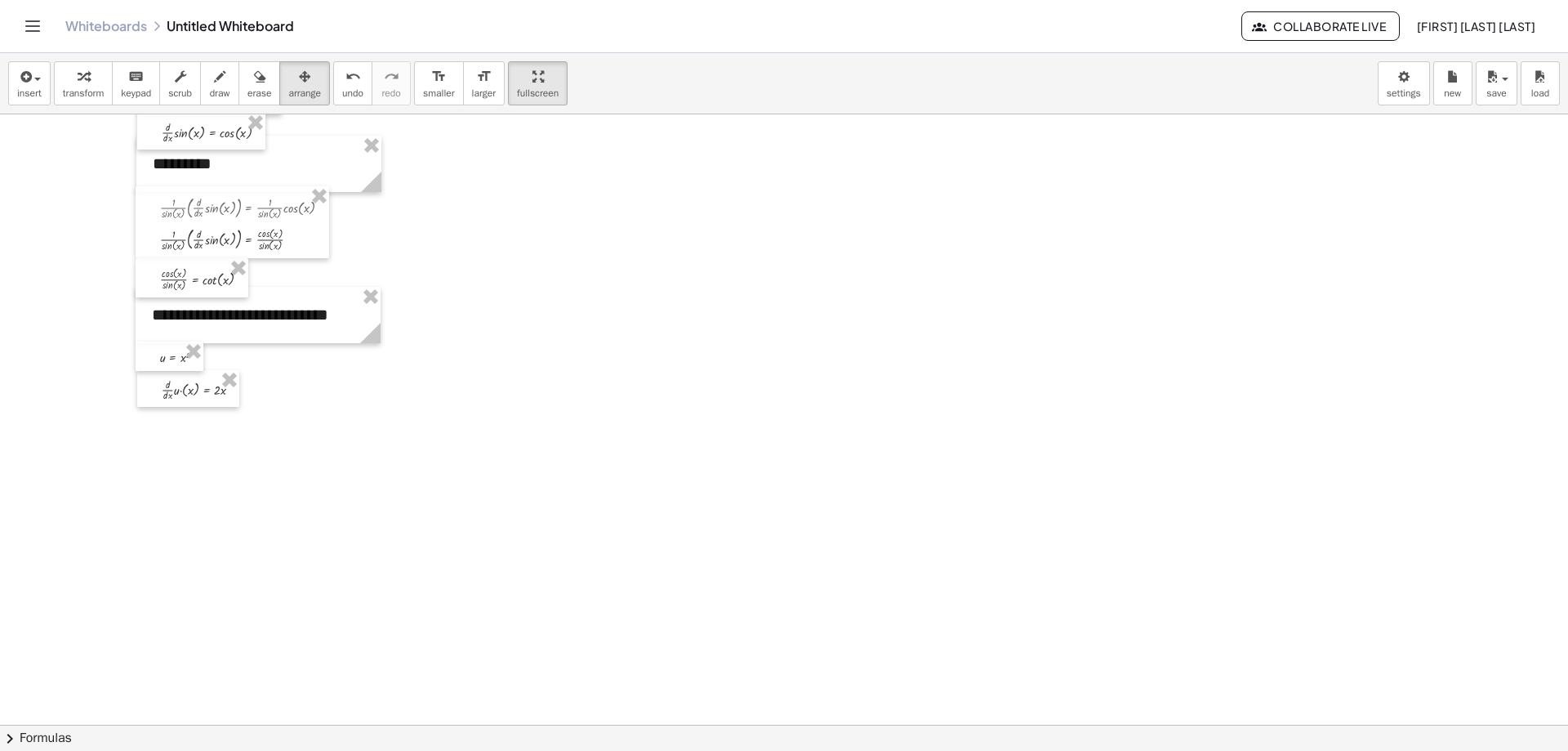 click on "Whiteboards Untitled Whiteboard Collaborate Live  Migdalia Arleth Graciano Barrancas" at bounding box center [784, 26] 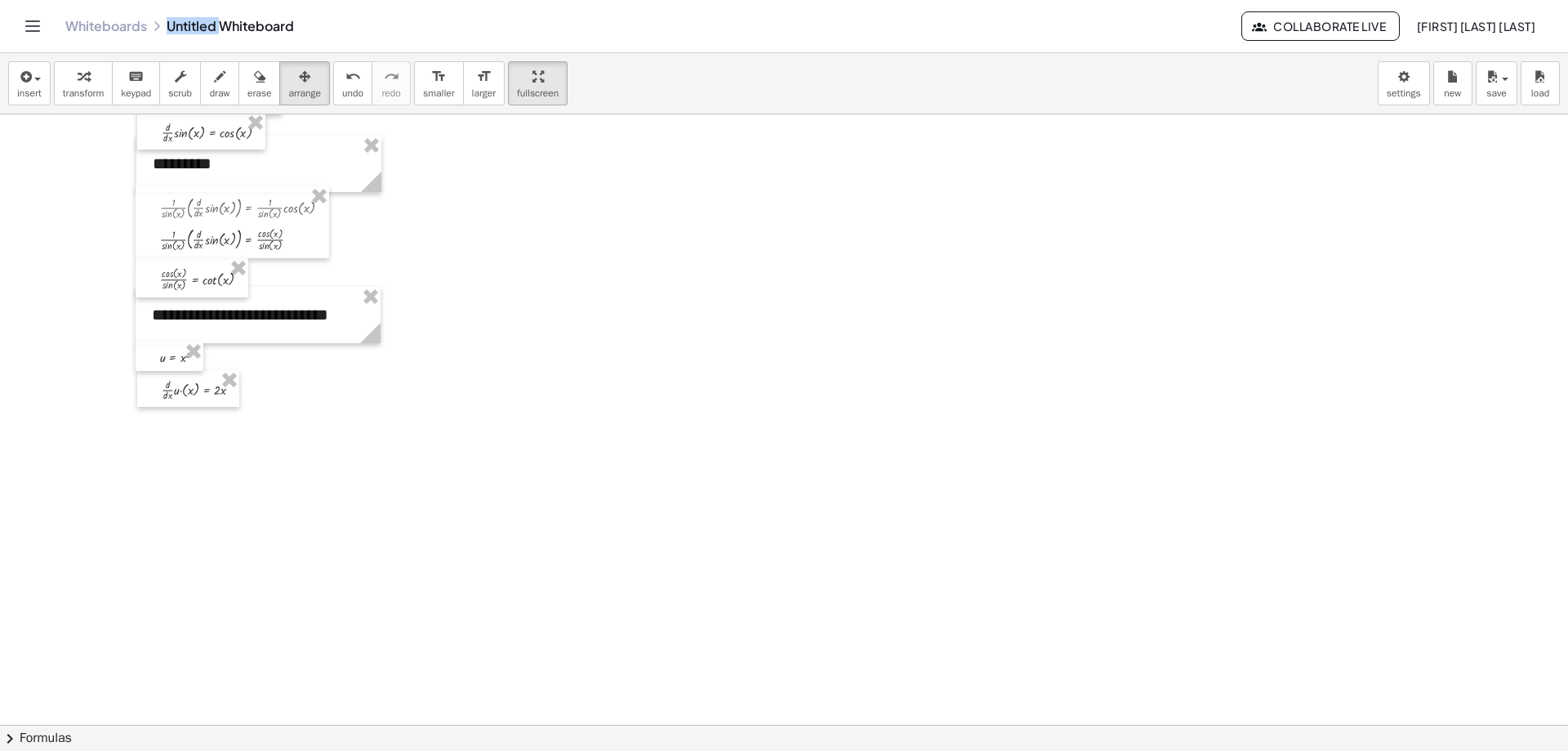 click on "Whiteboards Untitled Whiteboard" at bounding box center [653, 26] 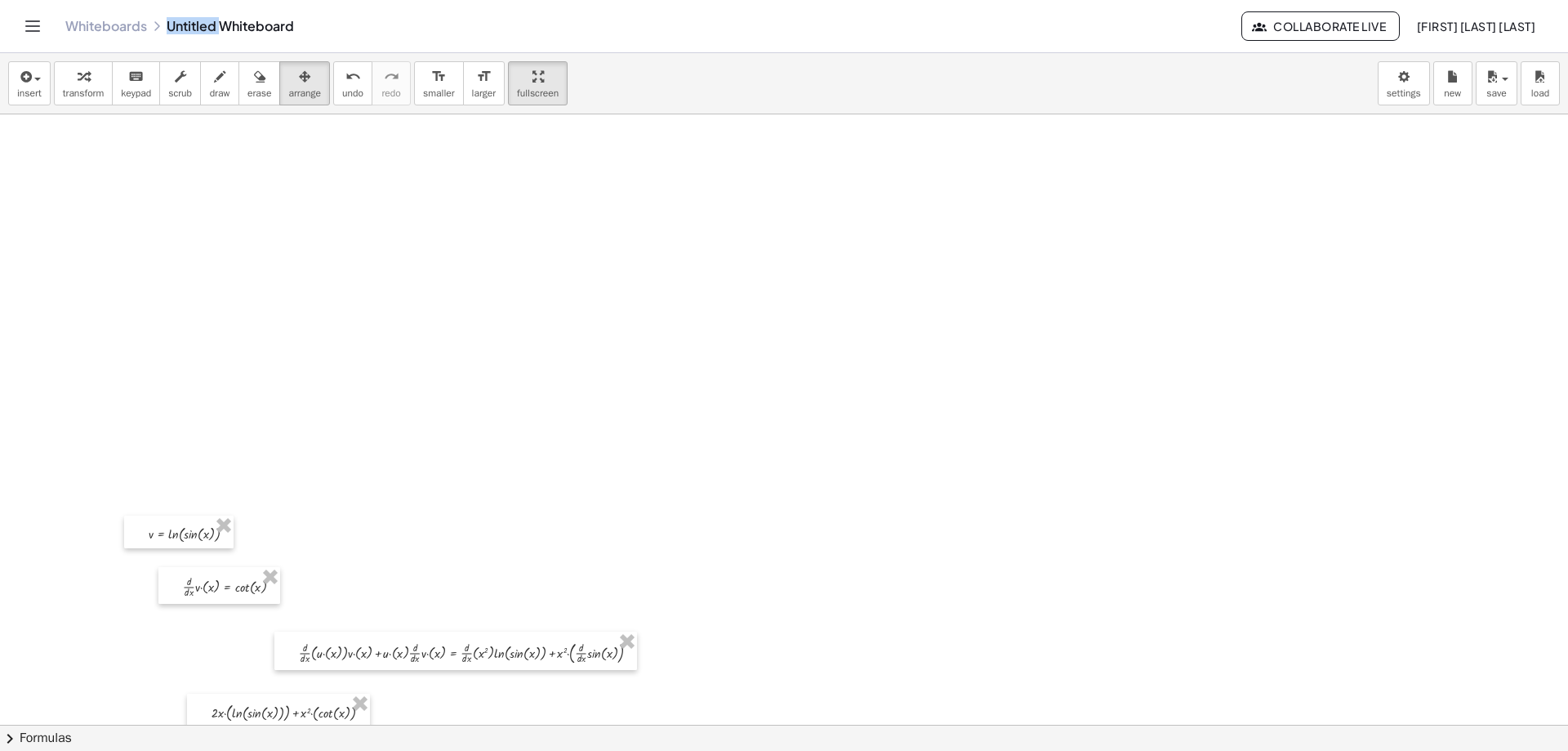 scroll, scrollTop: 981, scrollLeft: 0, axis: vertical 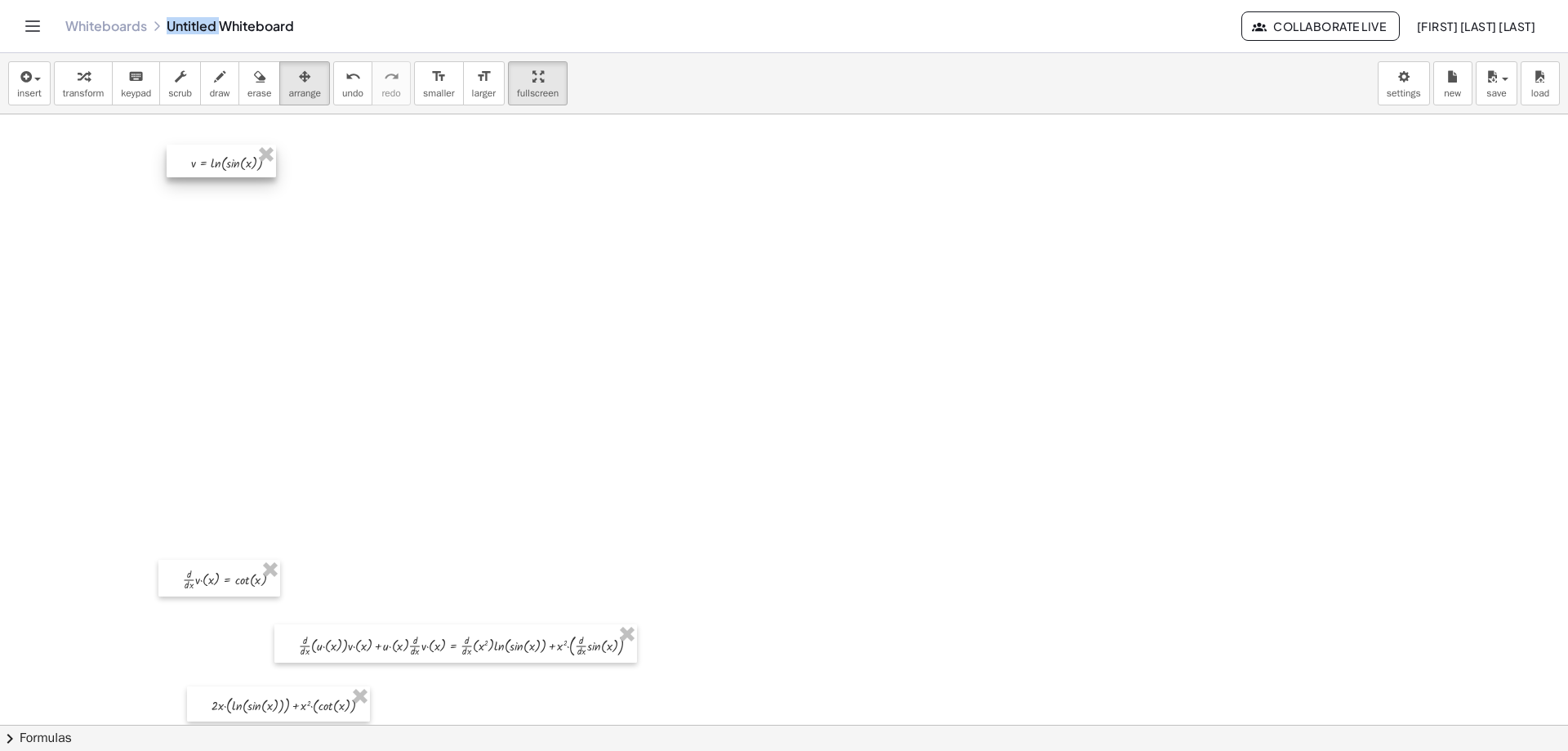 drag, startPoint x: 174, startPoint y: 518, endPoint x: 216, endPoint y: 152, distance: 368.40195 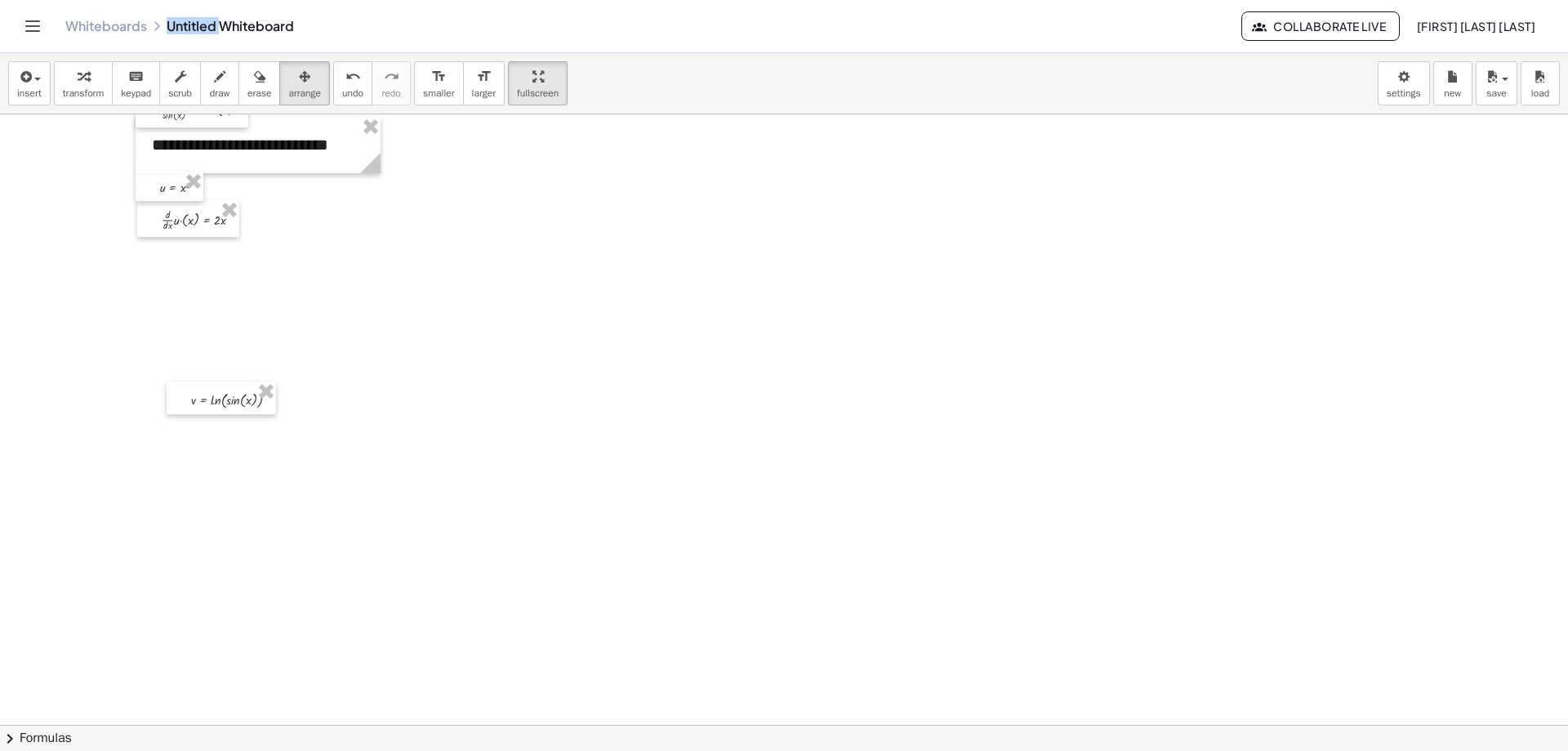 scroll, scrollTop: 654, scrollLeft: 0, axis: vertical 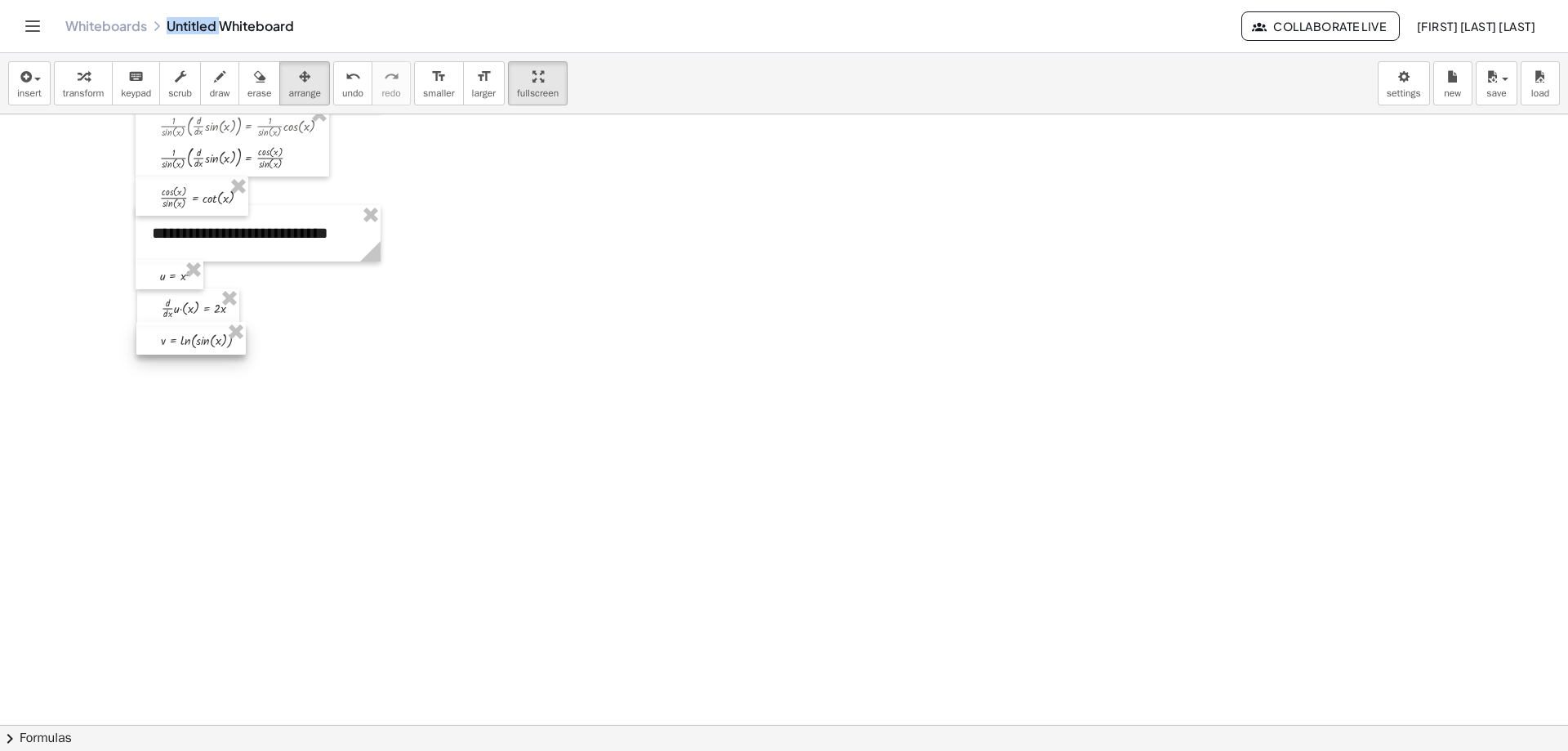 drag, startPoint x: 197, startPoint y: 478, endPoint x: 174, endPoint y: 391, distance: 89.98889 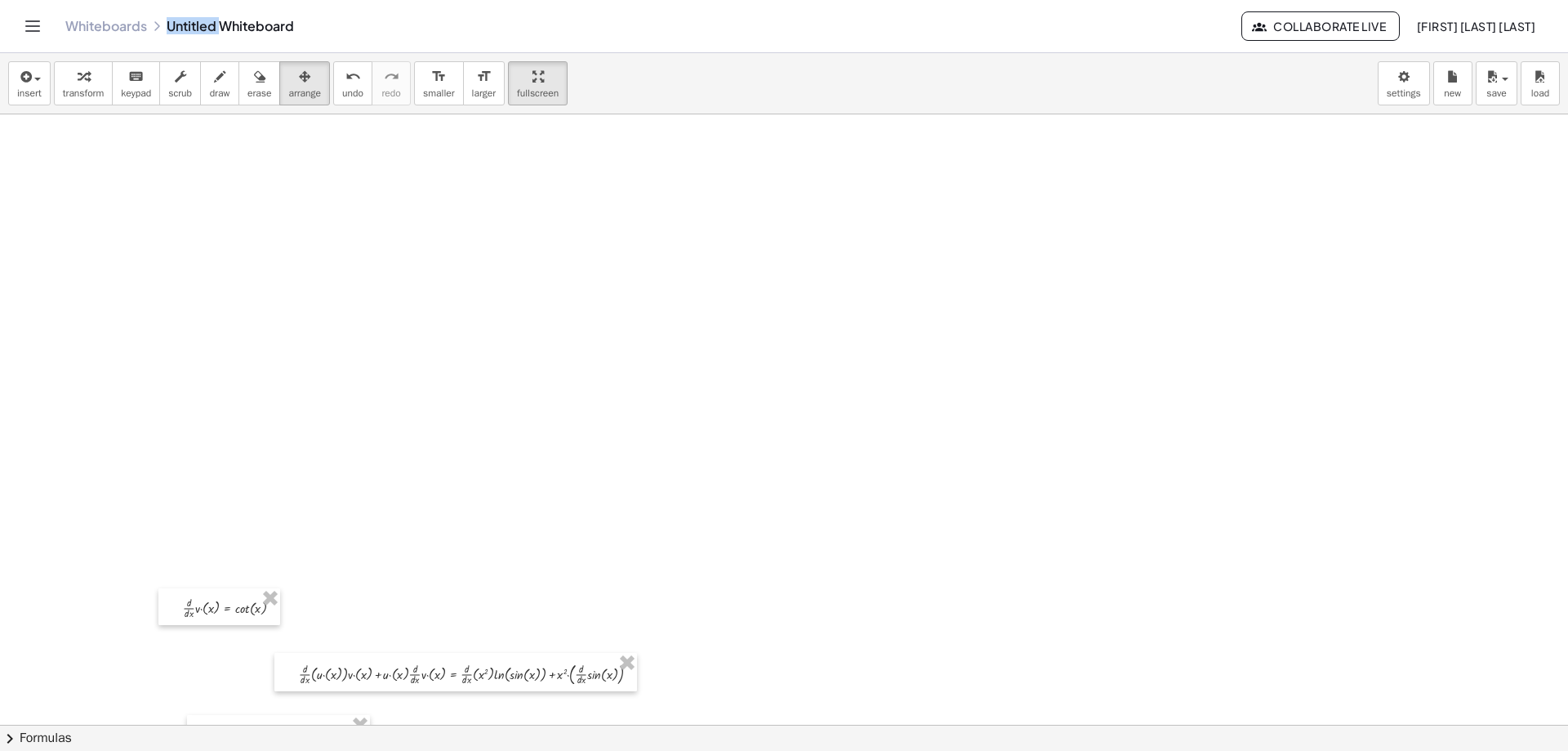 scroll, scrollTop: 1062, scrollLeft: 0, axis: vertical 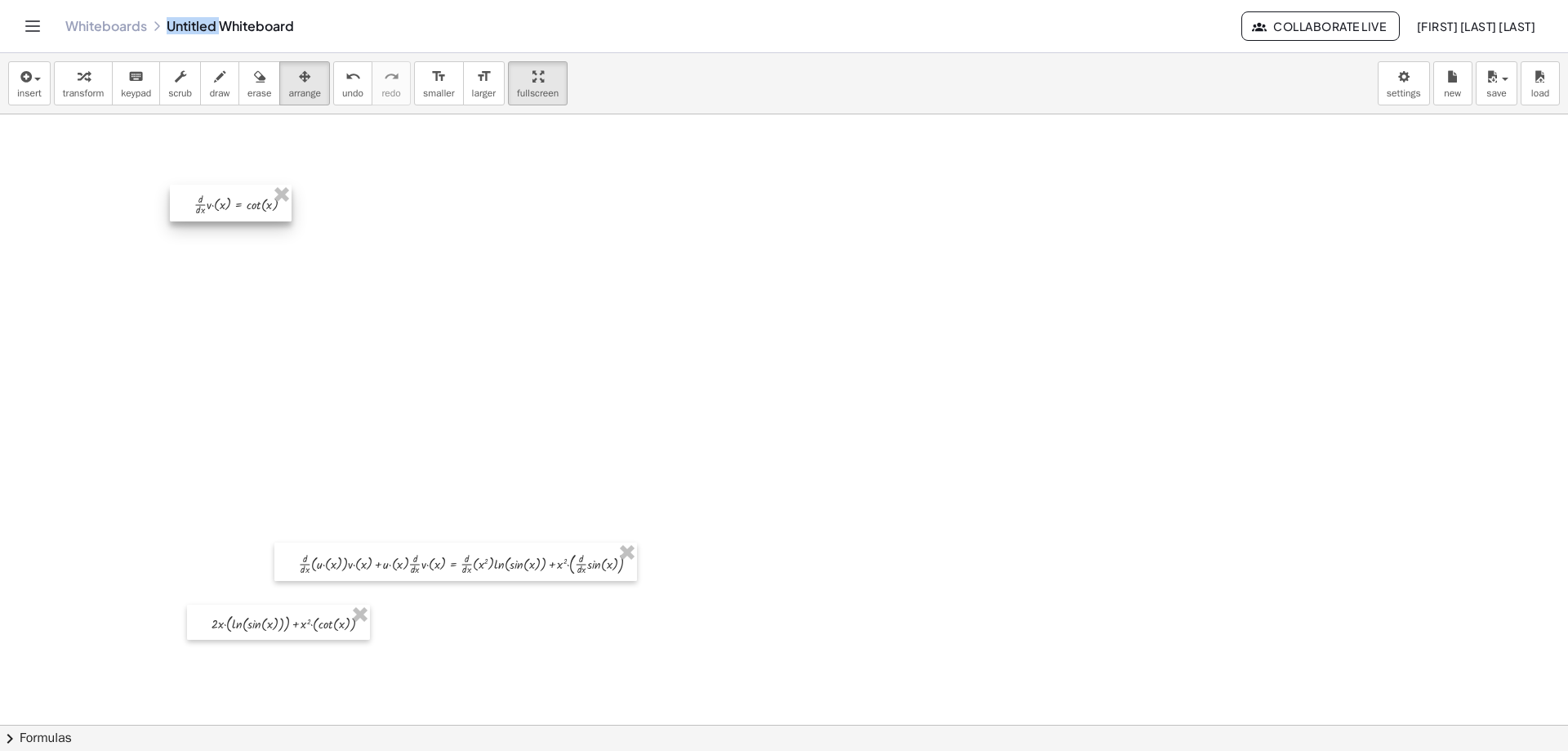 drag, startPoint x: 212, startPoint y: 486, endPoint x: 218, endPoint y: 188, distance: 298.0604 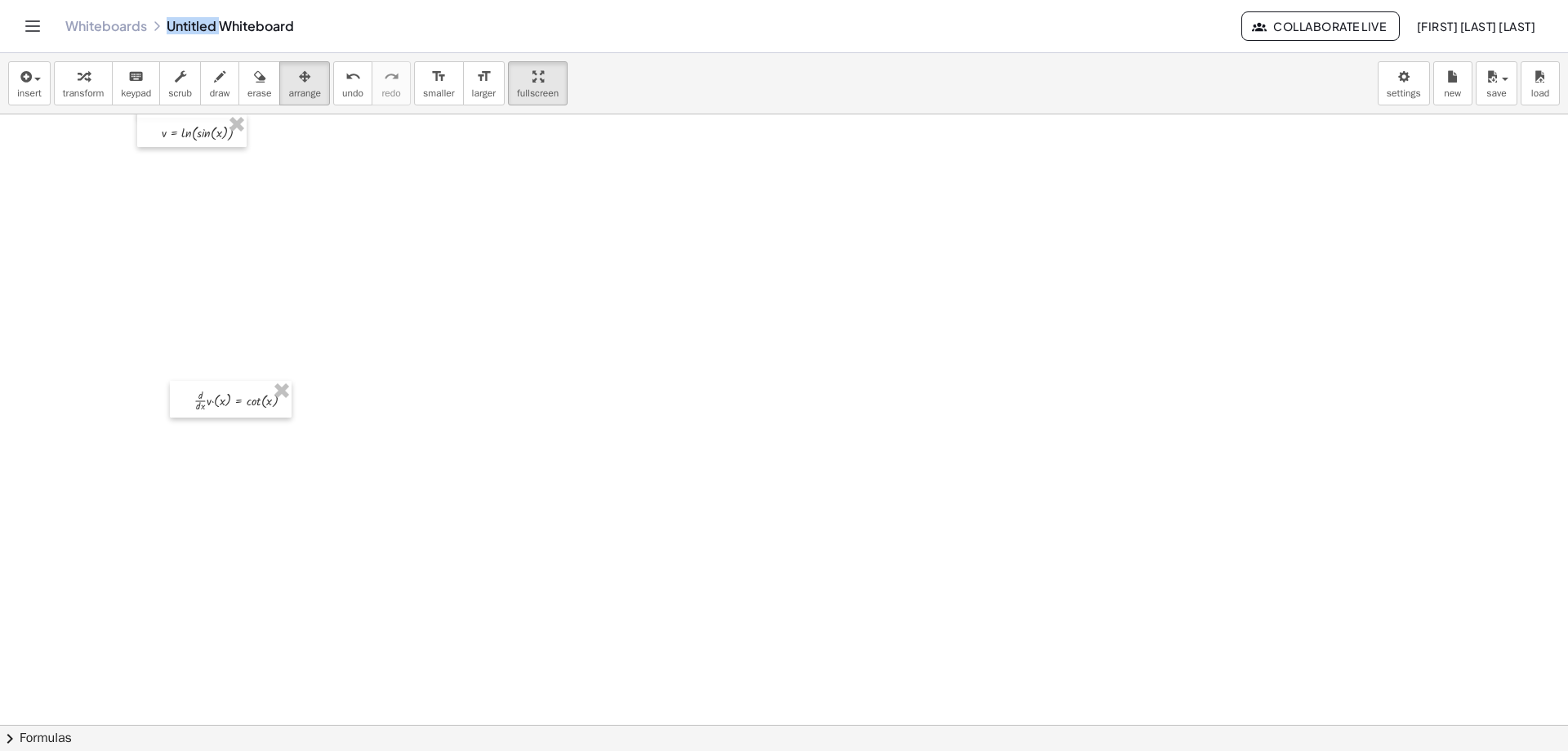 scroll, scrollTop: 817, scrollLeft: 0, axis: vertical 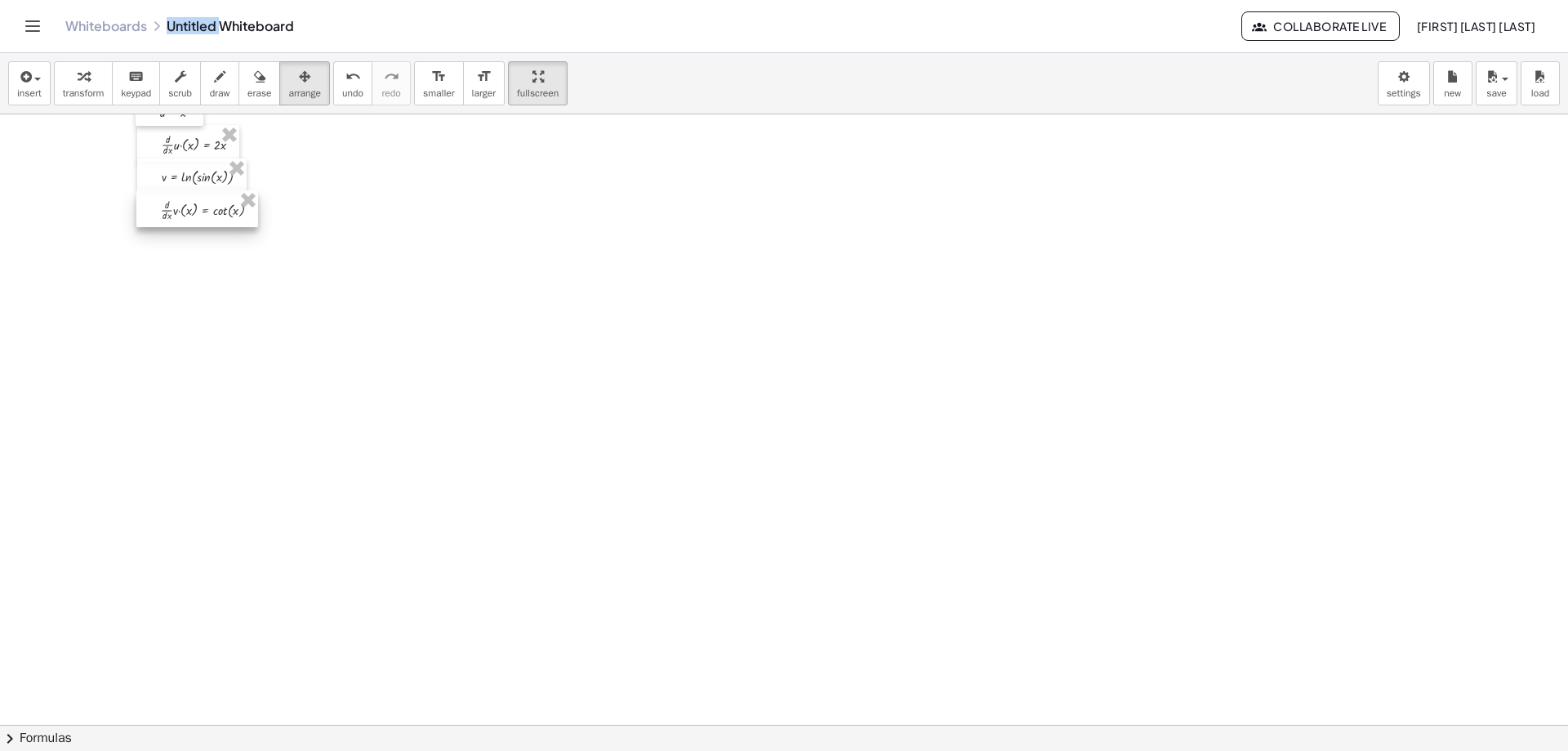 drag, startPoint x: 215, startPoint y: 443, endPoint x: 181, endPoint y: 212, distance: 233.48876 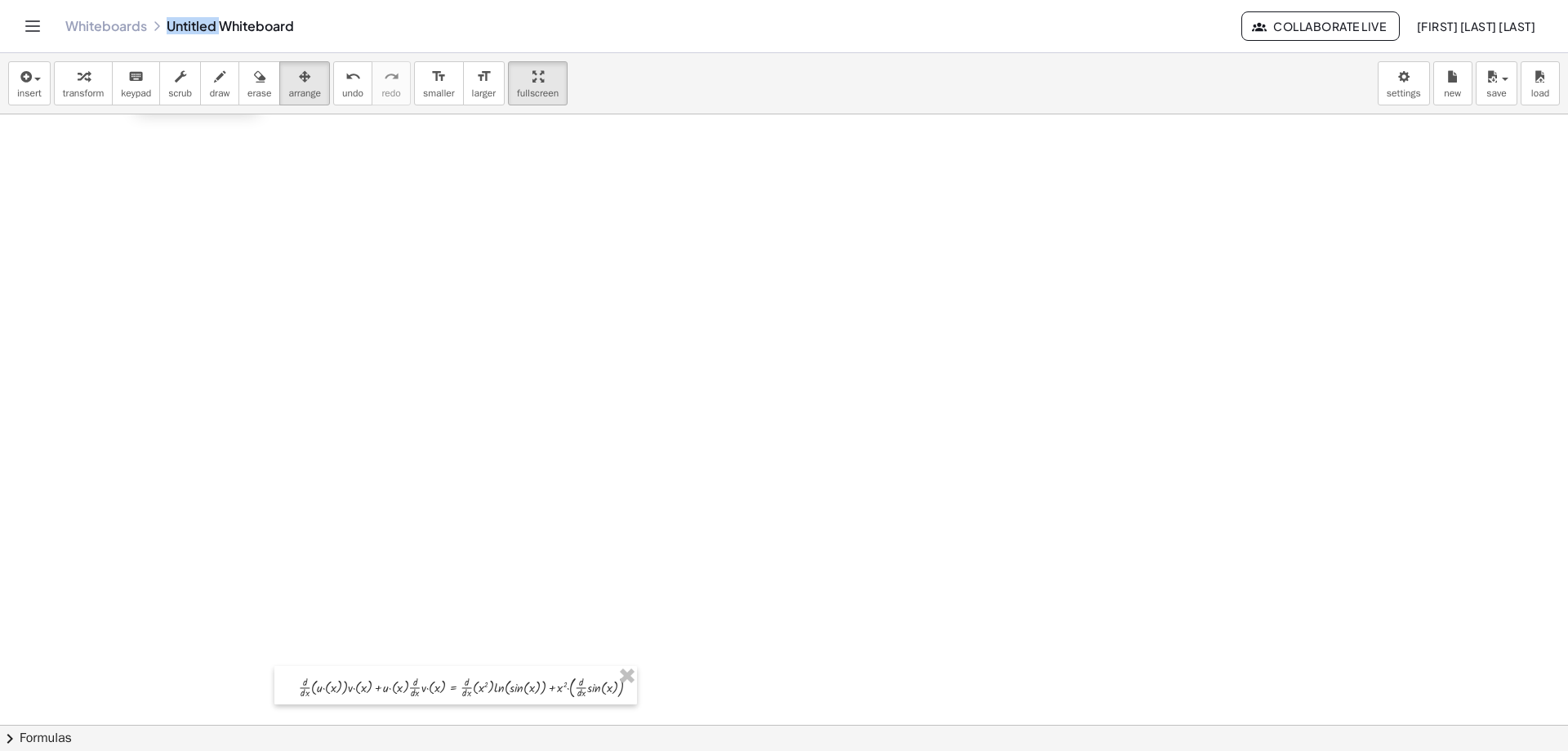 scroll, scrollTop: 1062, scrollLeft: 0, axis: vertical 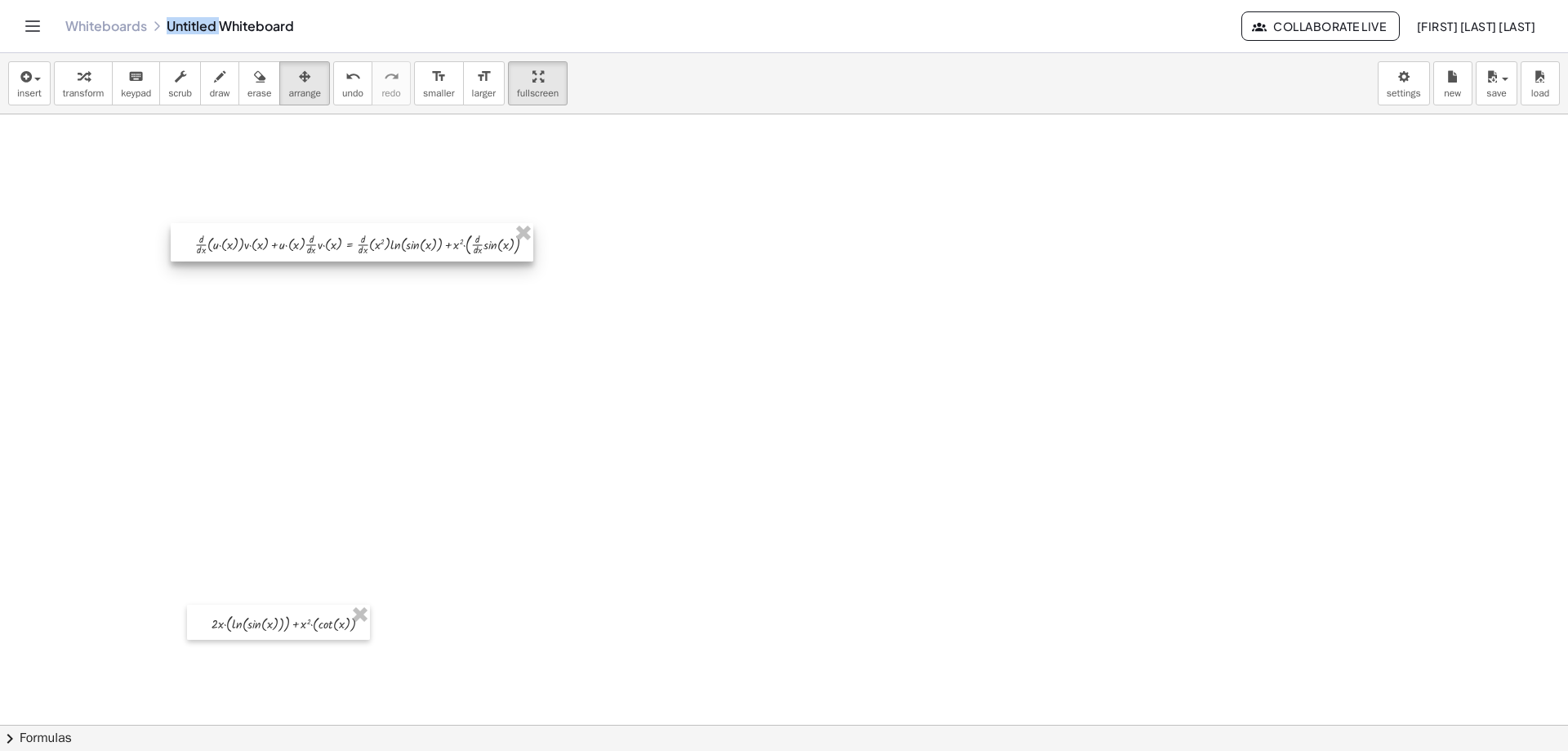 drag, startPoint x: 345, startPoint y: 546, endPoint x: 241, endPoint y: 226, distance: 336.47585 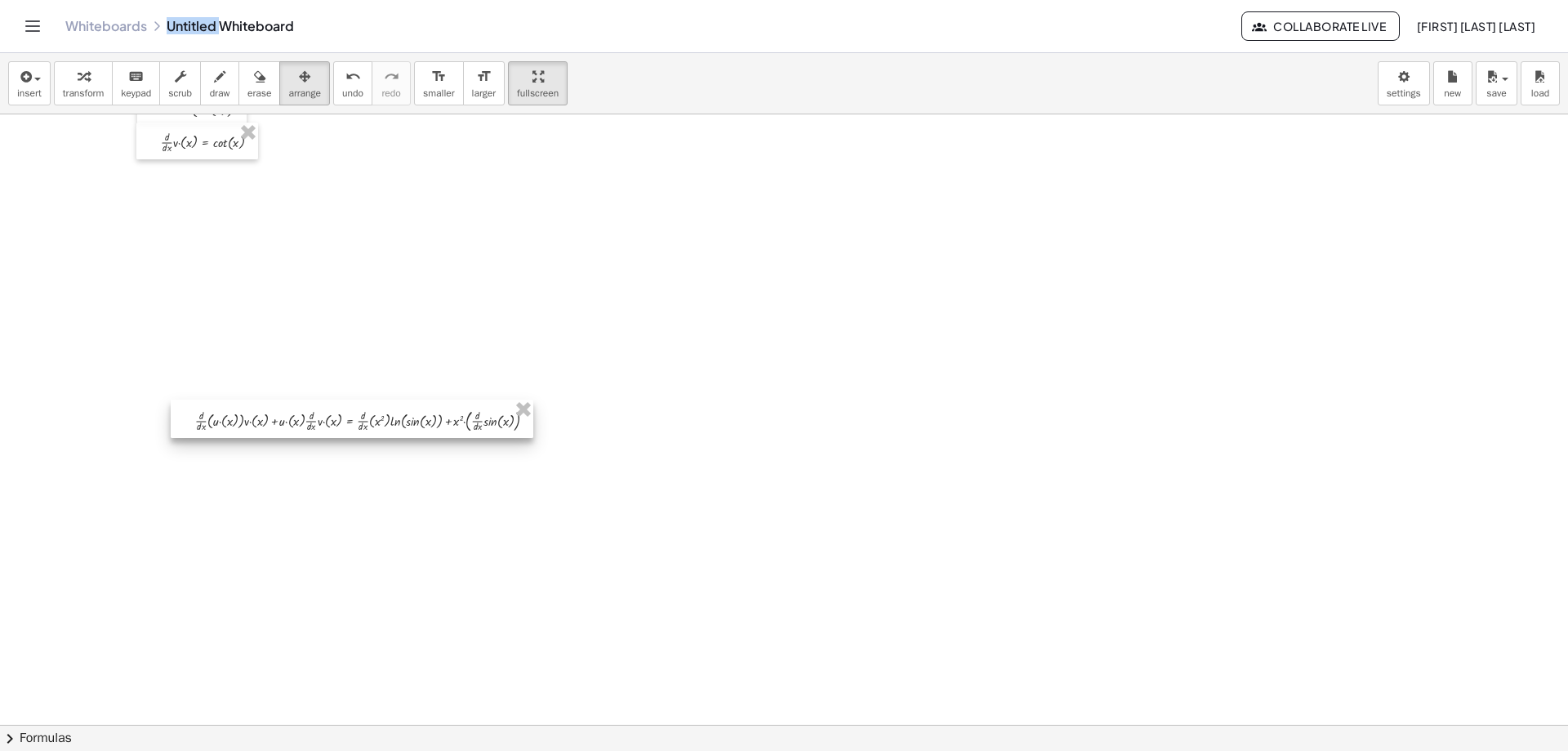 scroll, scrollTop: 817, scrollLeft: 0, axis: vertical 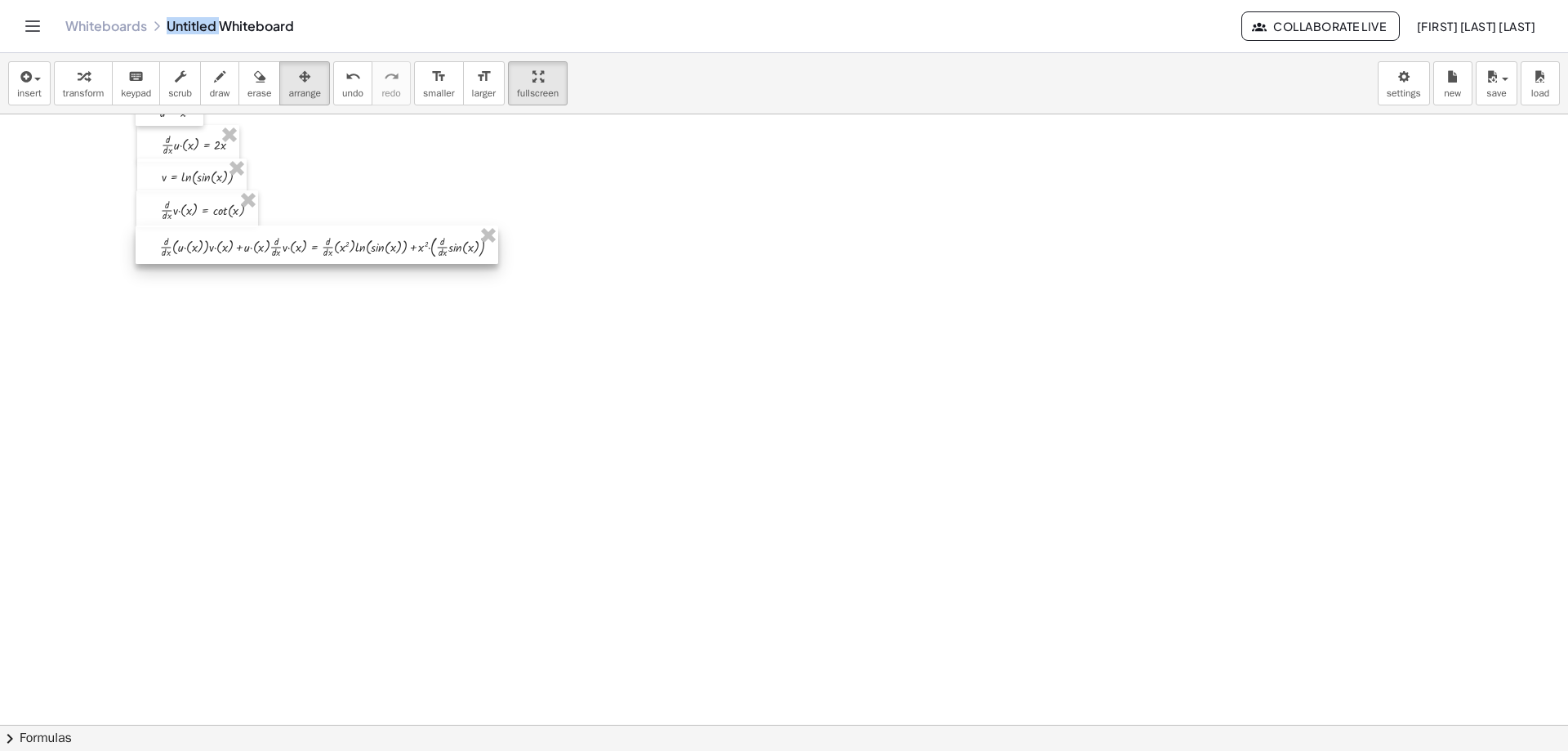 drag, startPoint x: 282, startPoint y: 470, endPoint x: 247, endPoint y: 227, distance: 245.50764 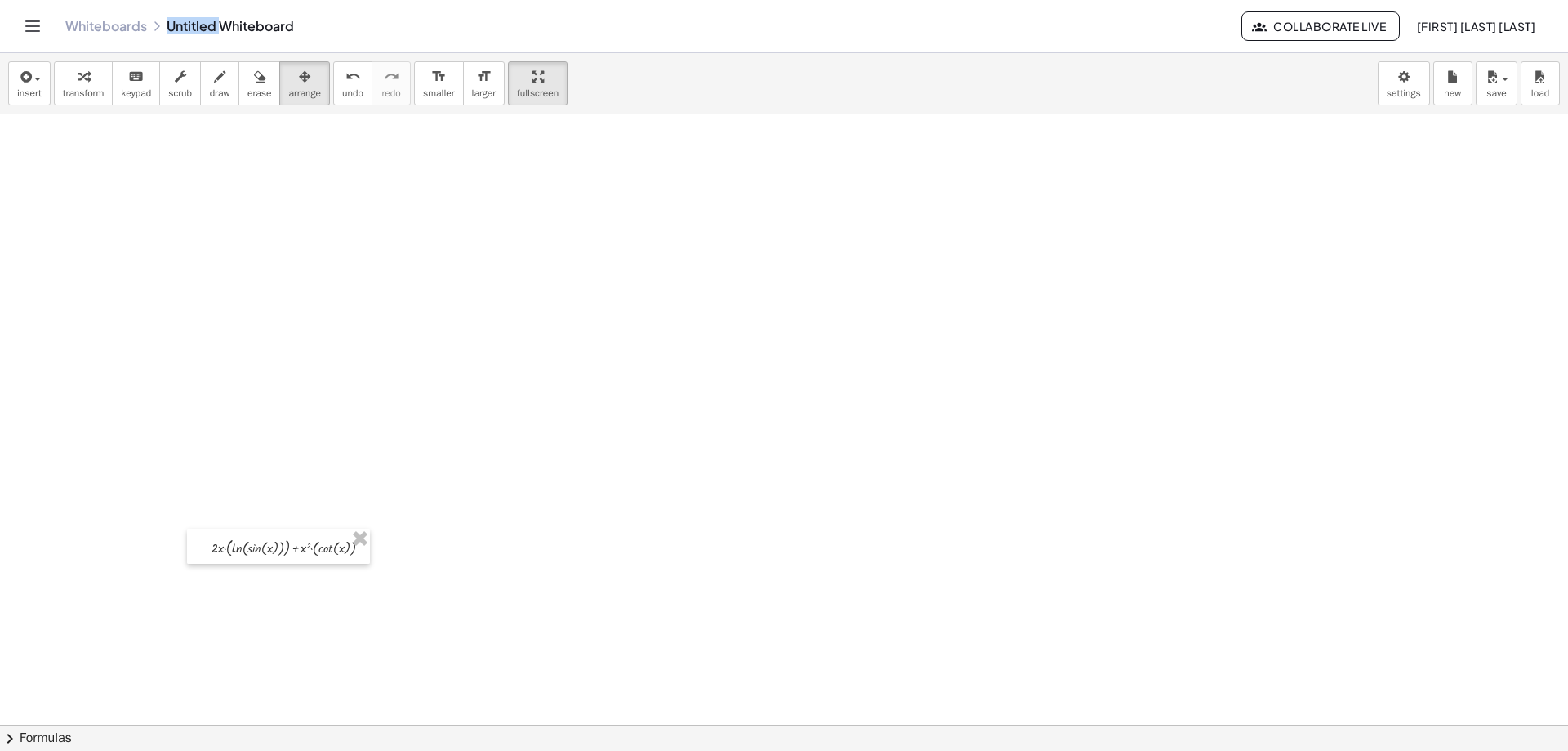 scroll, scrollTop: 1144, scrollLeft: 0, axis: vertical 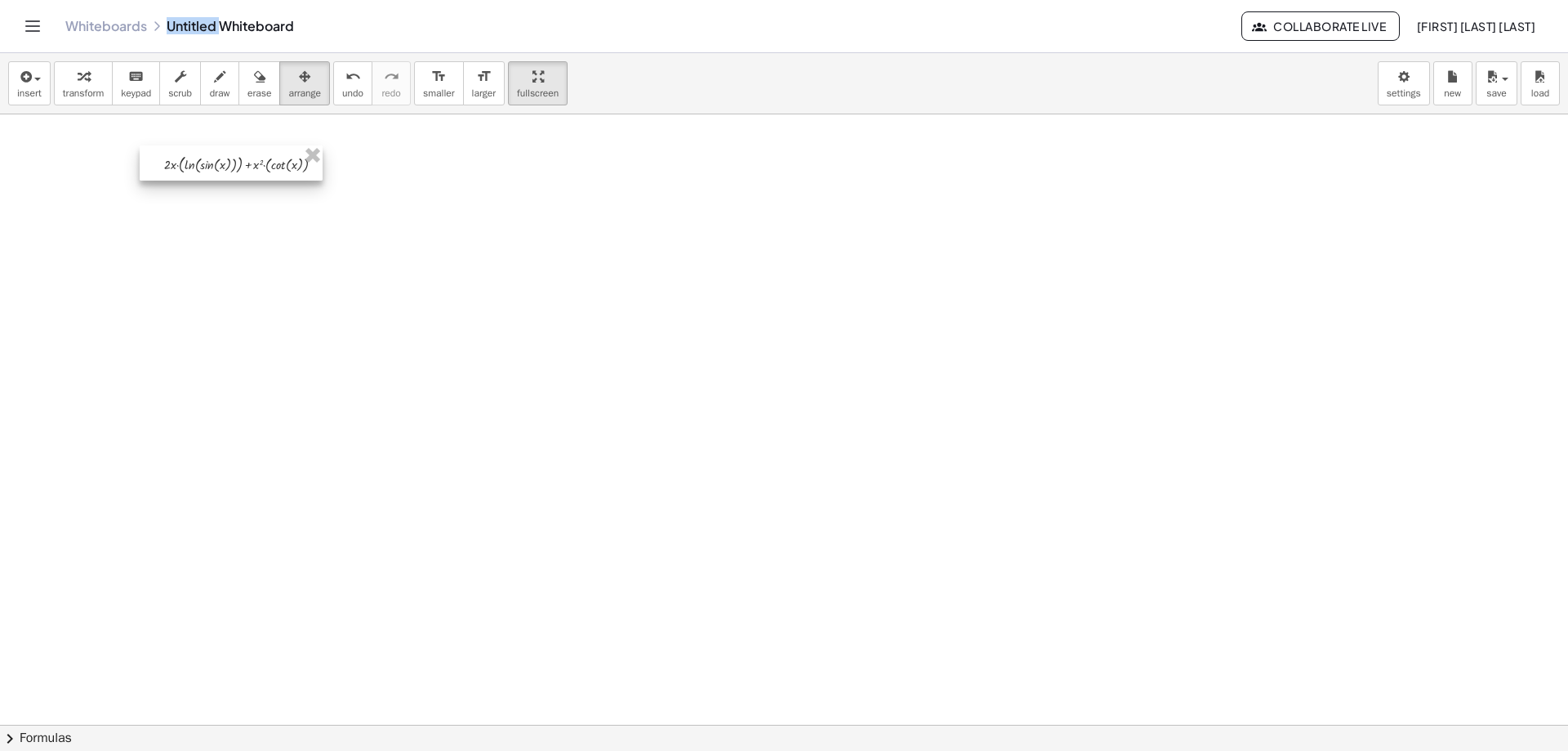 drag, startPoint x: 225, startPoint y: 533, endPoint x: 178, endPoint y: 156, distance: 379.9184 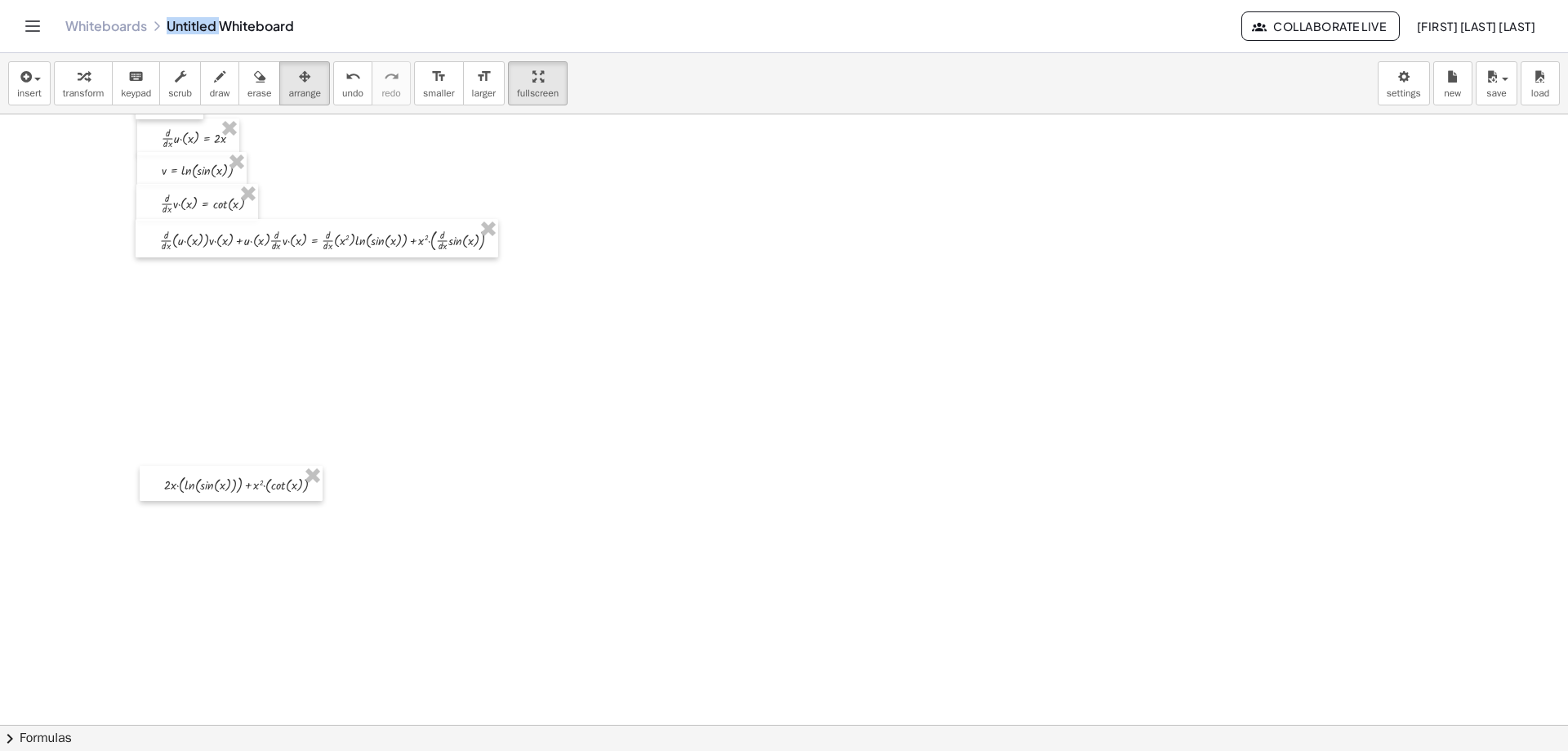 scroll, scrollTop: 817, scrollLeft: 0, axis: vertical 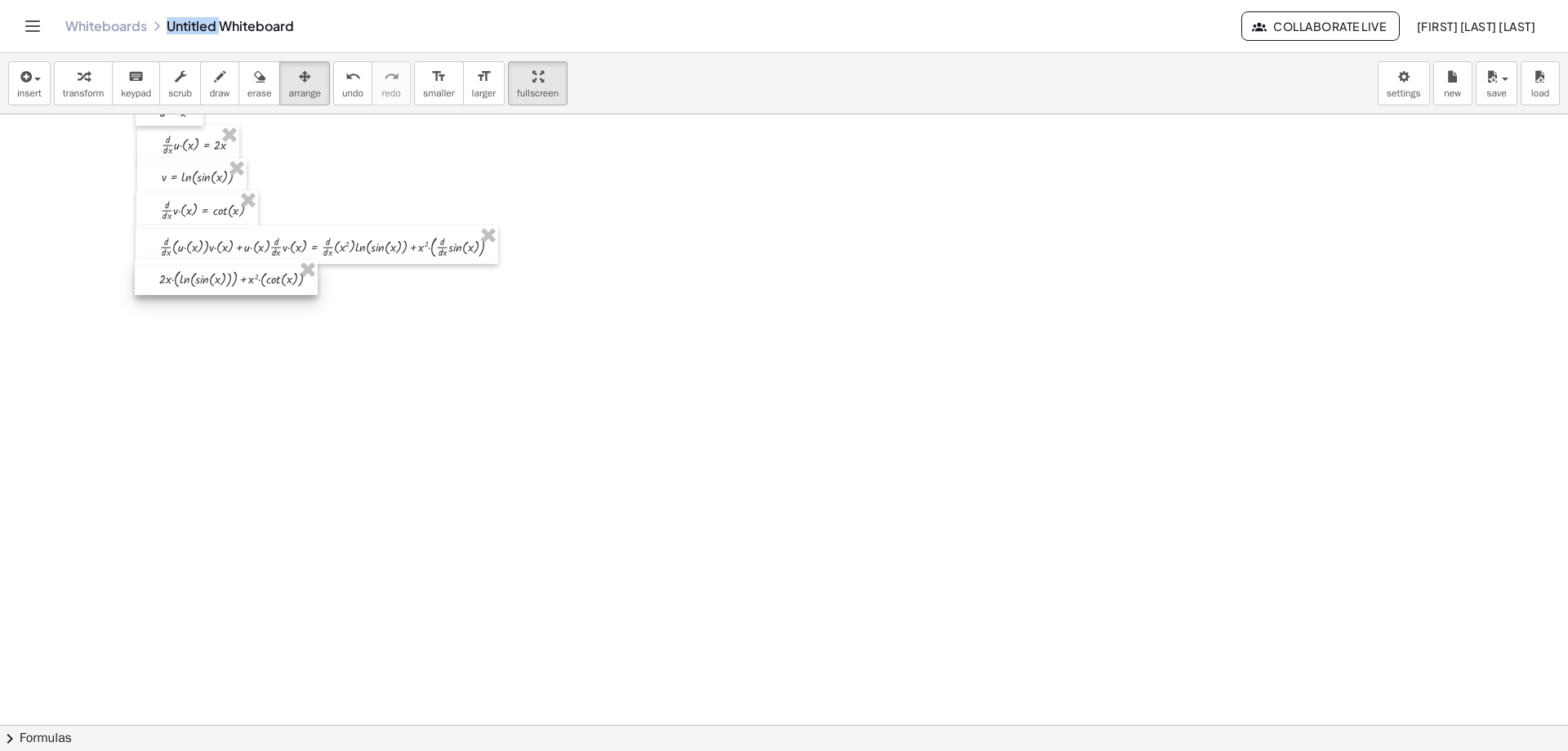 drag, startPoint x: 191, startPoint y: 481, endPoint x: 186, endPoint y: 272, distance: 209.0598 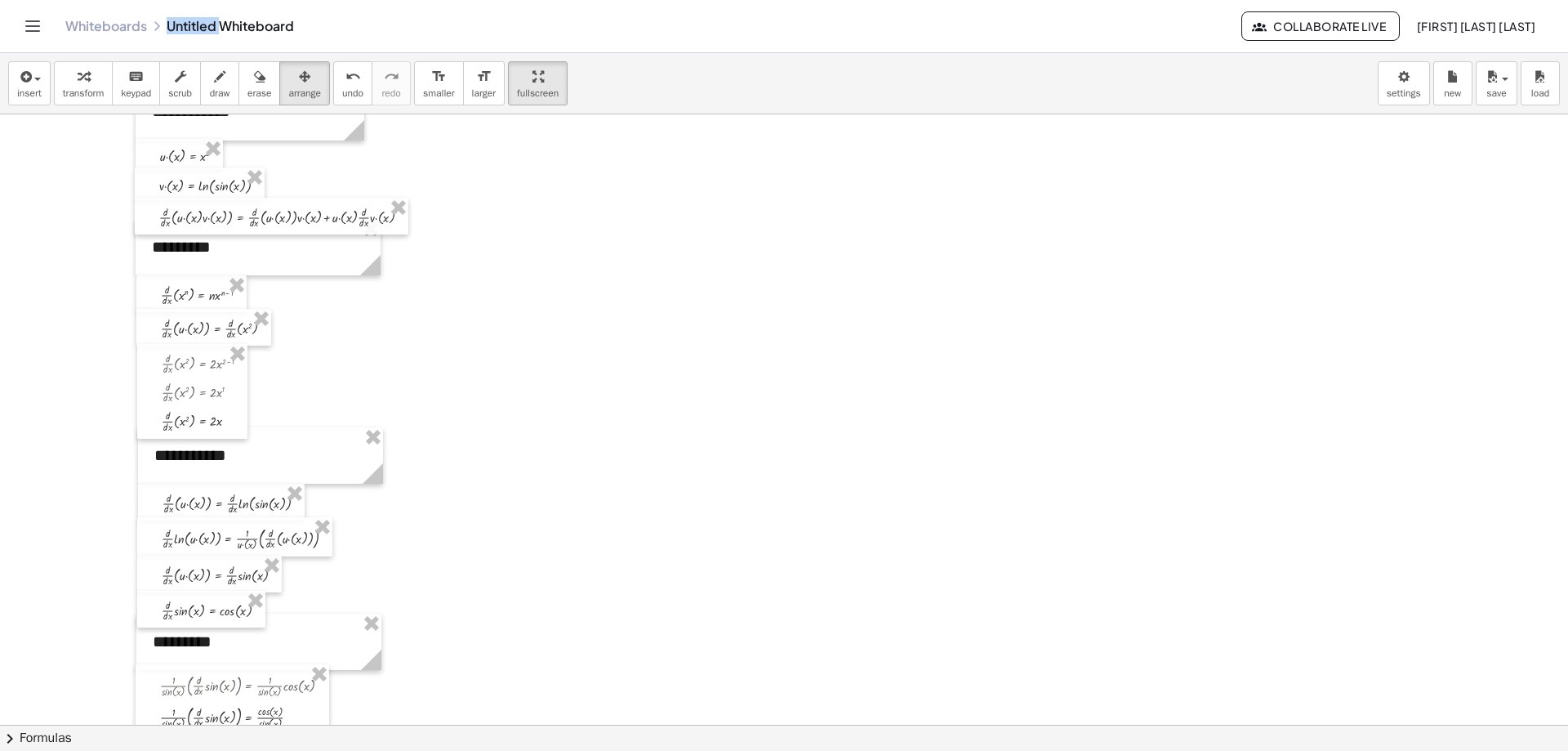 scroll, scrollTop: 0, scrollLeft: 0, axis: both 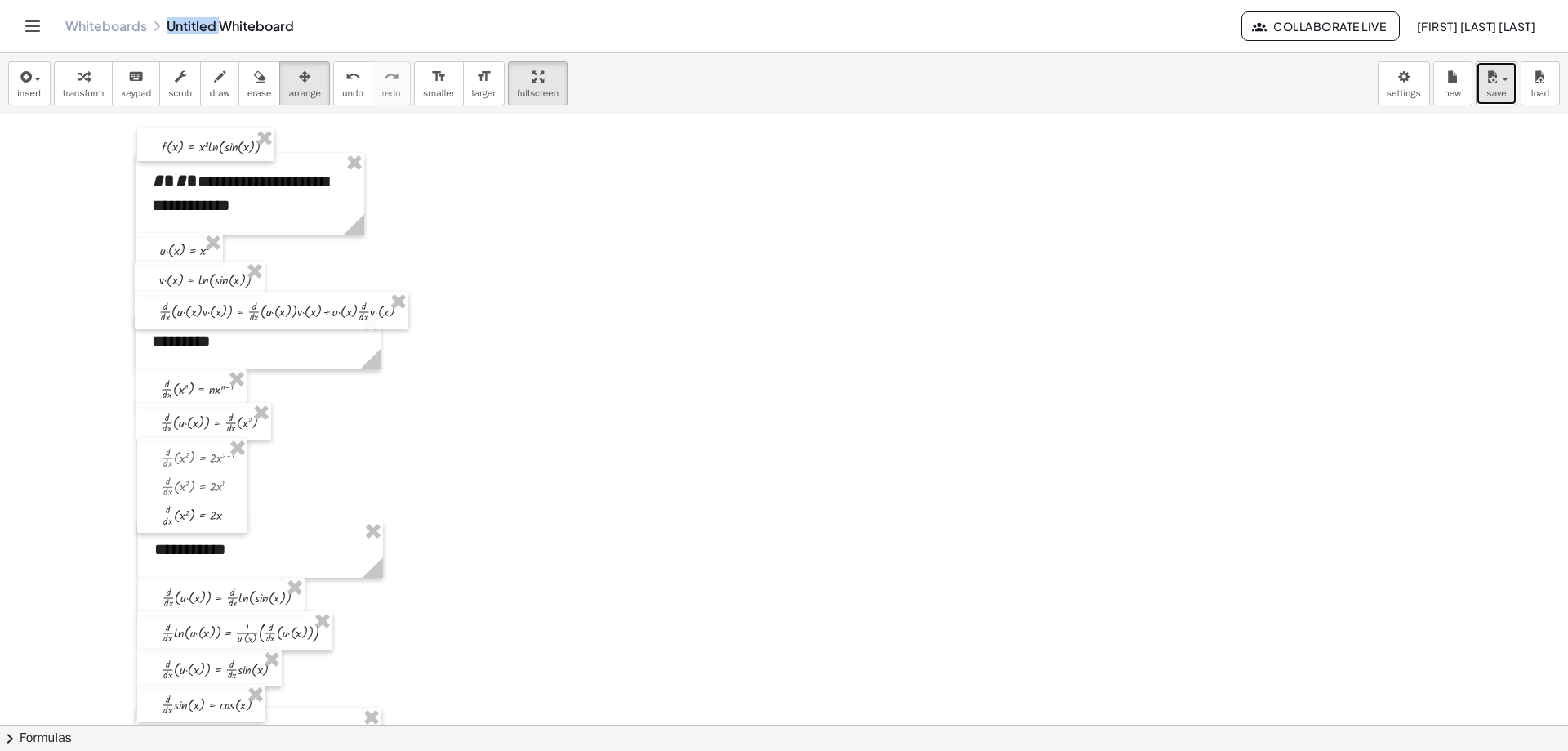 click at bounding box center (1492, 77) 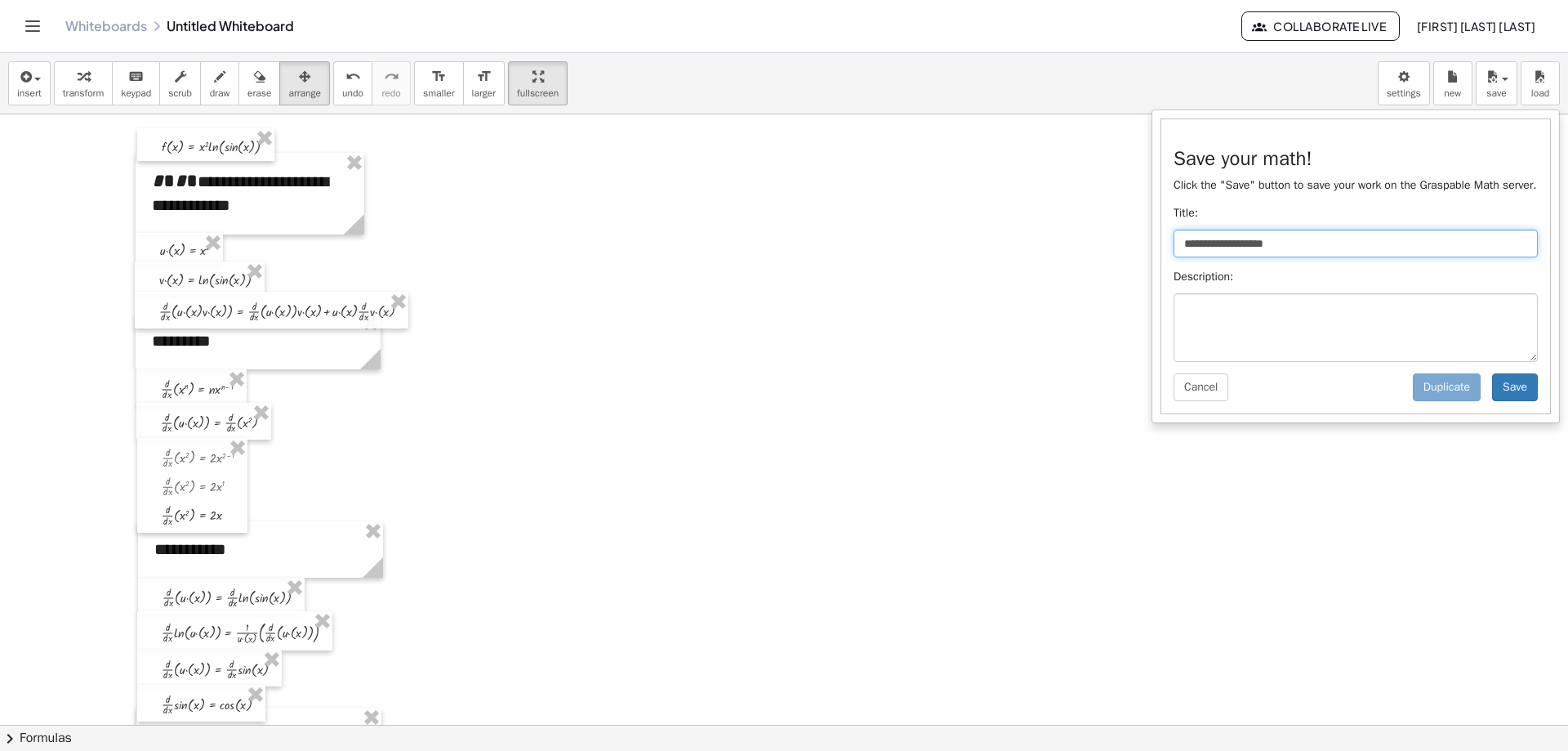 drag, startPoint x: 1290, startPoint y: 245, endPoint x: 985, endPoint y: 239, distance: 305.05901 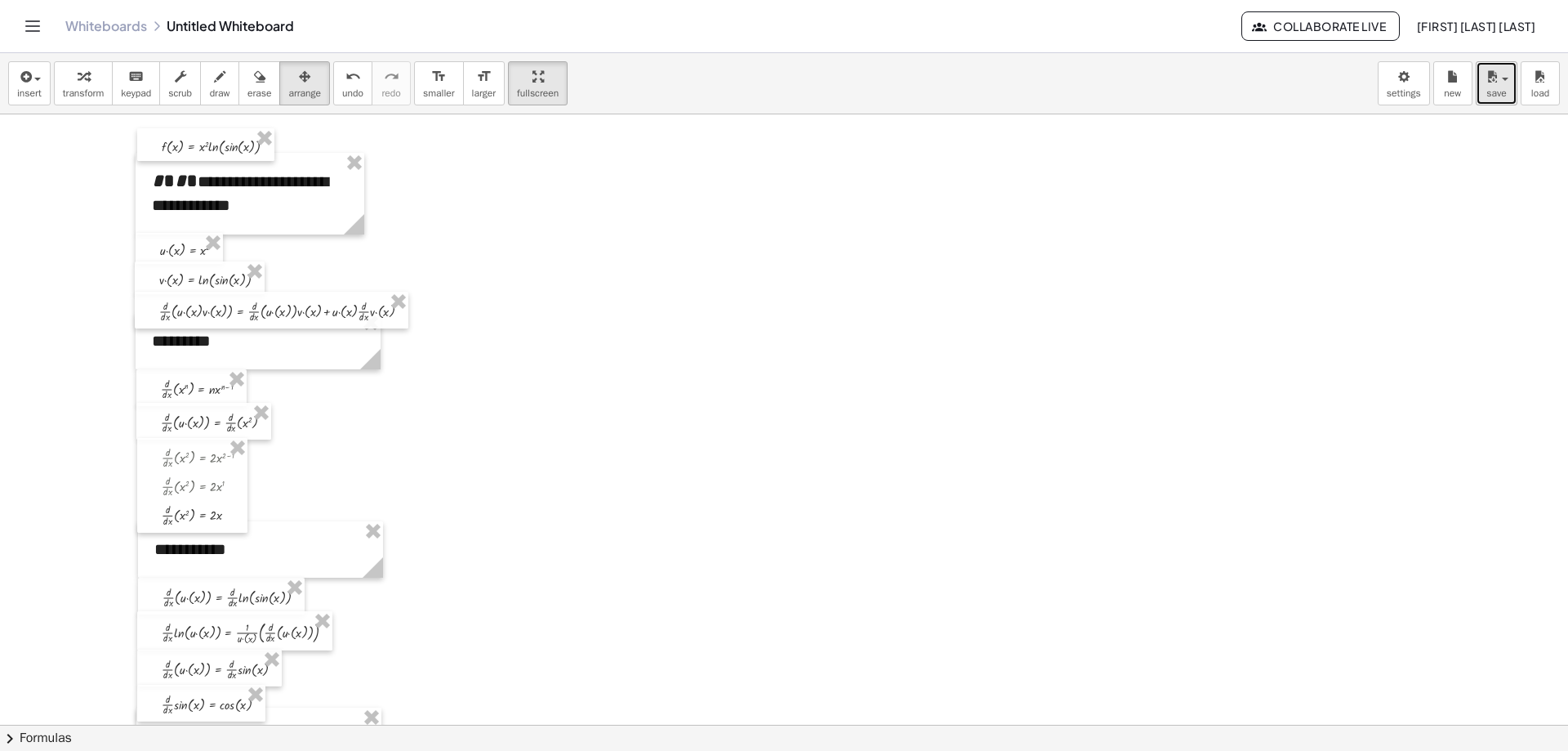 click on "save" at bounding box center [1496, 83] 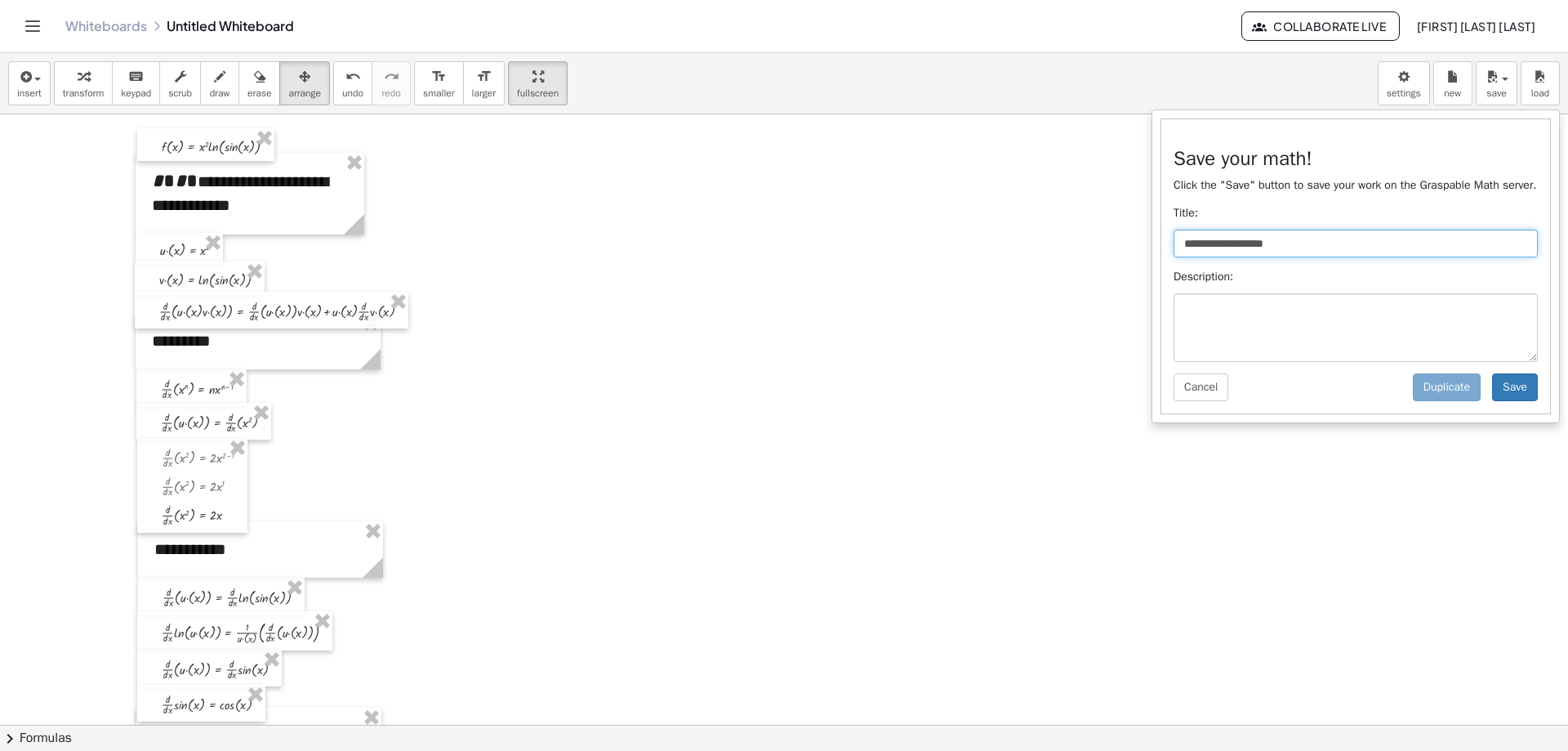 drag, startPoint x: 1352, startPoint y: 247, endPoint x: 1138, endPoint y: 247, distance: 214 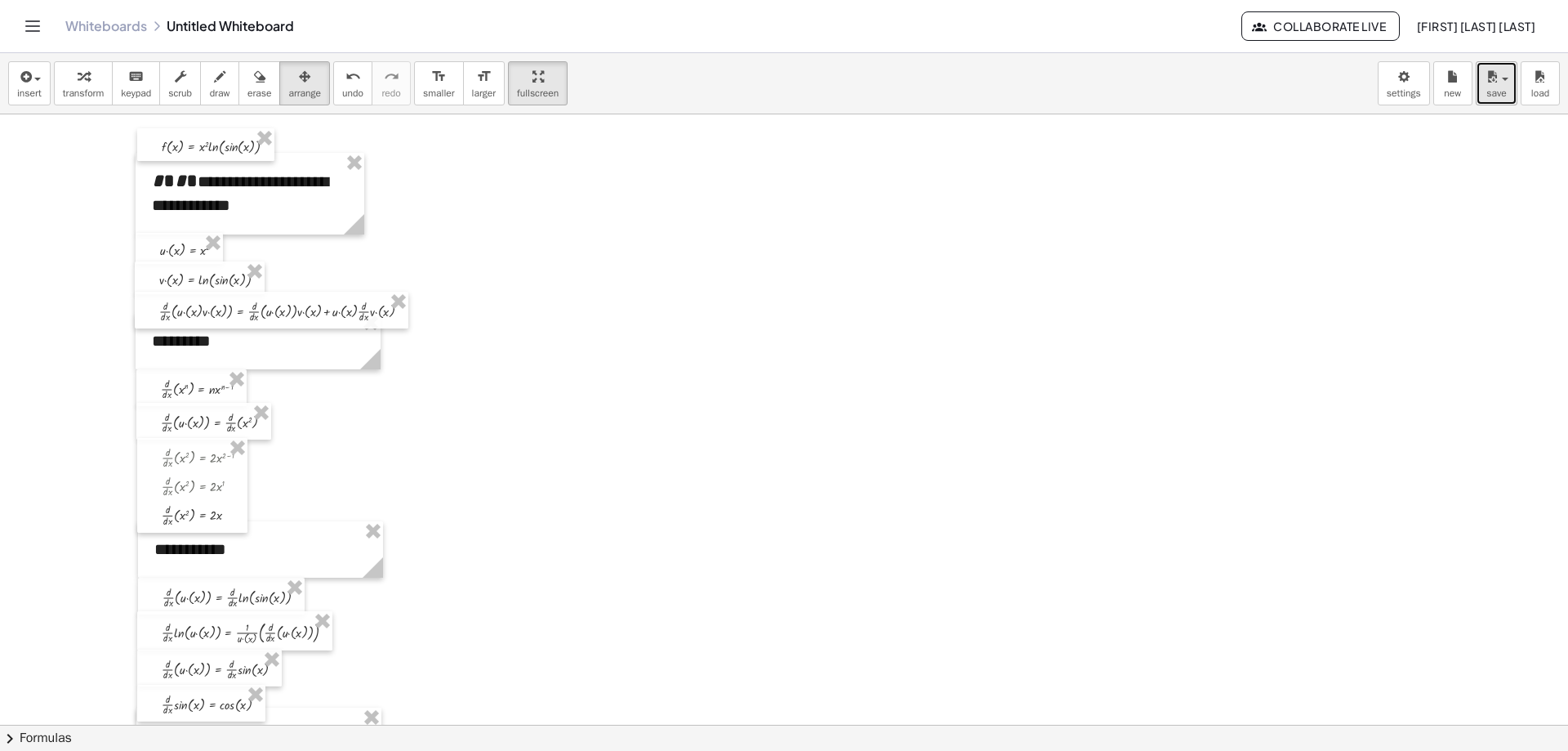 click on "save" at bounding box center [1496, 83] 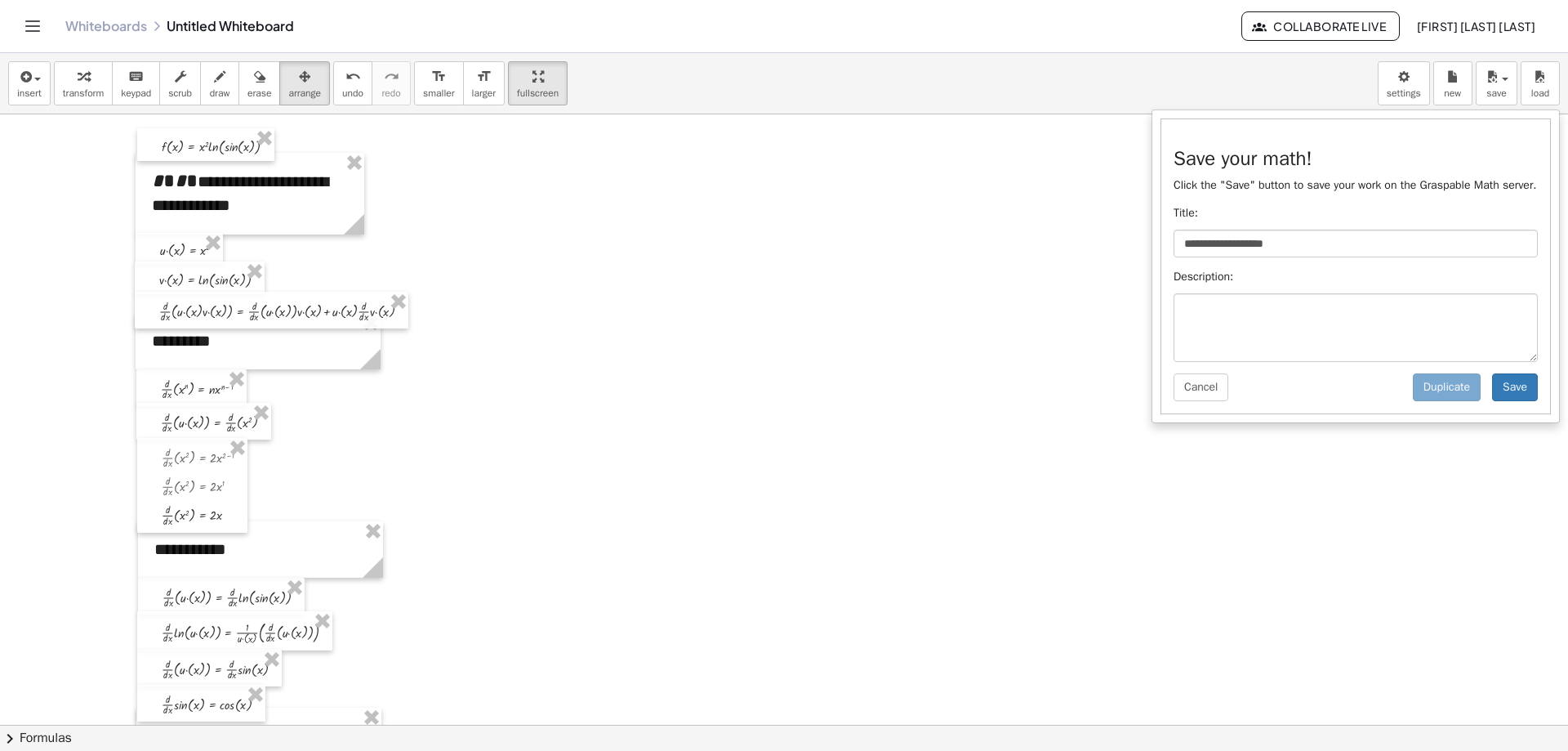 drag, startPoint x: 1410, startPoint y: 261, endPoint x: 1406, endPoint y: 250, distance: 11.7047 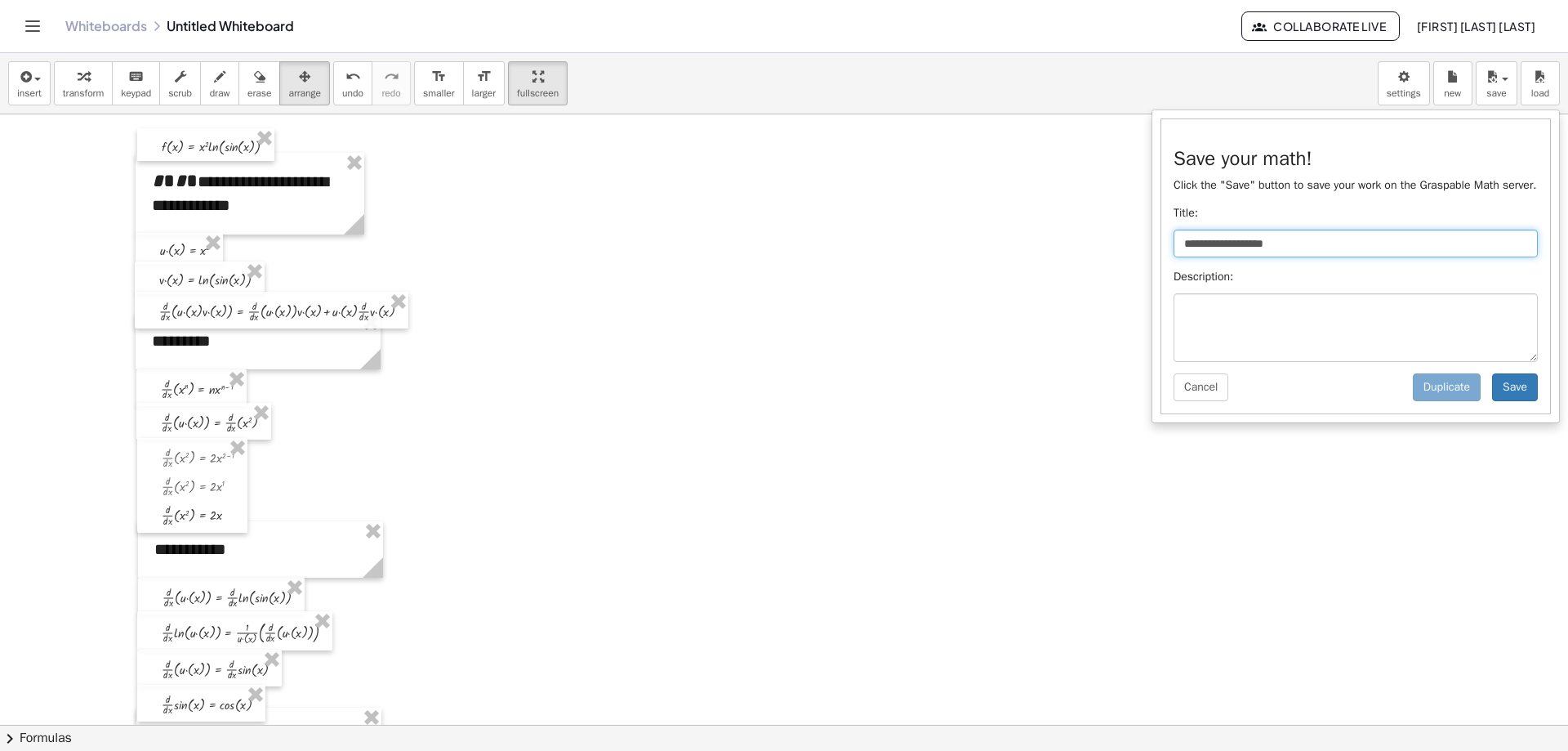 click on "**********" at bounding box center (1356, 244) 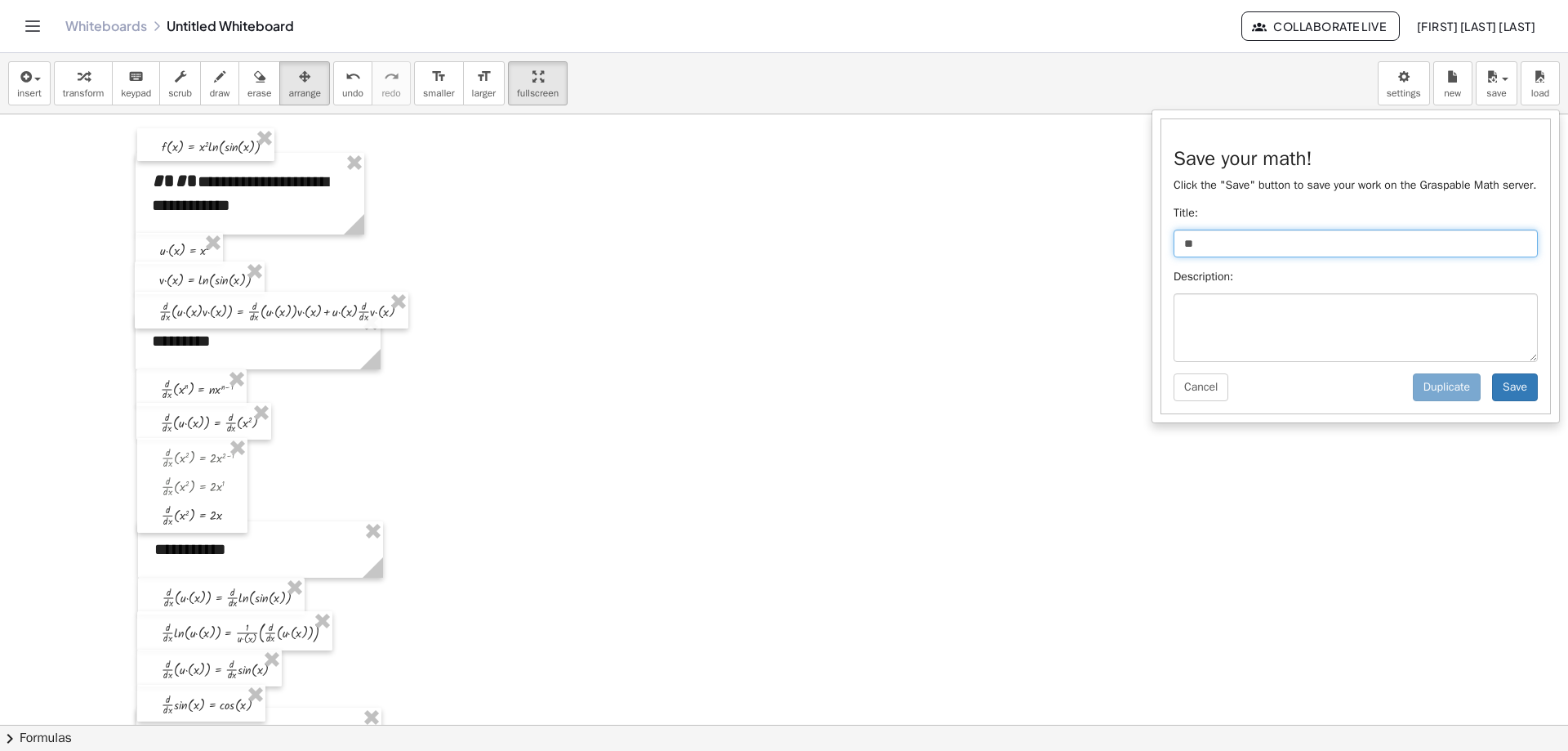 type on "*" 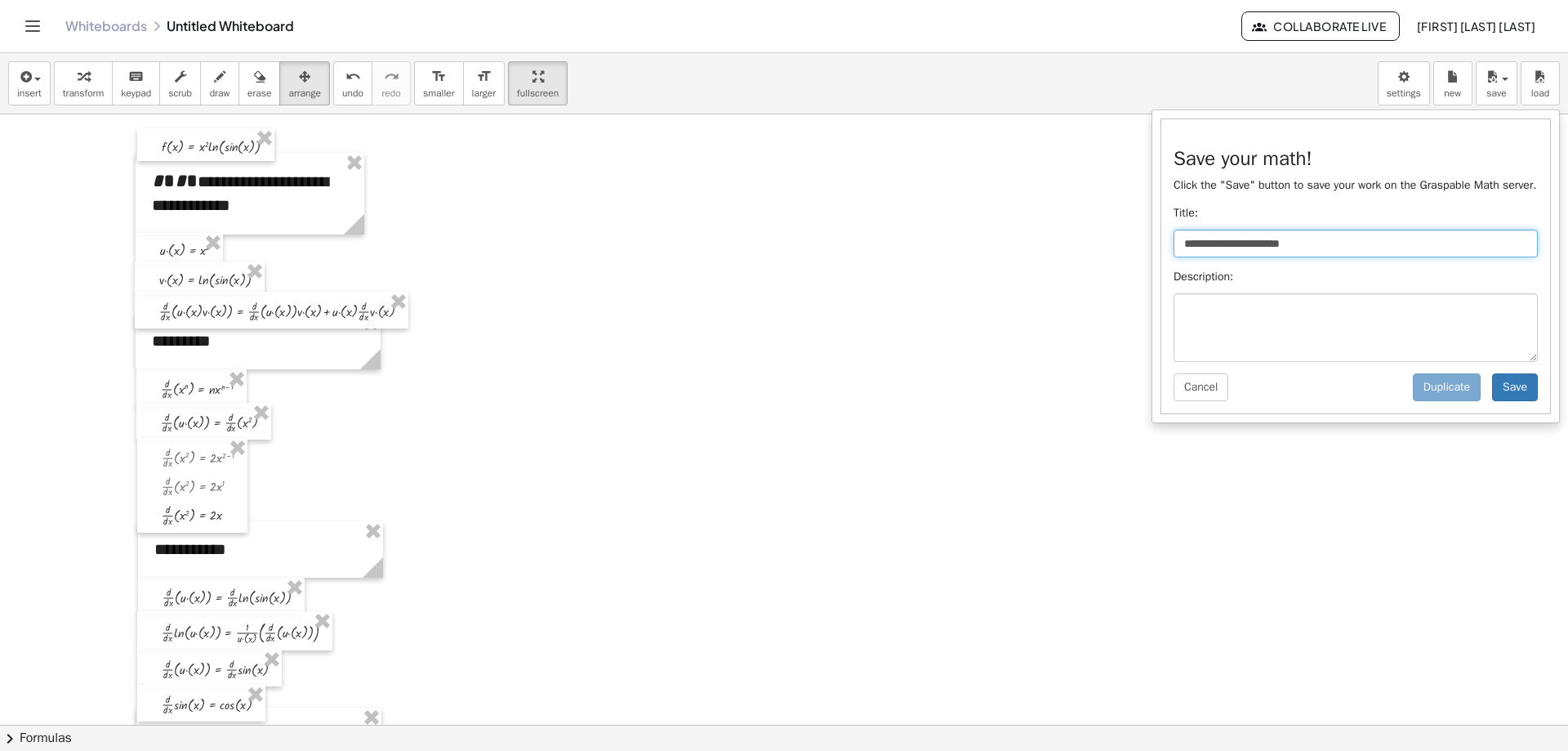 type on "**********" 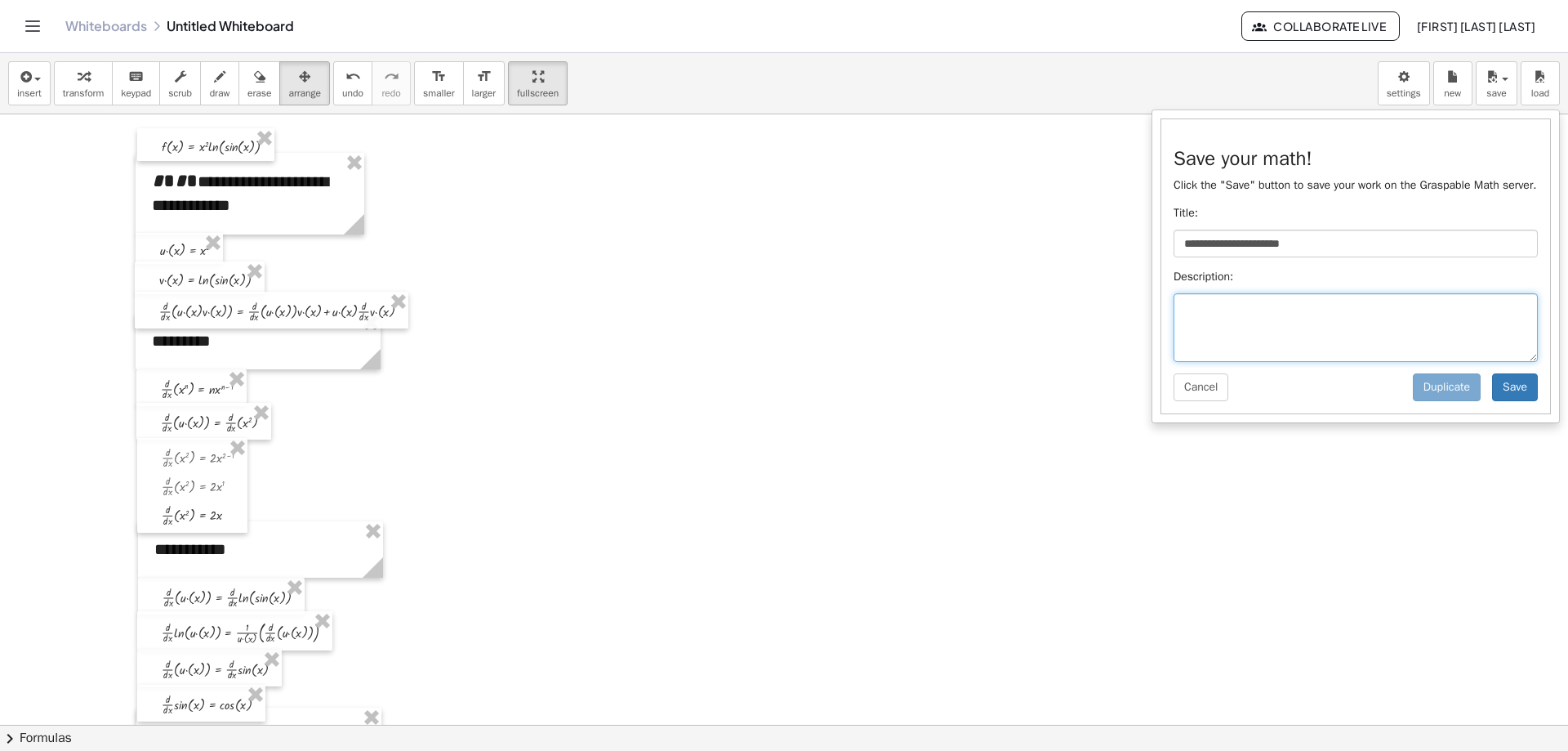 click at bounding box center [1356, 328] 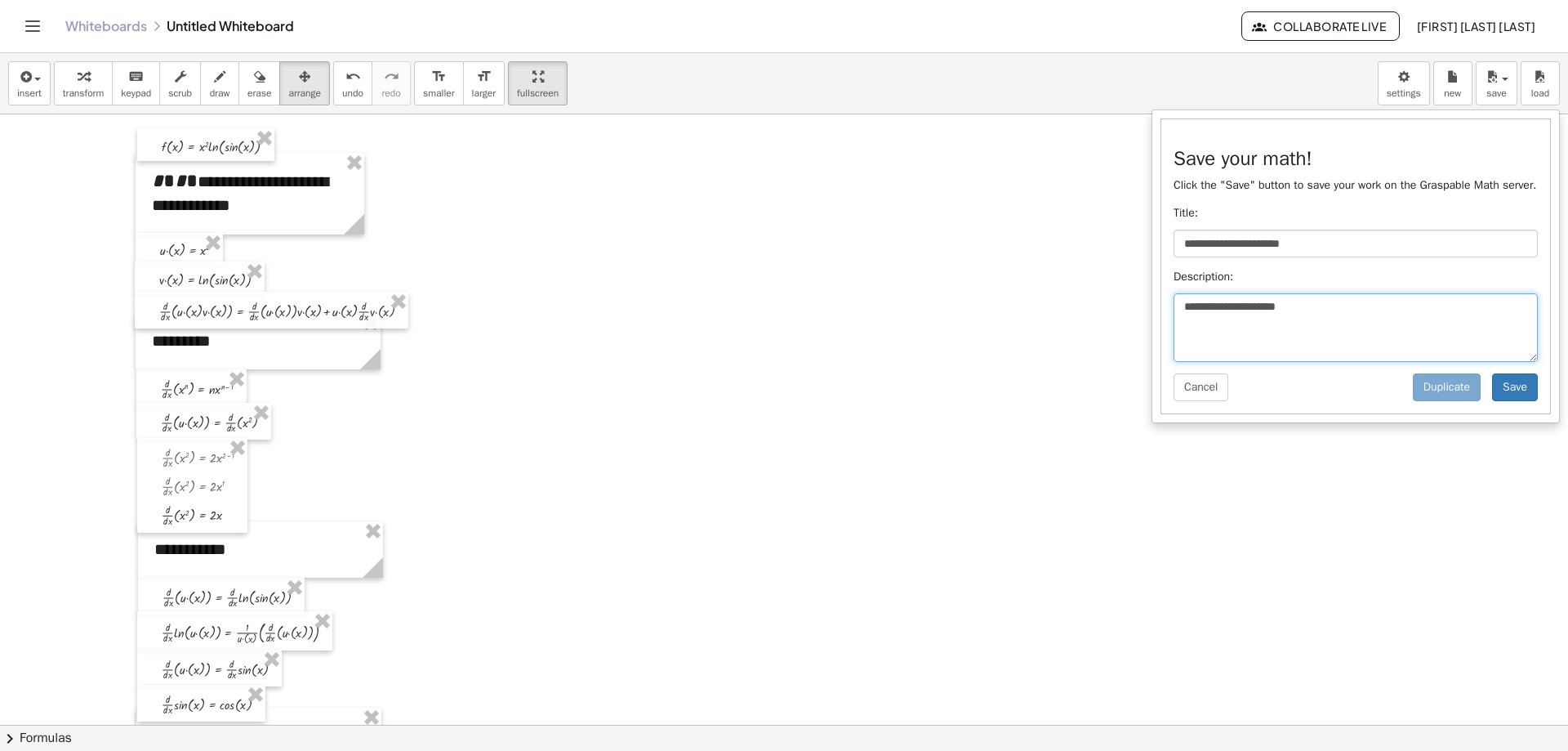 type on "**********" 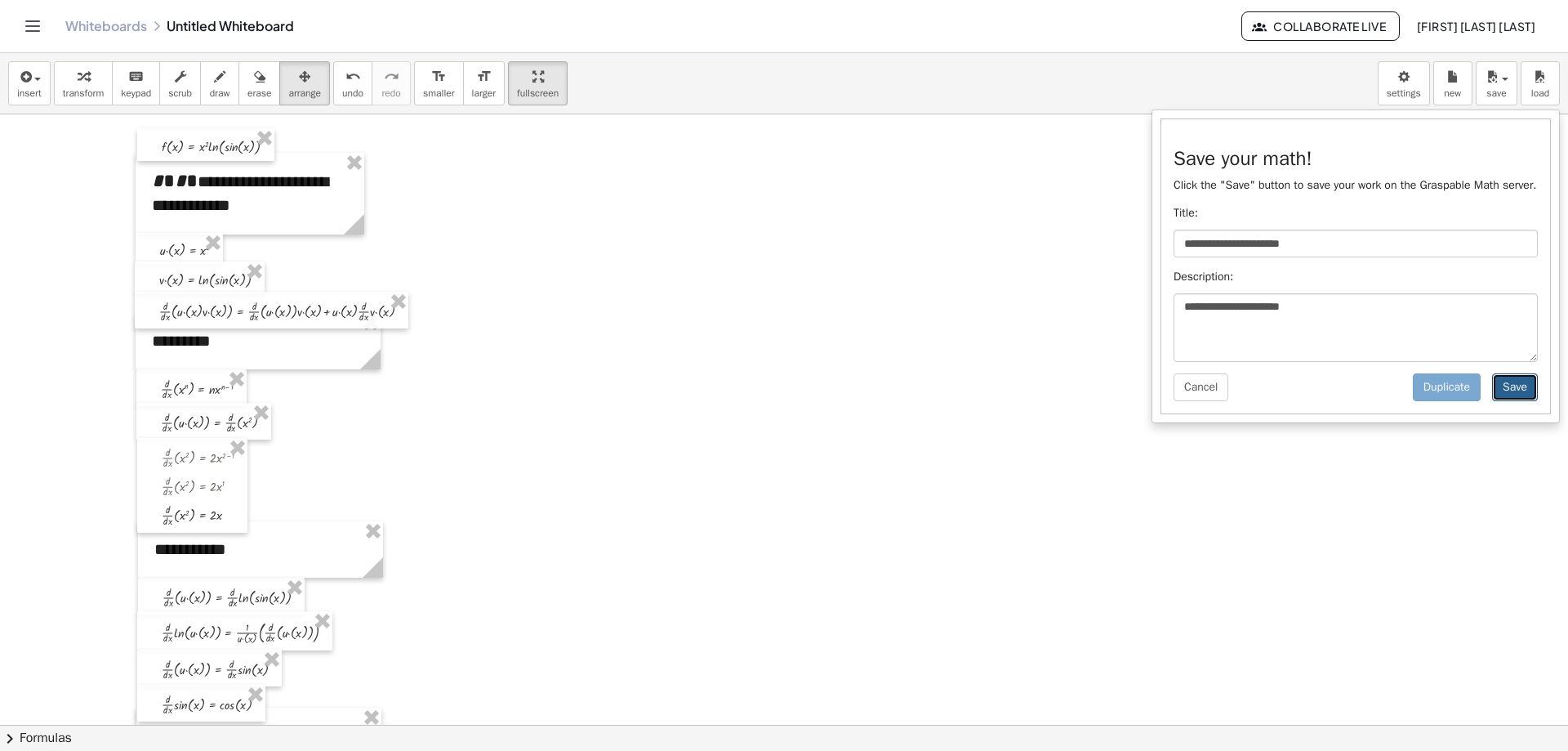 click on "Save" at bounding box center (1515, 387) 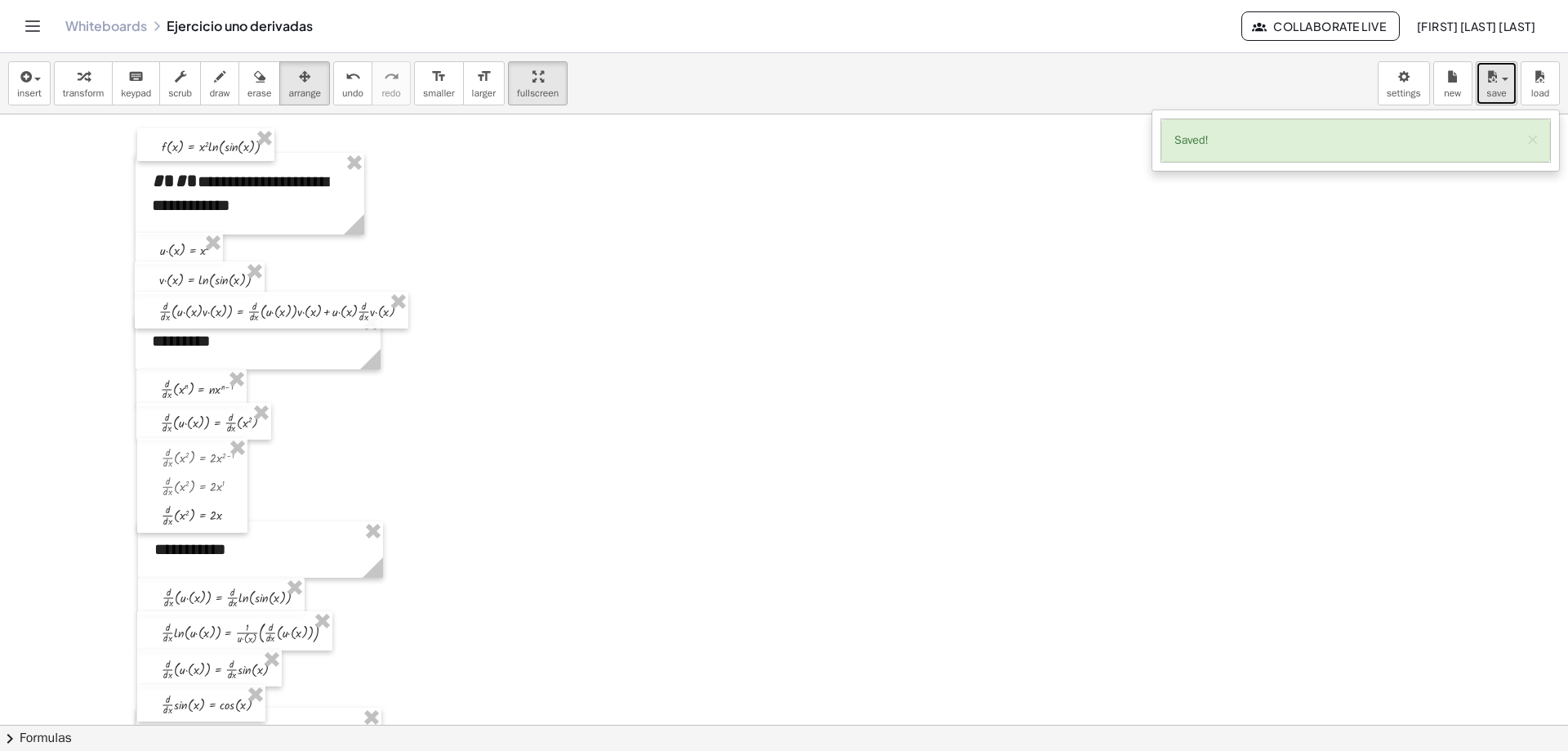 click on "save" at bounding box center [1496, 93] 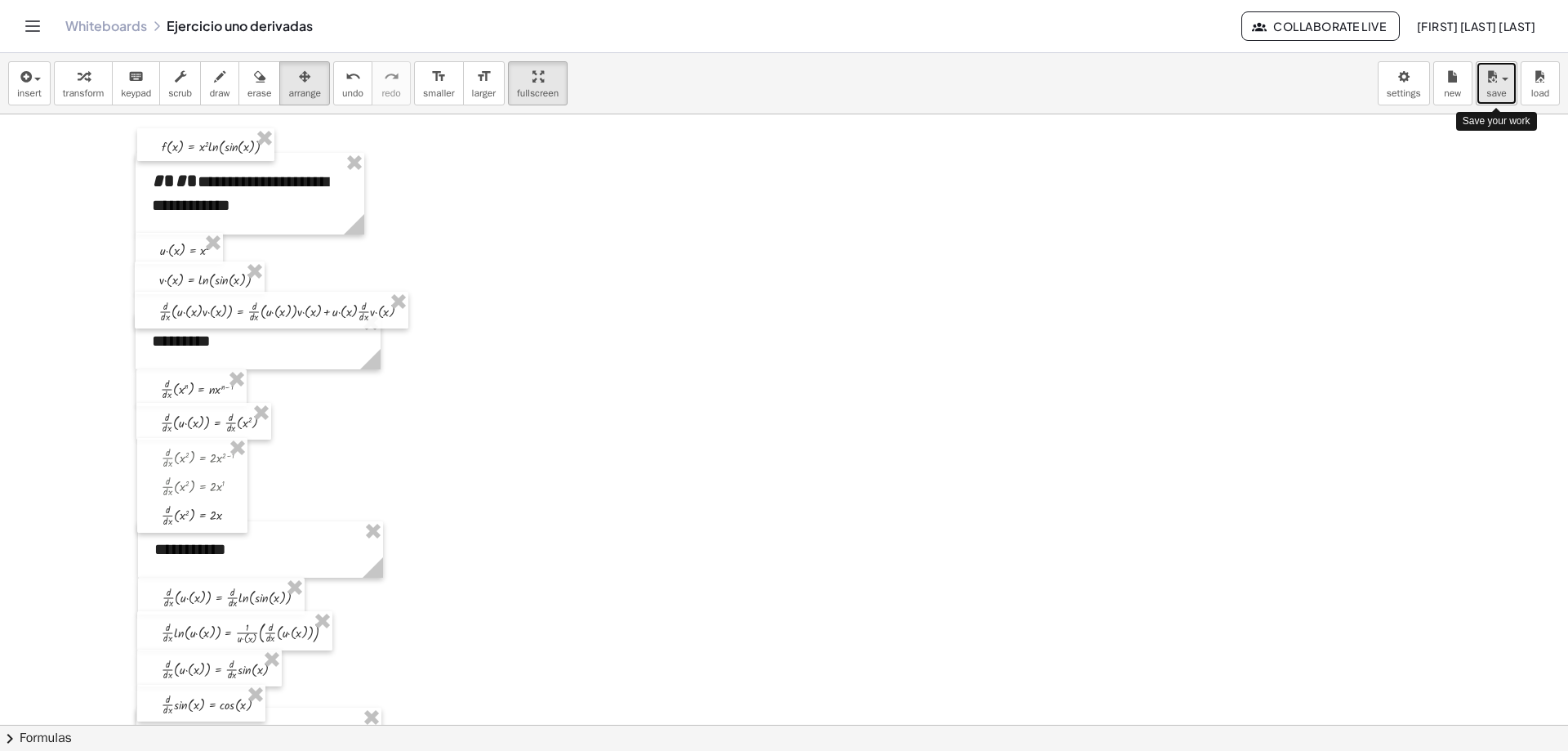 click on "save" at bounding box center [1496, 93] 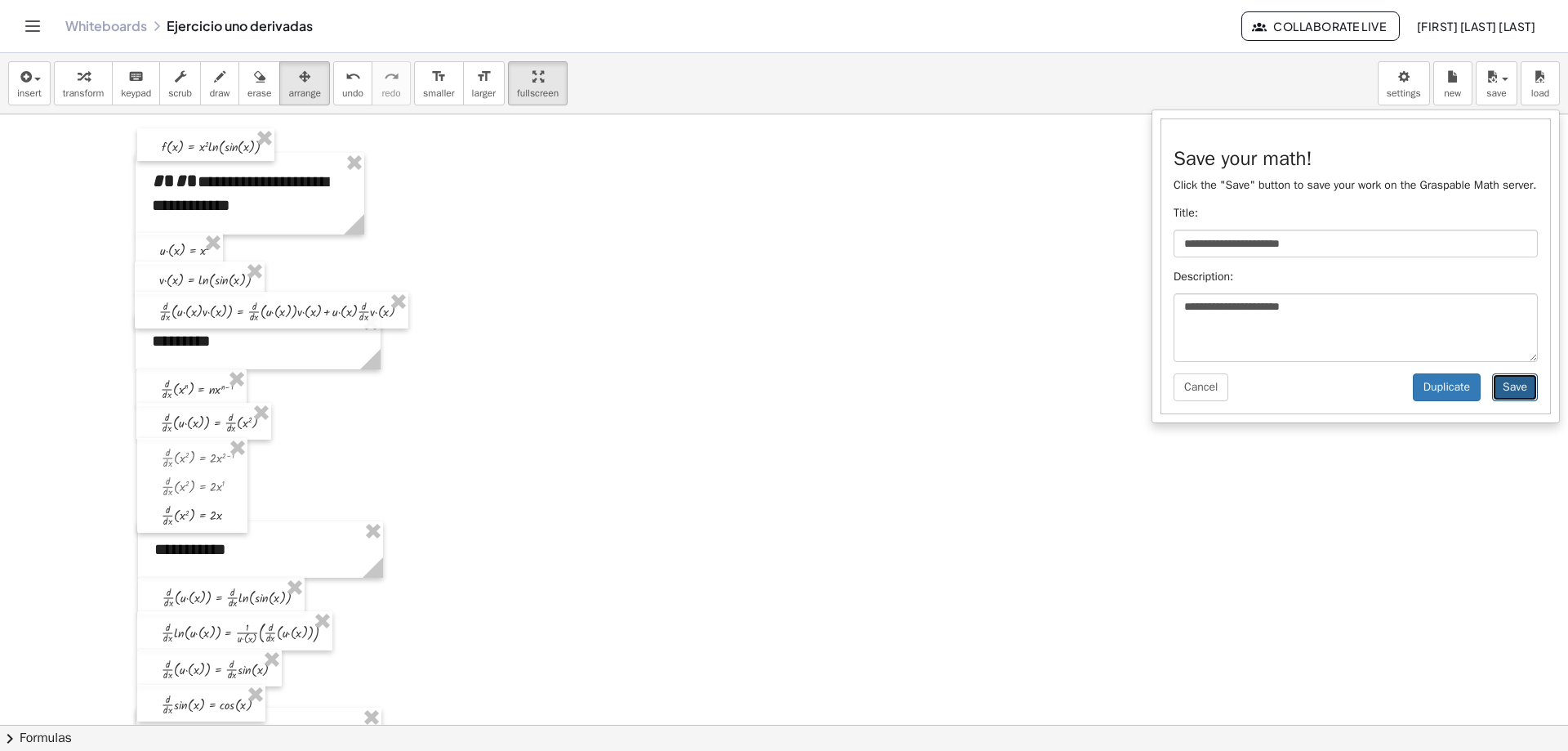 click on "Save" at bounding box center (1515, 387) 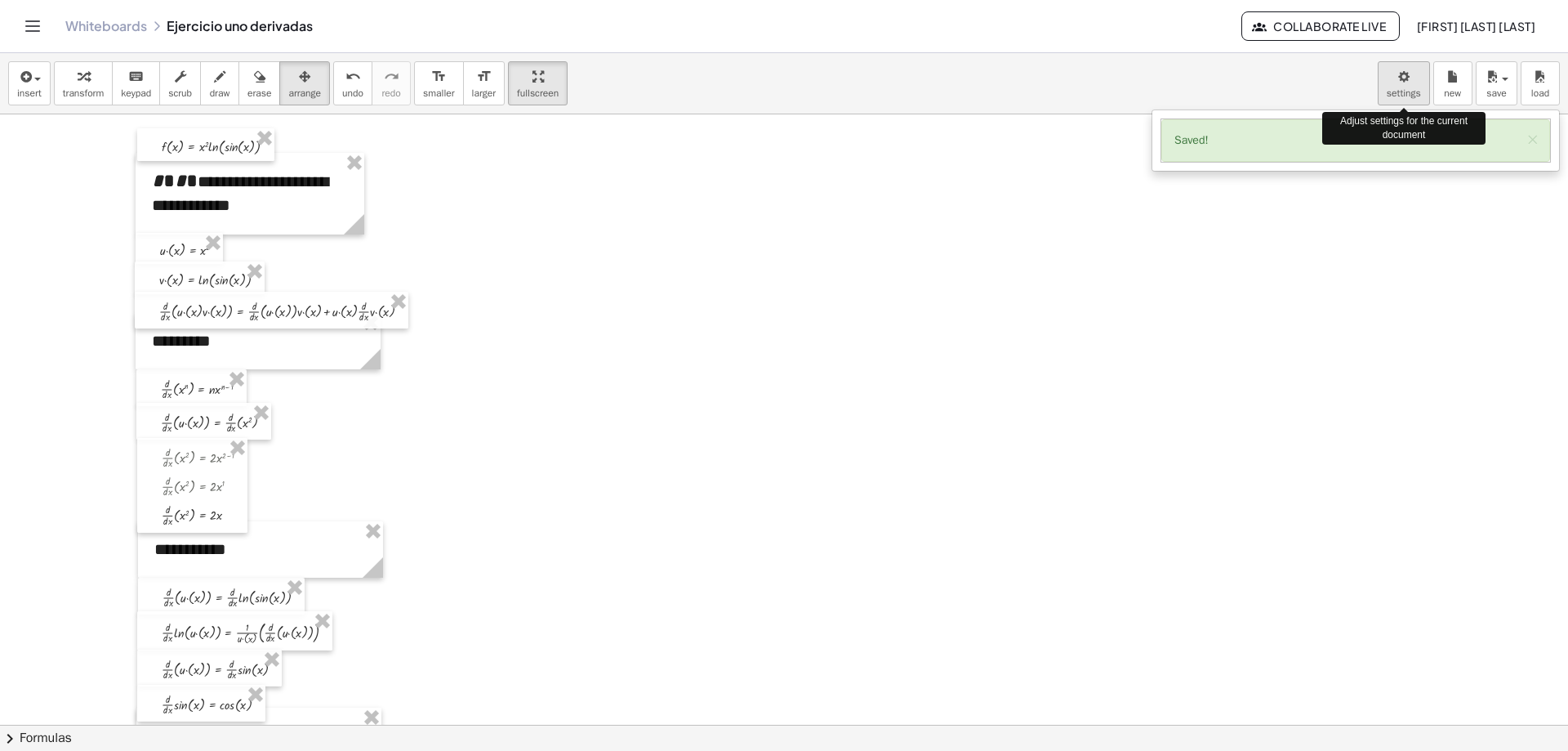 click on "**********" at bounding box center [784, 375] 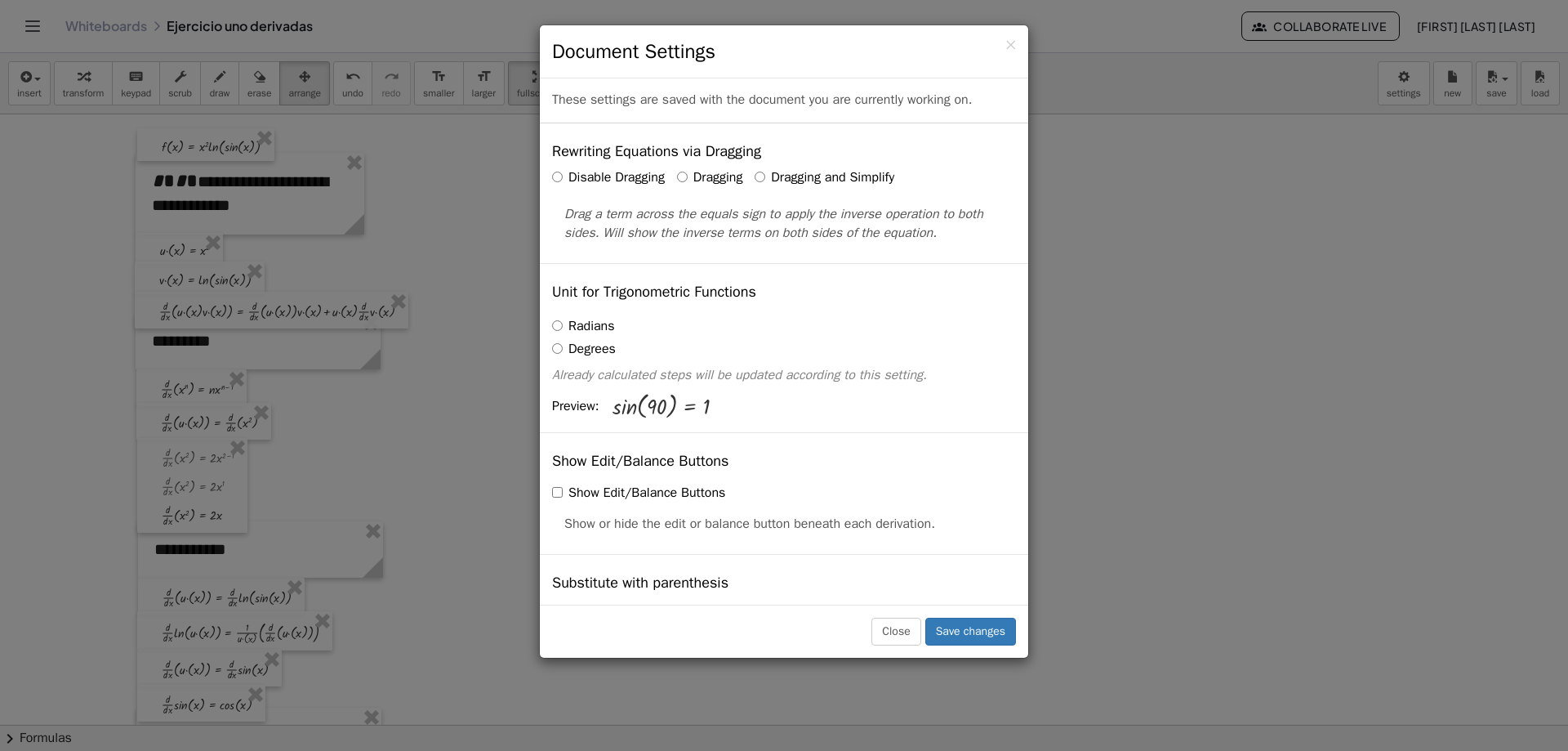 scroll, scrollTop: 3840, scrollLeft: 0, axis: vertical 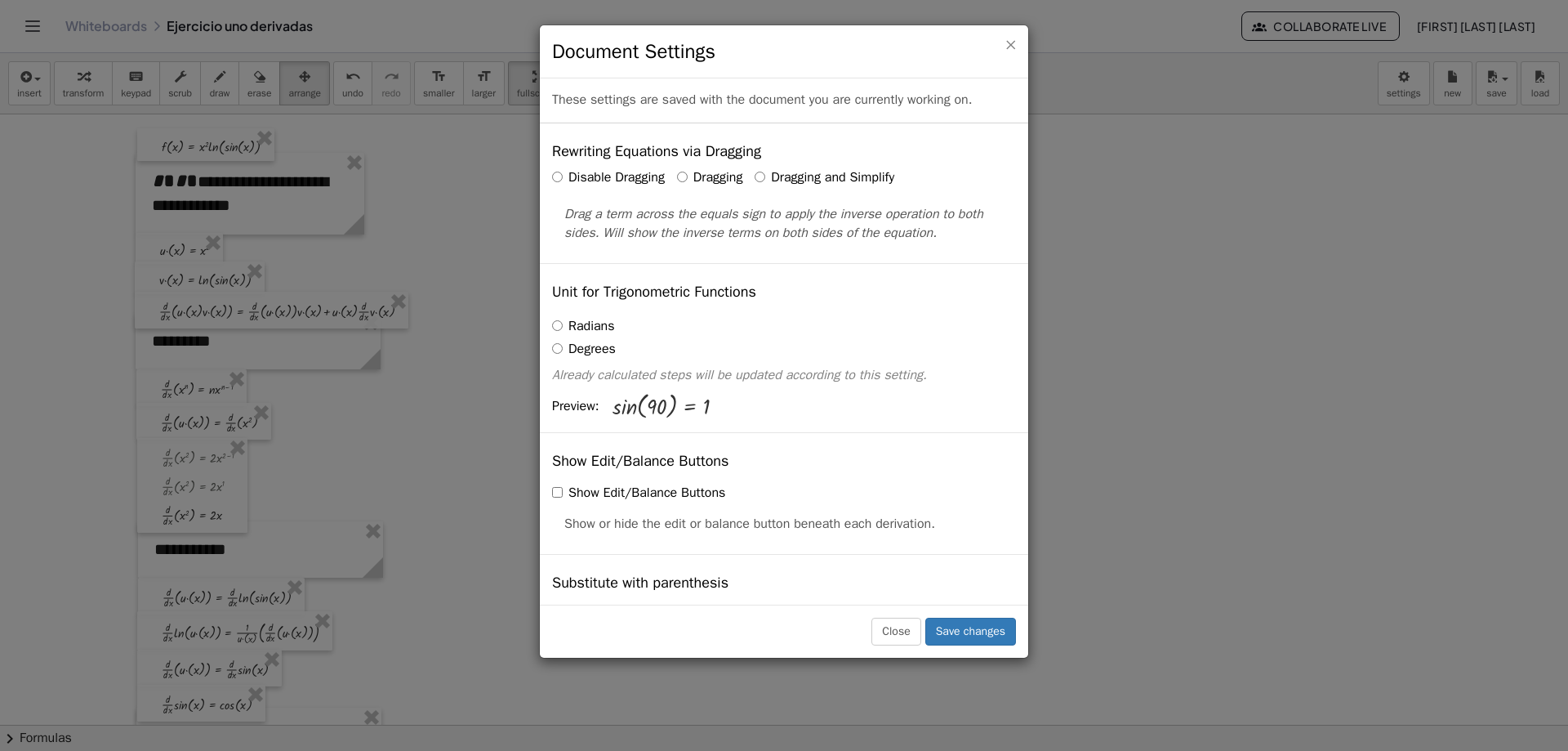 click on "×" at bounding box center (1010, 44) 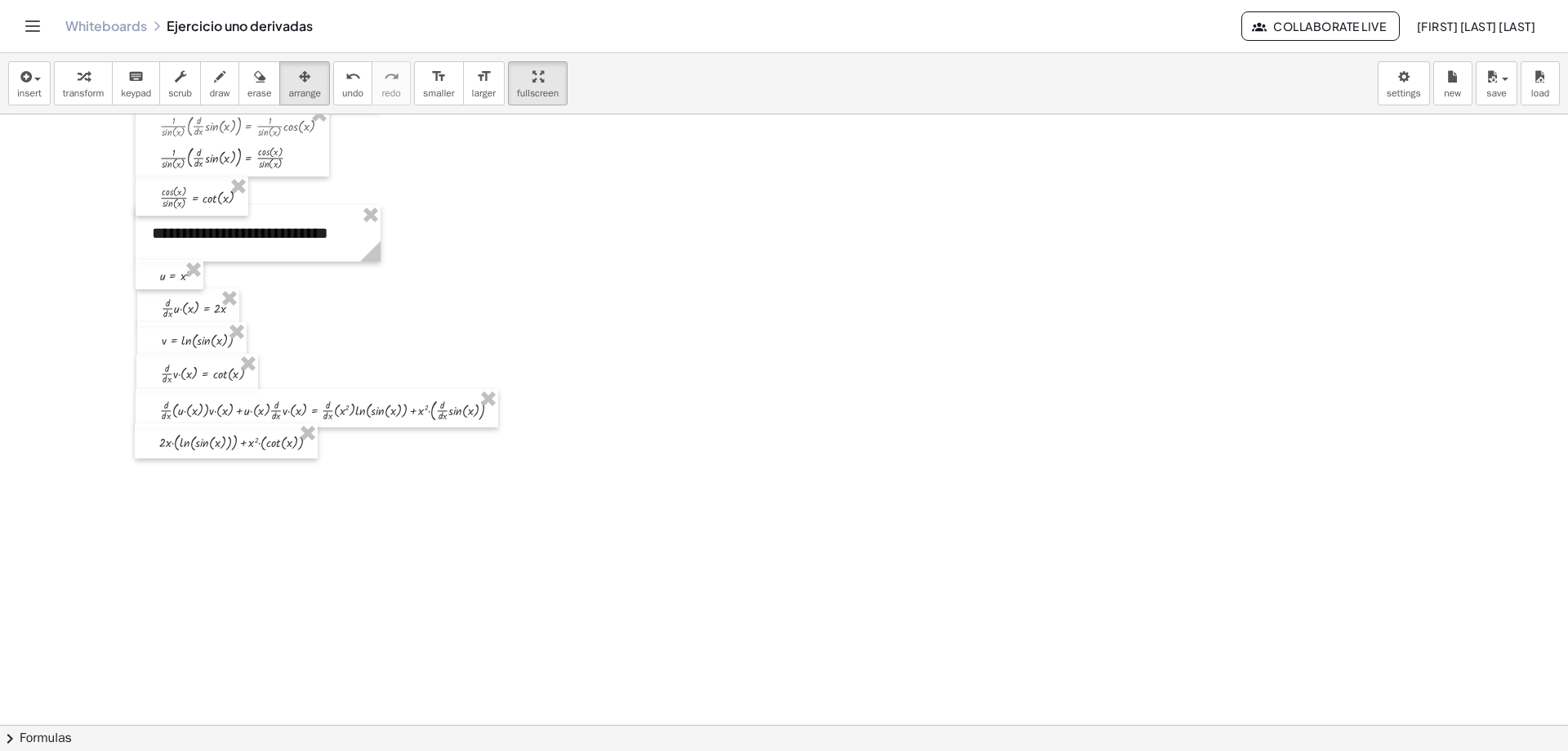 scroll, scrollTop: 735, scrollLeft: 0, axis: vertical 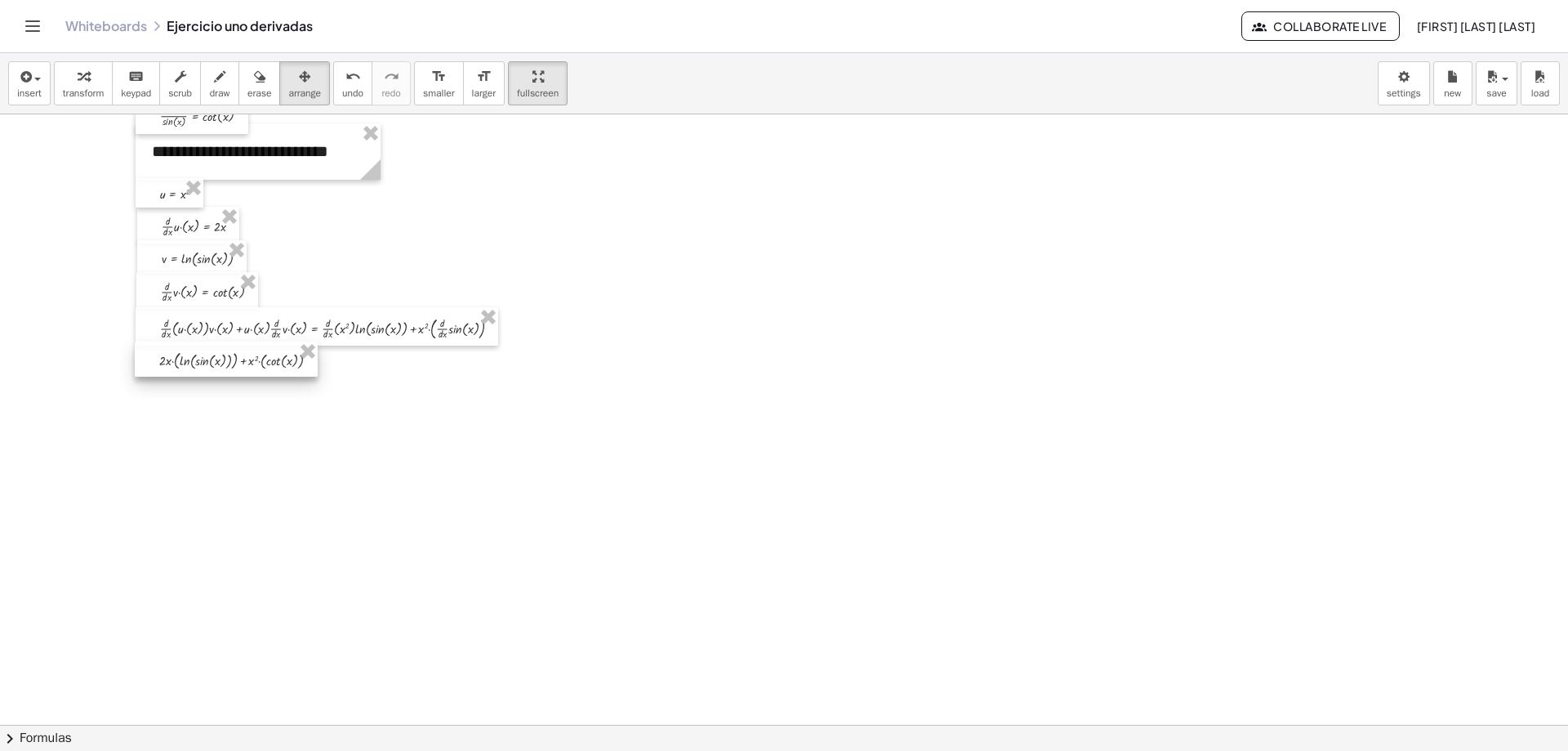 click at bounding box center (226, 359) 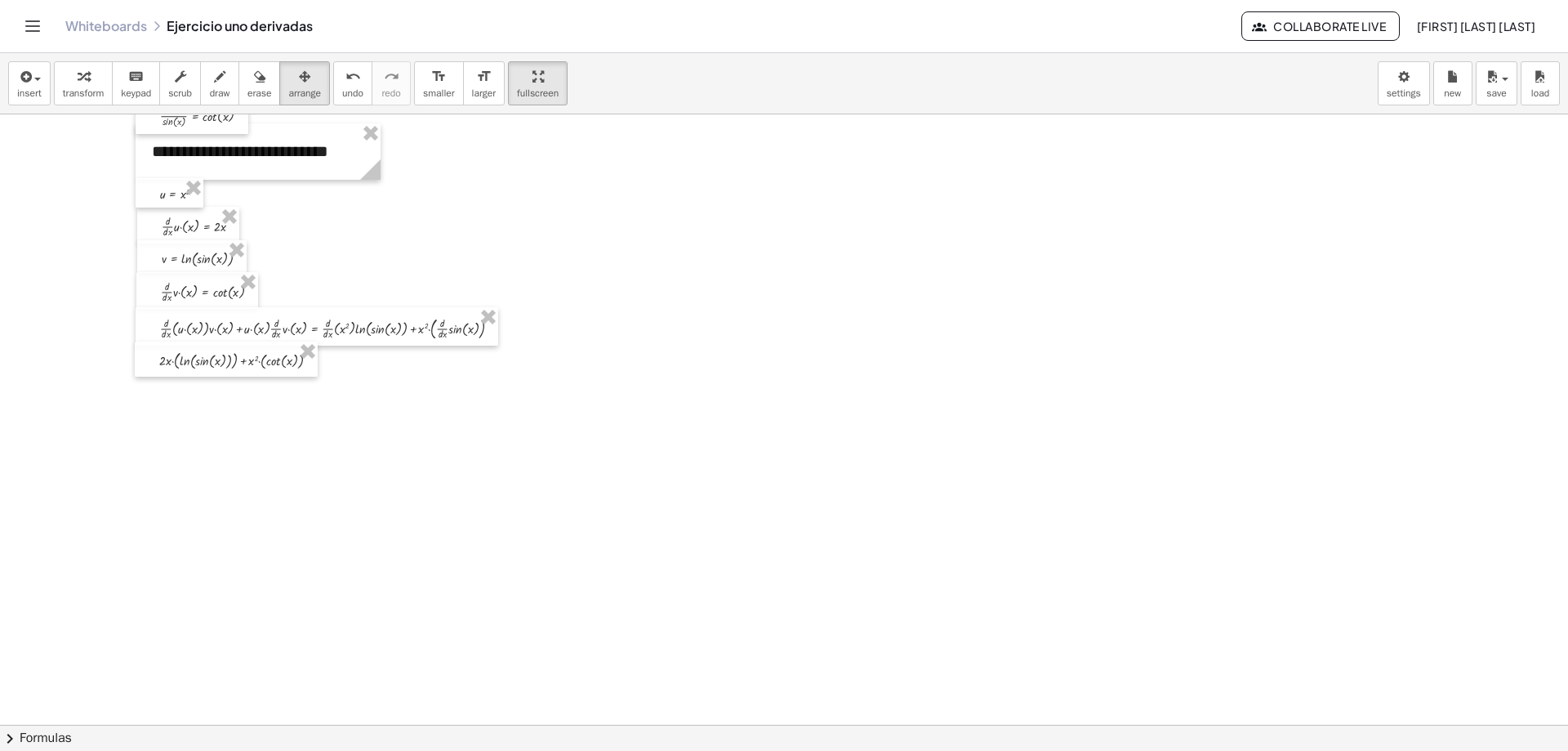click at bounding box center [784, 332] 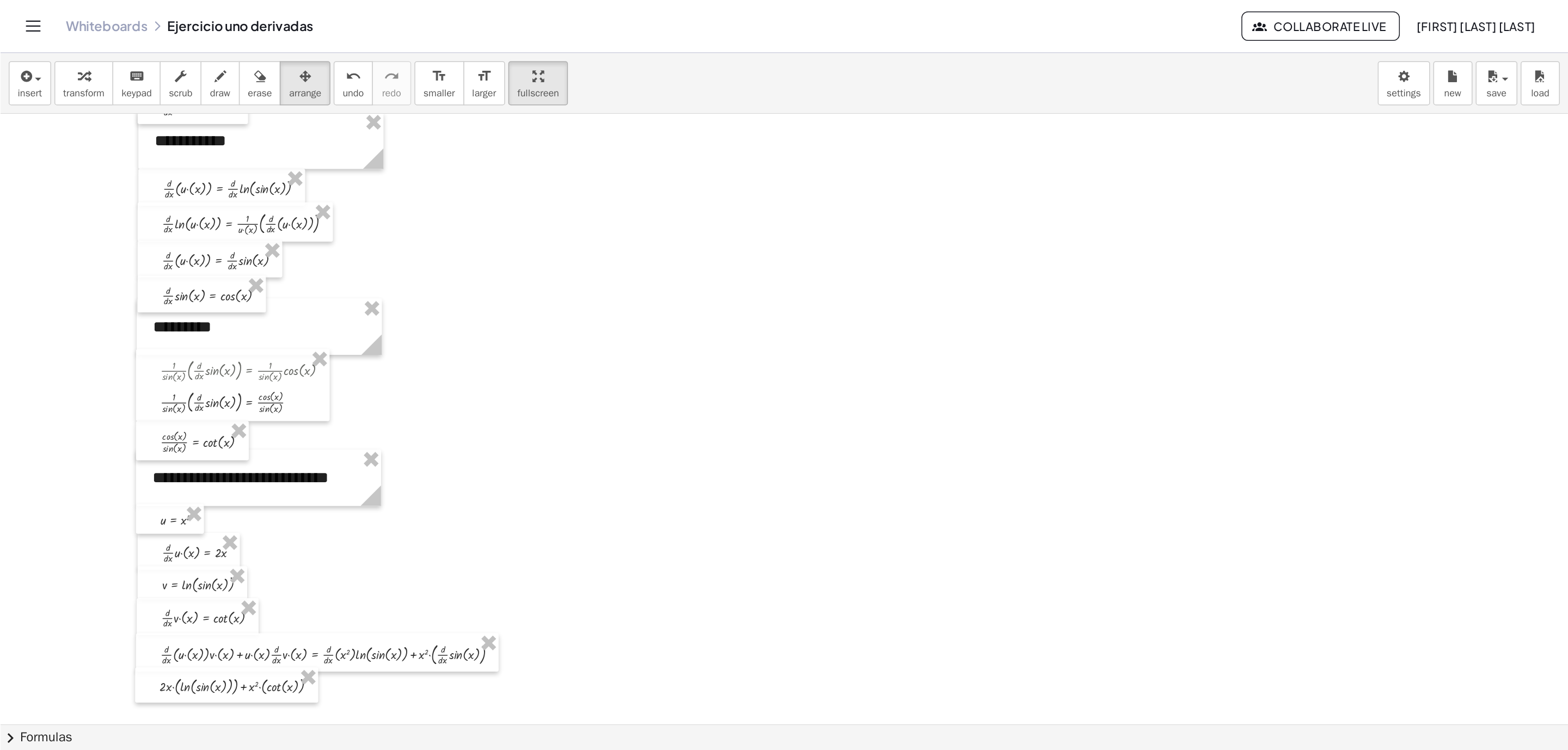 scroll, scrollTop: 0, scrollLeft: 0, axis: both 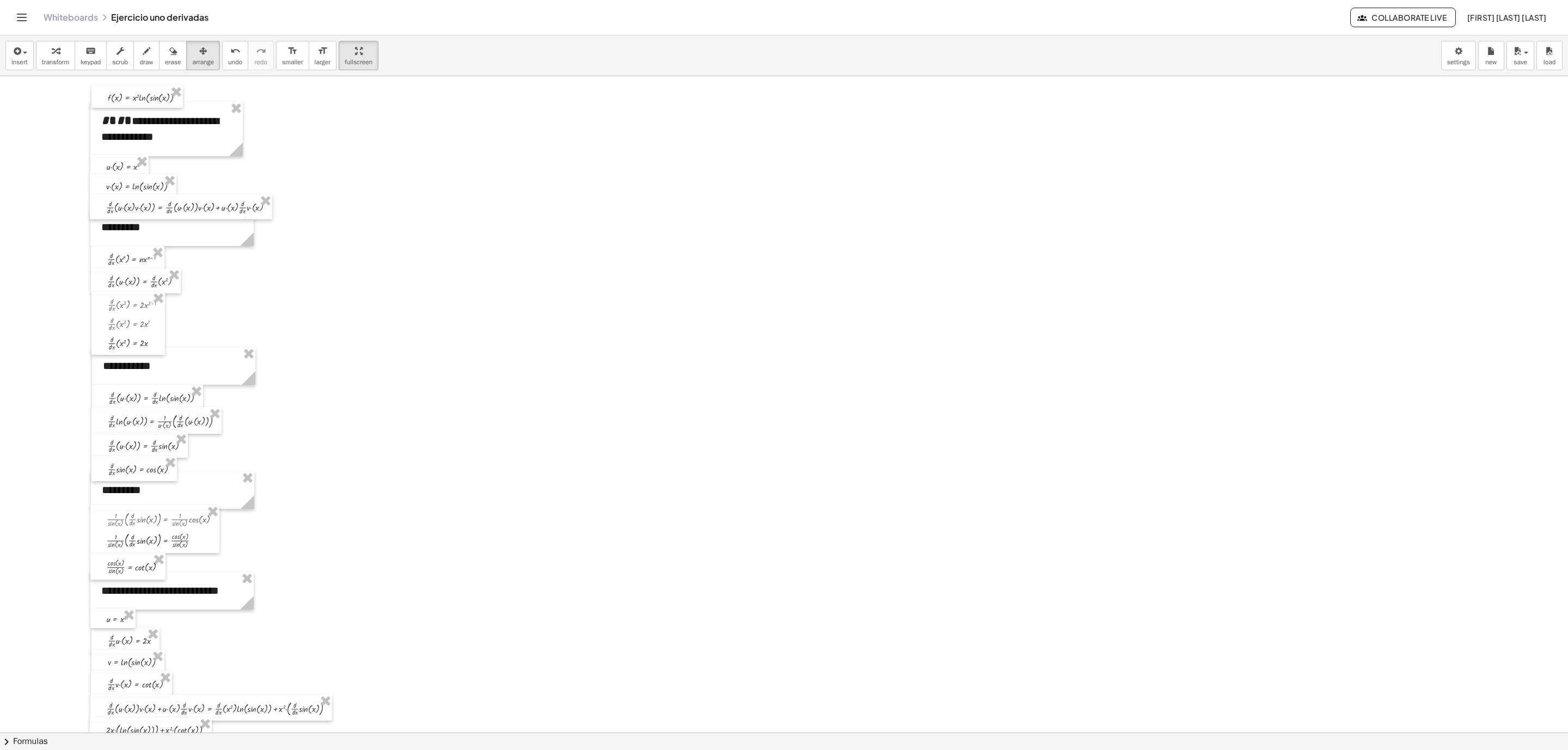 drag, startPoint x: 785, startPoint y: 2, endPoint x: 978, endPoint y: 363, distance: 409.3531 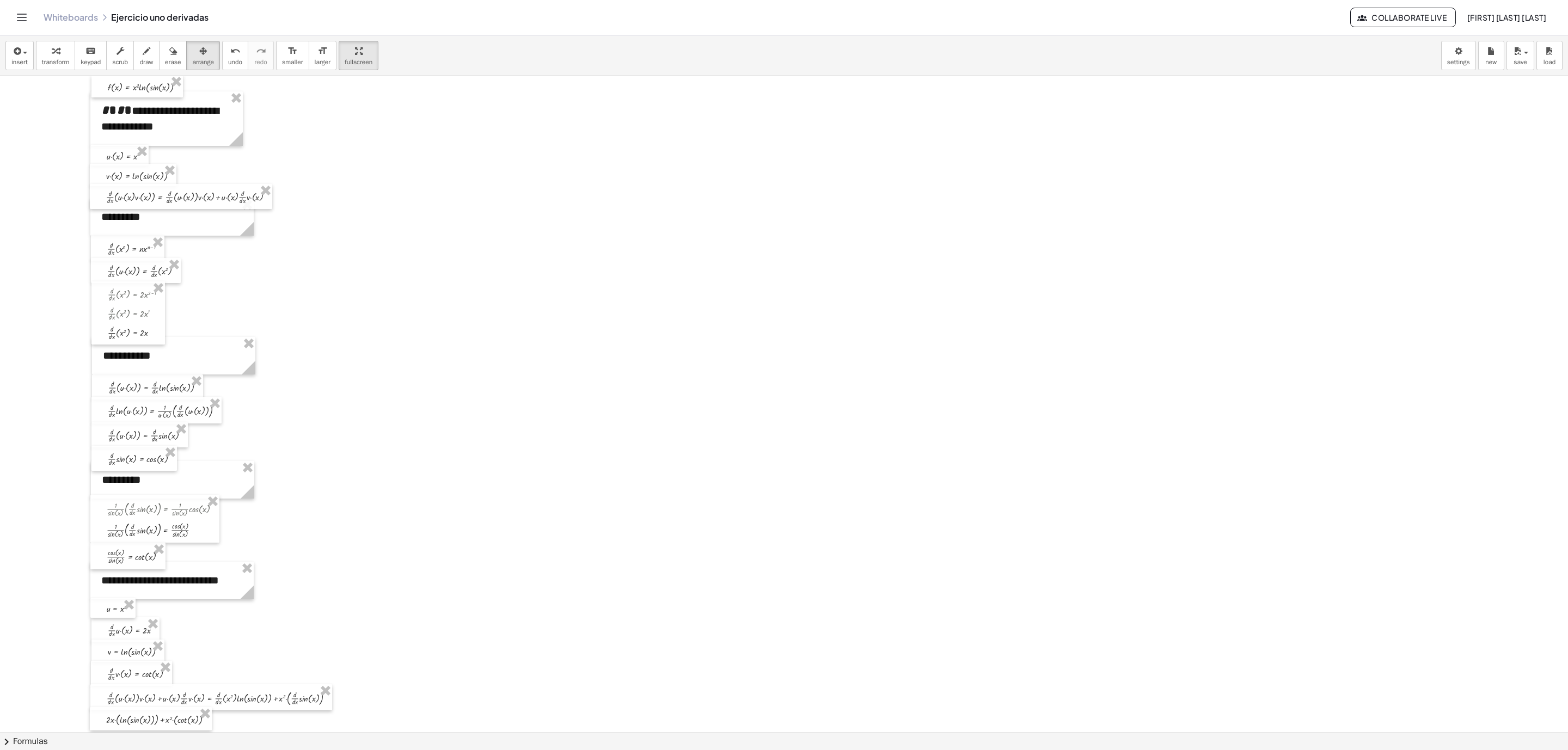 scroll, scrollTop: 12, scrollLeft: 0, axis: vertical 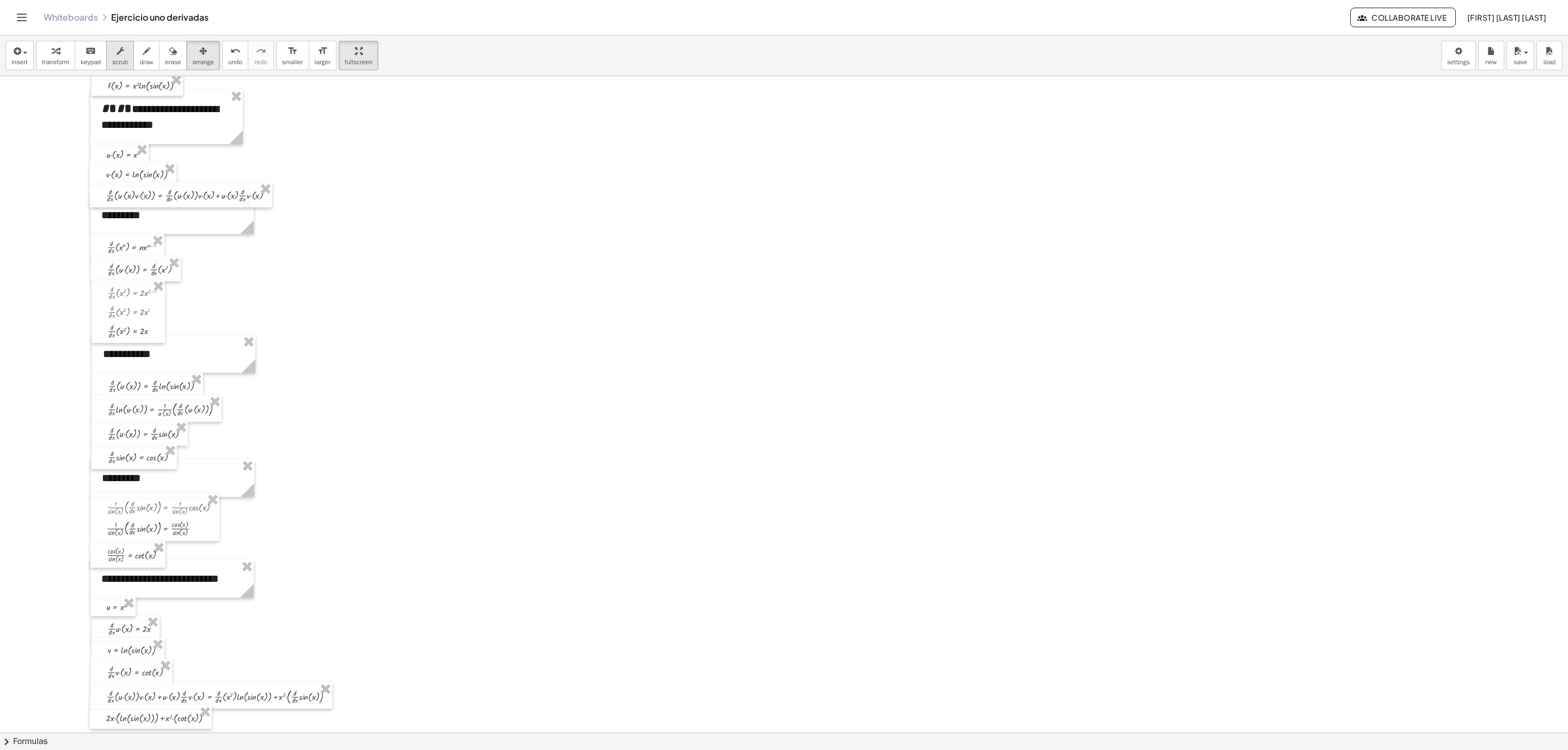 click on "scrub" at bounding box center (120, 56) 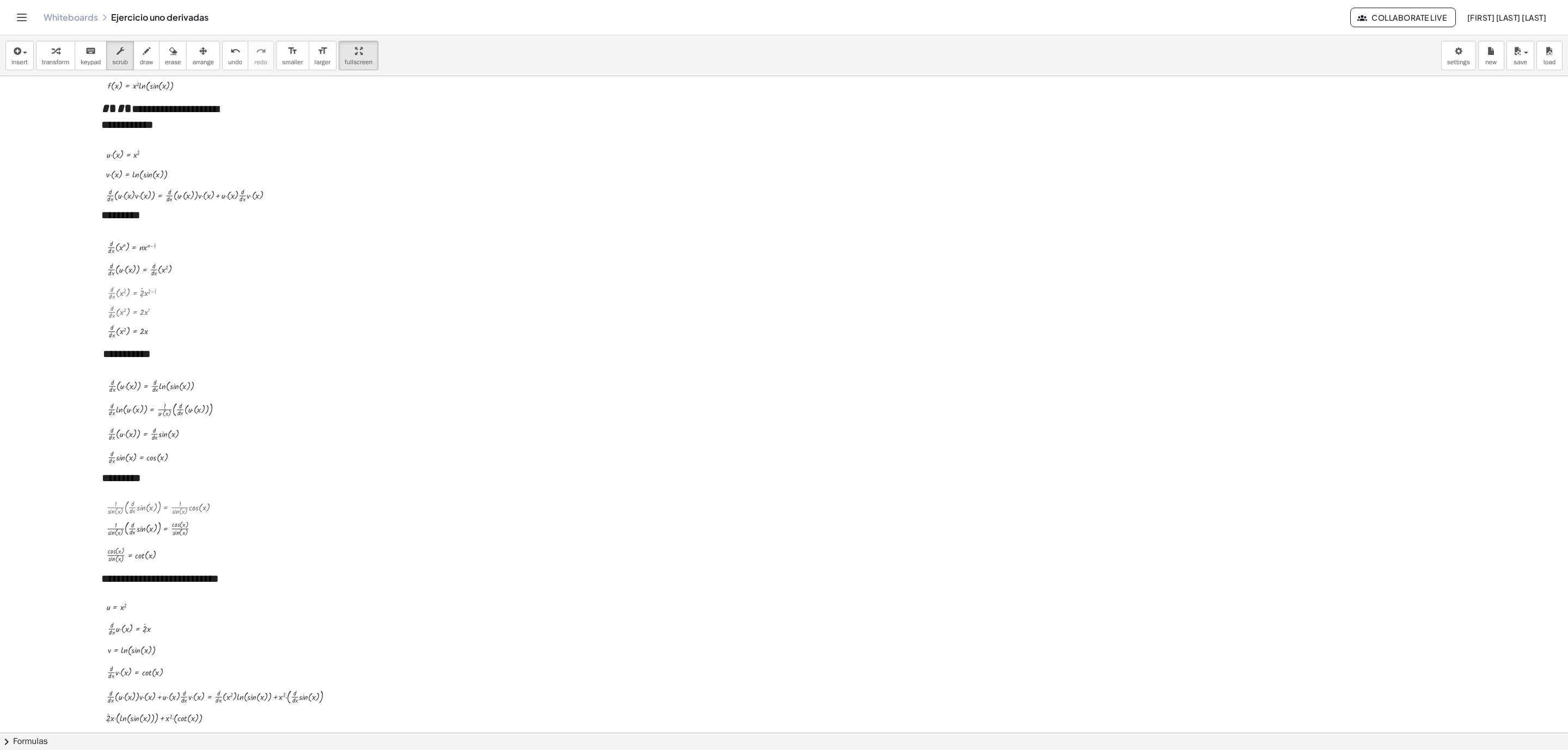 click at bounding box center [784, 720] 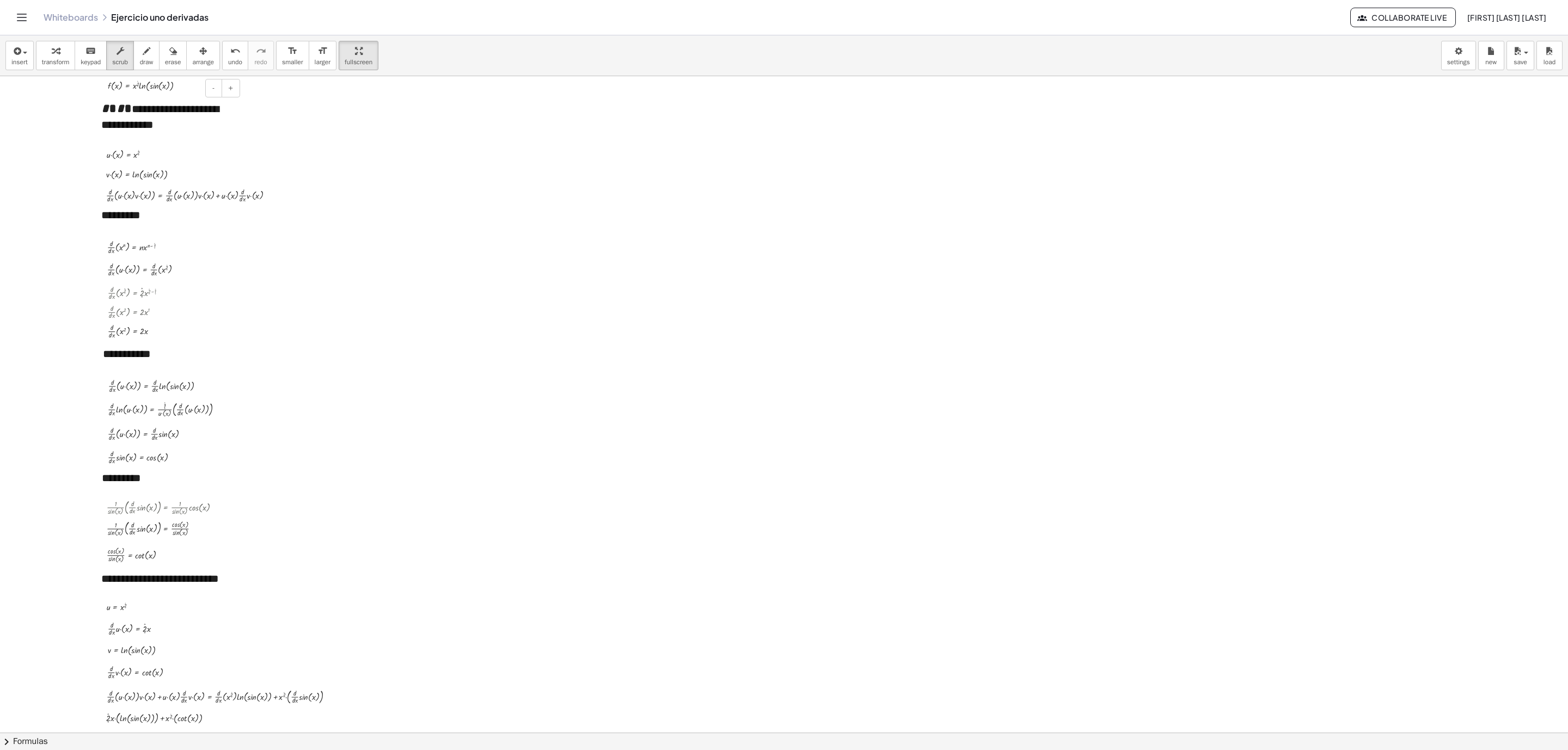 click on "**********" at bounding box center [167, 117] 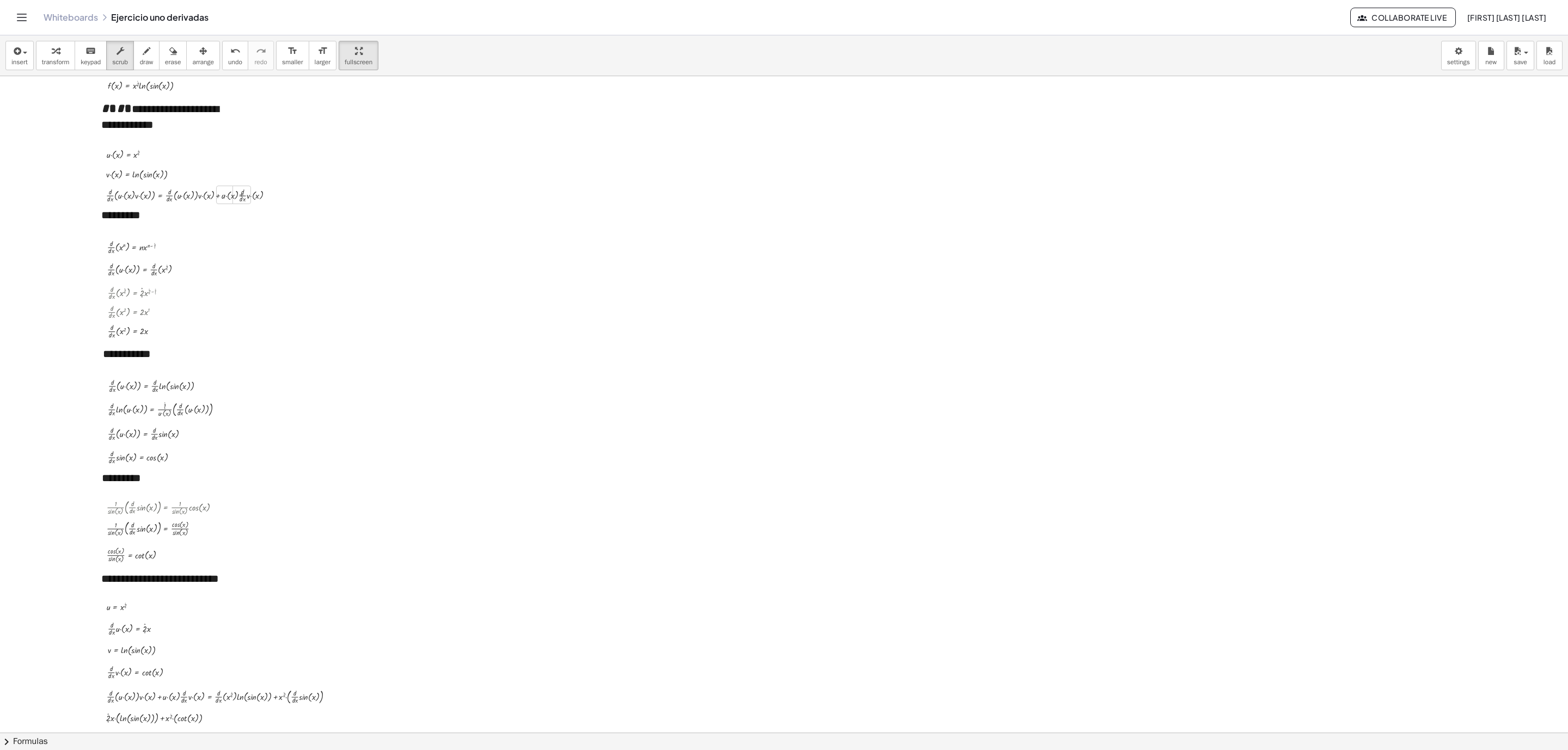 click on "*********" at bounding box center [172, 215] 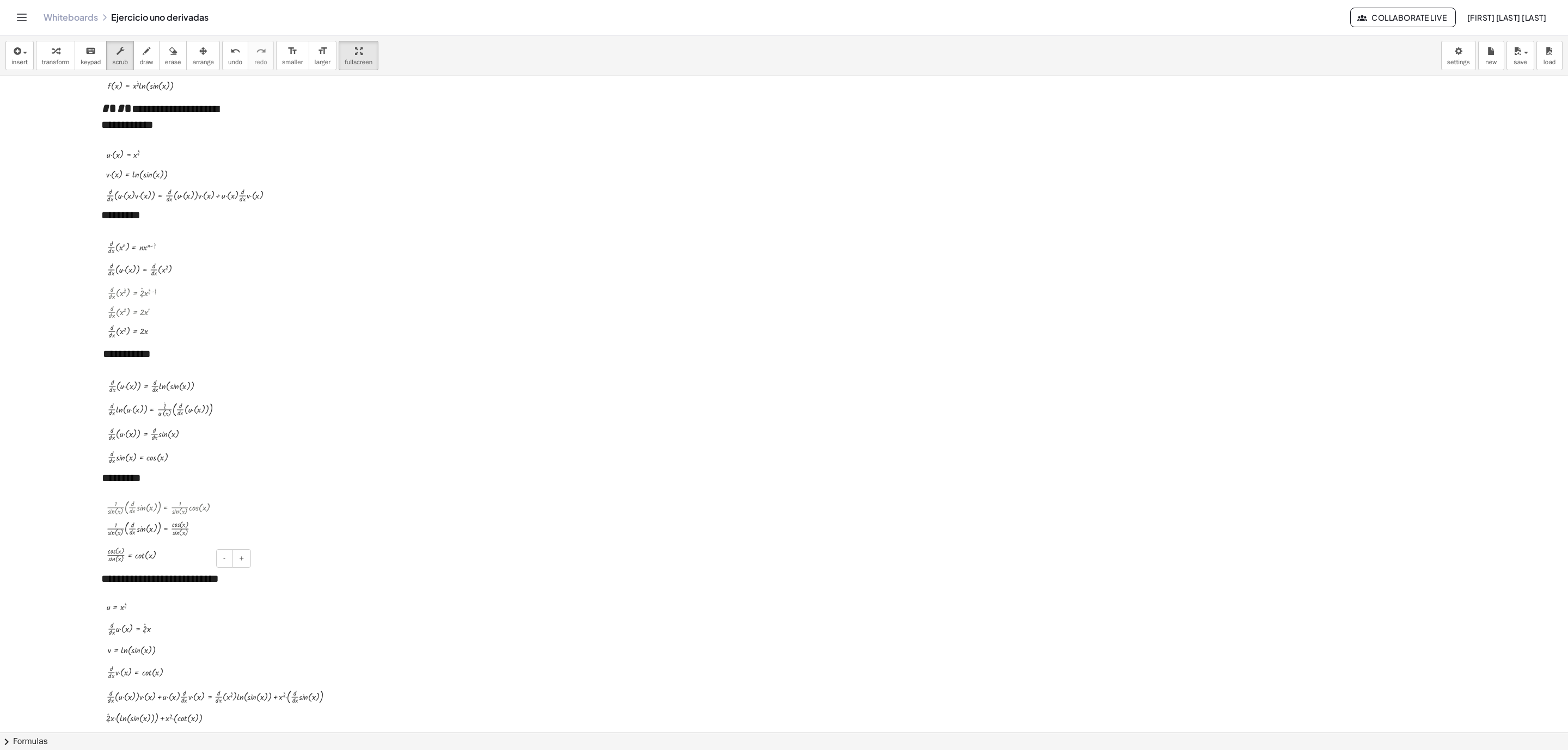 click on "**********" at bounding box center [172, 579] 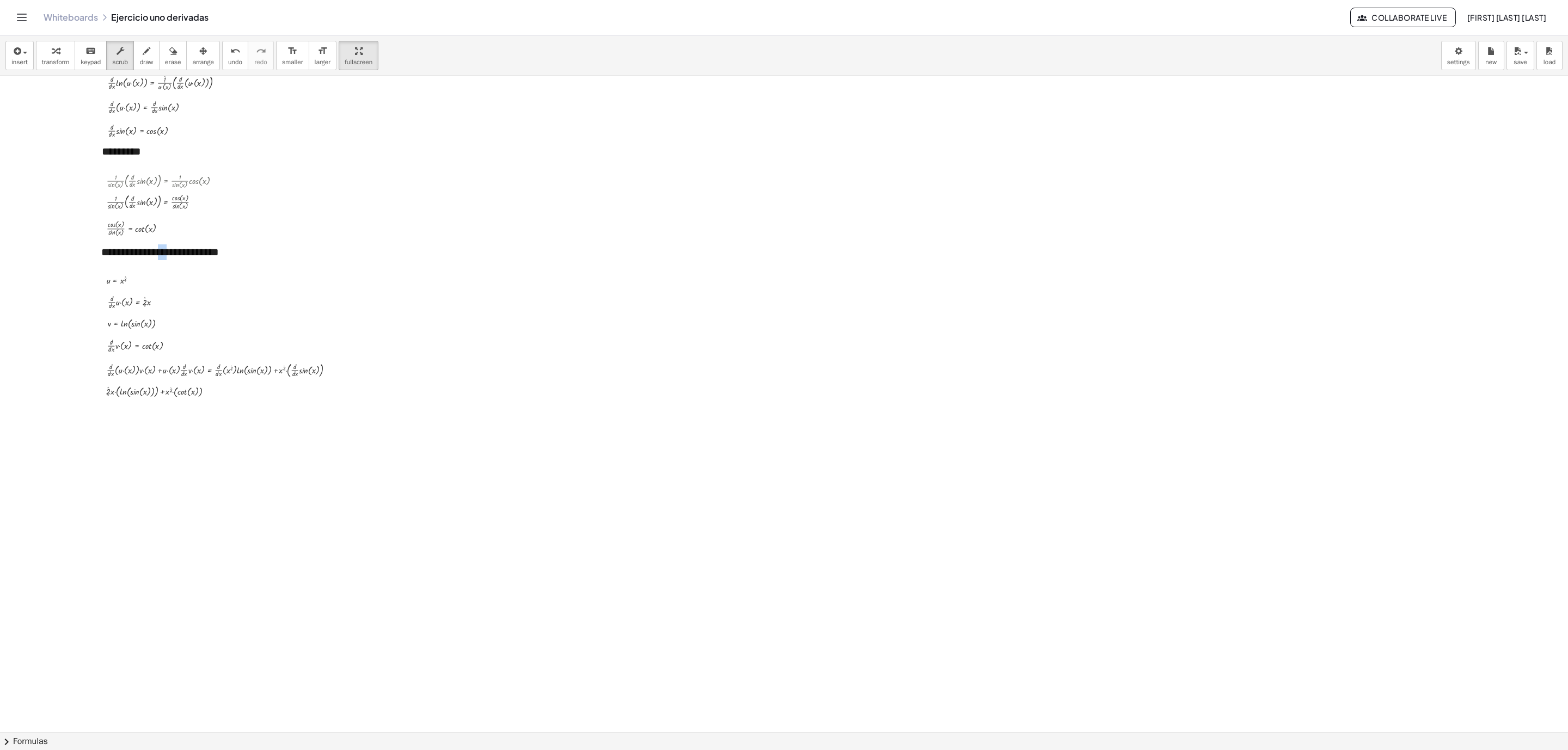 click at bounding box center (784, 394) 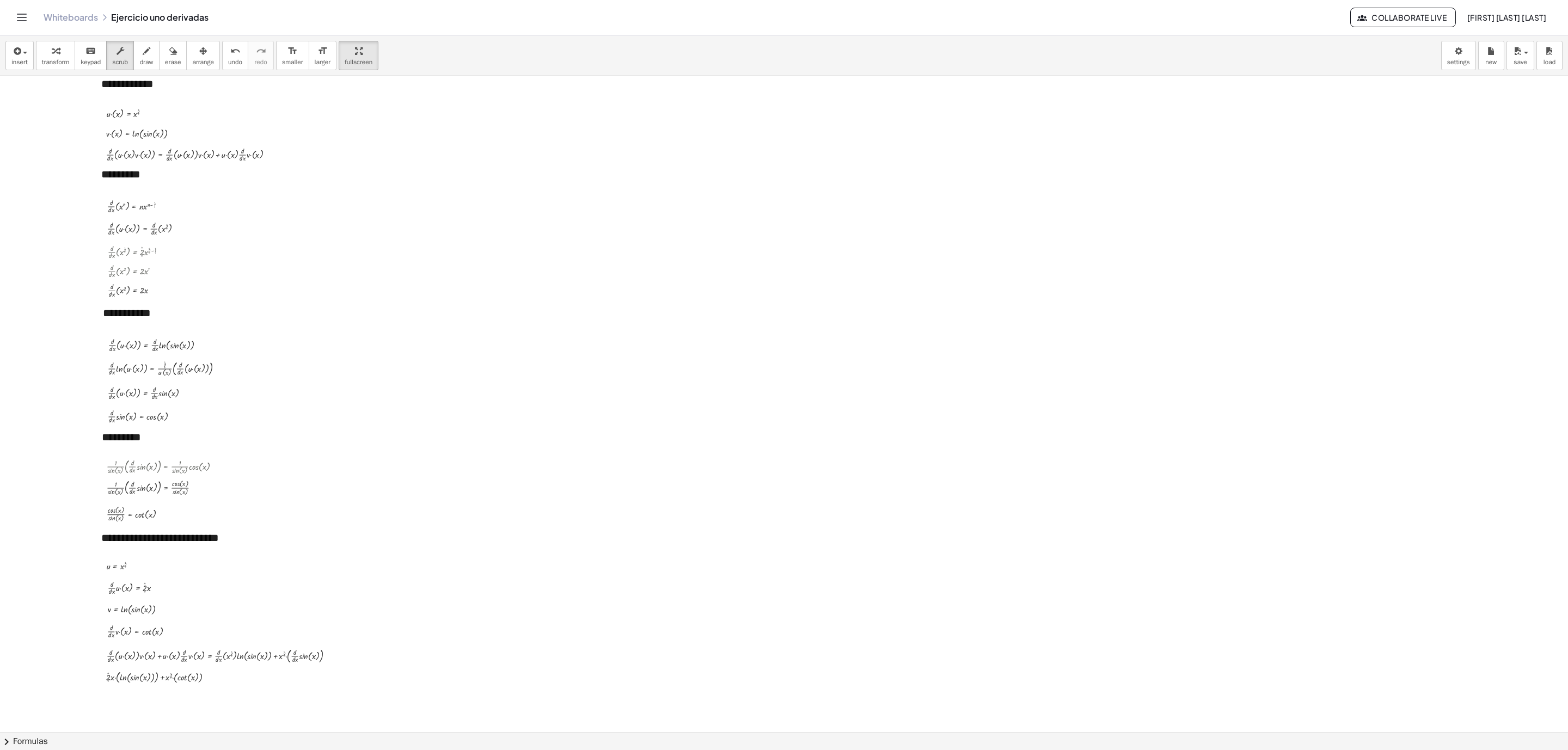 scroll, scrollTop: 82, scrollLeft: 0, axis: vertical 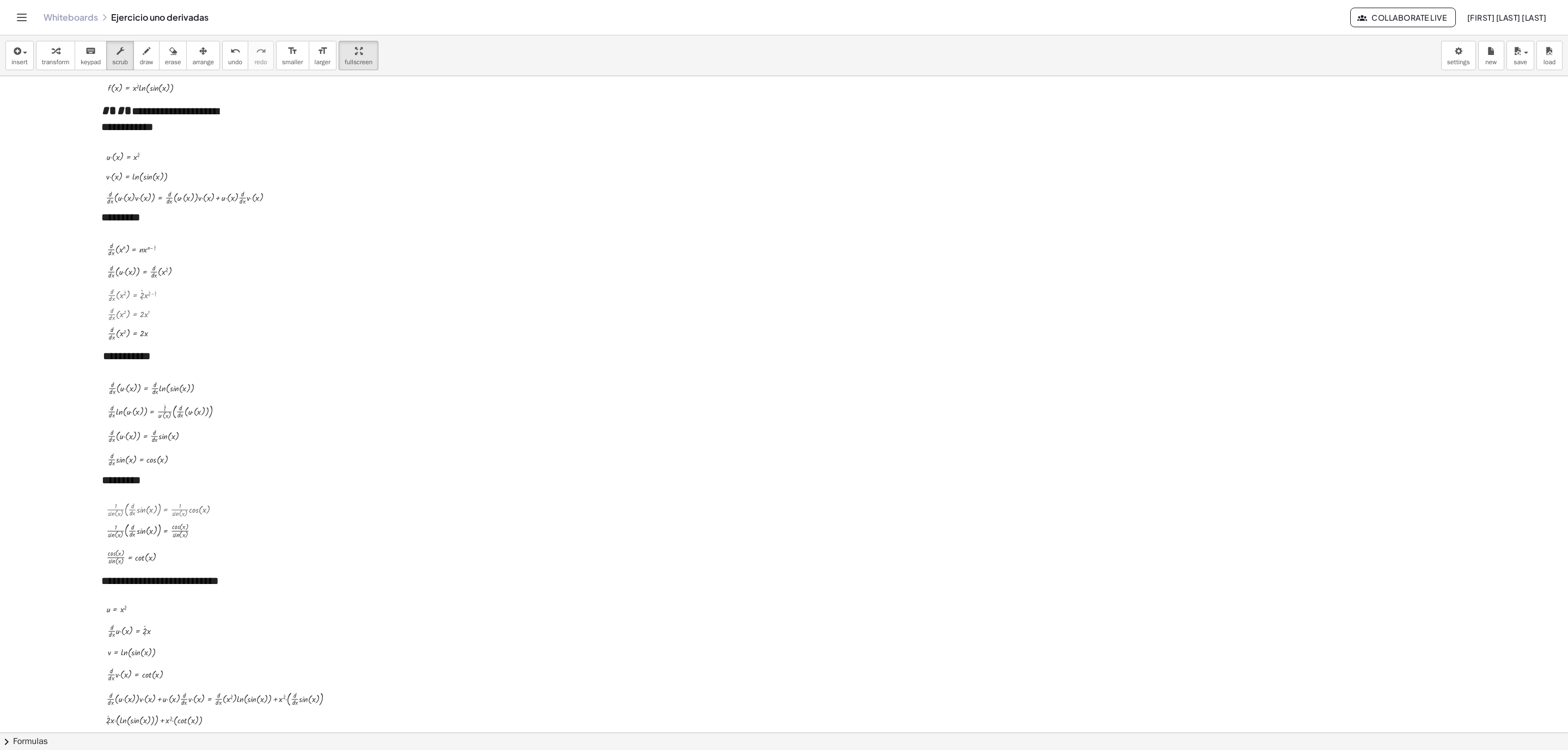 click at bounding box center [784, 722] 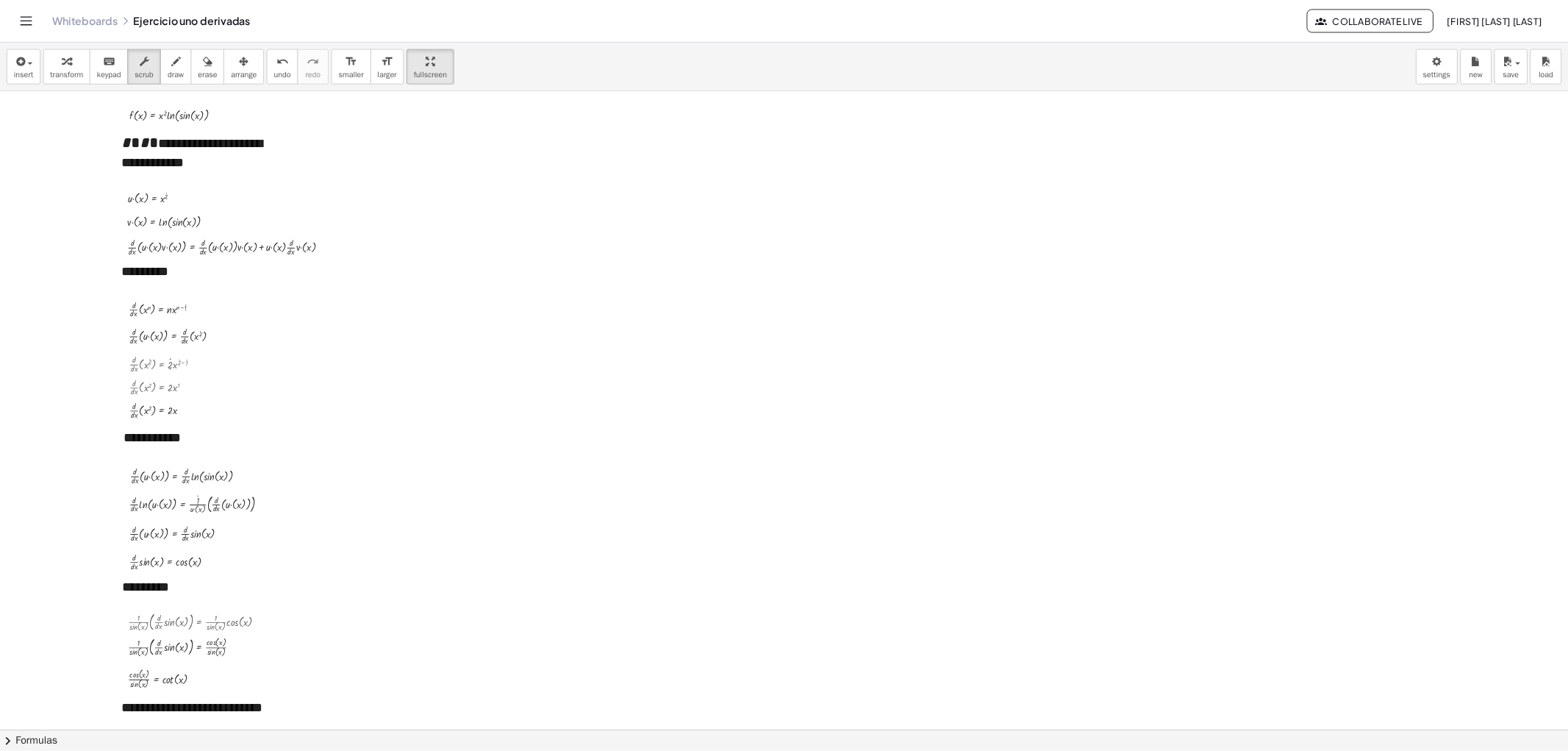 scroll, scrollTop: 0, scrollLeft: 0, axis: both 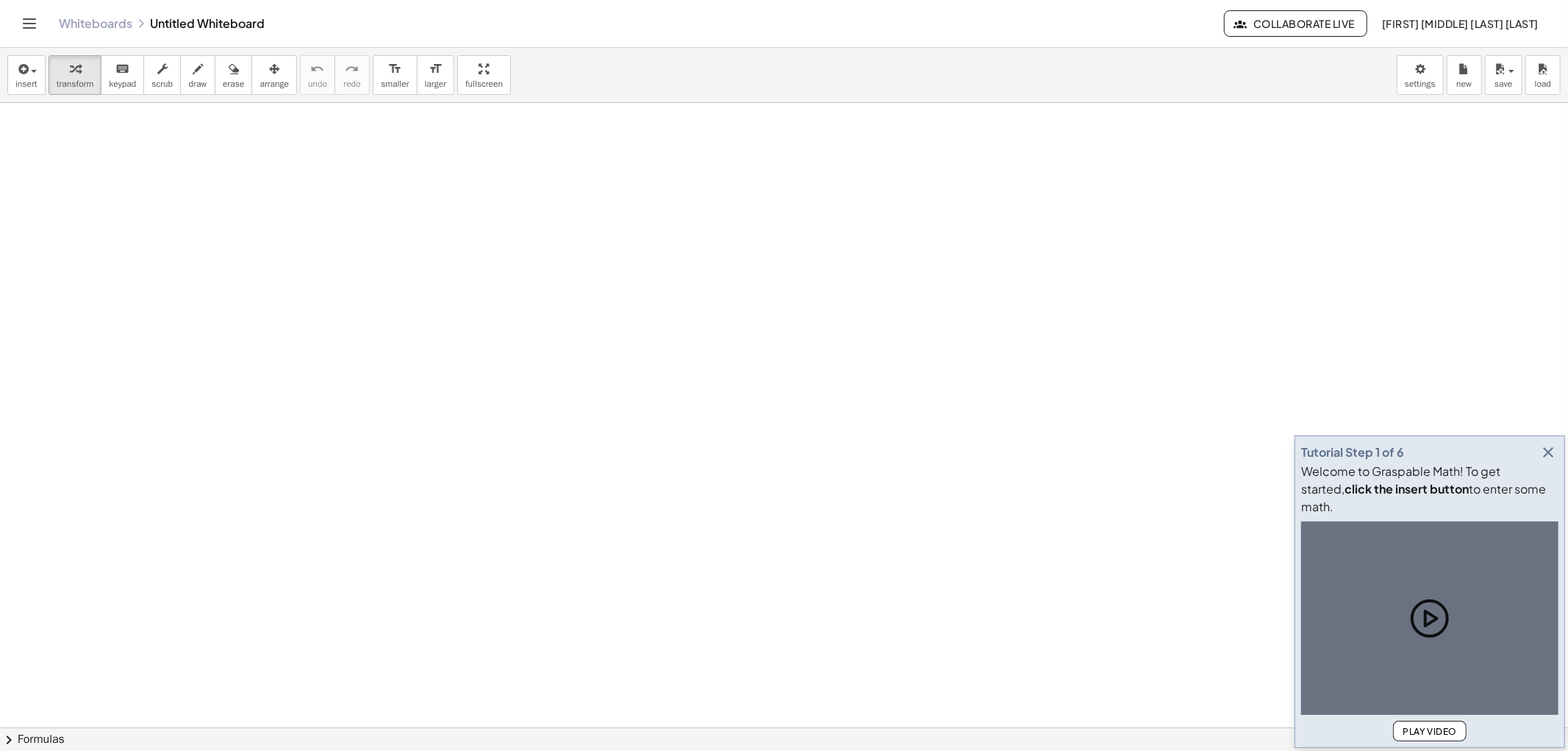 click at bounding box center [1548, 452] 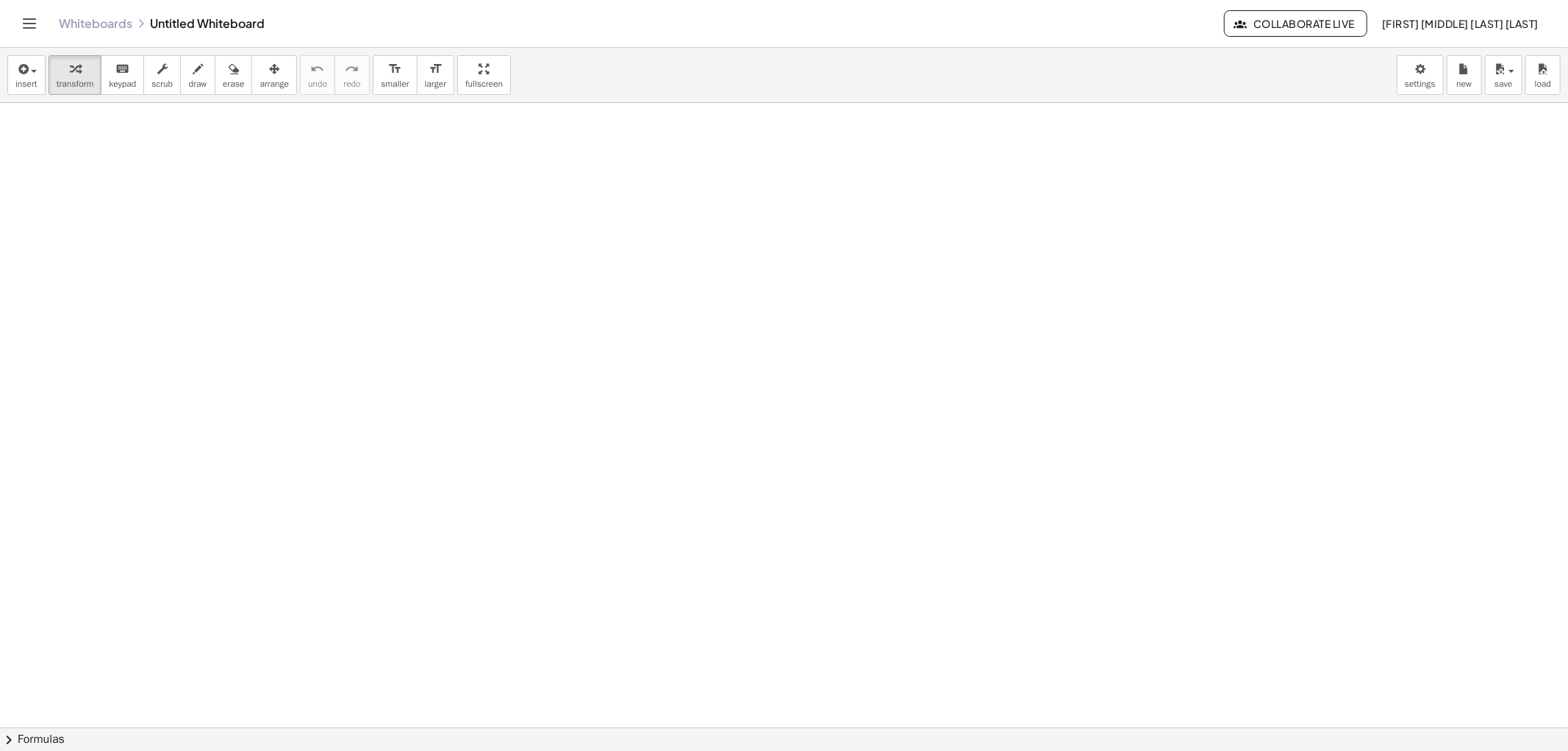 click on "Whiteboards Untitled Whiteboard Collaborate Live  [FIRST] [LAST] [LAST]" 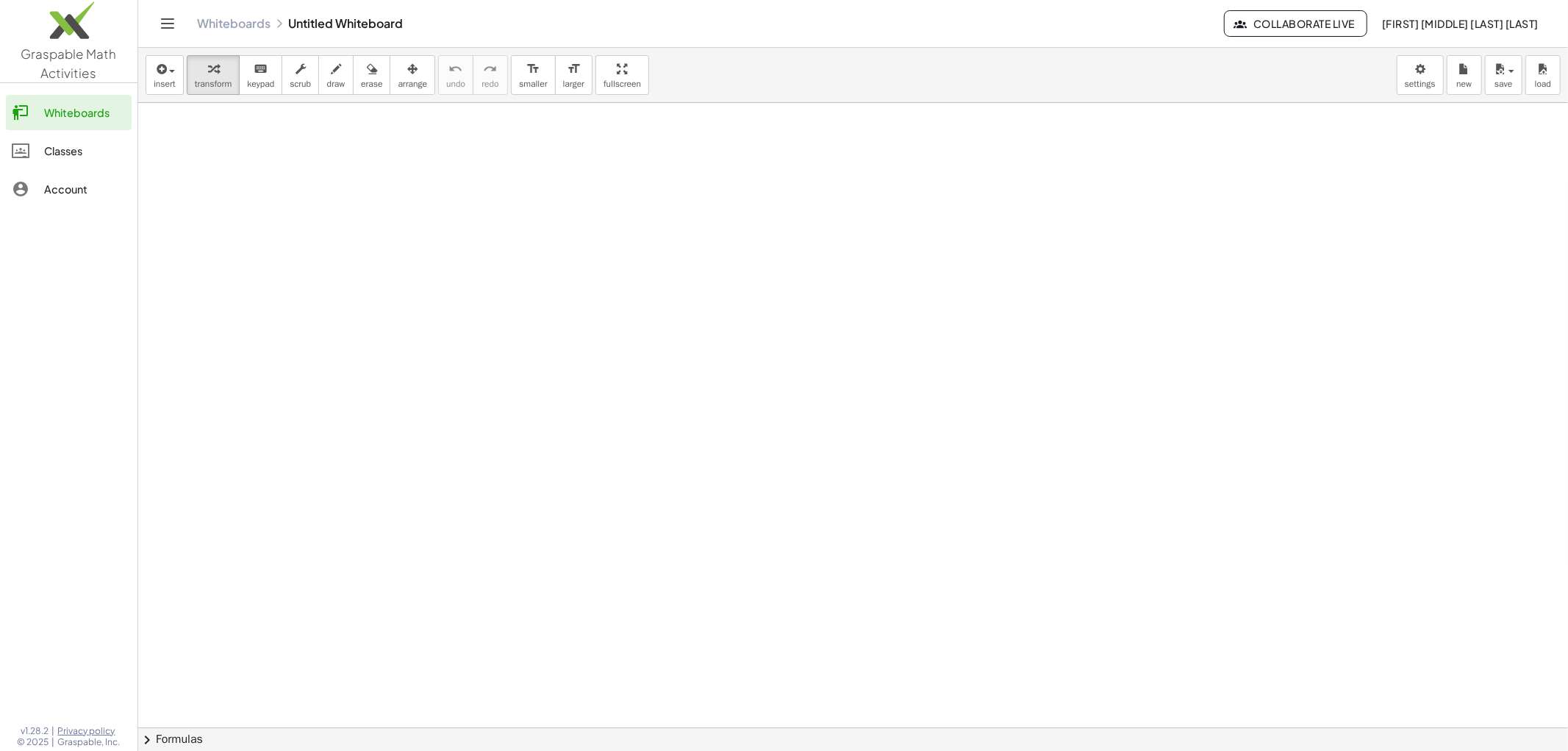click at bounding box center (853, 775) 